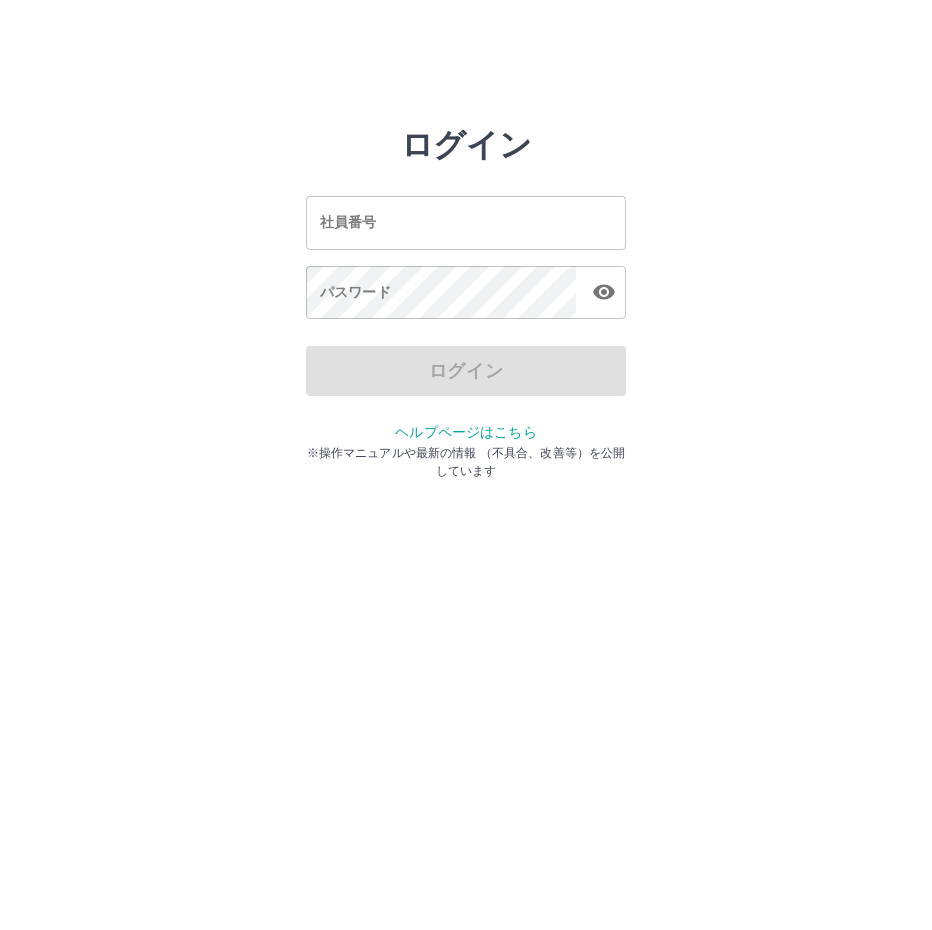 scroll, scrollTop: 0, scrollLeft: 0, axis: both 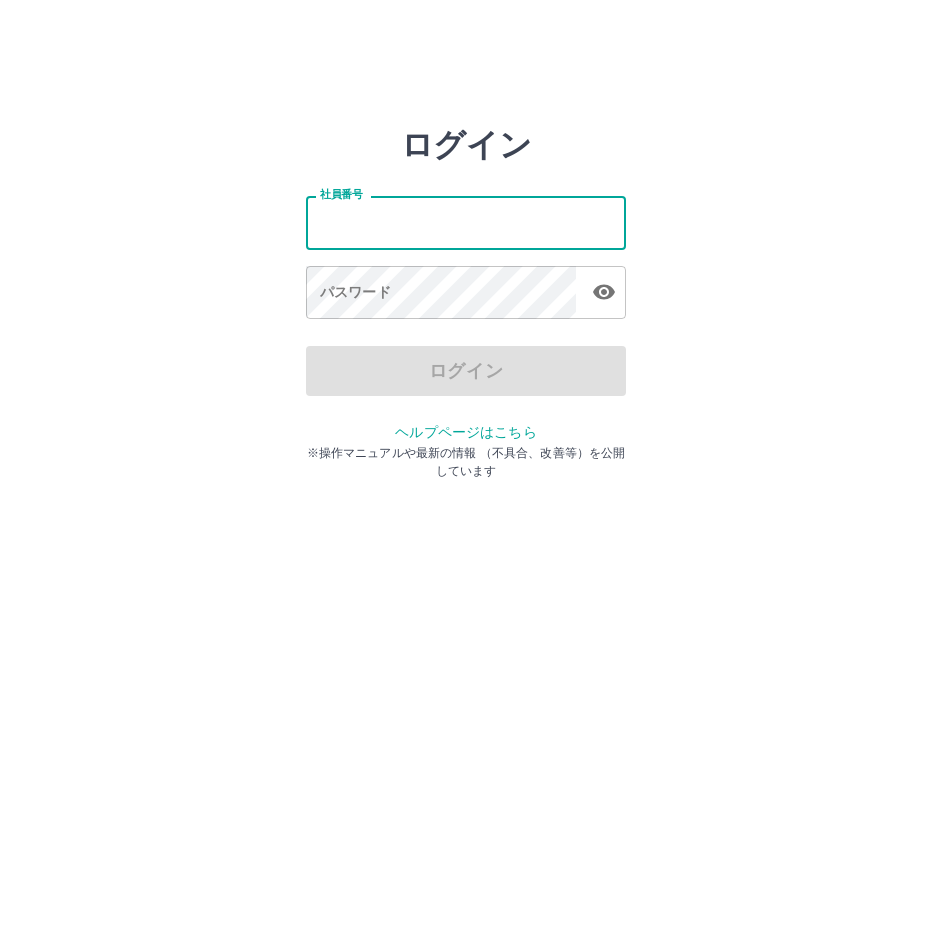 click on "社員番号" at bounding box center [466, 222] 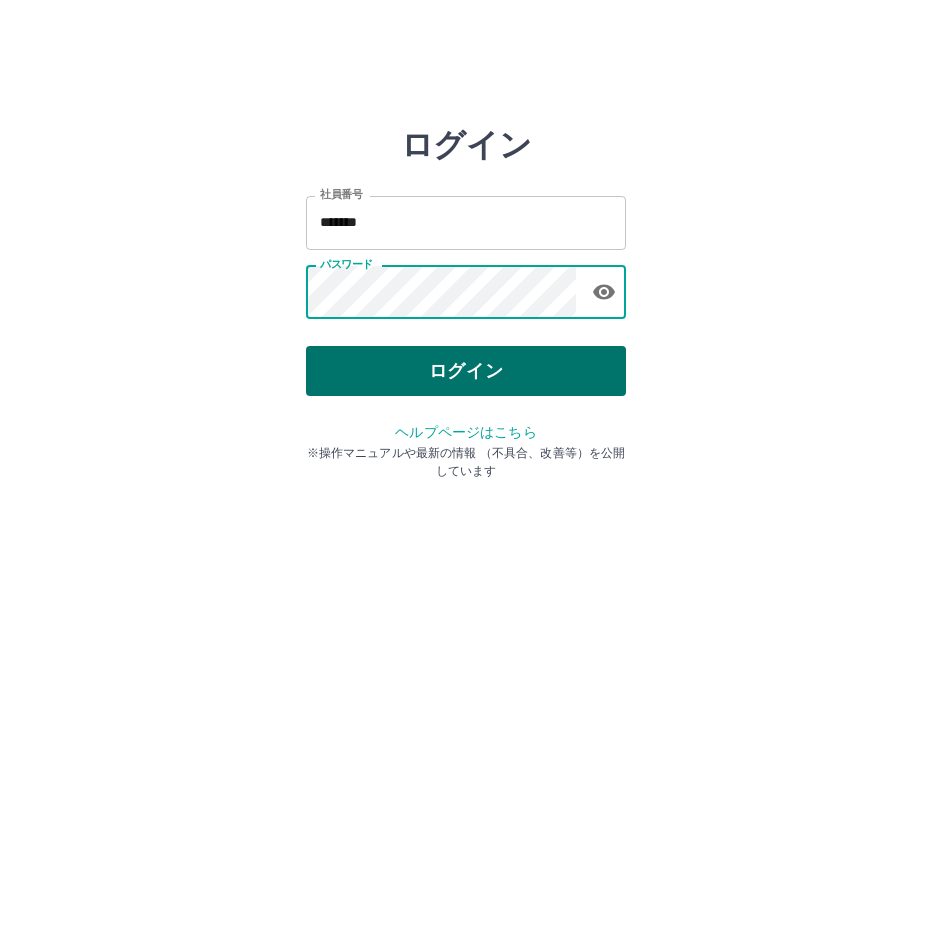 click on "ログイン" at bounding box center (466, 371) 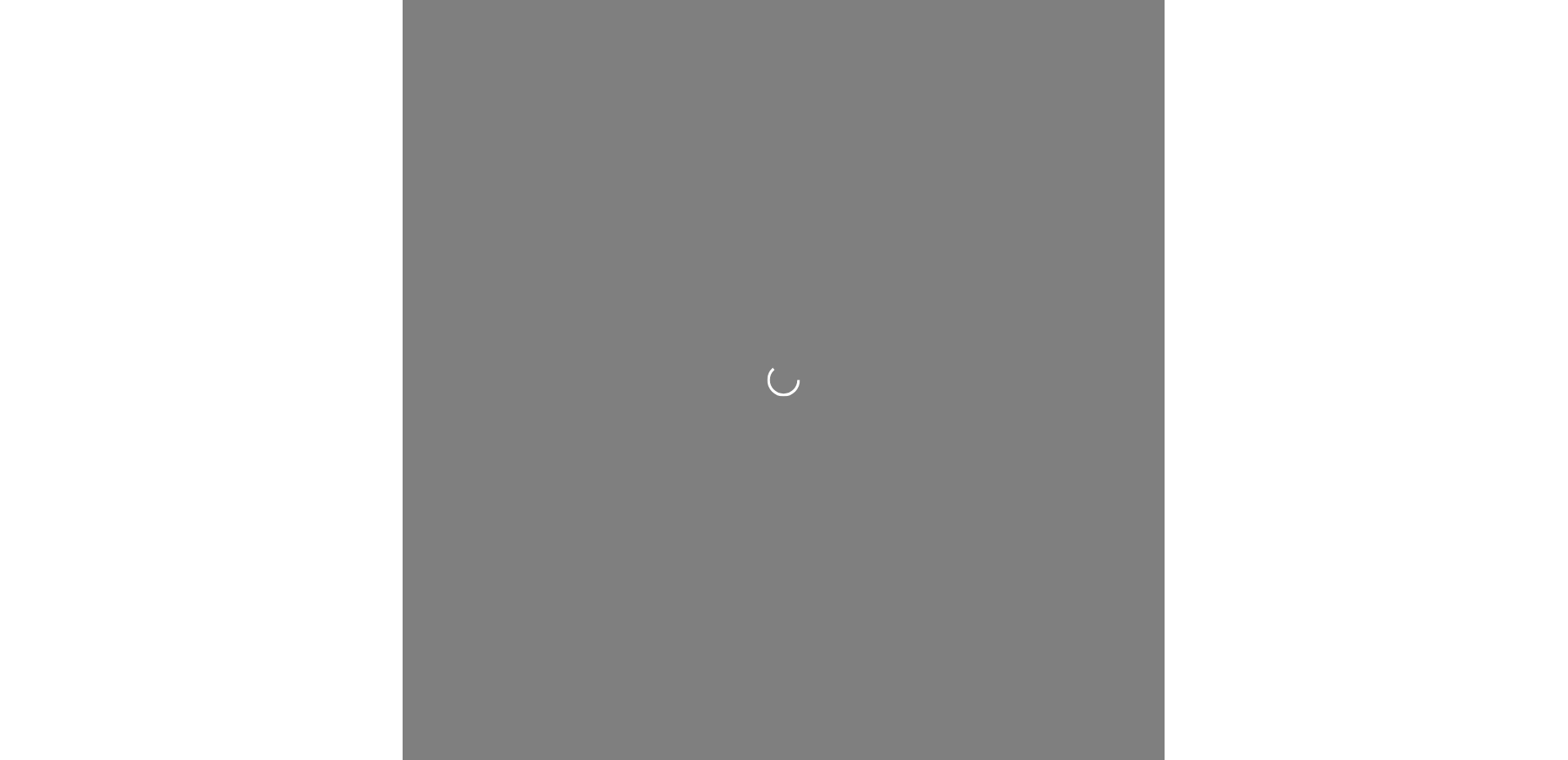 scroll, scrollTop: 0, scrollLeft: 0, axis: both 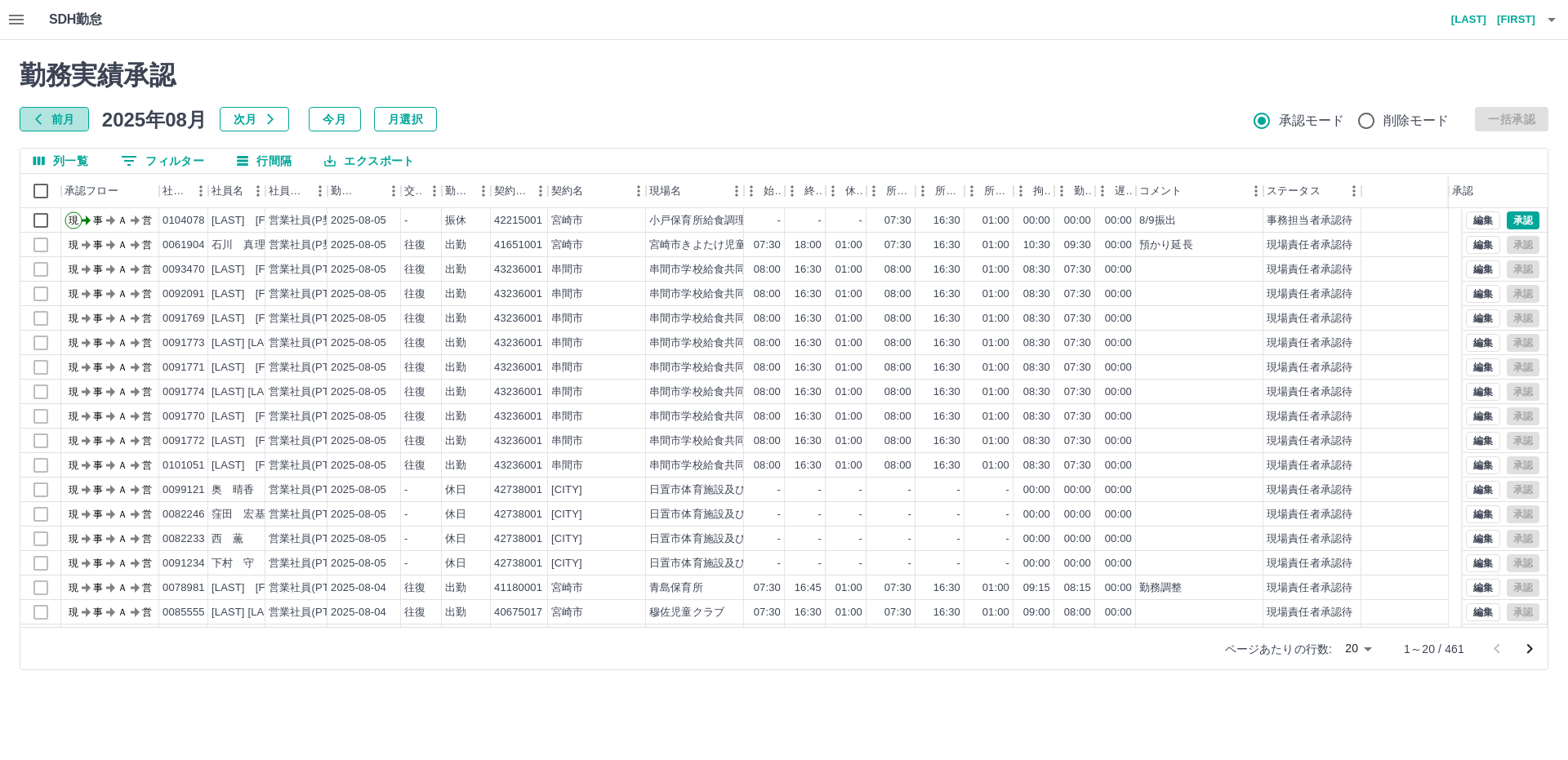 click on "前月" at bounding box center (54, 119) 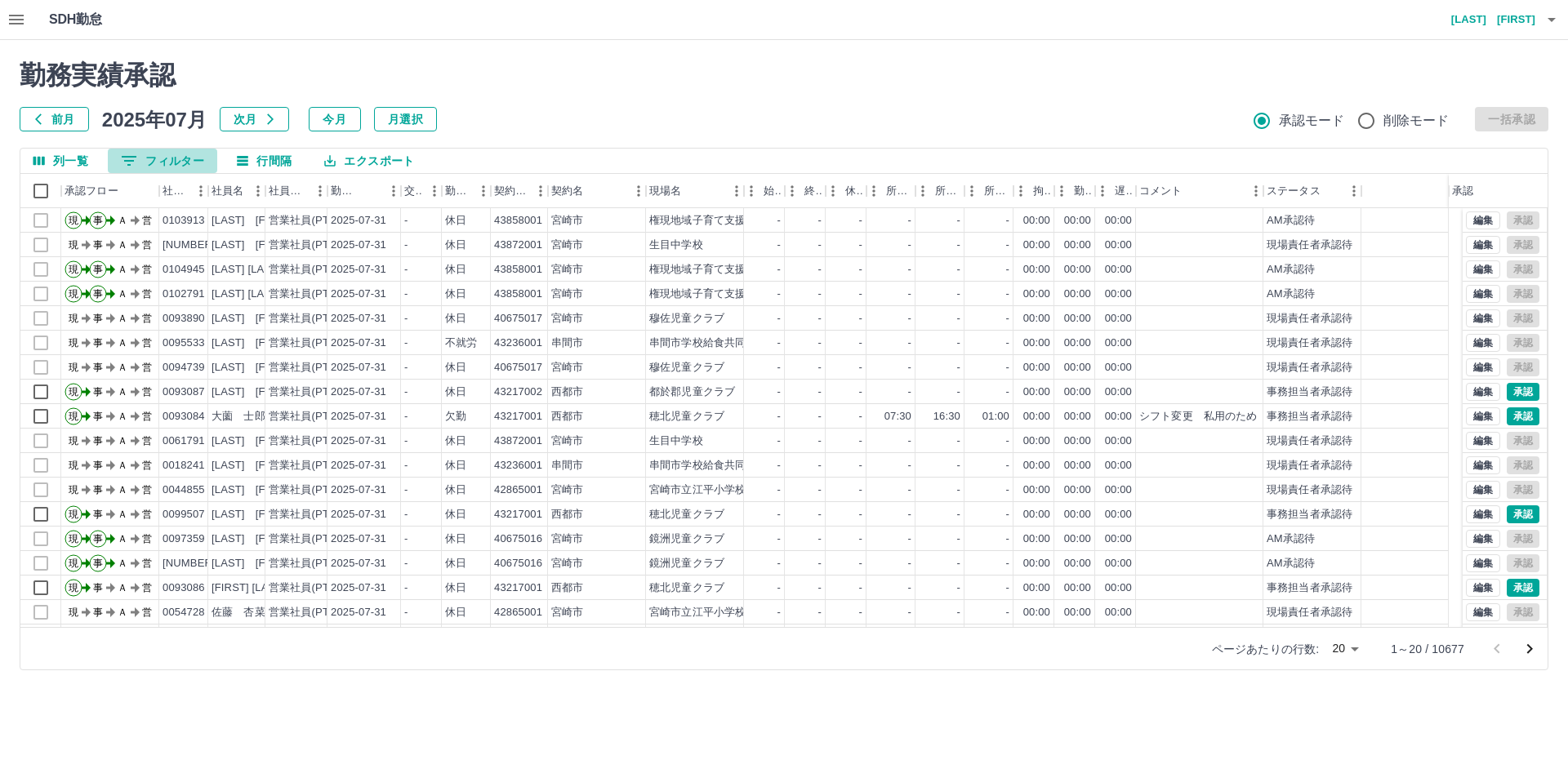click on "0 フィルター" at bounding box center [163, 161] 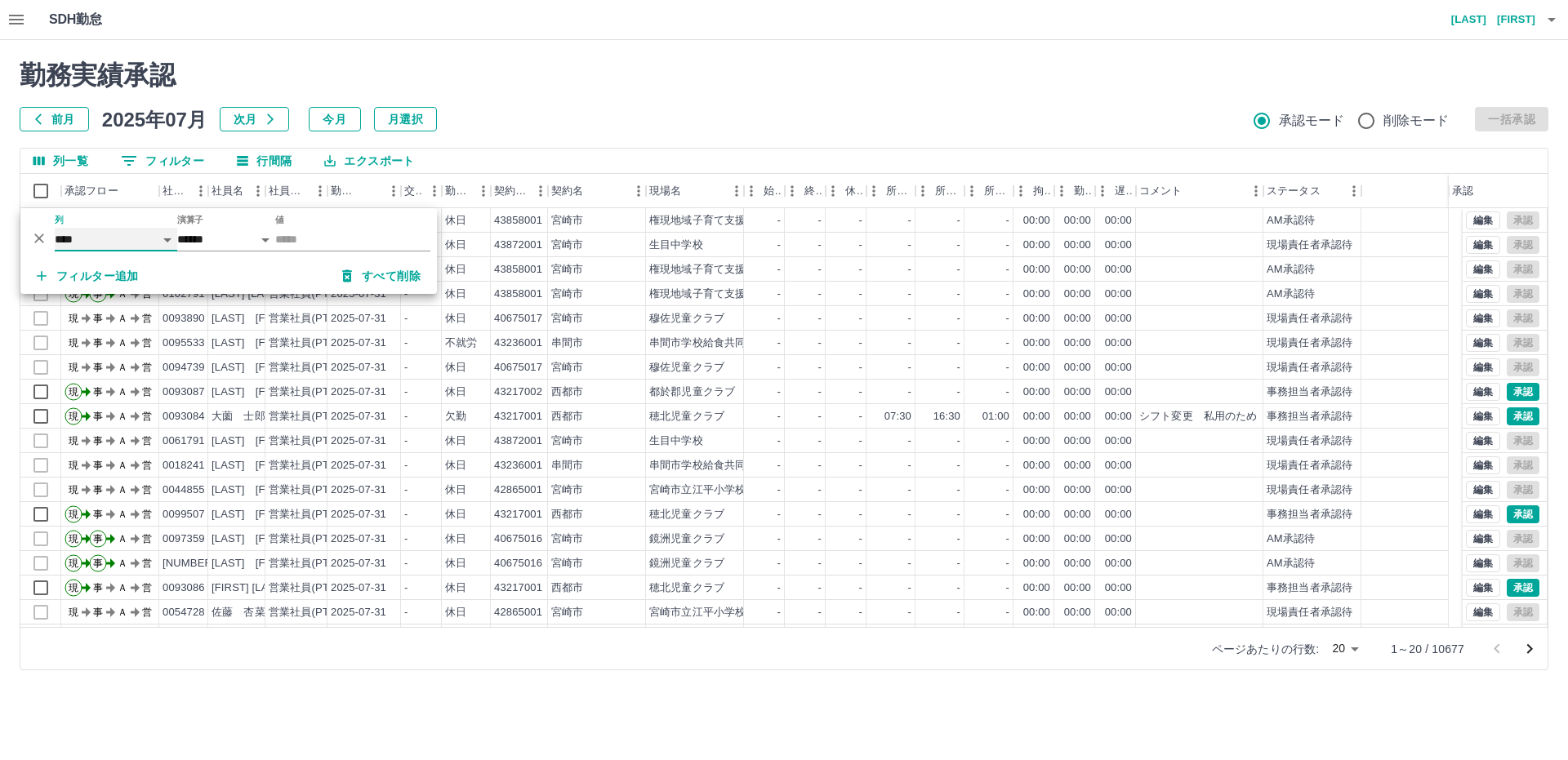 click on "**** *** **** *** *** **** ***** *** *** ** ** ** **** **** **** ** ** *** **** *****" at bounding box center (116, 239) 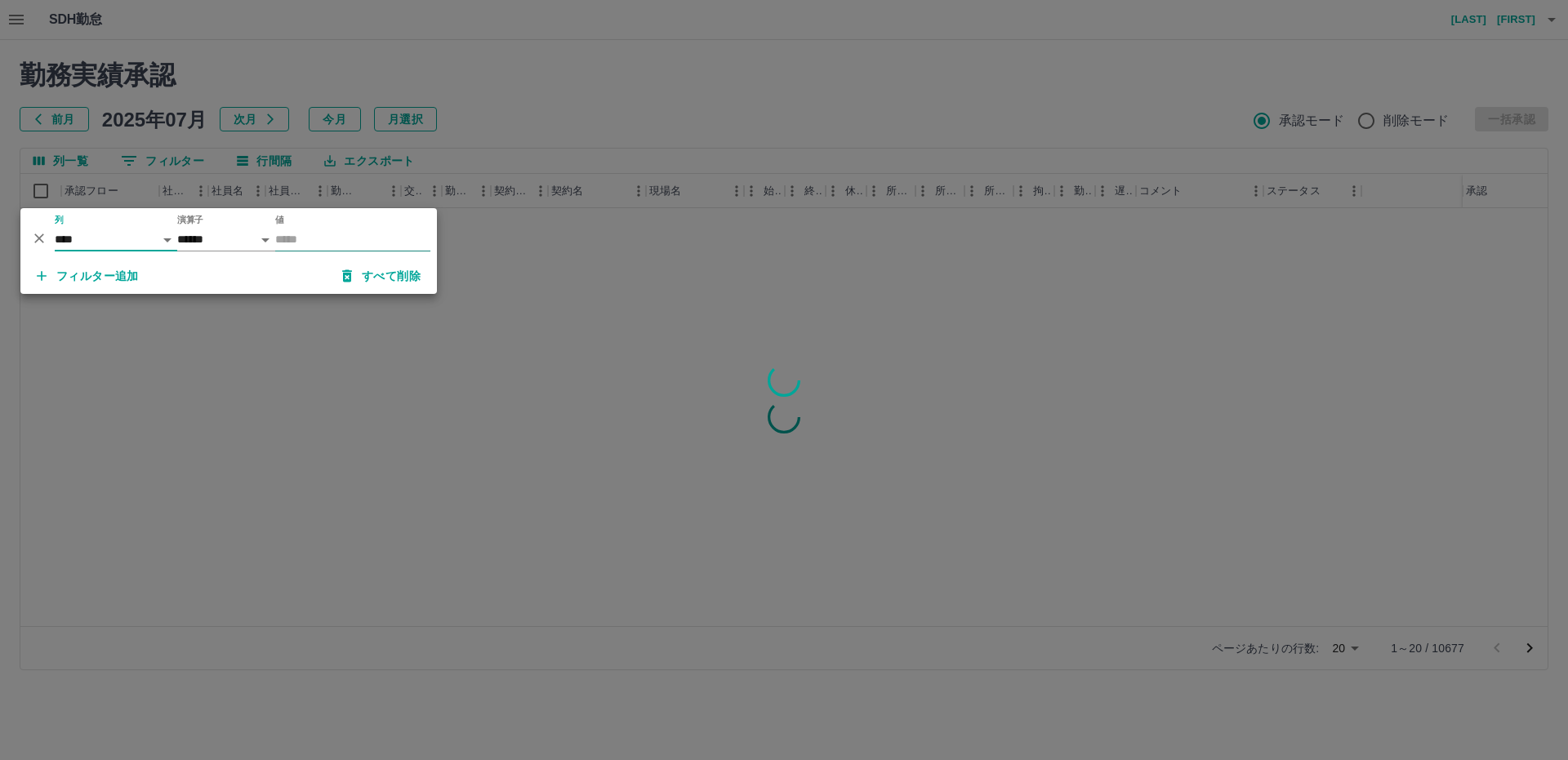 click on "値" at bounding box center (353, 239) 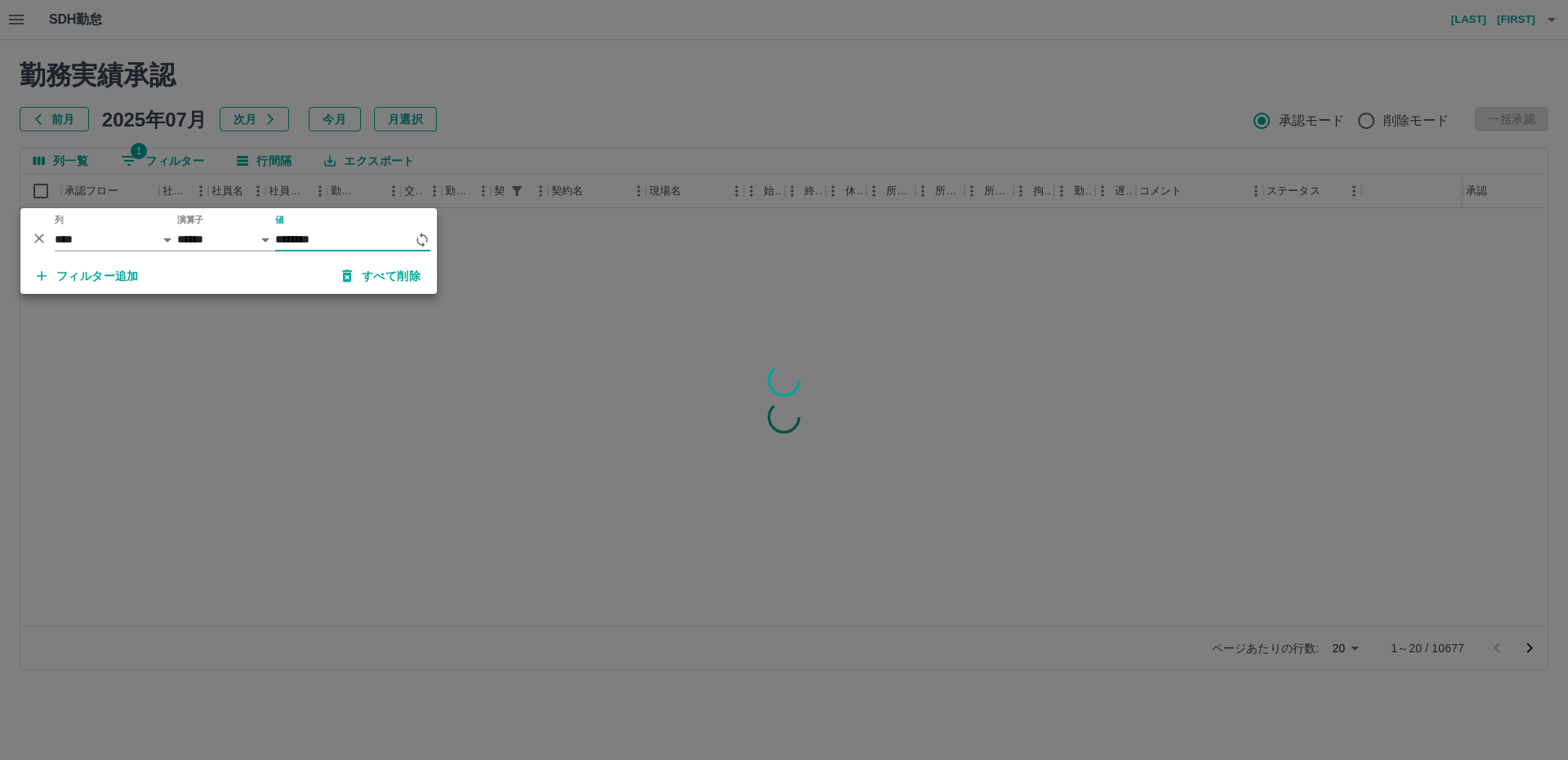 type on "********" 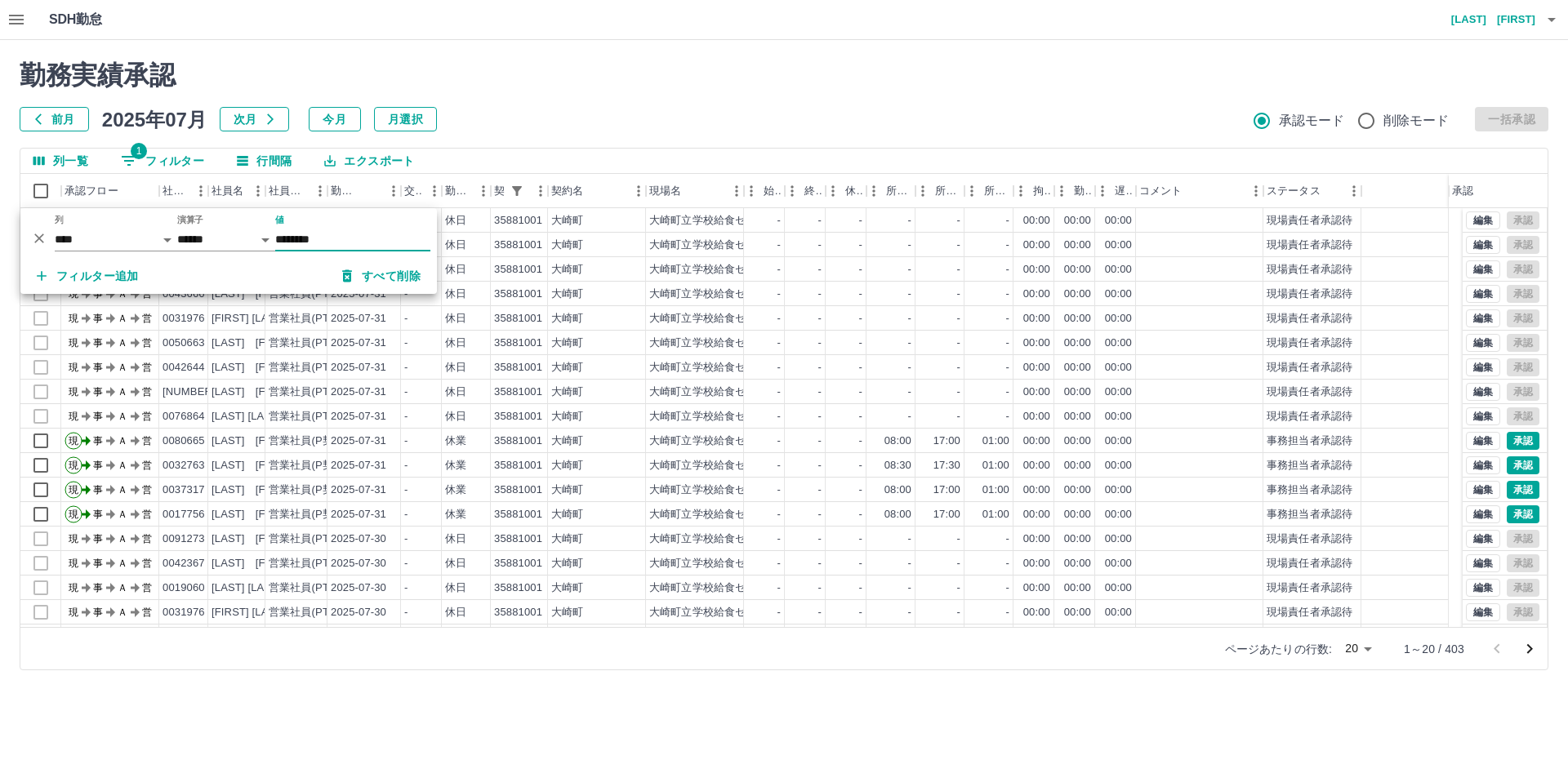 click on "前月 2025年07月 次月 今月 月選択 承認モード 削除モード 一括承認" at bounding box center [784, 119] 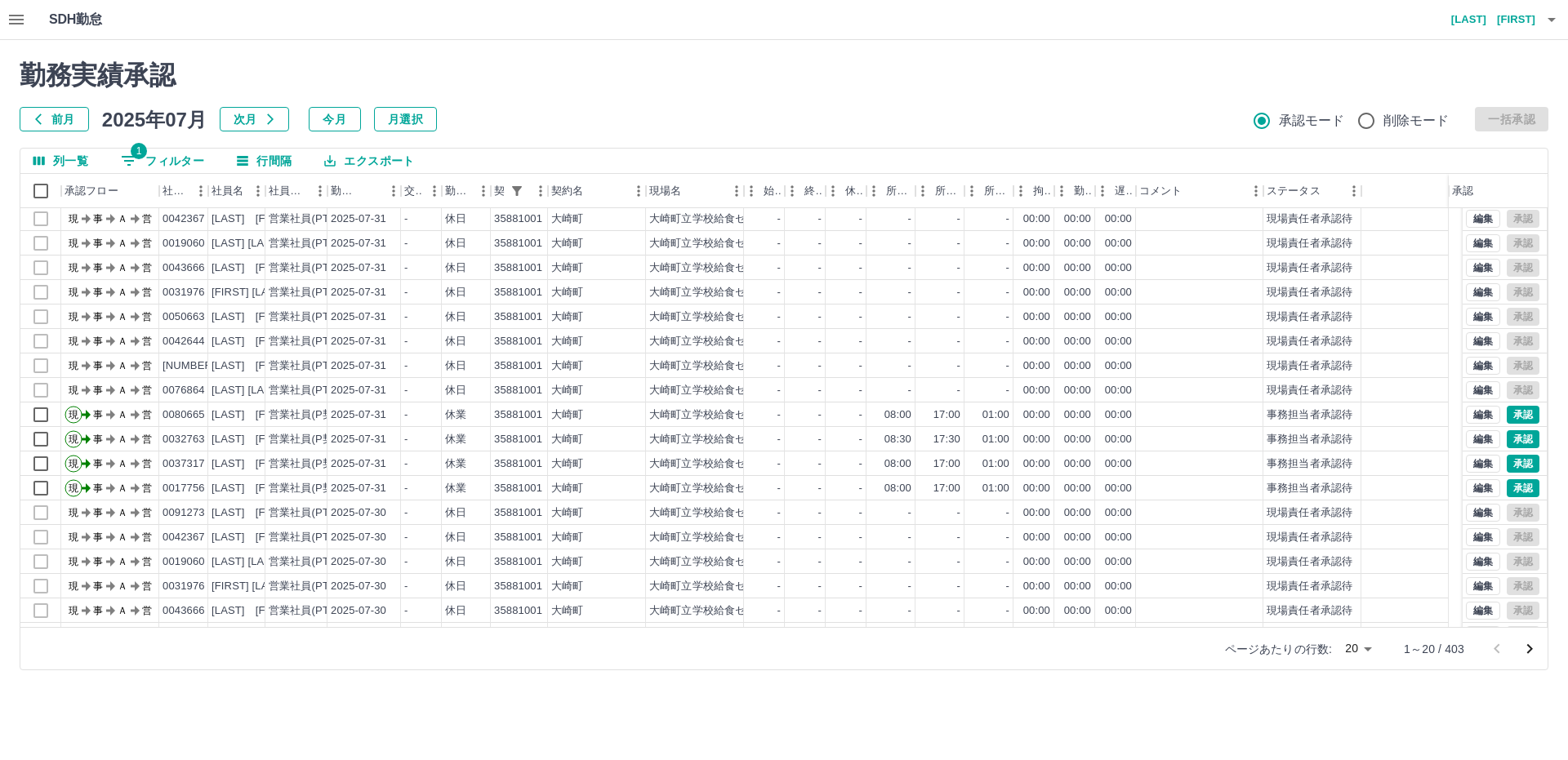 scroll, scrollTop: 71, scrollLeft: 0, axis: vertical 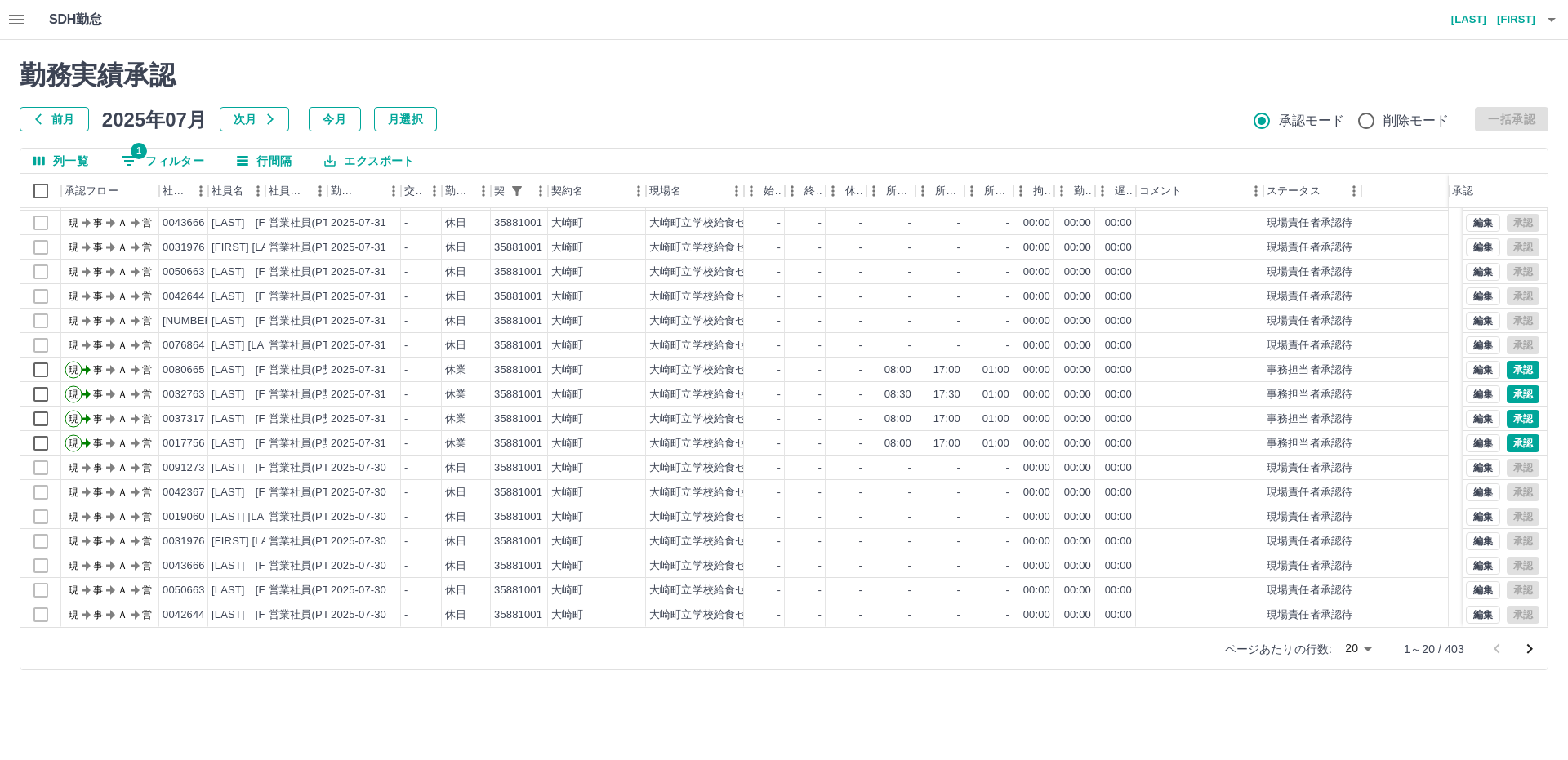 click on "1 フィルター" at bounding box center (163, 161) 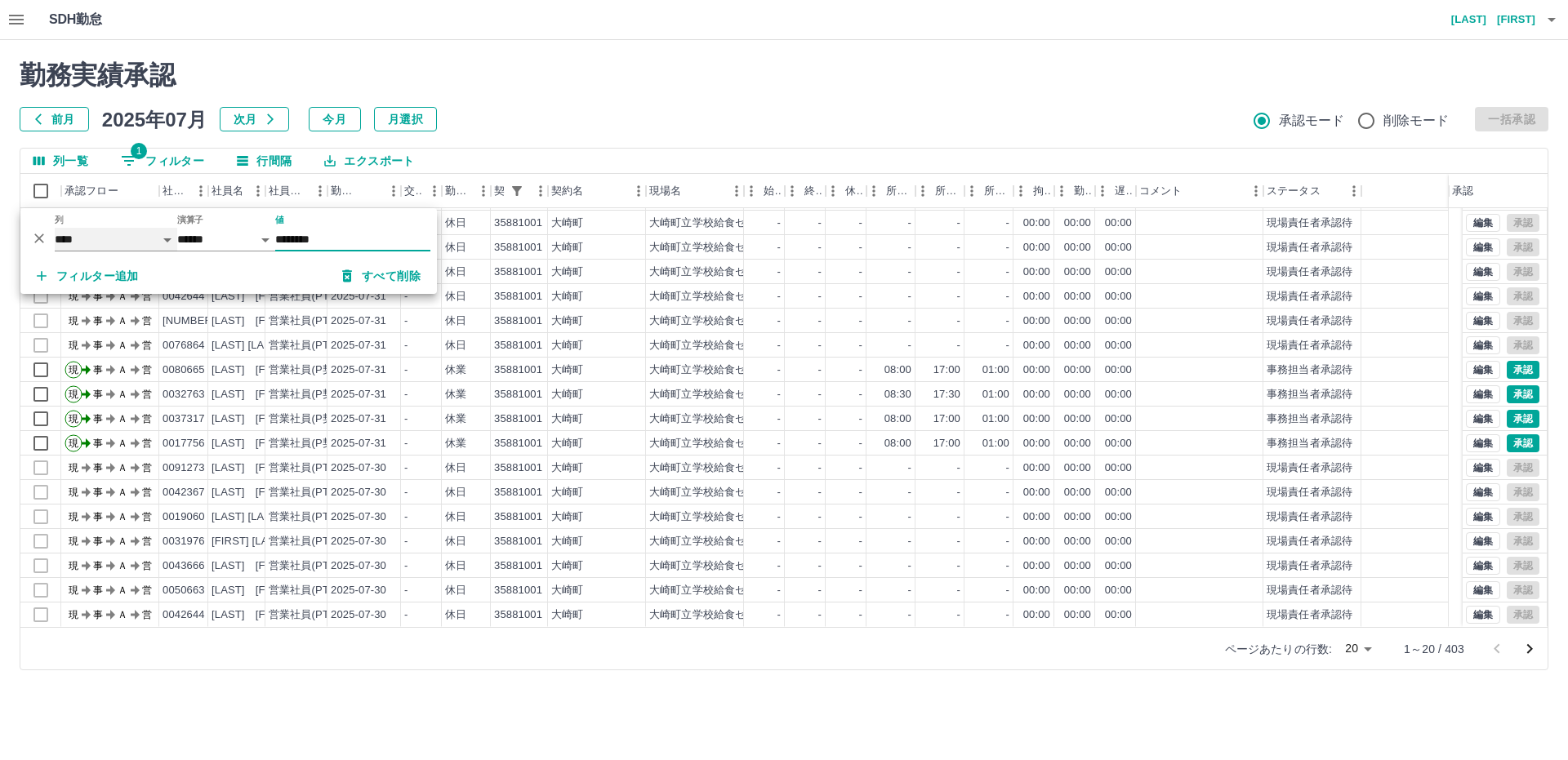 click on "**** *** **** *** *** **** ***** *** *** ** ** ** **** **** **** ** ** *** **** *****" at bounding box center [116, 239] 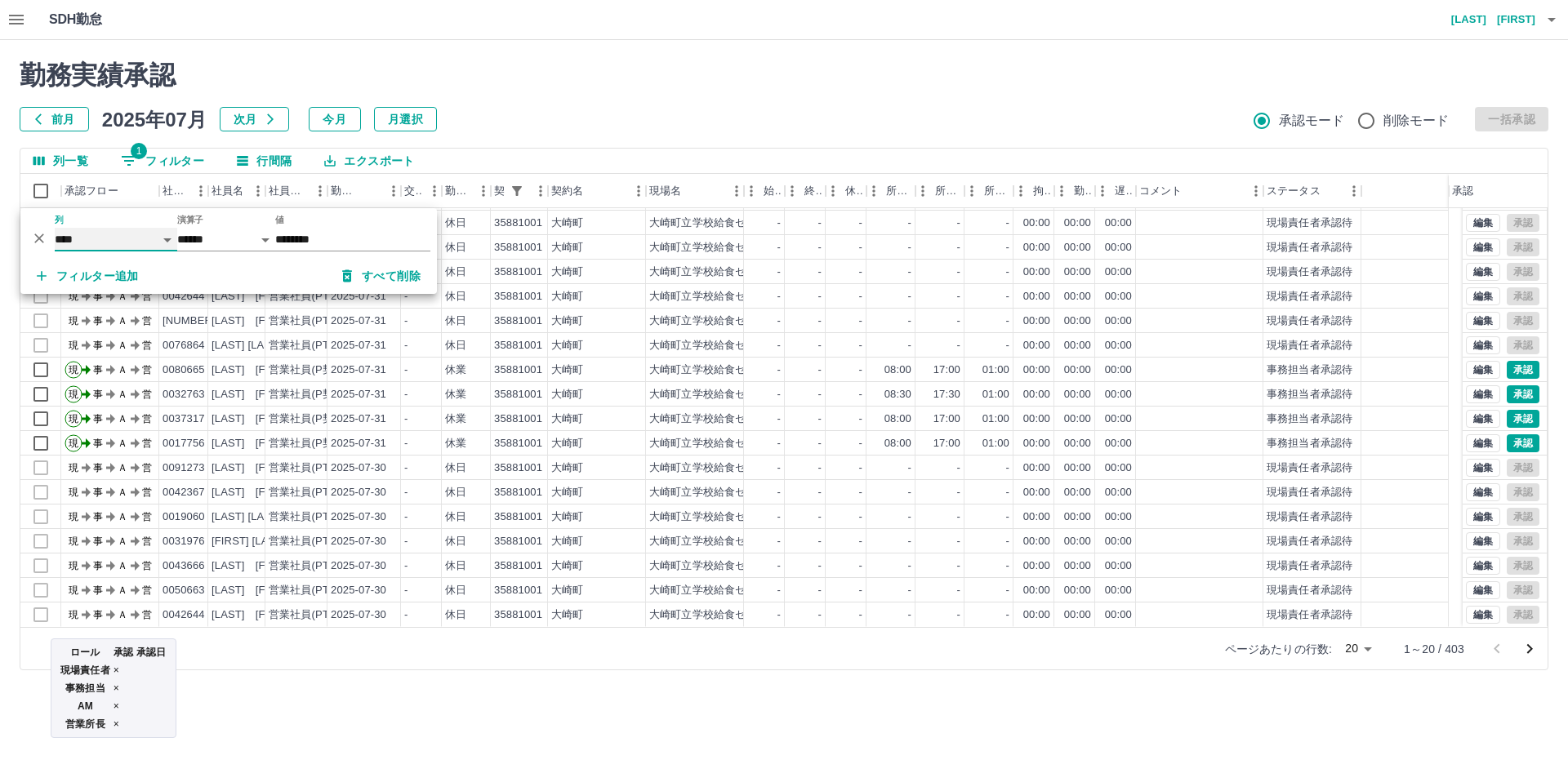 click on "**** *** **** *** *** **** ***** *** *** ** ** ** **** **** **** ** ** *** **** *****" at bounding box center [116, 239] 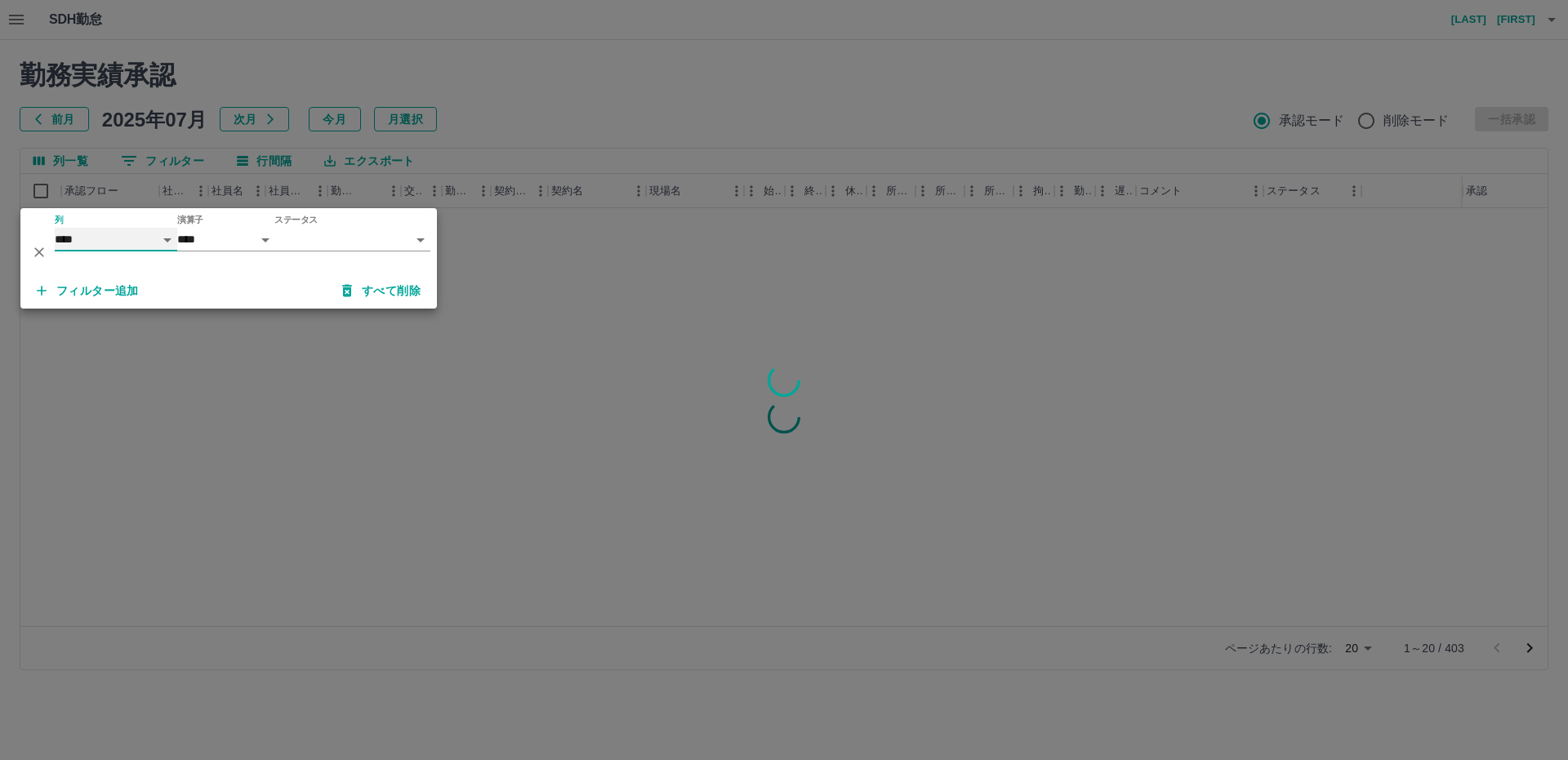 scroll, scrollTop: 0, scrollLeft: 0, axis: both 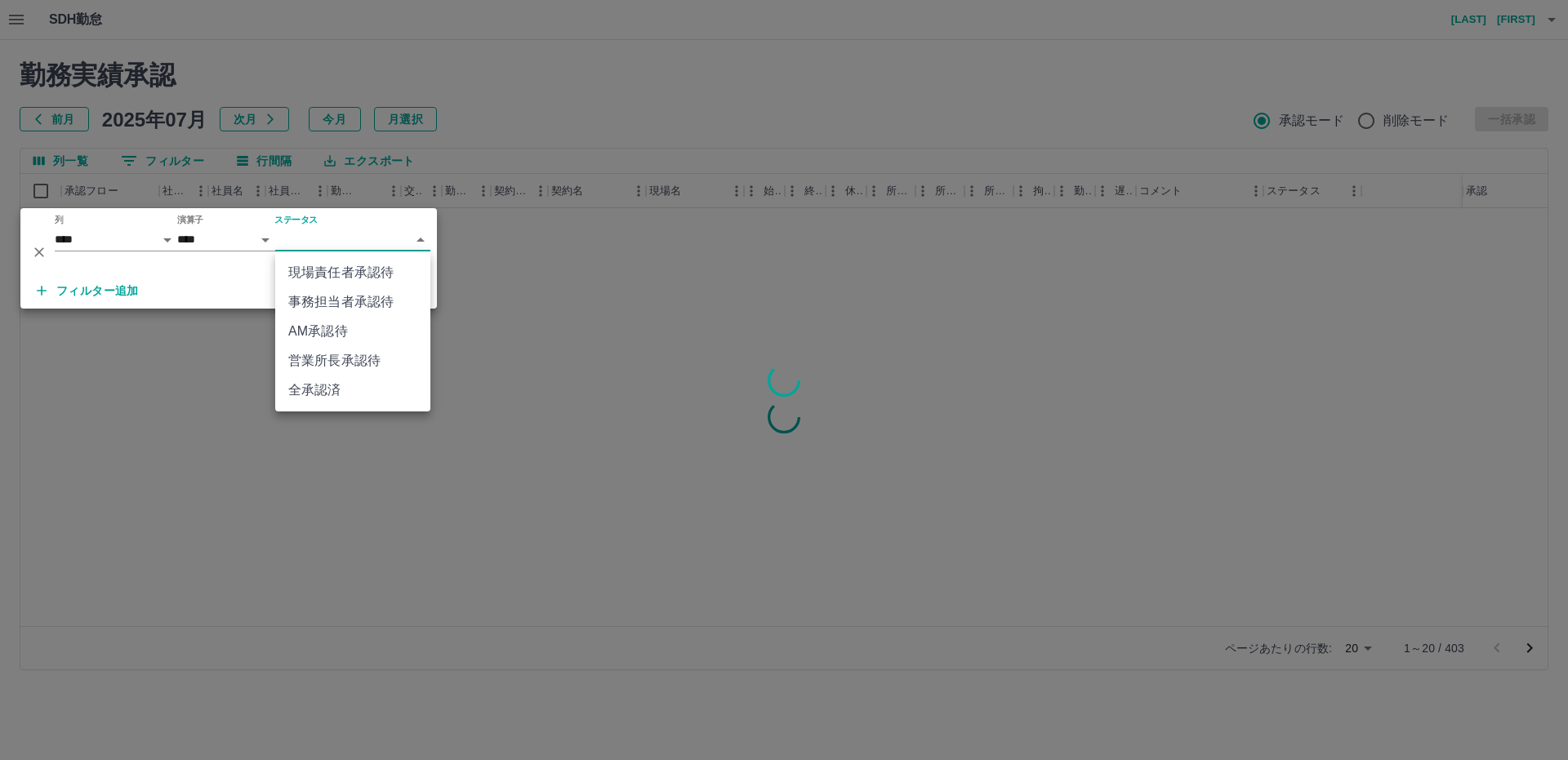 click on "SDH勤怠 [LAST]　[FIRST] 勤務実績承認 前月 2025年07月 次月 今月 月選択 承認モード 削除モード 一括承認 列一覧 0 フィルター 行間隔 エクスポート 承認フロー 社員番号 社員名 社員区分 勤務日 交通費 勤務区分 契約コード 契約名 現場名 始業 終業 休憩 所定開始 所定終業 所定休憩 拘束 勤務 遅刻等 コメント ステータス 承認 ページあたりの行数: 20 ** 1～20 / 403 SDH勤怠 *** ** 列 **** *** **** *** *** **** ***** *** *** ** ** ** **** **** **** ** ** *** **** ***** 演算子 **** ****** ステータス ​ ********* フィルター追加 すべて削除 現場責任者承認待 事務担当者承認待 AM承認待 営業所長承認待 全承認済" at bounding box center (784, 344) 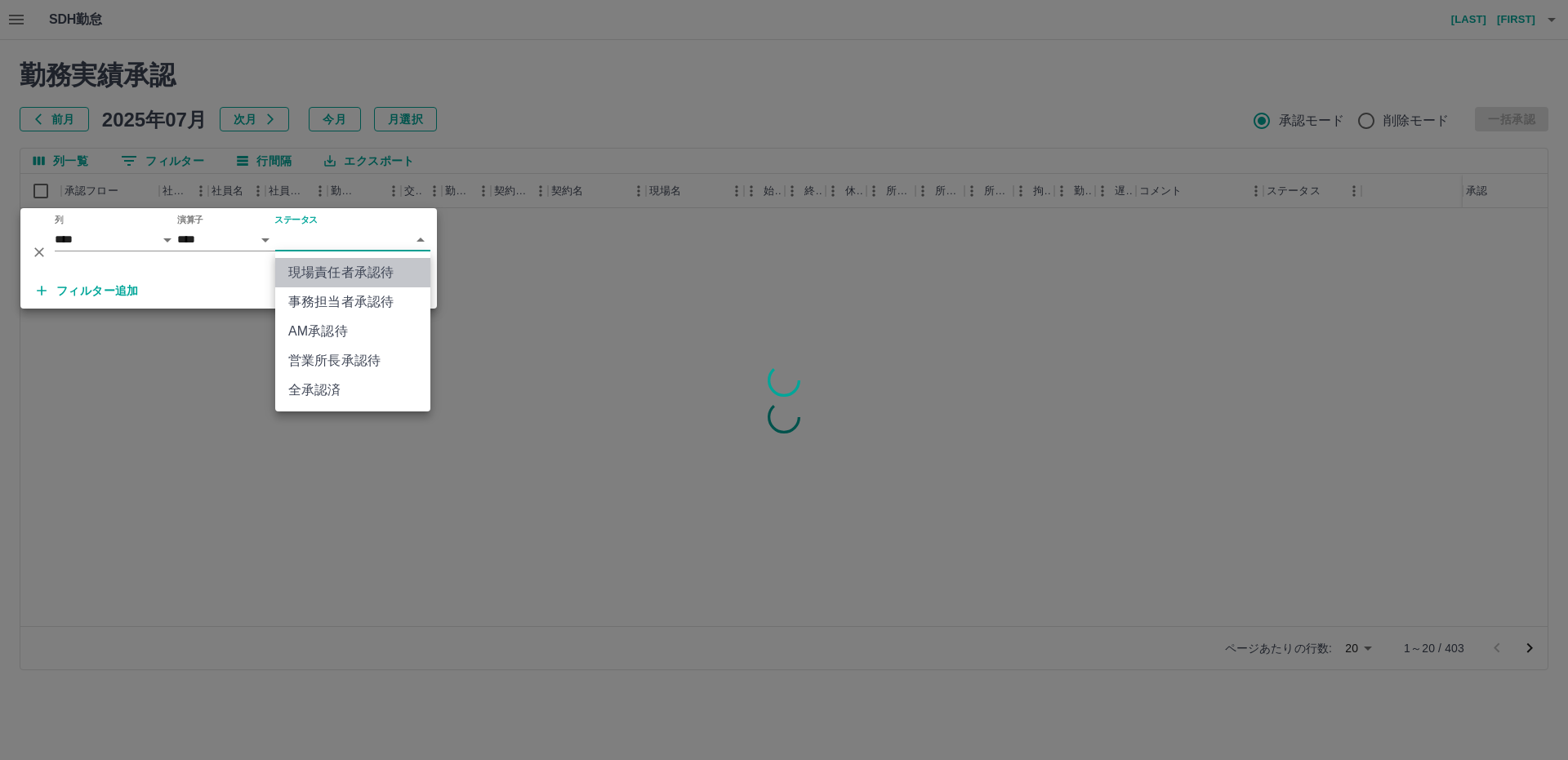 click on "現場責任者承認待" at bounding box center [353, 273] 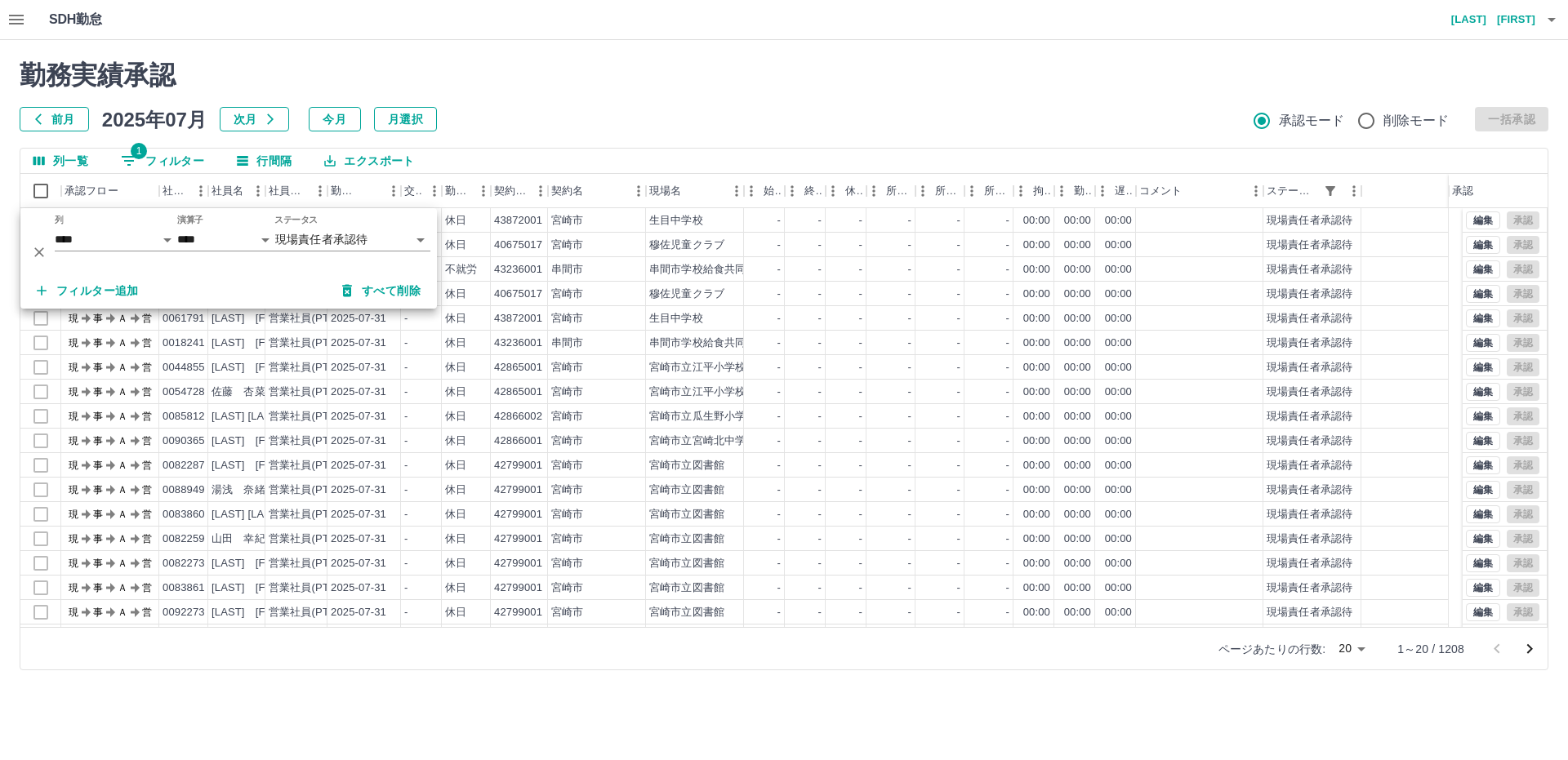 click on "勤務実績承認" at bounding box center [784, 75] 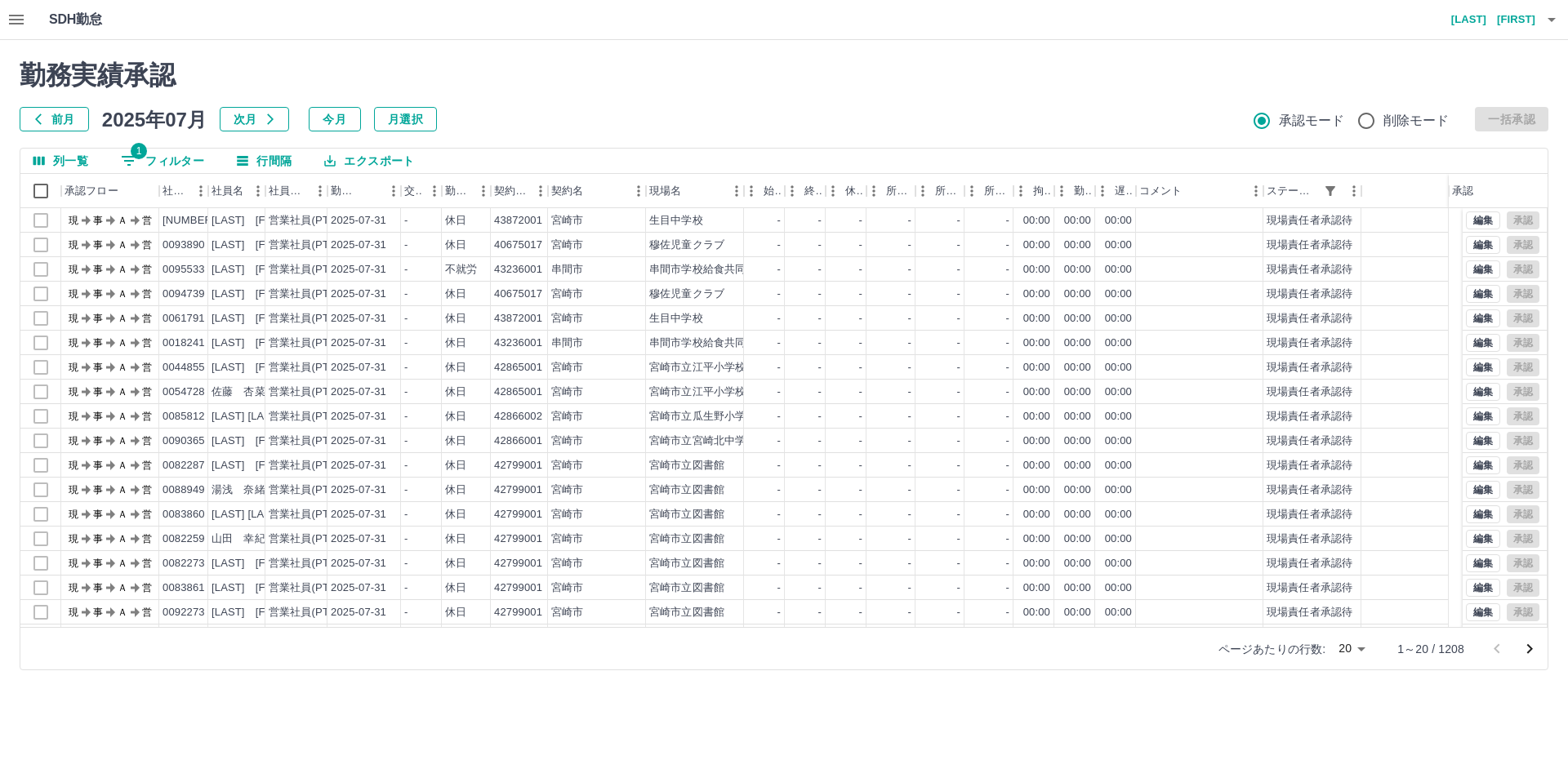 scroll, scrollTop: 71, scrollLeft: 0, axis: vertical 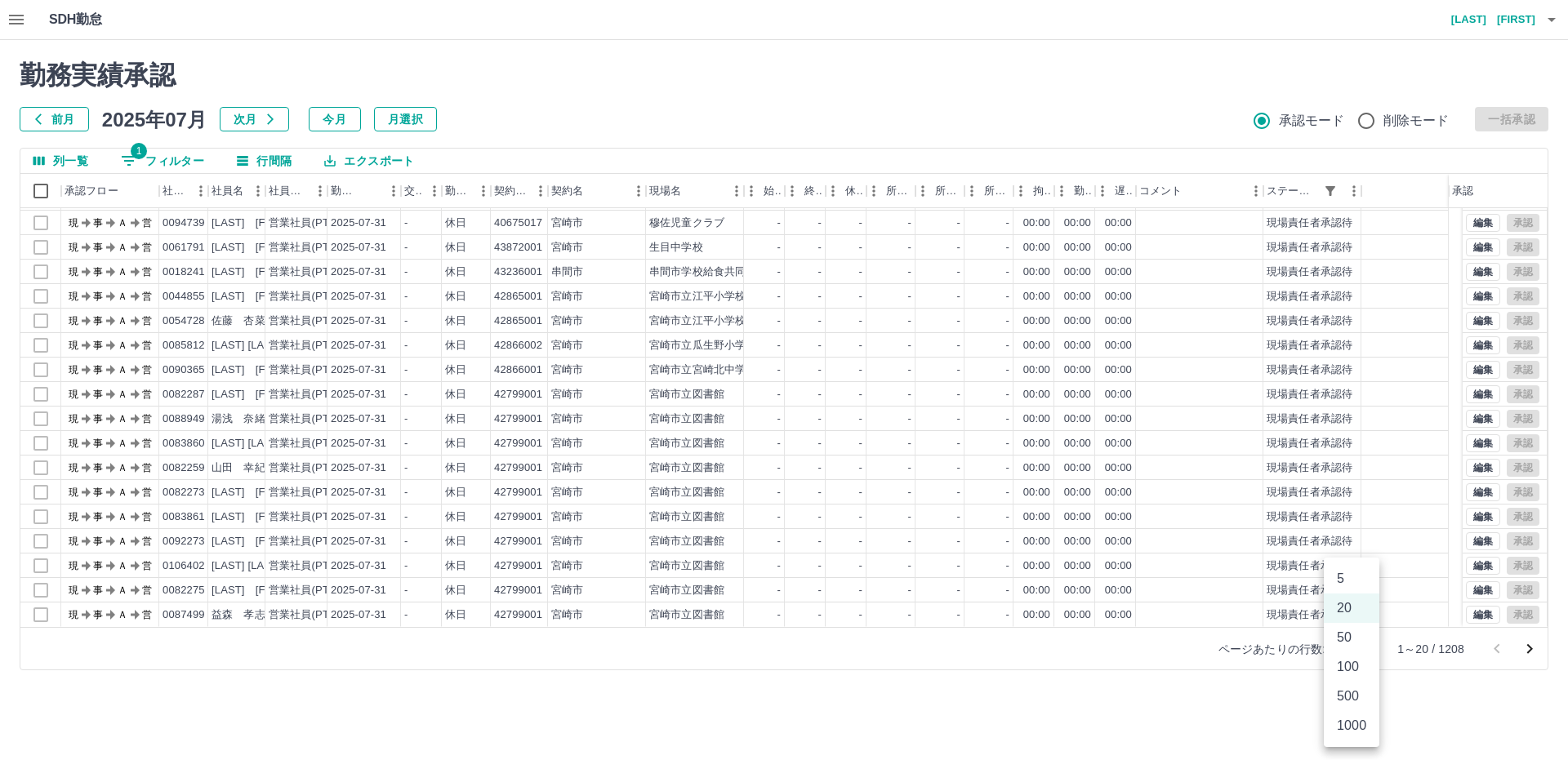 click on "SDH勤怠 [LAST]　[FIRST] 勤務実績承認 前月 2025年07月 次月 今月 月選択 承認モード 削除モード 一括承認 列一覧 1 フィルター 行間隔 エクスポート 承認フロー 社員番号 社員名 社員区分 勤務日 交通費 勤務区分 契約コード 契約名 現場名 始業 終業 休憩 所定開始 所定終業 所定休憩 拘束 勤務 遅刻等 コメント ステータス 承認 現 事 Ａ 営 0102585 [LAST]　[FIRST] 営業社員(PT契約) [DATE]  -  休日 43872001 [CITY] [CITY]中学校 - - - - - - 00:00 00:00 00:00 現場責任者承認待 現 事 Ａ 営 0093890 [LAST]　[FIRST] 営業社員(PT契約) [DATE]  -  休日 40675017 [CITY] [CITY]児童クラブ - - - - - - 00:00 00:00 00:00 現場責任者承認待 現 事 Ａ 営 0095533 [LAST]　[FIRST] 営業社員(PT契約) [DATE]  -  不就労 43236001 [CITY] [CITY]学校給食共同調理場 - - - - - - 00:00 00:00 00:00 現場責任者承認待 現 事 Ａ 営 0094739 [DATE]" at bounding box center (784, 344) 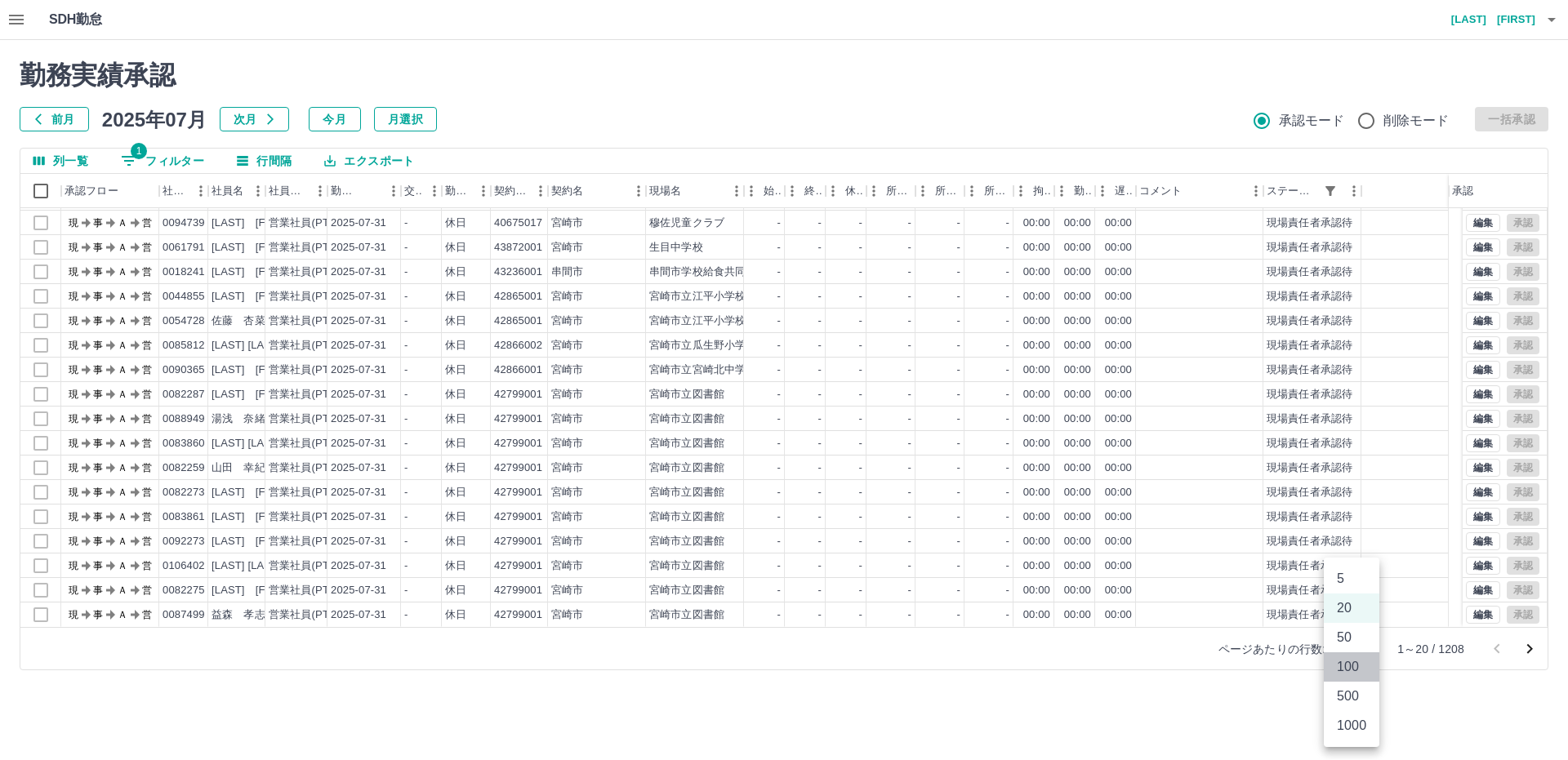 click on "100" at bounding box center [1352, 667] 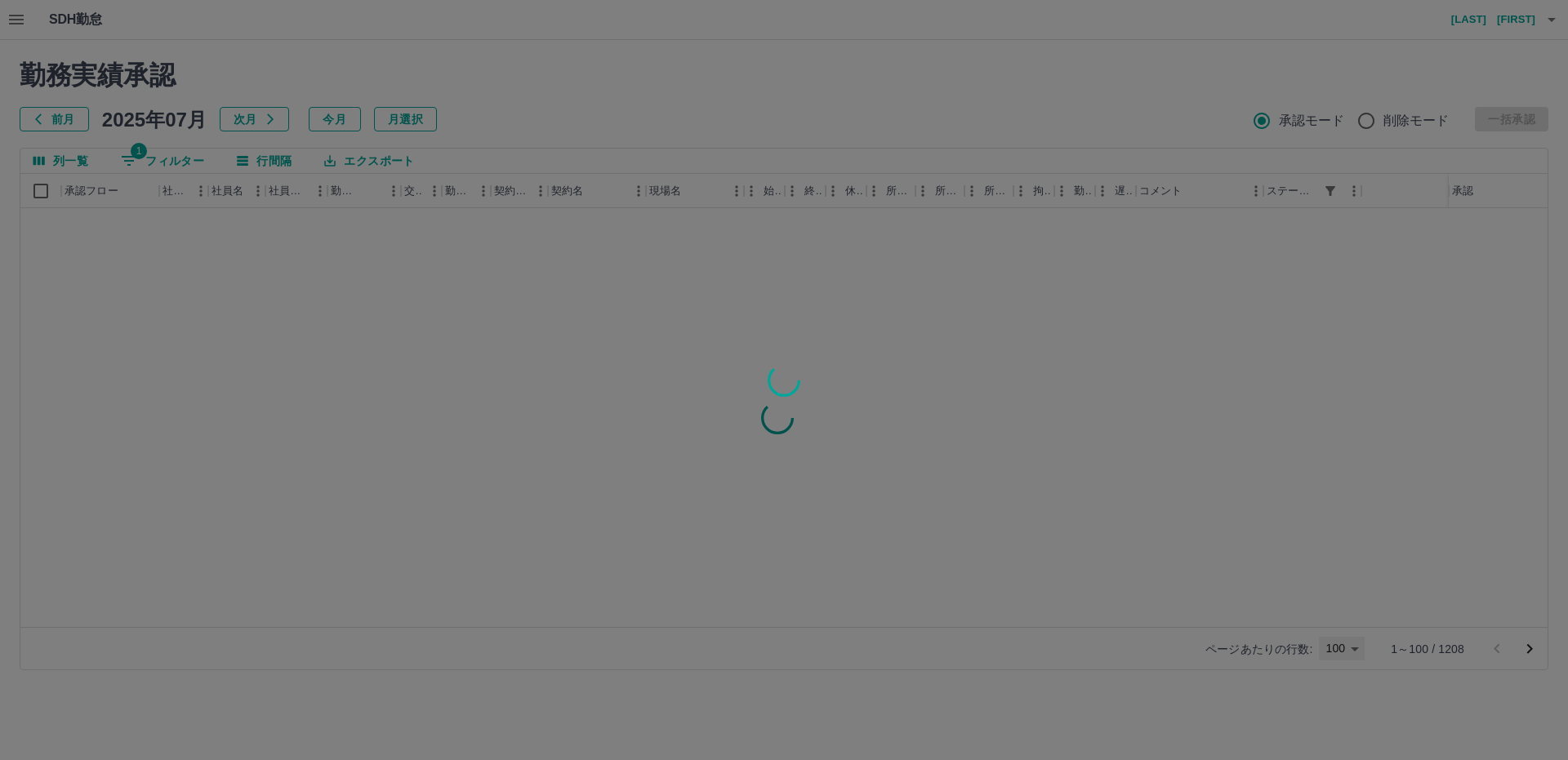 type on "***" 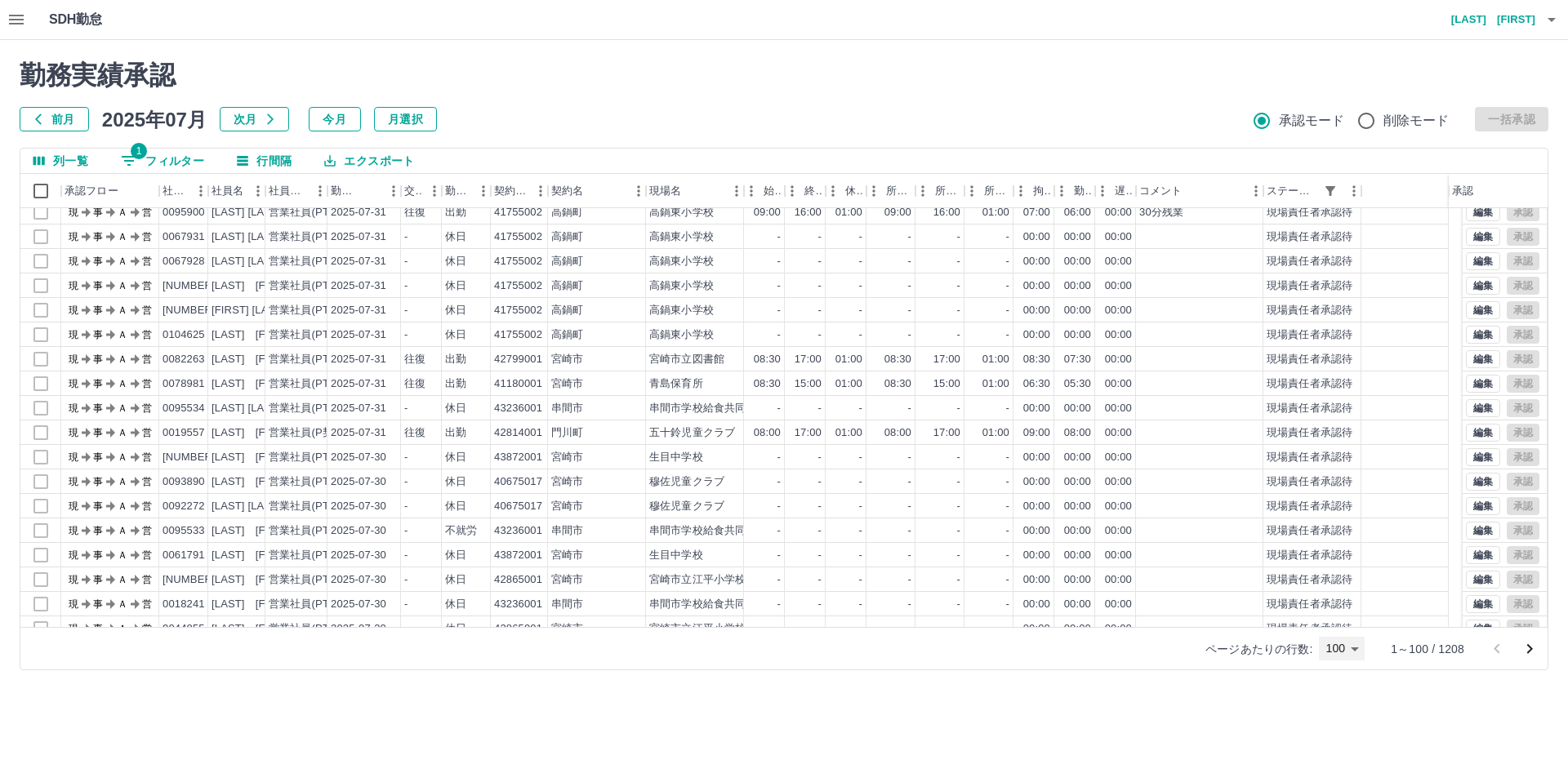 scroll, scrollTop: 2030, scrollLeft: 0, axis: vertical 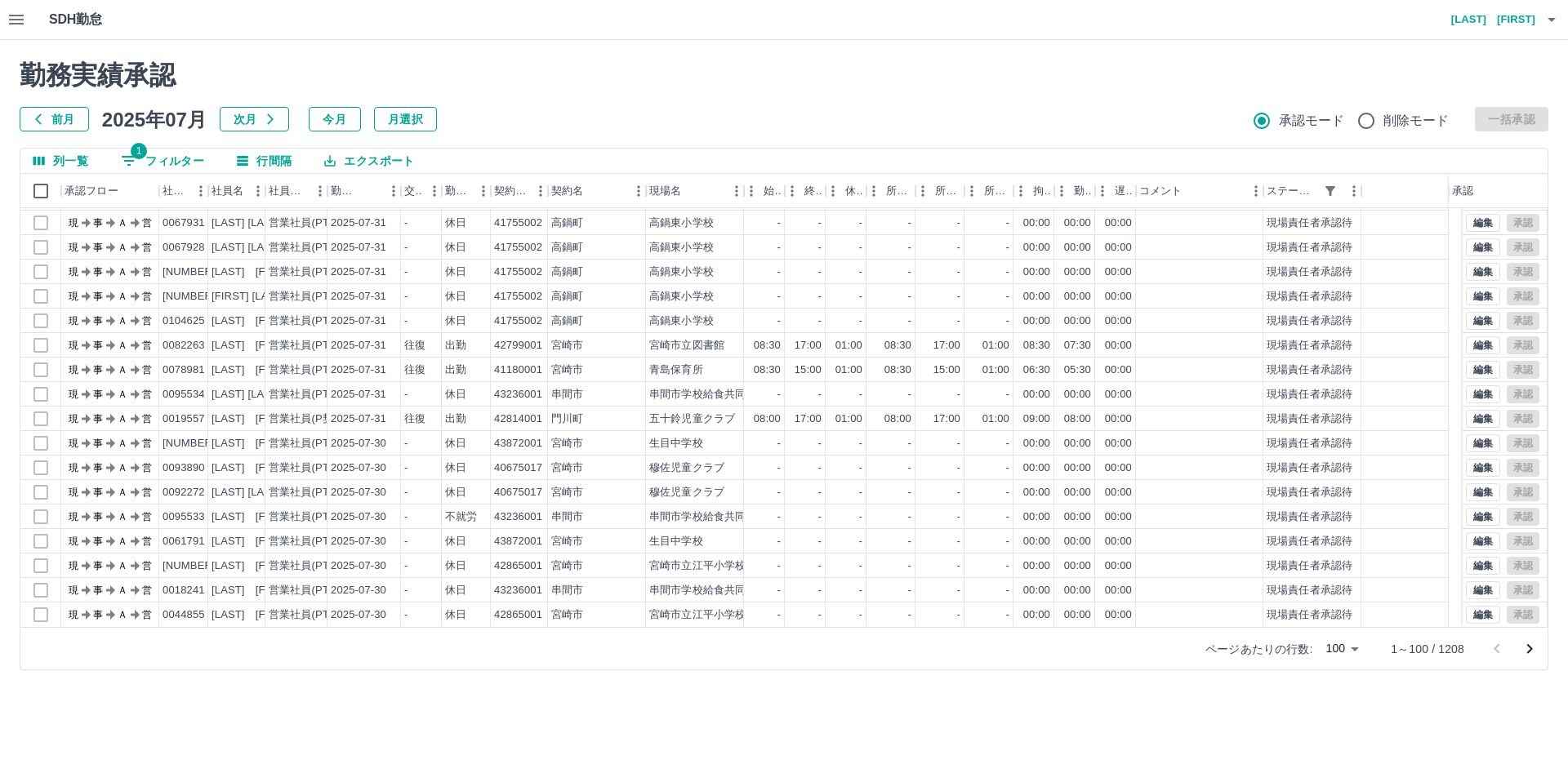 click 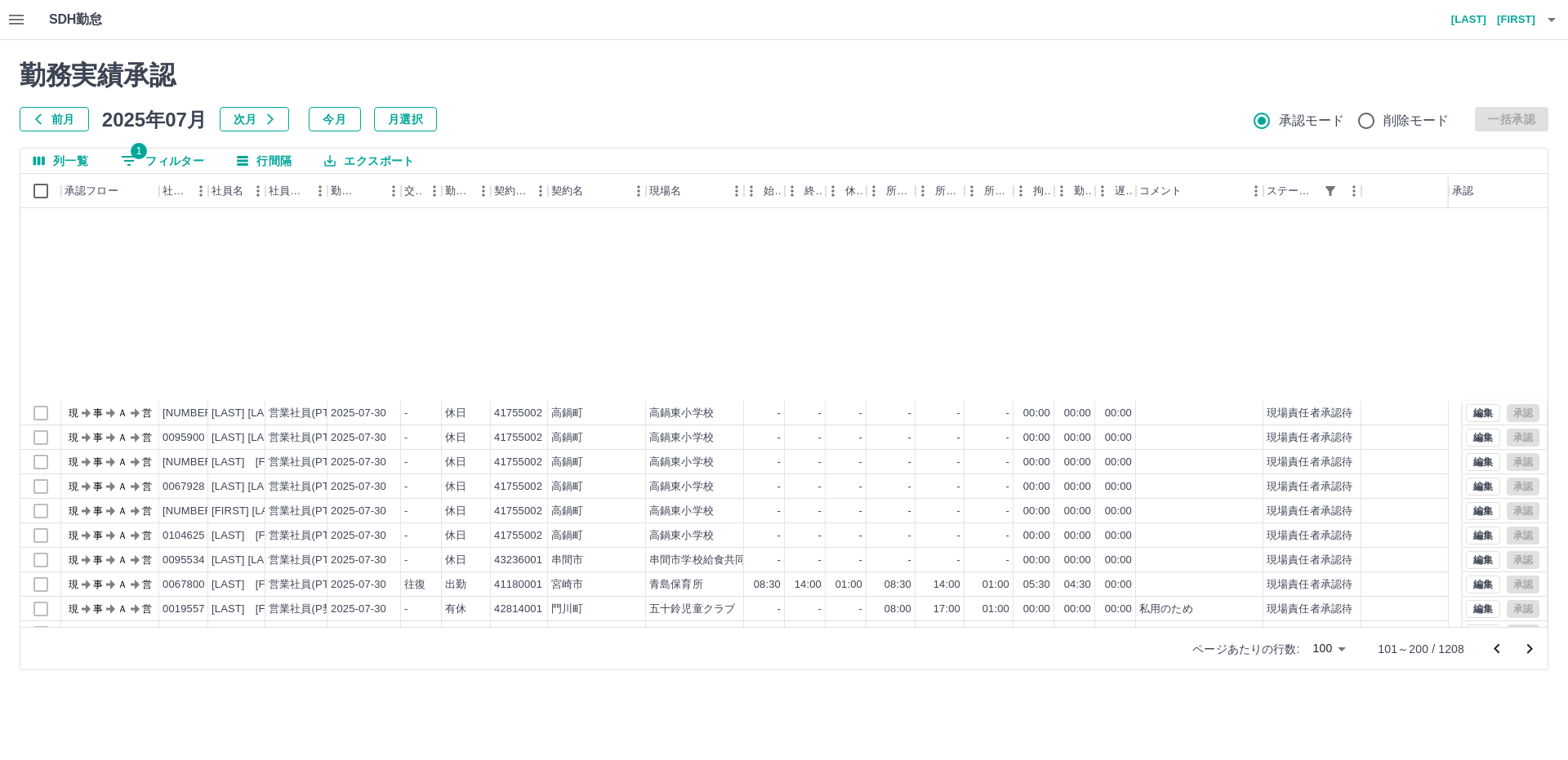 scroll, scrollTop: 2030, scrollLeft: 0, axis: vertical 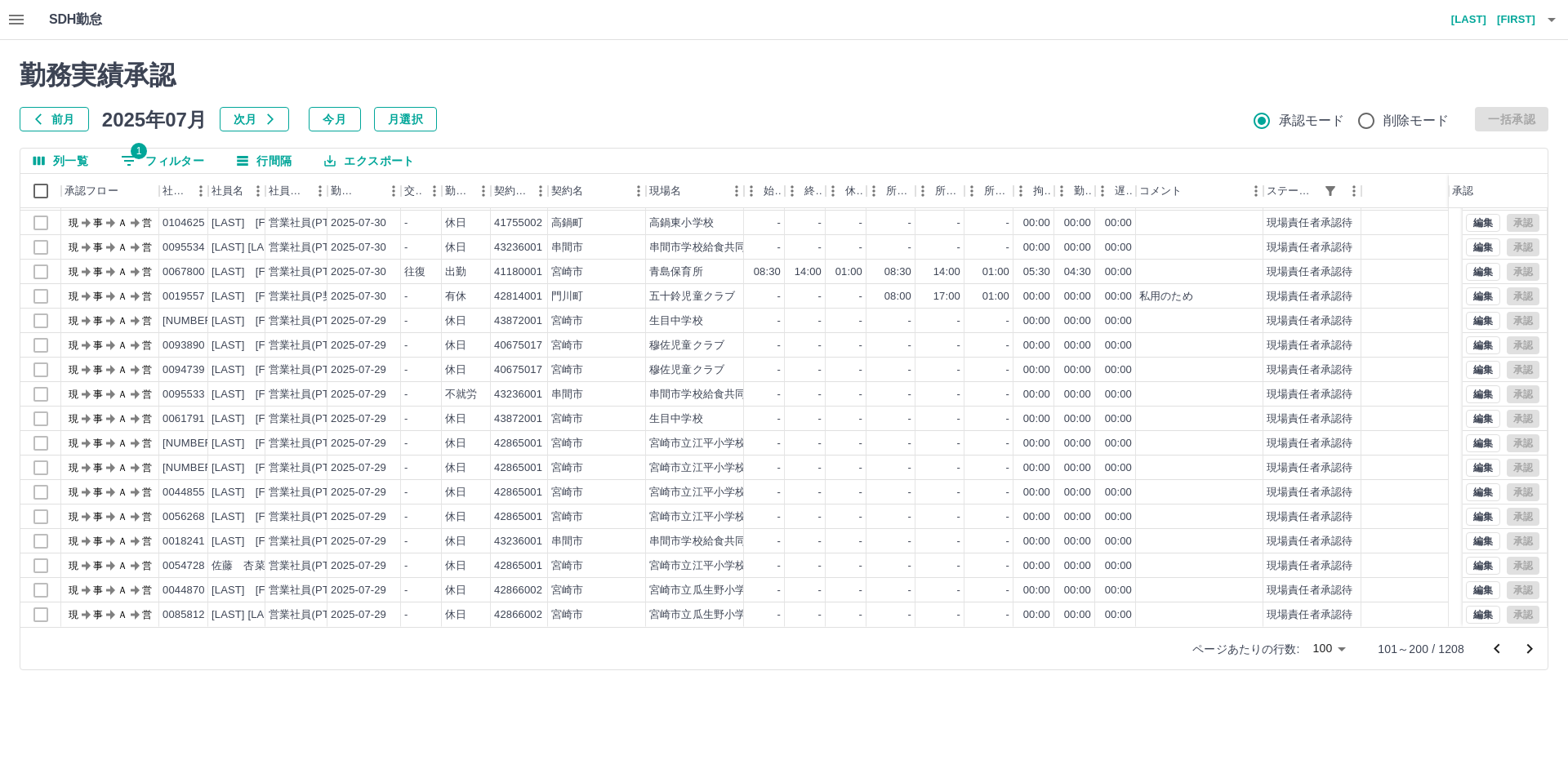 click 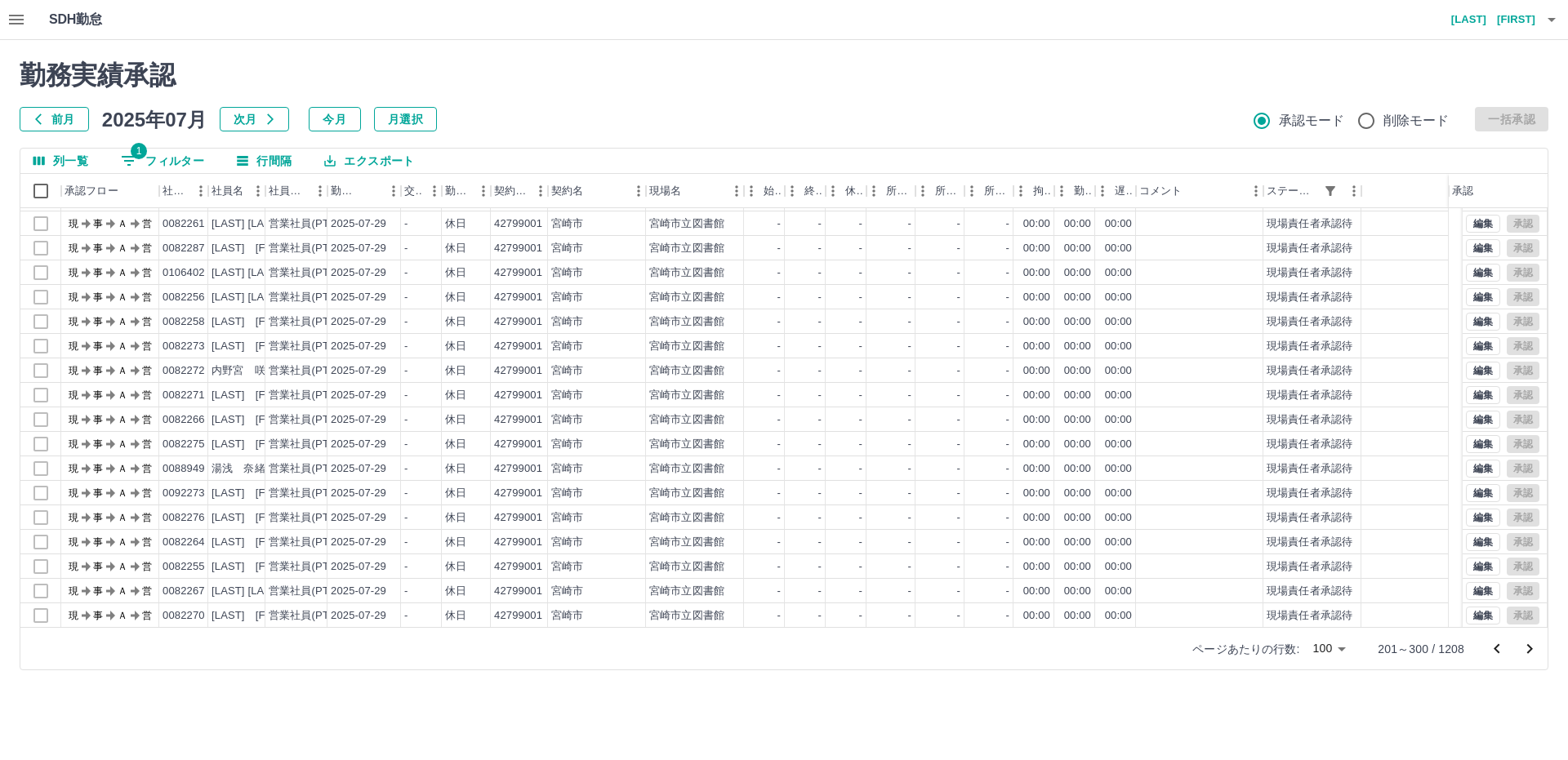 scroll, scrollTop: 0, scrollLeft: 0, axis: both 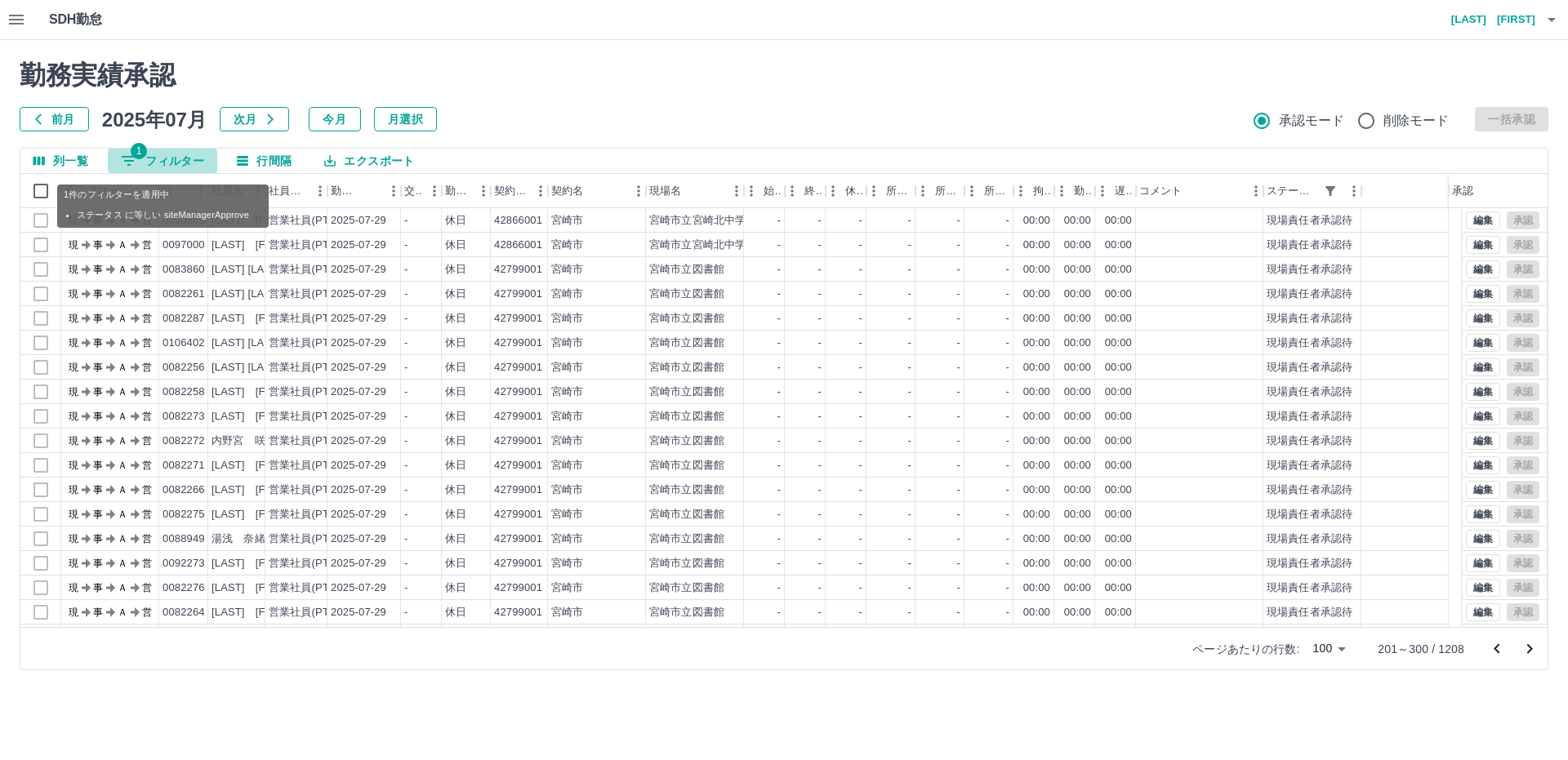 click on "1 フィルター" at bounding box center [163, 161] 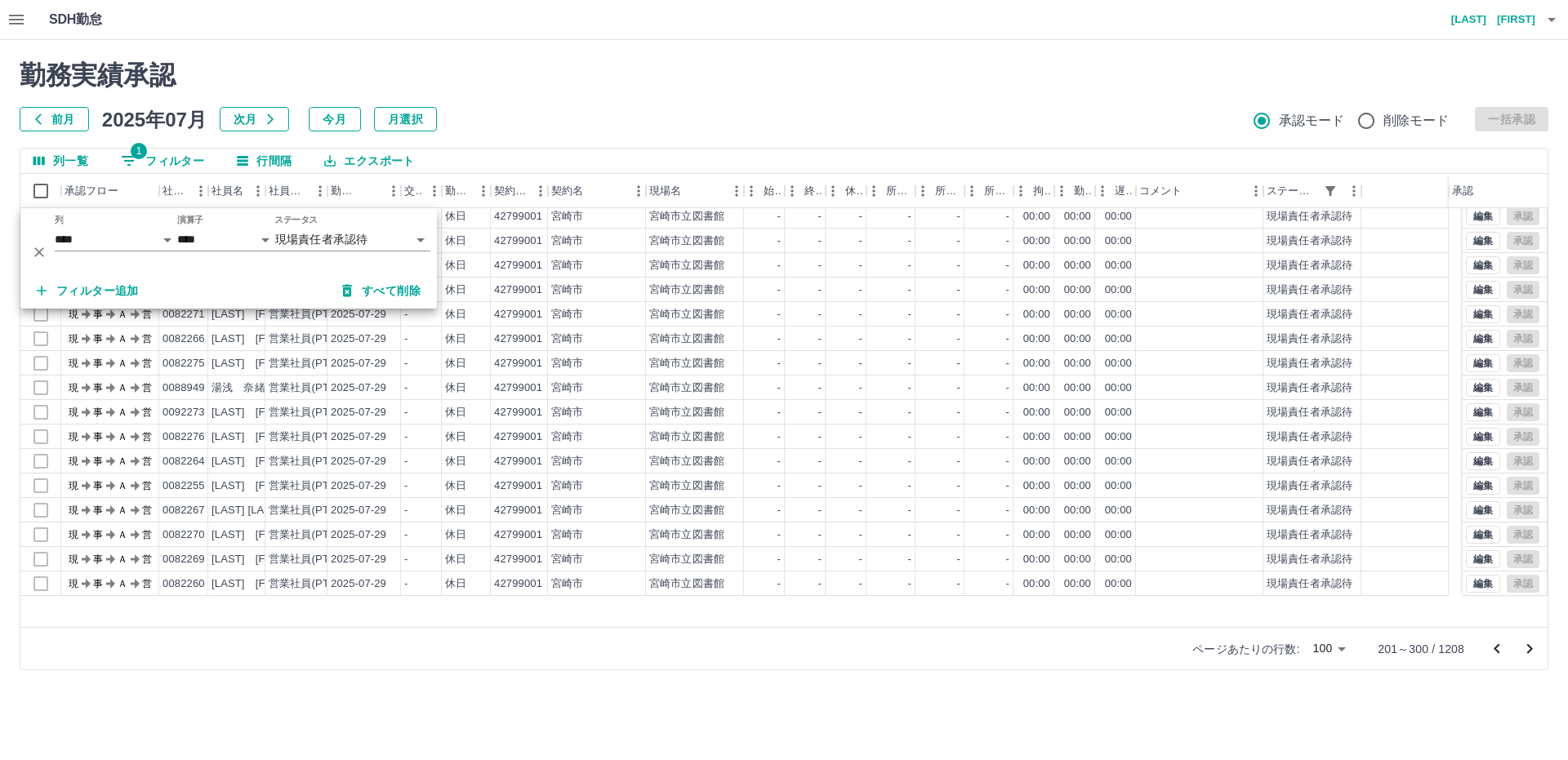 scroll, scrollTop: 0, scrollLeft: 0, axis: both 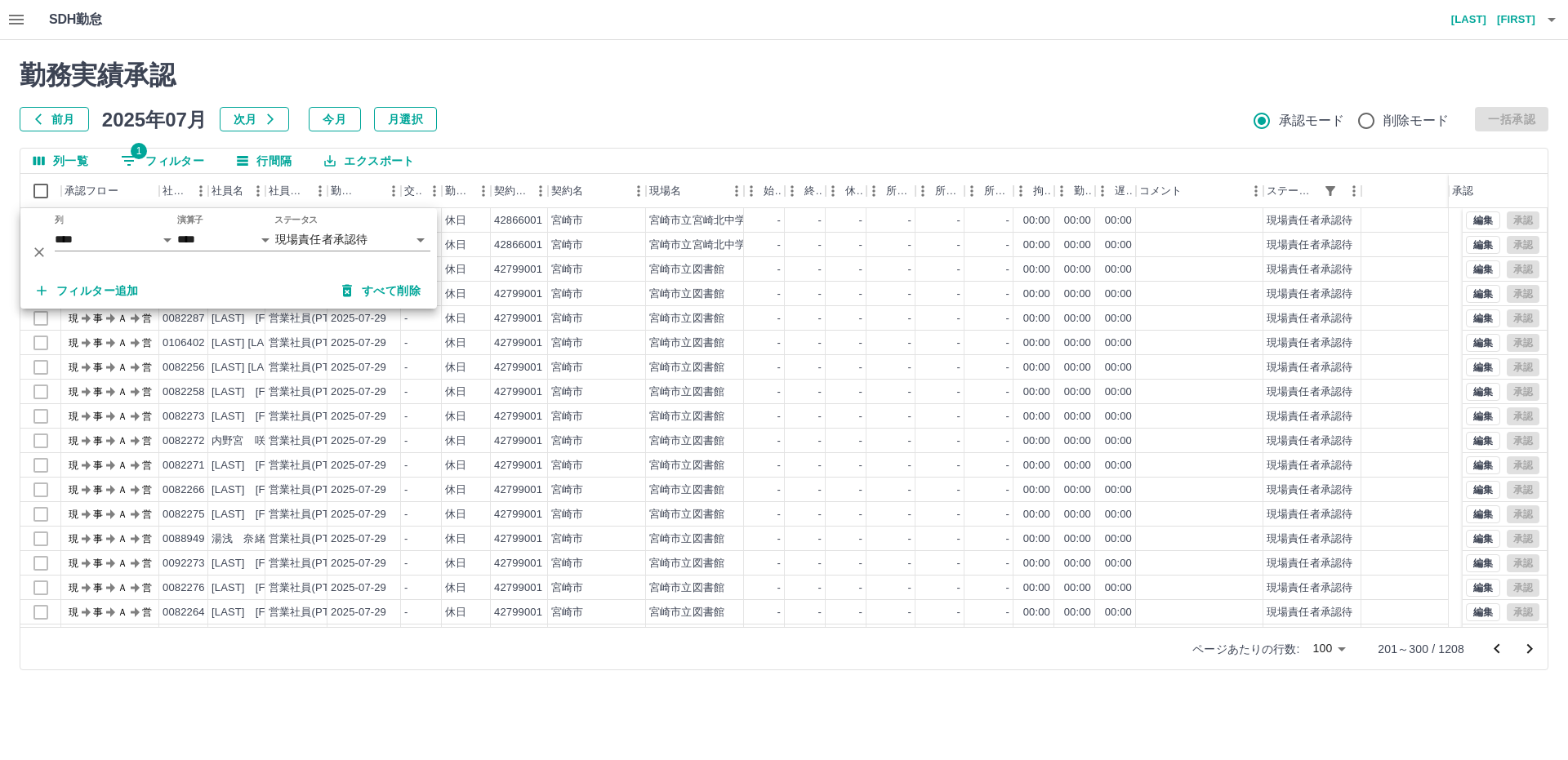 click on "SDH勤怠 安武　和美 勤務実績承認 前月 [DATE] 次月 今月 月選択 承認モード 削除モード 一括承認 列一覧 1 フィルター 行間隔 エクスポート 承認フロー 社員番号 社員名 社員区分 勤務日 交通費 勤務区分 契約コード 契約名 現場名 始業 終業 休憩 所定開始 所定終業 所定休憩 拘束 勤務 遅刻等 コメント ステータス 承認 現 事 Ａ 営 0090365 [LAST] [LAST] 営業社員(PT契約) [DATE]  -  休日 42866001 [CITY] [CITY]中学校 - - - - - - 00:00 00:00 00:00 現場責任者承認待 現 事 Ａ 営 0097000 [LAST] [LAST] 営業社員(PT契約) [DATE]  -  休日 42866001 [CITY] [CITY]中学校 - - - - - - 00:00 00:00 00:00 現場責任者承認待 現 事 Ａ 営 0083860 [LAST] [LAST] 営業社員(PT契約) [DATE]  -  休日 42799001 [CITY] [CITY]図書館 - - - - - - 00:00 00:00 00:00 現場責任者承認待 現 事 Ａ 営 0082261  -  - - -" at bounding box center (784, 344) 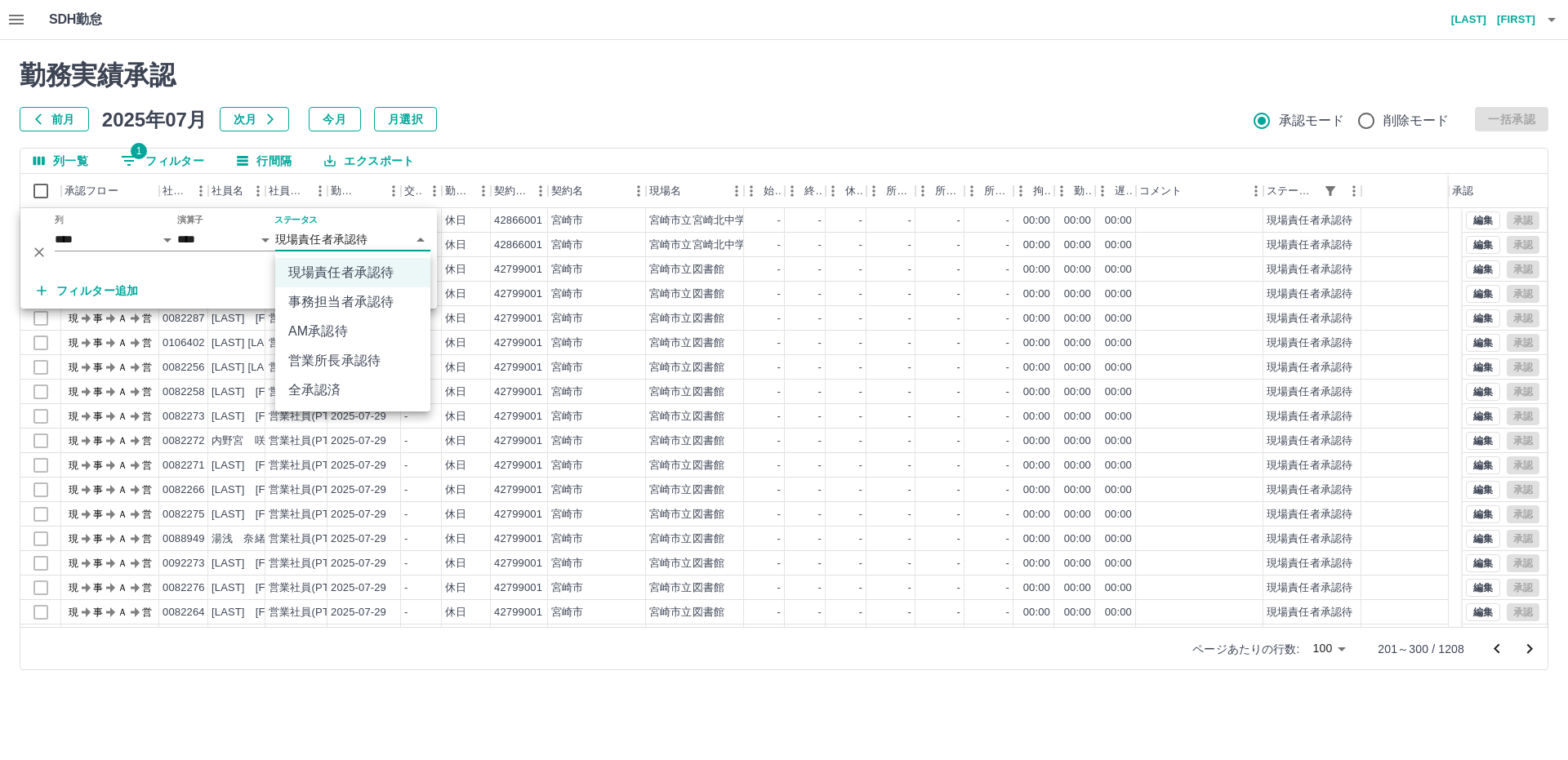 click at bounding box center (784, 380) 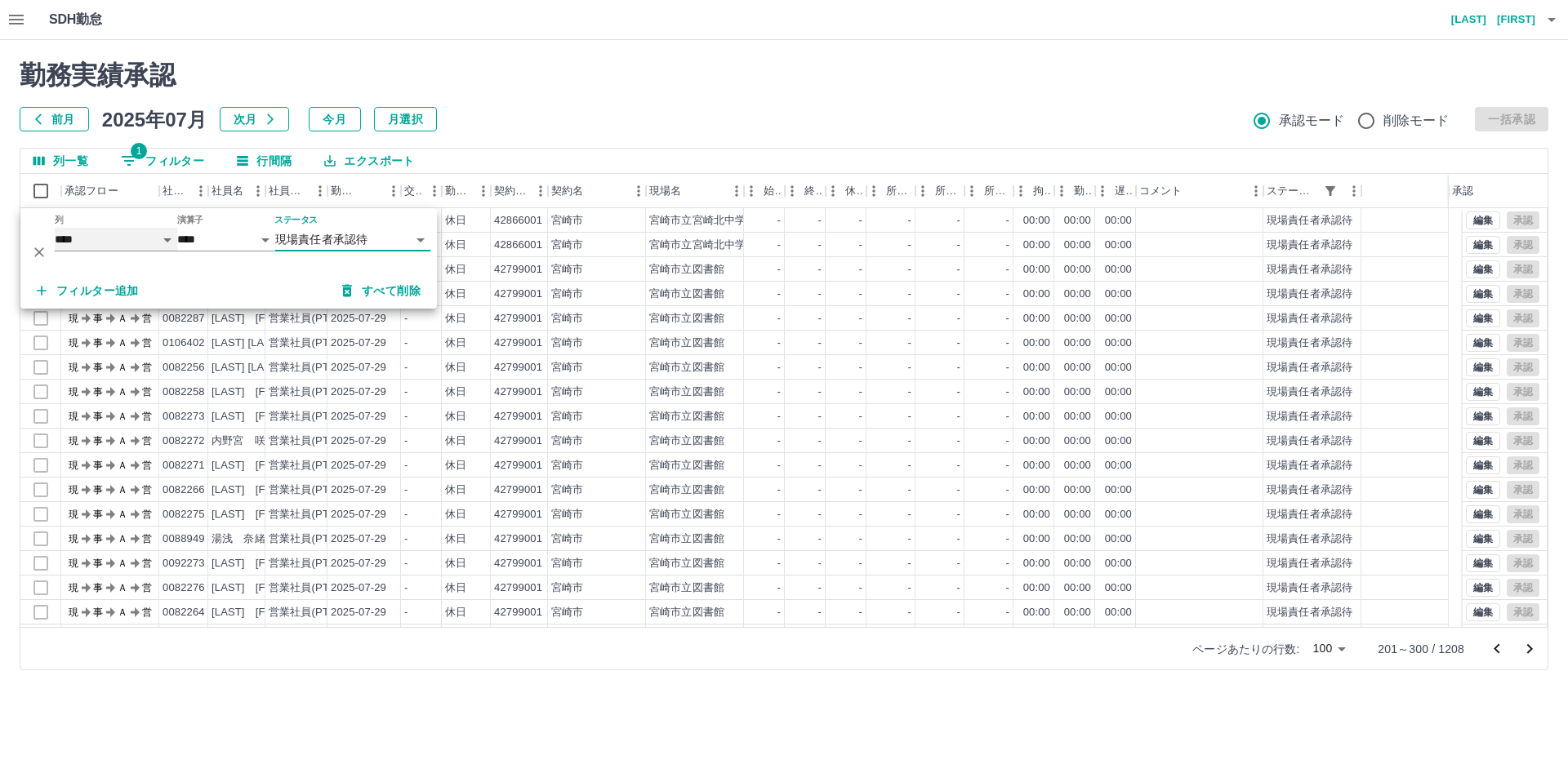click on "**** *** **** *** *** **** ***** *** *** ** ** ** **** **** **** ** ** *** **** *****" at bounding box center [116, 239] 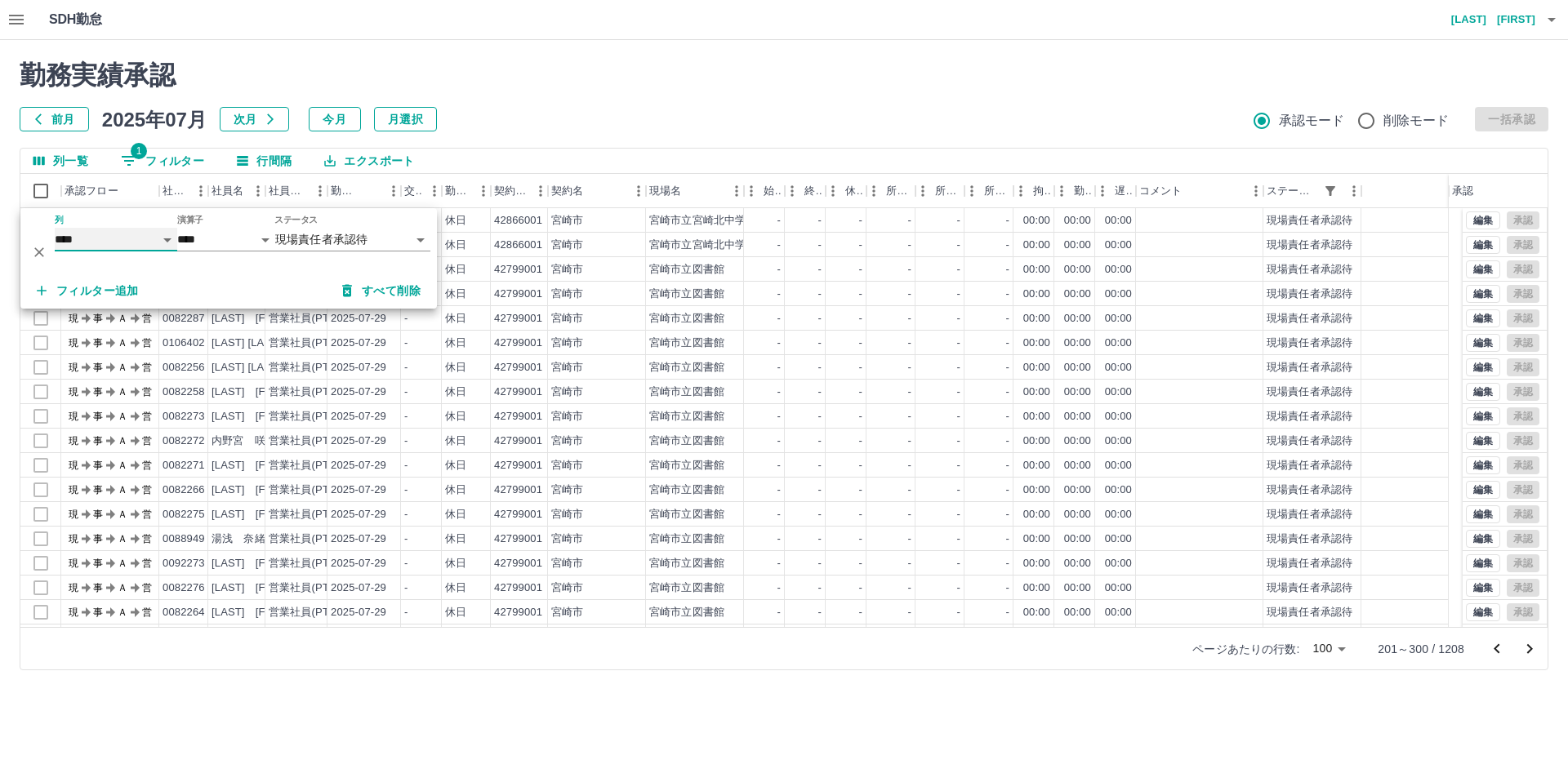 click on "**** *** **** *** *** **** ***** *** *** ** ** ** **** **** **** ** ** *** **** *****" at bounding box center [116, 239] 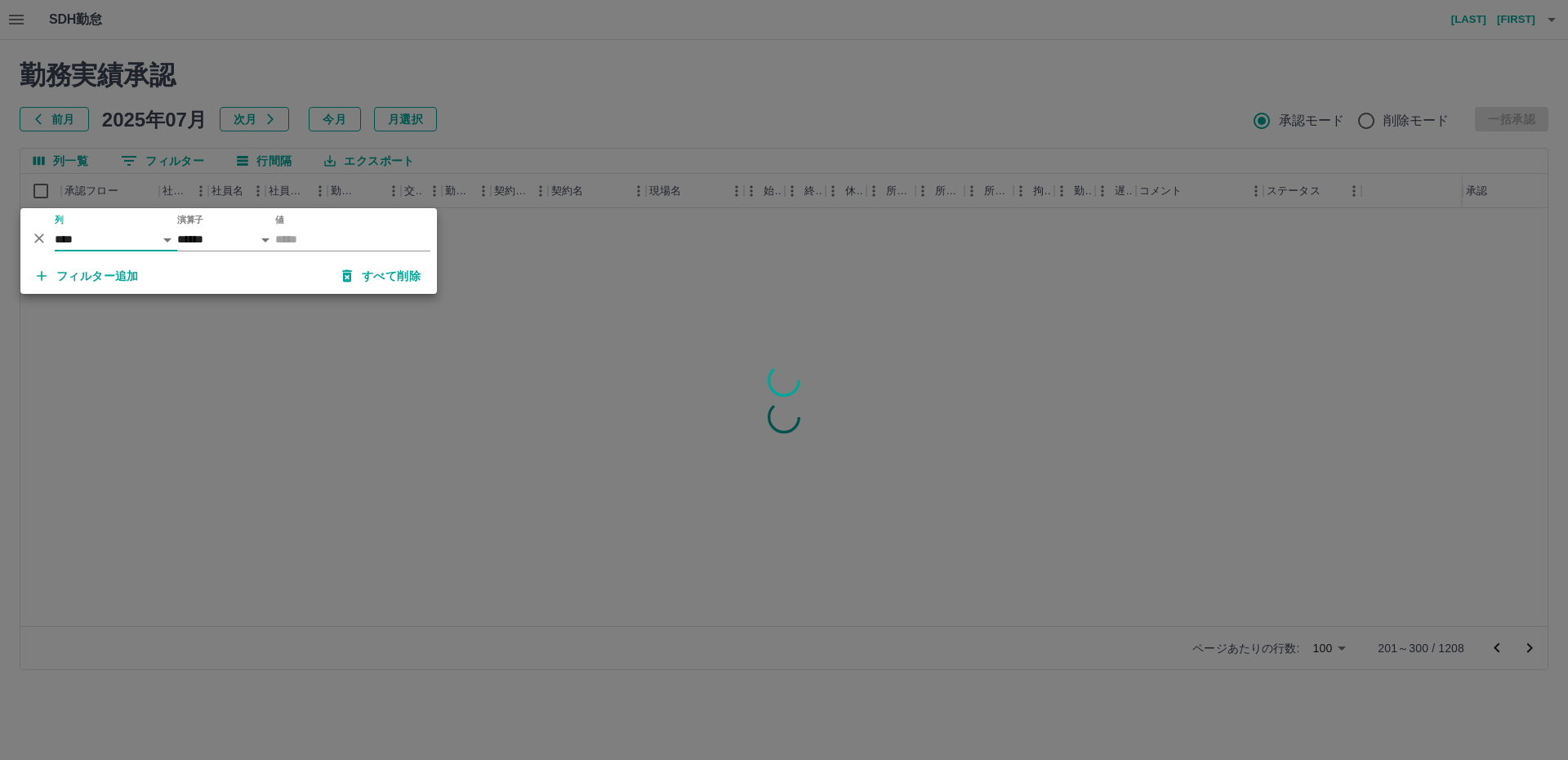 click 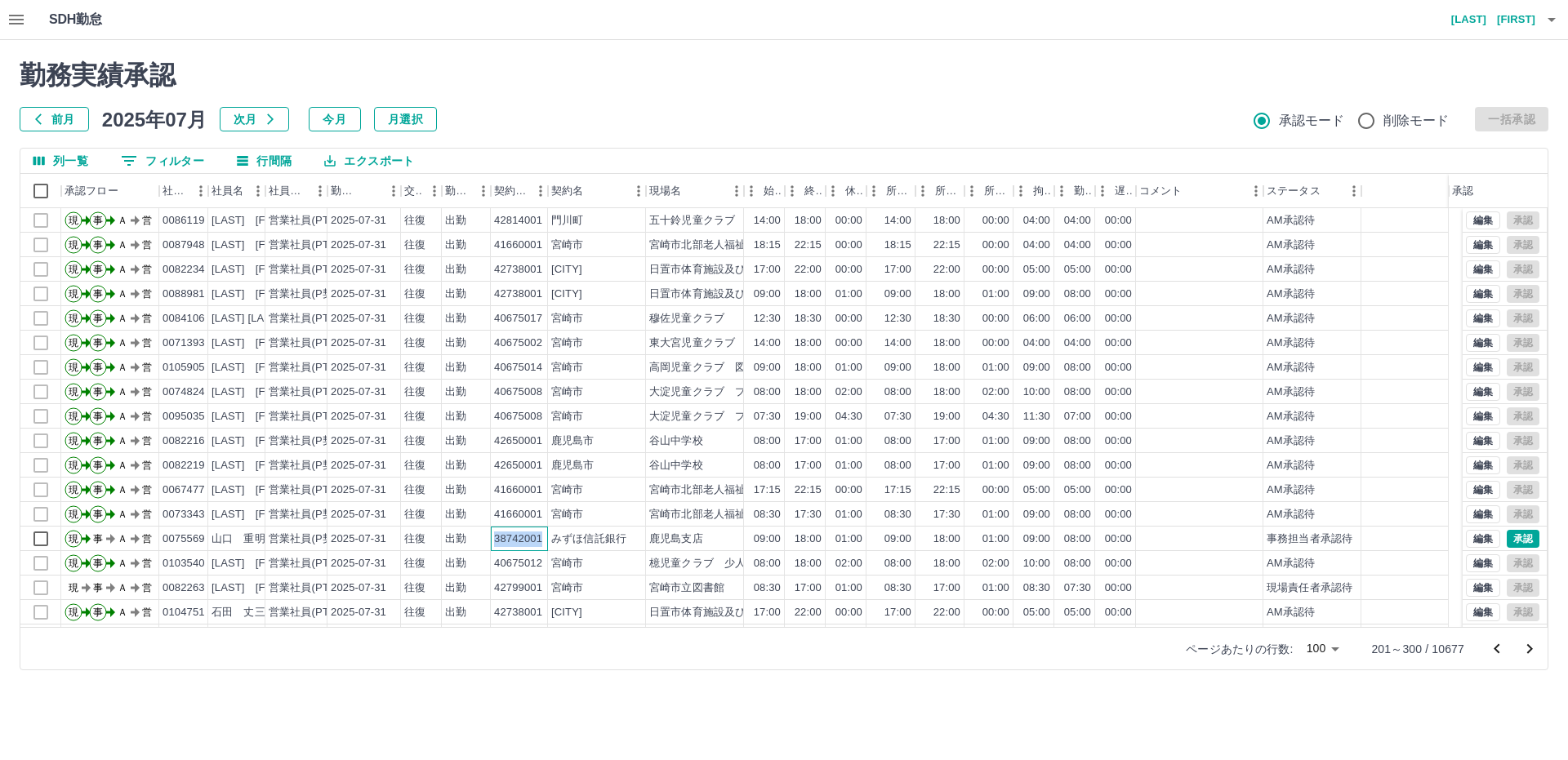 drag, startPoint x: 495, startPoint y: 536, endPoint x: 545, endPoint y: 534, distance: 50.03998 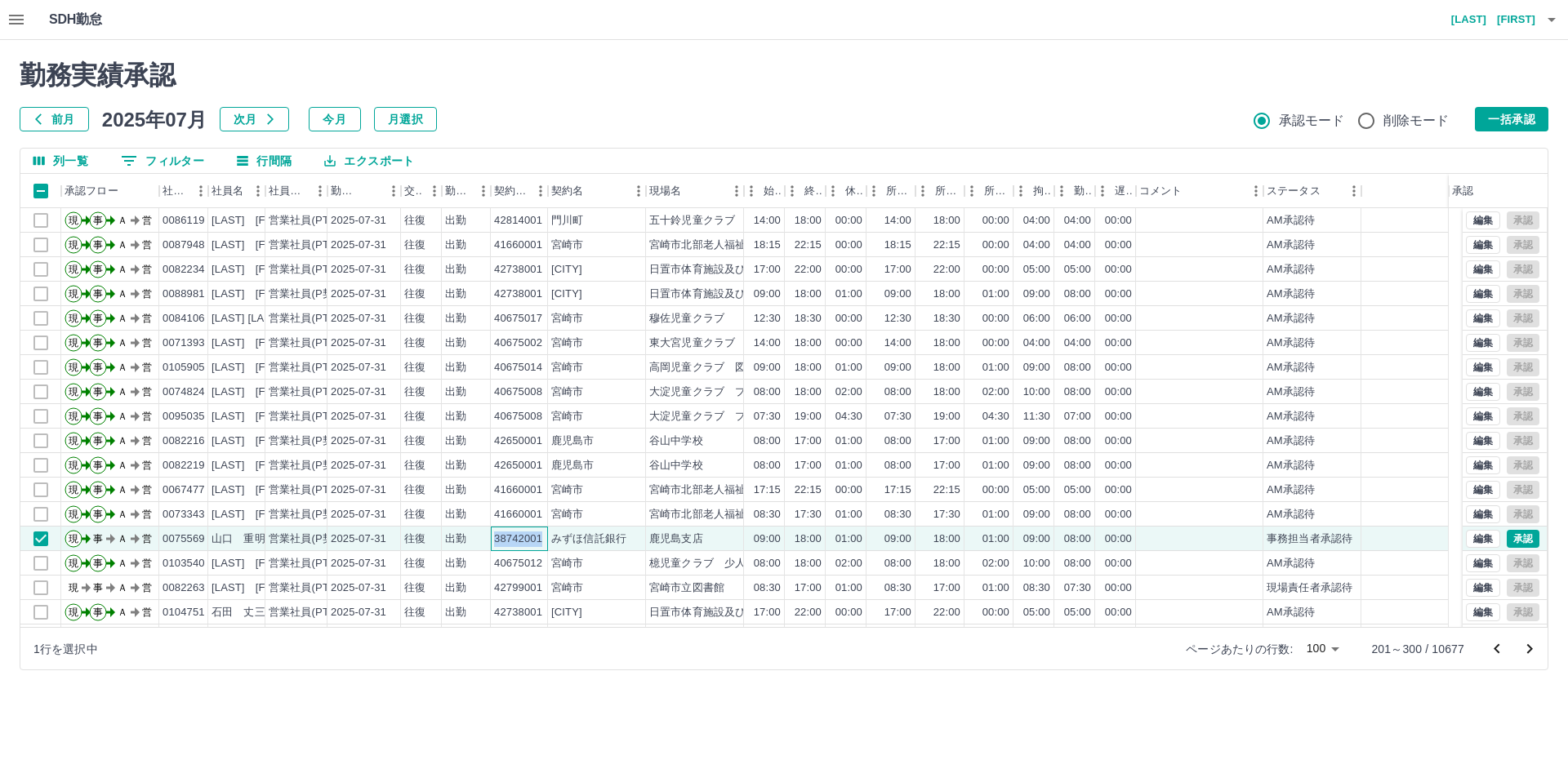 copy on "38742001" 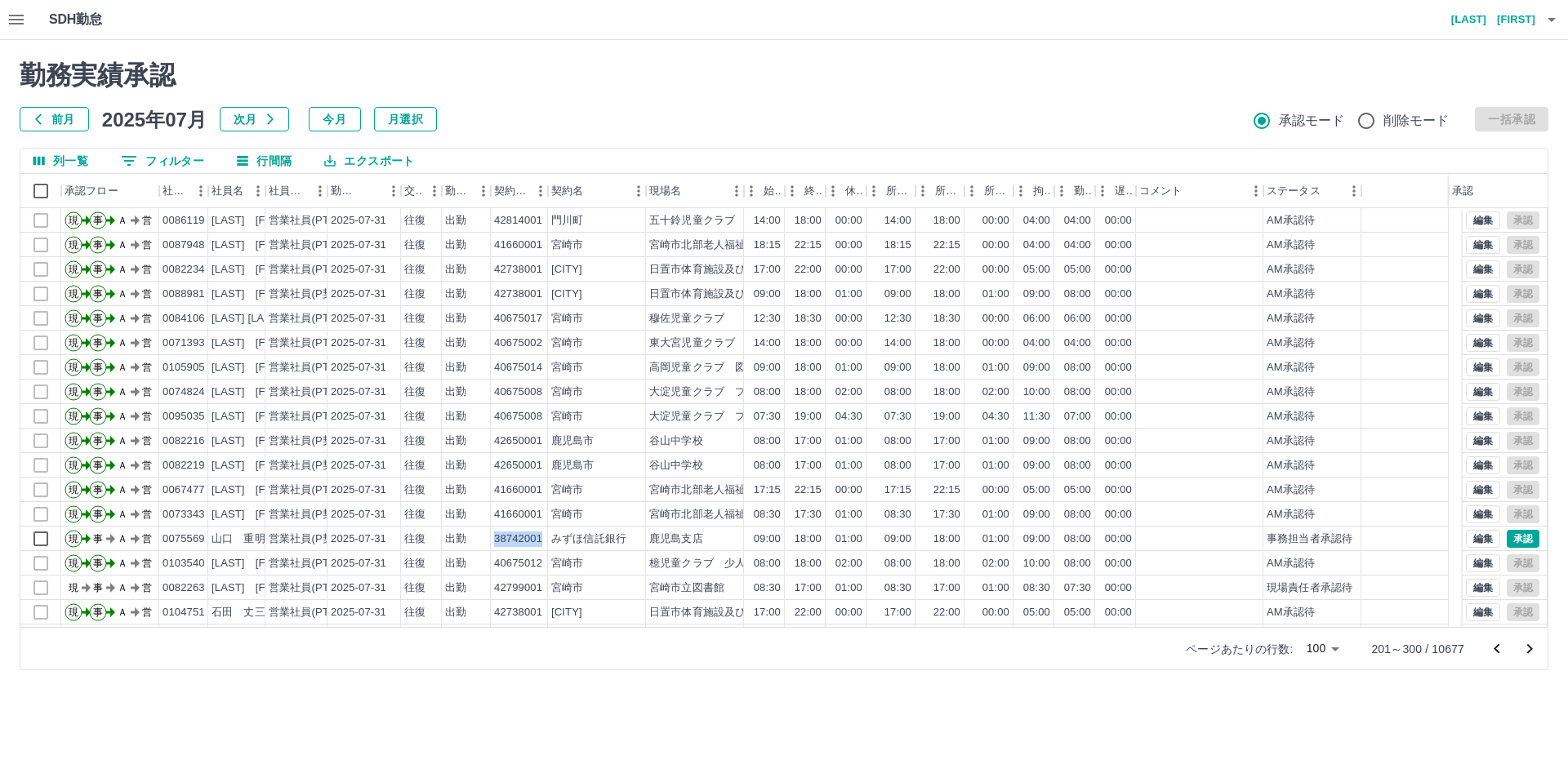 click on "0 フィルター" at bounding box center (163, 161) 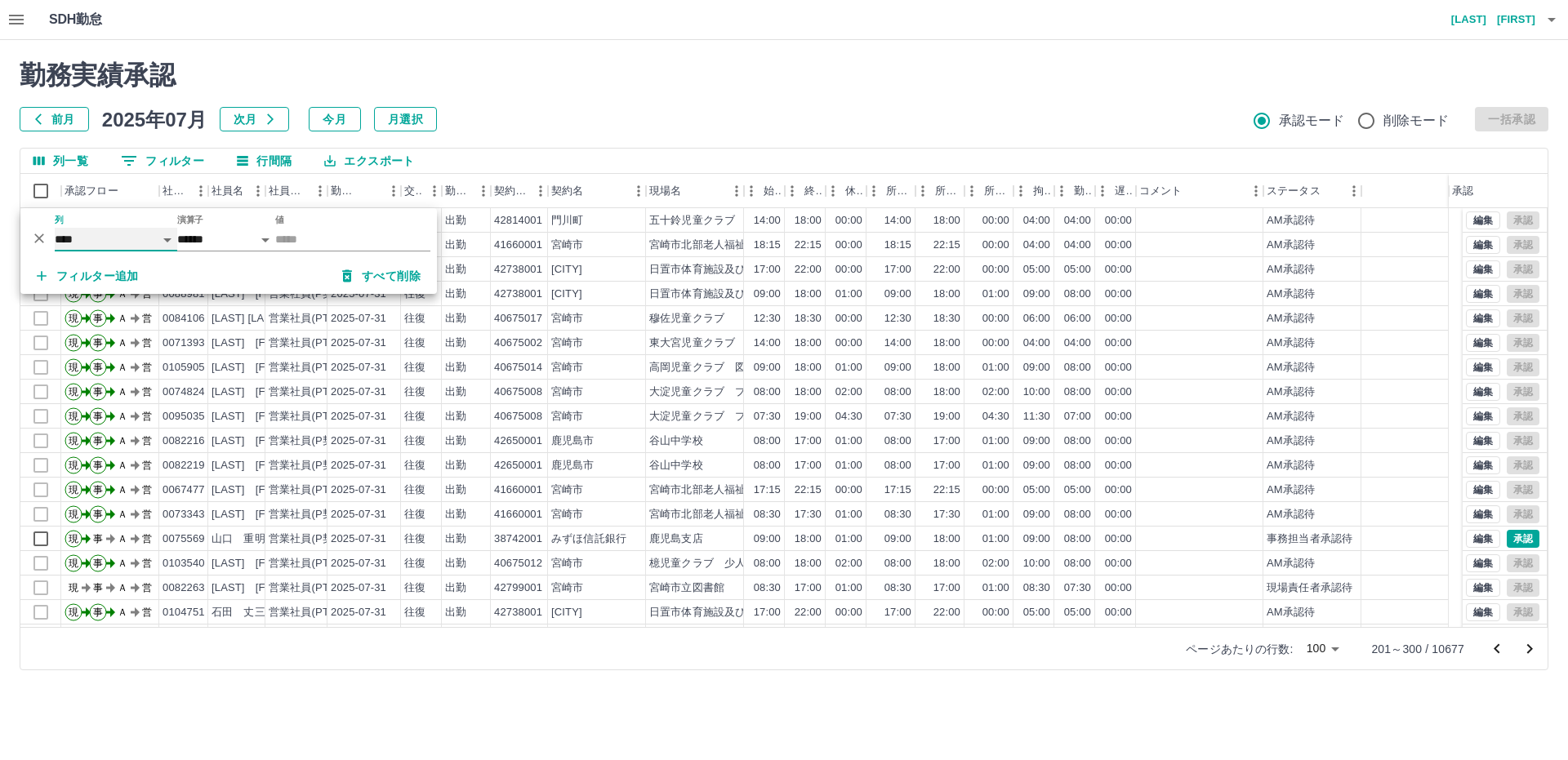 click on "**** *** **** *** *** **** ***** *** *** ** ** ** **** **** **** ** ** *** **** *****" at bounding box center [116, 239] 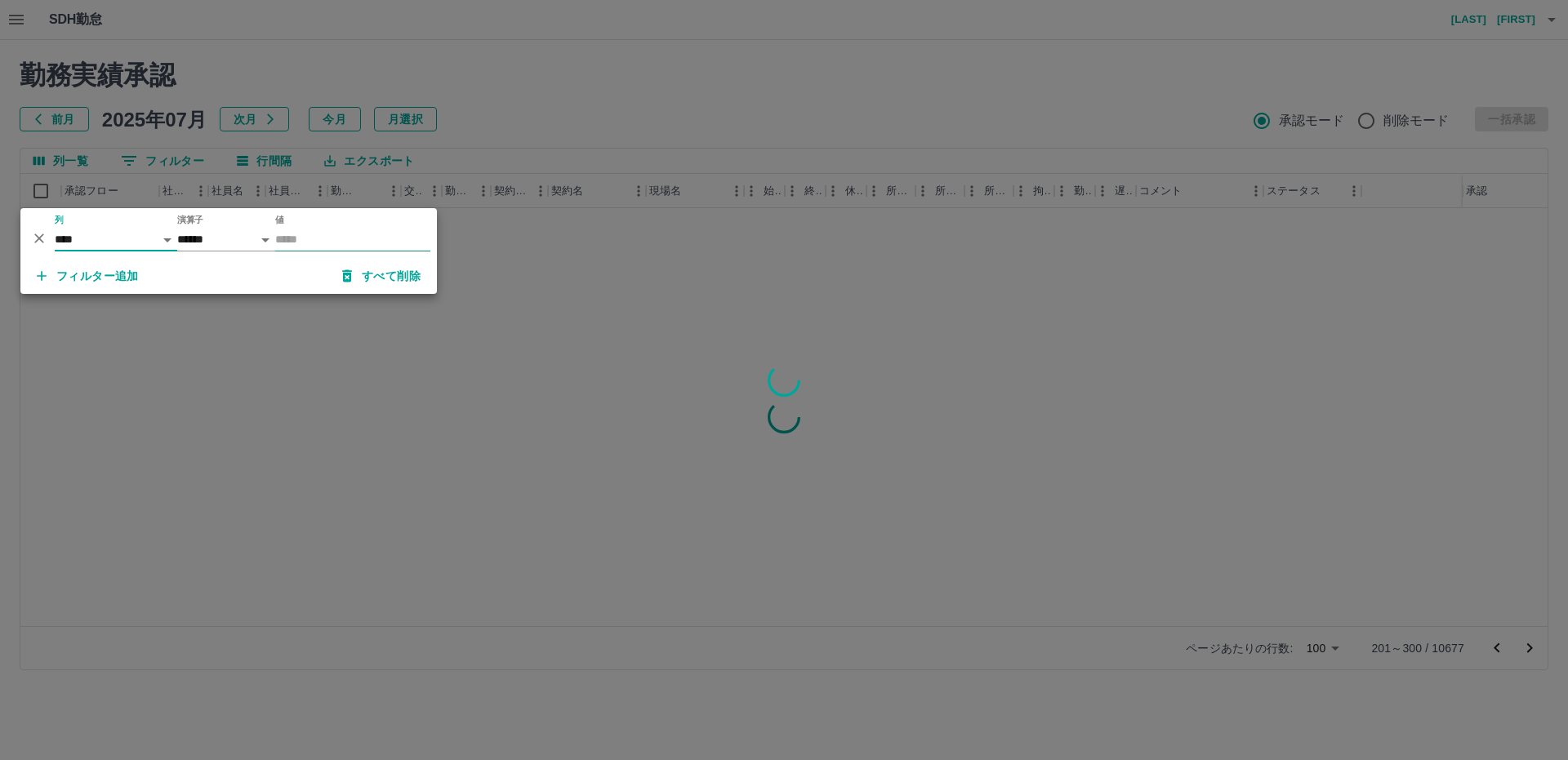 click on "値" at bounding box center (353, 239) 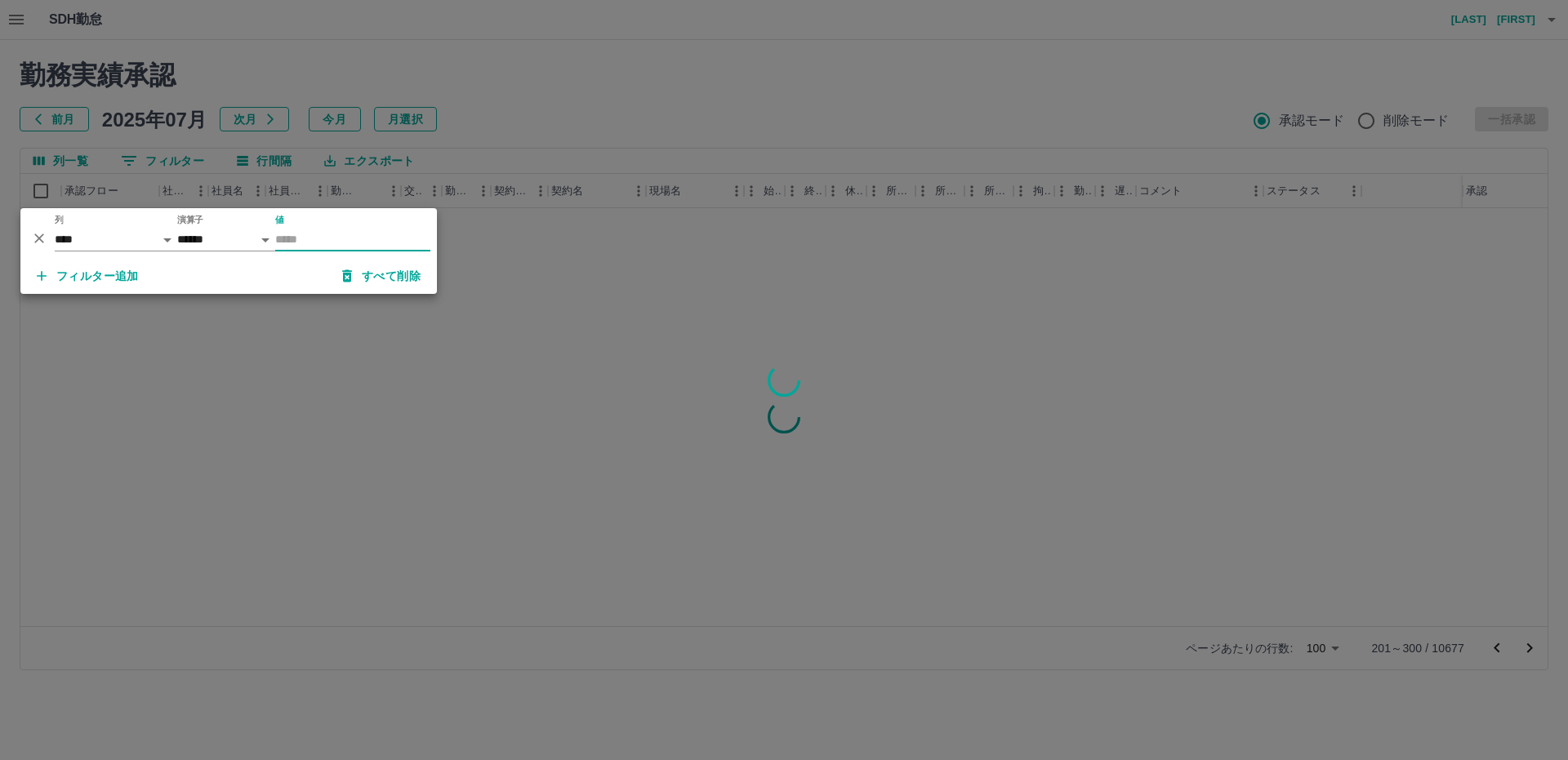 paste on "********" 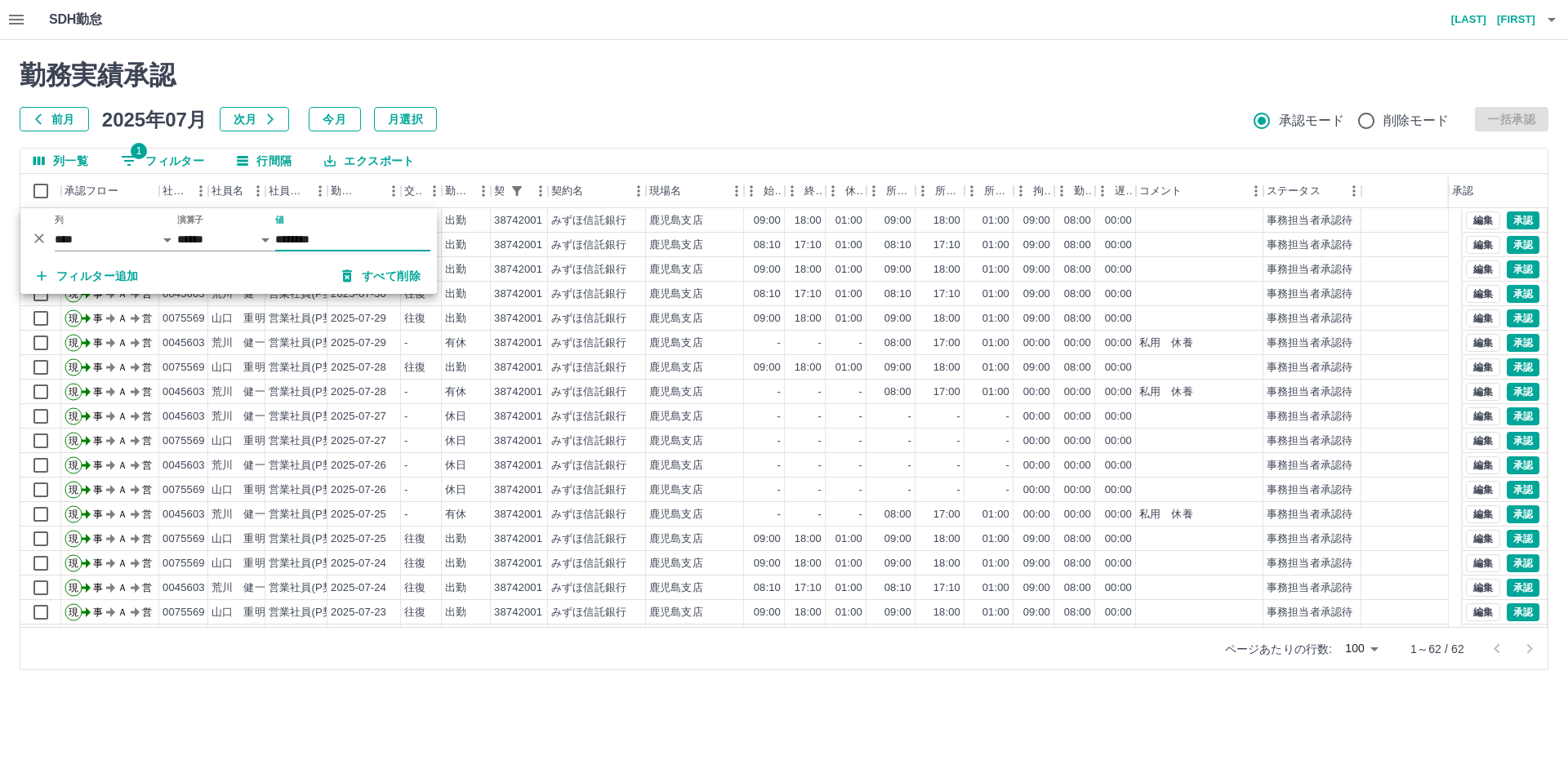 type on "********" 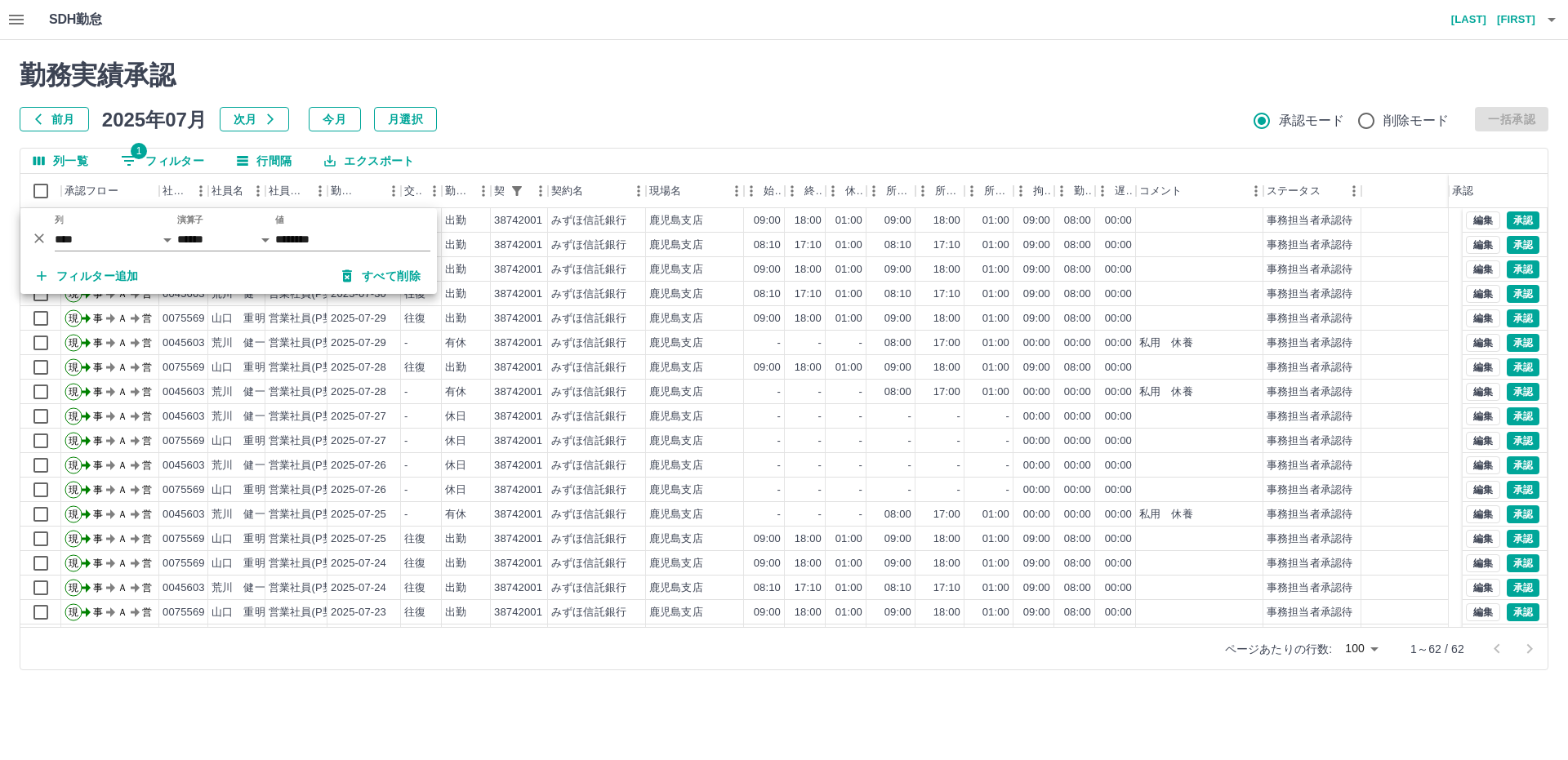 click on "前月 2025年07月 次月 今月 月選択 承認モード 削除モード 一括承認" at bounding box center [784, 119] 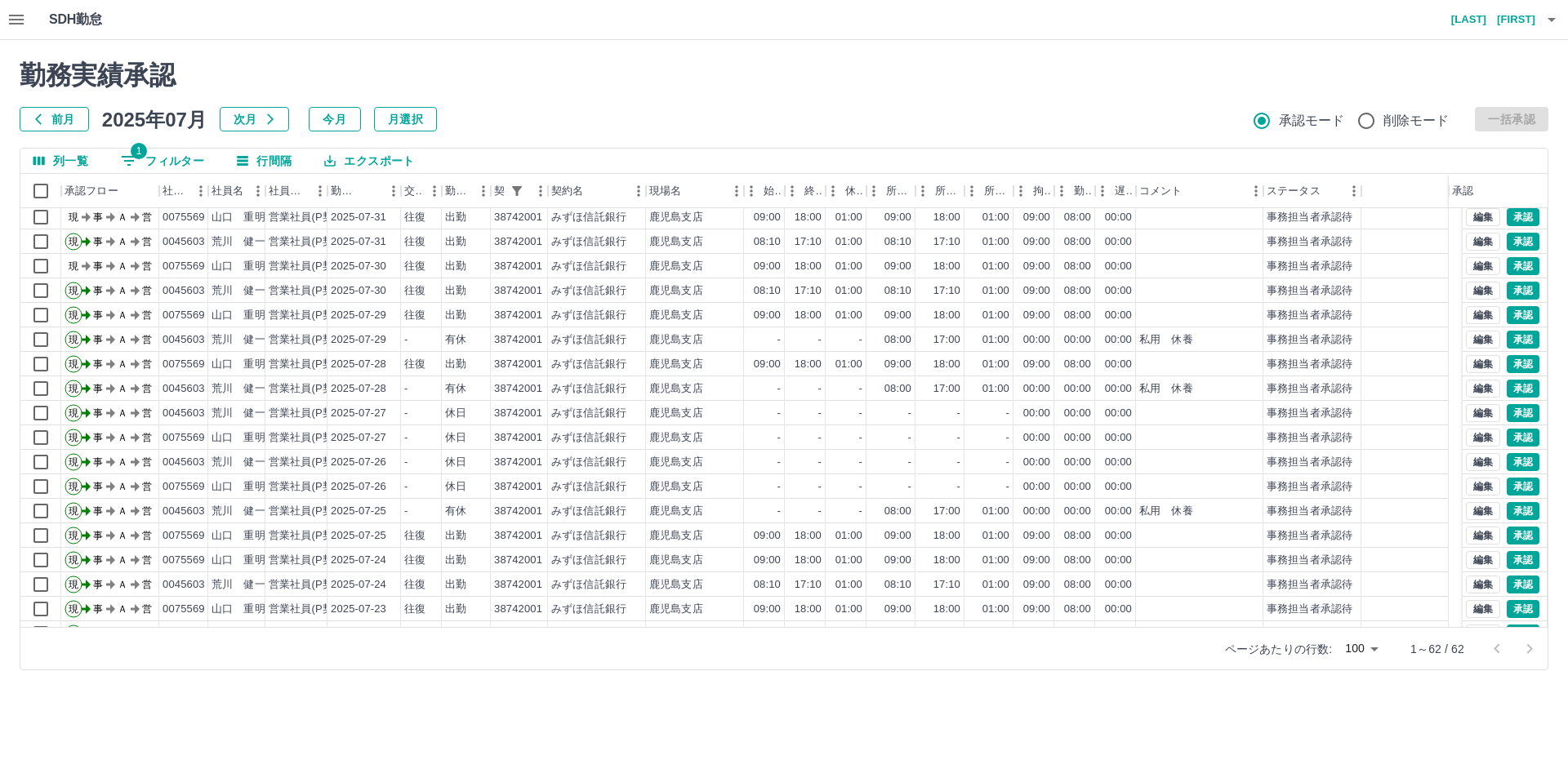 scroll, scrollTop: 0, scrollLeft: 0, axis: both 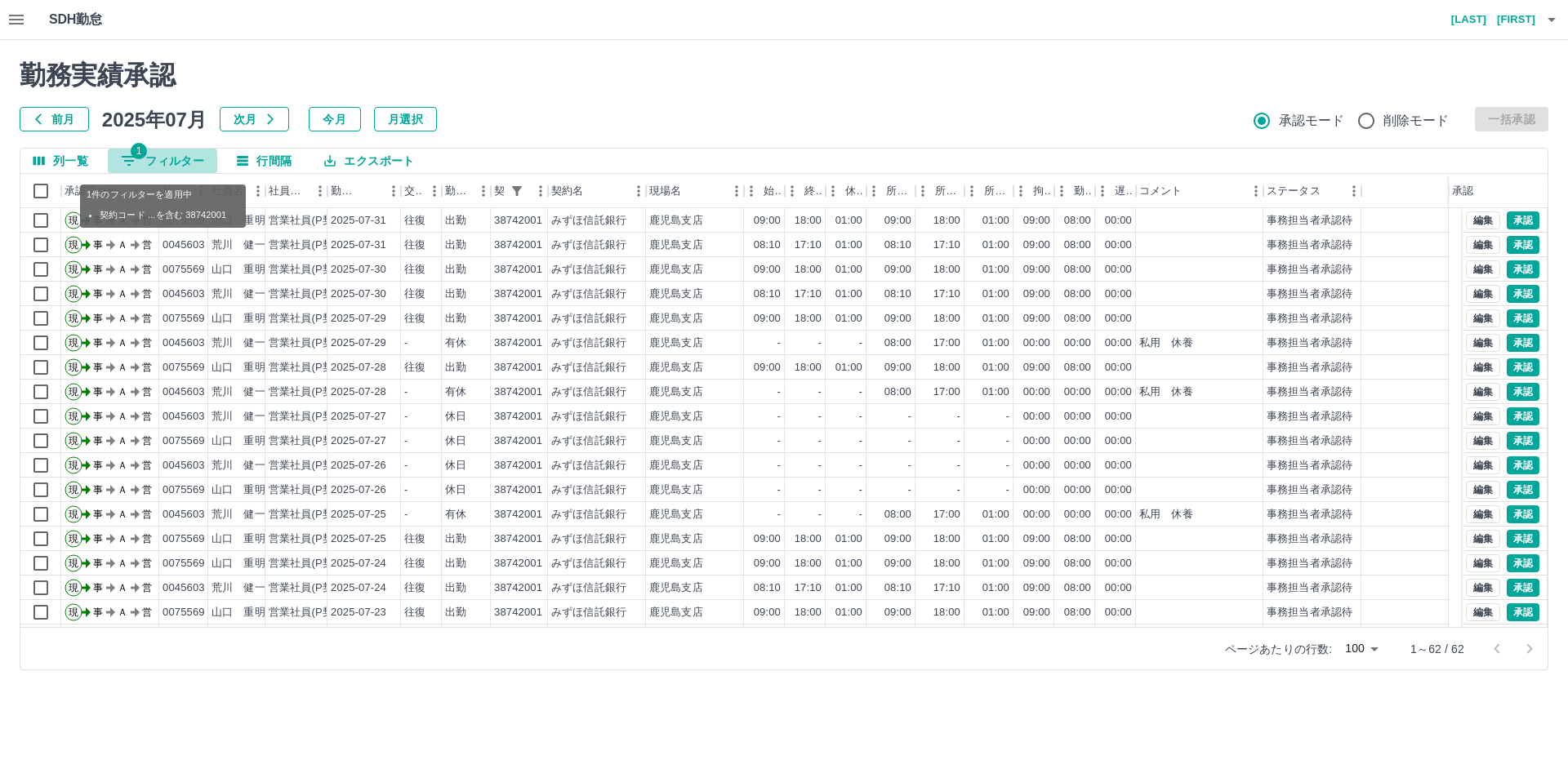 click on "1 フィルター" at bounding box center (163, 161) 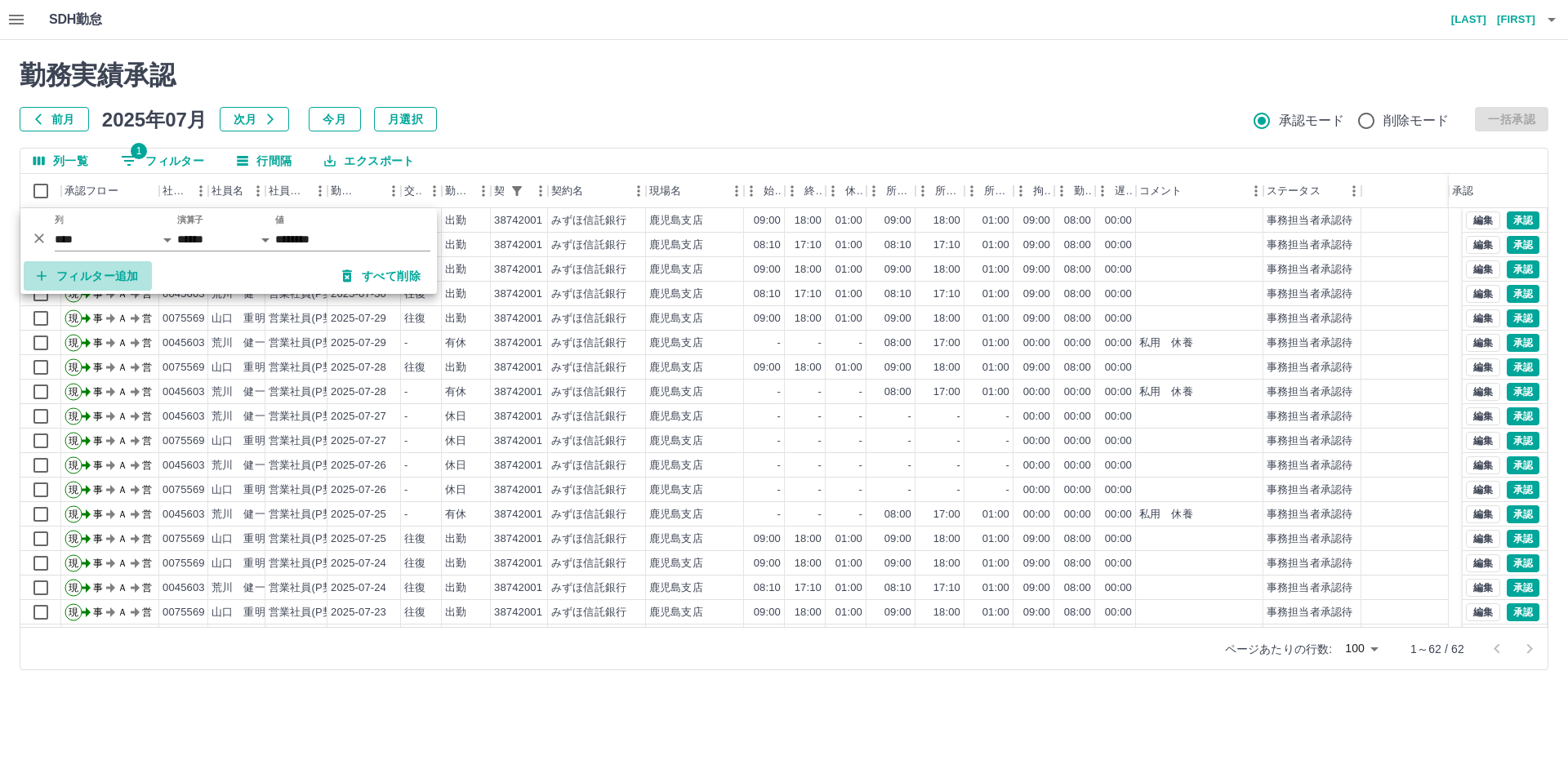 click on "フィルター追加" at bounding box center (87, 276) 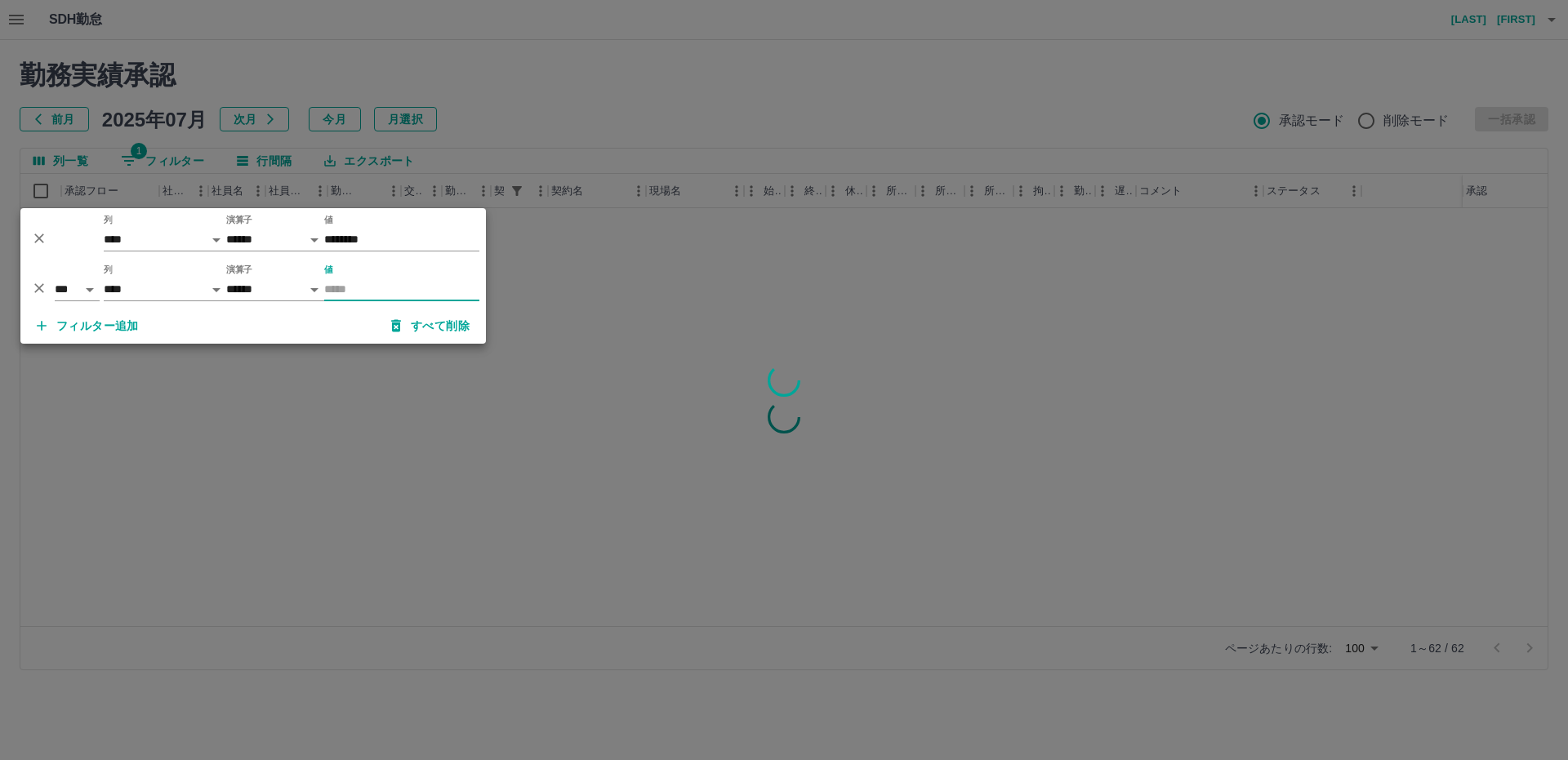 click on "値" at bounding box center (402, 289) 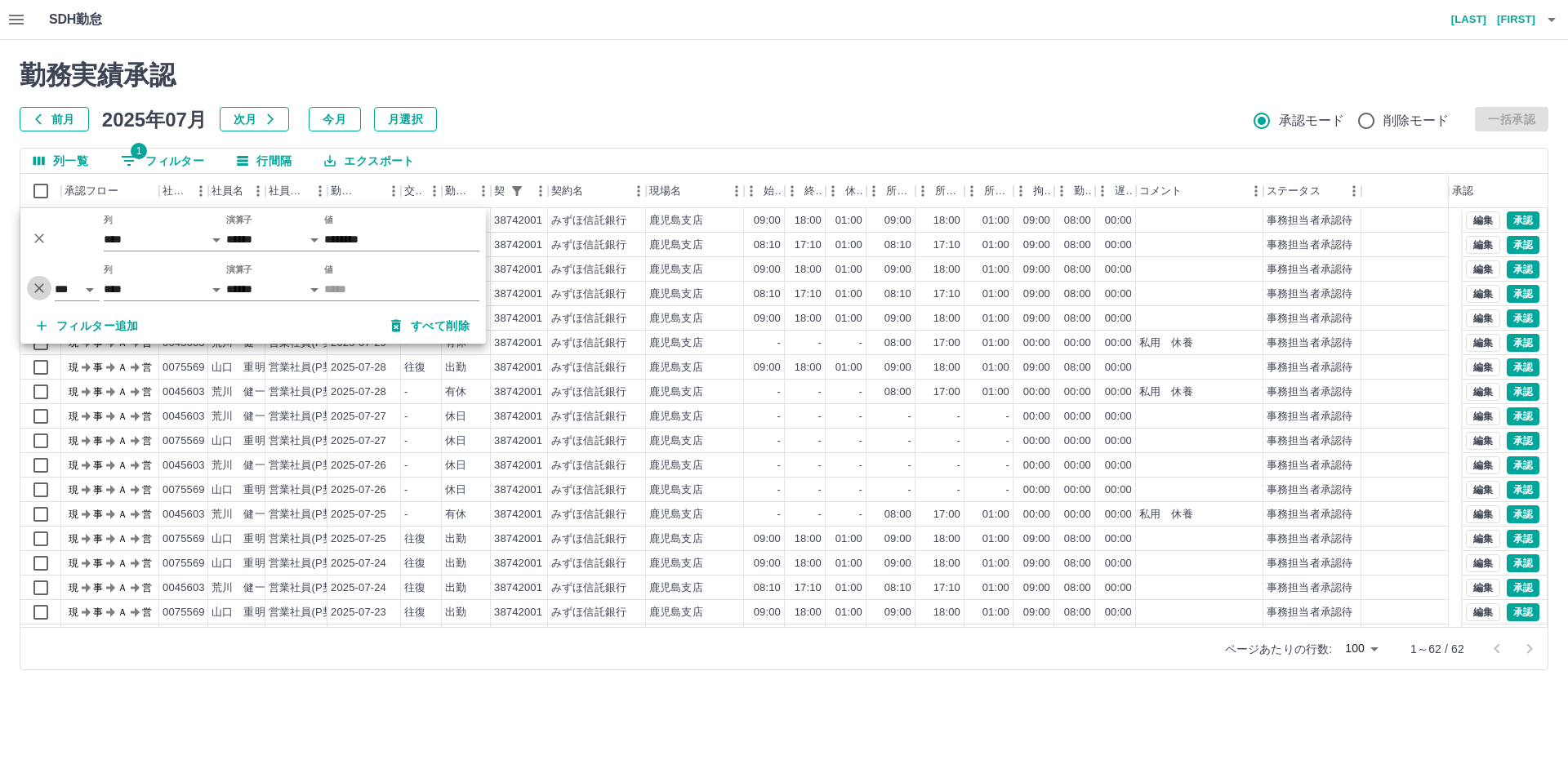click 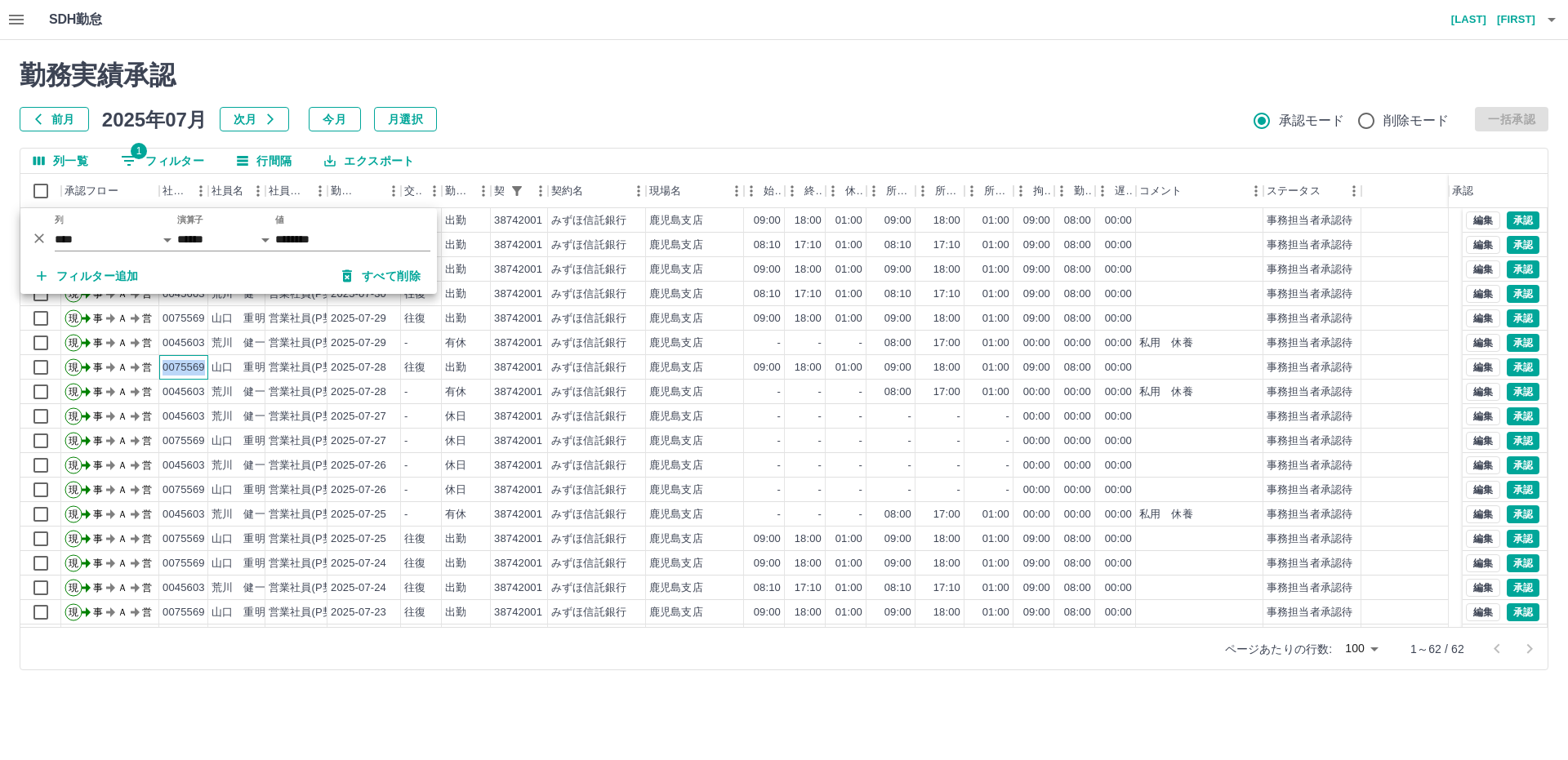 drag, startPoint x: 161, startPoint y: 363, endPoint x: 202, endPoint y: 363, distance: 41 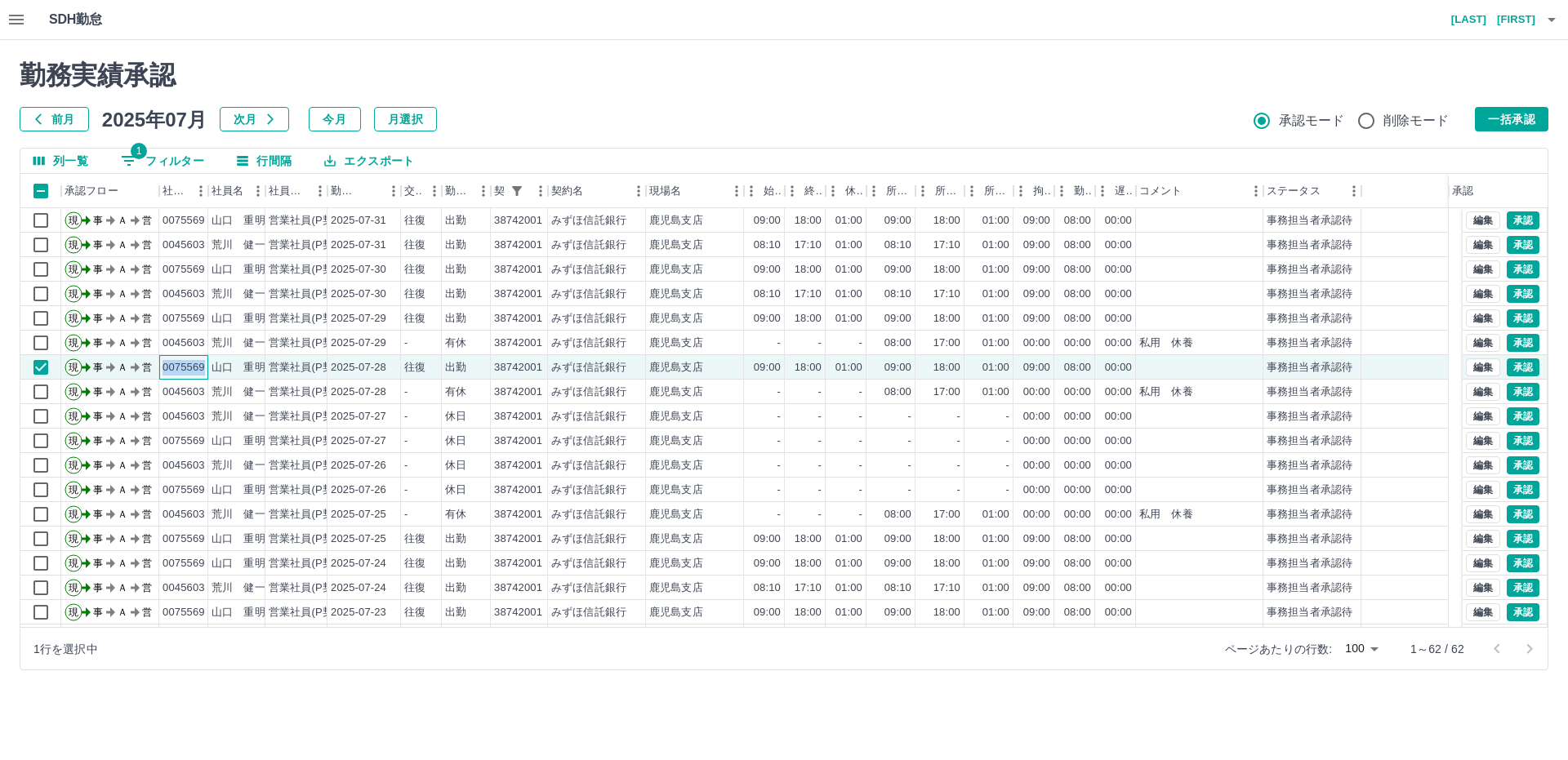 copy on "0075569" 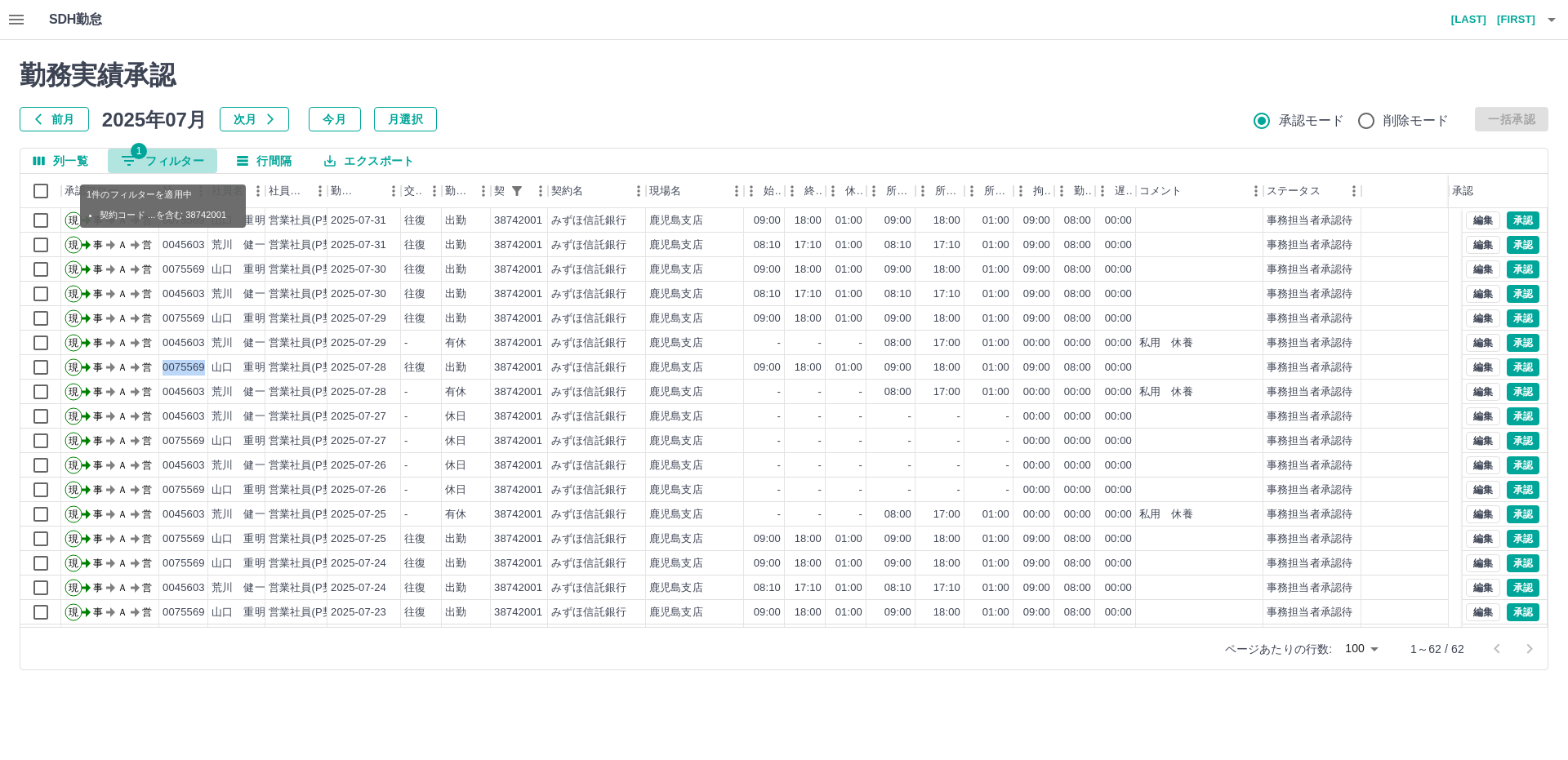 click on "1 フィルター" at bounding box center [163, 161] 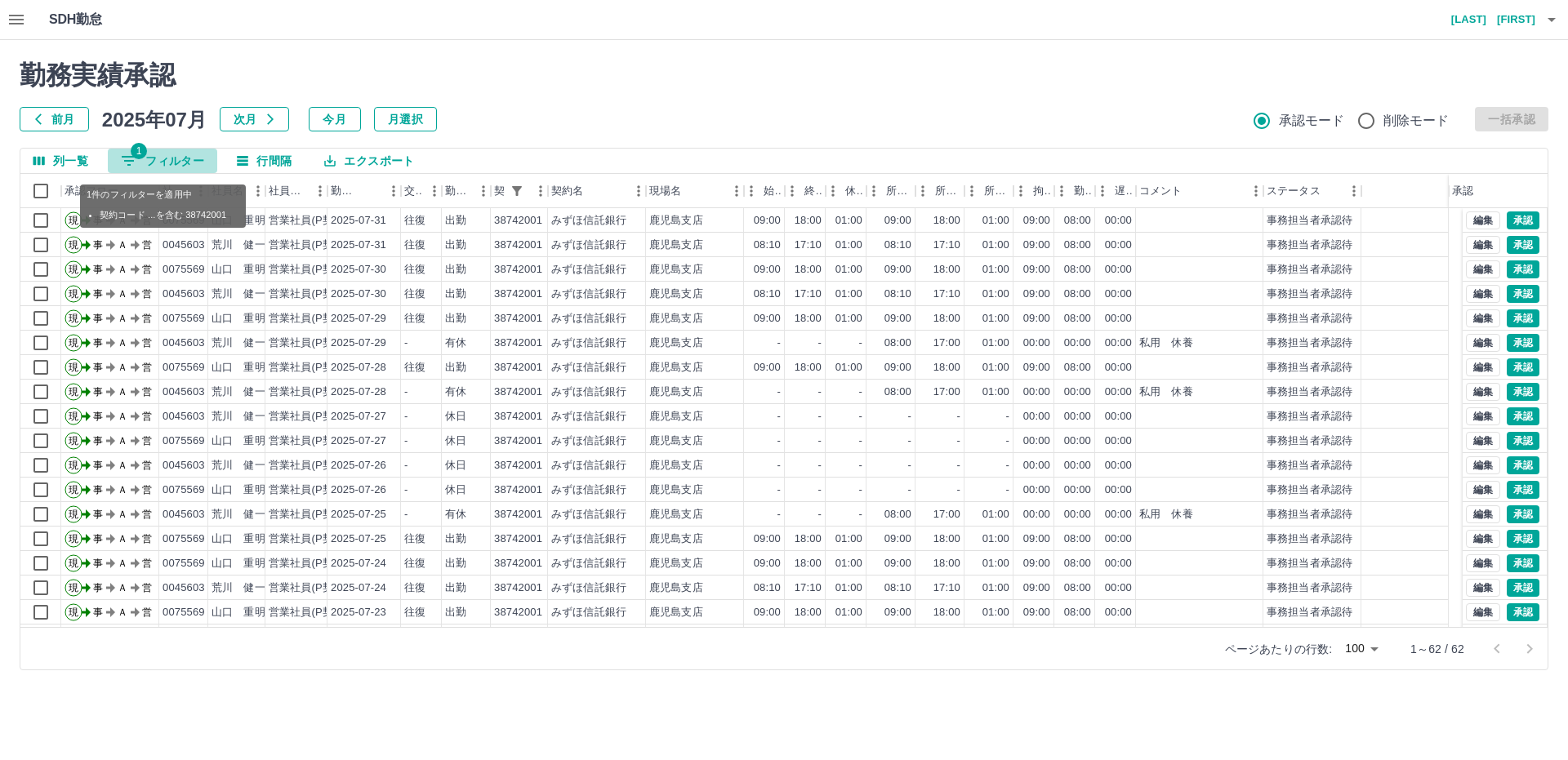 select on "**********" 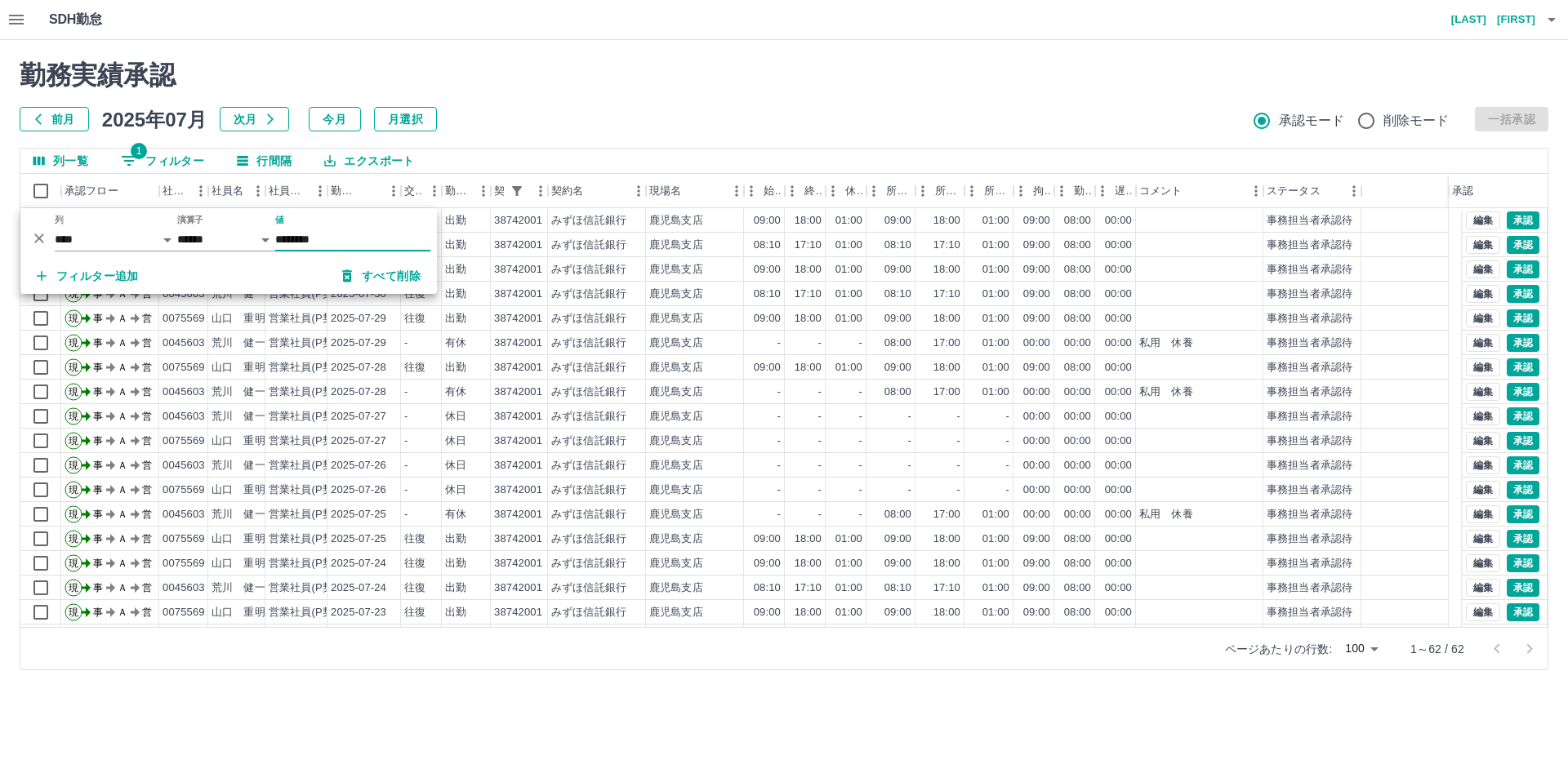 click on "フィルター追加" at bounding box center (87, 276) 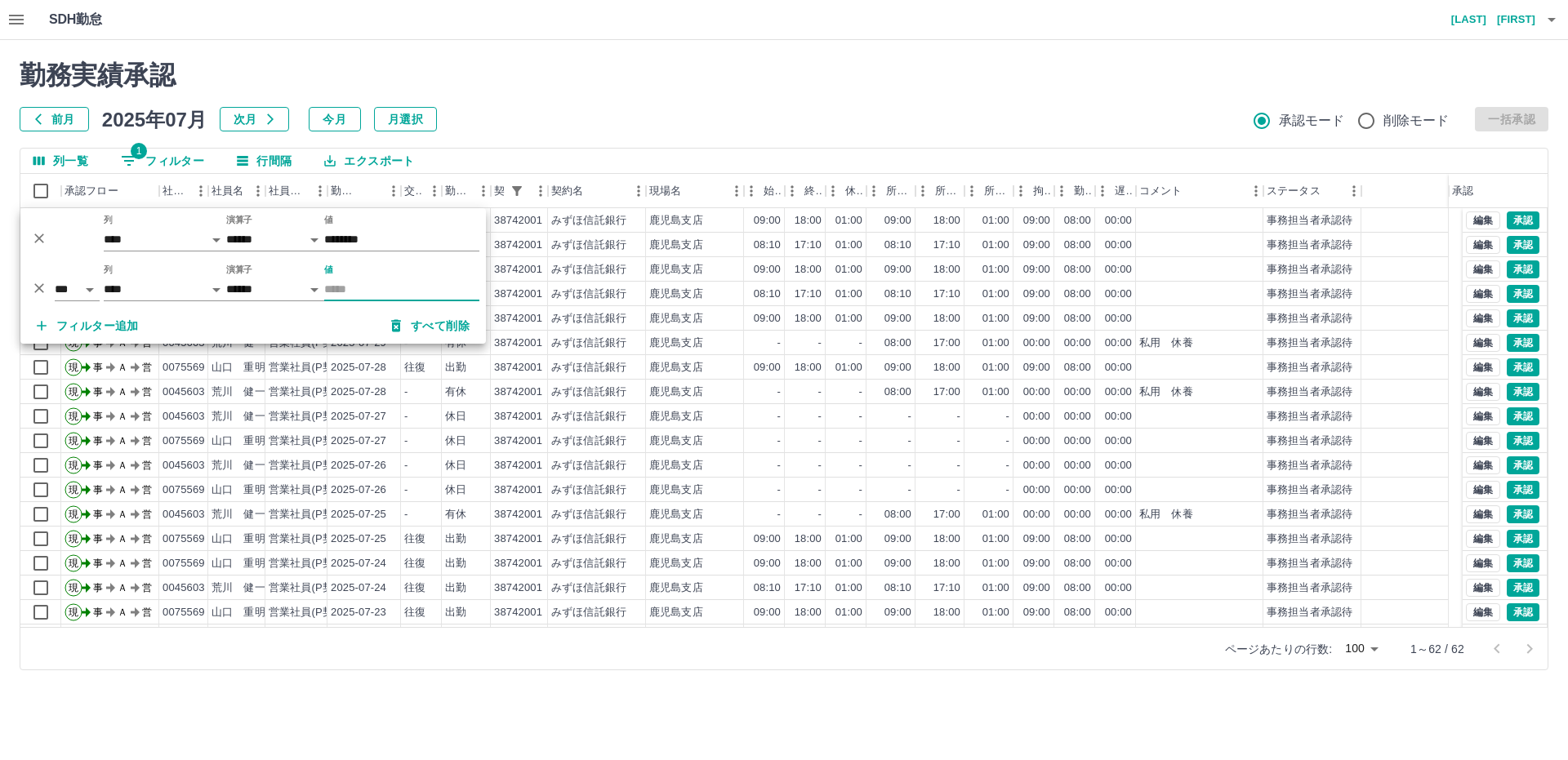 click on "値" at bounding box center [402, 289] 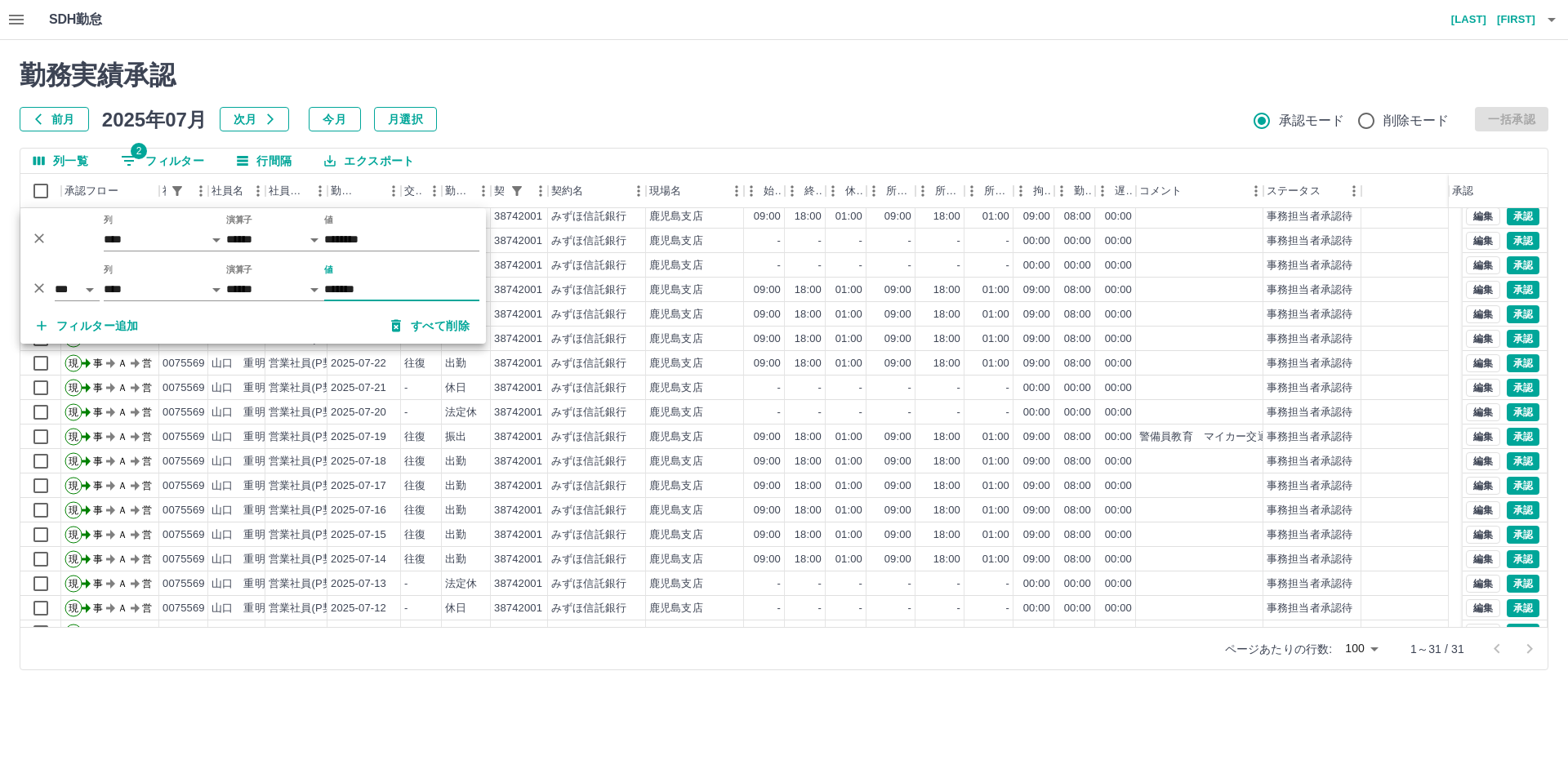 scroll, scrollTop: 163, scrollLeft: 0, axis: vertical 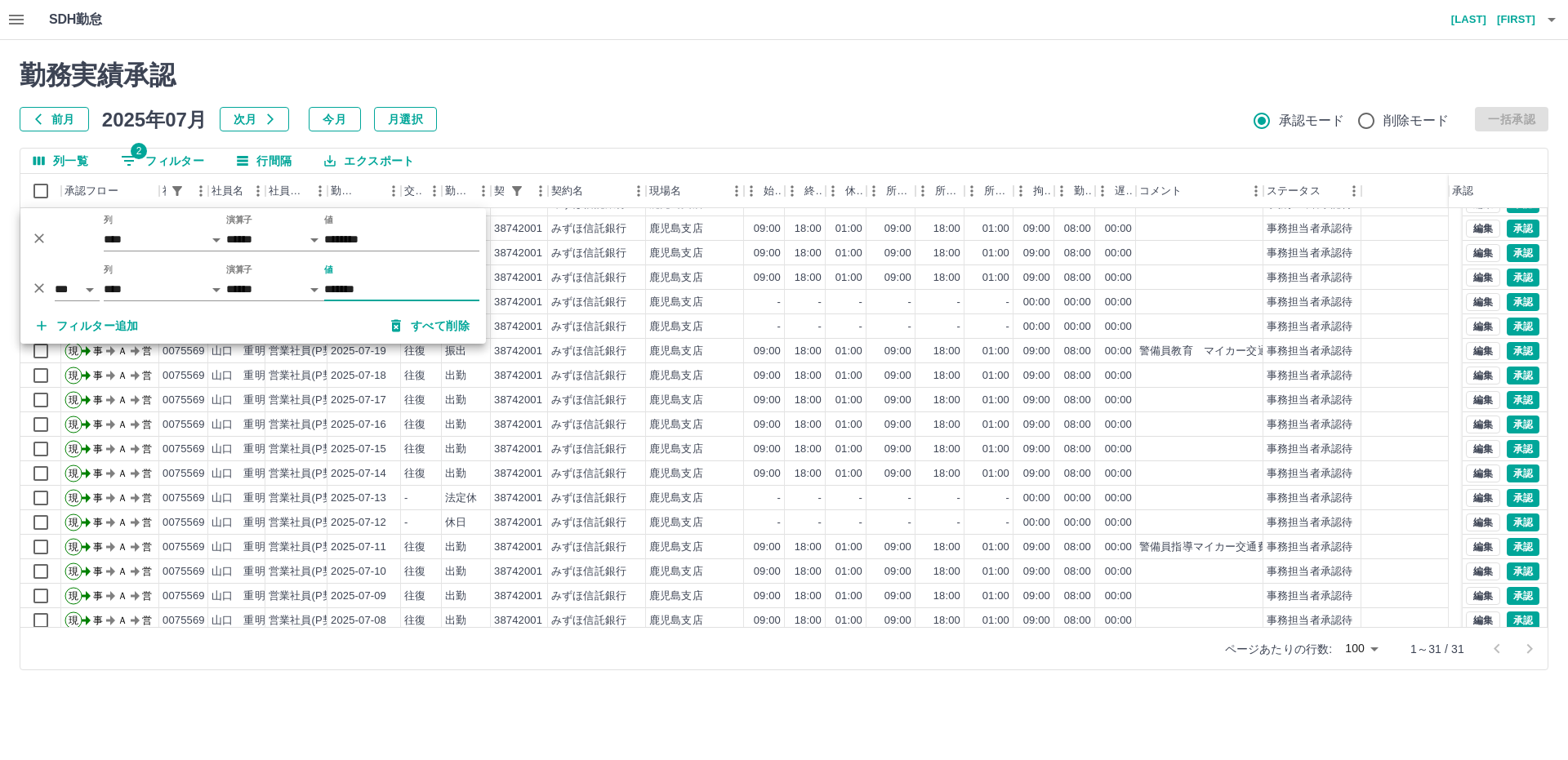 type on "*******" 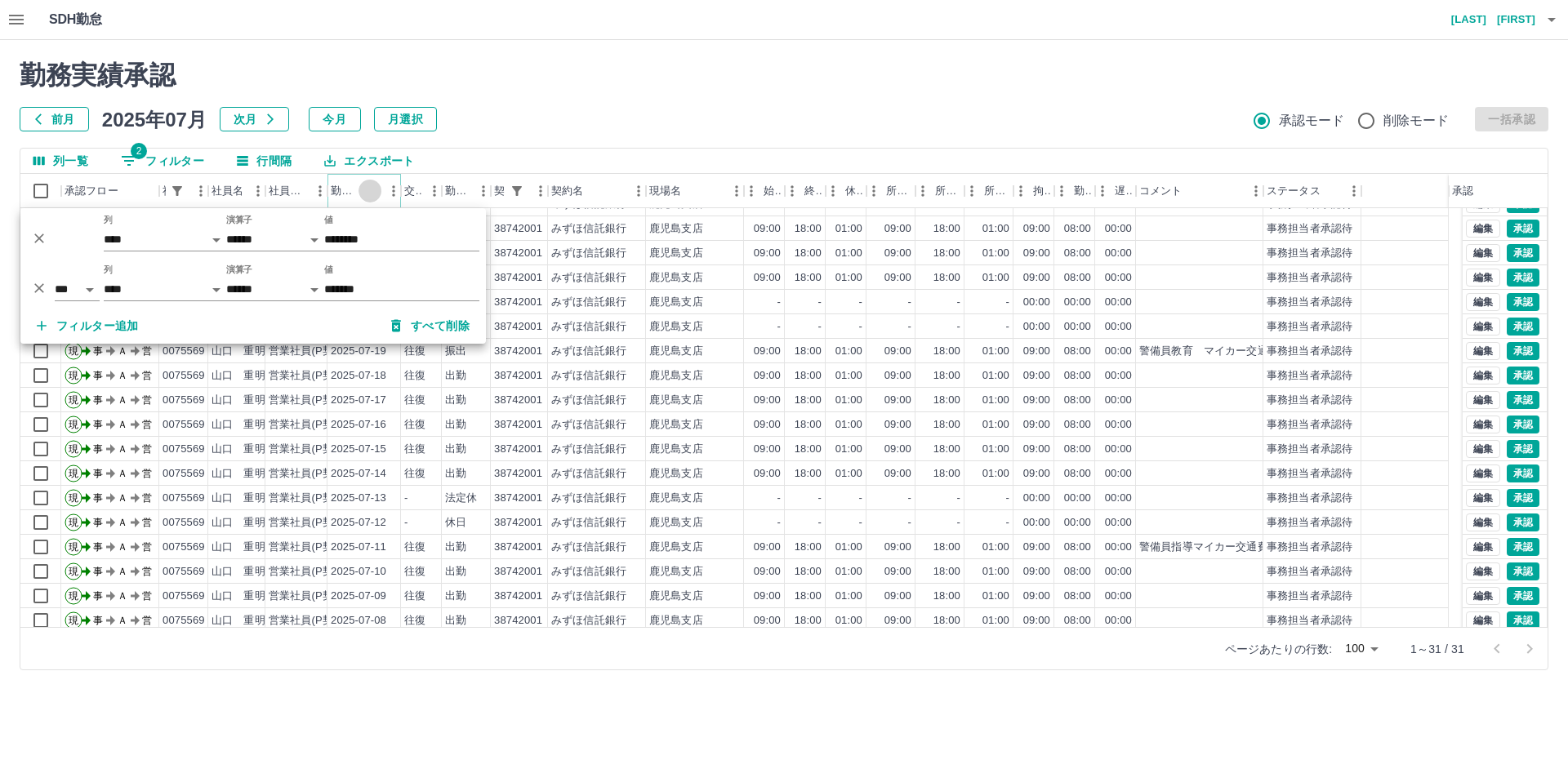 click 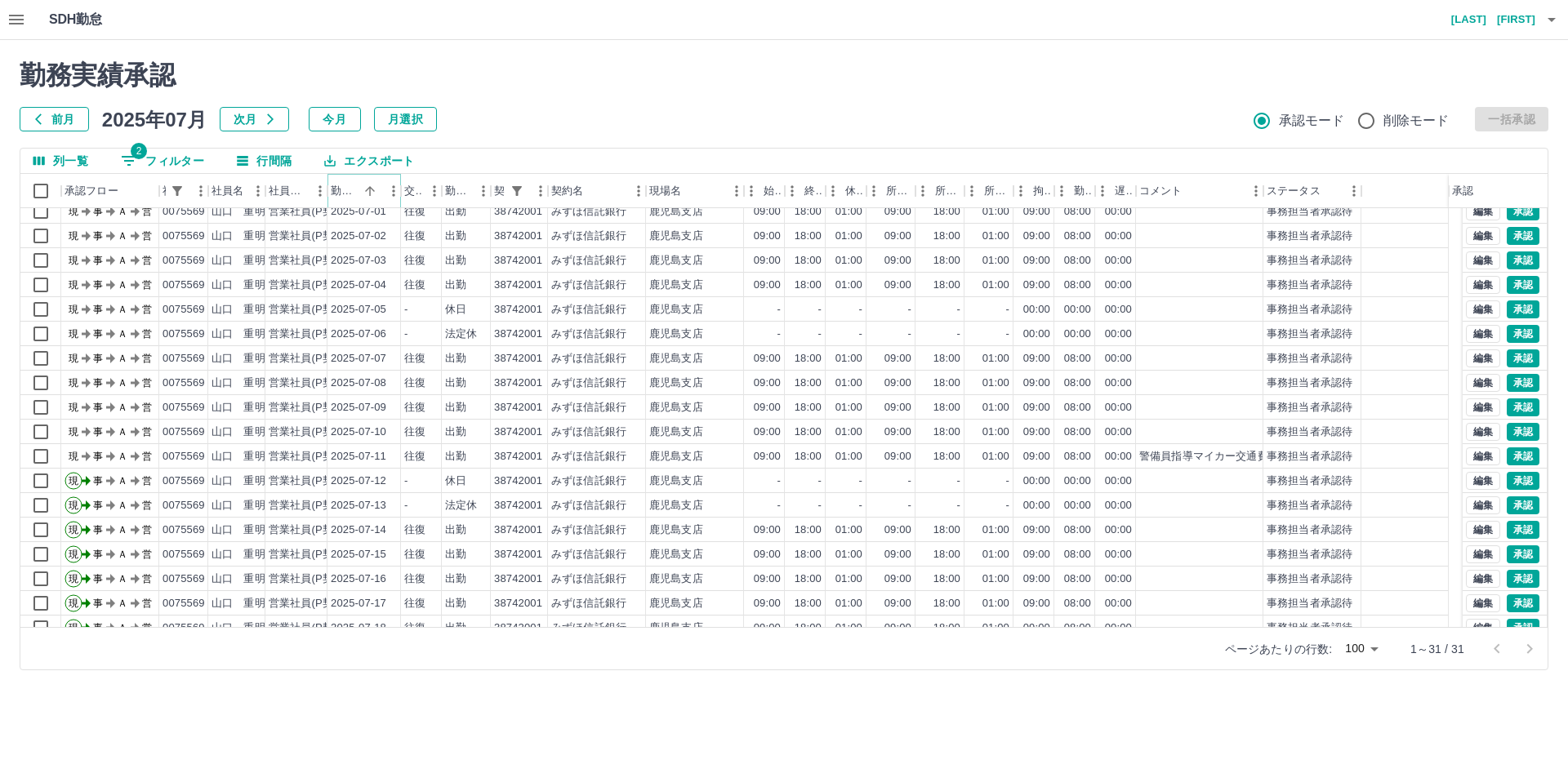 scroll, scrollTop: 0, scrollLeft: 0, axis: both 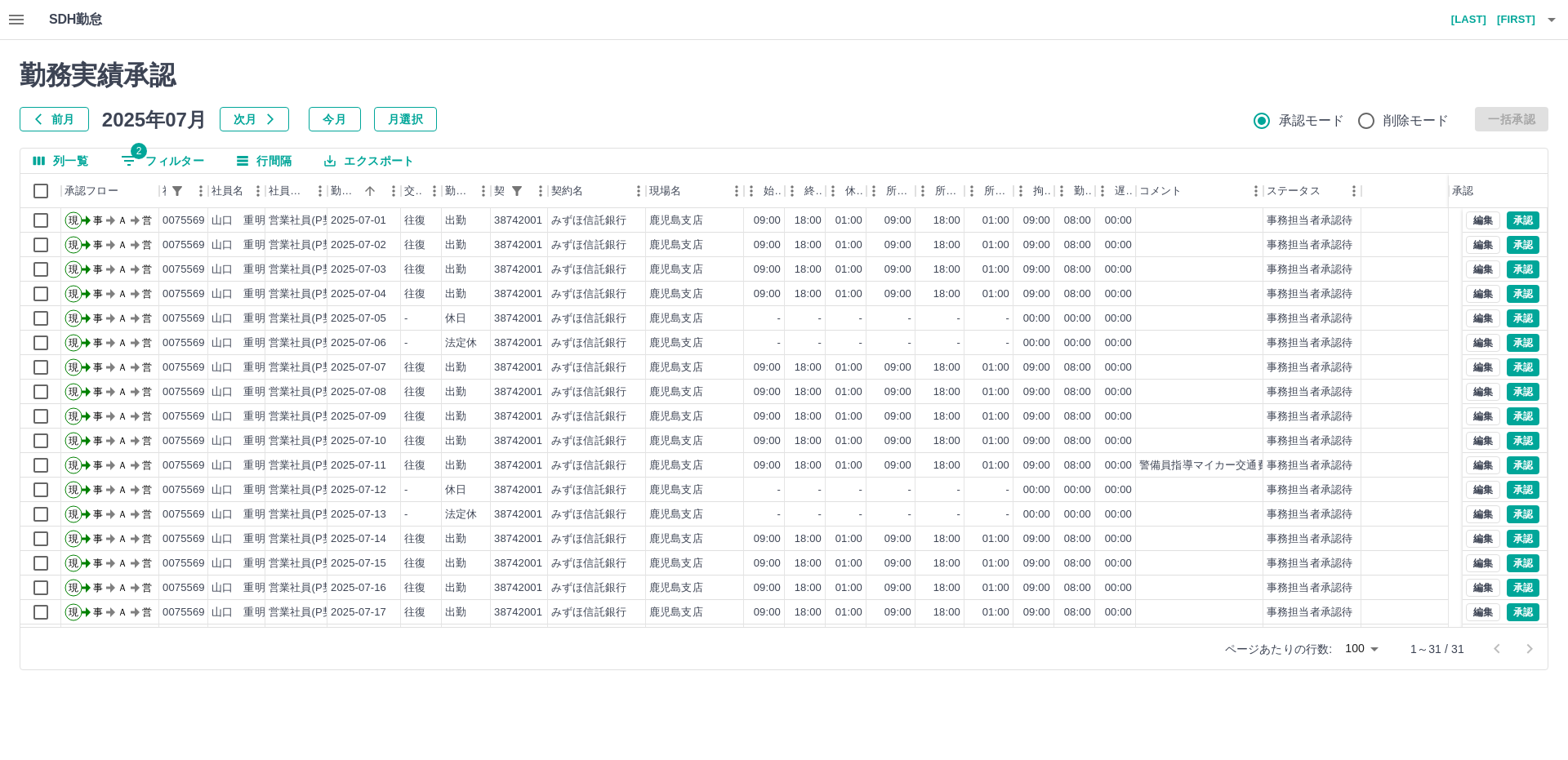 click on "エクスポート" at bounding box center (369, 161) 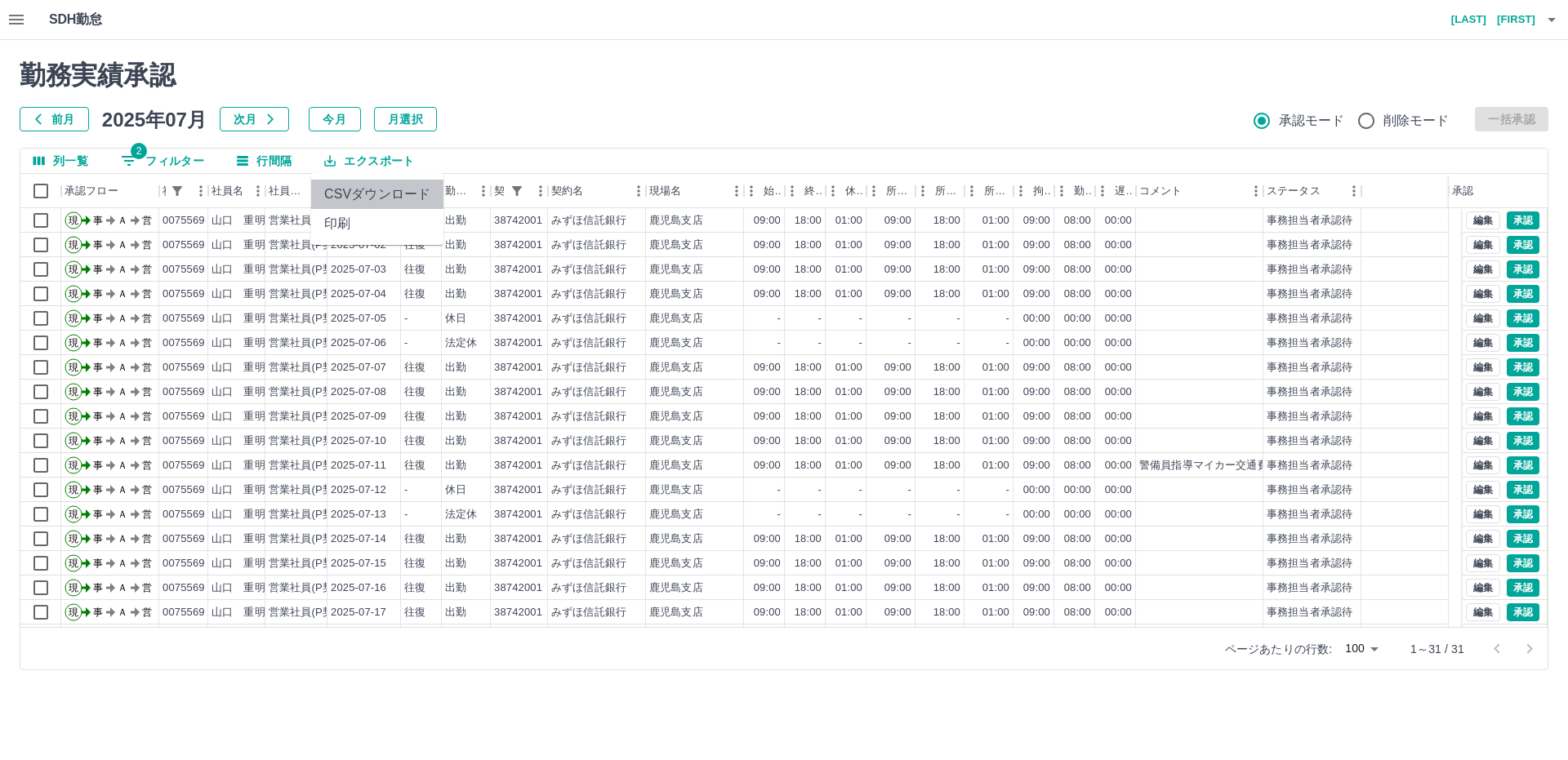 click on "CSVダウンロード" at bounding box center [377, 194] 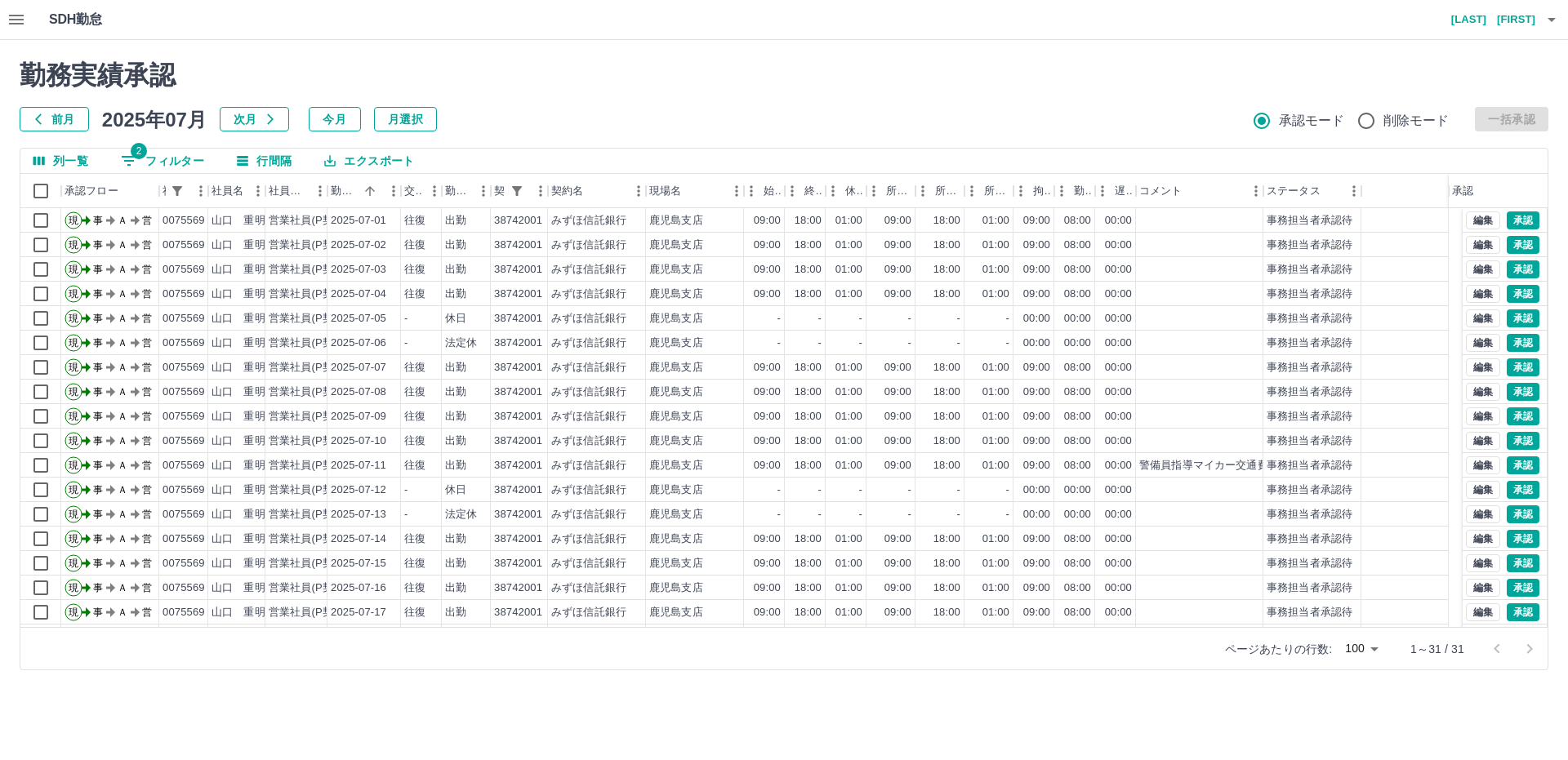 click on "2 フィルター" at bounding box center (163, 161) 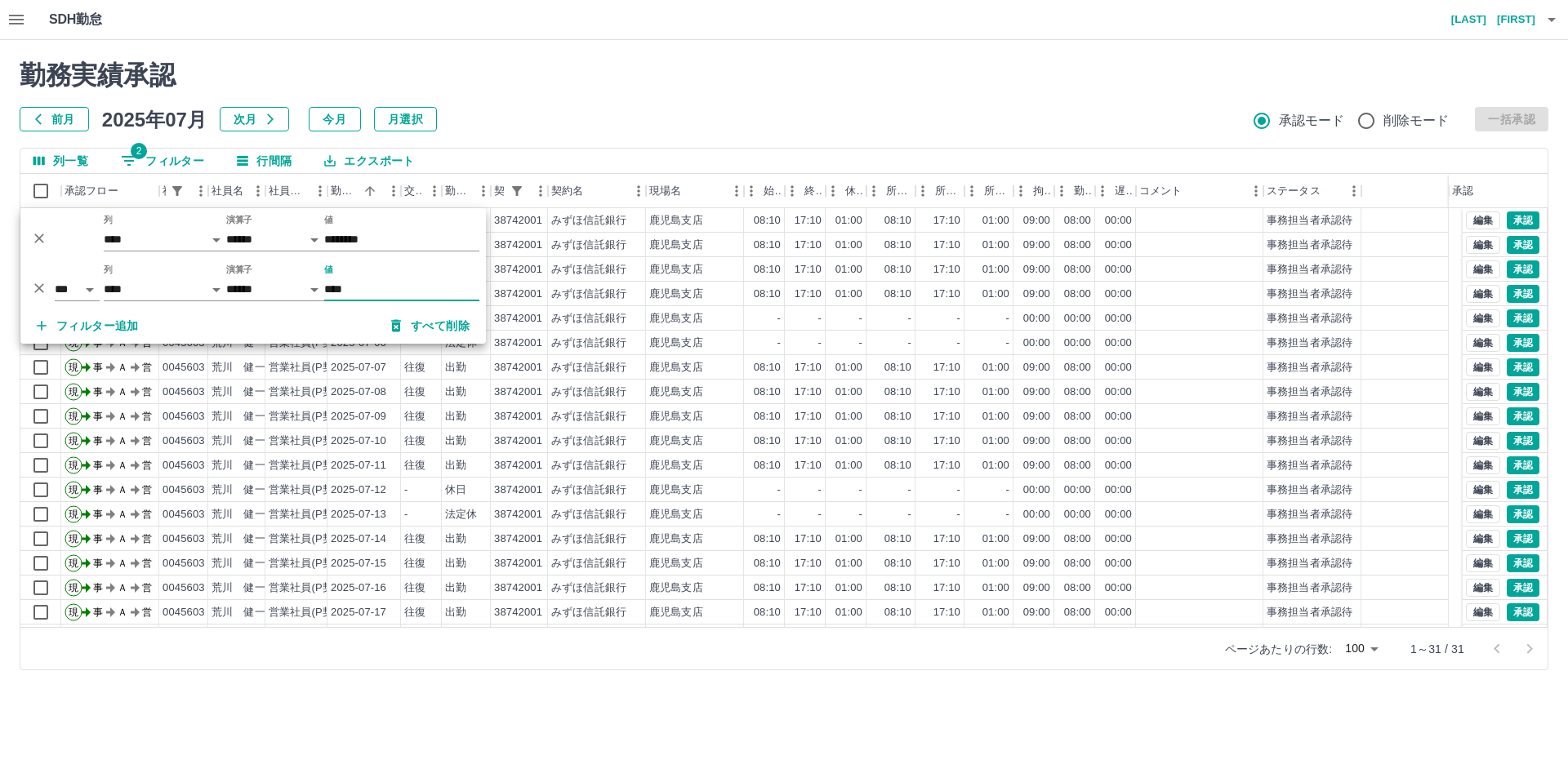 type on "****" 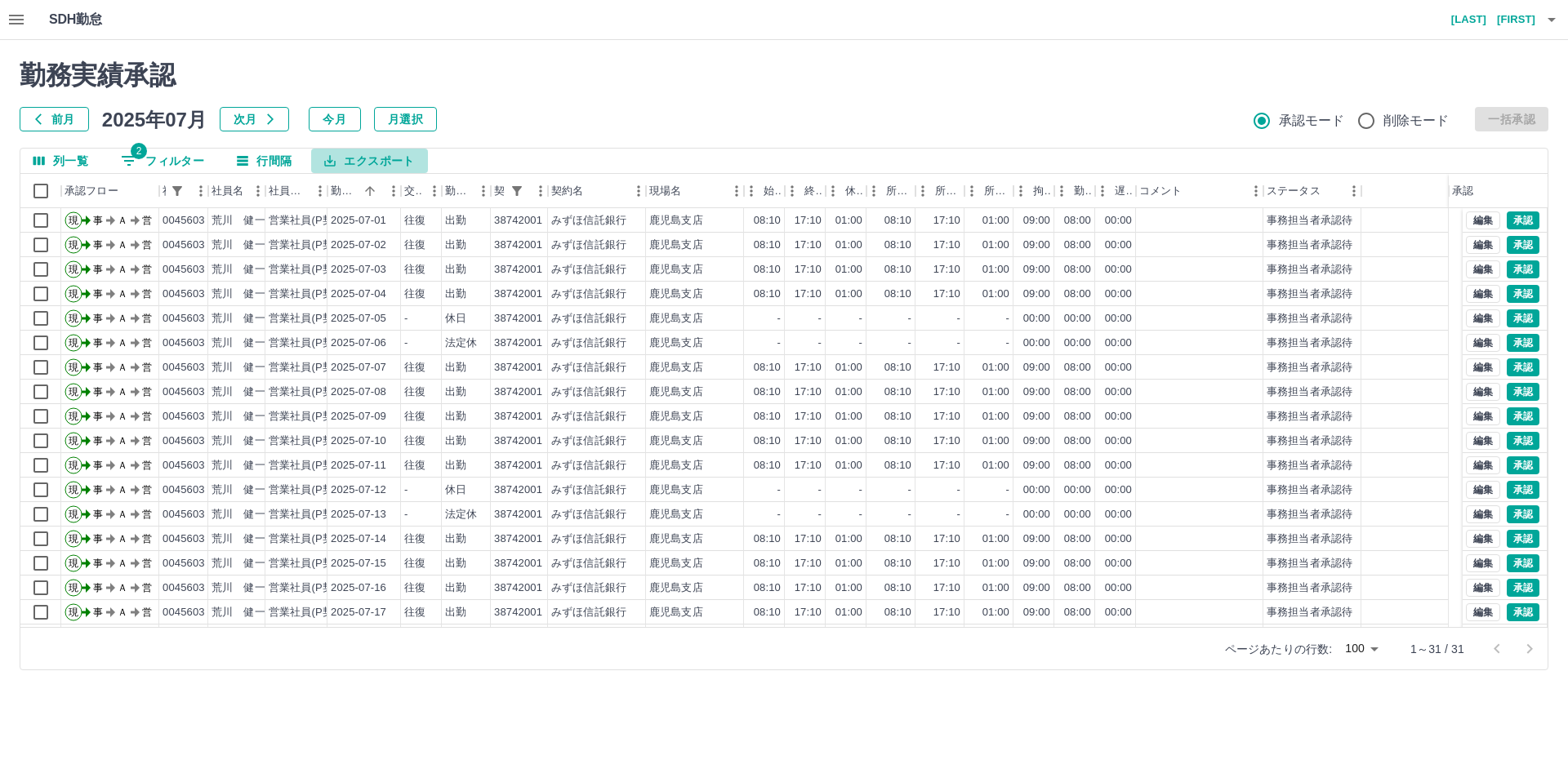 click on "エクスポート" at bounding box center (369, 161) 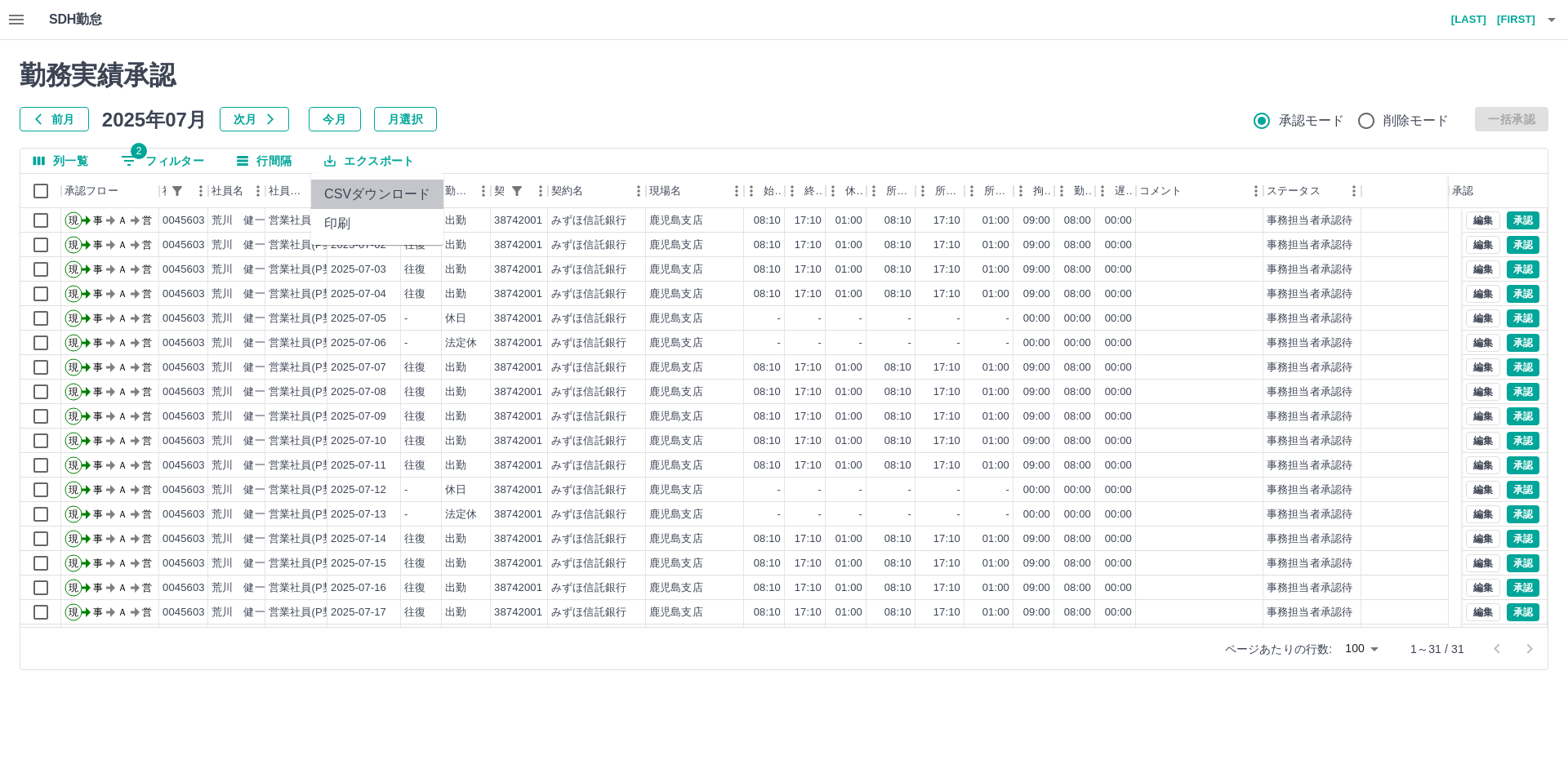 click on "CSVダウンロード" at bounding box center (377, 194) 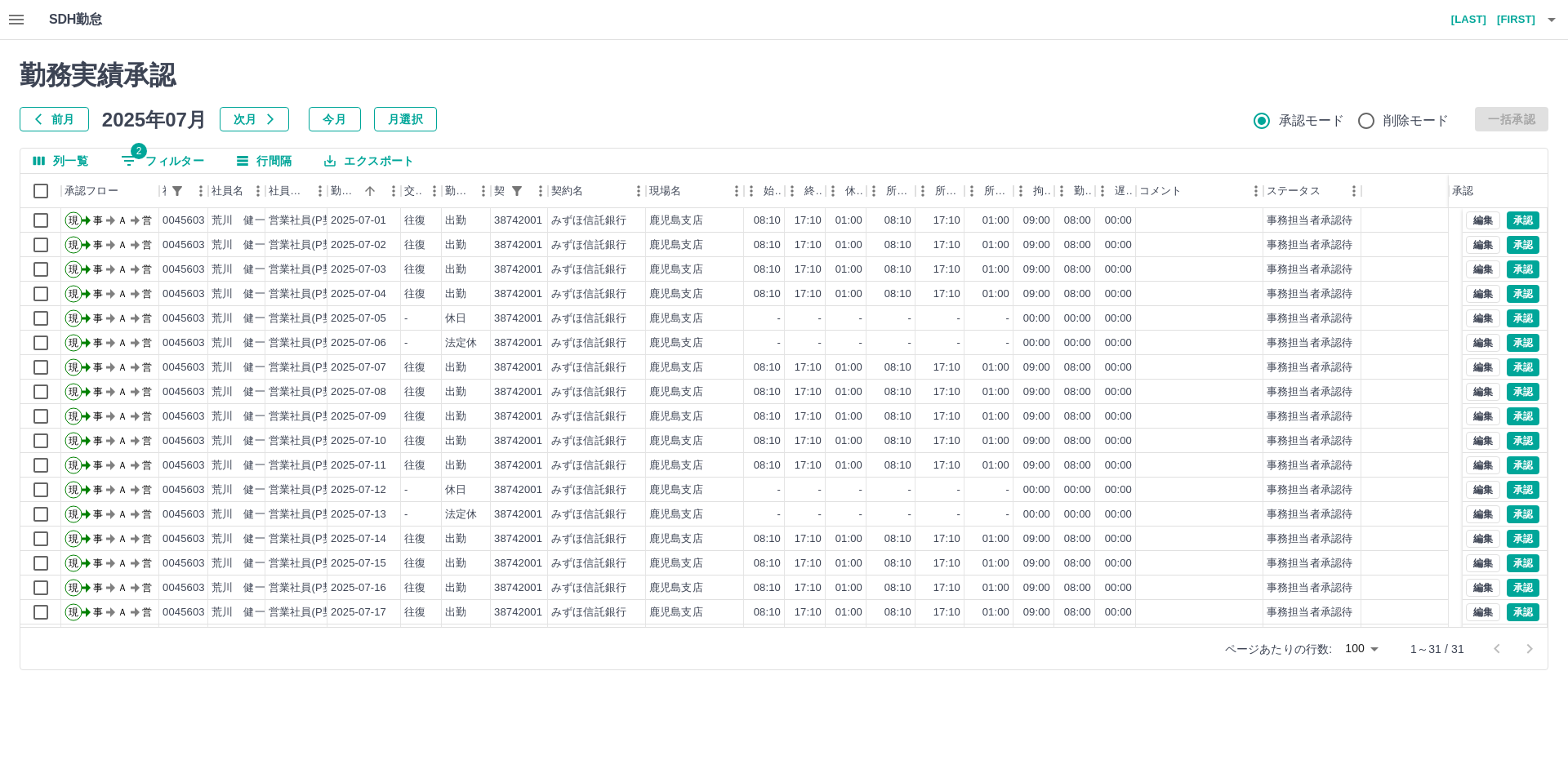 click on "2 フィルター" at bounding box center (163, 161) 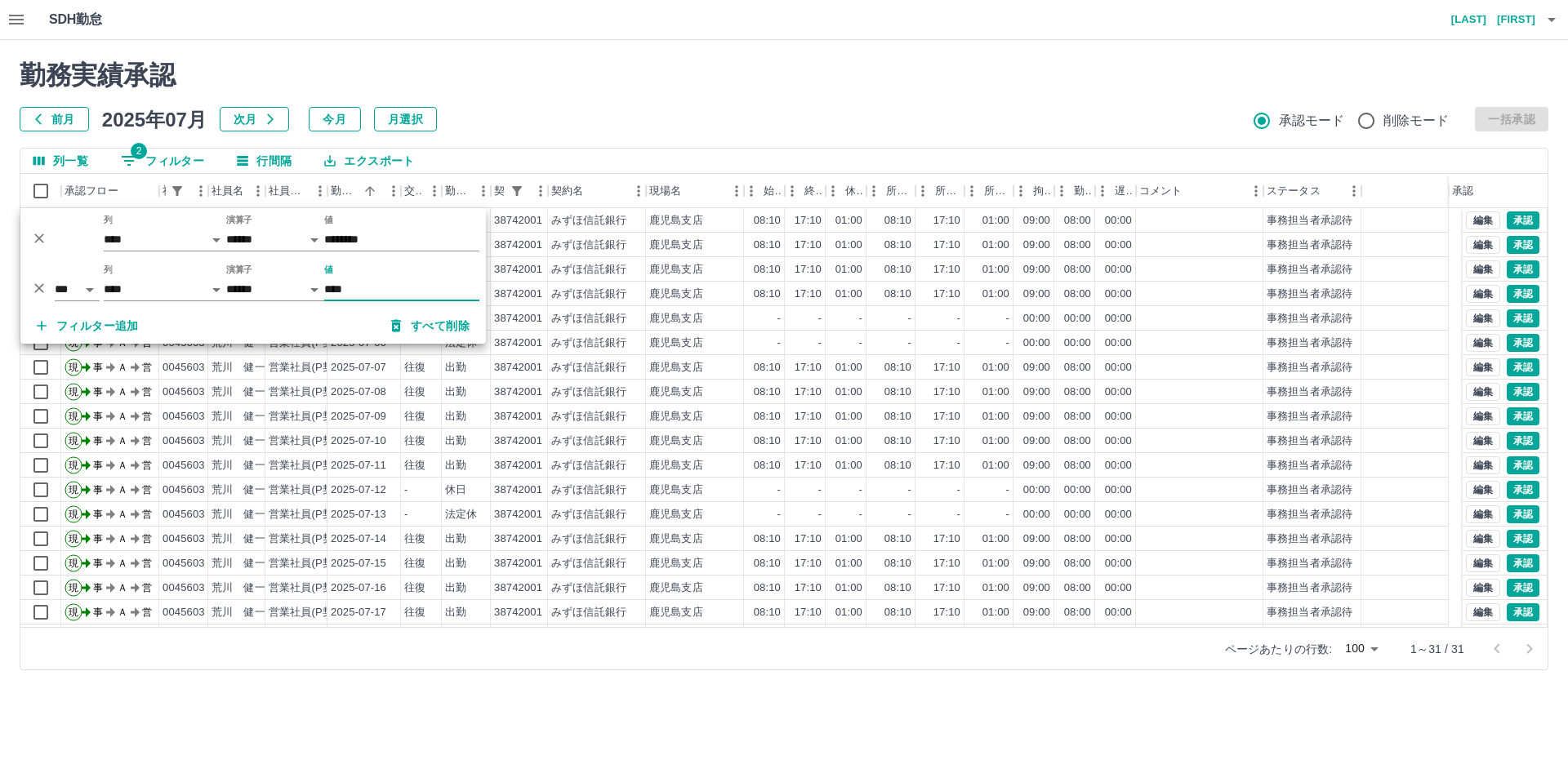click 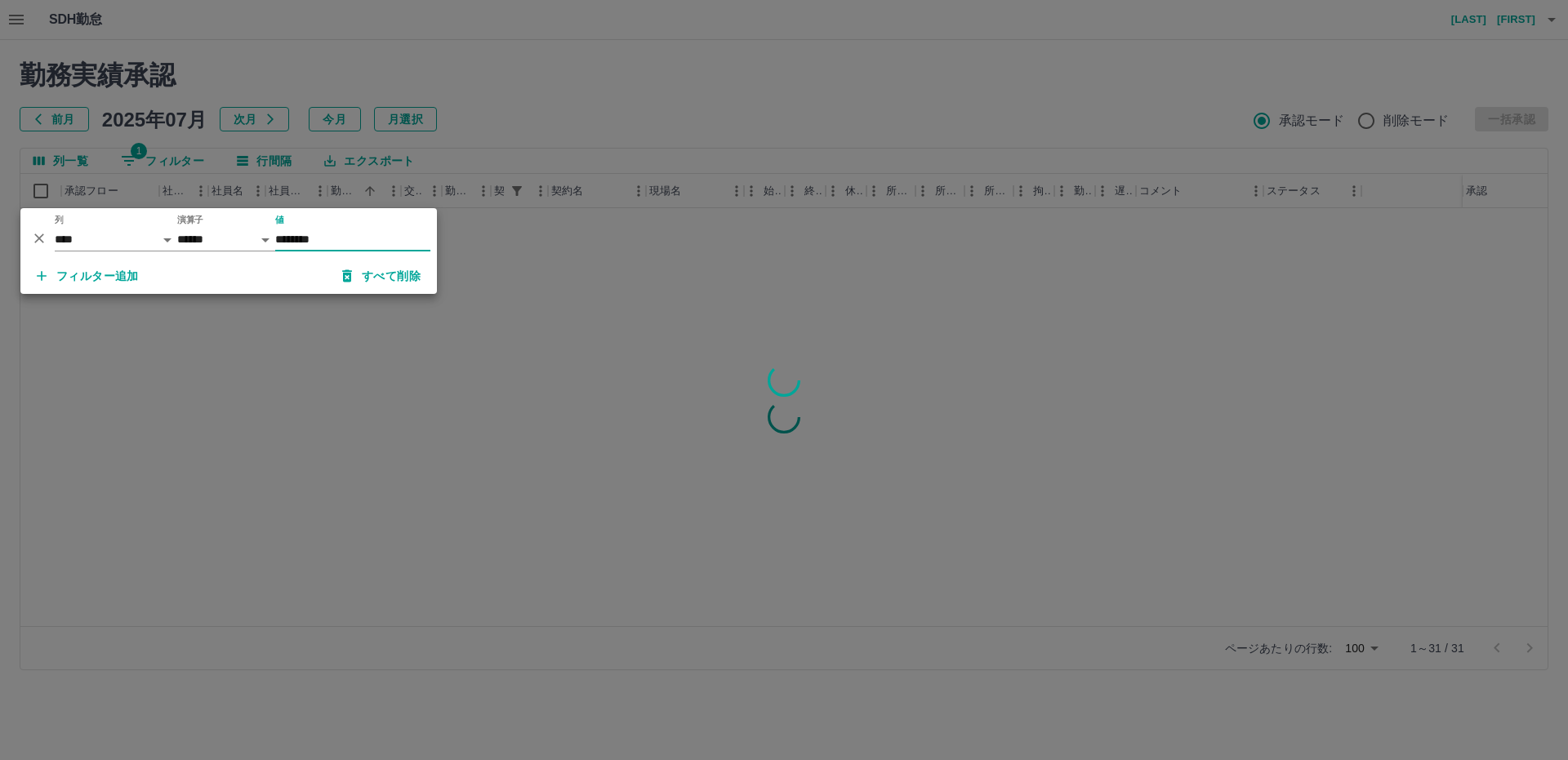 click 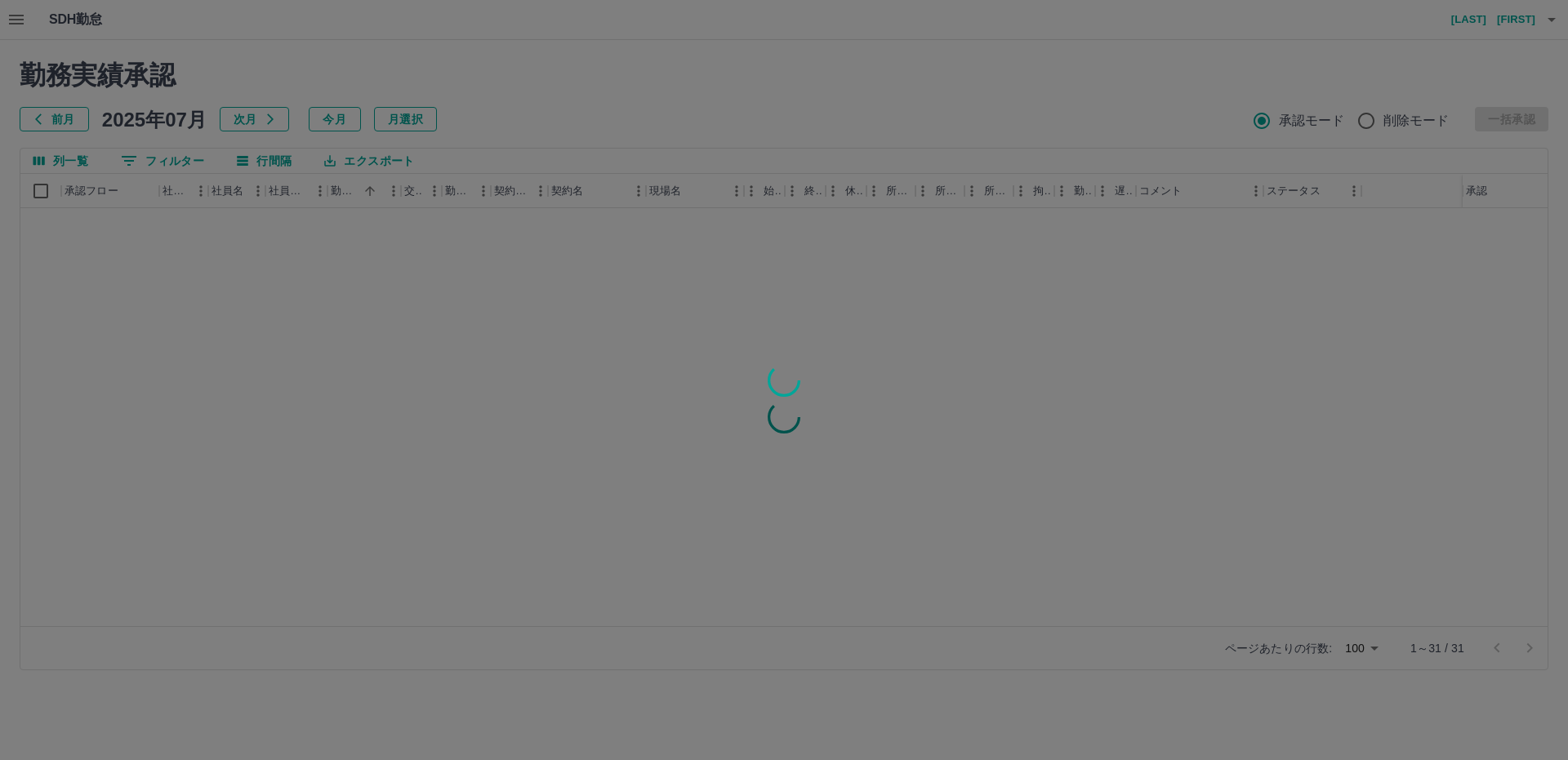 click at bounding box center (784, 380) 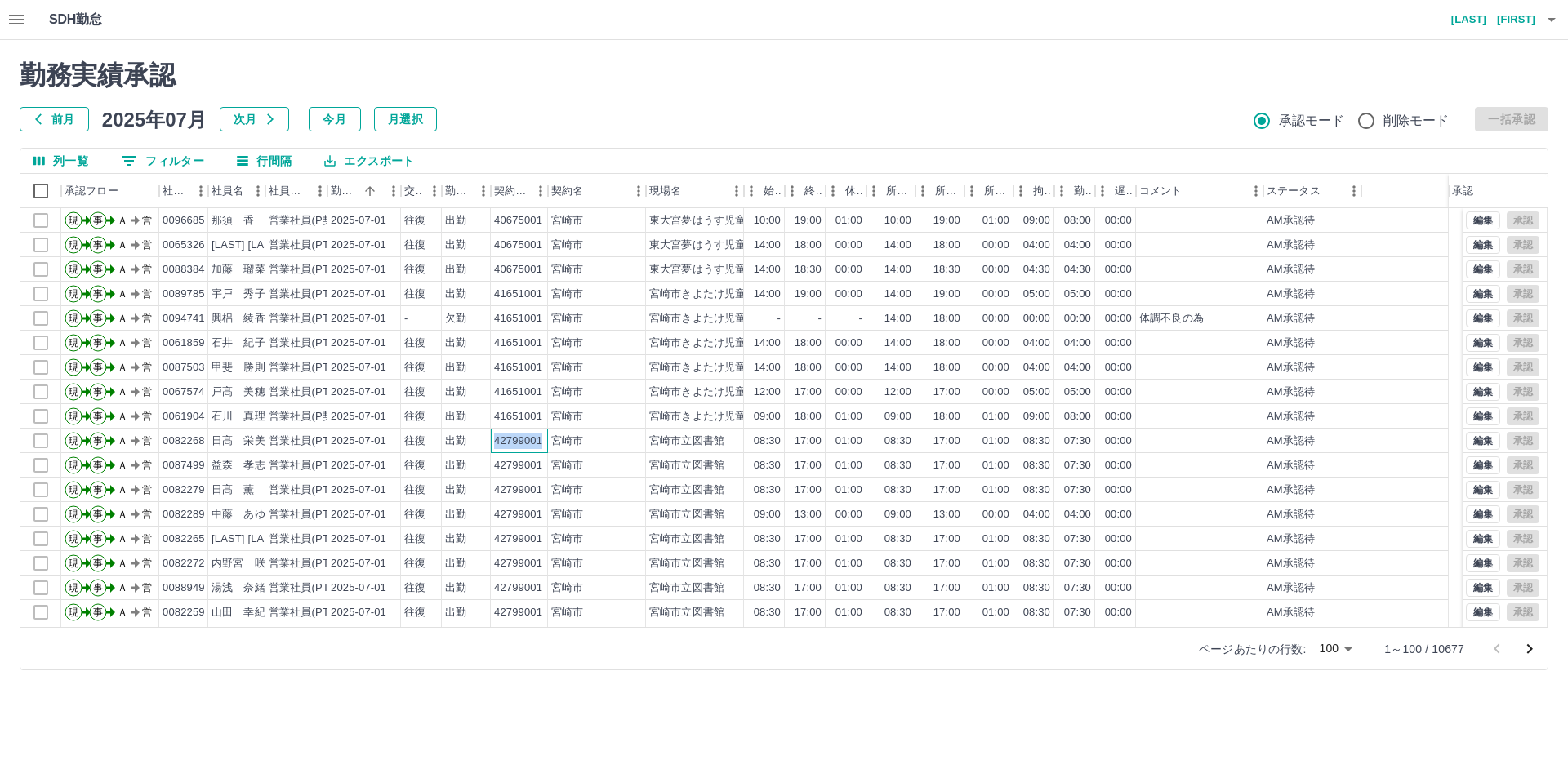 drag, startPoint x: 493, startPoint y: 438, endPoint x: 545, endPoint y: 438, distance: 52 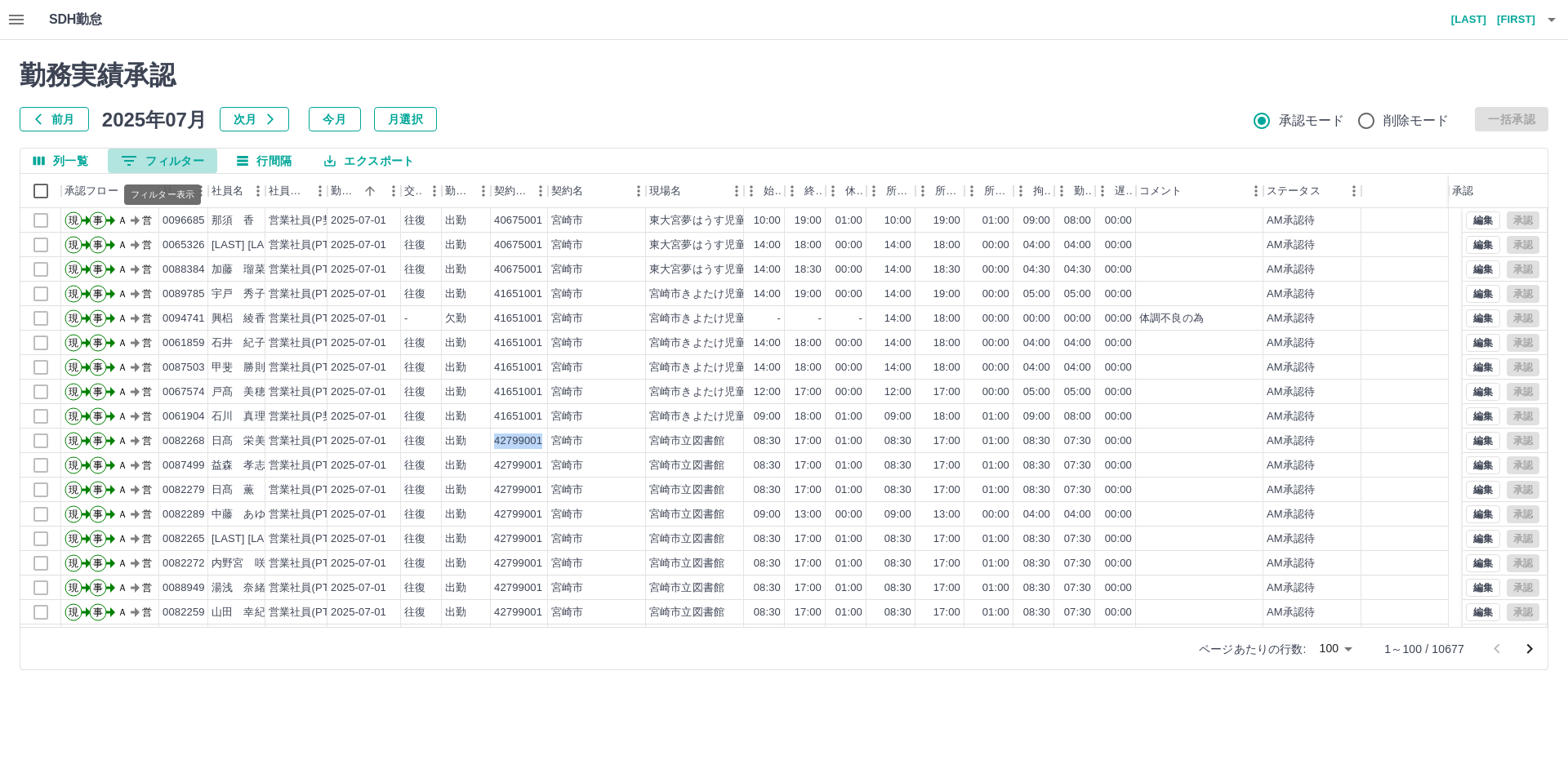 click on "0 フィルター" at bounding box center (163, 161) 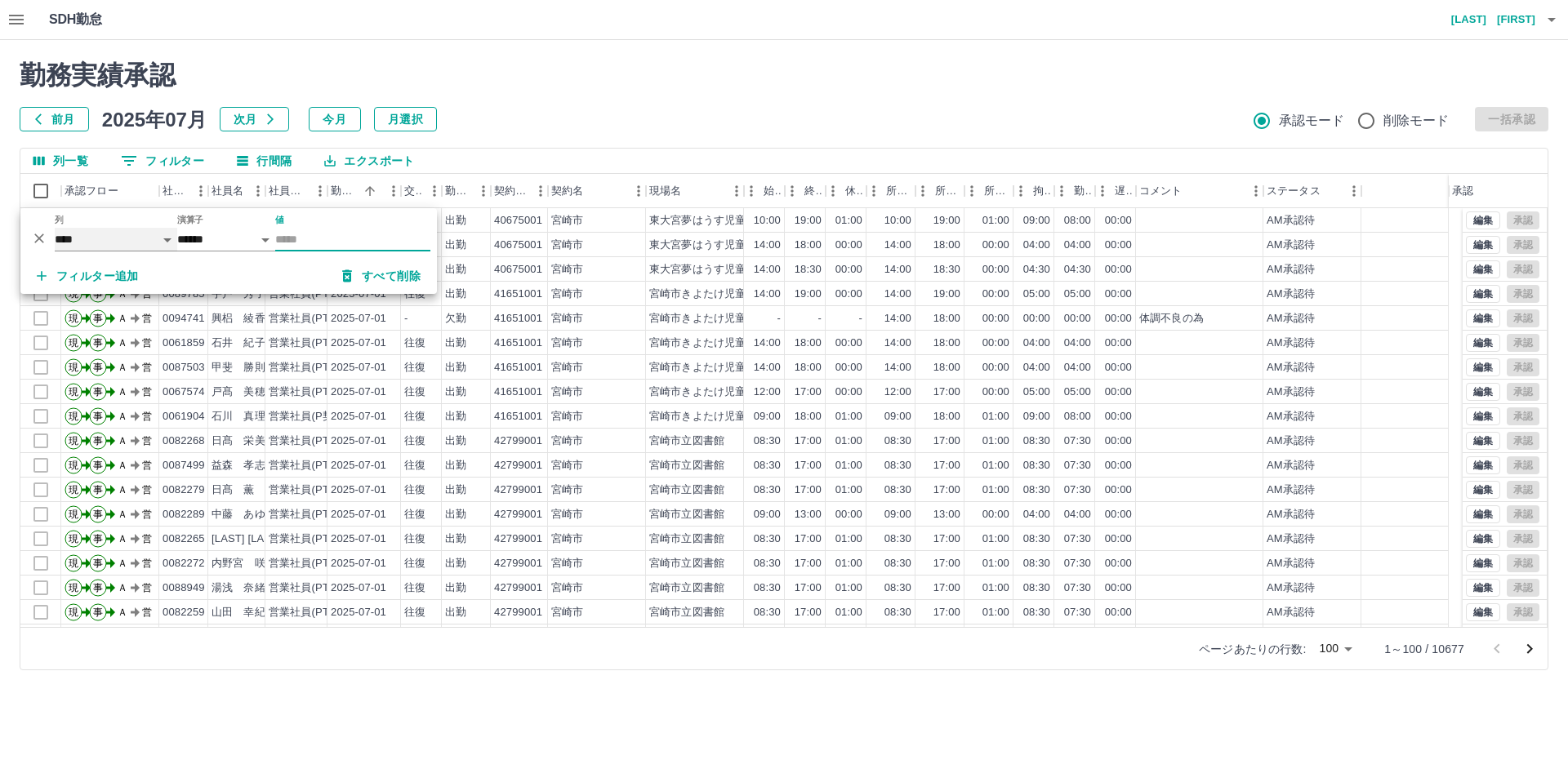 click on "**** *** **** *** *** **** ***** *** *** ** ** ** **** **** **** ** ** *** **** *****" at bounding box center (116, 239) 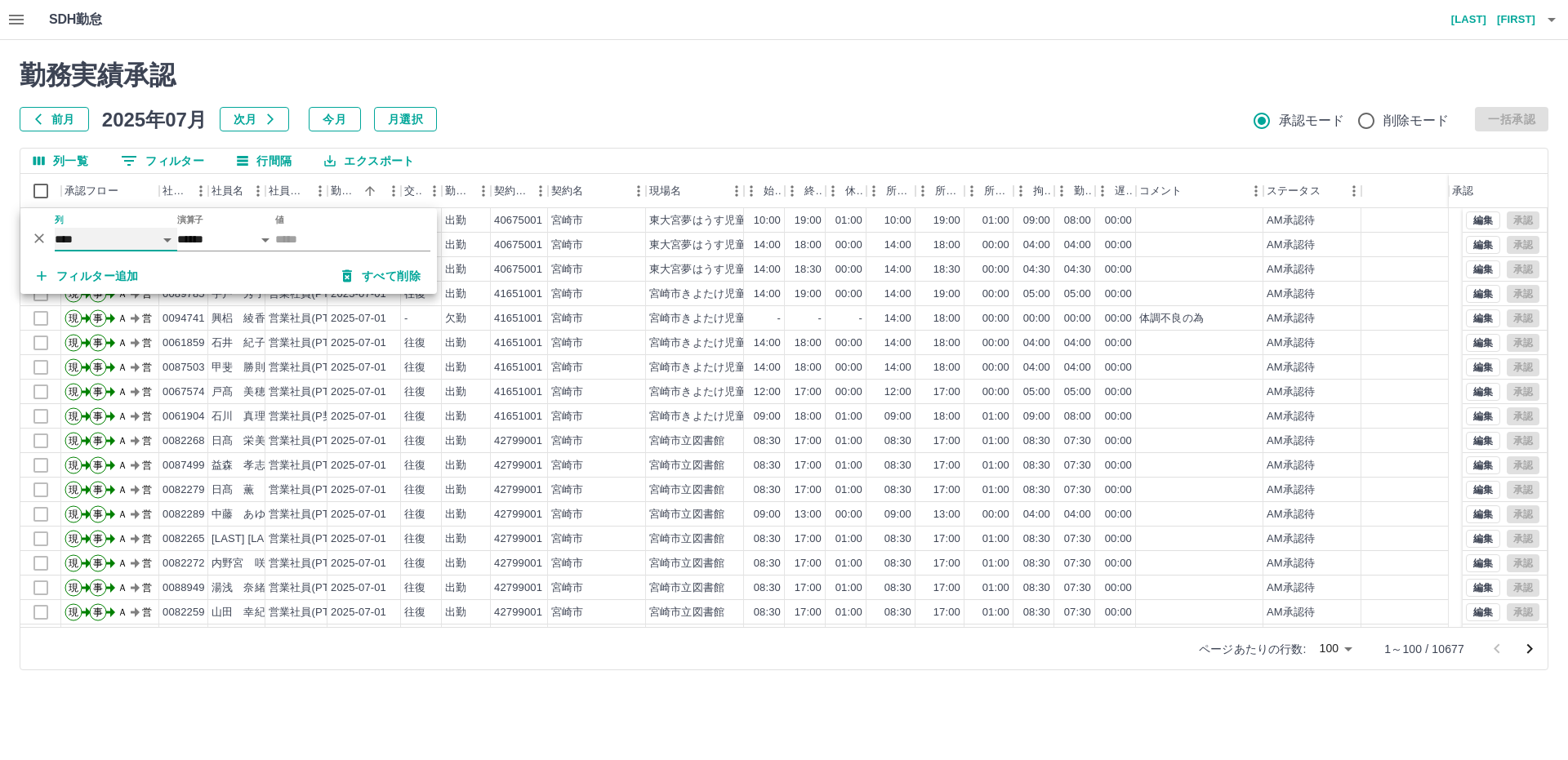 click on "**** *** **** *** *** **** ***** *** *** ** ** ** **** **** **** ** ** *** **** *****" at bounding box center [116, 239] 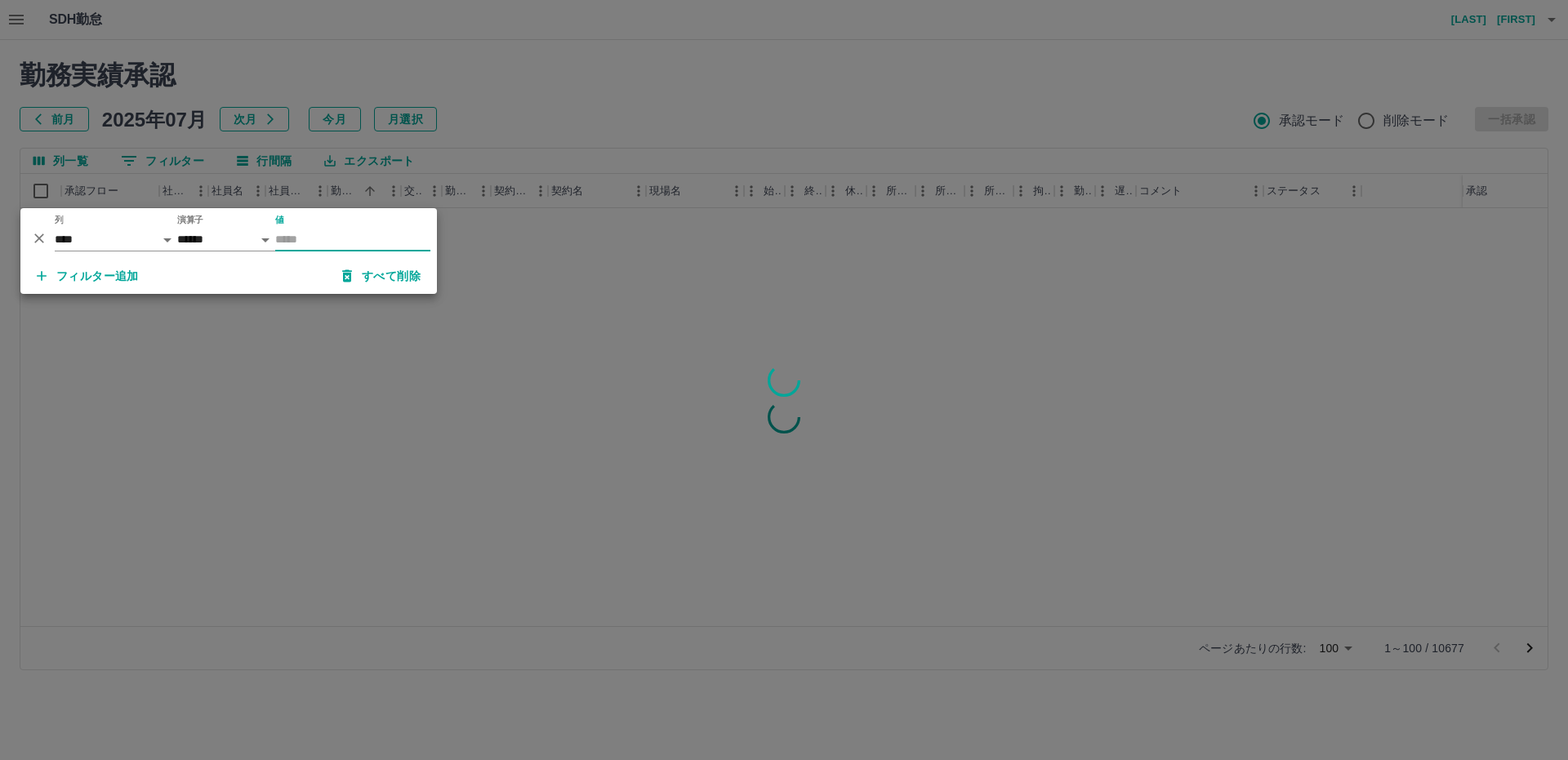 click on "値" at bounding box center (353, 239) 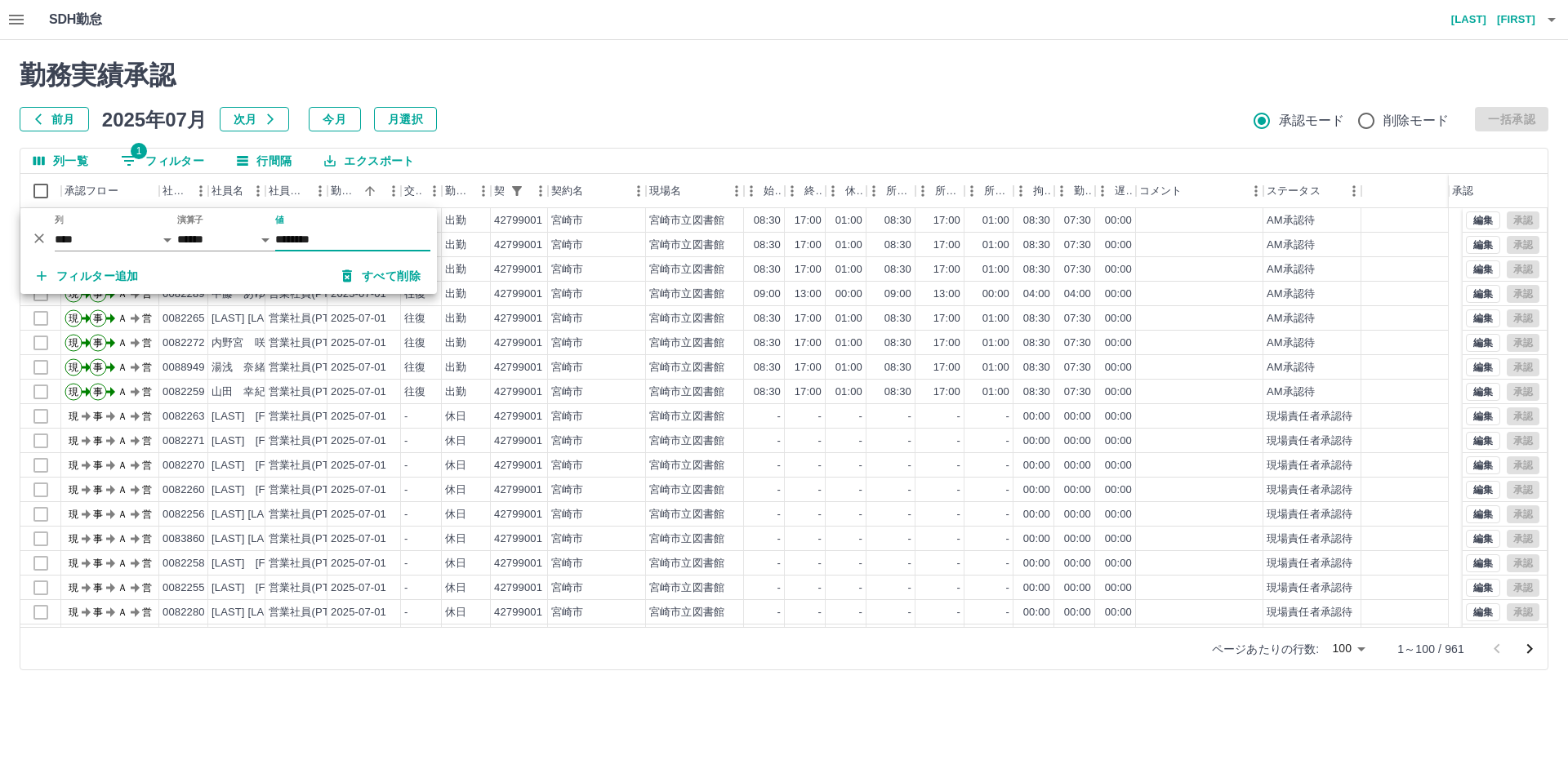 type on "********" 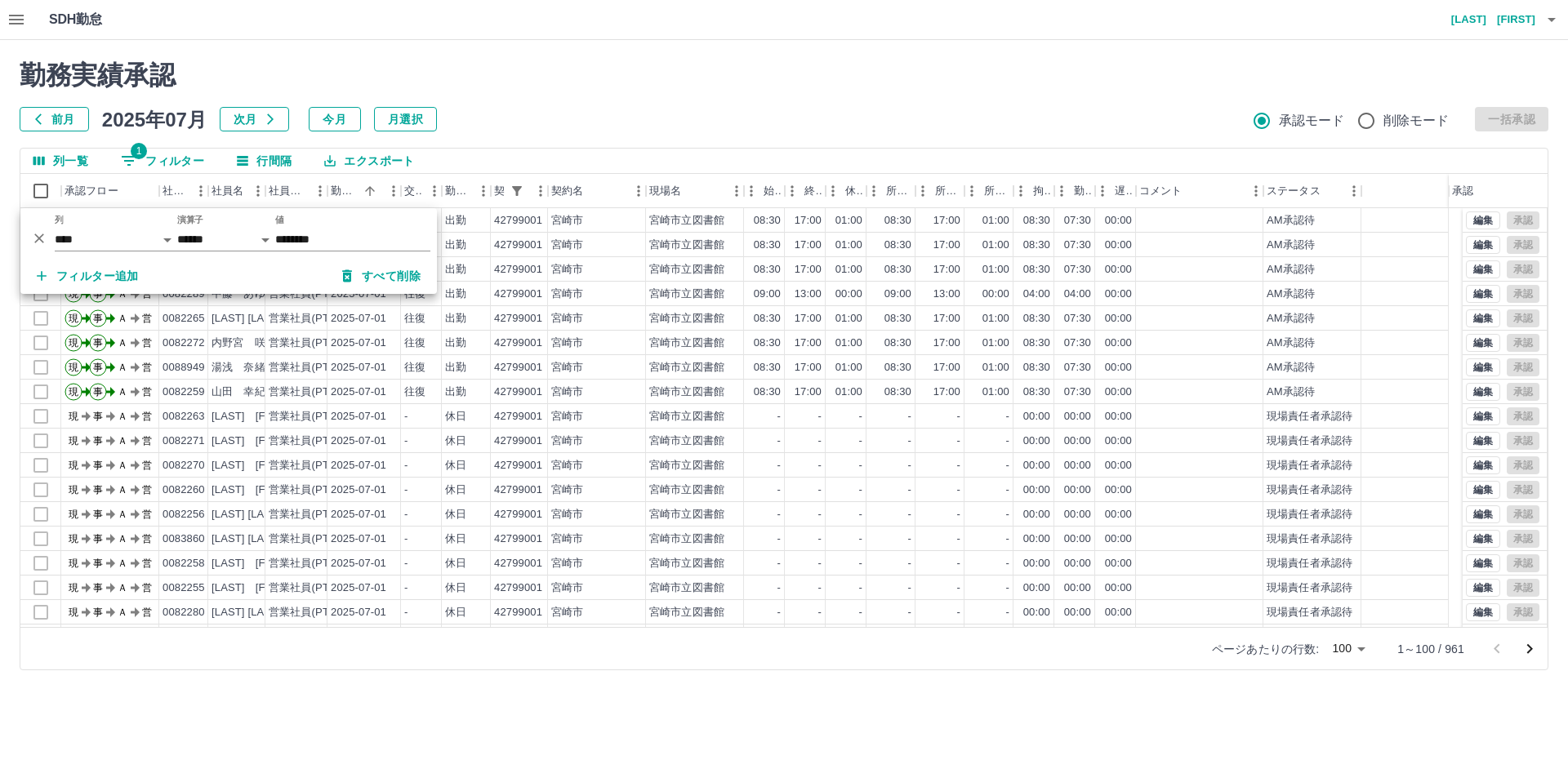 click on "勤務実績承認 前月 2025年07月 次月 今月 月選択 承認モード 削除モード 一括承認" at bounding box center [784, 96] 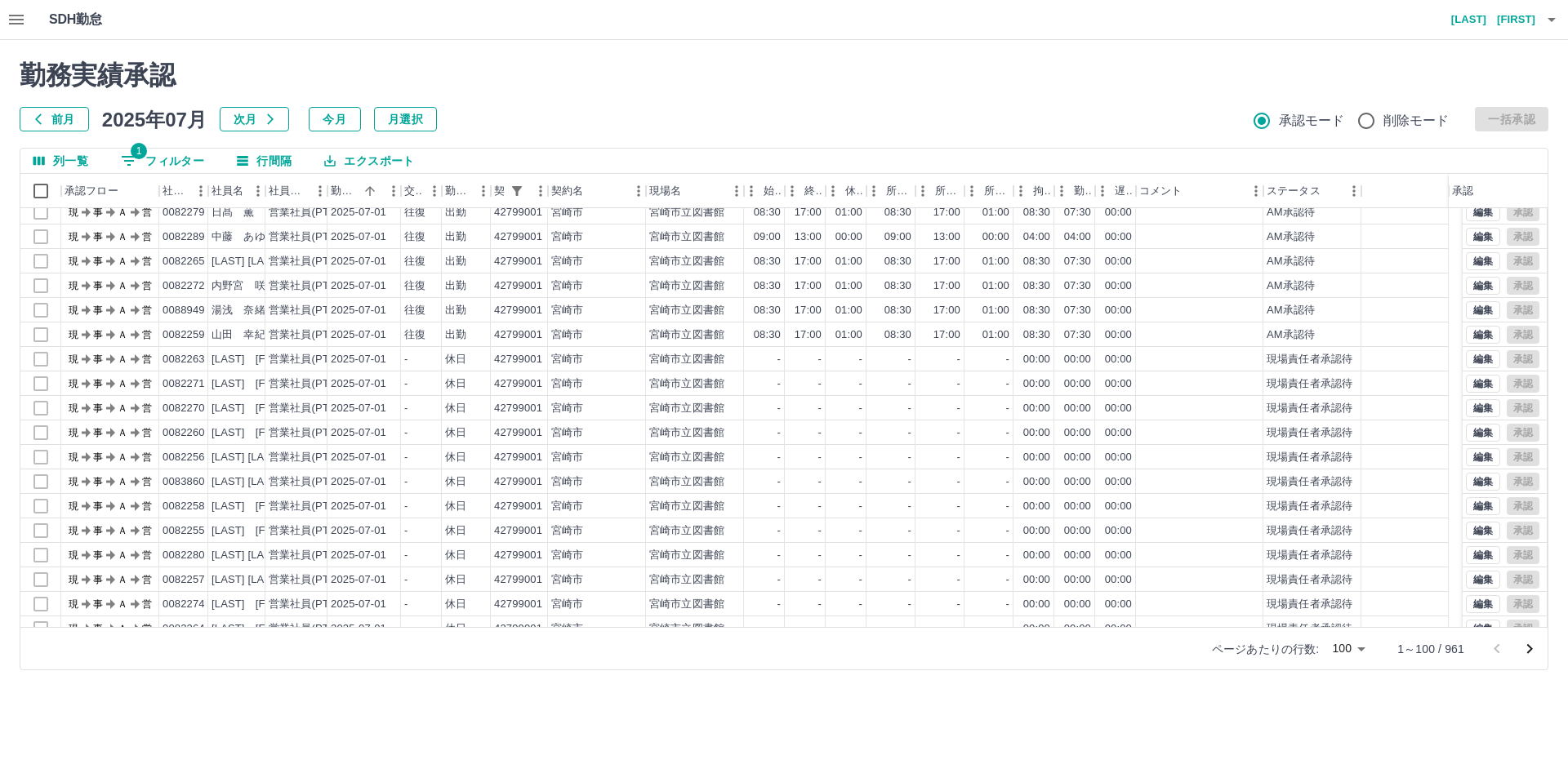 scroll, scrollTop: 0, scrollLeft: 0, axis: both 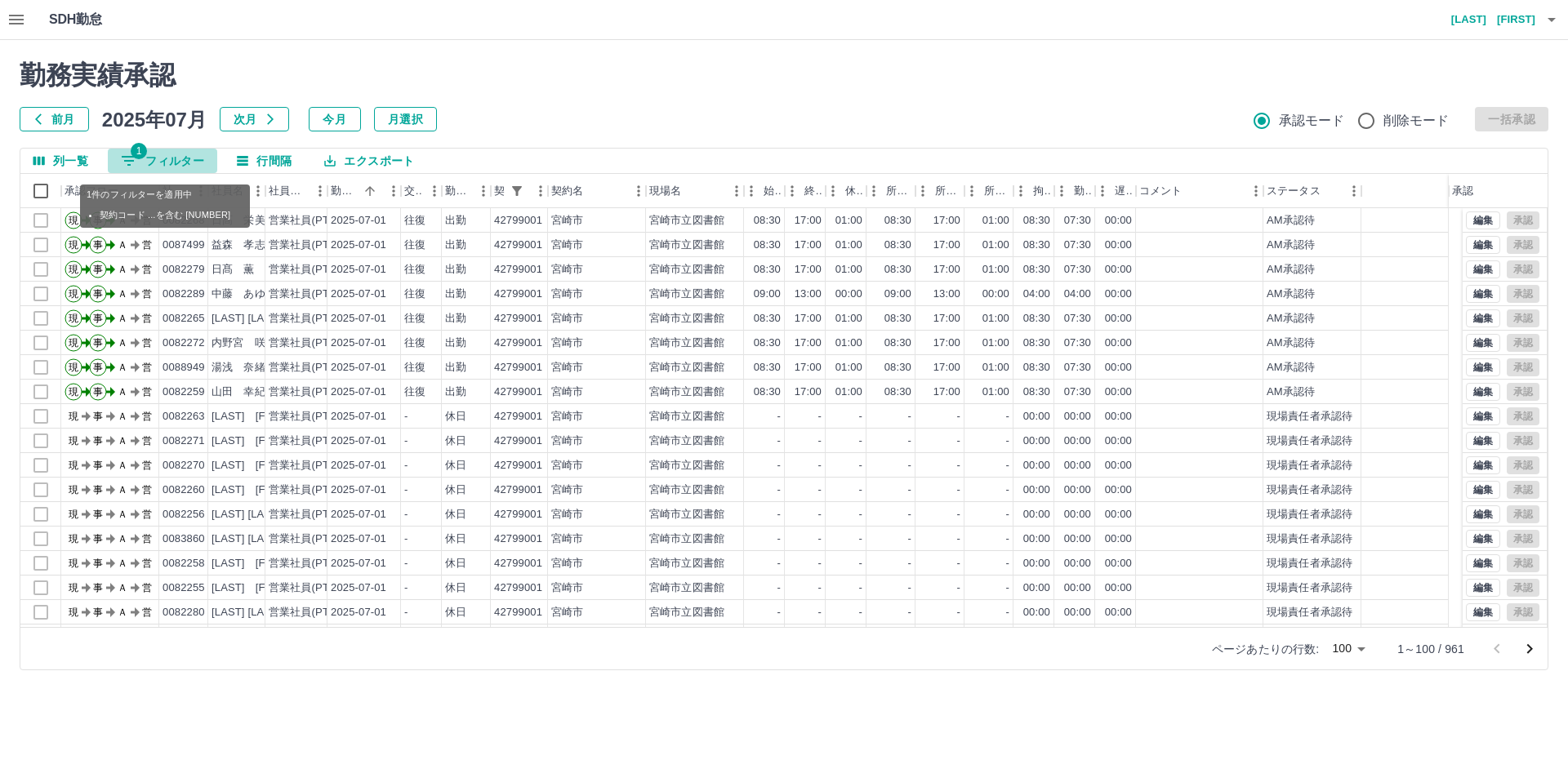 click on "1 フィルター" at bounding box center (163, 161) 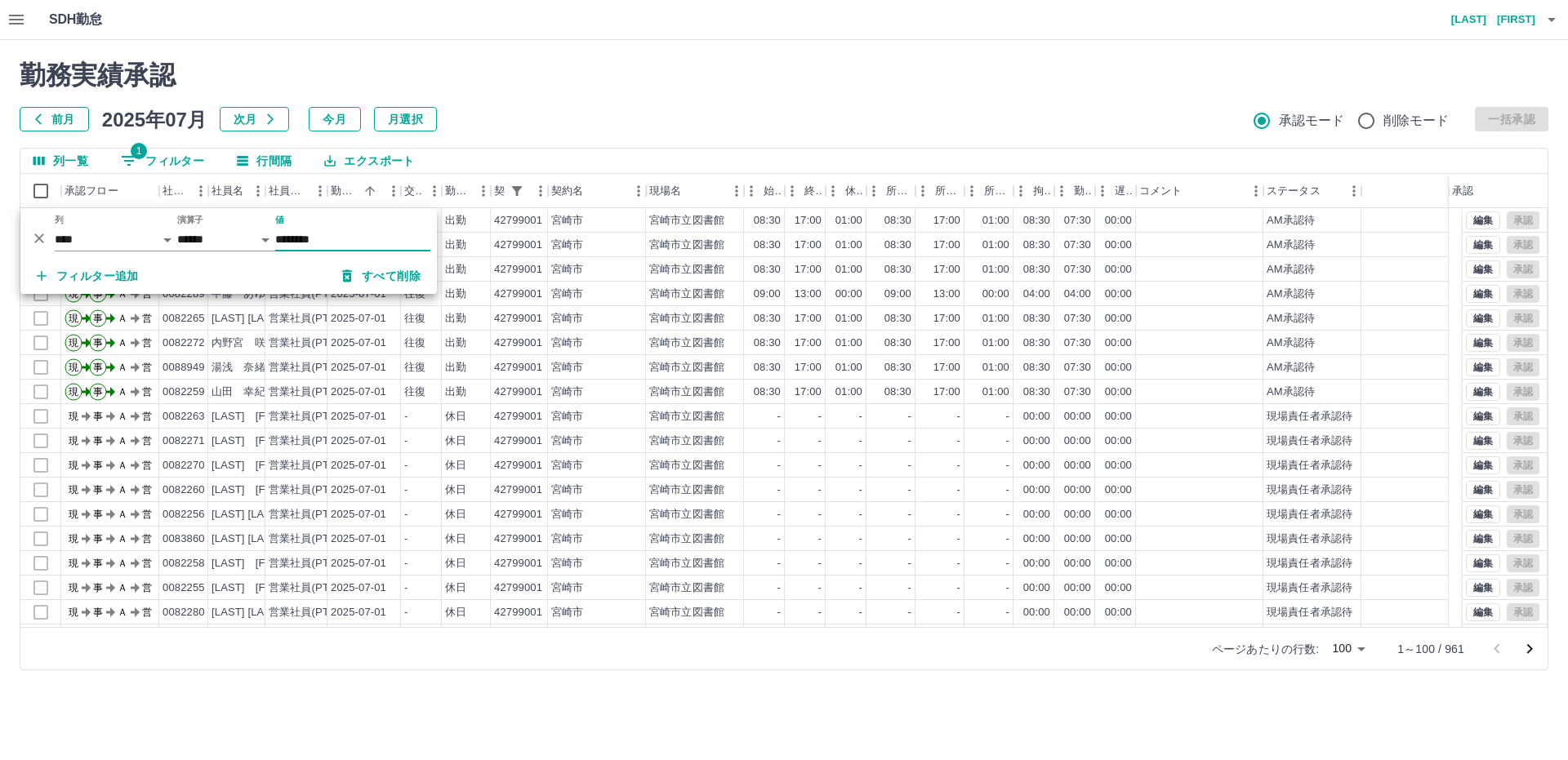 click on "フィルター追加" at bounding box center (87, 276) 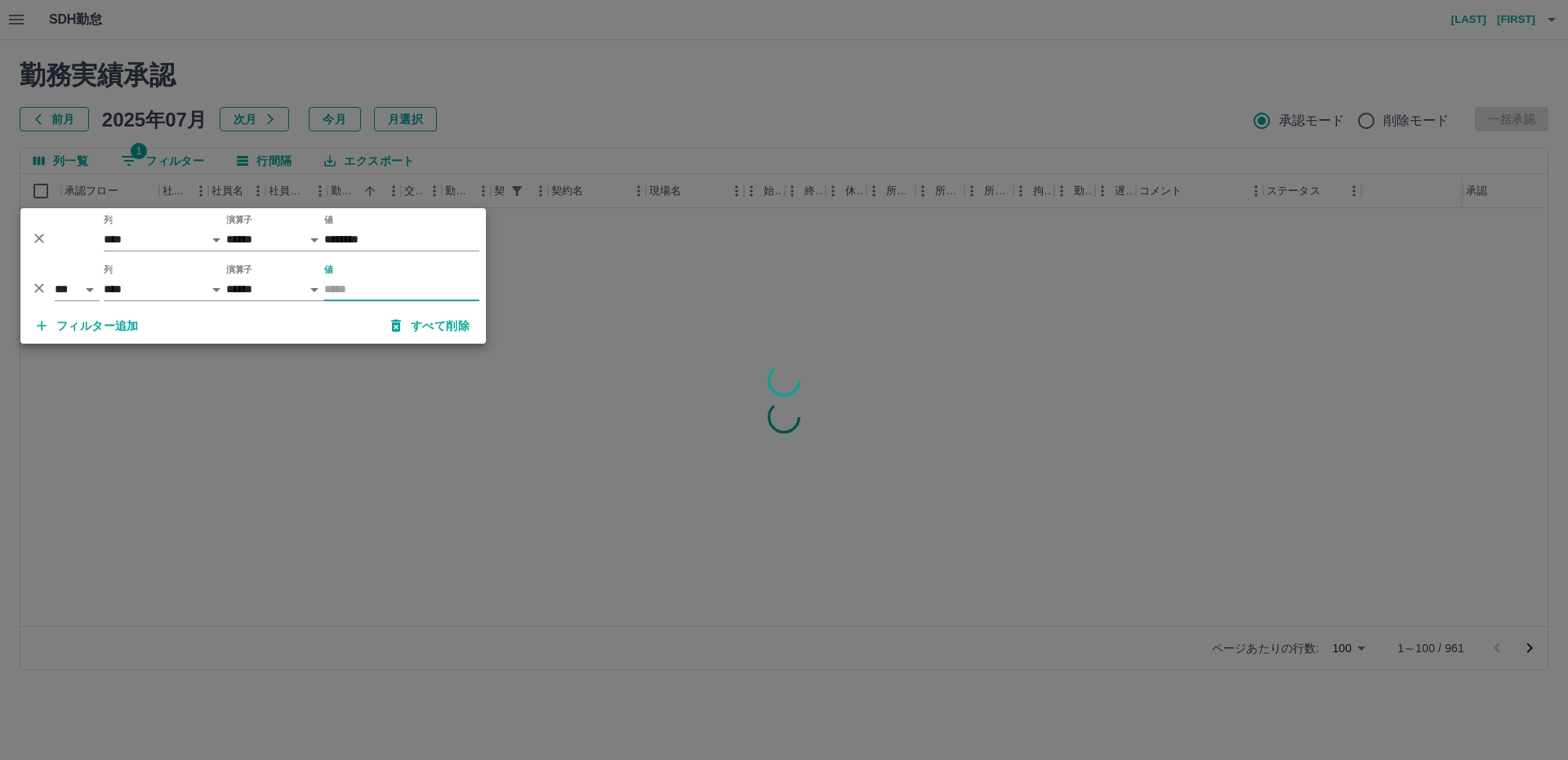 click on "値" at bounding box center (402, 289) 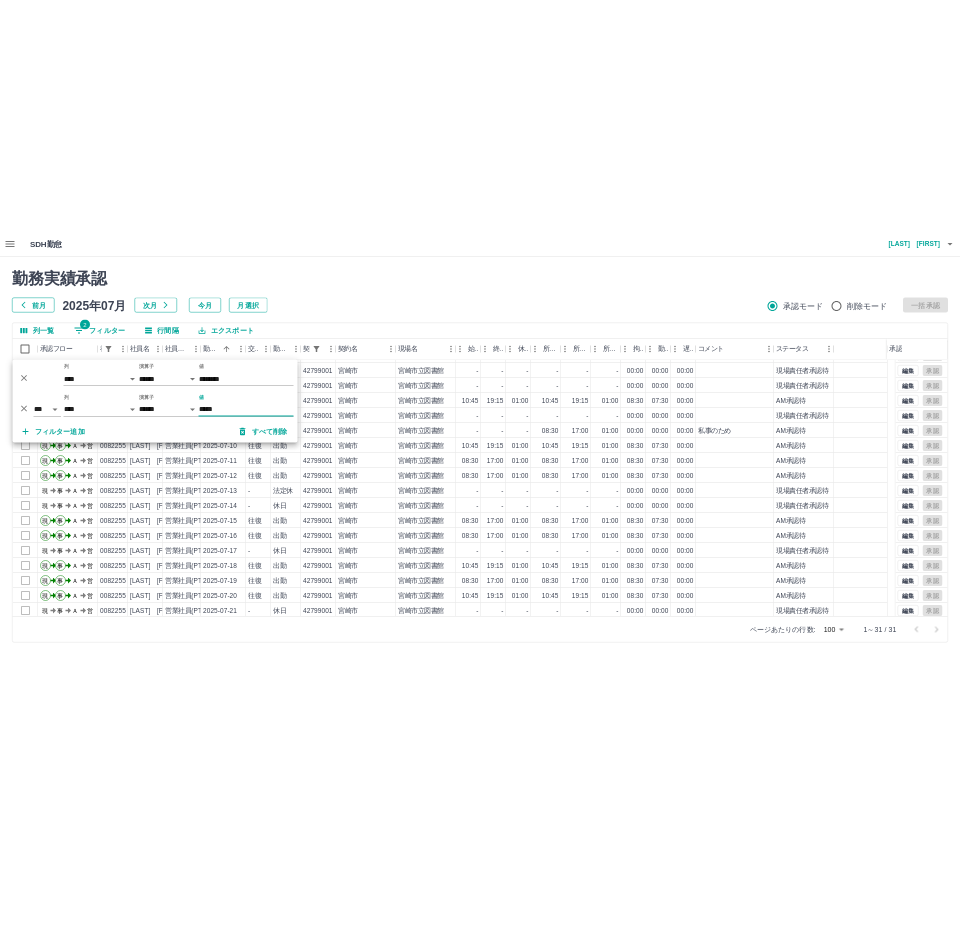 scroll, scrollTop: 0, scrollLeft: 0, axis: both 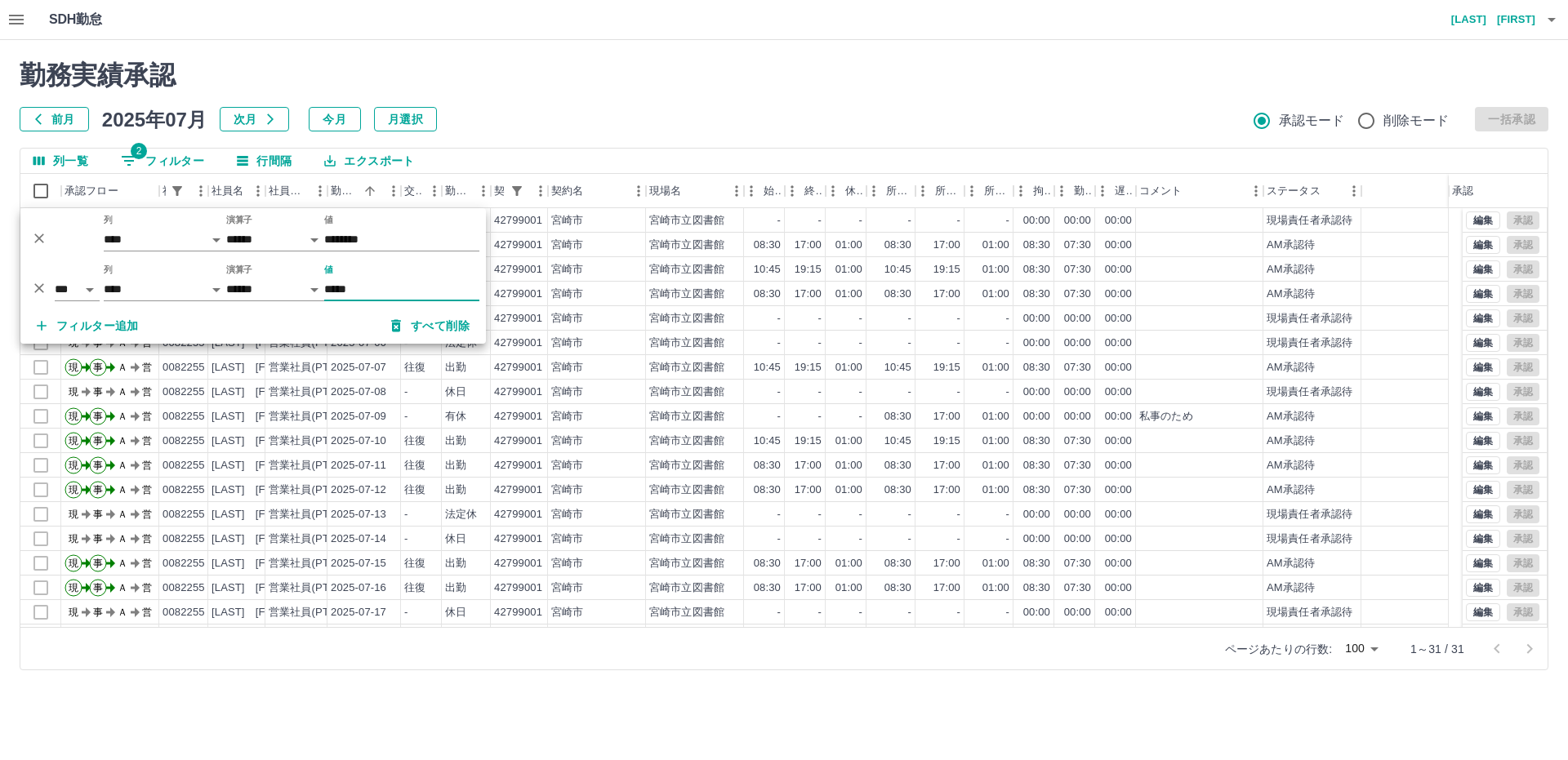 type on "*****" 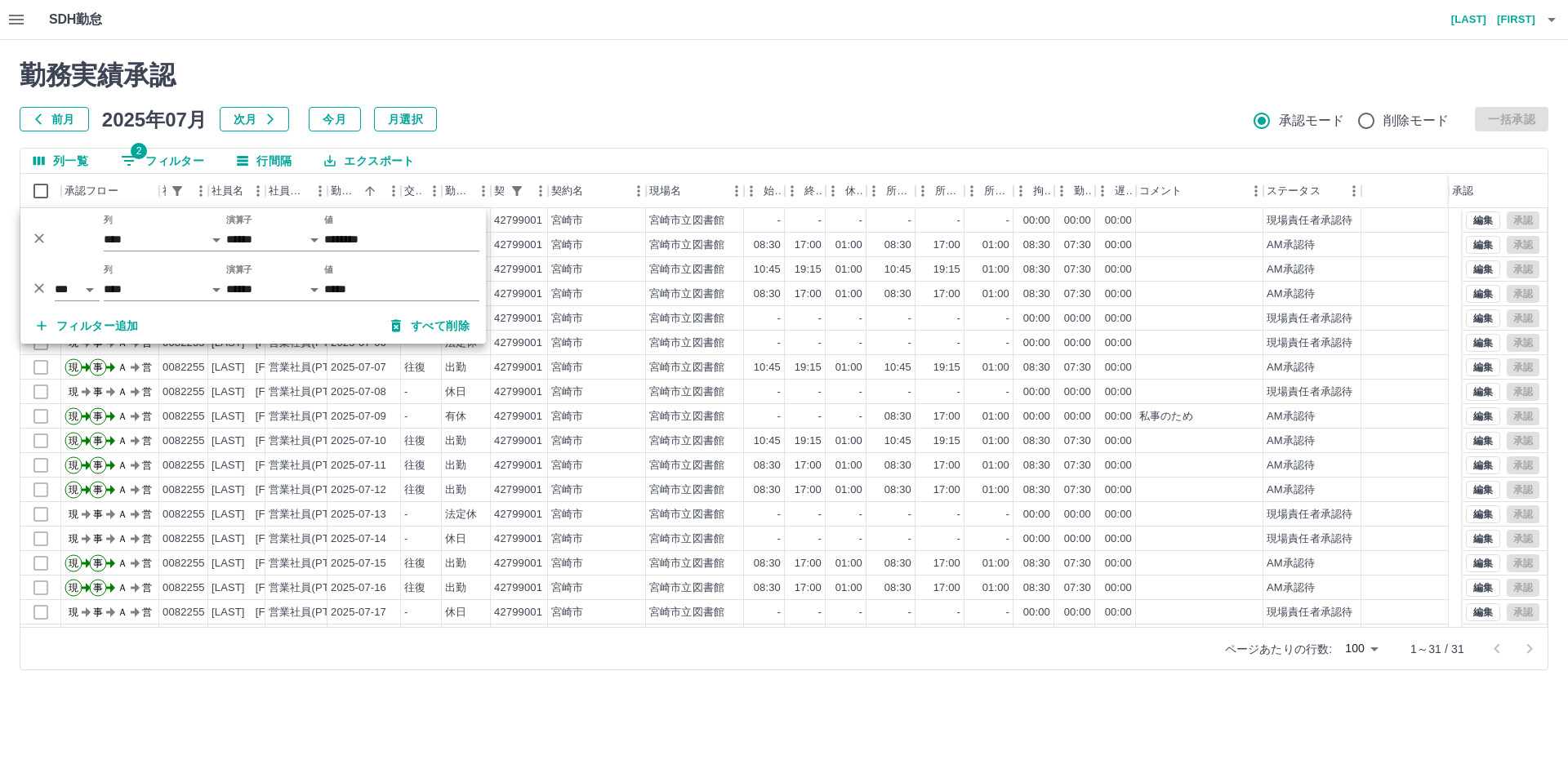 click 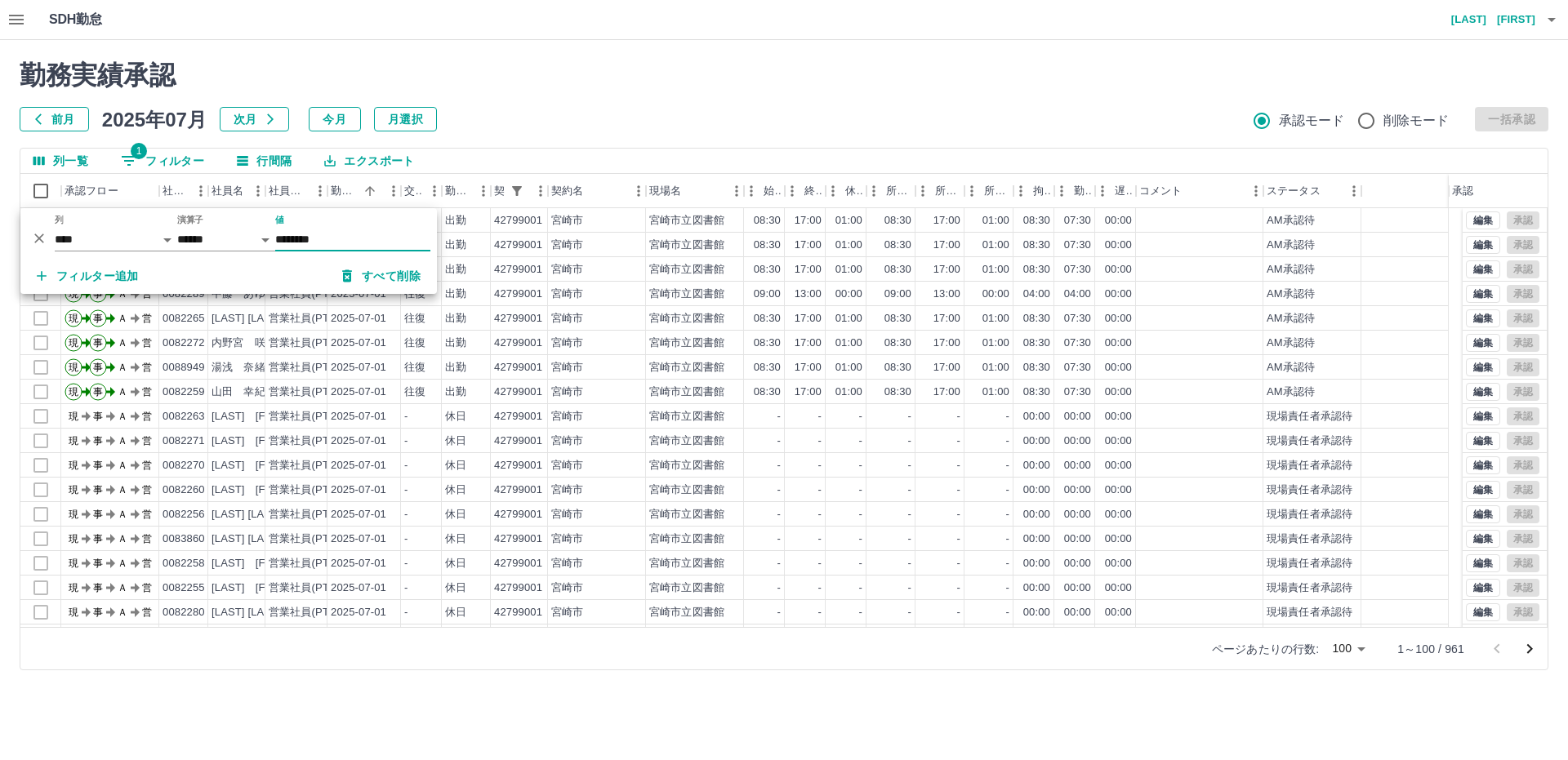 click on "勤務実績承認" at bounding box center (784, 75) 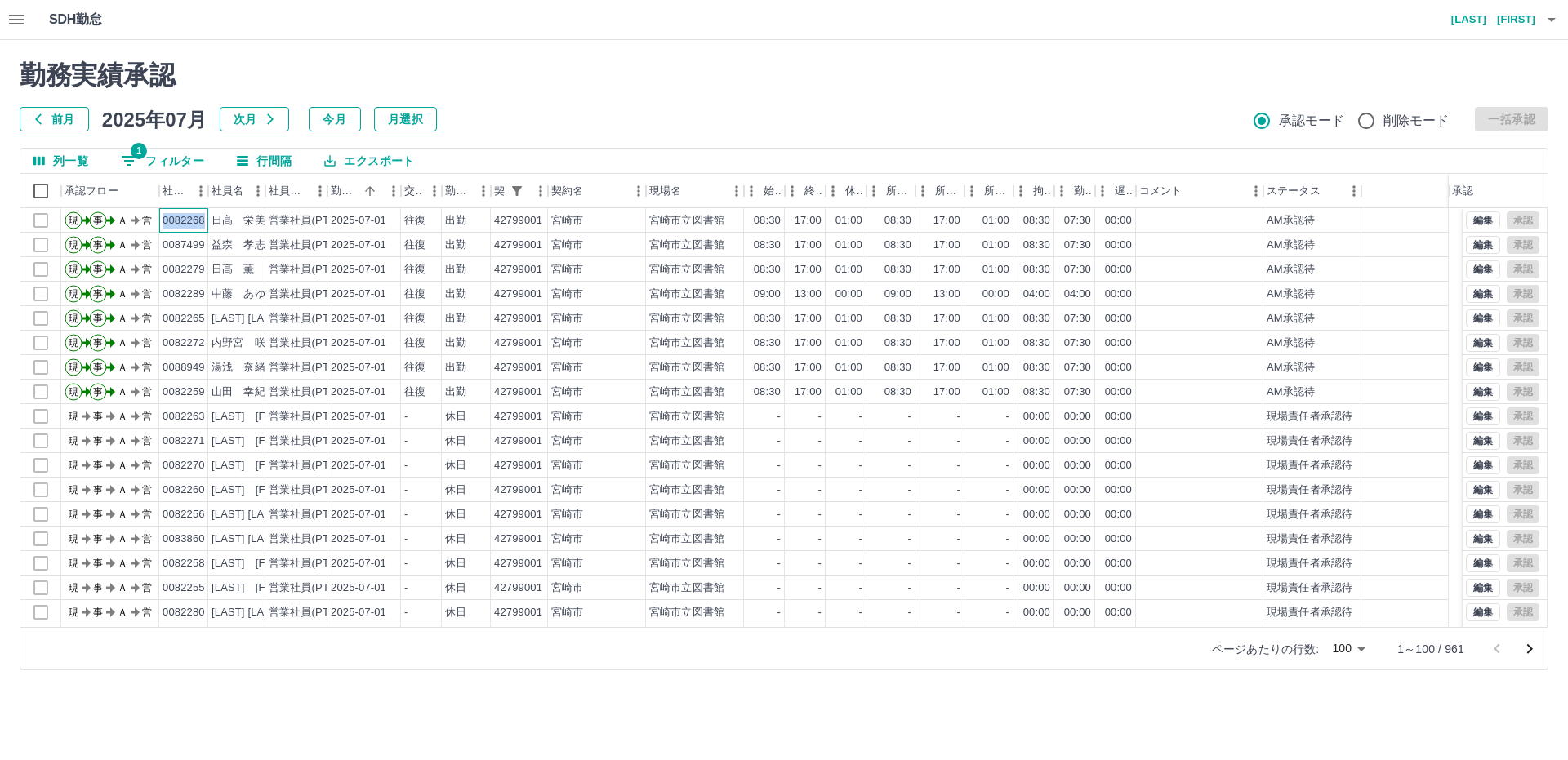 drag, startPoint x: 161, startPoint y: 214, endPoint x: 204, endPoint y: 214, distance: 43 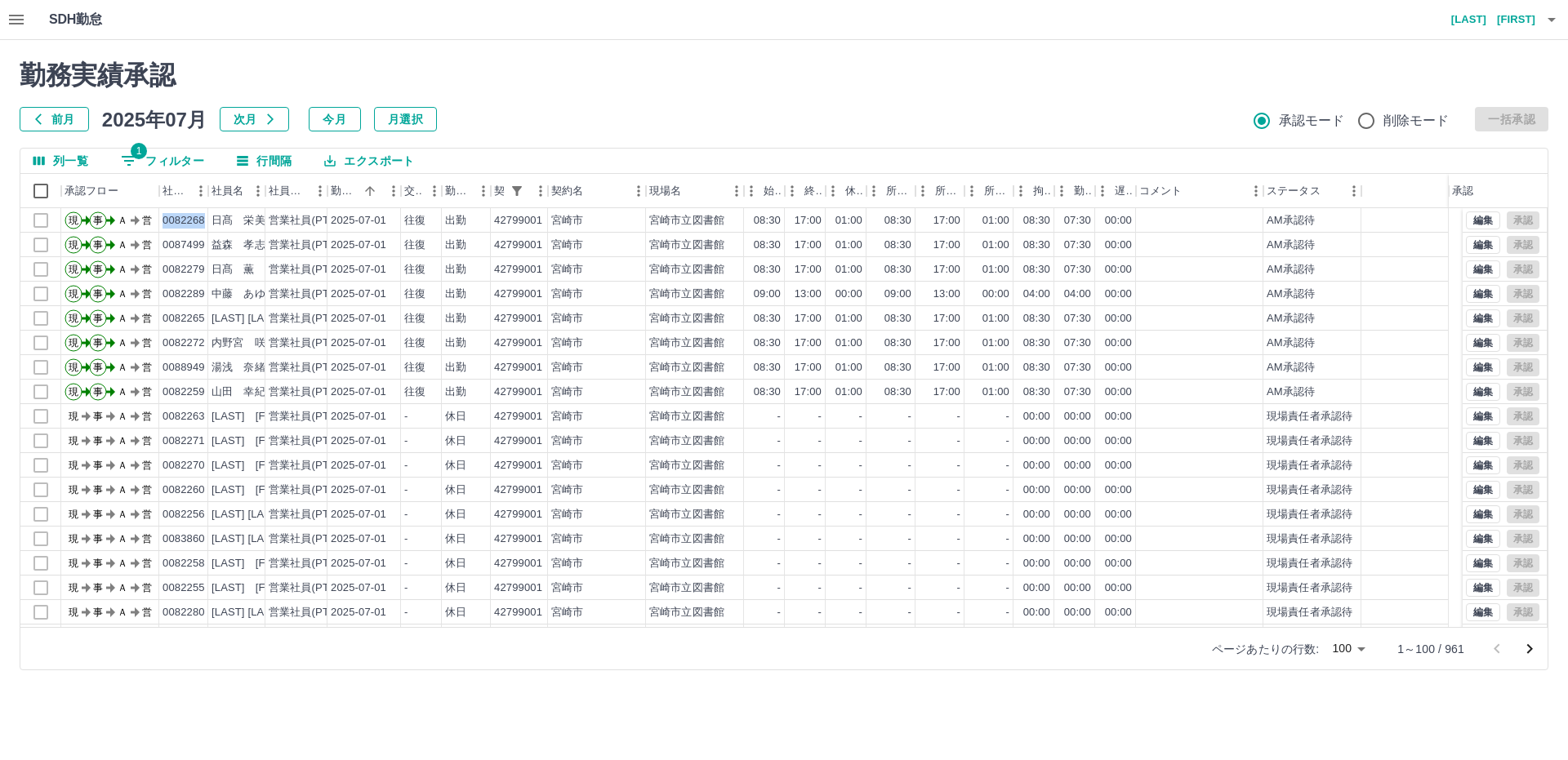 click on "1 フィルター" at bounding box center (163, 161) 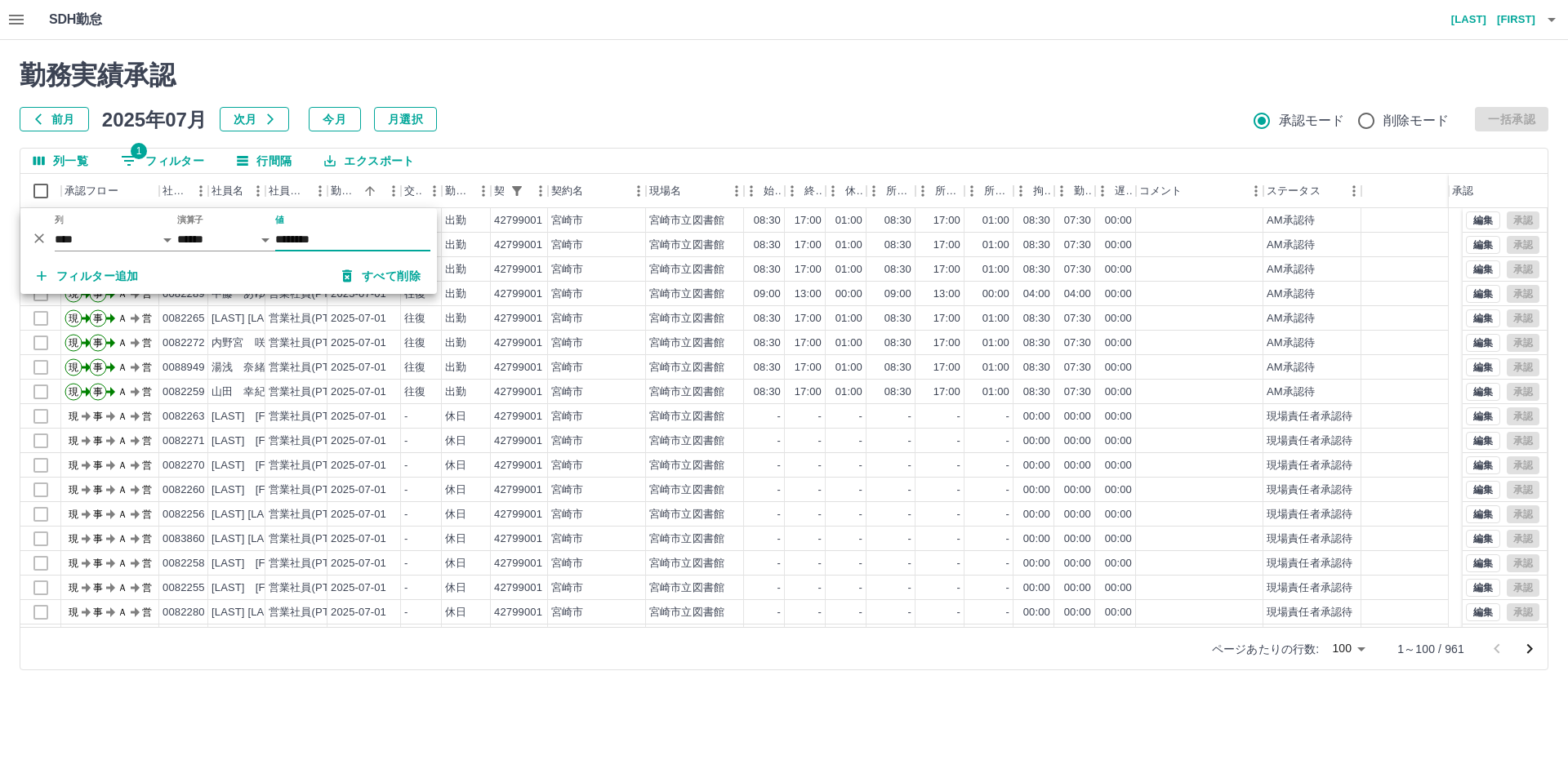 click on "フィルター追加" at bounding box center (87, 276) 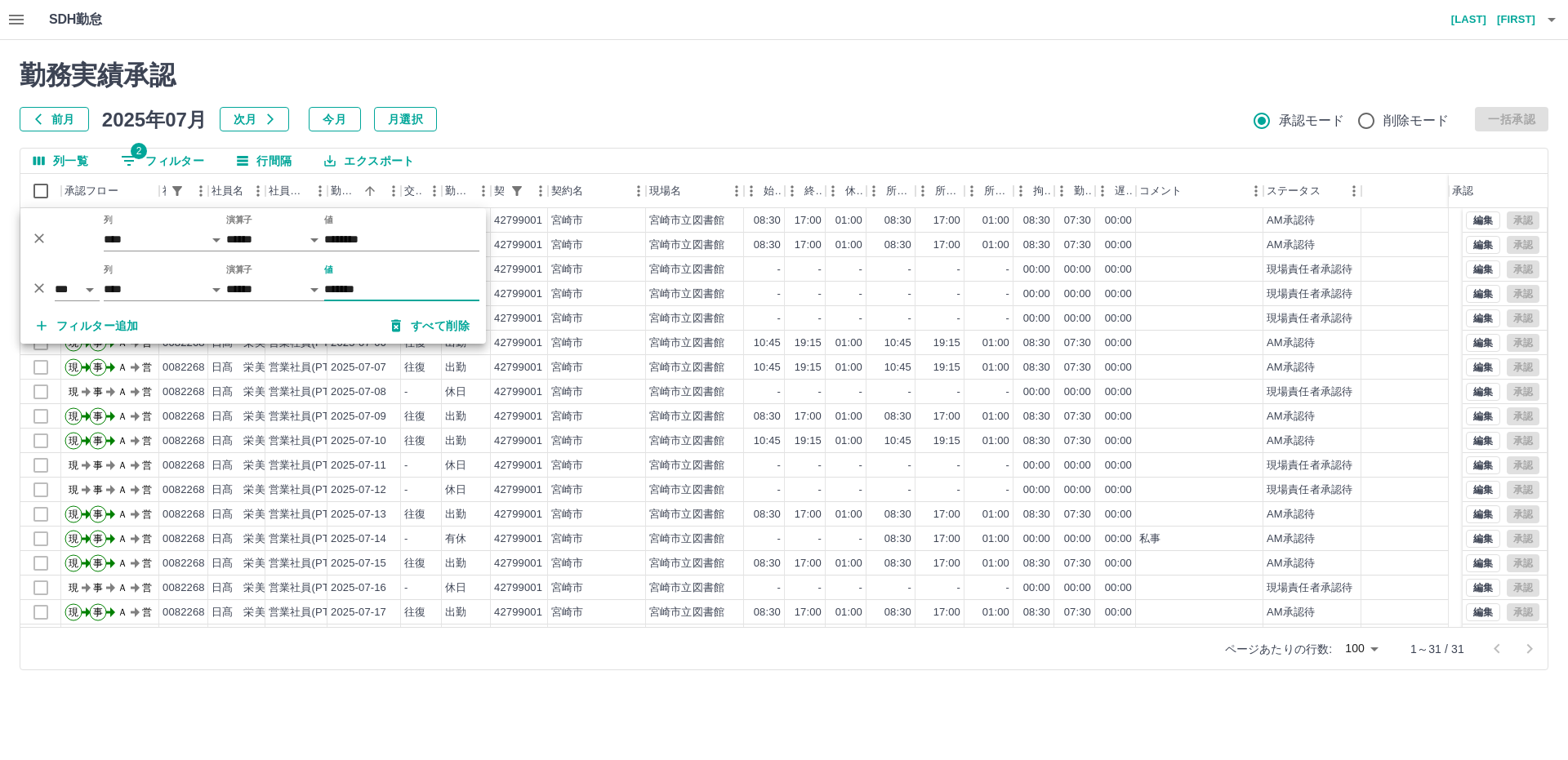 type on "*******" 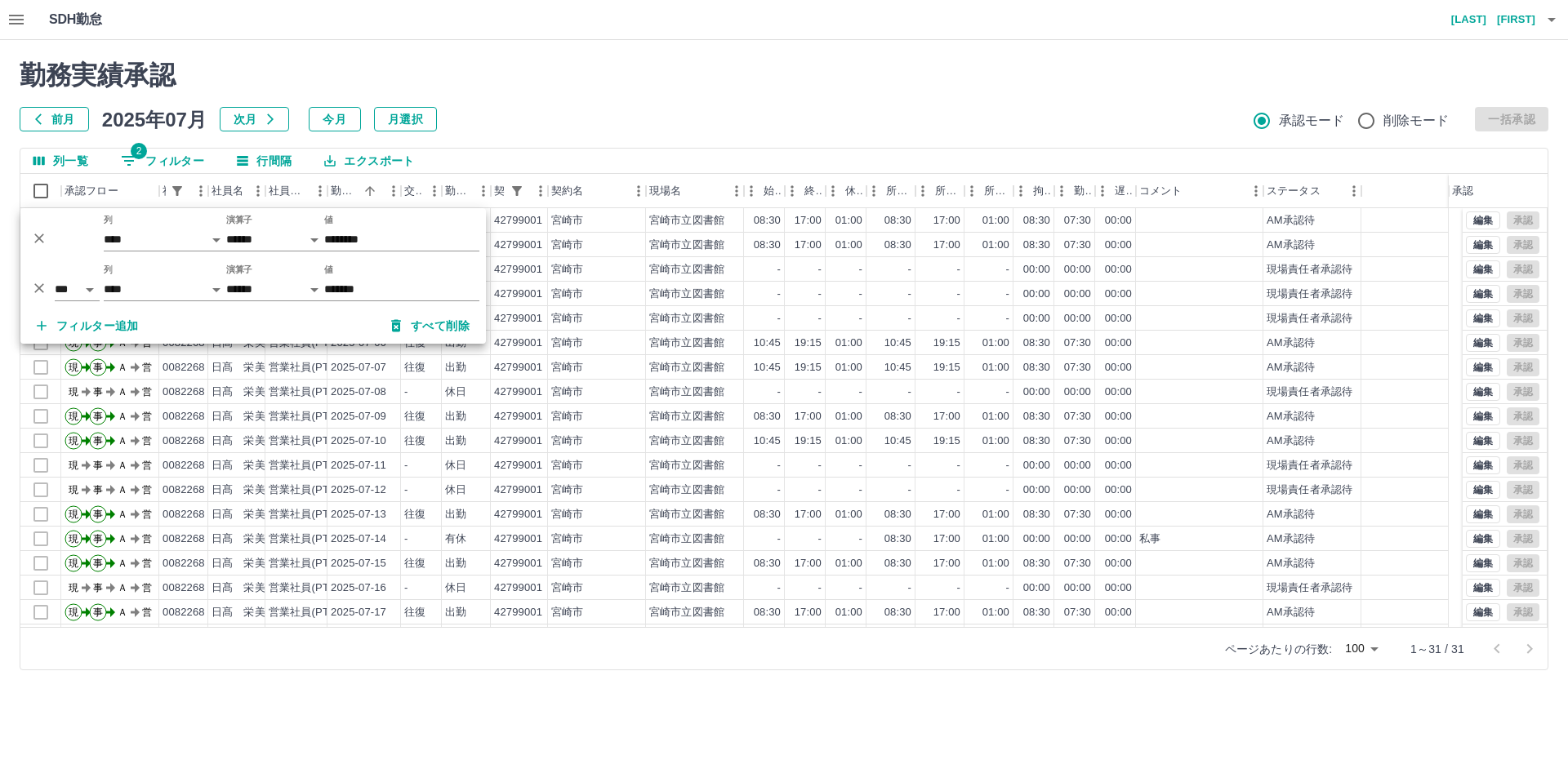 click on "前月 2025年07月 次月 今月 月選択 承認モード 削除モード 一括承認" at bounding box center (784, 119) 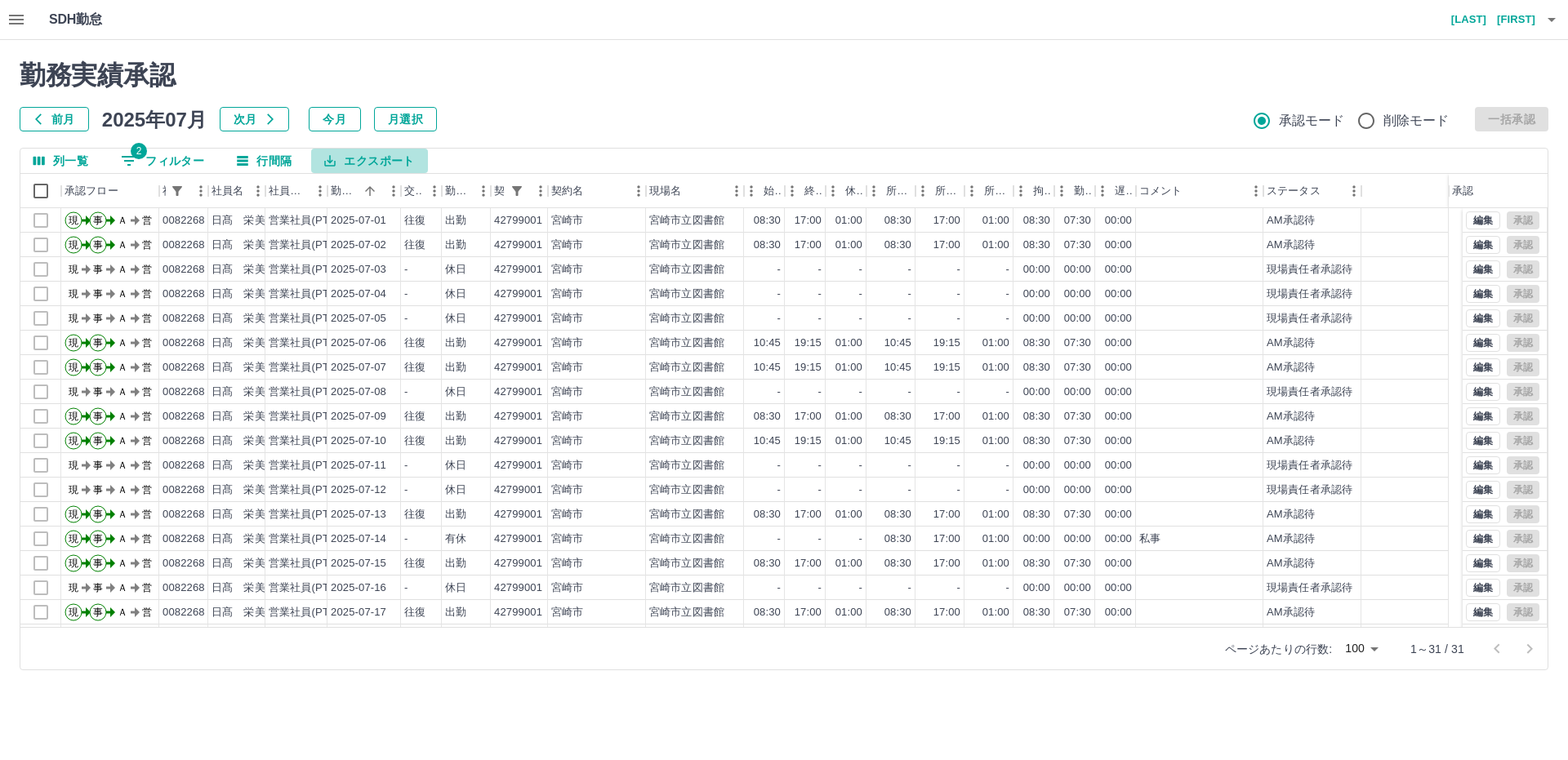 click on "エクスポート" at bounding box center (369, 161) 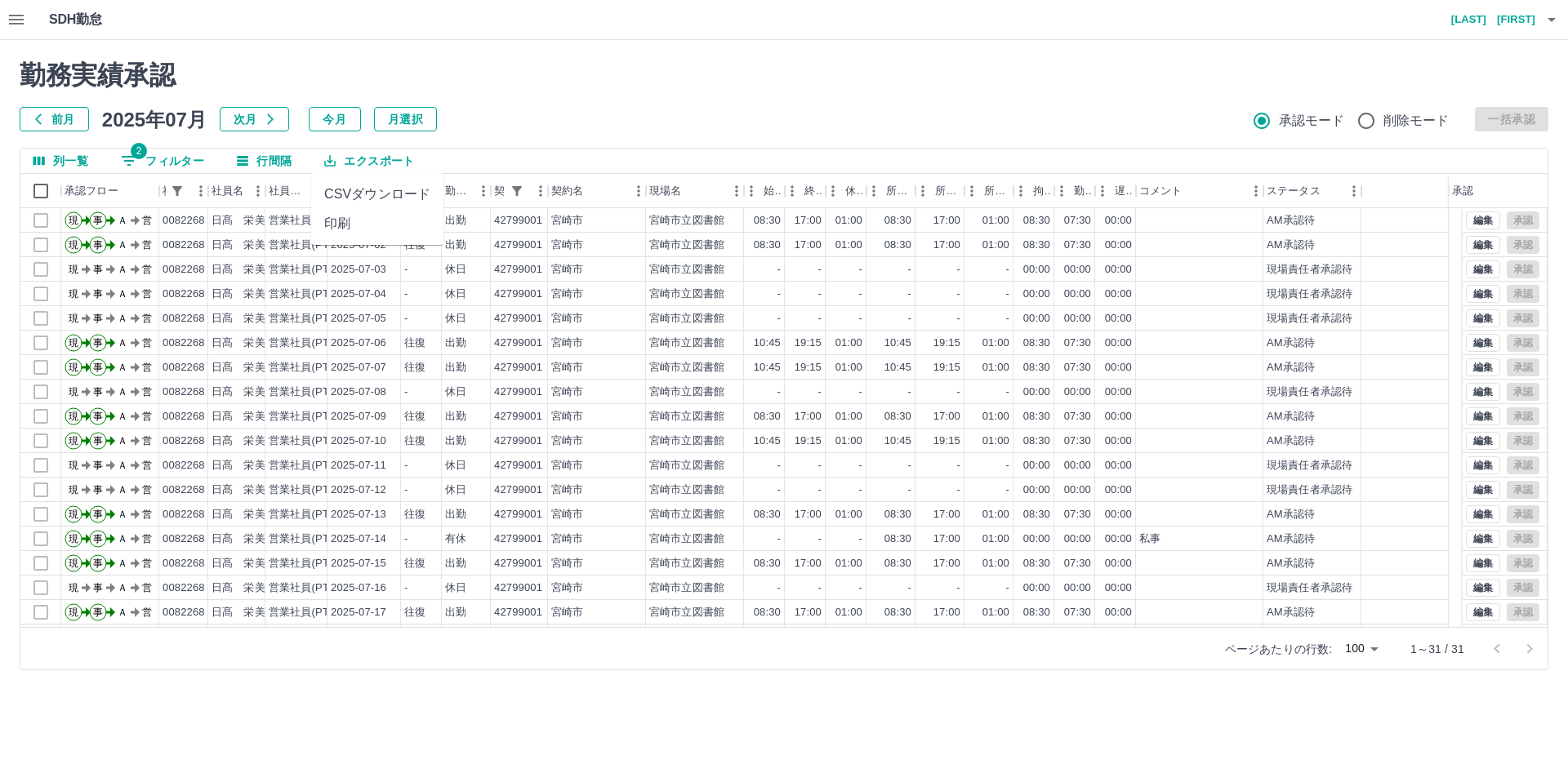 click on "CSVダウンロード" at bounding box center (377, 194) 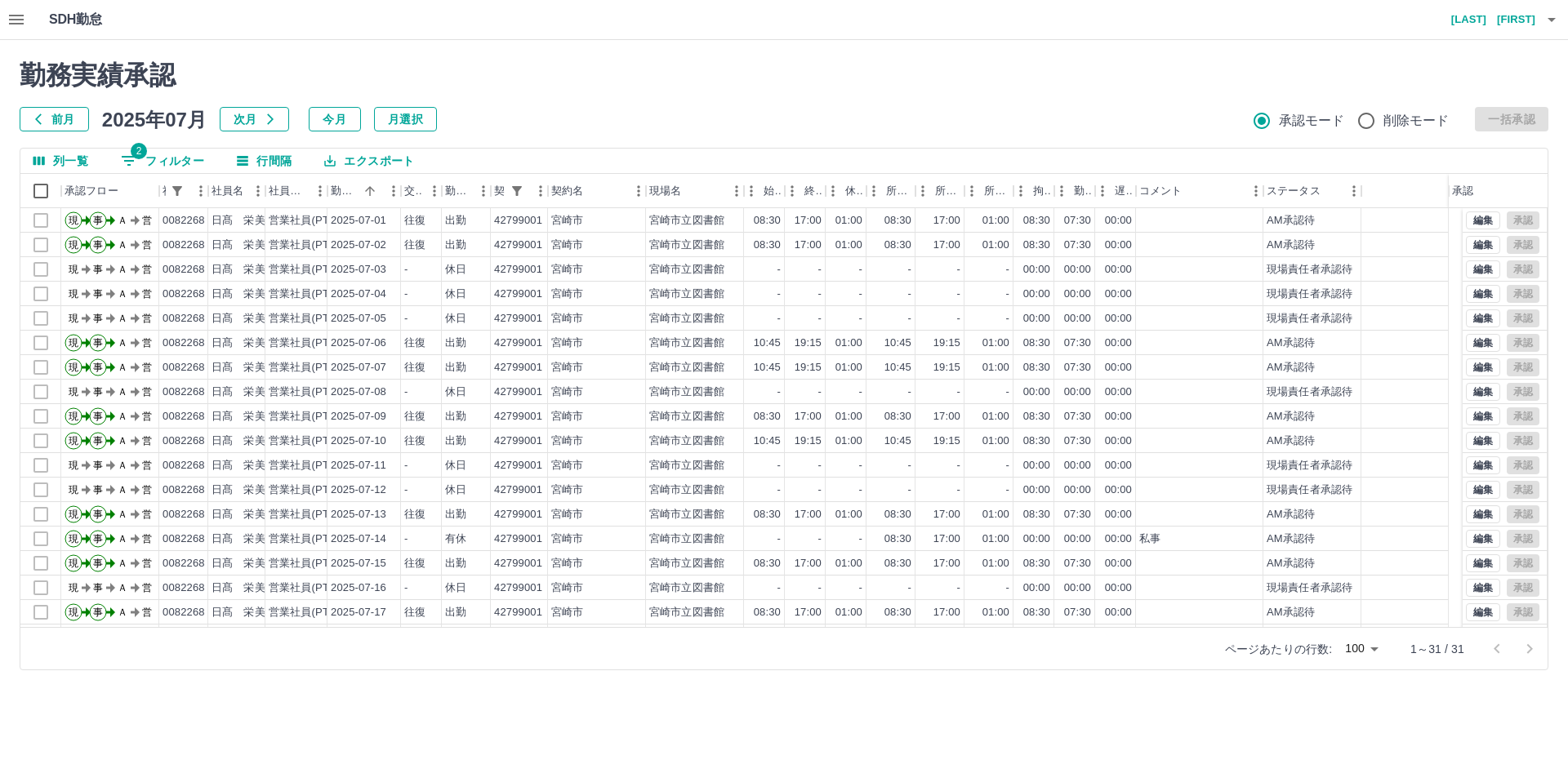 click on "2 フィルター" at bounding box center [163, 161] 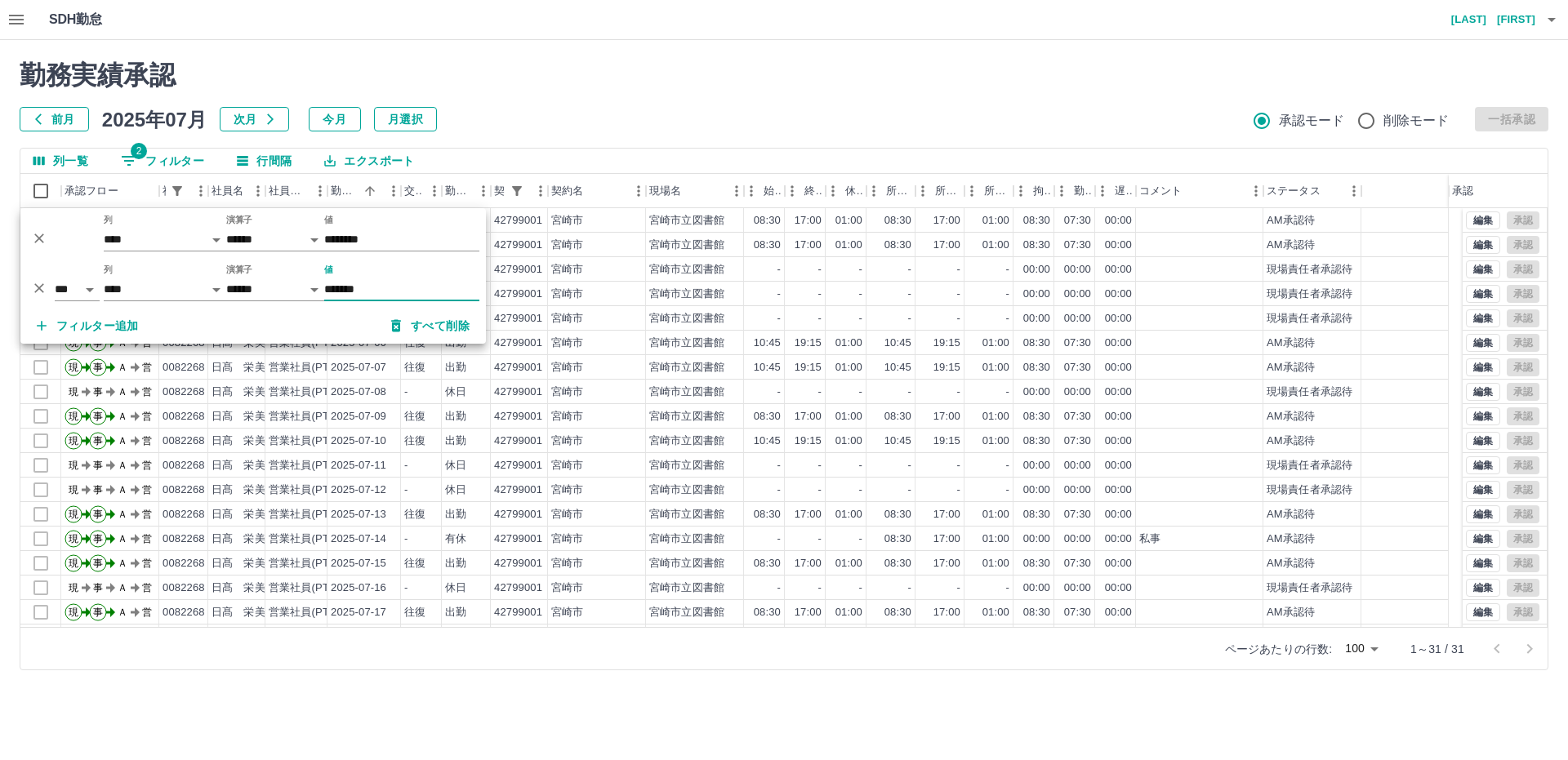 click 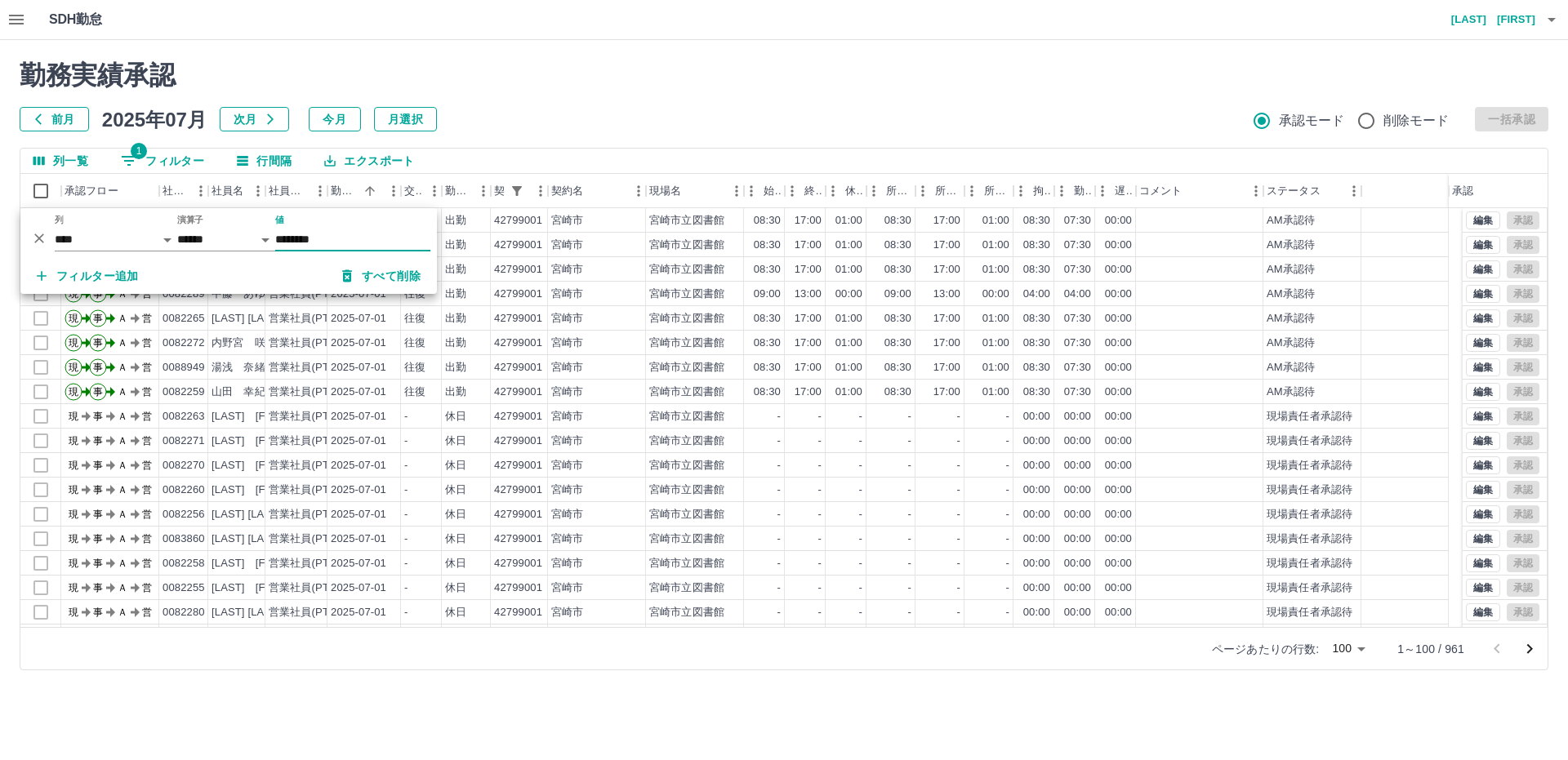 click on "勤務実績承認" at bounding box center (784, 75) 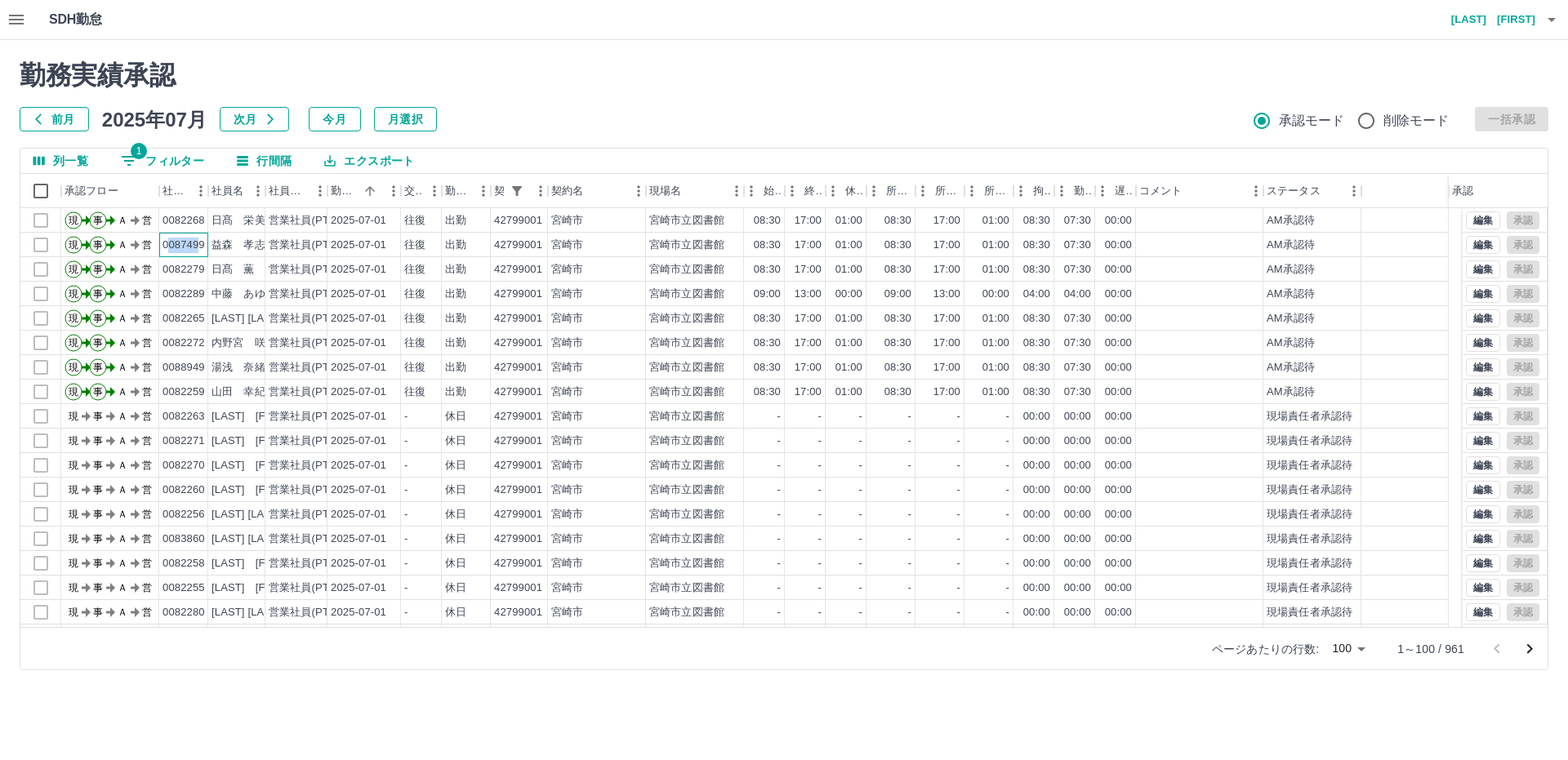 drag, startPoint x: 169, startPoint y: 244, endPoint x: 201, endPoint y: 247, distance: 32.140317 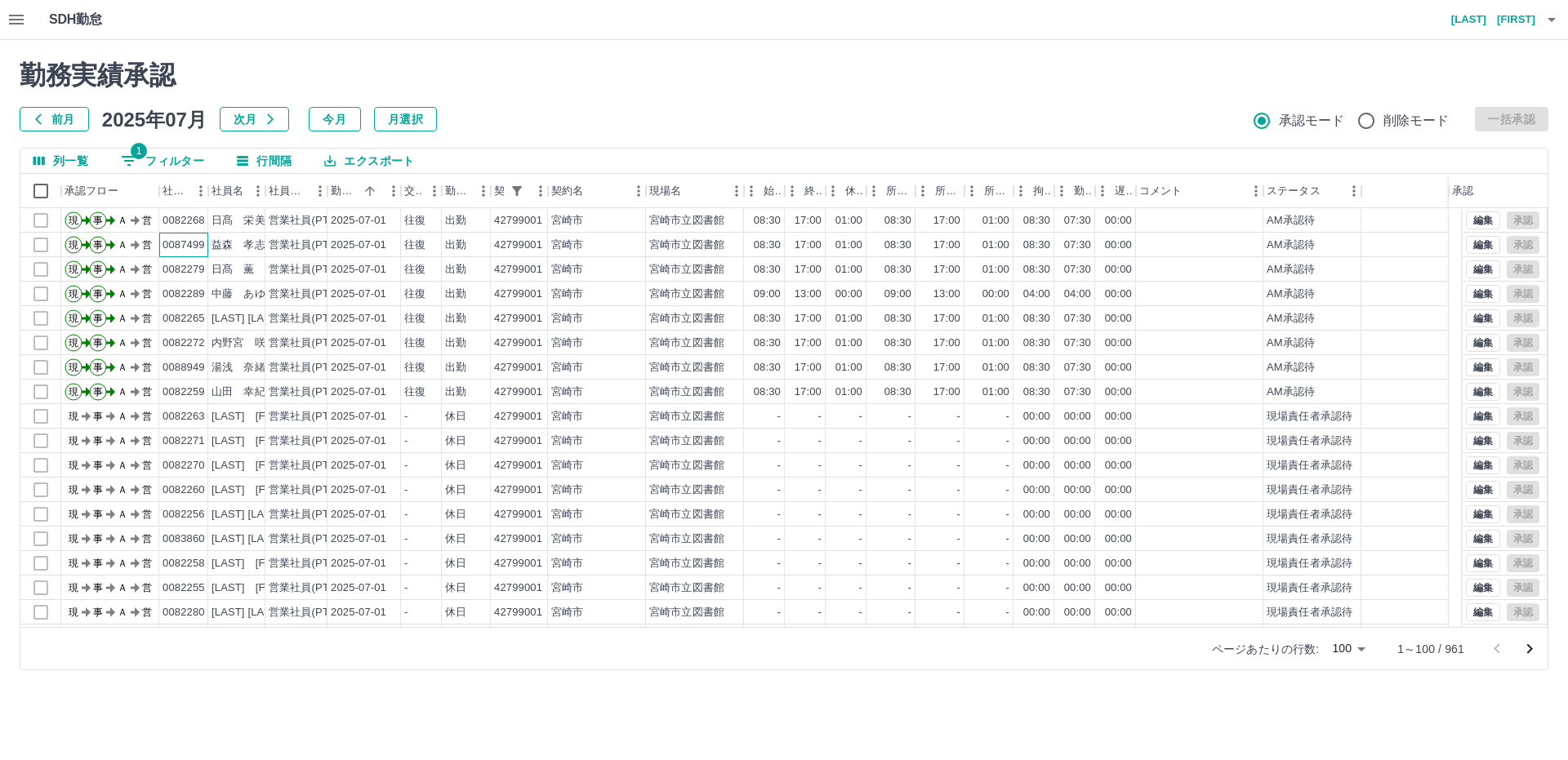 click on "0087499" at bounding box center (184, 245) 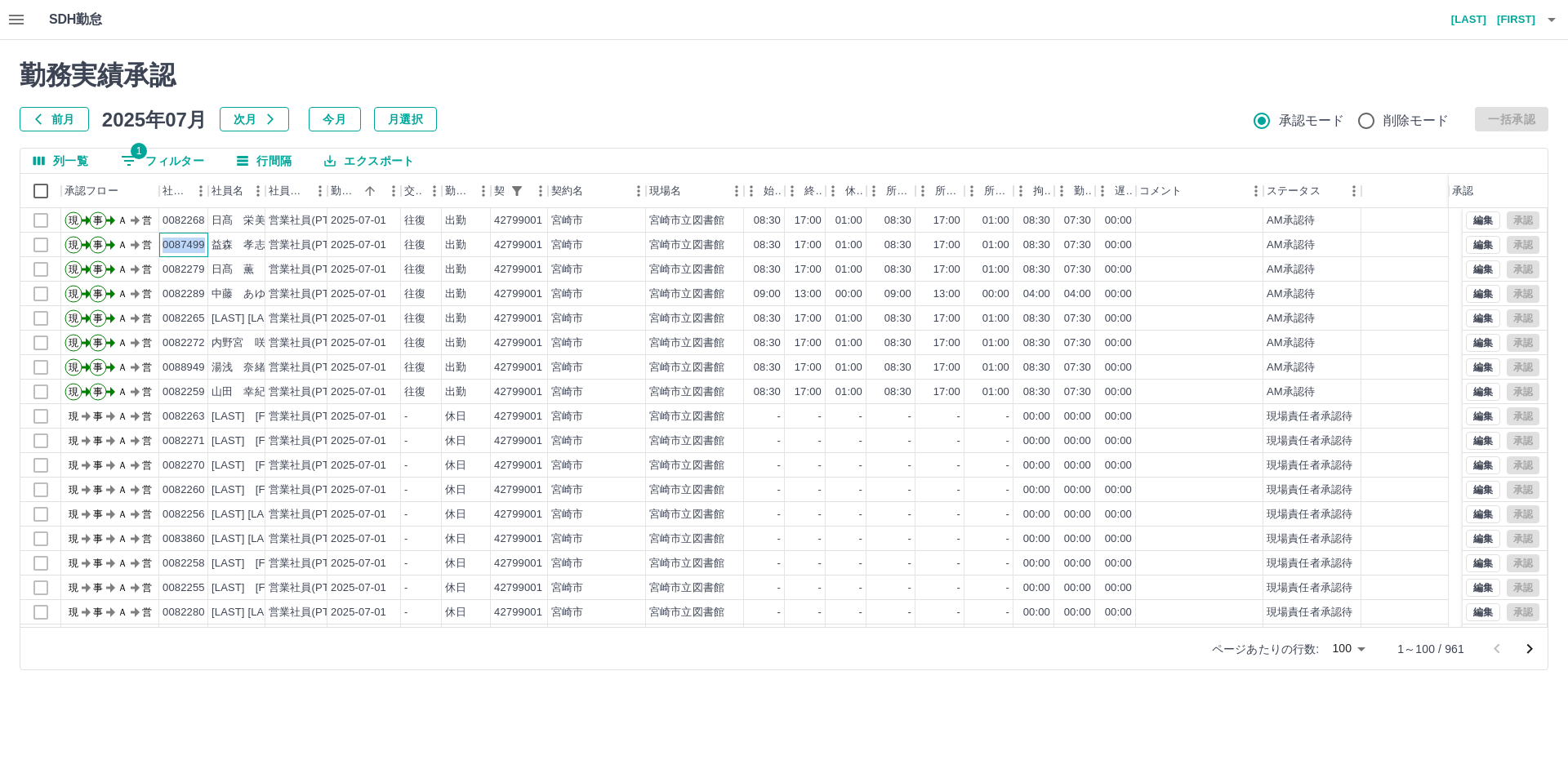 click on "0087499" at bounding box center (184, 245) 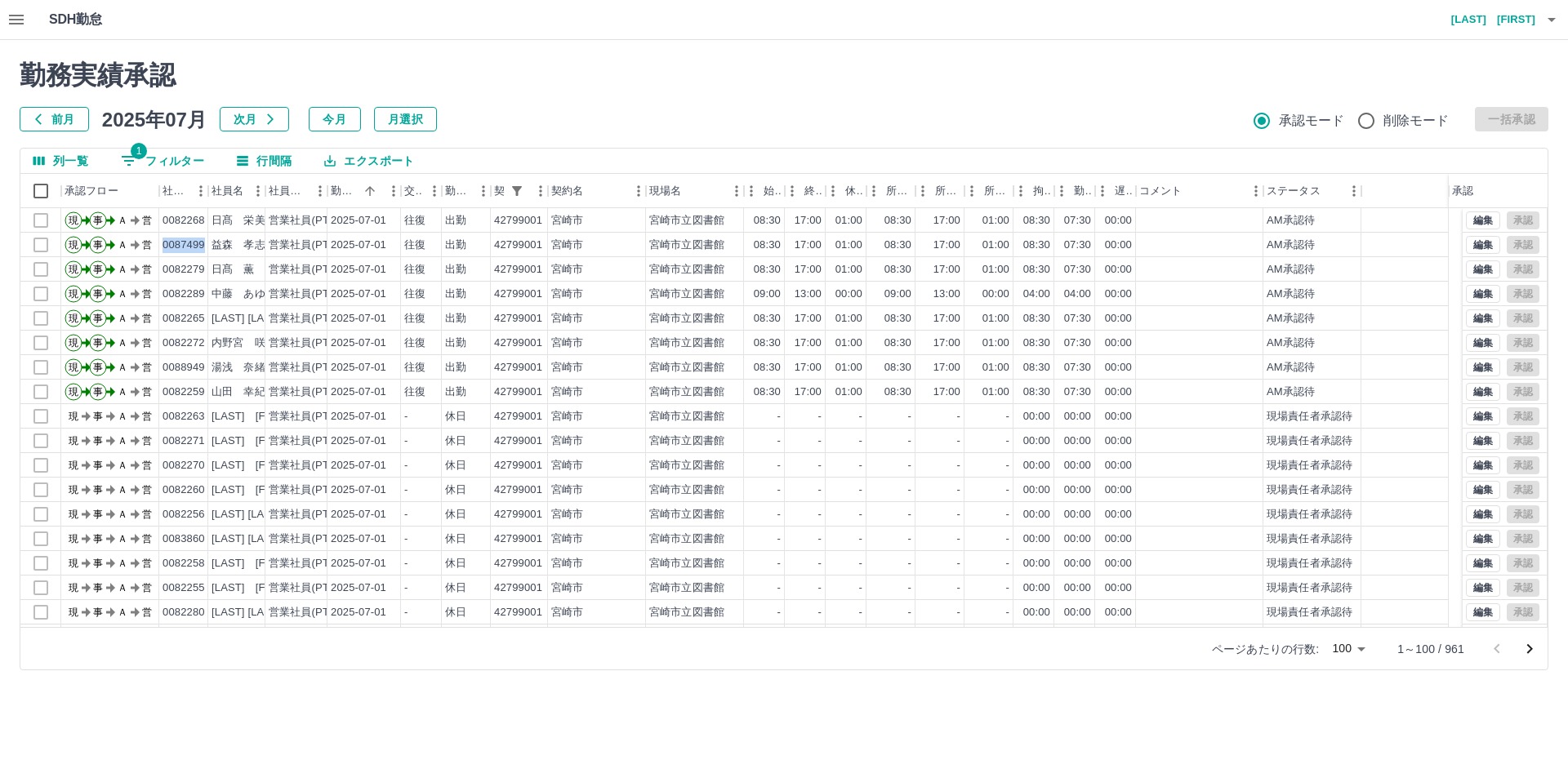 click on "1 フィルター" at bounding box center (163, 161) 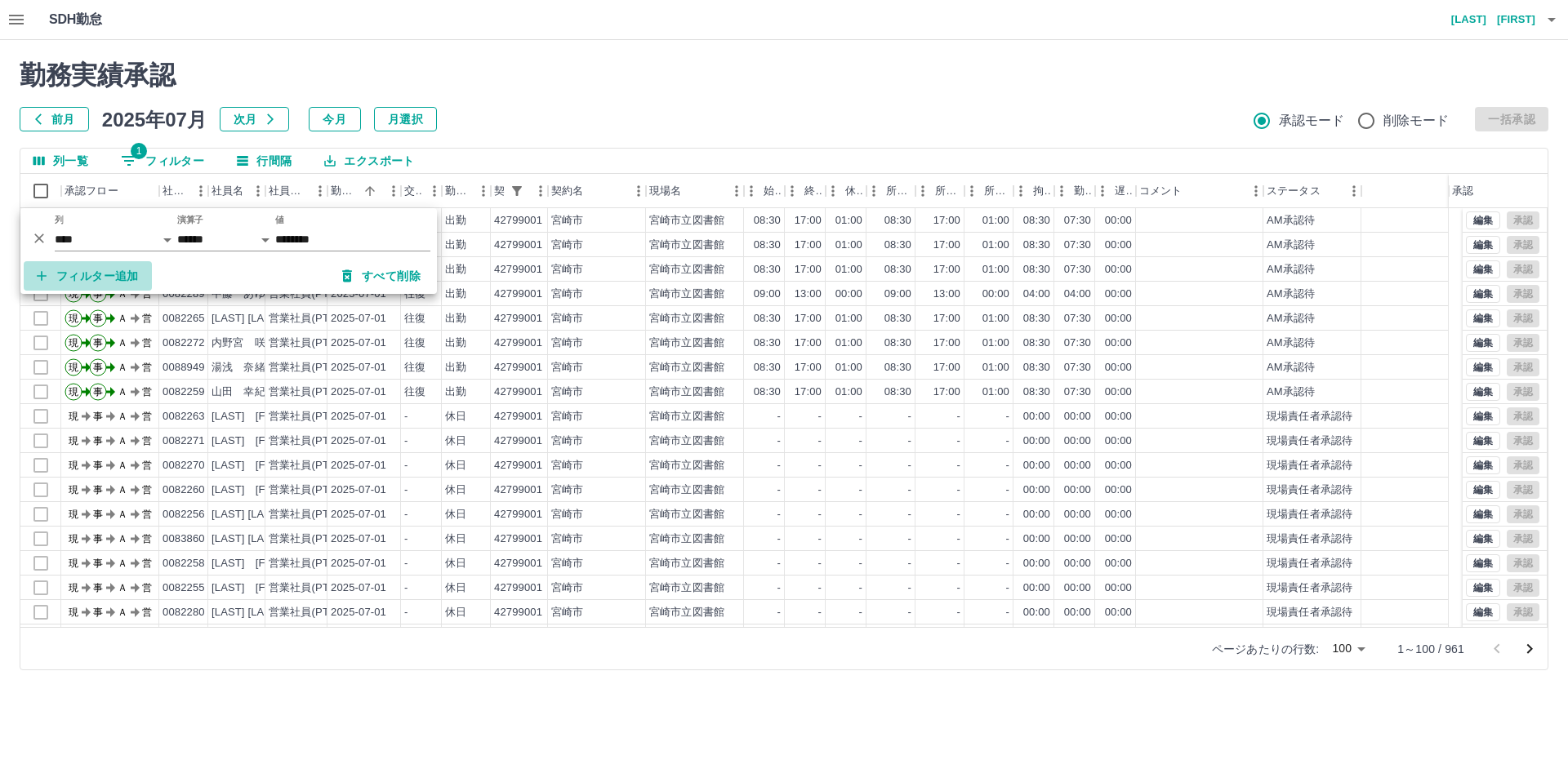 click on "フィルター追加" at bounding box center (87, 276) 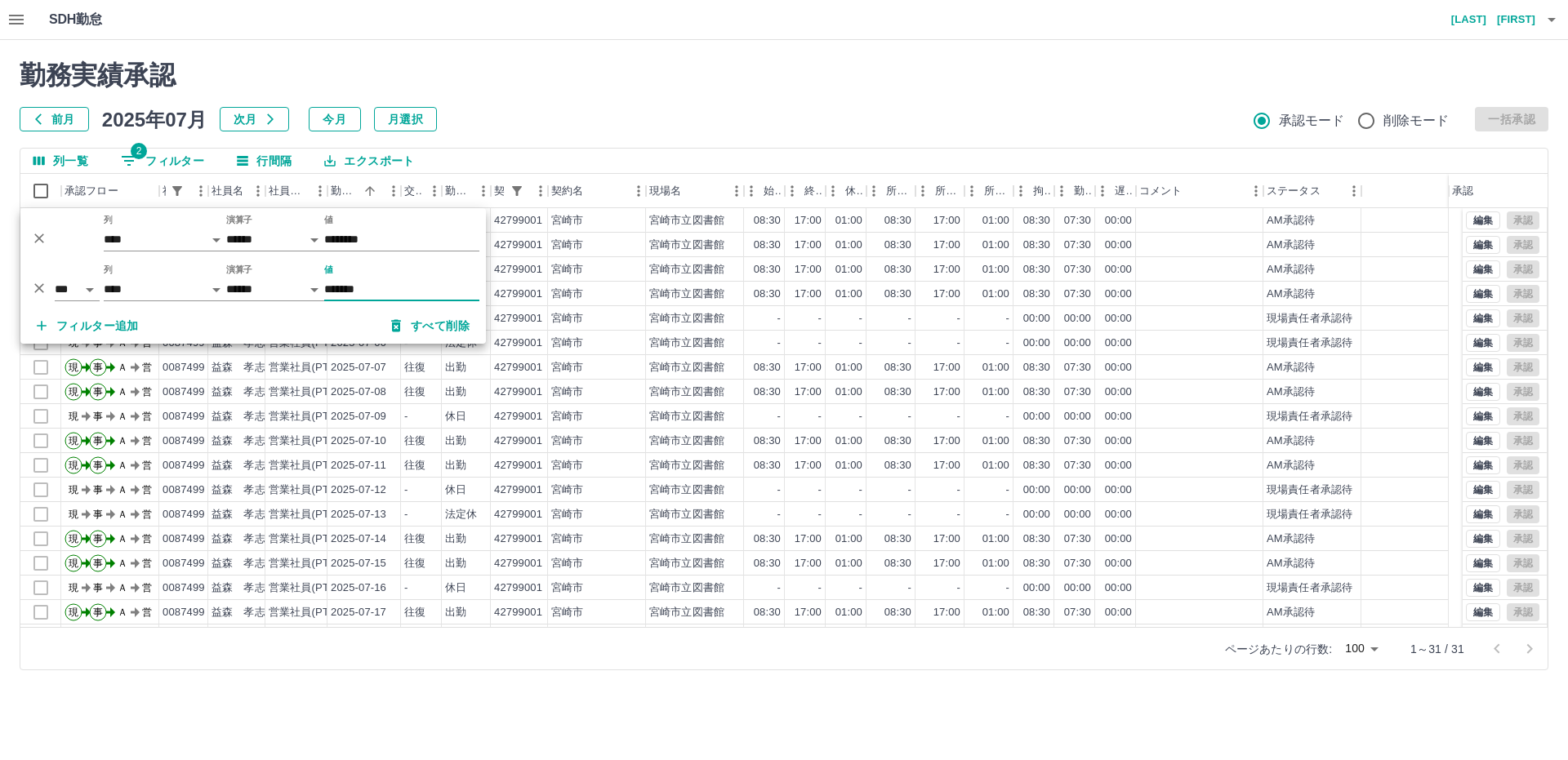 type on "*******" 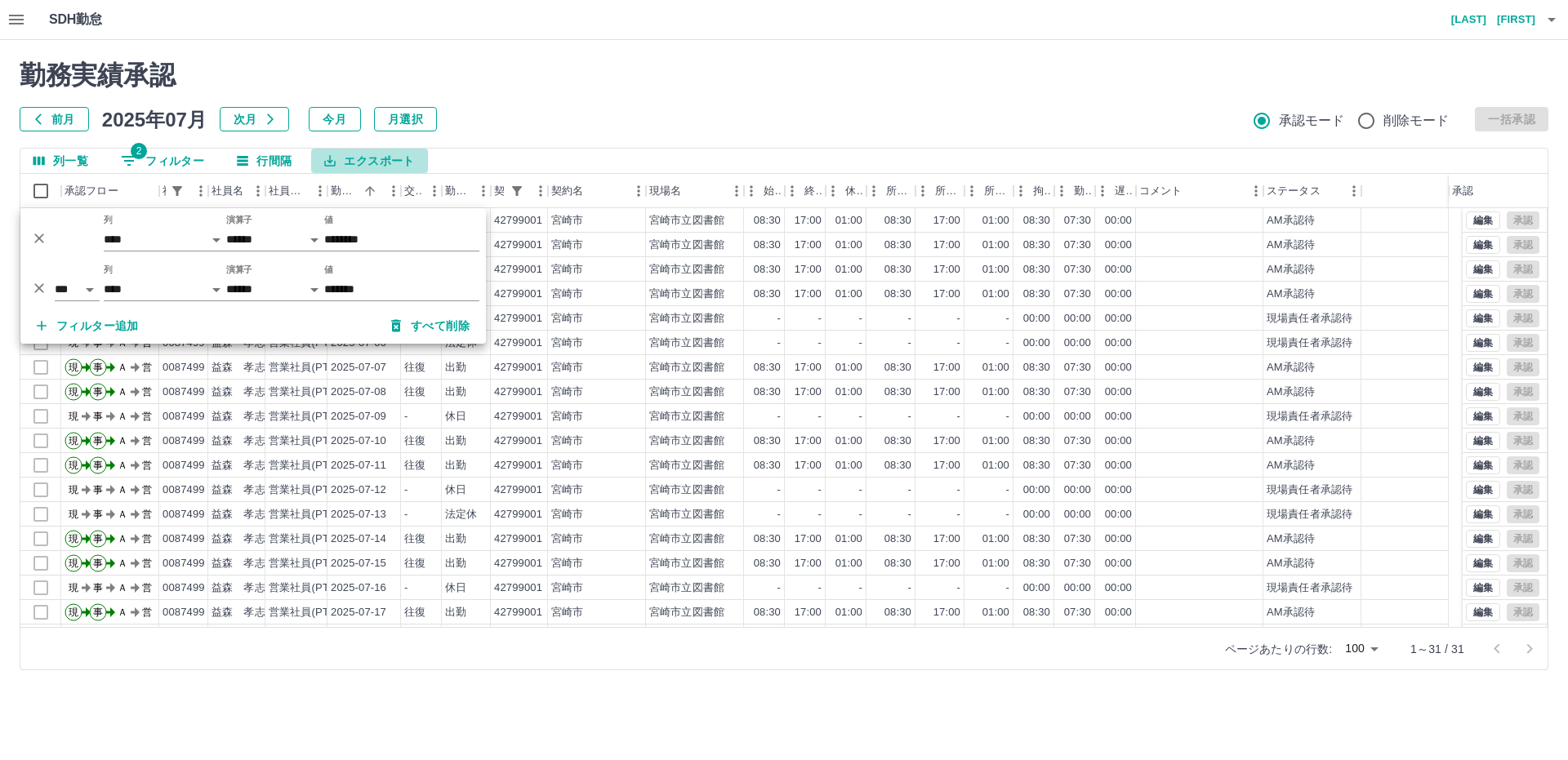 click on "エクスポート" at bounding box center (369, 161) 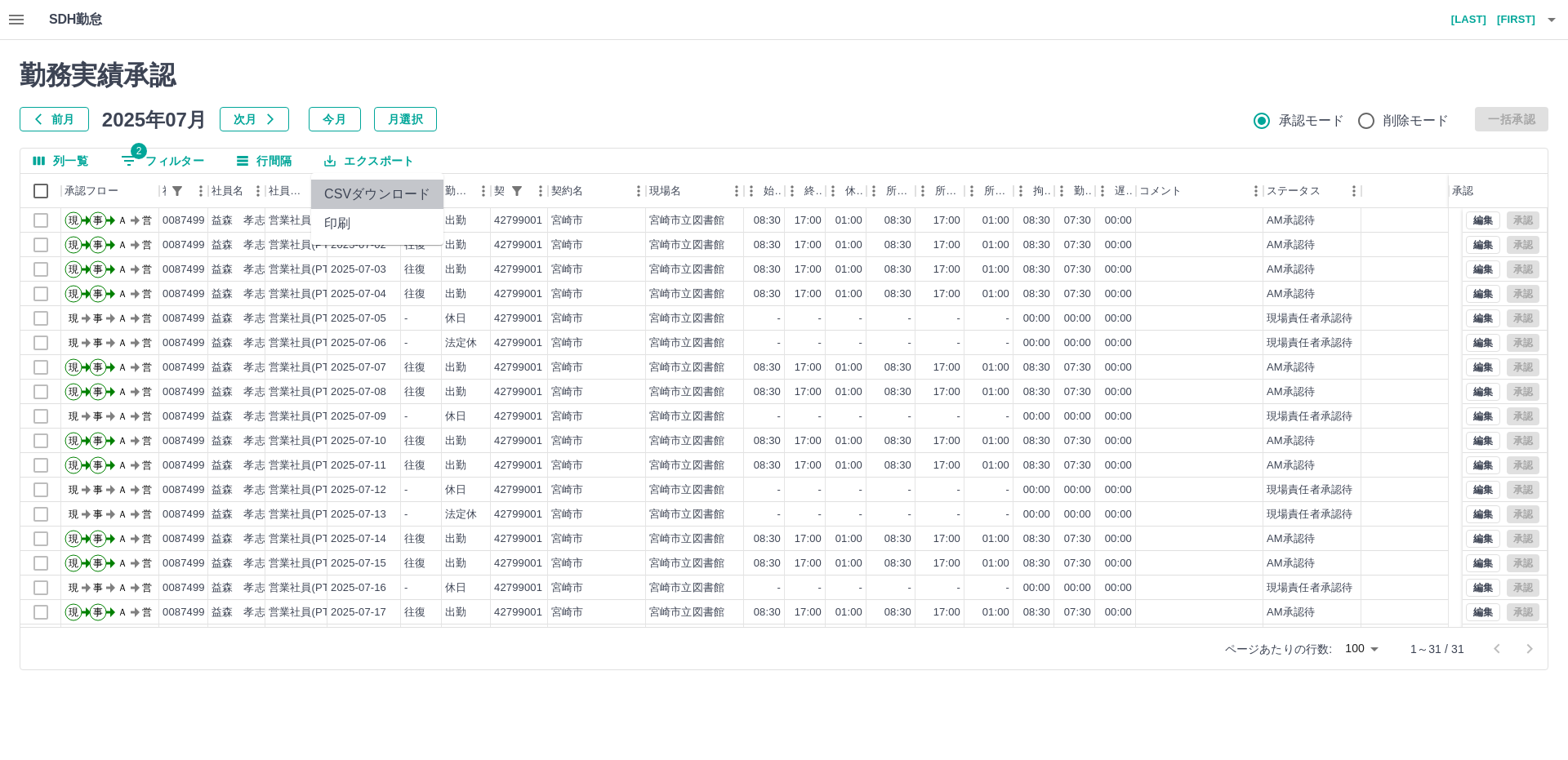 click on "CSVダウンロード" at bounding box center [377, 194] 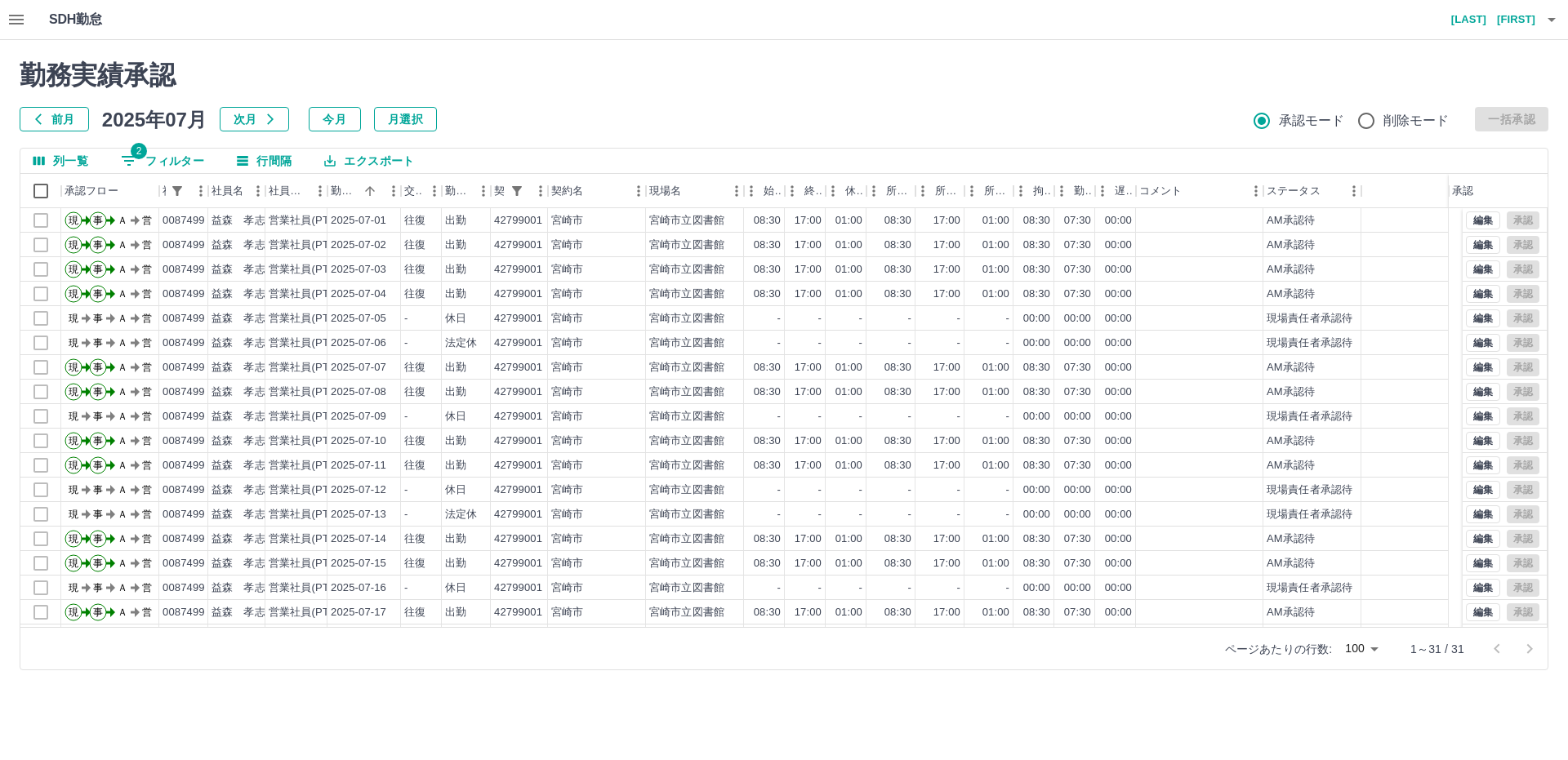 click on "2 フィルター" at bounding box center (163, 161) 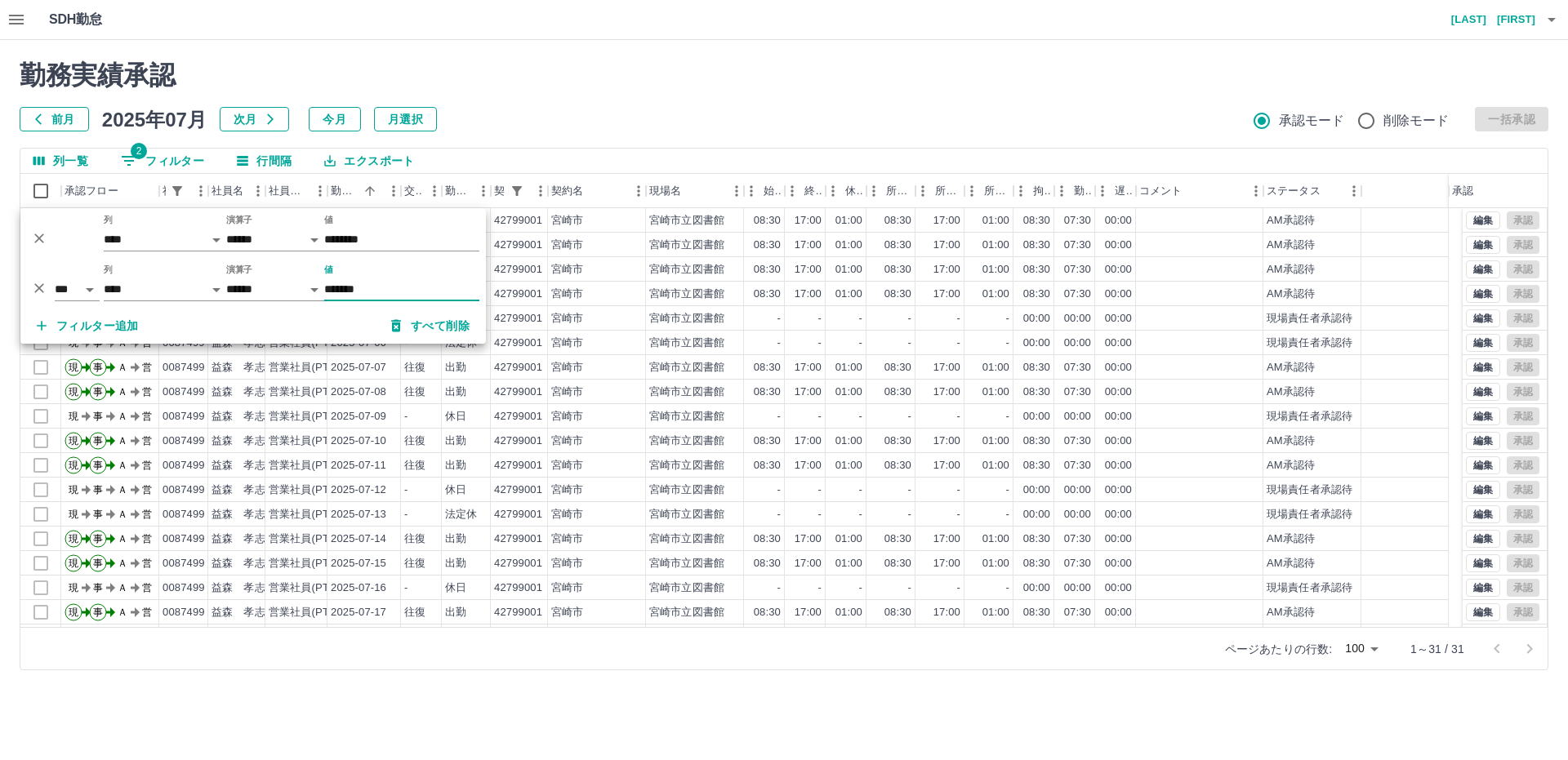 click 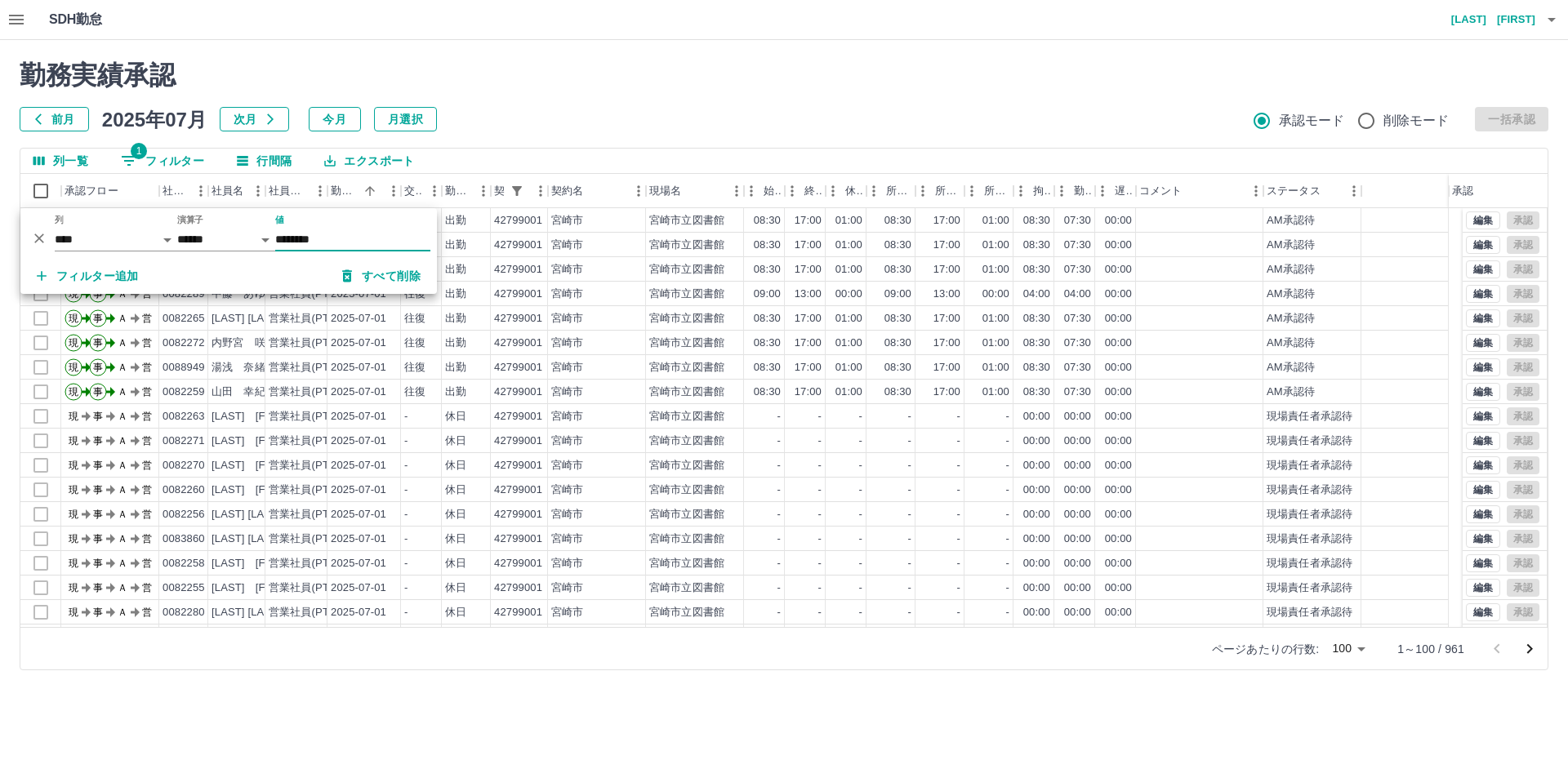 click on "勤務実績承認 前月 2025年07月 次月 今月 月選択 承認モード 削除モード 一括承認" at bounding box center [784, 96] 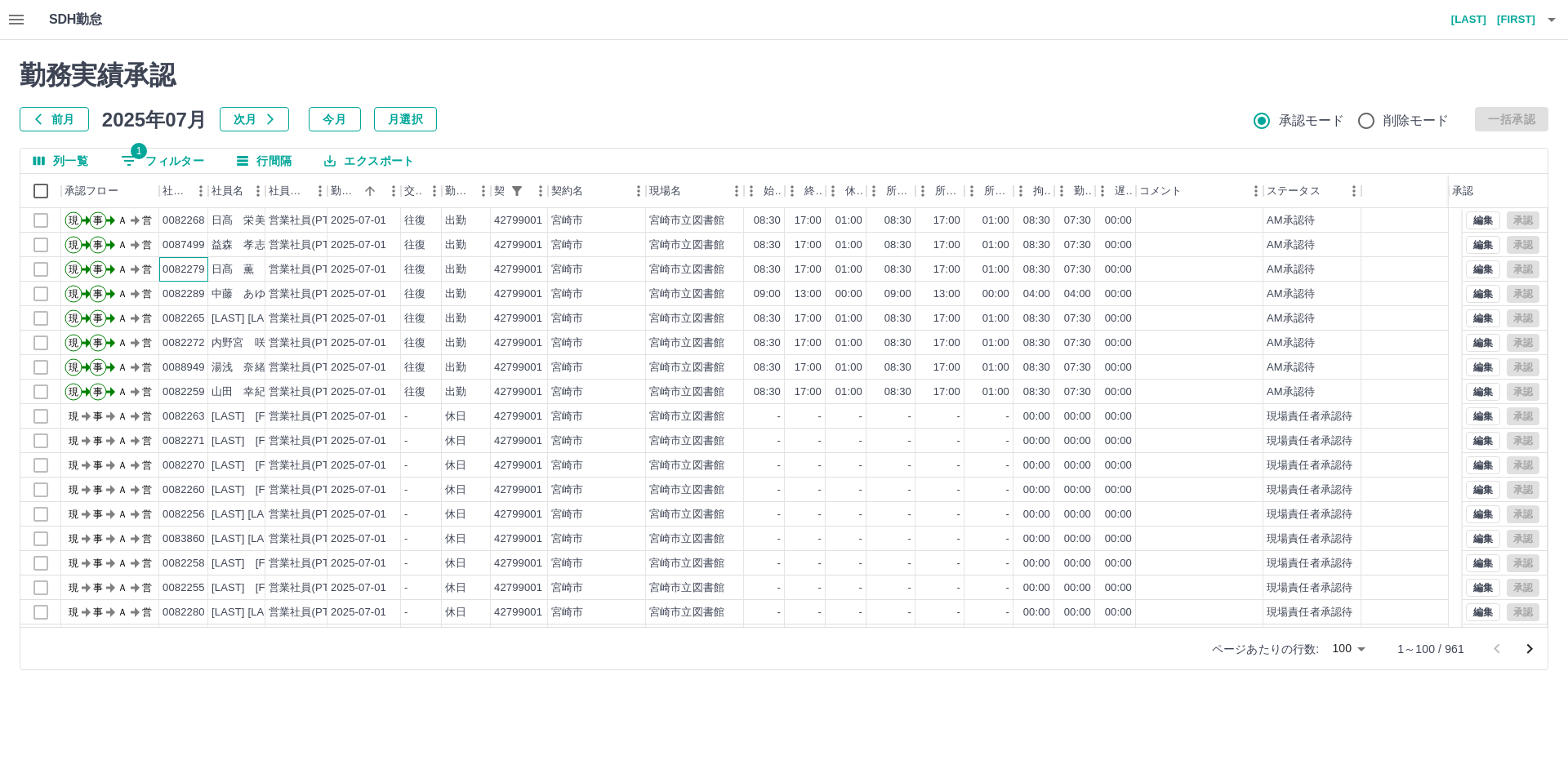 click on "0082279" at bounding box center [184, 269] 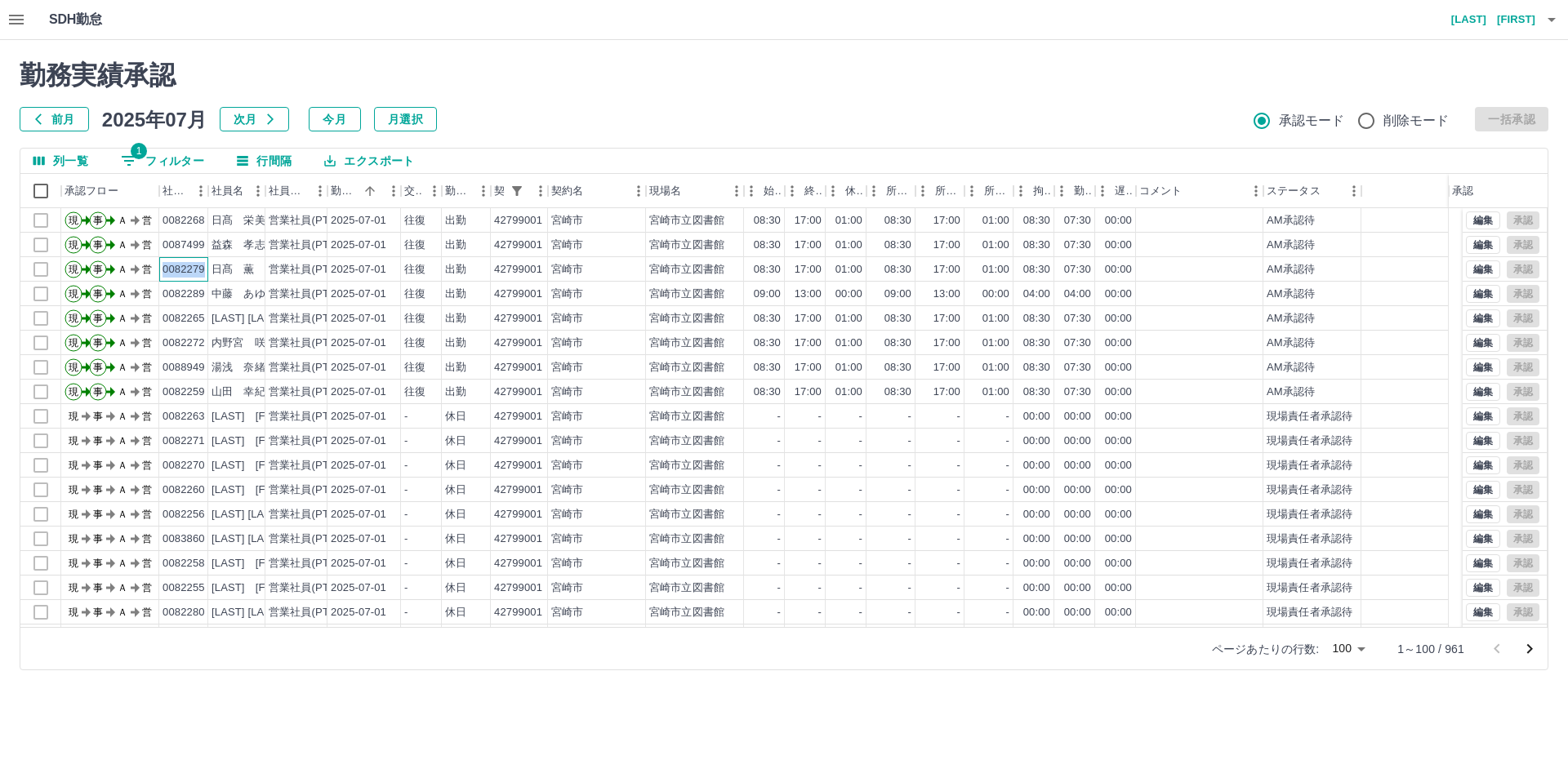click on "0082279" at bounding box center [184, 269] 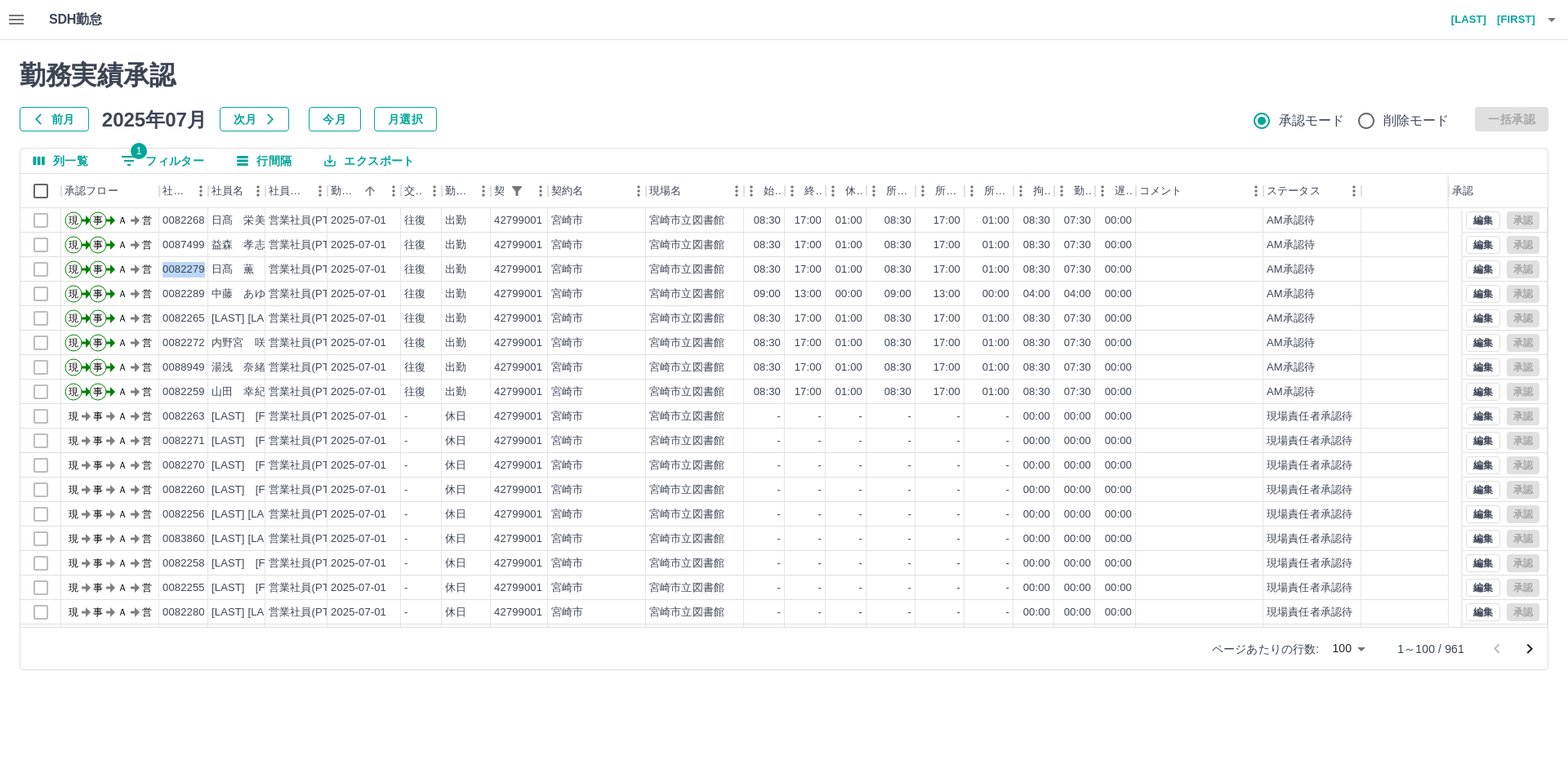 click on "1 フィルター" at bounding box center (163, 161) 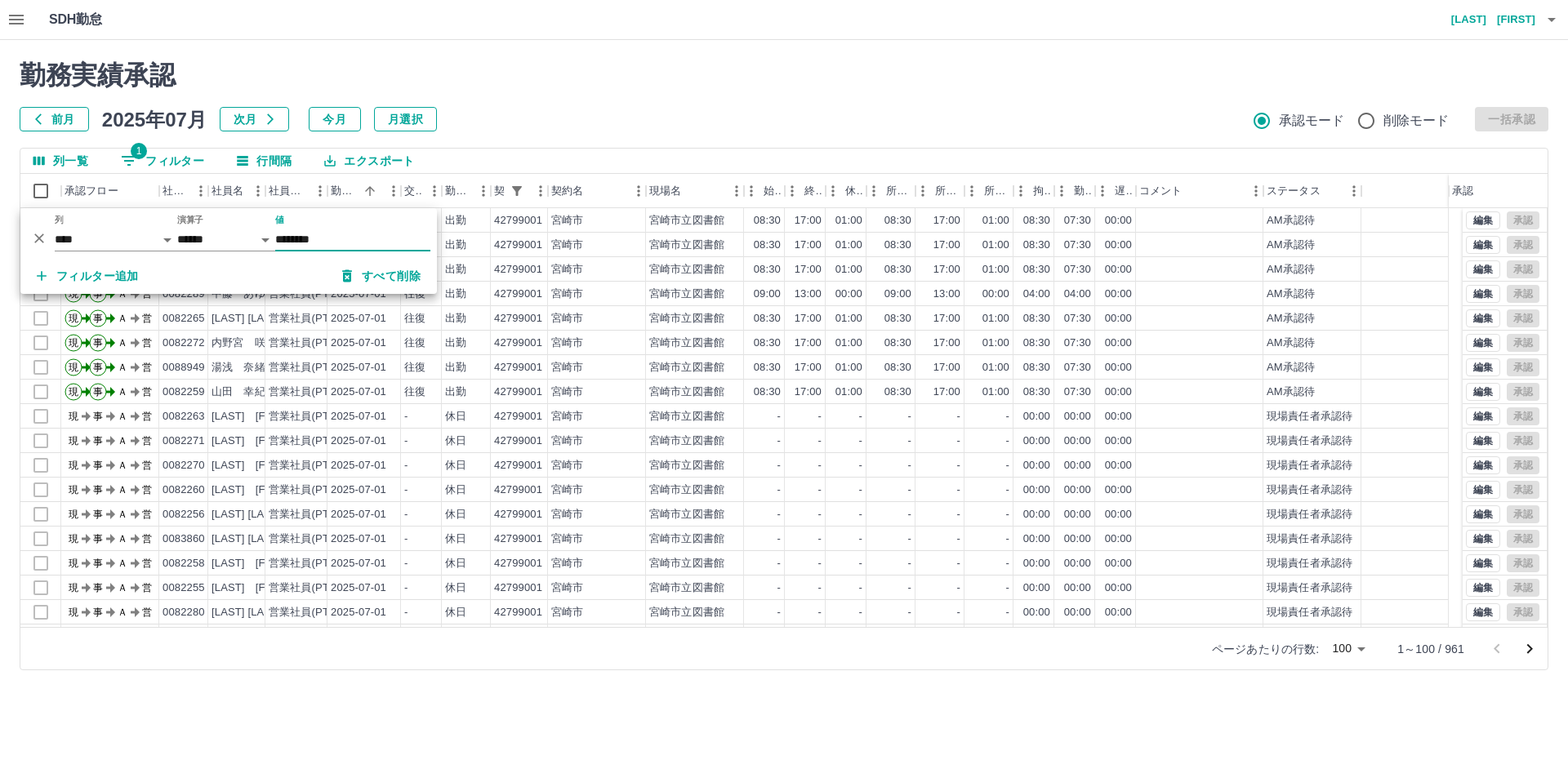 click on "フィルター追加" at bounding box center [87, 276] 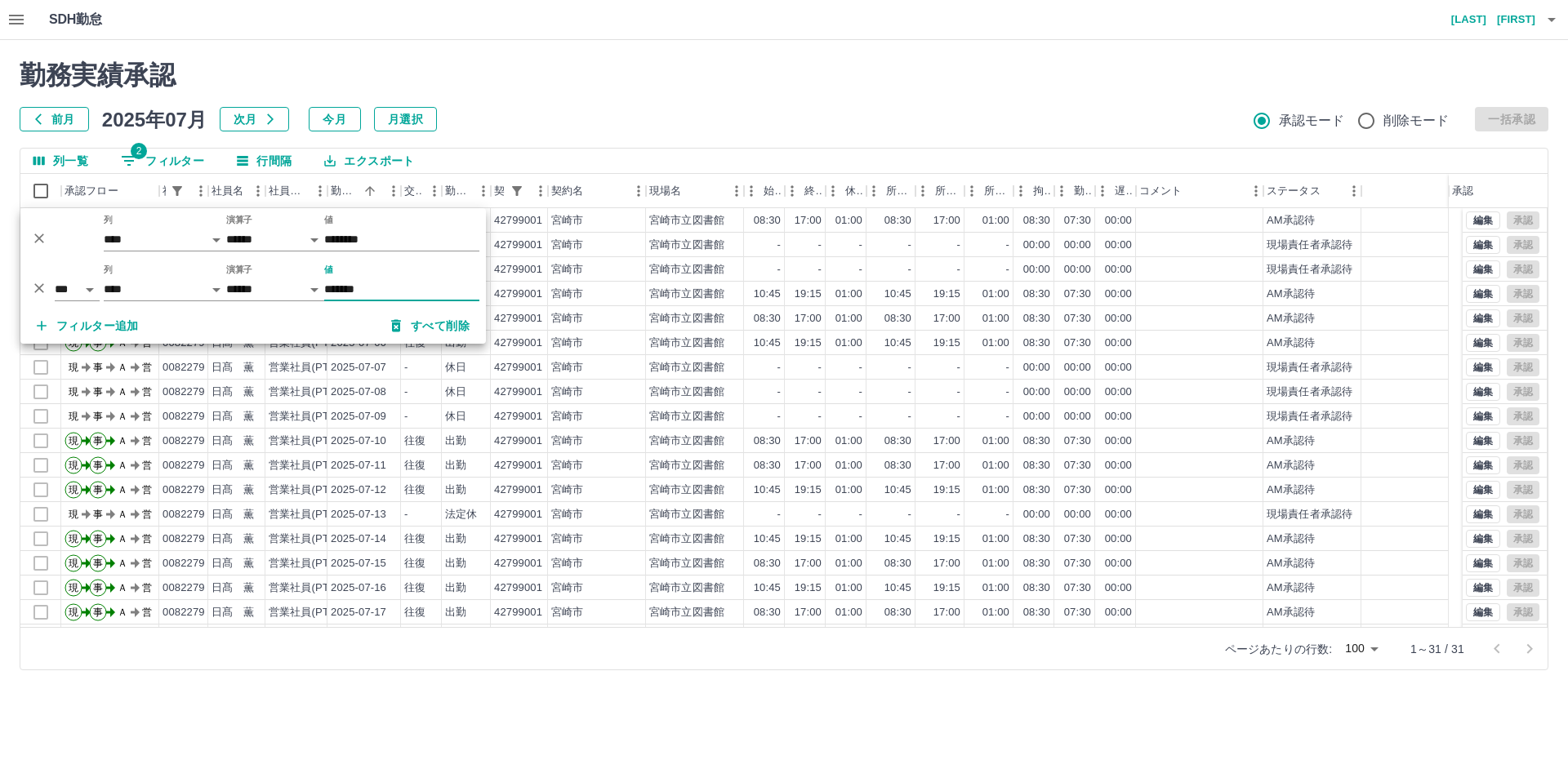 type on "*******" 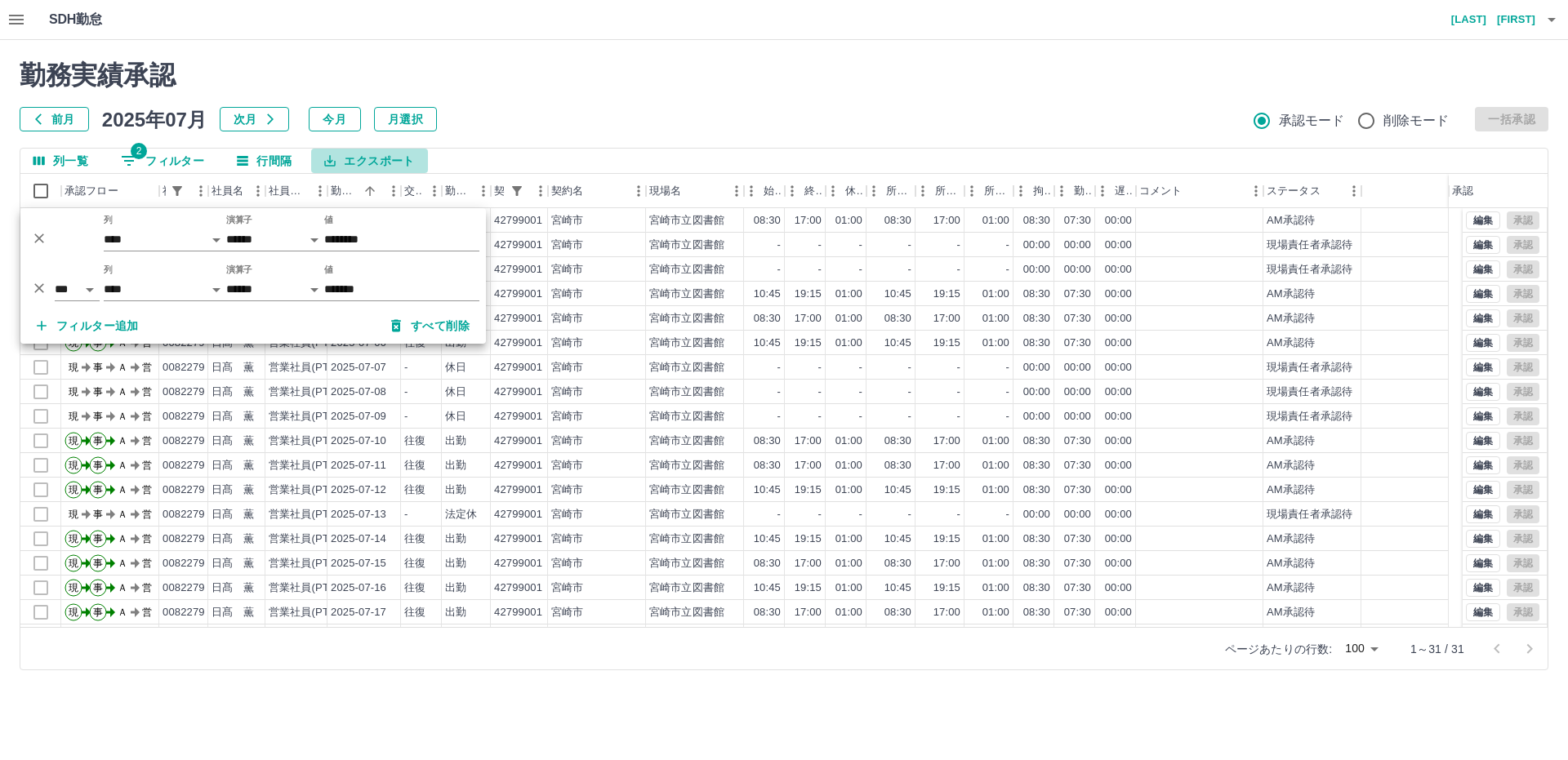 click on "エクスポート" at bounding box center [369, 161] 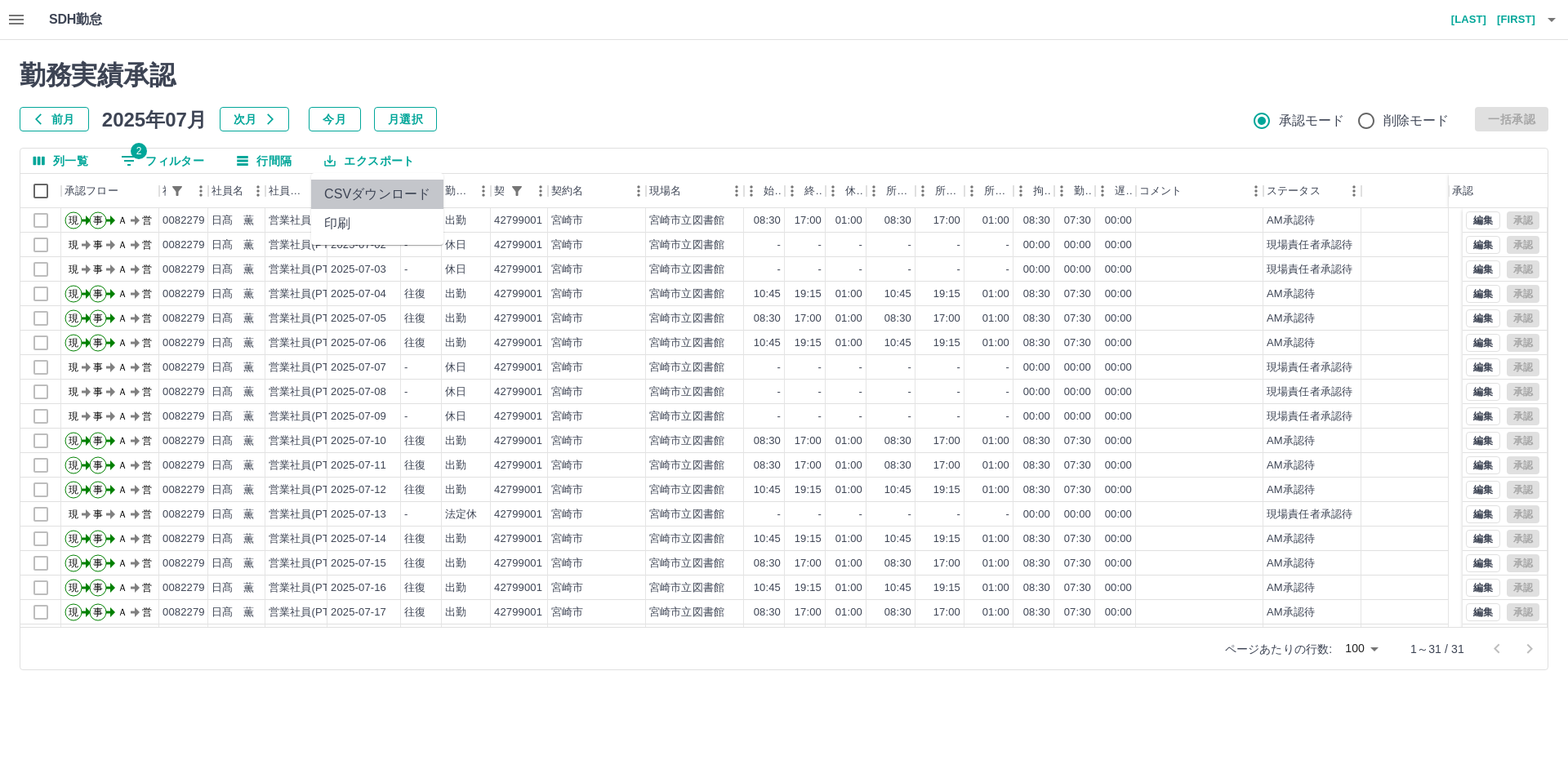 click on "CSVダウンロード" at bounding box center [377, 194] 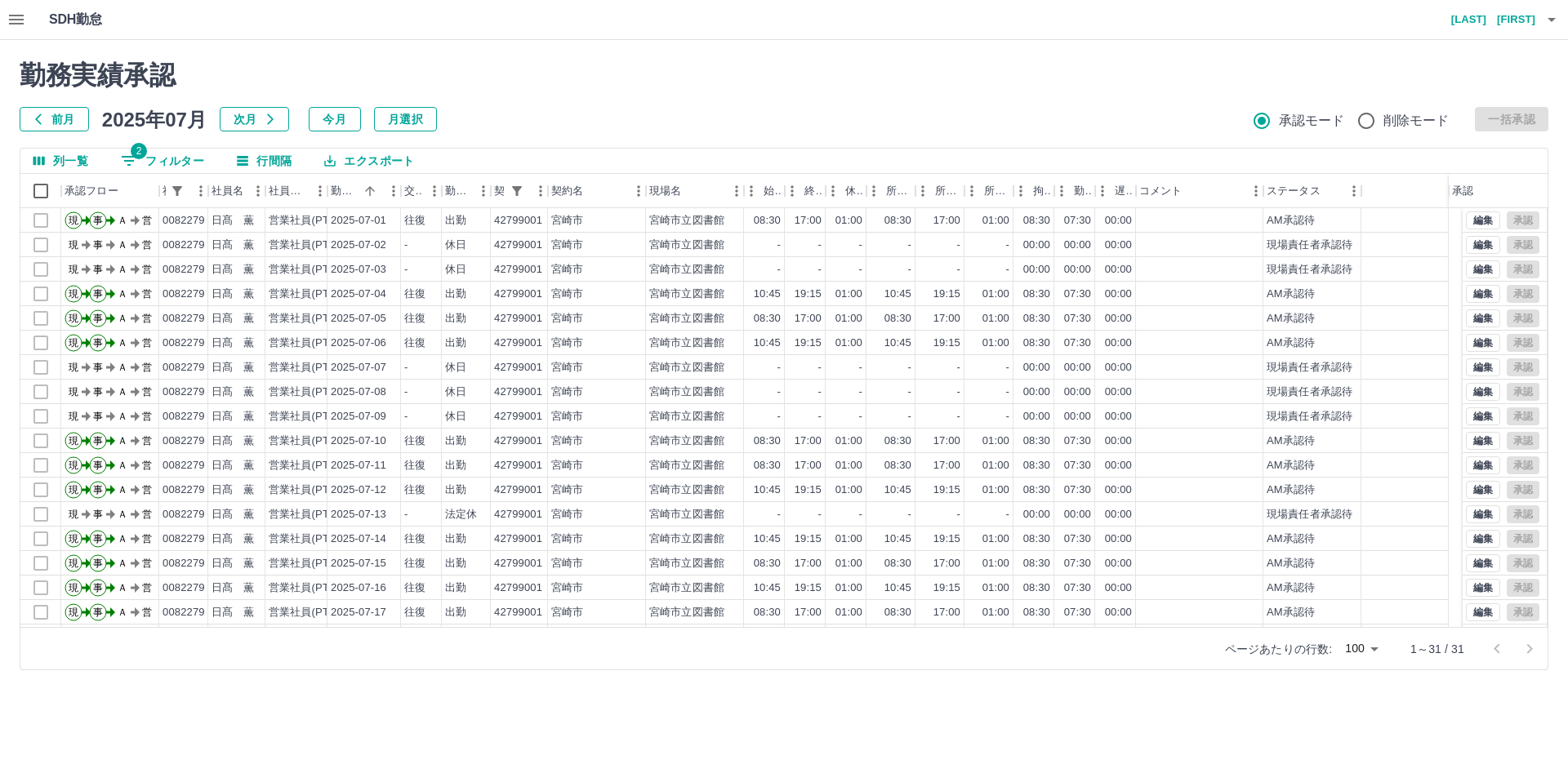 click on "2 フィルター" at bounding box center (163, 161) 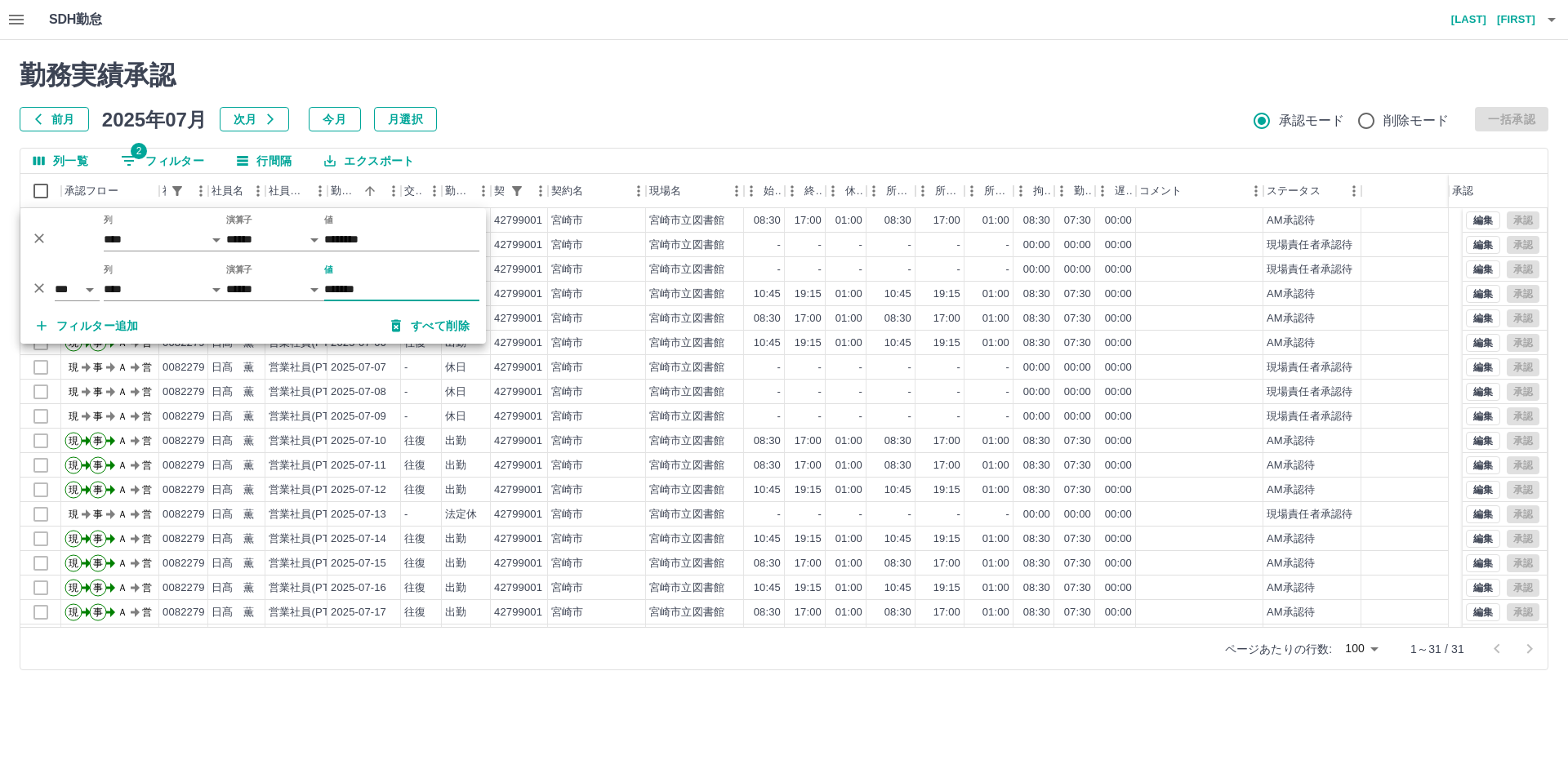 drag, startPoint x: 368, startPoint y: 287, endPoint x: 305, endPoint y: 287, distance: 63 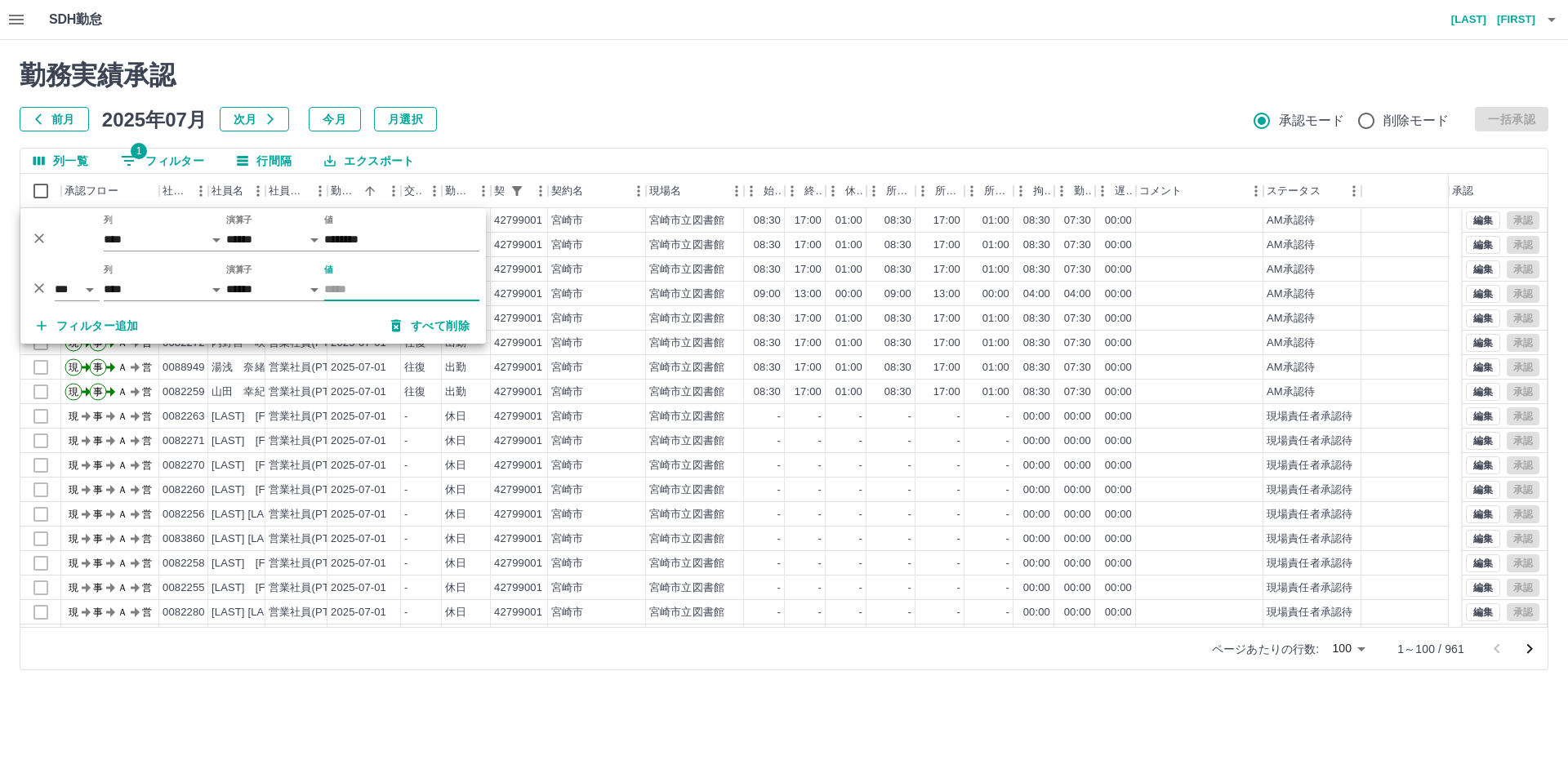 type 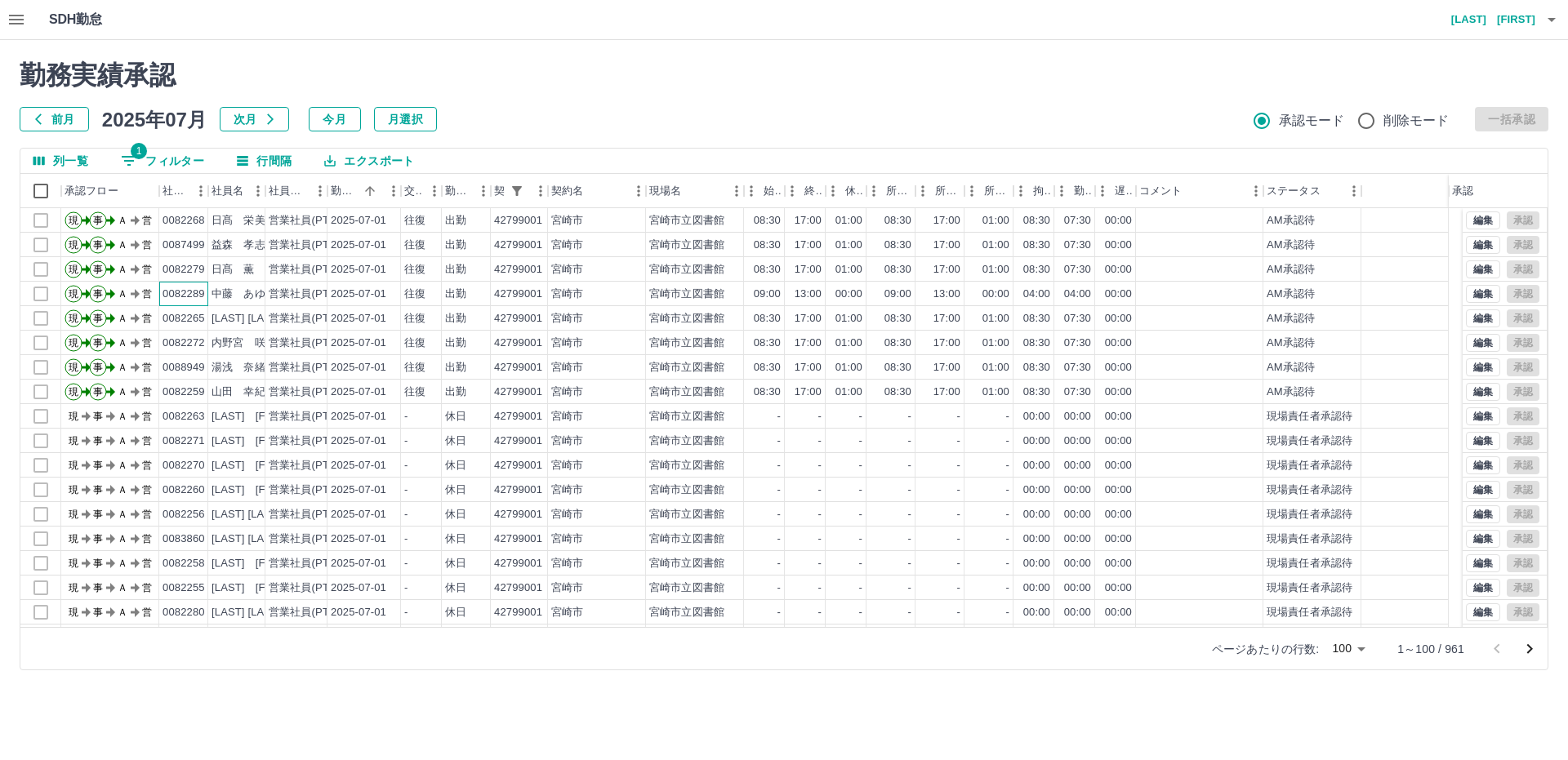 click on "0082289" at bounding box center (184, 294) 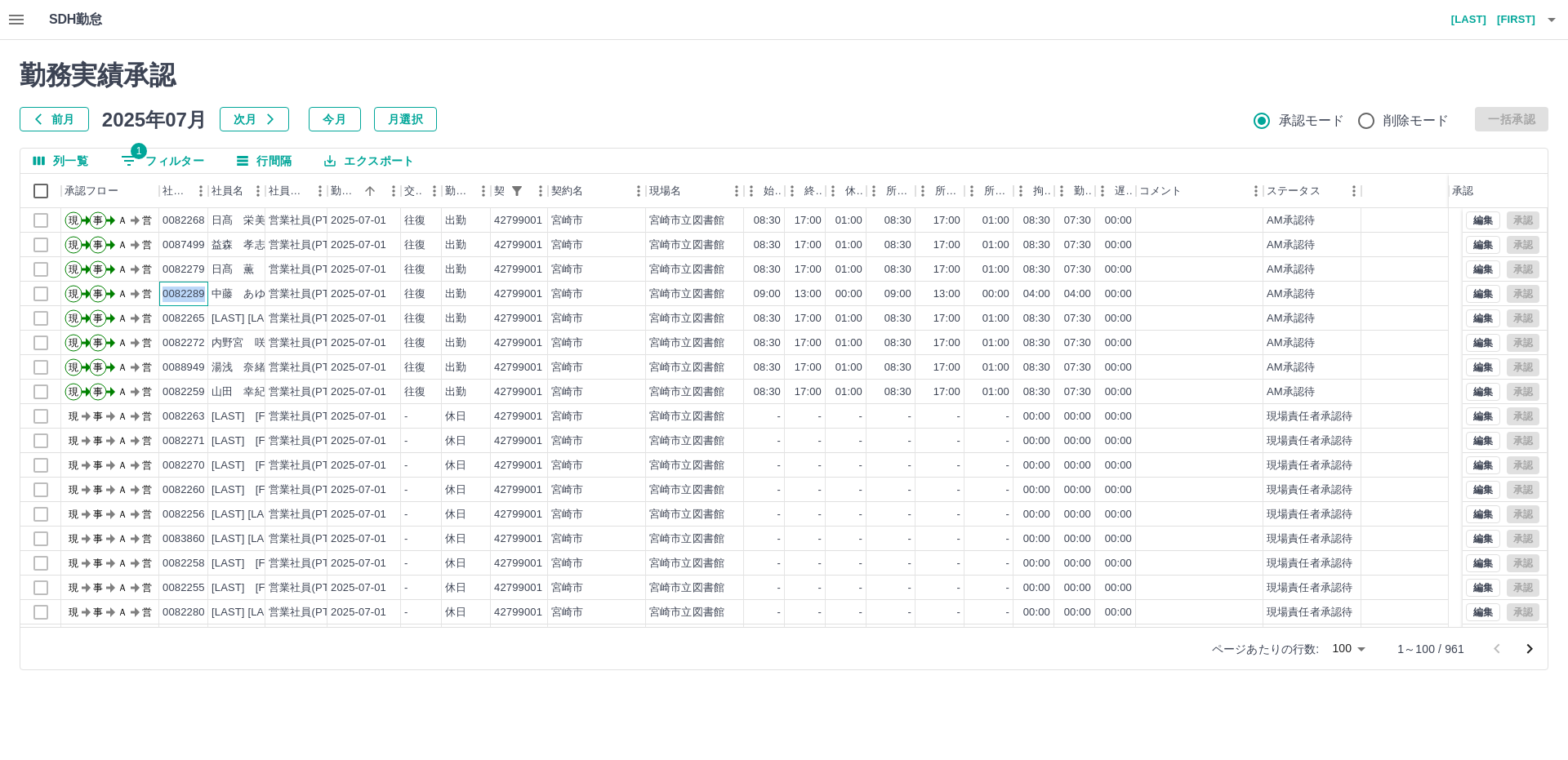 click on "0082289" at bounding box center [184, 294] 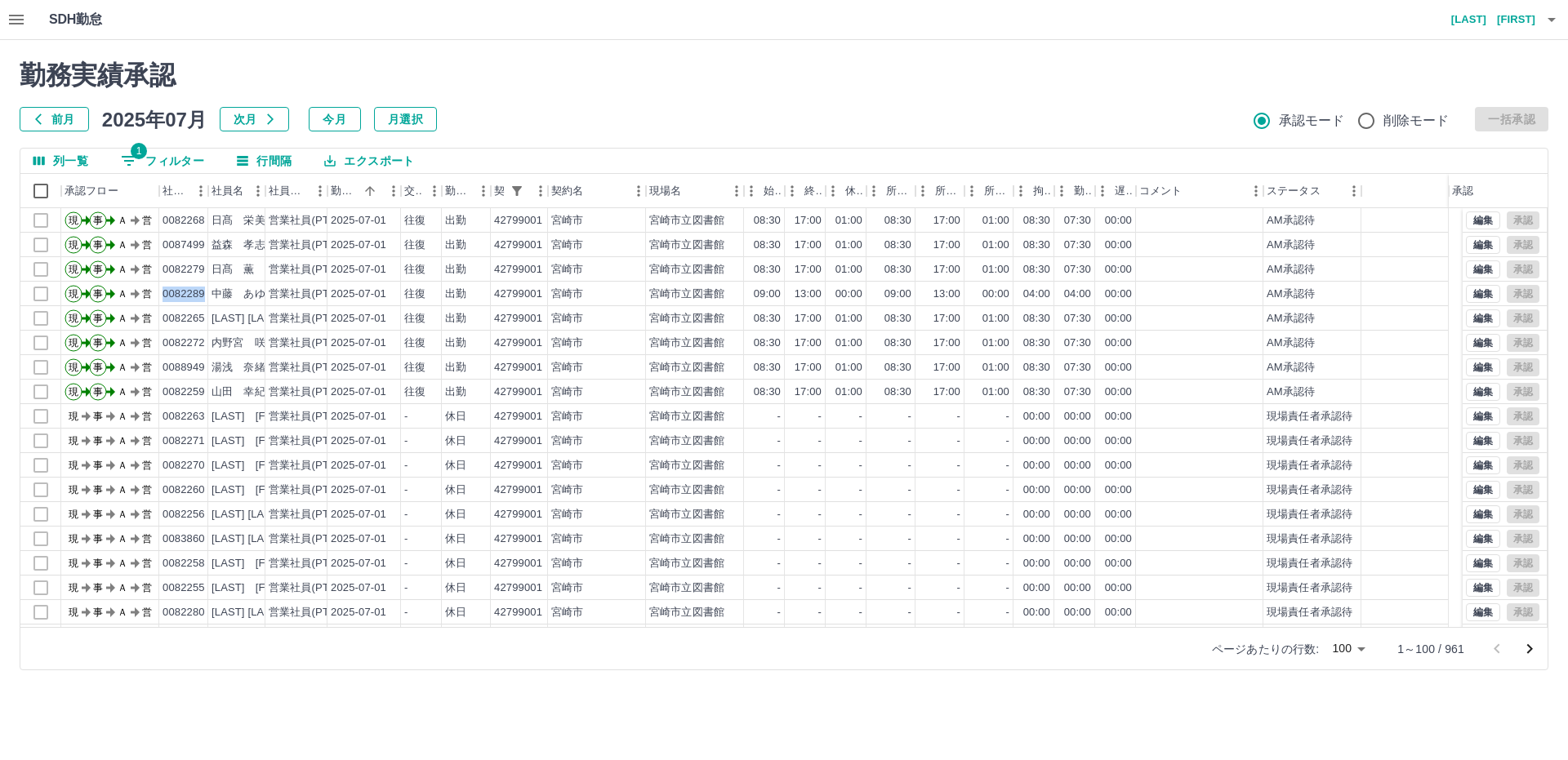 click on "1 フィルター" at bounding box center [163, 161] 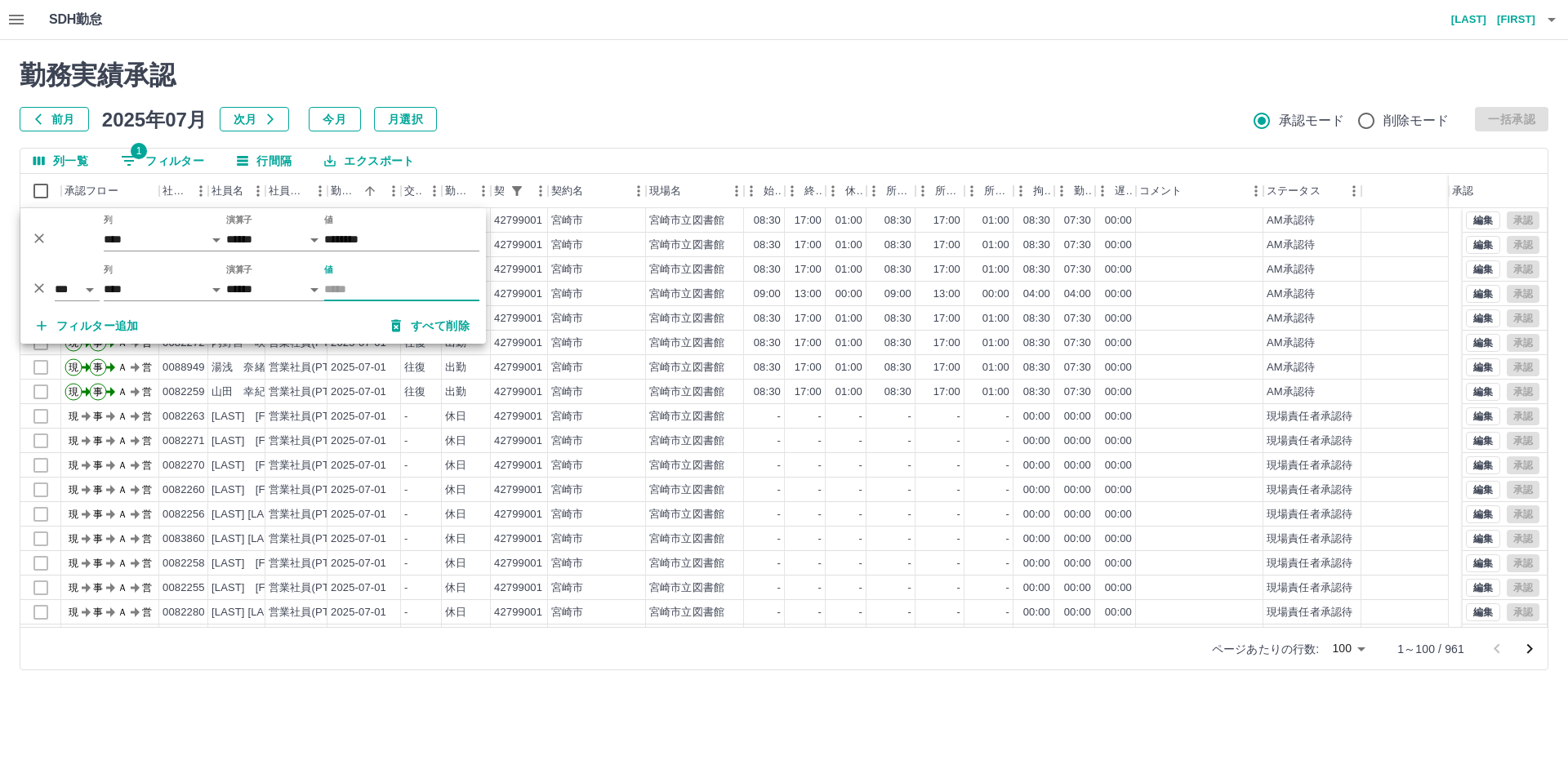 click on "値" at bounding box center [402, 289] 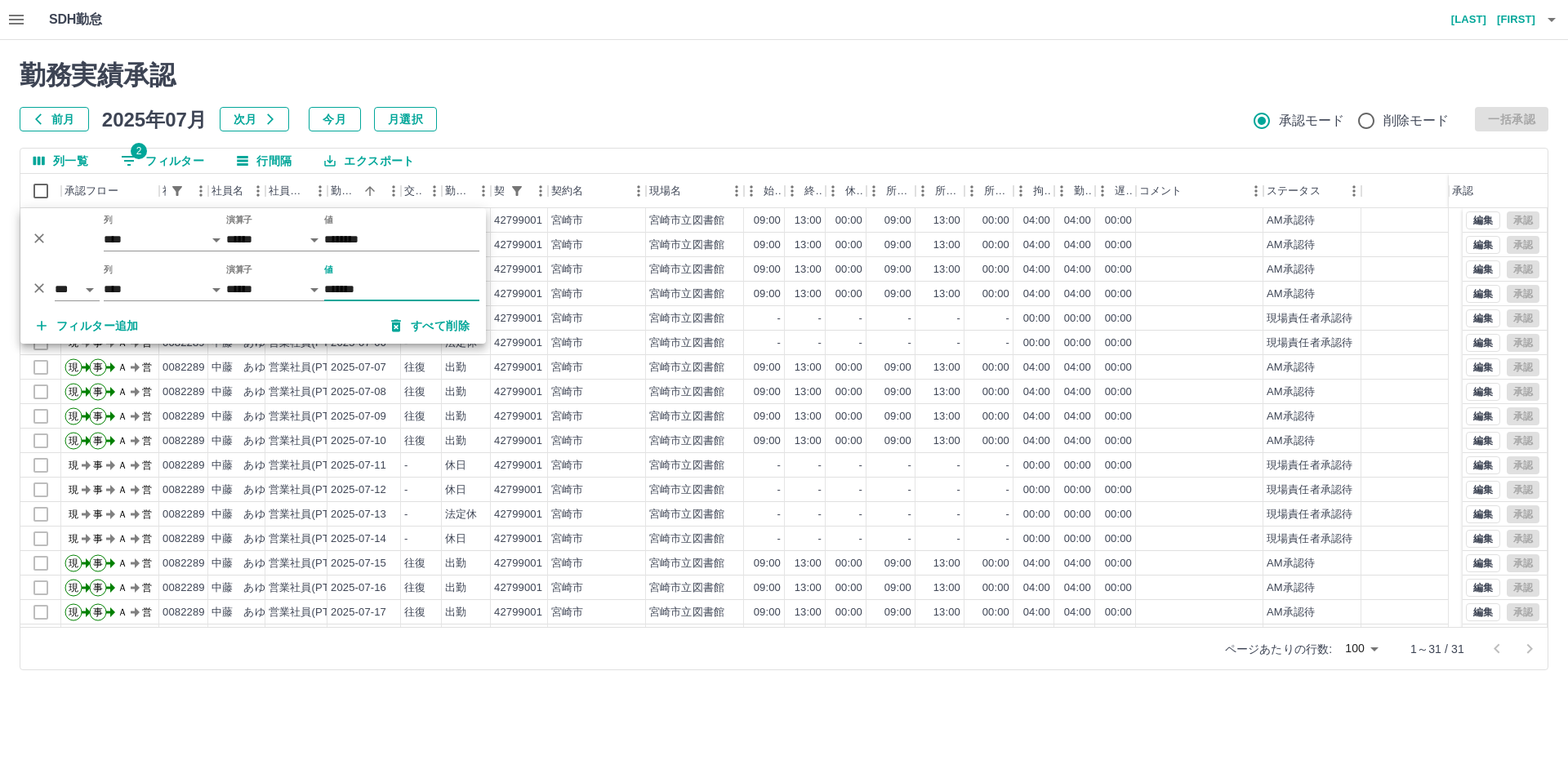 type on "*******" 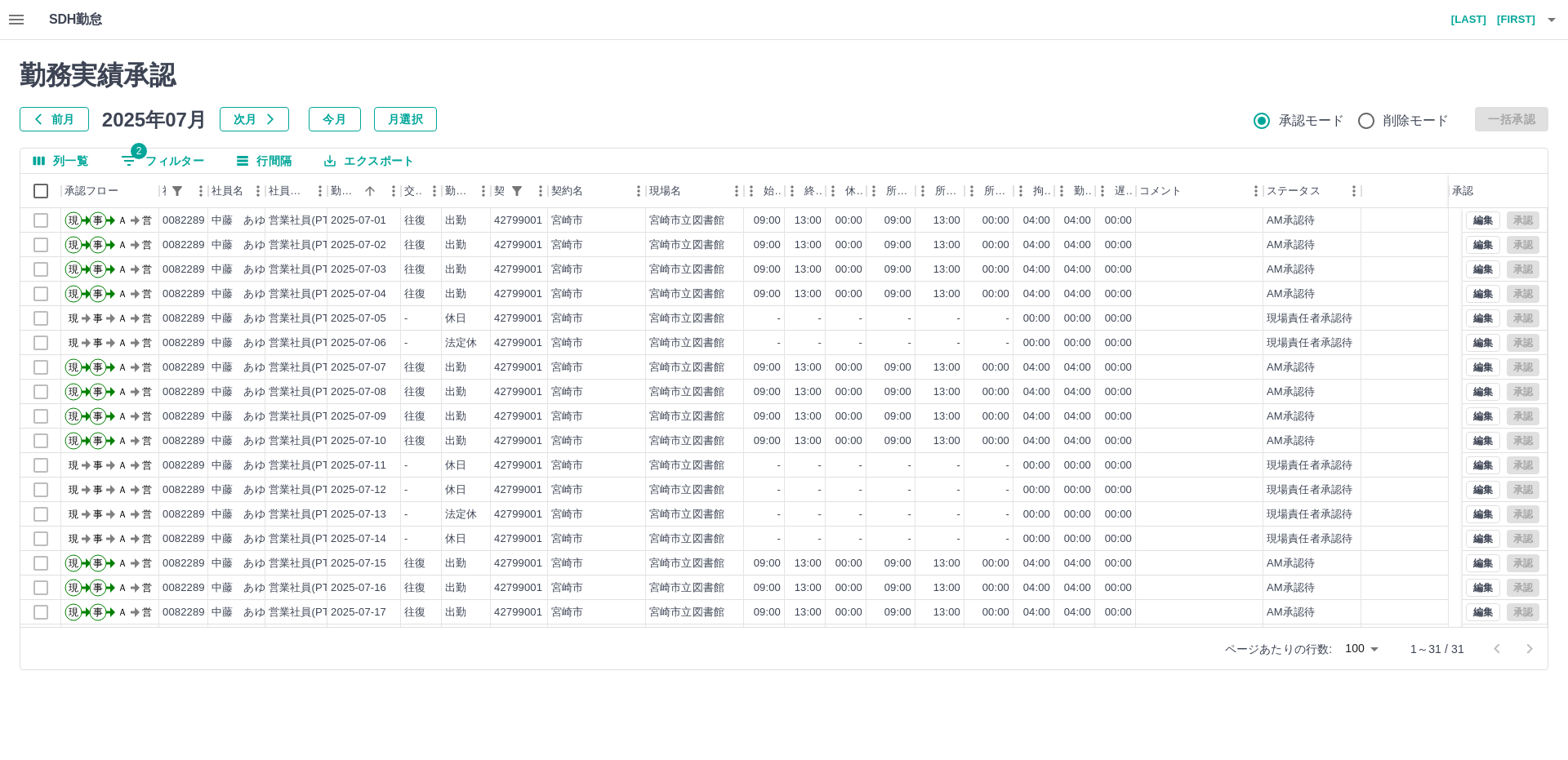 click on "前月 2025年07月 次月 今月 月選択 承認モード 削除モード 一括承認" at bounding box center [784, 119] 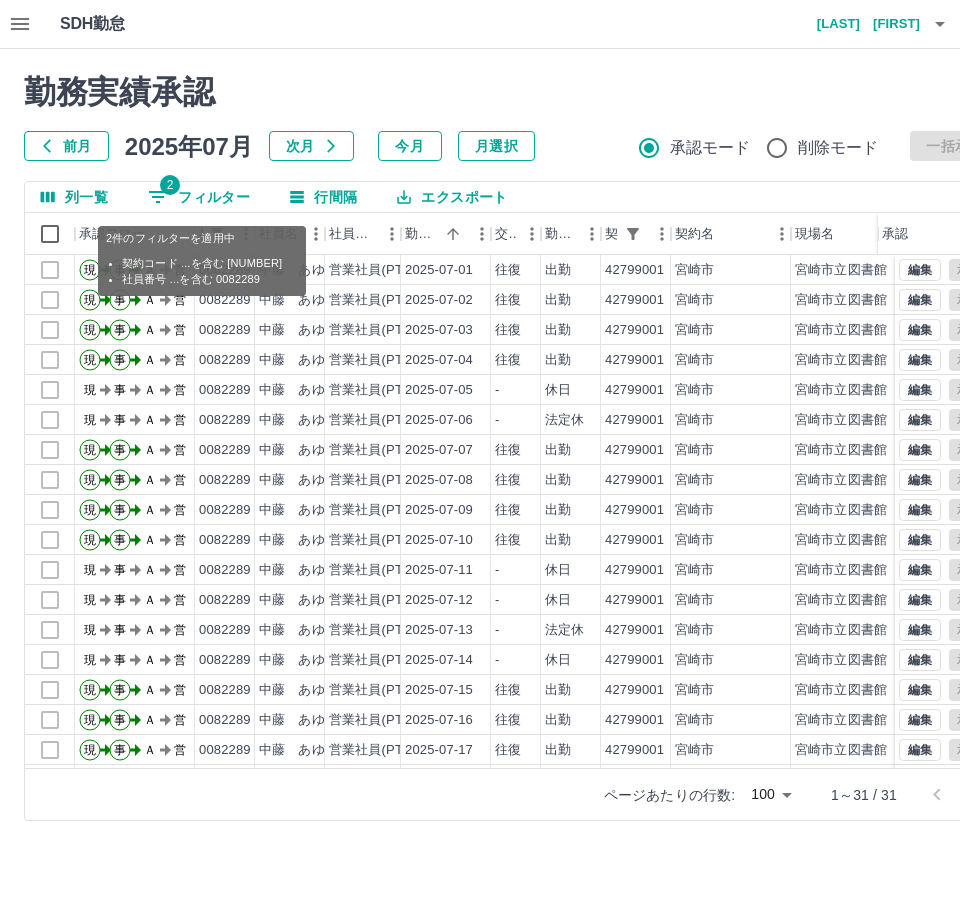 click on "2 フィルター" at bounding box center [199, 197] 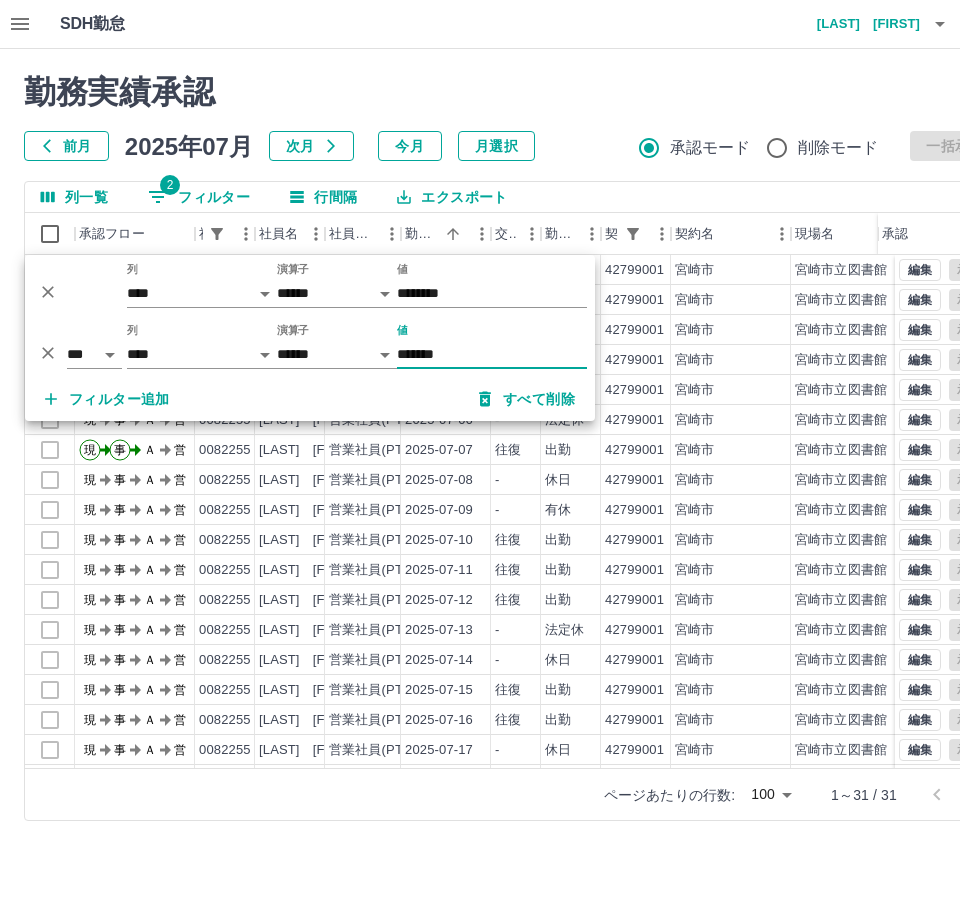 type on "*******" 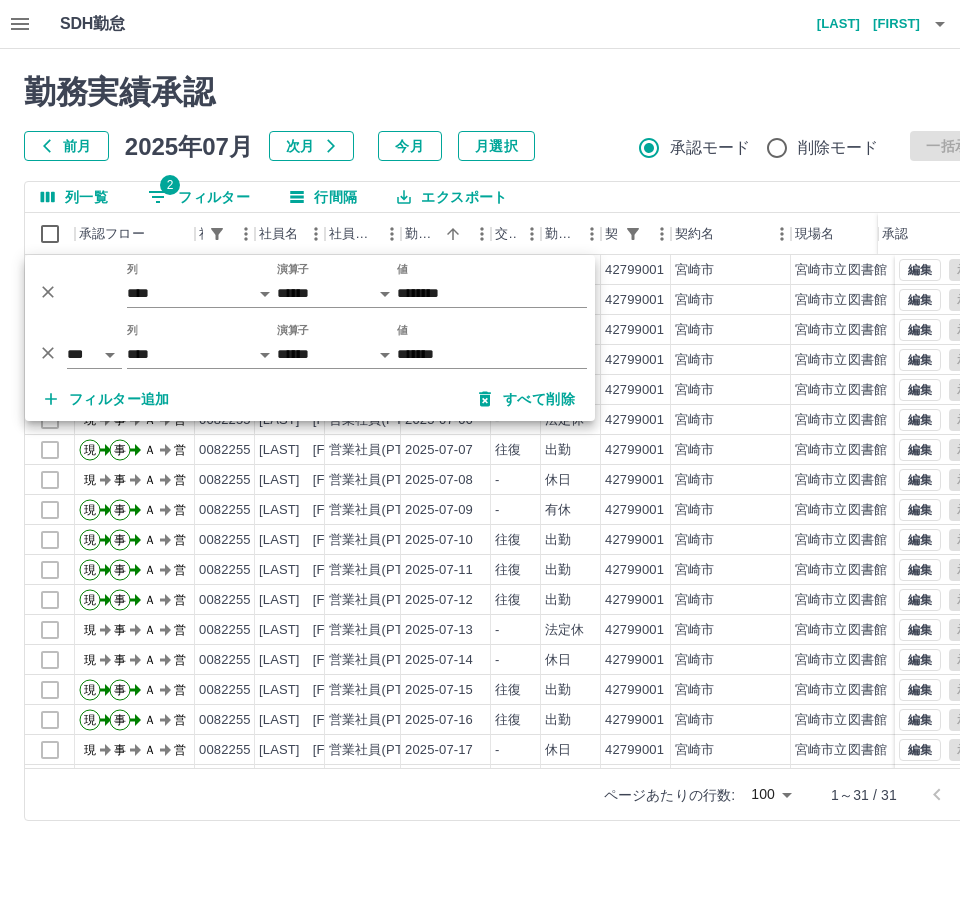 click on "勤務実績承認 前月 2025年07月 次月 今月 月選択 承認モード 削除モード 一括承認 列一覧 2 フィルター 行間隔 エクスポート 承認フロー 社員番号 社員名 社員区分 勤務日 交通費 勤務区分 契約コード 契約名 現場名 始業 終業 休憩 所定開始 所定終業 承認 現 事 Ａ 営 [NUMBER] [LAST]　[FIRST] 営業社員(PT契約) [DATE] 往復 出勤 [NUMBER] [CITY] [CITY]図書館 [TIME] [TIME] [TIME] [TIME] [TIME] 現 事 Ａ 営 [NUMBER] [LAST]　[FIRST] 営業社員(PT契約) [DATE] 往復 出勤 [NUMBER] [CITY] [CITY]図書館 [TIME] [TIME] [TIME] [TIME] [TIME] 現 事 Ａ 営 [NUMBER] [LAST]　[FIRST] 営業社員(PT契約)  -  - -" at bounding box center (512, 447) 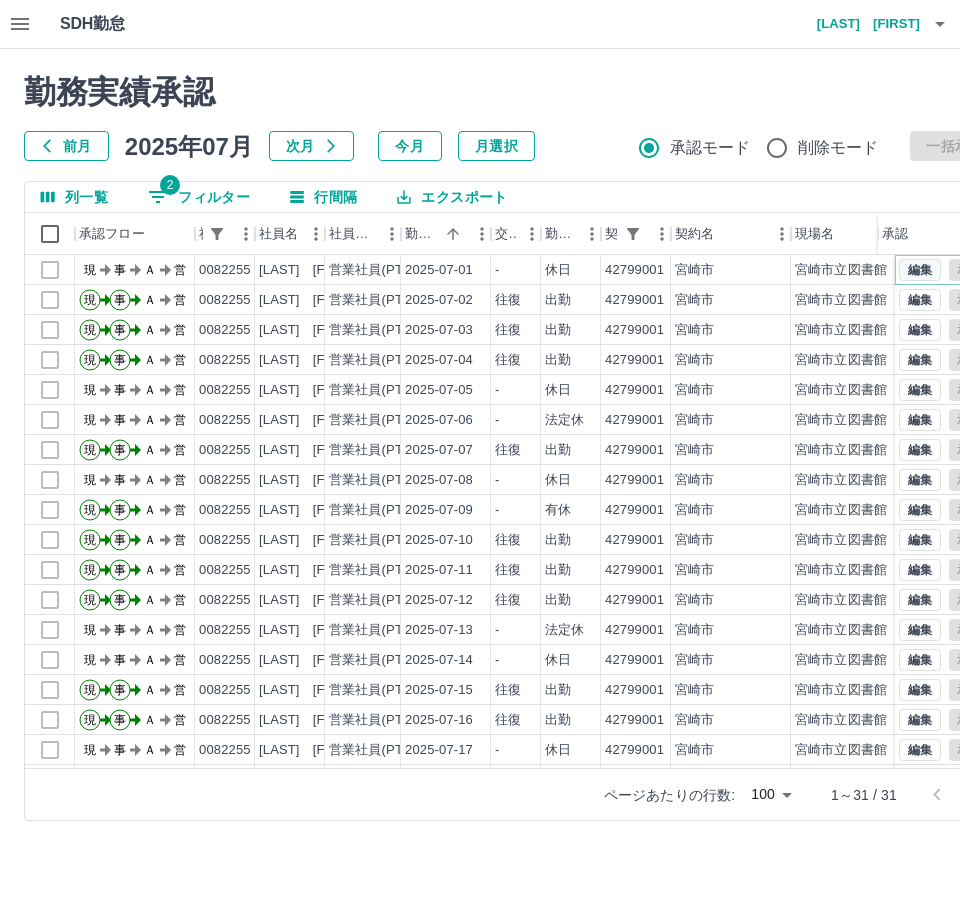 click on "編集" at bounding box center (920, 270) 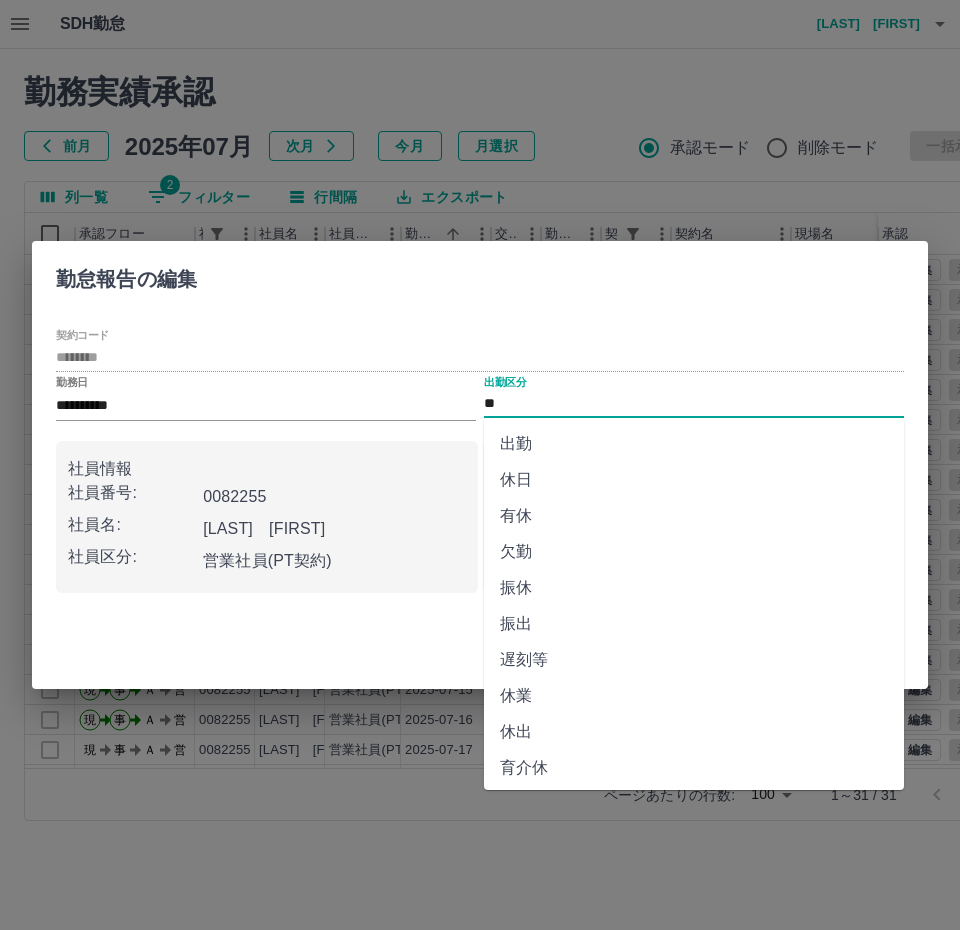 click on "**" at bounding box center (694, 404) 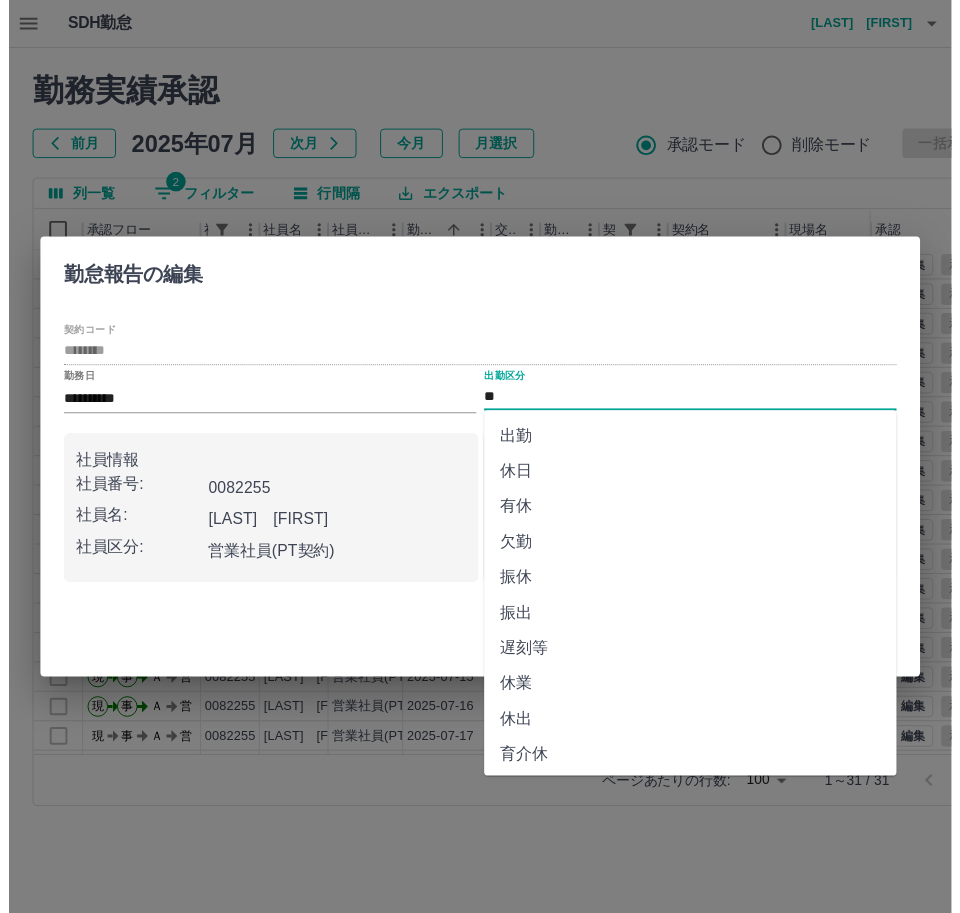 scroll, scrollTop: 292, scrollLeft: 0, axis: vertical 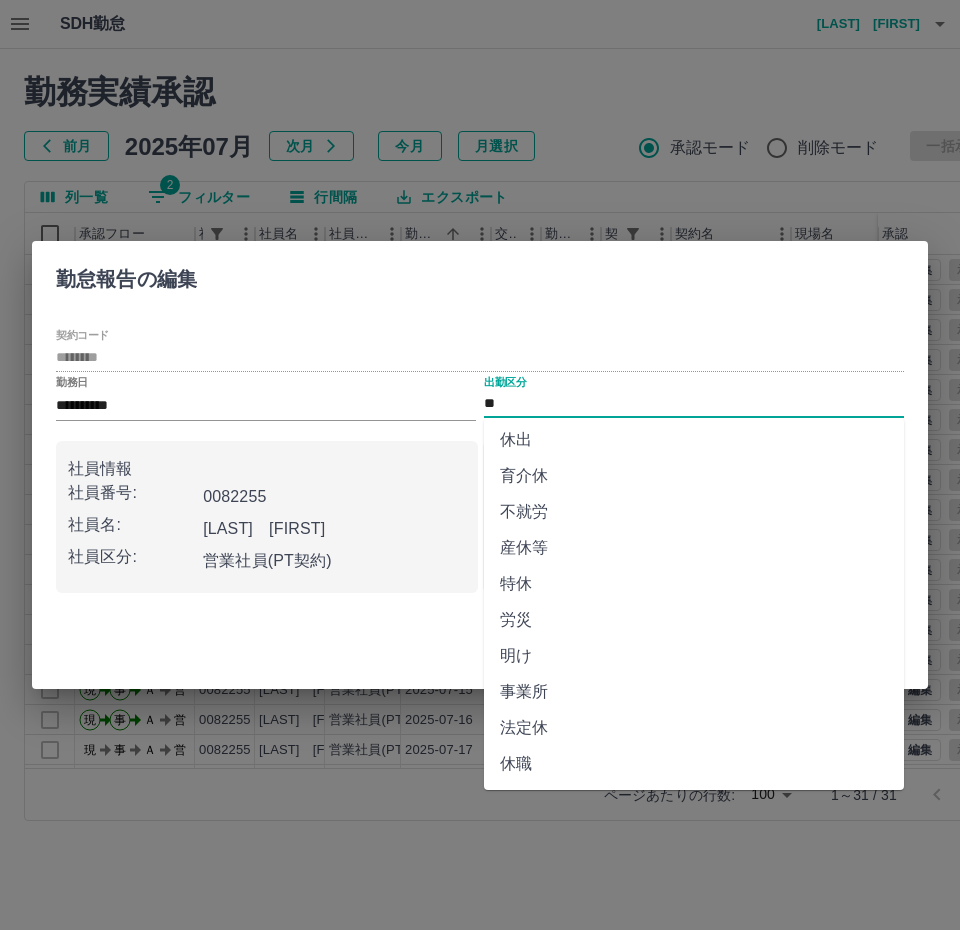 click on "法定休" at bounding box center (694, 728) 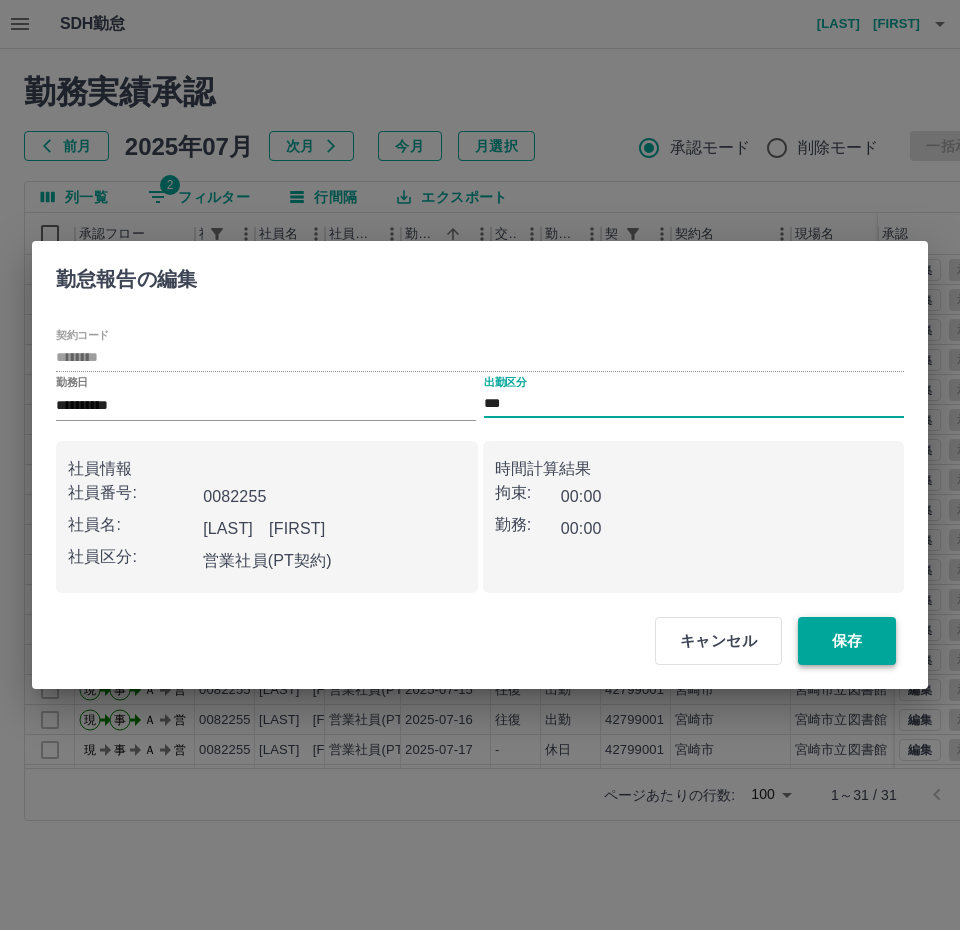 click on "保存" at bounding box center [847, 641] 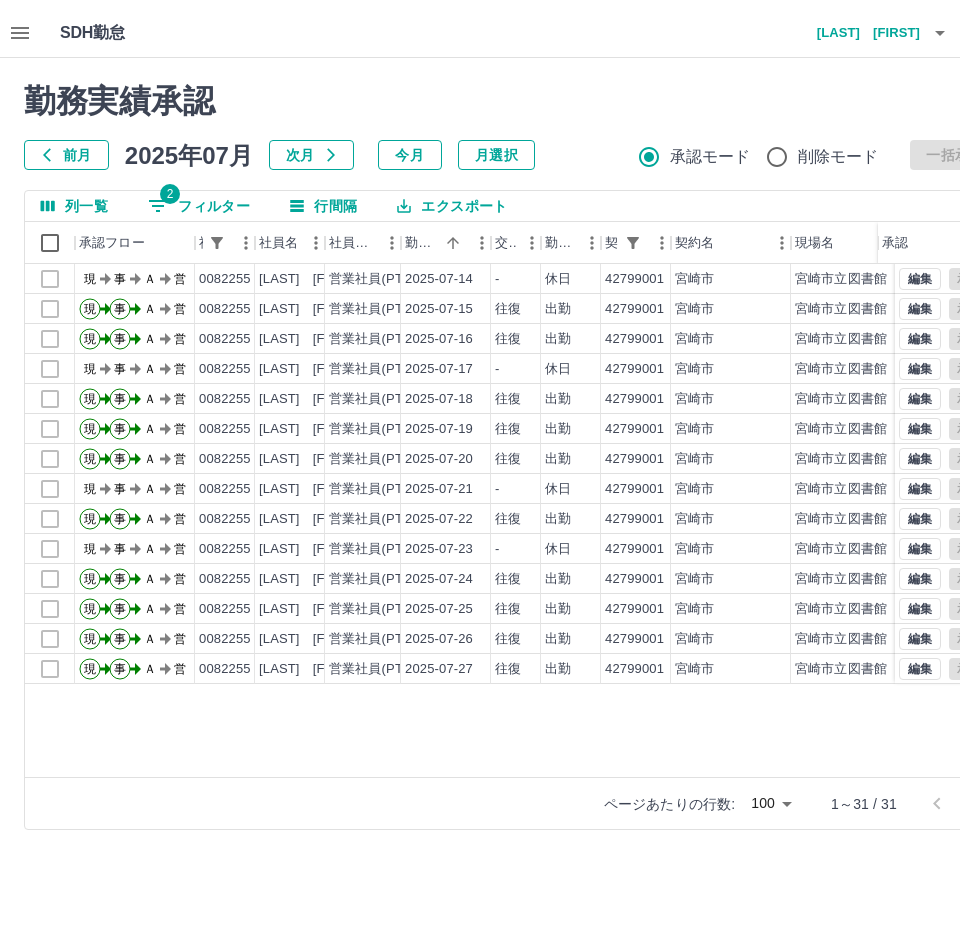scroll, scrollTop: 434, scrollLeft: 0, axis: vertical 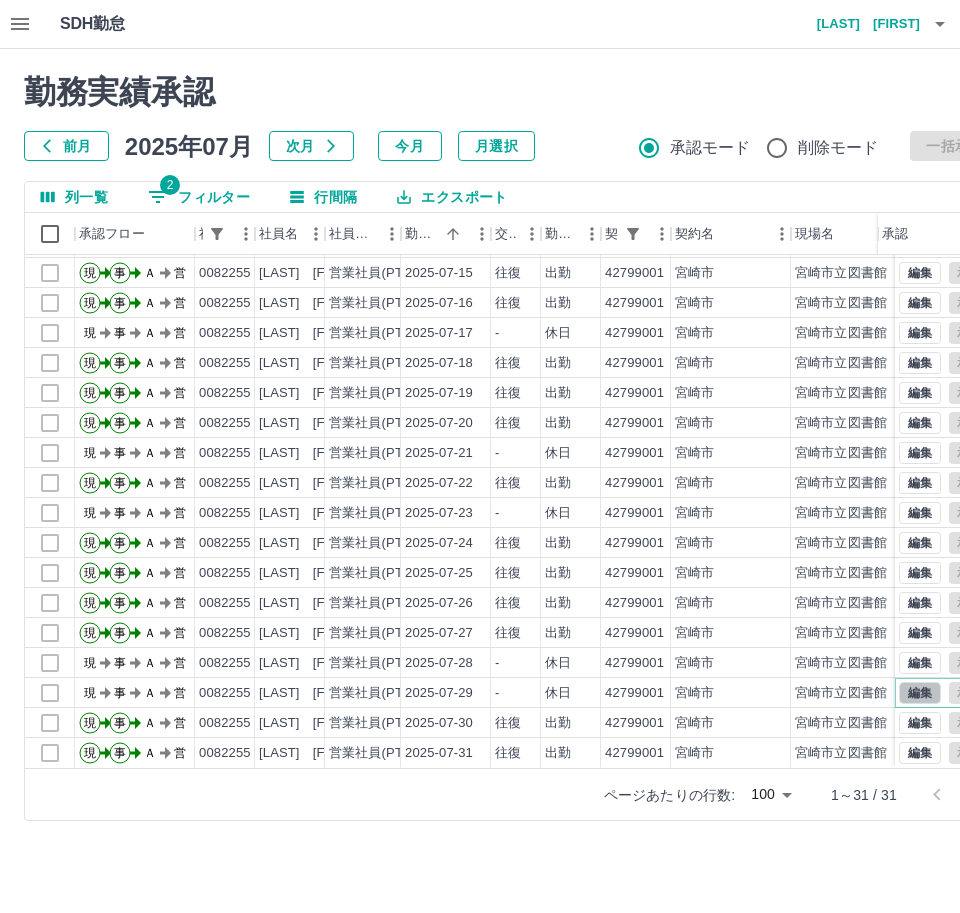click on "編集" at bounding box center [920, 693] 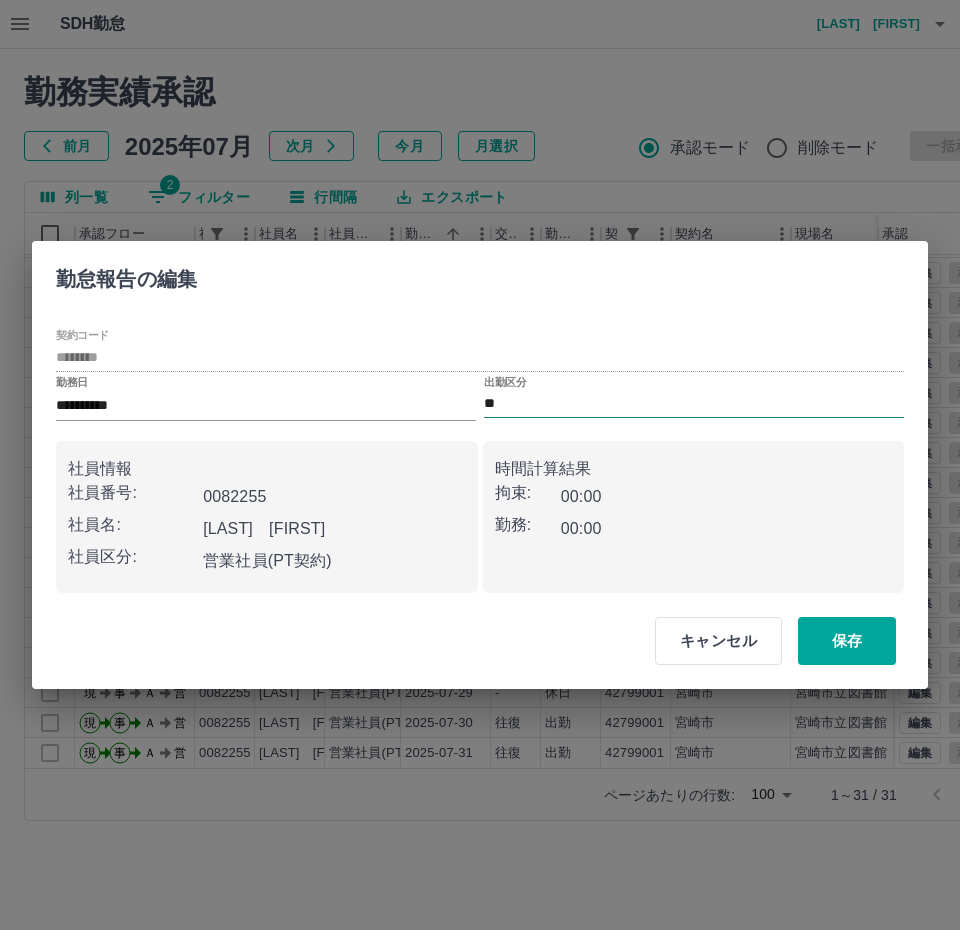click on "**" at bounding box center [694, 404] 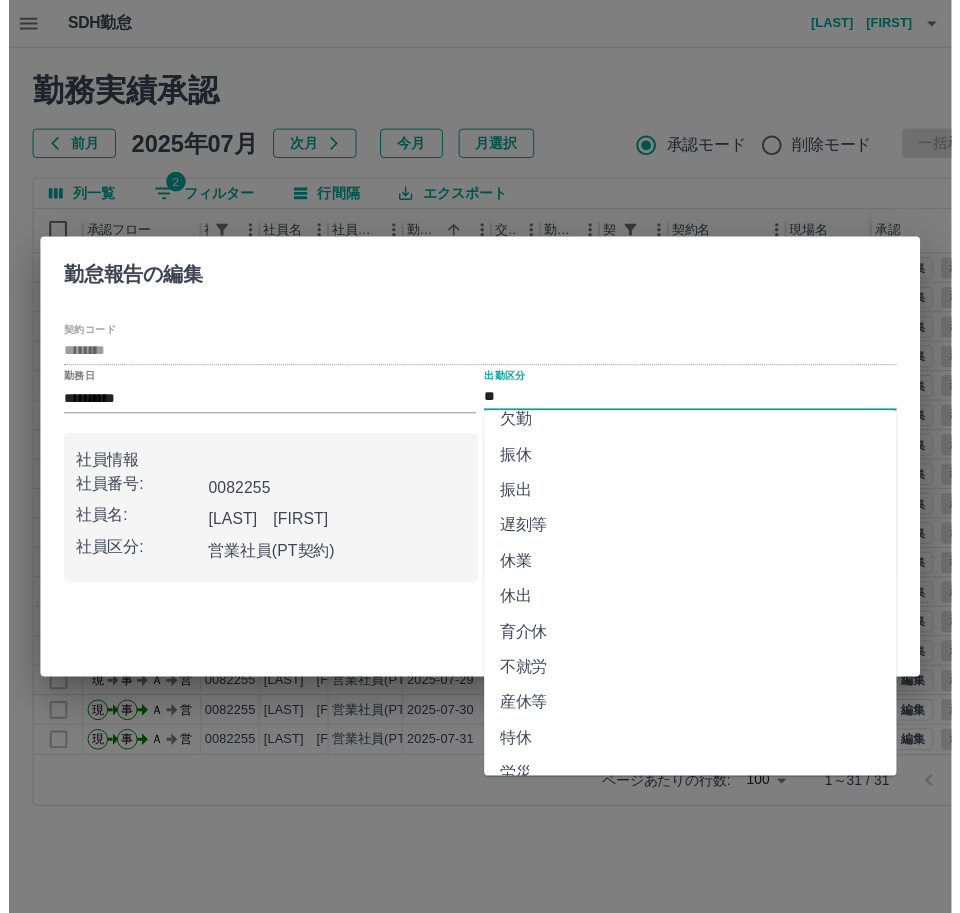 scroll, scrollTop: 292, scrollLeft: 0, axis: vertical 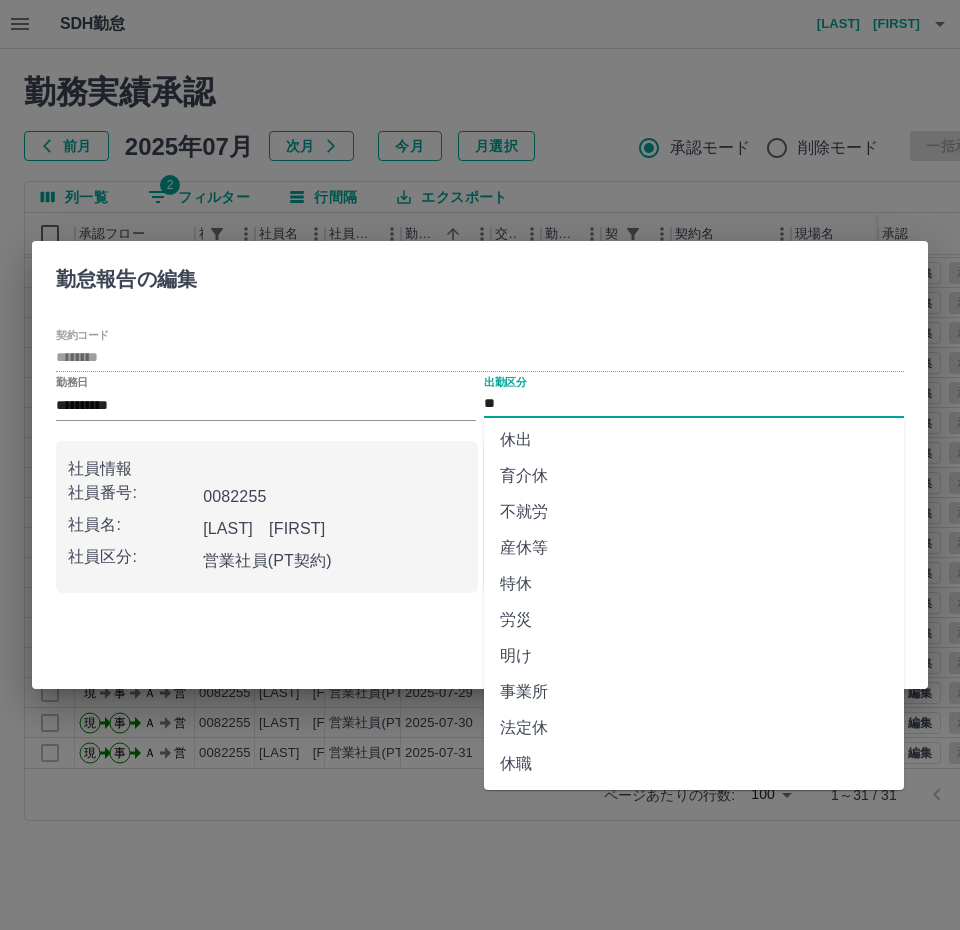 click on "法定休" at bounding box center [694, 728] 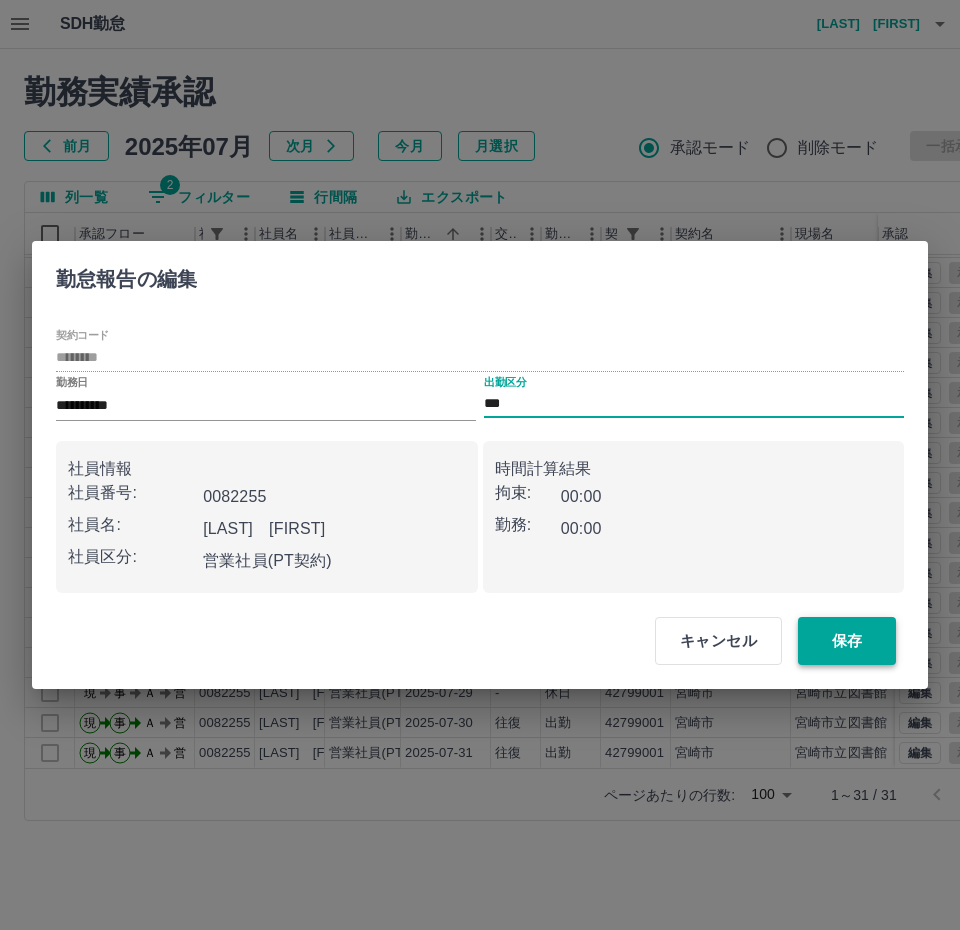 click on "保存" at bounding box center [847, 641] 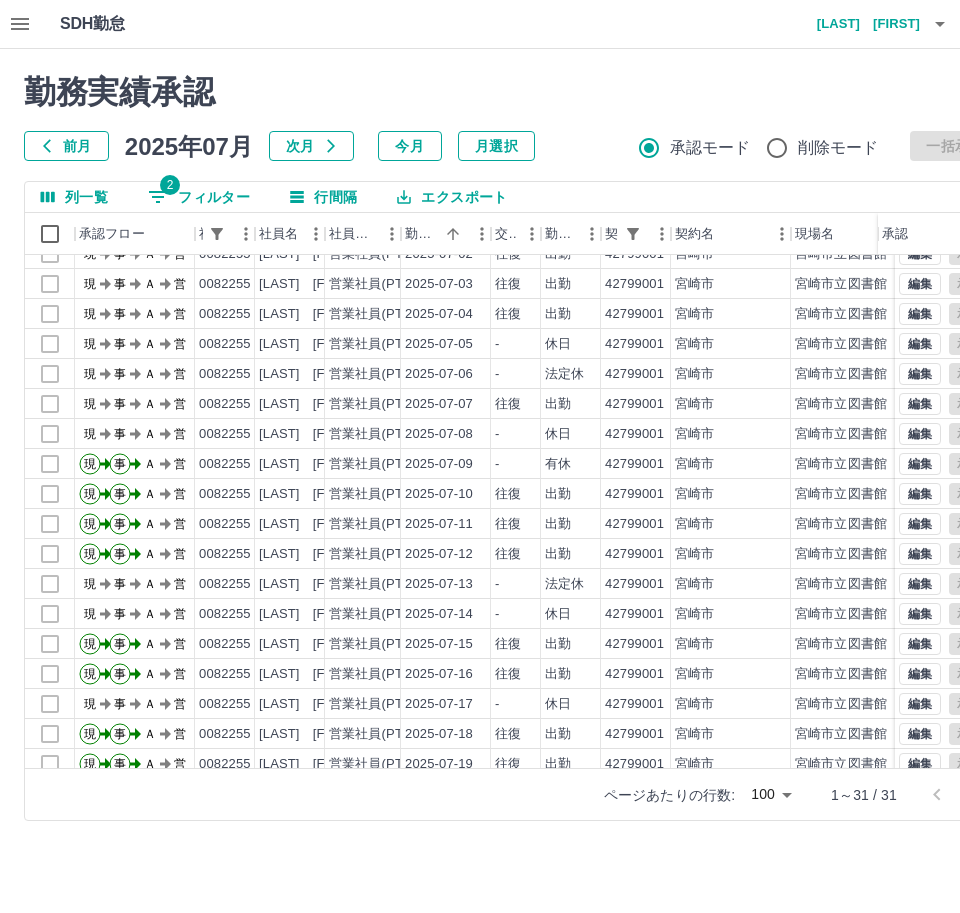 scroll, scrollTop: 0, scrollLeft: 0, axis: both 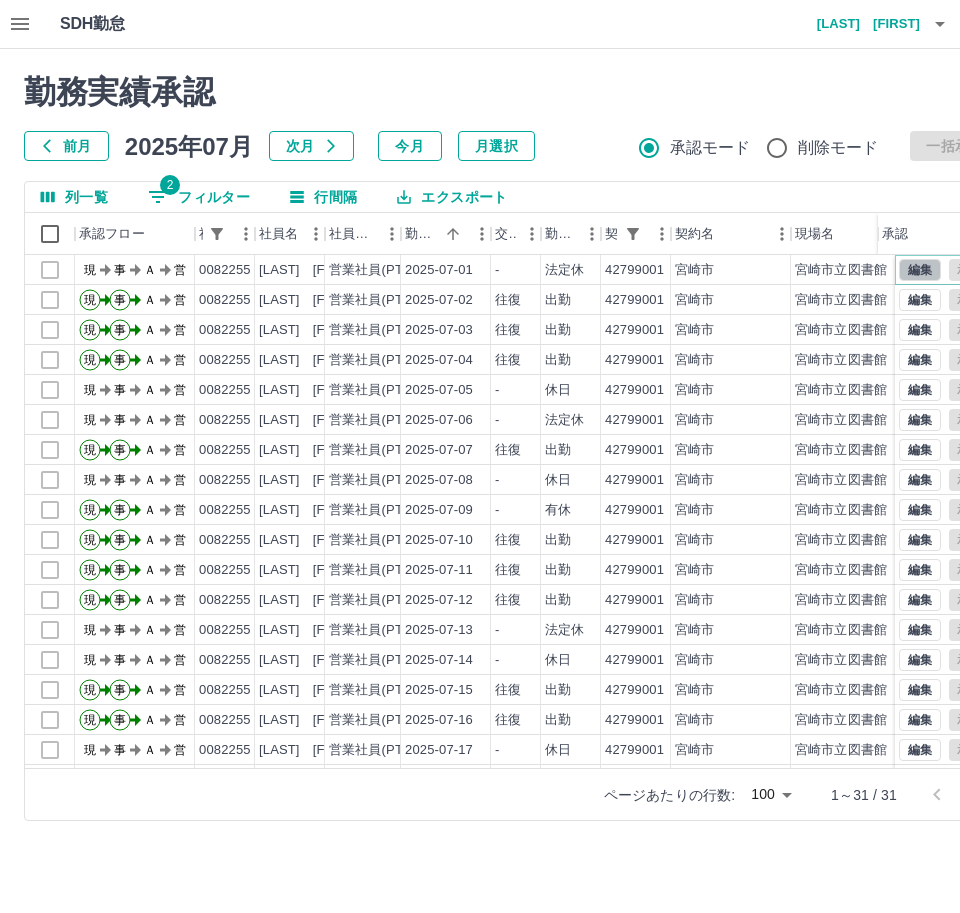 click on "編集" at bounding box center (920, 270) 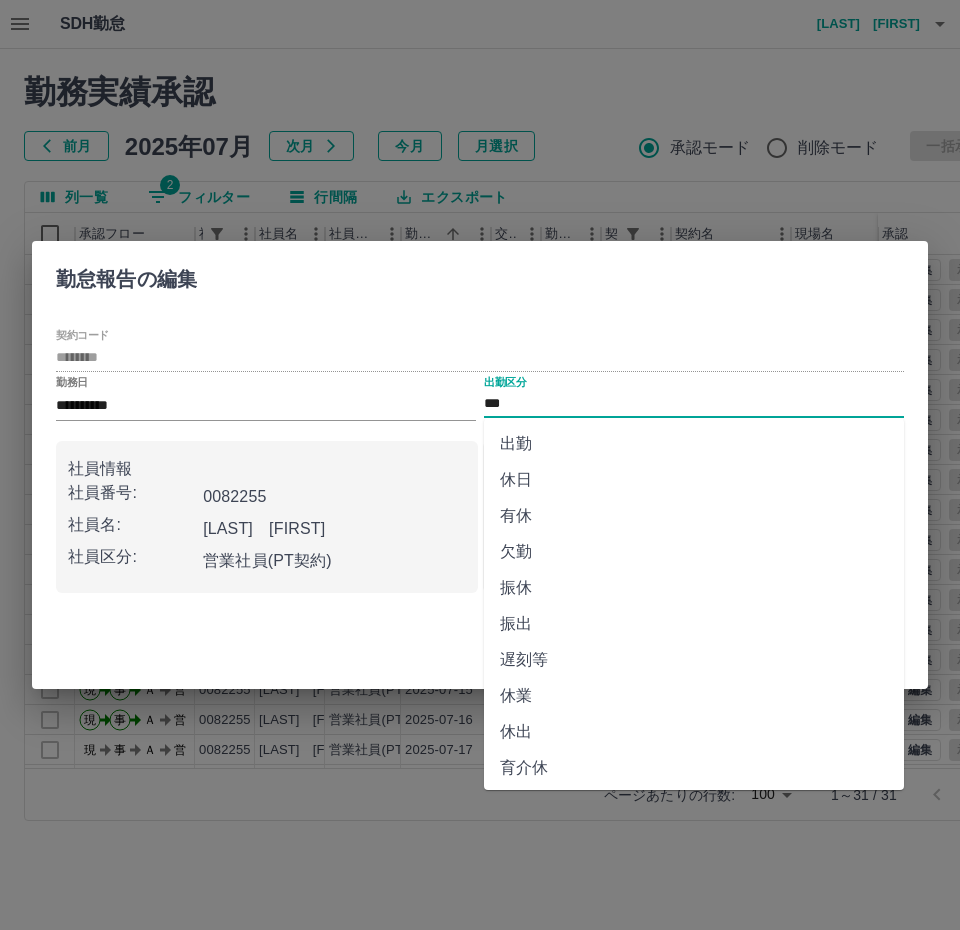 click on "***" at bounding box center (694, 404) 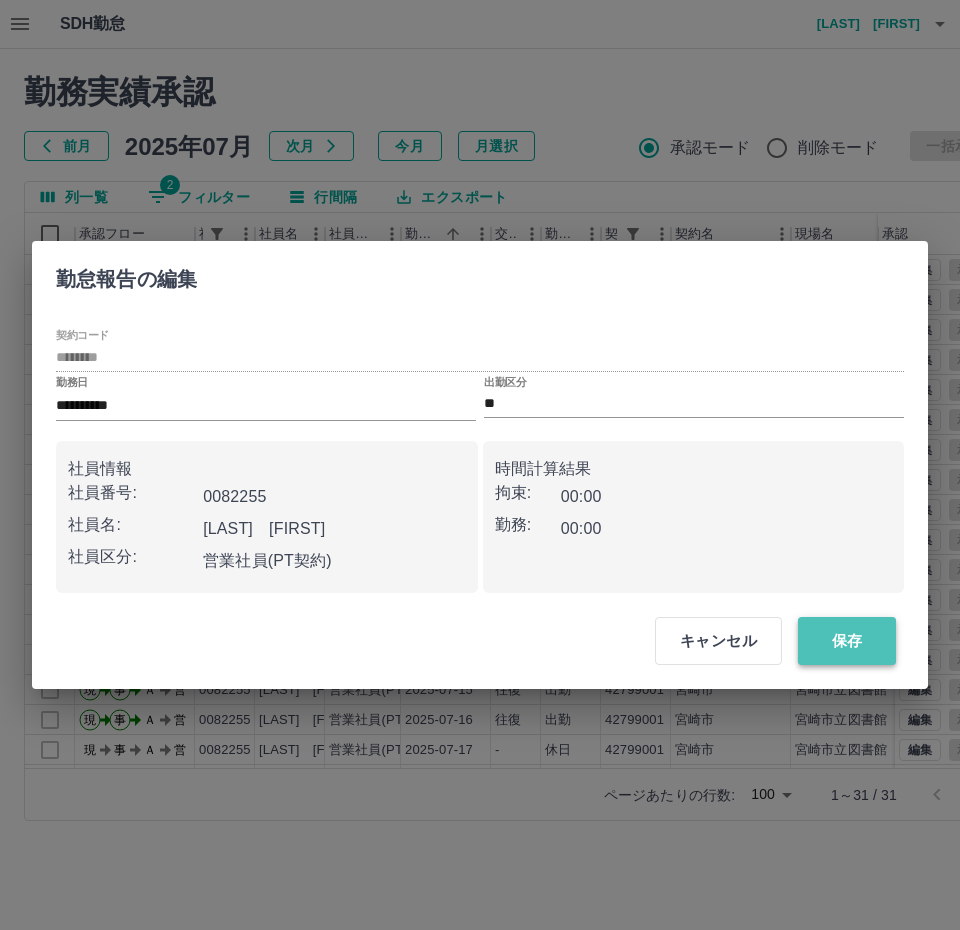 click on "保存" at bounding box center (847, 641) 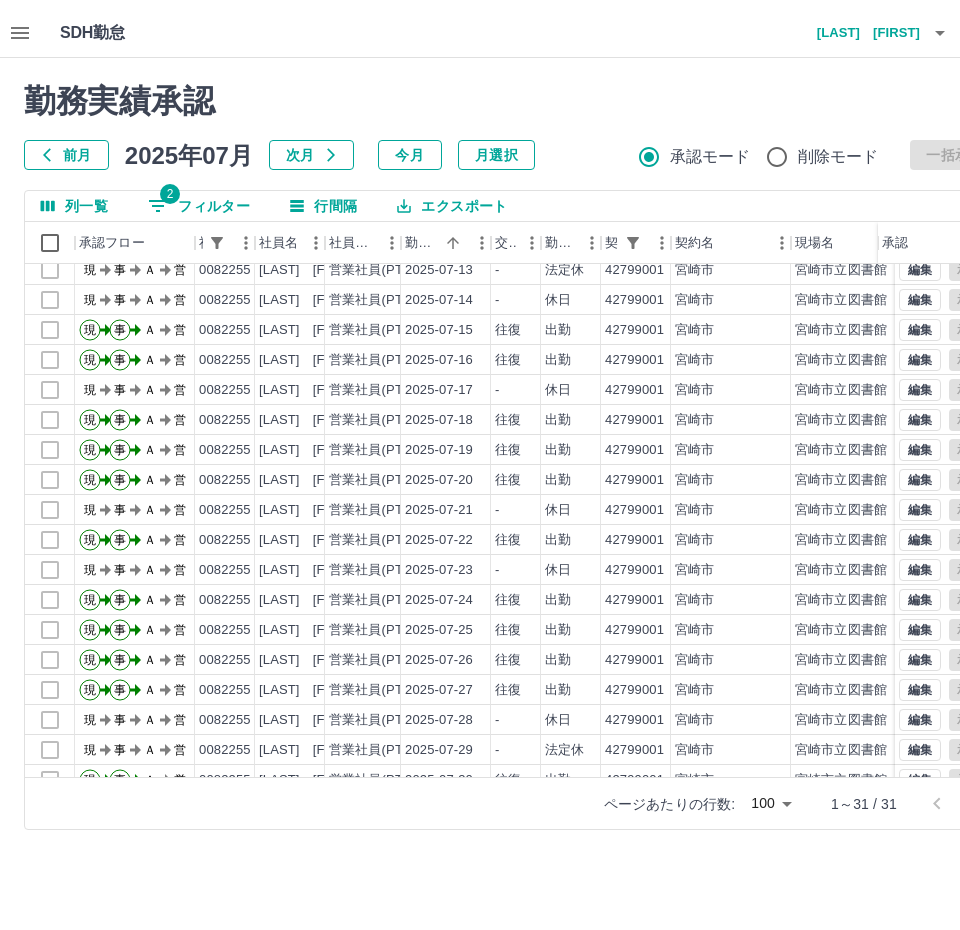 scroll, scrollTop: 334, scrollLeft: 0, axis: vertical 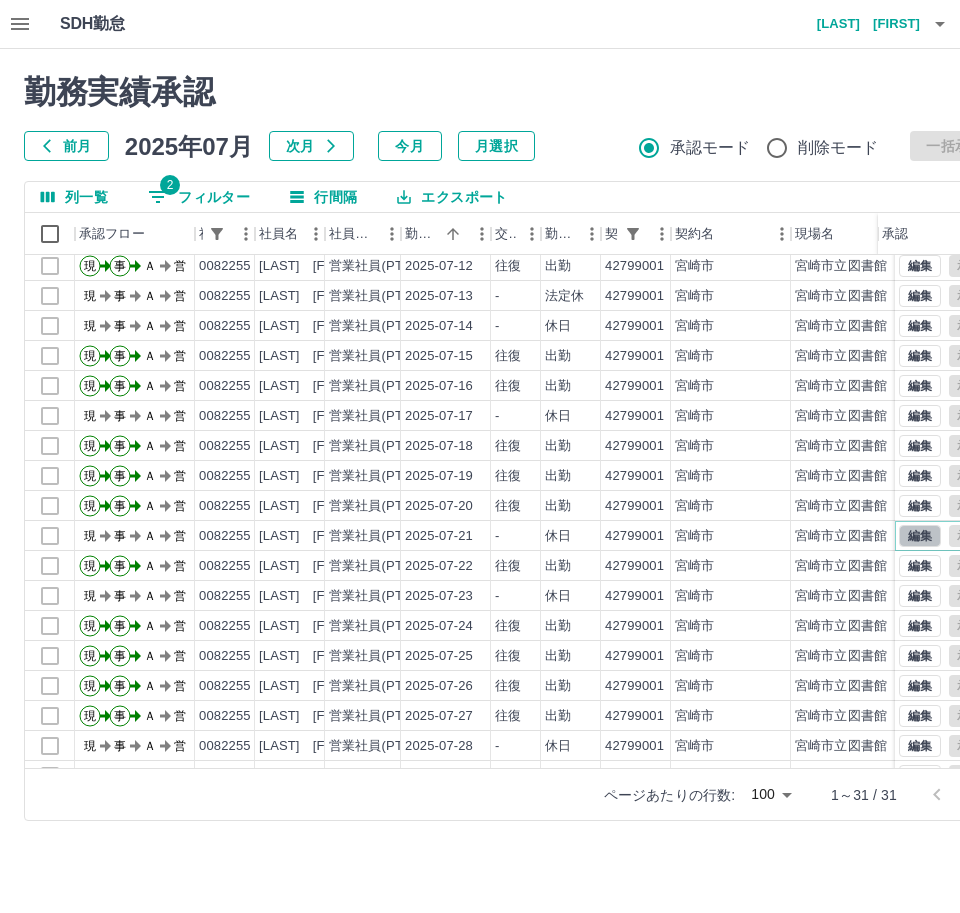click on "編集" at bounding box center (920, 536) 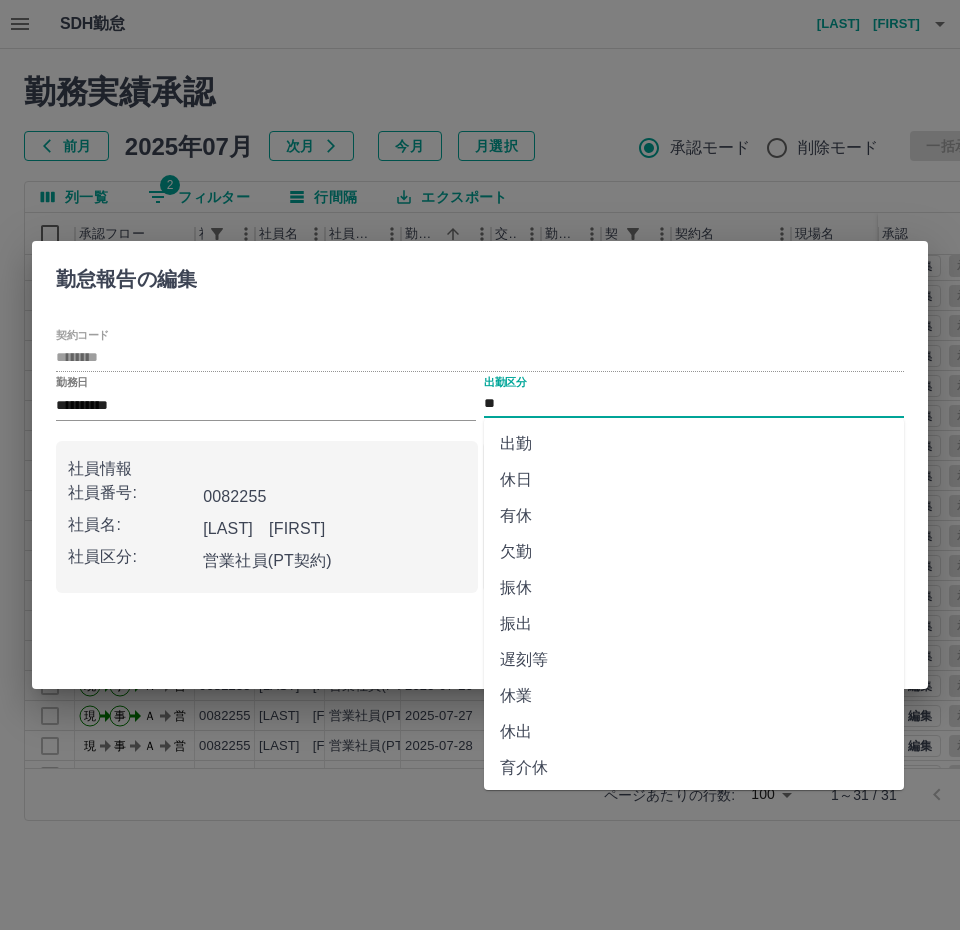 click on "**" at bounding box center (694, 404) 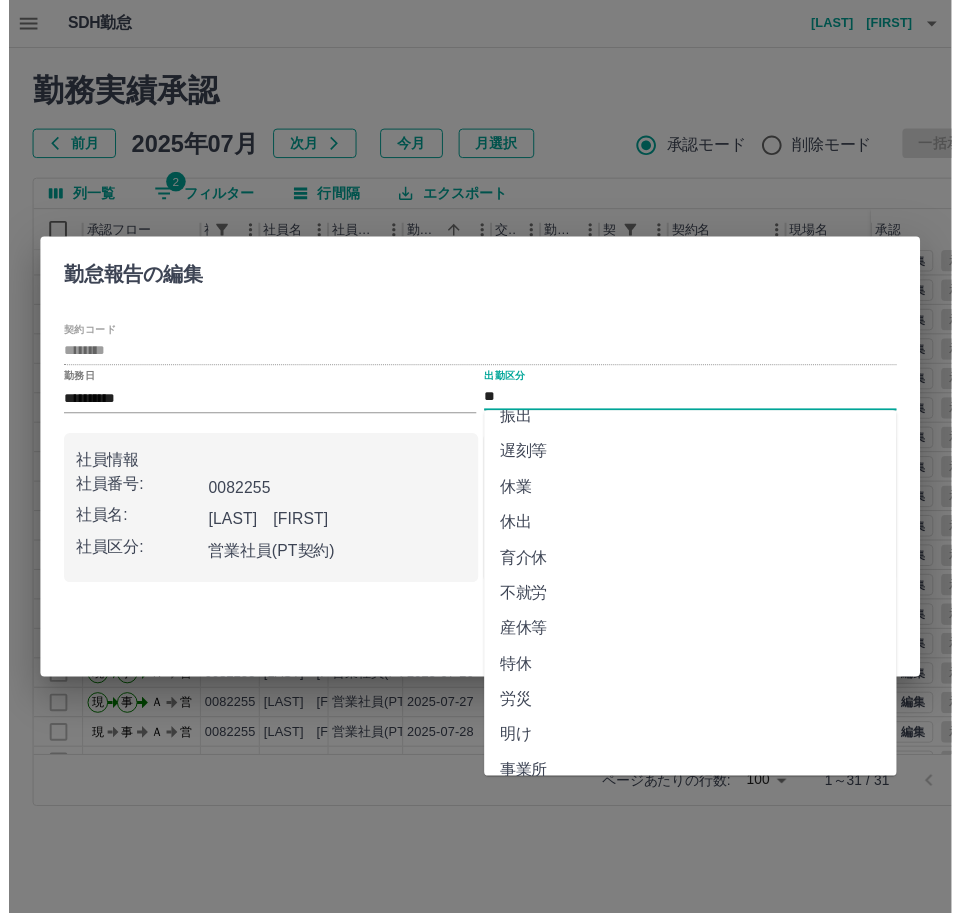 scroll, scrollTop: 292, scrollLeft: 0, axis: vertical 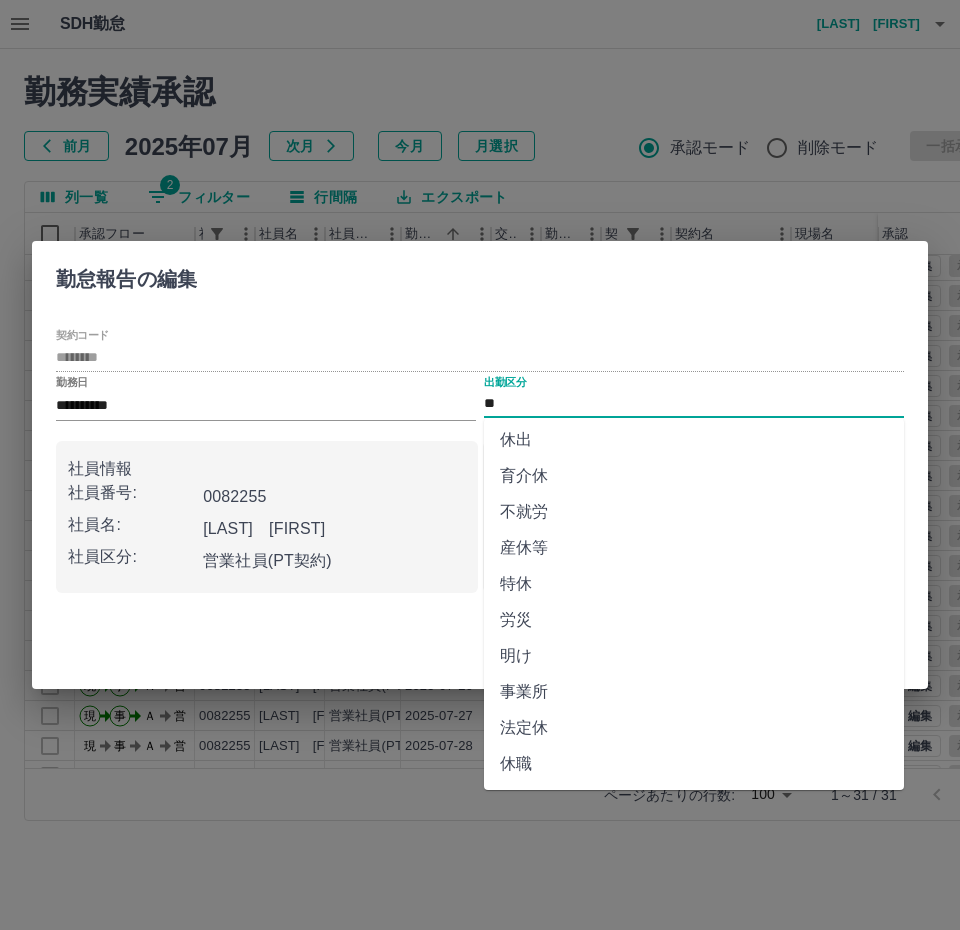 click on "法定休" at bounding box center [694, 728] 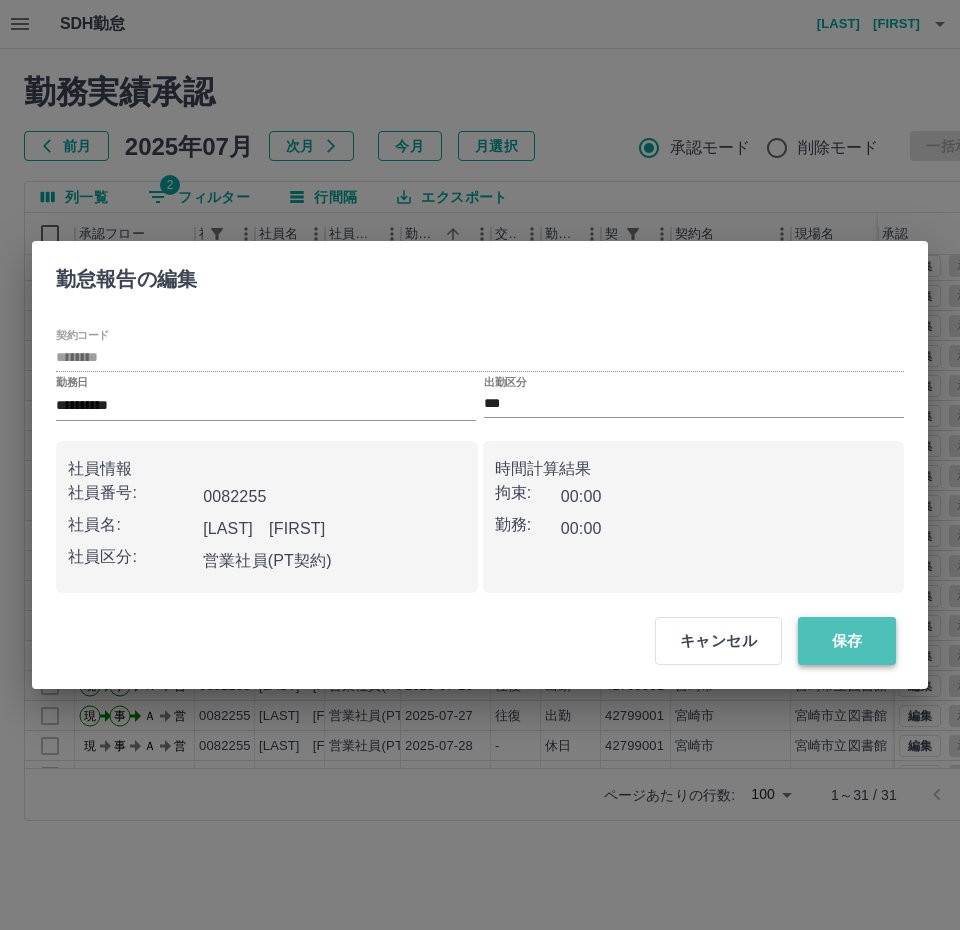 click on "保存" at bounding box center (847, 641) 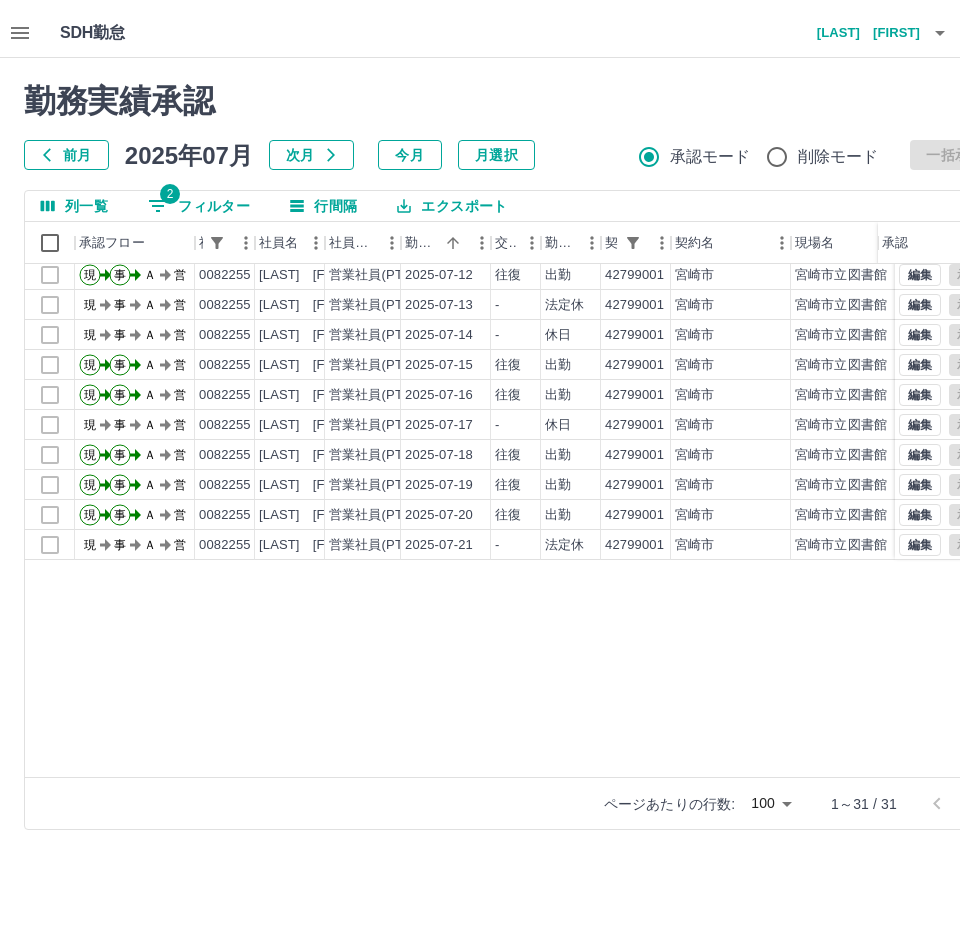 scroll, scrollTop: 0, scrollLeft: 0, axis: both 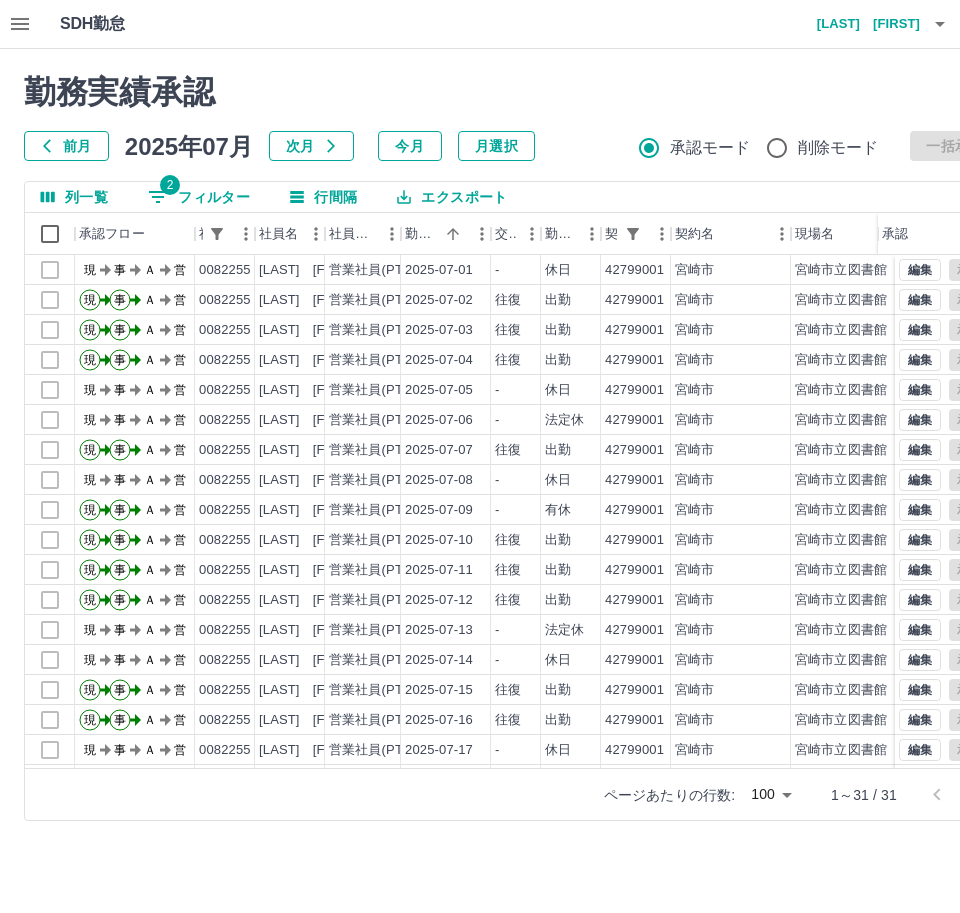 click on "2 フィルター" at bounding box center [199, 197] 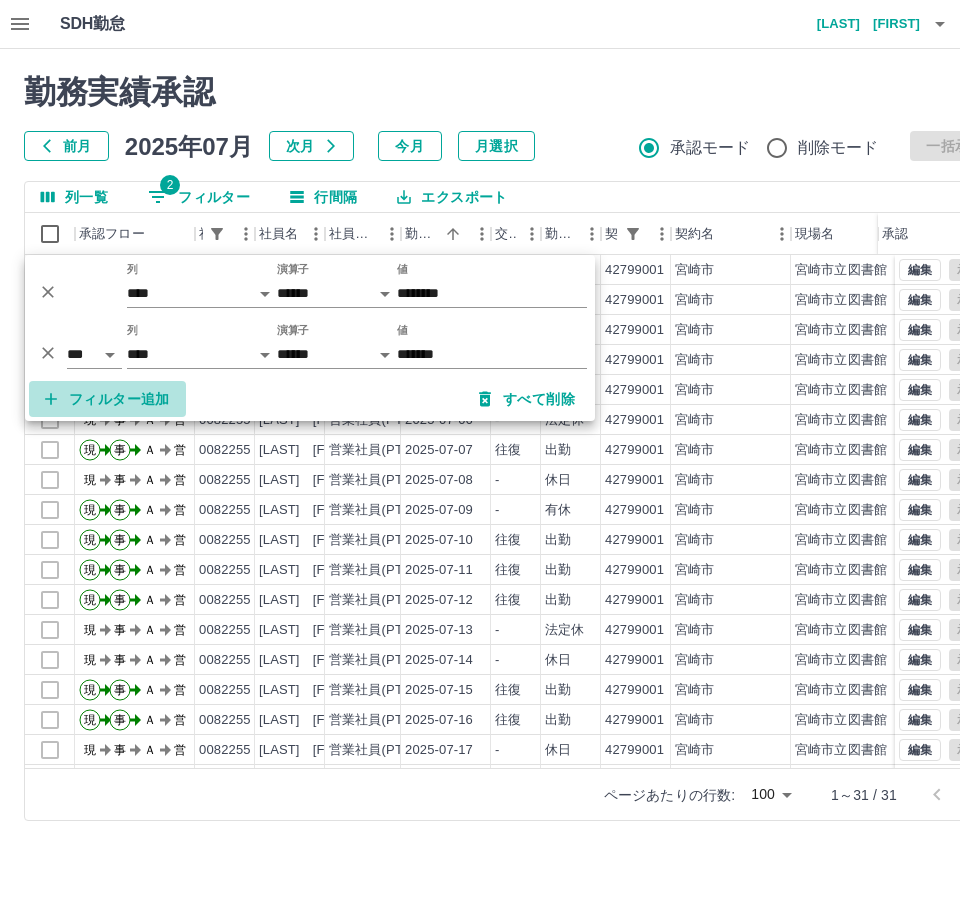 click on "フィルター追加" at bounding box center [107, 399] 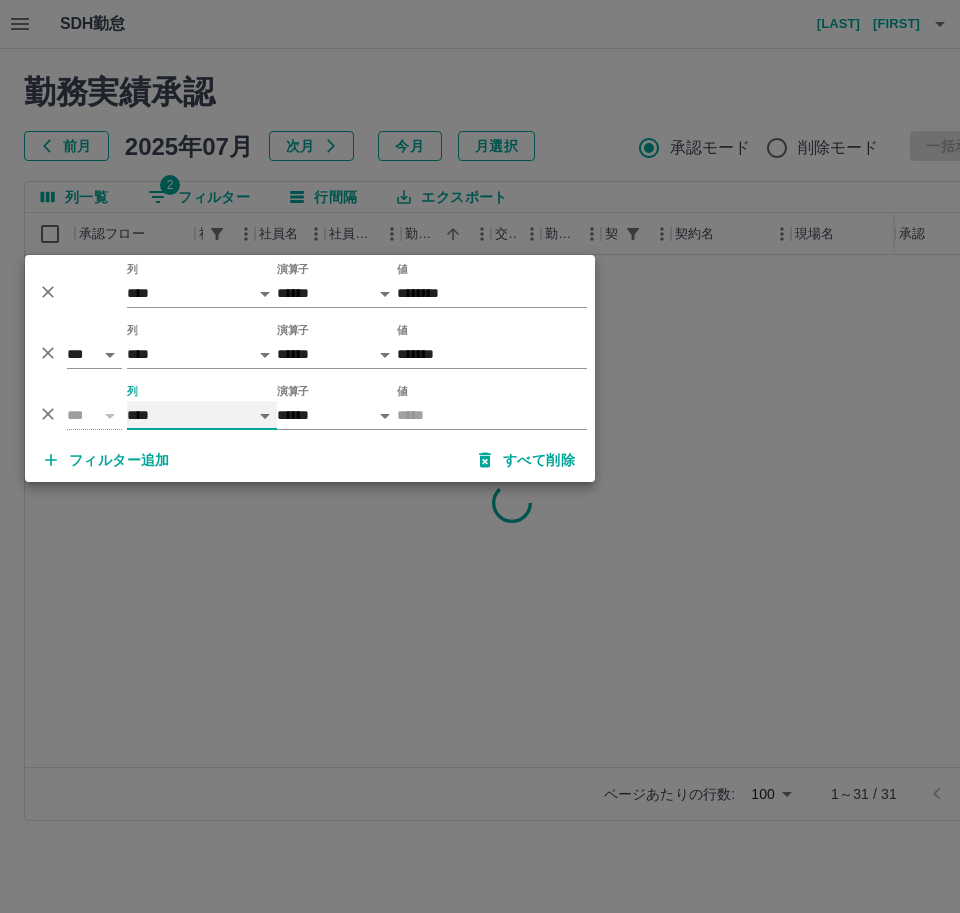 click on "**** *** **** *** *** **** ***** *** *** ** ** ** **** **** **** ** ** *** **** *****" at bounding box center [202, 415] 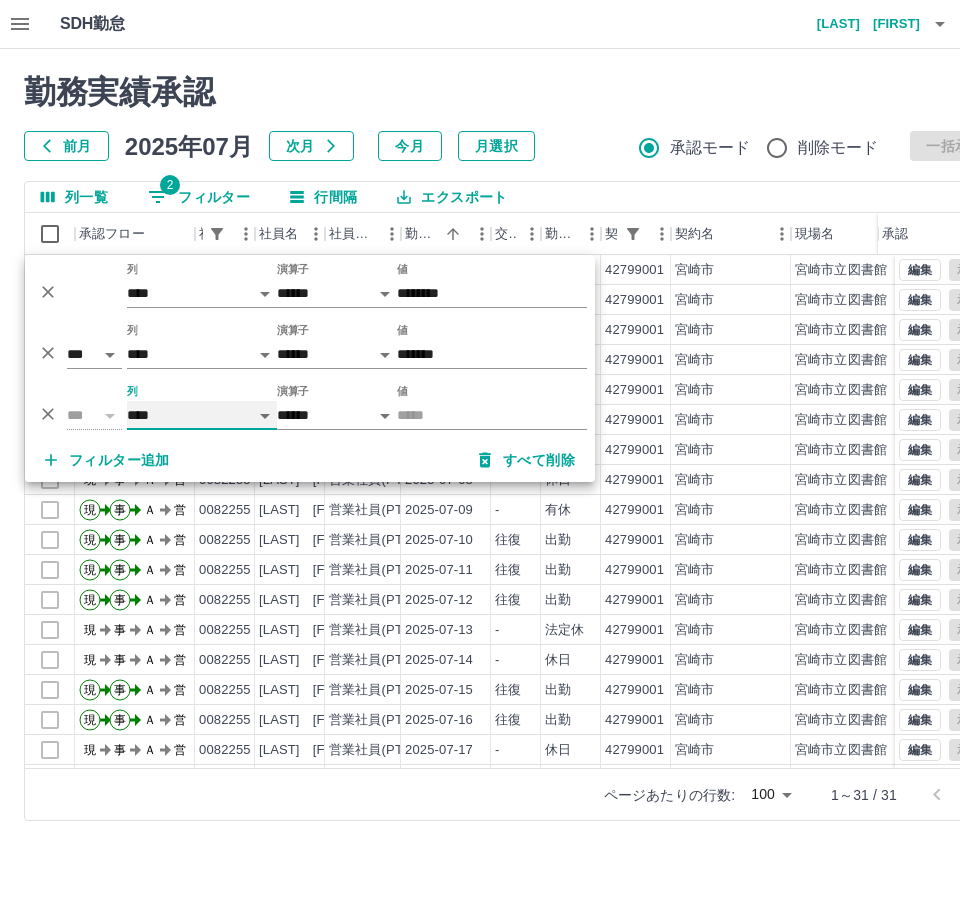 click on "**** *** **** *** *** **** ***** *** *** ** ** ** **** **** **** ** ** *** **** *****" at bounding box center [202, 415] 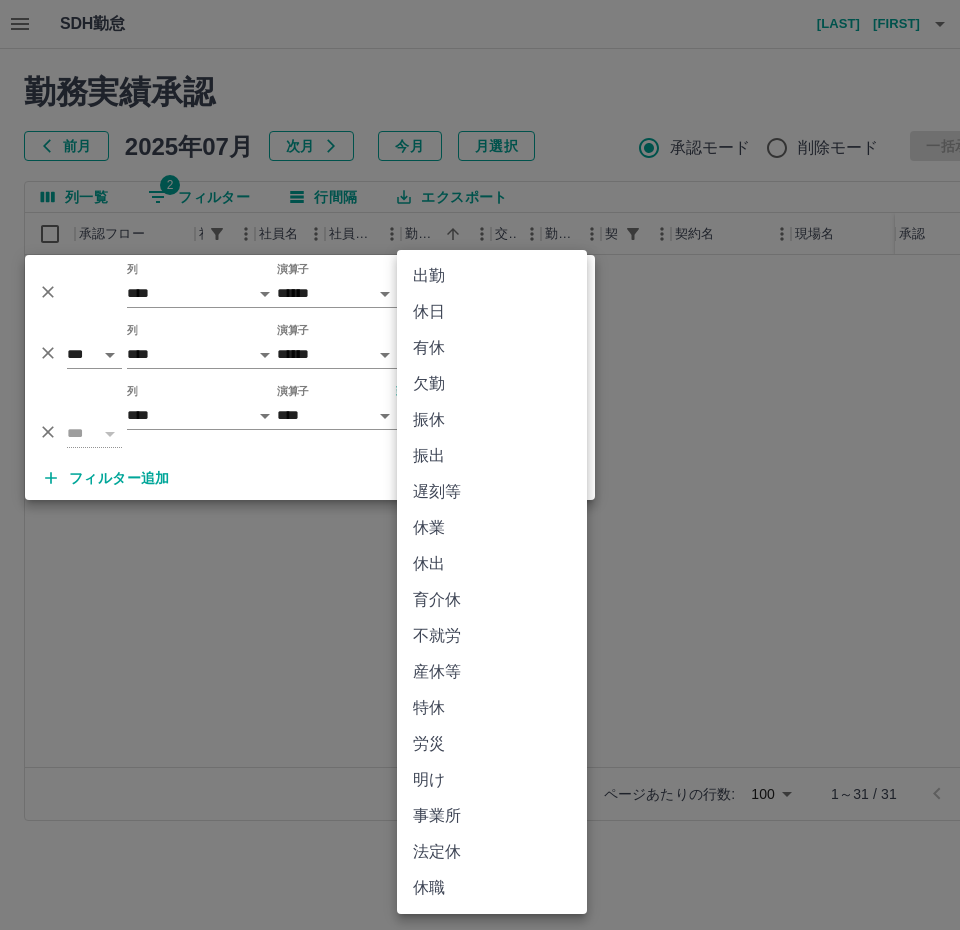 click on "SDH勤怠 [LAST]　[FIRST] 勤務実績承認 前月 2025年07月 次月 今月 月選択 承認モード 削除モード 一括承認 列一覧 2 フィルター 行間隔 エクスポート 承認フロー 社員番号 社員名 社員区分 勤務日 交通費 勤務区分 契約コード 契約名 現場名 始業 終業 休憩 所定開始 所定終業 承認 ページあたりの行数: 100 *** 1～31 / 31 SDH勤怠 *** ** 列 **** *** **** *** *** **** ***** *** *** ** ** ** **** **** **** ** ** *** **** ***** 演算子 ****** ******* 値 ******** *** ** 列 **** *** **** *** *** **** ***** *** *** ** ** ** **** **** **** ** ** *** **** ***** 演算子 ****** ******* 値 ******* *** ** 列 **** *** **** *** *** **** ***** *** *** ** ** ** **** **** **** ** ** *** **** ***** 演算子 **** ****** 勤務区分 ​ ********* フィルター追加 すべて削除 出勤 休日 有休 欠勤 振休 振出 遅刻等 休業 休出 育介休 不就労 産休等 特休 労災 明け 事業所 法定休 休職" at bounding box center [480, 422] 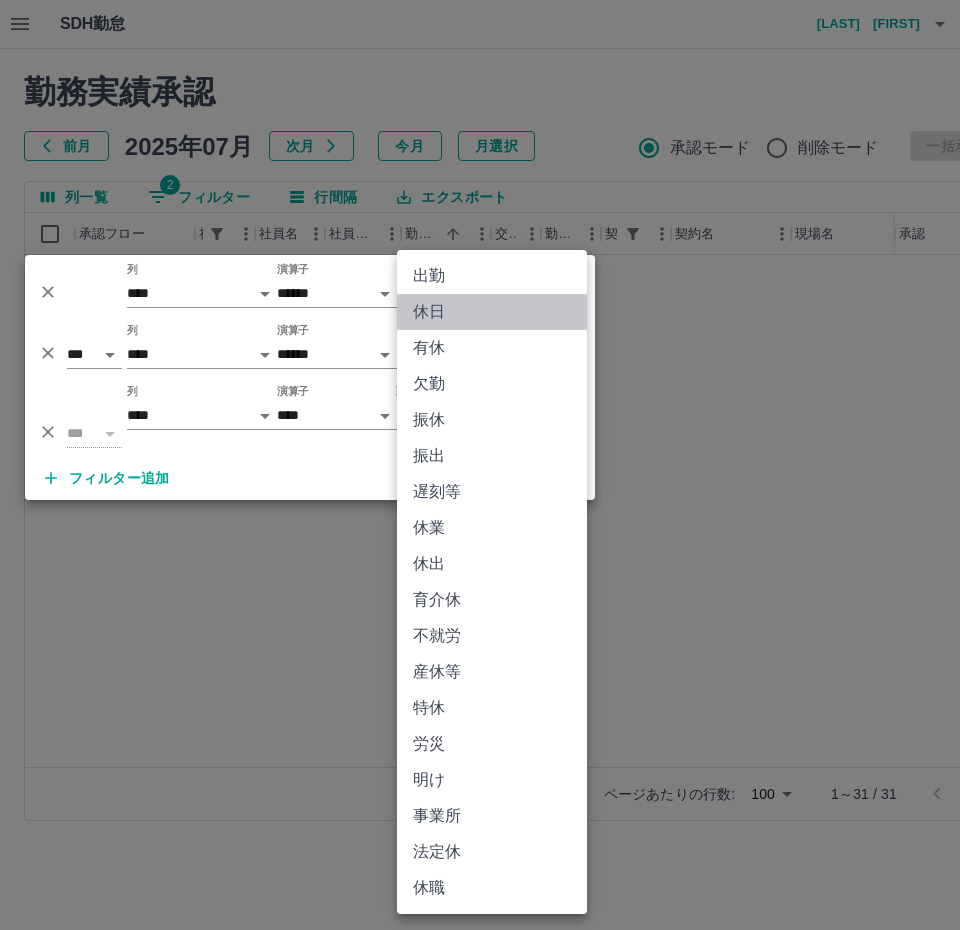 click on "休日" at bounding box center (492, 312) 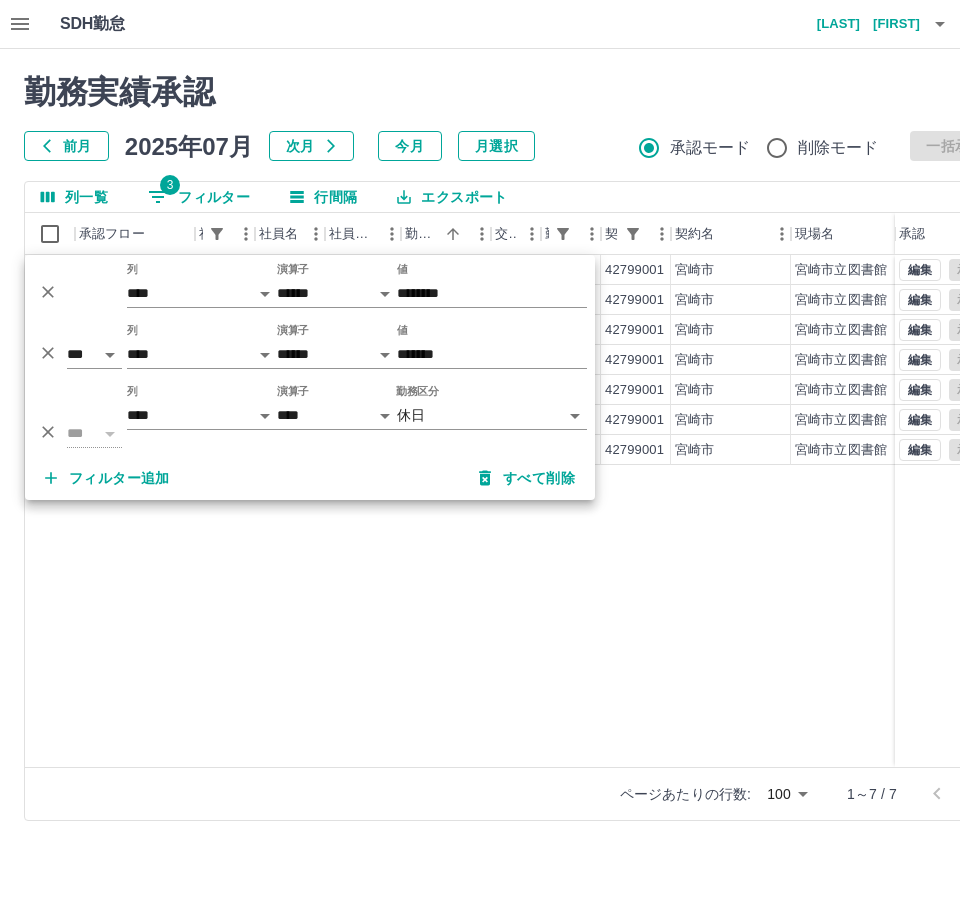 click on "現 事 Ａ 営 0082255 [LAST] [LAST] 営業社員(PT契約) [DATE]  -  休日 42799001 [CITY] [CITY]図書館 - - - - - 現 事 Ａ 営 0082255 [LAST] [LAST] 営業社員(PT契約) [DATE]  -  休日 42799001 [CITY] [CITY]図書館 - - - - - 現 事 Ａ 営 0082255 [LAST] [LAST] 営業社員(PT契約) [DATE]  -  休日 42799001 [CITY] [CITY]図書館 - - - - - 現 事 Ａ 営 0082255 [LAST] [LAST] 営業社員(PT契約) [DATE]  -  休日 42799001 [CITY] [CITY]図書館 - - - - - 現 事 Ａ 営 0082255 [LAST] [LAST] 営業社員(PT契約) [DATE]  -  休日 42799001 [CITY] [CITY]図書館 - - - - - 現 事 Ａ 営 0082255 [LAST] [LAST] 営業社員(PT契約) [DATE]  -  休日 42799001 [CITY] [CITY]図書館 - - - - - 現 事 Ａ 営 0082255 [LAST] [LAST] 営業社員(PT契約) [DATE]  -  休日 42799001 [CITY] [CITY]図書館 - - - - - 編集 承認 編集 承認 編集 承認 編集 承認 編集 承認" at bounding box center [898, 511] 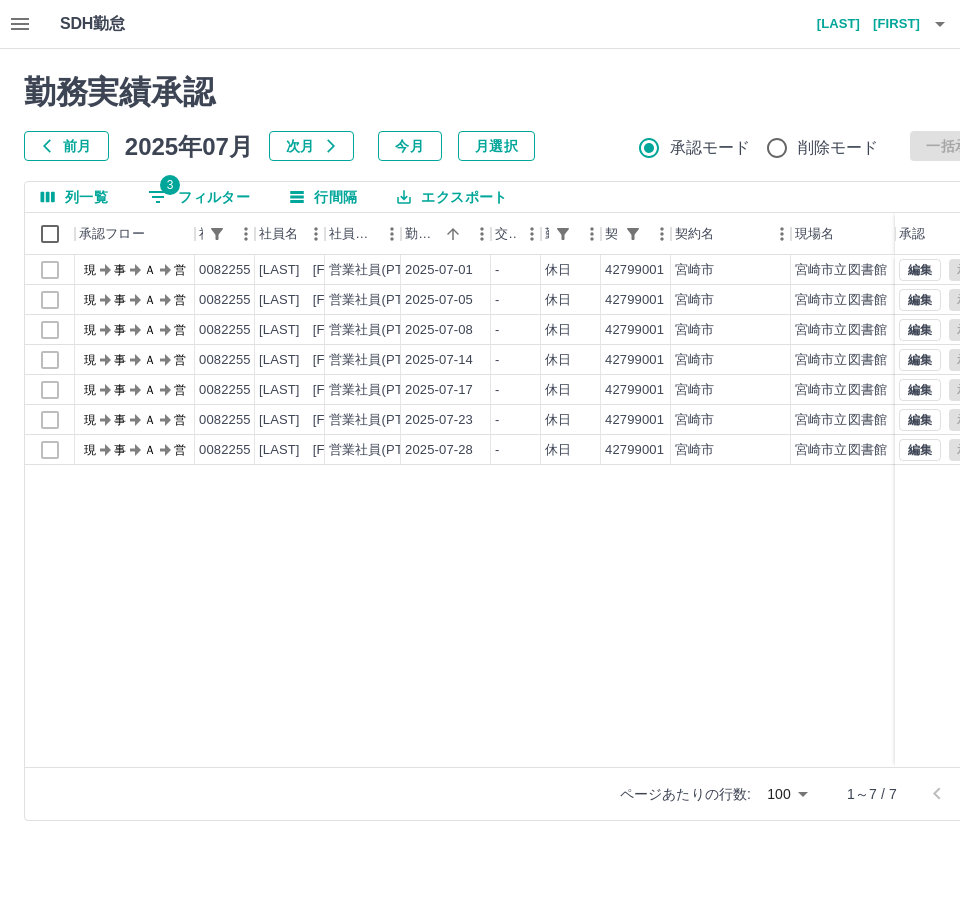 click on "3 フィルター" at bounding box center (199, 197) 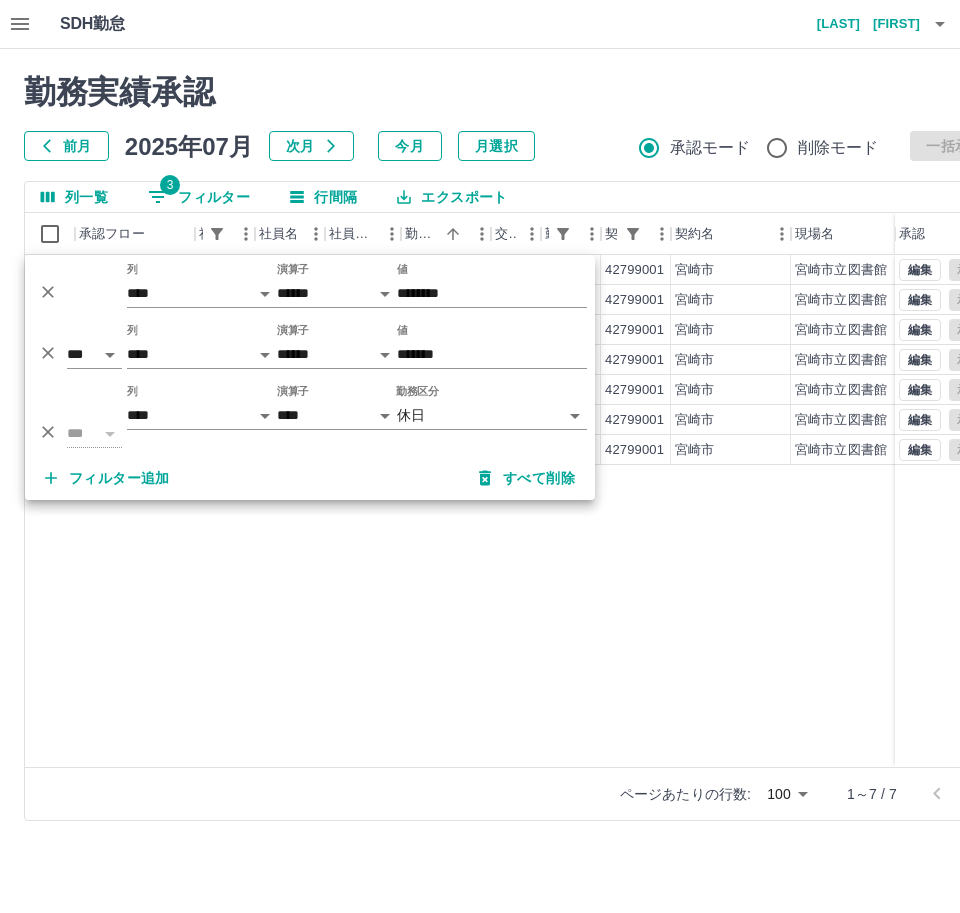 click on "SDH勤怠 安武　和美 勤務実績承認 前月 [DATE] 次月 今月 月選択 承認モード 削除モード 一括承認 列一覧 3 フィルター 行間隔 エクスポート 承認フロー 社員番号 社員名 社員区分 勤務日 交通費 勤務区分 契約コード 契約名 現場名 始業 終業 休憩 所定開始 所定終業 承認 現 事 Ａ 営 0082255 [LAST] [LAST] 営業社員(PT契約) [DATE]  -  休日 42799001 [CITY] [CITY]図書館 - - - - - 現 事 Ａ 営 0082255 [LAST] [LAST] 営業社員(PT契約) [DATE]  -  休日 42799001 [CITY] [CITY]図書館 - - - - - 現 事 Ａ 営 0082255 [LAST] [LAST] 営業社員(PT契約) [DATE]  -  休日 42799001 [CITY] [CITY]図書館 - - - - - 現 事 Ａ 営 0082255 [LAST] [LAST] 営業社員(PT契約) [DATE]  -  休日 42799001 [CITY] [CITY]図書館 - - - - - 現 事 Ａ 営 0082255 [LAST] [LAST] 営業社員(PT契約) [DATE]  -  休日 42799001 [CITY] [CITY] - - - -" at bounding box center (480, 422) 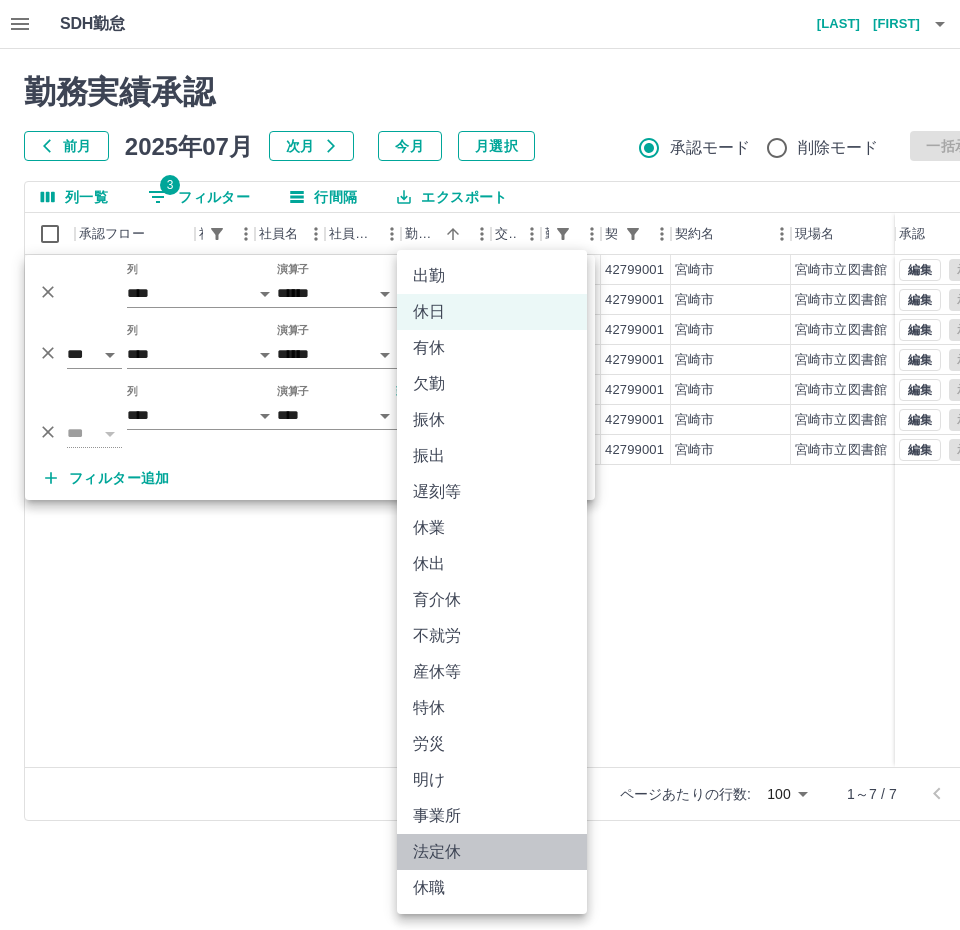 click on "法定休" at bounding box center (492, 852) 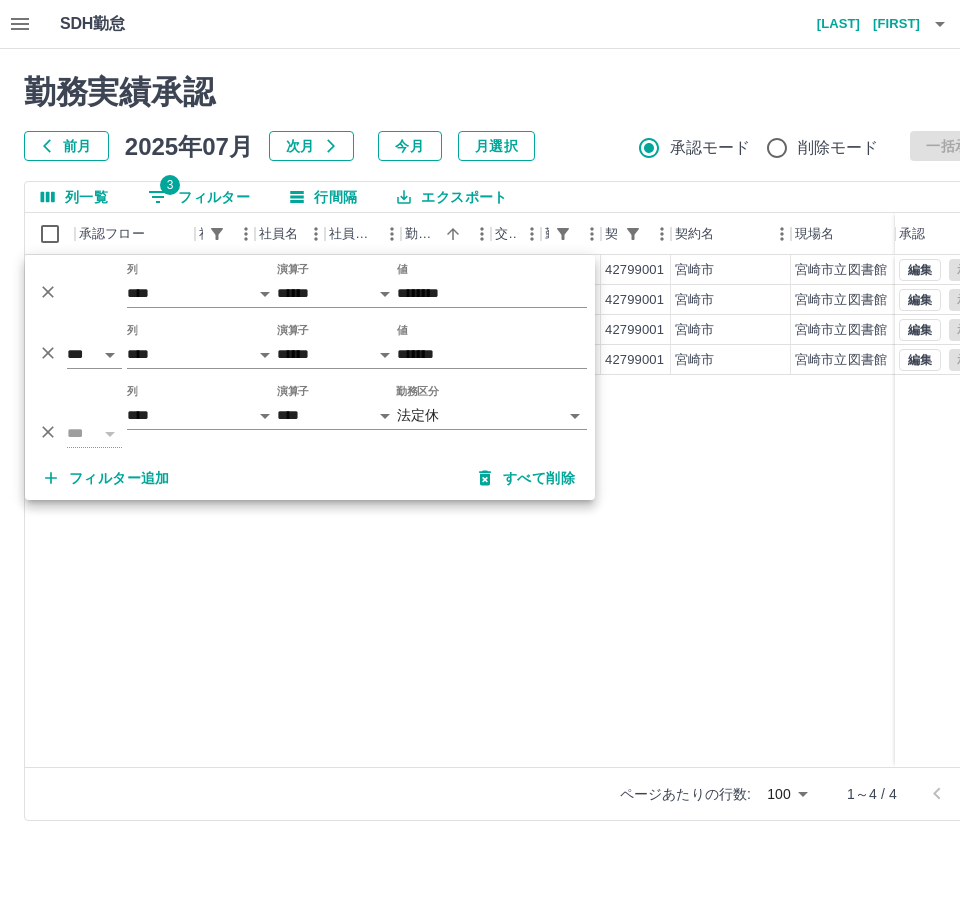 click on "現 事 Ａ 営 0082255 [LAST] [LAST] 営業社員(PT契約) [DATE]  -  法定休 42799001 [CITY] [CITY]図書館 - - - - - 現 事 Ａ 営 0082255 [LAST] [LAST] 営業社員(PT契約) [DATE]  -  法定休 42799001 [CITY] [CITY]図書館 - - - - - 現 事 Ａ 営 0082255 [LAST] [LAST] 営業社員(PT契約) [DATE]  -  法定休 42799001 [CITY] [CITY]図書館 - - - - - 現 事 Ａ 営 0082255 [LAST] [LAST] 営業社員(PT契約) [DATE]  -  法定休 42799001 [CITY] [CITY]図書館 - - - - - 編集 承認 編集 承認 編集 承認 編集 承認" at bounding box center [898, 511] 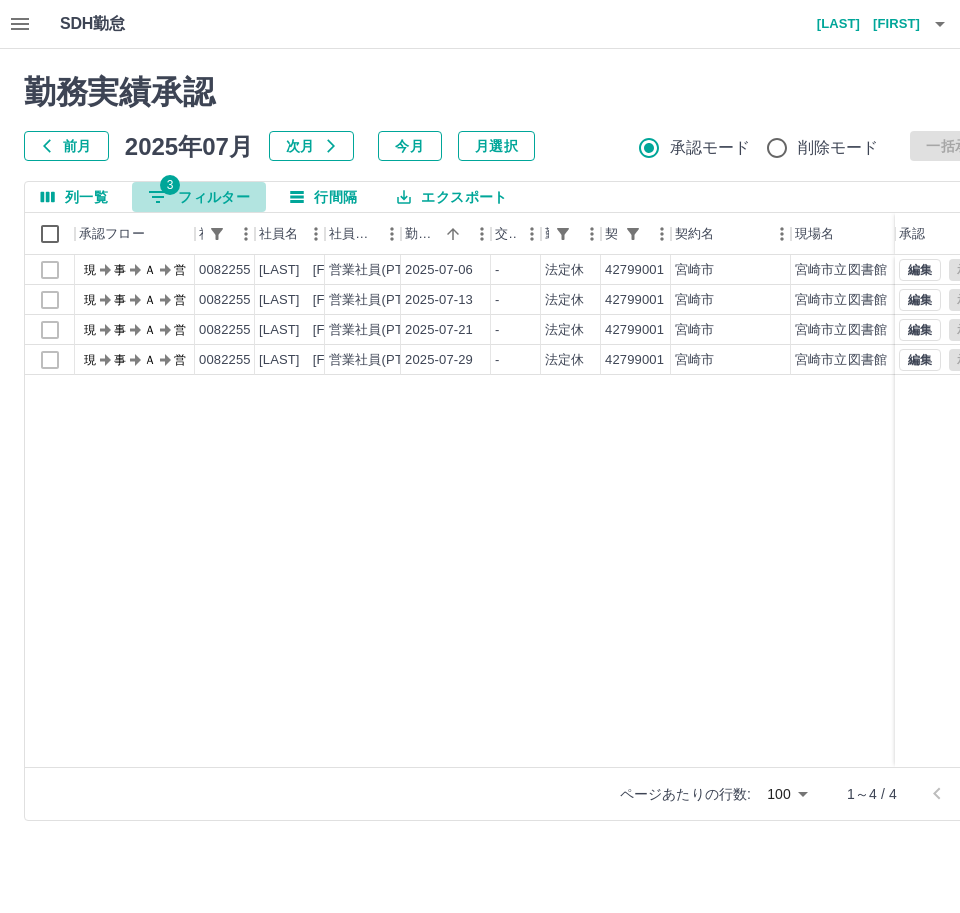 click on "3 フィルター" at bounding box center [199, 197] 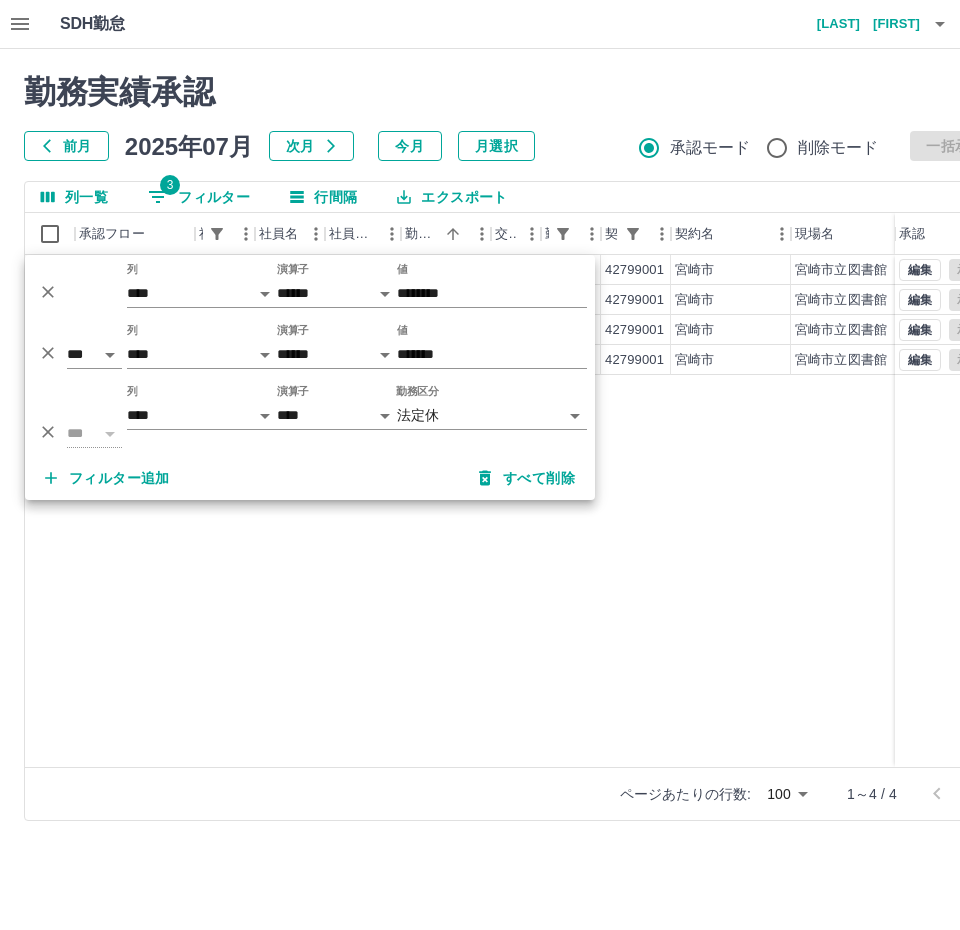 click on "SDH勤怠 [LAST]　[FIRST] 勤務実績承認 前月 2025年07月 次月 今月 月選択 承認モード 削除モード 一括承認 列一覧 3 フィルター 行間隔 エクスポート 承認フロー 社員番号 社員名 社員区分 勤務日 交通費 勤務区分 契約コード 契約名 現場名 始業 終業 休憩 所定開始 所定終業 承認 現 事 Ａ 営 0082255 [LAST]　[FIRST] 営業社員(PT契約) [DATE]  -  法定休 42799001 [CITY] [CITY]図書館 - - - - - 現 事 Ａ 営 0082255 [LAST]　[FIRST] 営業社員(PT契約) [DATE]  -  法定休 42799001 [CITY] [CITY]図書館 - - - - - 現 事 Ａ 営 0082255 [LAST]　[FIRST] 営業社員(PT契約) [DATE]  -  法定休 42799001 [CITY] [CITY]図書館 - - - - - 現 事 Ａ 営 0082255 [LAST]　[FIRST] 営業社員(PT契約) [DATE]  -  法定休 42799001 [CITY] [CITY]図書館 - - - - - 編集 承認 編集 承認 編集 承認 編集 承認 ページあたりの行数: 100 *** 1～4 / 4" at bounding box center [480, 422] 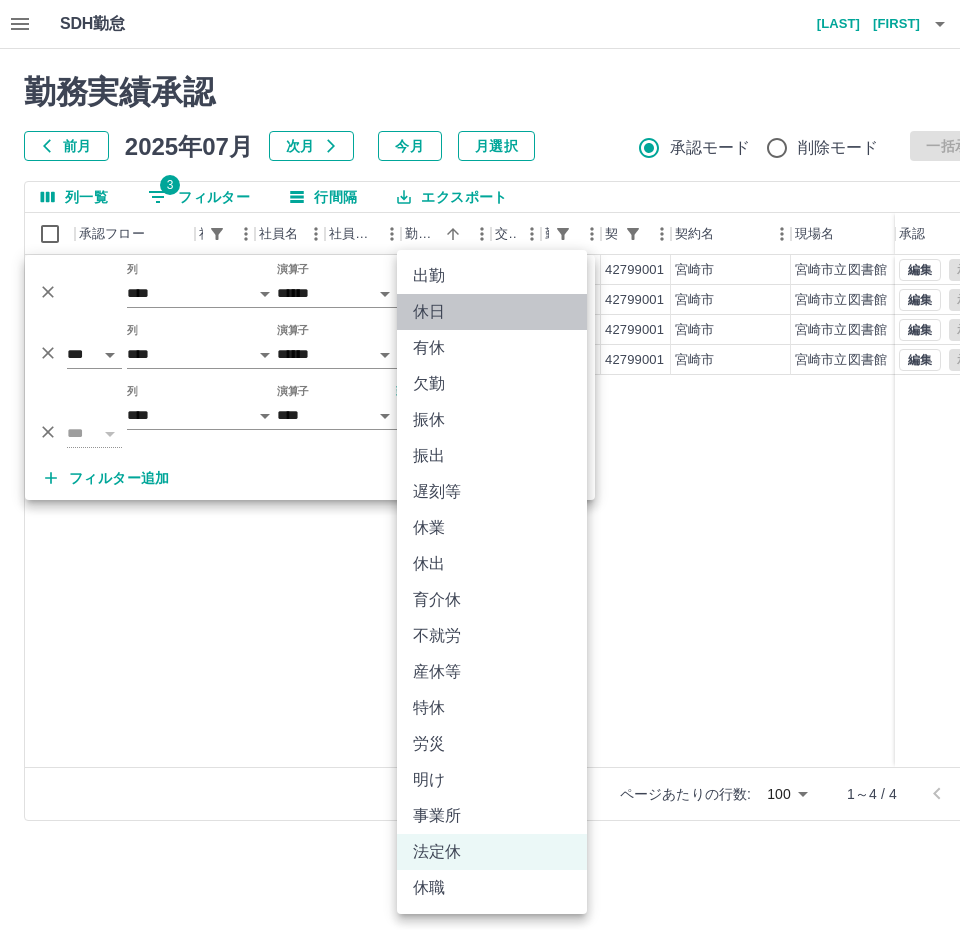 click on "休日" at bounding box center (492, 312) 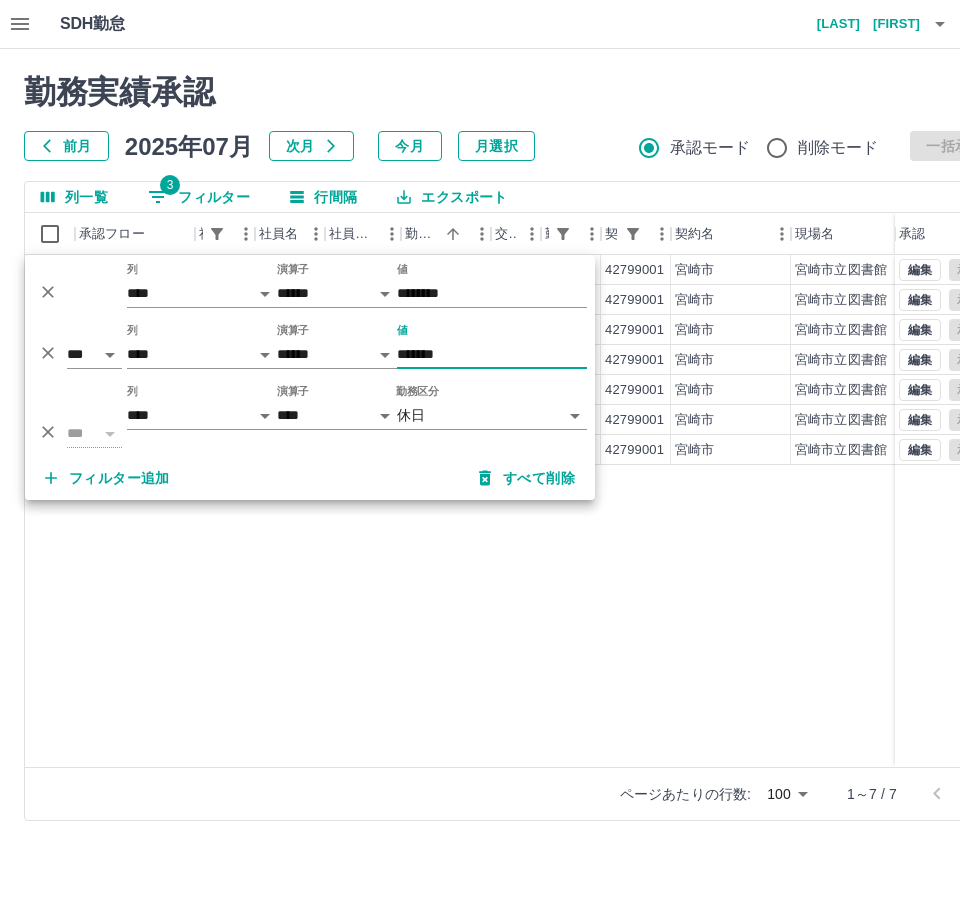 click on "*******" at bounding box center [492, 354] 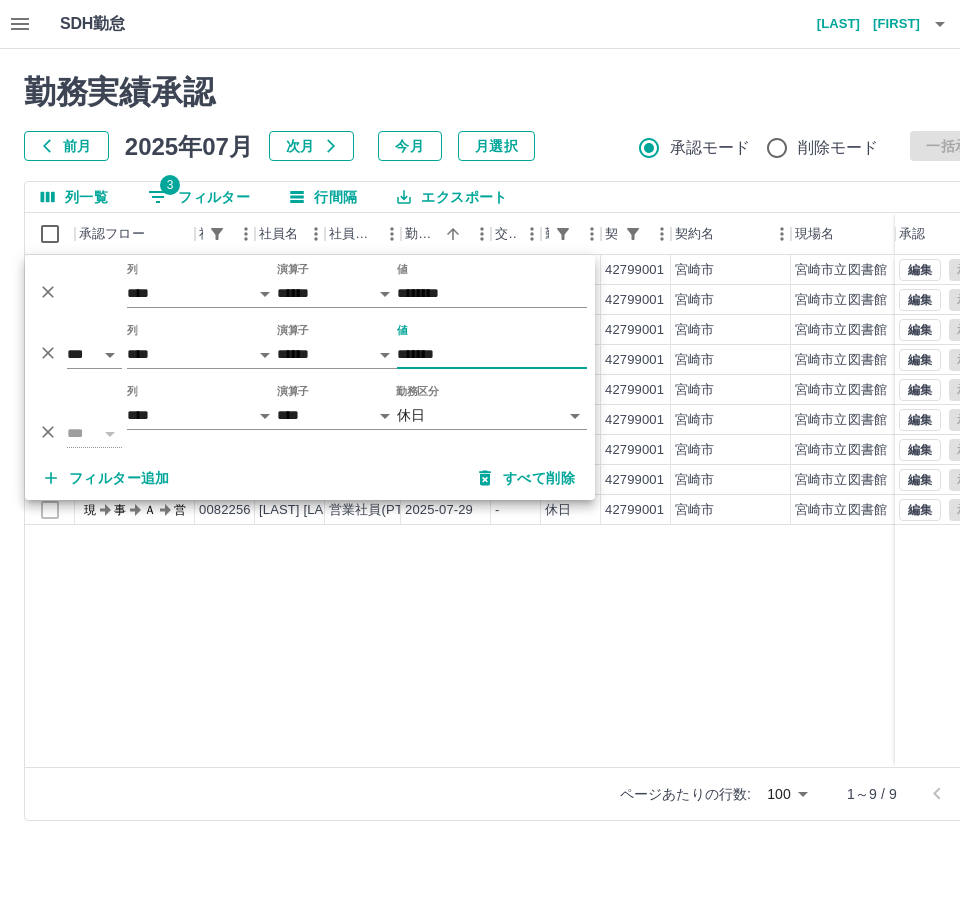 type on "*******" 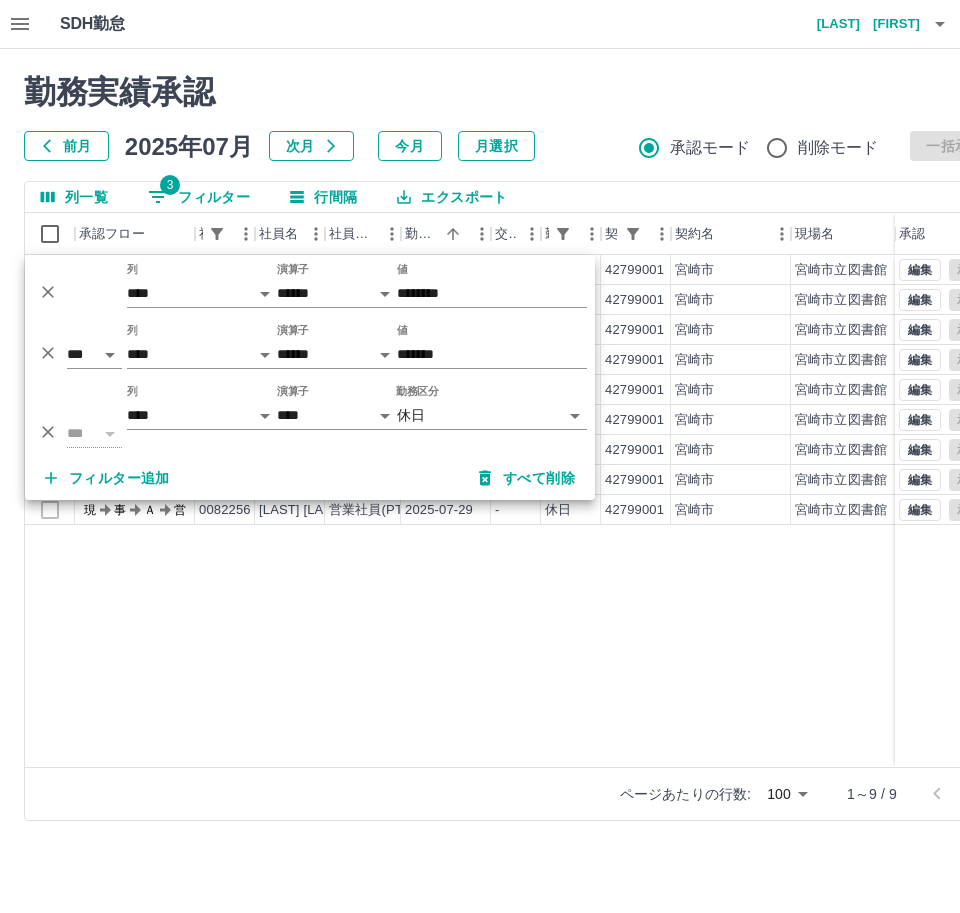 click on "現 事 Ａ 営 [NUMBER] [LAST]　[FIRST] 営業社員(PT契約) [DATE]  -  休日 [NUMBER] [CITY] [CITY]図書館 - - - - - 現 事 Ａ 営 [NUMBER] [LAST]　[FIRST] 営業社員(PT契約) [DATE]  -  休日 [NUMBER] [CITY] [CITY]図書館 - - - - - 現 事 Ａ 営 [NUMBER] [LAST]　[FIRST] 営業社員(PT契約) [DATE]  -  休日 [NUMBER] [CITY] [CITY]図書館 - - - - - 現 事 Ａ 営 [NUMBER] [LAST]　[FIRST] 営業社員(PT契約) [DATE]  -  休日 [NUMBER] [CITY] [CITY]図書館 - - - - - 現 事 Ａ 営 [NUMBER] [LAST]　[FIRST] 営業社員(PT契約) [DATE]  -  休日 [NUMBER] [CITY] [CITY]図書館 - - - - - 現 事 Ａ 営 [NUMBER] [LAST]　[FIRST] 営業社員(PT契約) [DATE]  -  休日 [NUMBER] [CITY] [CITY]図書館 - - - - - 現 事 Ａ 営 [NUMBER] [LAST]　[FIRST] 営業社員(PT契約) [DATE]  -  休日 [NUMBER] [CITY] [CITY]図書館 - - - - - 現 事 Ａ 営 [NUMBER] [LAST]　[FIRST] 営業社員(PT契約)  -  - - -" at bounding box center (898, 511) 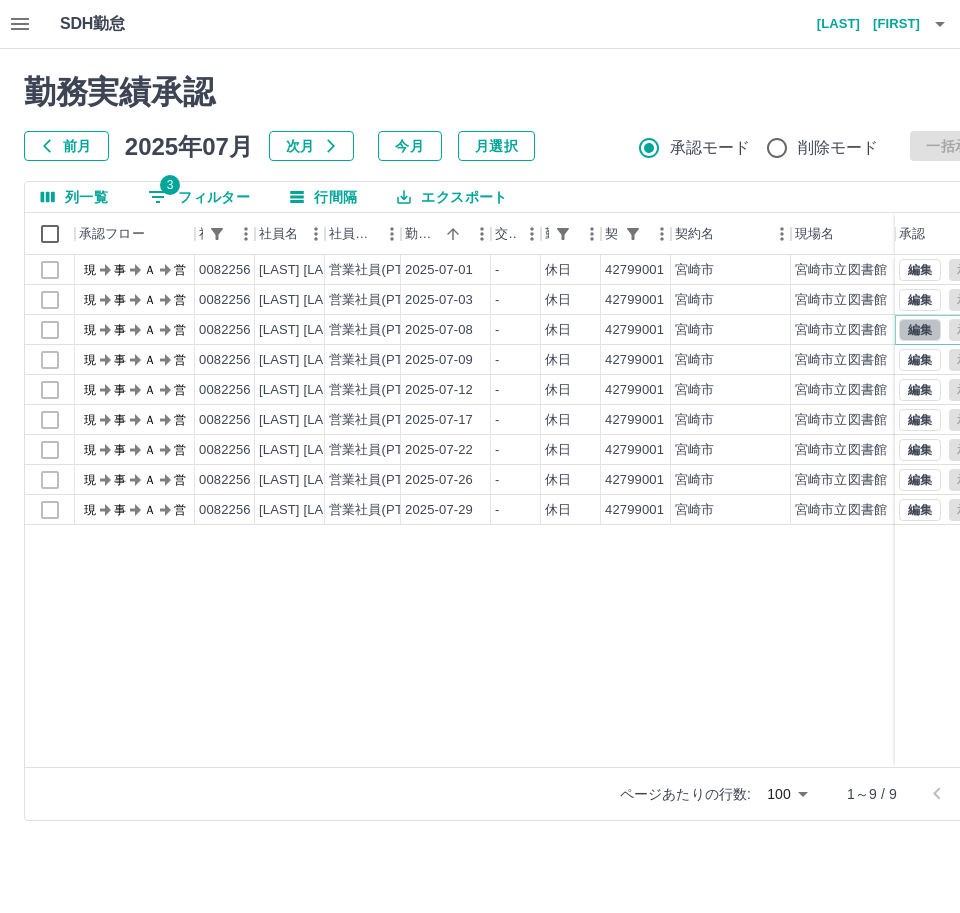 click on "編集" at bounding box center (920, 330) 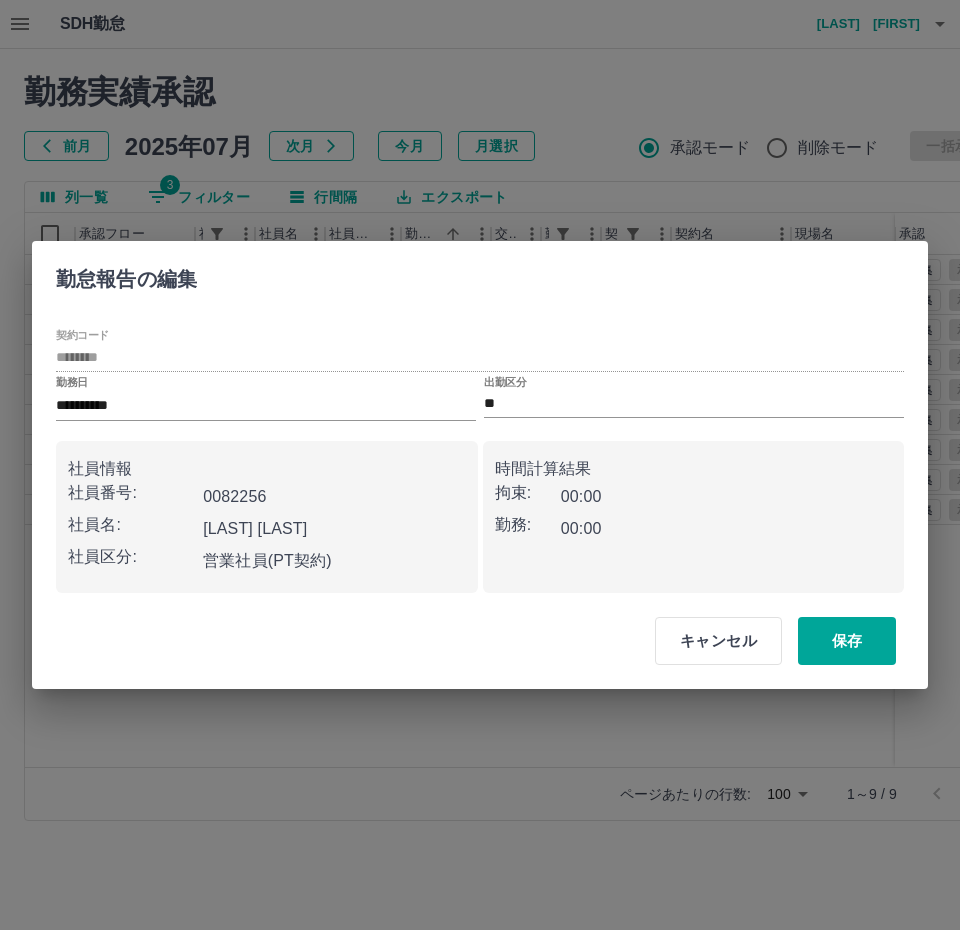 click on "出勤区分" at bounding box center (505, 381) 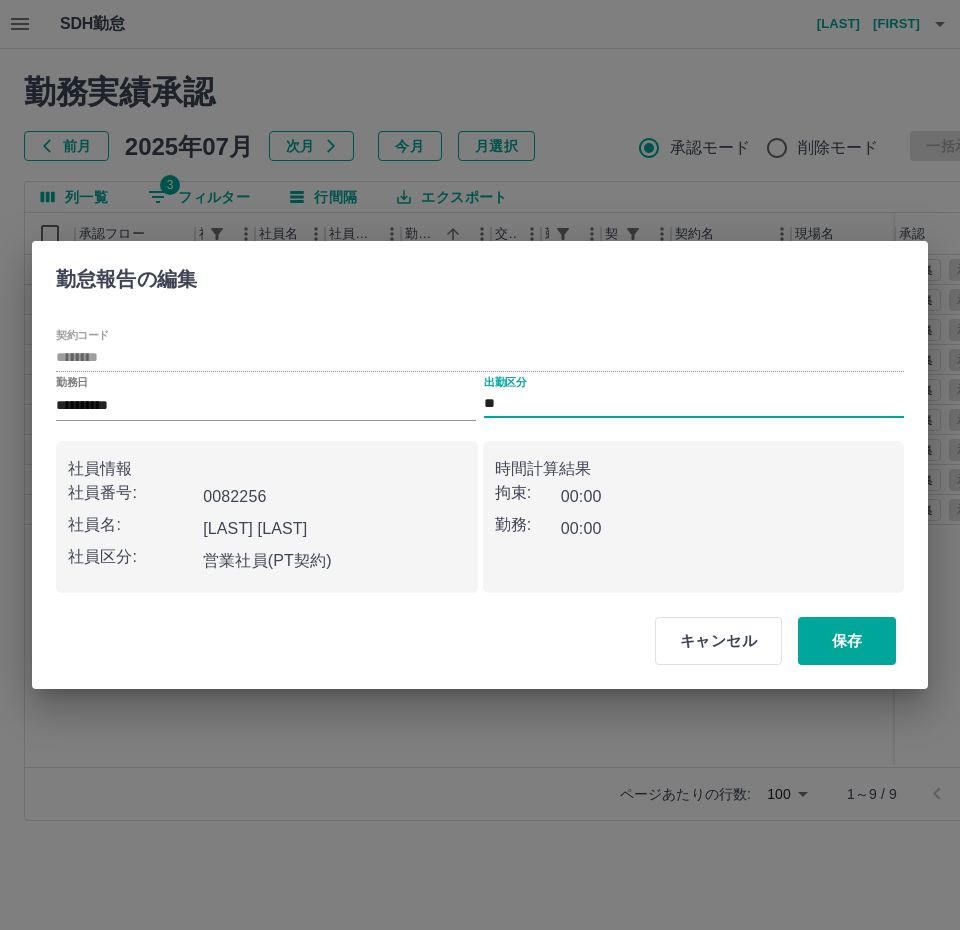 click on "**" at bounding box center [694, 404] 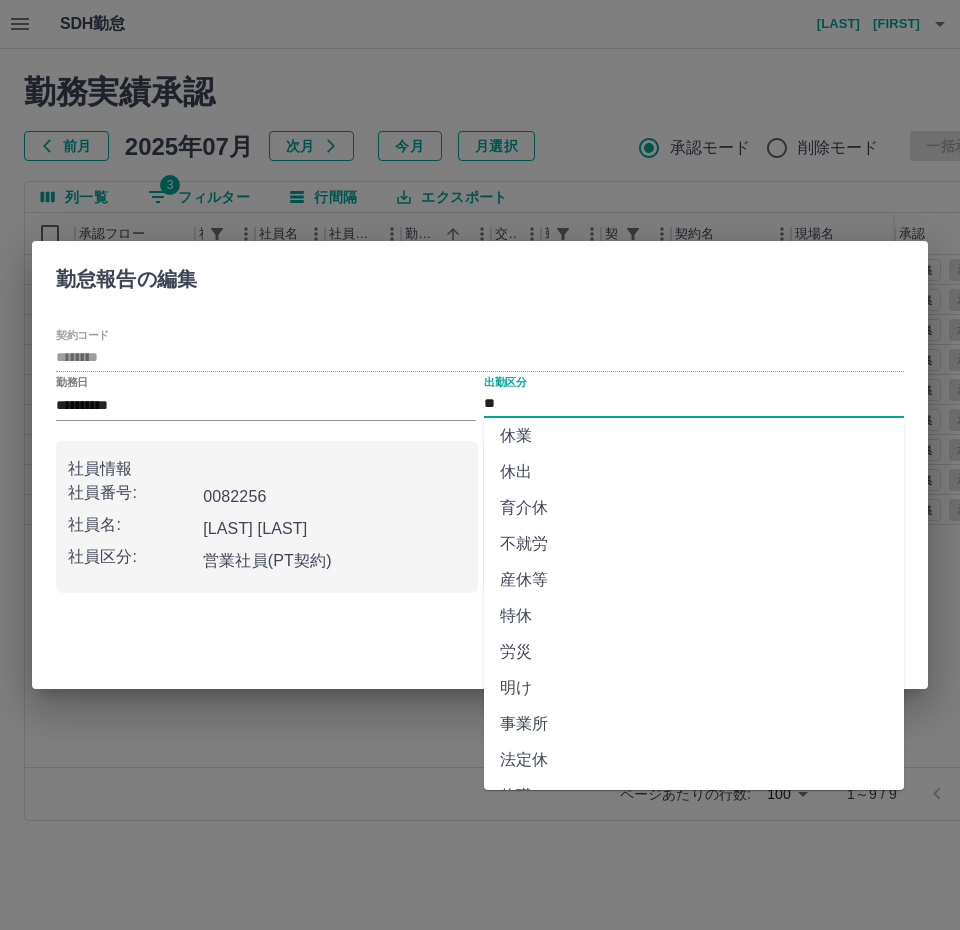 scroll, scrollTop: 292, scrollLeft: 0, axis: vertical 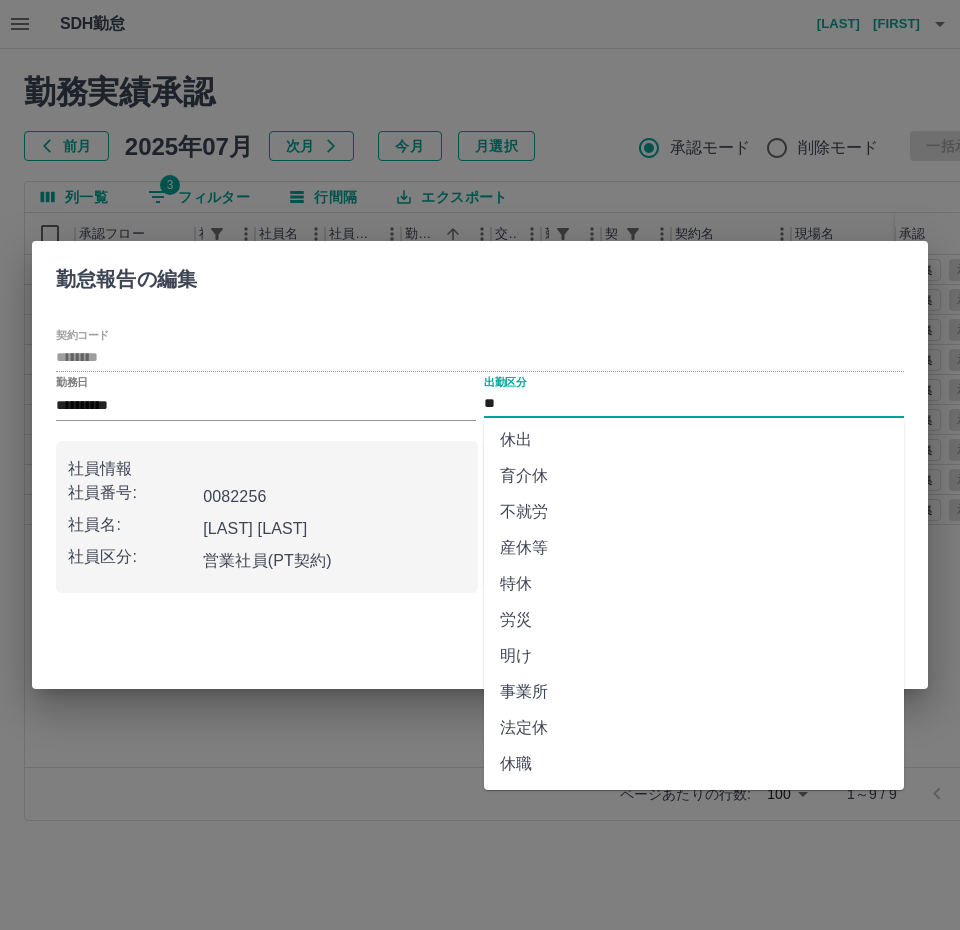 click on "法定休" at bounding box center (694, 728) 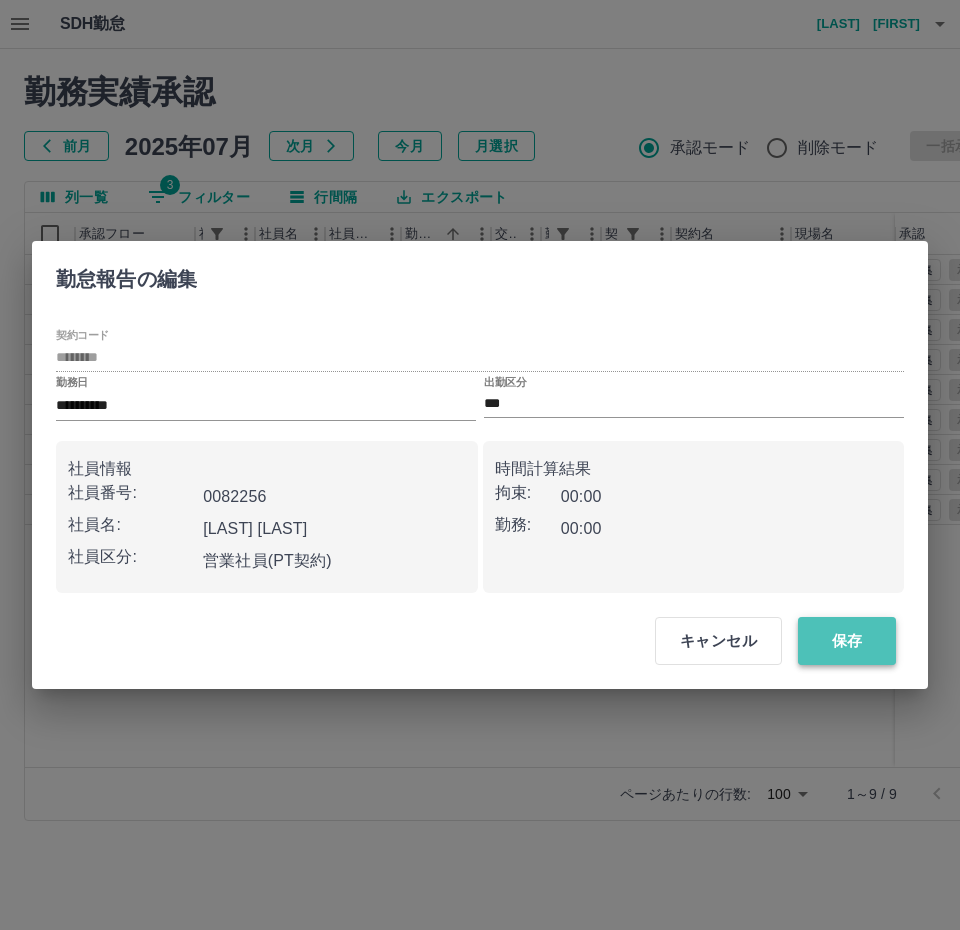 click on "保存" at bounding box center [847, 641] 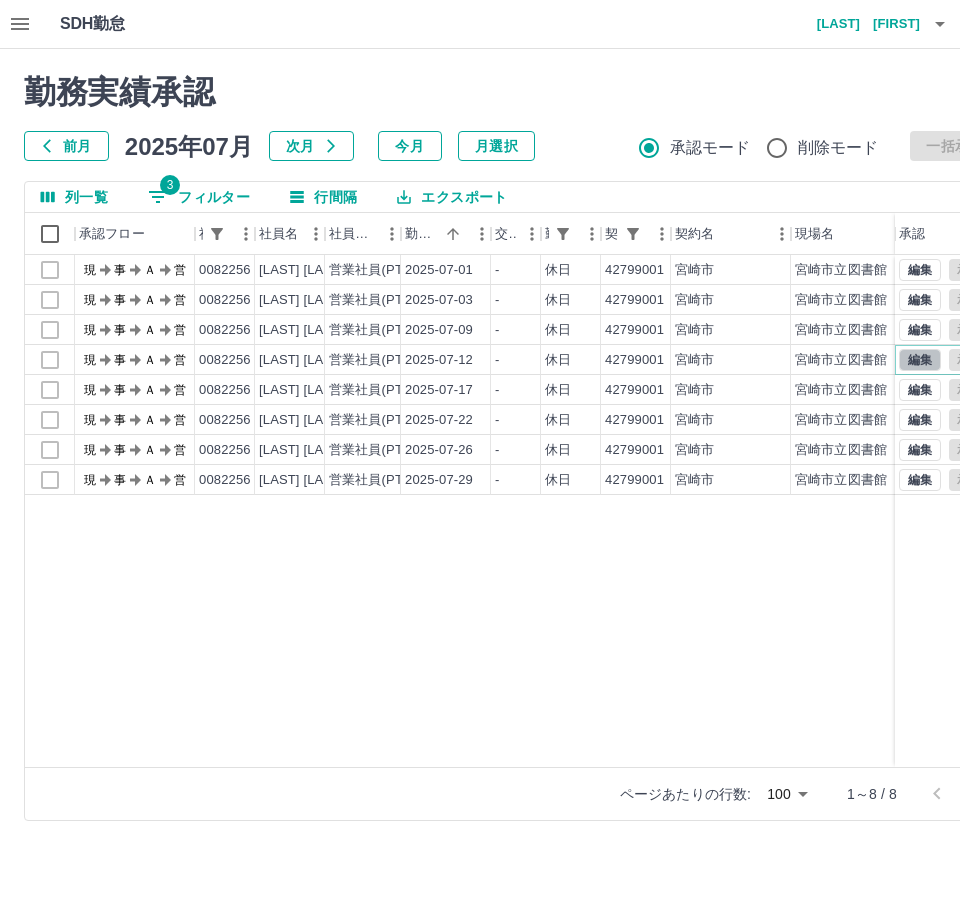click on "編集" at bounding box center [920, 360] 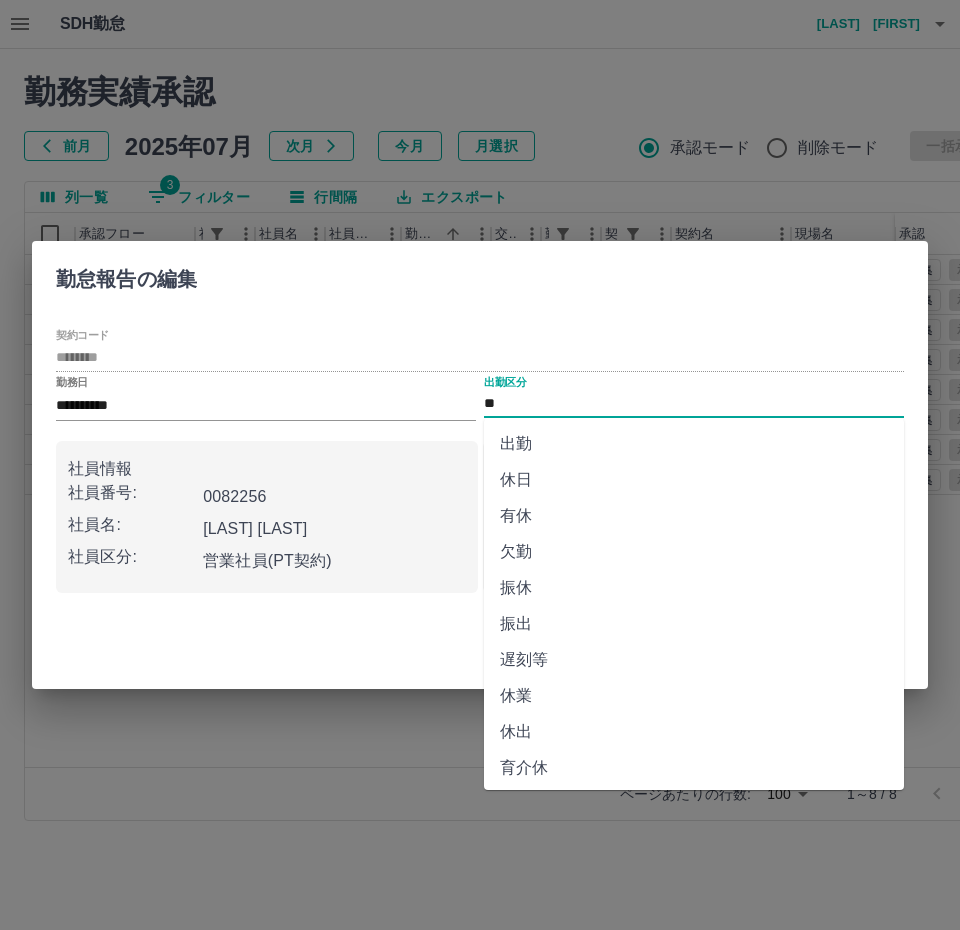 click on "**" at bounding box center [694, 404] 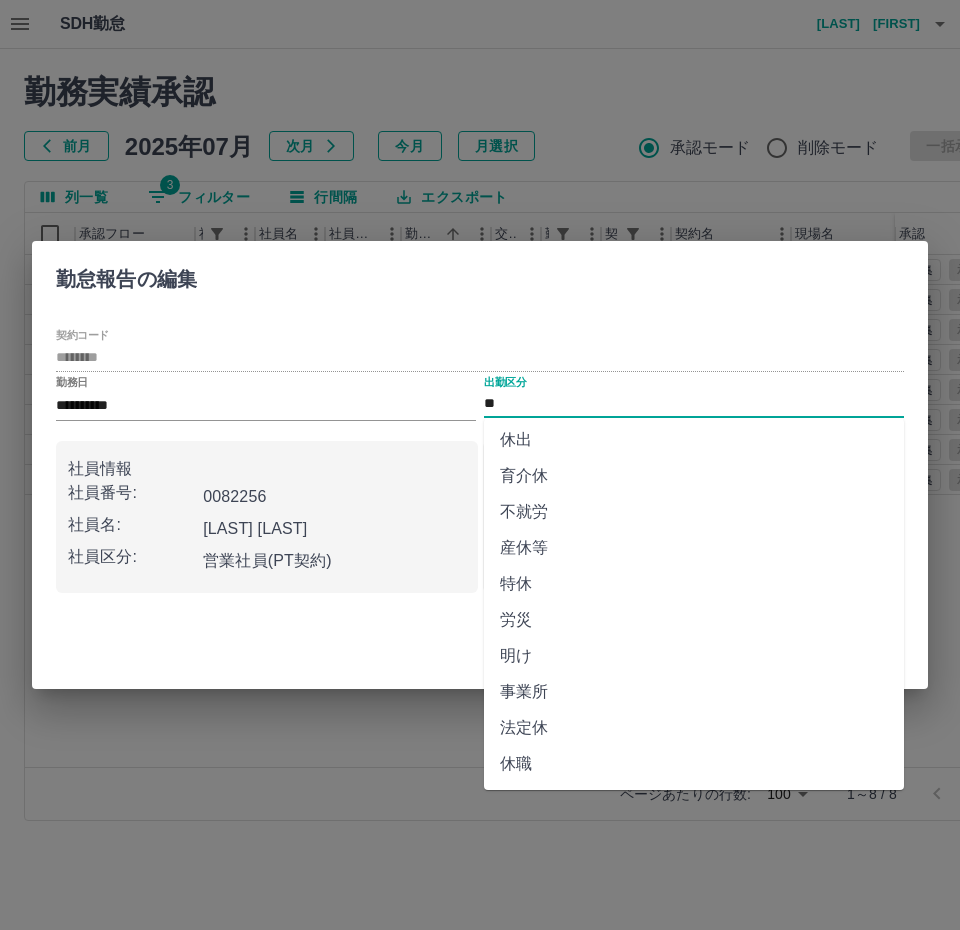 click on "法定休" at bounding box center (694, 728) 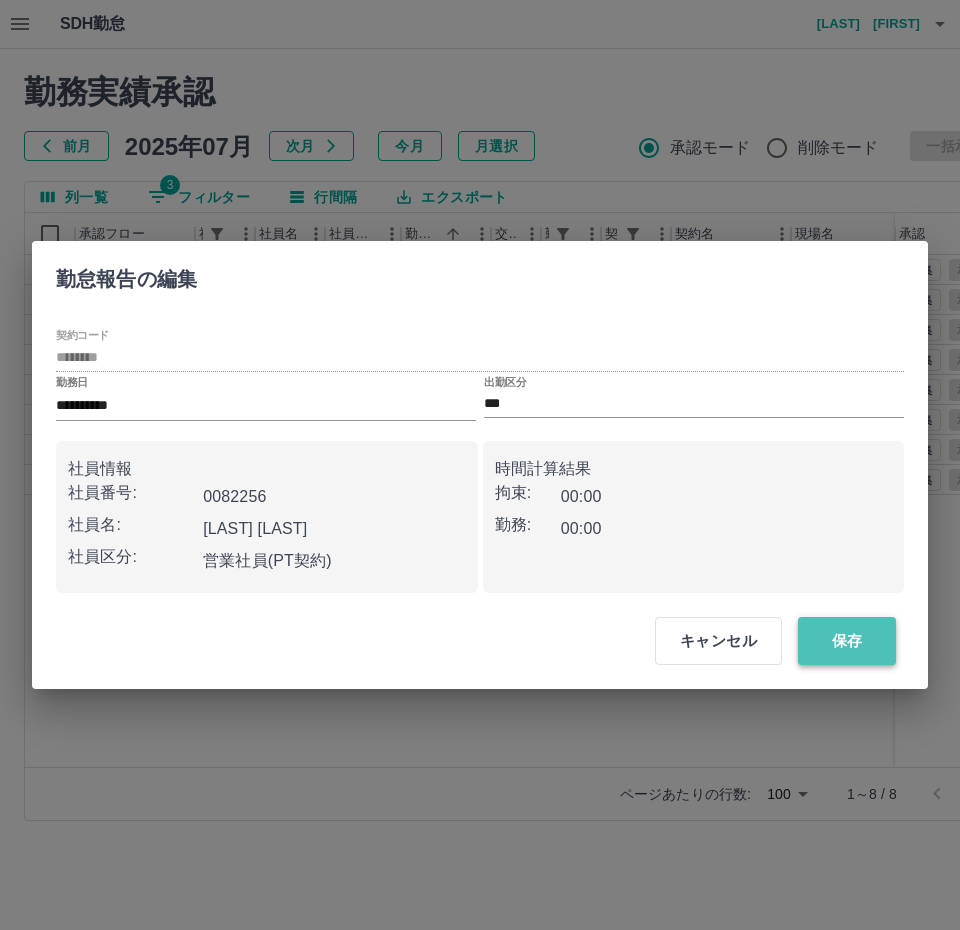 click on "保存" at bounding box center [847, 641] 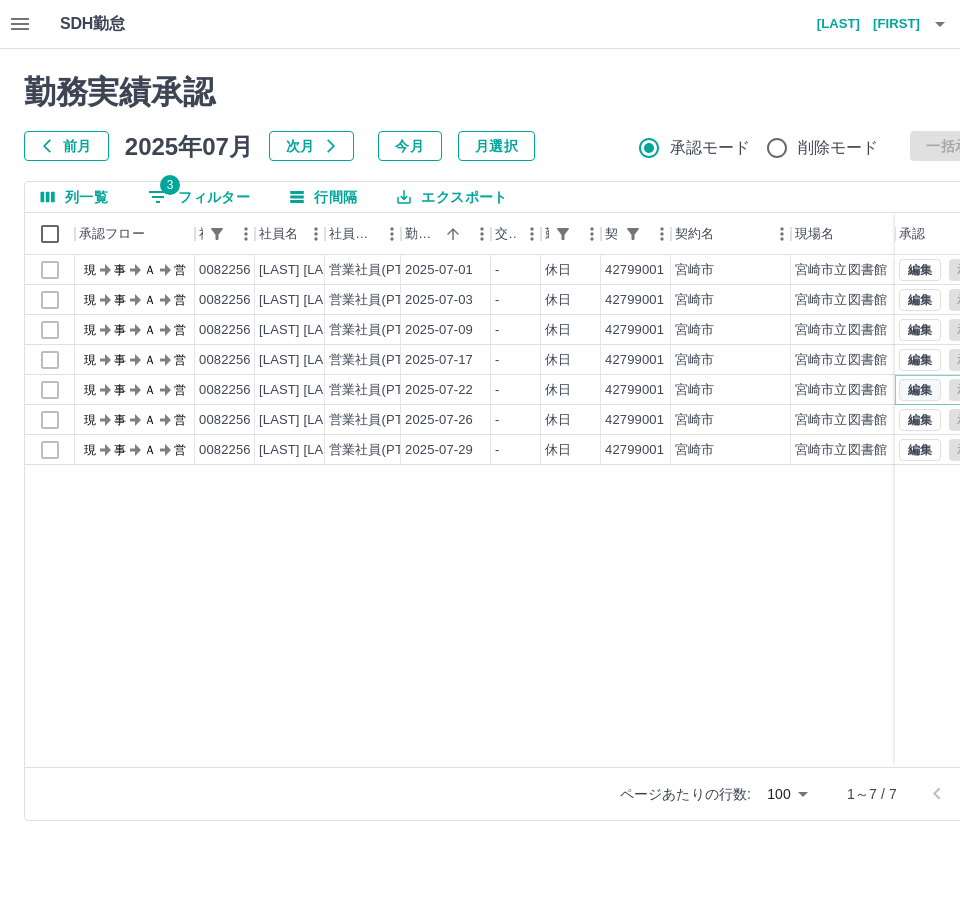 click on "編集" at bounding box center [920, 390] 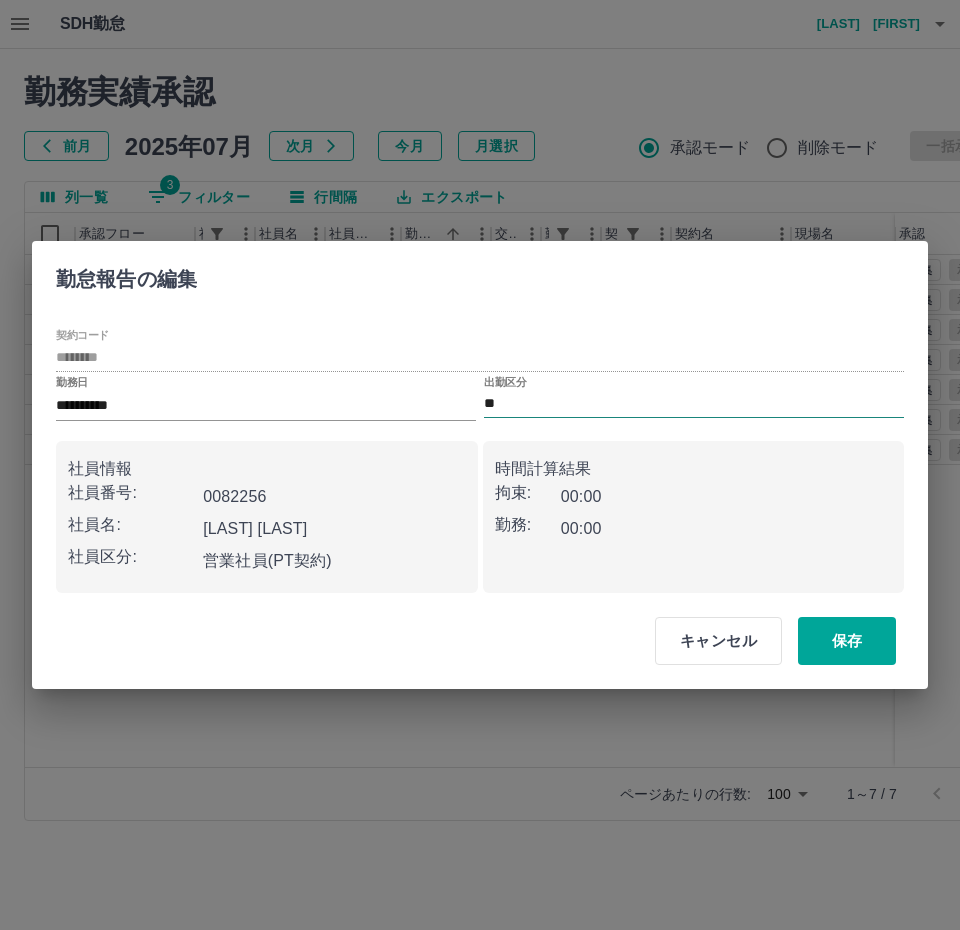 click on "**" at bounding box center (694, 404) 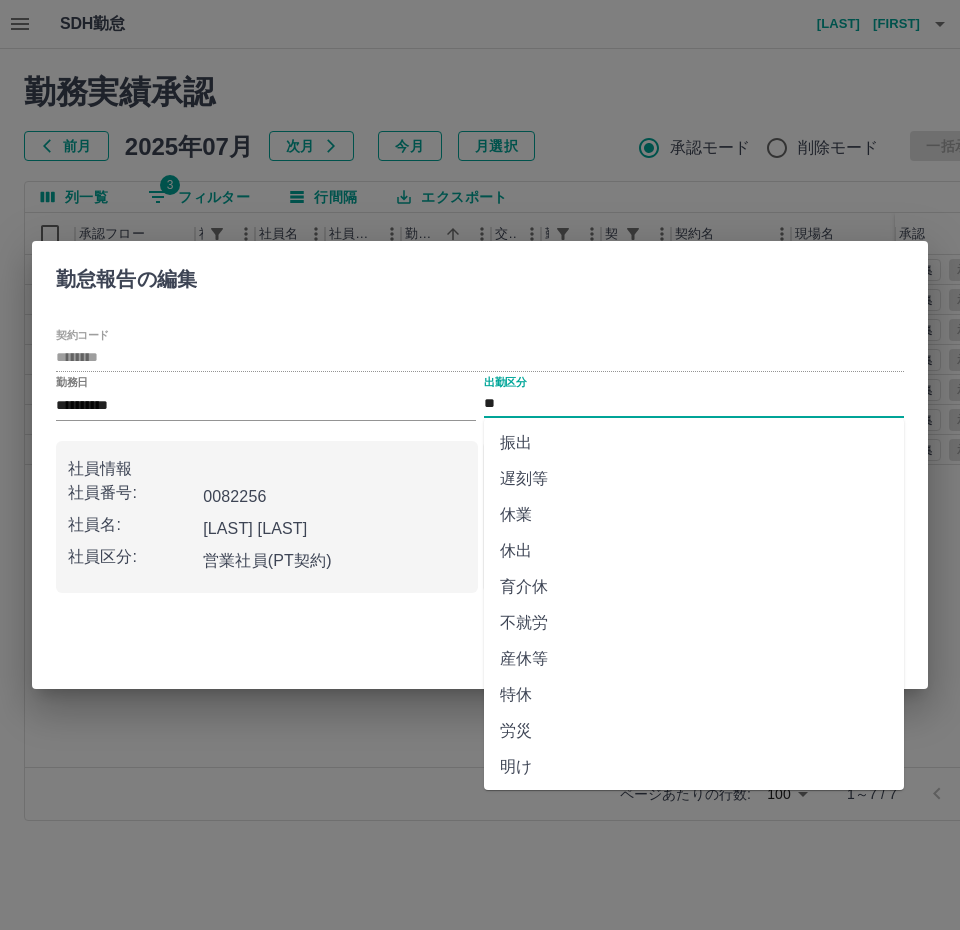 scroll, scrollTop: 292, scrollLeft: 0, axis: vertical 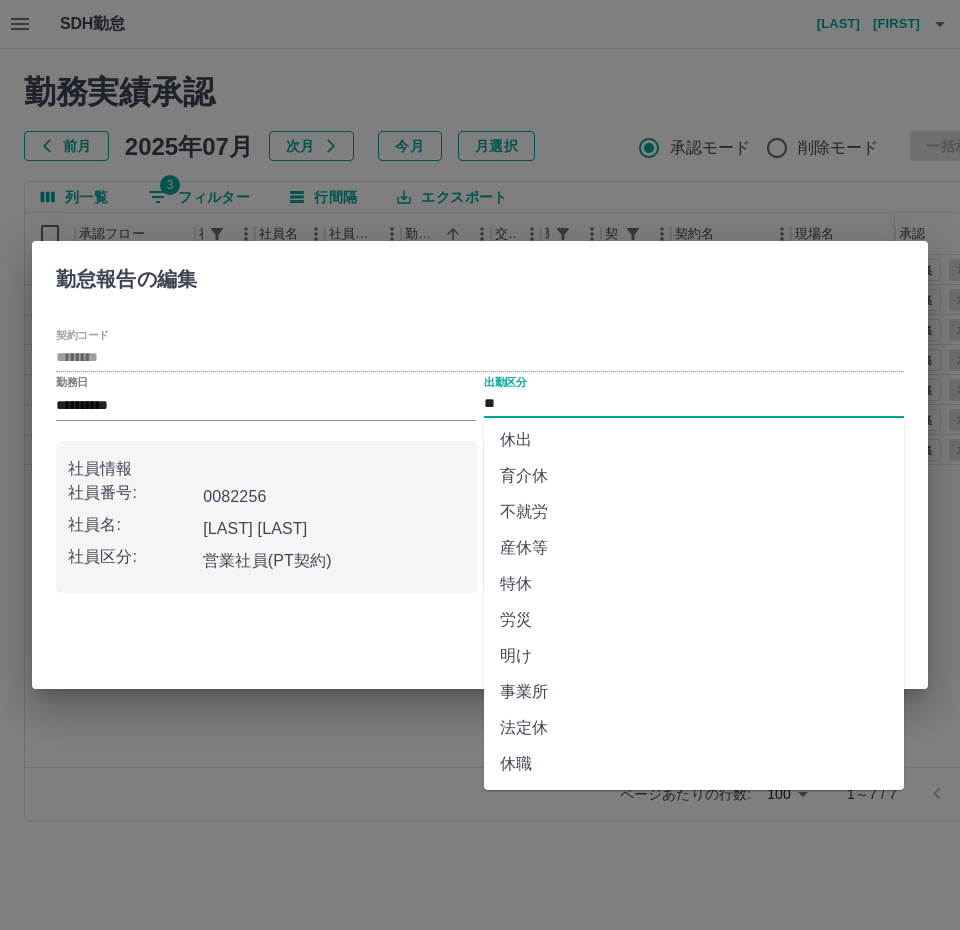 click on "法定休" at bounding box center (694, 728) 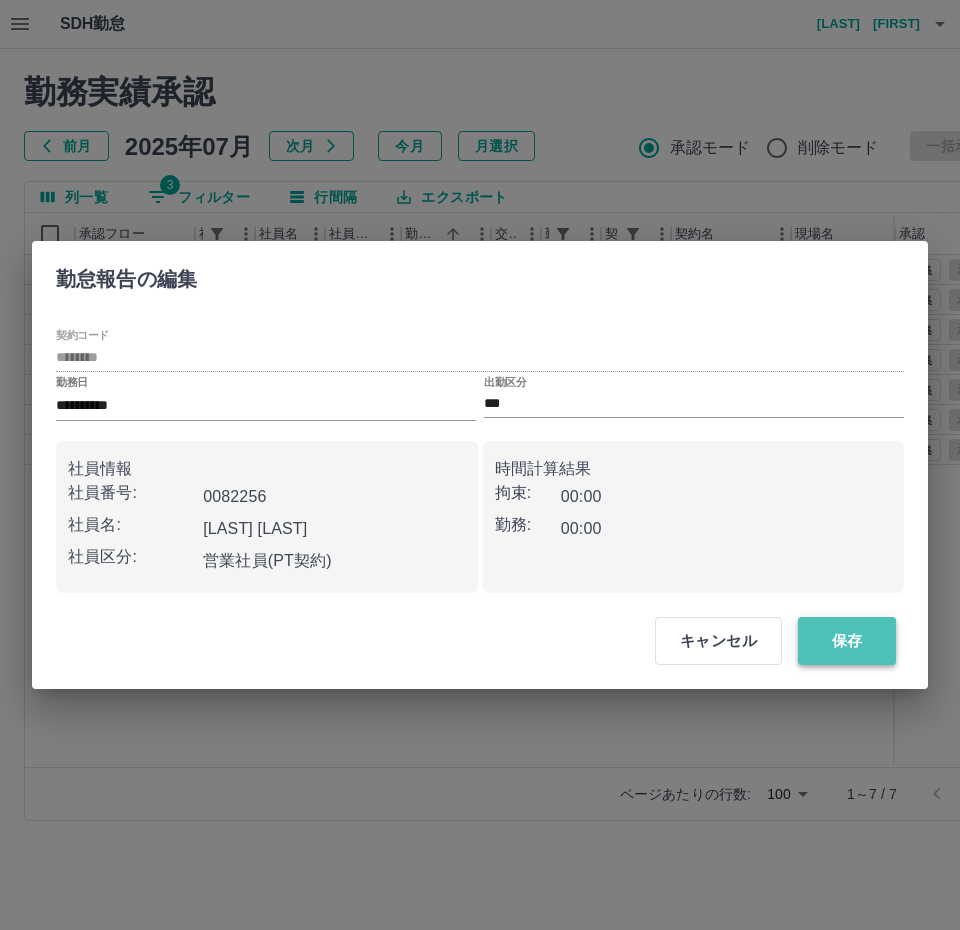 click on "保存" at bounding box center [847, 641] 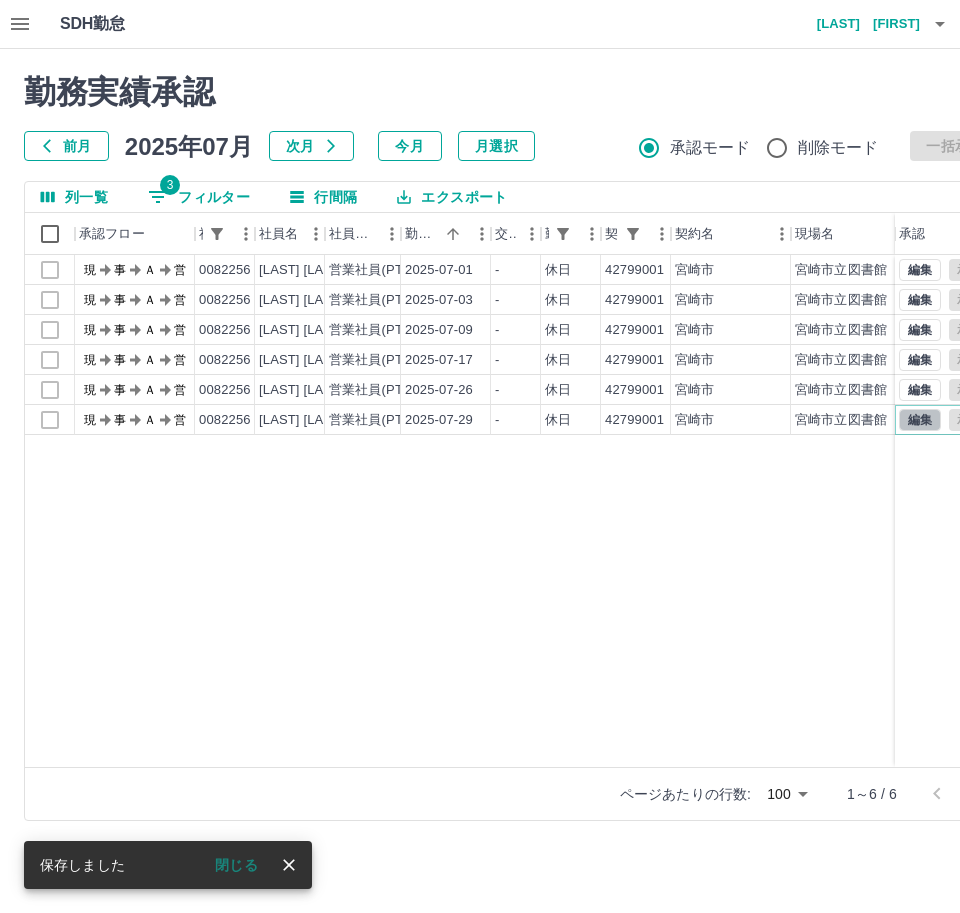click on "編集" at bounding box center [920, 420] 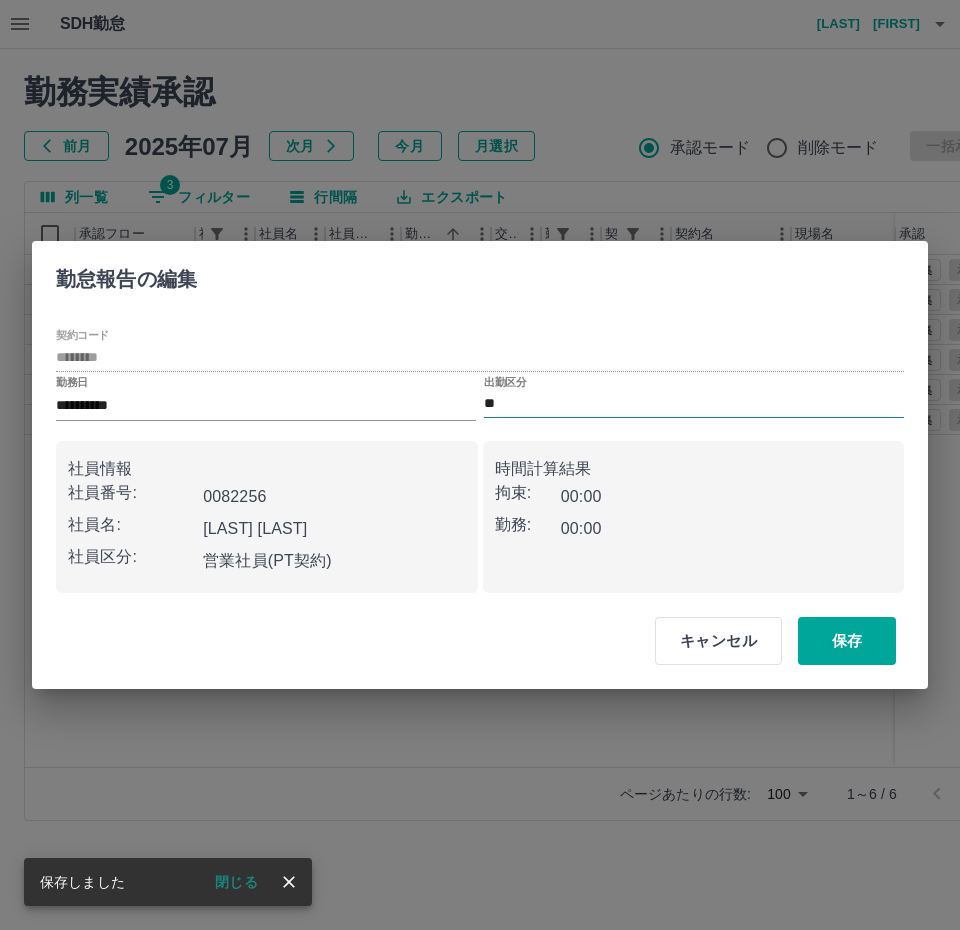 click on "**" at bounding box center [694, 404] 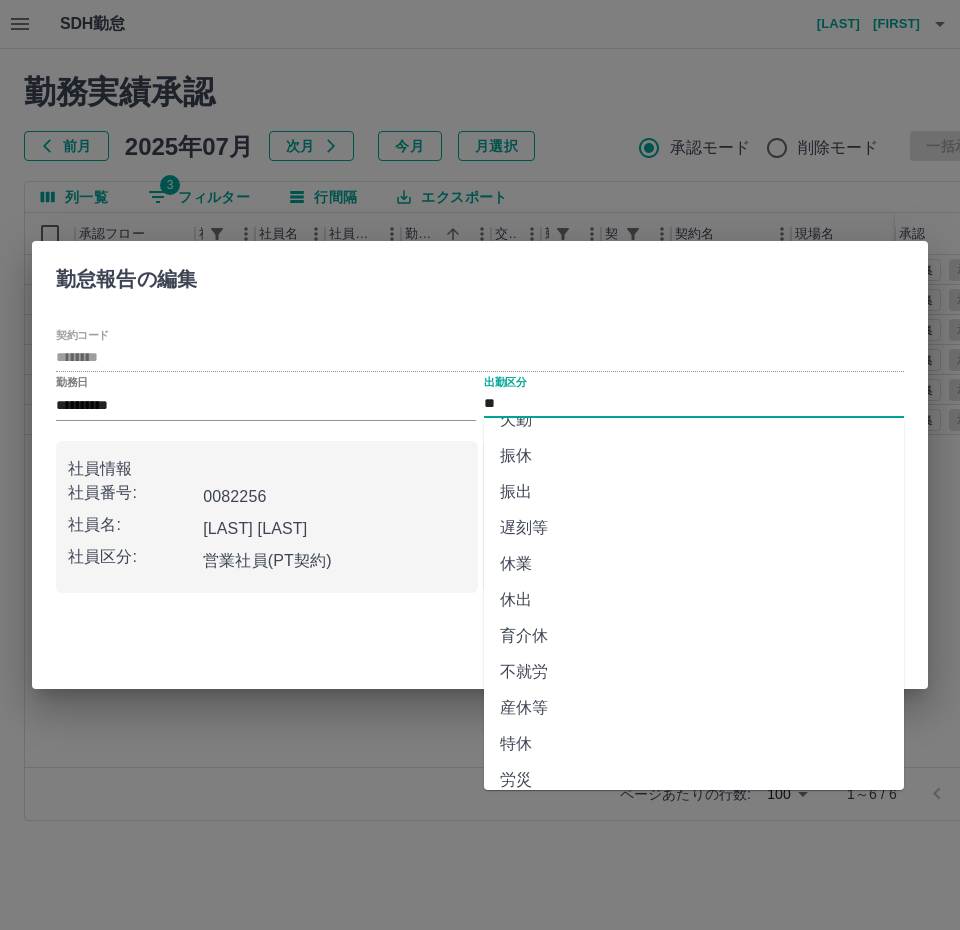 scroll, scrollTop: 292, scrollLeft: 0, axis: vertical 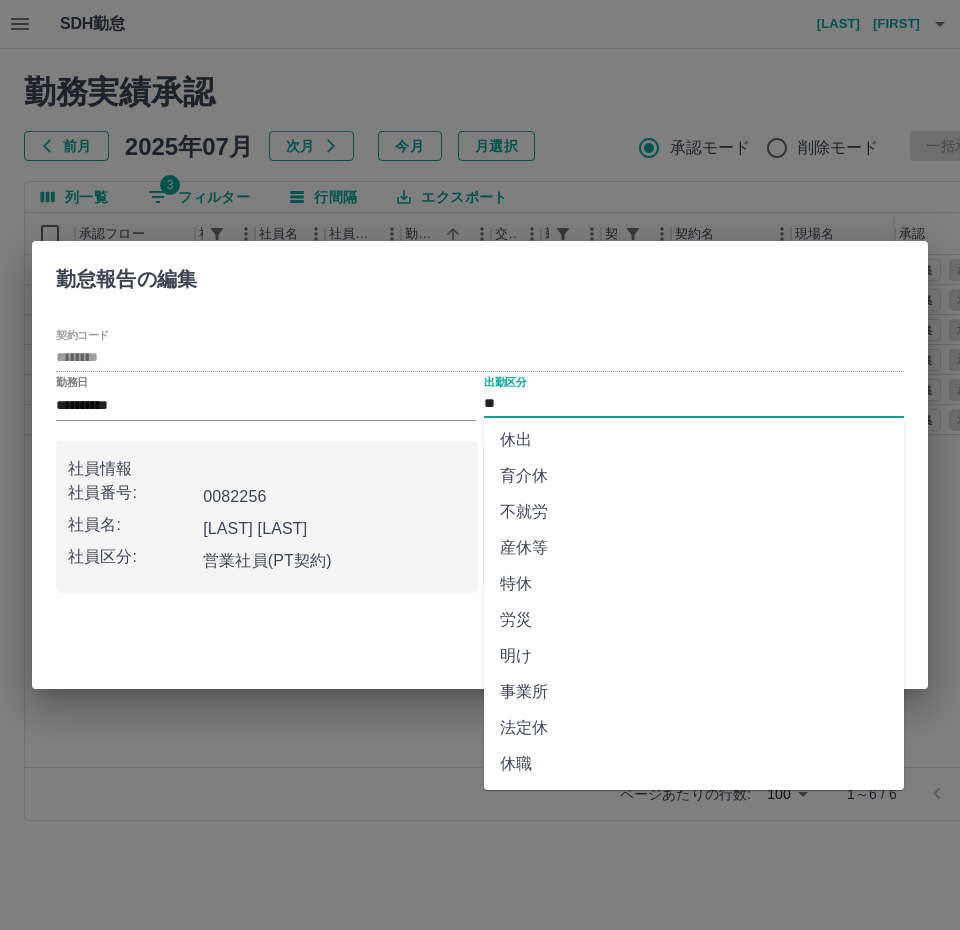 click on "法定休" at bounding box center (694, 728) 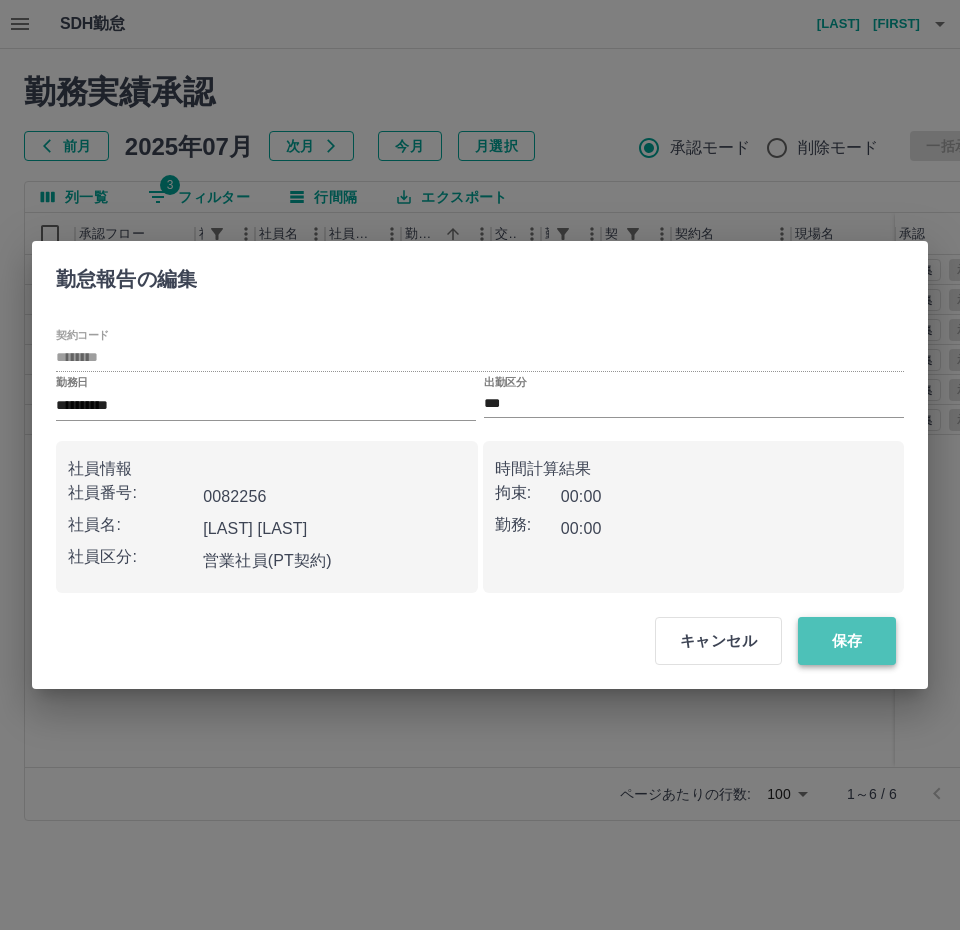 click on "保存" at bounding box center (847, 641) 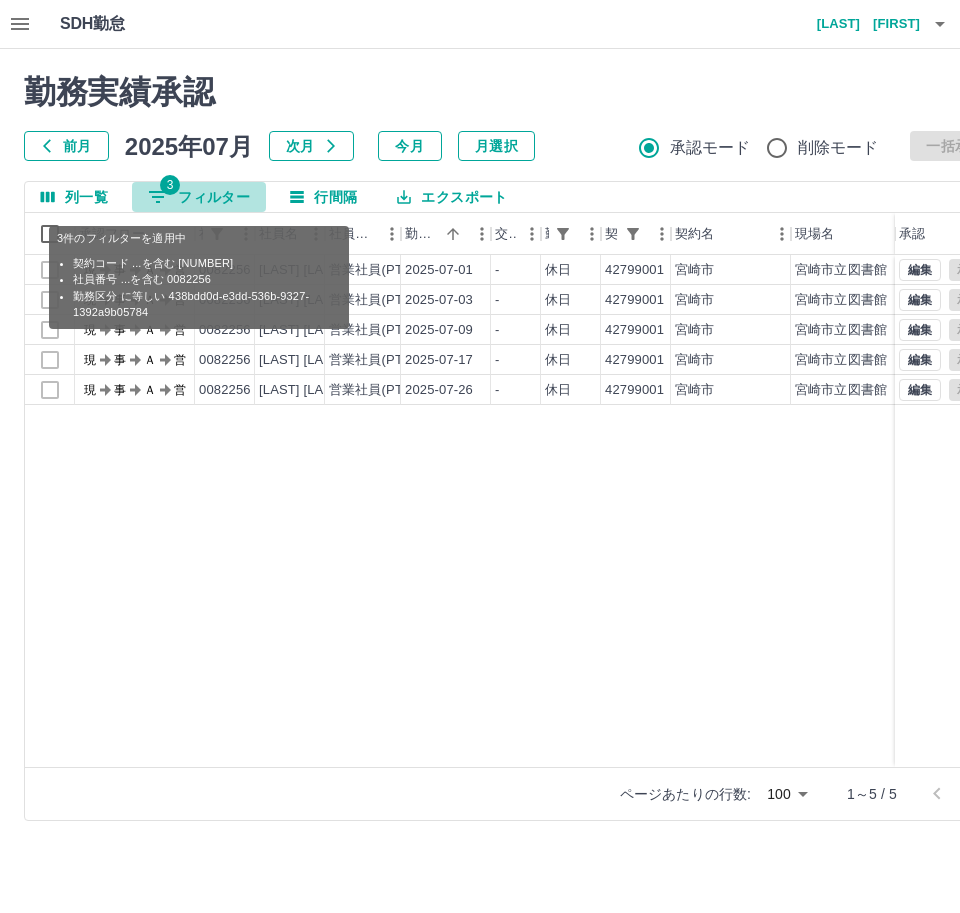 click on "3 フィルター" at bounding box center [199, 197] 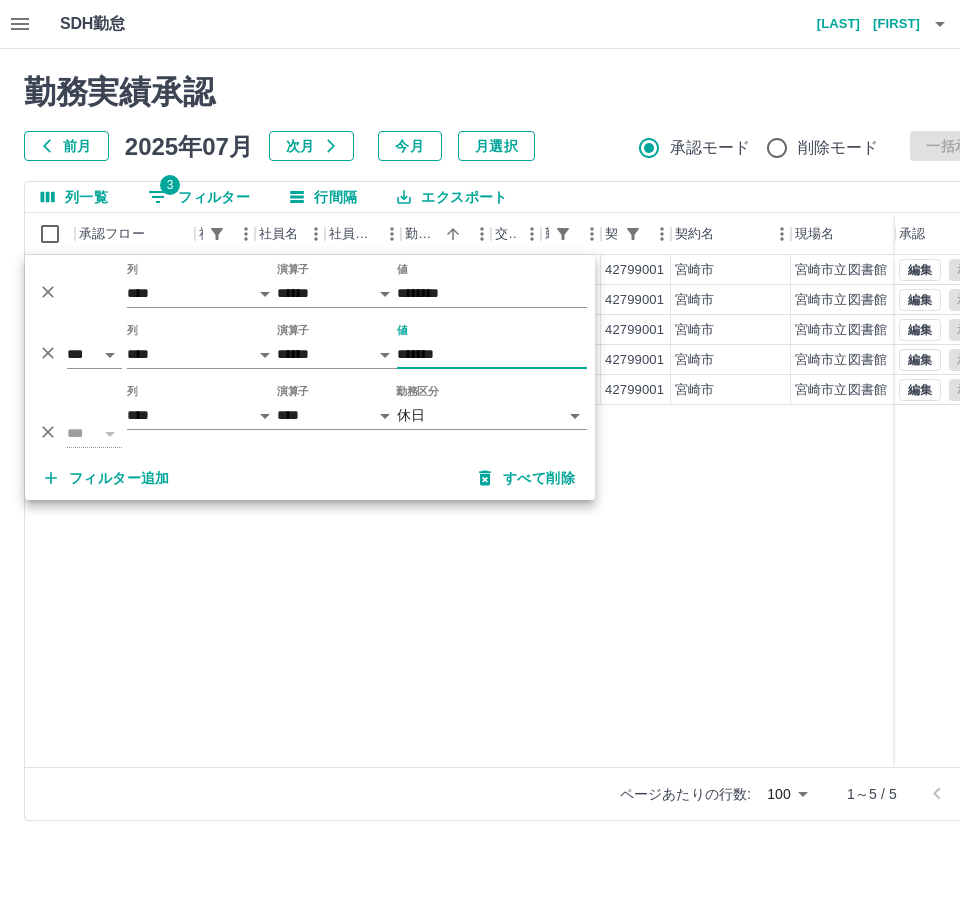 click on "*******" at bounding box center (492, 354) 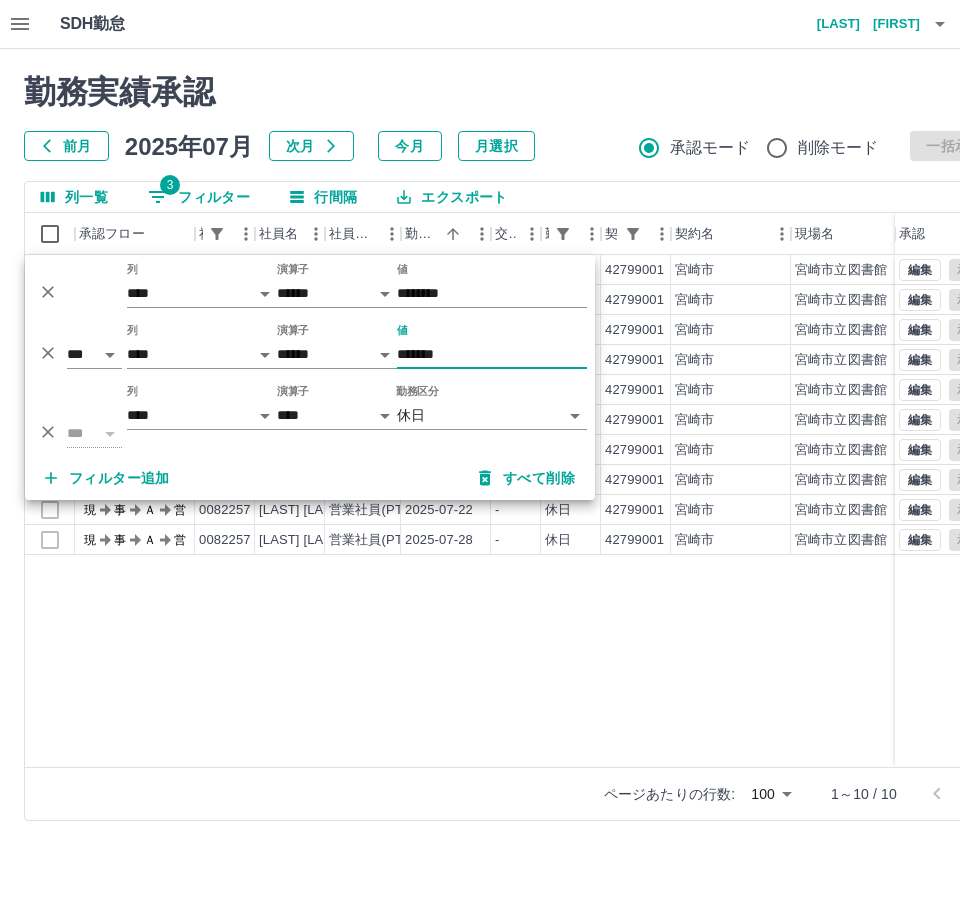 type on "*******" 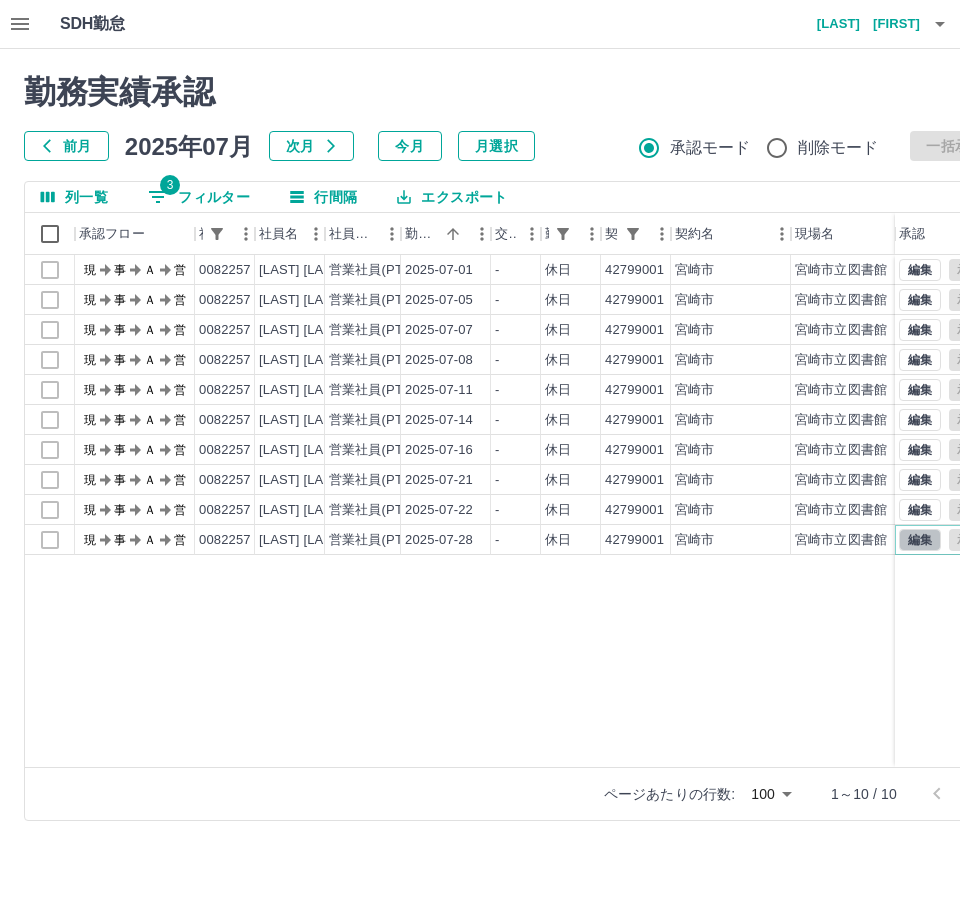 click on "編集" at bounding box center [920, 540] 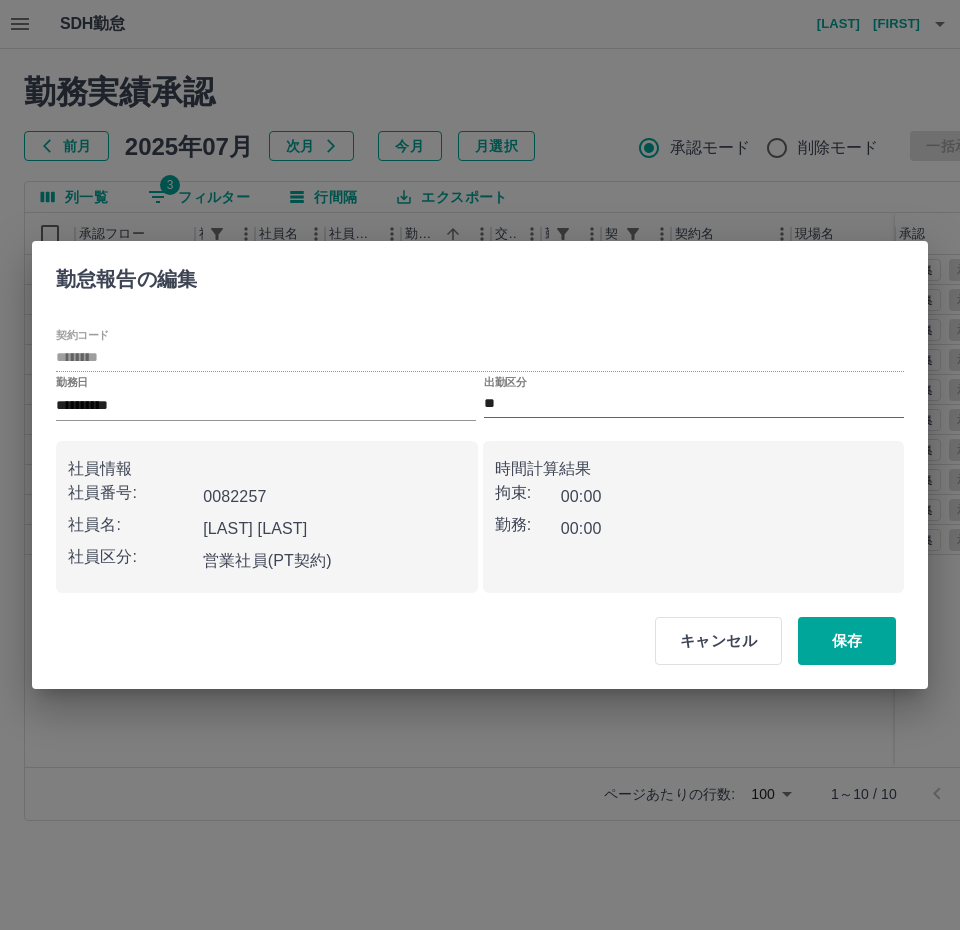 click on "**" at bounding box center (694, 404) 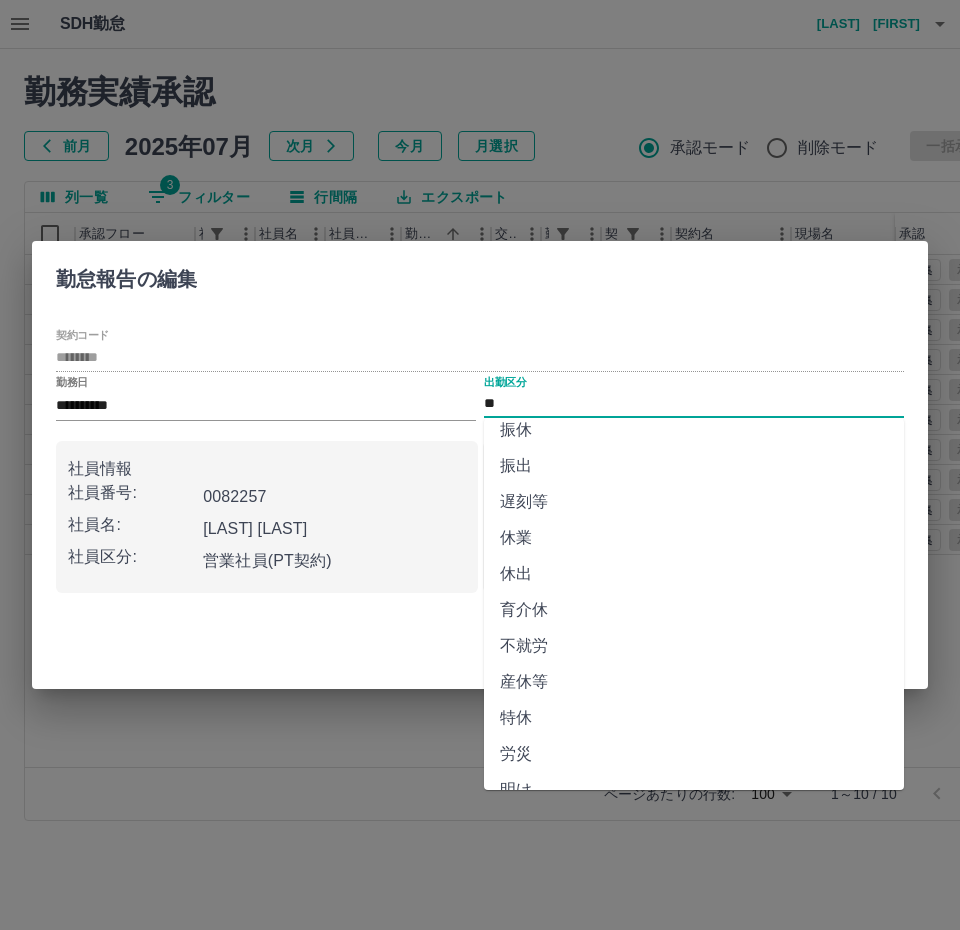 scroll, scrollTop: 292, scrollLeft: 0, axis: vertical 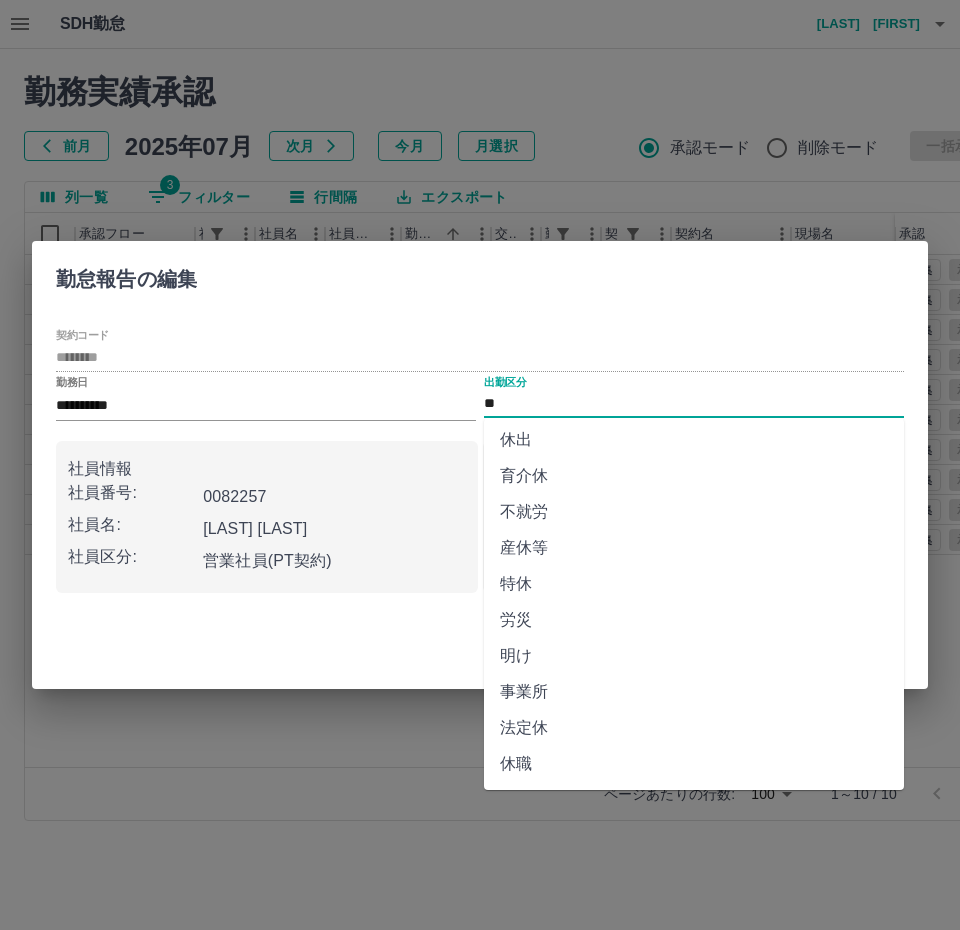 click on "法定休" at bounding box center (694, 728) 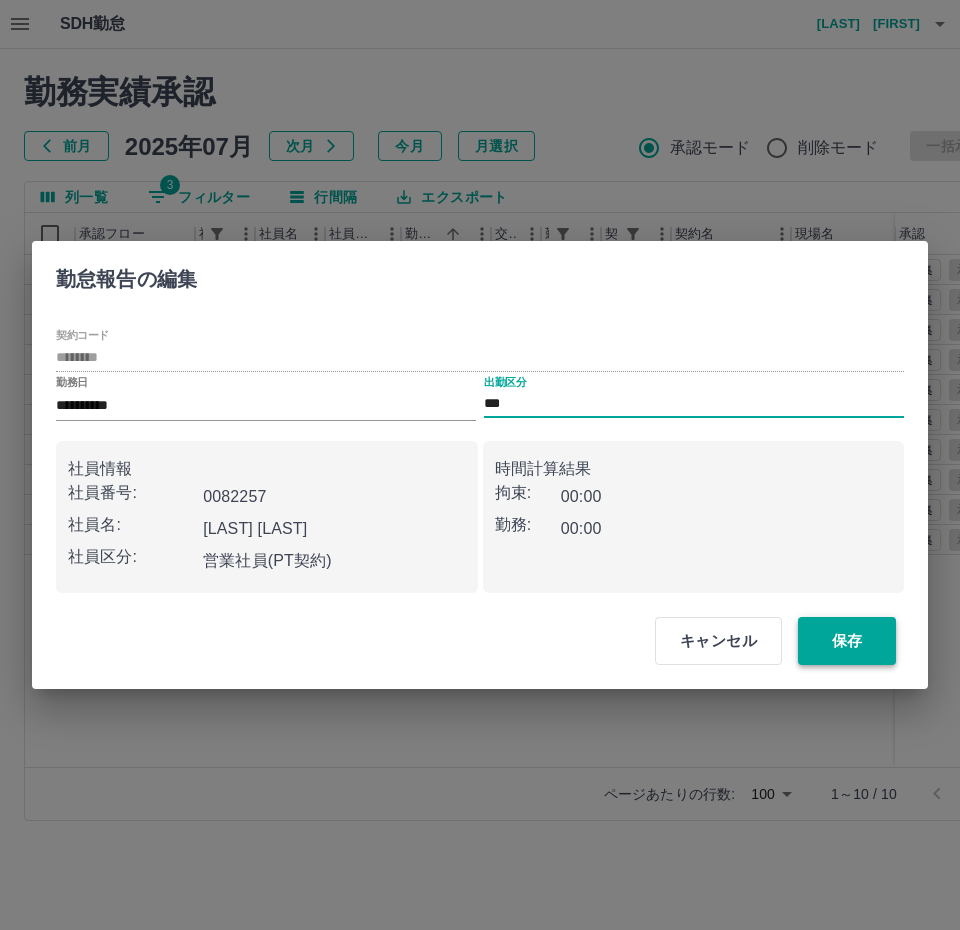 click on "保存" at bounding box center (847, 641) 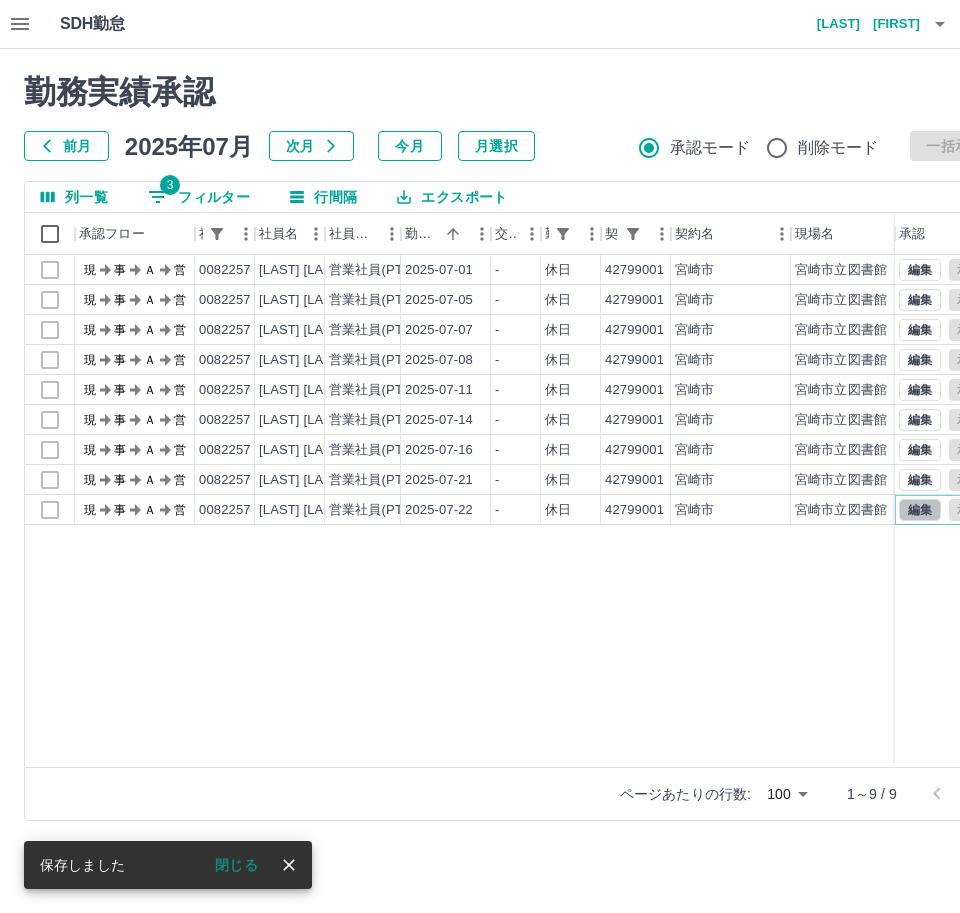 click on "編集" at bounding box center (920, 510) 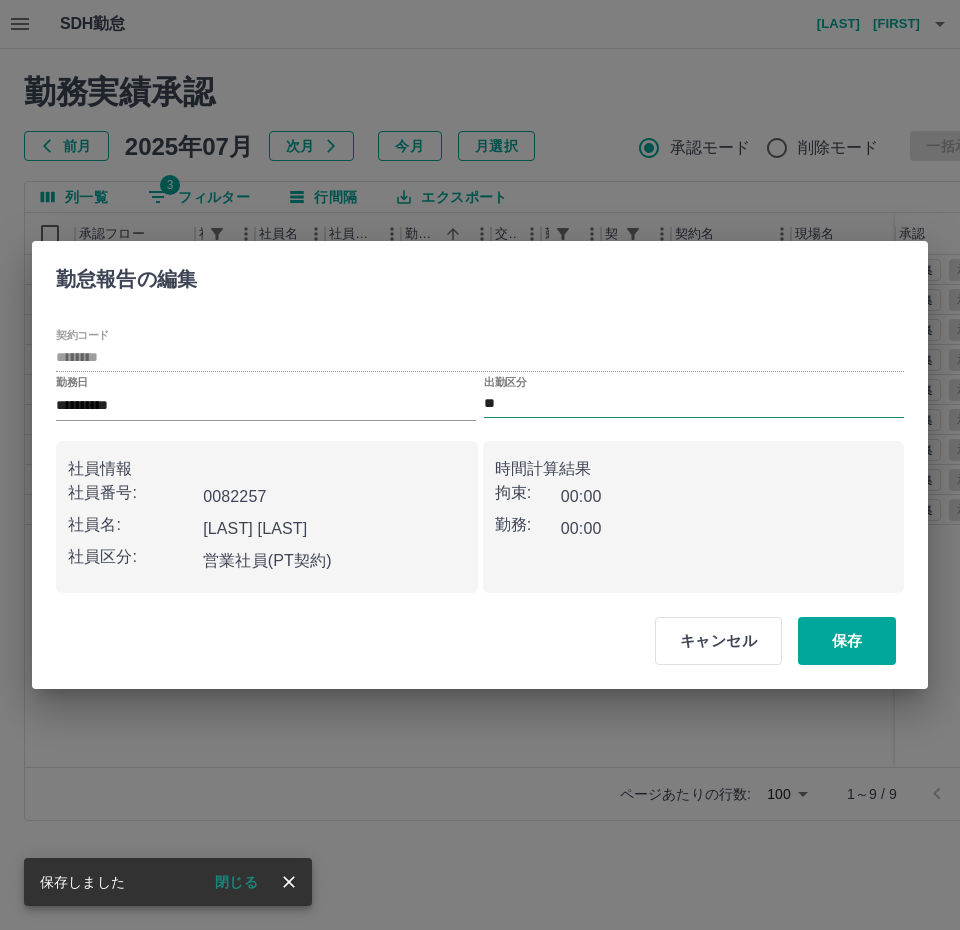click on "**" at bounding box center (694, 404) 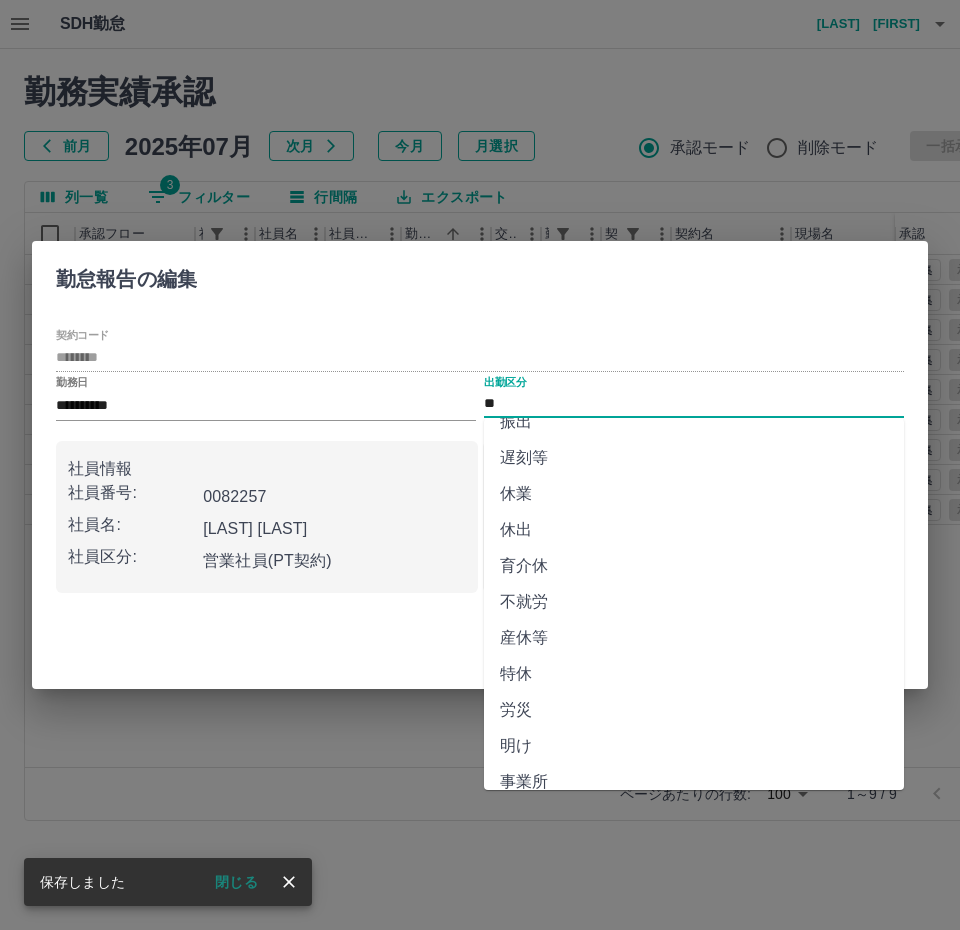 scroll, scrollTop: 292, scrollLeft: 0, axis: vertical 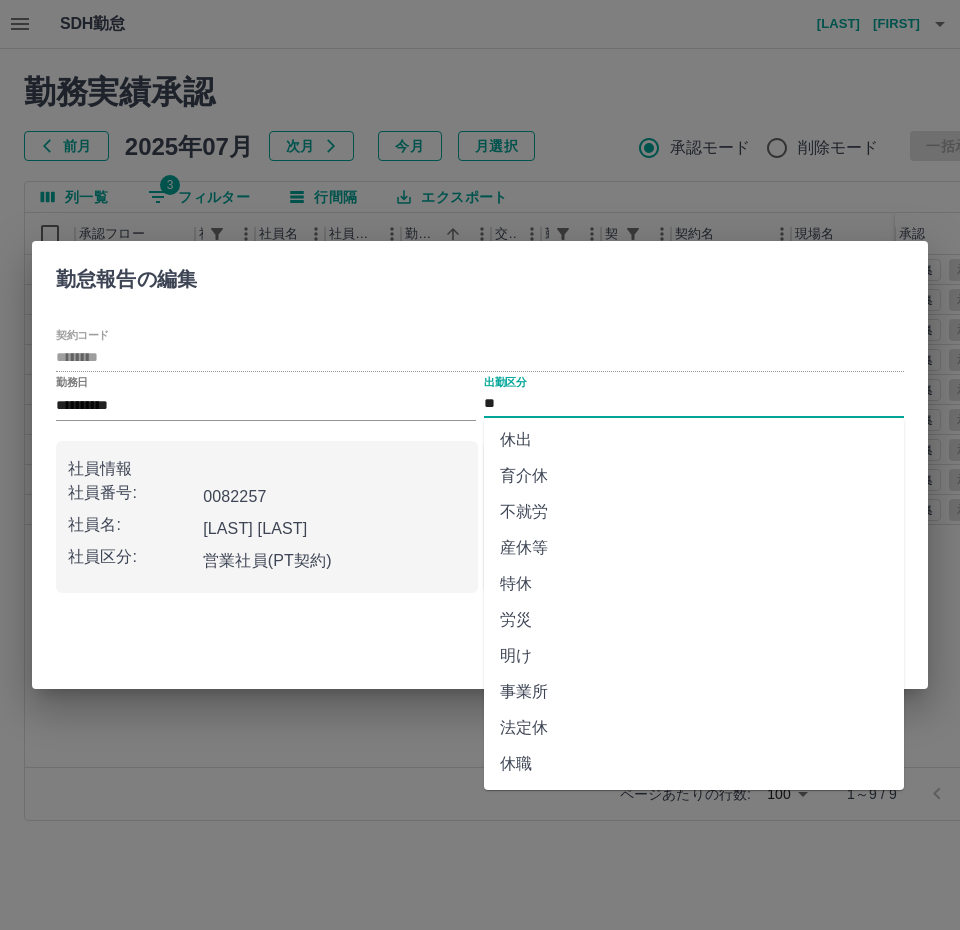 click on "法定休" at bounding box center (694, 728) 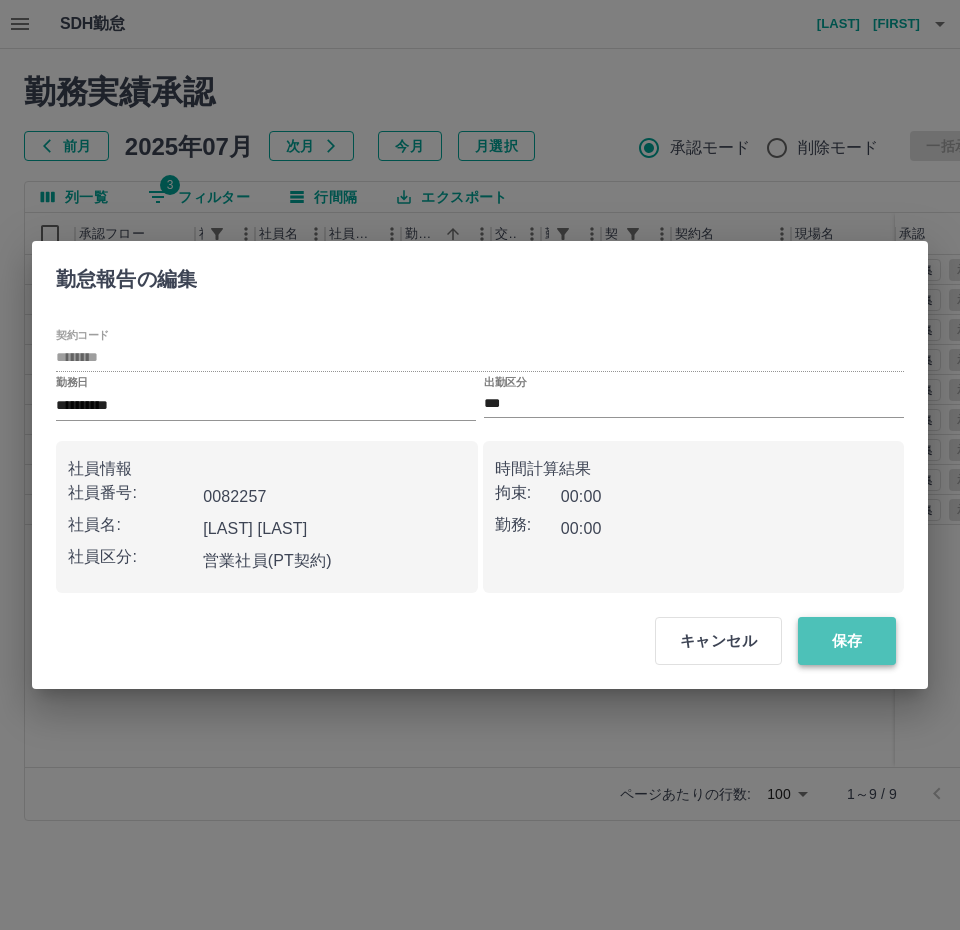 click on "保存" at bounding box center [847, 641] 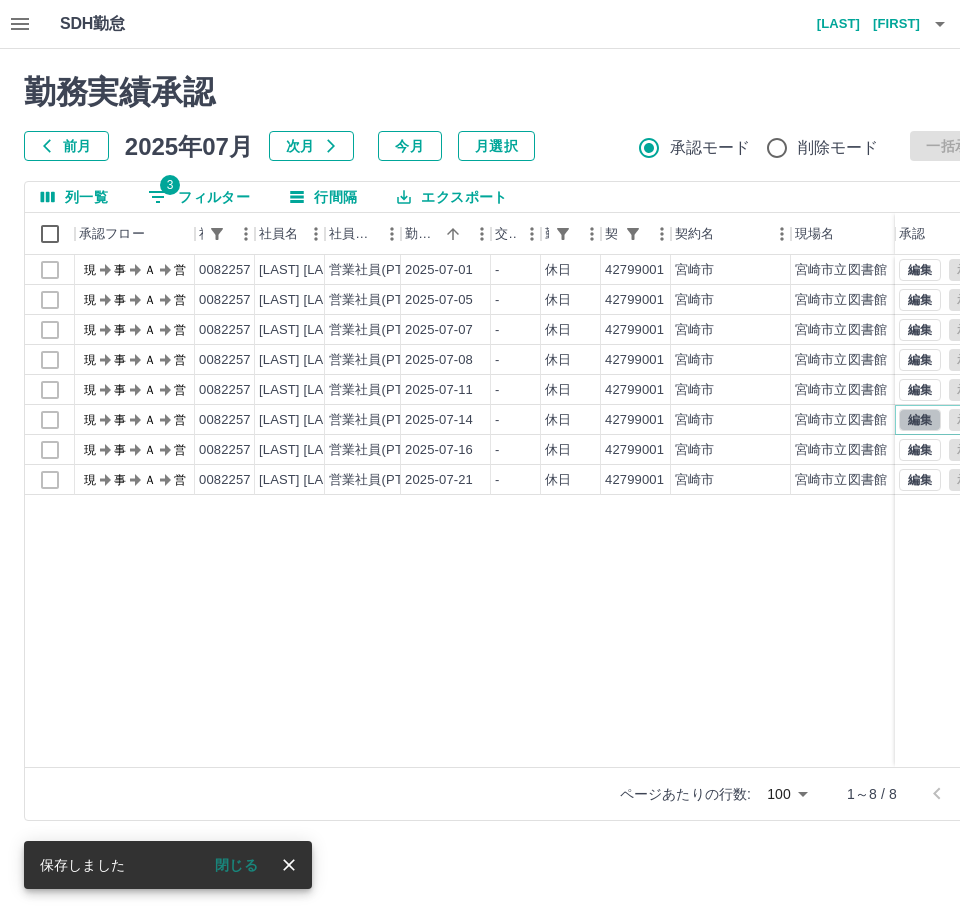 click on "編集" at bounding box center [920, 420] 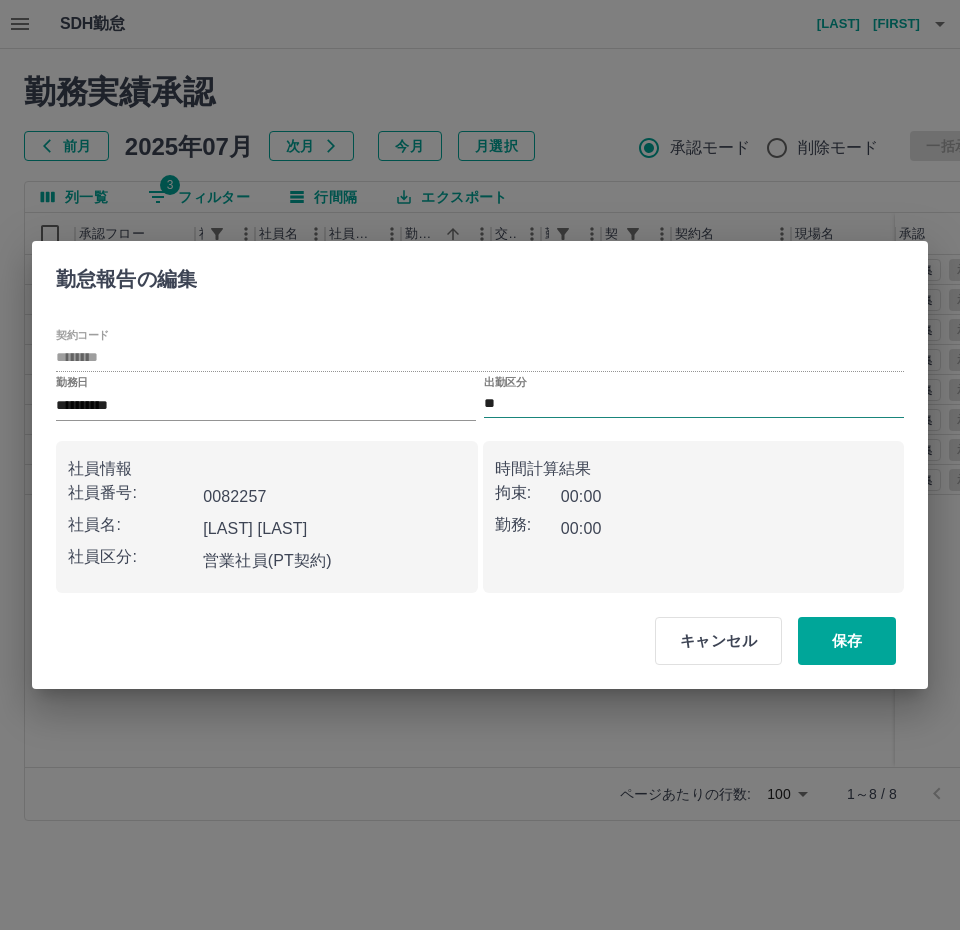click on "**" at bounding box center (694, 404) 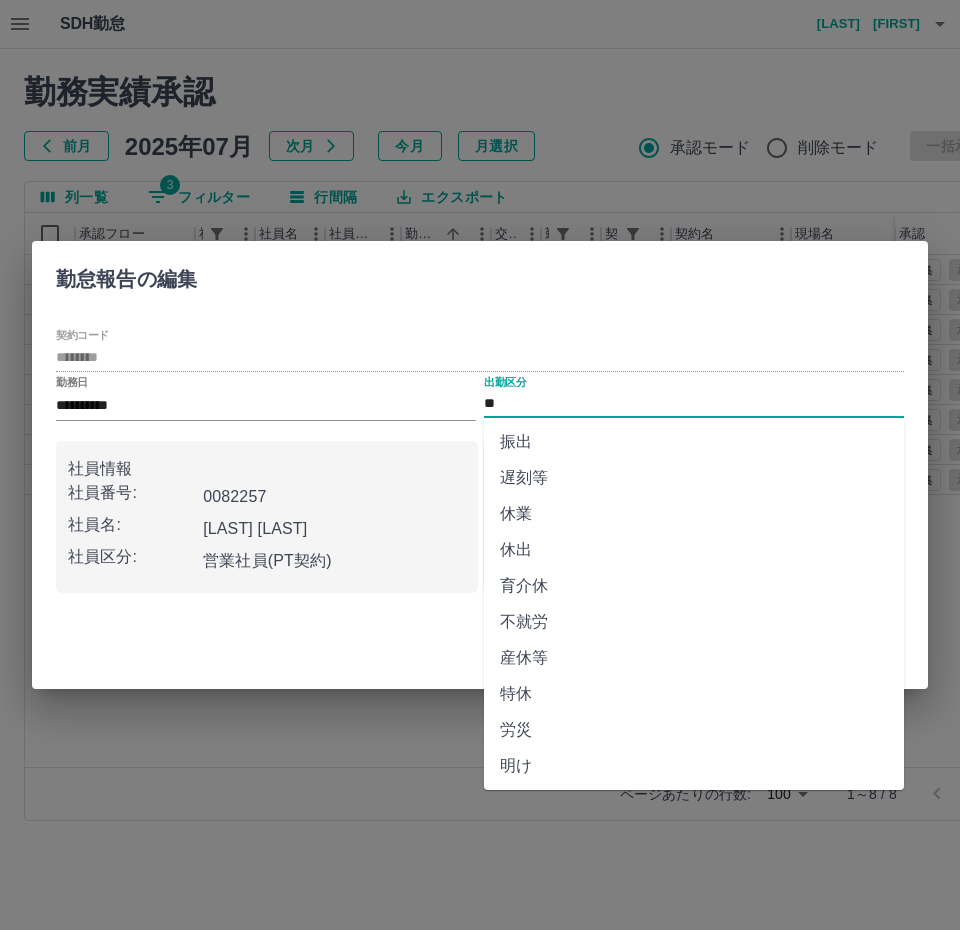 scroll, scrollTop: 292, scrollLeft: 0, axis: vertical 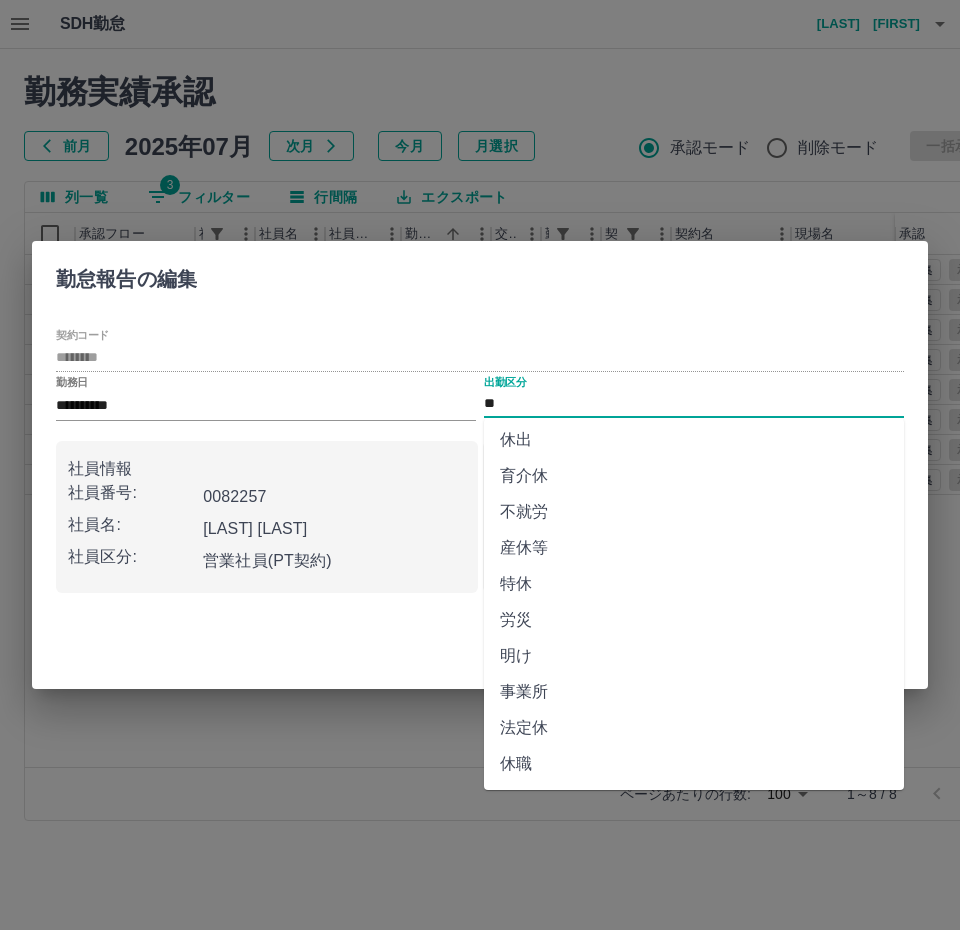 click on "法定休" at bounding box center (694, 728) 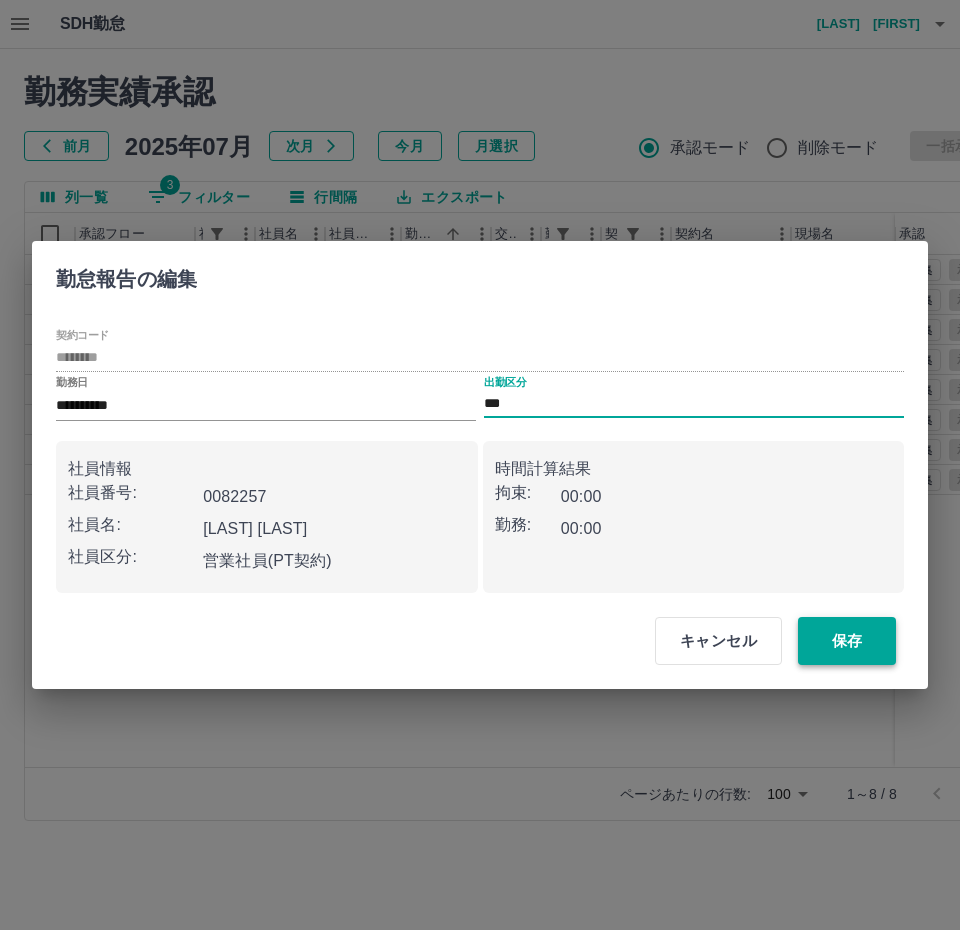 click on "保存" at bounding box center (847, 641) 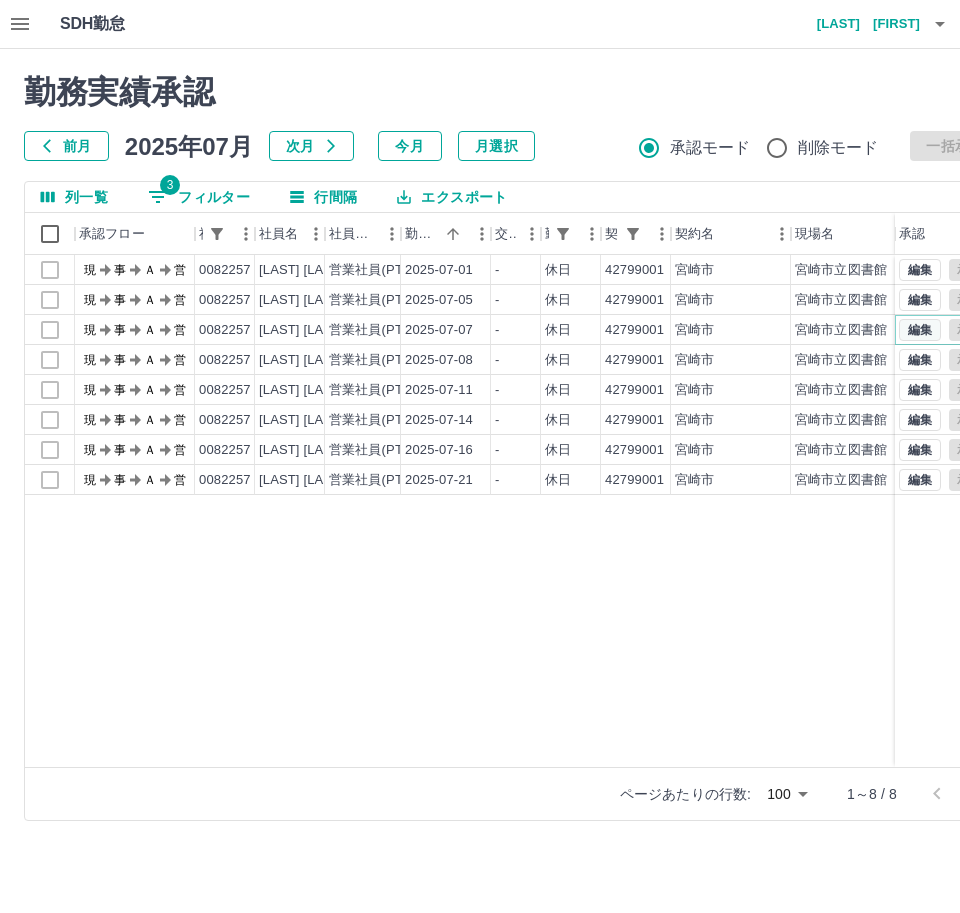 click on "編集" at bounding box center [920, 330] 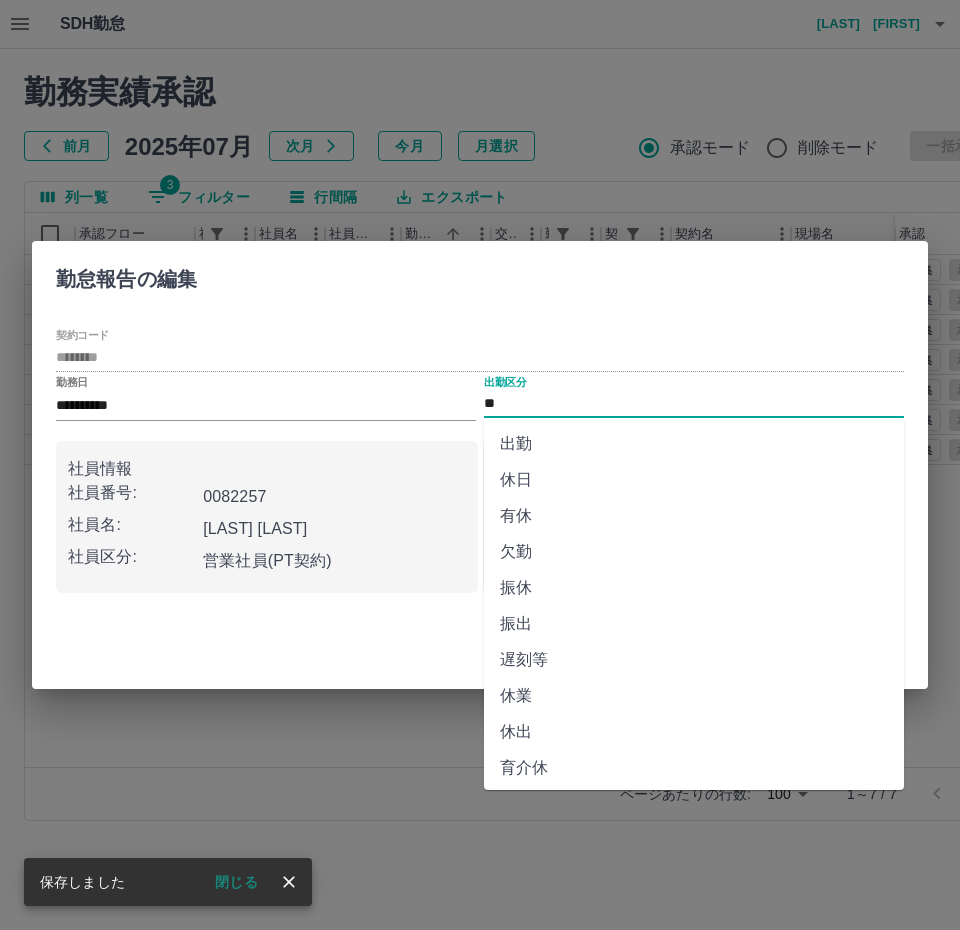 click on "**" at bounding box center [694, 404] 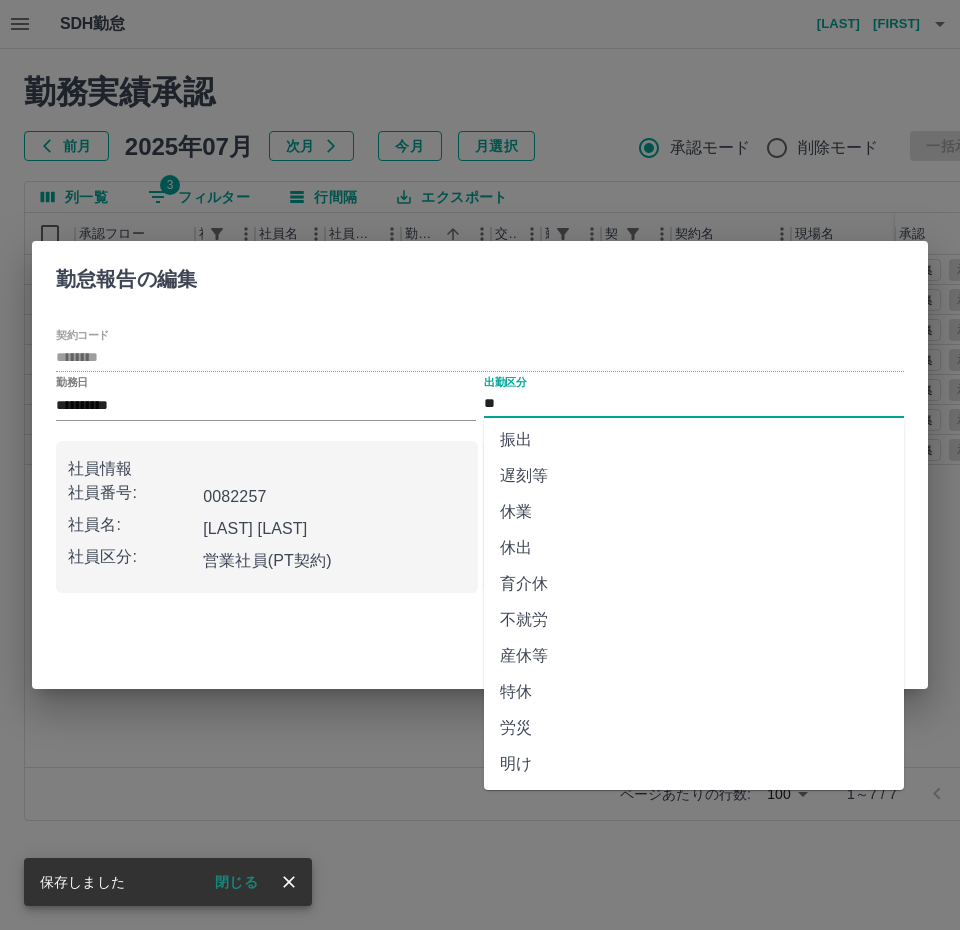 scroll, scrollTop: 292, scrollLeft: 0, axis: vertical 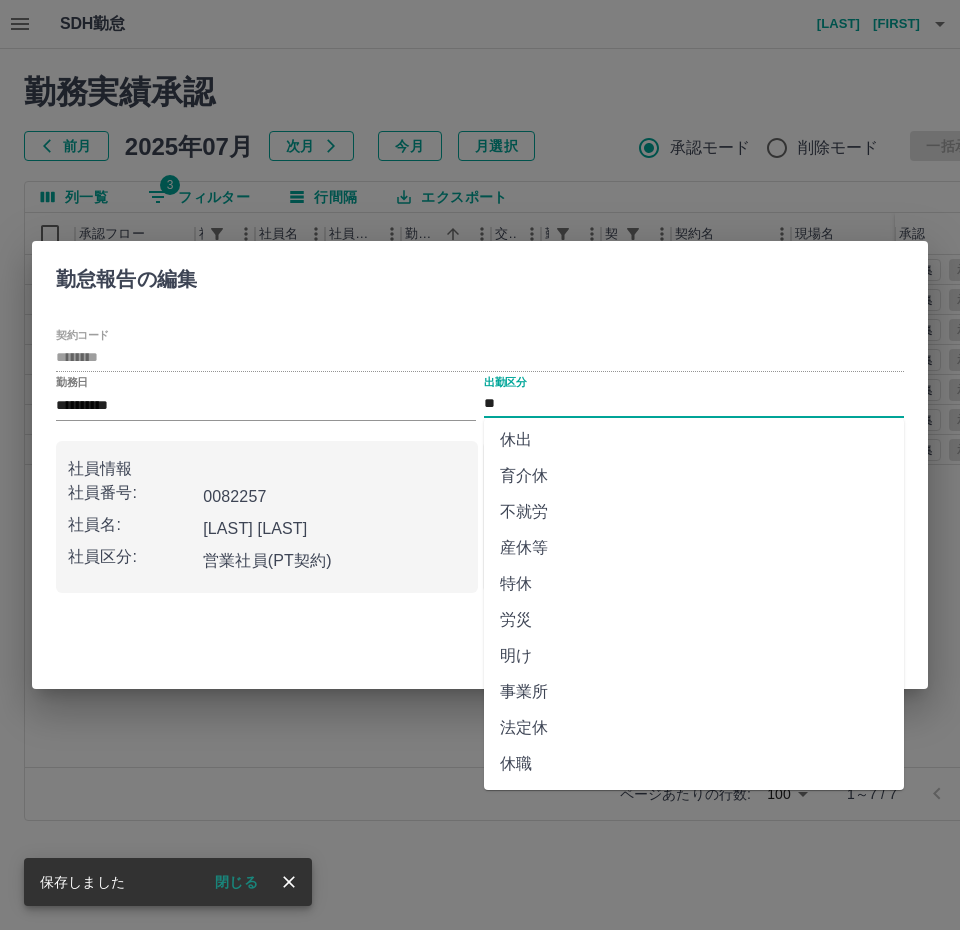click on "法定休" at bounding box center (694, 728) 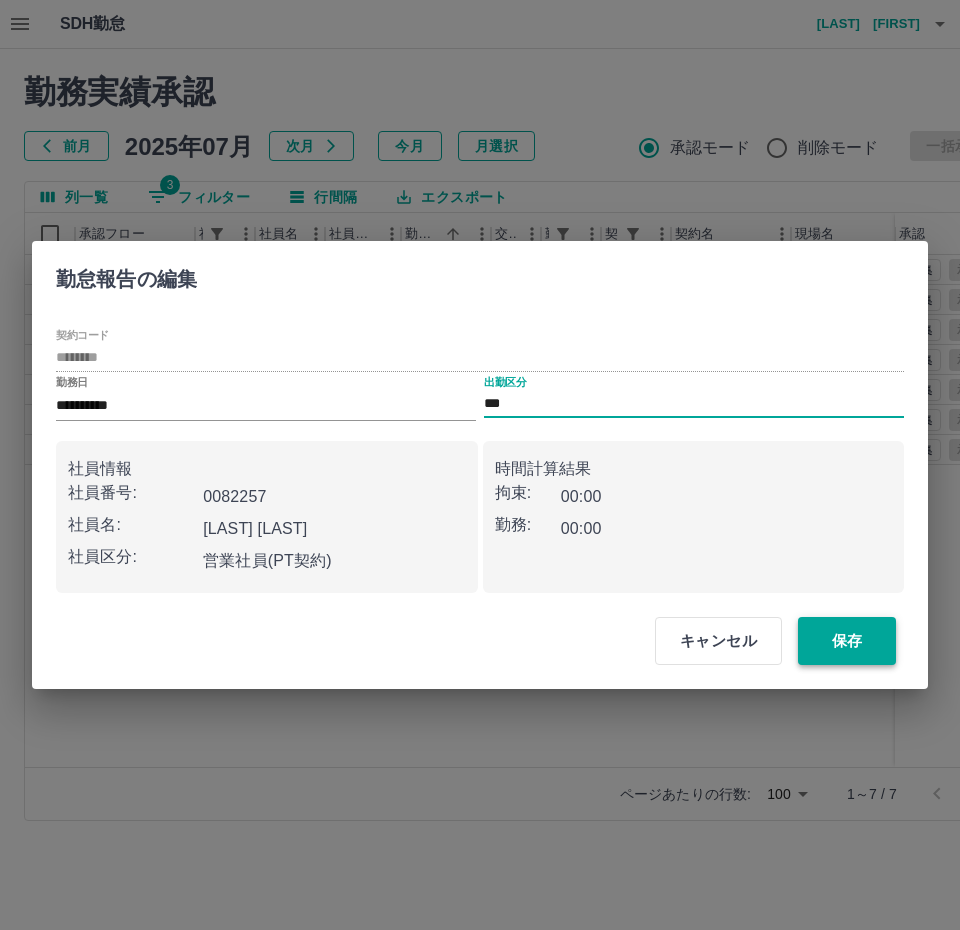 click on "保存" at bounding box center [847, 641] 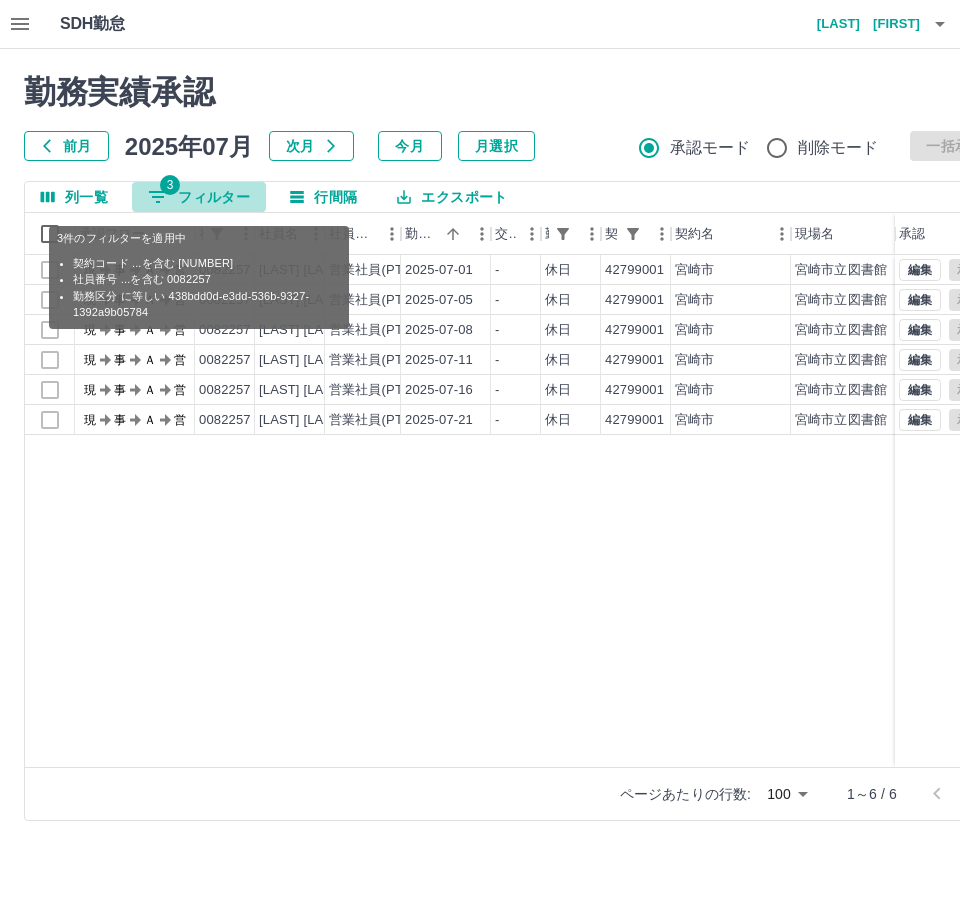 click on "3 フィルター" at bounding box center (199, 197) 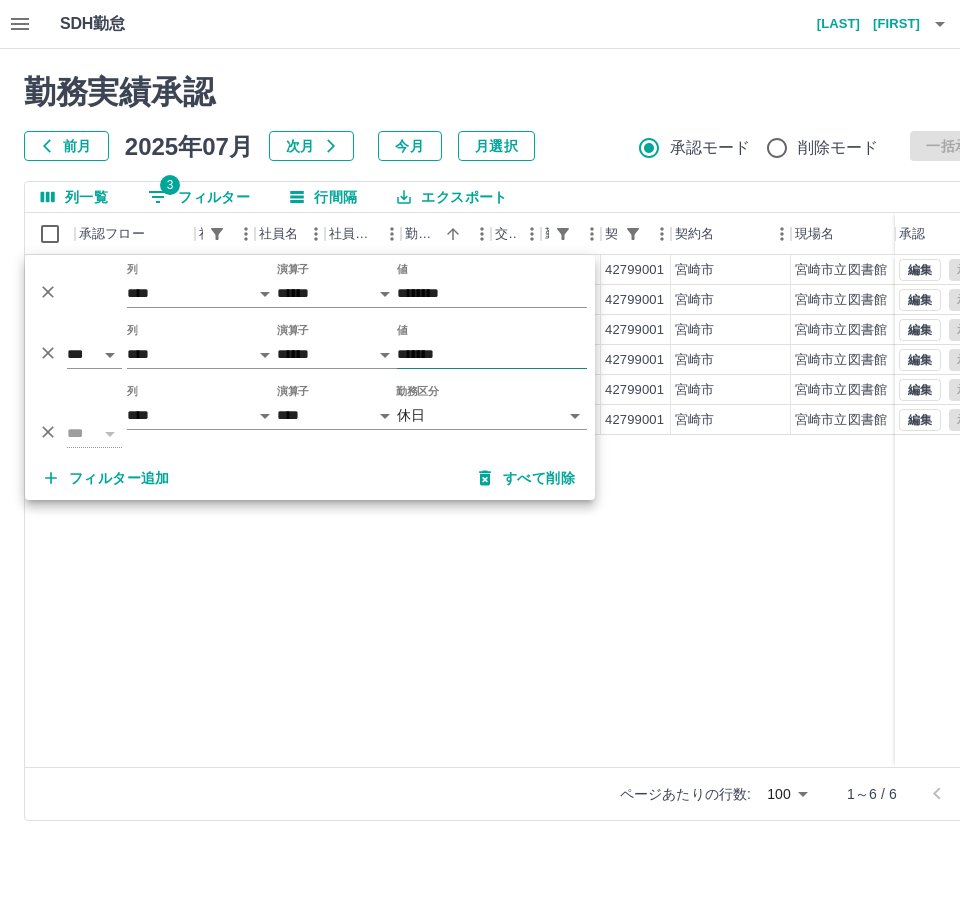 click on "*******" at bounding box center (492, 354) 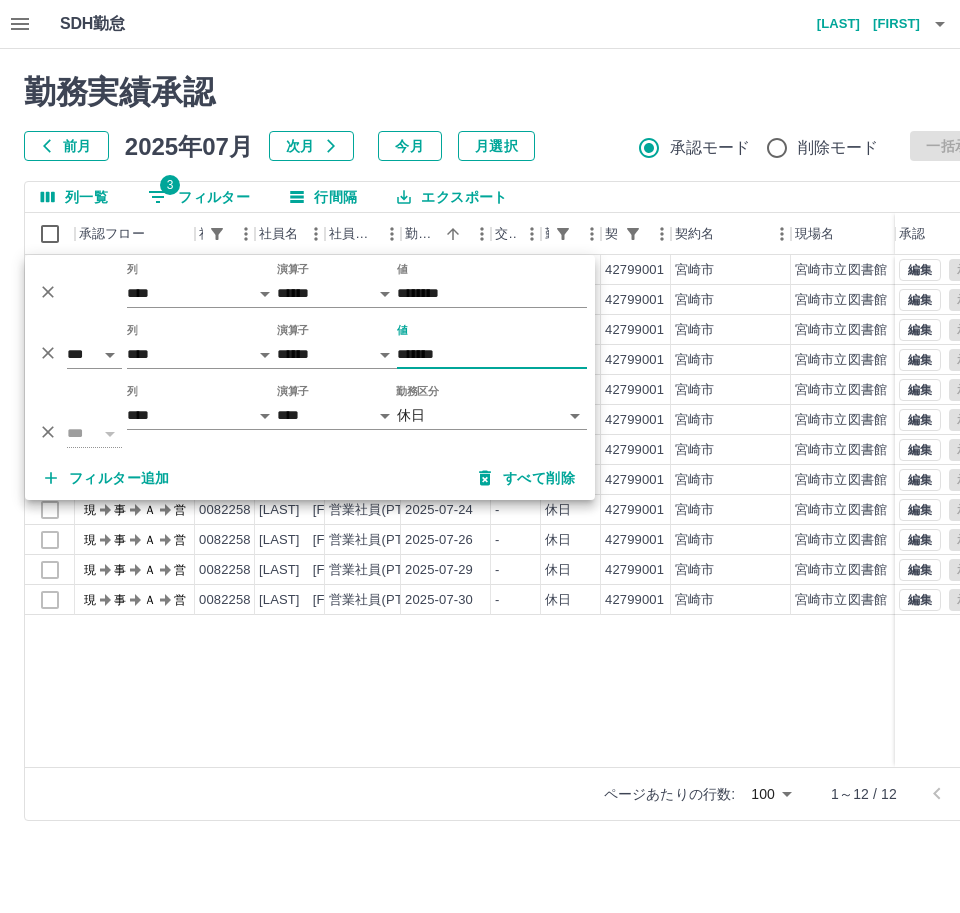 type on "*******" 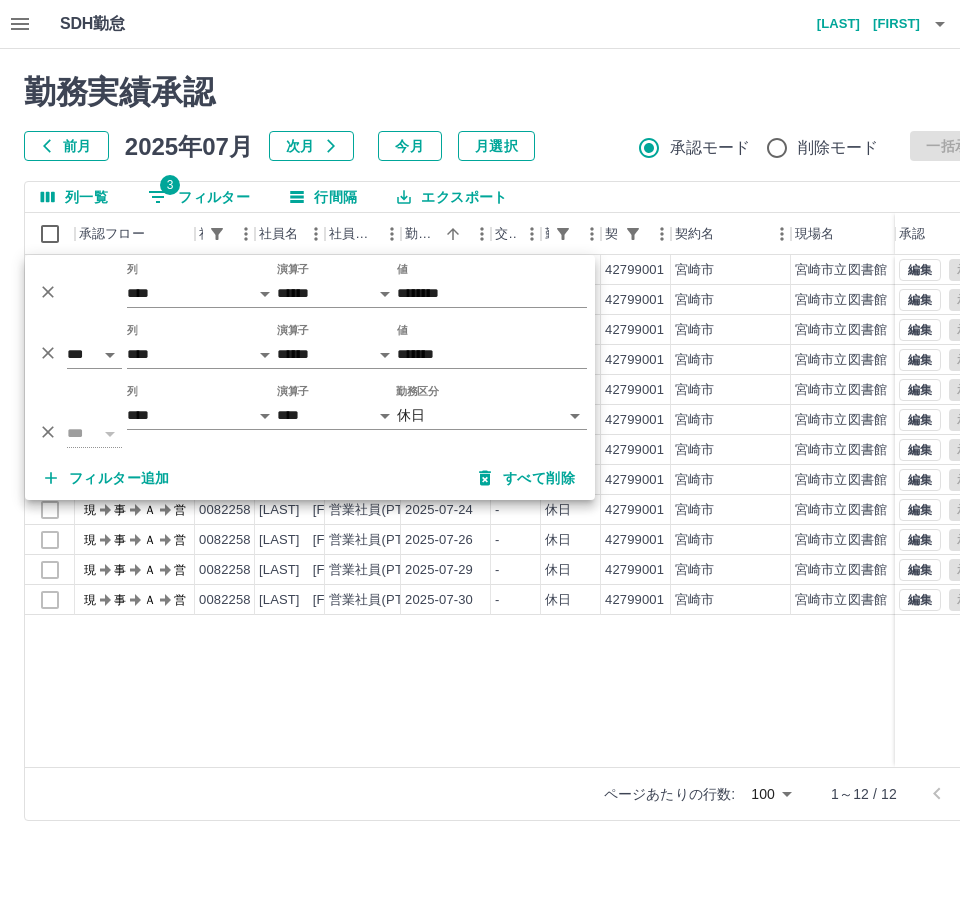 click on "勤務実績承認" at bounding box center [512, 92] 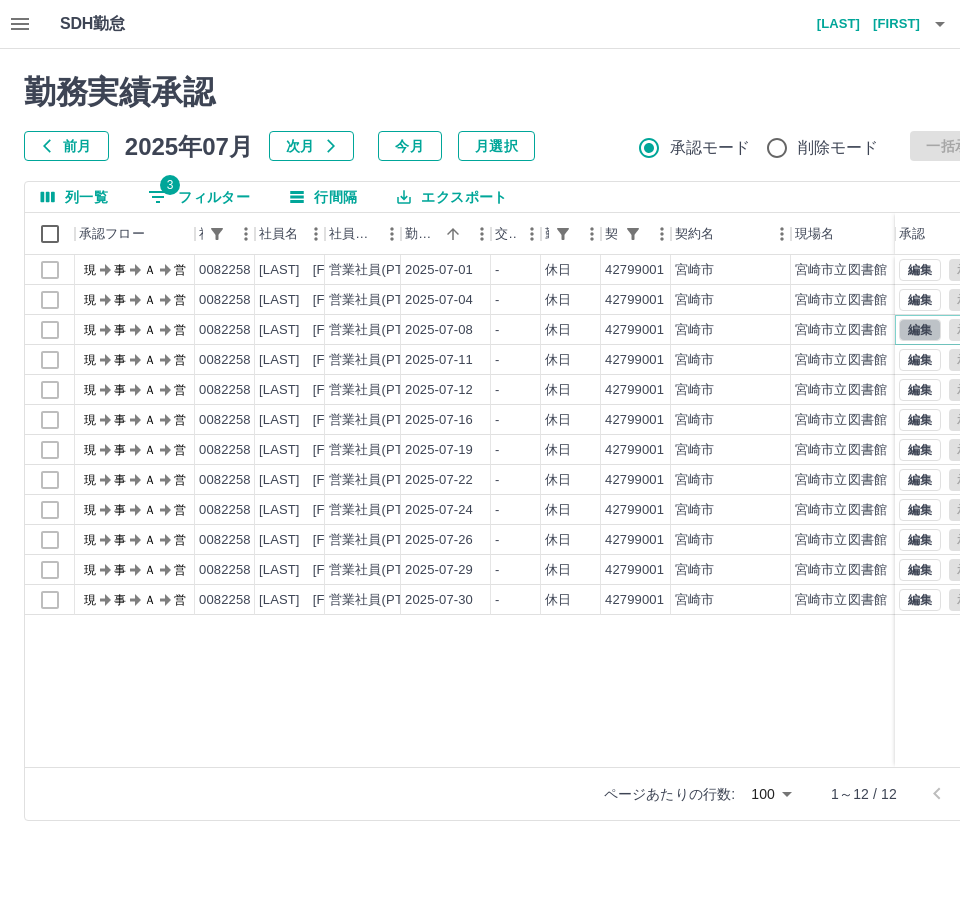 click on "編集" at bounding box center [920, 330] 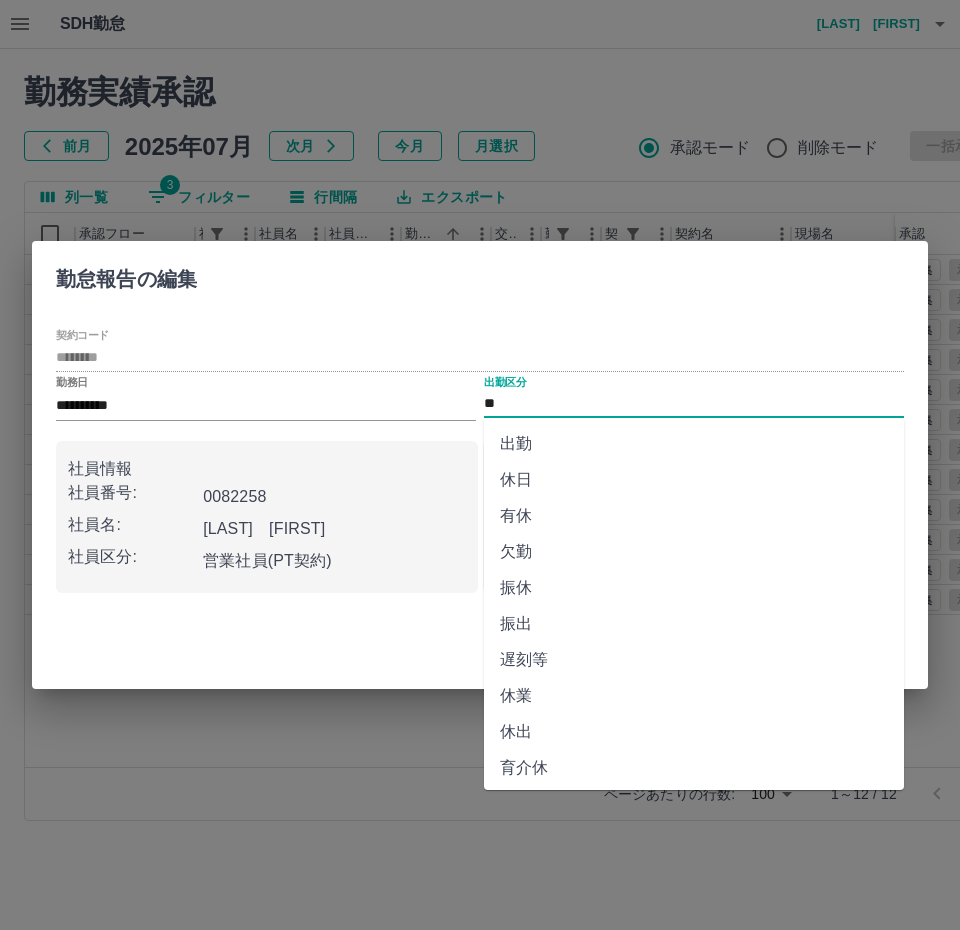 click on "**" at bounding box center [694, 404] 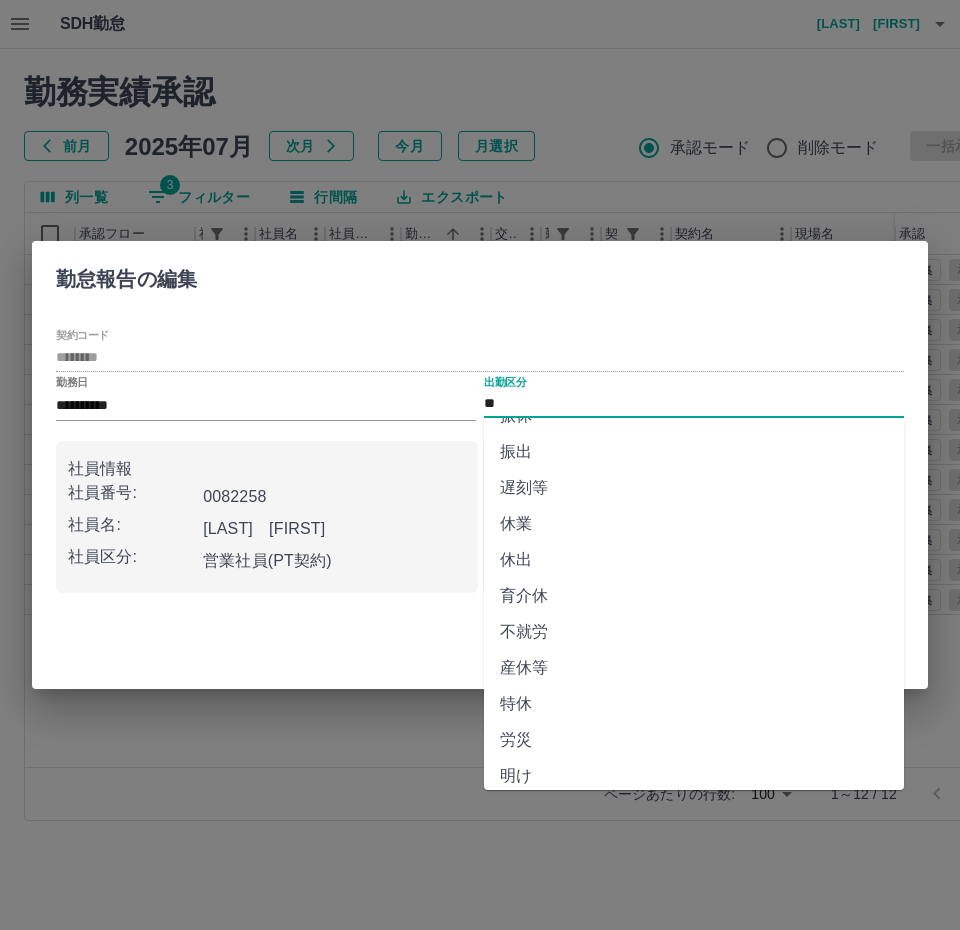 scroll, scrollTop: 292, scrollLeft: 0, axis: vertical 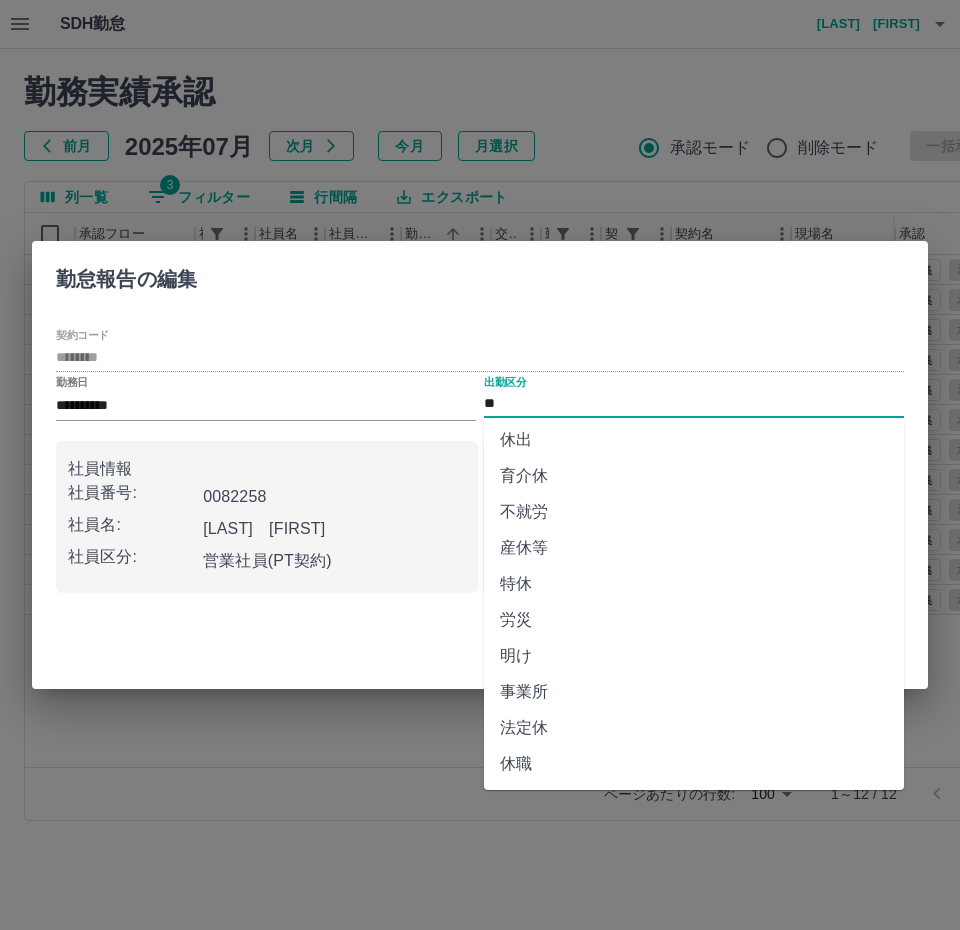 click on "法定休" at bounding box center (694, 728) 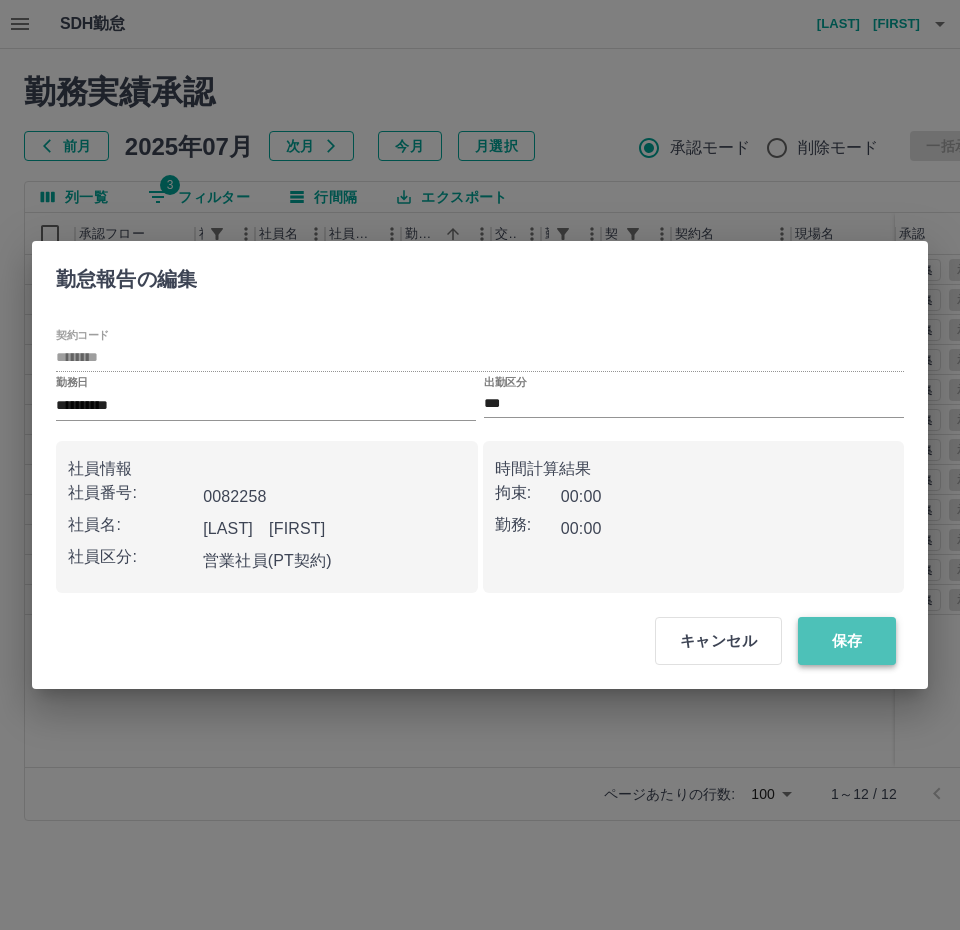click on "保存" at bounding box center (847, 641) 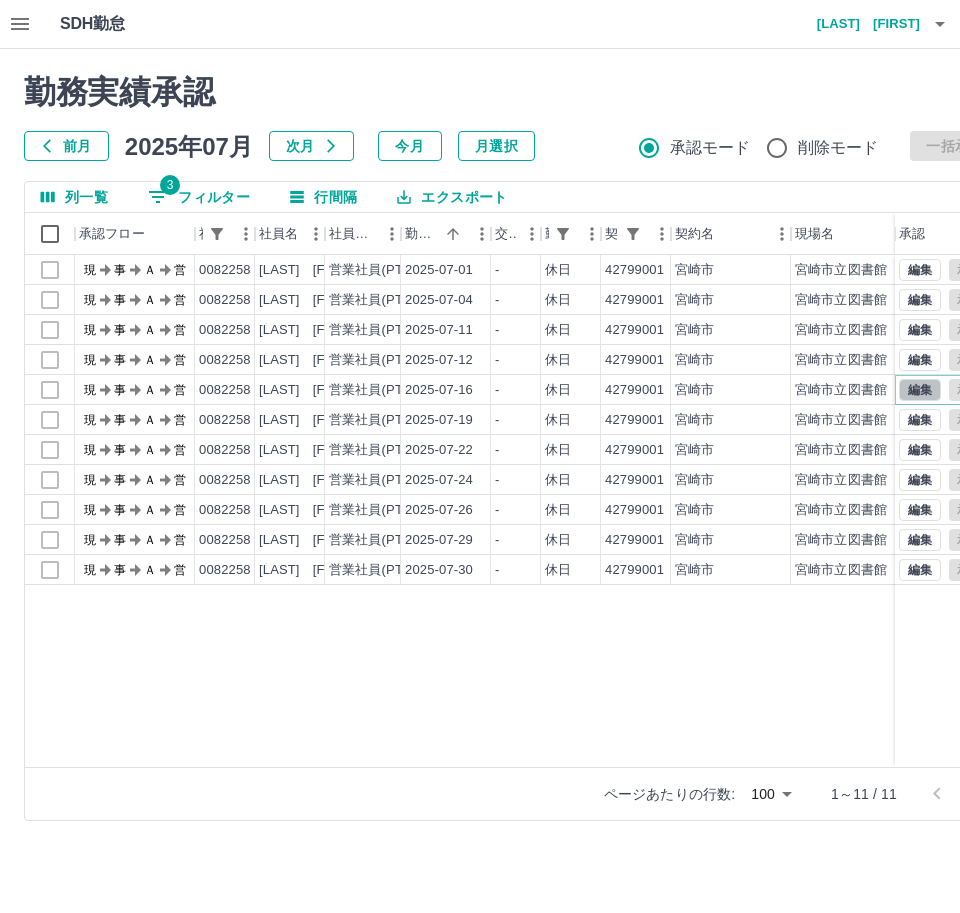 click on "編集" at bounding box center [920, 390] 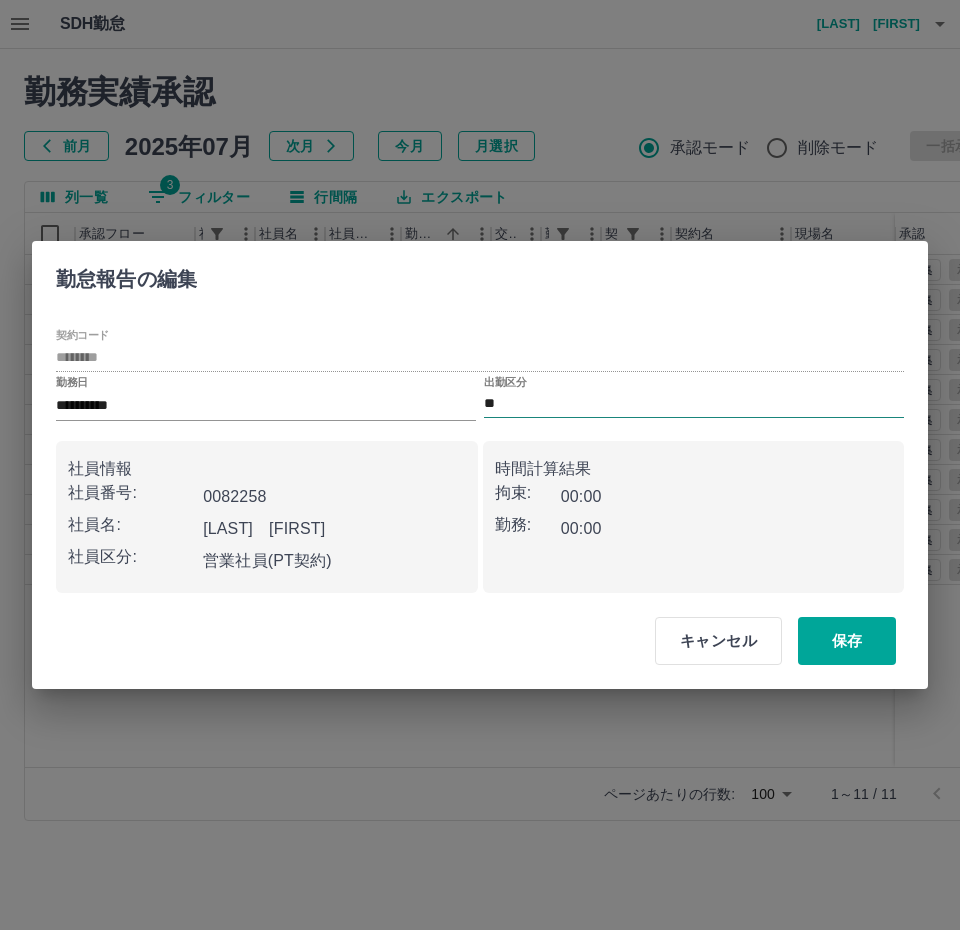 click on "**" at bounding box center (694, 404) 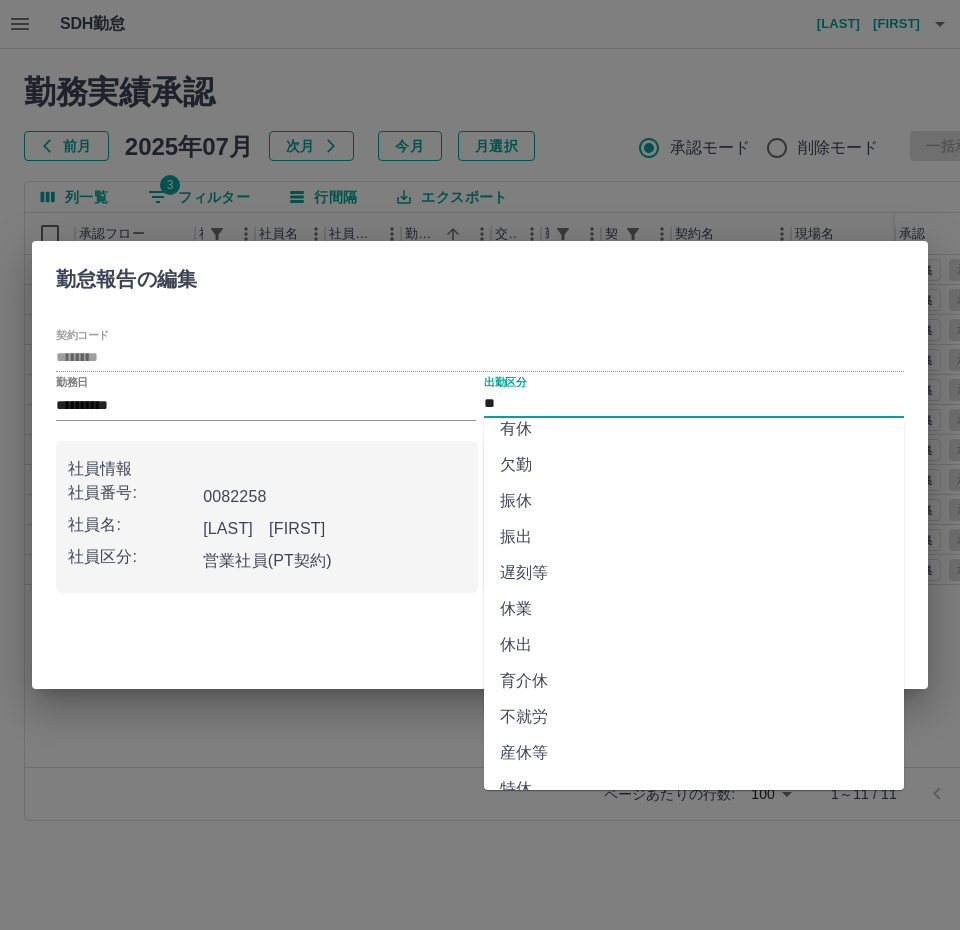 scroll, scrollTop: 292, scrollLeft: 0, axis: vertical 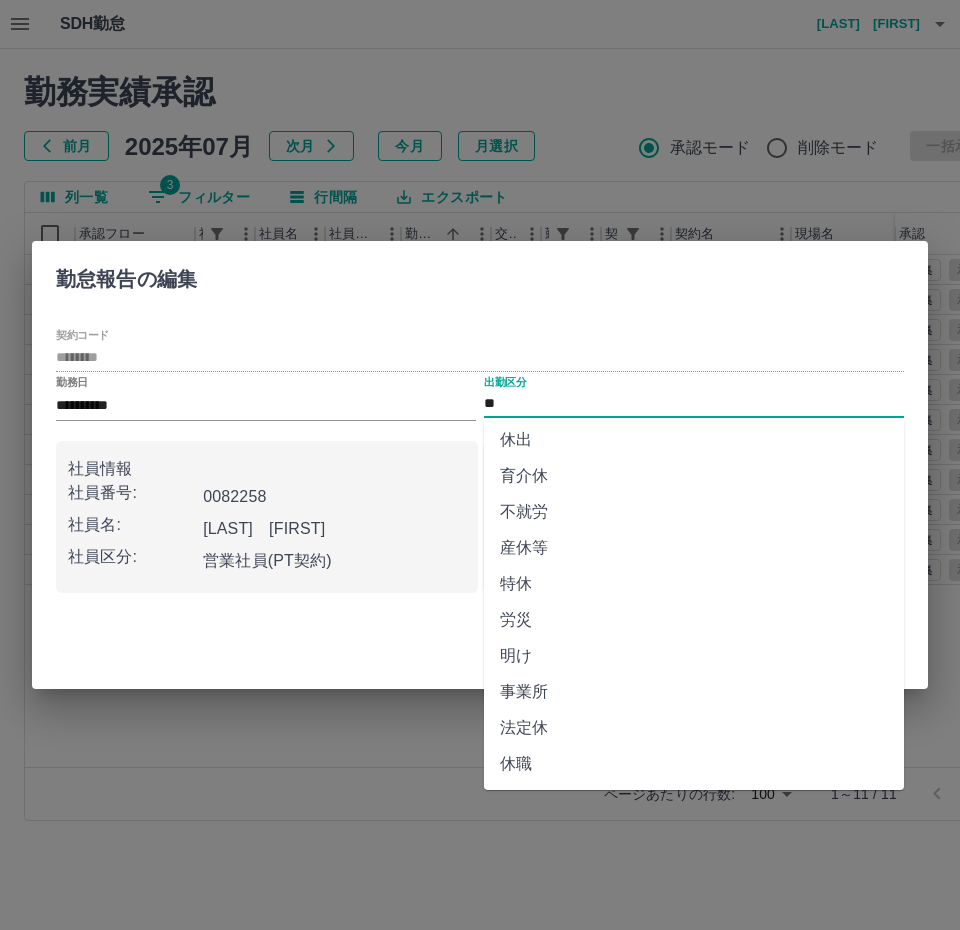 click on "法定休" at bounding box center (694, 728) 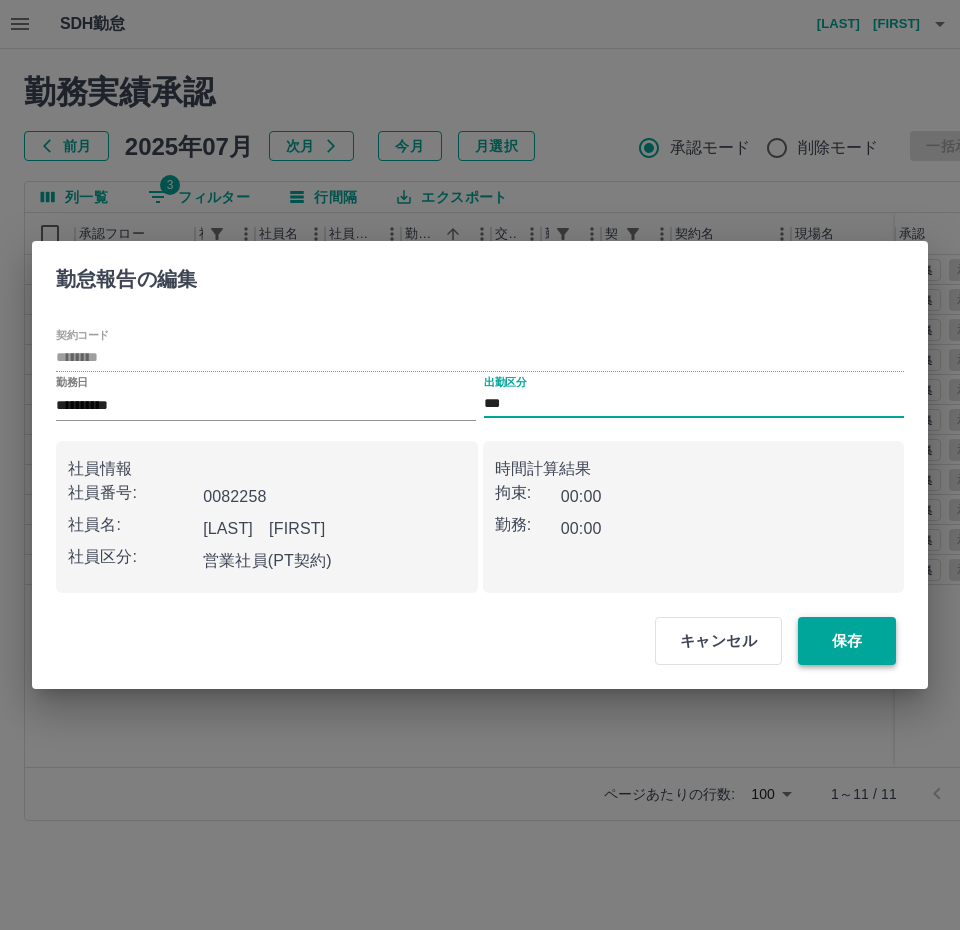 click on "保存" at bounding box center [847, 641] 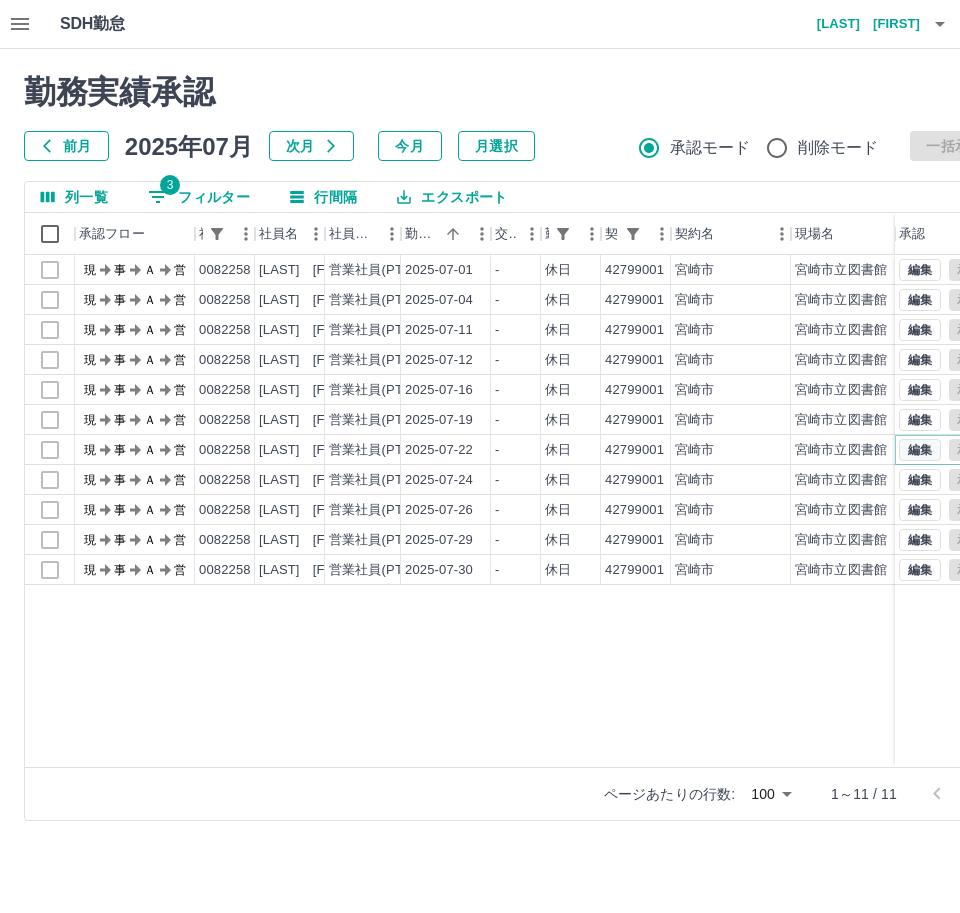 click on "編集 承認 編集 承認 編集 承認 編集 承認 編集 承認 編集 承認 編集 承認 編集 承認 編集 承認 編集 承認 編集 承認" at bounding box center (947, 511) 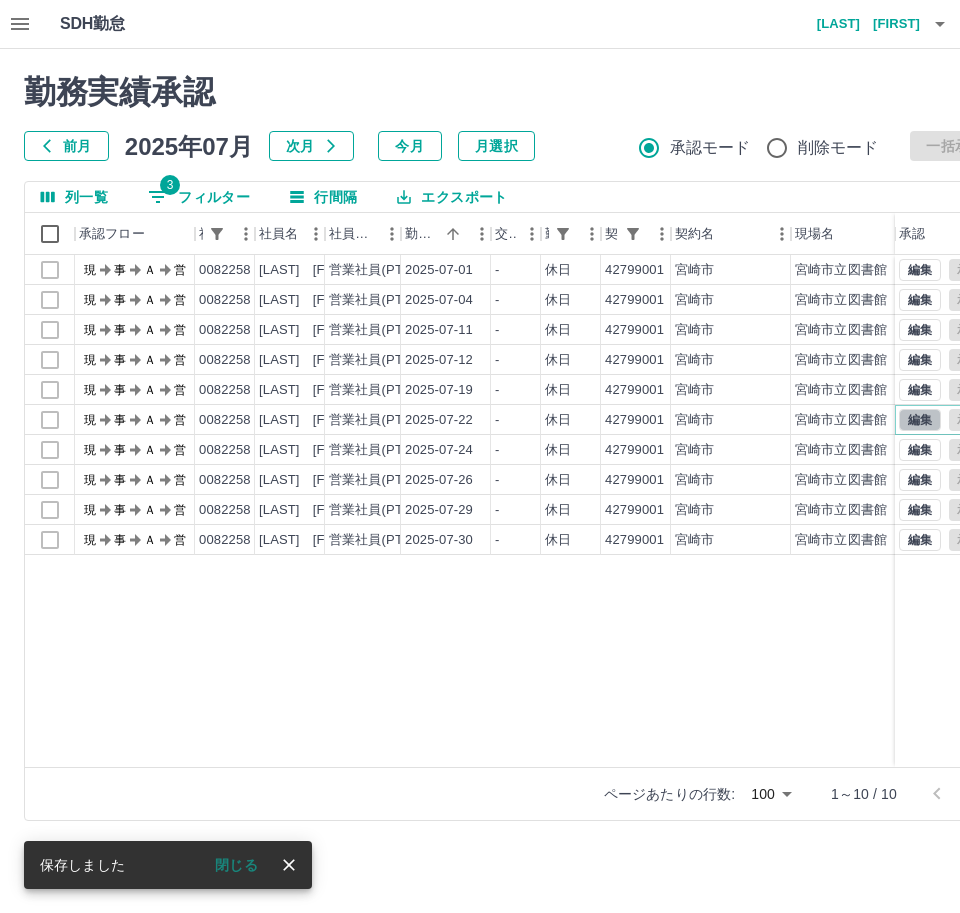 click on "編集" at bounding box center (920, 420) 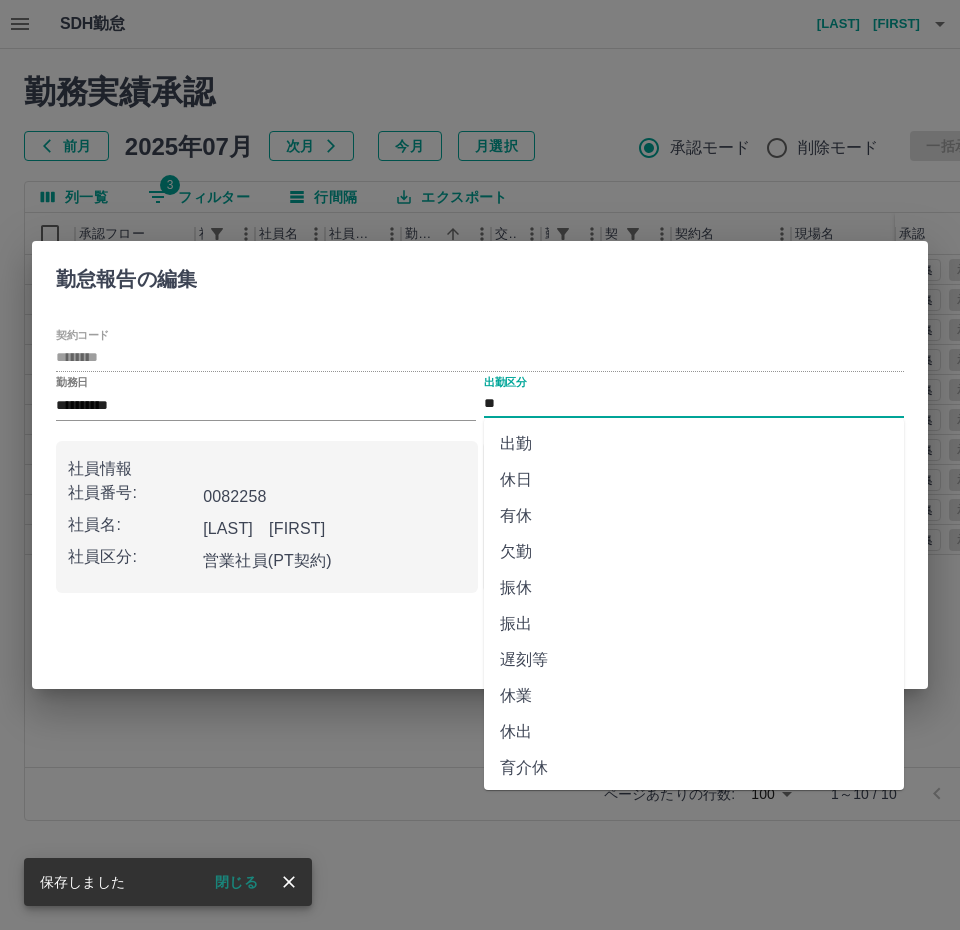 click on "**" at bounding box center (694, 404) 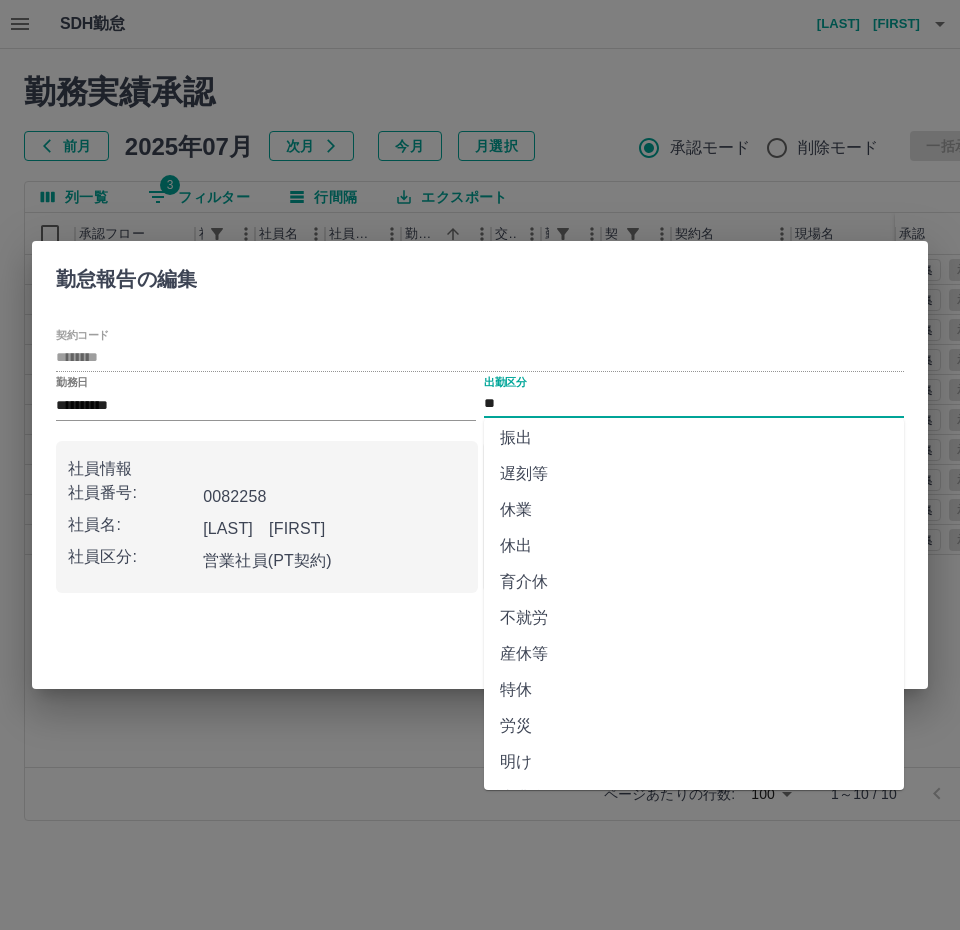 scroll, scrollTop: 292, scrollLeft: 0, axis: vertical 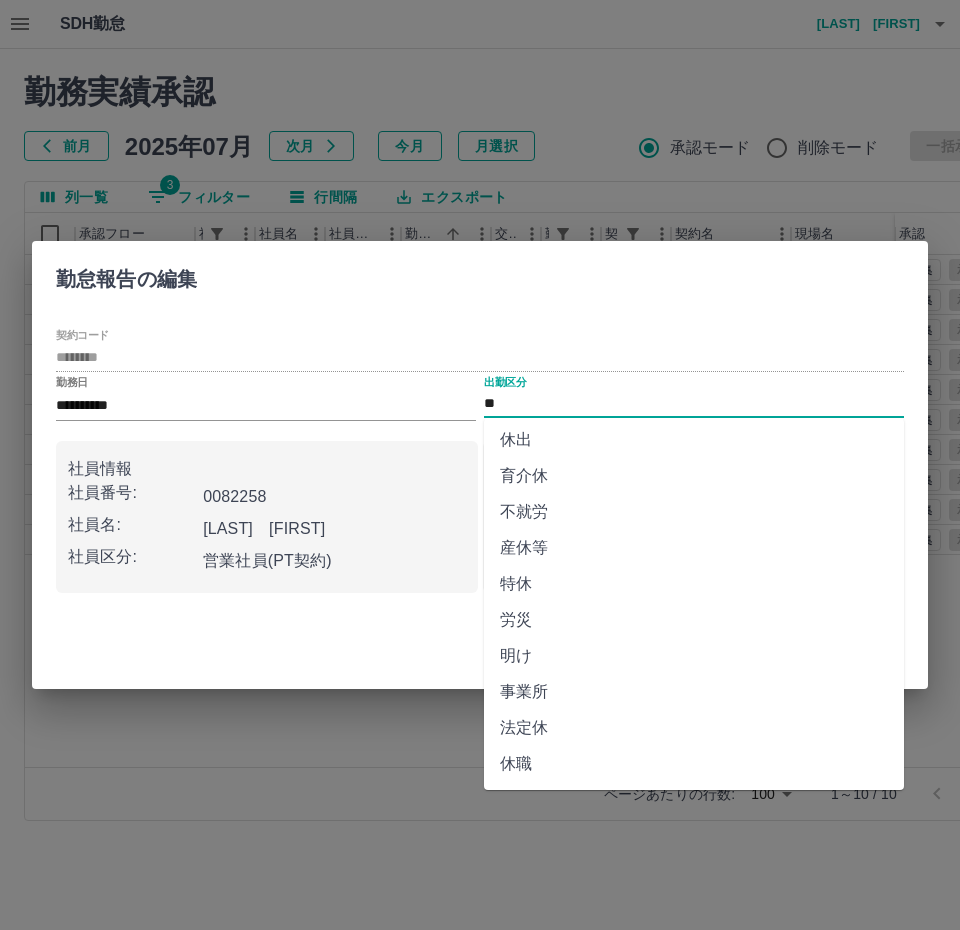 click on "法定休" at bounding box center [694, 728] 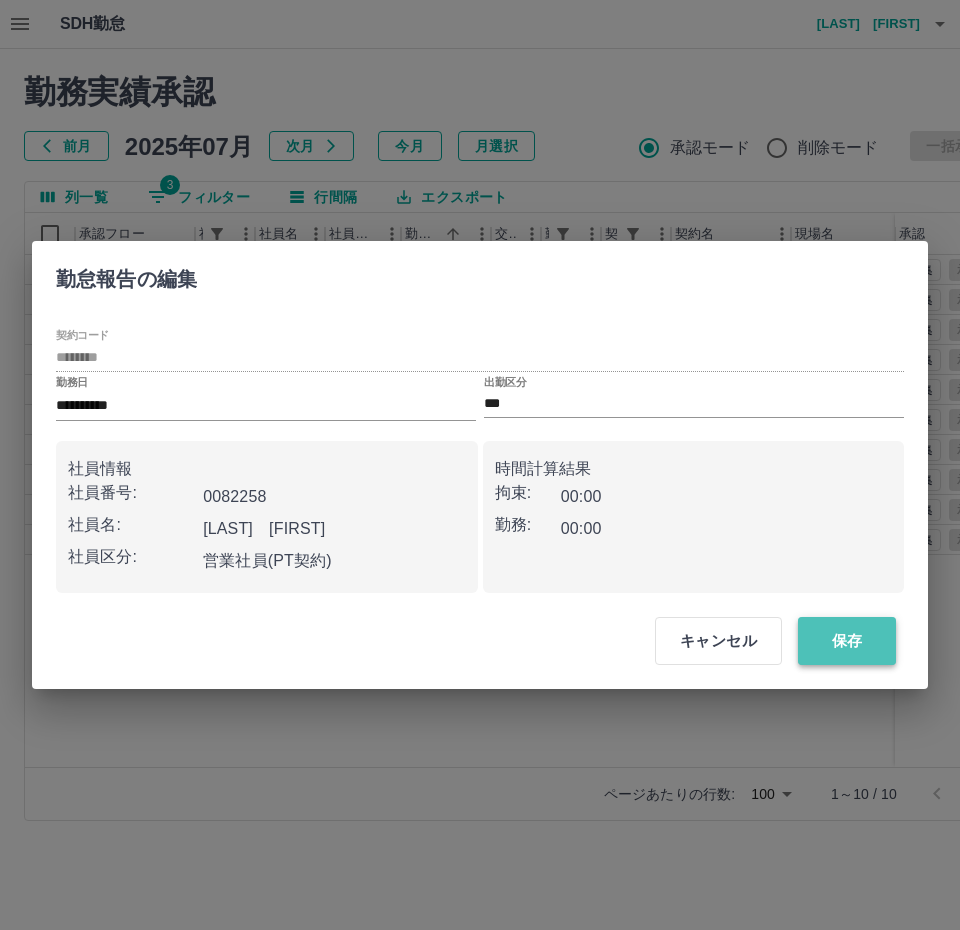click on "保存" at bounding box center [847, 641] 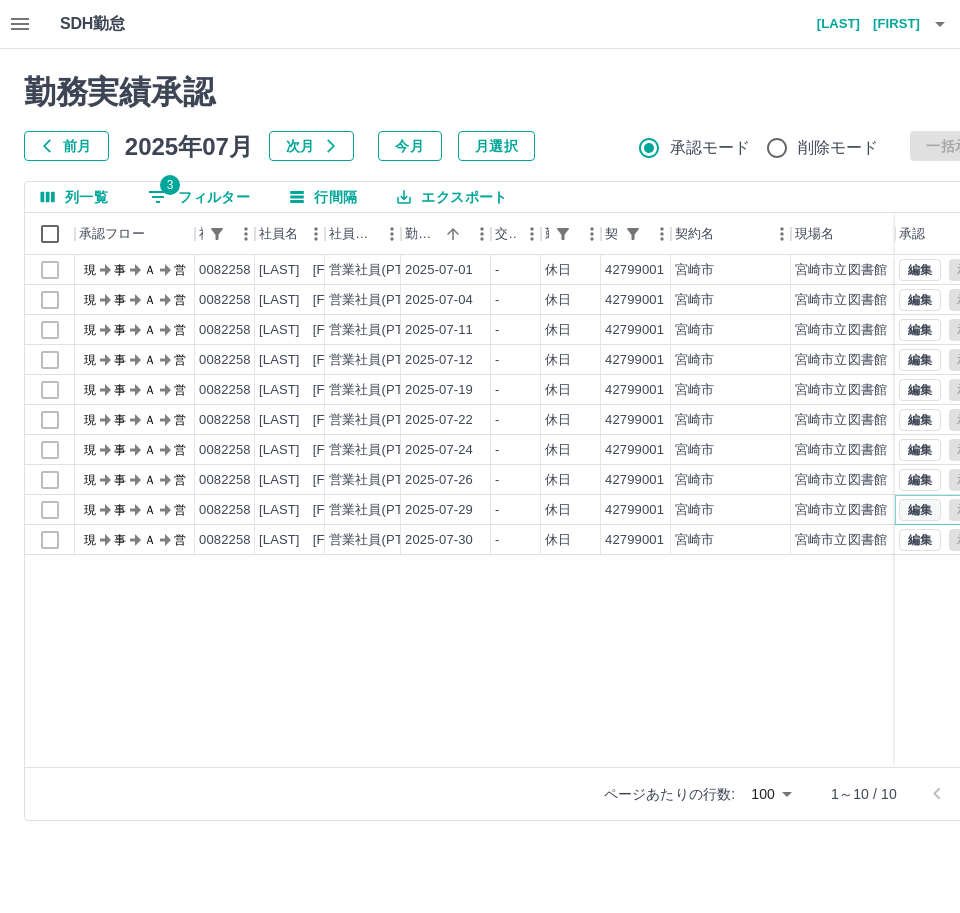 click on "編集" at bounding box center (920, 510) 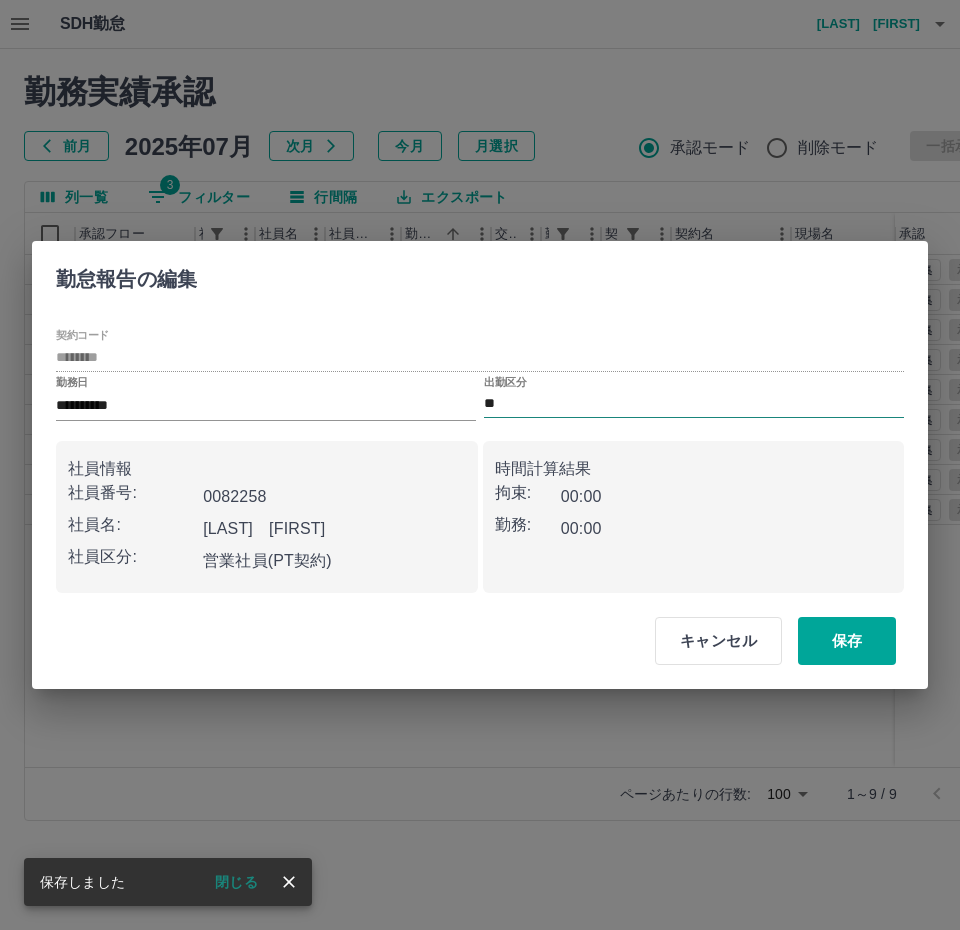 click on "**" at bounding box center (694, 404) 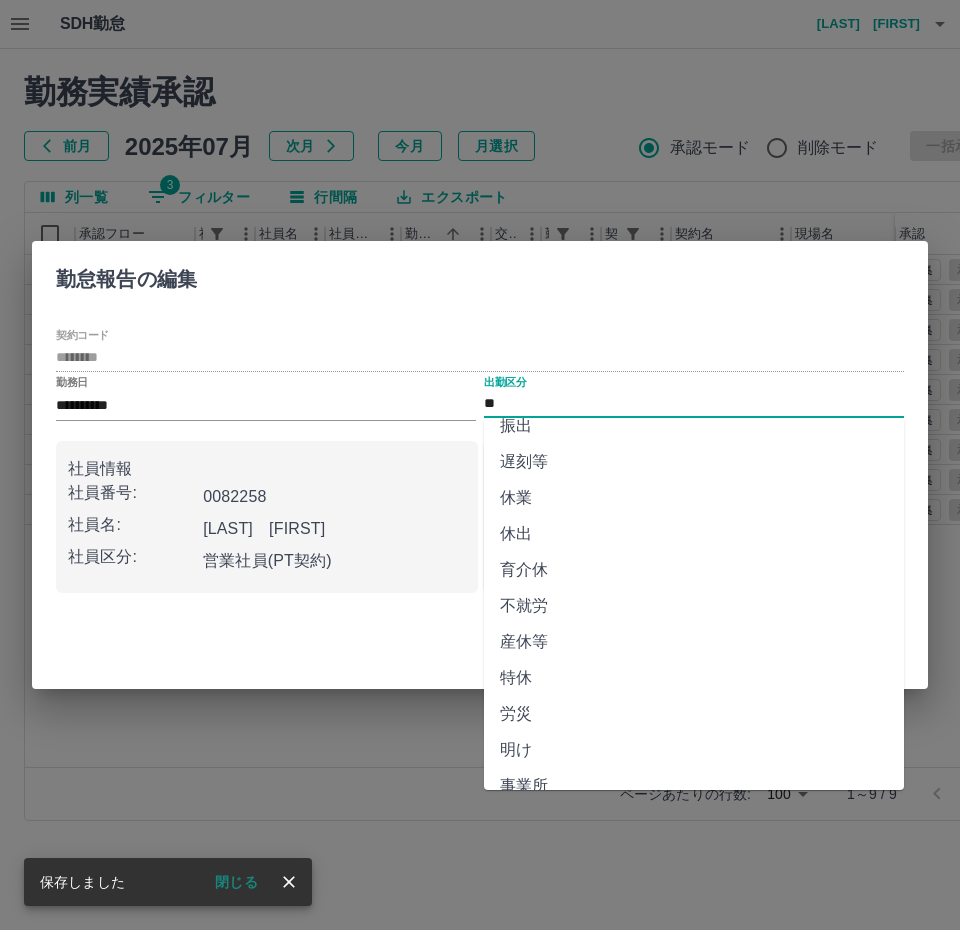 scroll, scrollTop: 292, scrollLeft: 0, axis: vertical 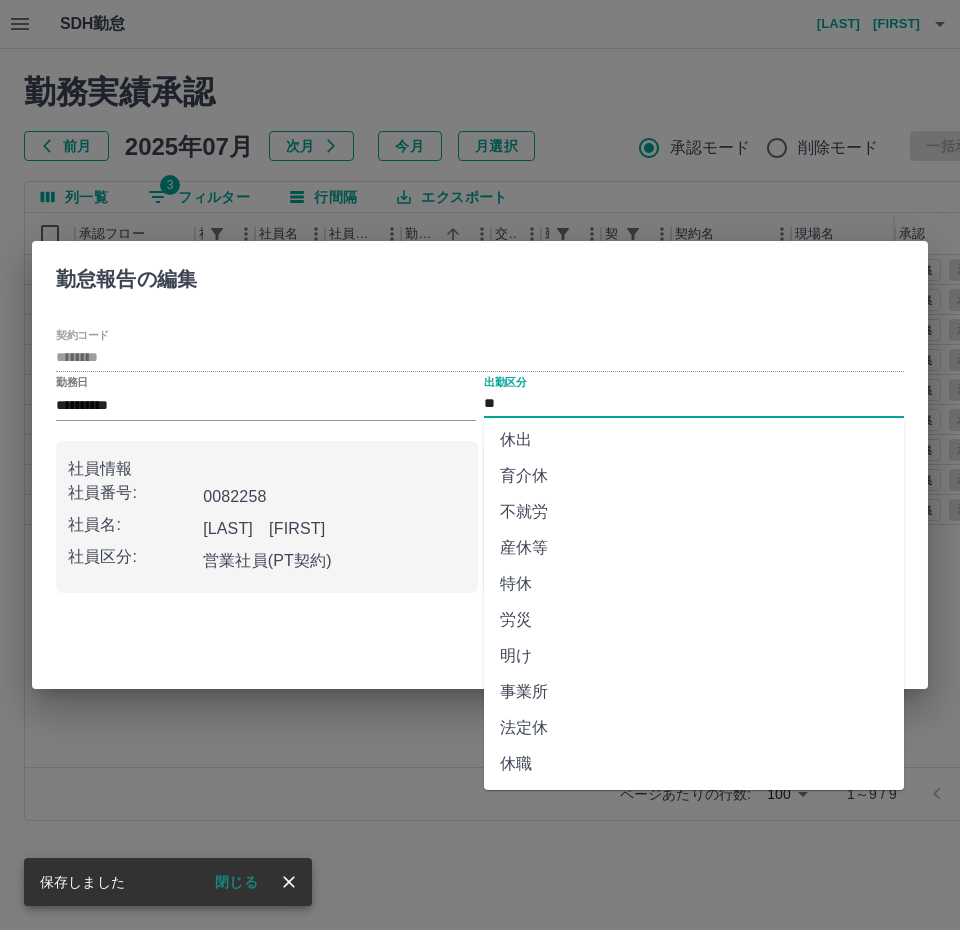 click on "法定休" at bounding box center (694, 728) 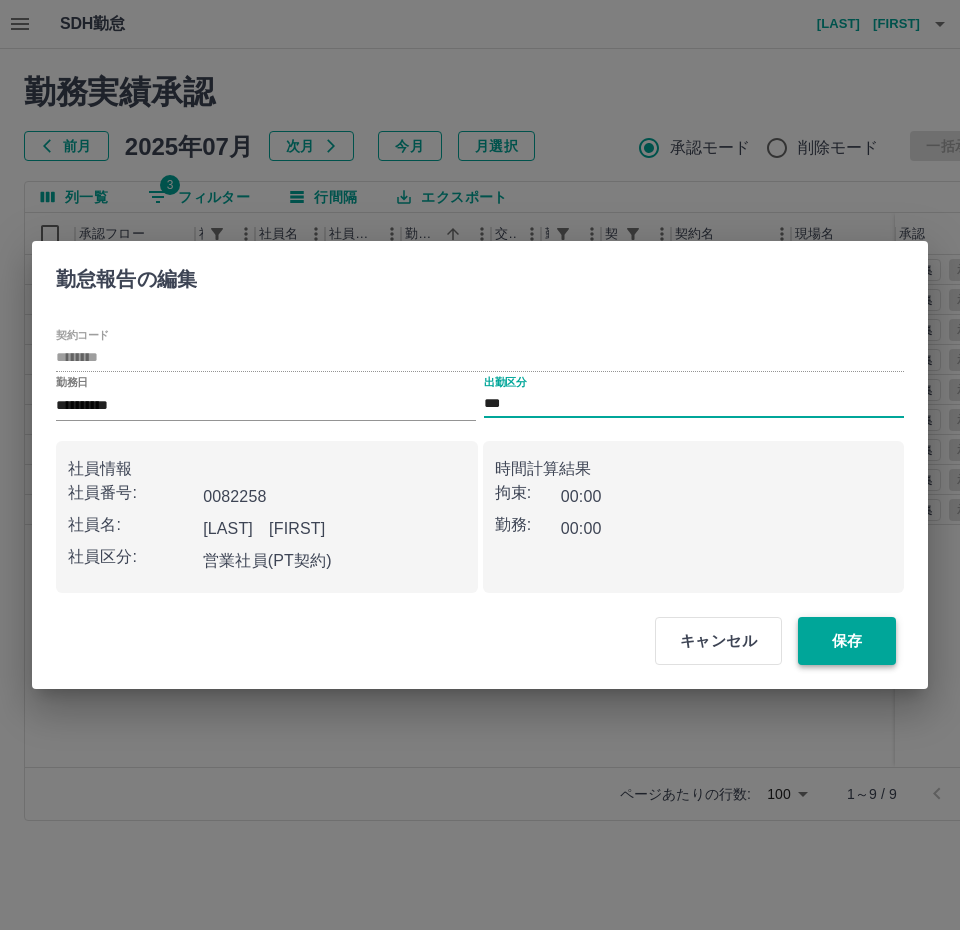 click on "保存" at bounding box center [847, 641] 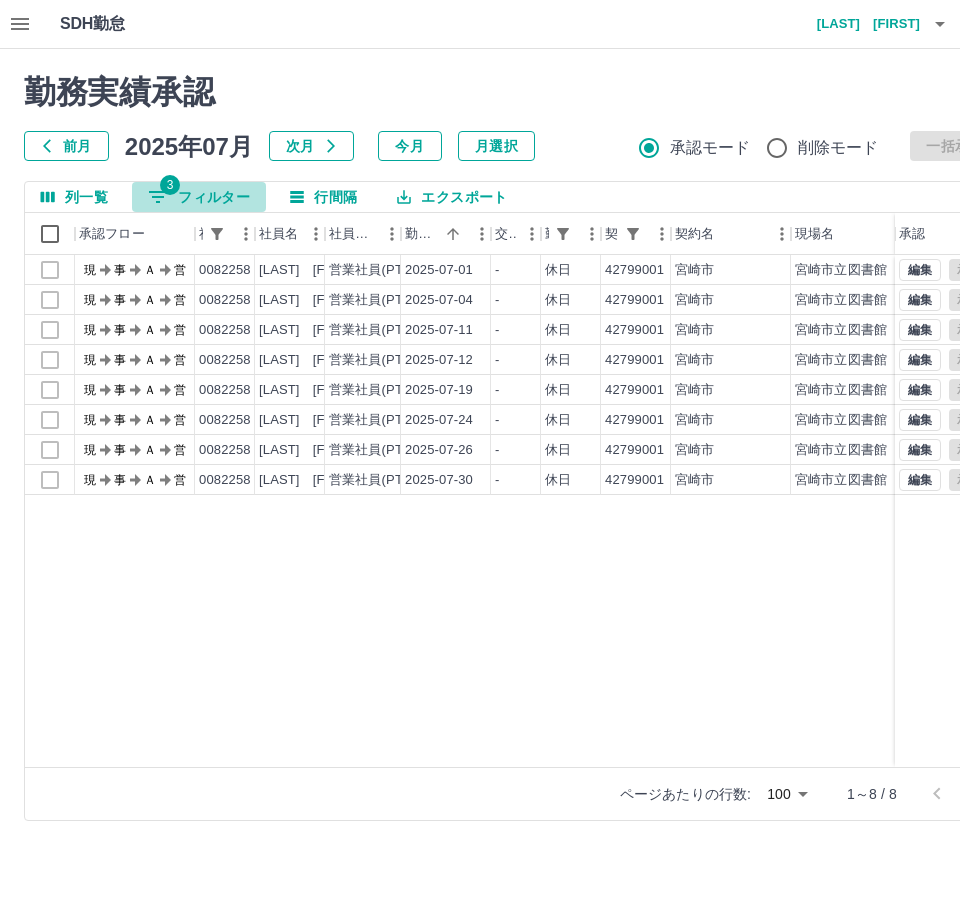 click on "3 フィルター" at bounding box center [199, 197] 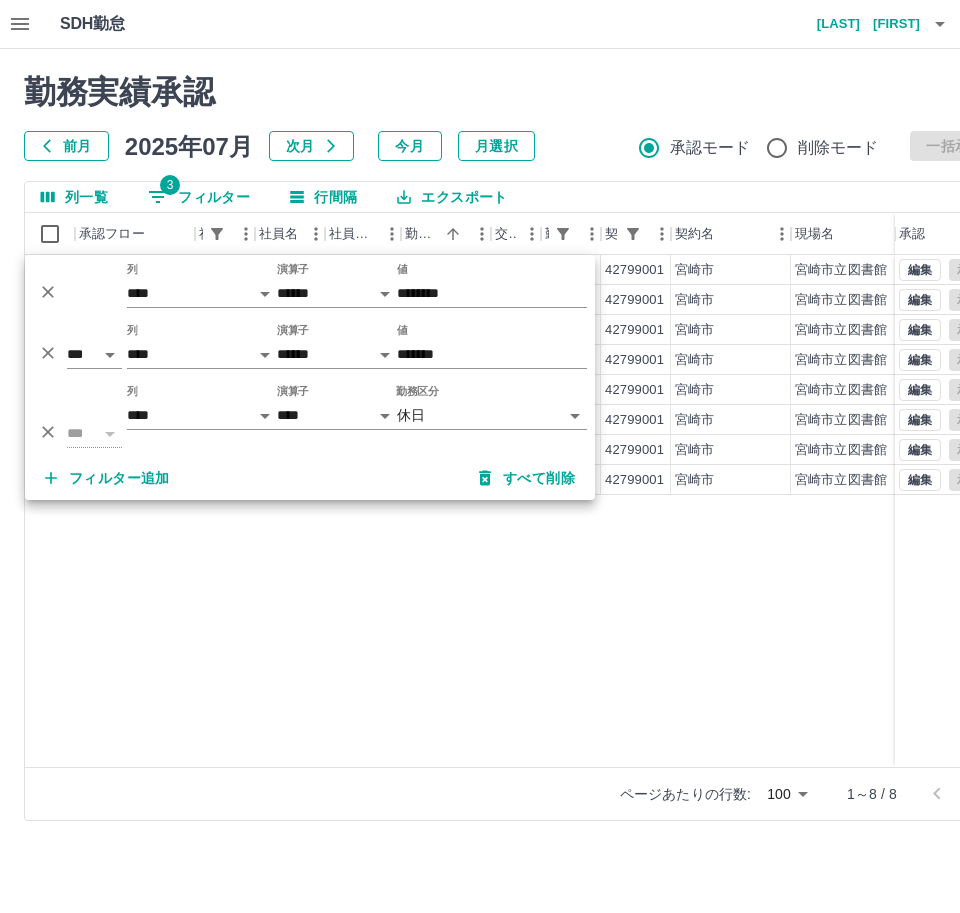 click on "SDH勤怠 [LAST]　[FIRST] 勤務実績承認 前月 2025年07月 次月 今月 月選択 承認モード 削除モード 一括承認 列一覧 3 フィルター 行間隔 エクスポート 承認フロー 社員番号 社員名 社員区分 勤務日 交通費 勤務区分 契約コード 契約名 現場名 始業 終業 休憩 所定開始 所定終業 承認 現 事 Ａ 営 [NUMBER] [LAST]　[FIRST] 営業社員(PT契約) [DATE]  -  休日 [NUMBER] [CITY] [CITY]図書館 - - - - - 現 事 Ａ 営 [NUMBER] [LAST]　[FIRST] 営業社員(PT契約) [DATE]  -  休日 [NUMBER] [CITY] [CITY]図書館 - - - - - 現 事 Ａ 営 [NUMBER] [LAST]　[FIRST] 営業社員(PT契約) [DATE]  -  休日 [NUMBER] [CITY] [CITY]図書館 - - - - - 現 事 Ａ 営 [NUMBER] [LAST]　[FIRST] 営業社員(PT契約) [DATE]  -  休日 [NUMBER] [CITY] [CITY]図書館 - - - - - 現 事 Ａ 営 [NUMBER] [LAST]　[FIRST] 営業社員(PT契約) [DATE]  -  休日 [NUMBER] [CITY] - - -" at bounding box center [480, 422] 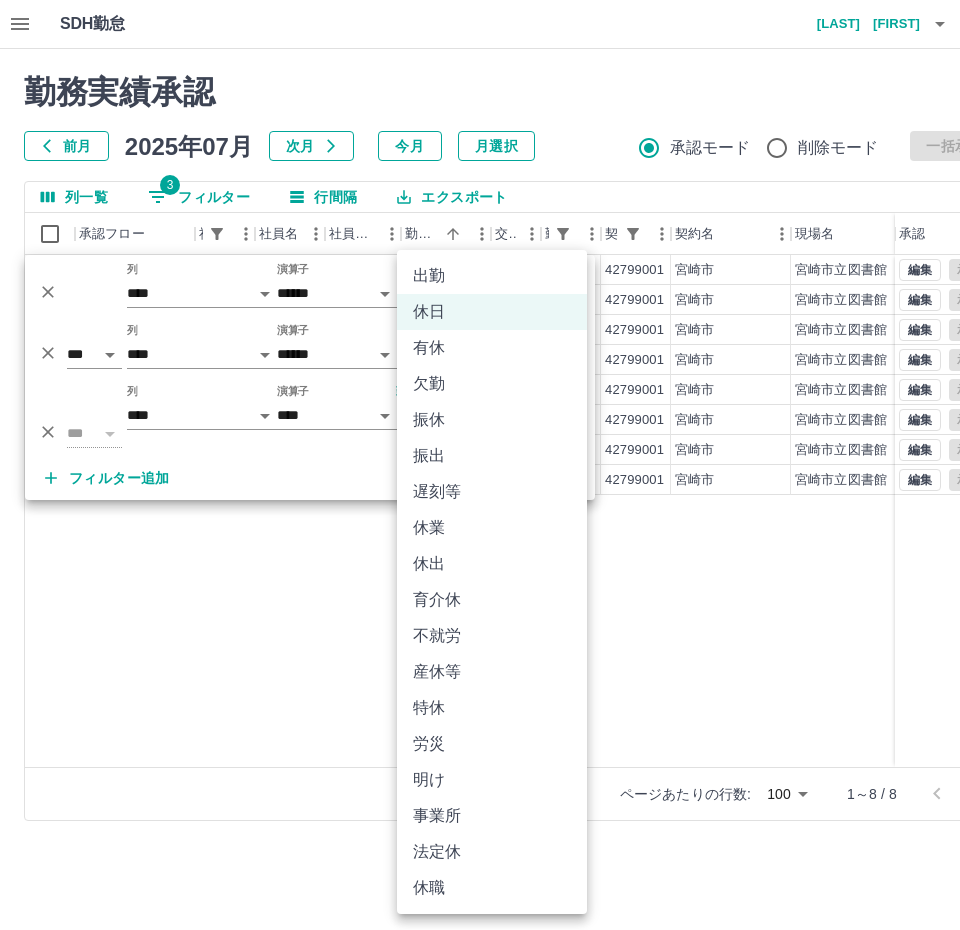 click on "有休" at bounding box center (492, 348) 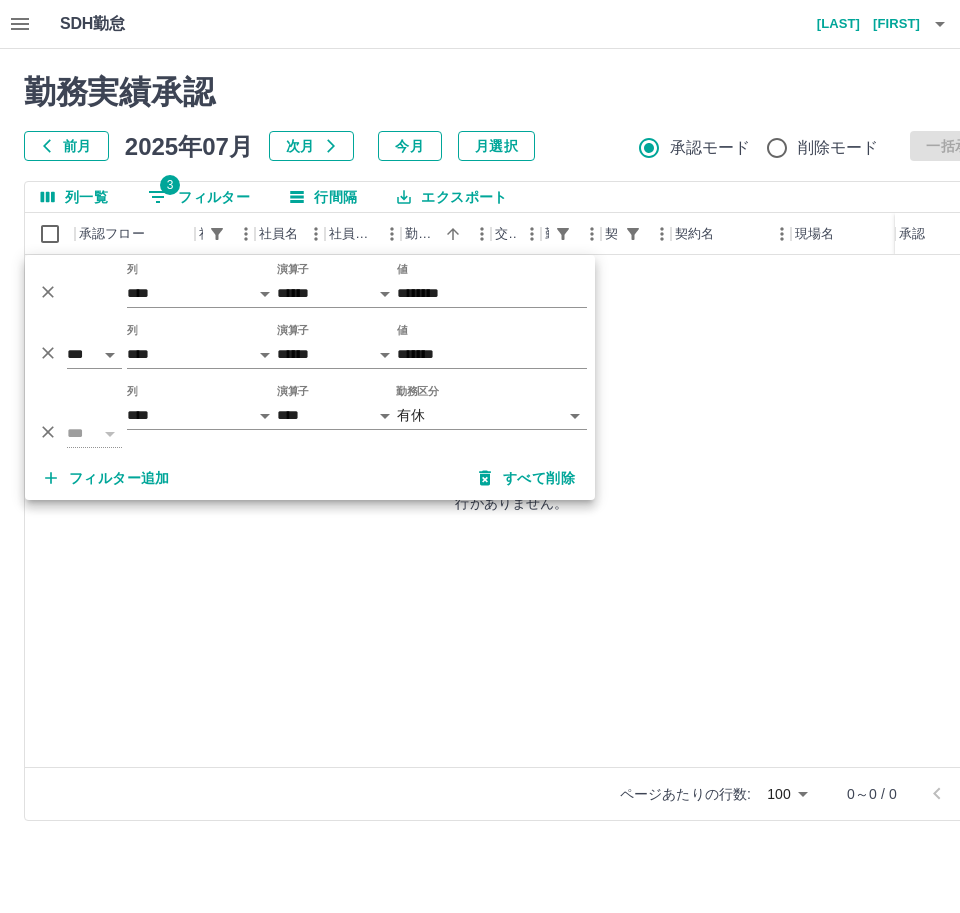 click on "行がありません。" at bounding box center (512, 502) 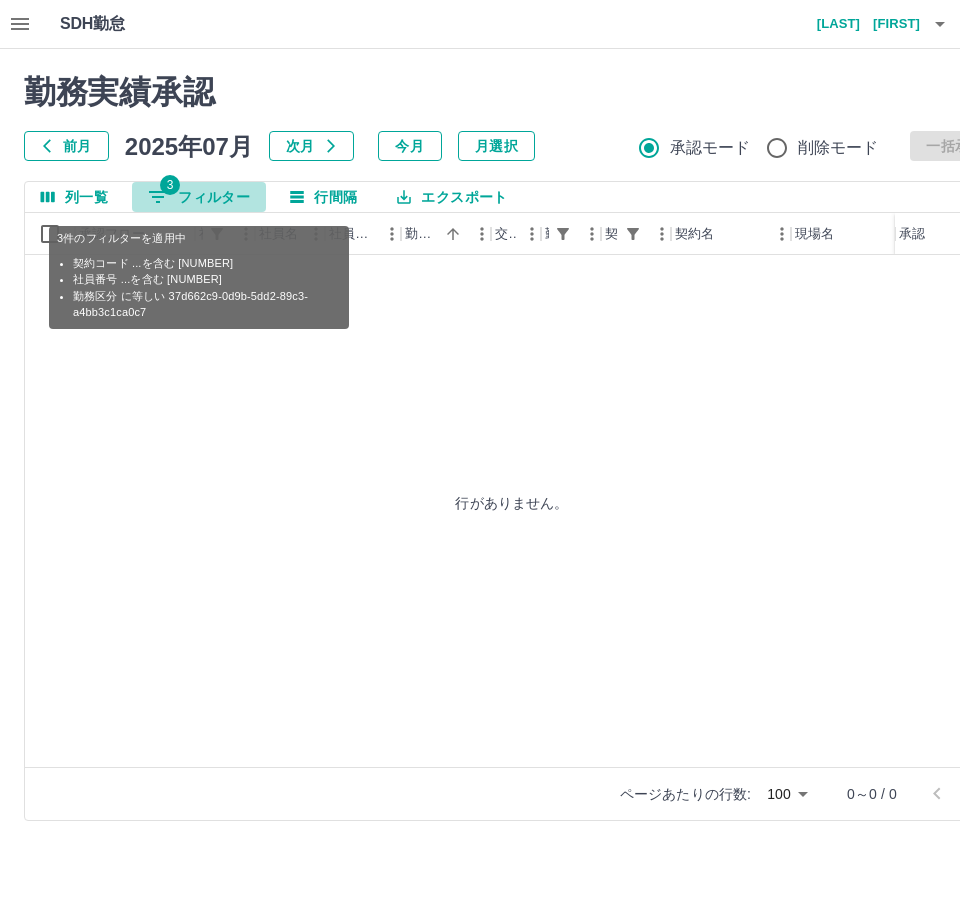 click on "3 フィルター" at bounding box center (199, 197) 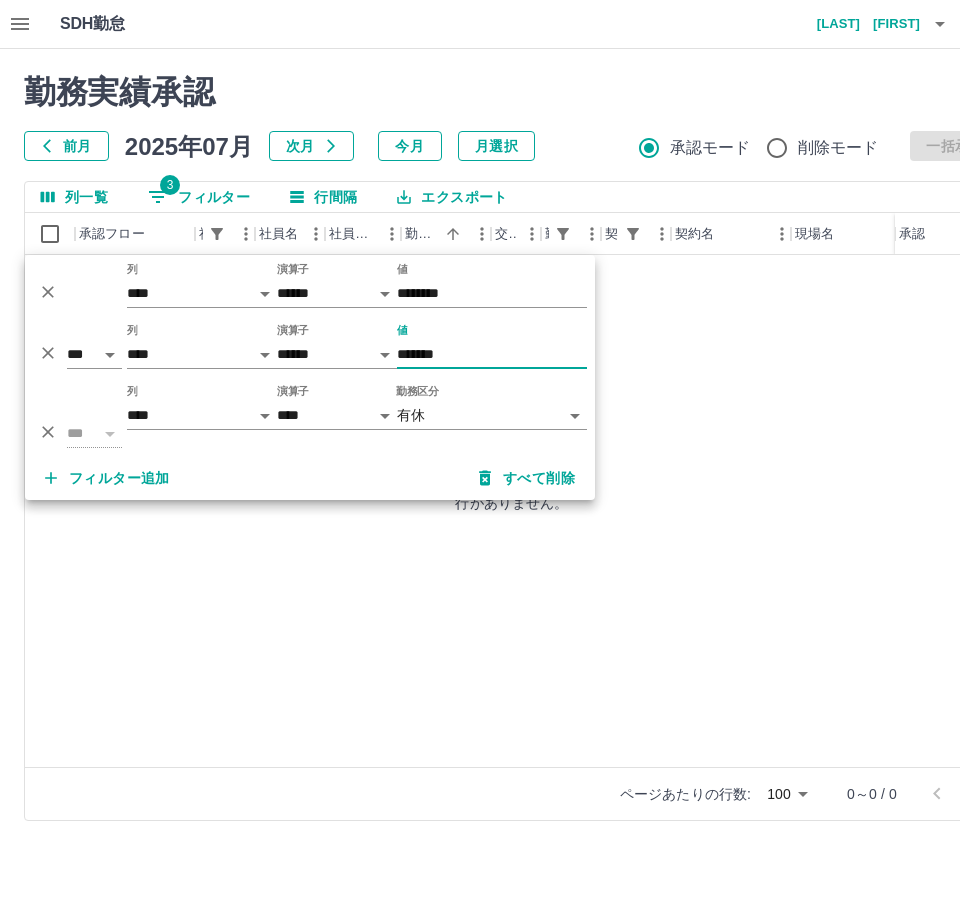click on "*******" at bounding box center [492, 354] 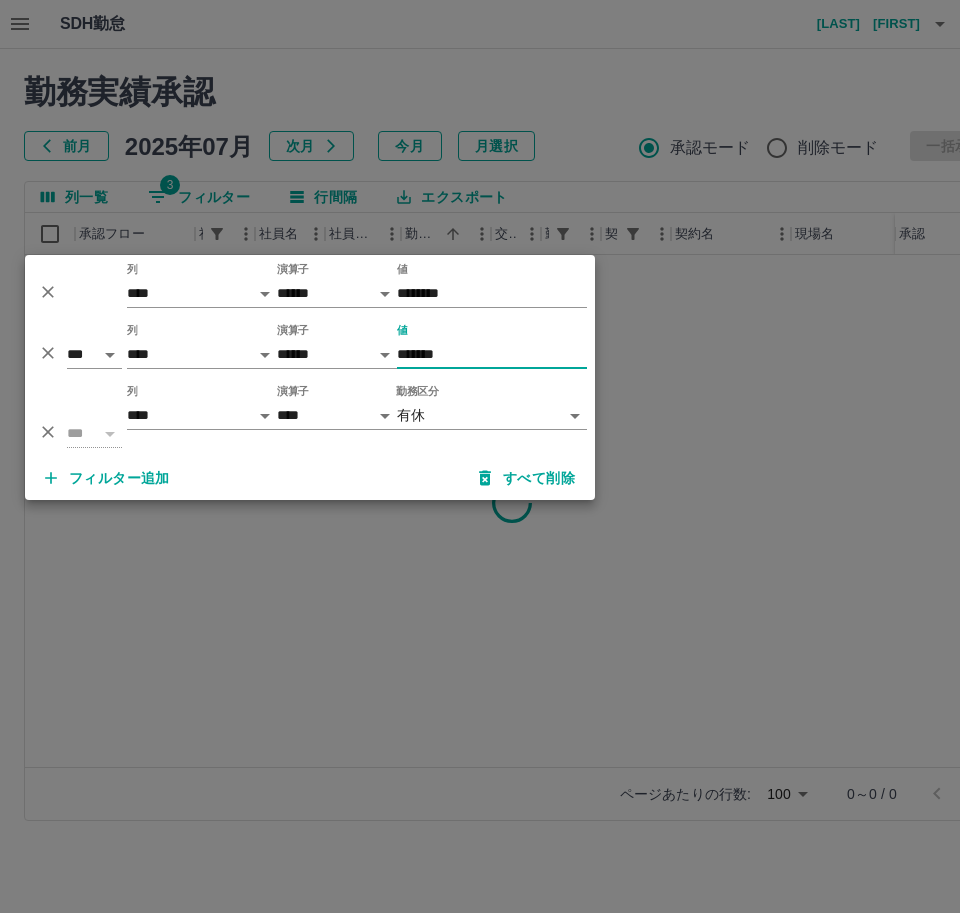 type on "*******" 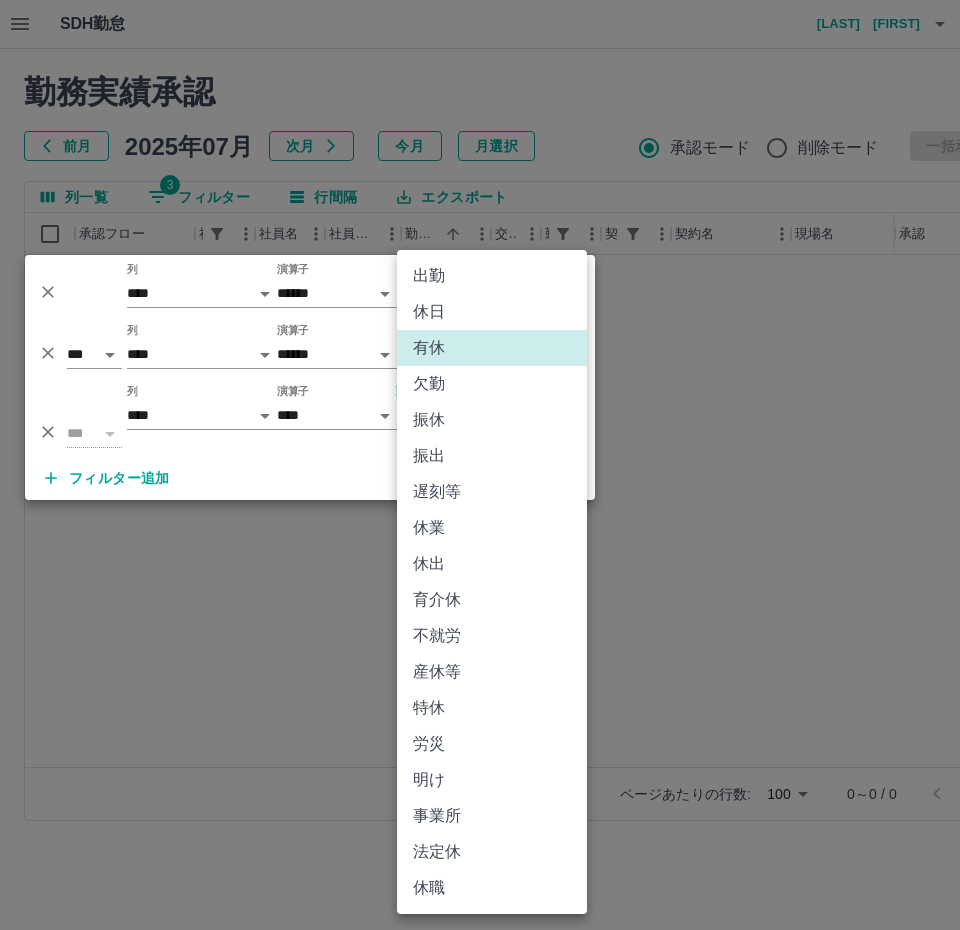 click on "**********" at bounding box center [480, 422] 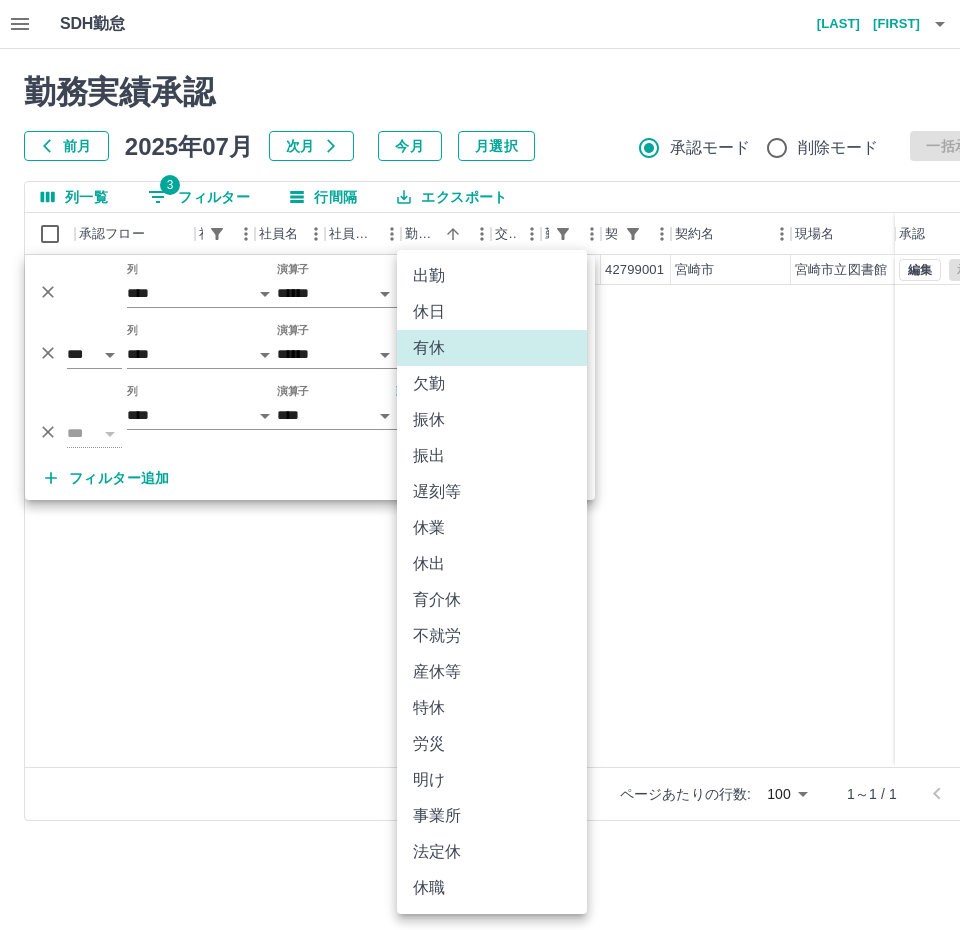 click on "SDH勤怠 安武　和美 勤務実績承認 前月 2025年07月 次月 今月 月選択 承認モード 削除モード 一括承認 列一覧 3 フィルター 行間隔 エクスポート 承認フロー 社員番号 社員名 社員区分 勤務日 交通費 勤務区分 契約コード 契約名 現場名 始業 終業 休憩 所定開始 所定終業 承認 現 事 Ａ 営 0082259 山田　幸紀 営業社員(PT契約) 2025-07-25  -  有休 42799001 宮崎市 宮崎市立図書館 - - - 08:30 17:00 編集 承認 ページあたりの行数: 100 *** 1～1 / 1 SDH勤怠 *** ** 列 **** *** **** *** *** **** ***** *** *** ** ** ** **** **** **** ** ** *** **** ***** 演算子 ****** ******* 値 ******** *** ** 列 **** *** **** *** *** **** ***** *** *** ** ** ** **** **** **** ** ** *** **** ***** 演算子 ****** ******* 値 ******* *** ** 列 **** *** **** *** *** **** ***** *** *** ** ** ** **** **** **** ** ** *** **** ***** 演算子 **** ****** 勤務区分 有休 フィルター追加 出勤 休日" at bounding box center (480, 422) 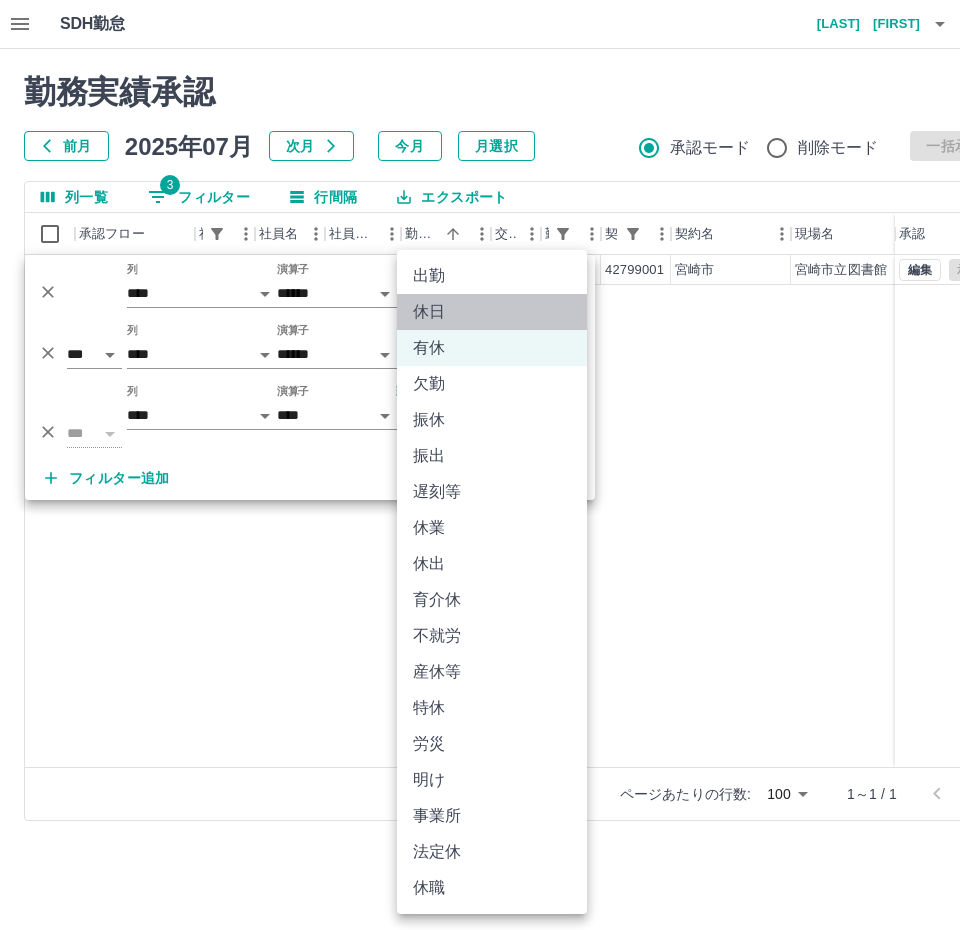 click on "休日" at bounding box center [492, 312] 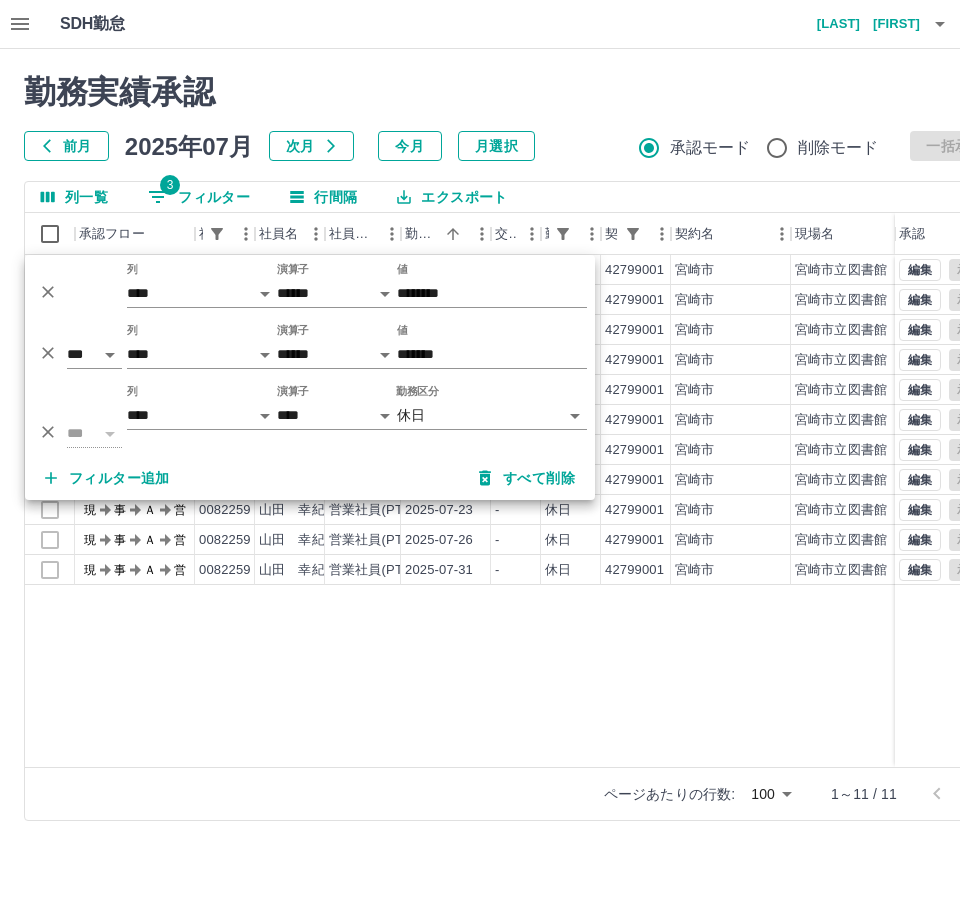 click on "現 事 Ａ 営 0082259 [LAST] [LAST] 営業社員(PT契約) [DATE]  -  休日 42799001 [CITY] [CITY]図書館 - - - - - 現 事 Ａ 営 0082259 [LAST] [LAST] 営業社員(PT契約) [DATE]  -  休日 42799001 [CITY] [CITY]図書館 - - - - - 現 事 Ａ 営 0082259 [LAST] [LAST] 営業社員(PT契約) [DATE]  -  休日 42799001 [CITY] [CITY]図書館 - - - - - 現 事 Ａ 営 0082259 [LAST] [LAST] 営業社員(PT契約) [DATE]  -  休日 42799001 [CITY] [CITY]図書館 - - - - - 現 事 Ａ 営 0082259 [LAST] [LAST] 営業社員(PT契約) [DATE]  -  休日 42799001 [CITY] [CITY]図書館 - - - - - 現 事 Ａ 営 0082259 [LAST] [LAST] 営業社員(PT契約) [DATE]  -  休日 42799001 [CITY] [CITY]図書館 - - - - - 現 事 Ａ 営 0082259 [LAST] [LAST] 営業社員(PT契約) [DATE]  -  休日 42799001 [CITY] [CITY]図書館 - - - - - 現 事 Ａ 営 0082259 [LAST] [LAST] 営業社員(PT契約)  -  - - -" at bounding box center (898, 511) 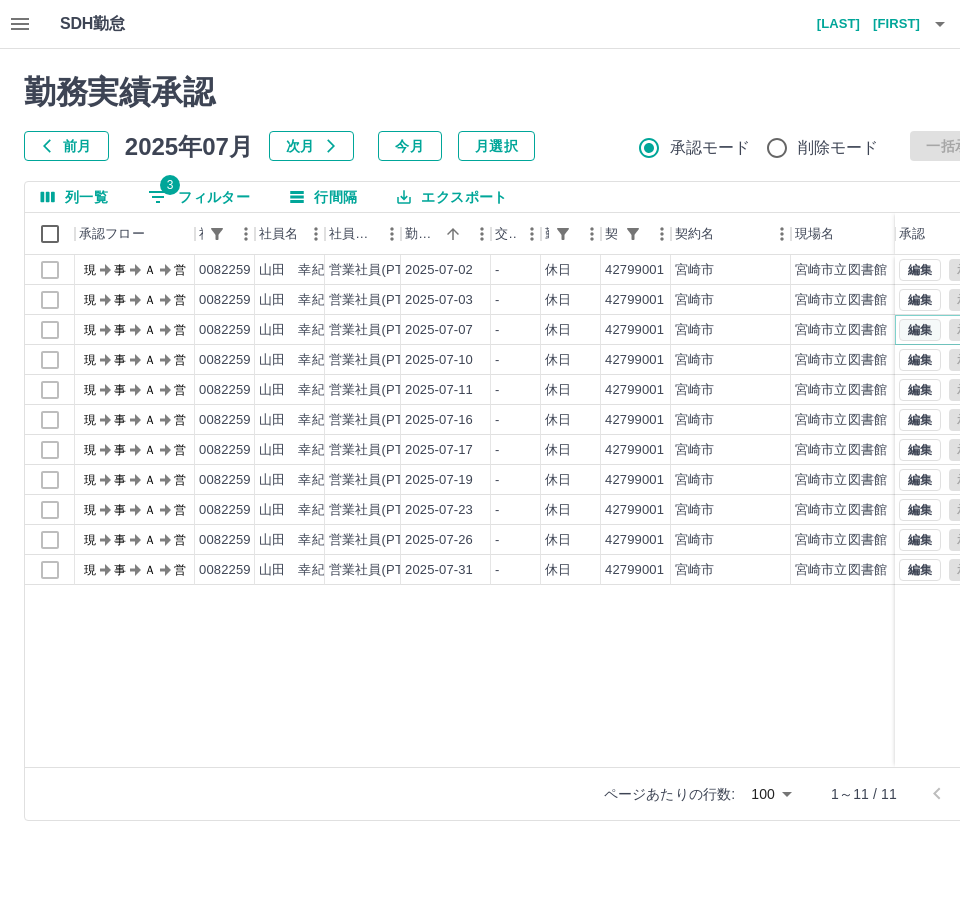 click on "編集" at bounding box center [920, 330] 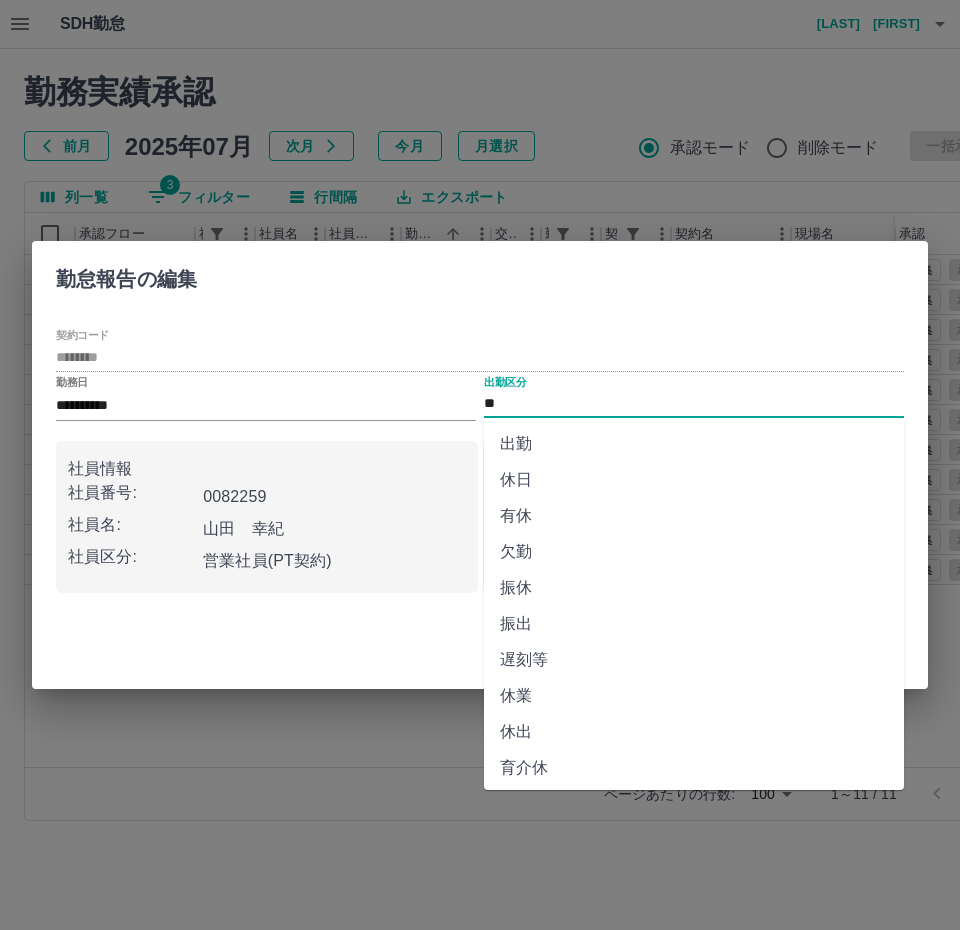 click on "**" at bounding box center (694, 404) 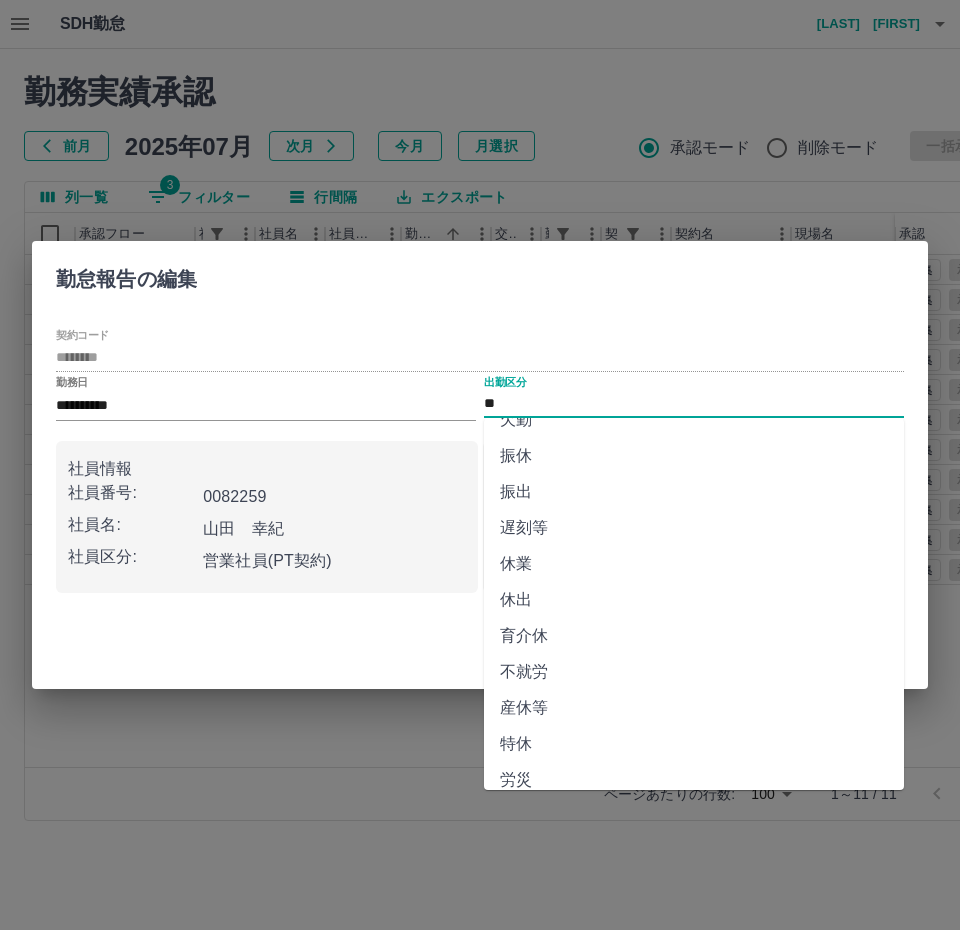 scroll, scrollTop: 292, scrollLeft: 0, axis: vertical 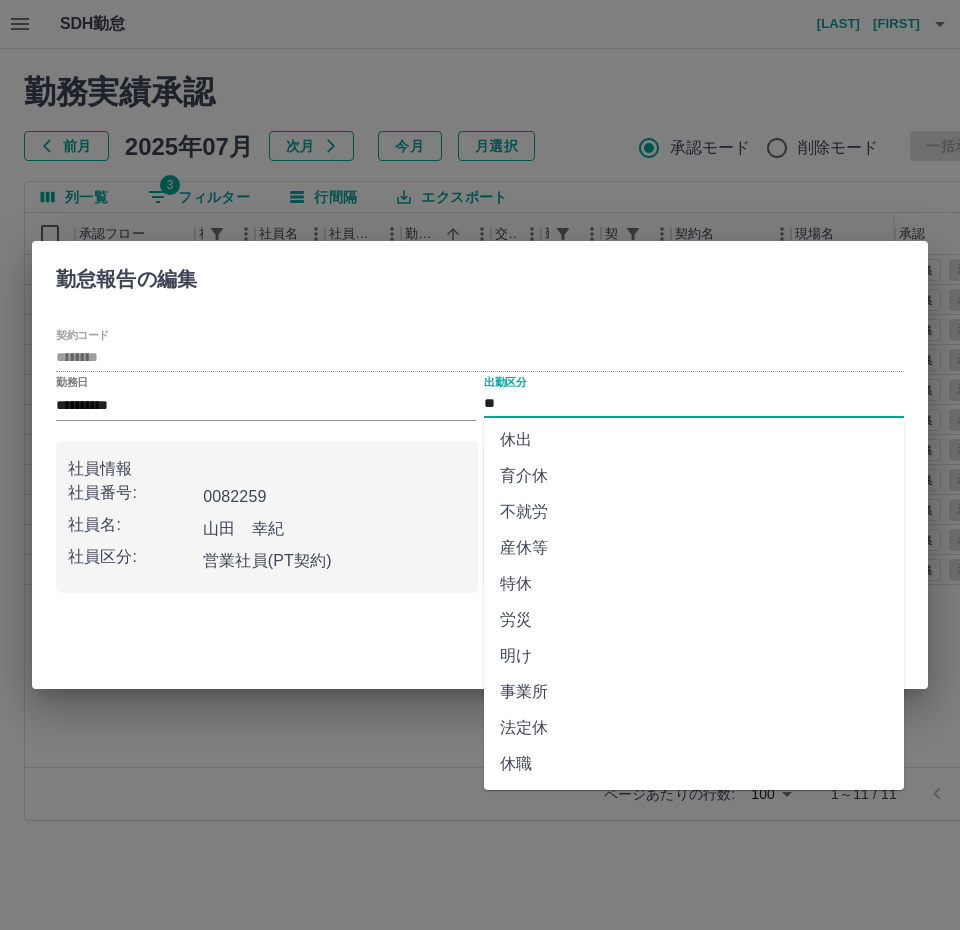 click on "法定休" at bounding box center (694, 728) 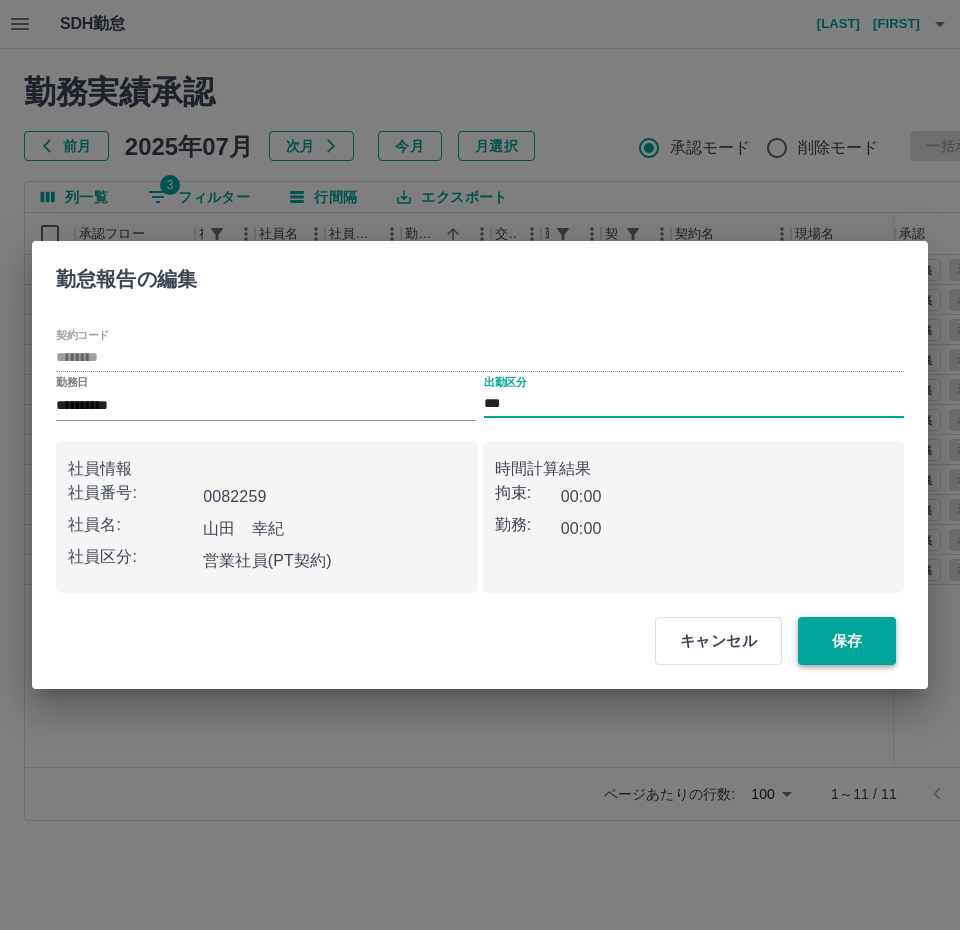 click on "保存" at bounding box center [847, 641] 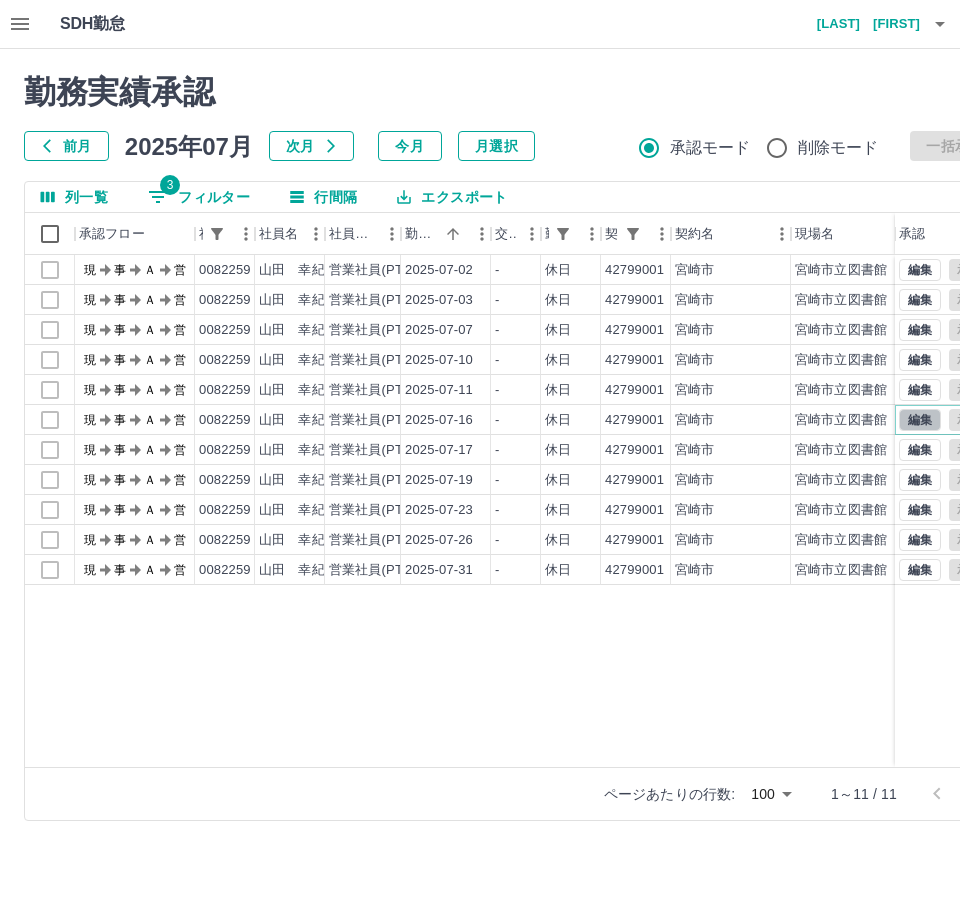click on "編集" at bounding box center [920, 420] 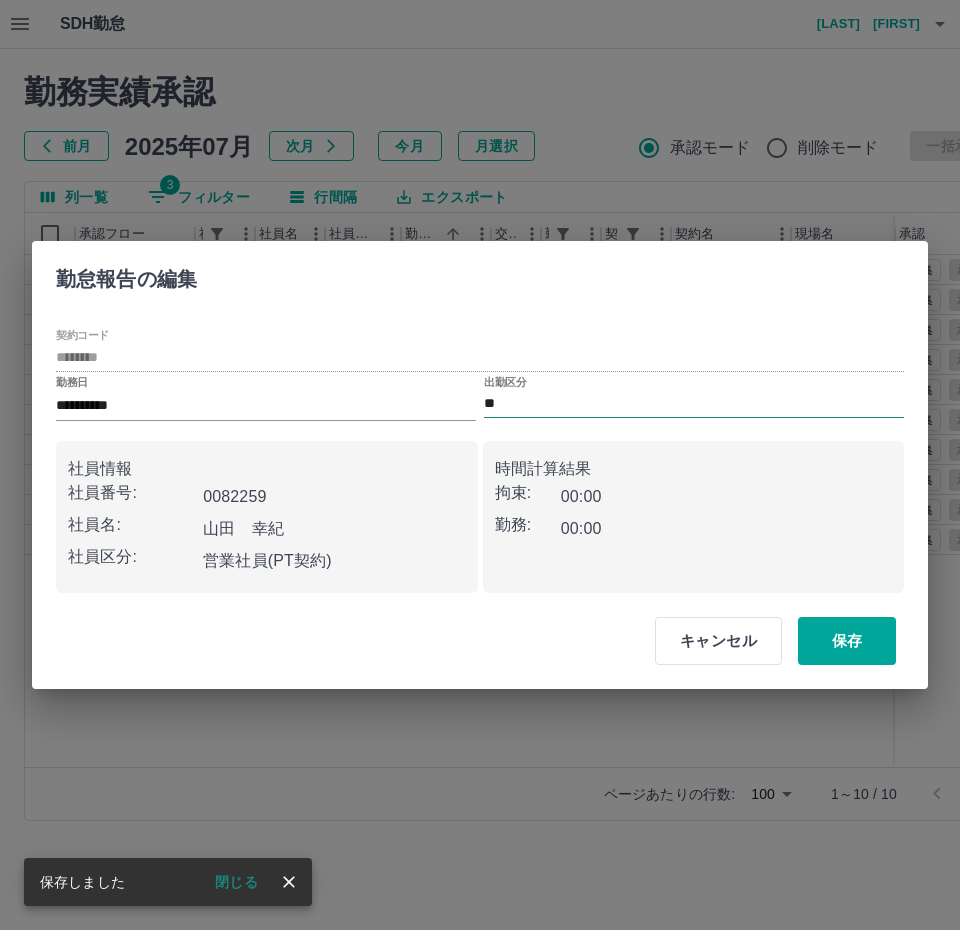 click on "**" at bounding box center [694, 404] 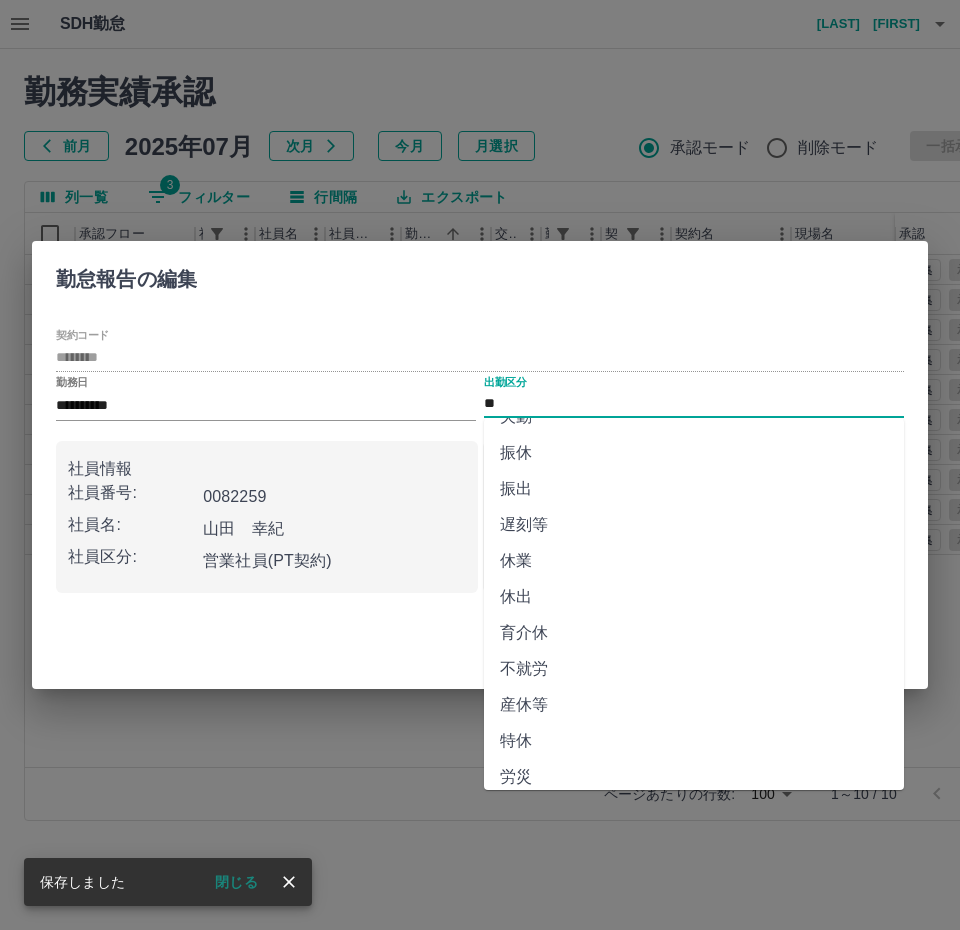 scroll, scrollTop: 292, scrollLeft: 0, axis: vertical 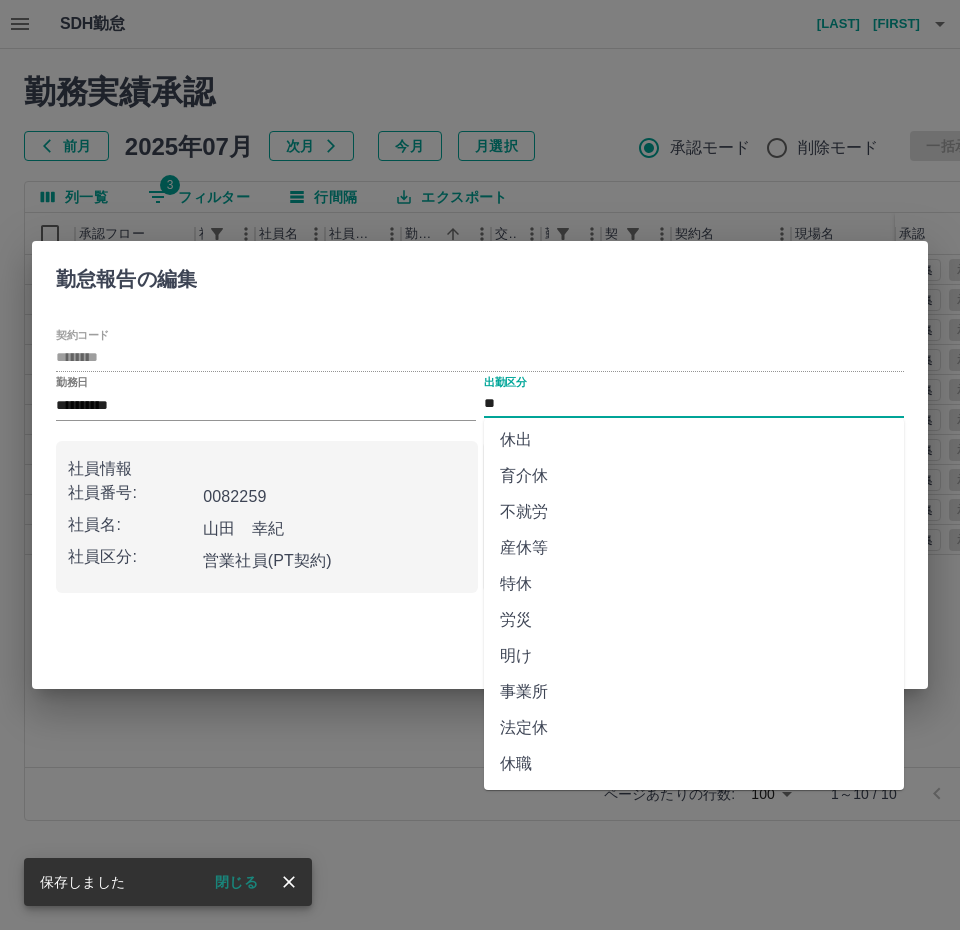 click on "法定休" at bounding box center [694, 728] 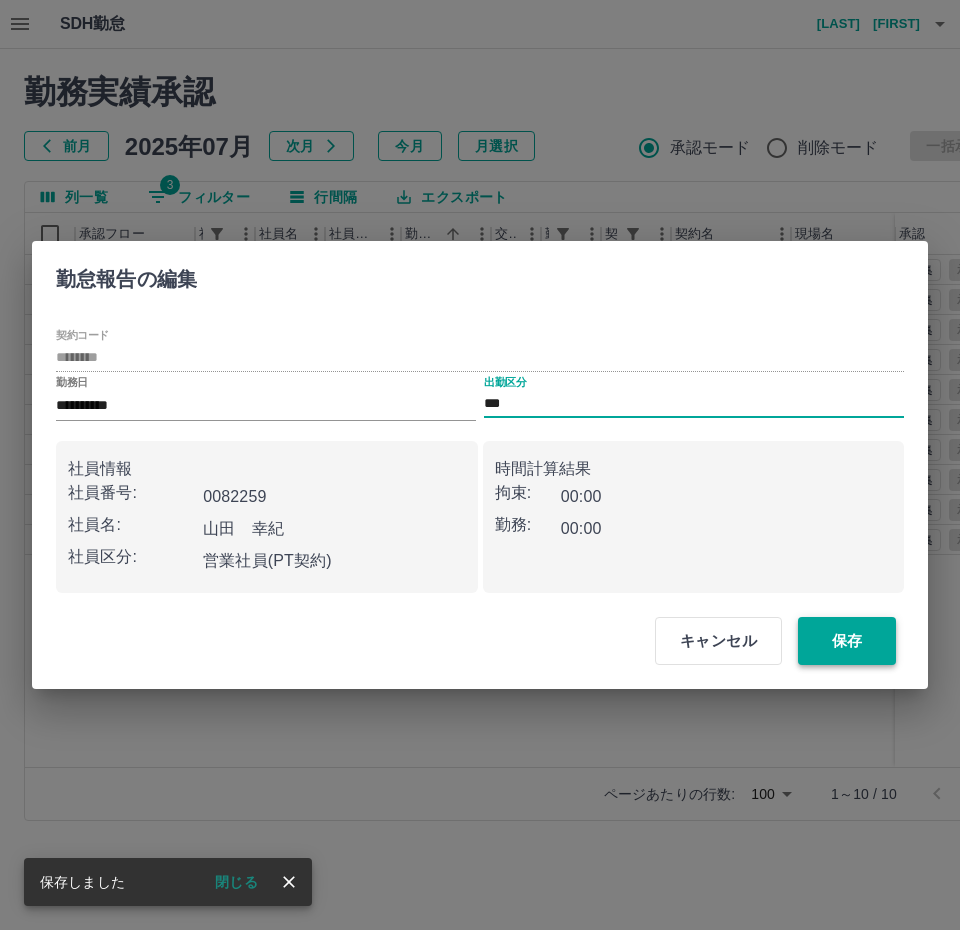 click on "保存" at bounding box center [847, 641] 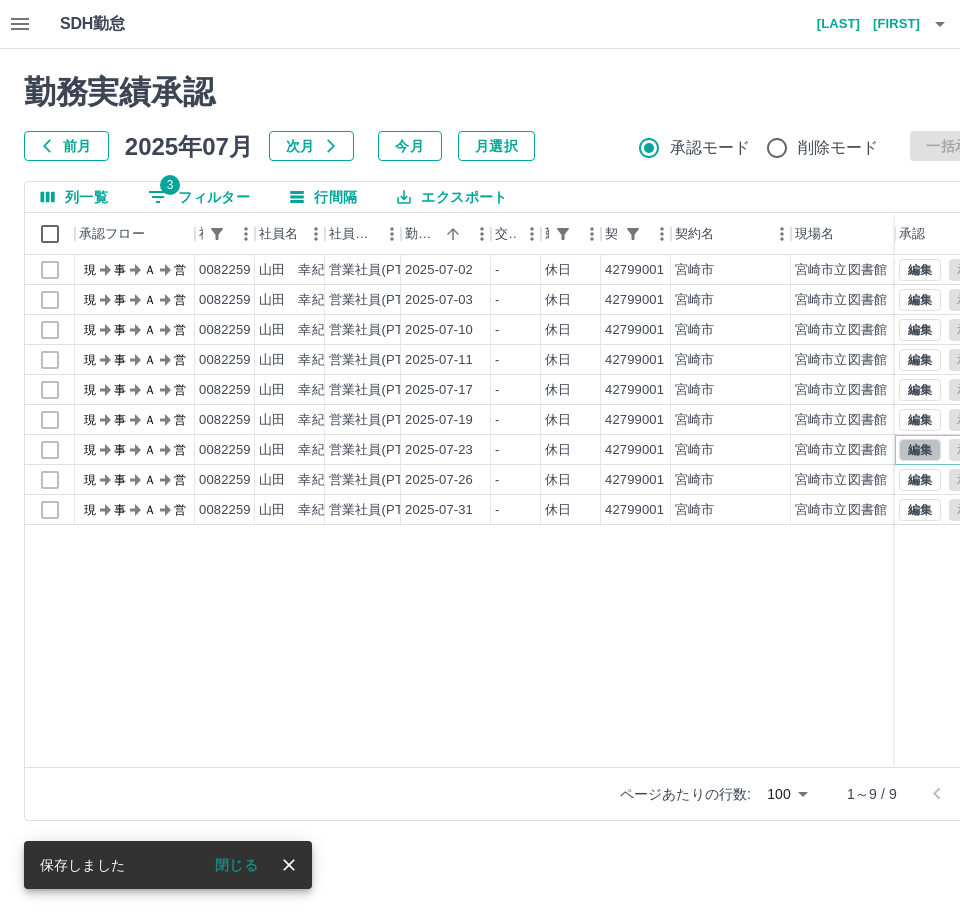 click on "編集" at bounding box center (920, 450) 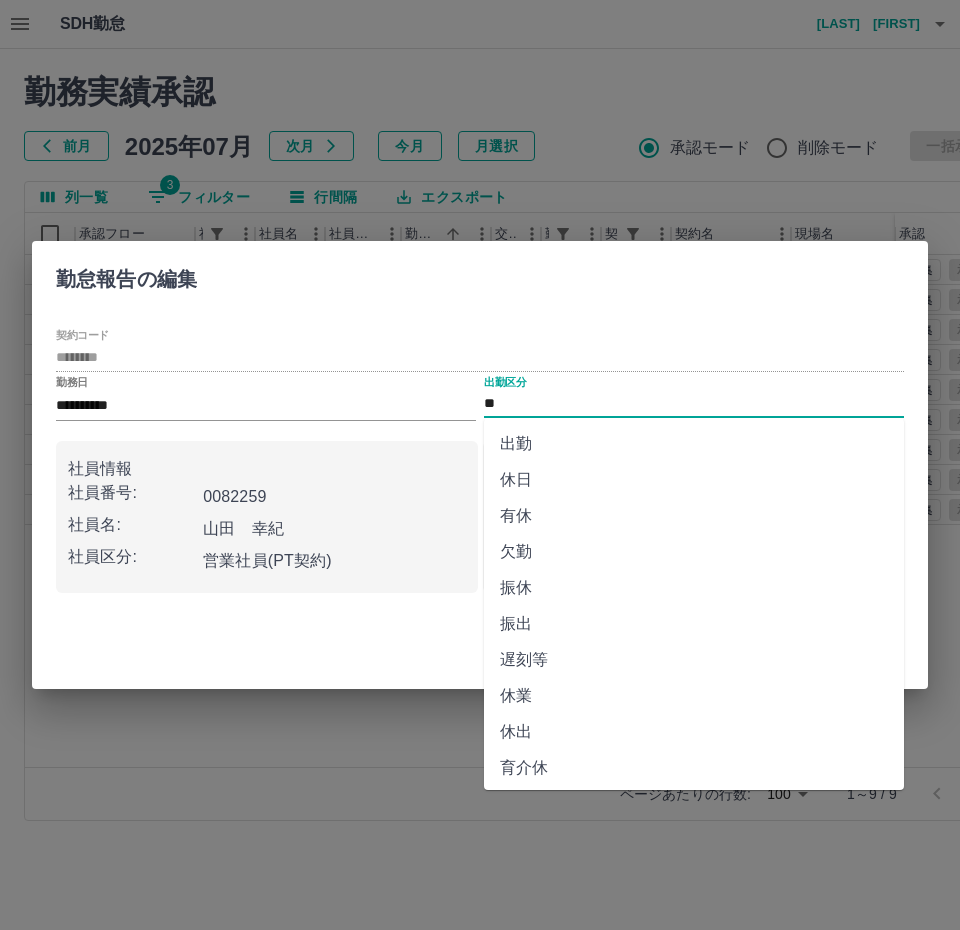 click on "**" at bounding box center [694, 404] 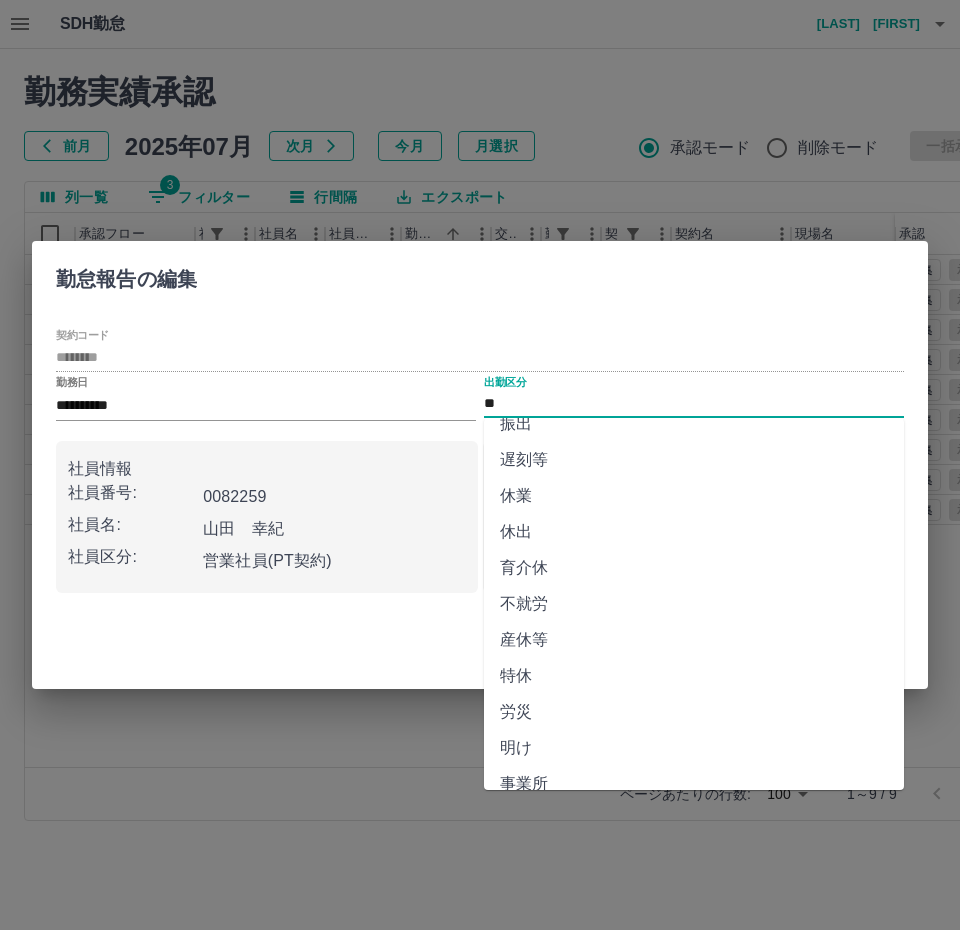 scroll, scrollTop: 292, scrollLeft: 0, axis: vertical 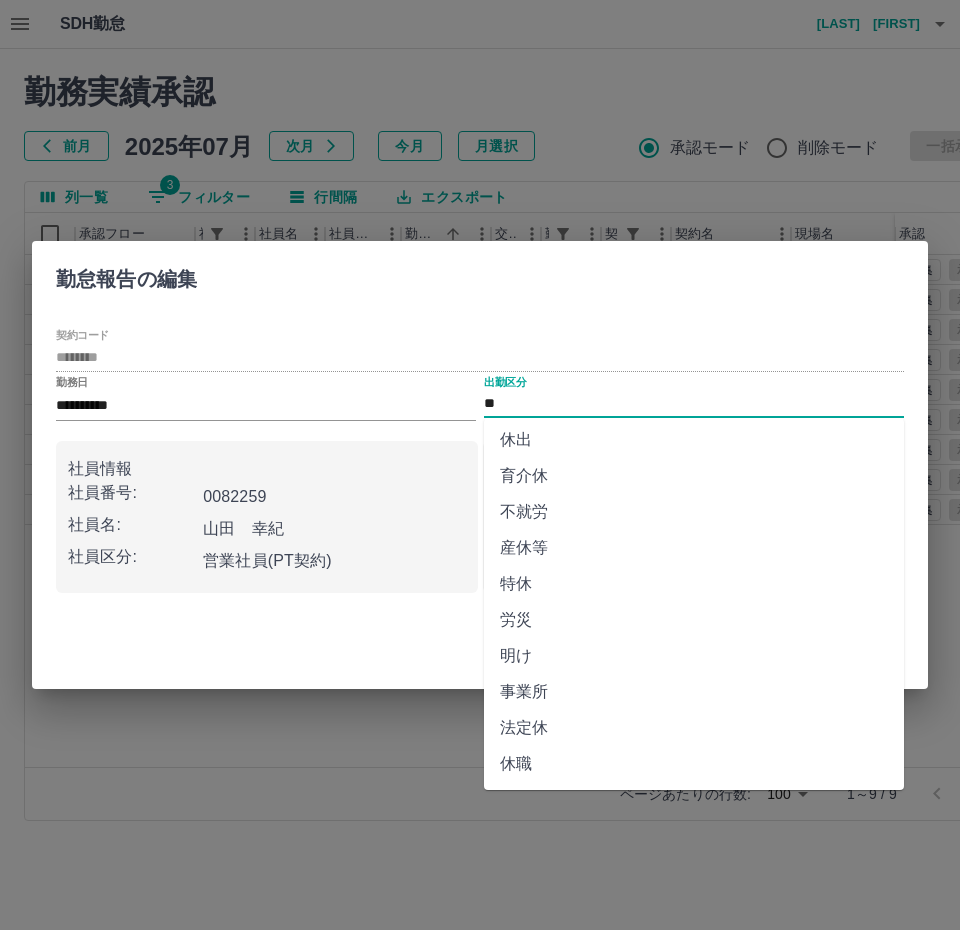 click on "法定休" at bounding box center (694, 728) 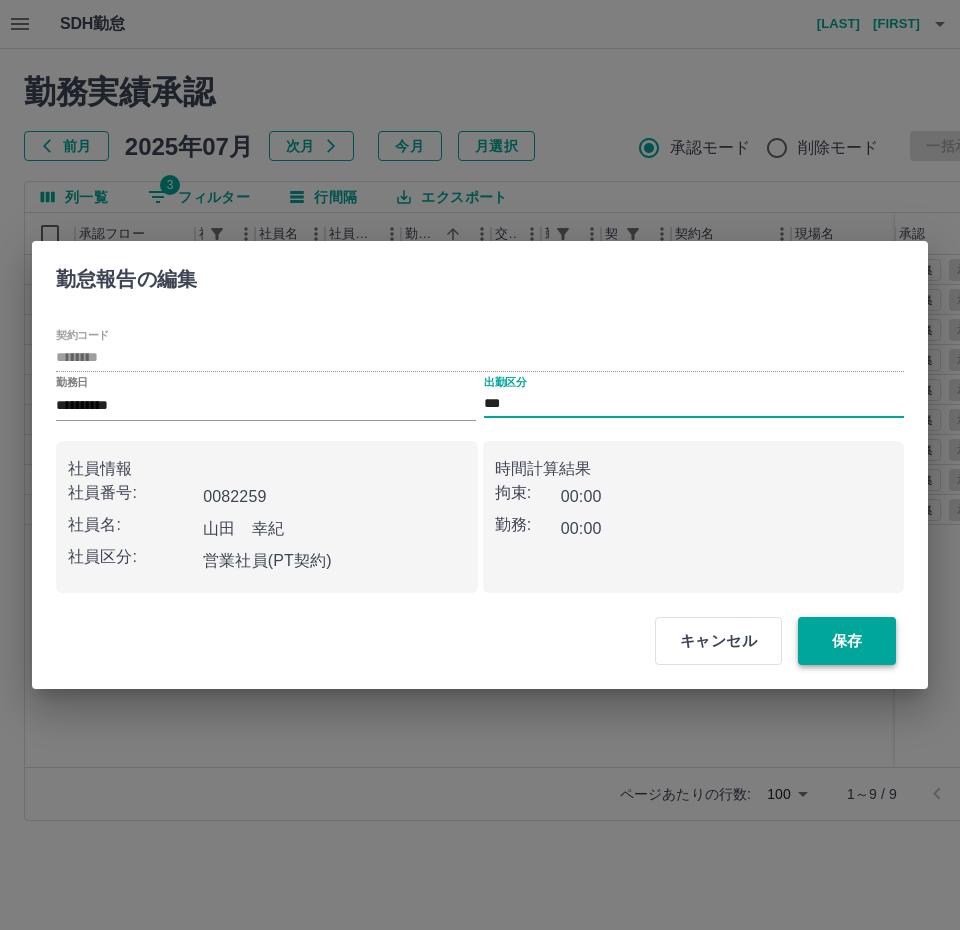 click on "保存" at bounding box center (847, 641) 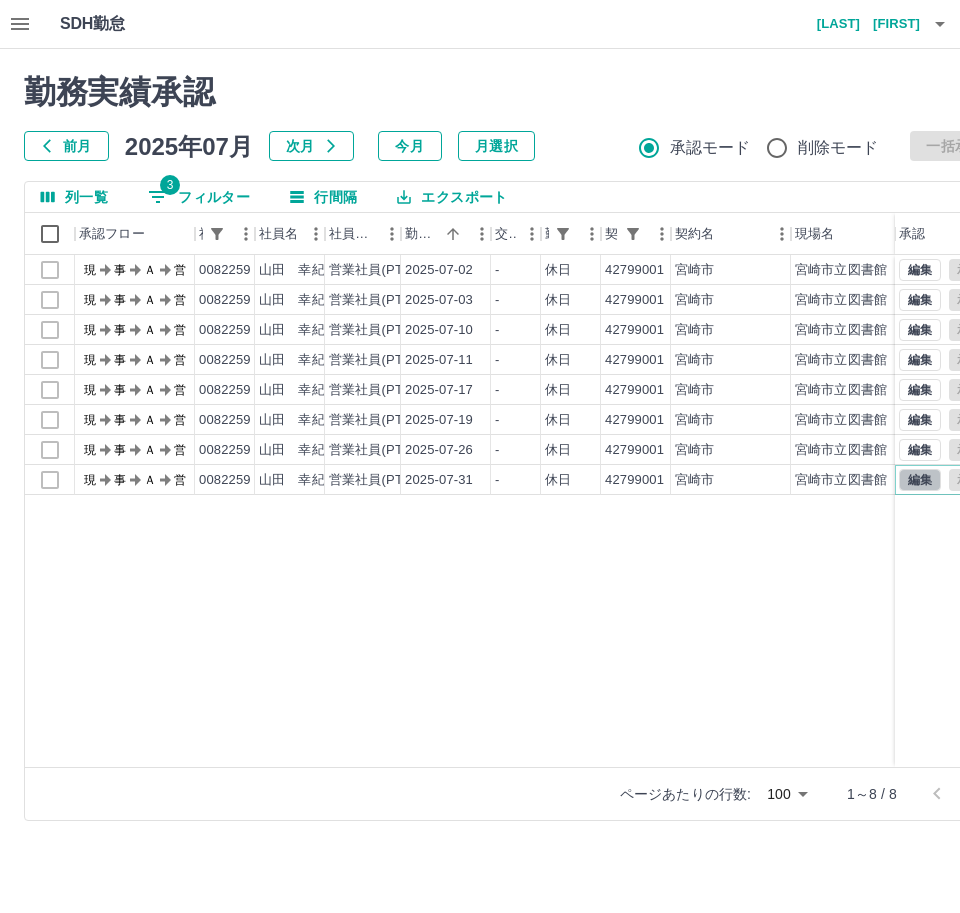 click on "編集" at bounding box center (920, 480) 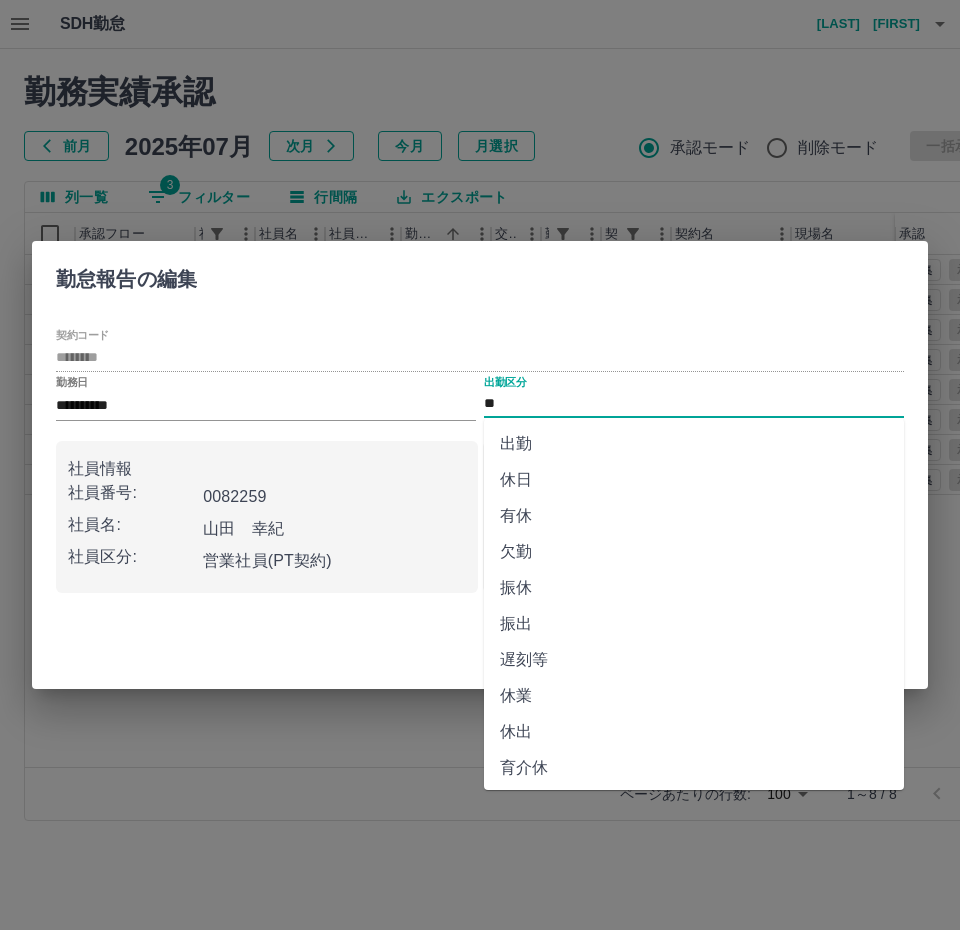 click on "**" at bounding box center [694, 404] 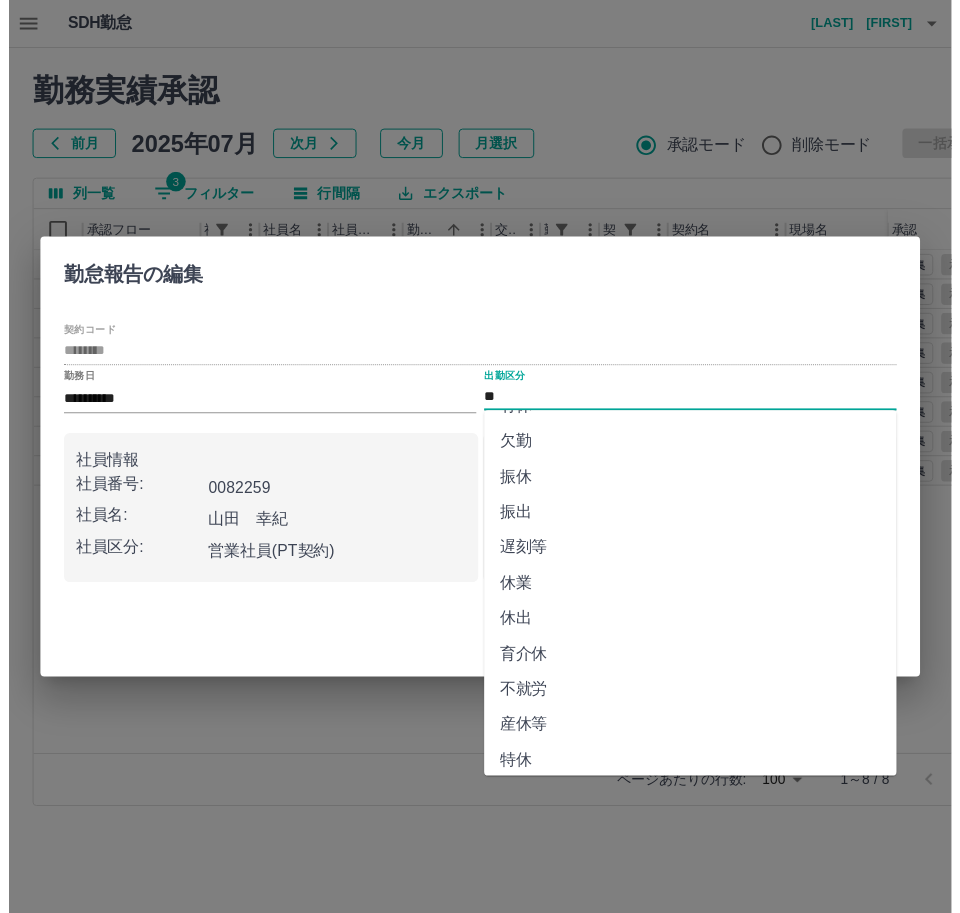 scroll, scrollTop: 292, scrollLeft: 0, axis: vertical 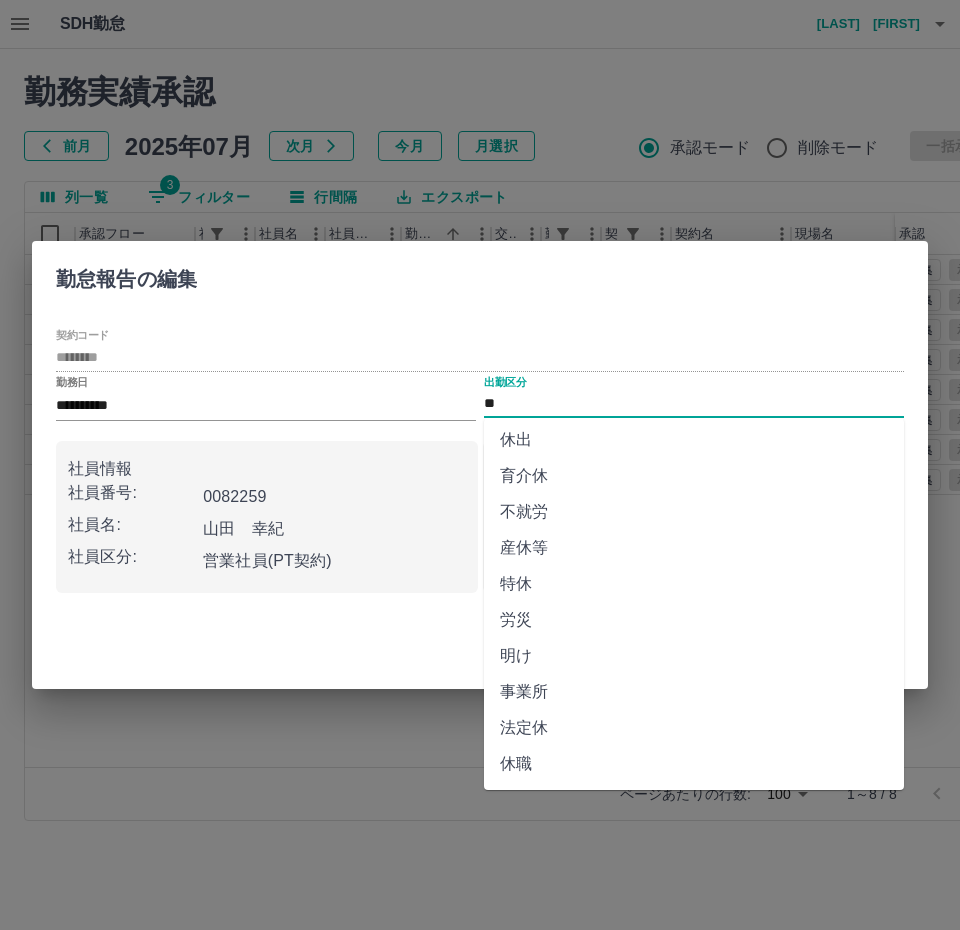 click on "法定休" at bounding box center (694, 728) 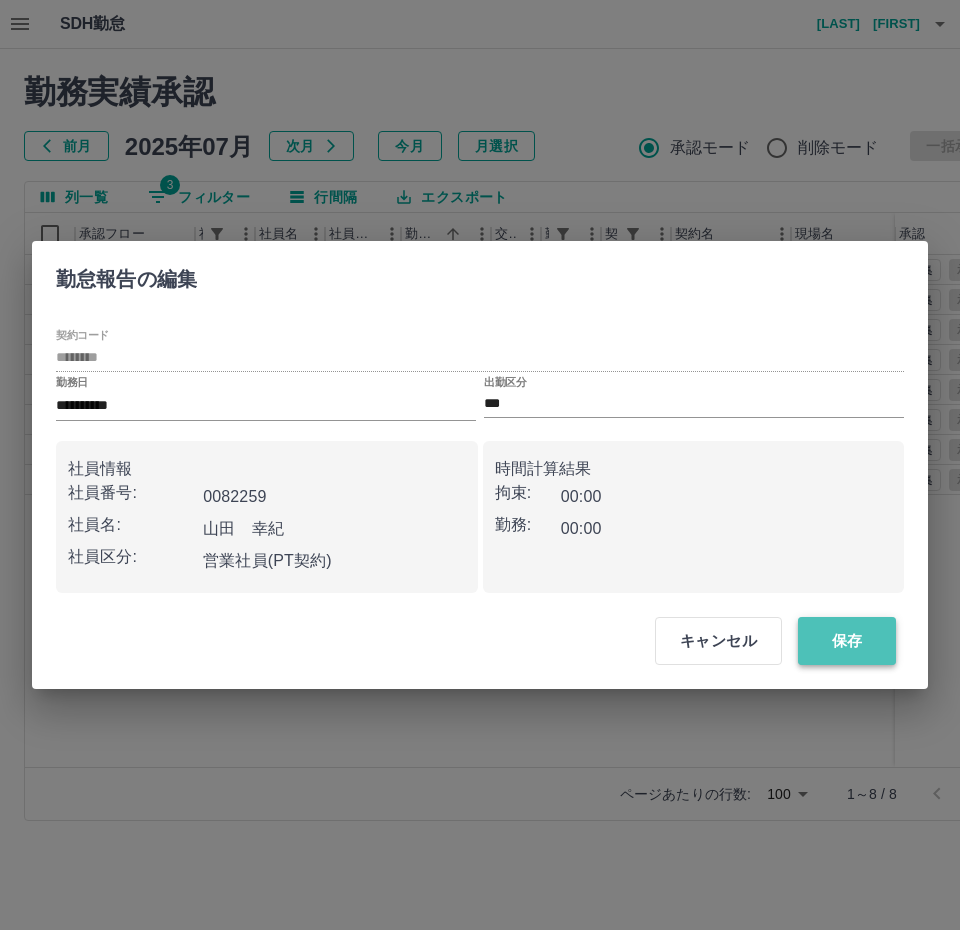 click on "保存" at bounding box center [847, 641] 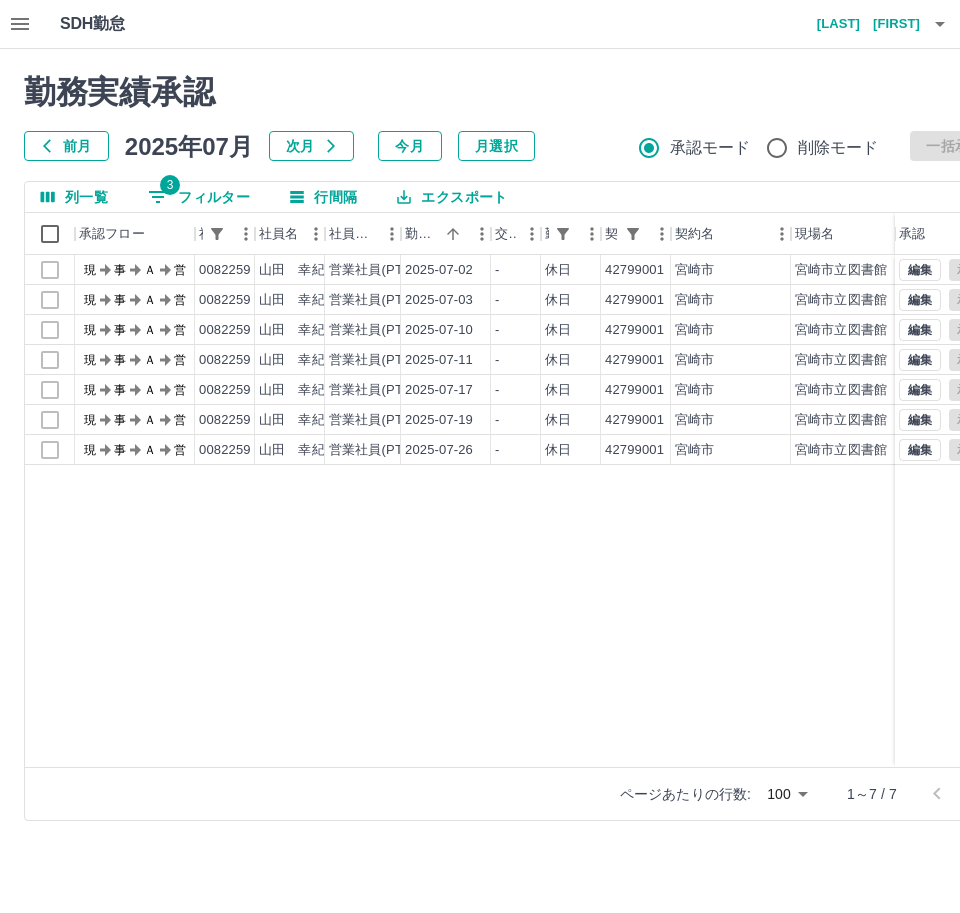 click on "3 フィルター" at bounding box center [199, 197] 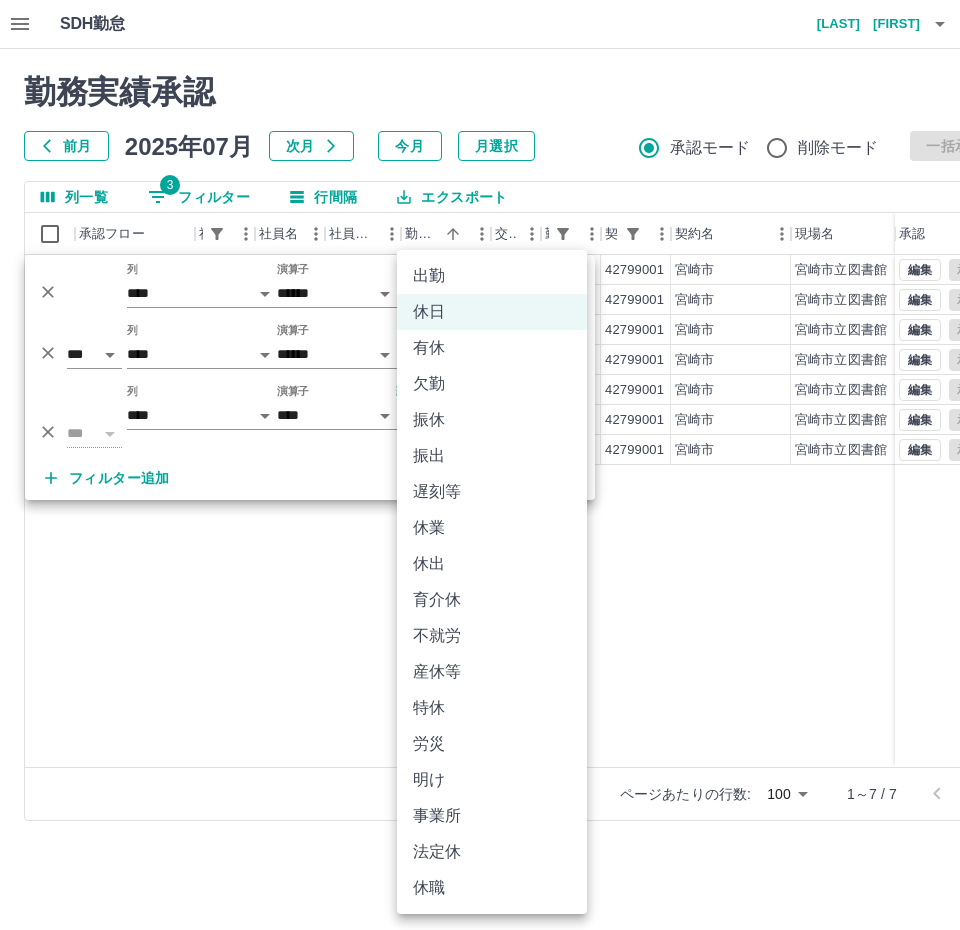 click on "SDH勤怠 [LAST]　[FIRST] 勤務実績承認 前月 2025年07月 次月 今月 月選択 承認モード 削除モード 一括承認 列一覧 3 フィルター 行間隔 エクスポート 承認フロー 社員番号 社員名 社員区分 勤務日 交通費 勤務区分 契約コード 契約名 現場名 始業 終業 休憩 所定開始 所定終業 承認 現 事 Ａ 営 [NUMBER] [LAST]　[FIRST] 営業社員(PT契約) [DATE]  -  休日 [NUMBER] [CITY] [CITY]図書館 - - - - - 現 事 Ａ 営 [NUMBER] [LAST]　[FIRST] 営業社員(PT契約) [DATE]  -  休日 [NUMBER] [CITY] [CITY]図書館 - - - - - 現 事 Ａ 営 [NUMBER] [LAST]　[FIRST] 営業社員(PT契約) [DATE]  -  休日 [NUMBER] [CITY] [CITY]図書館 - - - - - 現 事 Ａ 営 [NUMBER] [LAST]　[FIRST] 営業社員(PT契約) [DATE]  -  休日 [NUMBER] [CITY] [CITY]図書館 - - - - - 現 事 Ａ 営 [NUMBER] [LAST]　[FIRST] 営業社員(PT契約) [DATE]  -  休日 [NUMBER] [CITY] - - -" at bounding box center (480, 422) 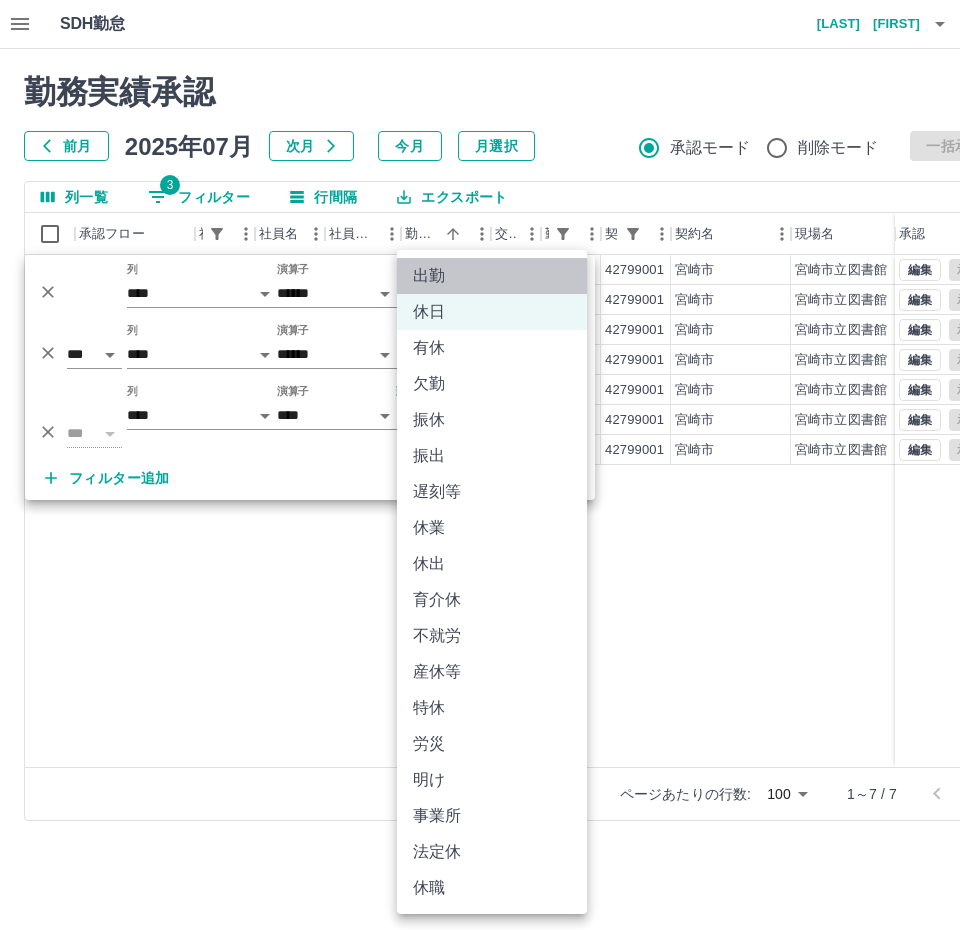 click on "出勤" at bounding box center [492, 276] 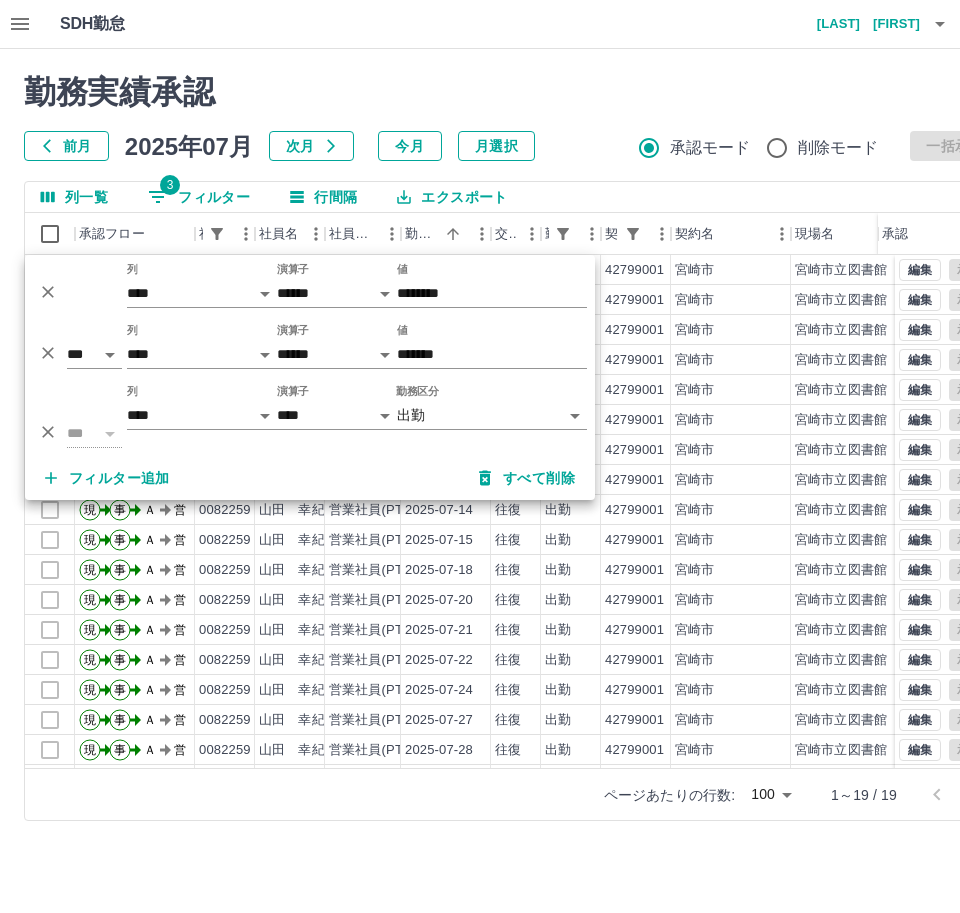 click on "勤務実績承認 前月 2025年07月 次月 今月 月選択 承認モード 削除モード 一括承認 列一覧 3 フィルター 行間隔 エクスポート 承認フロー 社員番号 社員名 社員区分 勤務日 交通費 勤務区分 契約コード 契約名 現場名 始業 終業 休憩 所定開始 所定終業 承認 現 事 Ａ 営 [NUMBER] [LAST]　[FIRST] 営業社員(PT契約) [DATE] 往復 出勤 [NUMBER] [CITY] [CITY]図書館 [TIME] [TIME] [TIME] [TIME] [TIME] 現 事 Ａ 営 [NUMBER] [LAST]　[FIRST] 営業社員(PT契約) [DATE] 往復 出勤 [NUMBER] [CITY] [CITY]図書館 [TIME] [TIME] [TIME] [TIME] [TIME] 現 事 Ａ 営 [NUMBER] [LAST]　[FIRST] 営業社員(PT契約) [DATE] 往復 出勤 [NUMBER] [CITY] [CITY]図書館 [TIME] [TIME] [TIME] [TIME] [TIME] 現 事 Ａ 営 [NUMBER] [LAST]　[FIRST] 営業社員(PT契約) [DATE] 往復 出勤 [NUMBER] [CITY] [CITY]図書館 [TIME] [TIME] [TIME] [TIME] [TIME] 現 事 Ａ 営 [NUMBER] [LAST]　[FIRST] 往復" at bounding box center [512, 447] 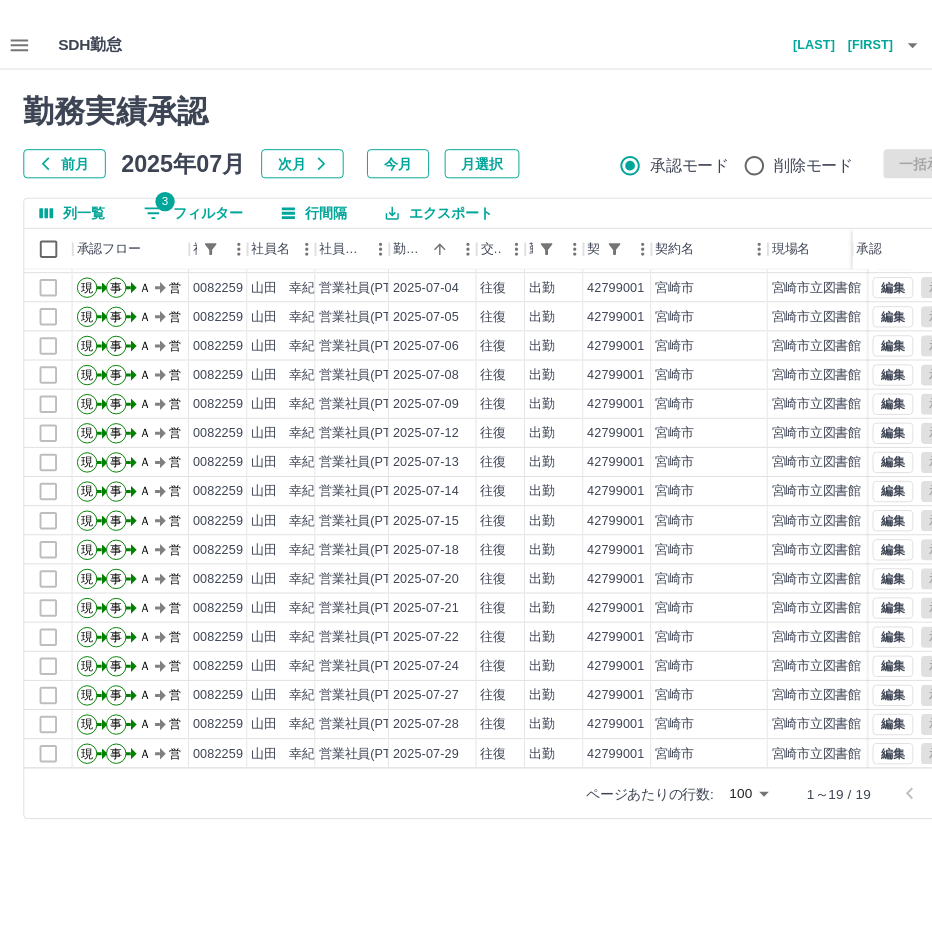 scroll, scrollTop: 0, scrollLeft: 0, axis: both 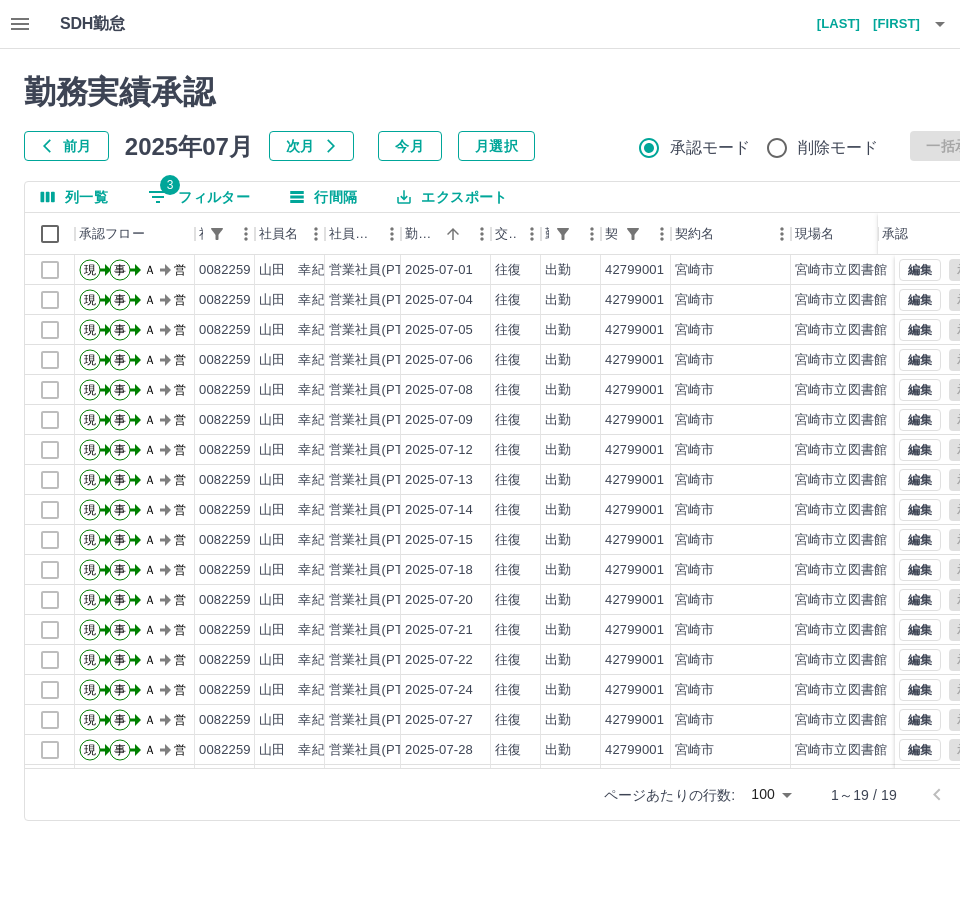 click on "3 フィルター" at bounding box center [199, 197] 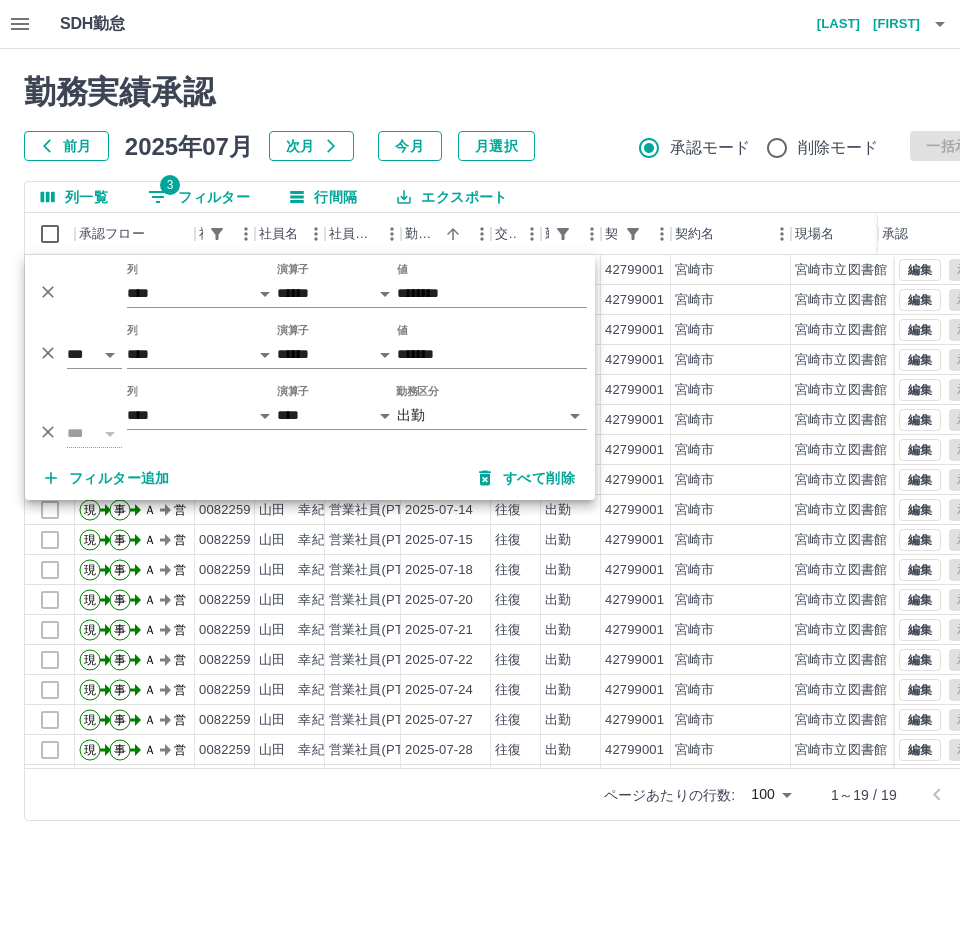 click on "SDH勤怠 安武　和美 勤務実績承認 前月 [DATE] 次月 今月 月選択 承認モード 削除モード 一括承認 列一覧 3 フィルター 行間隔 エクスポート 承認フロー 社員番号 社員名 社員区分 勤務日 交通費 勤務区分 契約コード 契約名 現場名 始業 終業 休憩 所定開始 所定終業 承認 現 事 Ａ 営 0082259 [LAST] [LAST] 営業社員(PT契約) [DATE] 往復 出勤 42799001 [CITY] [CITY]図書館 08:30 17:00 01:00 08:30 17:00 現 事 Ａ 営 0082259 [LAST] [LAST] 営業社員(PT契約) [DATE] 往復 出勤 42799001 [CITY] [CITY]図書館 10:45 19:15 01:00 10:45 19:15 現 事 Ａ 営 0082259 [LAST] [LAST] 営業社員(PT契約) [DATE] 往復 出勤 42799001 [CITY] [CITY]図書館 08:30 17:00 01:00 08:30 17:00 現 事 Ａ 営 0082259 [LAST] [LAST] 営業社員(PT契約) [DATE] 往復 出勤 42799001 [CITY] [CITY]図書館 08:30 17:00 01:00 08:30 17:00 現 事 Ａ 営 往復" at bounding box center [480, 422] 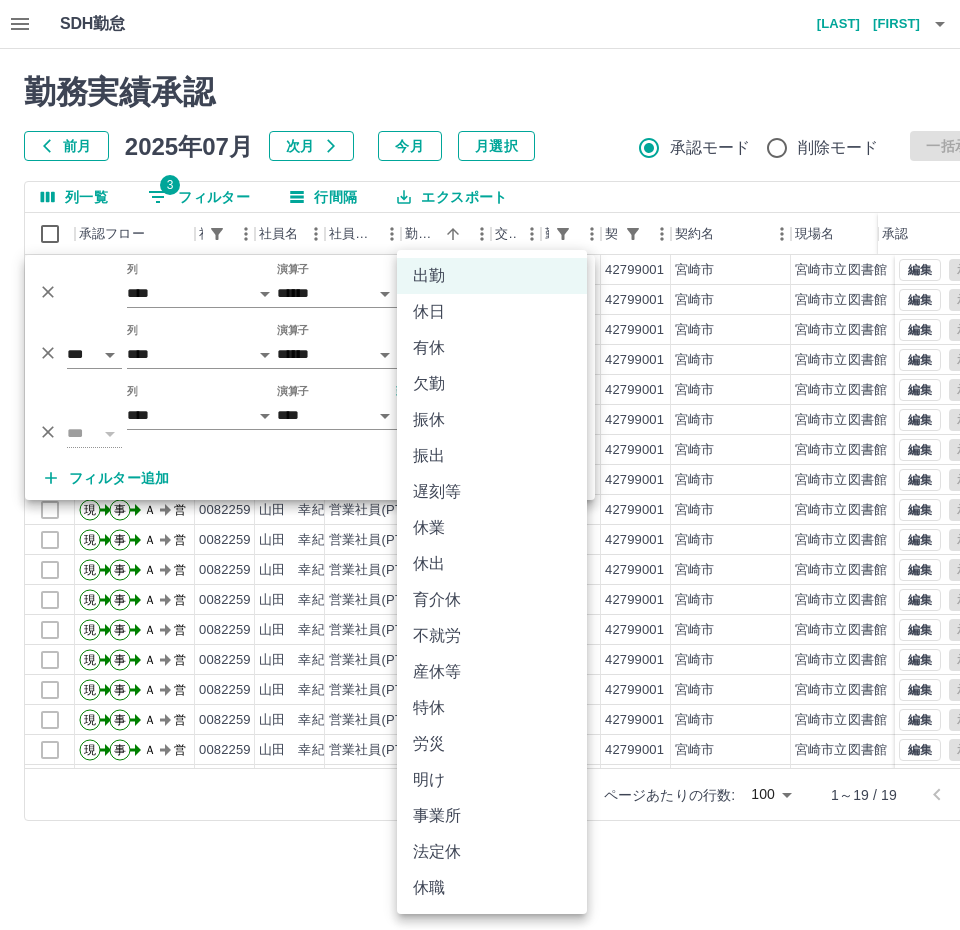 click on "有休" at bounding box center [492, 348] 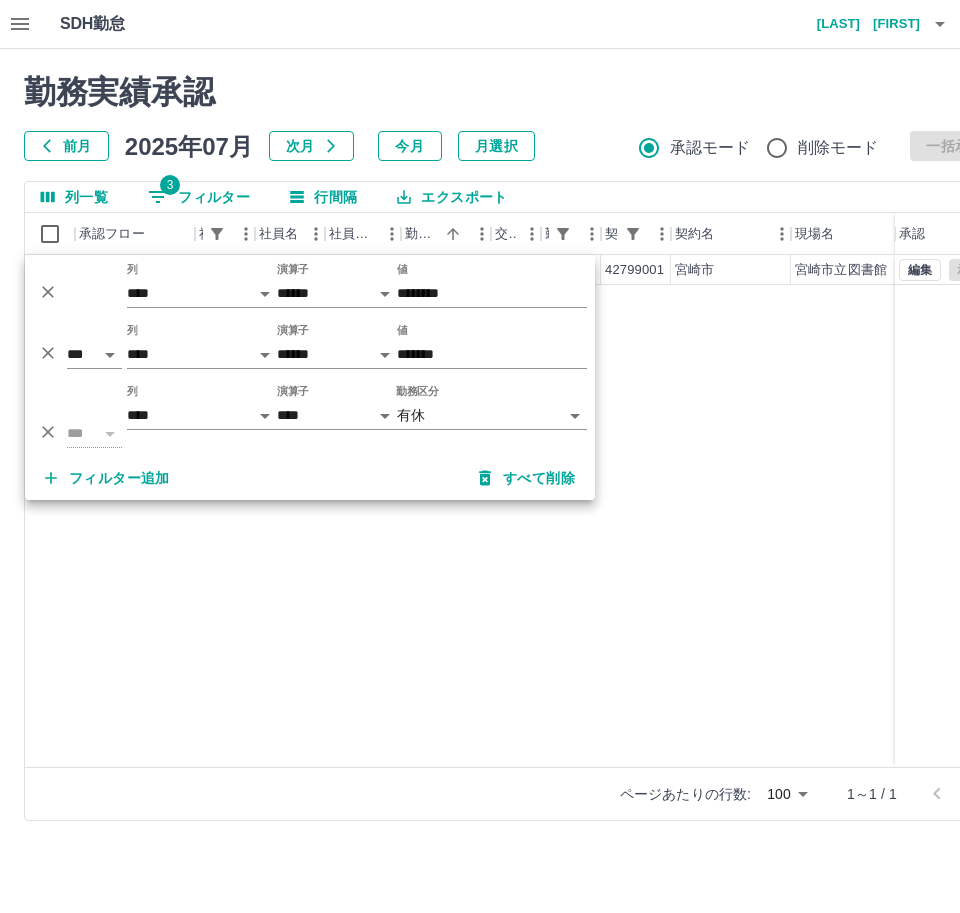 click on "現 事 Ａ 営 0082259 [LAST]　[FIRST] 営業社員(PT契約) [DATE]  -  有休 42799001 [CITY] [CITY]図書館 - - - 08:30 17:00 編集 承認" at bounding box center [898, 511] 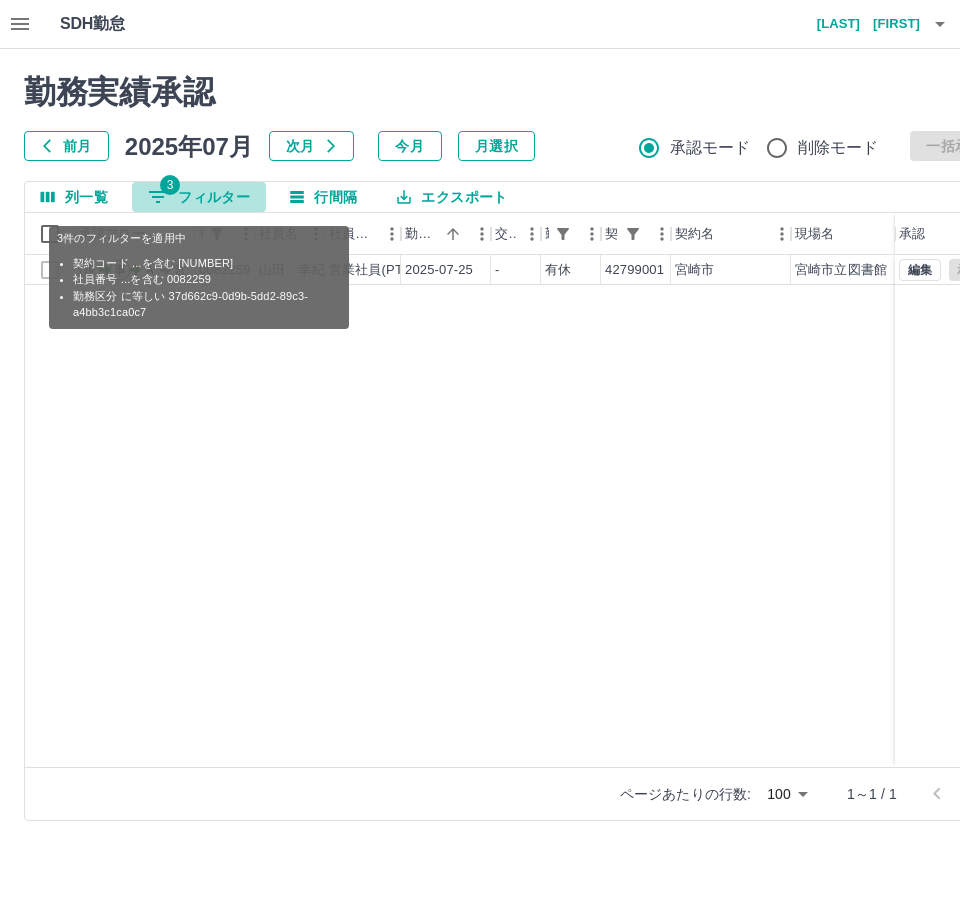 click on "3 フィルター" at bounding box center (199, 197) 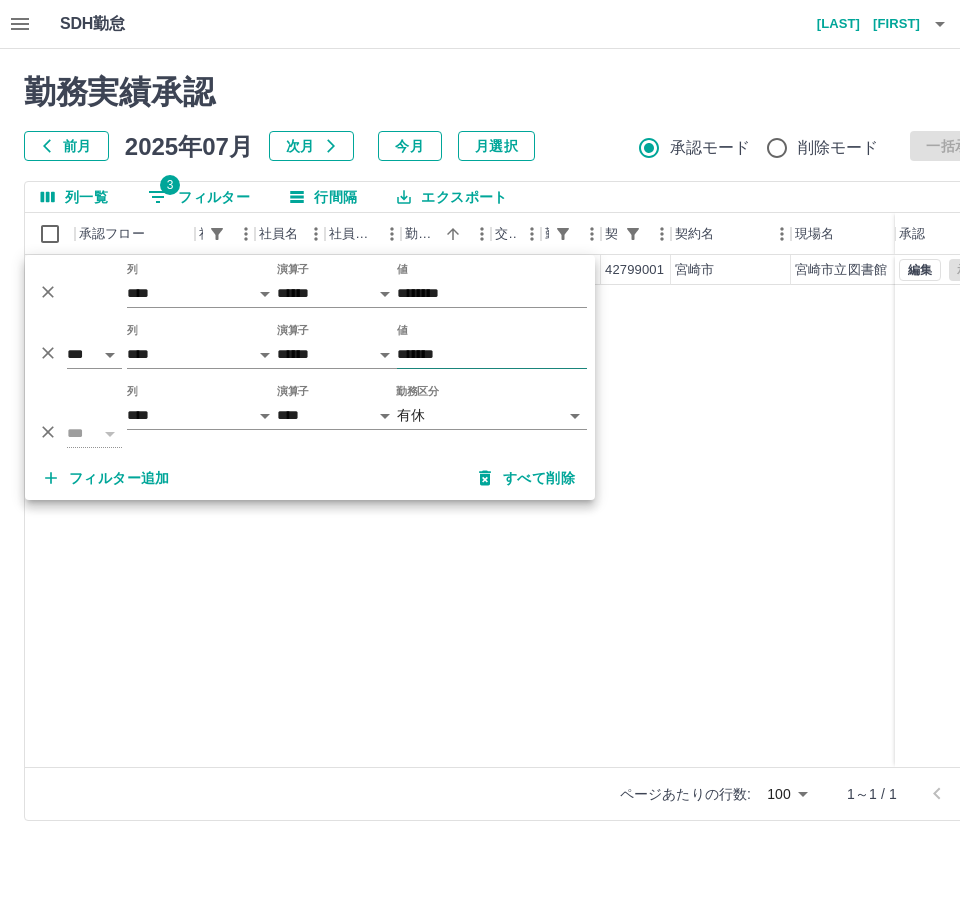 click on "*******" at bounding box center (492, 354) 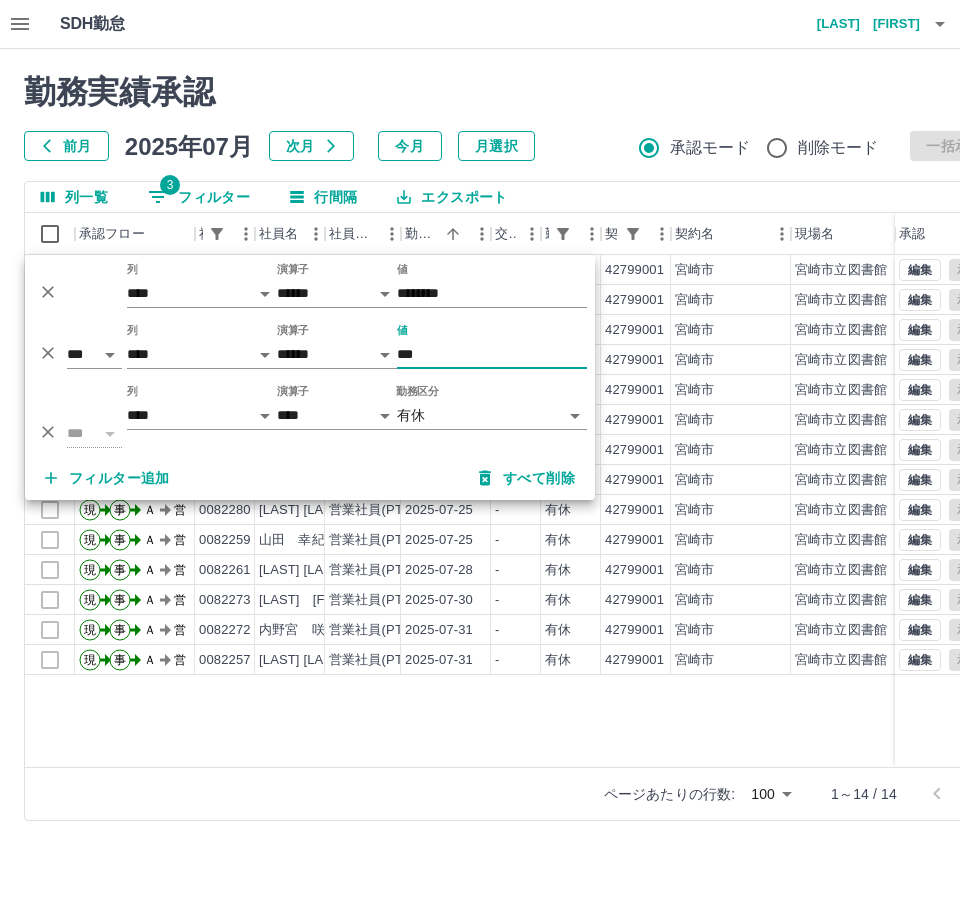 click on "***" at bounding box center (492, 354) 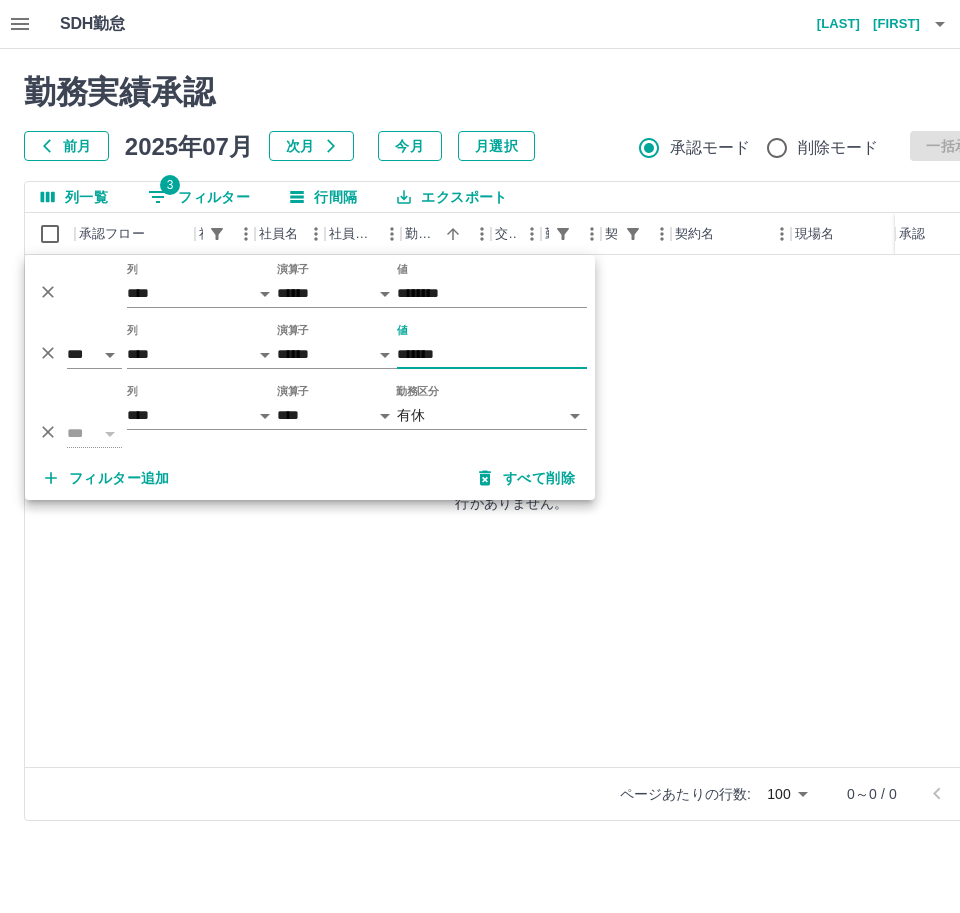 type on "*******" 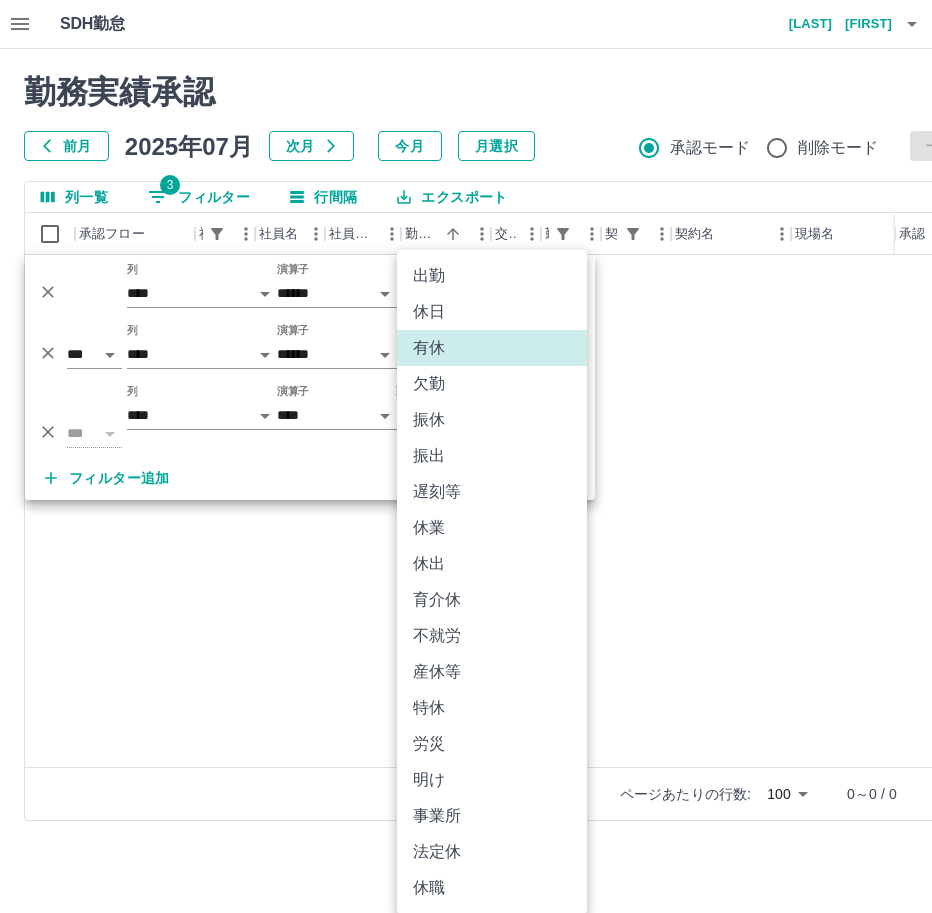 click on "**********" at bounding box center (466, 422) 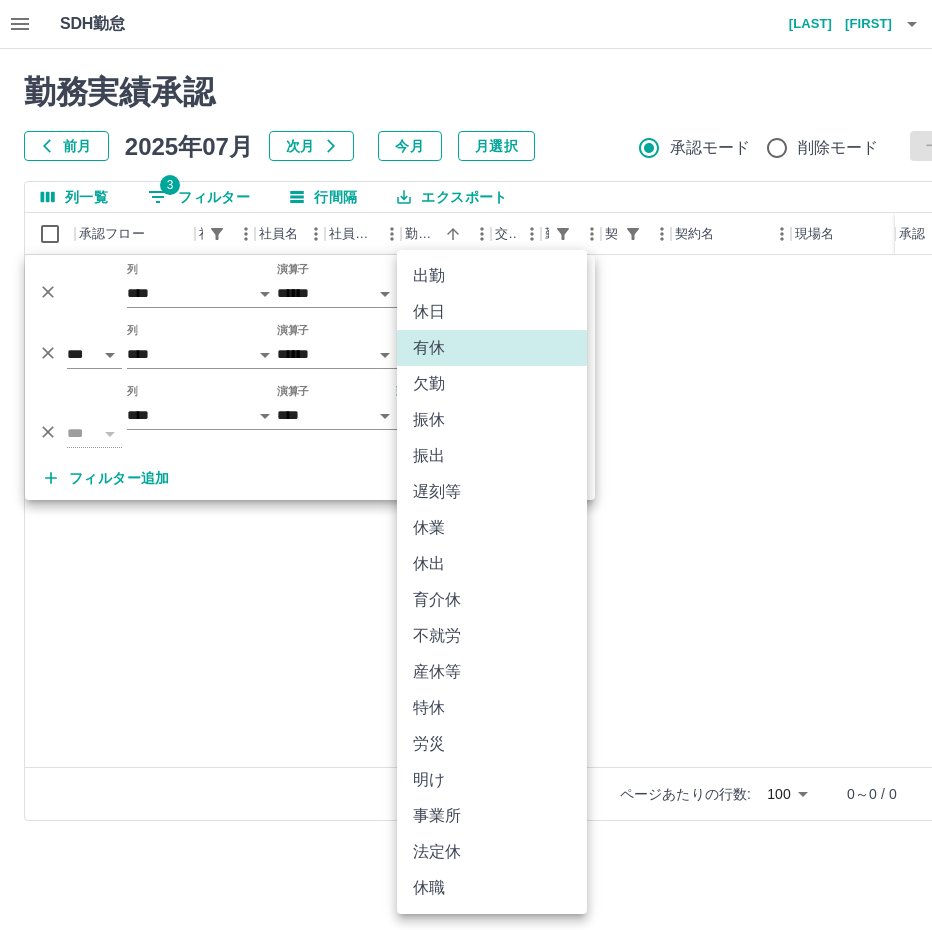 click on "休日" at bounding box center (492, 312) 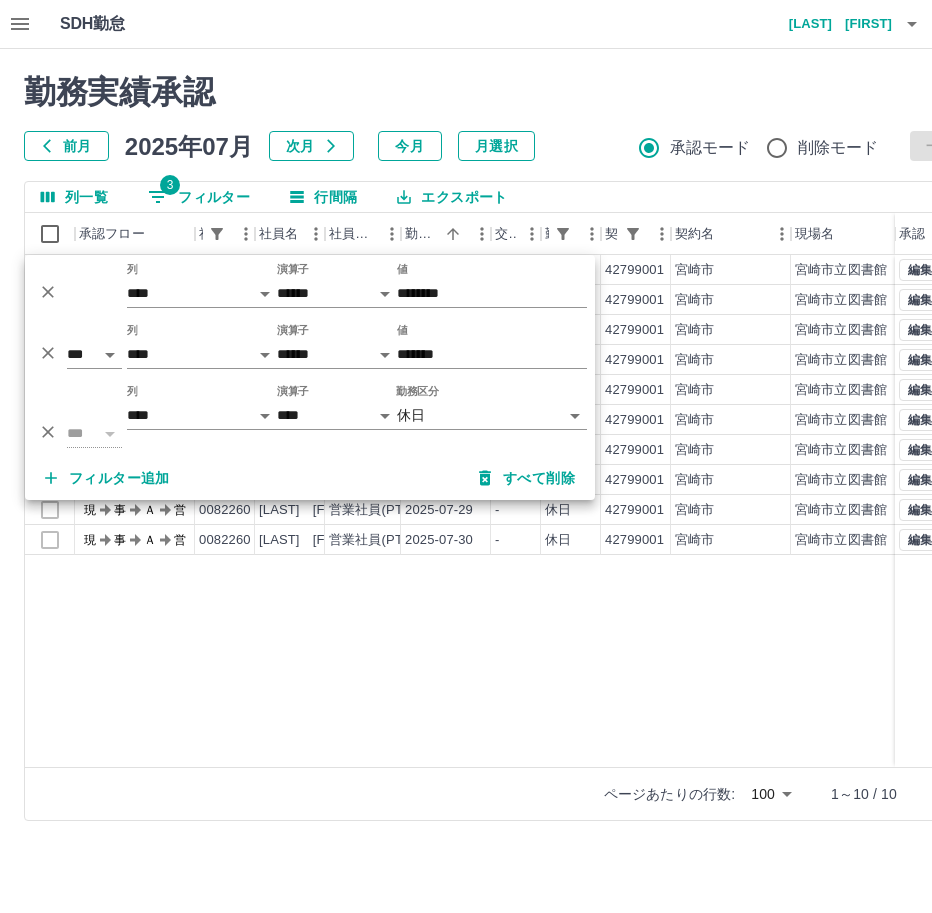 click on "現 事 Ａ 営 0082260 [LAST]　[FIRST] 営業社員(PT契約) [DATE]  -  休日 42799001 [CITY] [CITY]図書館 - - - - - 現 事 Ａ 営 0082260 [LAST]　[FIRST] 営業社員(PT契約) [DATE]  -  休日 42799001 [CITY] [CITY]図書館 - - - - - 現 事 Ａ 営 0082260 [LAST]　[FIRST] 営業社員(PT契約) [DATE]  -  休日 42799001 [CITY] [CITY]図書館 - - - - - 現 事 Ａ 営 0082260 [LAST]　[FIRST] 営業社員(PT契約) [DATE]  -  休日 42799001 [CITY] [CITY]図書館 - - - - - 現 事 Ａ 営 0082260 [LAST]　[FIRST] 営業社員(PT契約) [DATE]  -  休日 42799001 [CITY] [CITY]図書館 - - - - - 現 事 Ａ 営 0082260 [LAST]　[FIRST] 営業社員(PT契約) [DATE]  -  休日 42799001 [CITY] [CITY]図書館 - - - - - 現 事 Ａ 営 0082260 [LAST]　[FIRST] 営業社員(PT契約) [DATE]  -  休日 42799001 [CITY] [CITY]図書館 - - - - - 現 事 Ａ 営 0082260 [LAST]　[FIRST] 営業社員(PT契約)  -  - - -" at bounding box center [898, 511] 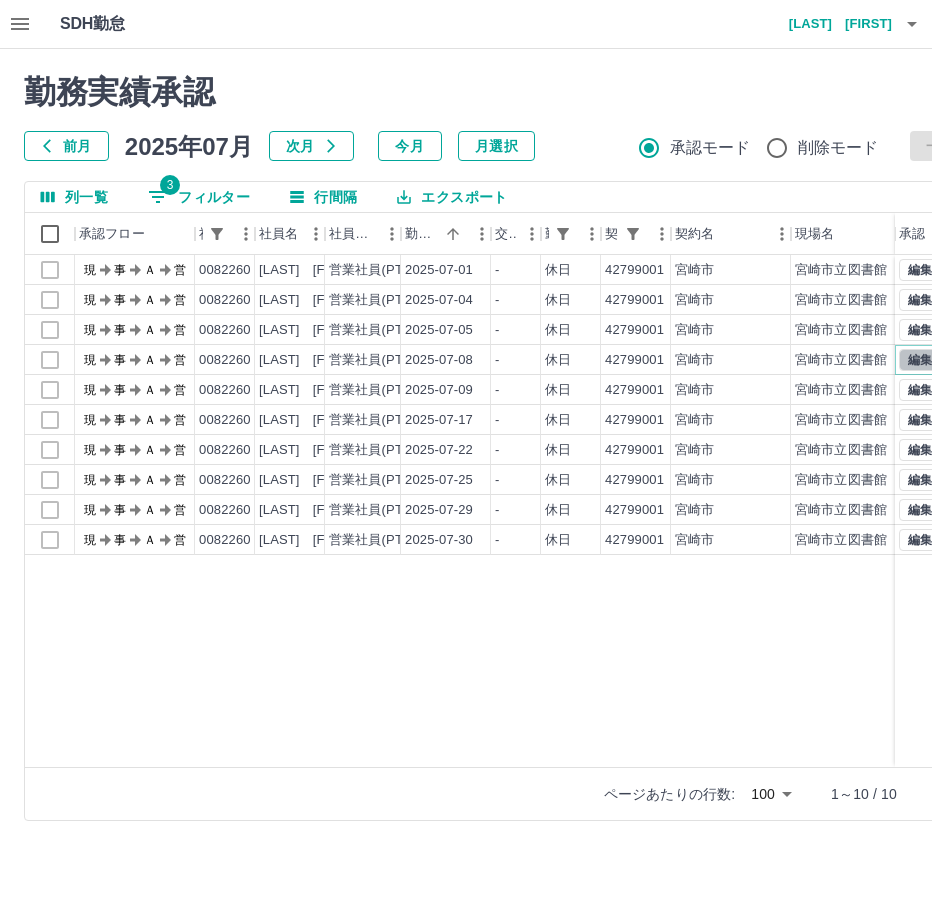 click on "編集" at bounding box center (920, 360) 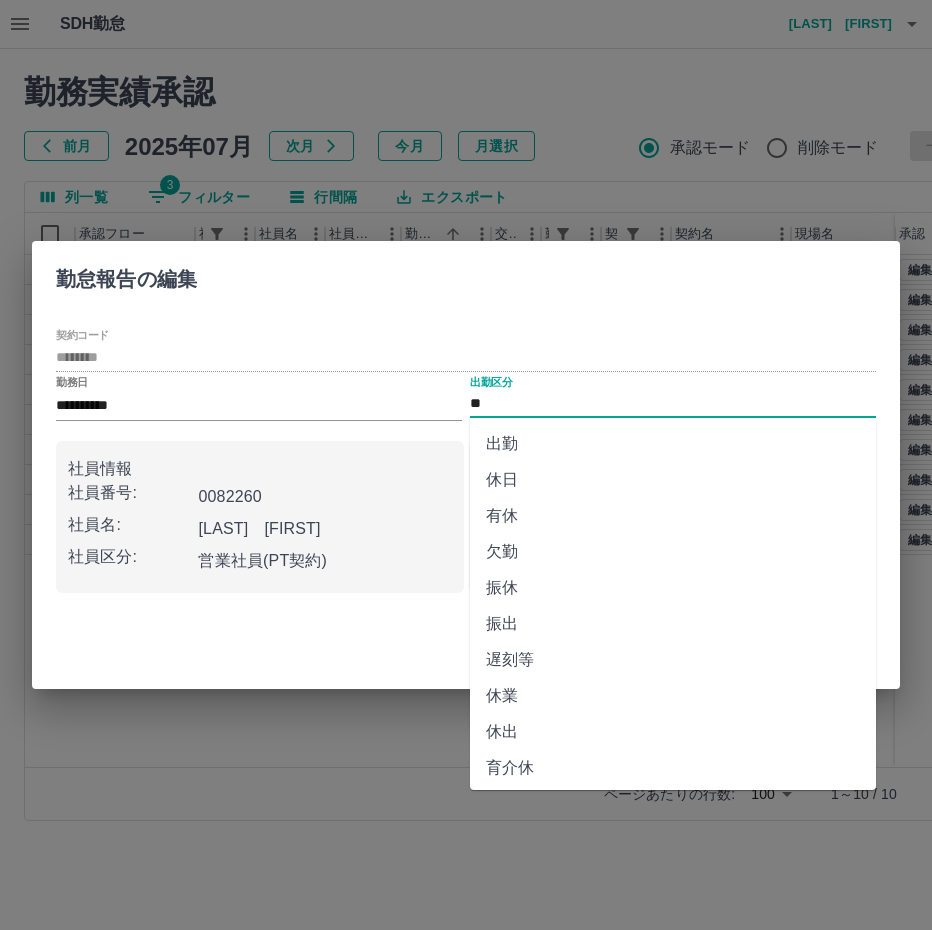 click on "**" at bounding box center (673, 404) 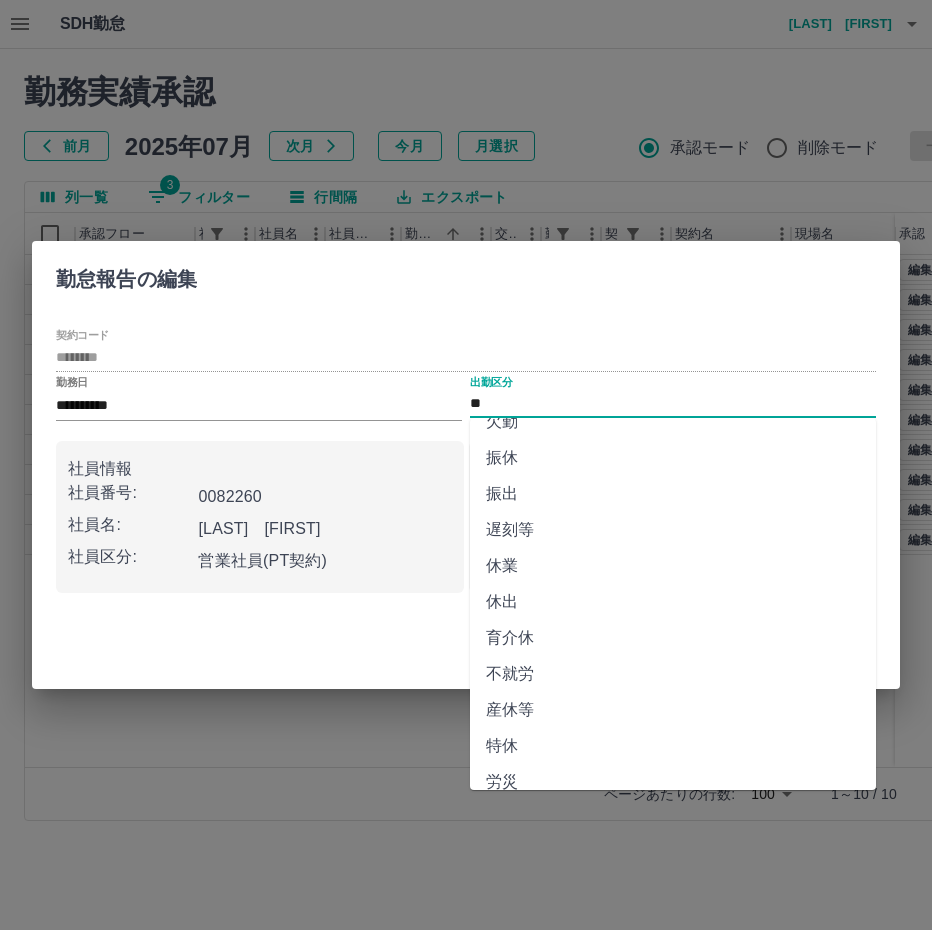 scroll, scrollTop: 292, scrollLeft: 0, axis: vertical 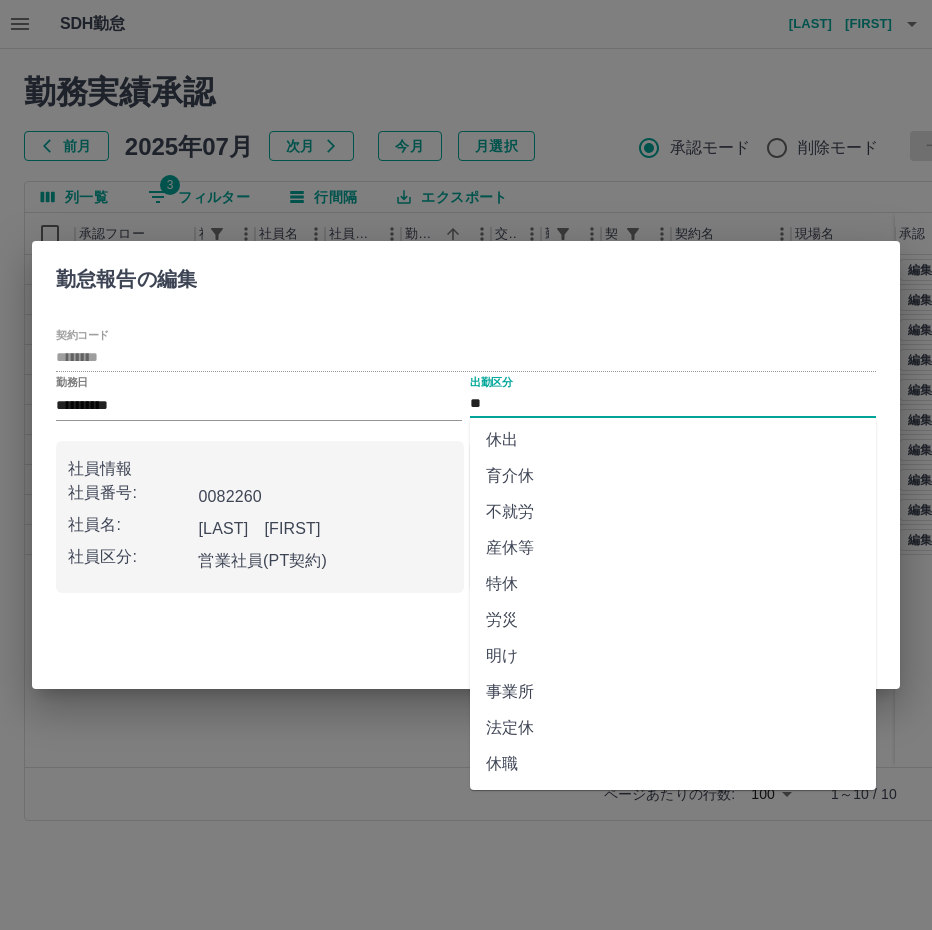 click on "法定休" at bounding box center (673, 728) 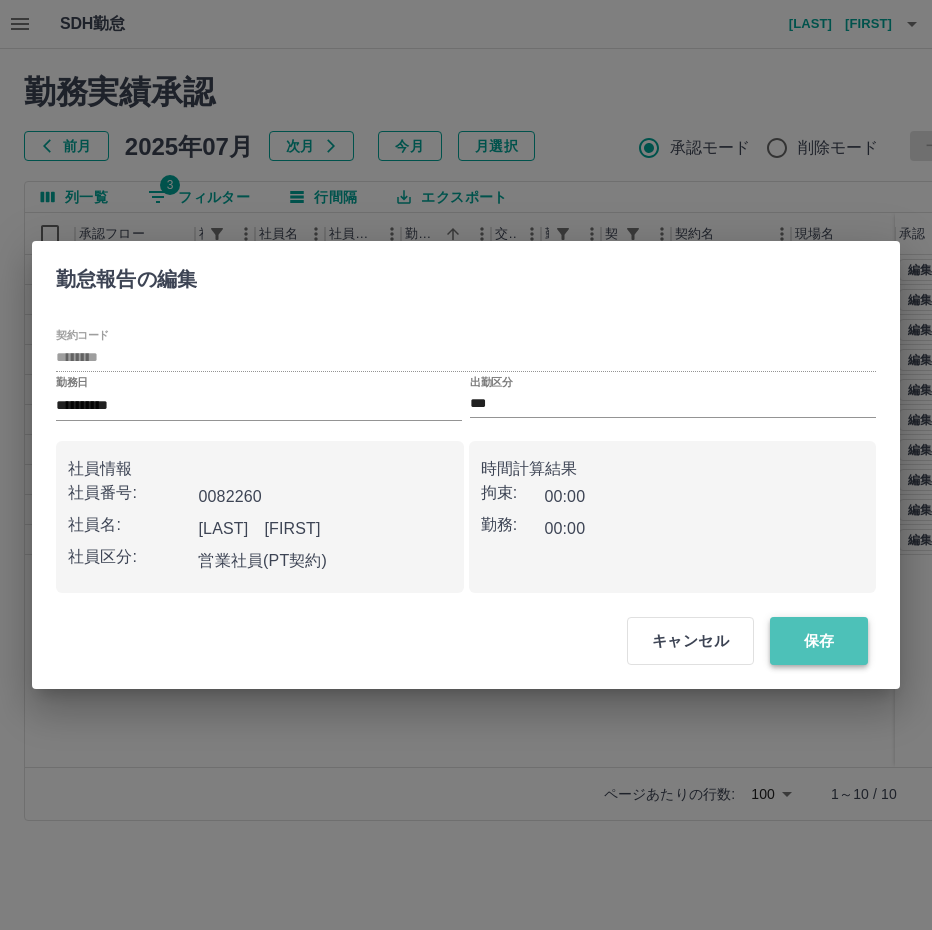 click on "保存" at bounding box center (819, 641) 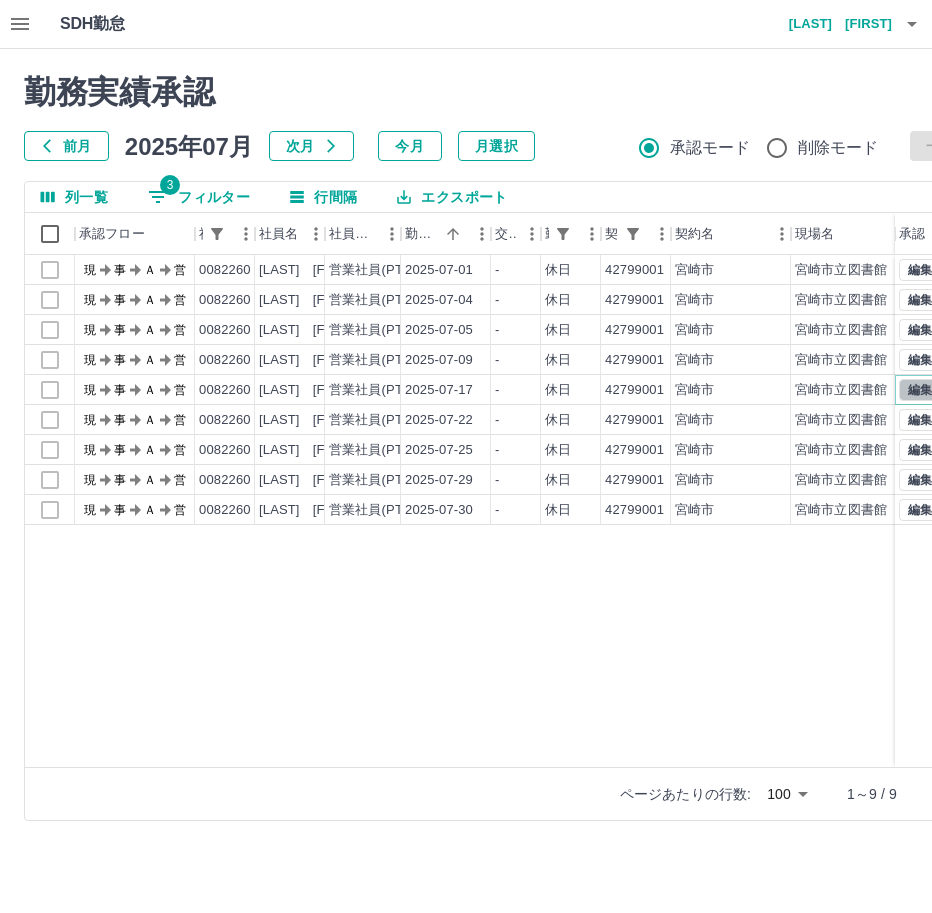 click on "編集" at bounding box center (920, 390) 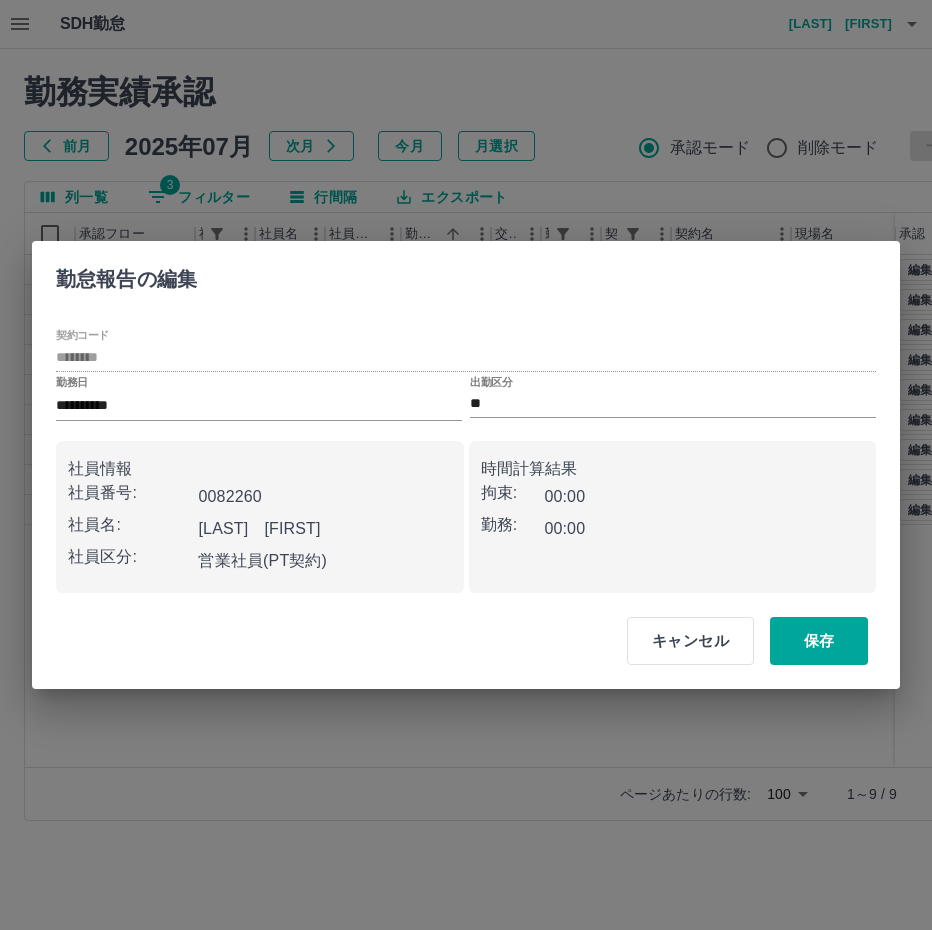 click on "**********" at bounding box center (466, 398) 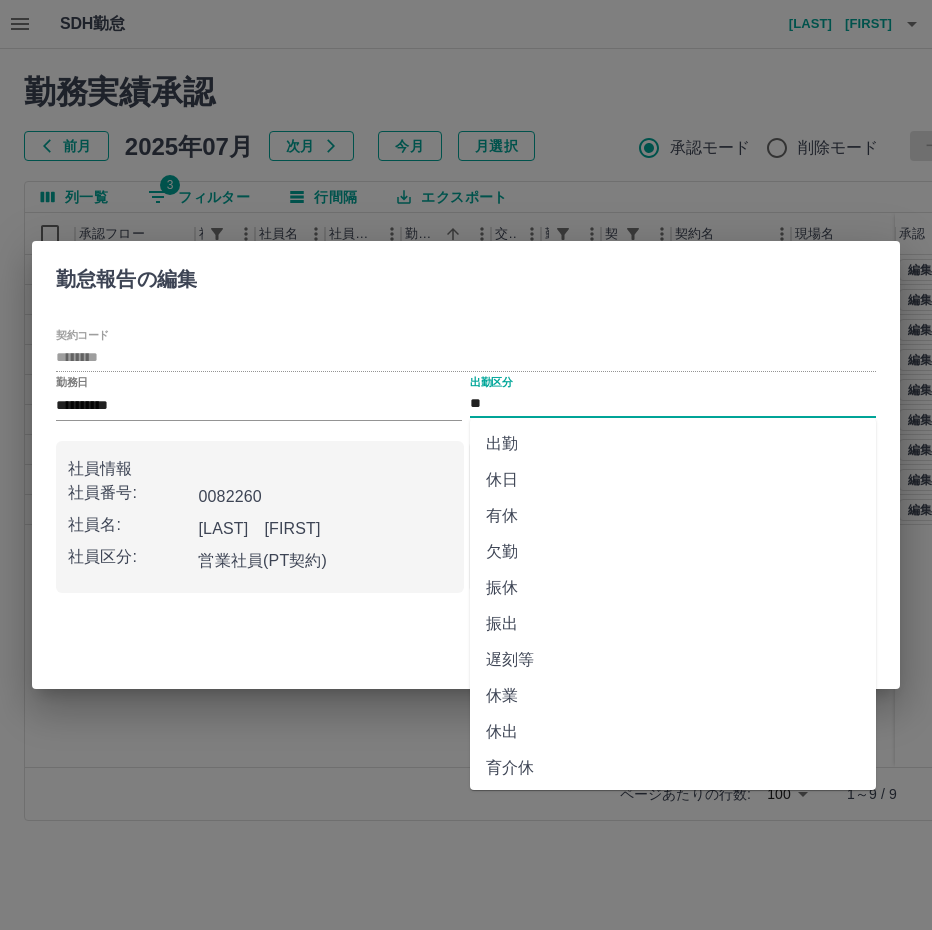 click on "**" at bounding box center (673, 404) 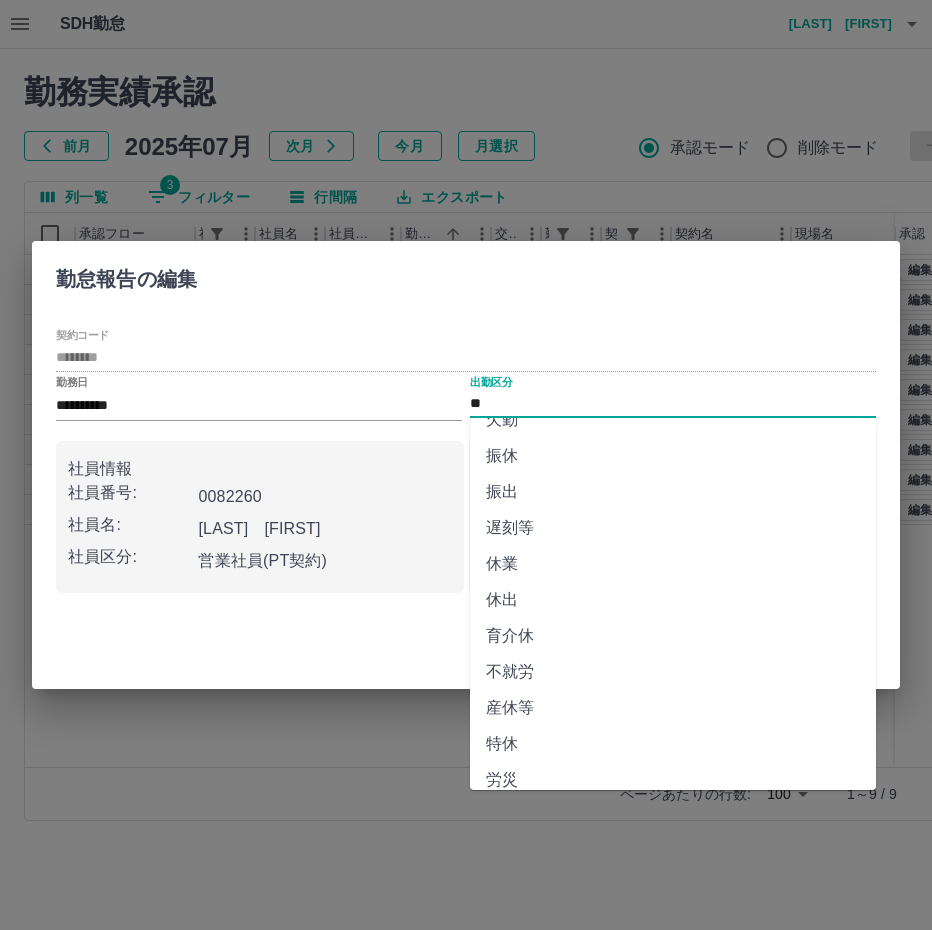 scroll, scrollTop: 292, scrollLeft: 0, axis: vertical 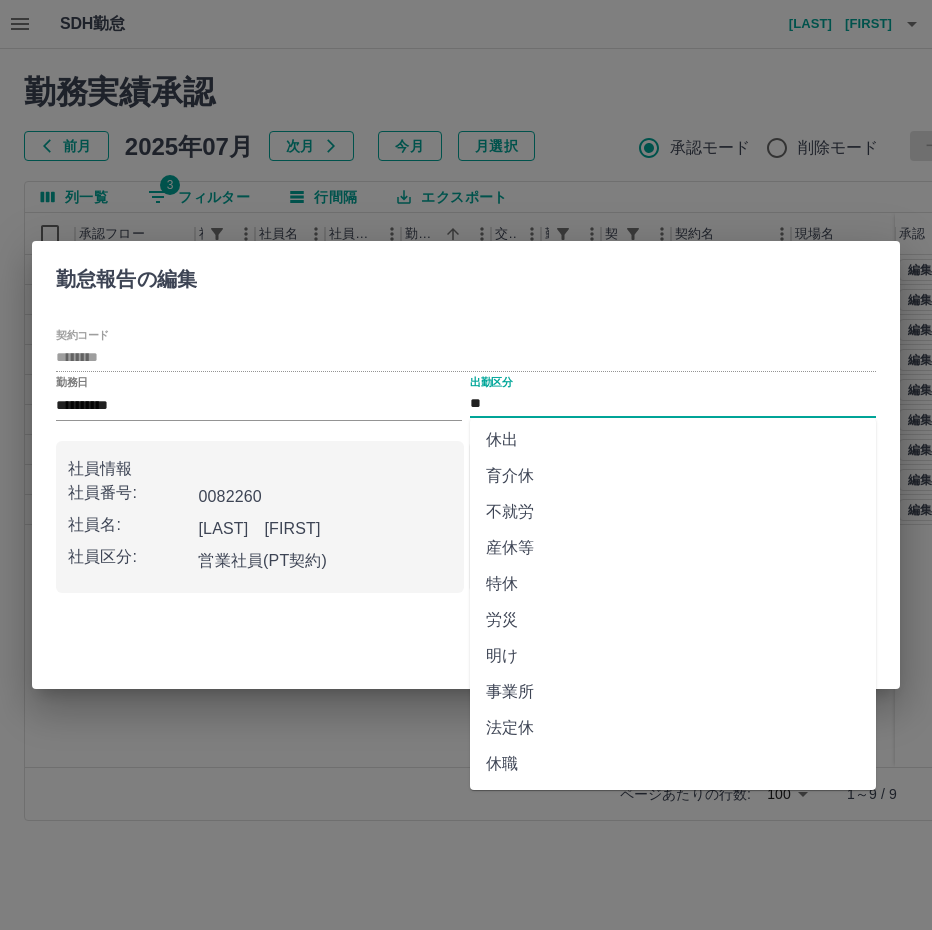 click on "法定休" at bounding box center (673, 728) 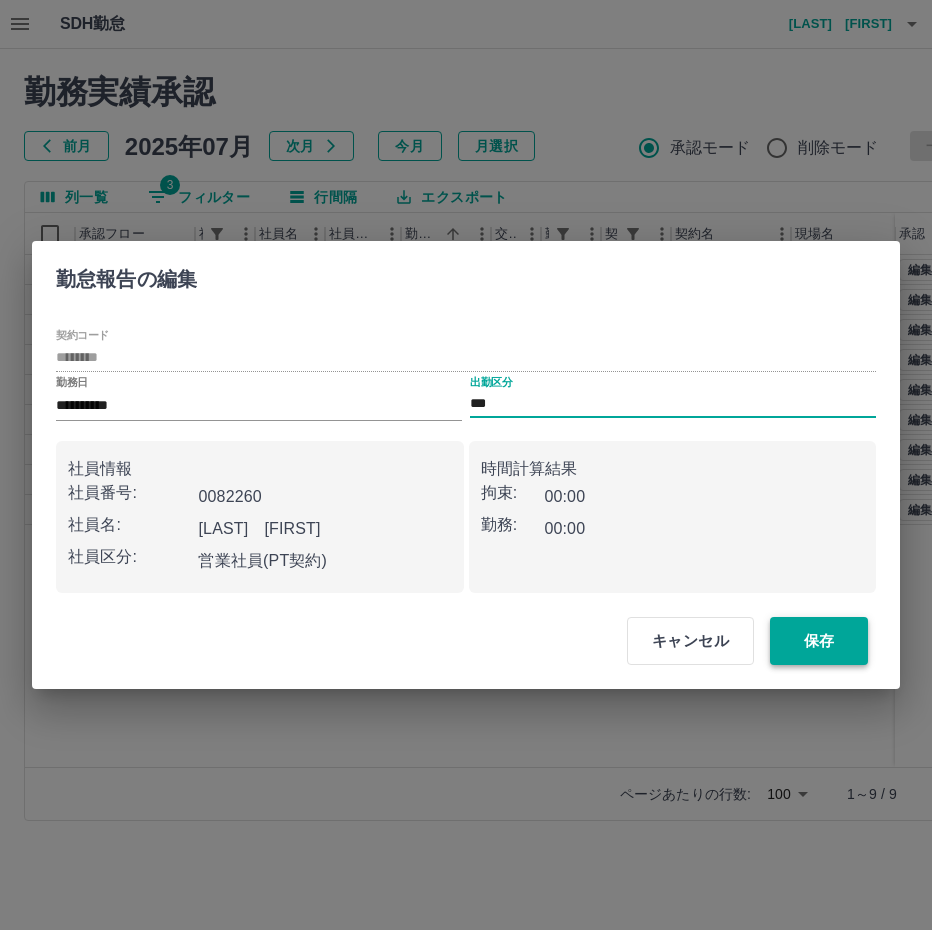 click on "保存" at bounding box center [819, 641] 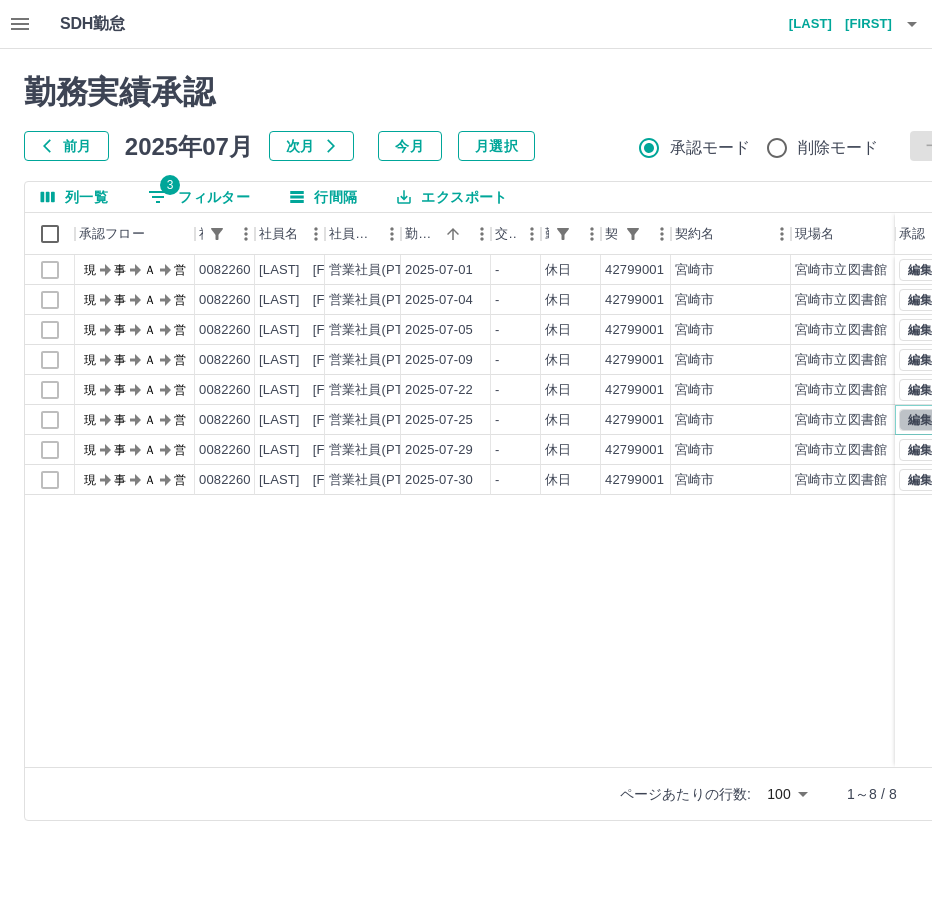 click on "編集" at bounding box center (920, 420) 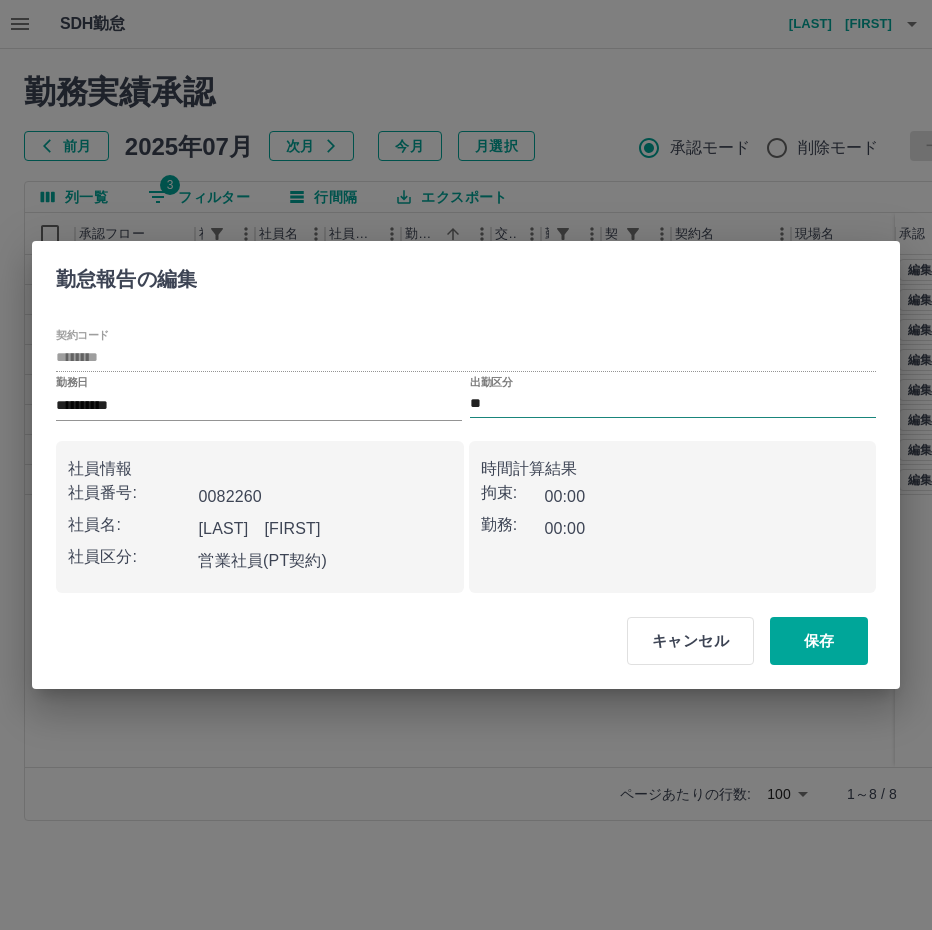 click on "**" at bounding box center [673, 404] 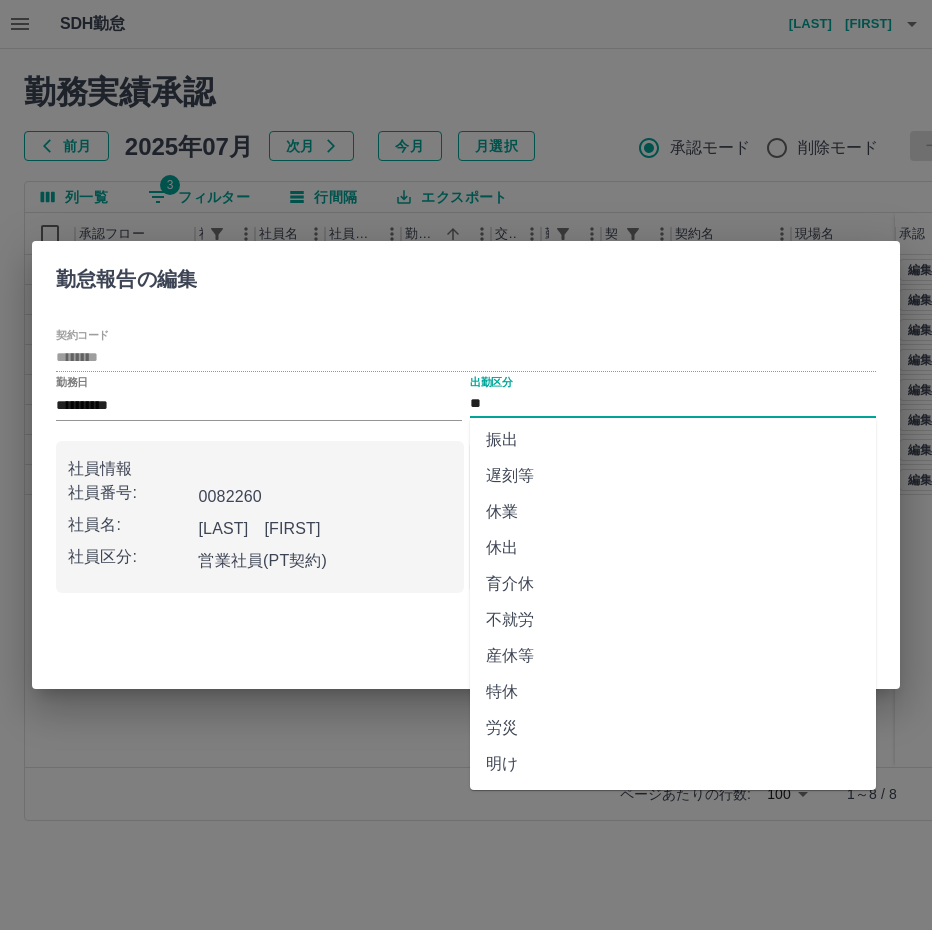 scroll, scrollTop: 292, scrollLeft: 0, axis: vertical 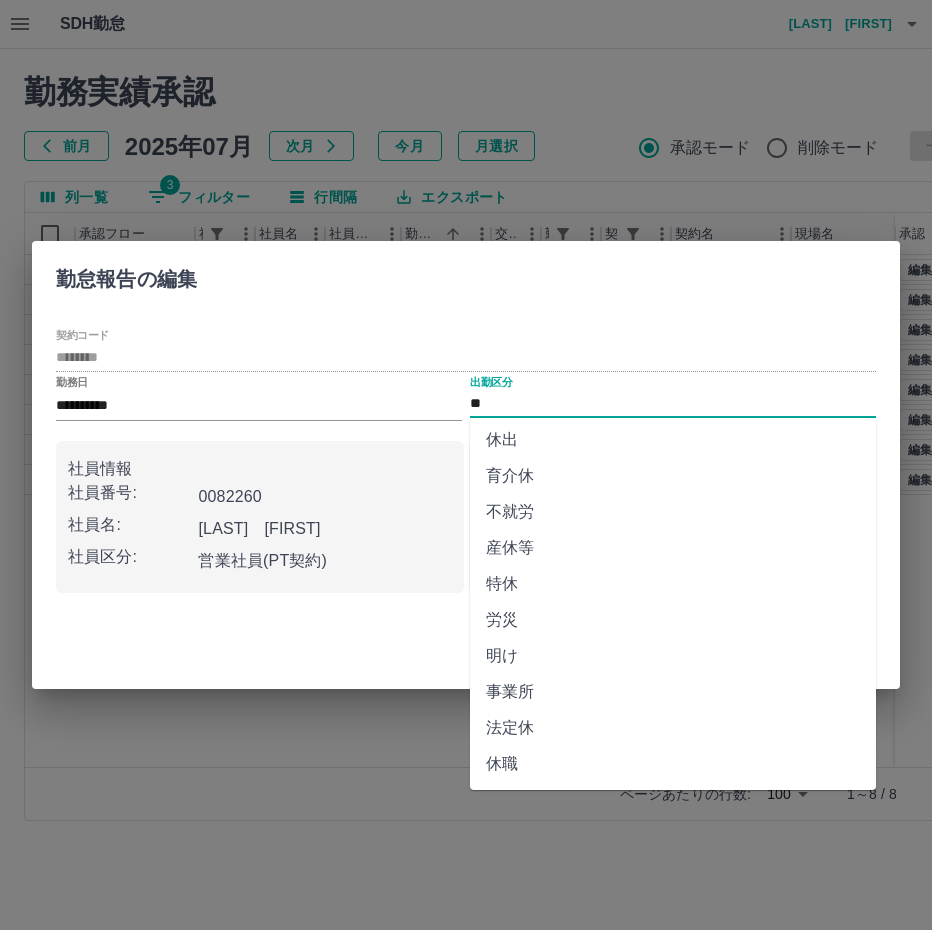 click on "法定休" at bounding box center (673, 728) 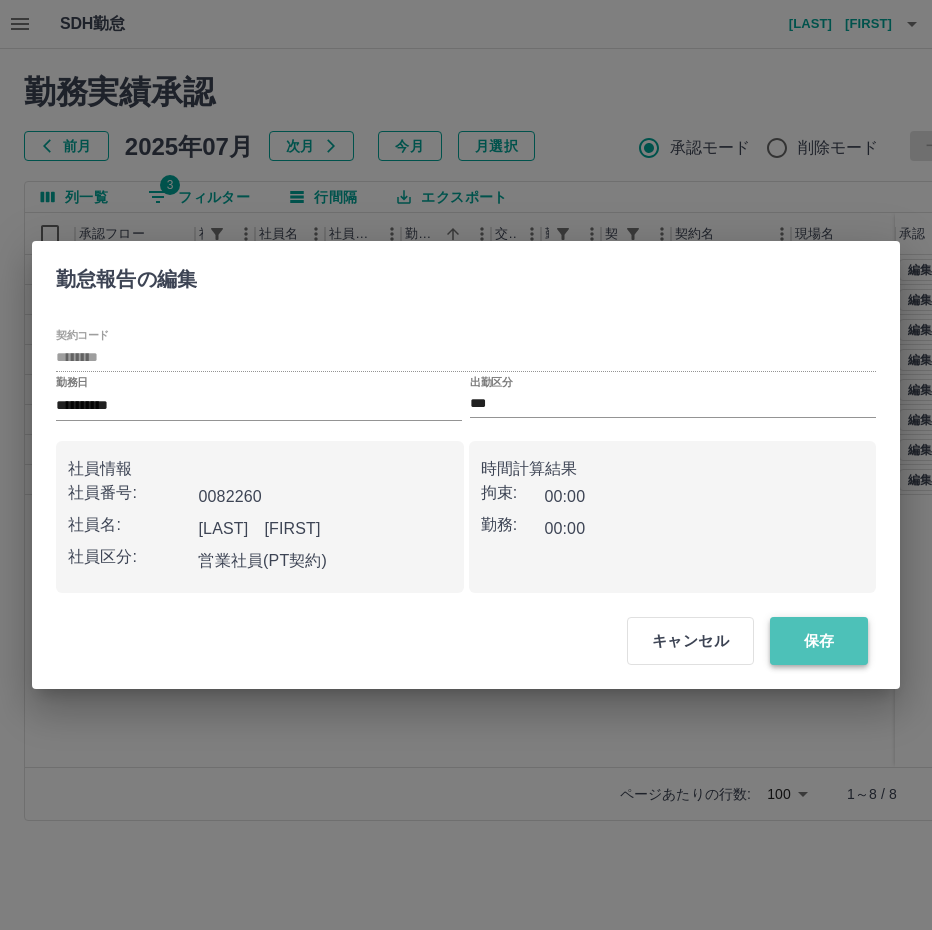 click on "保存" at bounding box center (819, 641) 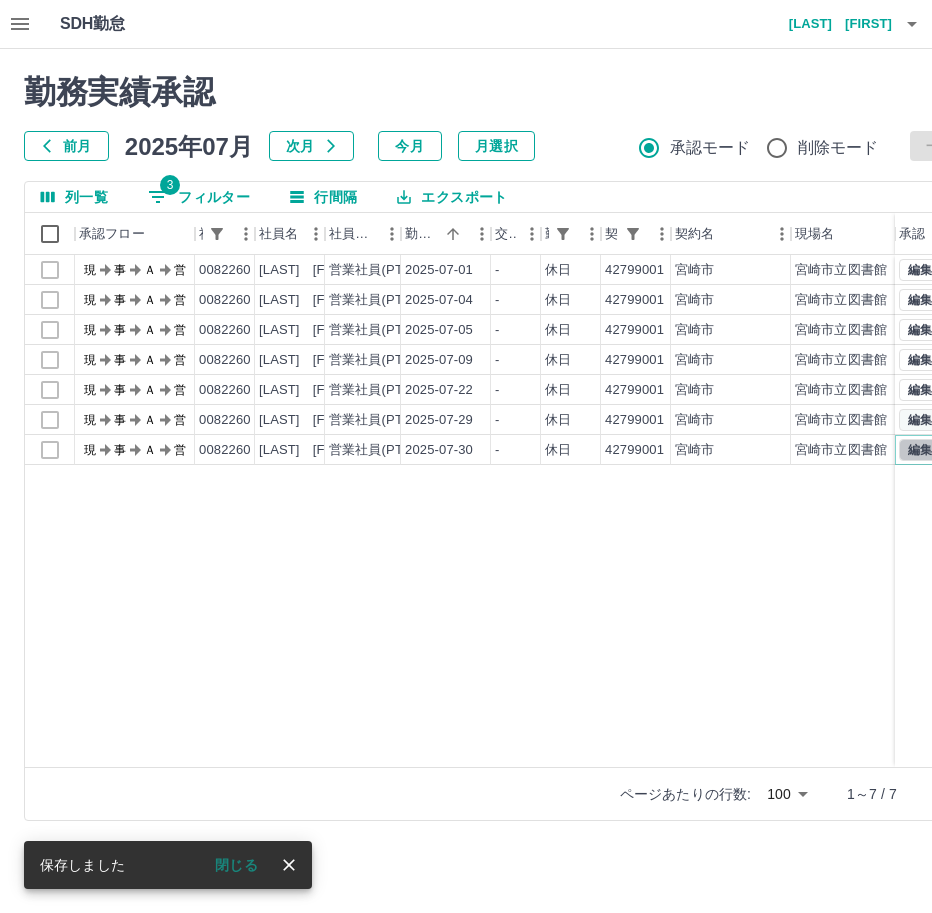 click on "編集" at bounding box center (920, 450) 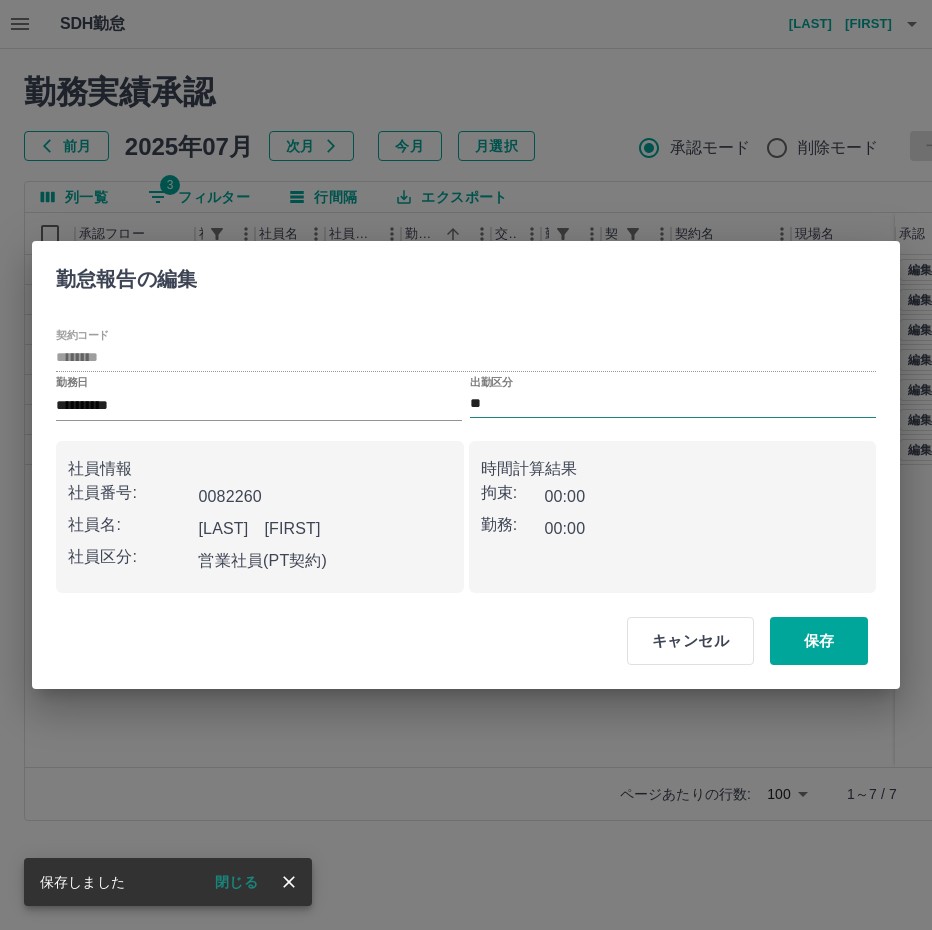 click on "**" at bounding box center [673, 404] 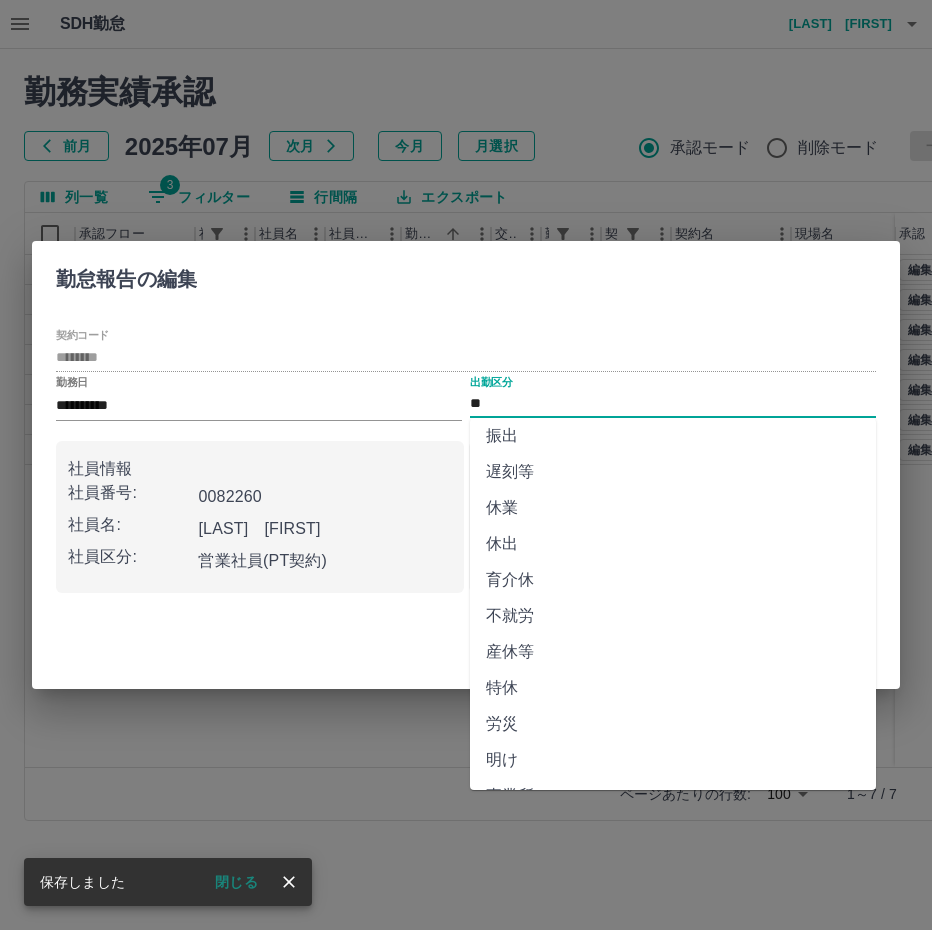 scroll, scrollTop: 292, scrollLeft: 0, axis: vertical 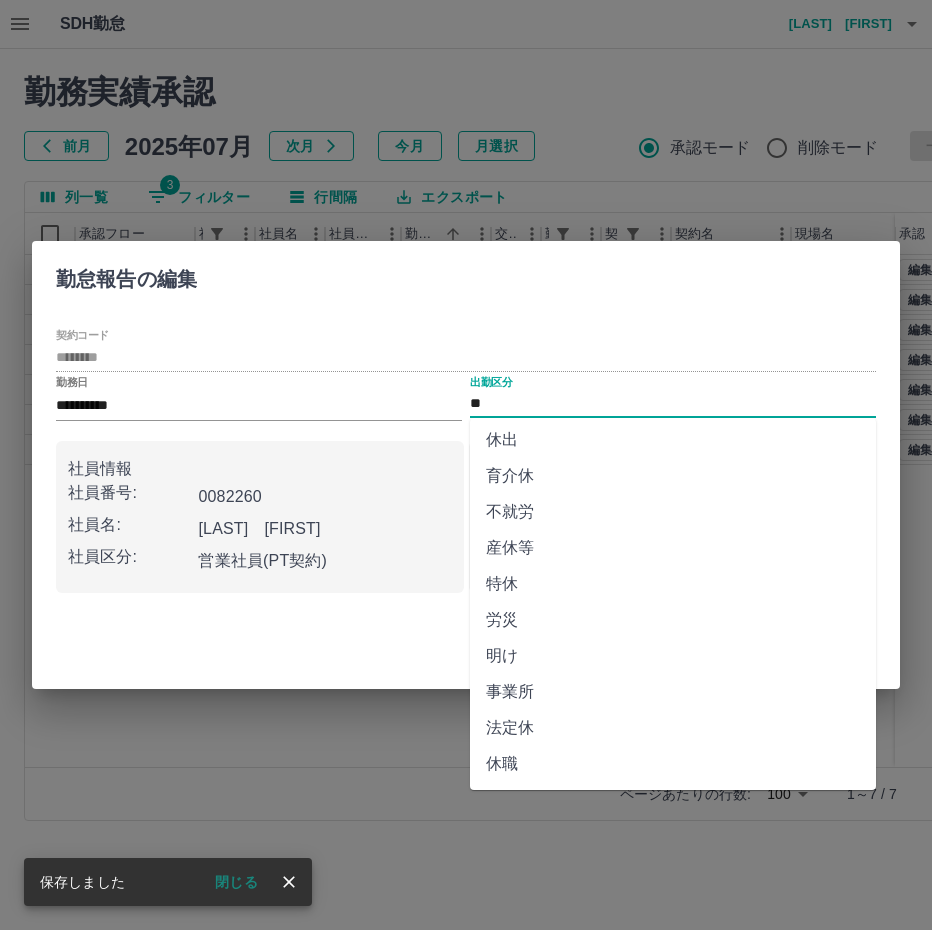 click on "法定休" at bounding box center [673, 728] 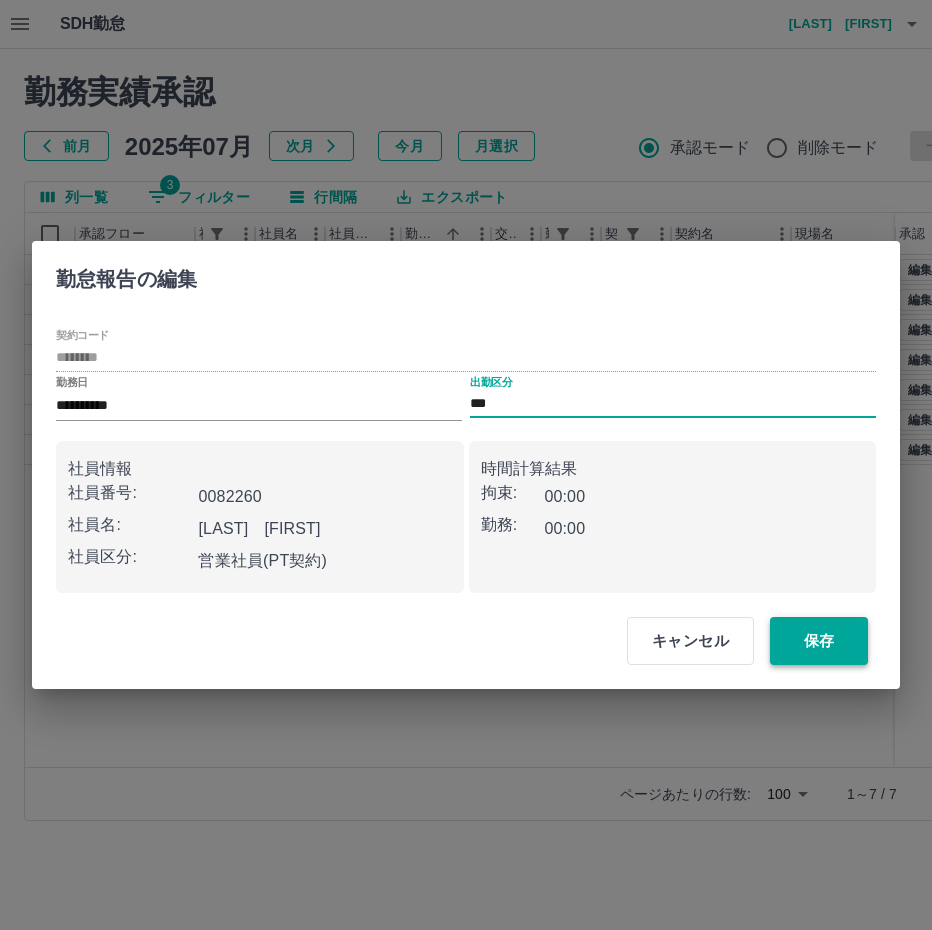 click on "保存" at bounding box center [819, 641] 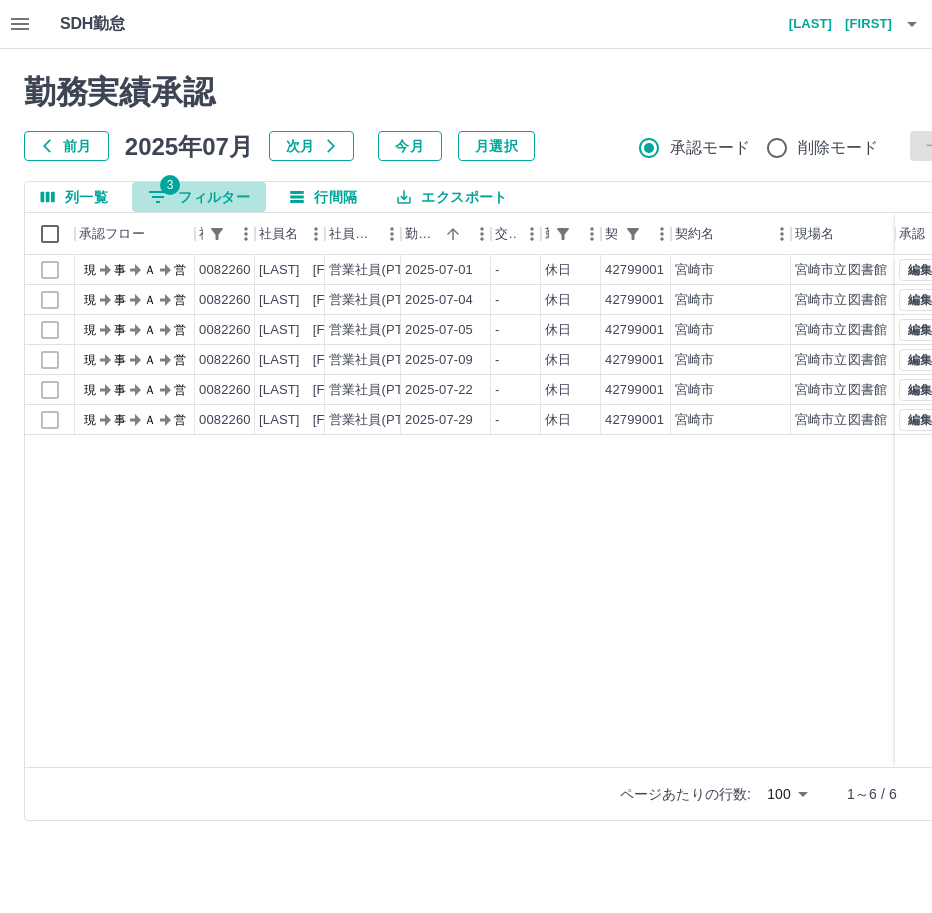 click on "3 フィルター" at bounding box center [199, 197] 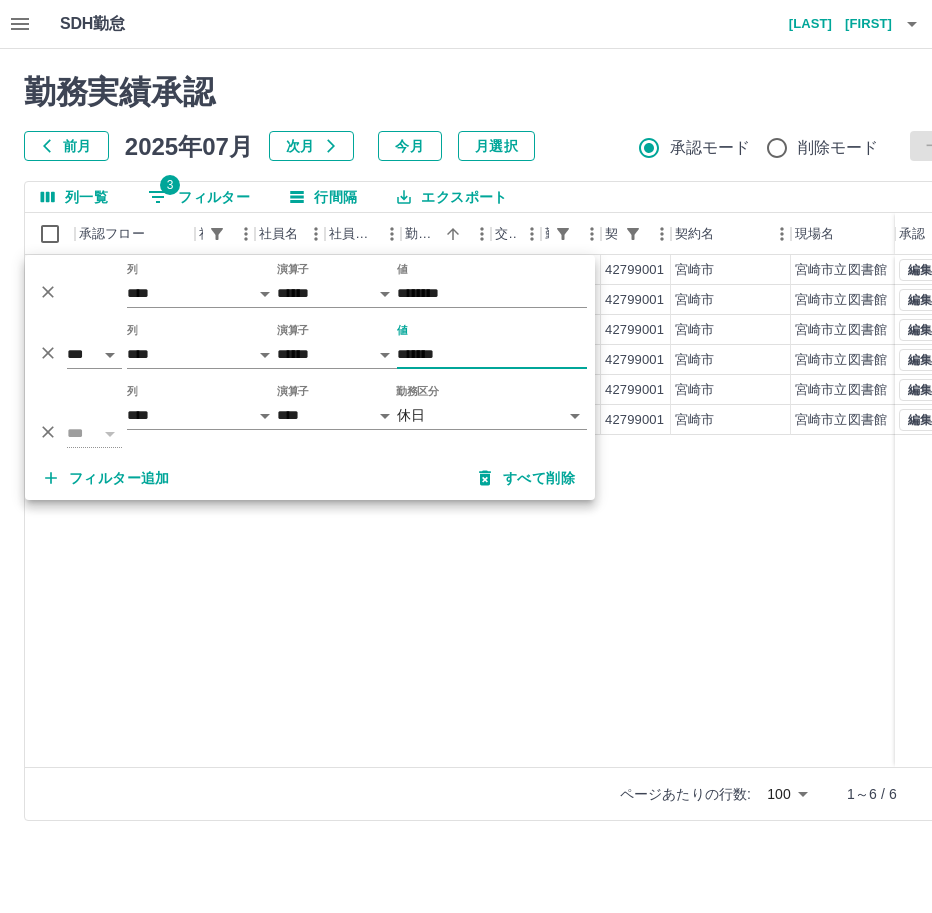 click on "*******" at bounding box center [492, 354] 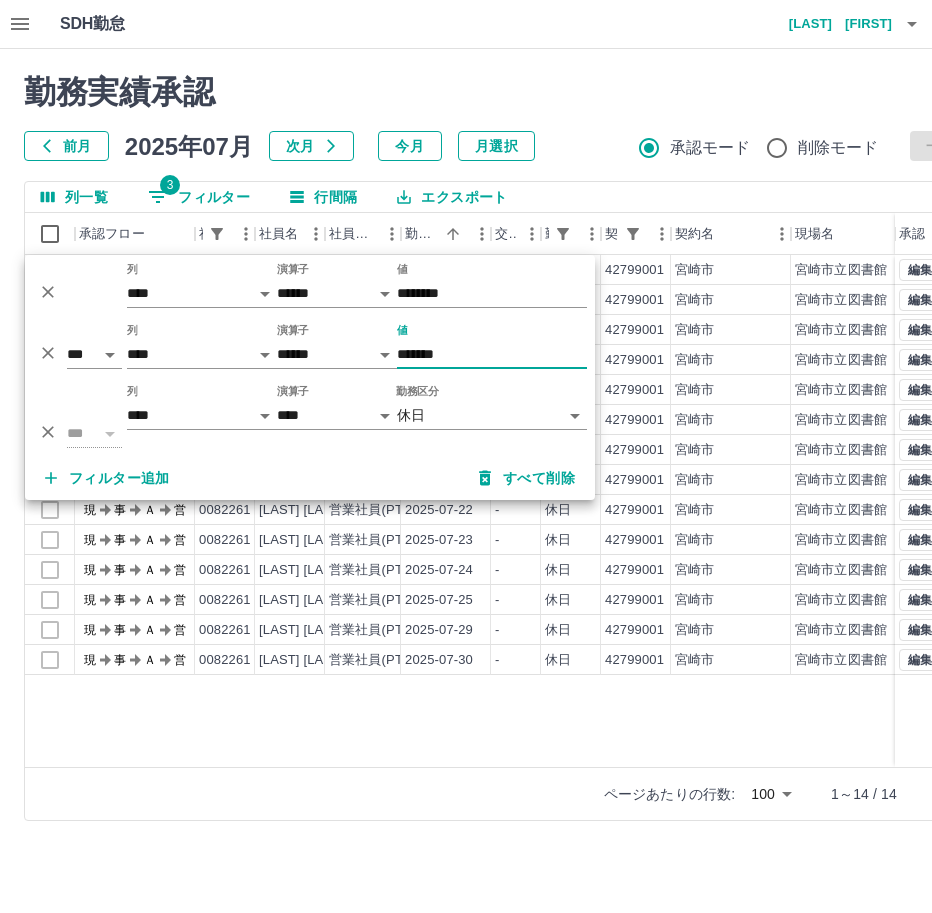 type on "*******" 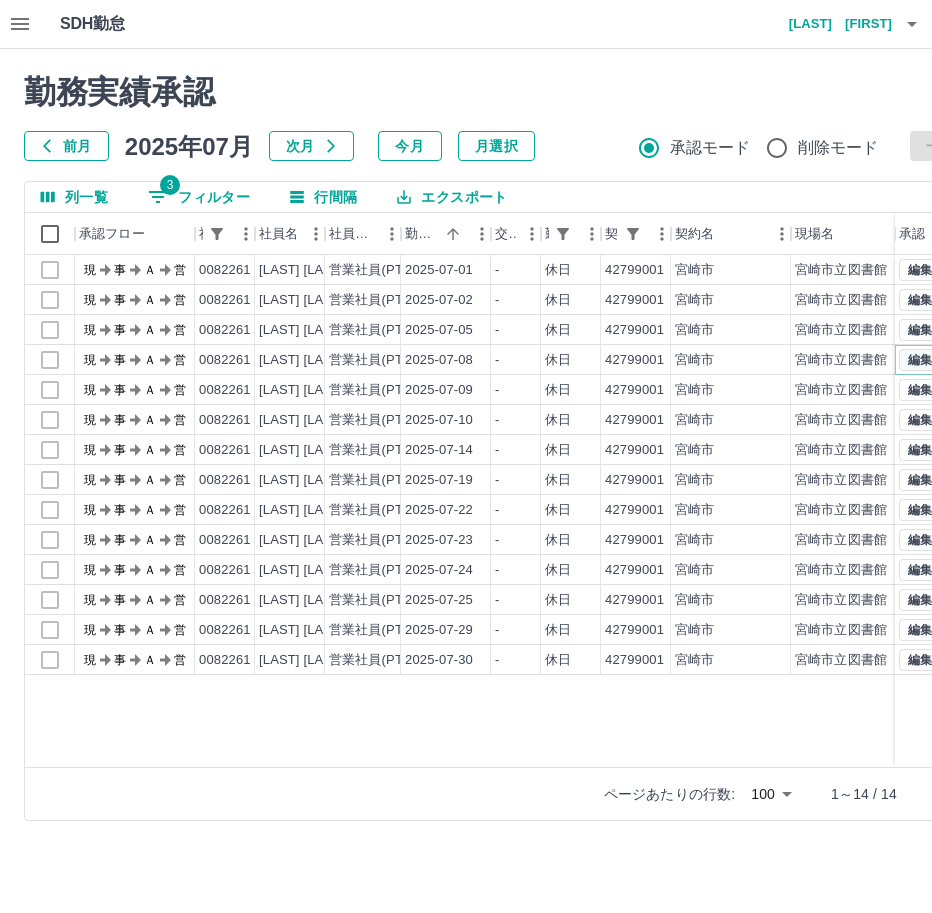 click on "編集" at bounding box center (920, 360) 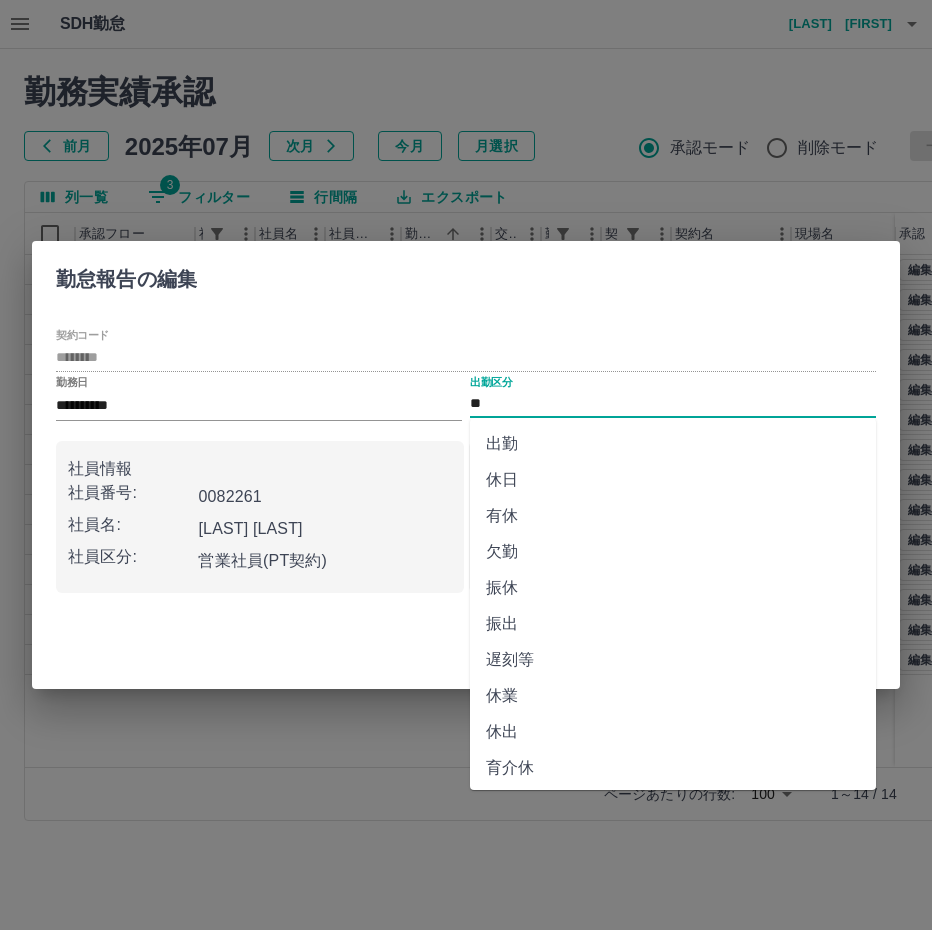 click on "**" at bounding box center (673, 404) 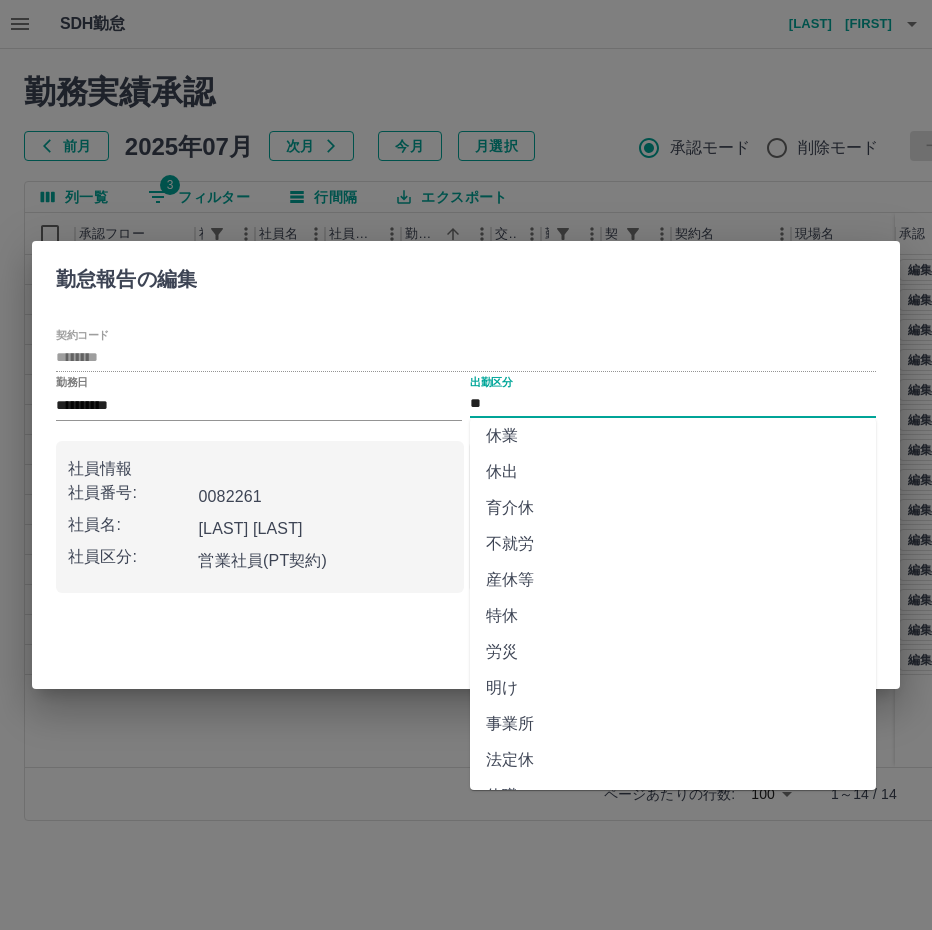 scroll, scrollTop: 292, scrollLeft: 0, axis: vertical 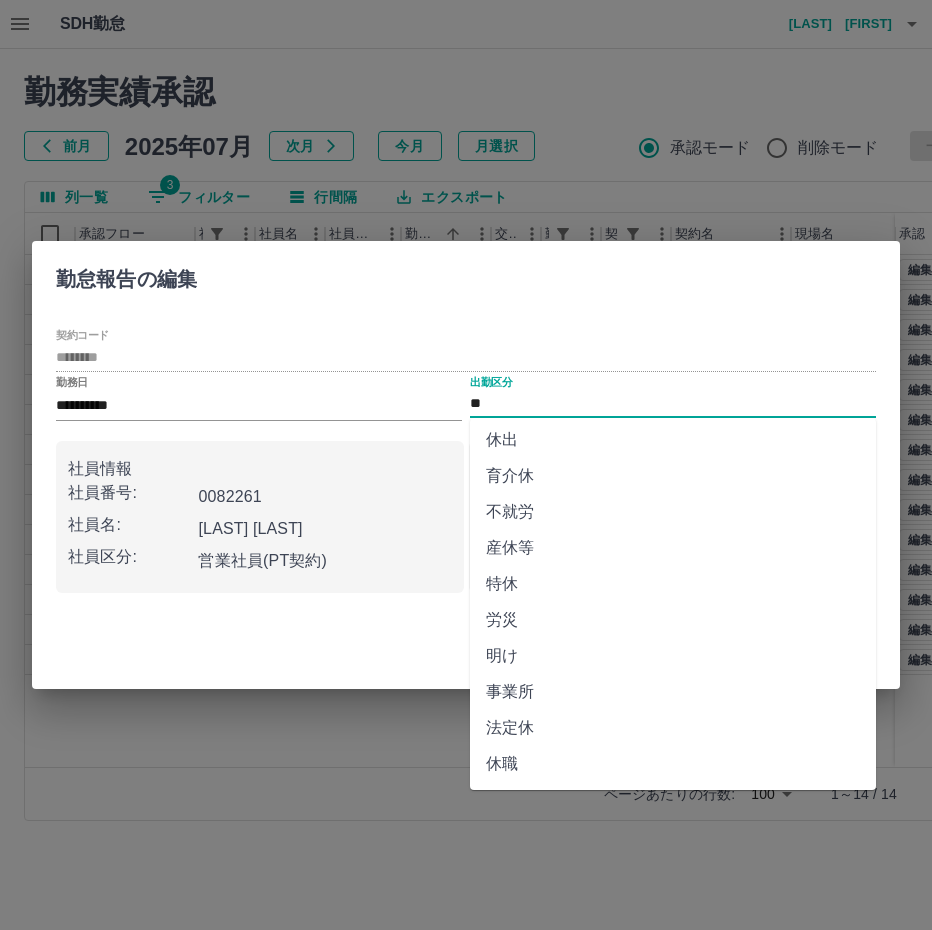 click on "法定休" at bounding box center [673, 728] 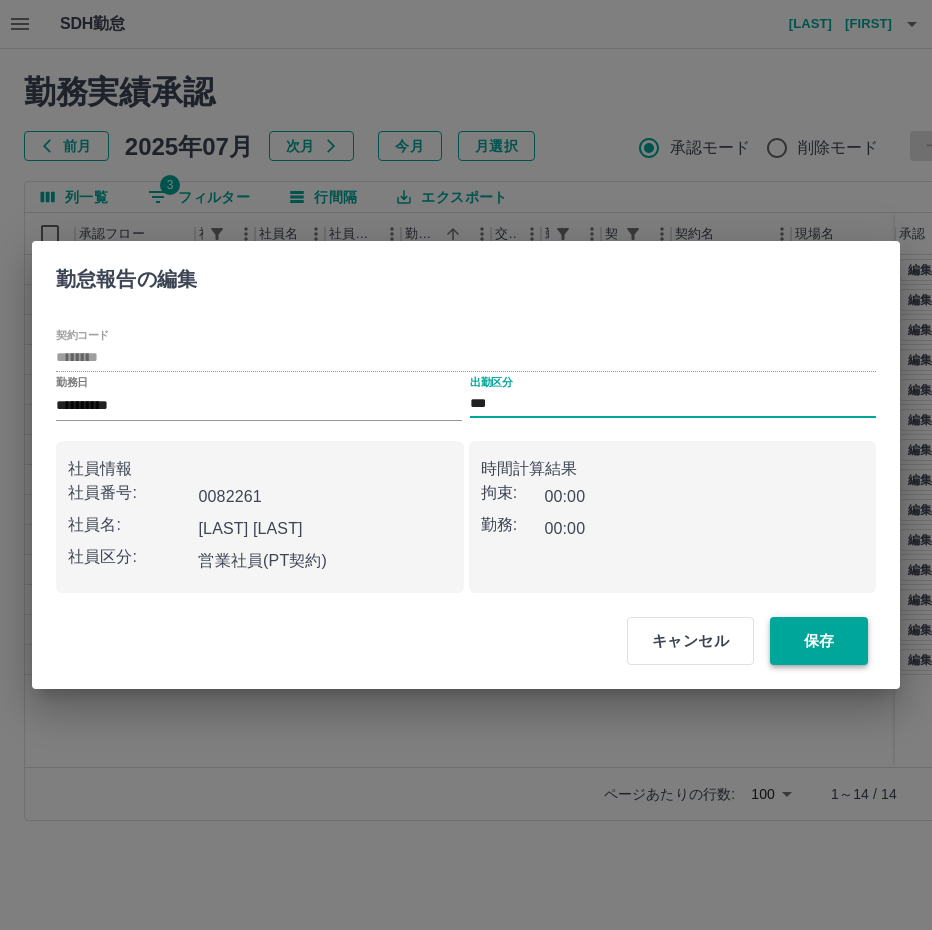 click on "保存" at bounding box center (819, 641) 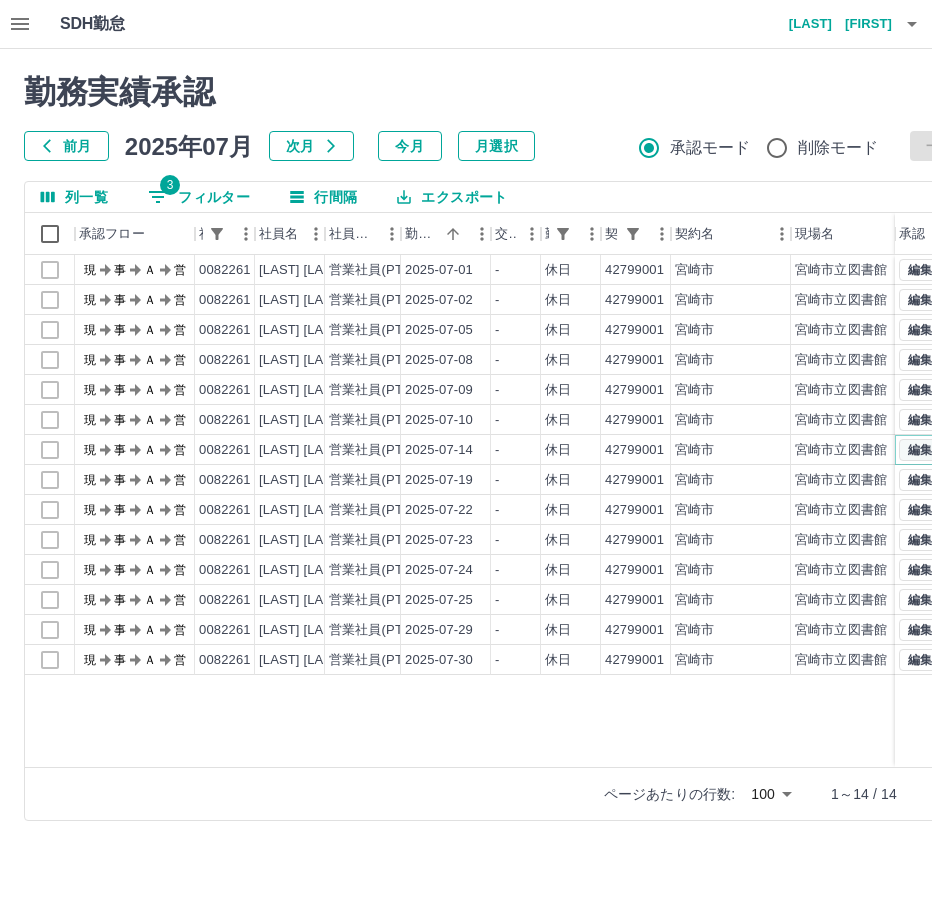 click on "勤務実績承認 前月 [DATE] 次月 今月 月選択 承認モード 削除モード 一括承認 列一覧 3 フィルター 行間隔 エクスポート 承認フロー 社員番号 社員名 社員区分 勤務日 交通費 勤務区分 契約コード 契約名 現場名 始業 終業 休憩 所定開始 所定終業 承認 現 事 Ａ 営 0082261 [LAST] [LAST] 営業社員(PT契約) [DATE]  -  休日 42799001 [CITY] [CITY]図書館 - - - - - 現 事 Ａ 営 0082261 [LAST] [LAST] 営業社員(PT契約) [DATE]  -  休日 42799001 [CITY] [CITY]図書館 - - - - - 現 事 Ａ 営 0082261 [LAST] [LAST] 営業社員(PT契約) [DATE]  -  休日 42799001 [CITY] [CITY]図書館 - - - - - 現 事 Ａ 営 0082261 [LAST] [LAST] 営業社員(PT契約) [DATE]  -  休日 42799001 [CITY] [CITY]図書館 - - - - - 現 事 Ａ 営 0082261 [LAST] [LAST] 営業社員(PT契約) [DATE]  -  休日 42799001 [CITY] [CITY]図書館 - - - - - 現" at bounding box center [512, 447] 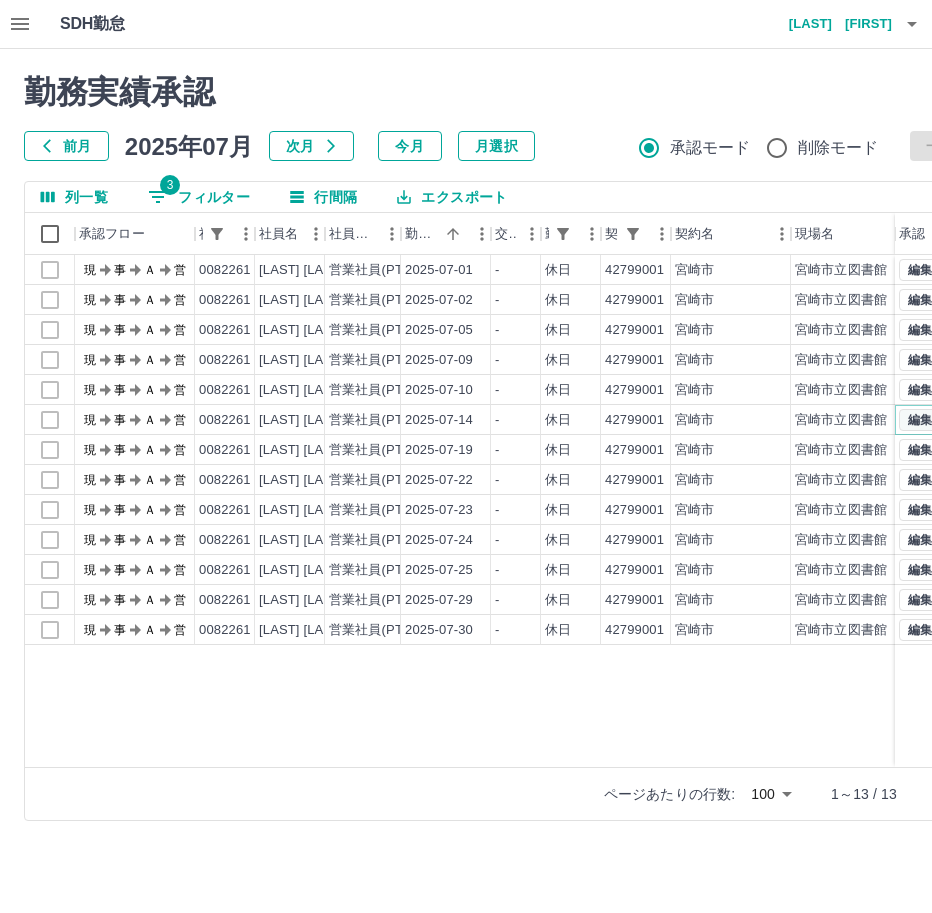 click on "編集" at bounding box center [920, 420] 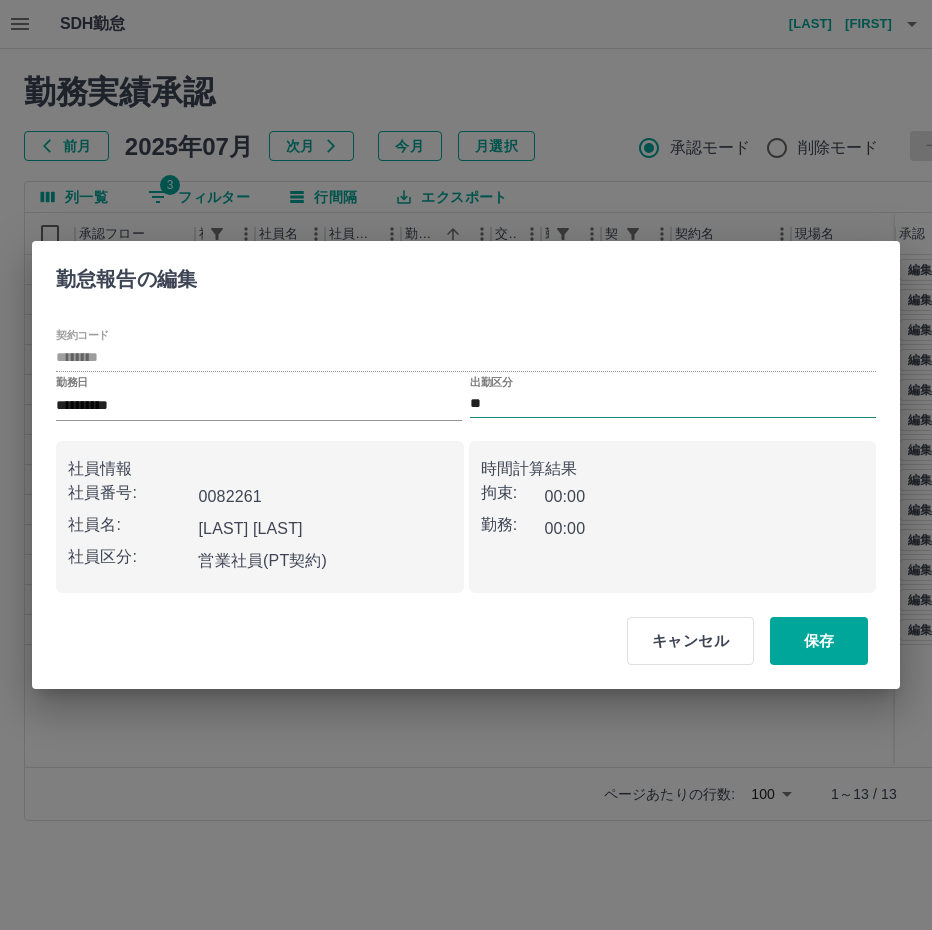 click on "**" at bounding box center (673, 404) 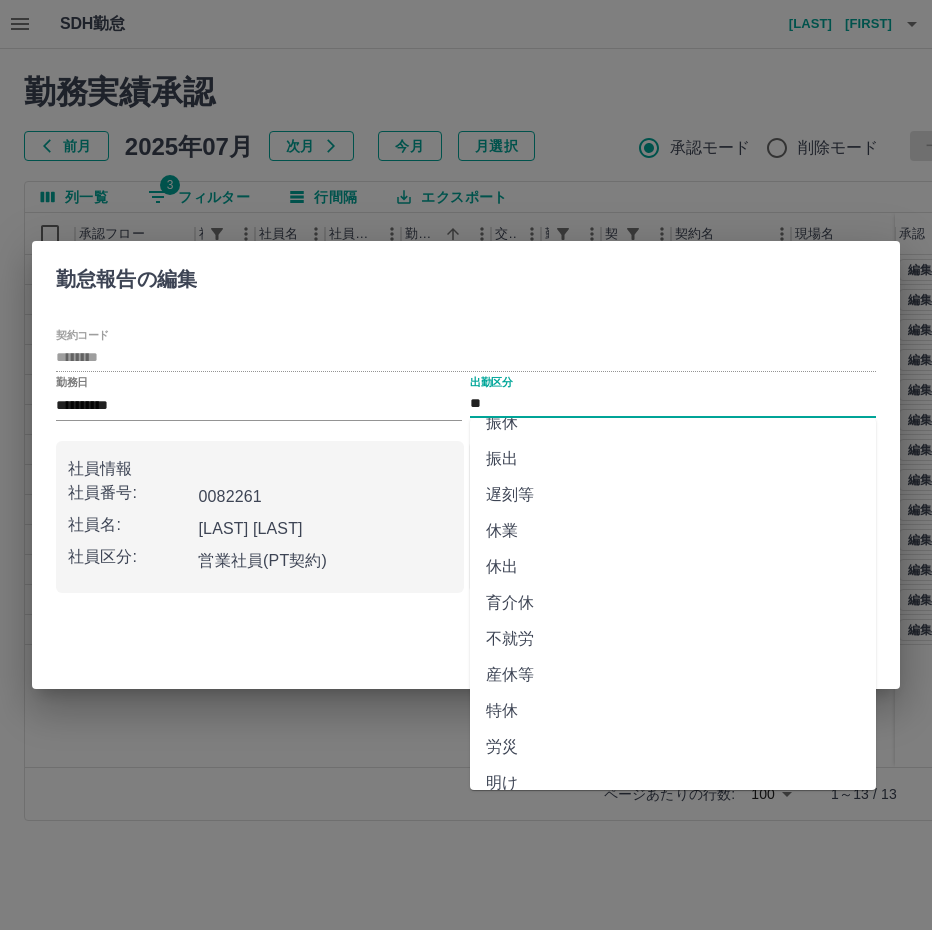 scroll, scrollTop: 292, scrollLeft: 0, axis: vertical 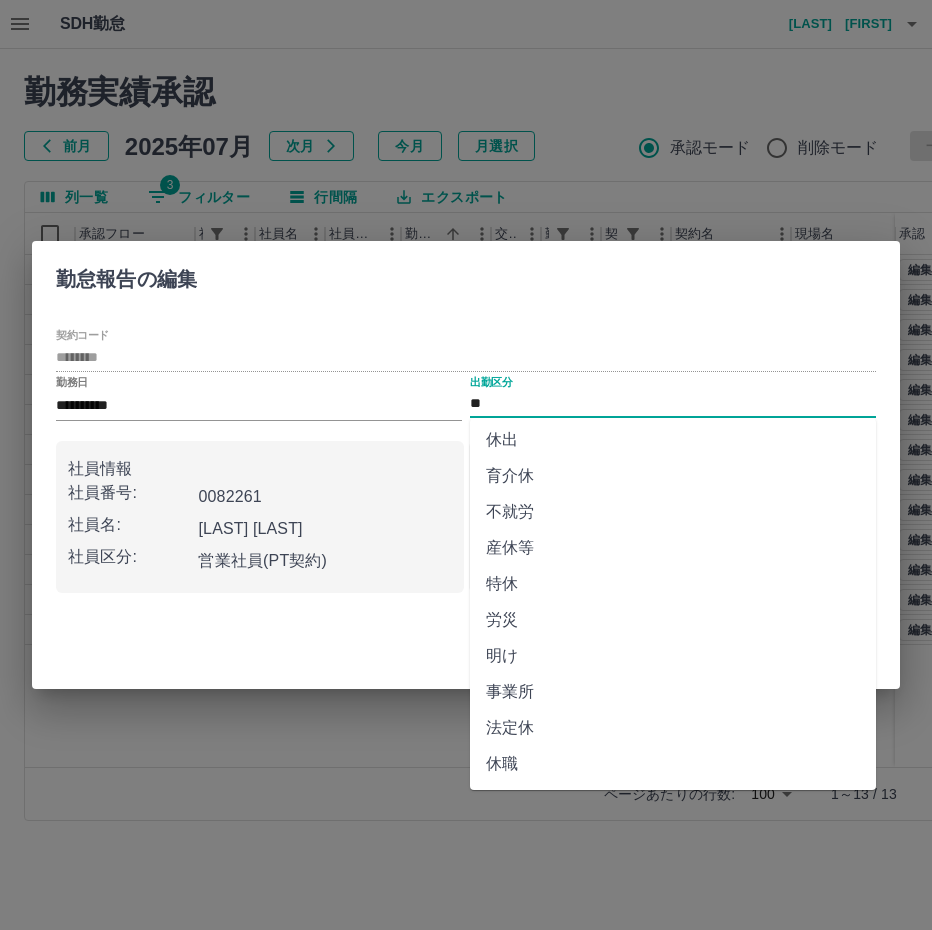 click on "法定休" at bounding box center (673, 728) 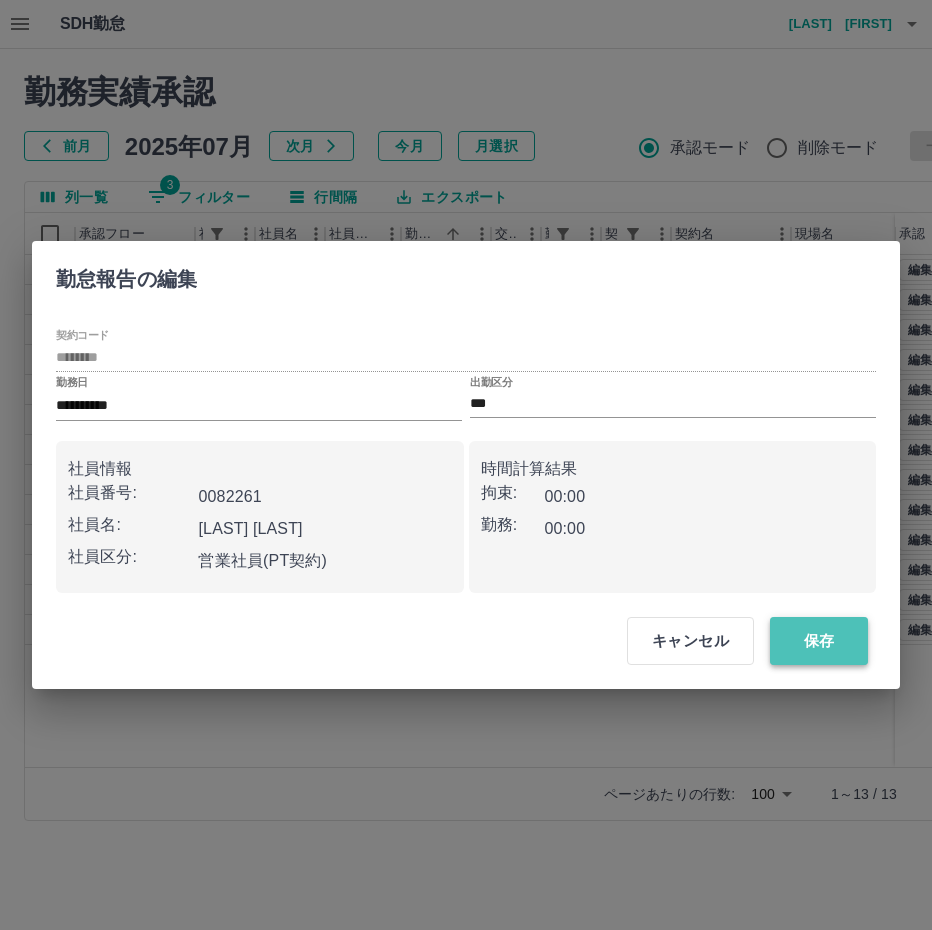 click on "保存" at bounding box center [819, 641] 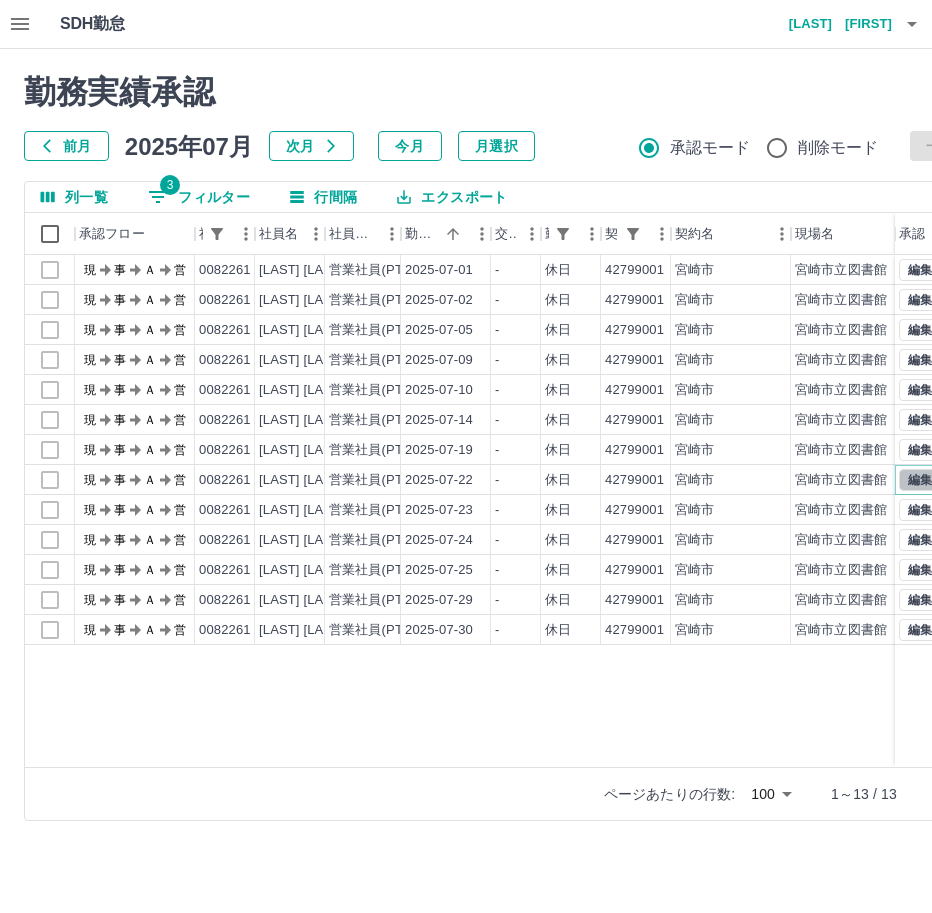 click on "編集" at bounding box center [920, 480] 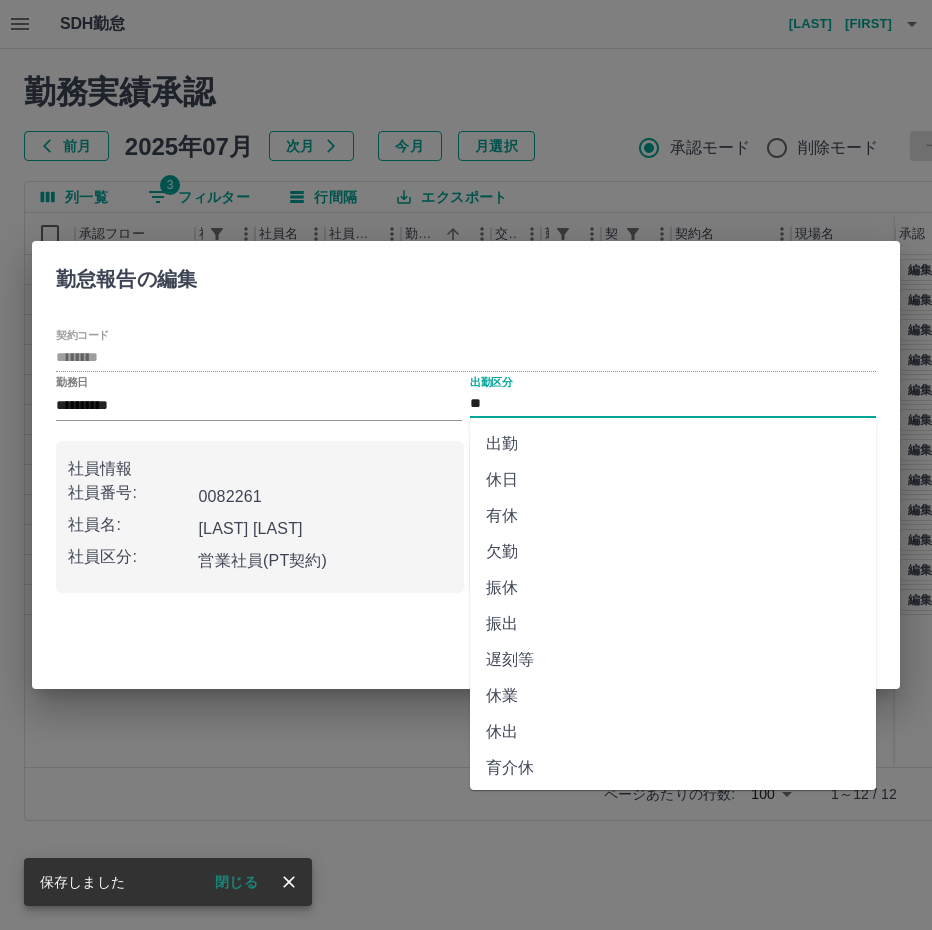 click on "**" at bounding box center [673, 404] 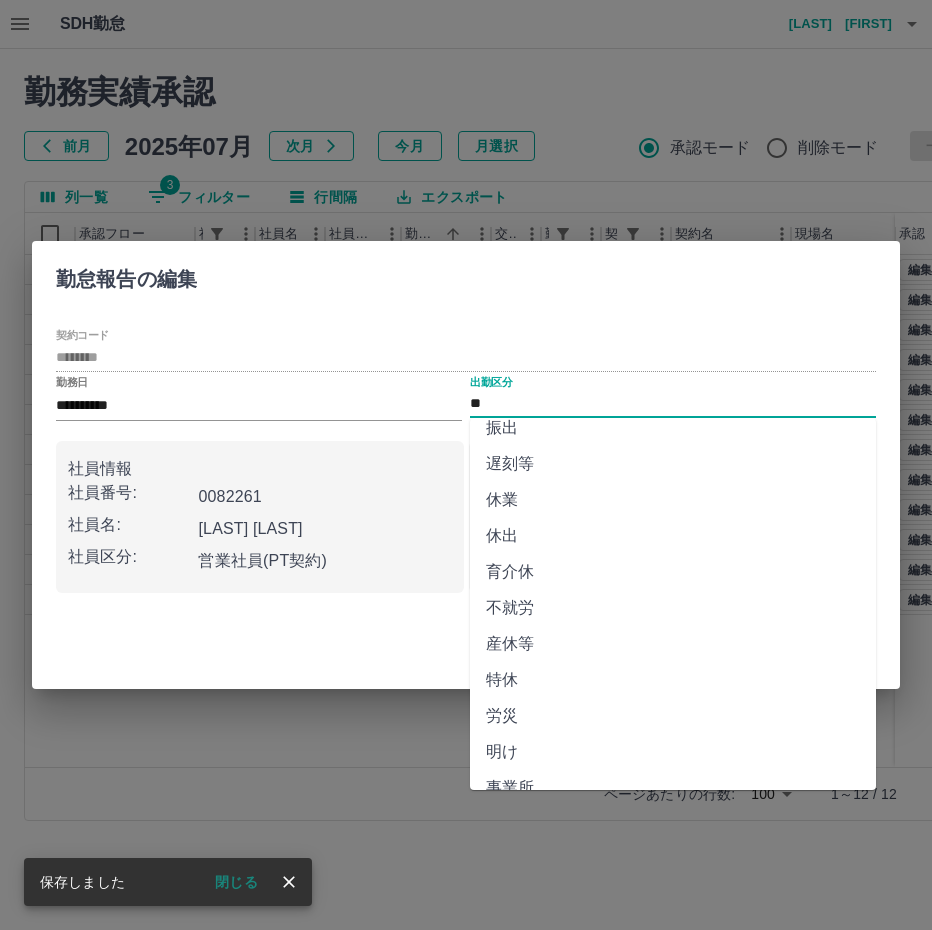 scroll, scrollTop: 292, scrollLeft: 0, axis: vertical 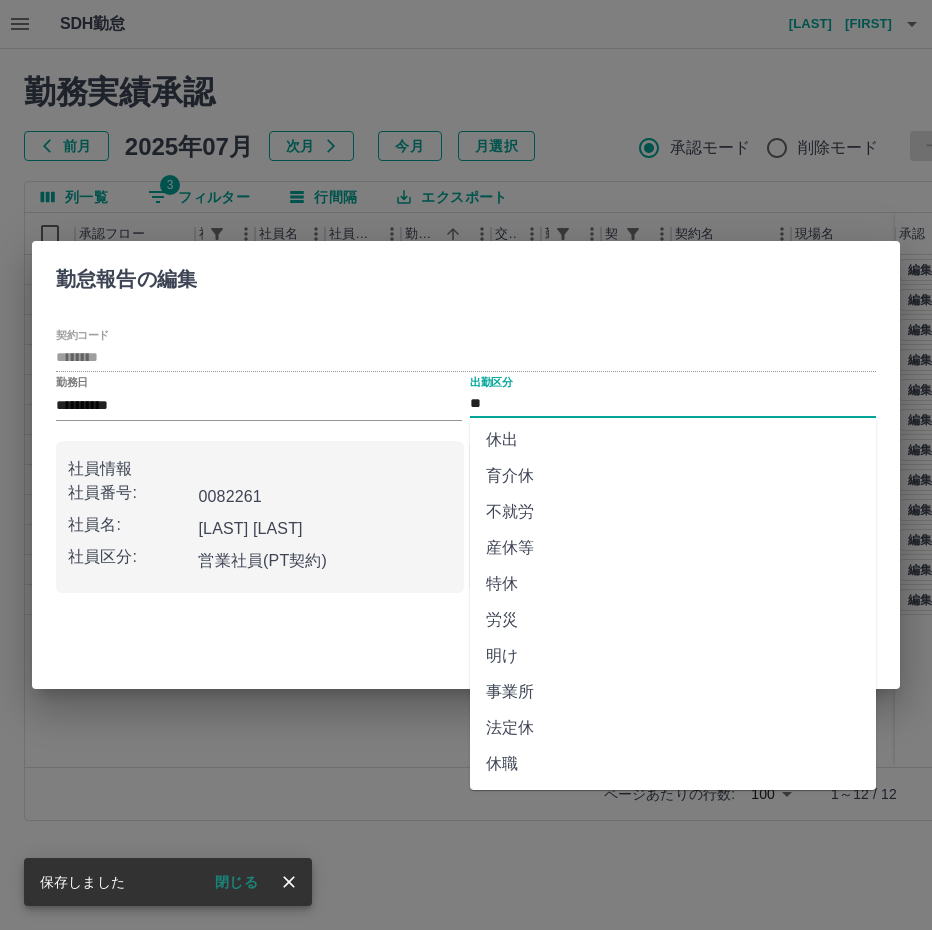 click on "法定休" at bounding box center (673, 728) 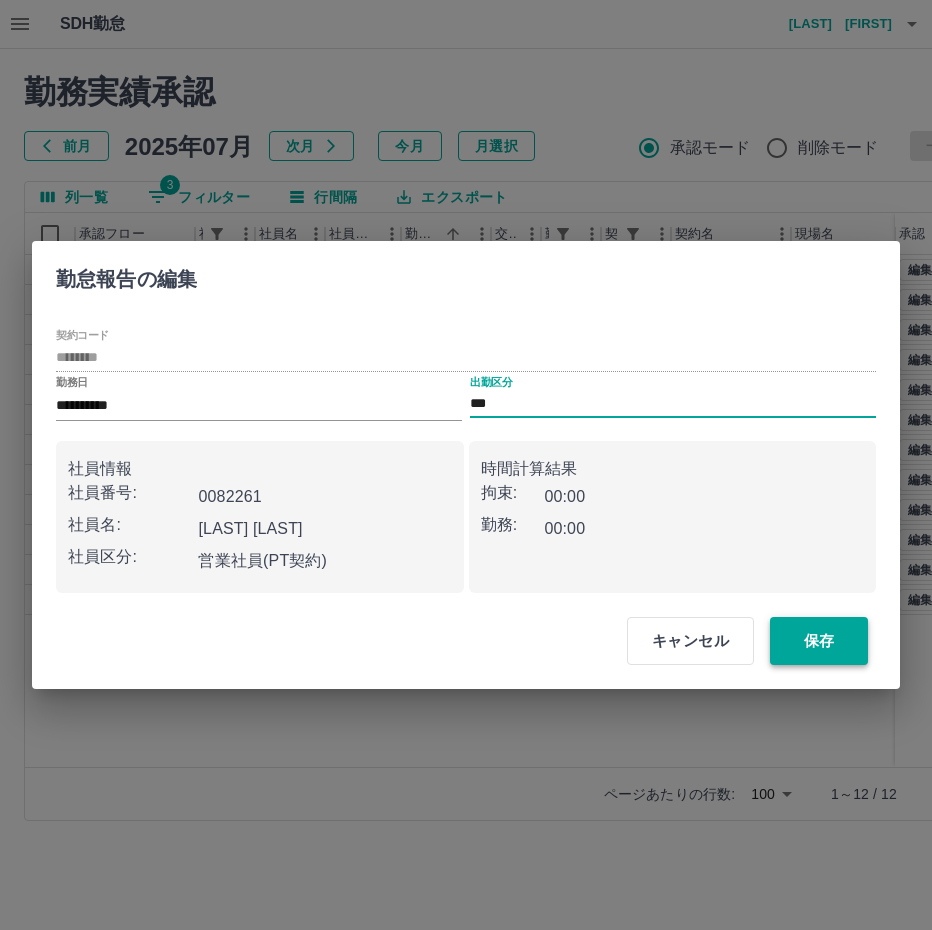 click on "保存" at bounding box center [819, 641] 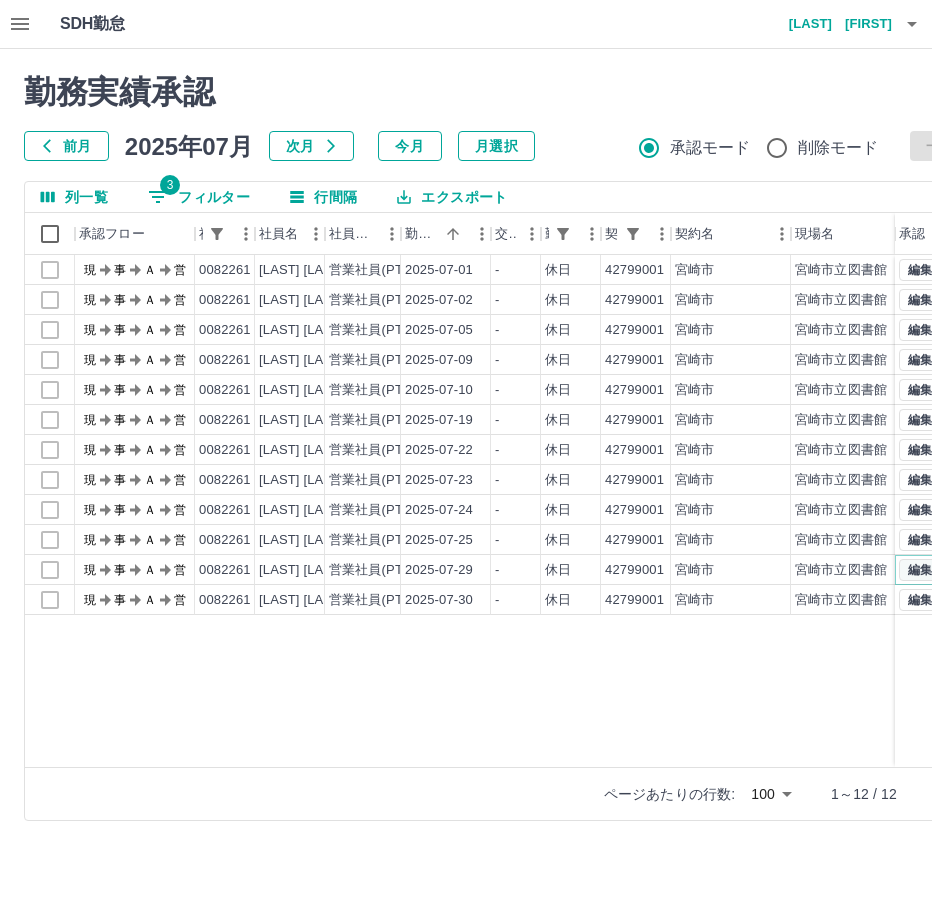 click on "編集 承認 編集 承認 編集 承認 編集 承認 編集 承認 編集 承認 編集 承認 編集 承認 編集 承認 編集 承認 編集 承認 編集 承認" at bounding box center [947, 511] 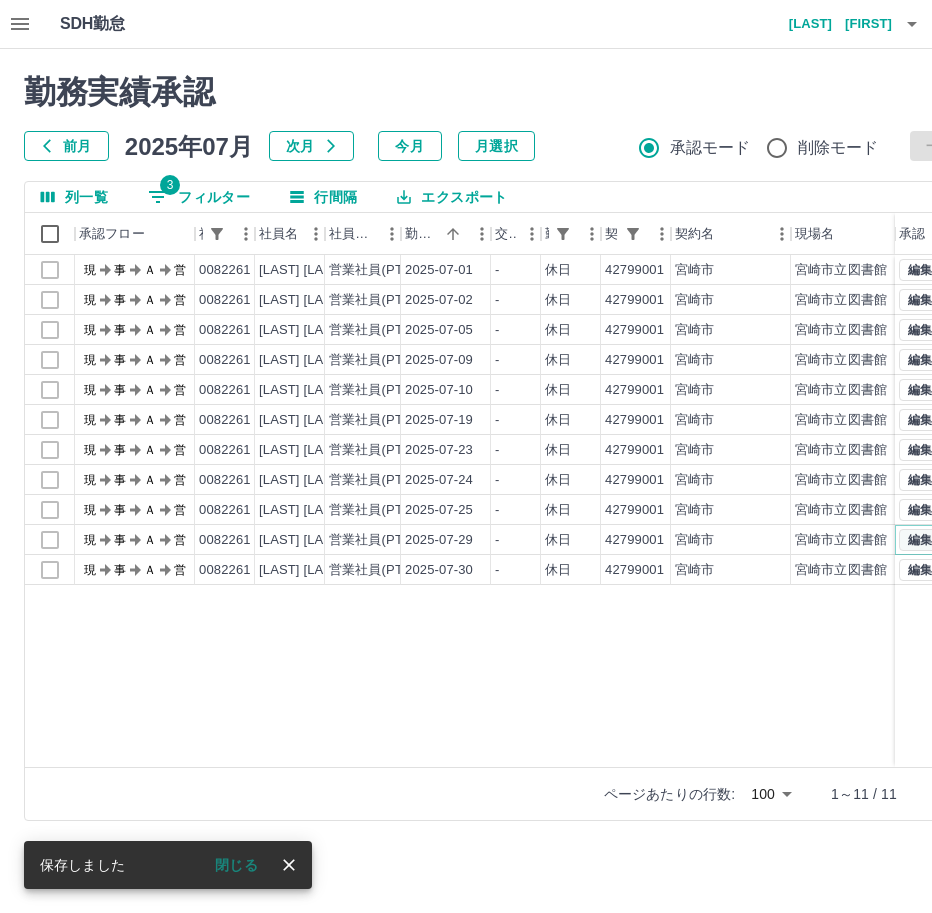 click on "編集" at bounding box center [920, 540] 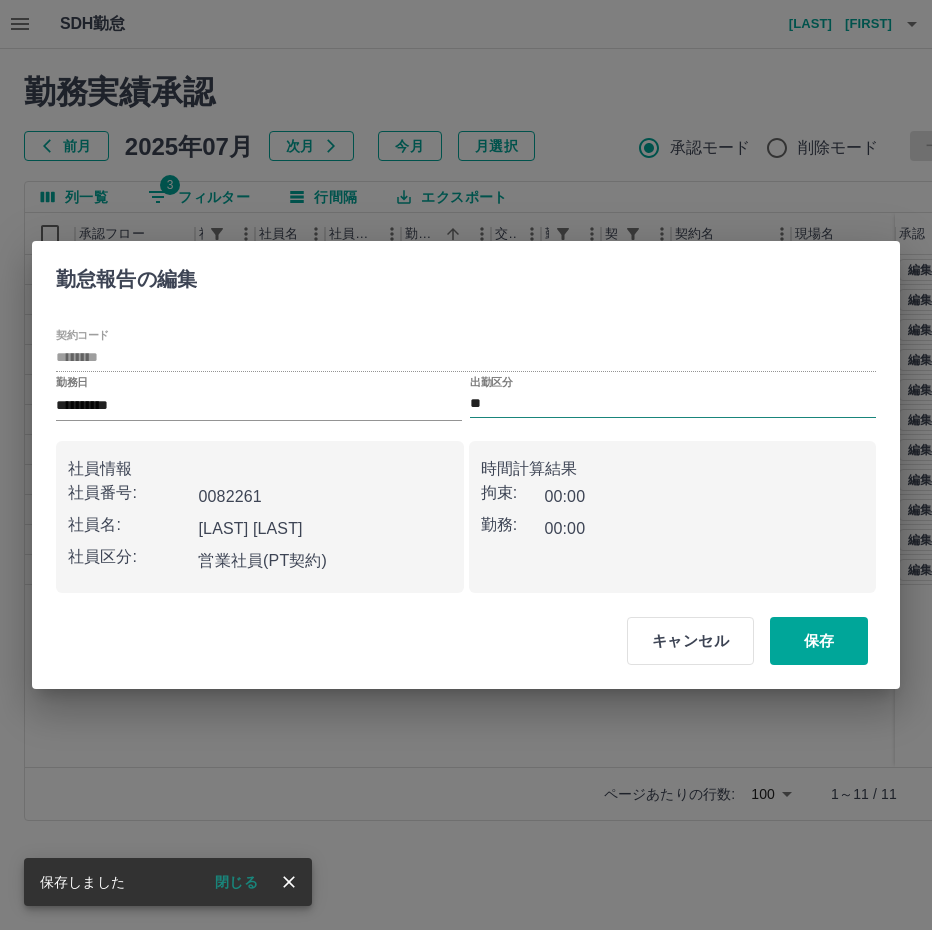 click on "**" at bounding box center (673, 404) 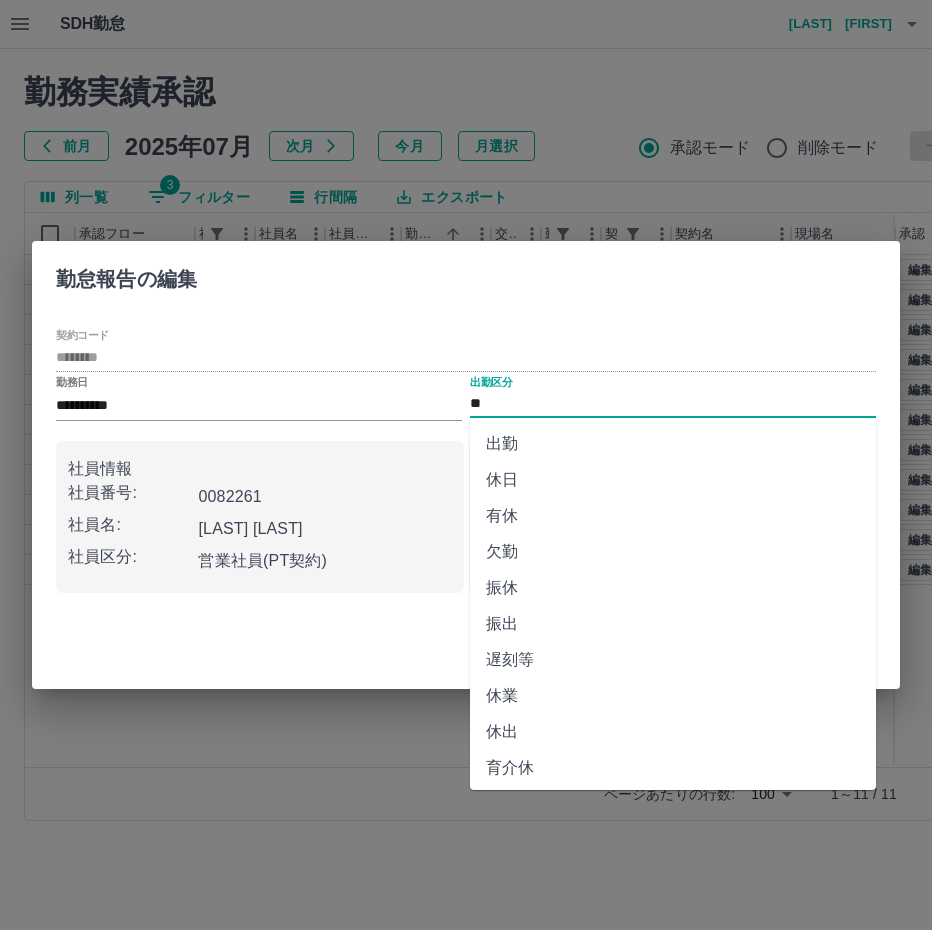 scroll, scrollTop: 292, scrollLeft: 0, axis: vertical 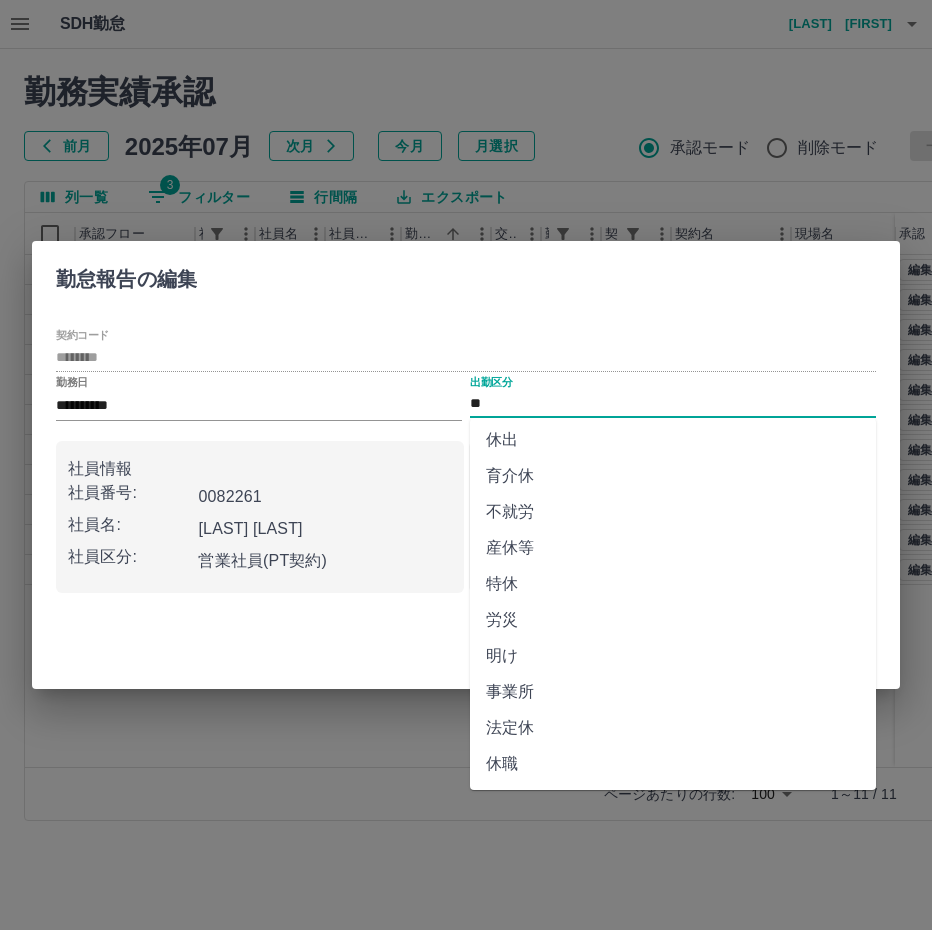 click on "法定休" at bounding box center [673, 728] 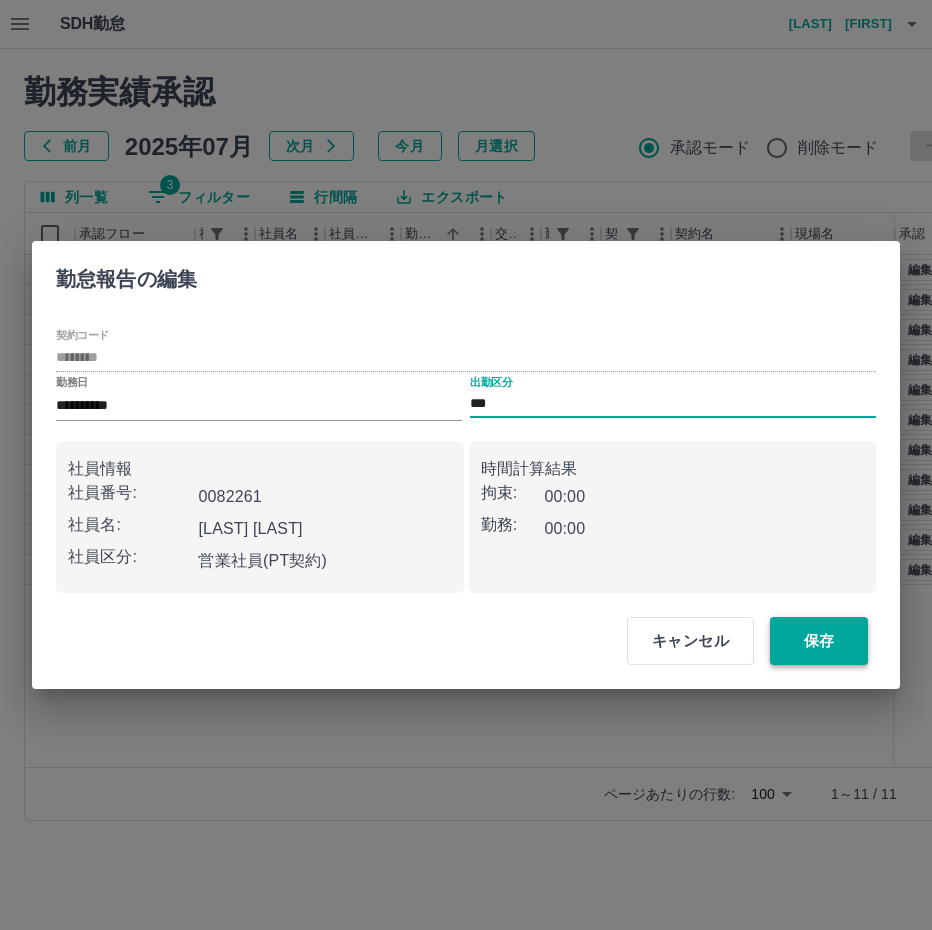click on "保存" at bounding box center (819, 641) 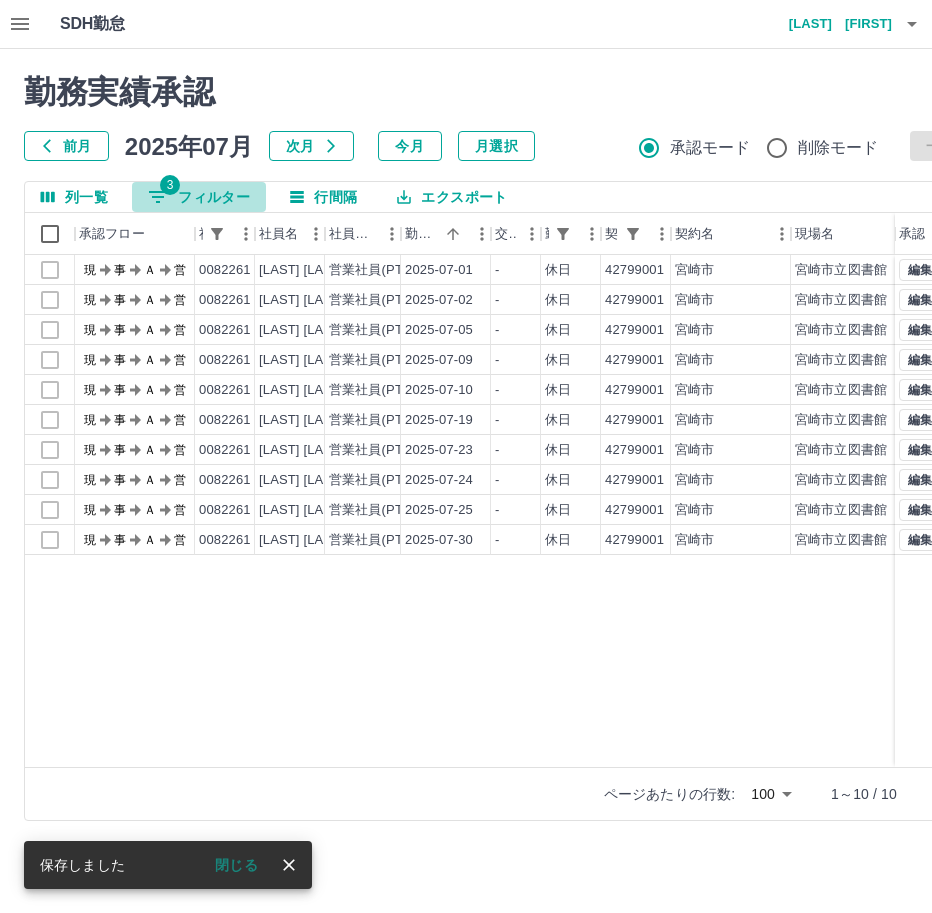click on "3 フィルター" at bounding box center [199, 197] 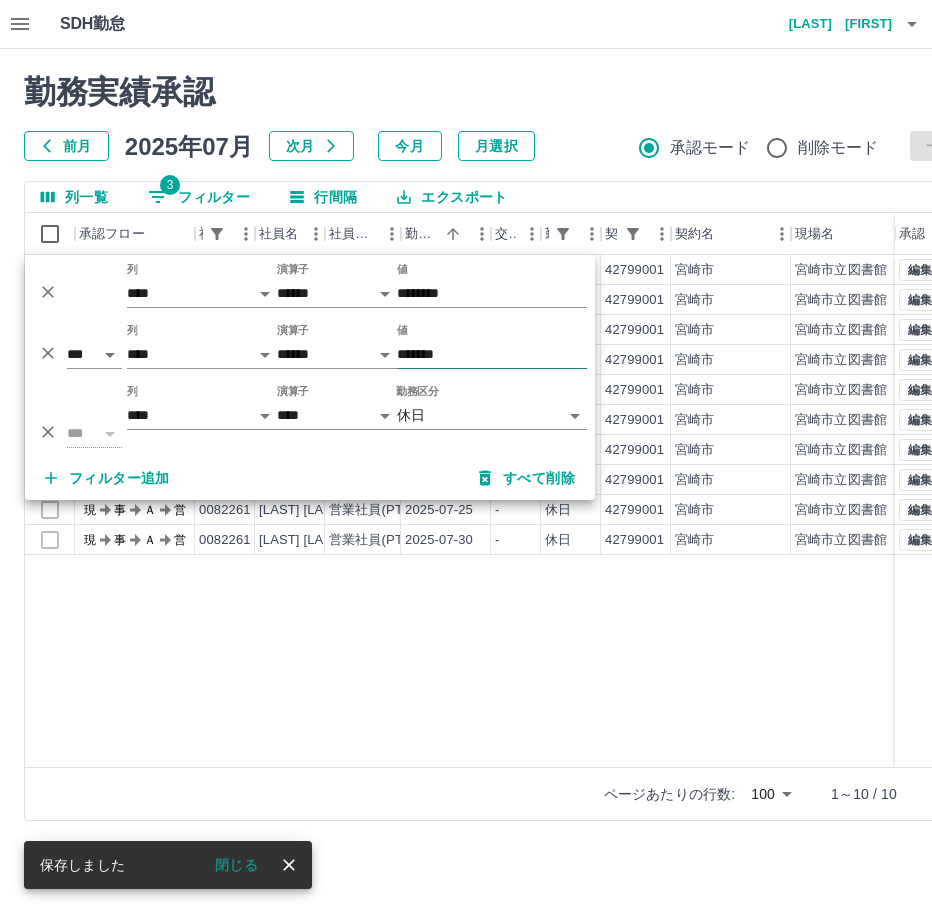 click on "*******" at bounding box center [492, 354] 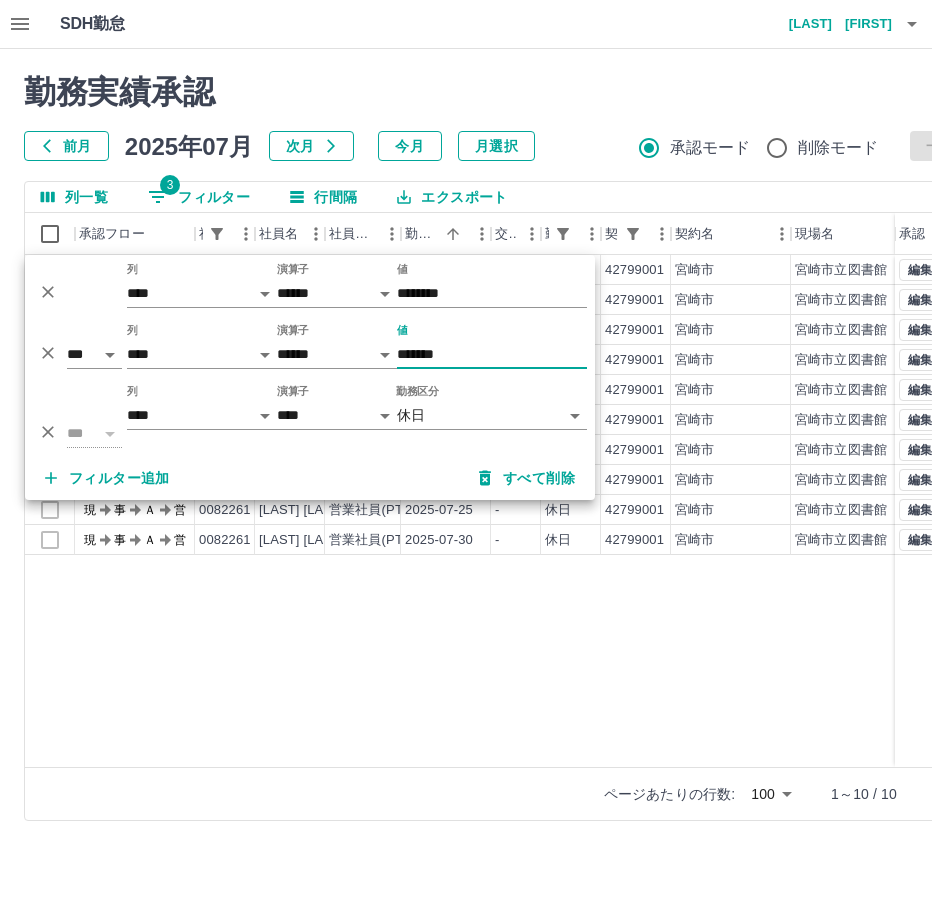 click on "*******" at bounding box center (492, 354) 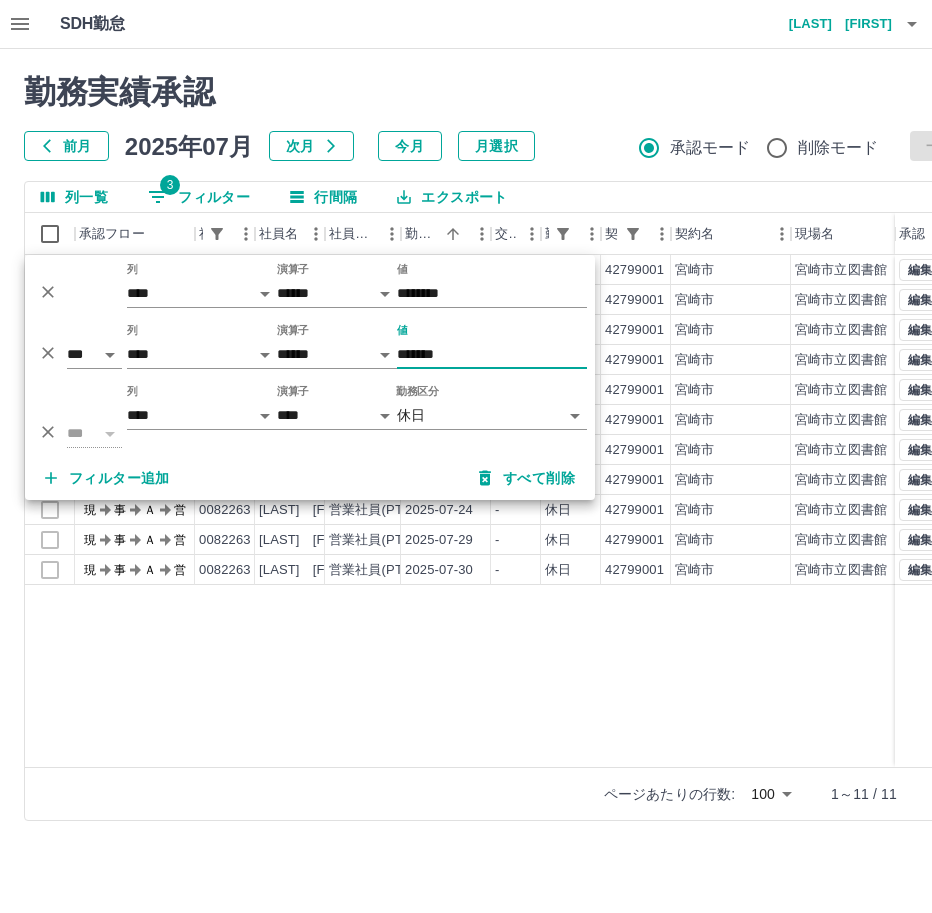 type on "*******" 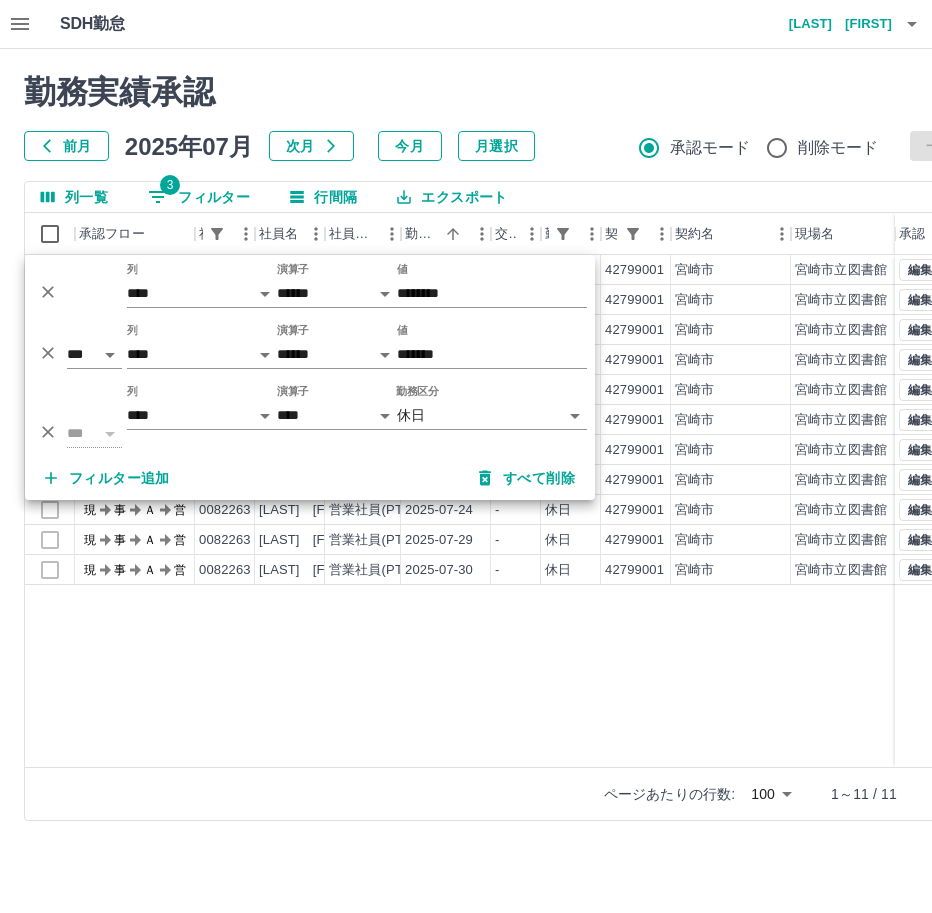 click on "現 事 Ａ 営 0082263 [LAST] [LAST] 営業社員(PT契約) [DATE]  -  休日 42799001 [CITY] [CITY]図書館 - - - - - 現 事 Ａ 営 0082263 [LAST] [LAST] 営業社員(PT契約) [DATE]  -  休日 42799001 [CITY] [CITY]図書館 - - - - - 現 事 Ａ 営 0082263 [LAST] [LAST] 営業社員(PT契約) [DATE]  -  休日 42799001 [CITY] [CITY]図書館 - - - - - 現 事 Ａ 営 0082263 [LAST] [LAST] 営業社員(PT契約) [DATE]  -  休日 42799001 [CITY] [CITY]図書館 - - - - - 現 事 Ａ 営 0082263 [LAST] [LAST] 営業社員(PT契約) [DATE]  -  休日 42799001 [CITY] [CITY]図書館 - - - - - 現 事 Ａ 営 0082263 [LAST] [LAST] 営業社員(PT契約) [DATE]  -  休日 42799001 [CITY] [CITY]図書館 - - - - - 現 事 Ａ 営 0082263 [LAST] [LAST] 営業社員(PT契約) [DATE]  -  休日 42799001 [CITY] [CITY]図書館 - - - - - 現 事 Ａ 営 0082263  -  - -" at bounding box center [898, 511] 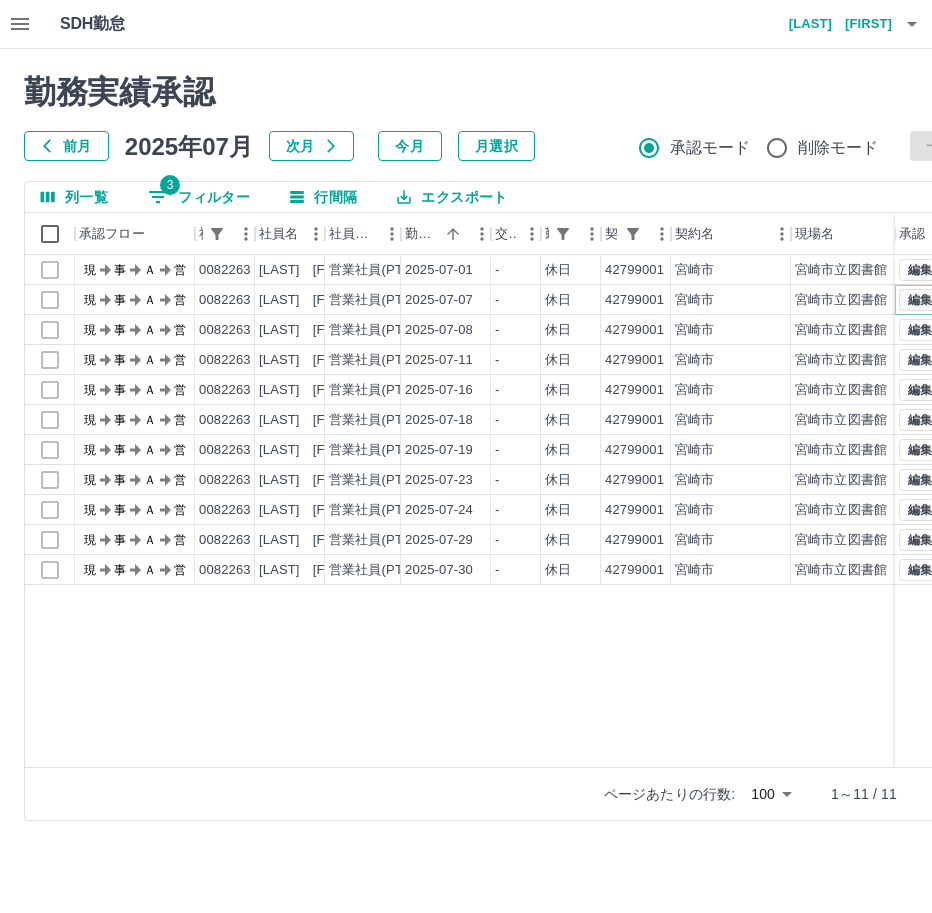 click on "編集" at bounding box center (920, 300) 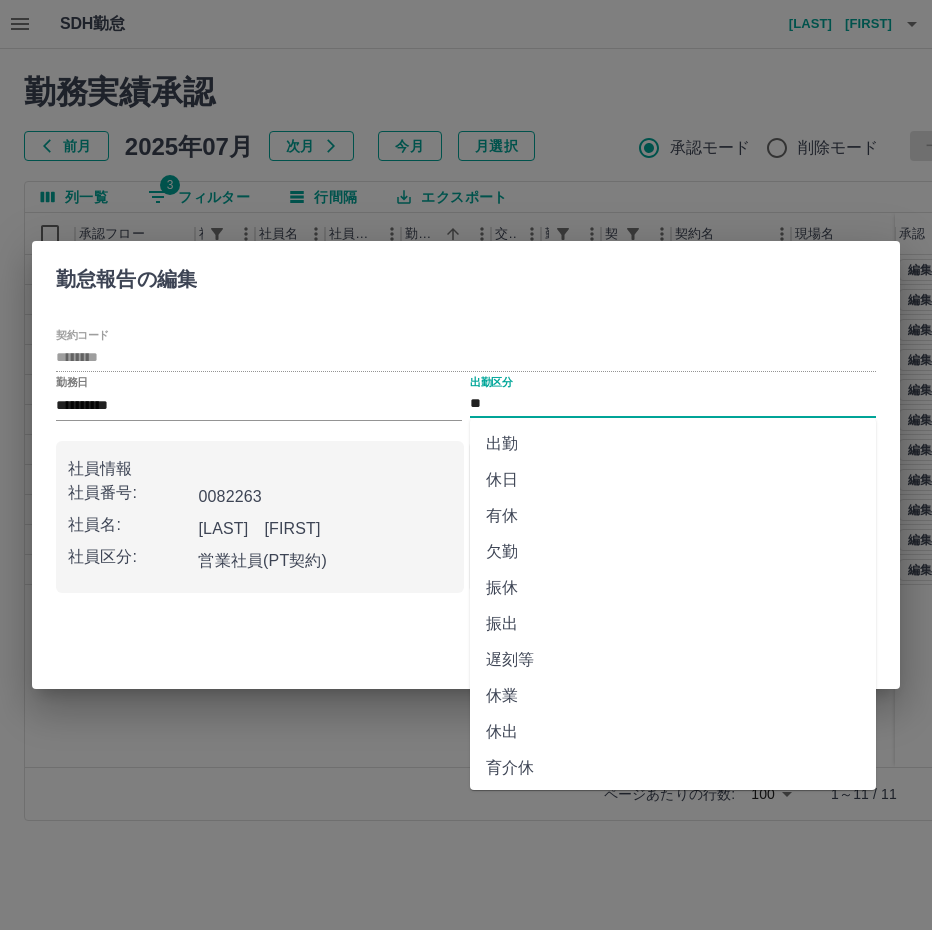 click on "**" at bounding box center [673, 404] 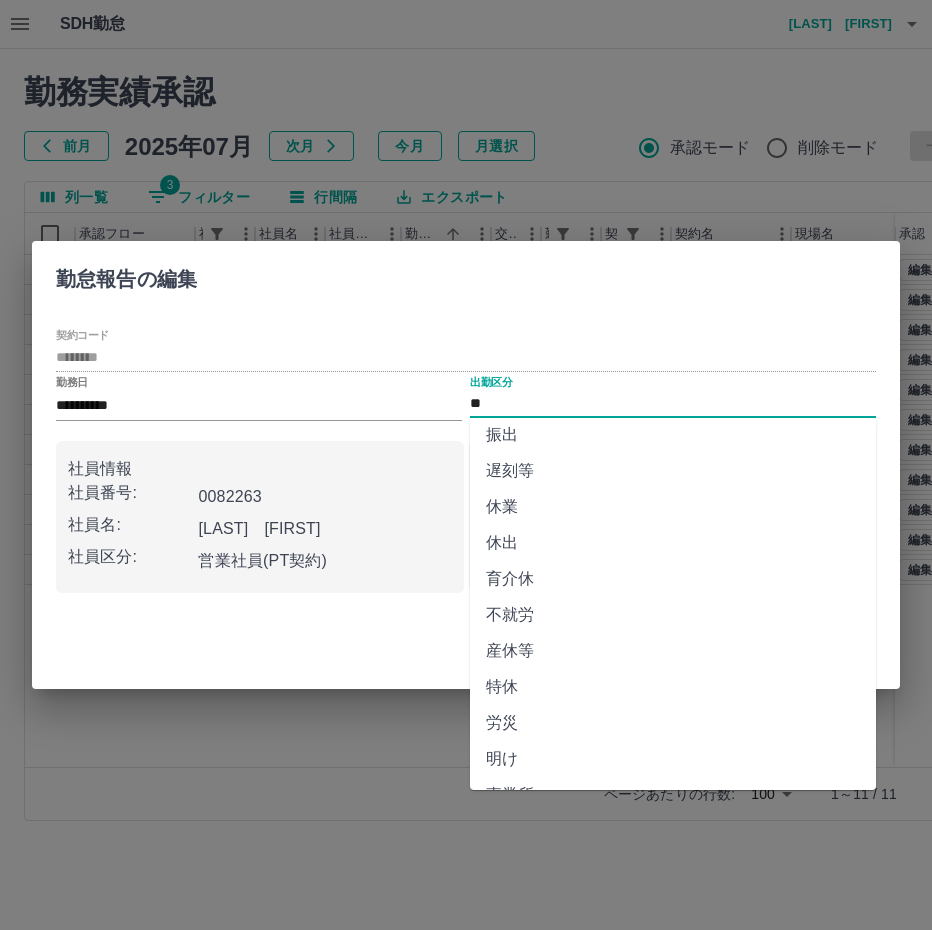 scroll, scrollTop: 292, scrollLeft: 0, axis: vertical 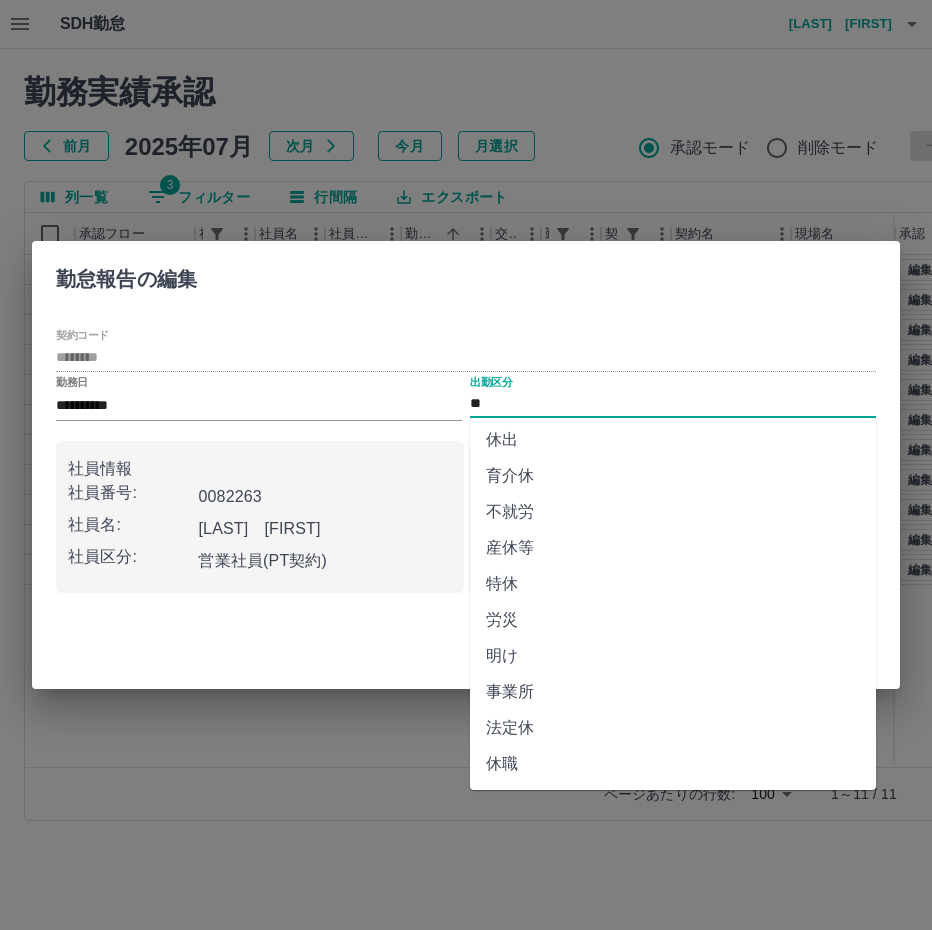 click on "法定休" at bounding box center [673, 728] 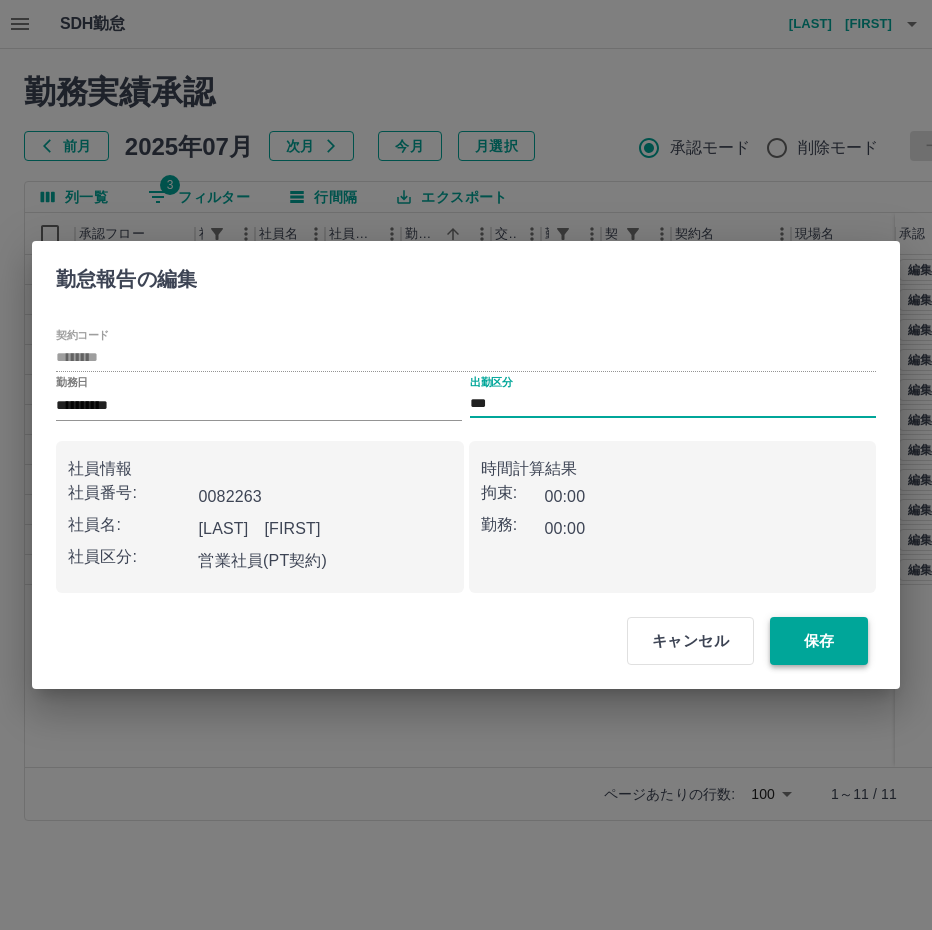 click on "保存" at bounding box center (819, 641) 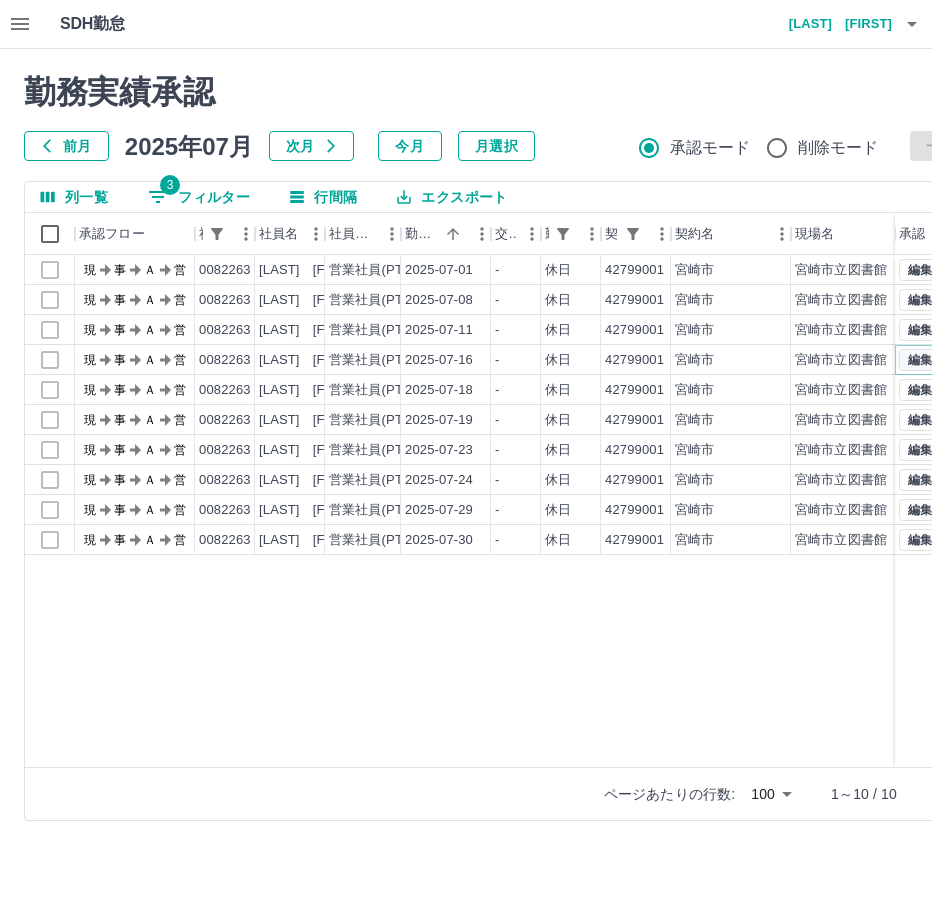 click on "編集" at bounding box center [920, 360] 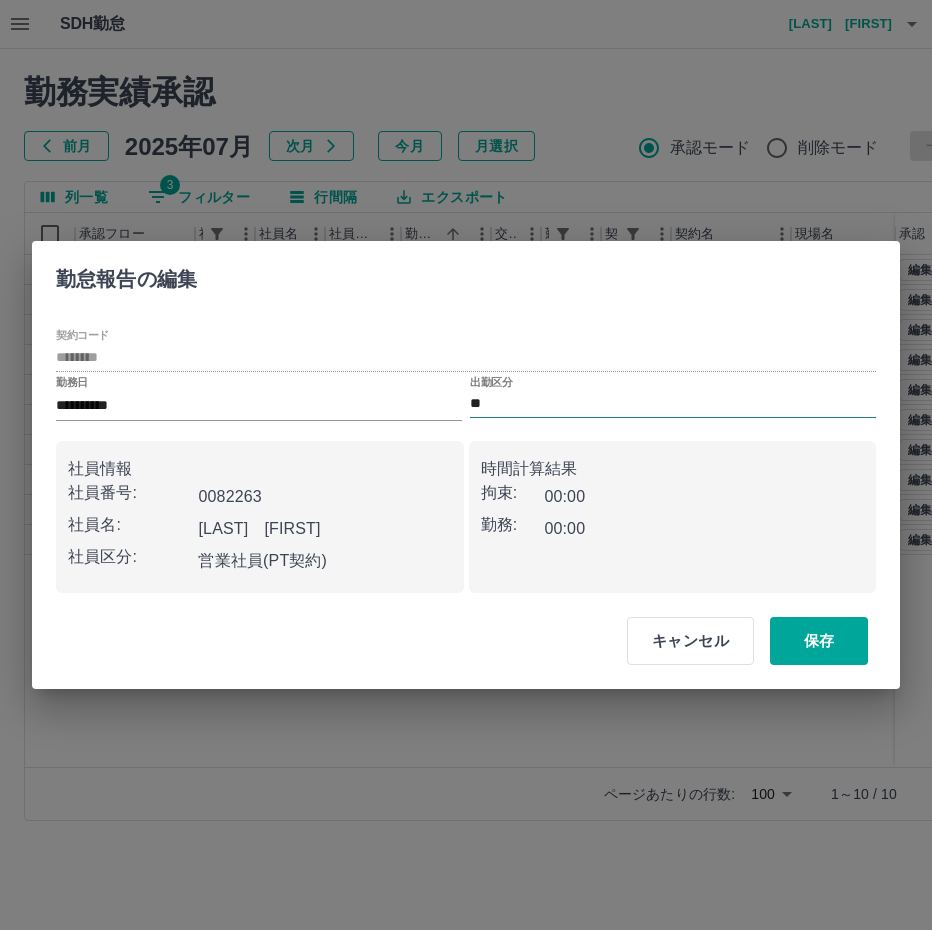 click on "**" at bounding box center [673, 404] 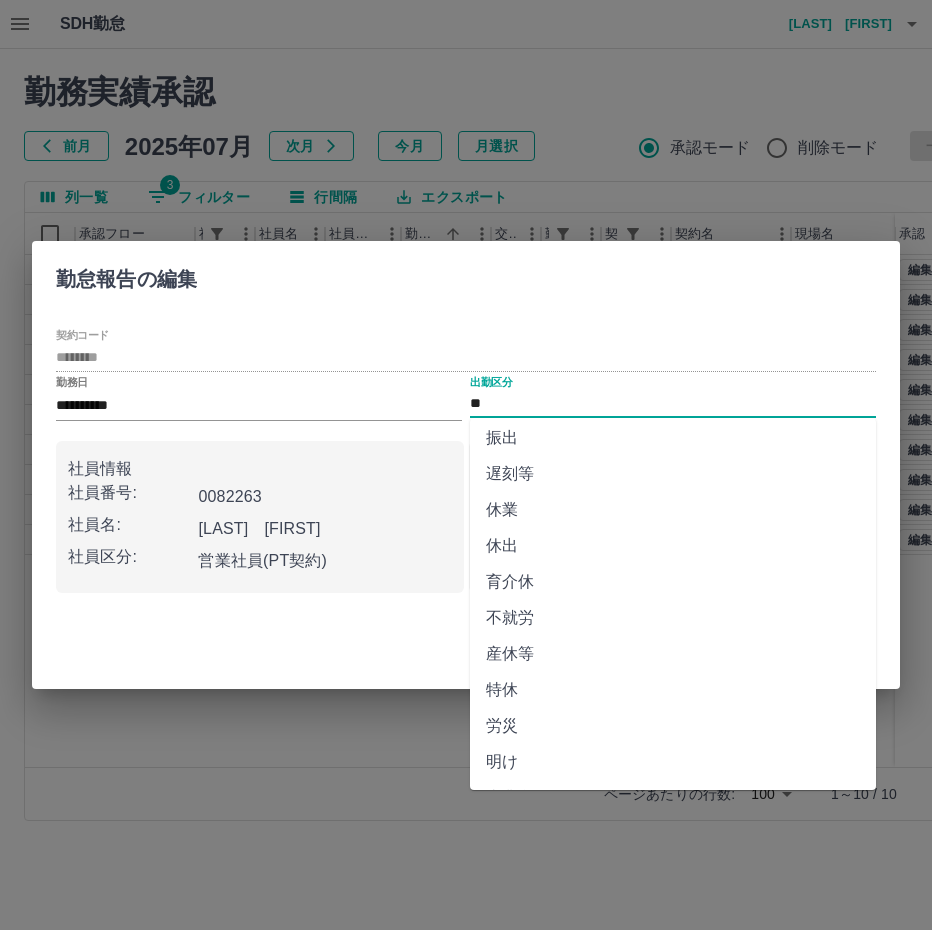 scroll, scrollTop: 292, scrollLeft: 0, axis: vertical 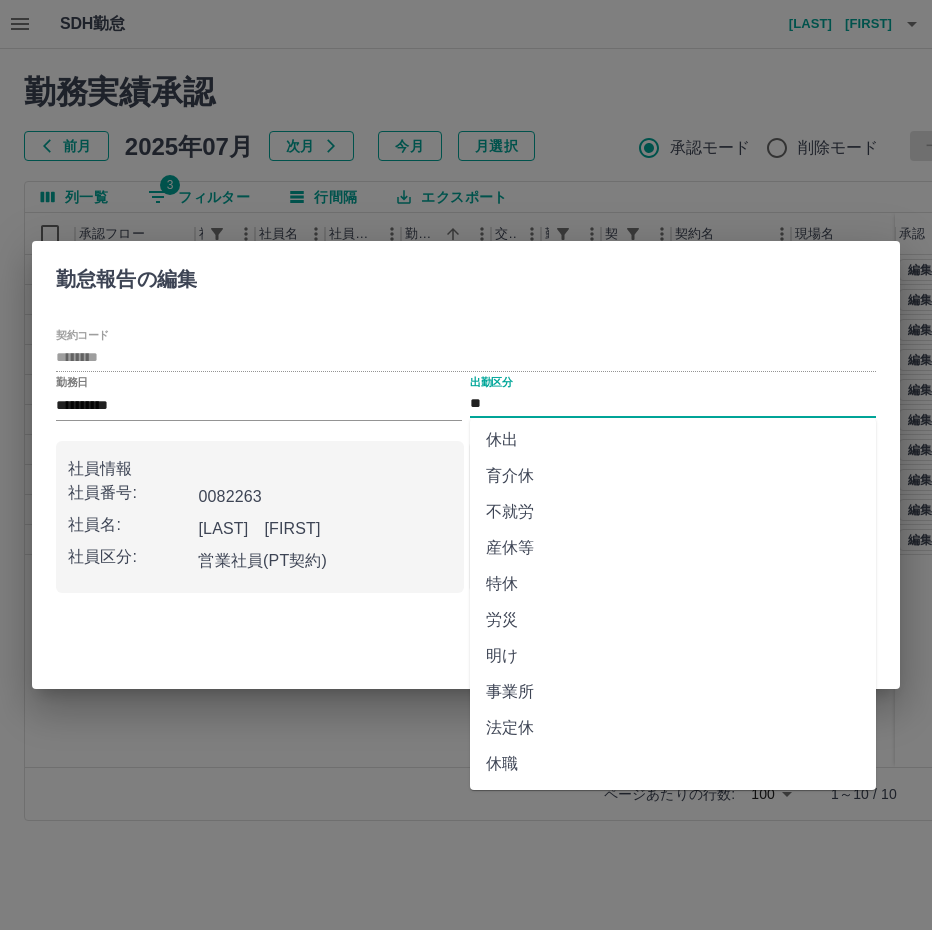 click on "法定休" at bounding box center (673, 728) 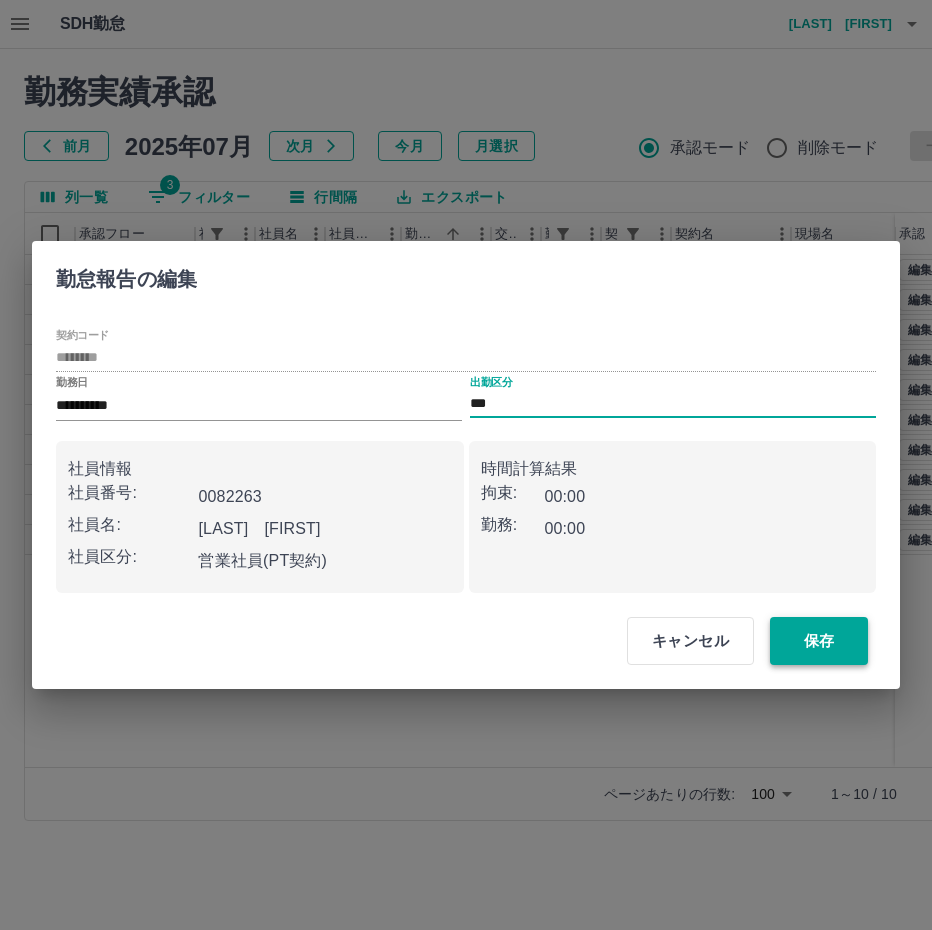 click on "保存" at bounding box center (819, 641) 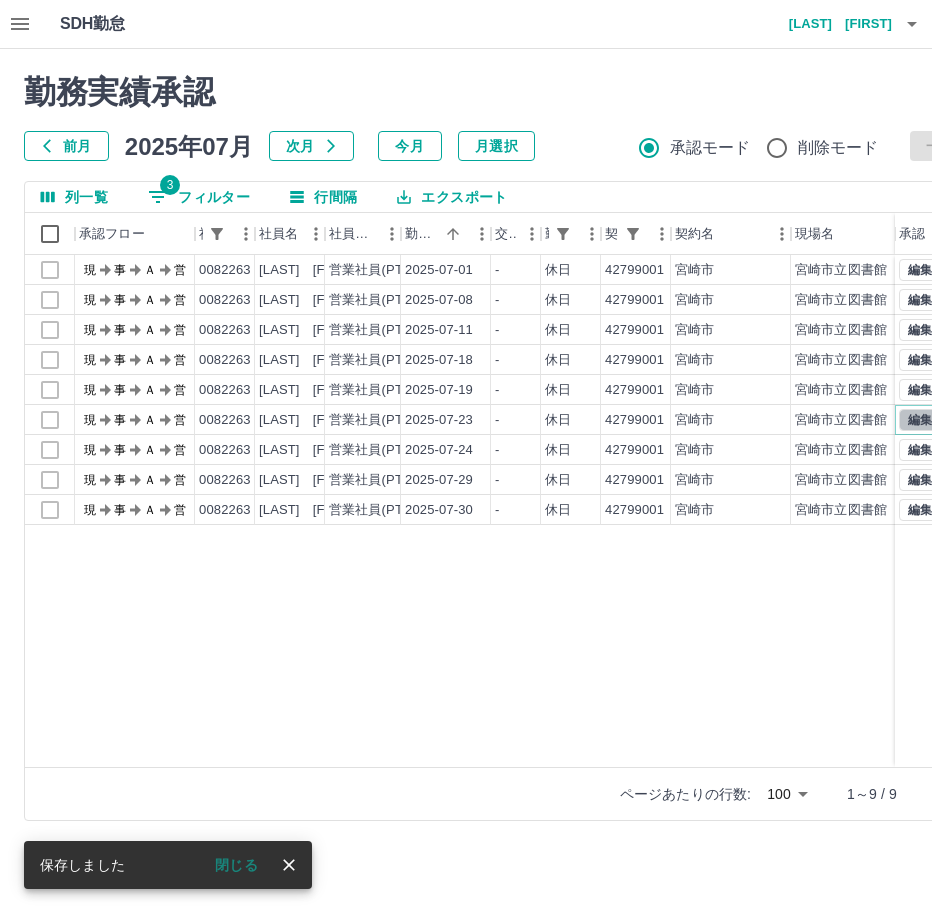 click on "編集" at bounding box center (920, 420) 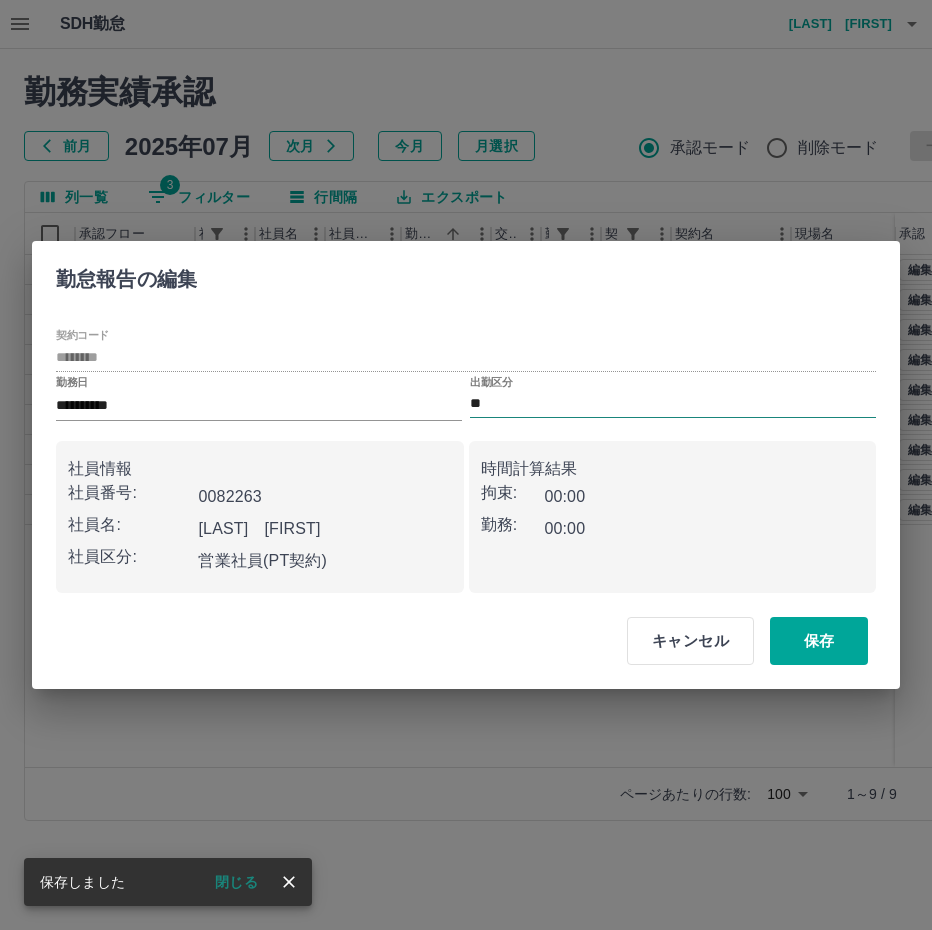 click on "**" at bounding box center [673, 404] 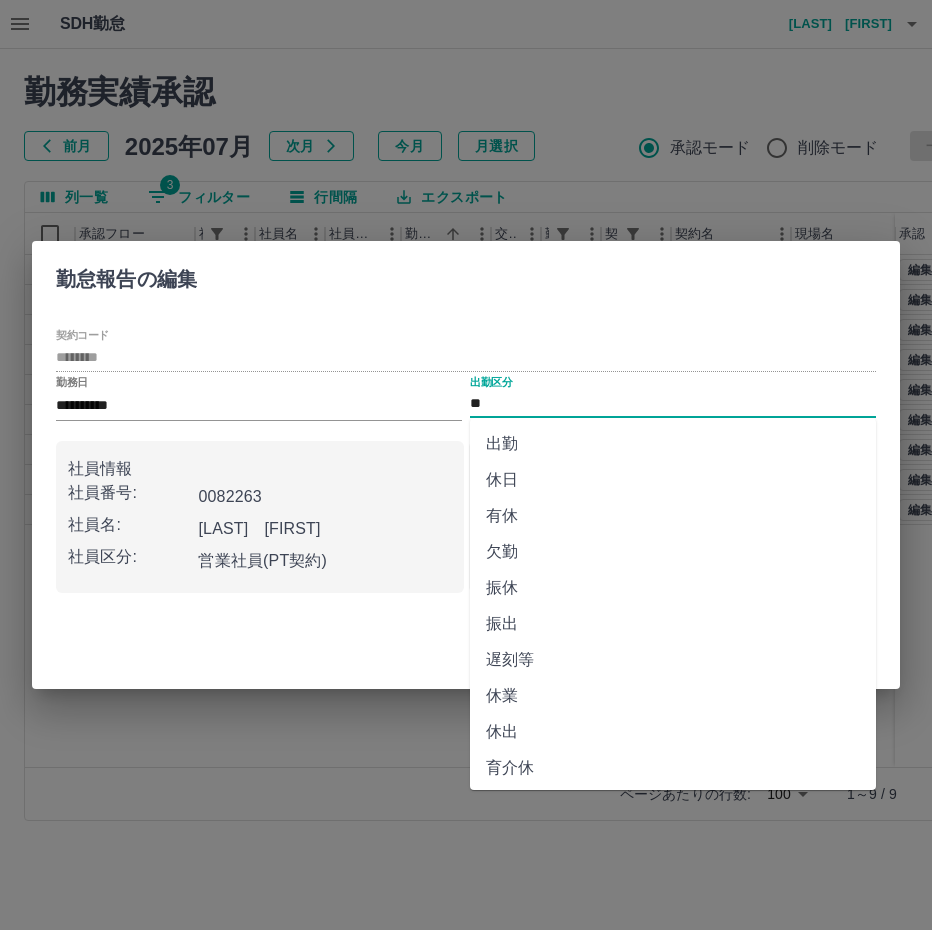 scroll, scrollTop: 292, scrollLeft: 0, axis: vertical 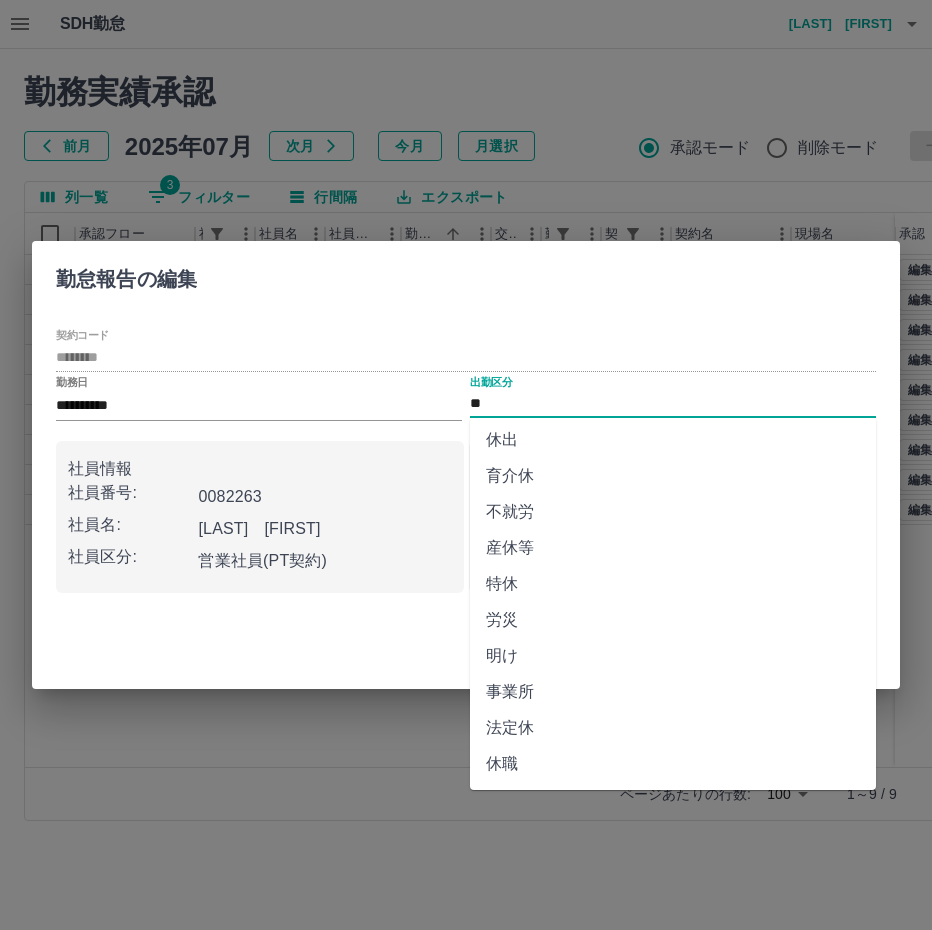 click on "法定休" at bounding box center [673, 728] 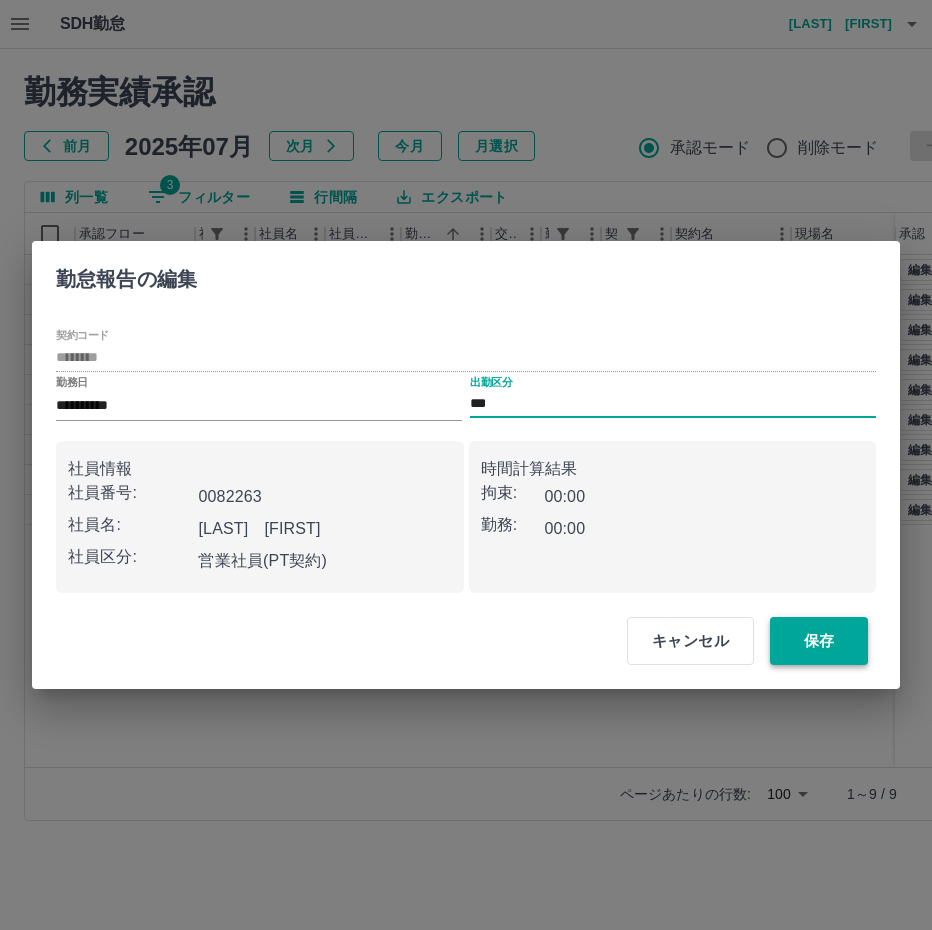 click on "保存" at bounding box center (819, 641) 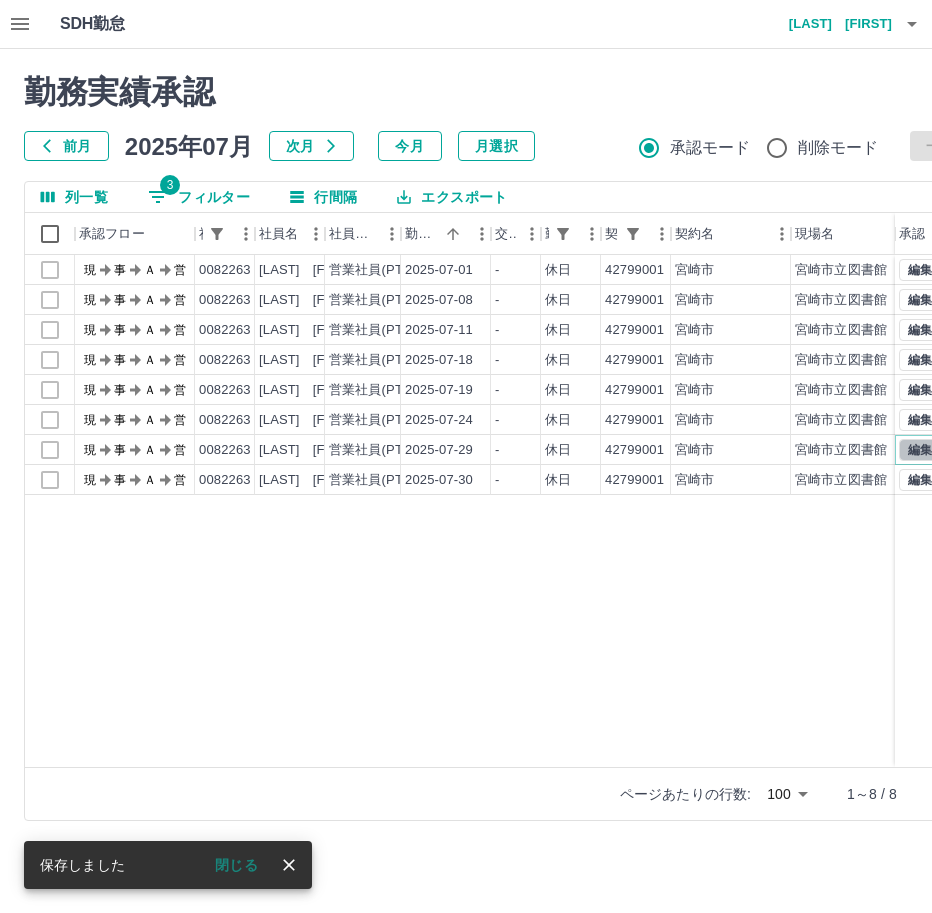 click on "編集" at bounding box center (920, 450) 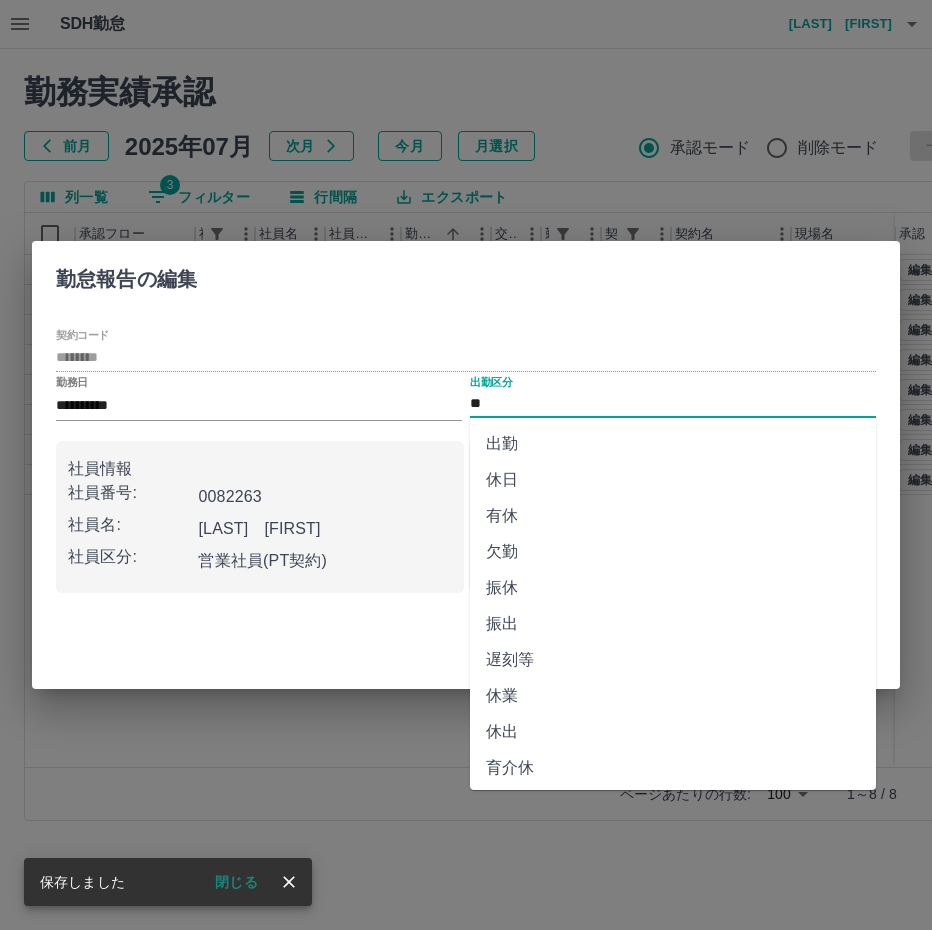 click on "**" at bounding box center [673, 404] 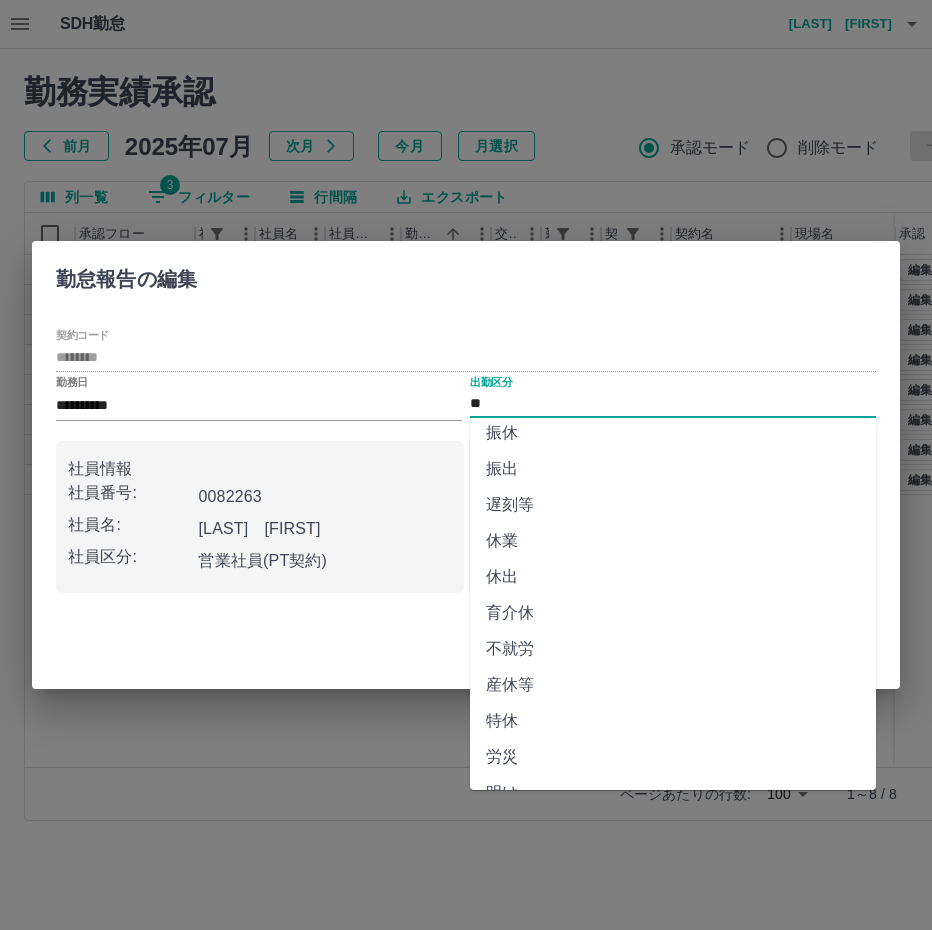 scroll, scrollTop: 292, scrollLeft: 0, axis: vertical 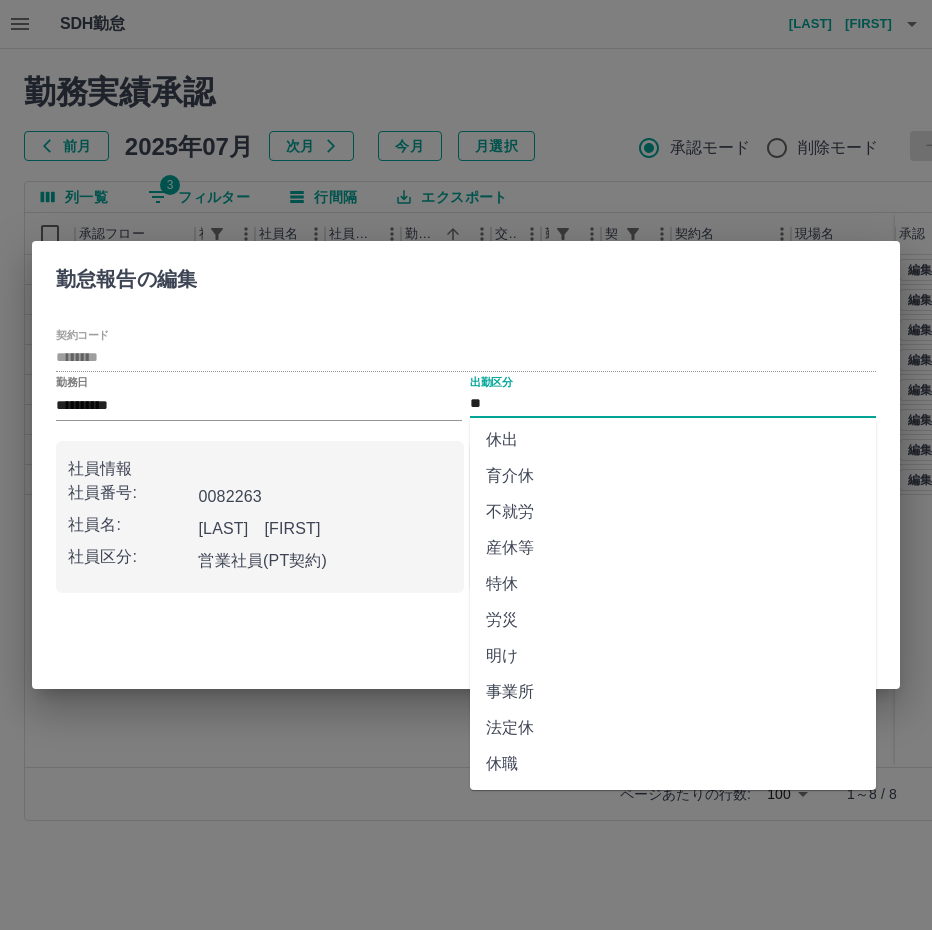 click on "法定休" at bounding box center (673, 728) 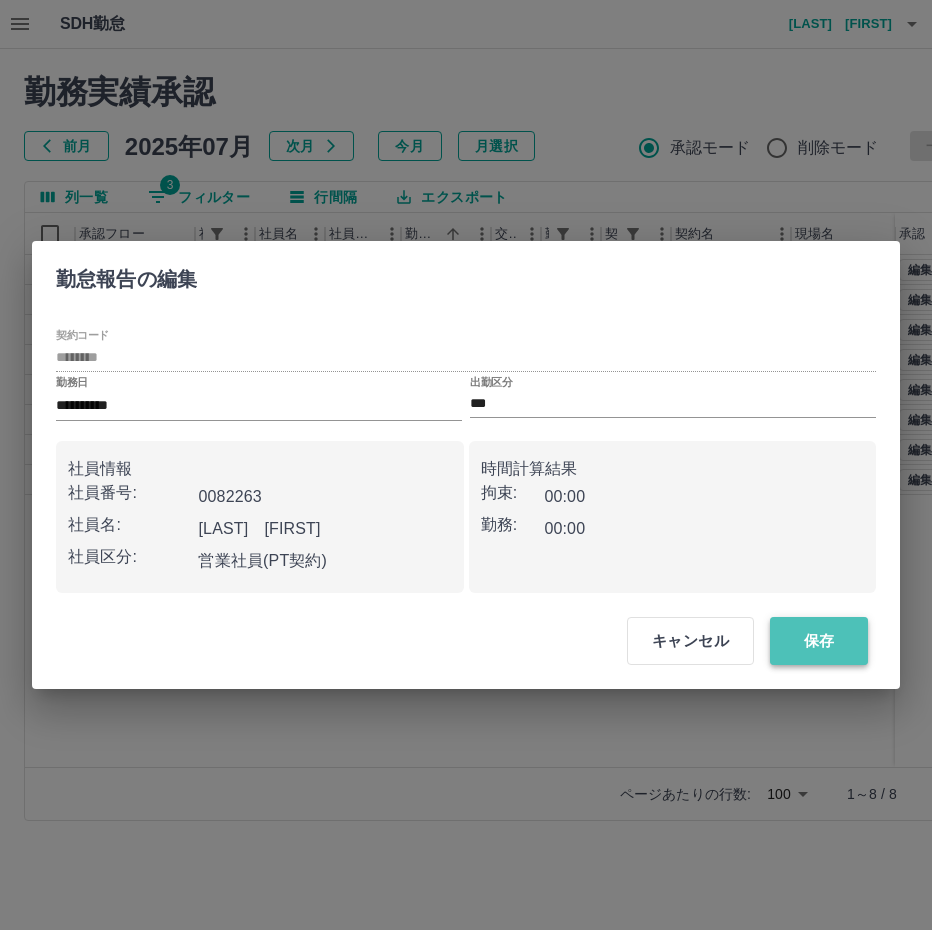 click on "保存" at bounding box center [819, 641] 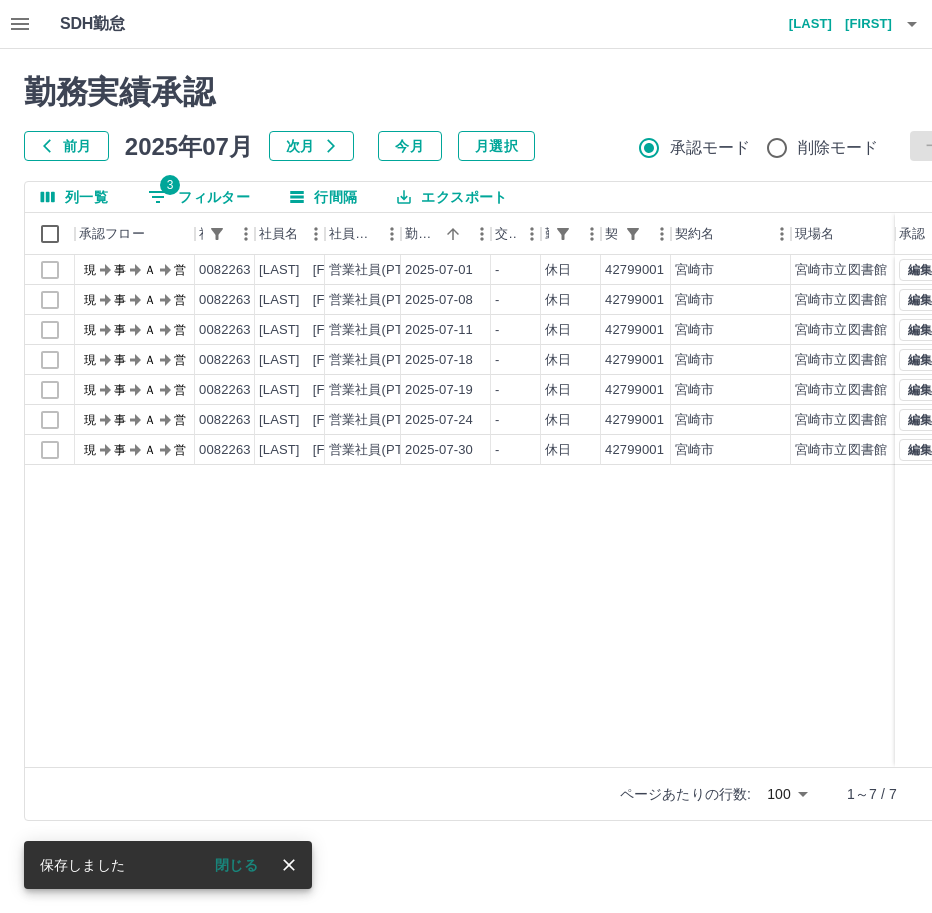 click on "3 フィルター" at bounding box center (199, 197) 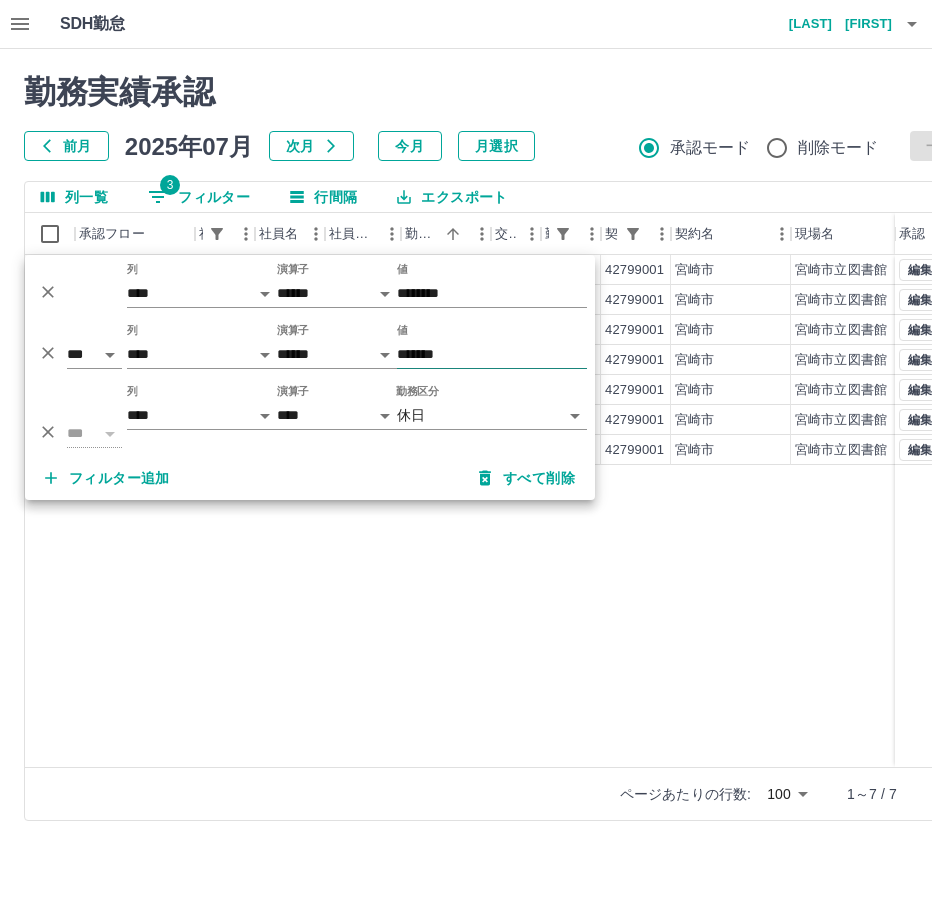 click on "*******" at bounding box center (492, 354) 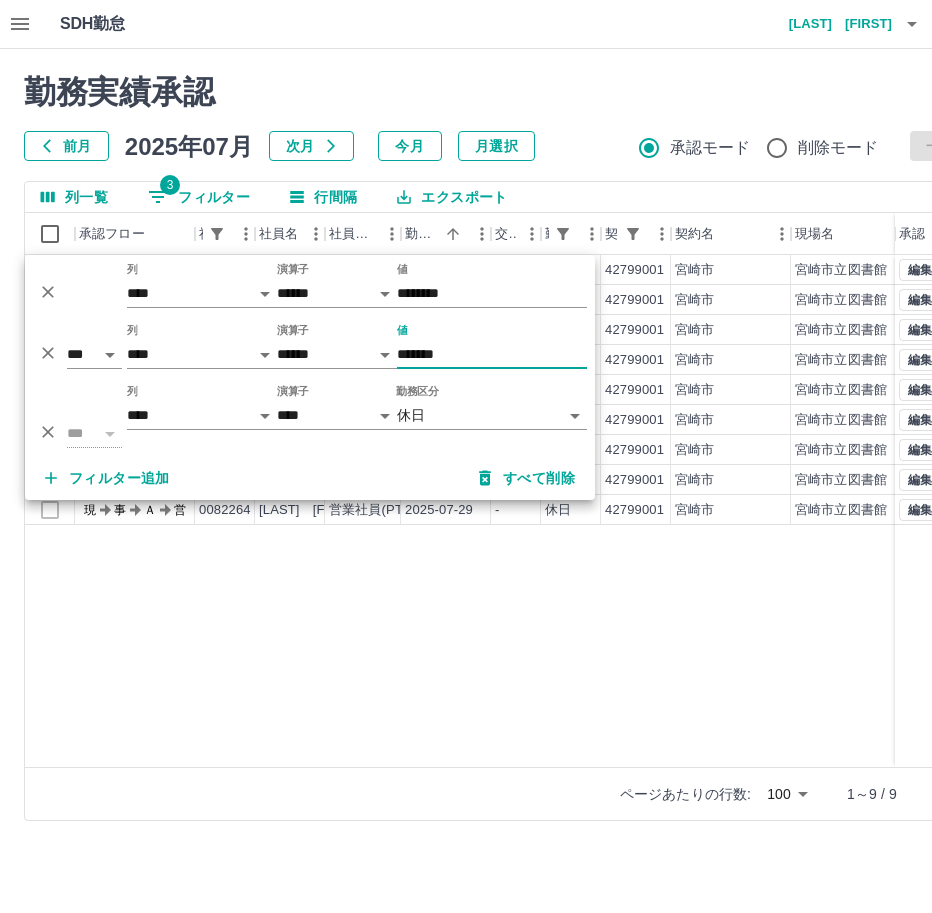 type on "*******" 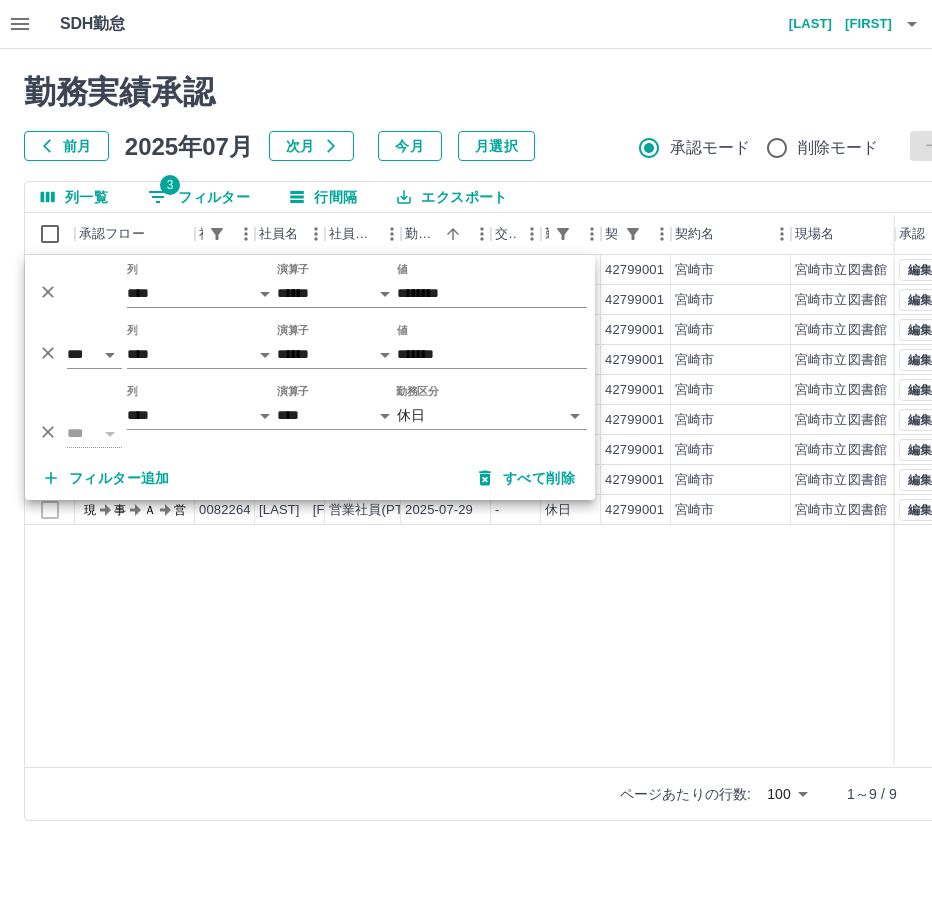 click on "勤務実績承認" at bounding box center (512, 92) 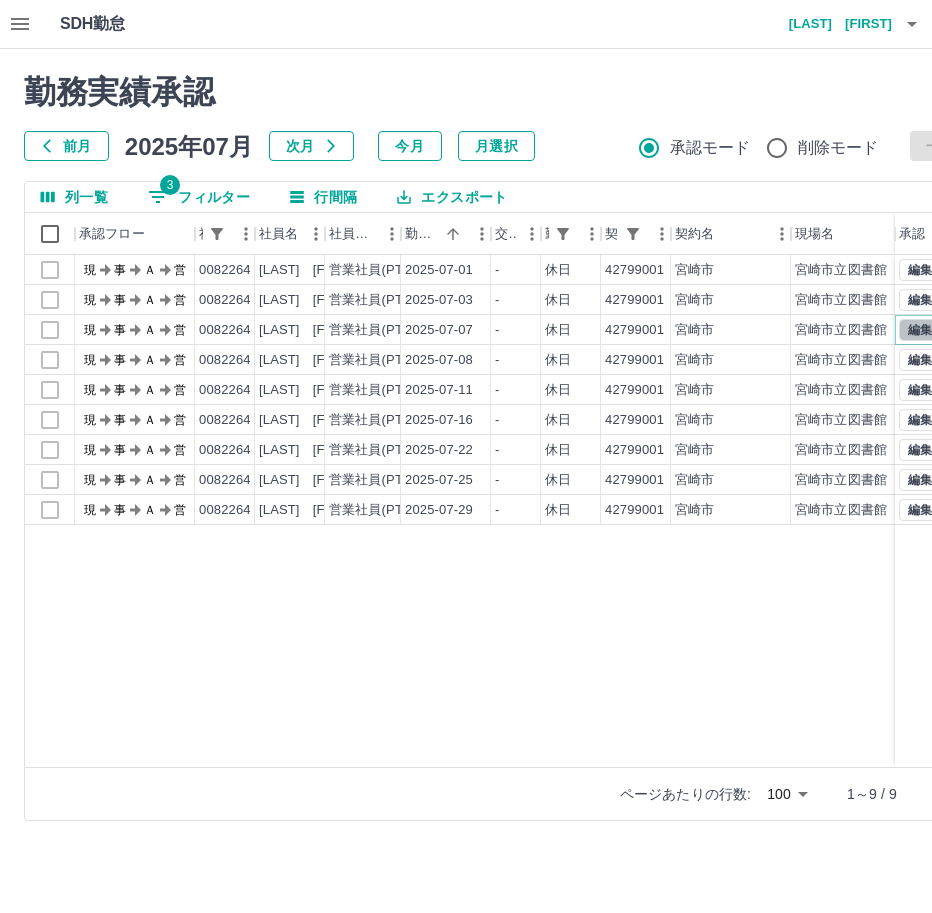 click on "編集" at bounding box center [920, 330] 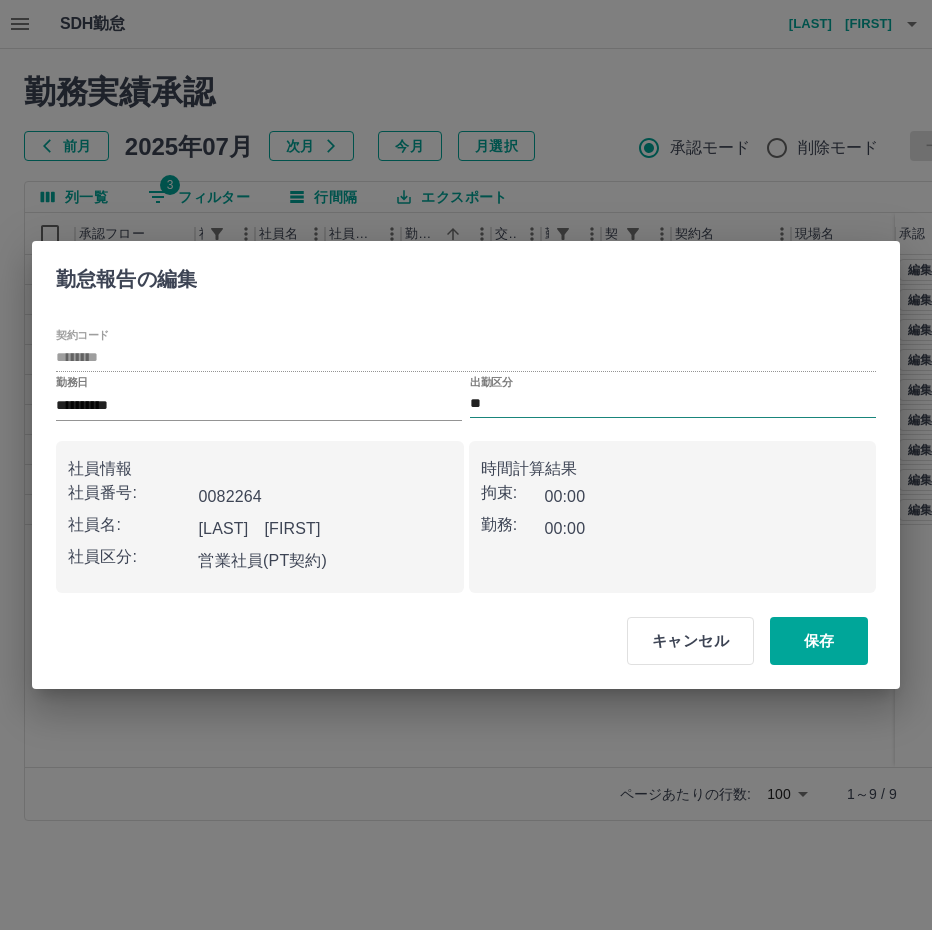 click on "**" at bounding box center [673, 404] 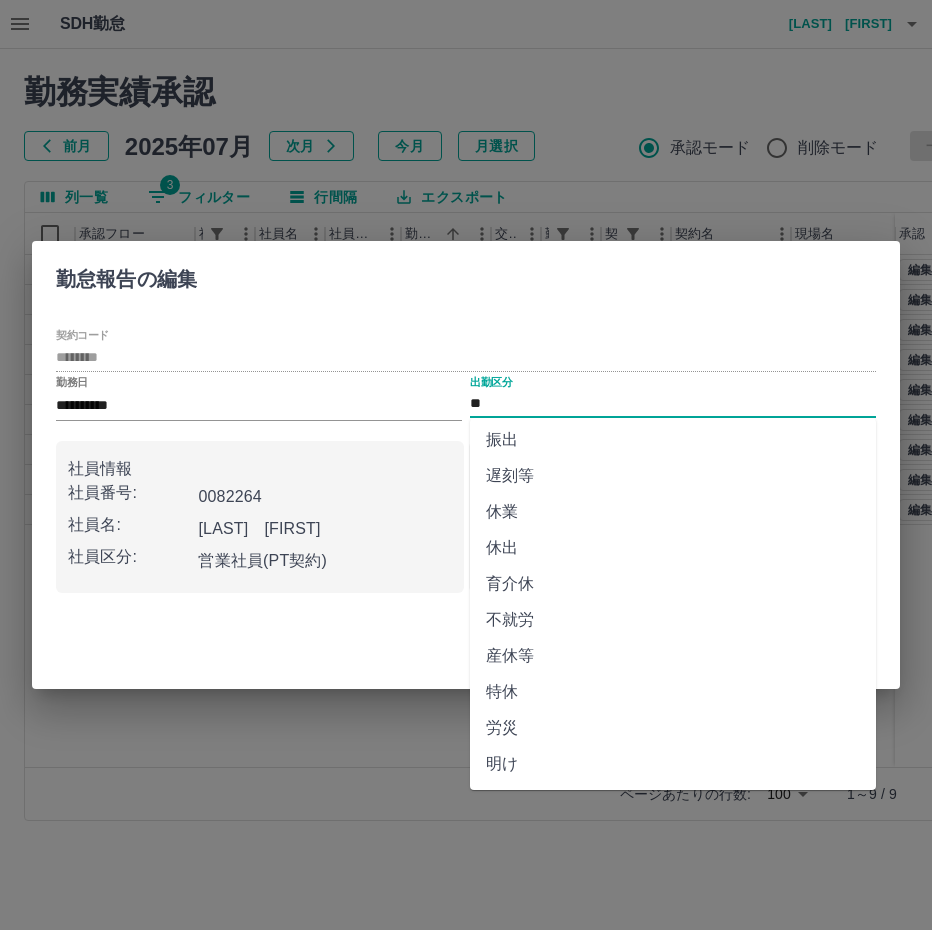 scroll, scrollTop: 292, scrollLeft: 0, axis: vertical 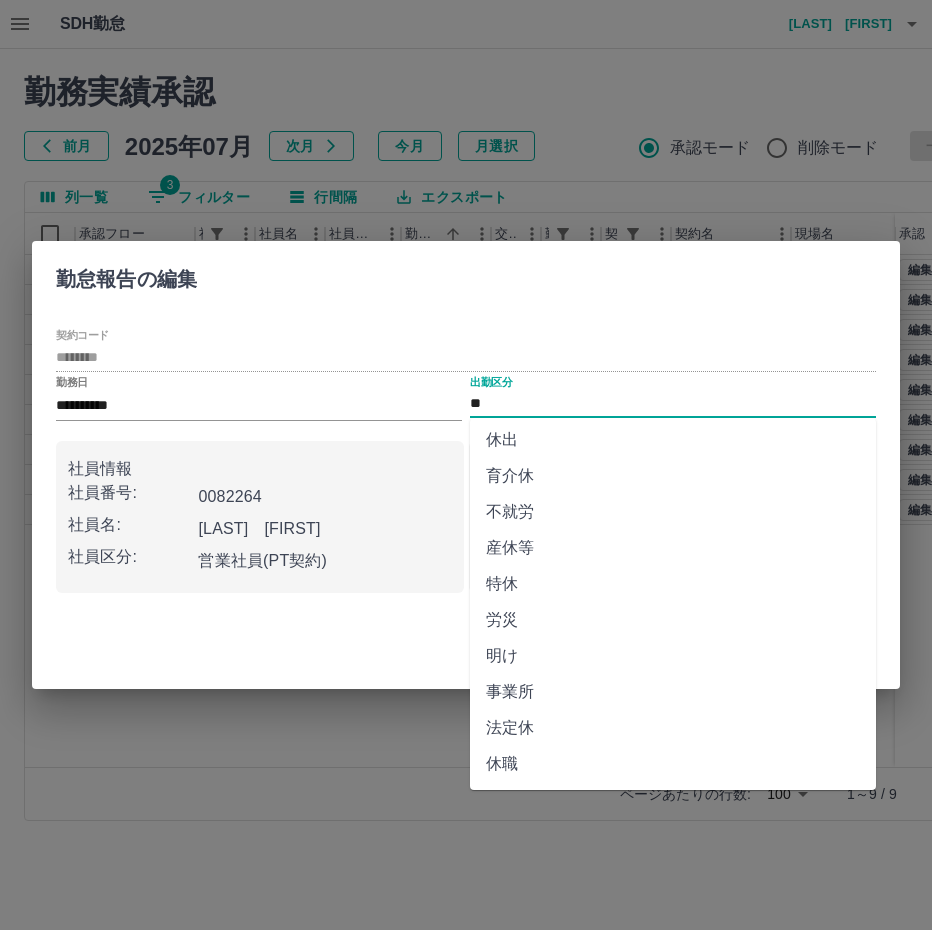 click on "法定休" at bounding box center (673, 728) 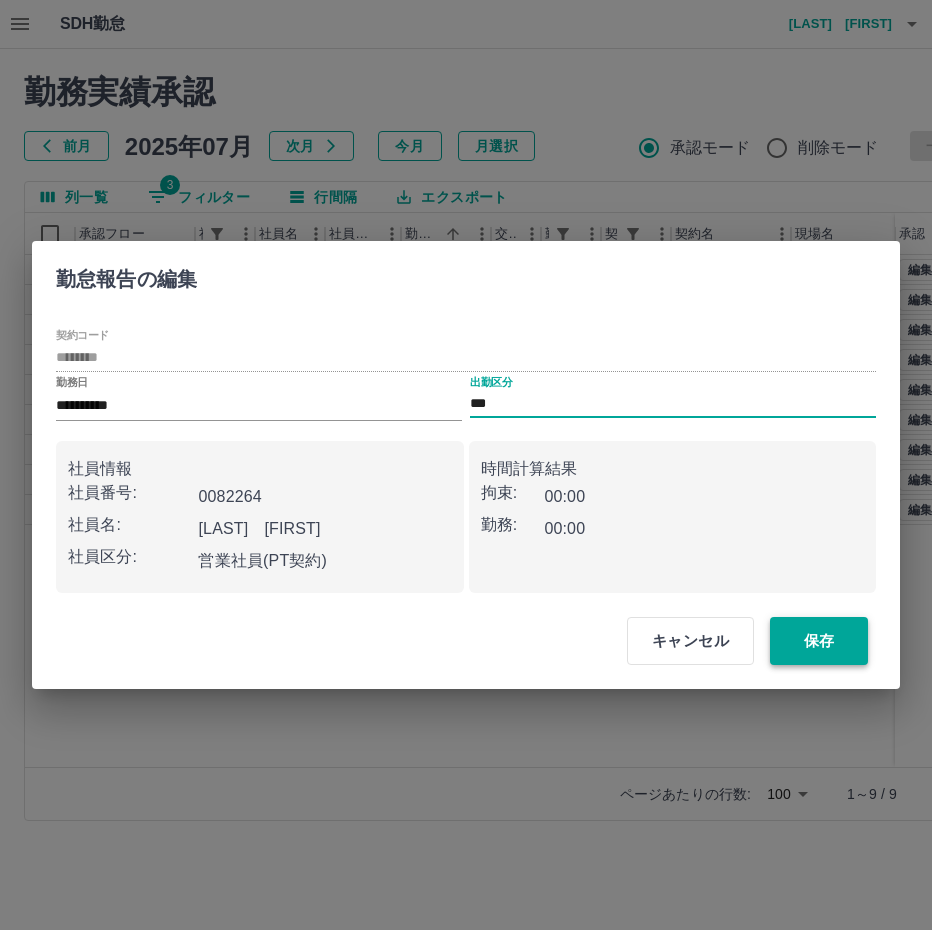 click on "保存" at bounding box center (819, 641) 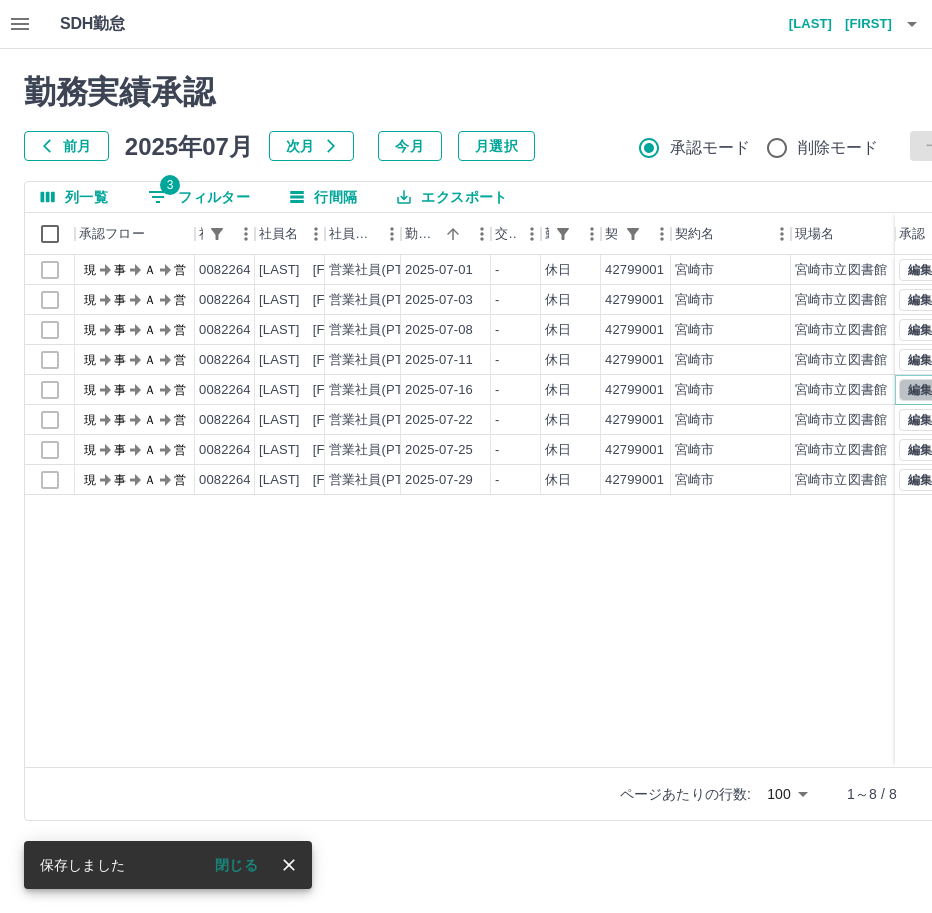 click on "編集" at bounding box center (920, 390) 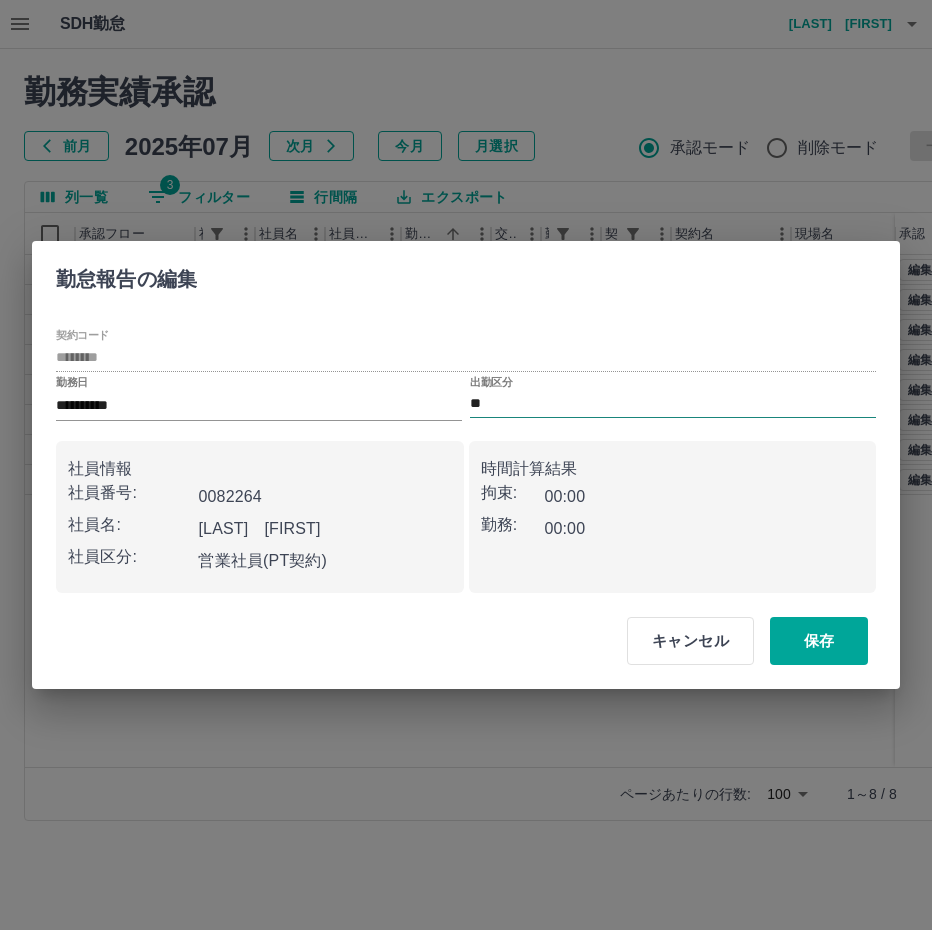 click on "**" at bounding box center [673, 404] 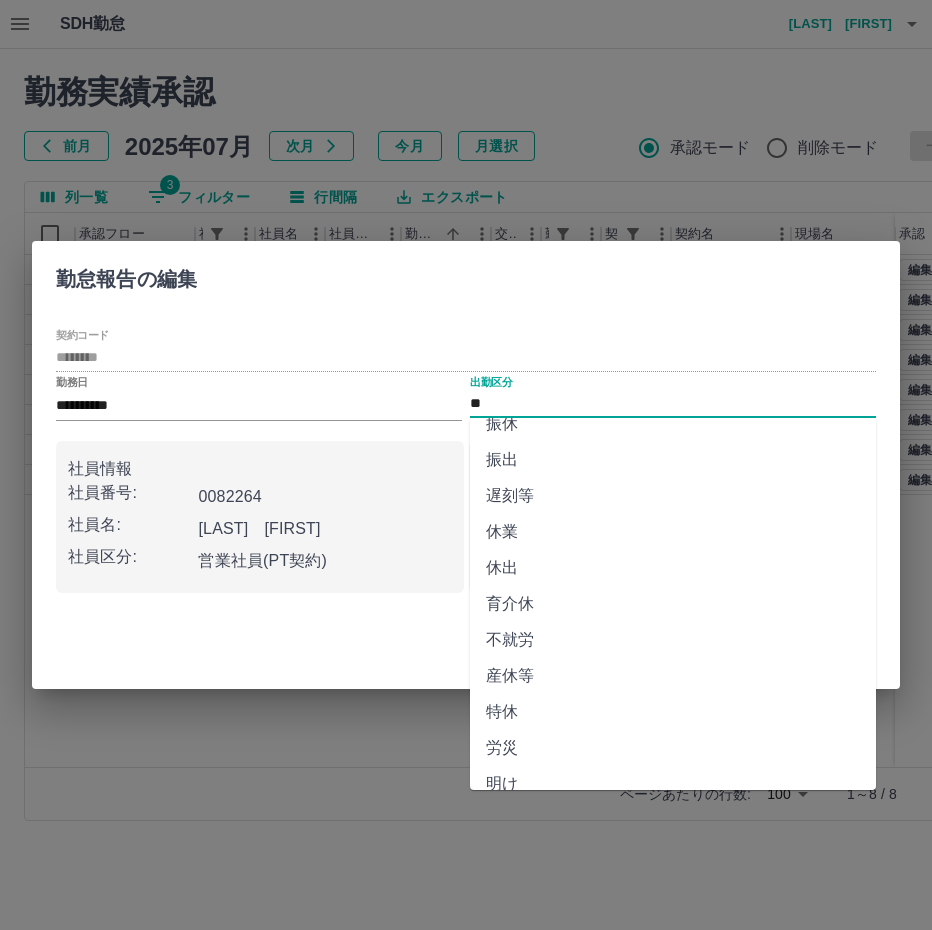 scroll, scrollTop: 292, scrollLeft: 0, axis: vertical 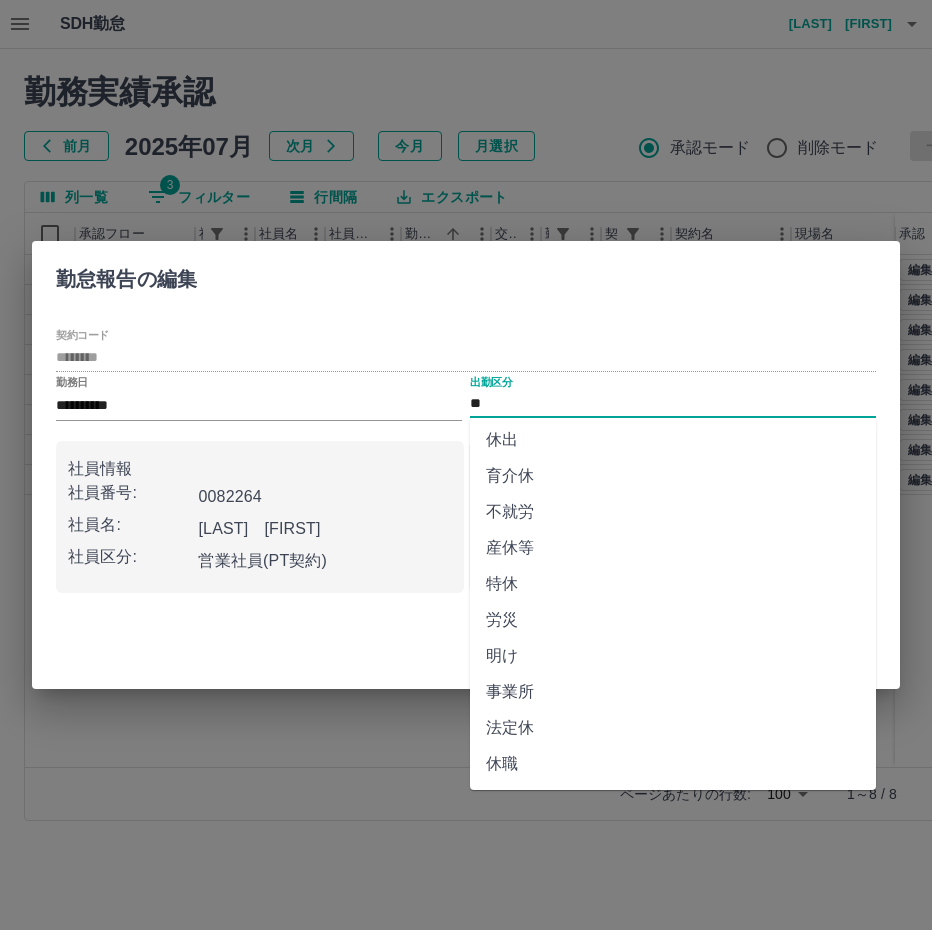 click on "法定休" at bounding box center (673, 728) 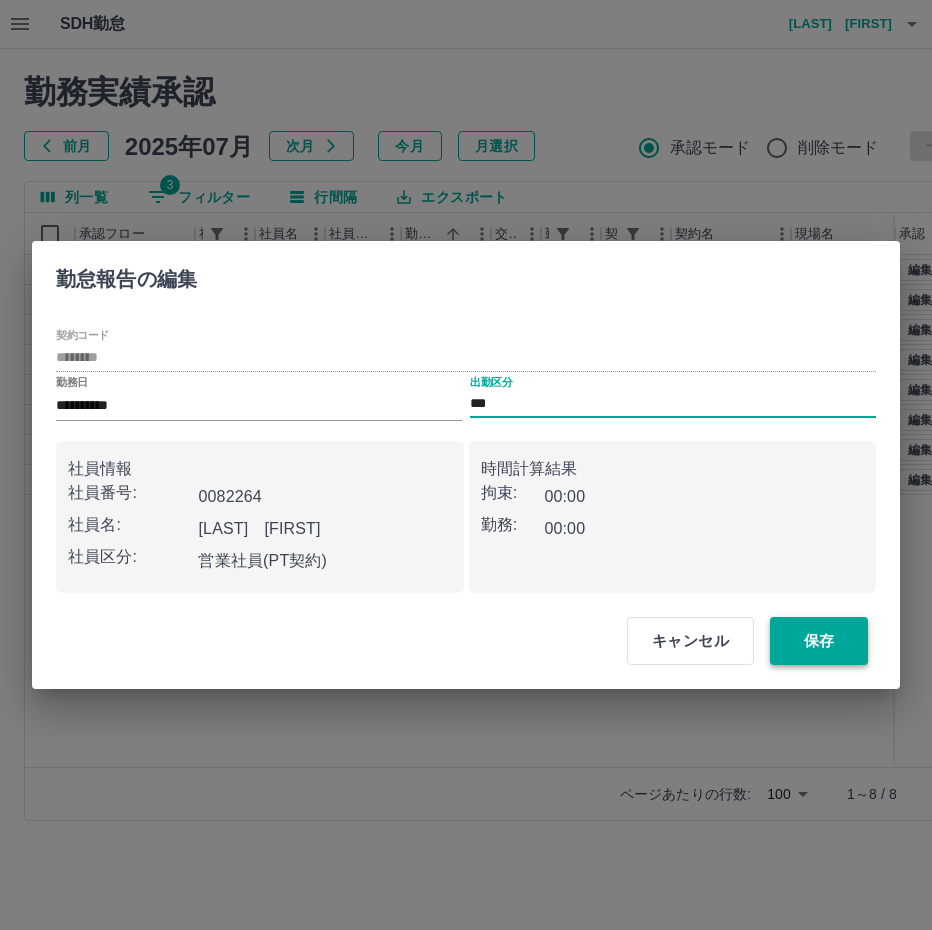 click on "保存" at bounding box center (819, 641) 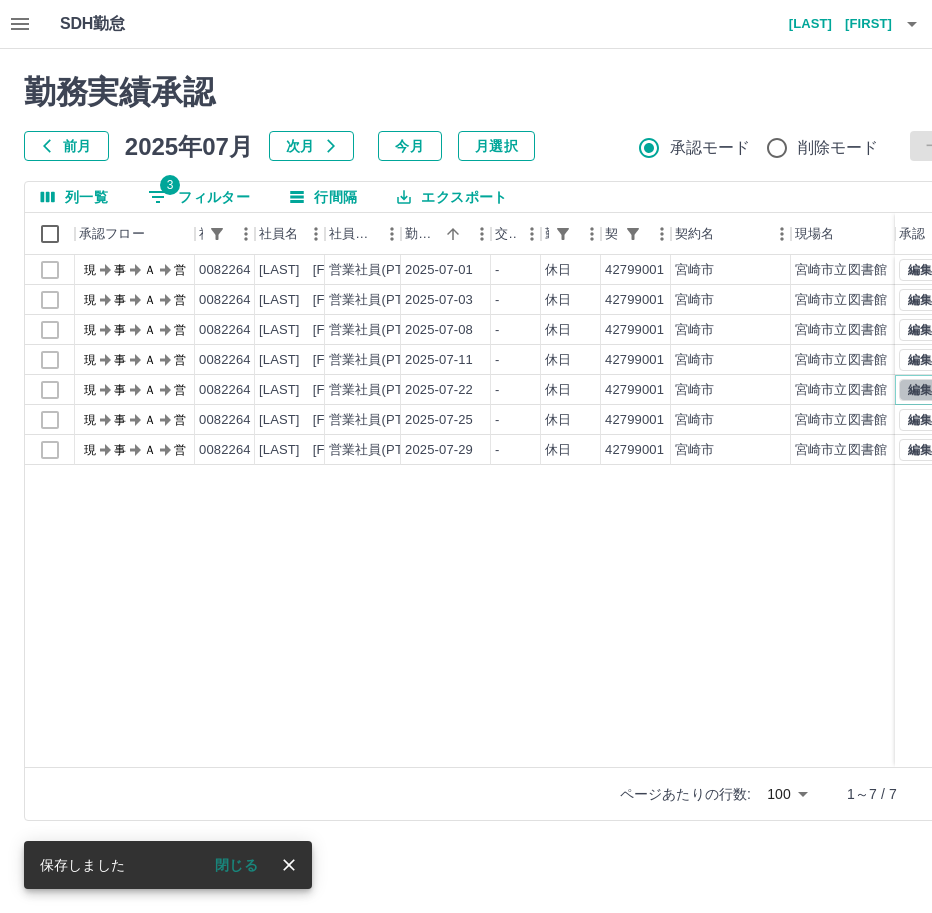 click on "編集" at bounding box center [920, 390] 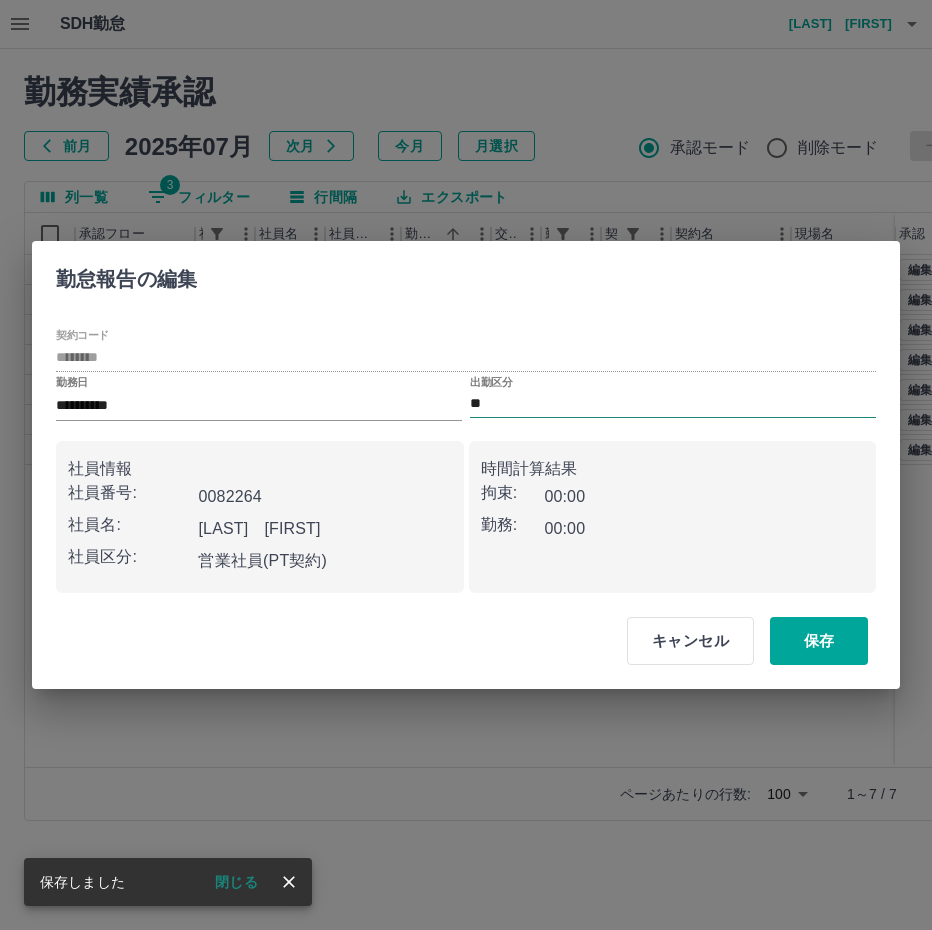 click on "**" at bounding box center (673, 404) 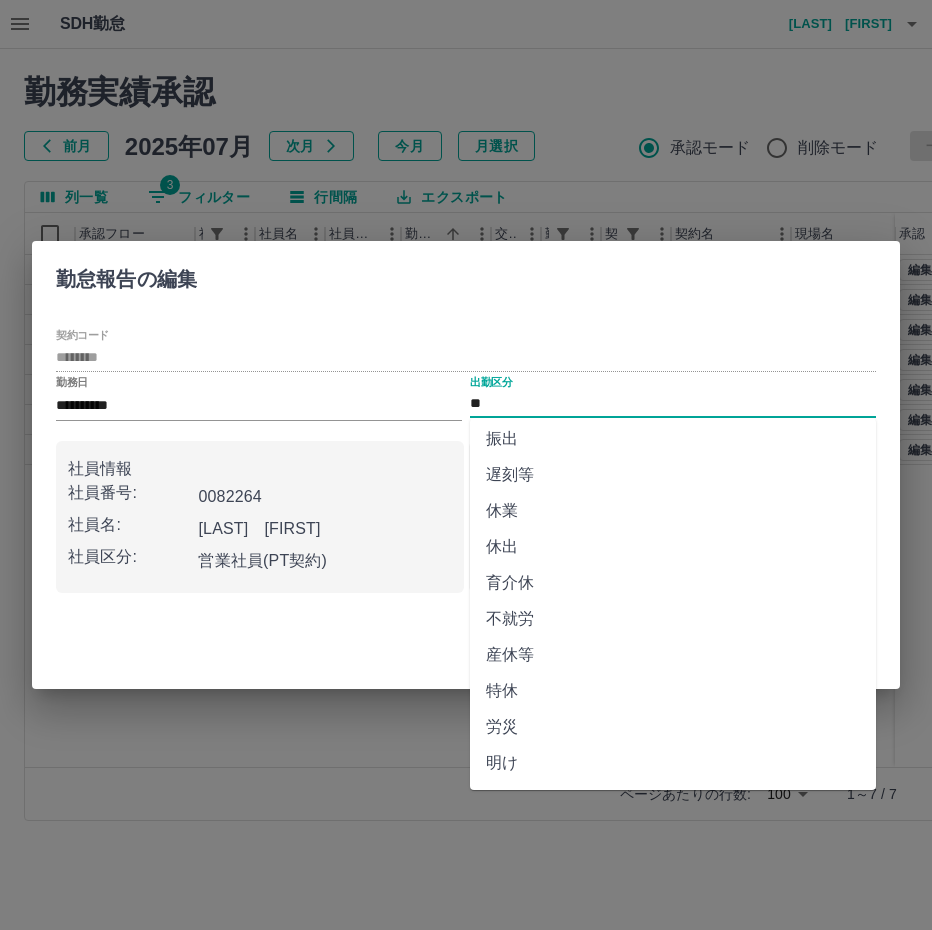 scroll, scrollTop: 292, scrollLeft: 0, axis: vertical 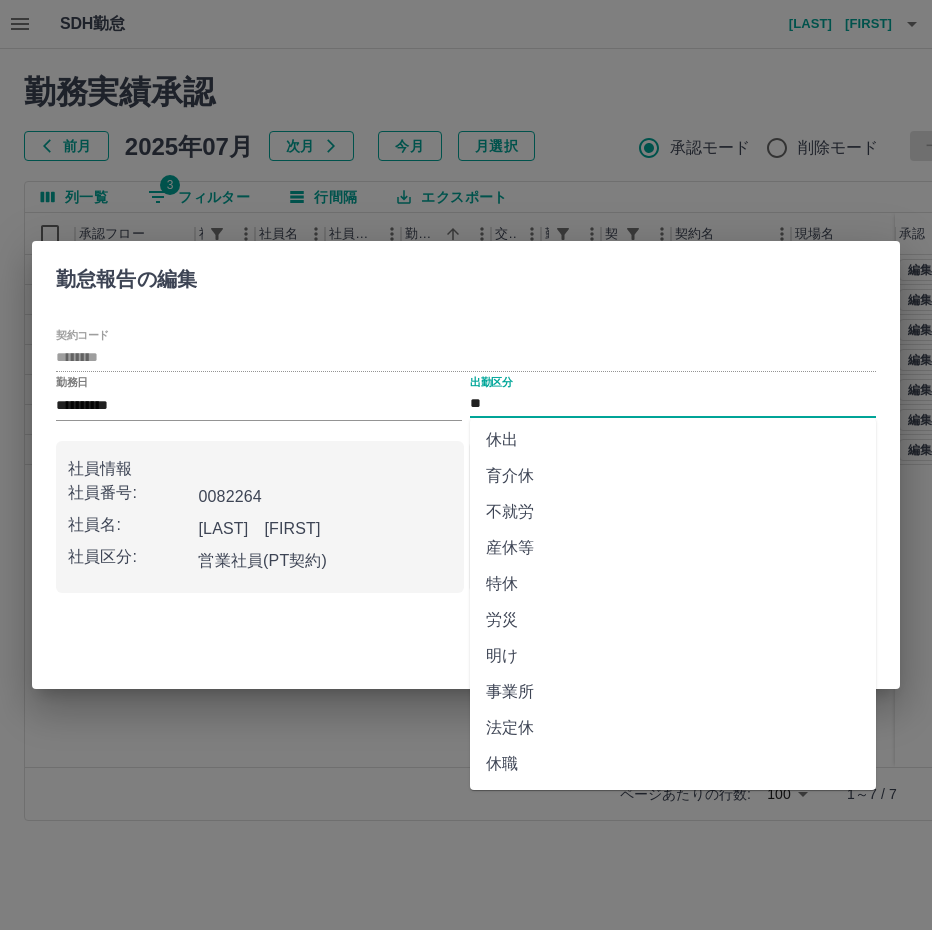 click on "法定休" at bounding box center (673, 728) 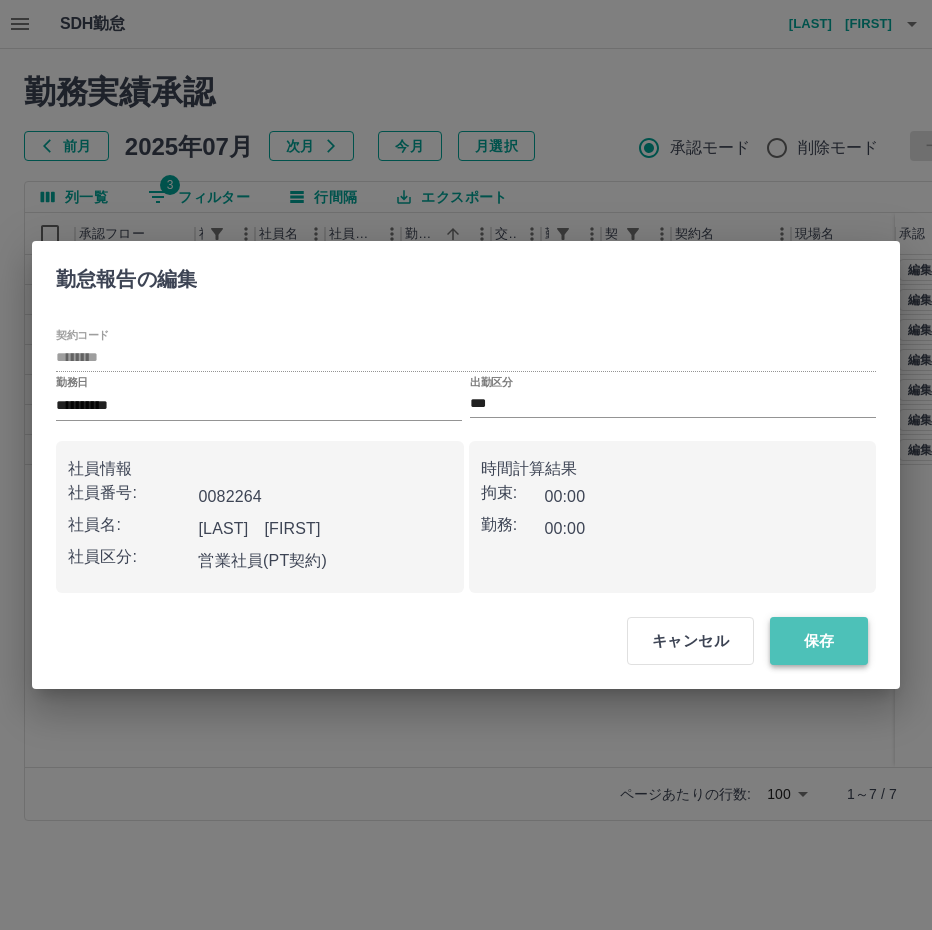 click on "保存" at bounding box center (819, 641) 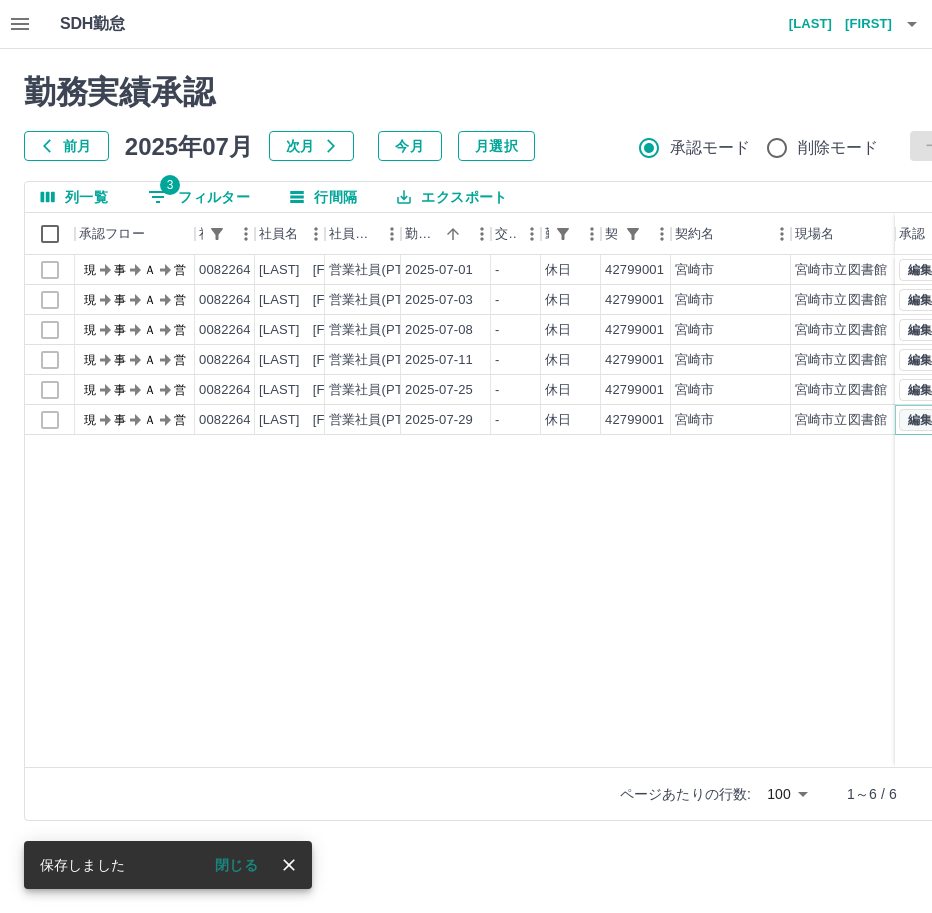 click on "編集" at bounding box center [920, 420] 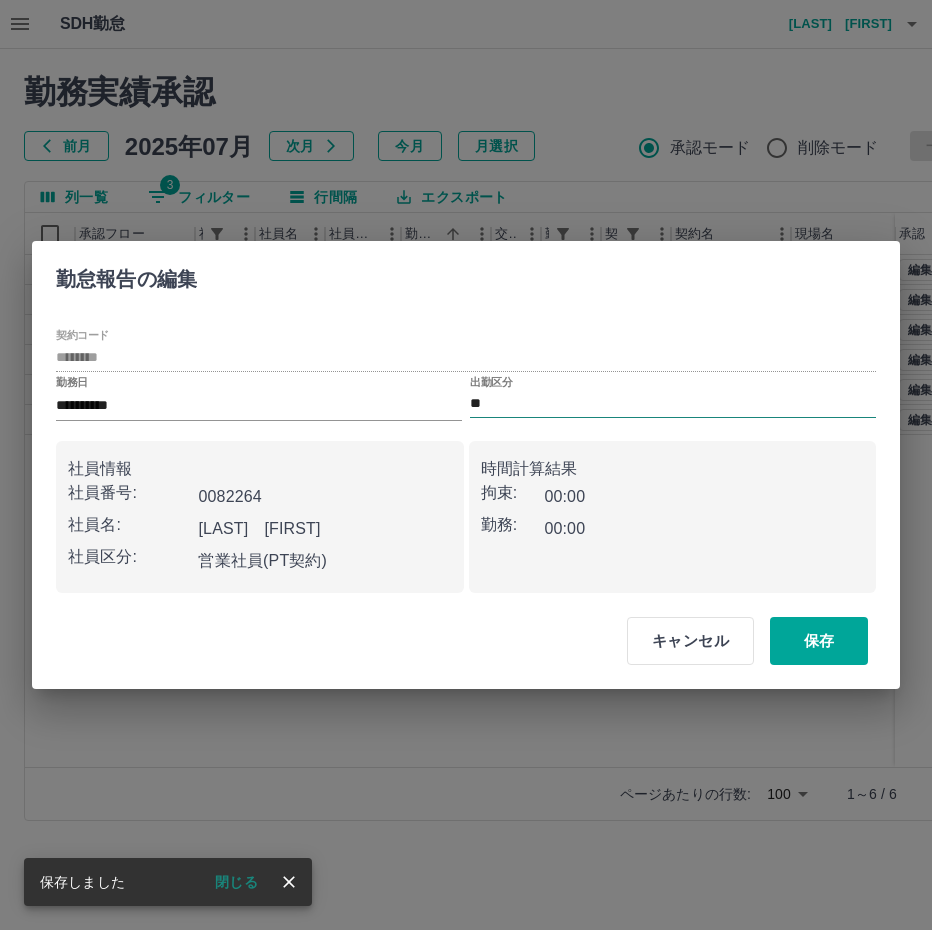click on "**" at bounding box center [673, 404] 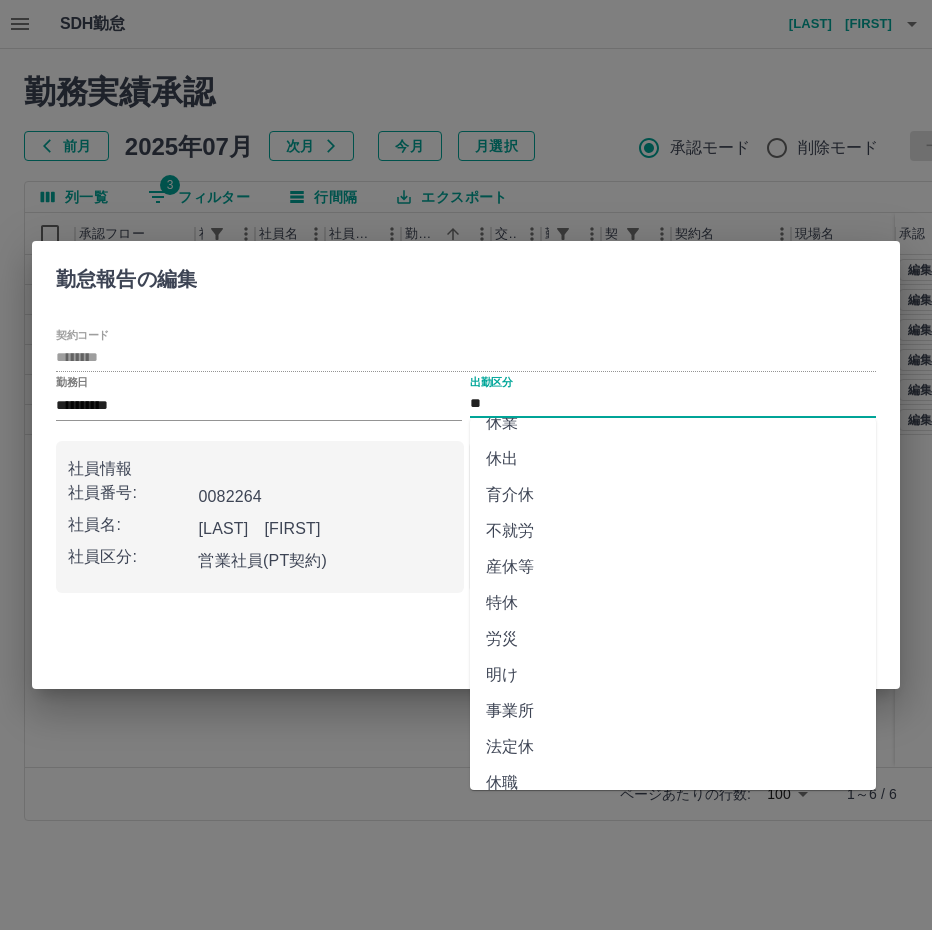 scroll, scrollTop: 292, scrollLeft: 0, axis: vertical 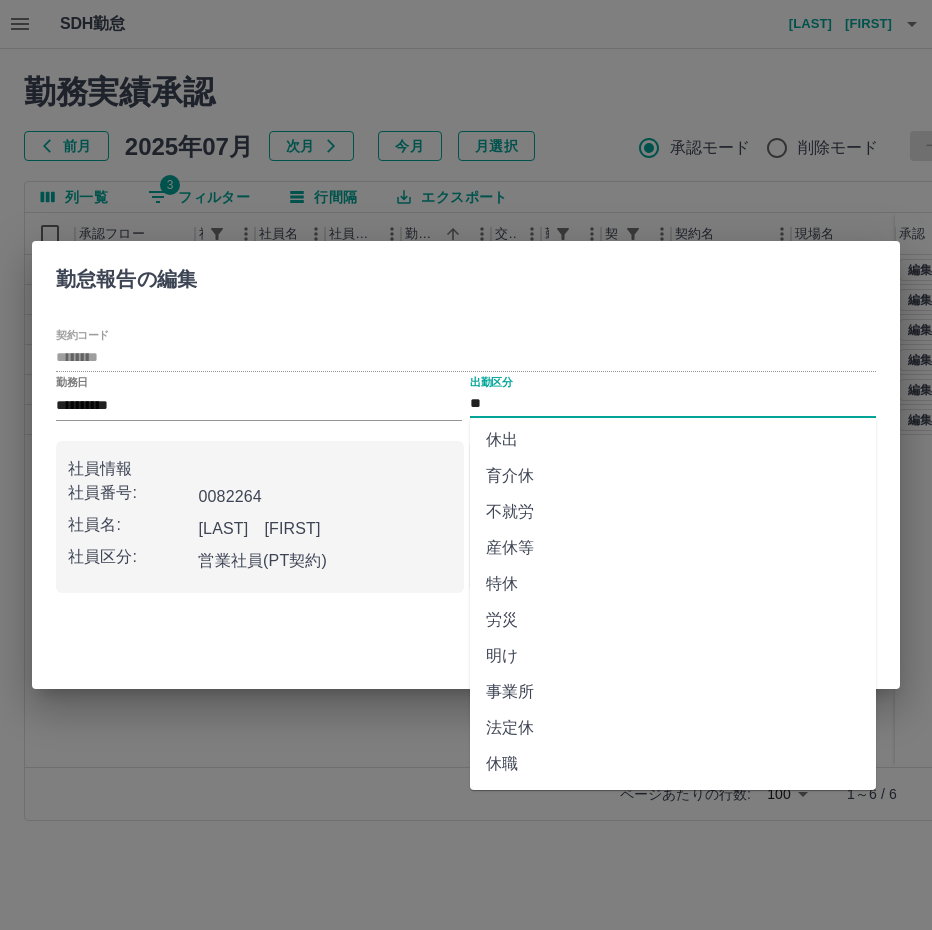 click on "法定休" at bounding box center [673, 728] 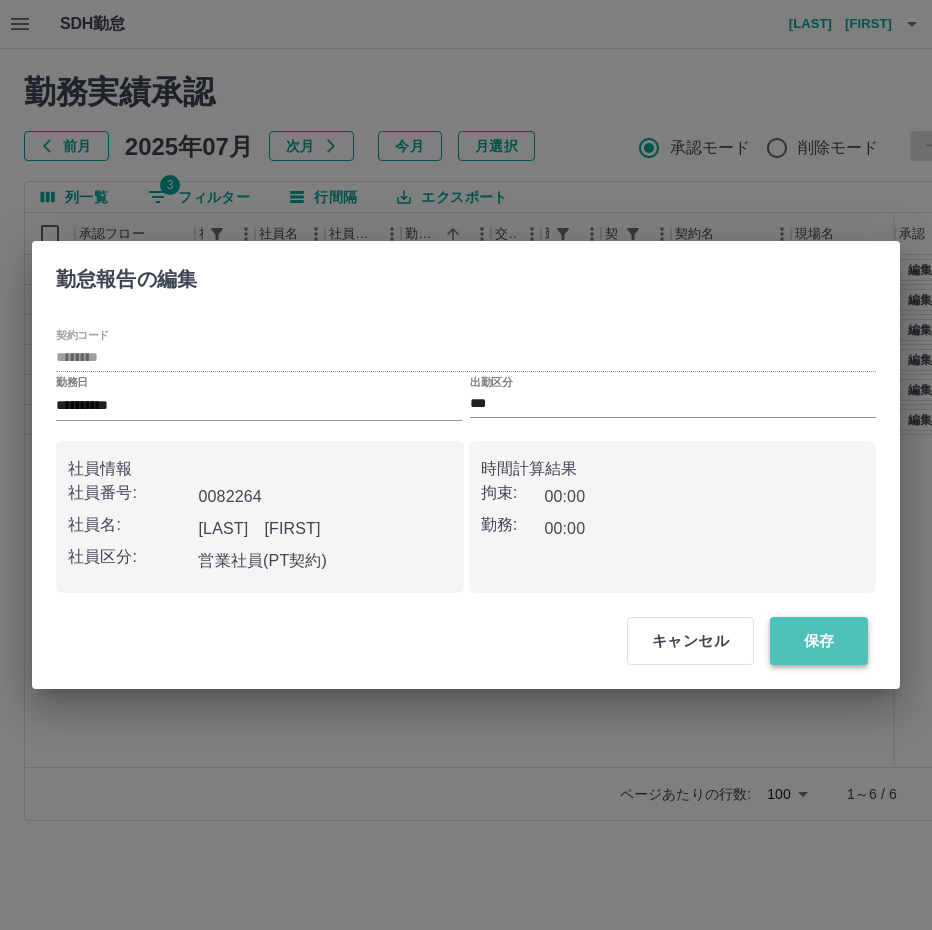 click on "保存" at bounding box center (819, 641) 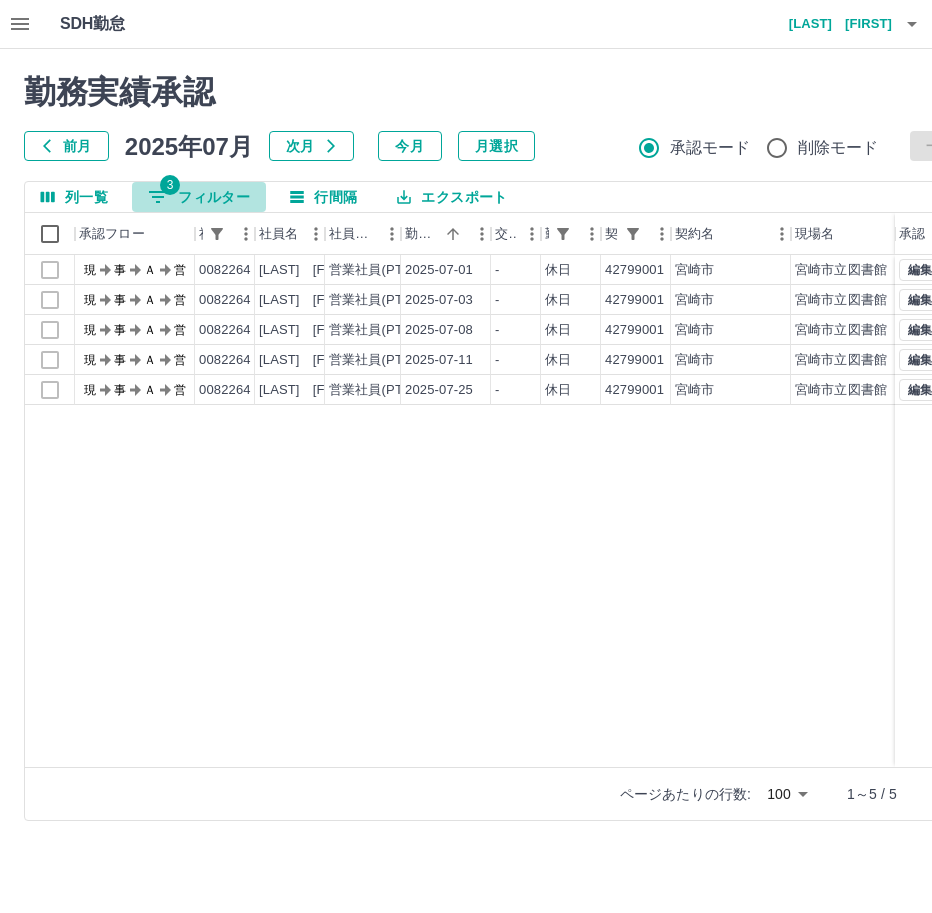 click on "3 フィルター" at bounding box center (199, 197) 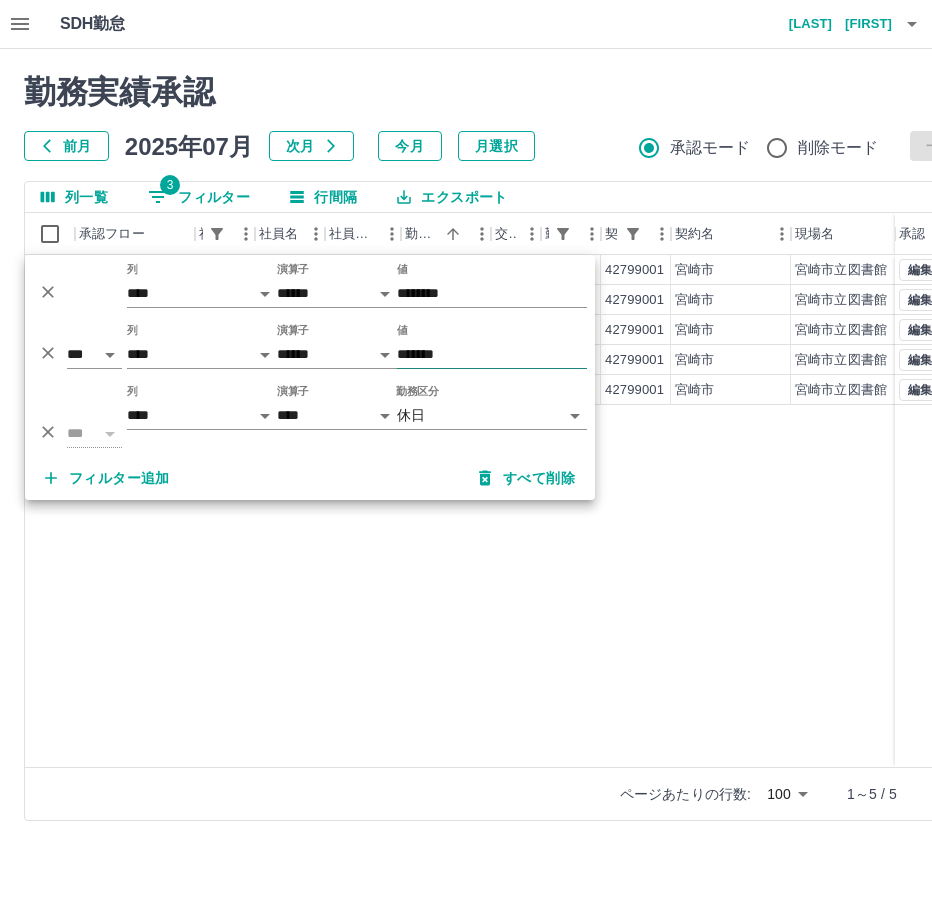 click on "*******" at bounding box center [492, 354] 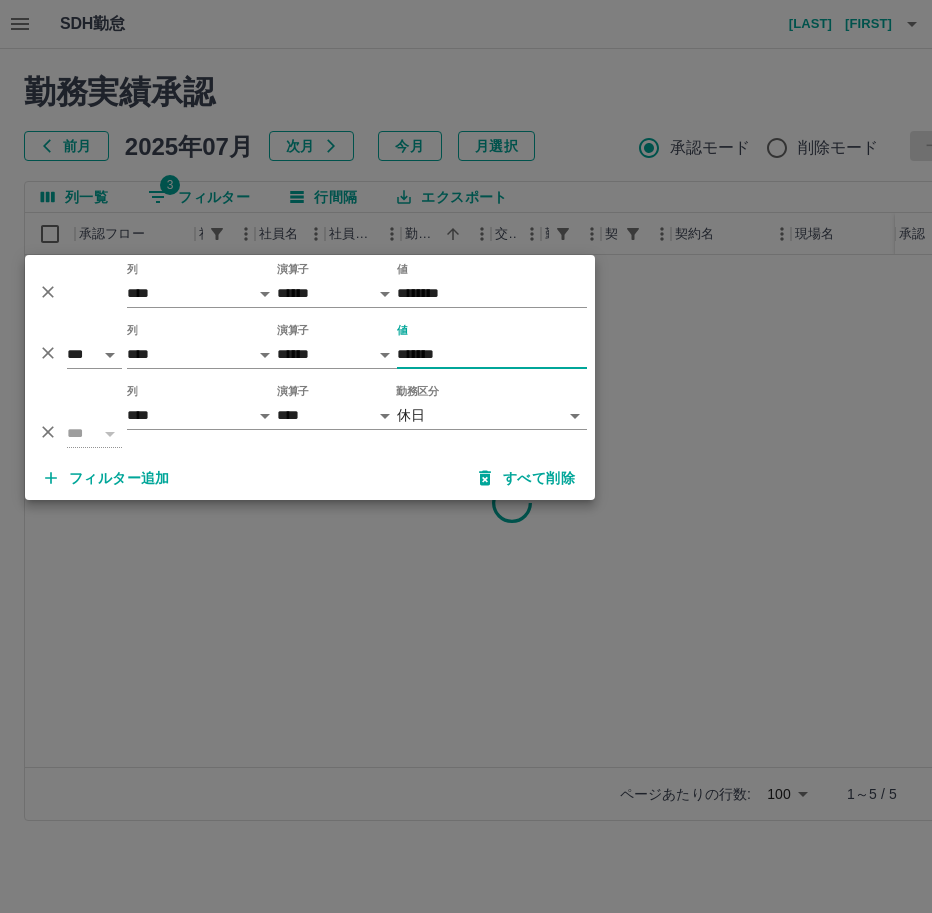 type on "*******" 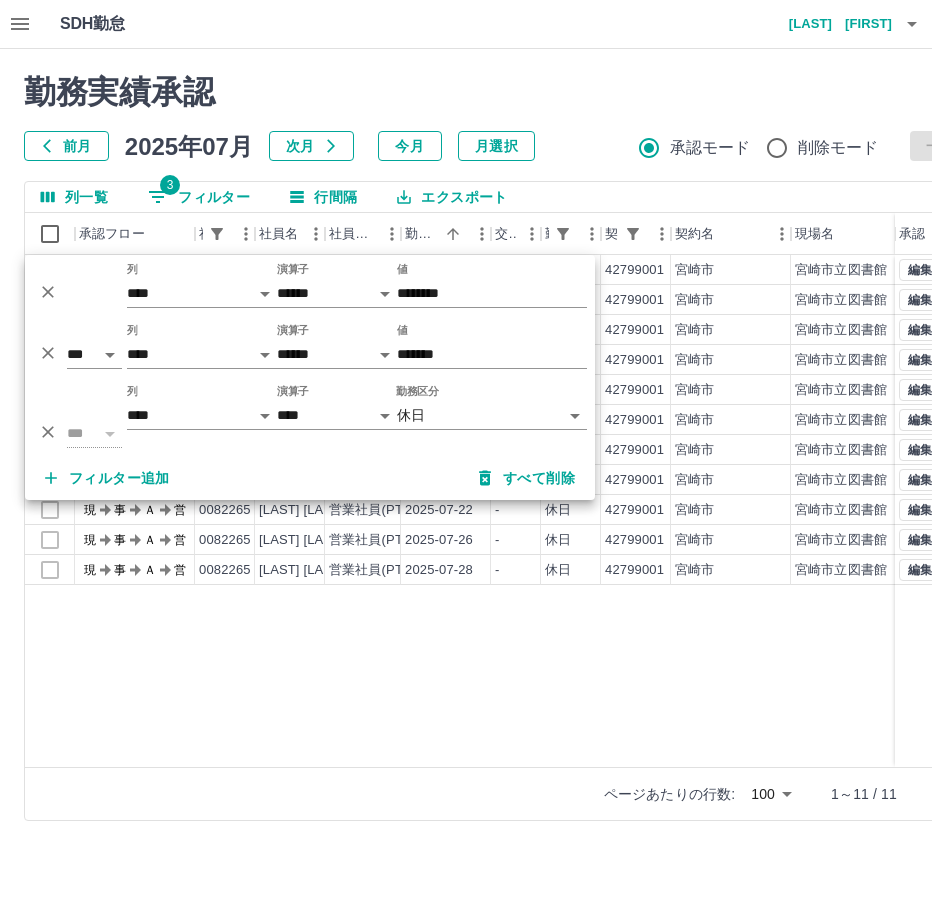 click on "現 事 Ａ 営 [NUMBER] [LAST]　[FIRST] 営業社員(PT契約) [DATE]  -  休日 [NUMBER] [CITY] [CITY]図書館 - - - - - 現 事 Ａ 営 [NUMBER] [LAST]　[FIRST] 営業社員(PT契約) [DATE]  -  休日 [NUMBER] [CITY] [CITY]図書館 - - - - - 現 事 Ａ 営 [NUMBER] [LAST]　[FIRST] 営業社員(PT契約) [DATE]  -  休日 [NUMBER] [CITY] [CITY]図書館 - - - - - 現 事 Ａ 営 [NUMBER] [LAST]　[FIRST] 営業社員(PT契約) [DATE]  -  休日 [NUMBER] [CITY] [CITY]図書館 - - - - - 現 事 Ａ 営 [NUMBER] [LAST]　[FIRST] 営業社員(PT契約) [DATE]  -  休日 [NUMBER] [CITY] [CITY]図書館 - - - - - 現 事 Ａ 営 [NUMBER] [LAST]　[FIRST] 営業社員(PT契約) [DATE]  -  休日 [NUMBER] [CITY] [CITY]図書館 - - - - - 現 事 Ａ 営 [NUMBER] [LAST]　[FIRST] 営業社員(PT契約) [DATE]  -  休日 [NUMBER] [CITY] [CITY]図書館 - - - - - 現 事 Ａ 営 [NUMBER] [LAST]　[FIRST] 営業社員(PT契約)  -  - - -" at bounding box center [898, 511] 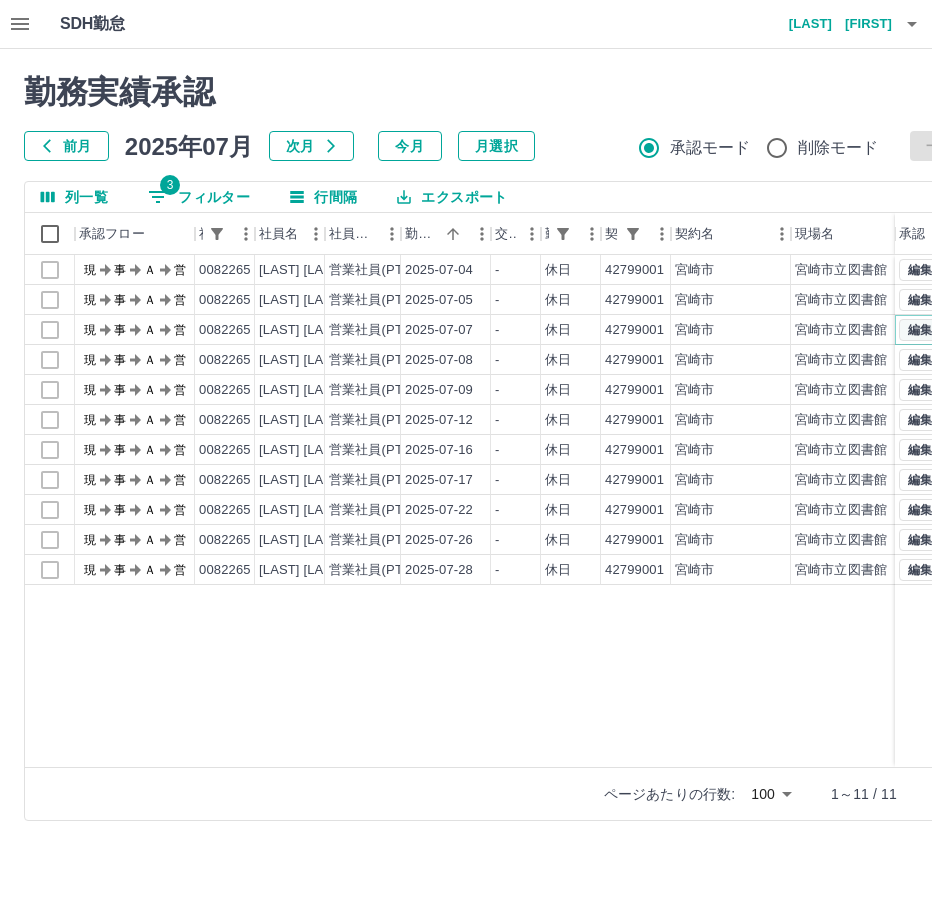 click on "編集" at bounding box center (920, 330) 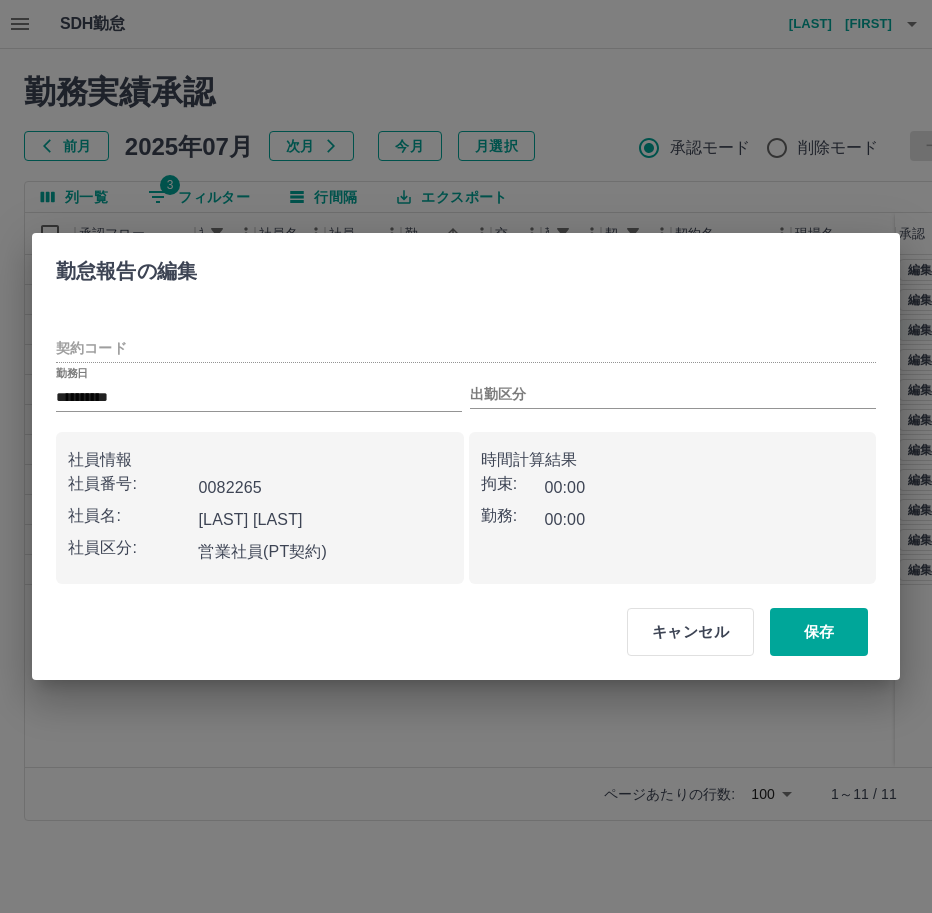 type on "********" 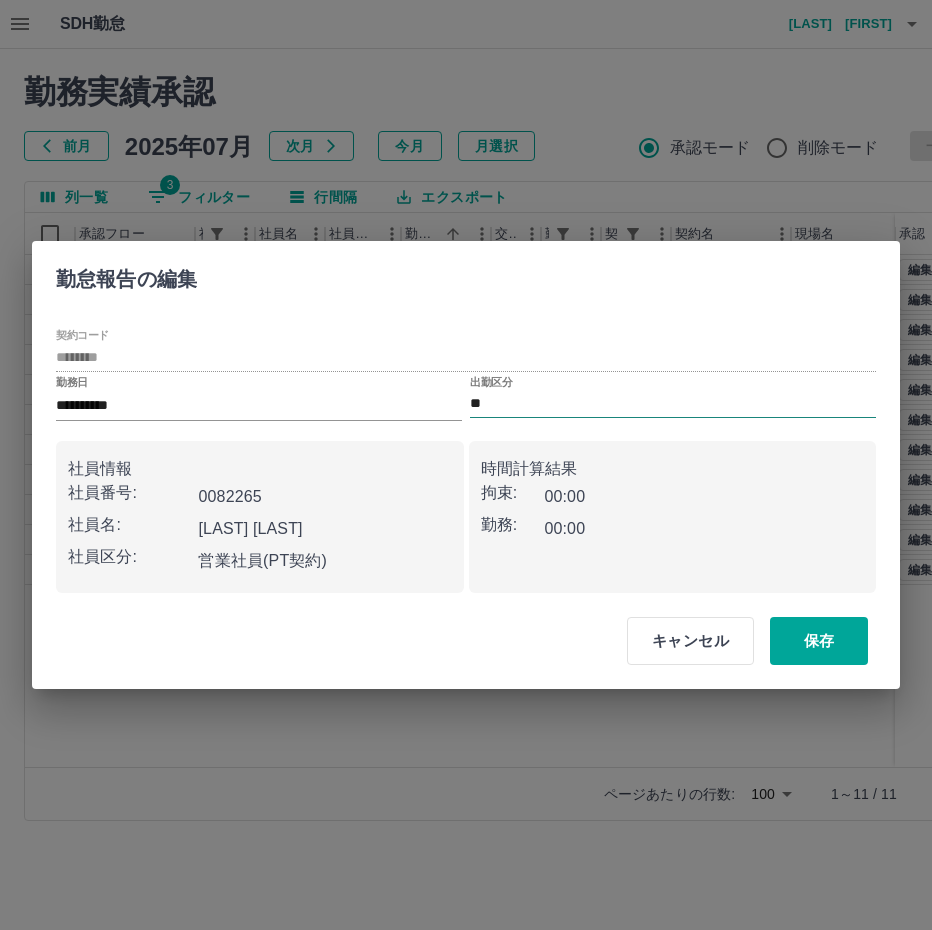 click on "**" at bounding box center [673, 404] 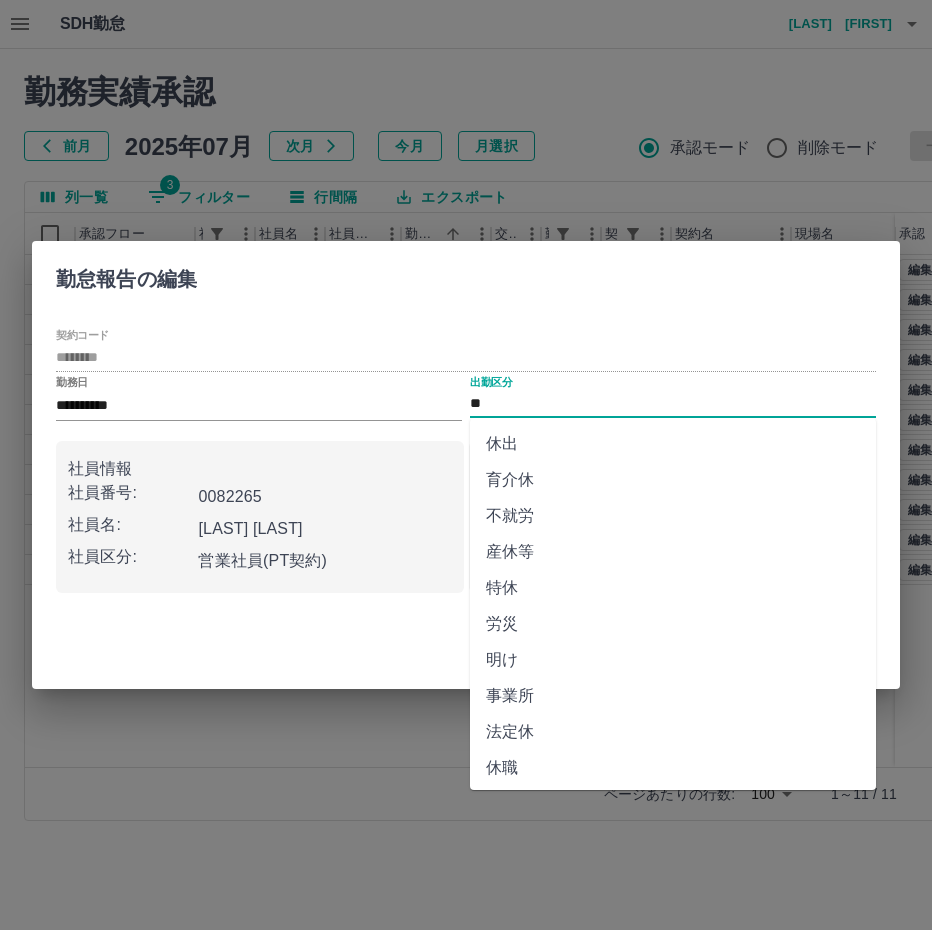 scroll, scrollTop: 292, scrollLeft: 0, axis: vertical 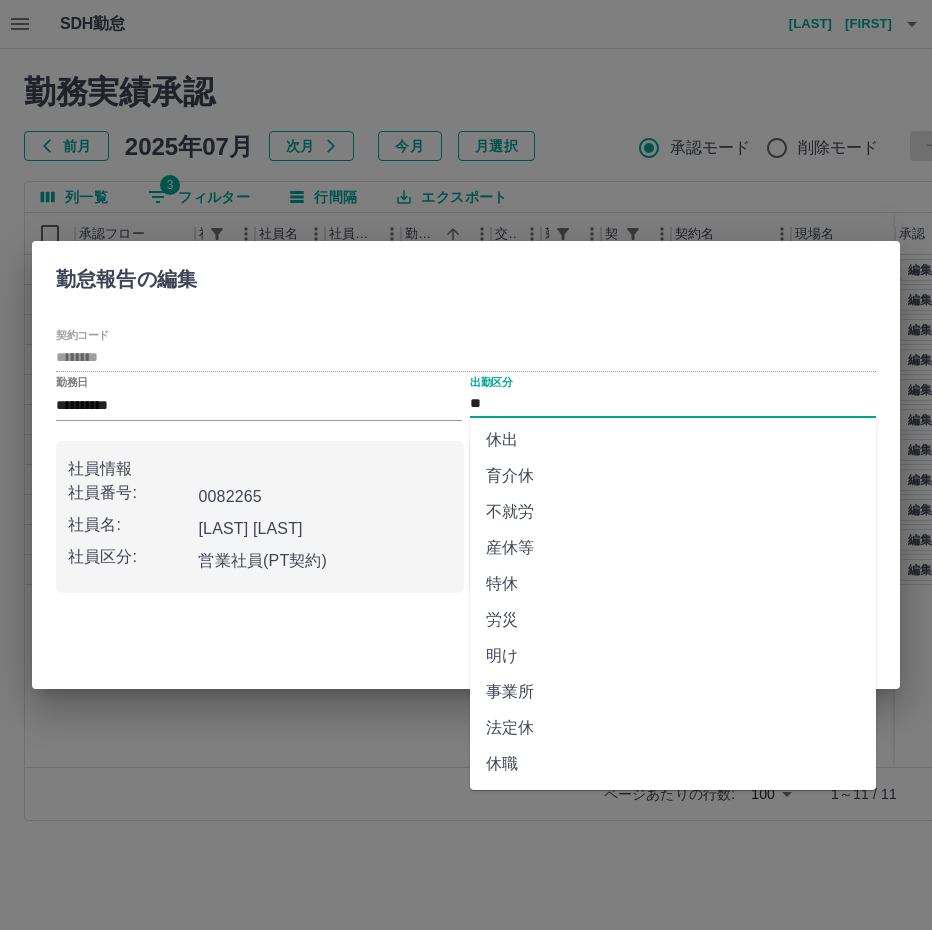click on "法定休" at bounding box center (673, 728) 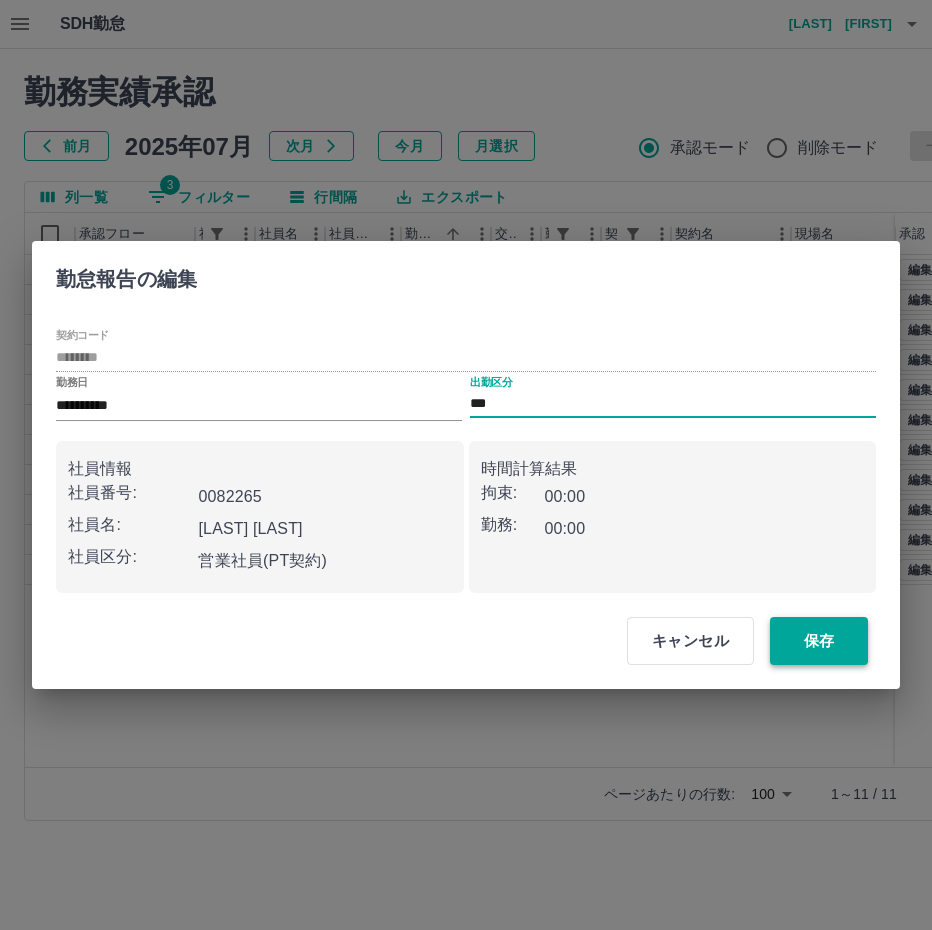 click on "保存" at bounding box center [819, 641] 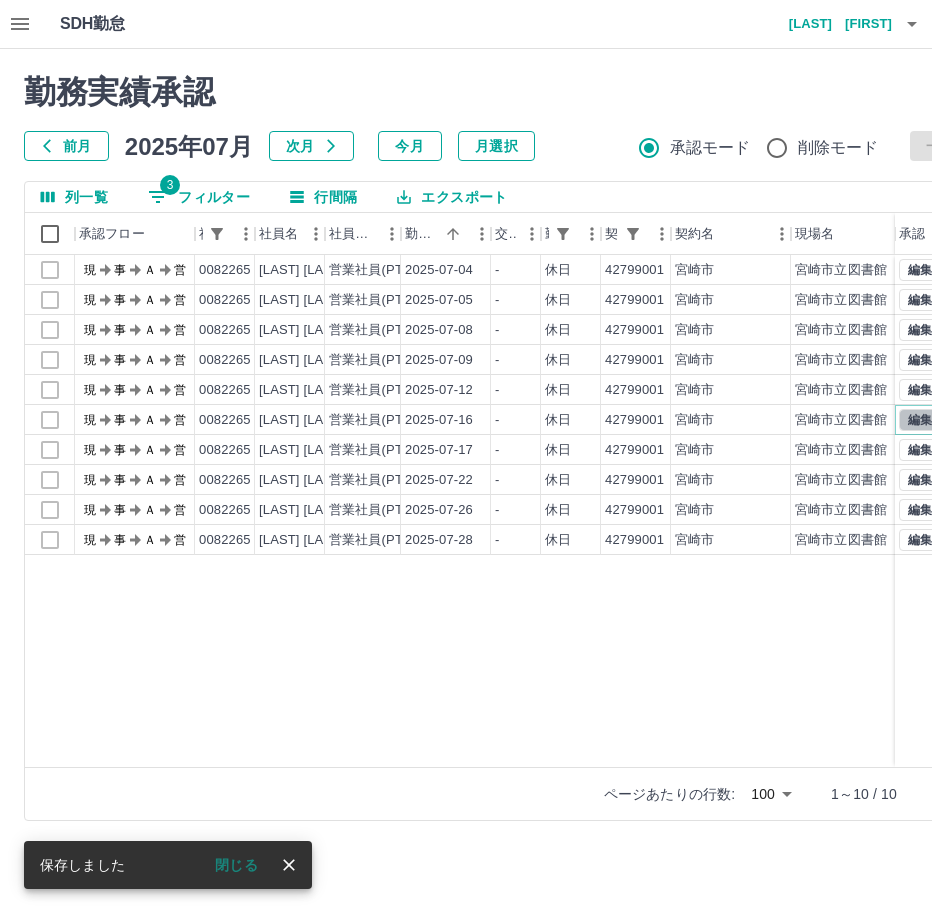 click on "編集" at bounding box center (920, 420) 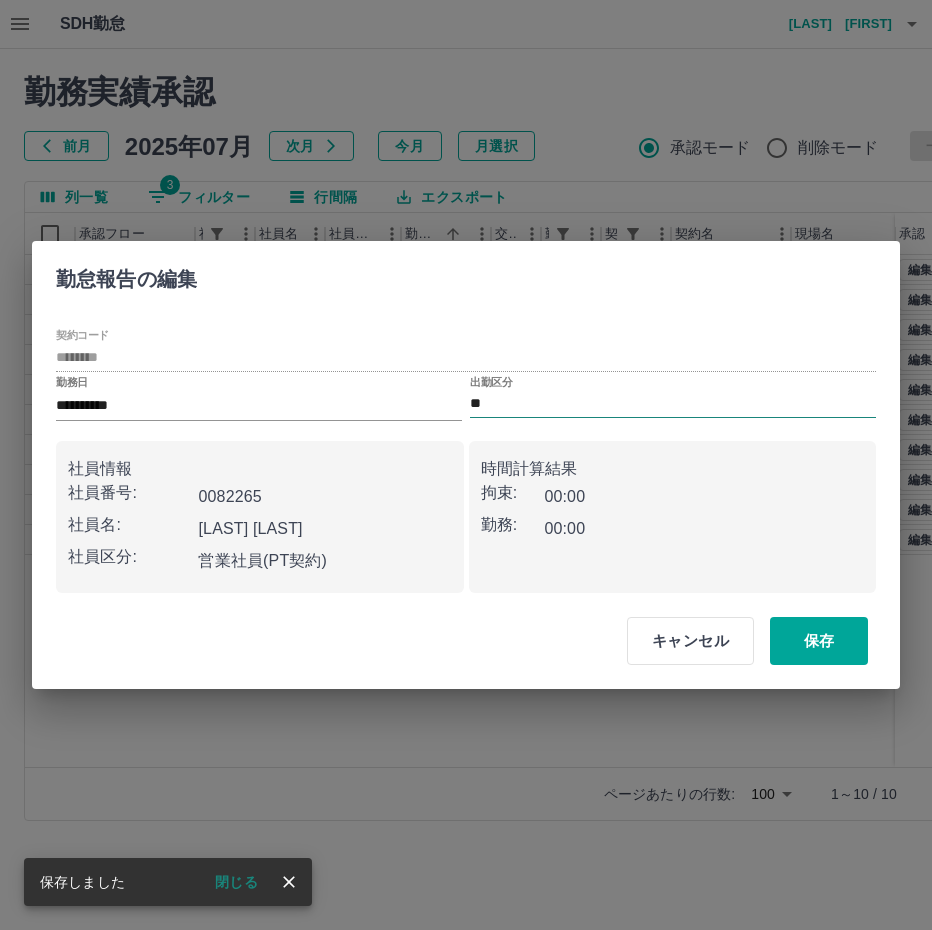 click on "**" at bounding box center (673, 404) 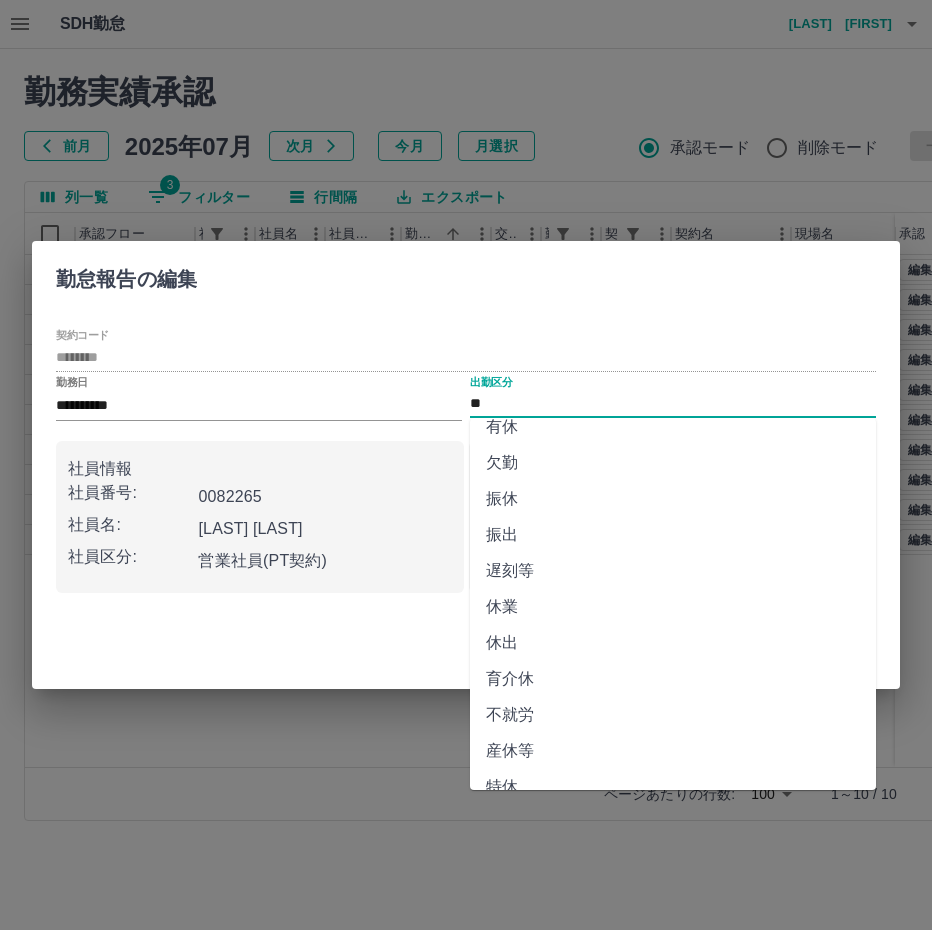 scroll, scrollTop: 292, scrollLeft: 0, axis: vertical 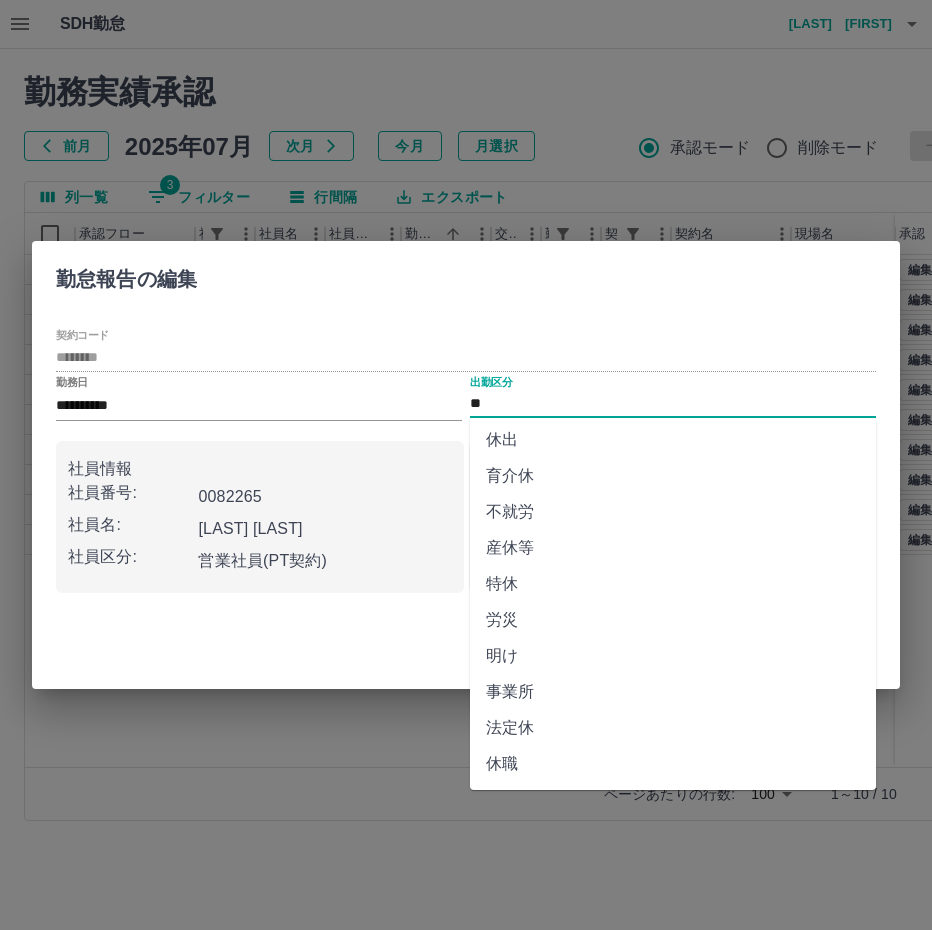 click on "法定休" at bounding box center (673, 728) 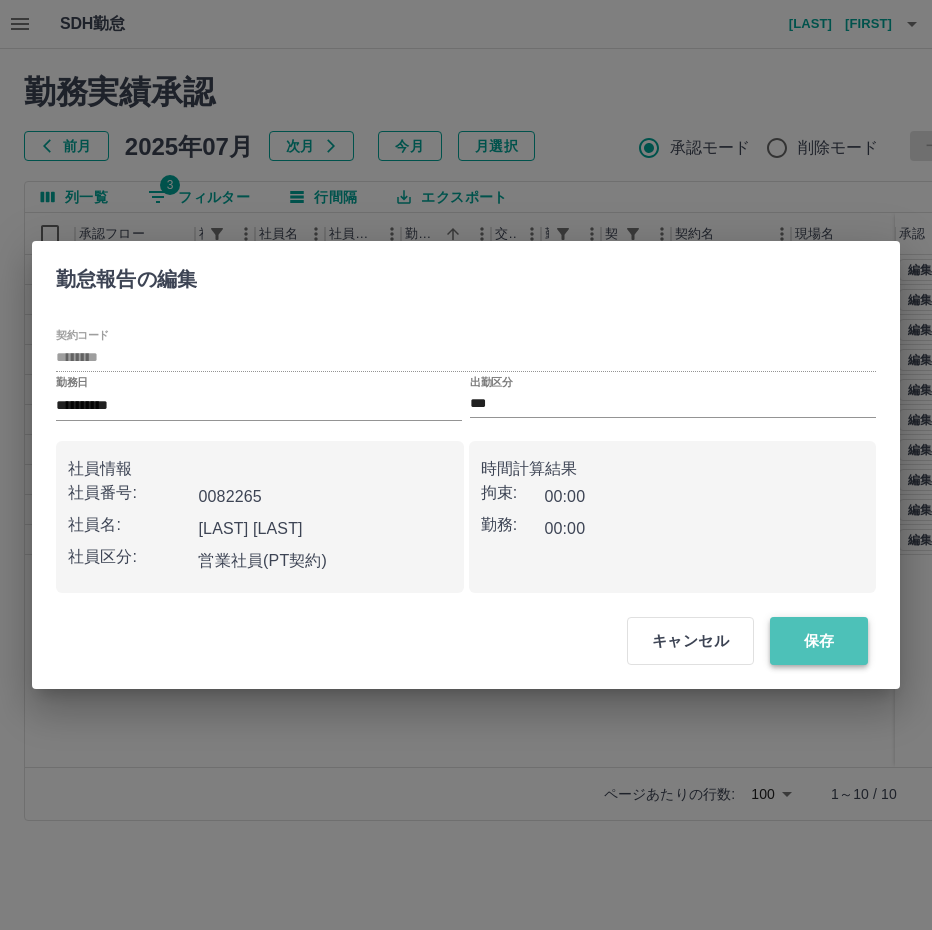 click on "保存" at bounding box center [819, 641] 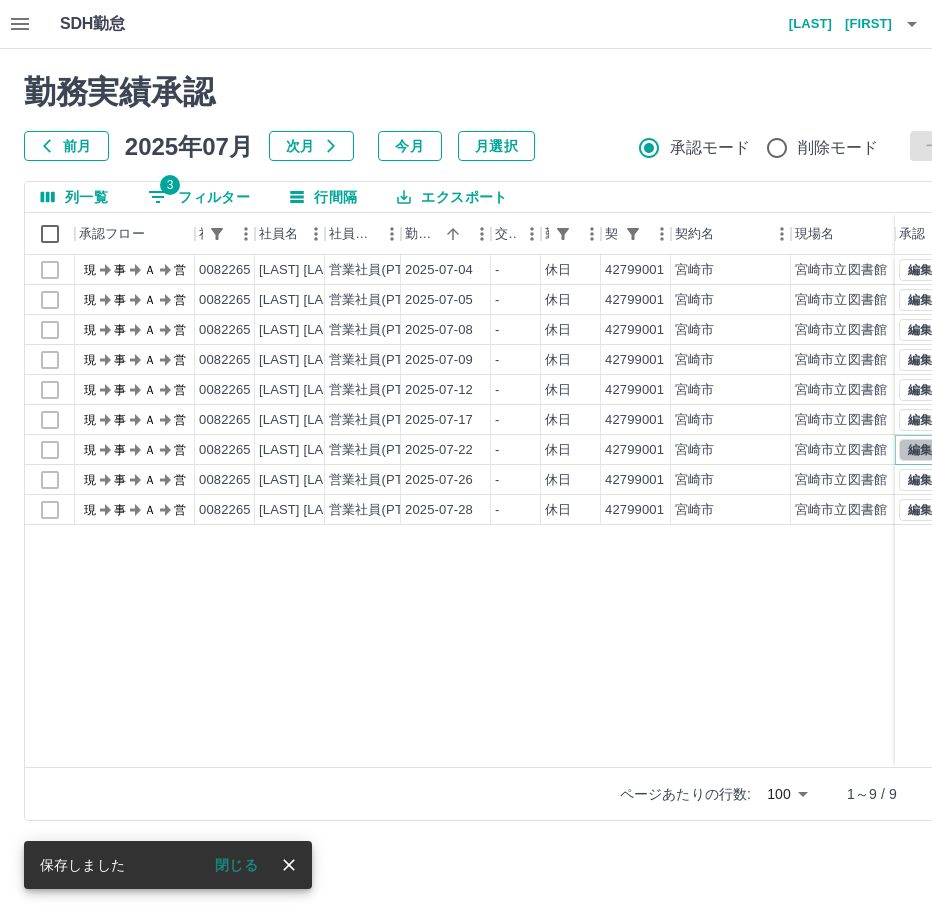 click on "編集" at bounding box center (920, 450) 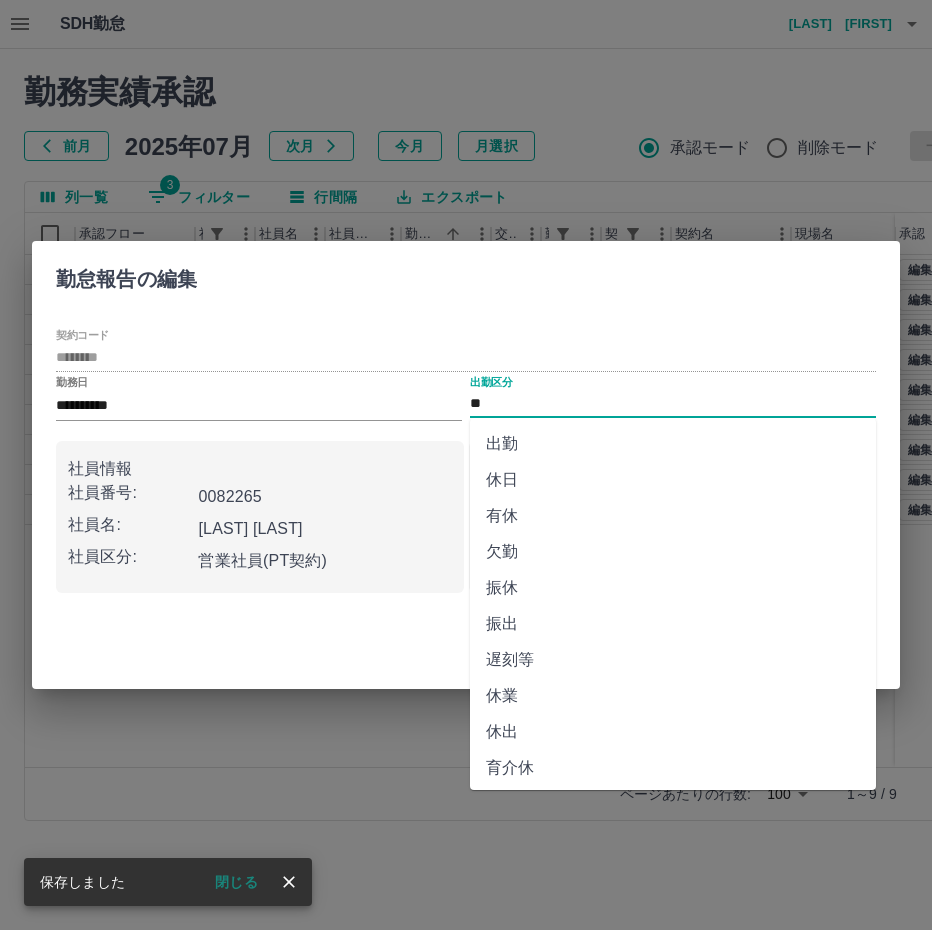 click on "**" at bounding box center (673, 404) 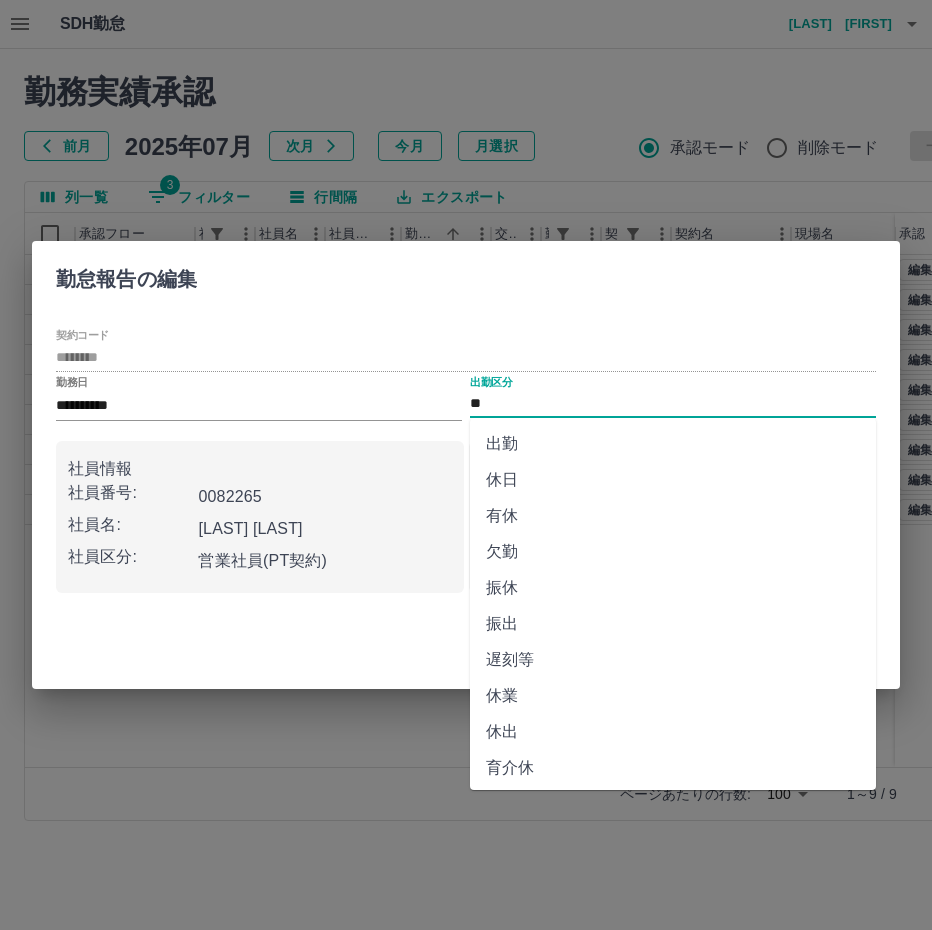scroll, scrollTop: 292, scrollLeft: 0, axis: vertical 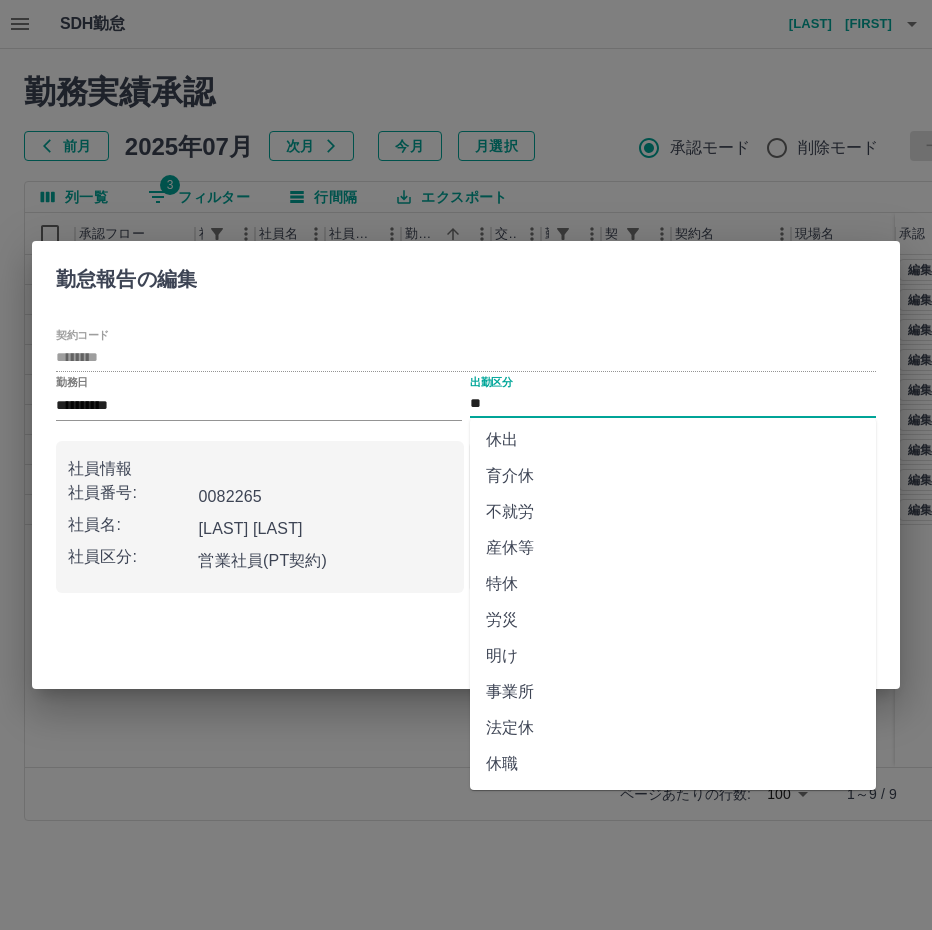 click on "法定休" at bounding box center [673, 728] 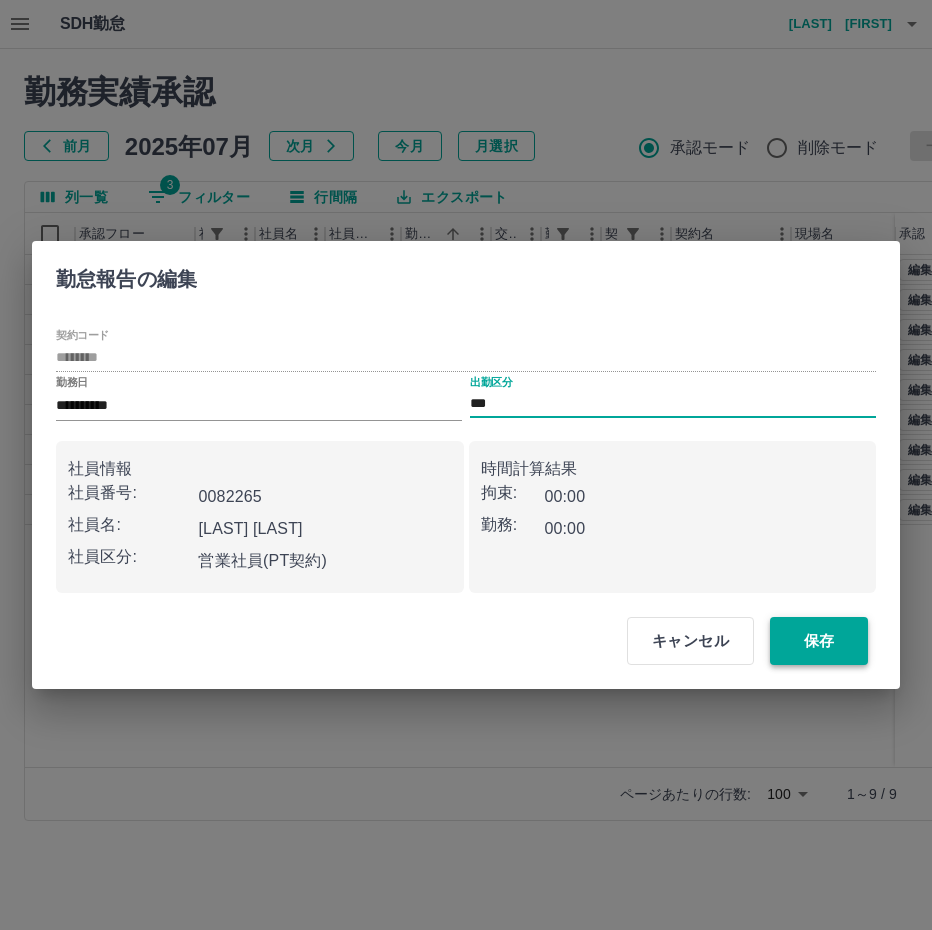 click on "保存" at bounding box center (819, 641) 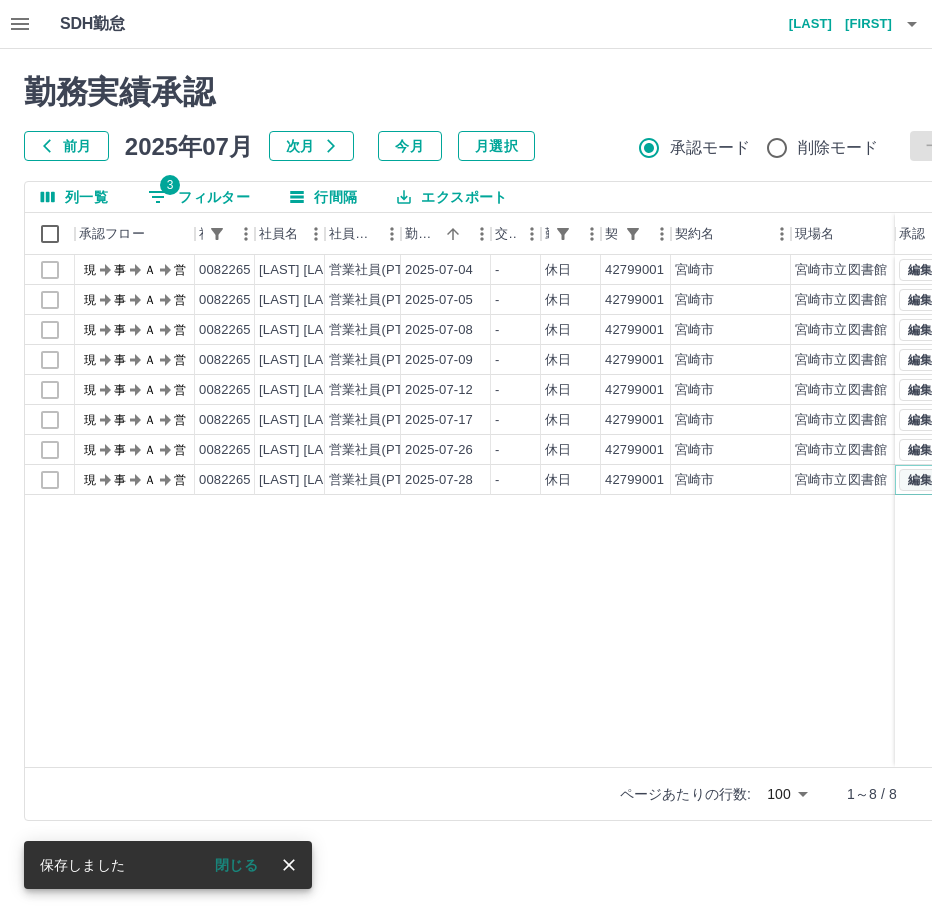 click on "編集" at bounding box center (920, 480) 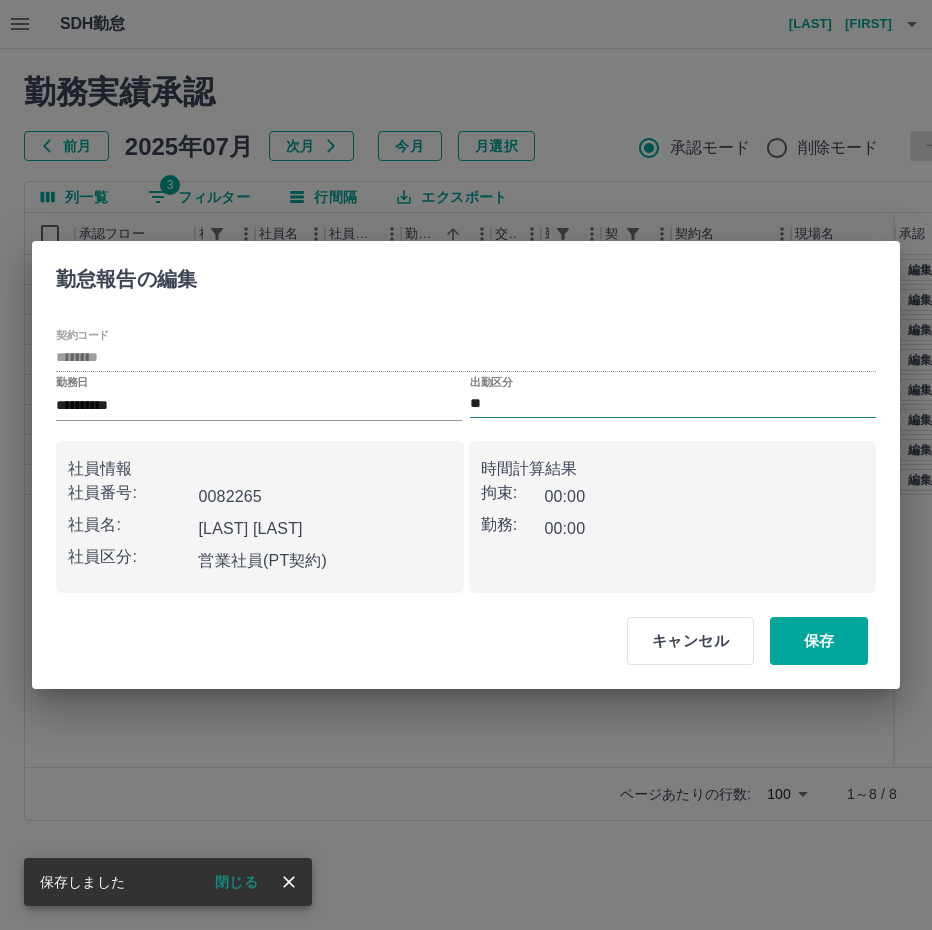 click on "**" at bounding box center (673, 404) 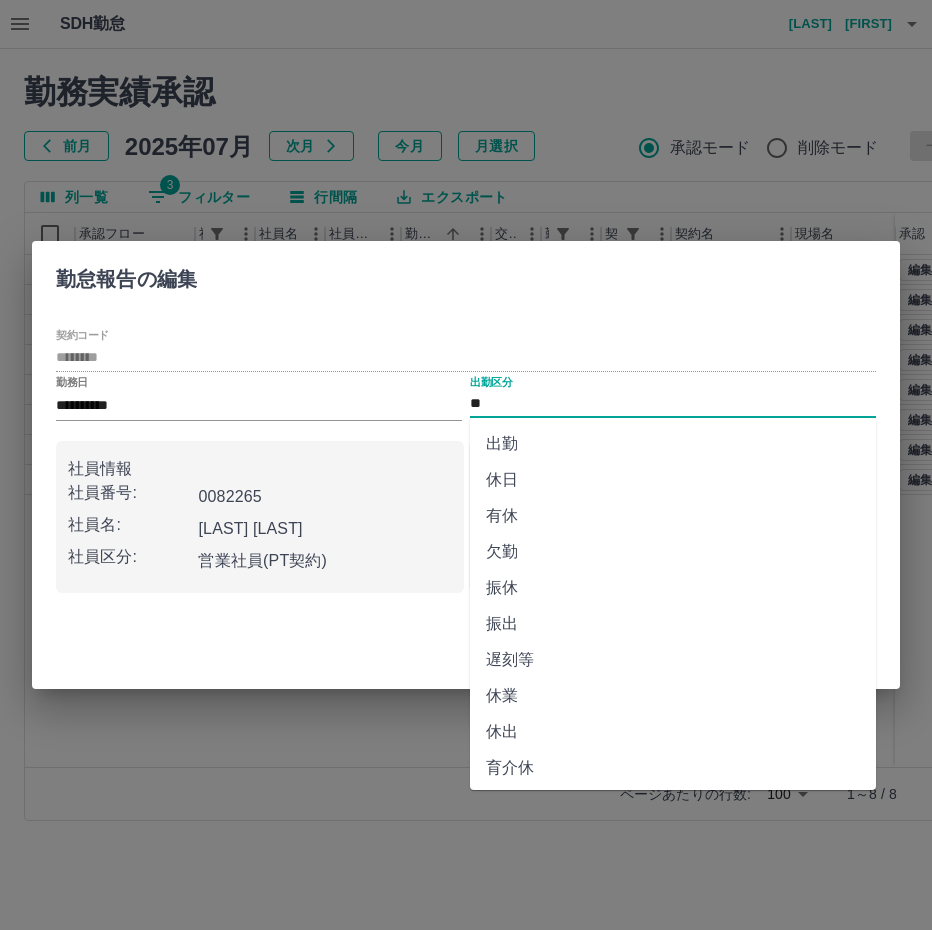 scroll, scrollTop: 292, scrollLeft: 0, axis: vertical 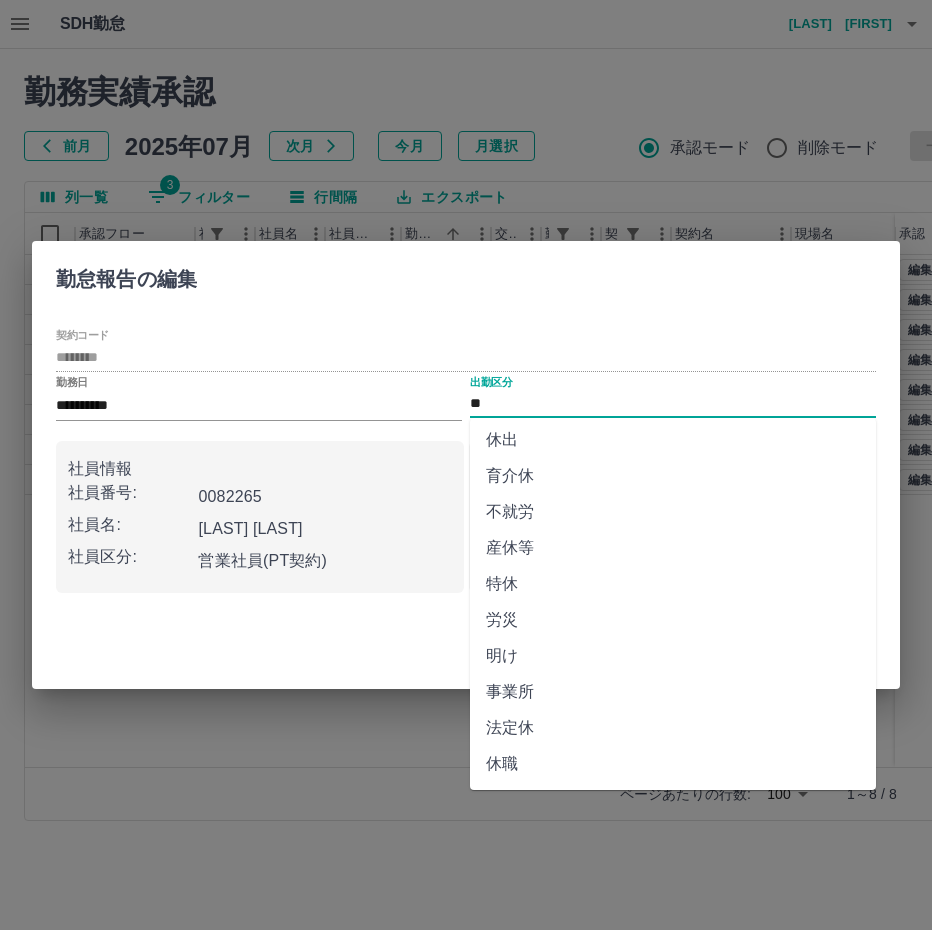 click on "法定休" at bounding box center (673, 728) 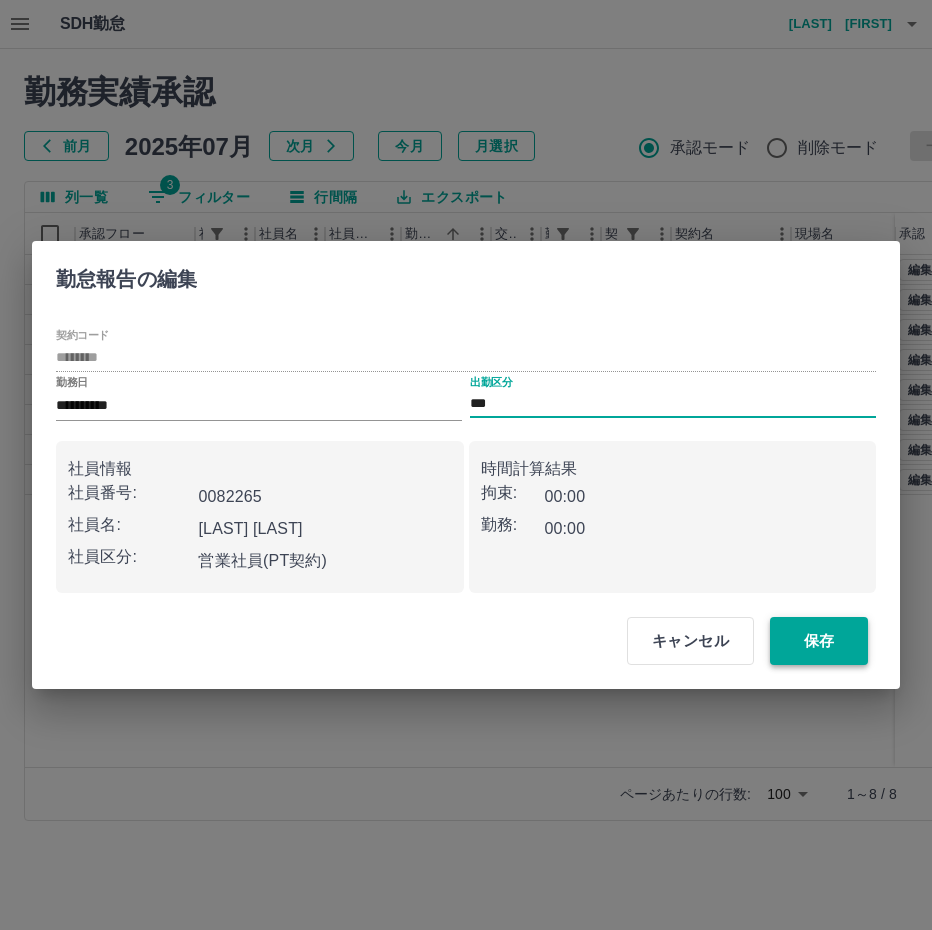click on "保存" at bounding box center [819, 641] 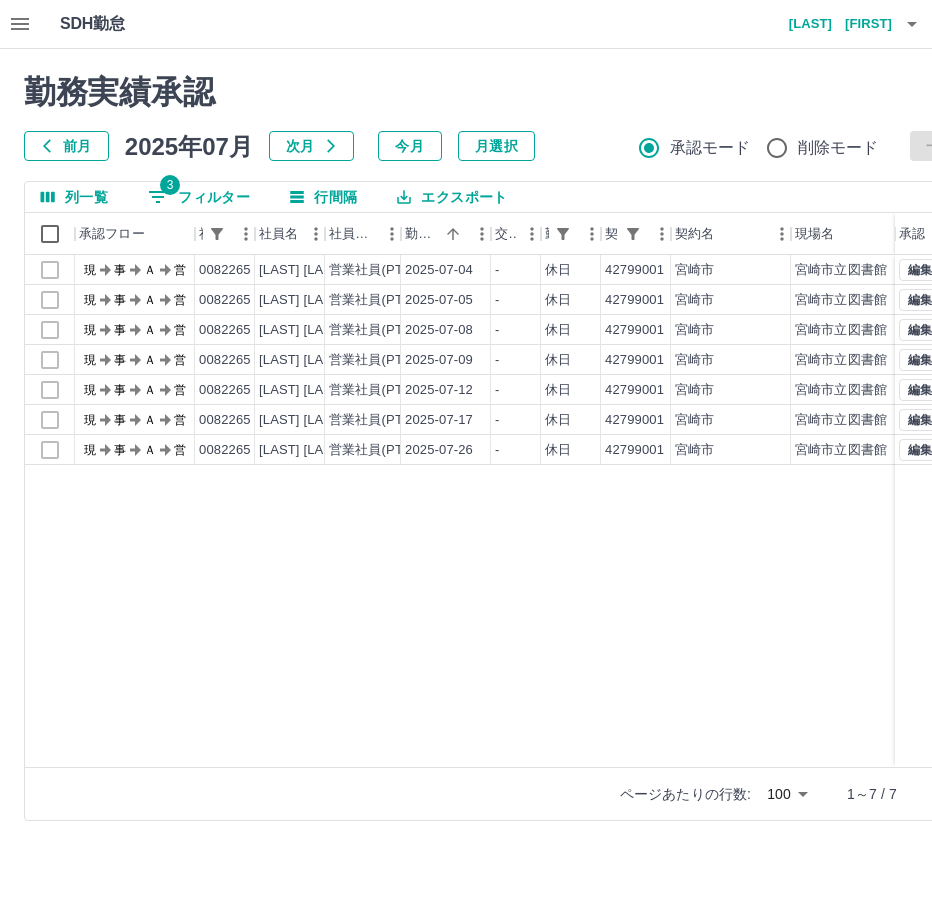 click on "3 フィルター" at bounding box center (199, 197) 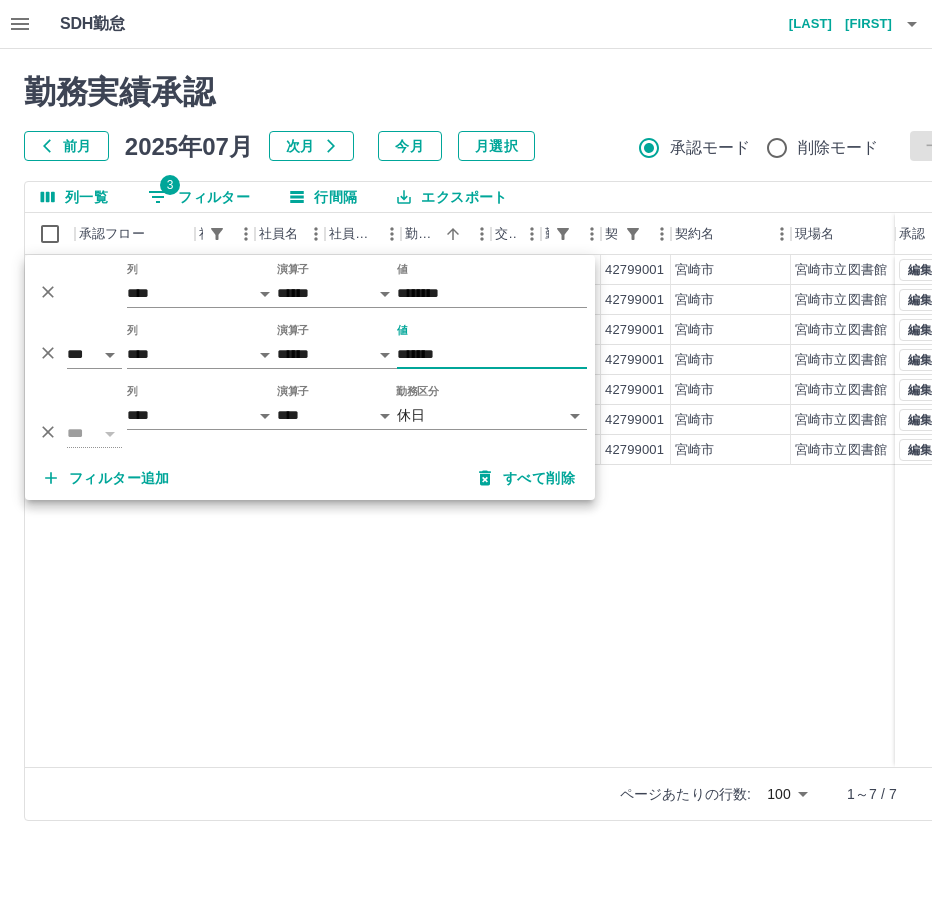 click on "*******" at bounding box center (492, 354) 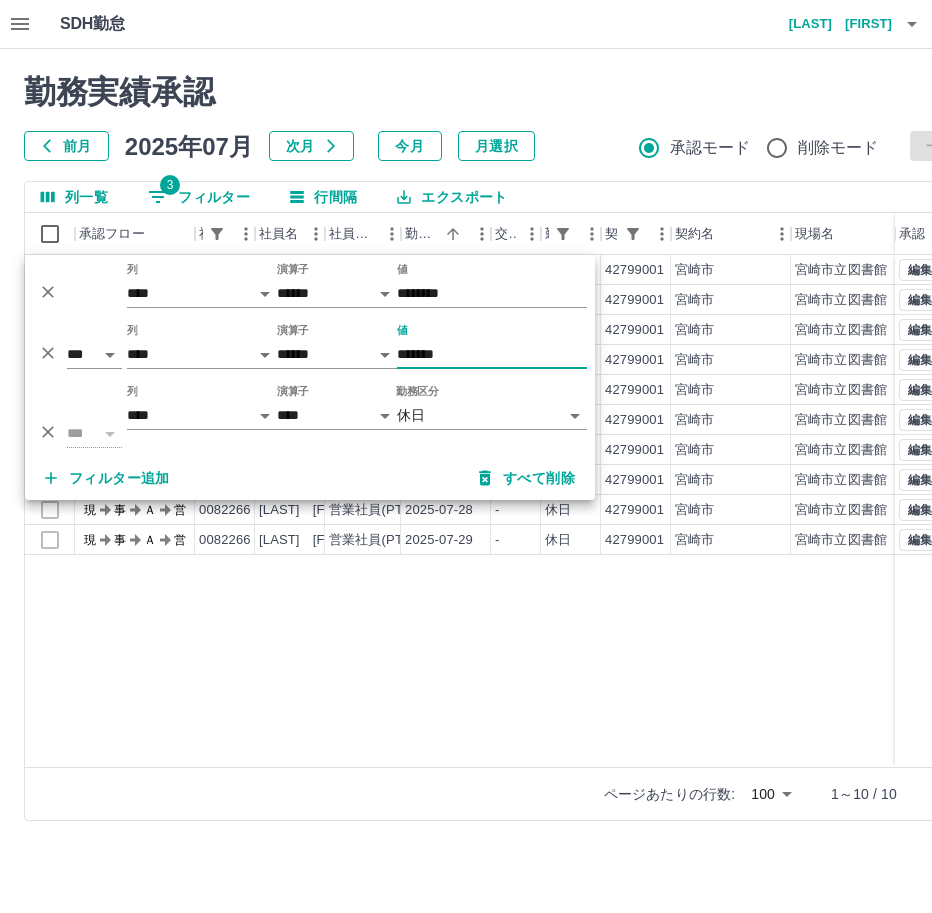 type on "*******" 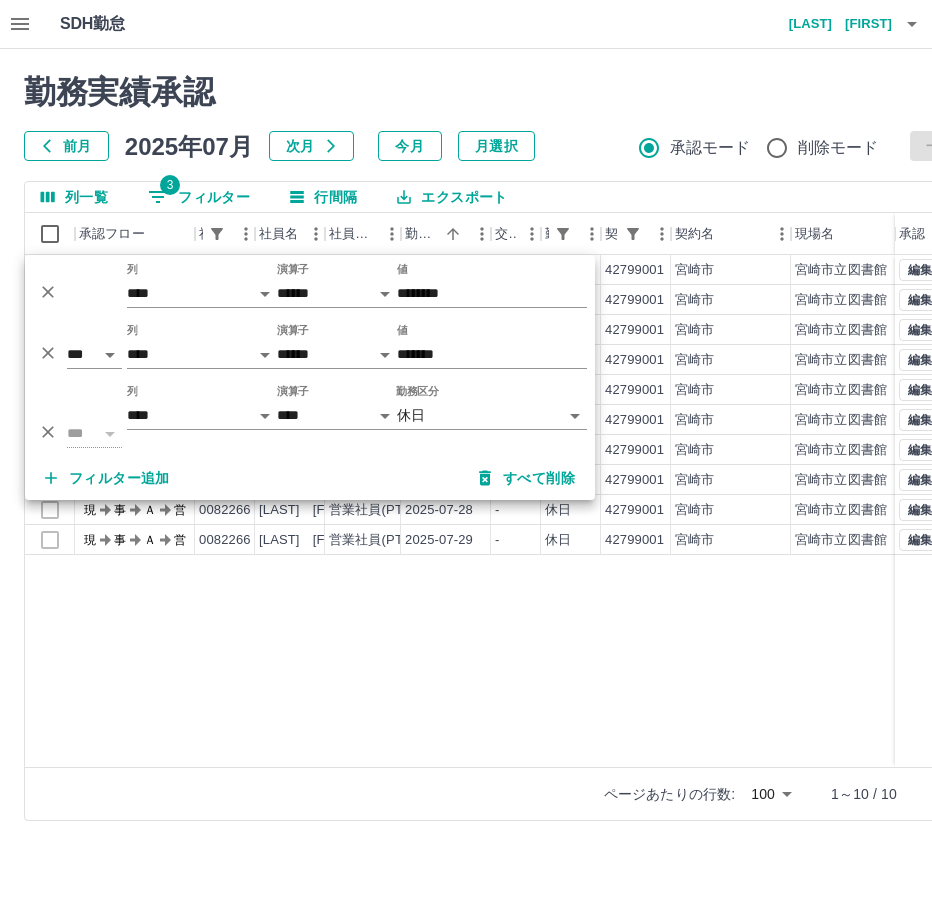 click on "現 事 Ａ 営 0082266 [LAST] [FIRST] 営業社員(PT契約) [DATE]  -  休日 42799001 [CITY] 宮崎市立図書館 - - - - - 現 事 Ａ 営 0082266 [LAST] [FIRST] 営業社員(PT契約) [DATE]  -  休日 42799001 [CITY] 宮崎市立図書館 - - - - - 現 事 Ａ 営 0082266 [LAST] [FIRST] 営業社員(PT契約) [DATE]  -  休日 42799001 [CITY] 宮崎市立図書館 - - - - - 現 事 Ａ 営 0082266 [LAST] [FIRST] 営業社員(PT契約) [DATE]  -  休日 42799001 [CITY] 宮崎市立図書館 - - - - - 現 事 Ａ 営 0082266 [LAST] [FIRST] 営業社員(PT契約) [DATE]  -  休日 42799001 [CITY] 宮崎市立図書館 - - - - - 現 事 Ａ 営 0082266 [LAST] [FIRST] 営業社員(PT契約) [DATE]  -  休日 42799001 [CITY] 宮崎市立図書館 - - - - - 現 事 Ａ 営 0082266 [LAST] [FIRST] 営業社員(PT契約) [DATE]  -  休日 42799001 [CITY] 宮崎市立図書館 - - - - - 現 事 Ａ 営 0082266 [LAST] [FIRST] 営業社員(PT契約)  -  - - -" at bounding box center (898, 511) 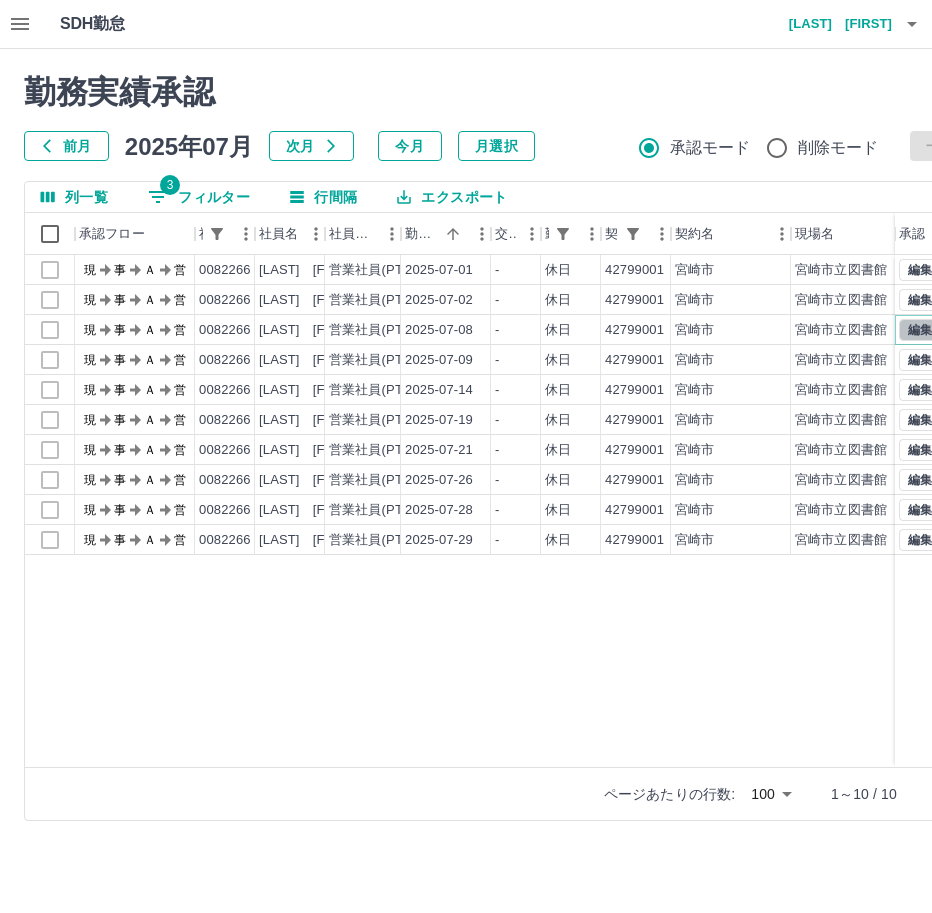 click on "編集" at bounding box center [920, 330] 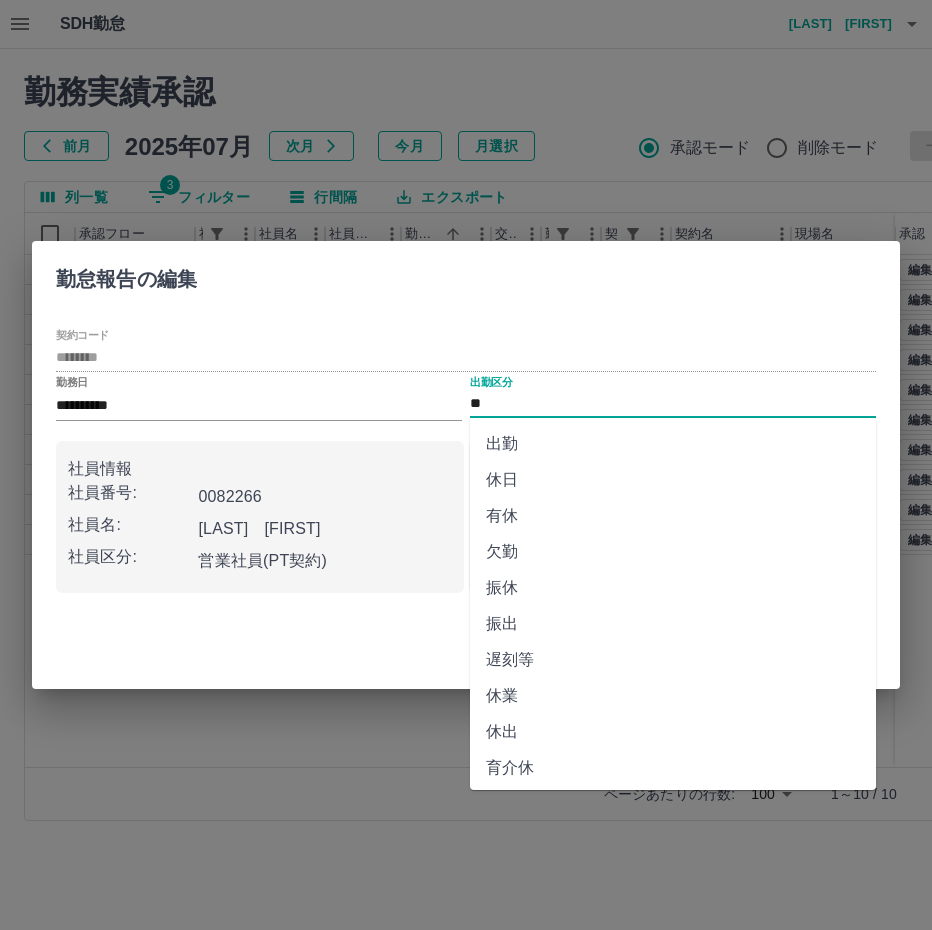 click on "**" at bounding box center (673, 404) 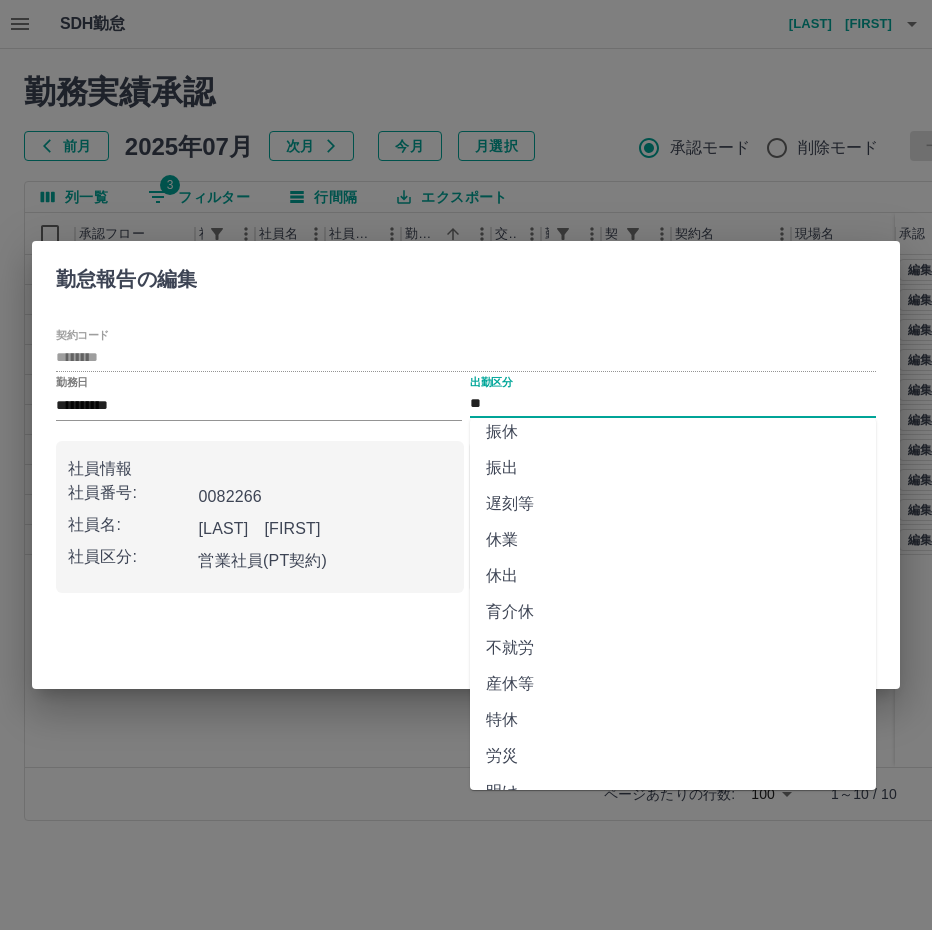 scroll, scrollTop: 292, scrollLeft: 0, axis: vertical 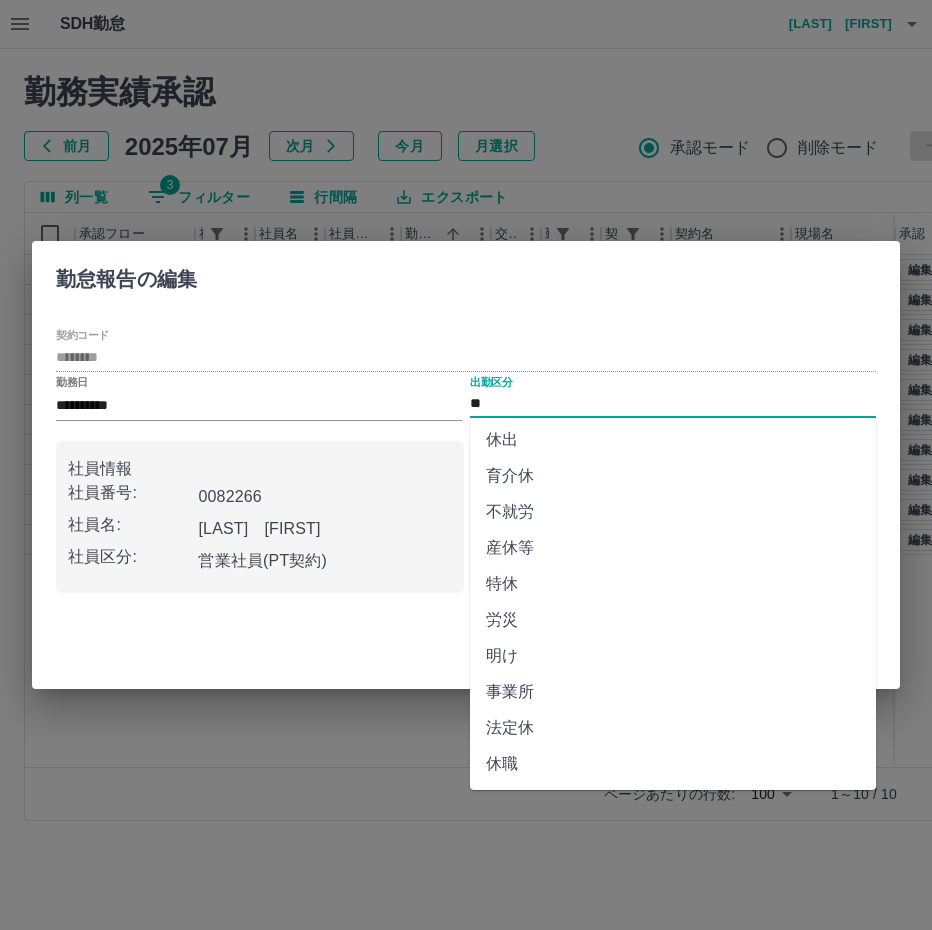 click on "法定休" at bounding box center [673, 728] 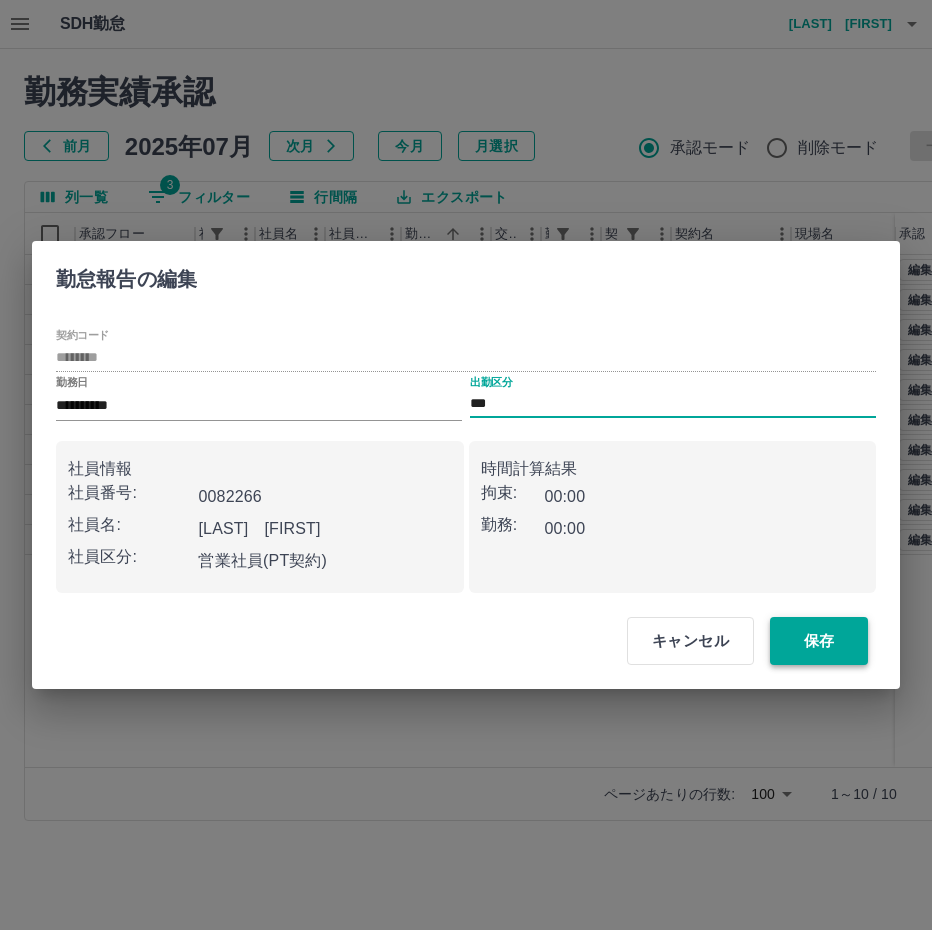 click on "保存" at bounding box center [819, 641] 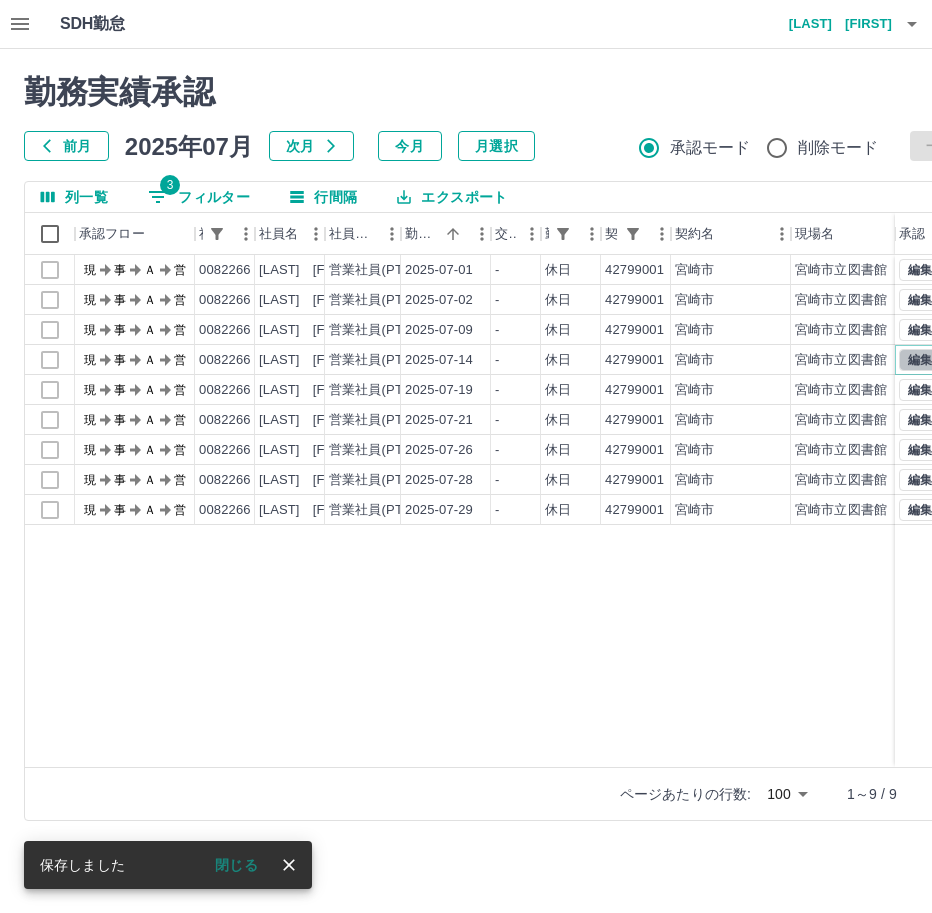 click on "編集" at bounding box center (920, 360) 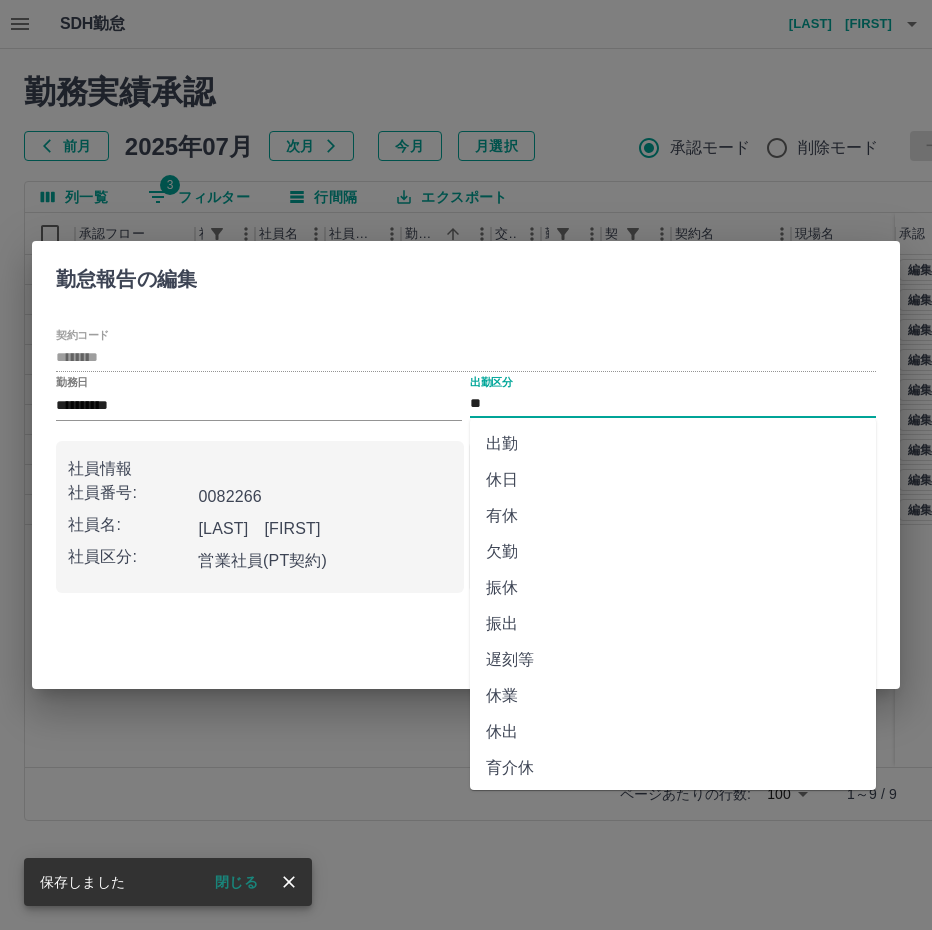 click on "**" at bounding box center (673, 404) 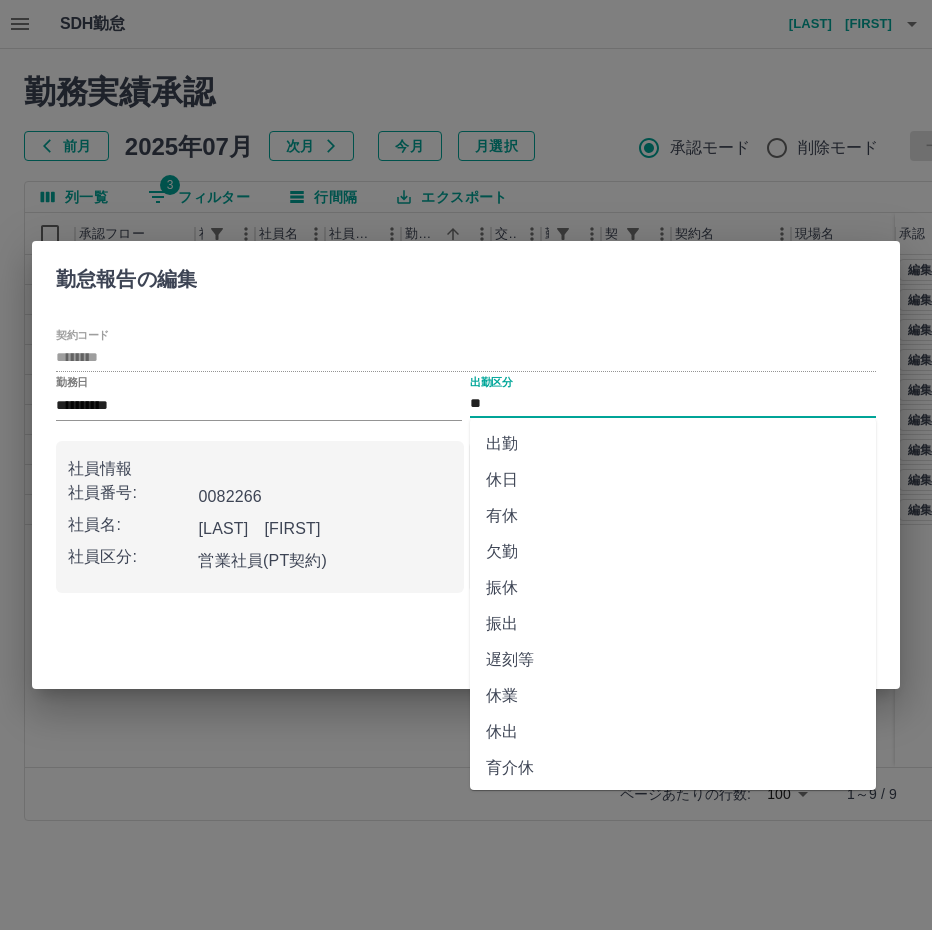 scroll, scrollTop: 292, scrollLeft: 0, axis: vertical 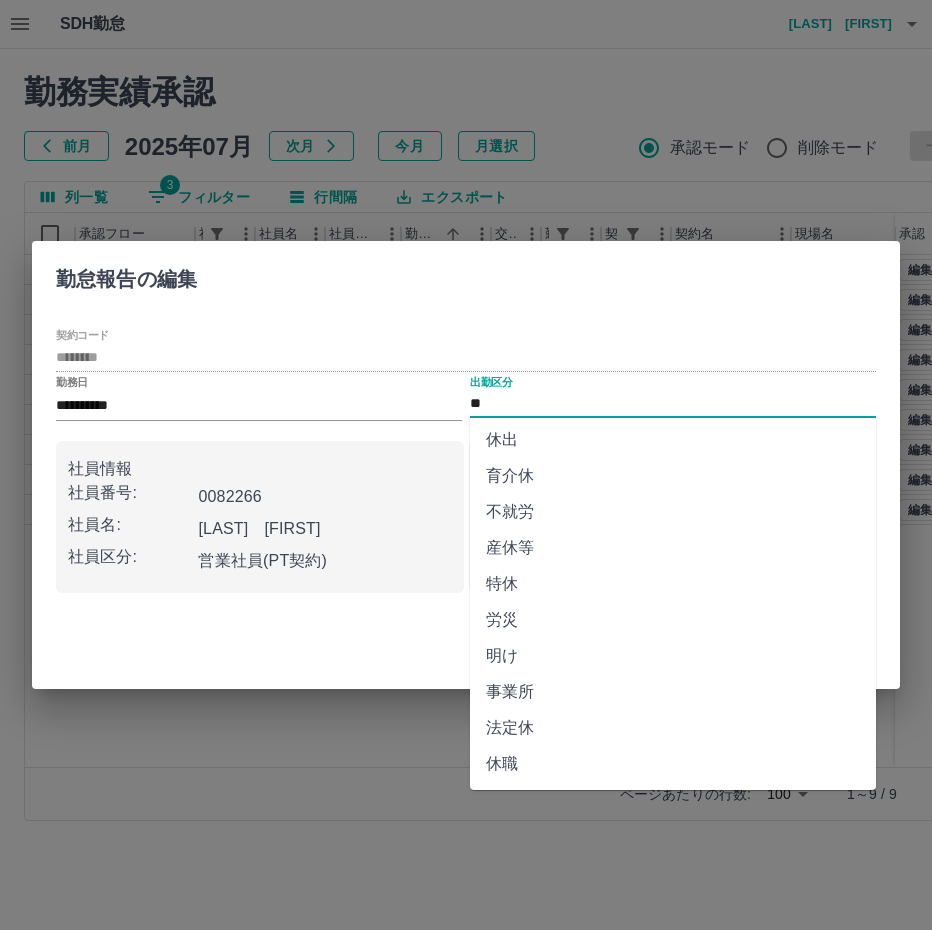 click on "法定休" at bounding box center [673, 728] 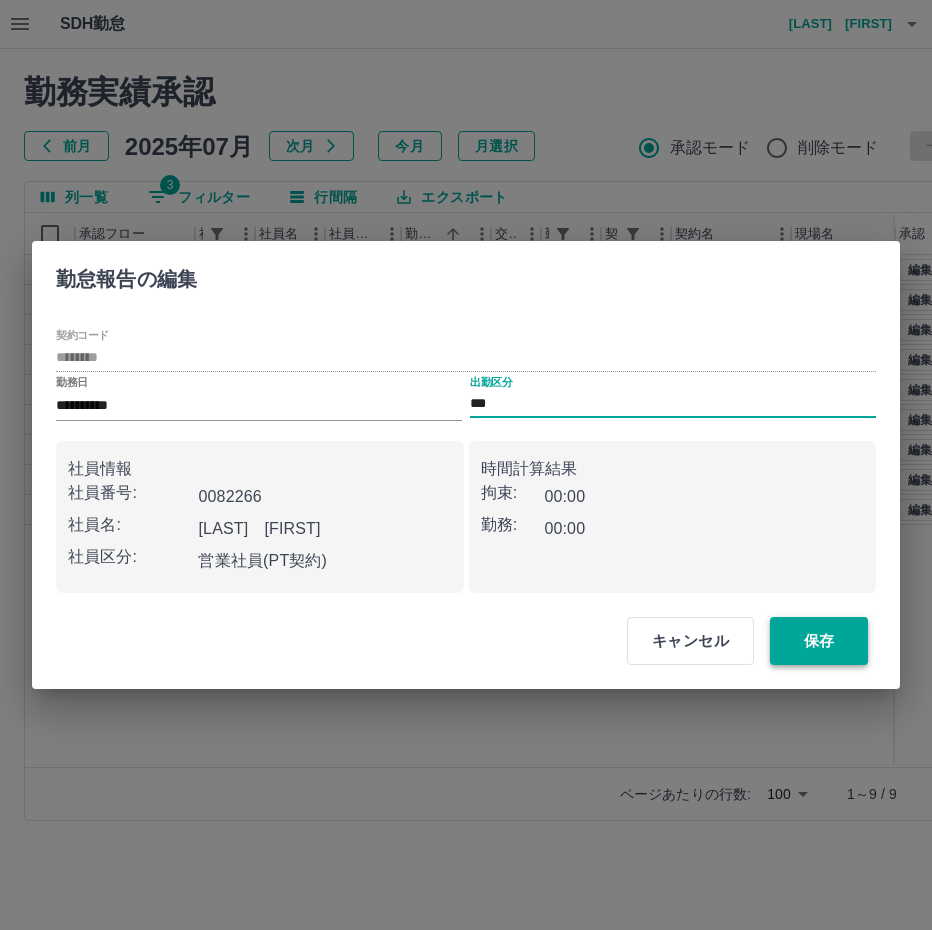 click on "保存" at bounding box center (819, 641) 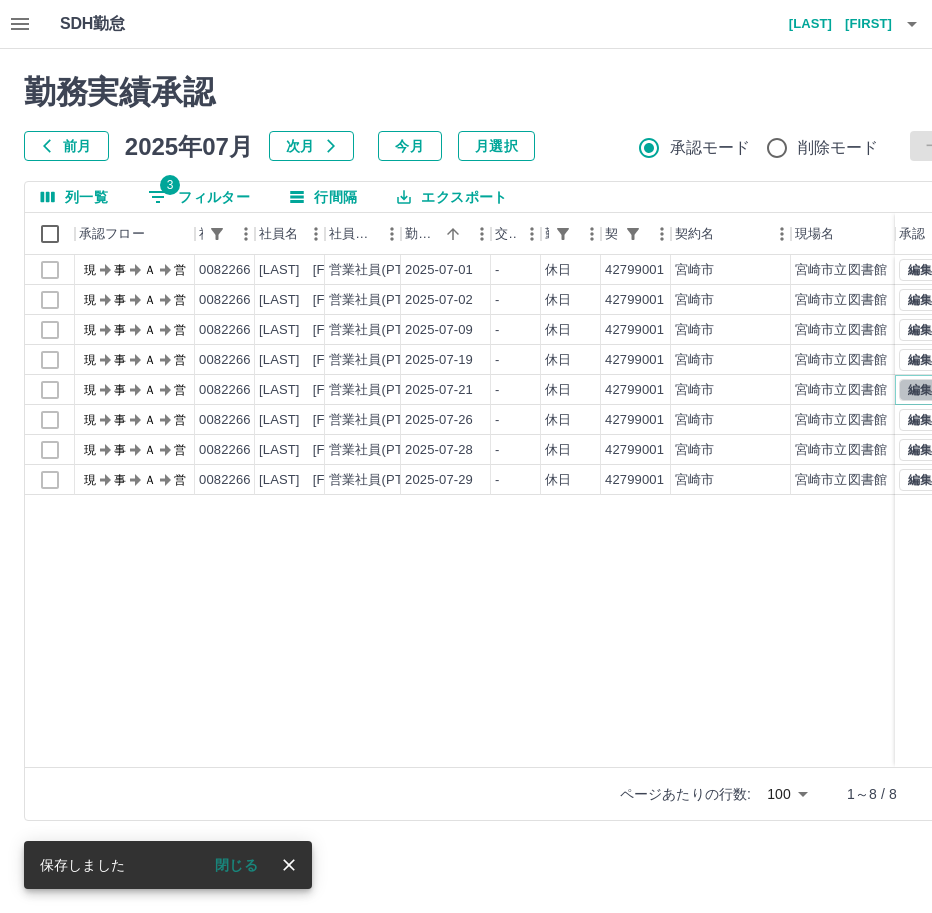 click on "編集" at bounding box center [920, 390] 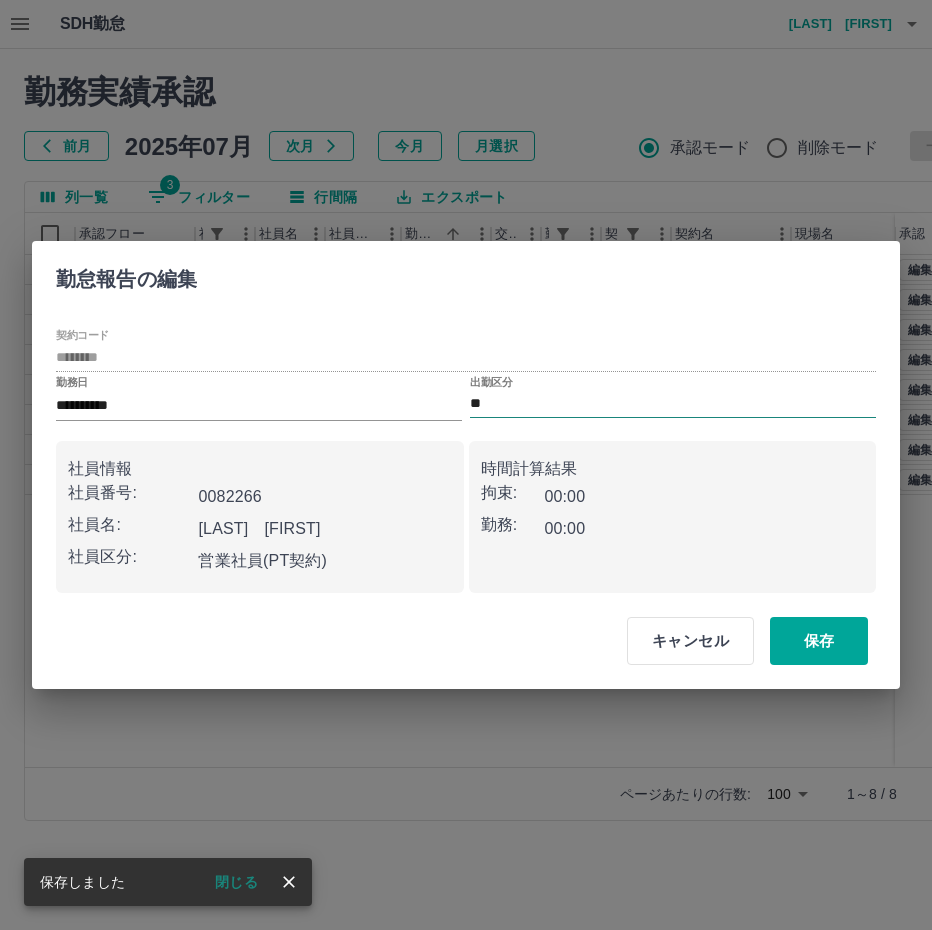 click on "**" at bounding box center [673, 404] 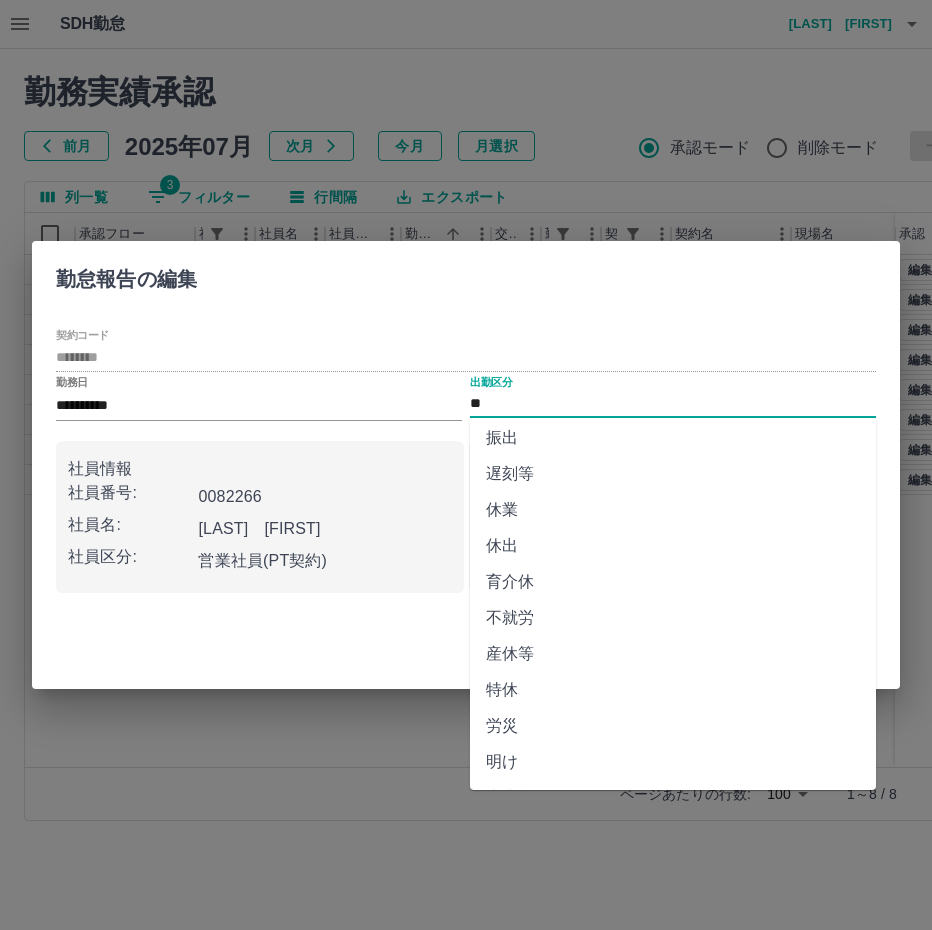 scroll, scrollTop: 292, scrollLeft: 0, axis: vertical 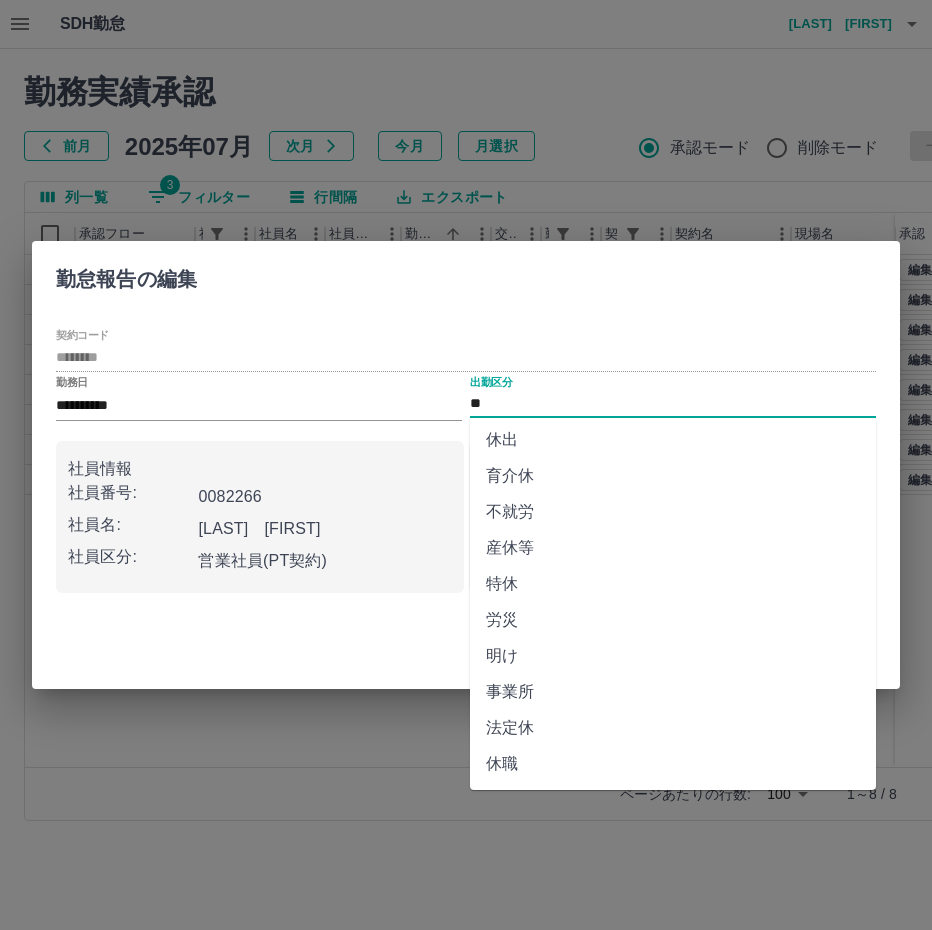 click on "法定休" at bounding box center (673, 728) 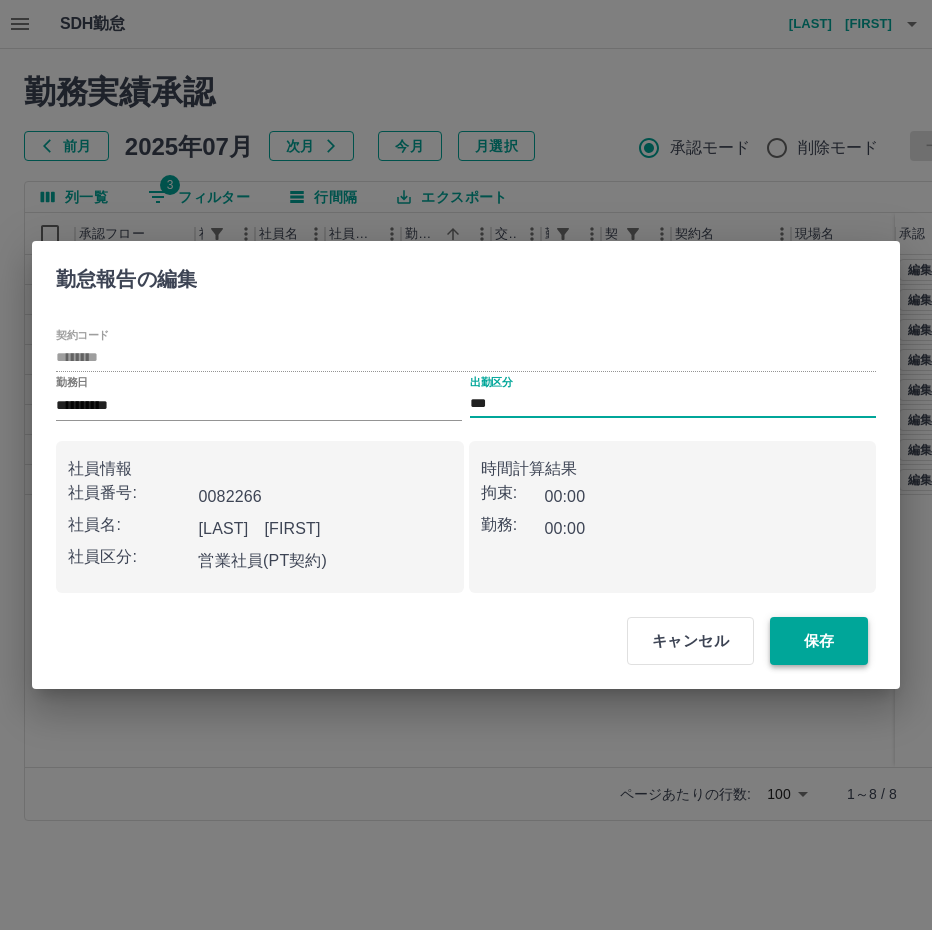 click on "保存" at bounding box center [819, 641] 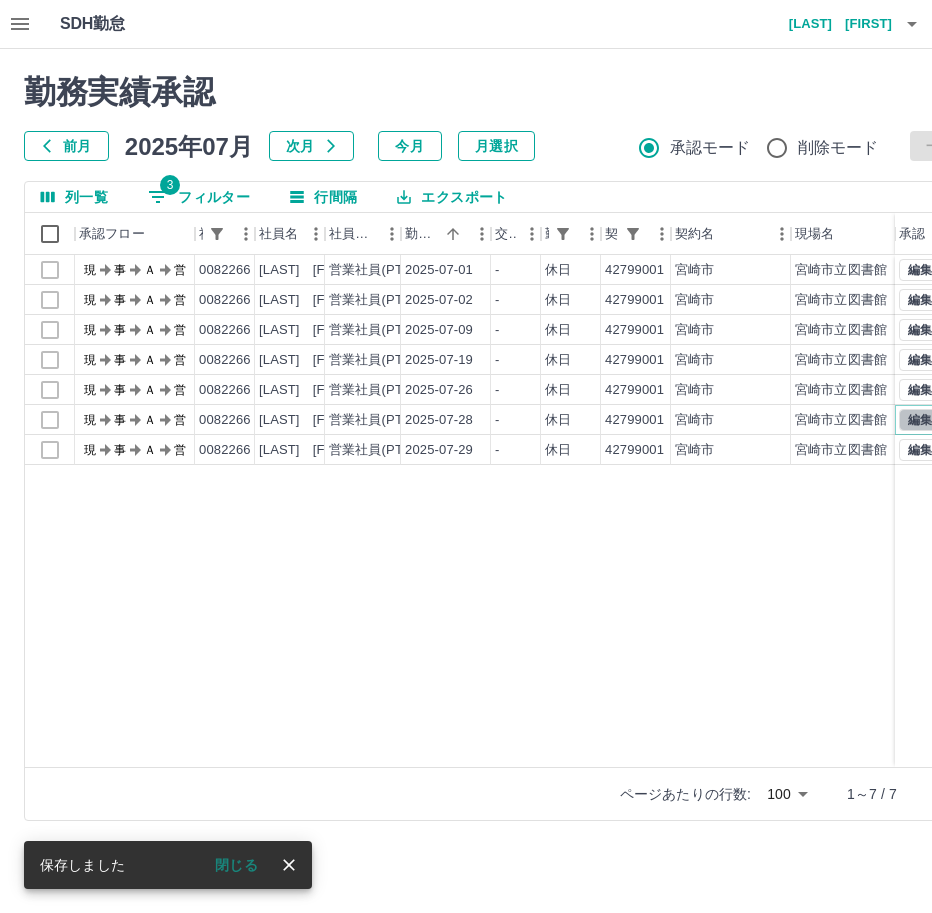 click on "編集" at bounding box center [920, 420] 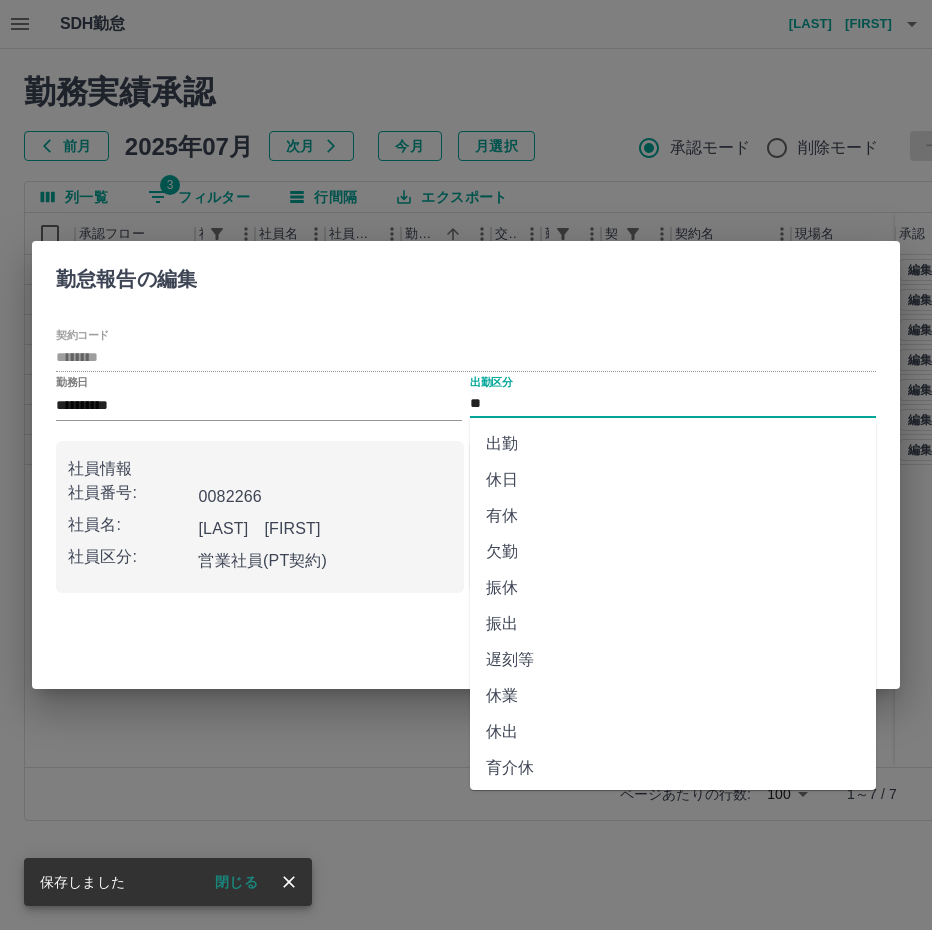 click on "**" at bounding box center (673, 404) 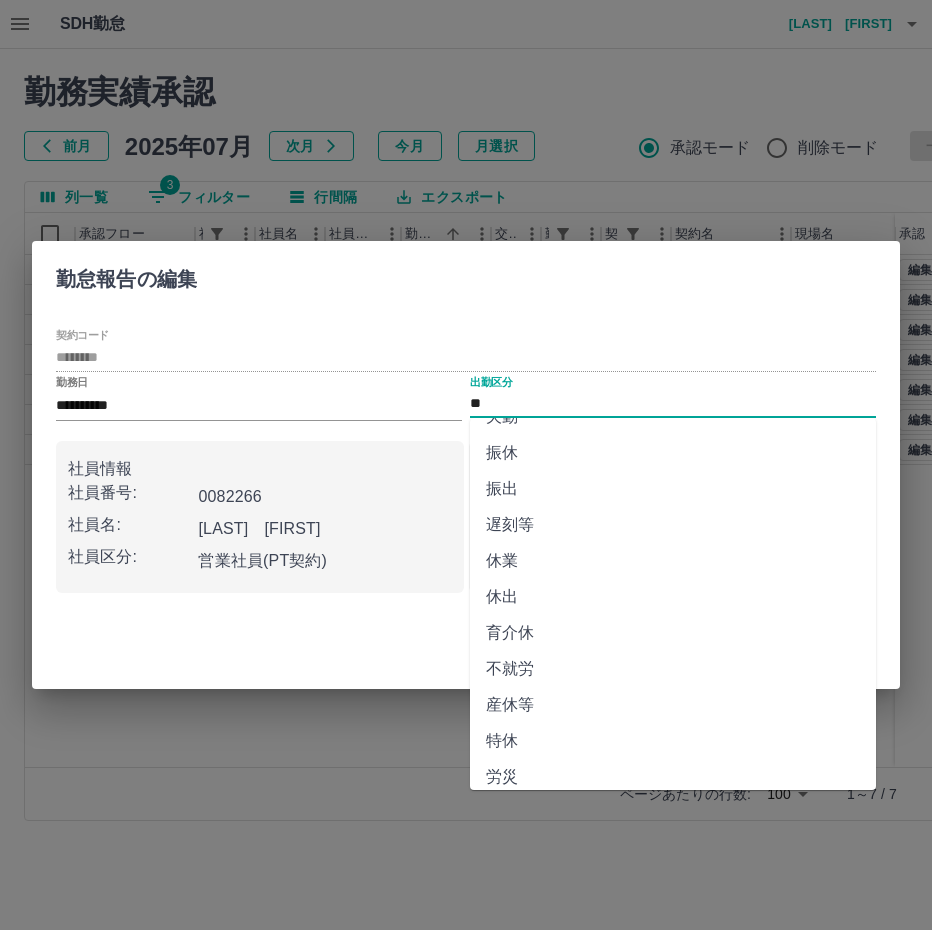scroll, scrollTop: 292, scrollLeft: 0, axis: vertical 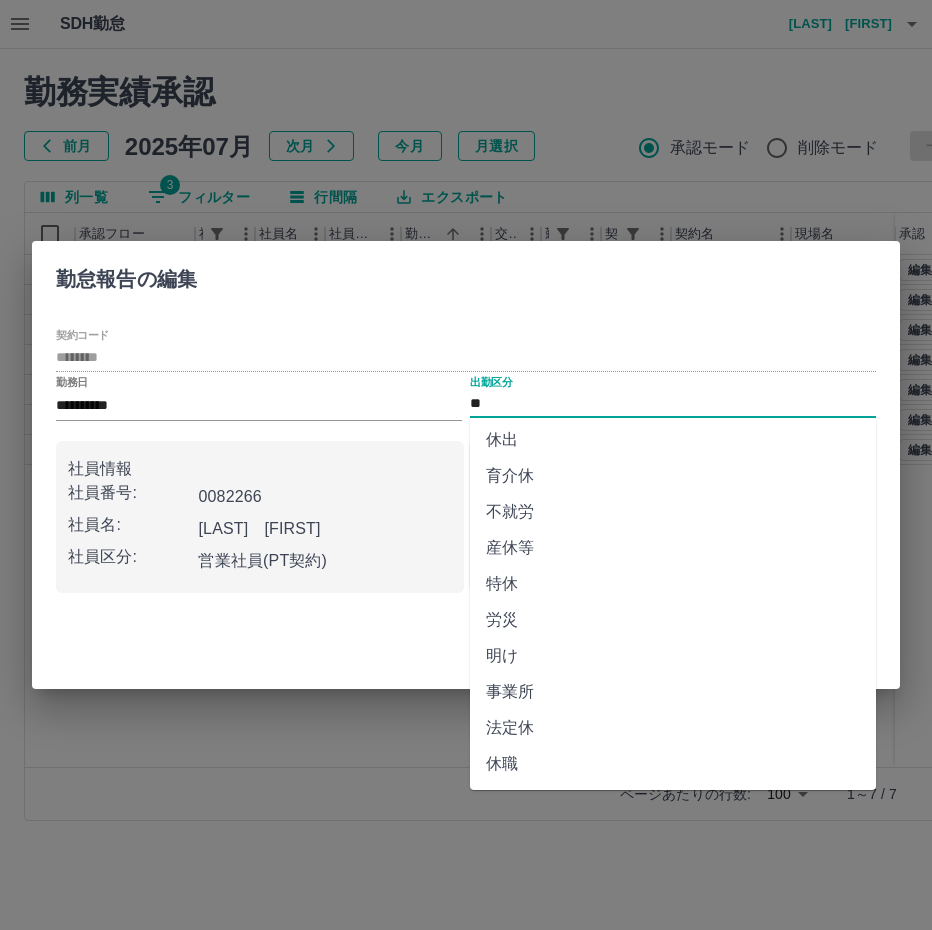 click on "法定休" at bounding box center (673, 728) 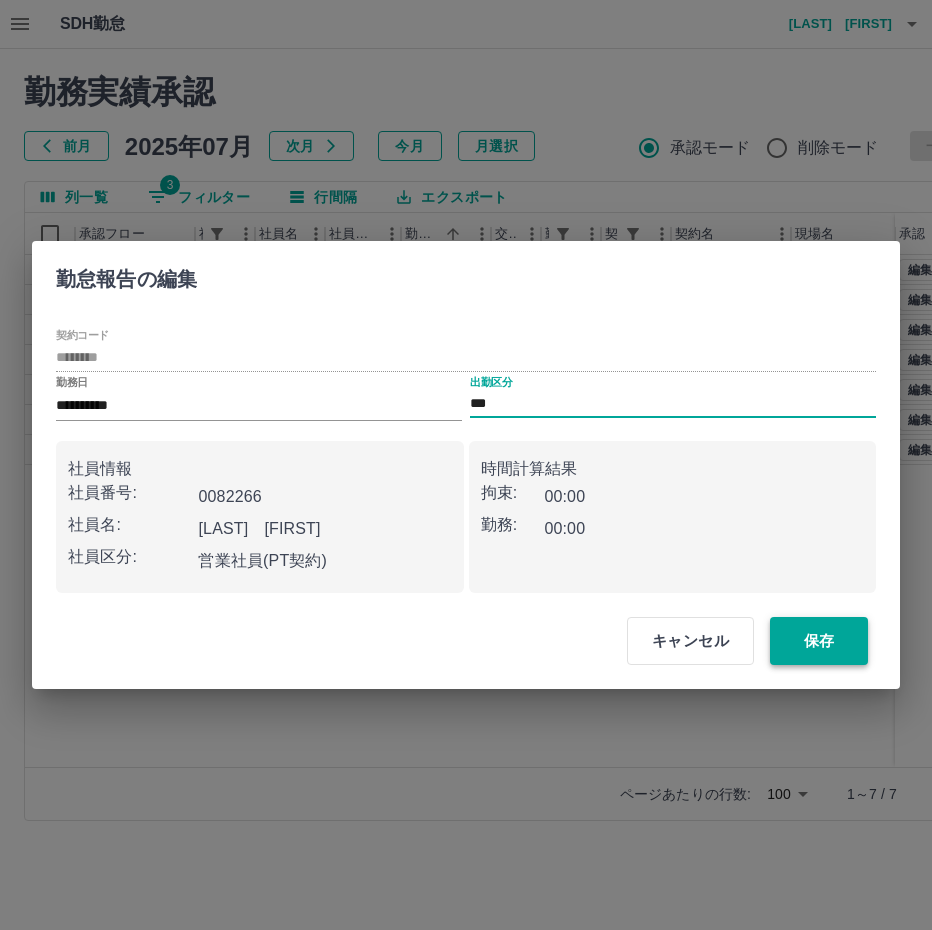 click on "保存" at bounding box center [819, 641] 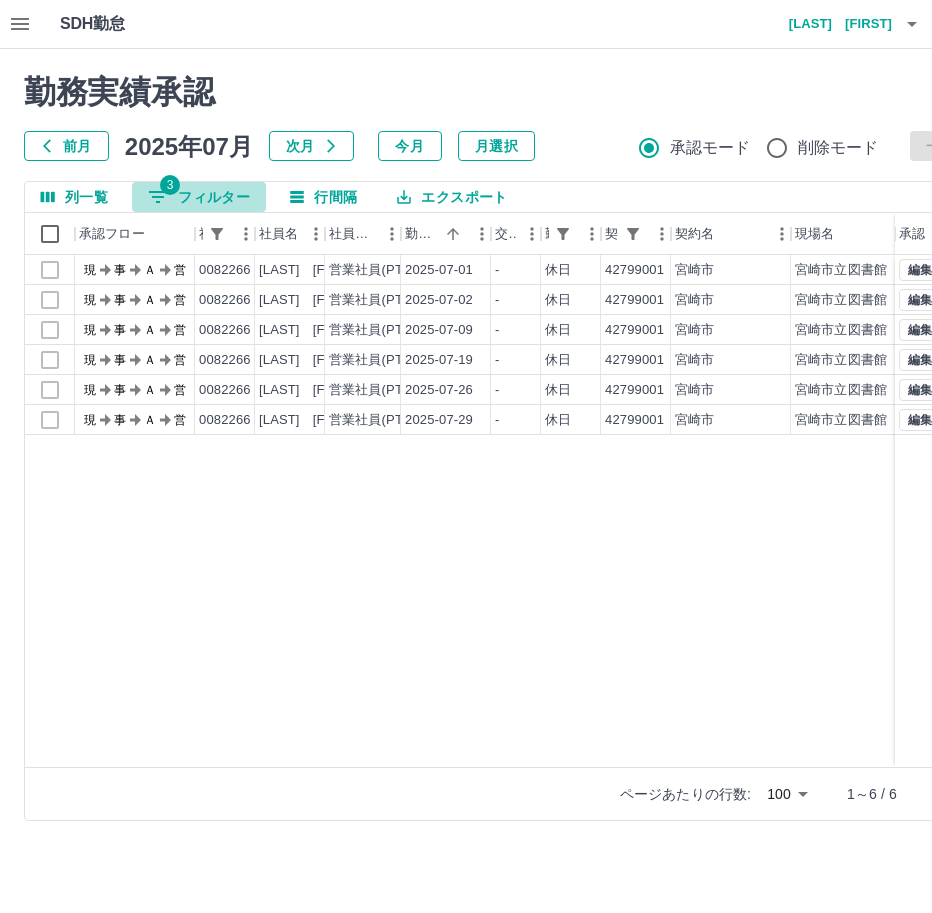 click on "3 フィルター" at bounding box center (199, 197) 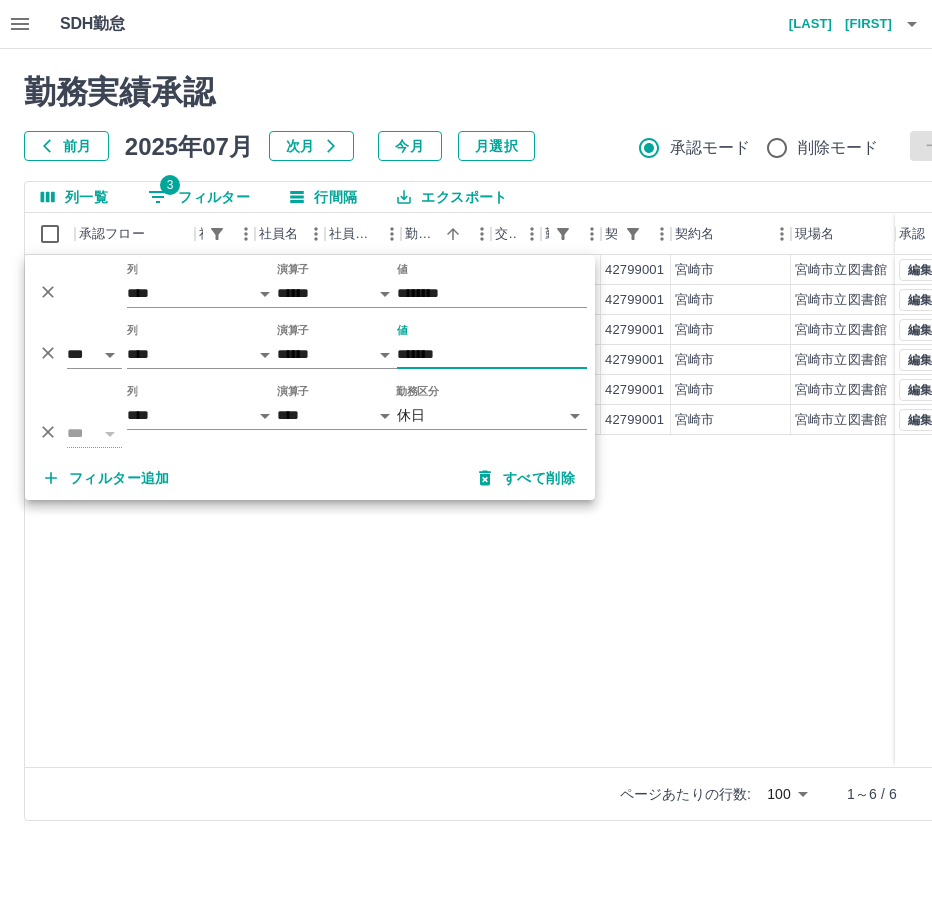 click on "*******" at bounding box center [492, 354] 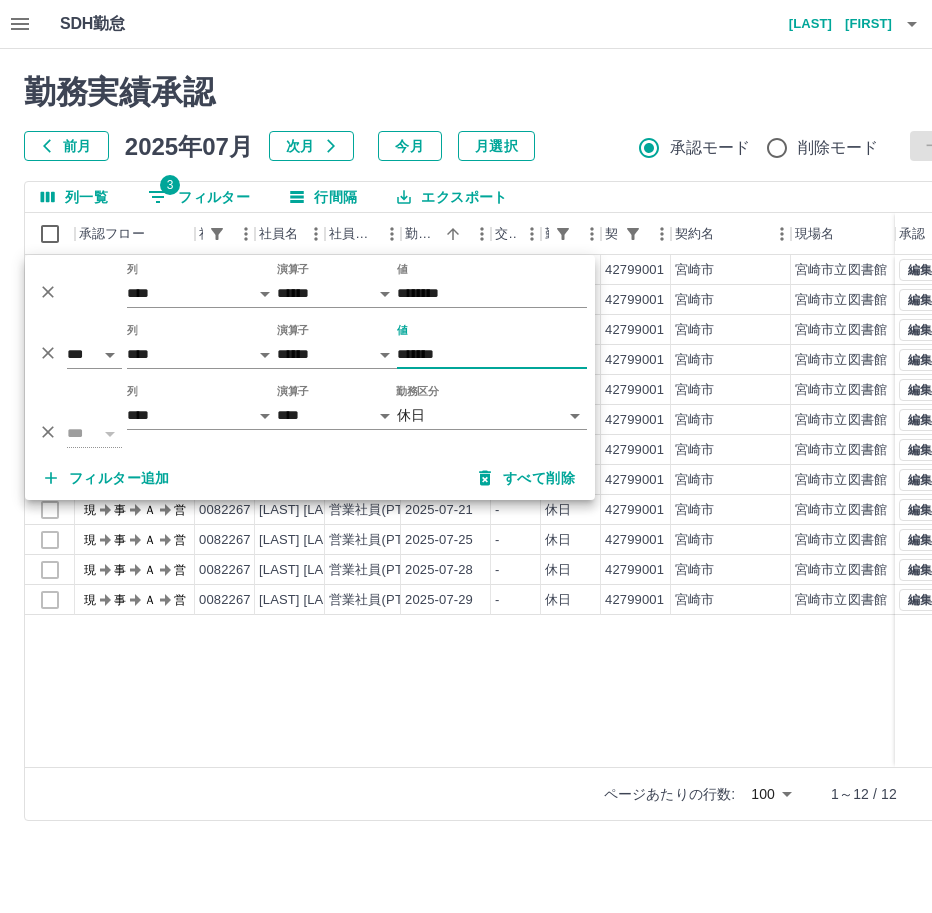 type on "*******" 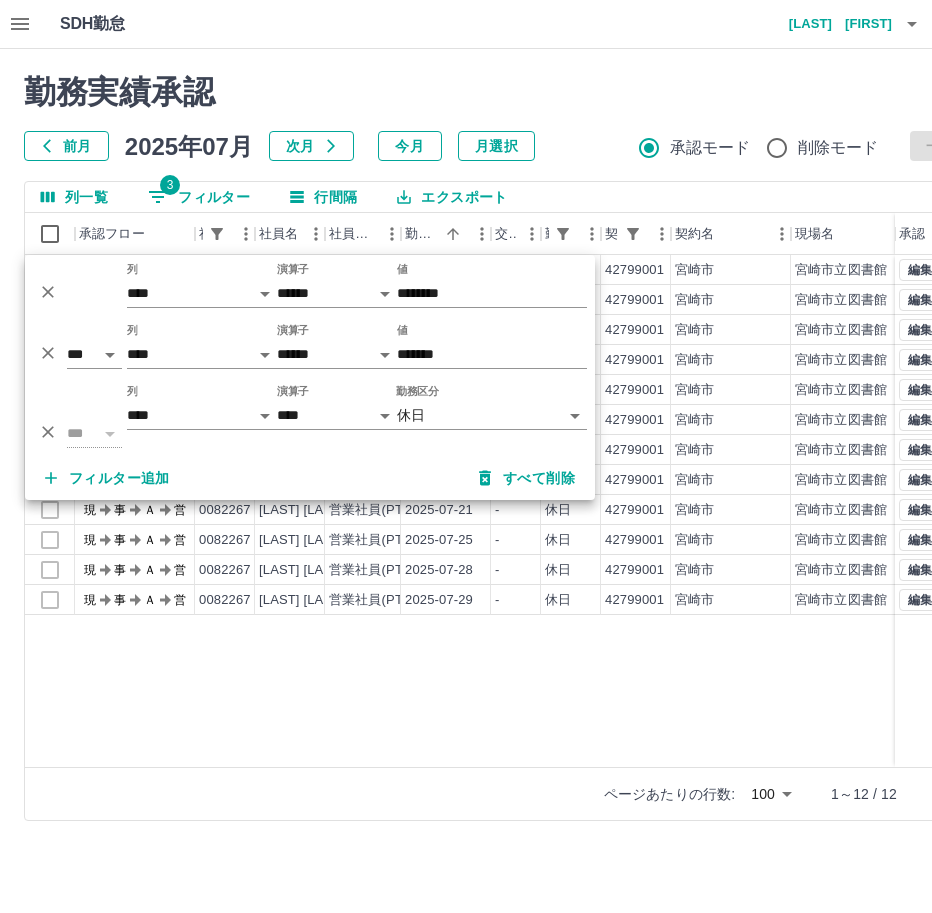 click on "現 事 Ａ 営 0082267 [LAST]　[FIRST] 営業社員(PT契約) [DATE]  -  休日 42799001 [CITY] [CITY]図書館 - - - - - 現 事 Ａ 営 0082267 [LAST]　[FIRST] 営業社員(PT契約) [DATE]  -  休日 42799001 [CITY] [CITY]図書館 - - - - - 現 事 Ａ 営 0082267 [LAST]　[FIRST] 営業社員(PT契約) [DATE]  -  休日 42799001 [CITY] [CITY]図書館 - - - - - 現 事 Ａ 営 0082267 [LAST]　[FIRST] 営業社員(PT契約) [DATE]  -  休日 42799001 [CITY] [CITY]図書館 - - - - - 現 事 Ａ 営 0082267 [LAST]　[FIRST] 営業社員(PT契約) [DATE]  -  休日 42799001 [CITY] [CITY]図書館 - - - - - 現 事 Ａ 営 0082267 [LAST]　[FIRST] 営業社員(PT契約) [DATE]  -  休日 42799001 [CITY] [CITY]図書館 - - - - - 現 事 Ａ 営 0082267 [LAST]　[FIRST] 営業社員(PT契約) [DATE]  -  休日 42799001 [CITY] [CITY]図書館 - - - - - 現 事 Ａ 営 0082267 [LAST]　[FIRST] 営業社員(PT契約)  -  - - -" at bounding box center [898, 511] 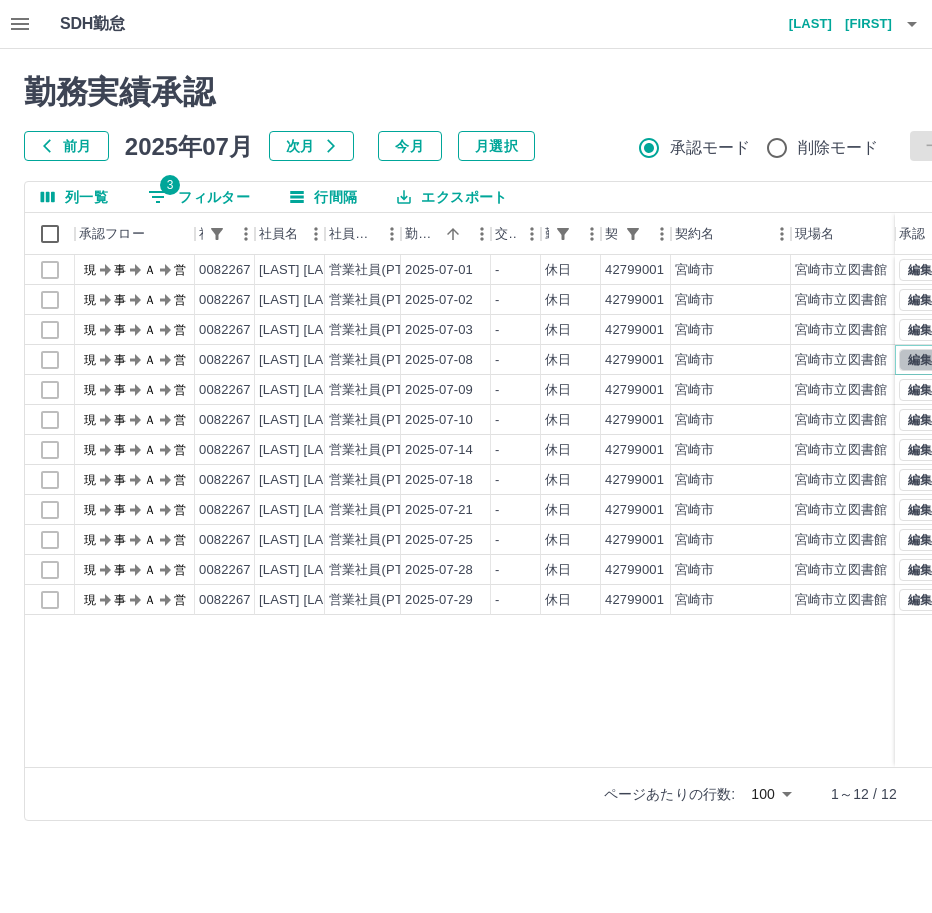 click on "編集" at bounding box center (920, 360) 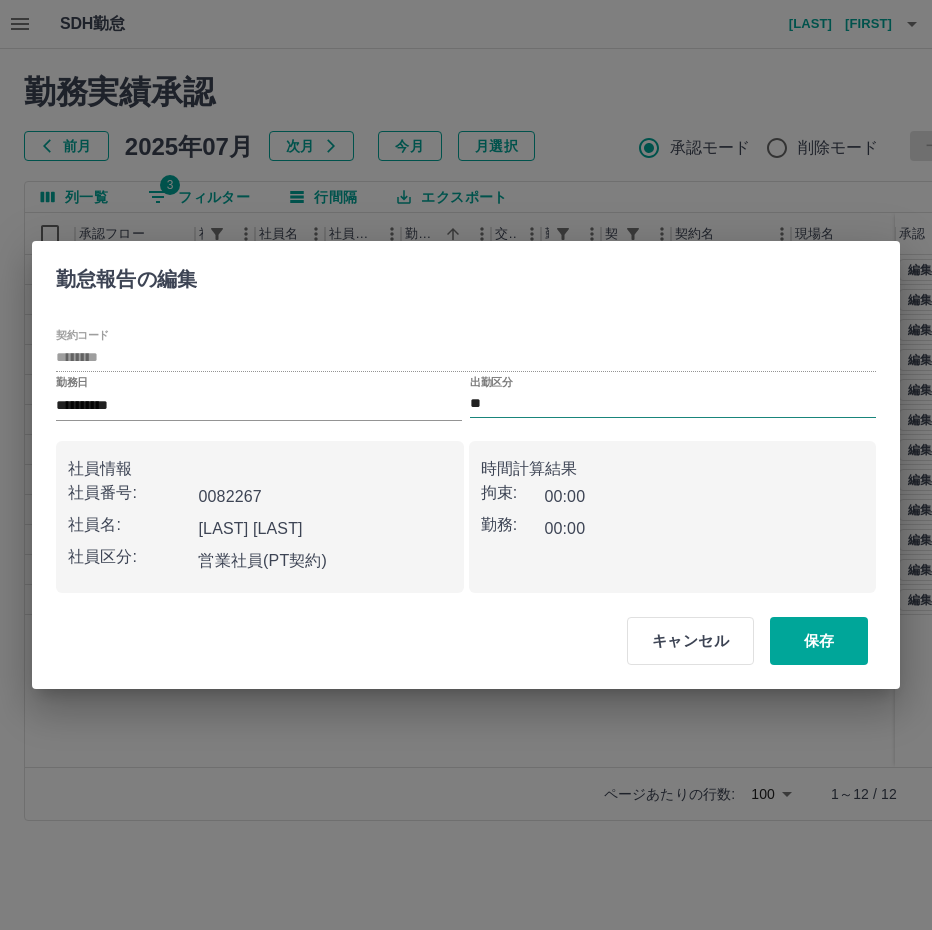 click on "**" at bounding box center [673, 404] 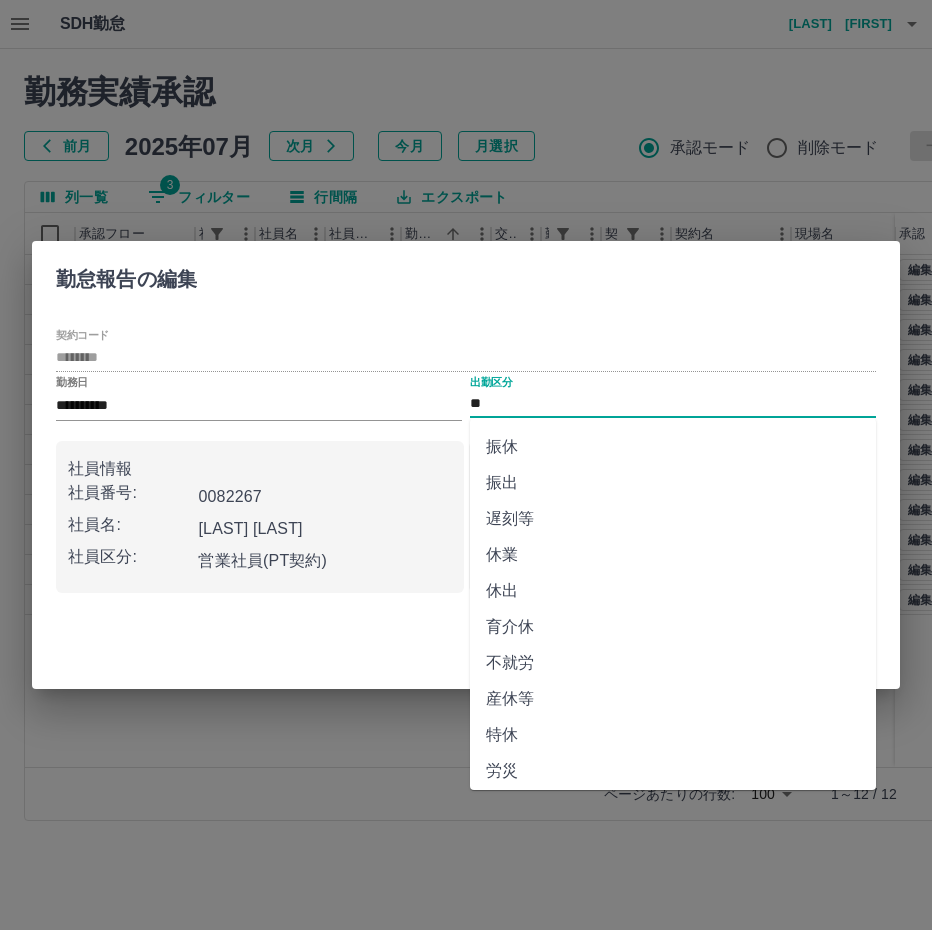 scroll, scrollTop: 292, scrollLeft: 0, axis: vertical 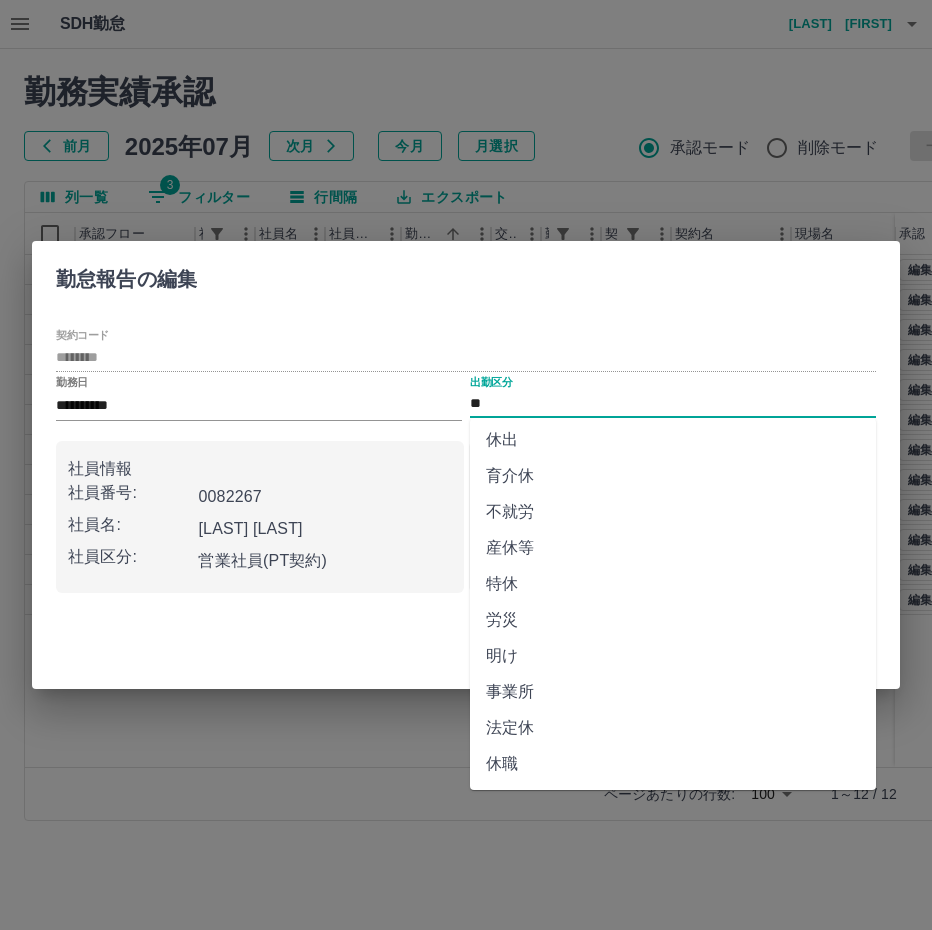 click on "法定休" at bounding box center [673, 728] 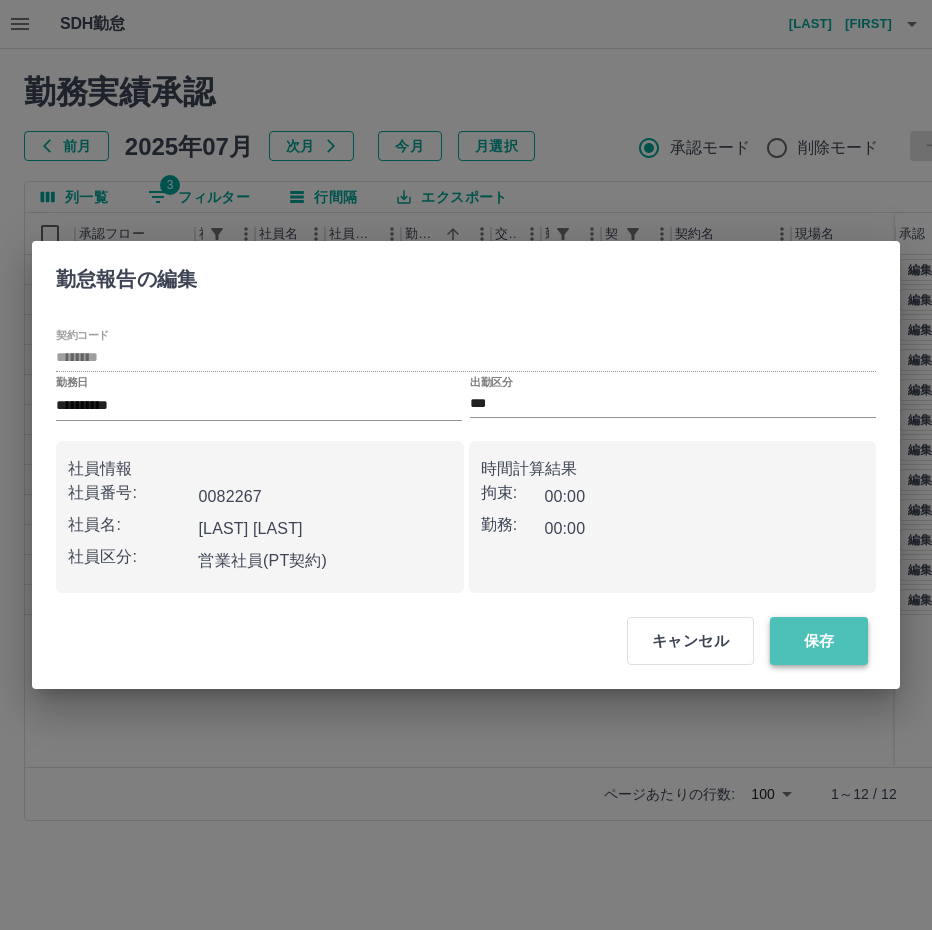 click on "保存" at bounding box center (819, 641) 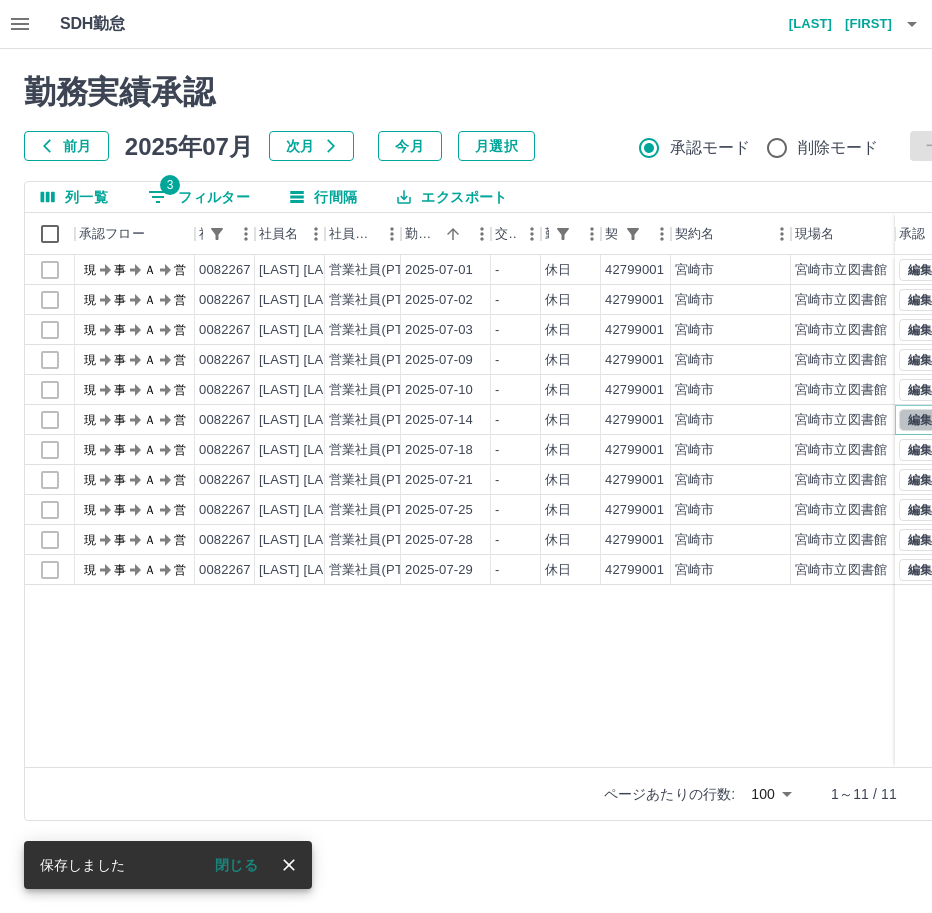 click on "編集" at bounding box center [920, 420] 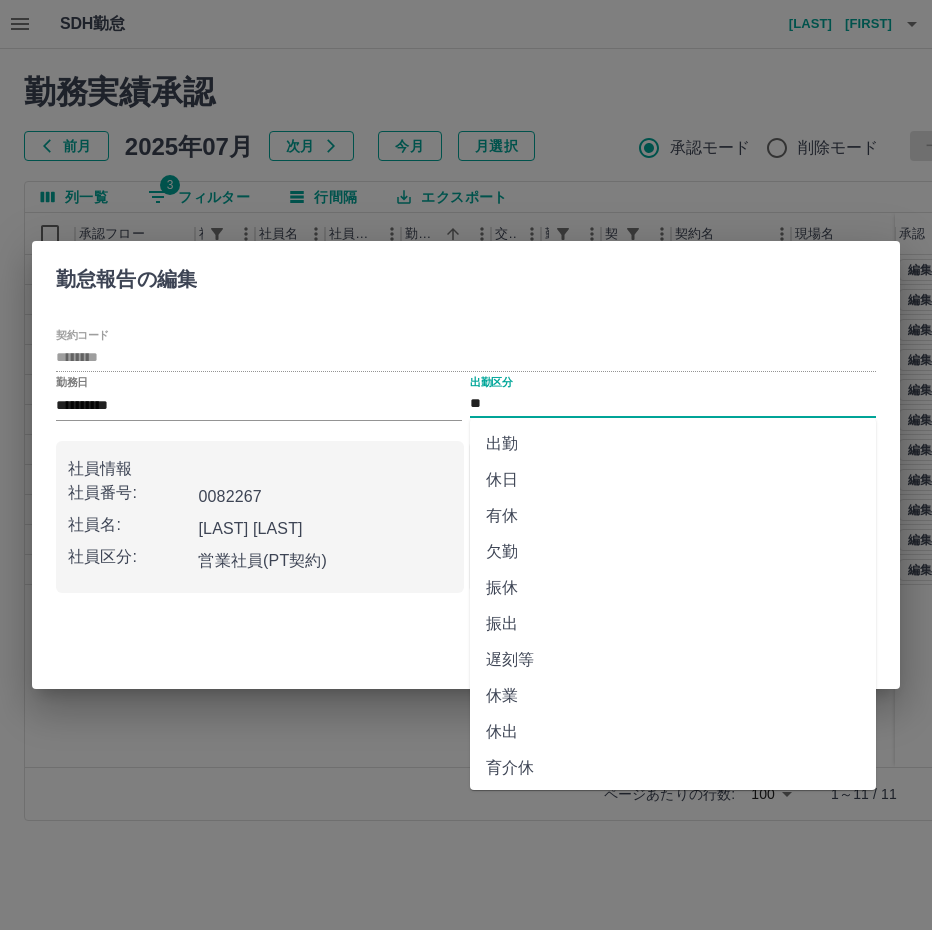 click on "**" at bounding box center [673, 404] 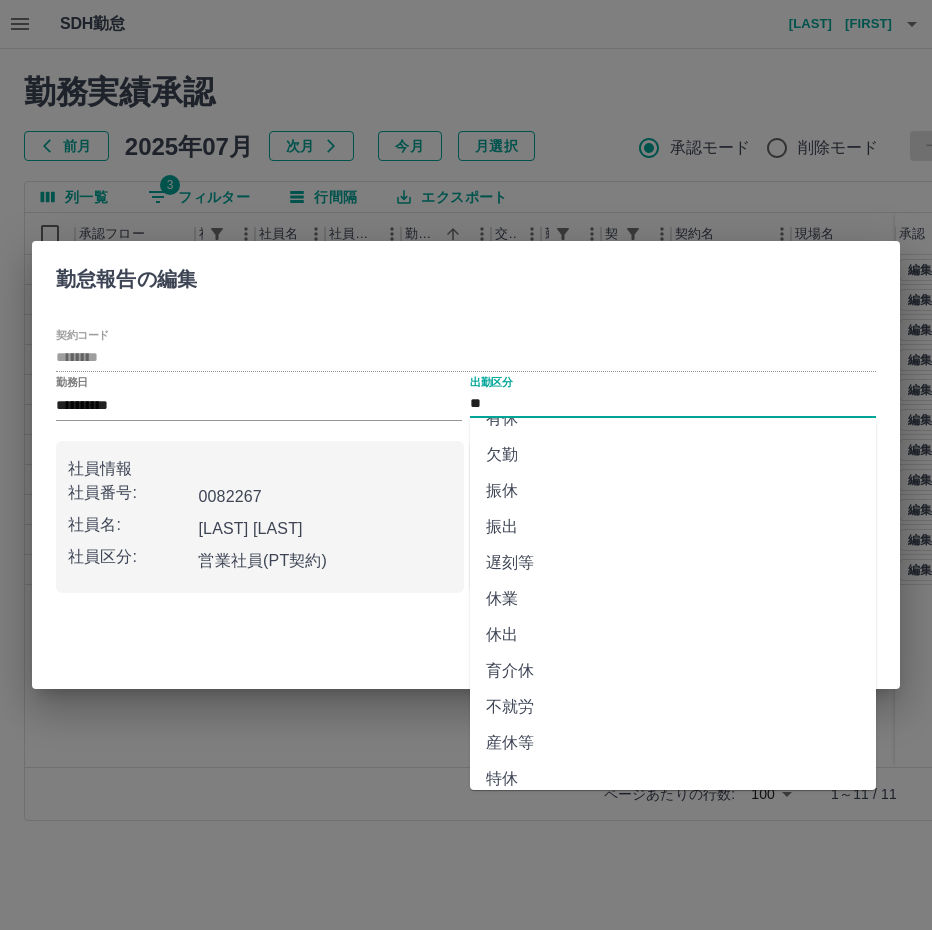 scroll, scrollTop: 292, scrollLeft: 0, axis: vertical 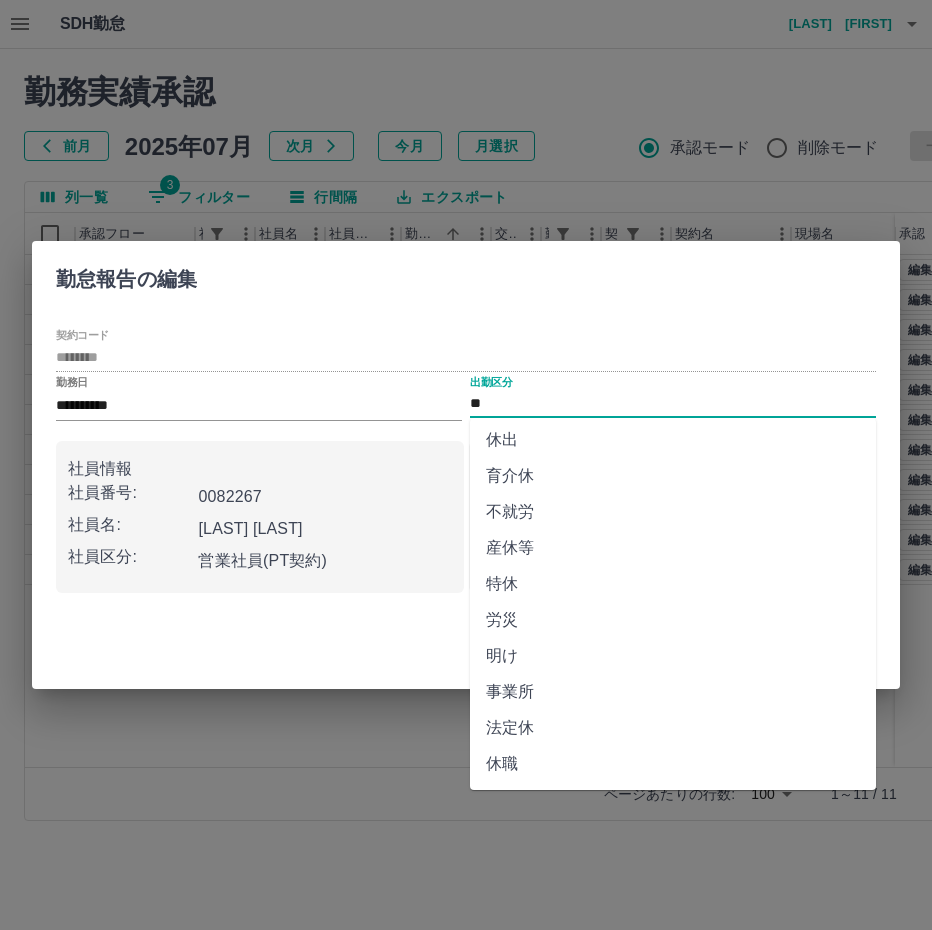 click on "法定休" at bounding box center (673, 728) 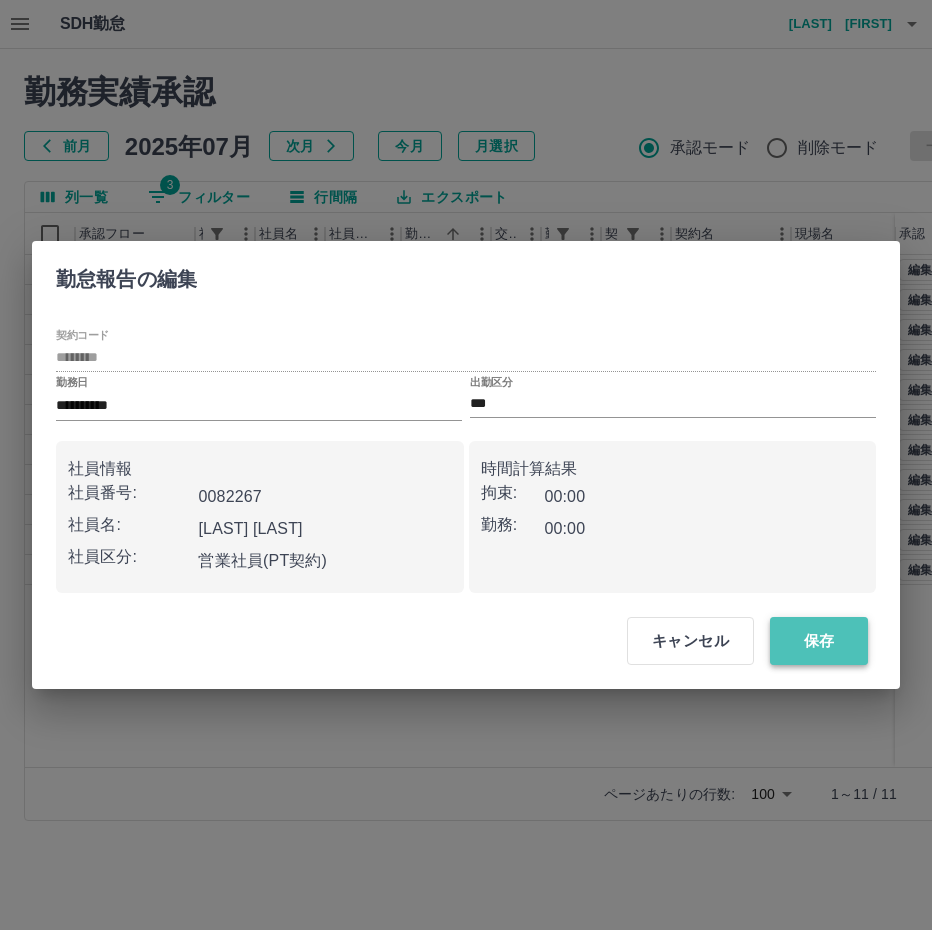 click on "保存" at bounding box center (819, 641) 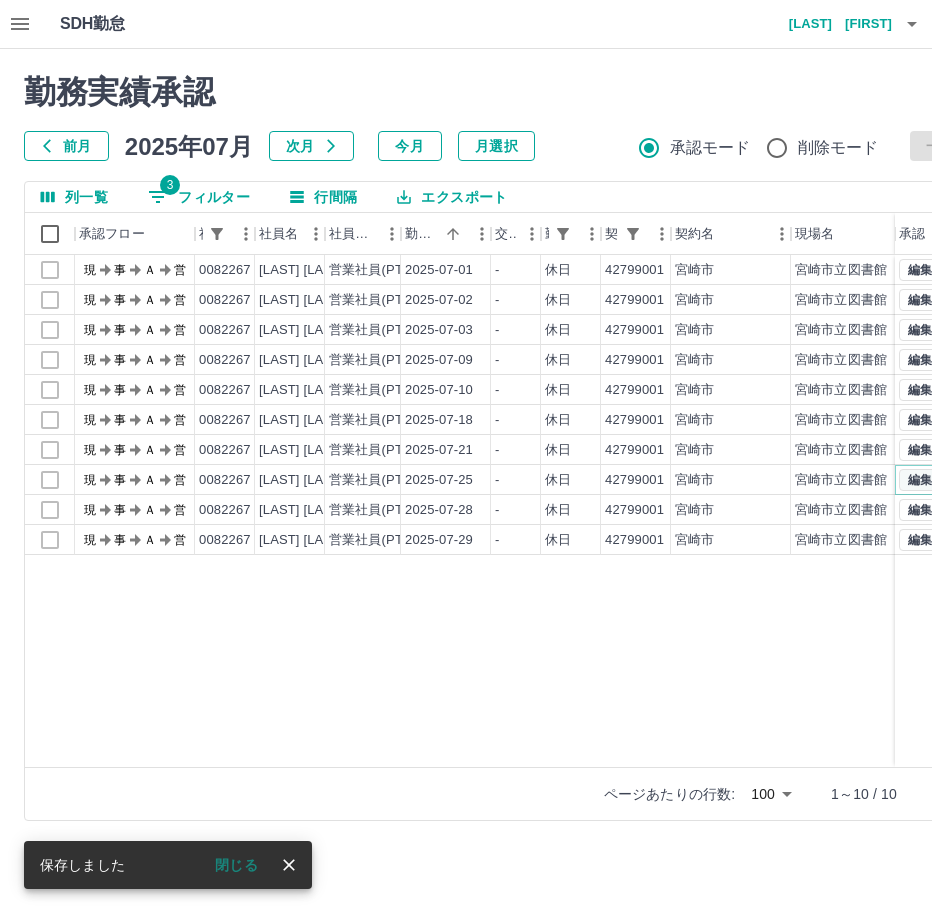 click on "編集" at bounding box center (920, 480) 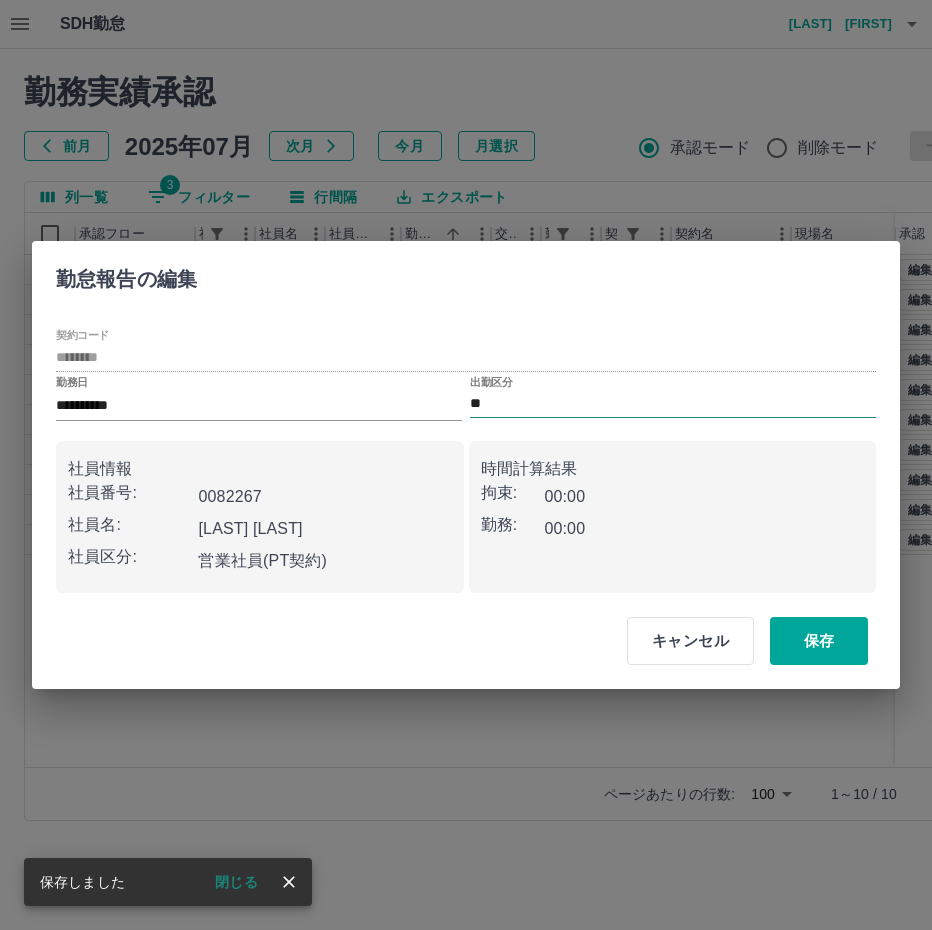 drag, startPoint x: 471, startPoint y: 405, endPoint x: 498, endPoint y: 416, distance: 29.15476 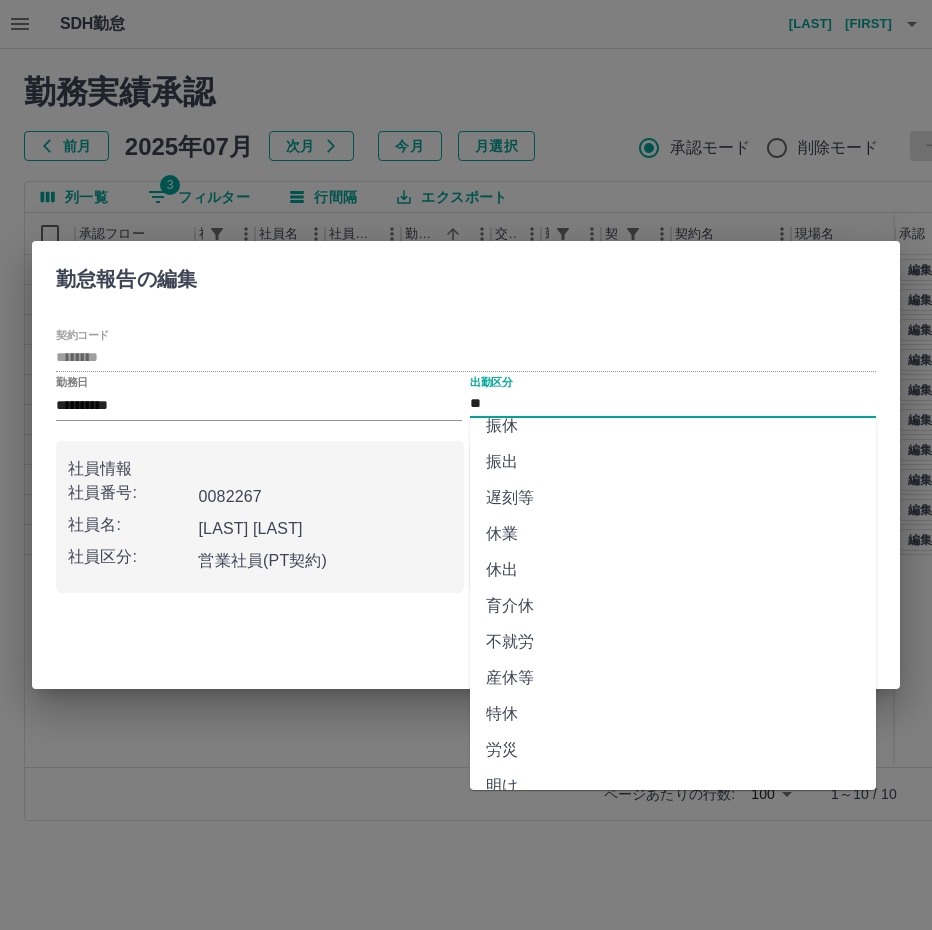 scroll, scrollTop: 292, scrollLeft: 0, axis: vertical 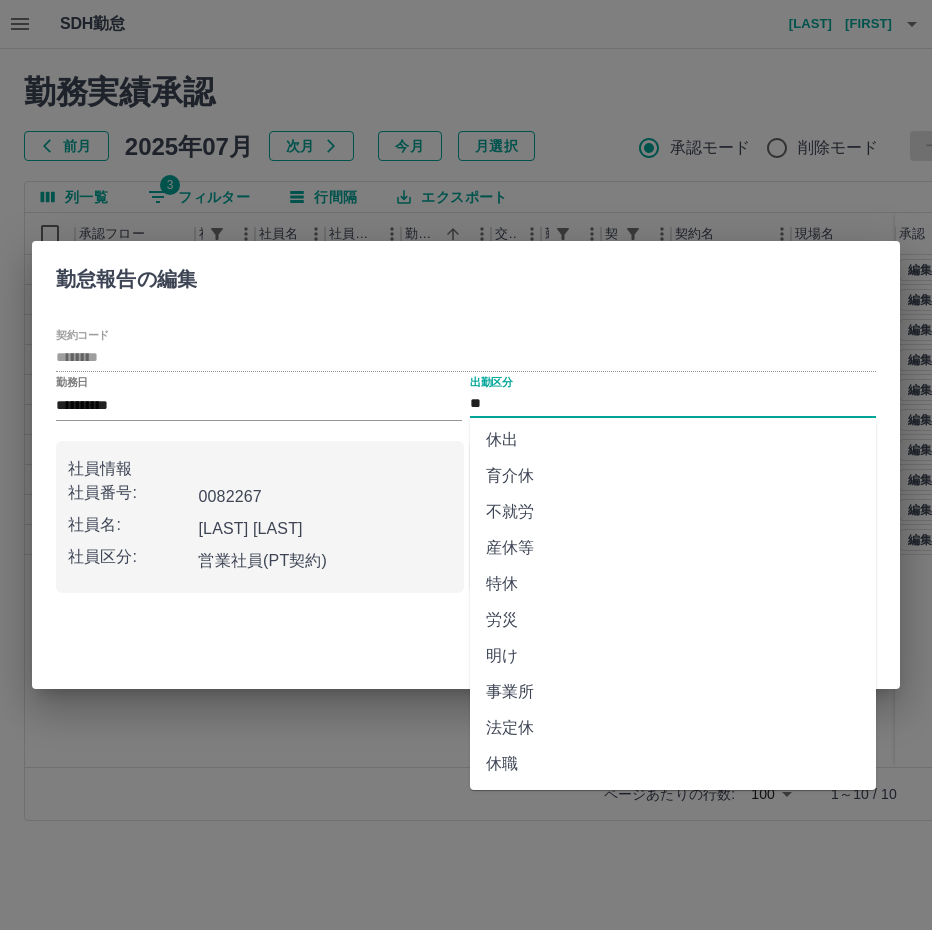 click on "法定休" at bounding box center [673, 728] 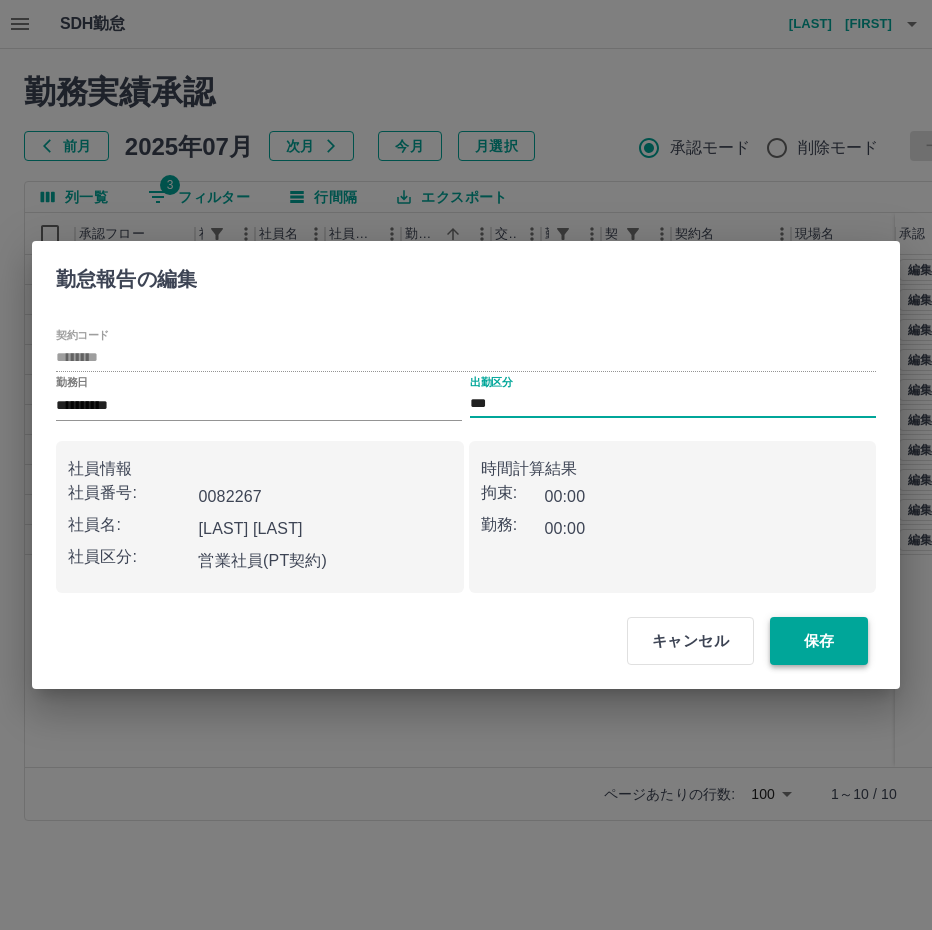 click on "保存" at bounding box center (819, 641) 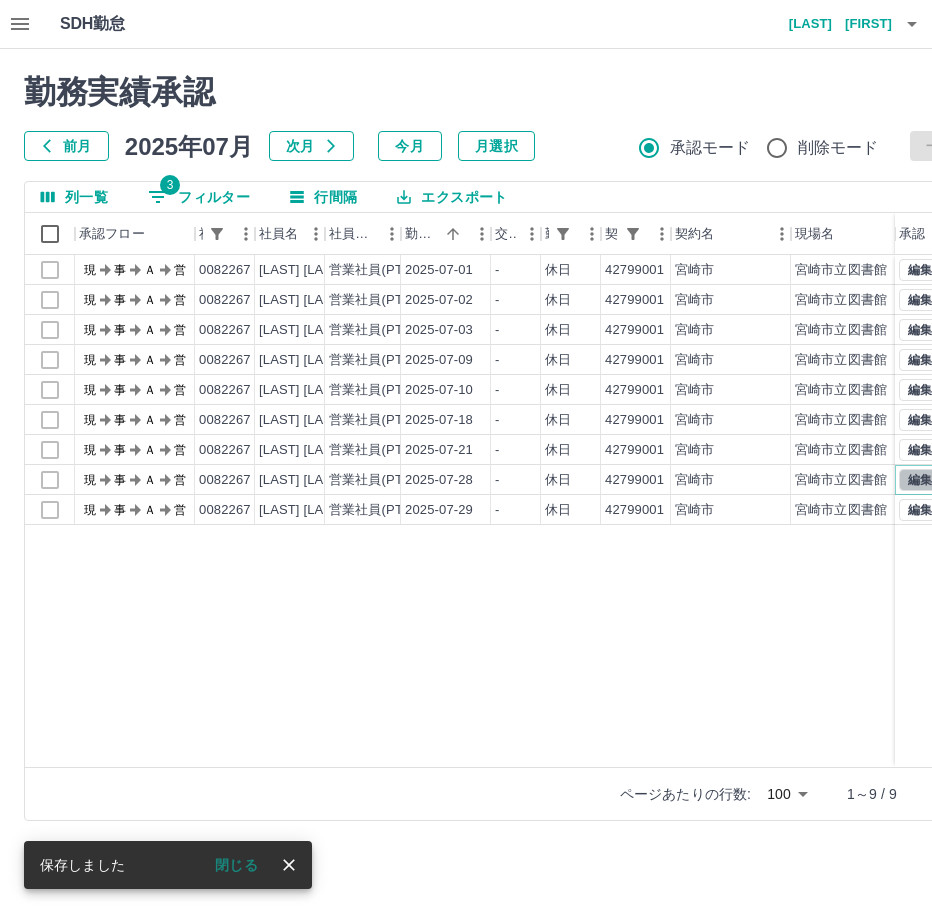 click on "編集" at bounding box center (920, 480) 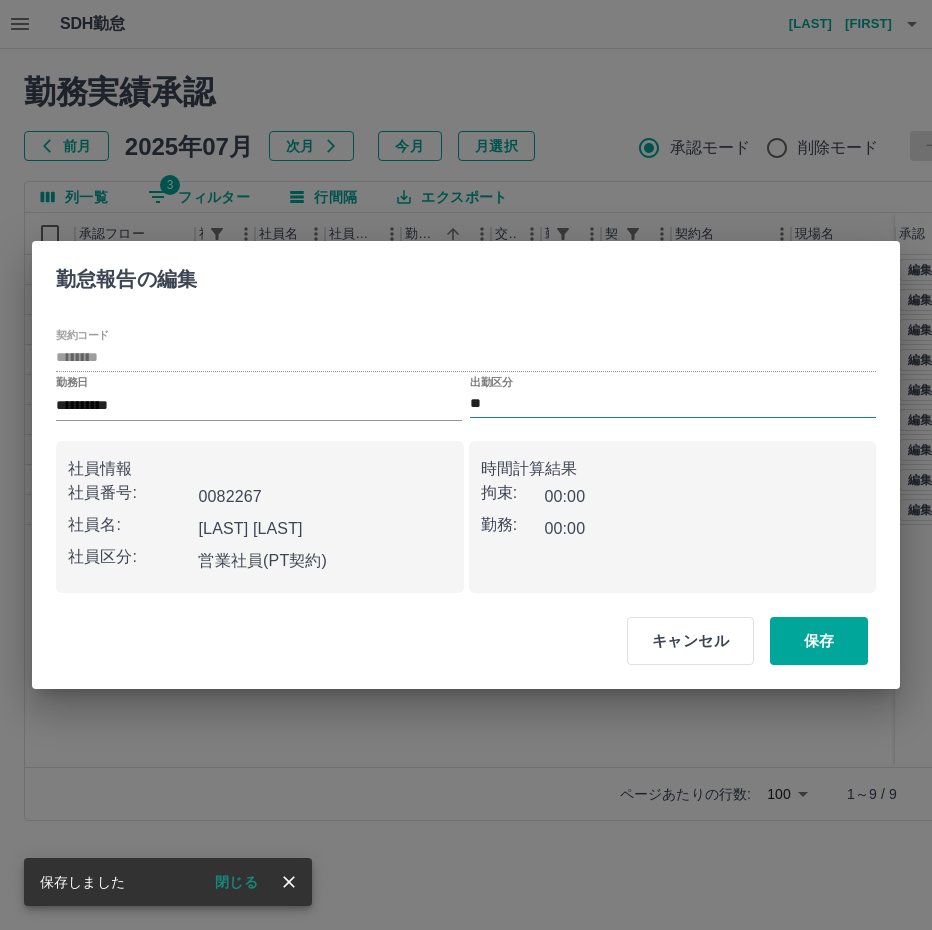 click on "**" at bounding box center (673, 404) 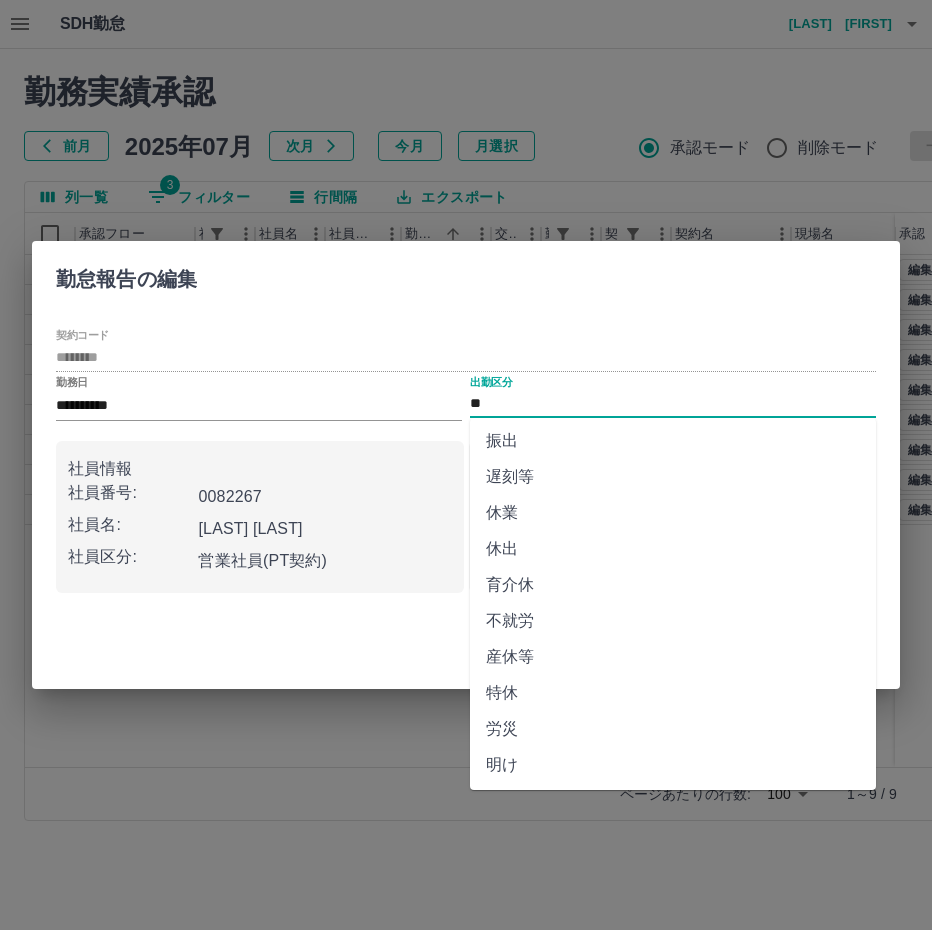 scroll, scrollTop: 292, scrollLeft: 0, axis: vertical 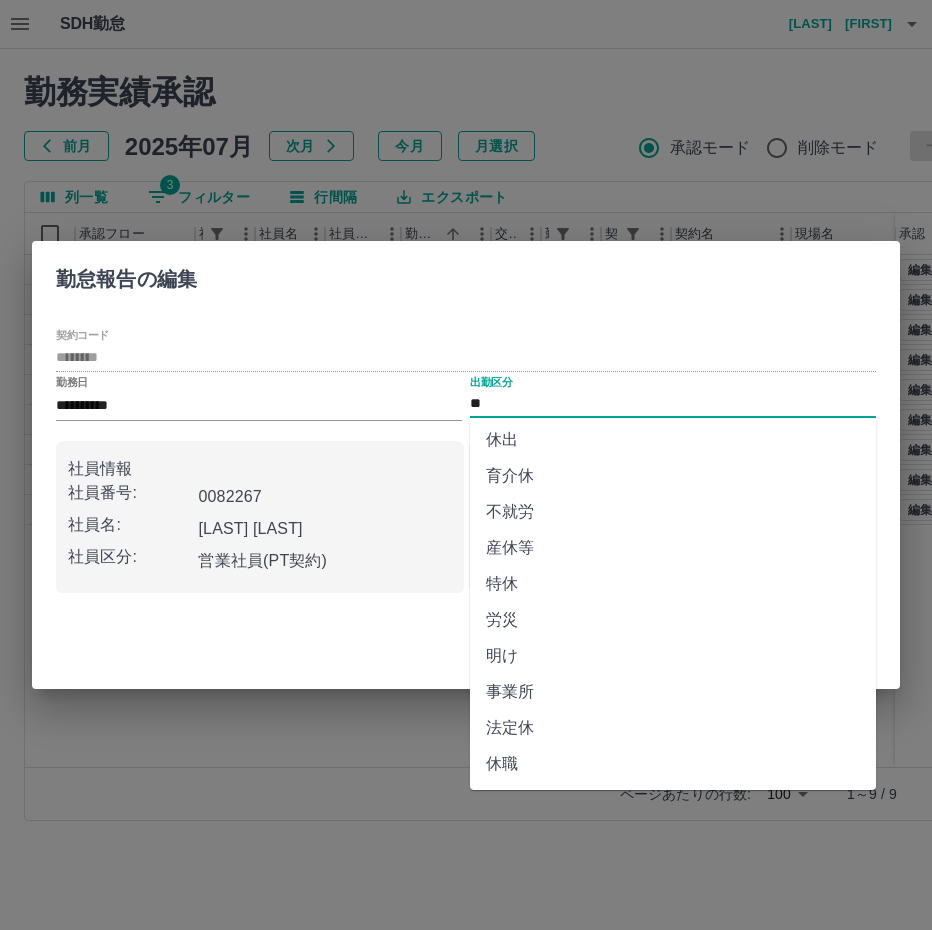 click on "法定休" at bounding box center (673, 728) 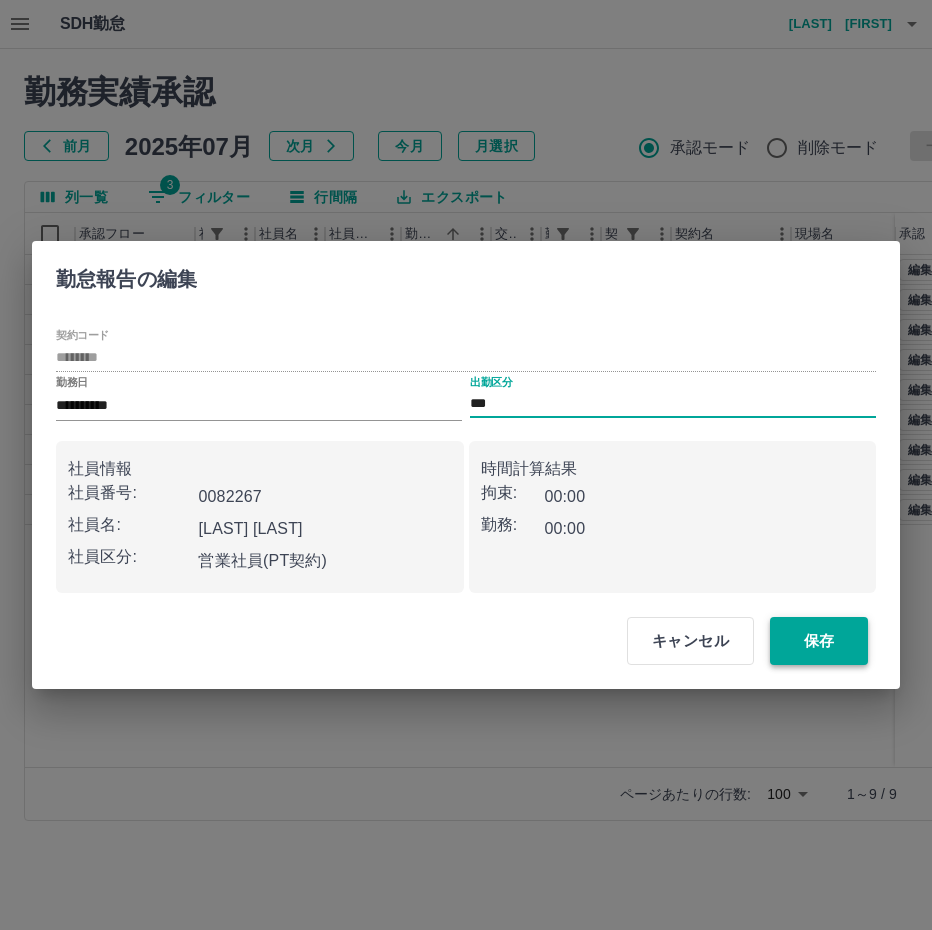click on "保存" at bounding box center (819, 641) 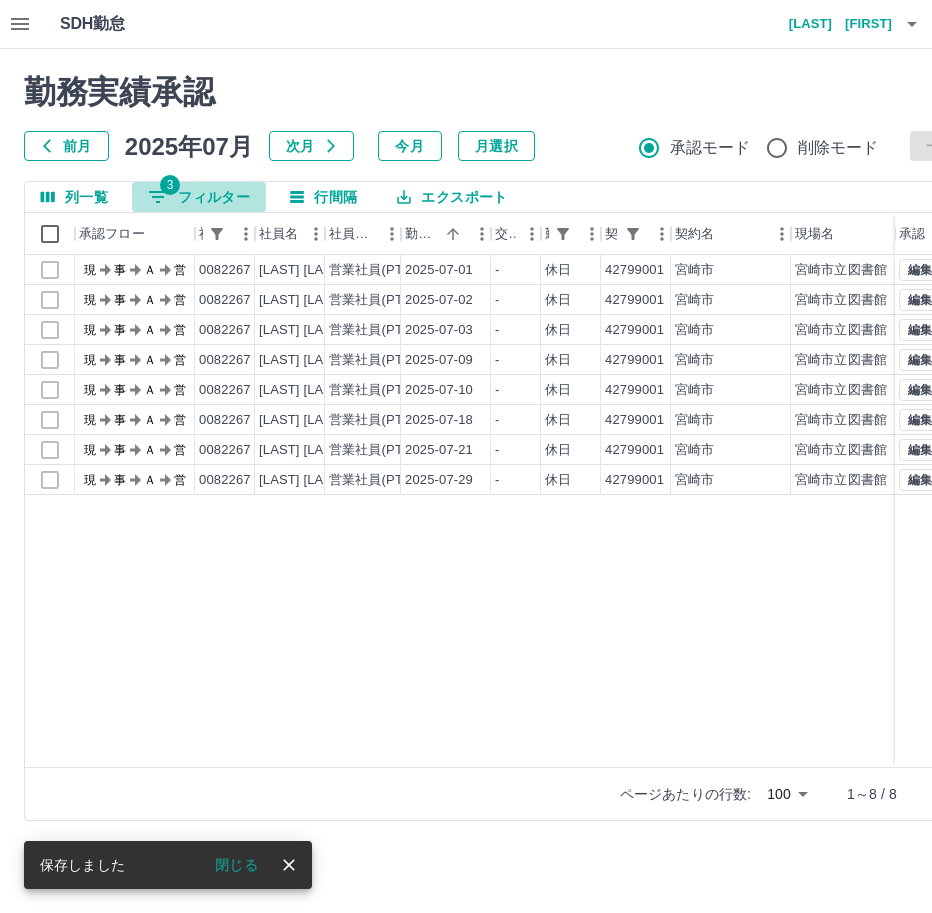 click on "3 フィルター" at bounding box center [199, 197] 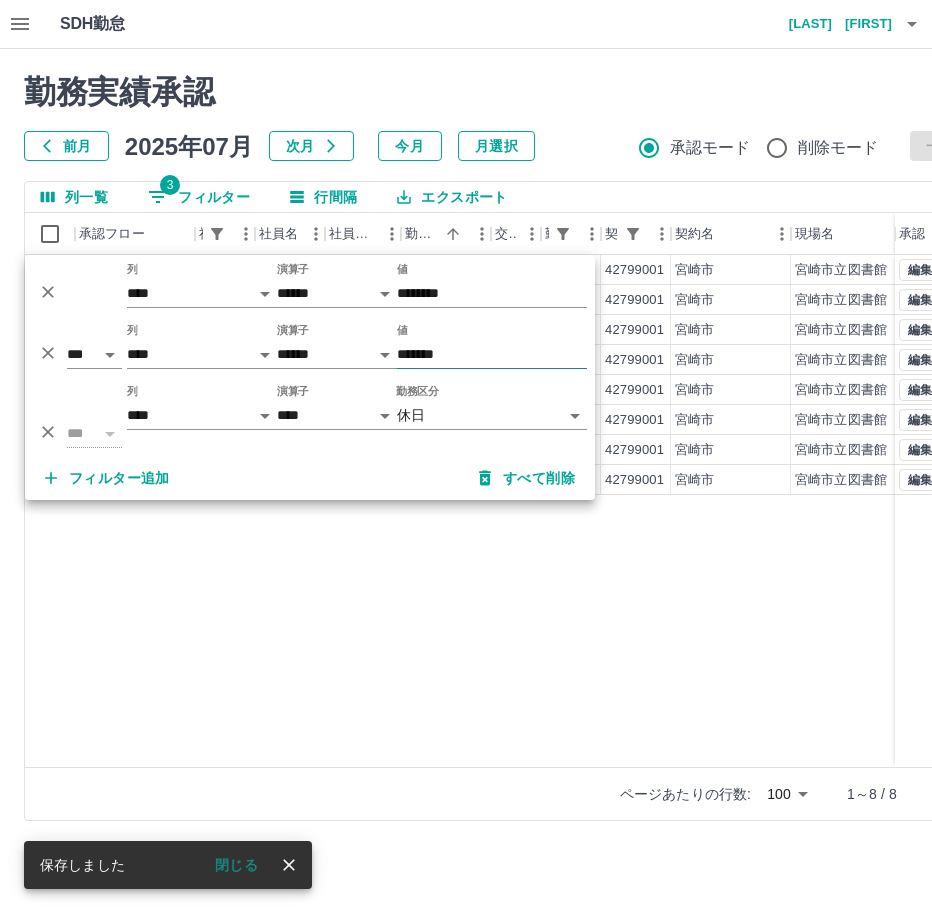 click on "*******" at bounding box center (492, 354) 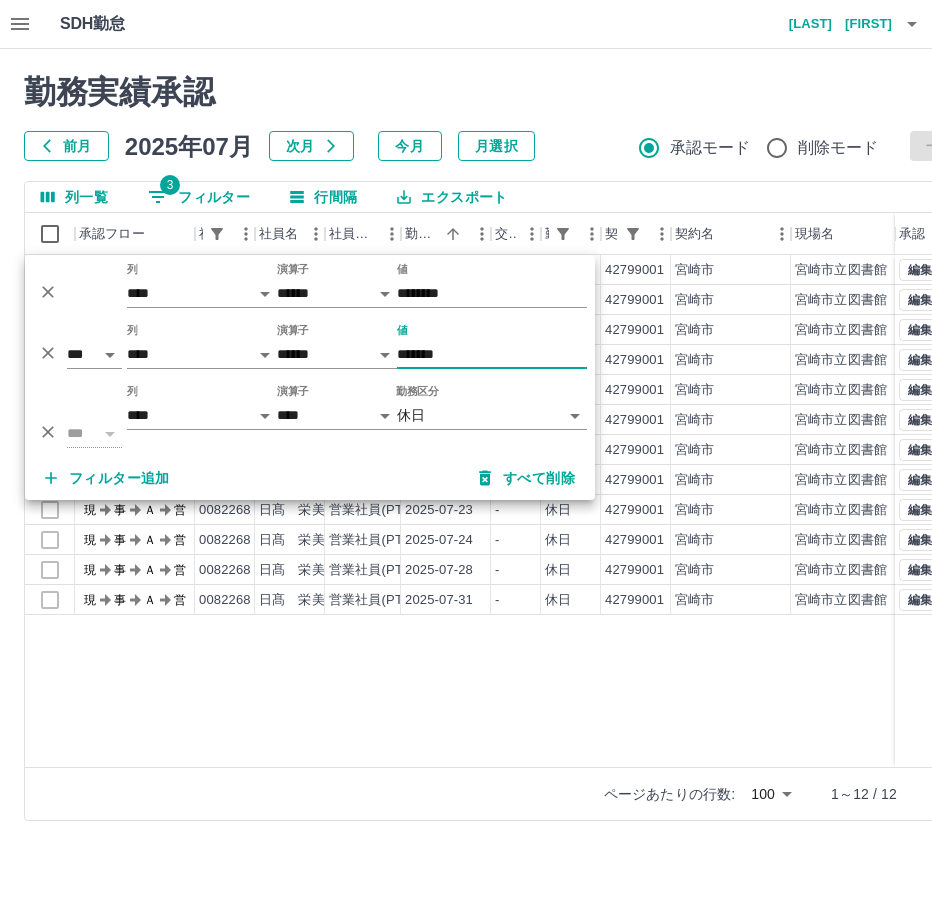 type on "*******" 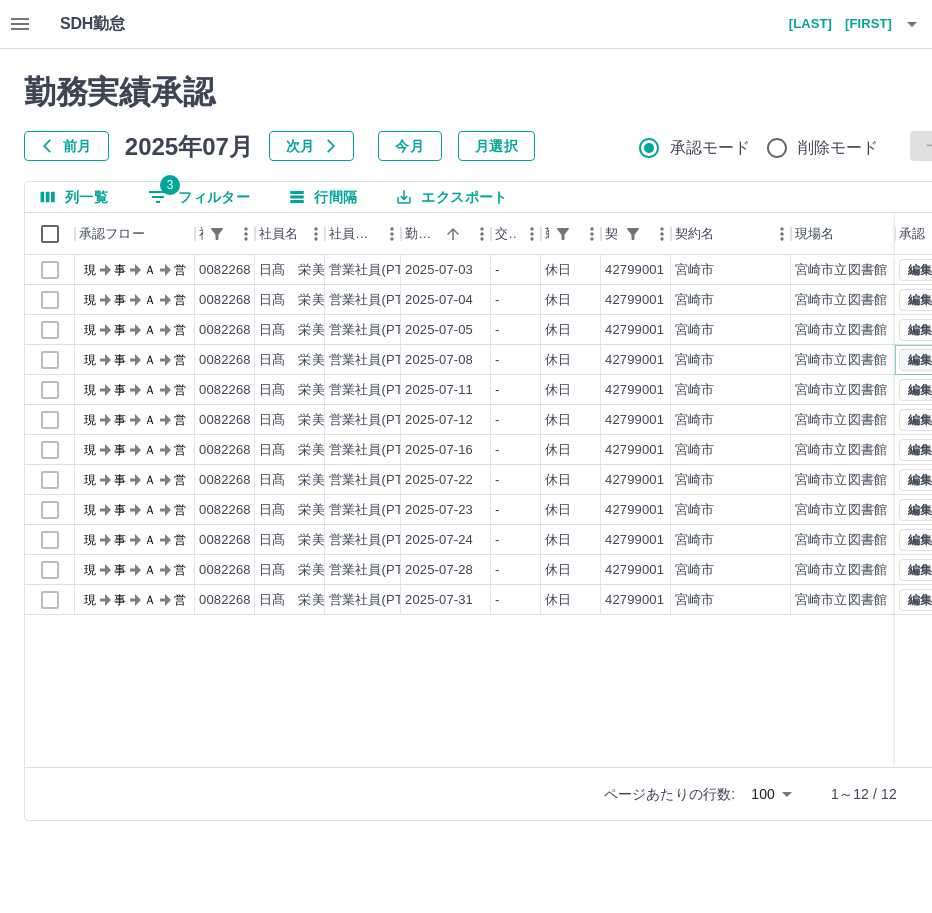 click on "編集" at bounding box center (920, 360) 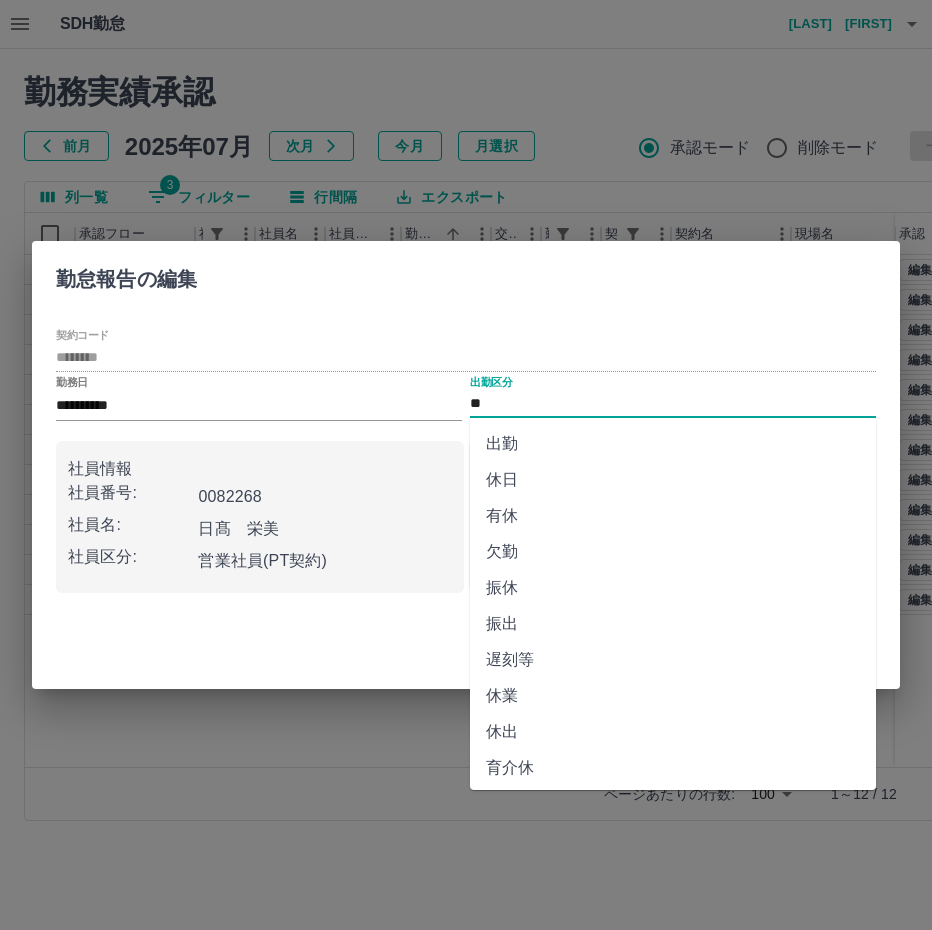 click on "**" at bounding box center (673, 404) 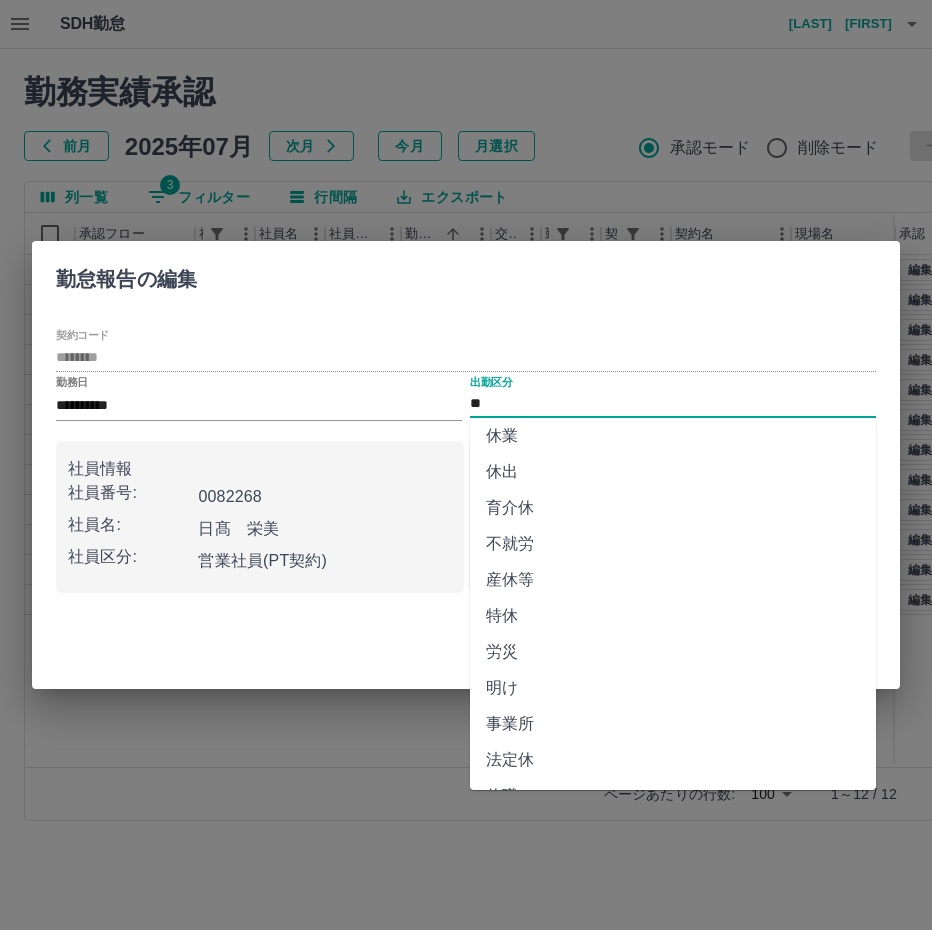 scroll, scrollTop: 292, scrollLeft: 0, axis: vertical 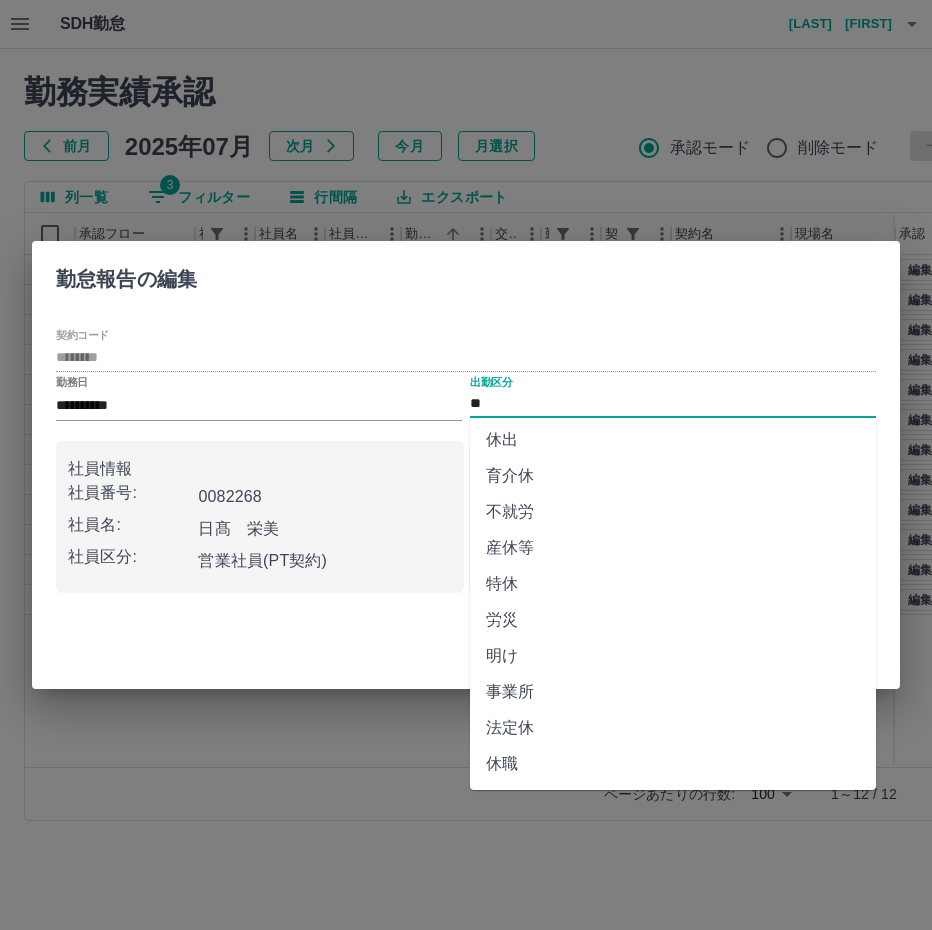 click on "法定休" at bounding box center (673, 728) 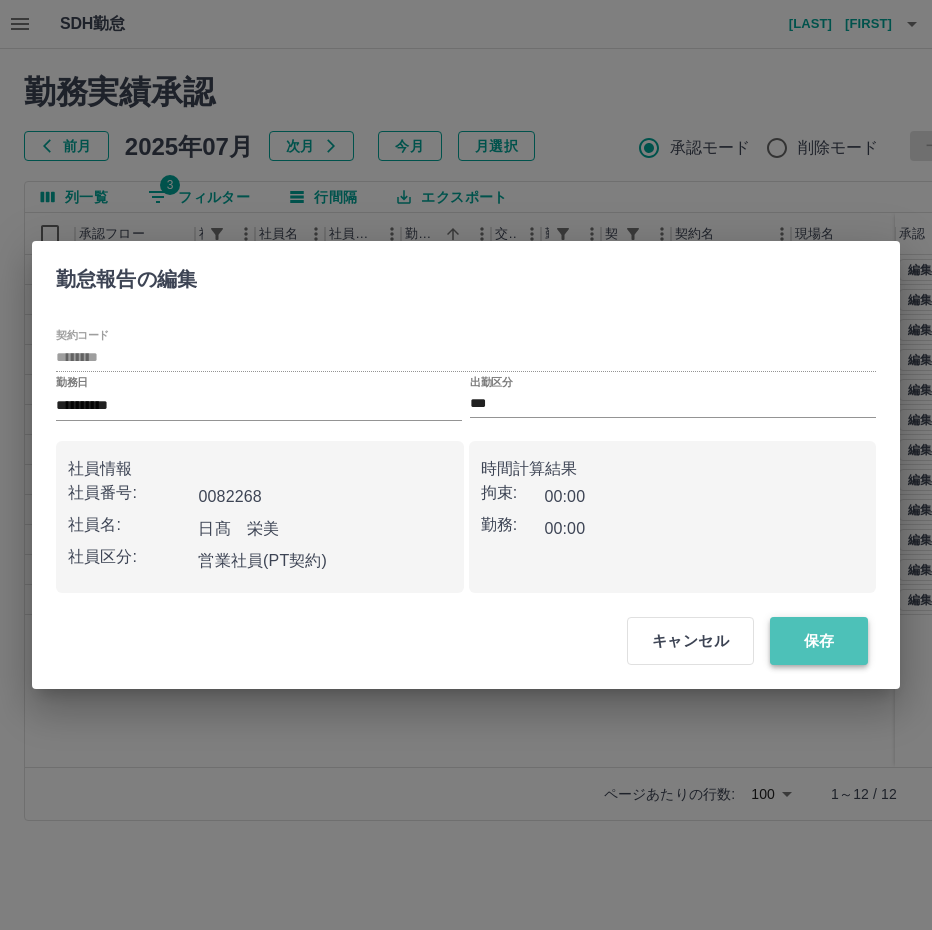 click on "保存" at bounding box center (819, 641) 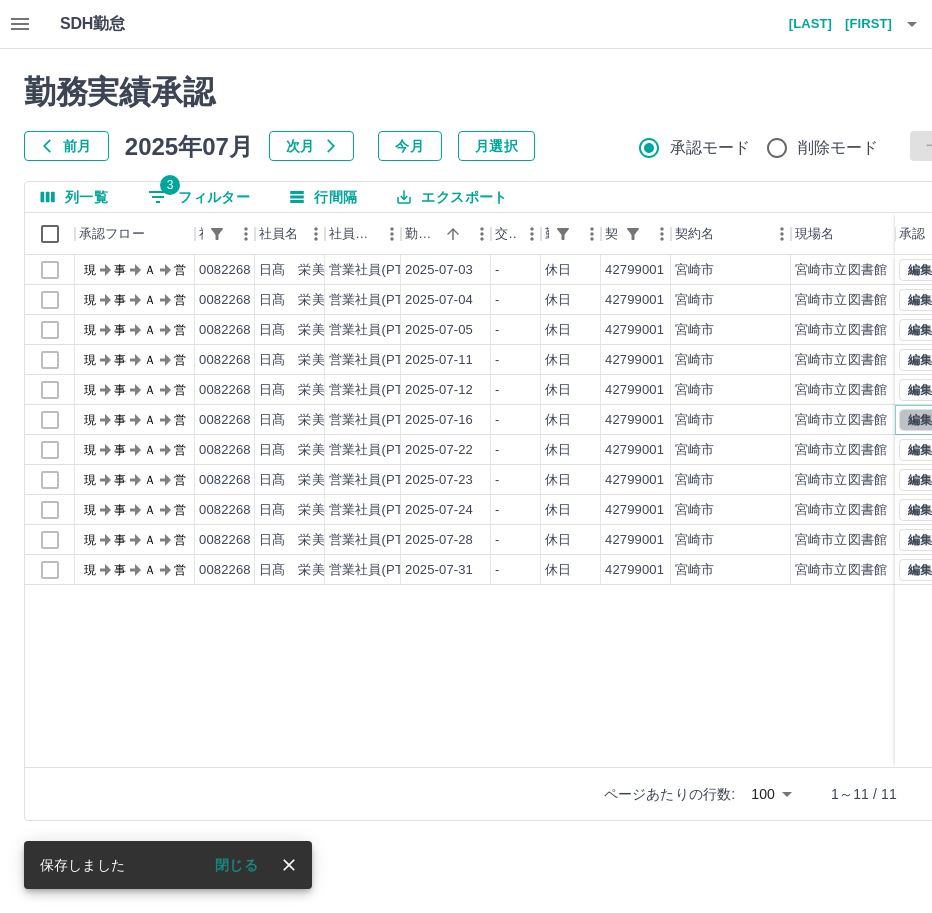 click on "編集" at bounding box center (920, 420) 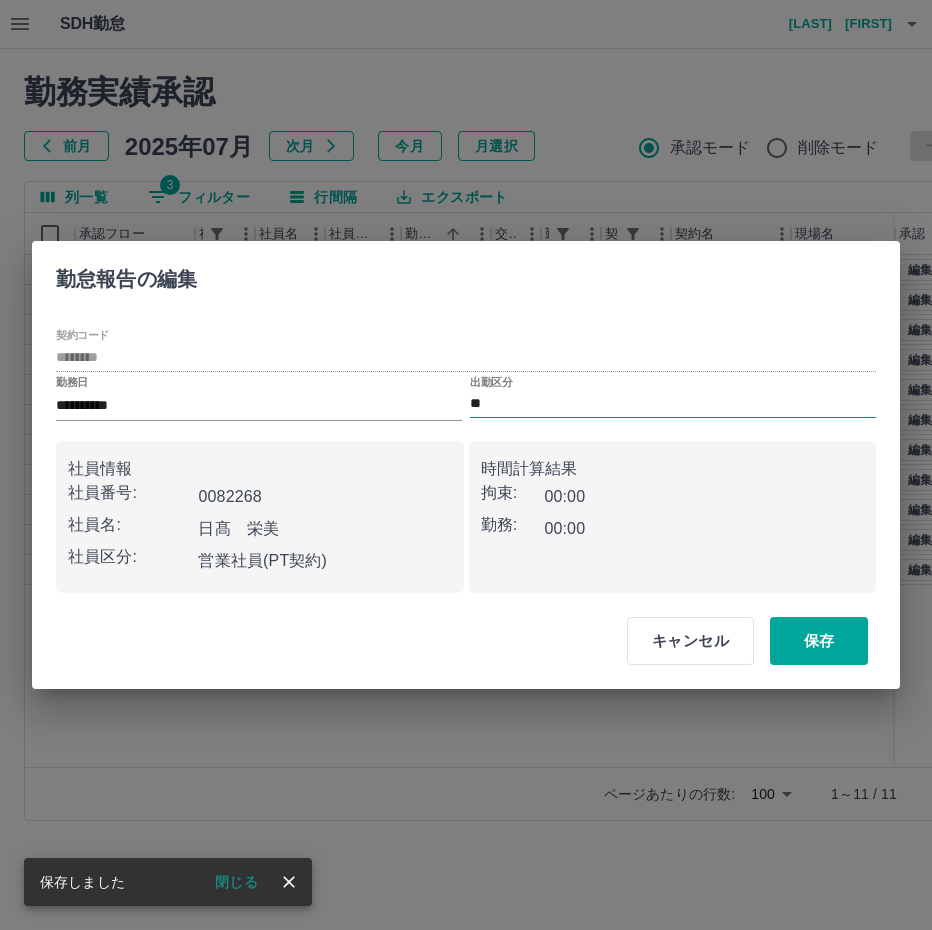 click on "**" at bounding box center [673, 404] 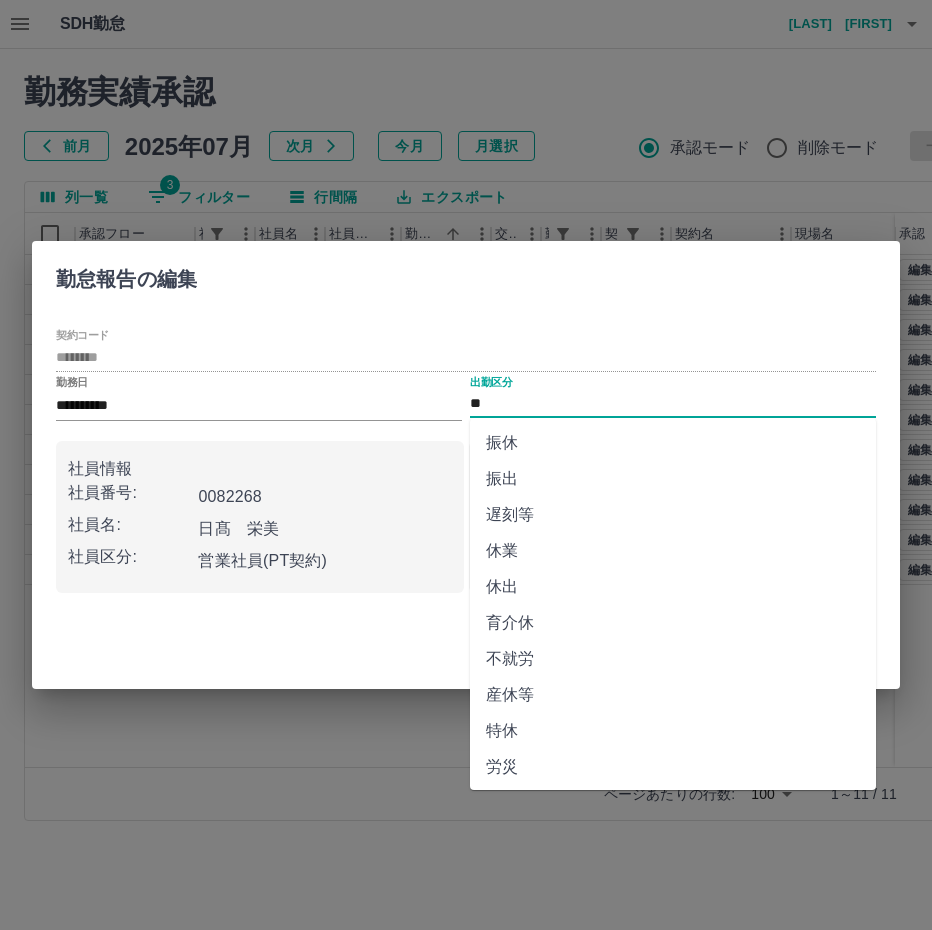 scroll, scrollTop: 292, scrollLeft: 0, axis: vertical 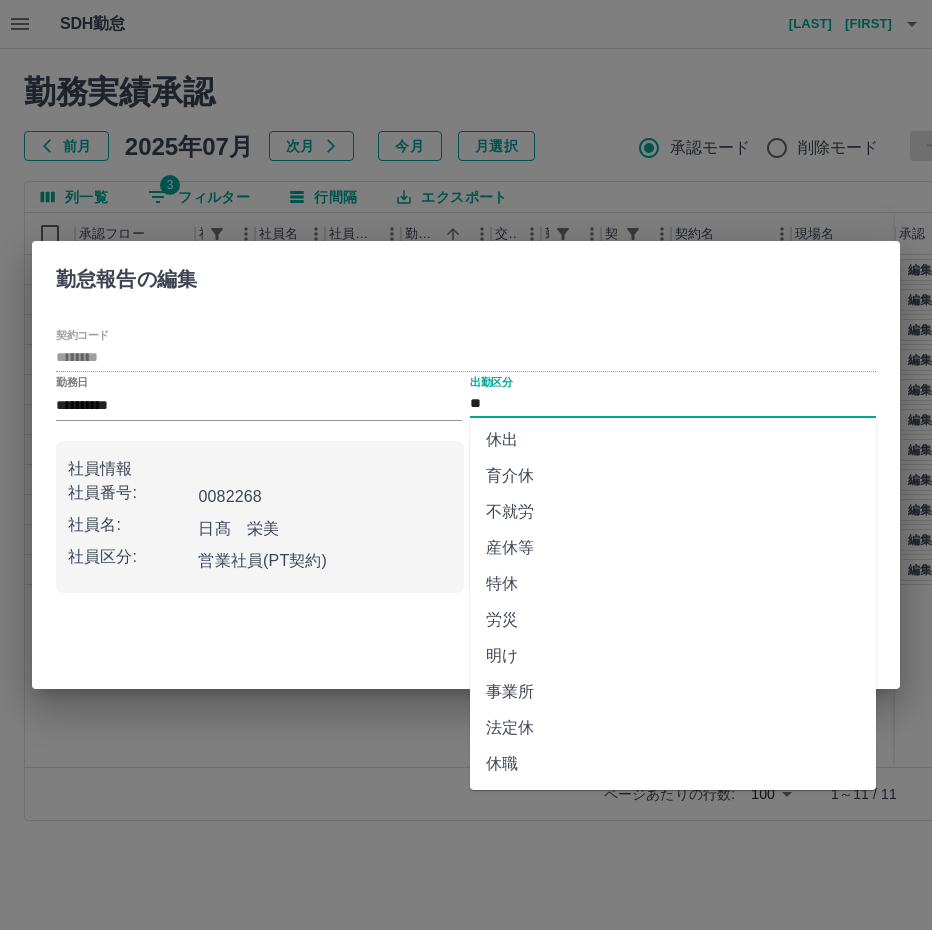 click on "法定休" at bounding box center [673, 728] 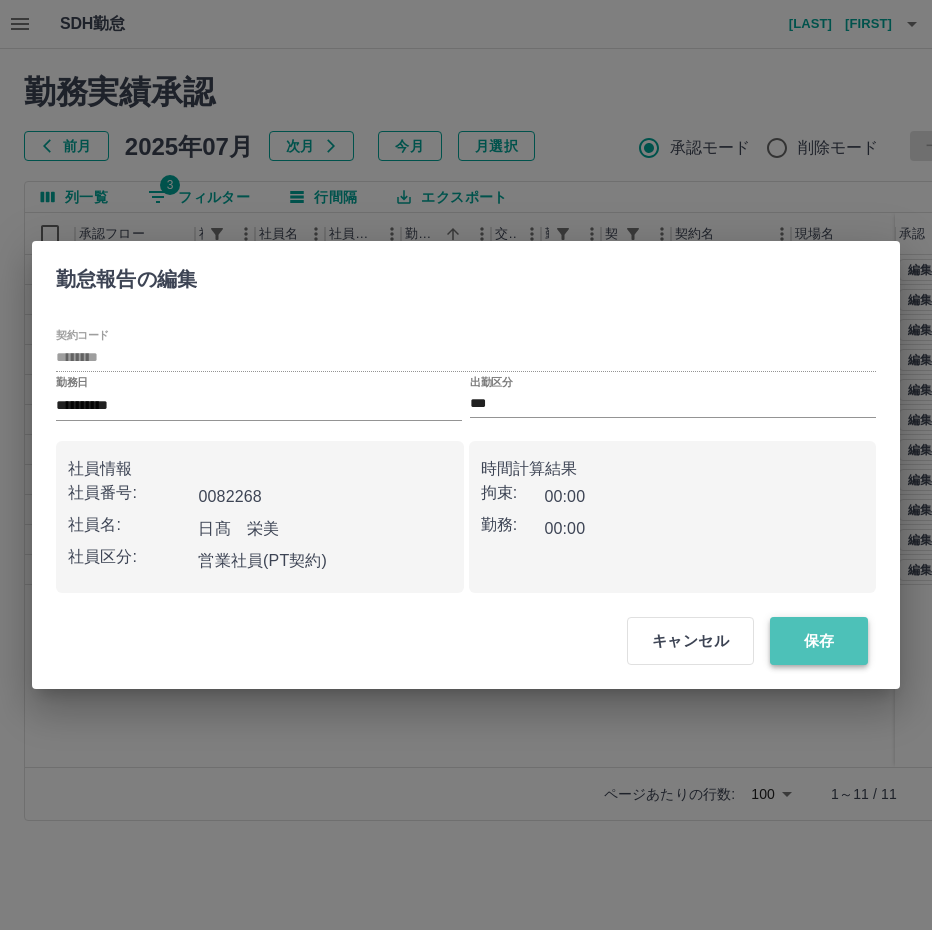 click on "保存" at bounding box center (819, 641) 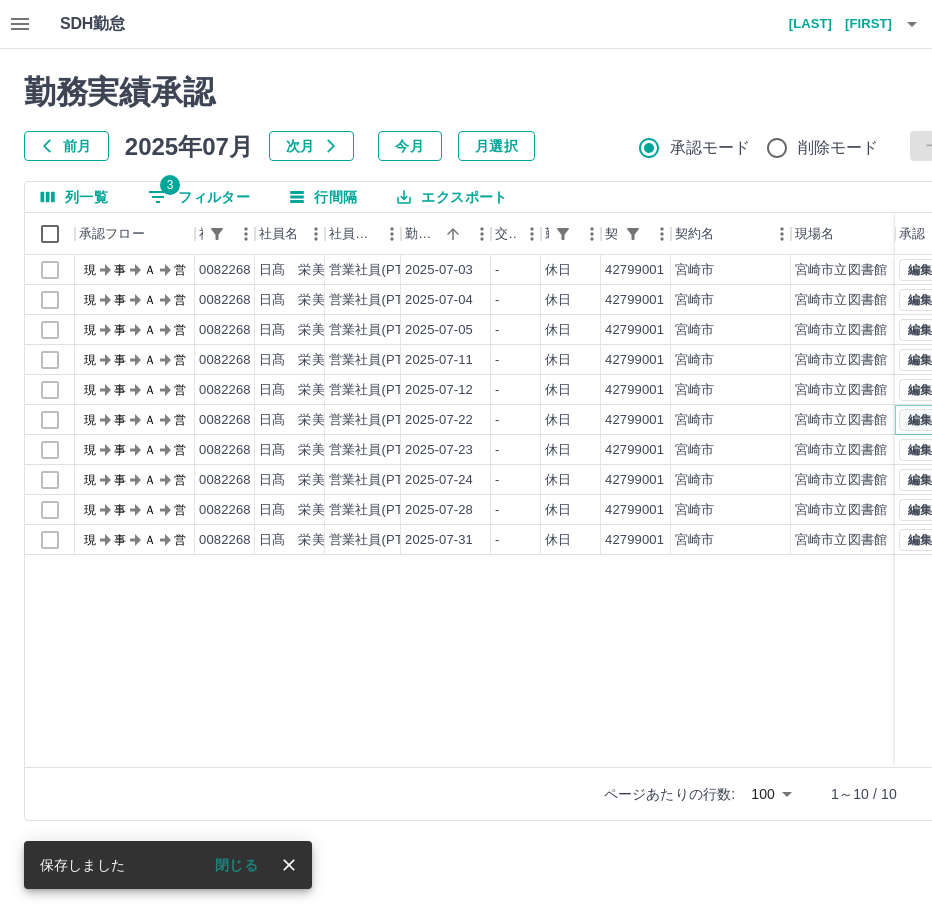 click on "編集" at bounding box center (920, 420) 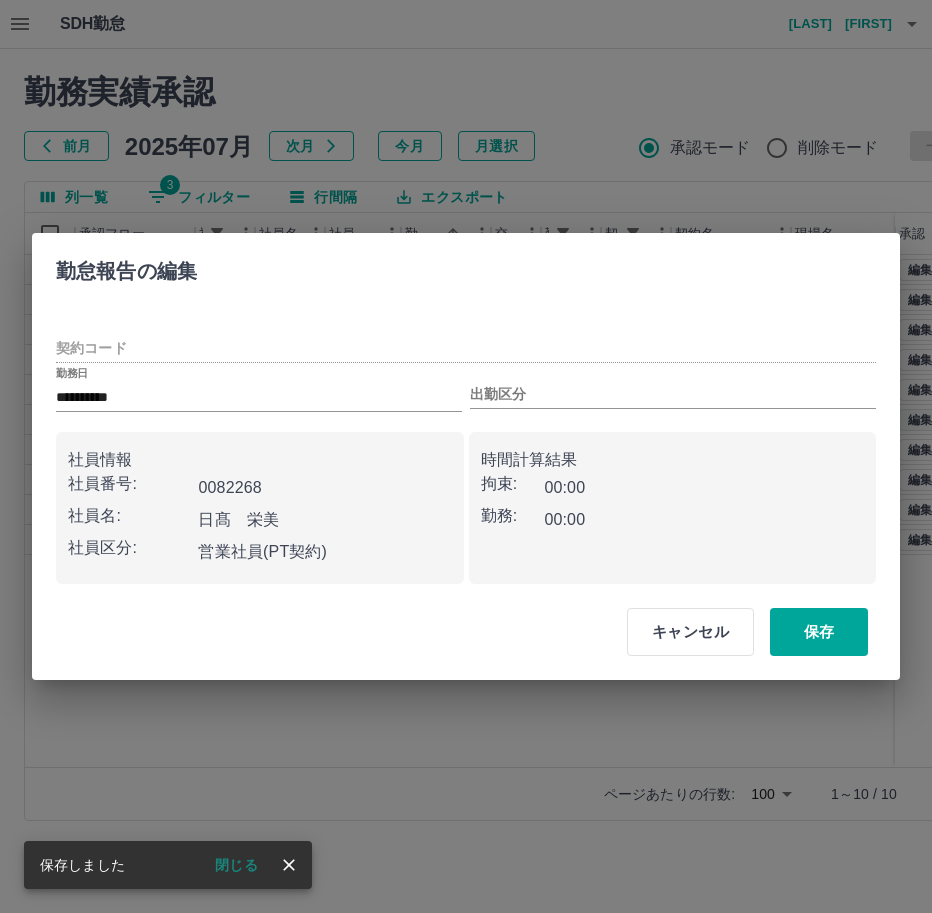 type on "********" 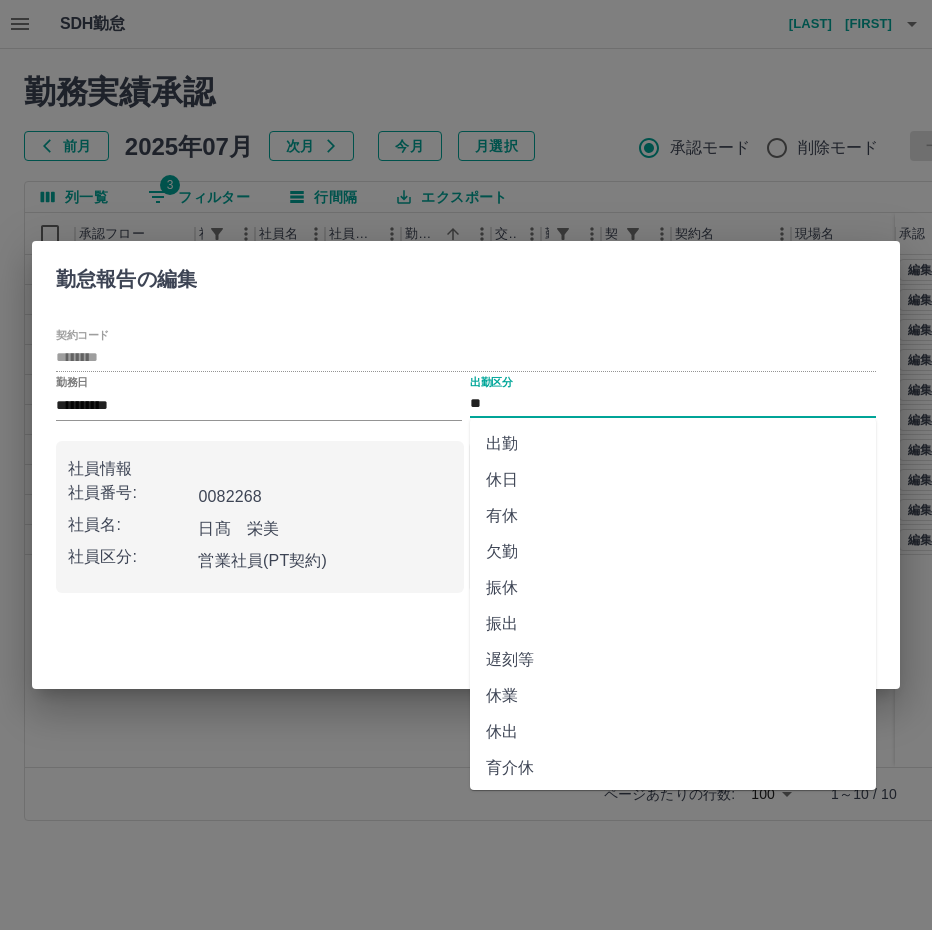 click on "**" at bounding box center (673, 404) 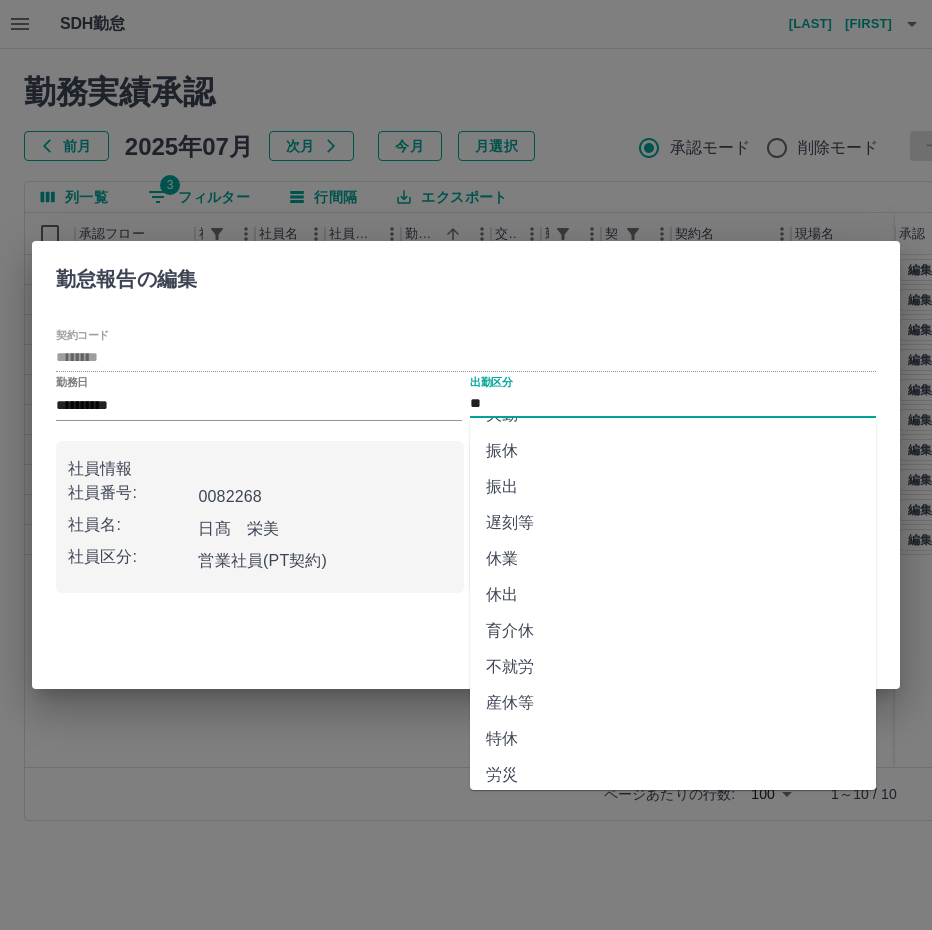 scroll, scrollTop: 292, scrollLeft: 0, axis: vertical 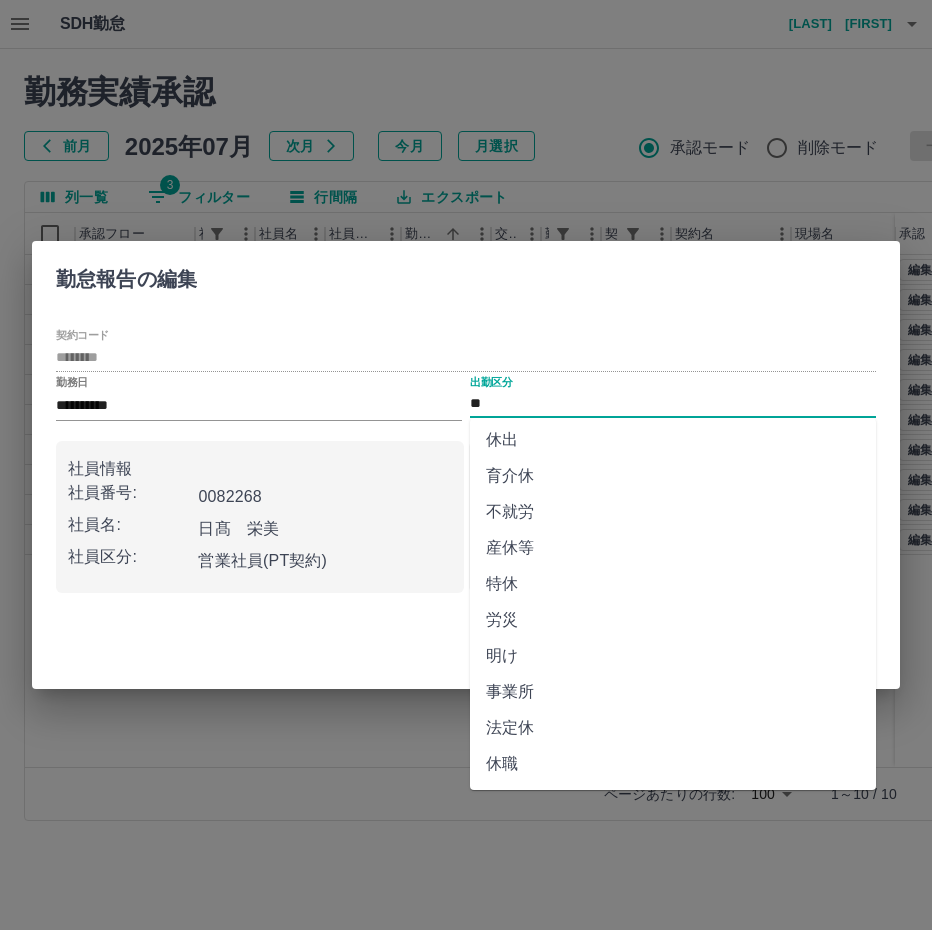 click on "法定休" at bounding box center (673, 728) 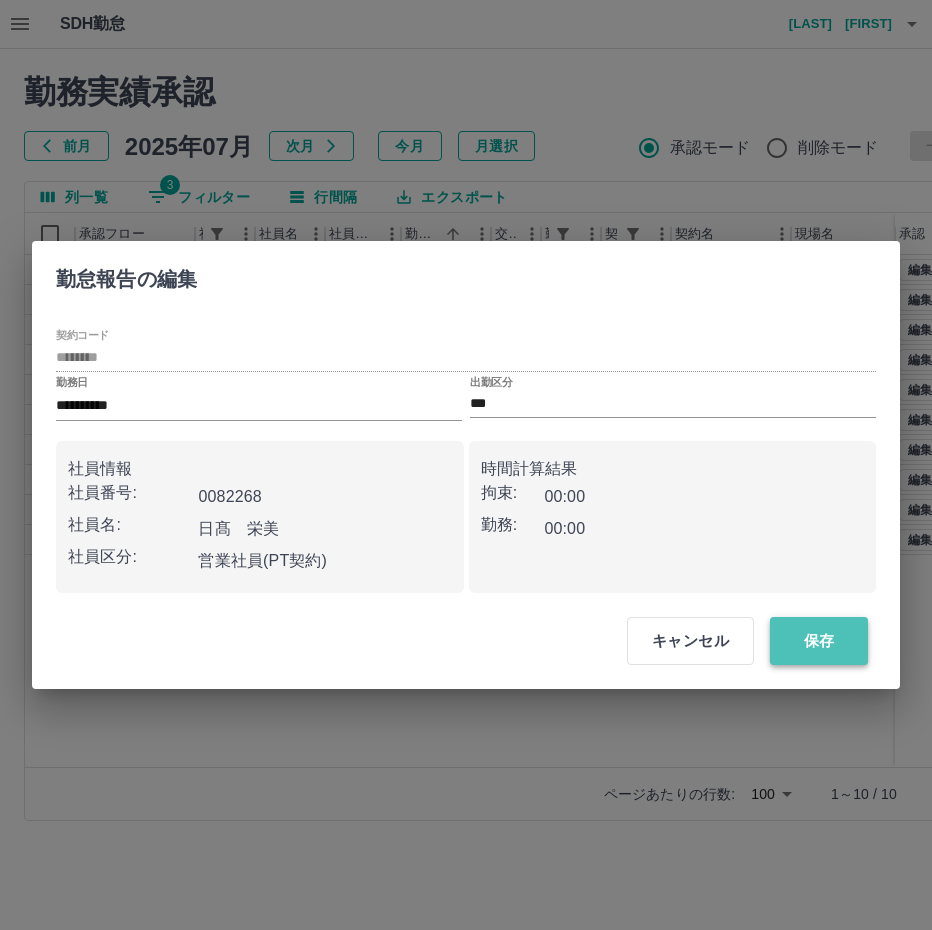 click on "保存" at bounding box center (819, 641) 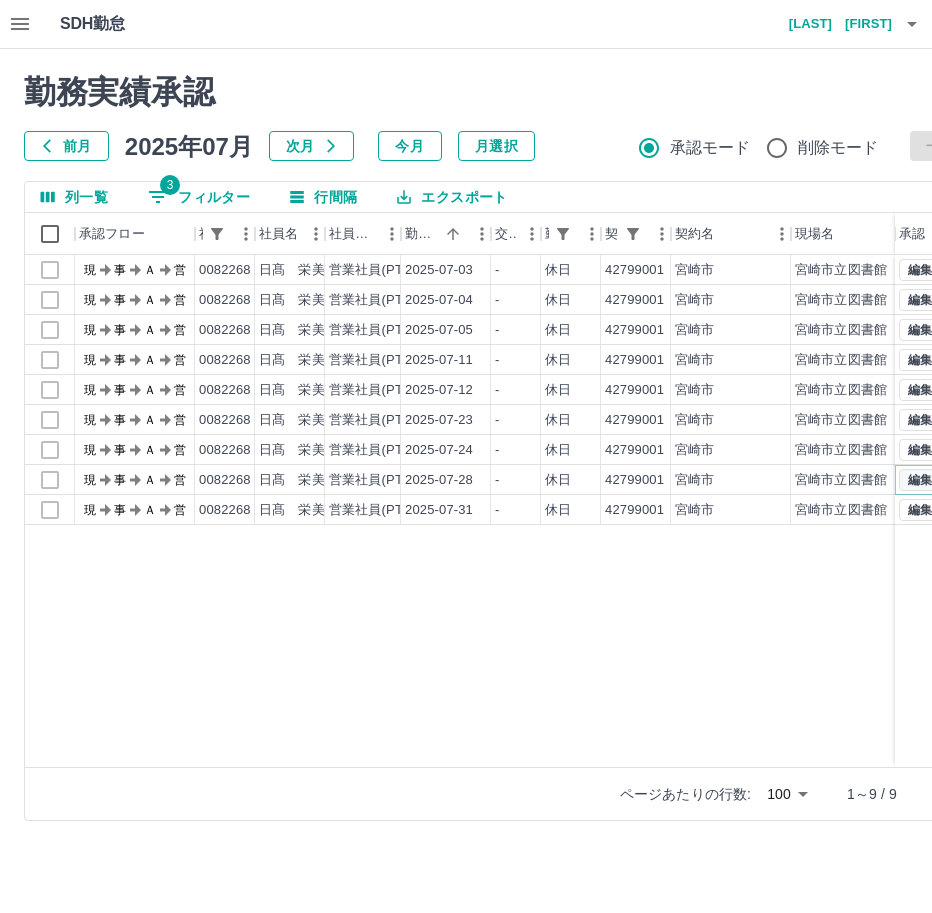 click on "編集" at bounding box center (920, 480) 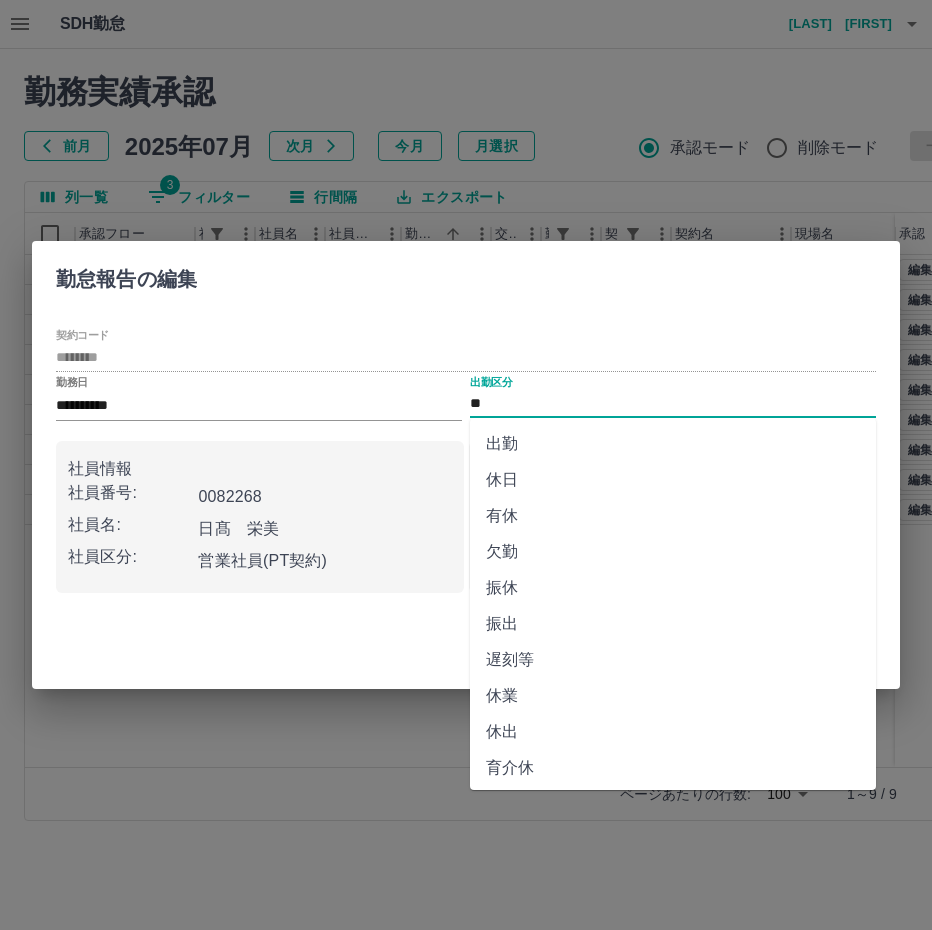 click on "**" at bounding box center (673, 404) 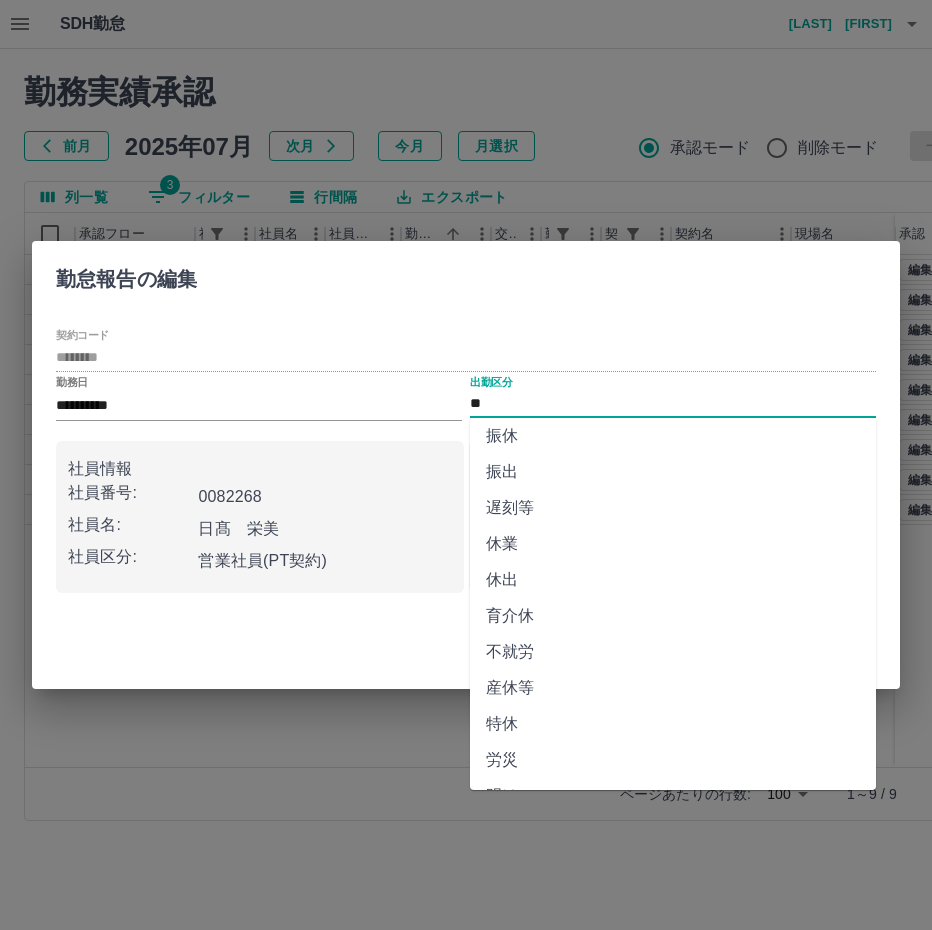 scroll, scrollTop: 292, scrollLeft: 0, axis: vertical 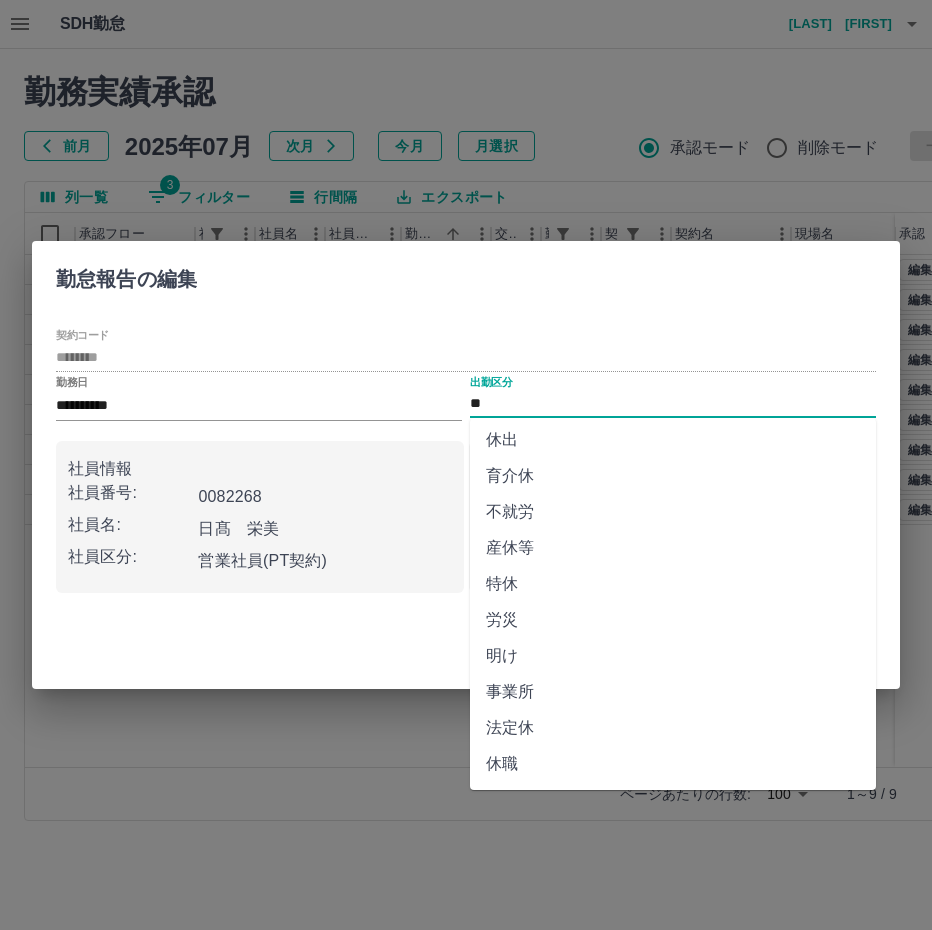 click on "法定休" at bounding box center [673, 728] 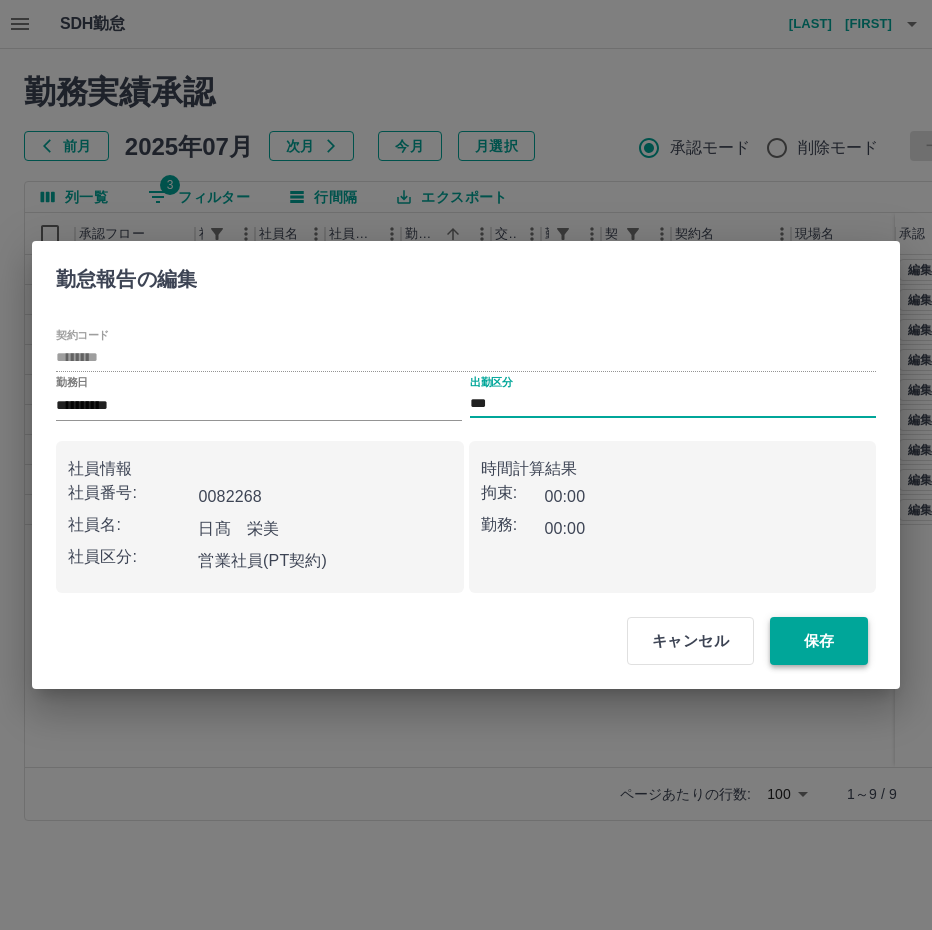 click on "保存" at bounding box center (819, 641) 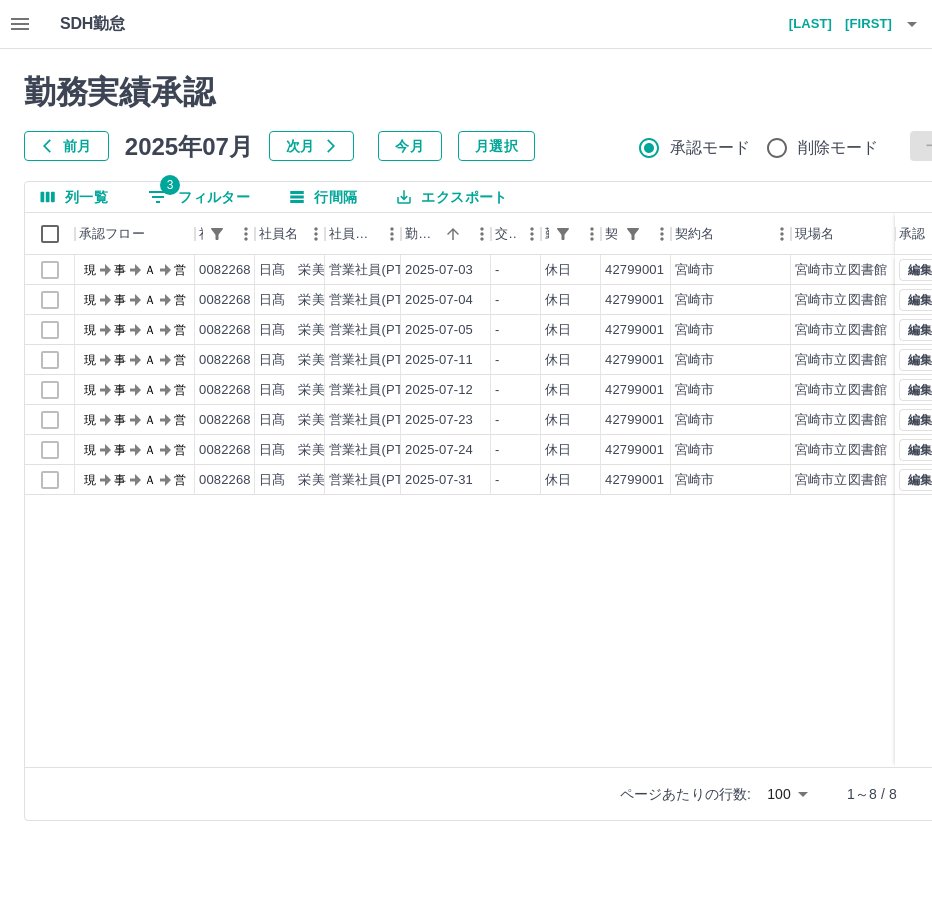 click on "3 フィルター" at bounding box center (199, 197) 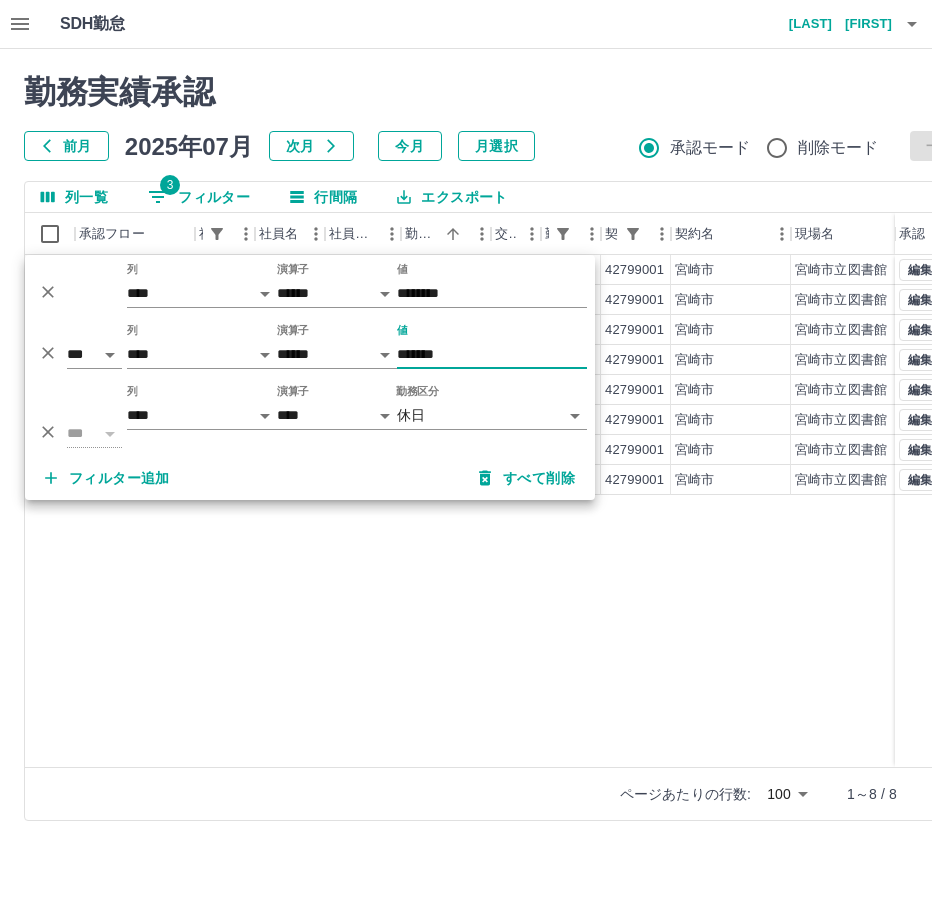 click on "*******" at bounding box center [492, 354] 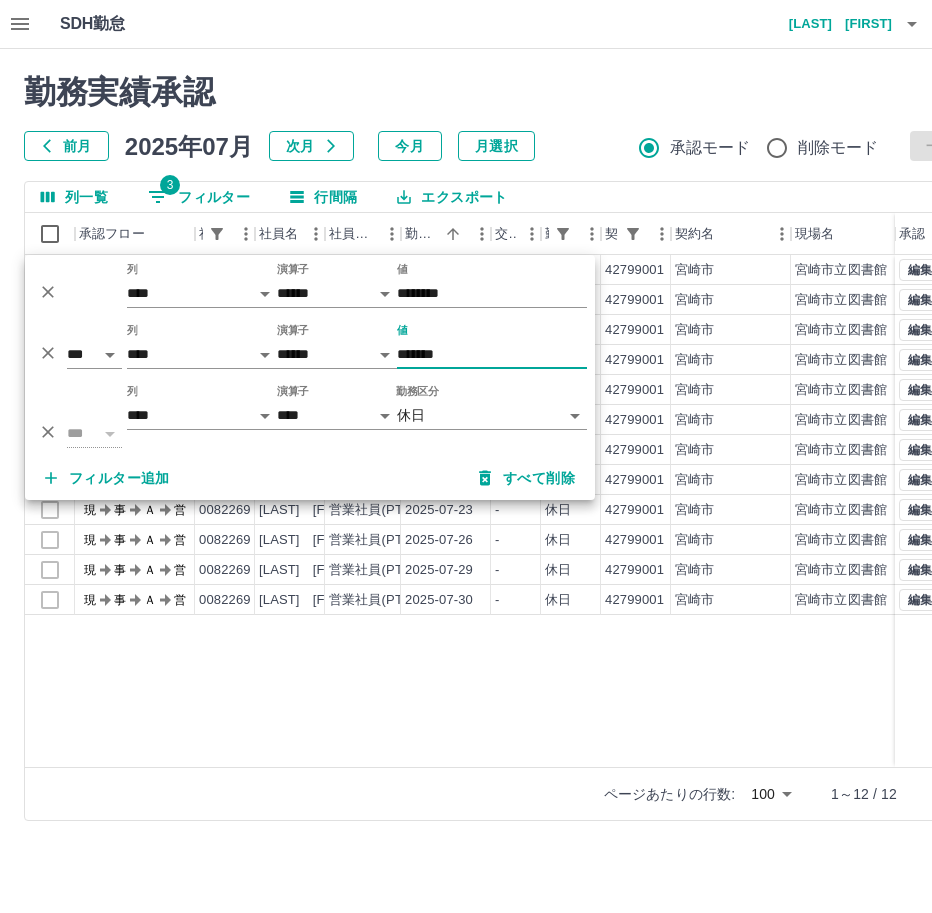 type on "*******" 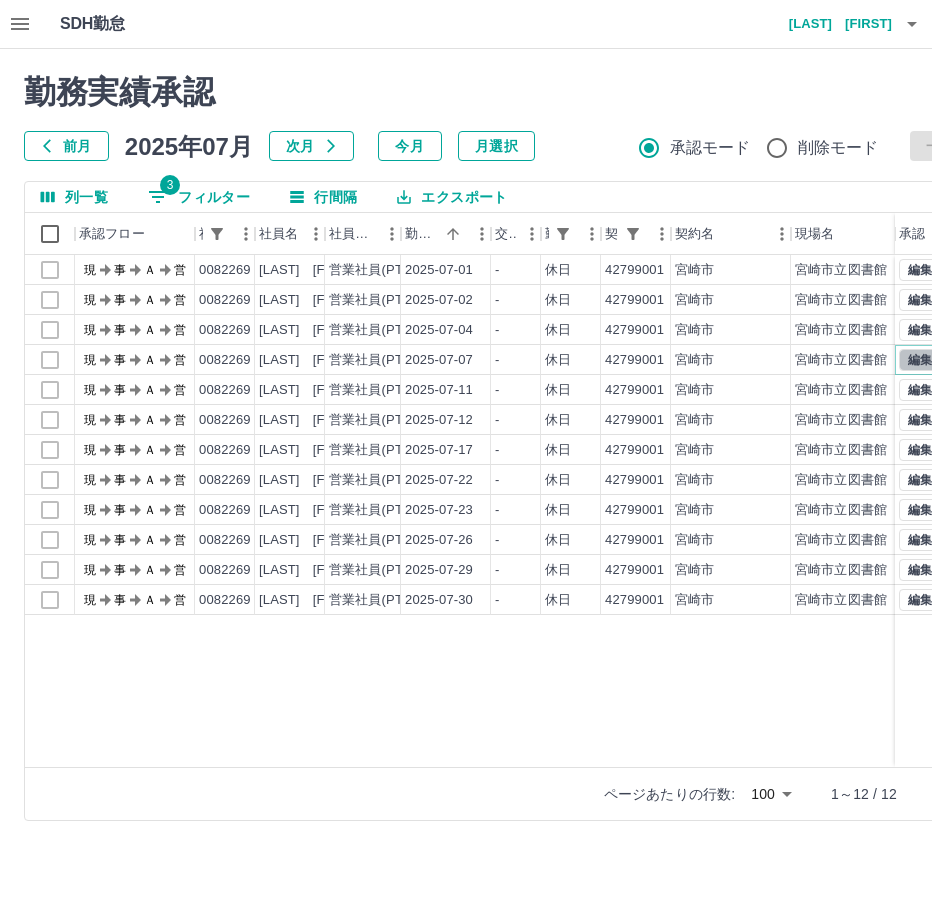 click on "編集" at bounding box center (920, 360) 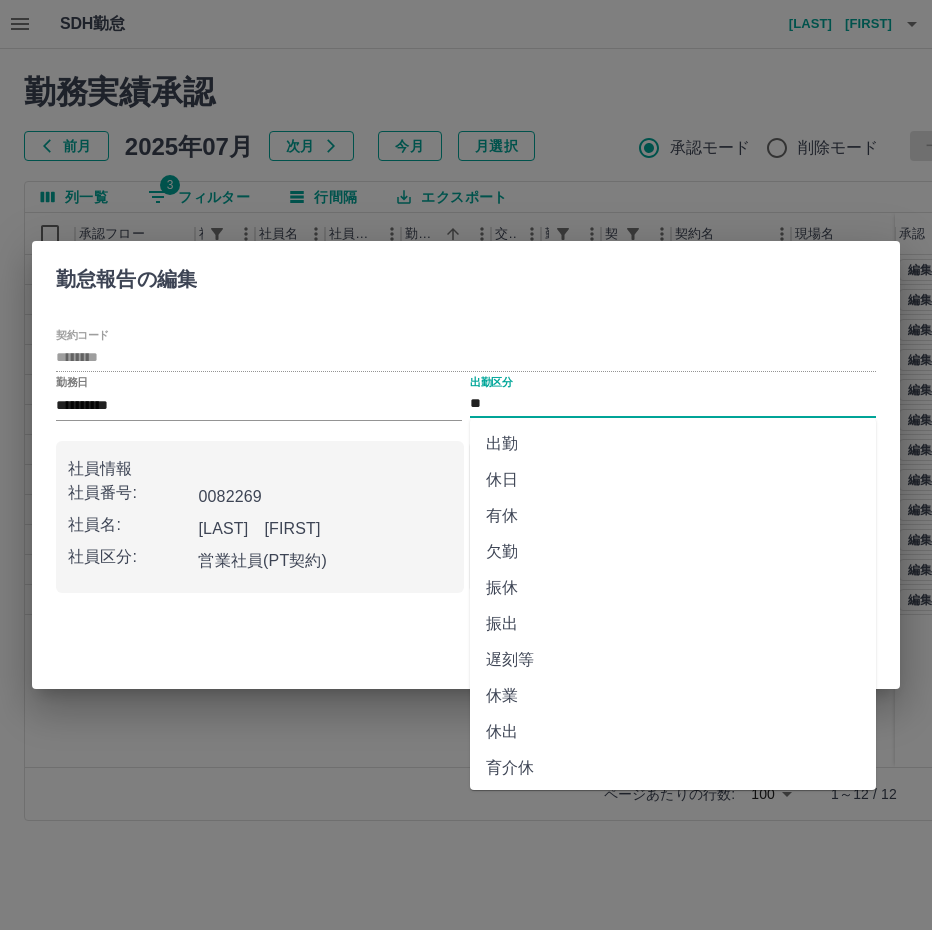 click on "**" at bounding box center [673, 404] 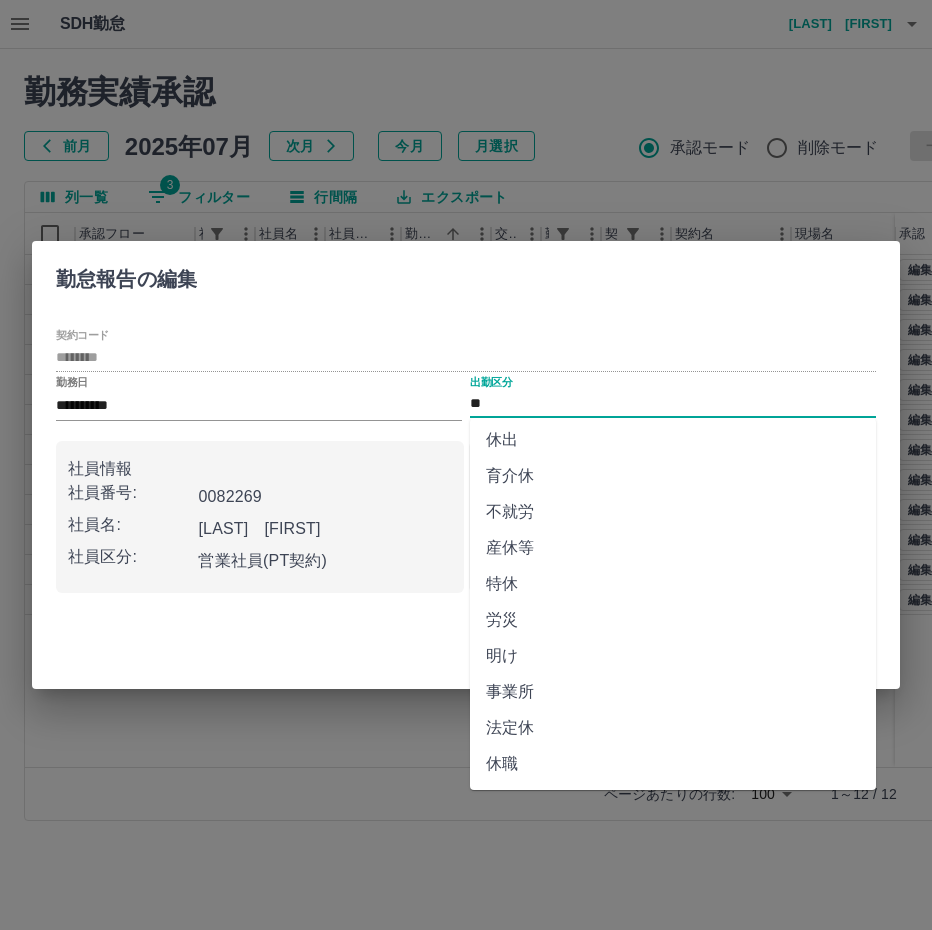 click on "法定休" at bounding box center (673, 728) 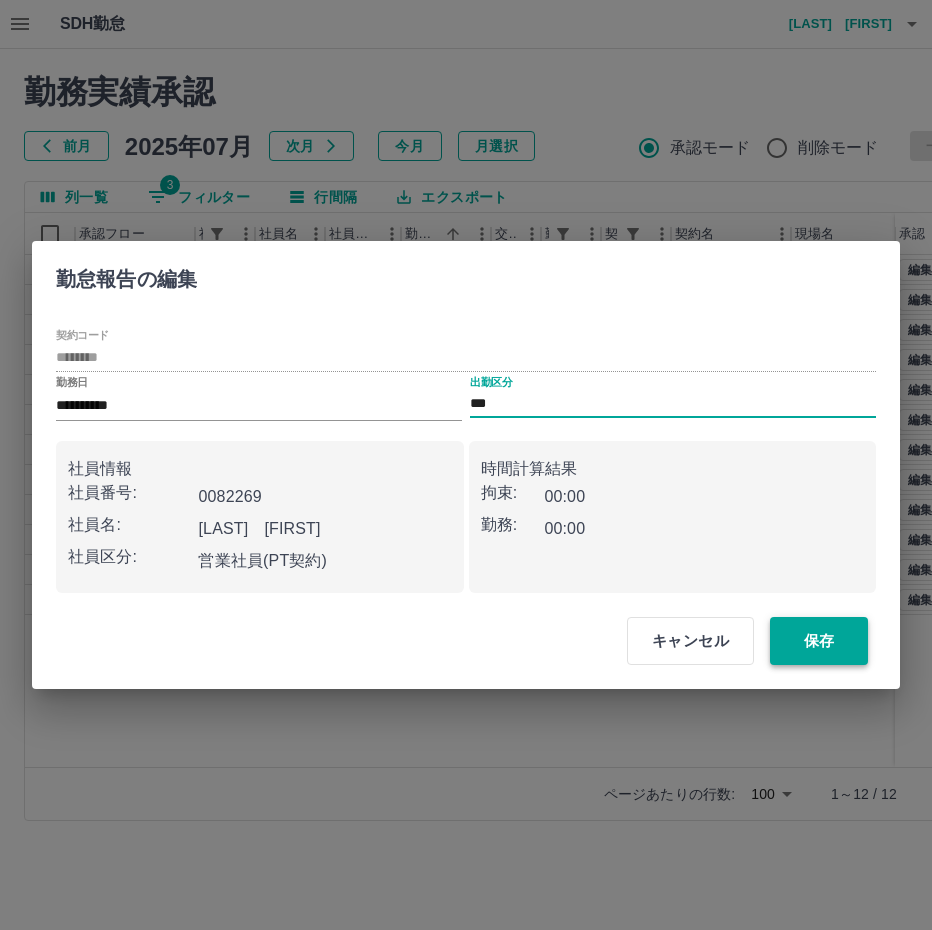 click on "保存" at bounding box center [819, 641] 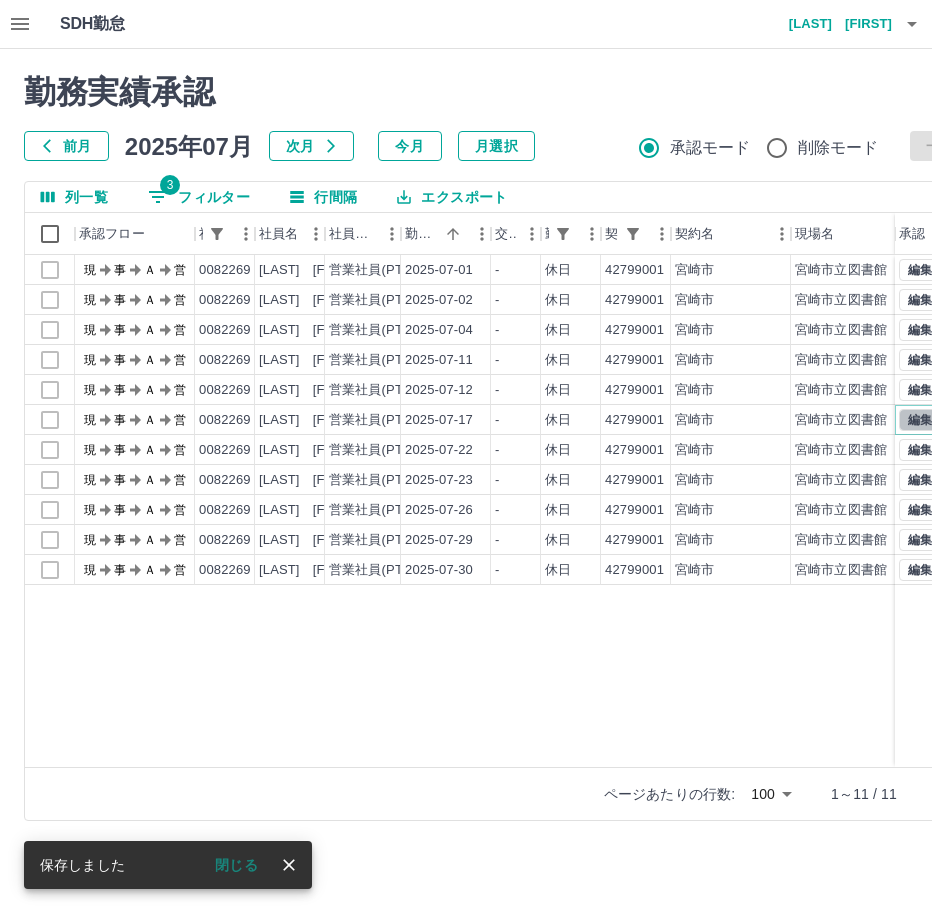 click on "編集" at bounding box center (920, 420) 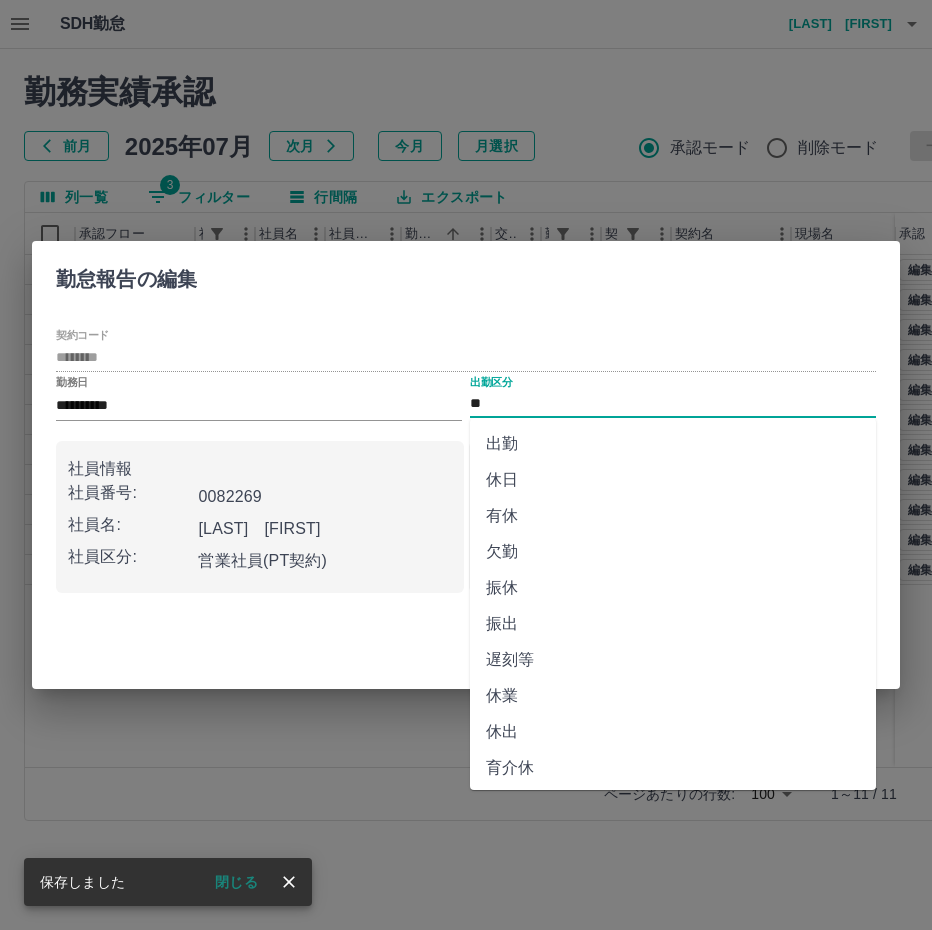 click on "**" at bounding box center (673, 404) 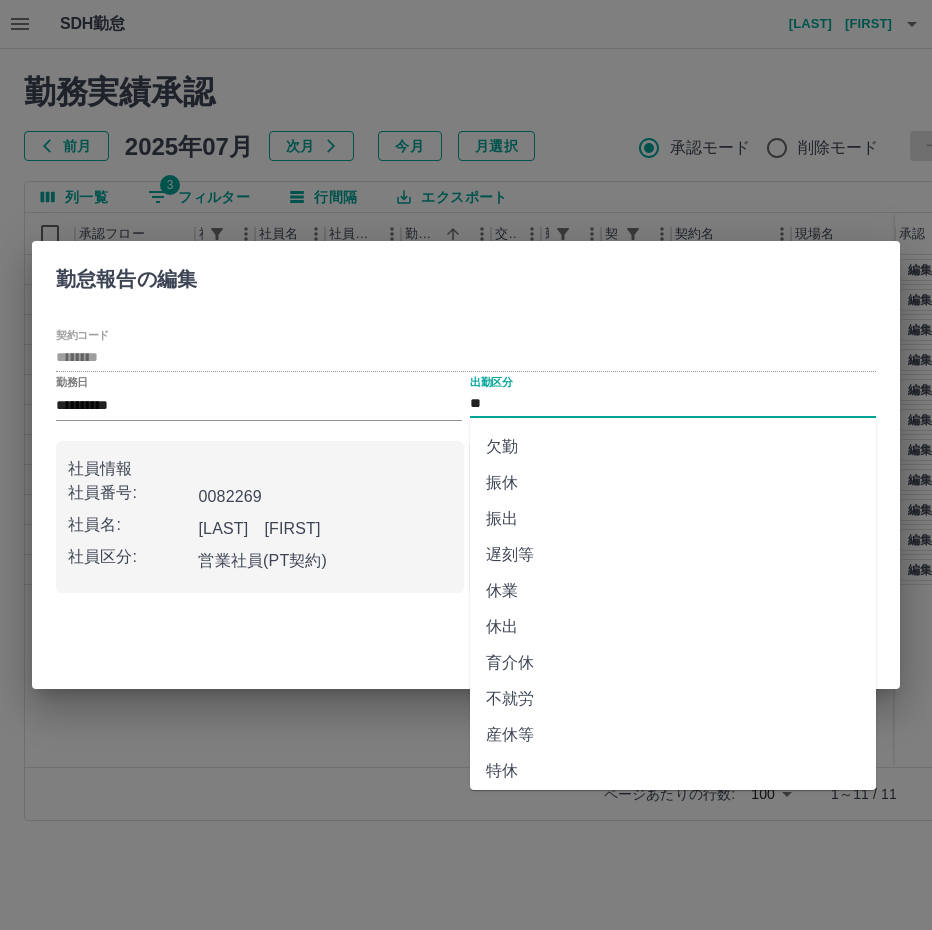 scroll, scrollTop: 292, scrollLeft: 0, axis: vertical 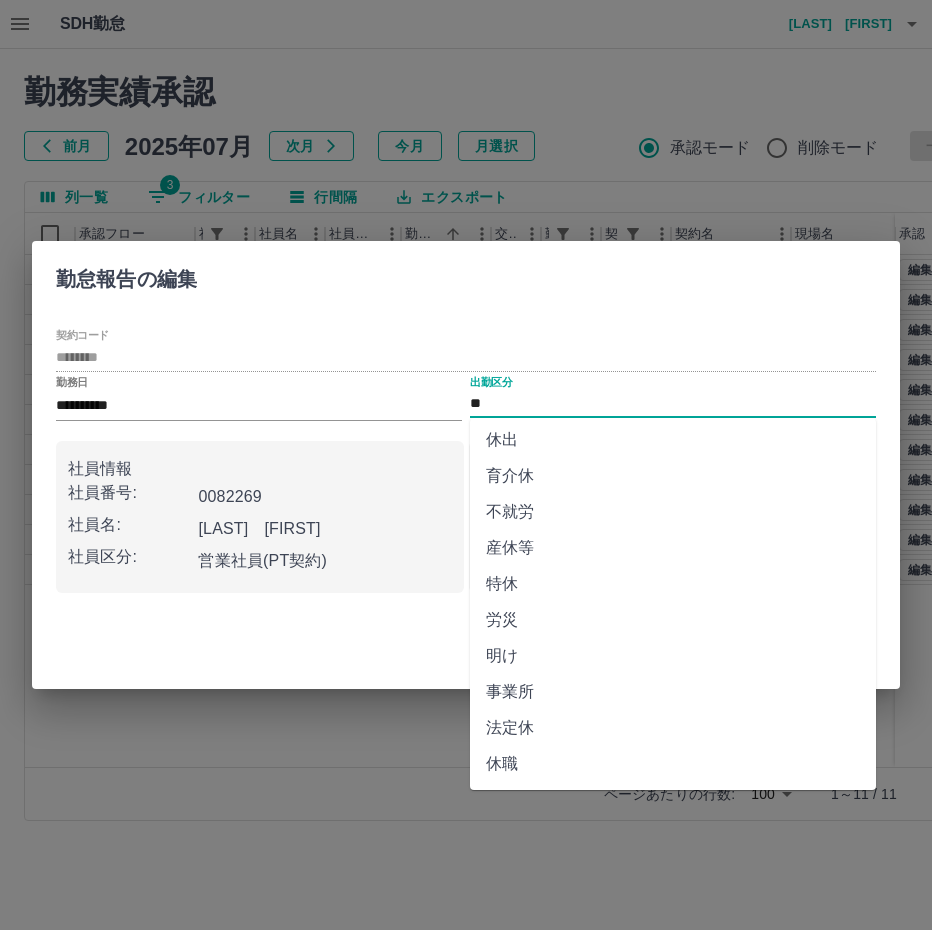 click on "法定休" at bounding box center [673, 728] 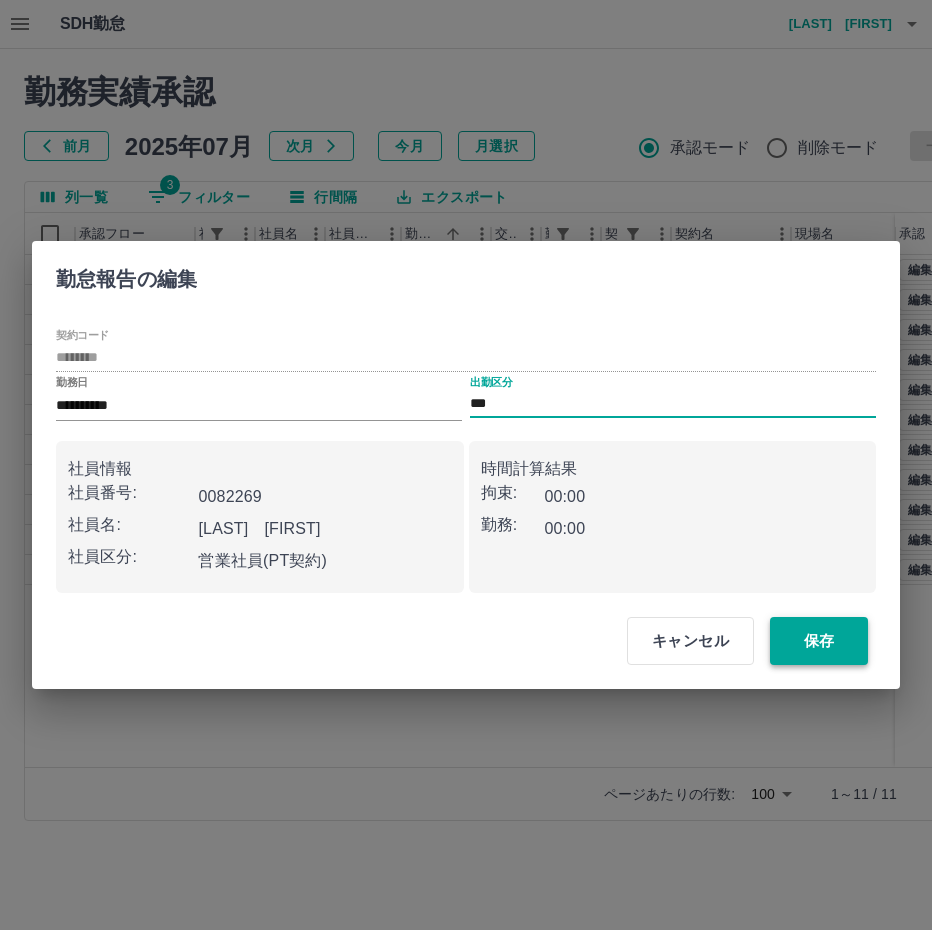 click on "保存" at bounding box center (819, 641) 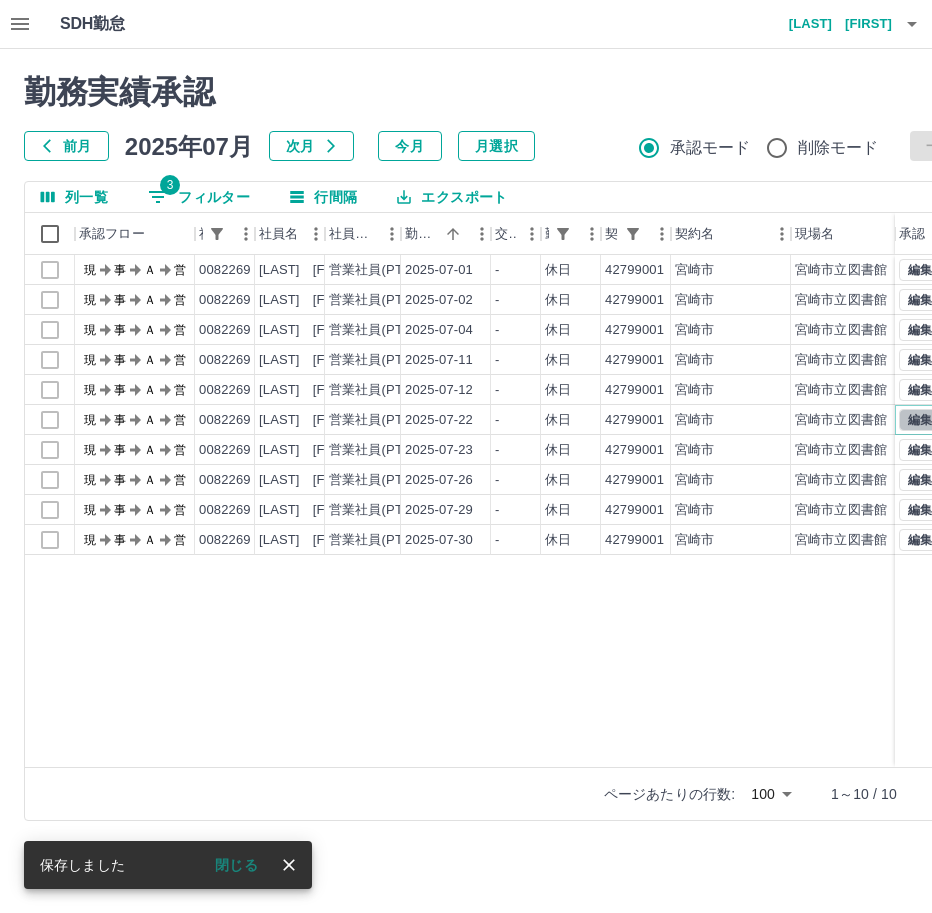 click on "編集" at bounding box center (920, 420) 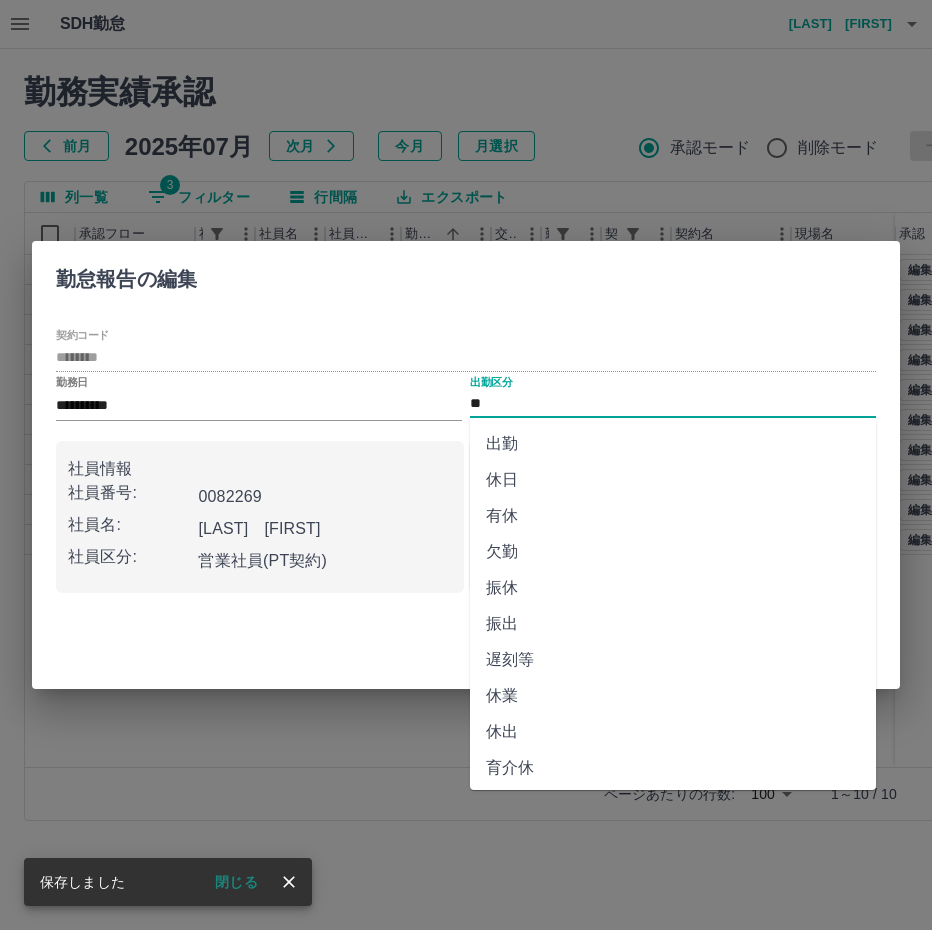 click on "**" at bounding box center [673, 404] 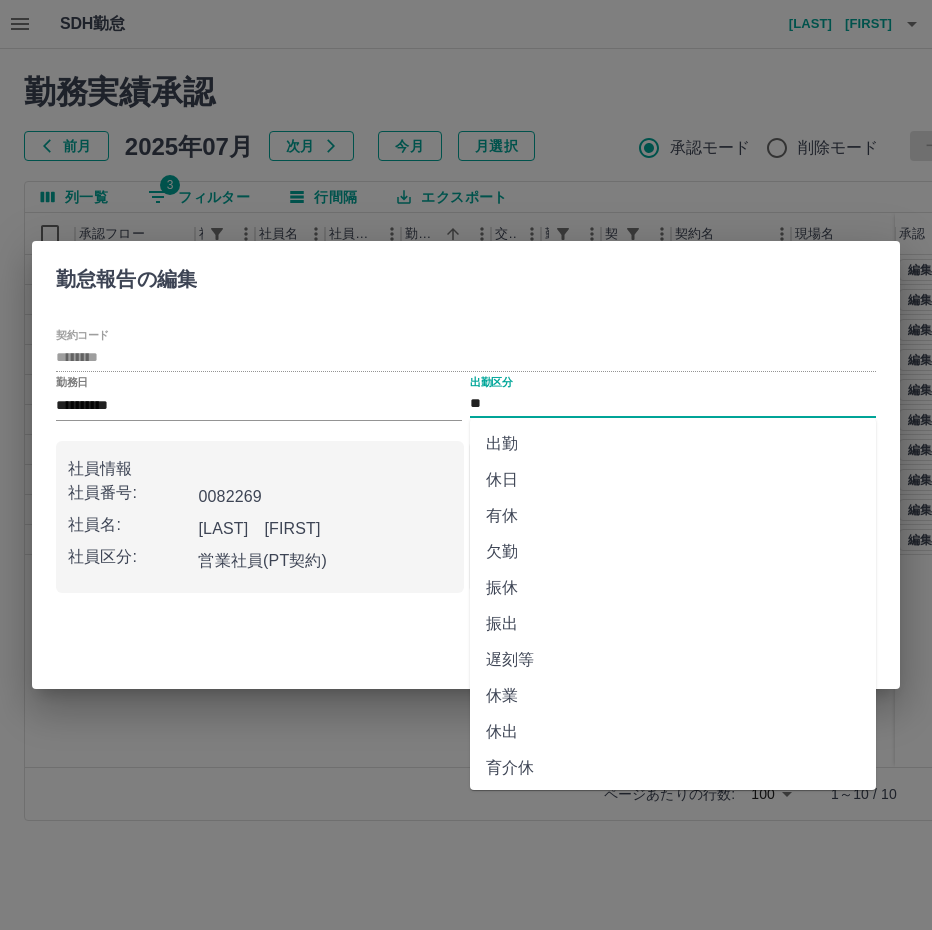 scroll, scrollTop: 292, scrollLeft: 0, axis: vertical 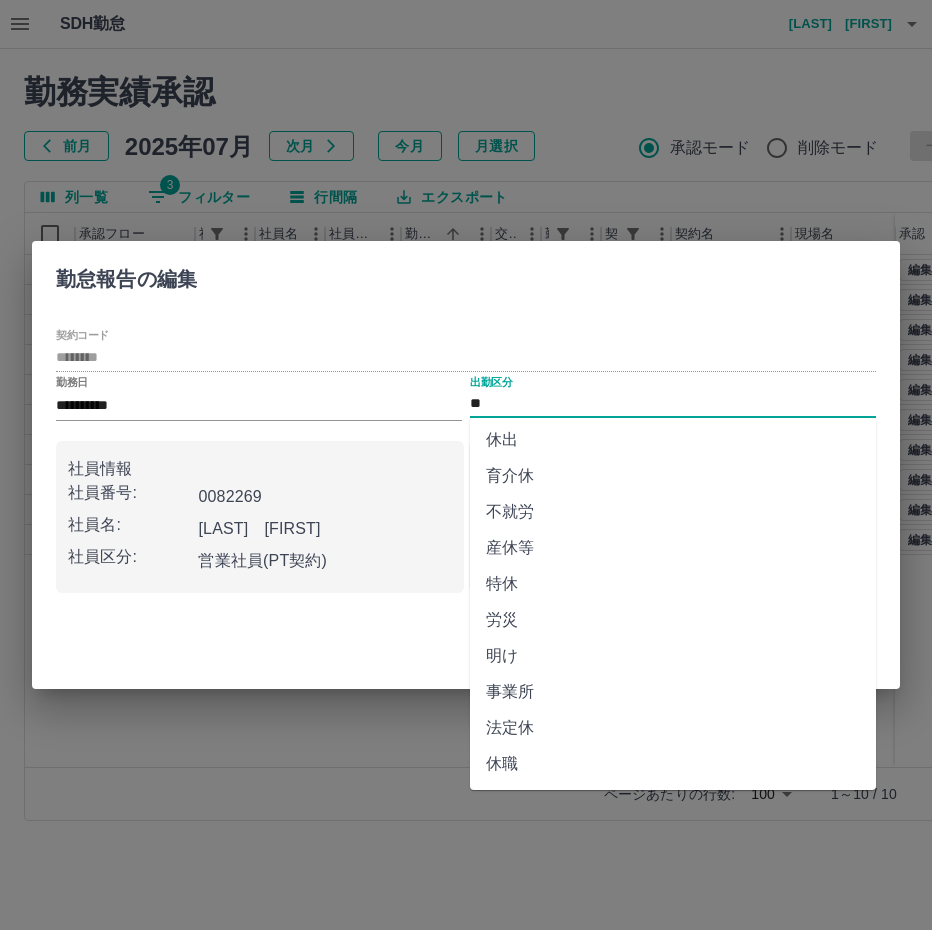 click on "法定休" at bounding box center [673, 728] 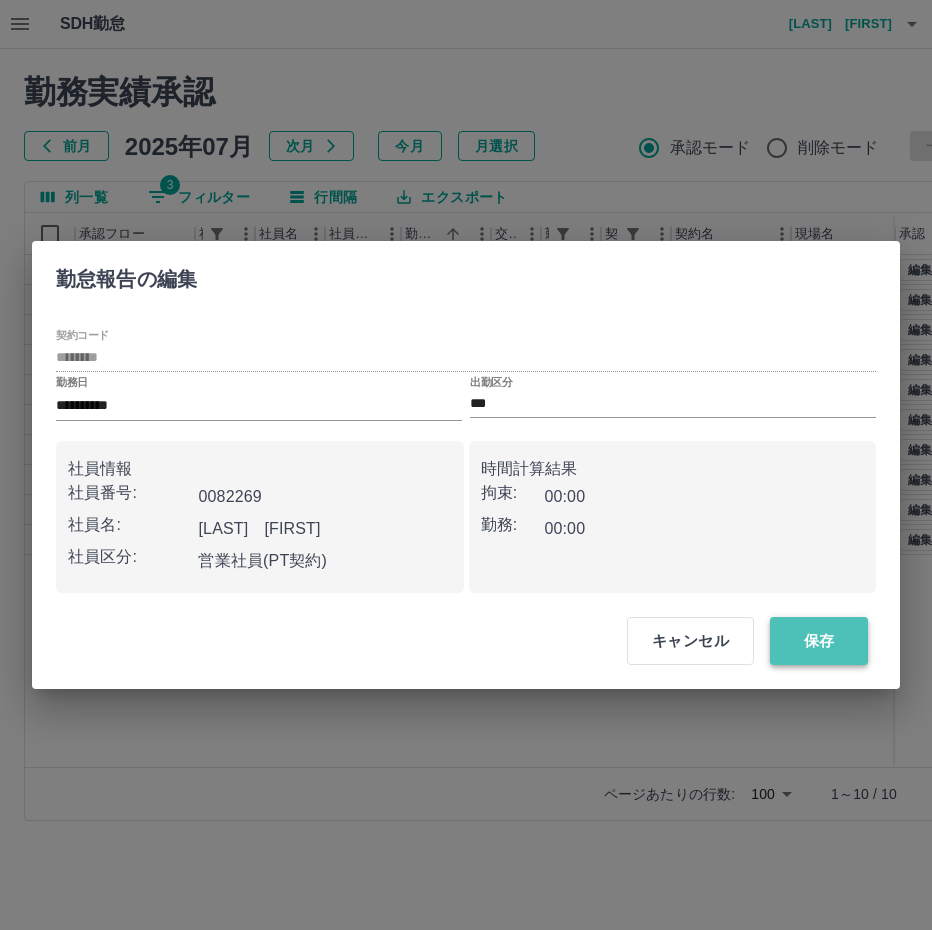 click on "保存" at bounding box center [819, 641] 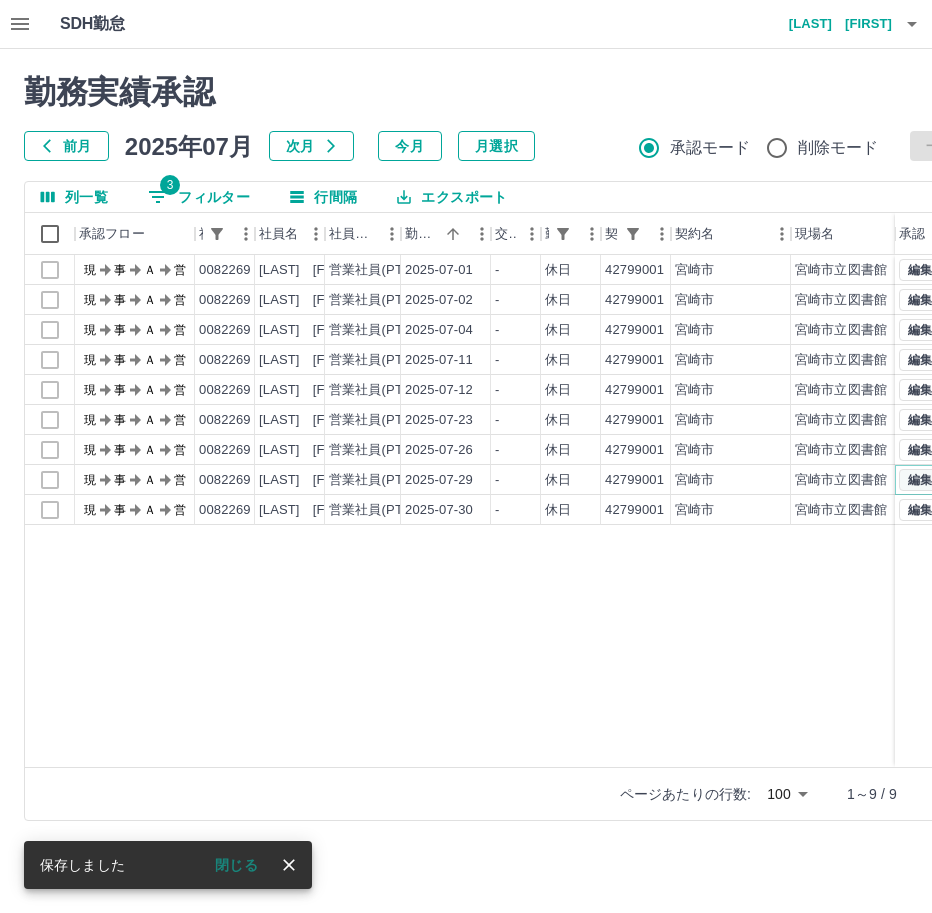 click on "編集" at bounding box center [920, 480] 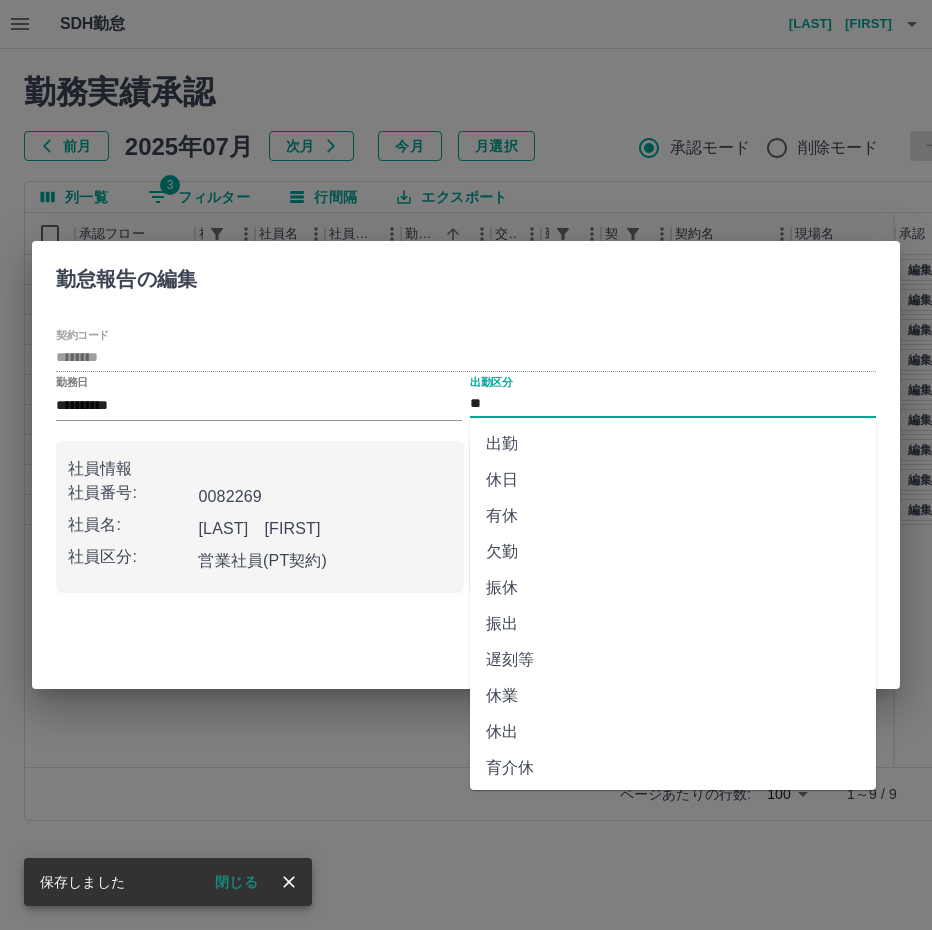 click on "**" at bounding box center (673, 404) 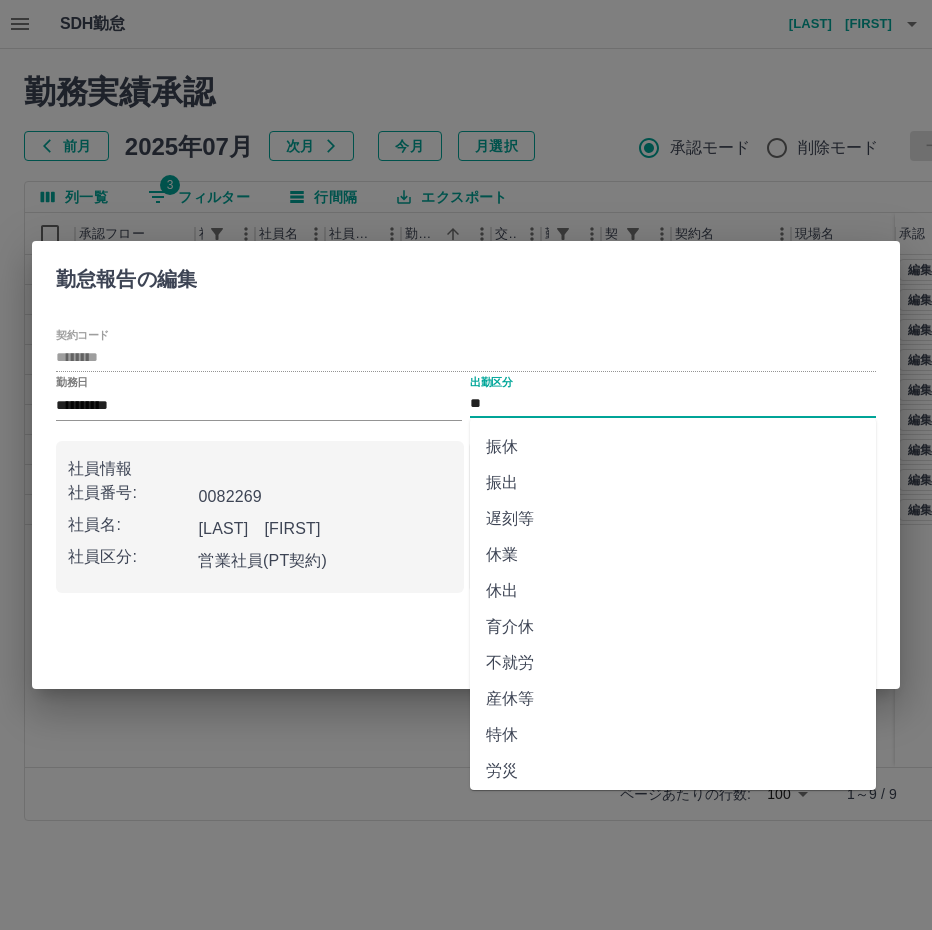 scroll, scrollTop: 292, scrollLeft: 0, axis: vertical 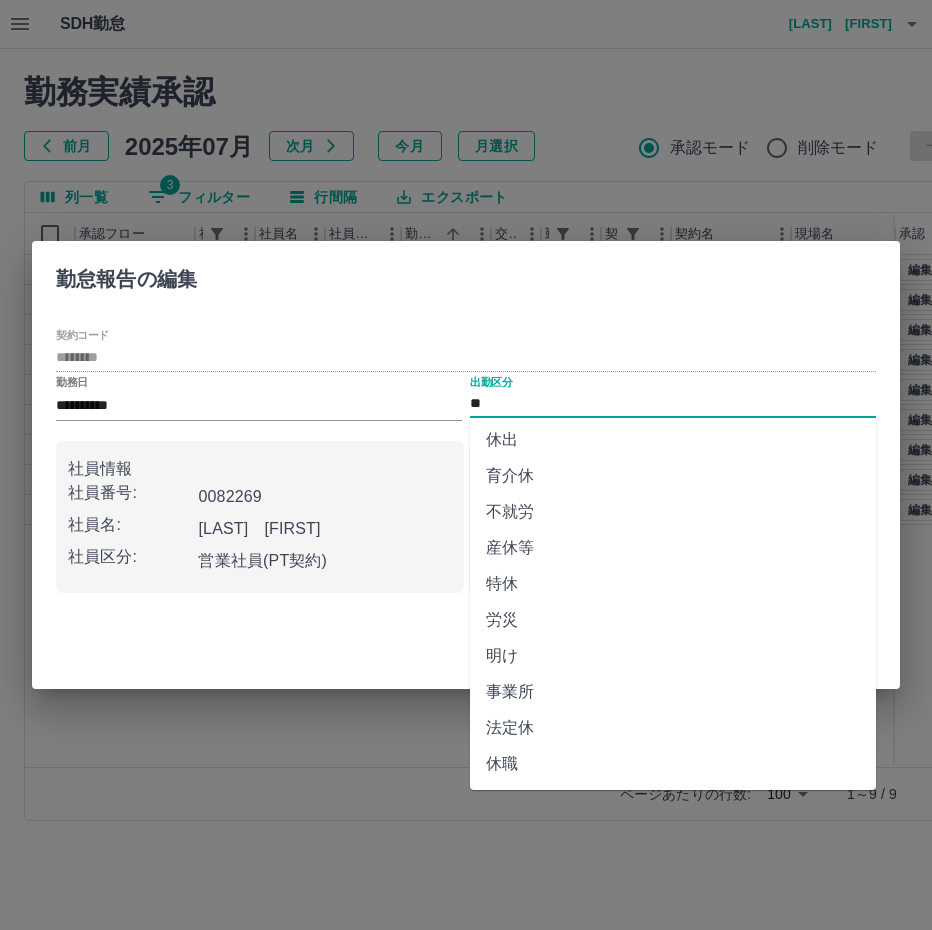 click on "法定休" at bounding box center (673, 728) 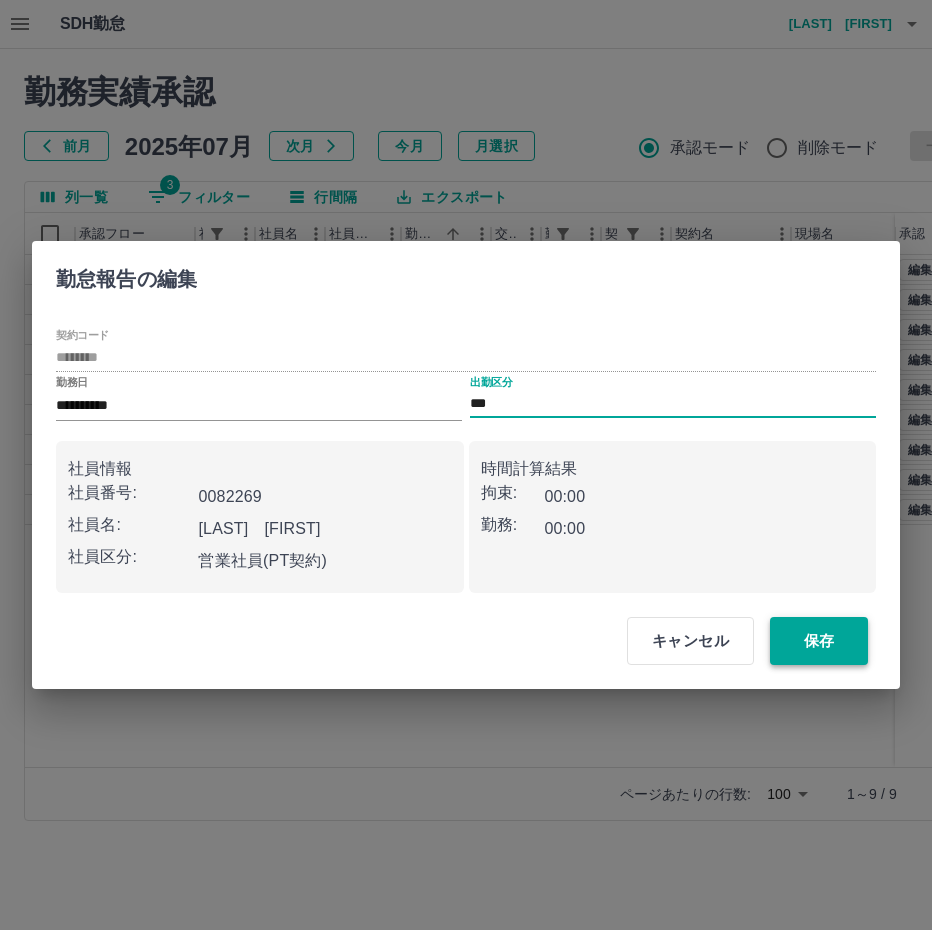 click on "保存" at bounding box center (819, 641) 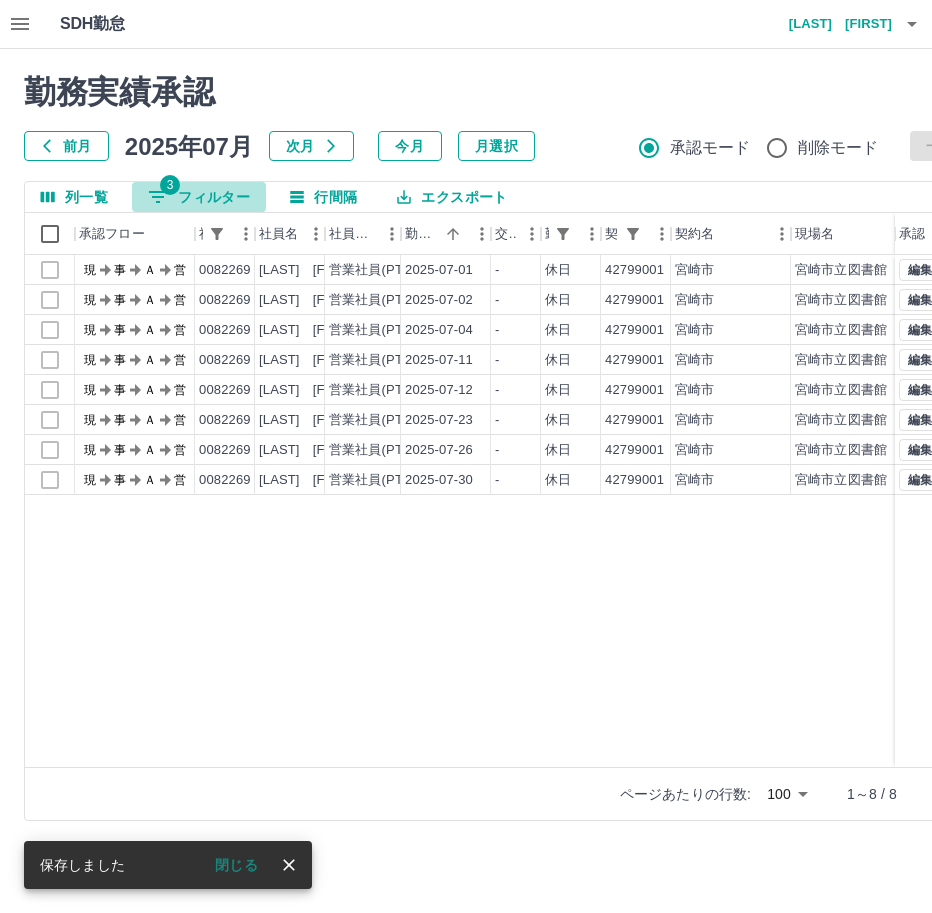 click on "3 フィルター" at bounding box center (199, 197) 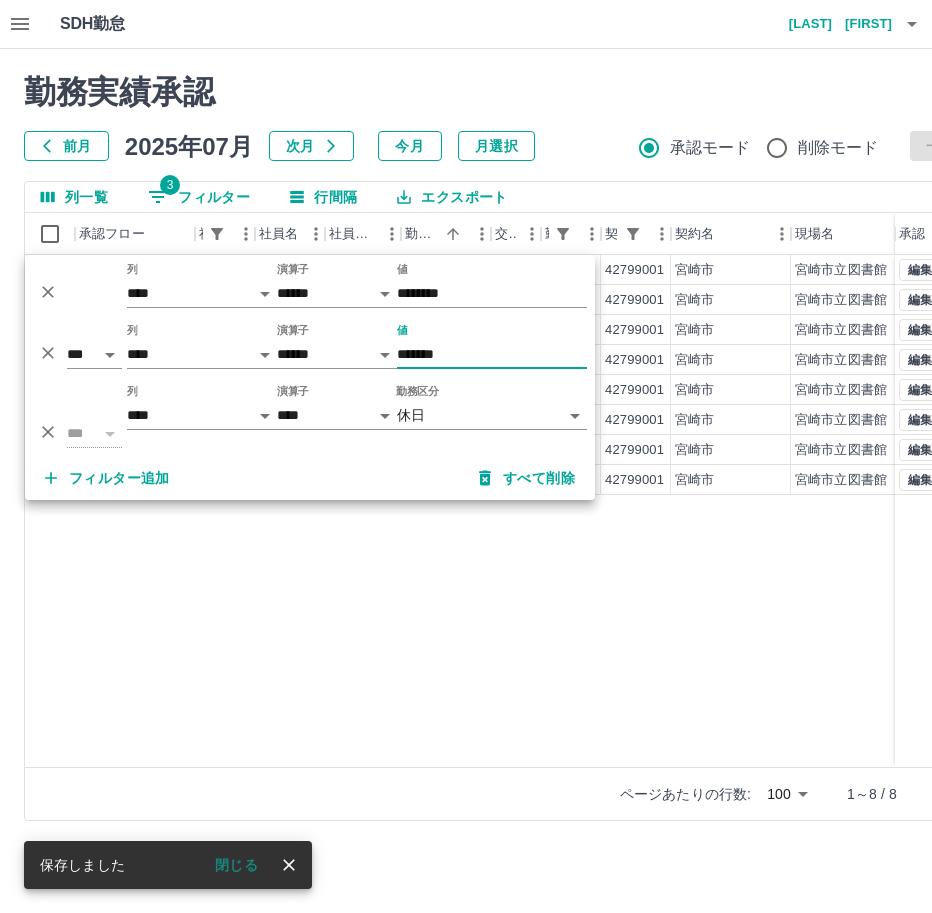 click on "*******" at bounding box center (492, 354) 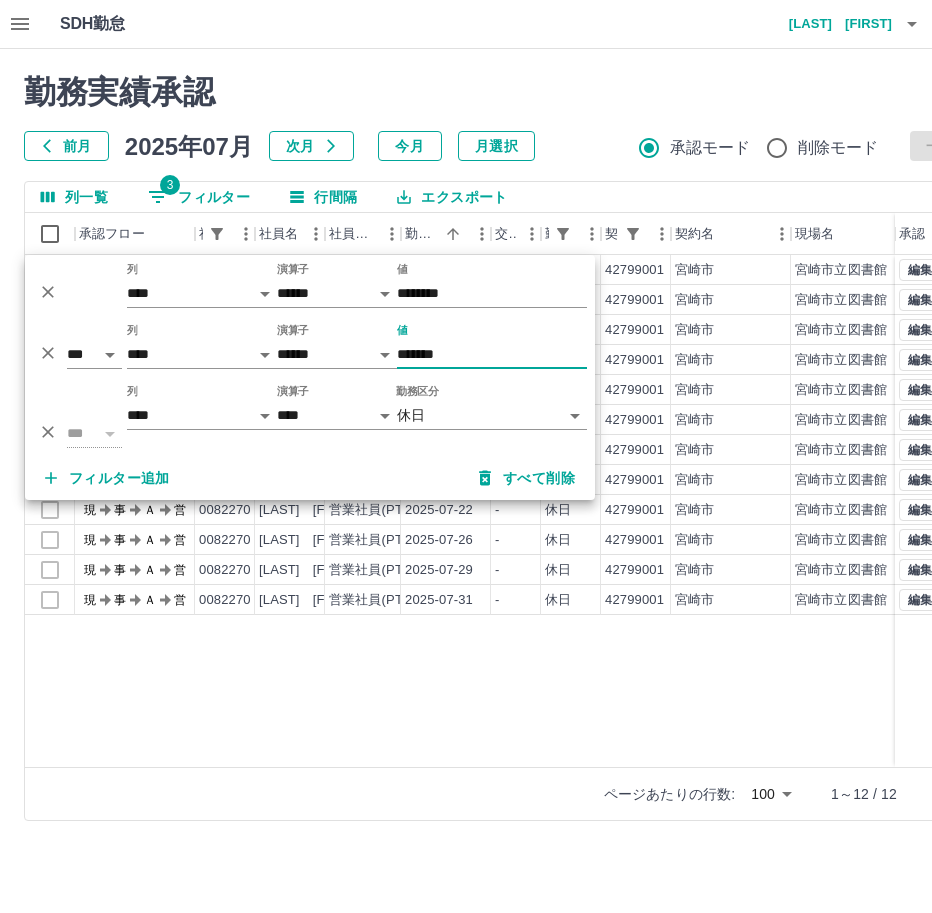 type on "*******" 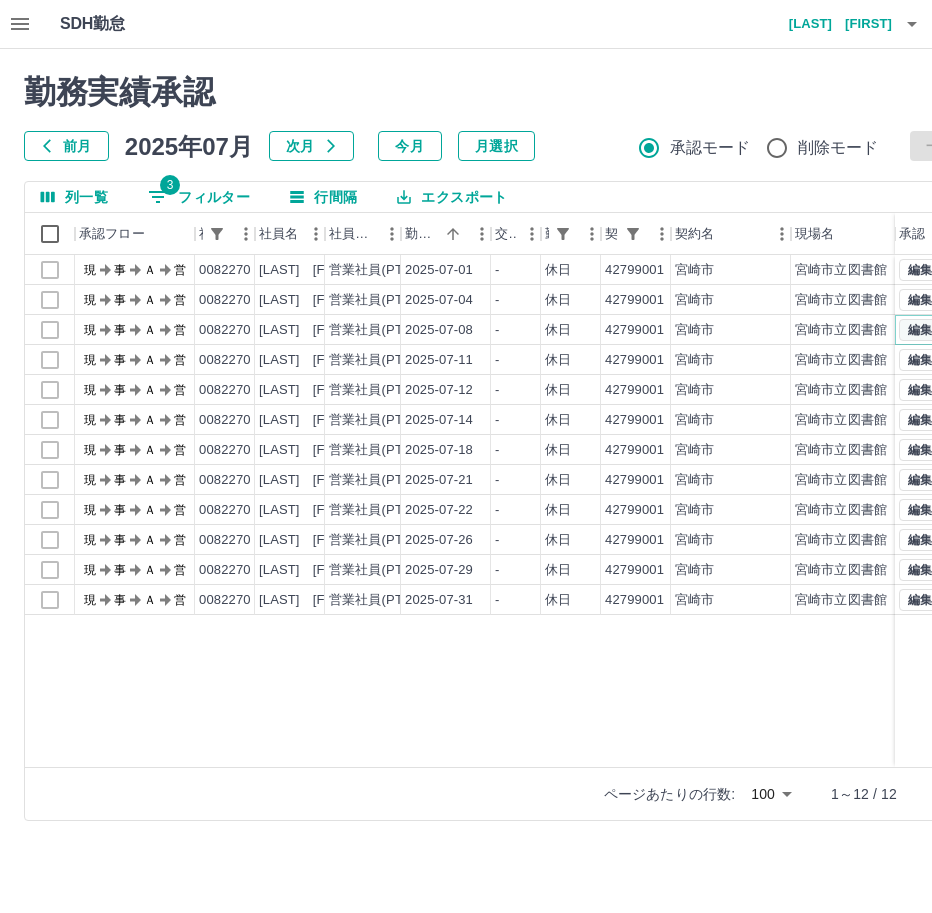 click on "編集" at bounding box center (920, 330) 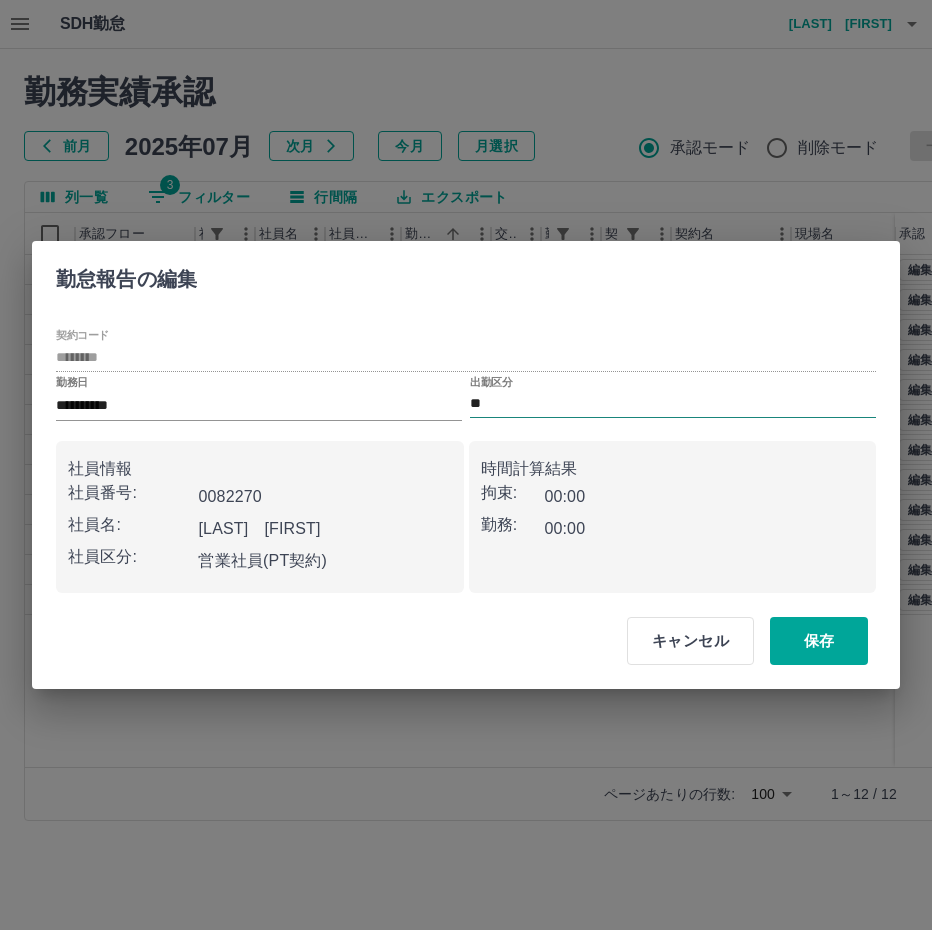 click on "**" at bounding box center (673, 404) 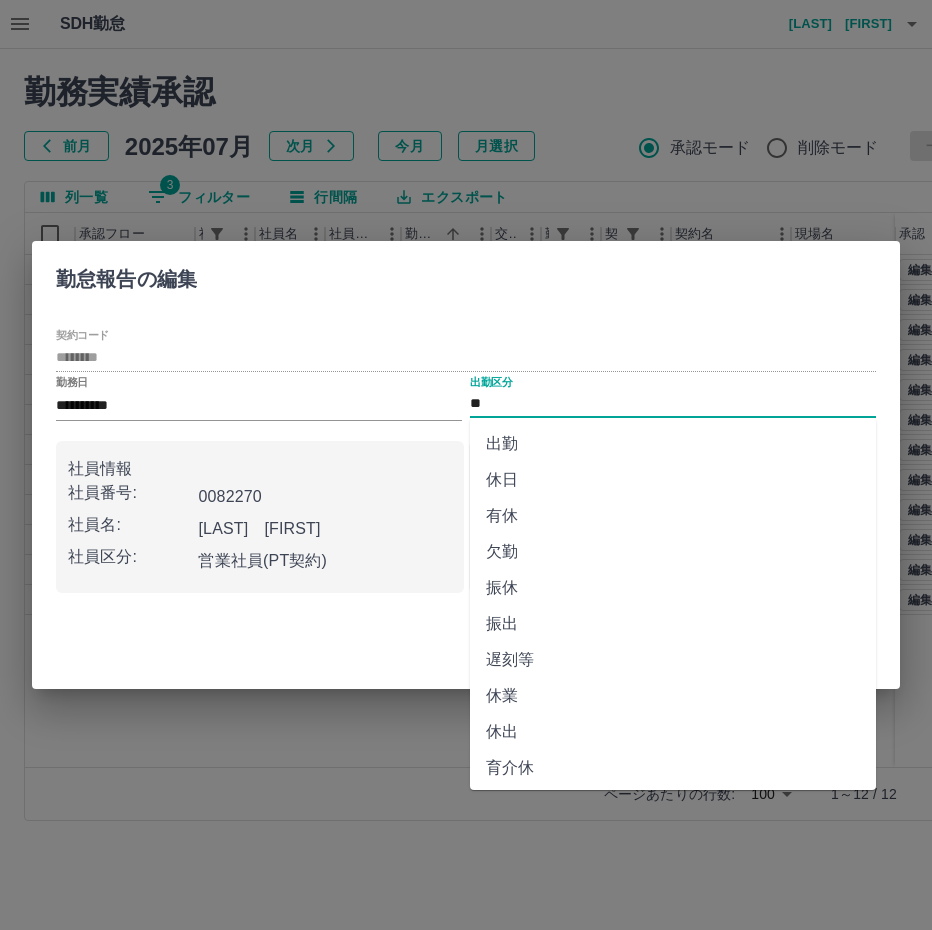 scroll, scrollTop: 292, scrollLeft: 0, axis: vertical 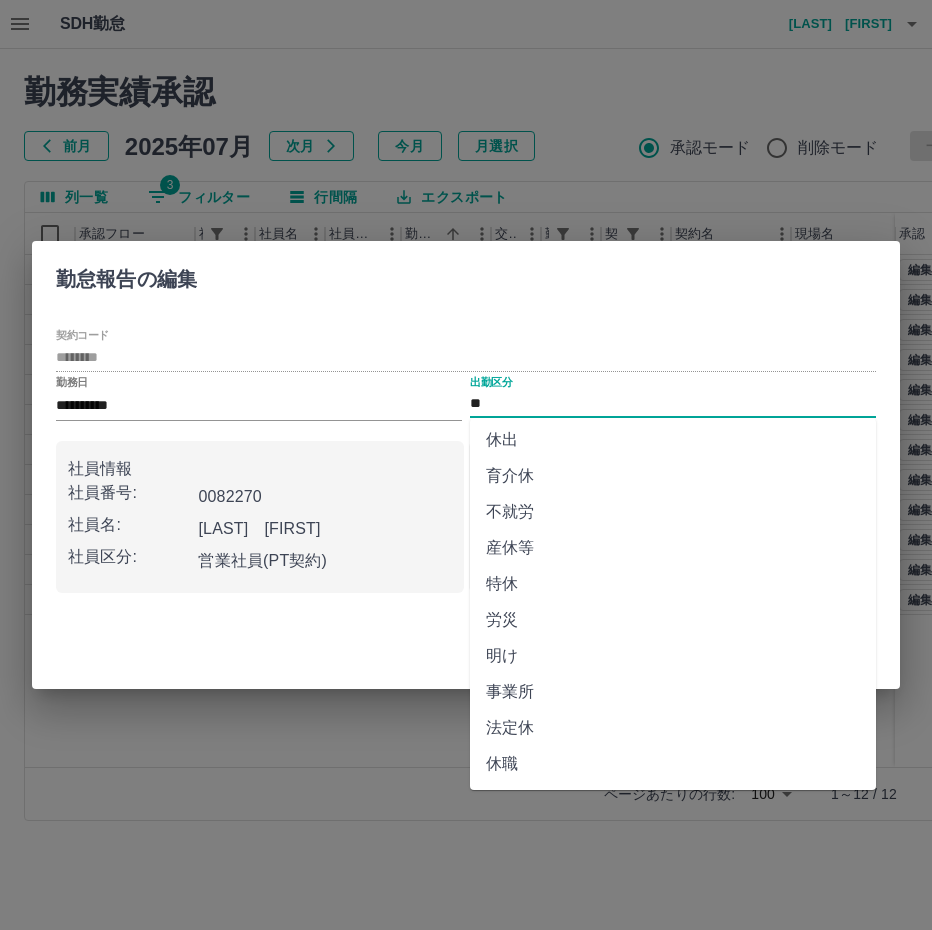 click on "法定休" at bounding box center (673, 728) 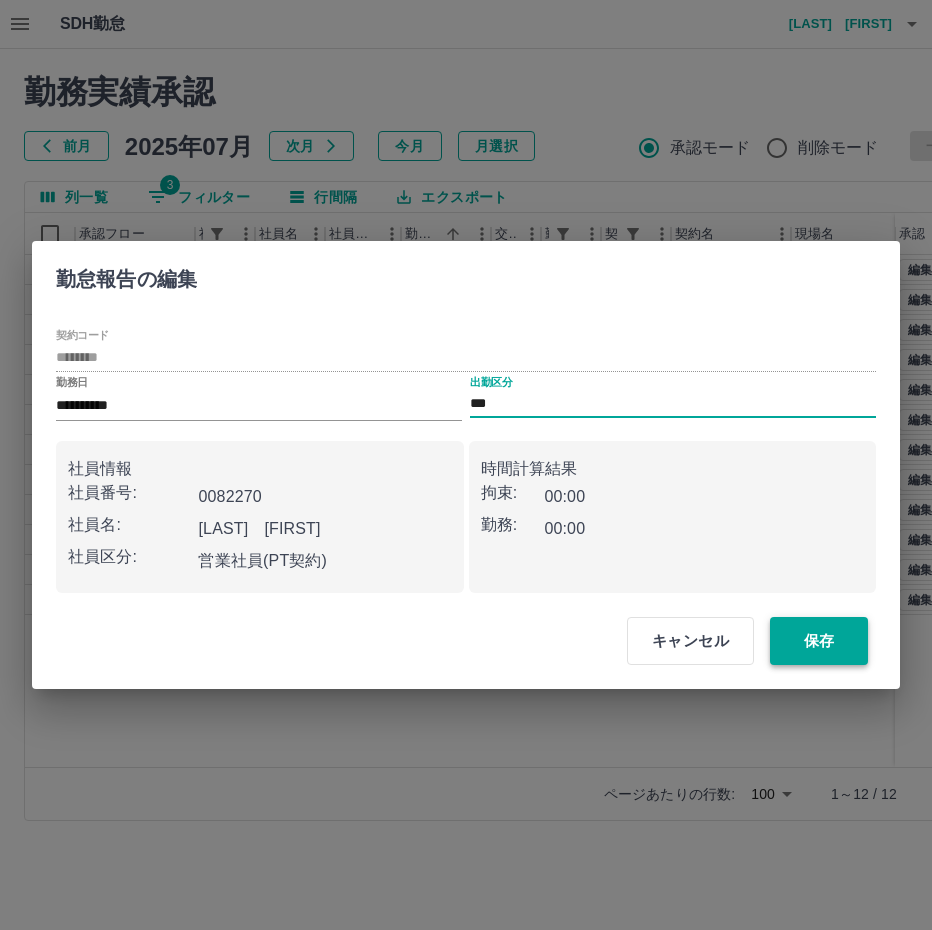 click on "保存" at bounding box center (819, 641) 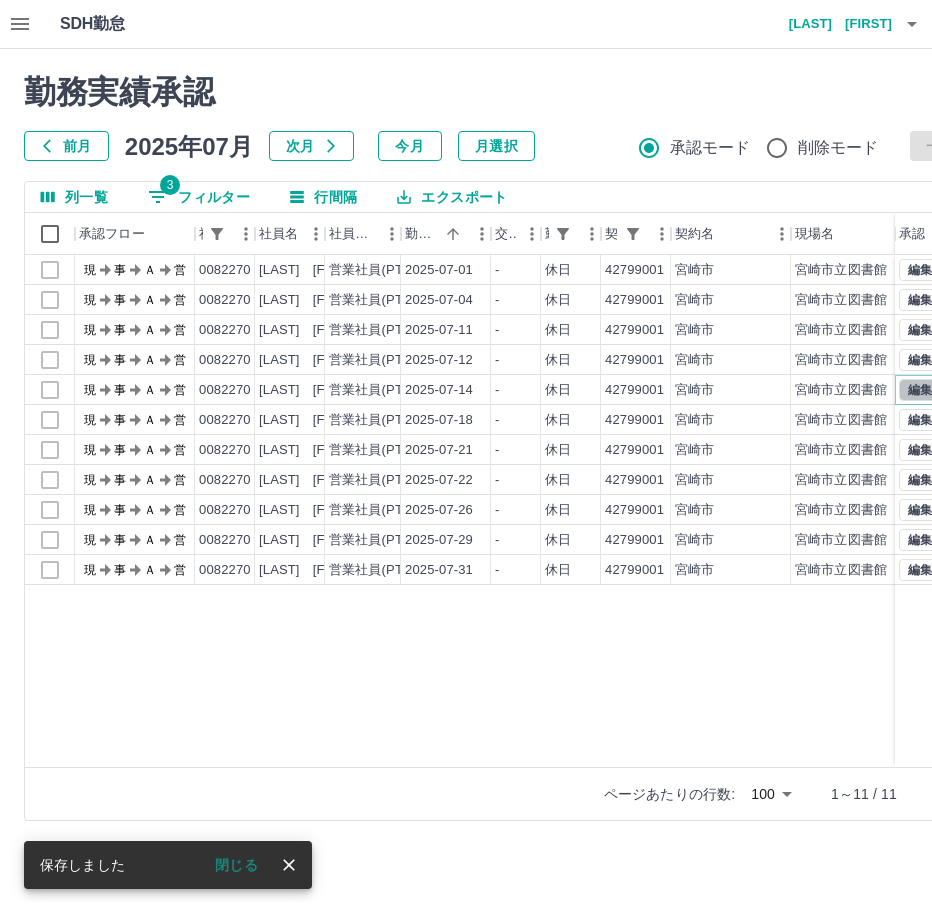 click on "編集" at bounding box center [920, 390] 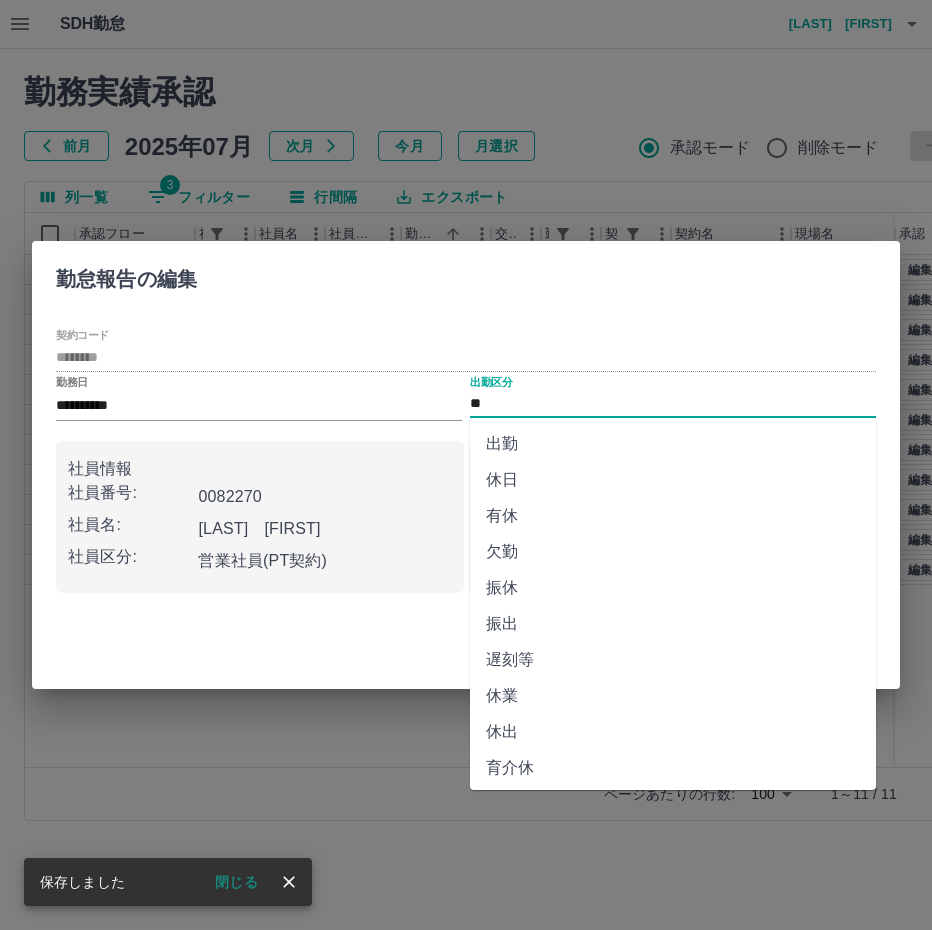 drag, startPoint x: 476, startPoint y: 391, endPoint x: 530, endPoint y: 576, distance: 192.72 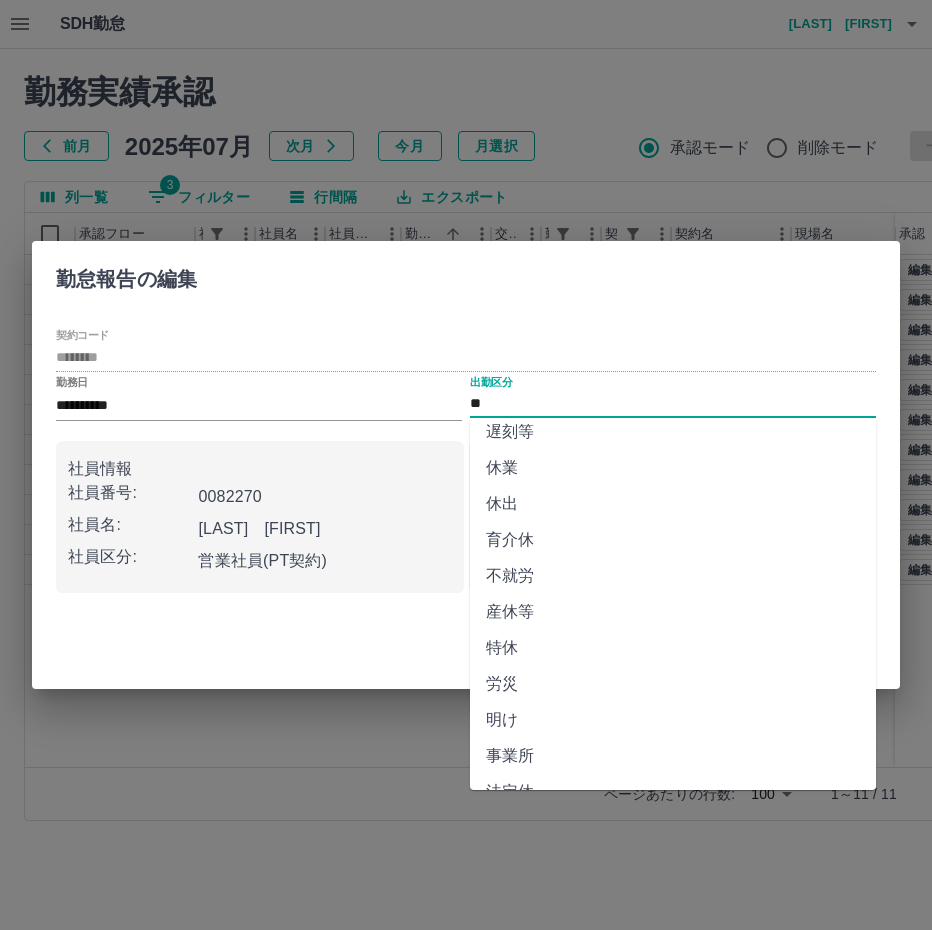 scroll, scrollTop: 292, scrollLeft: 0, axis: vertical 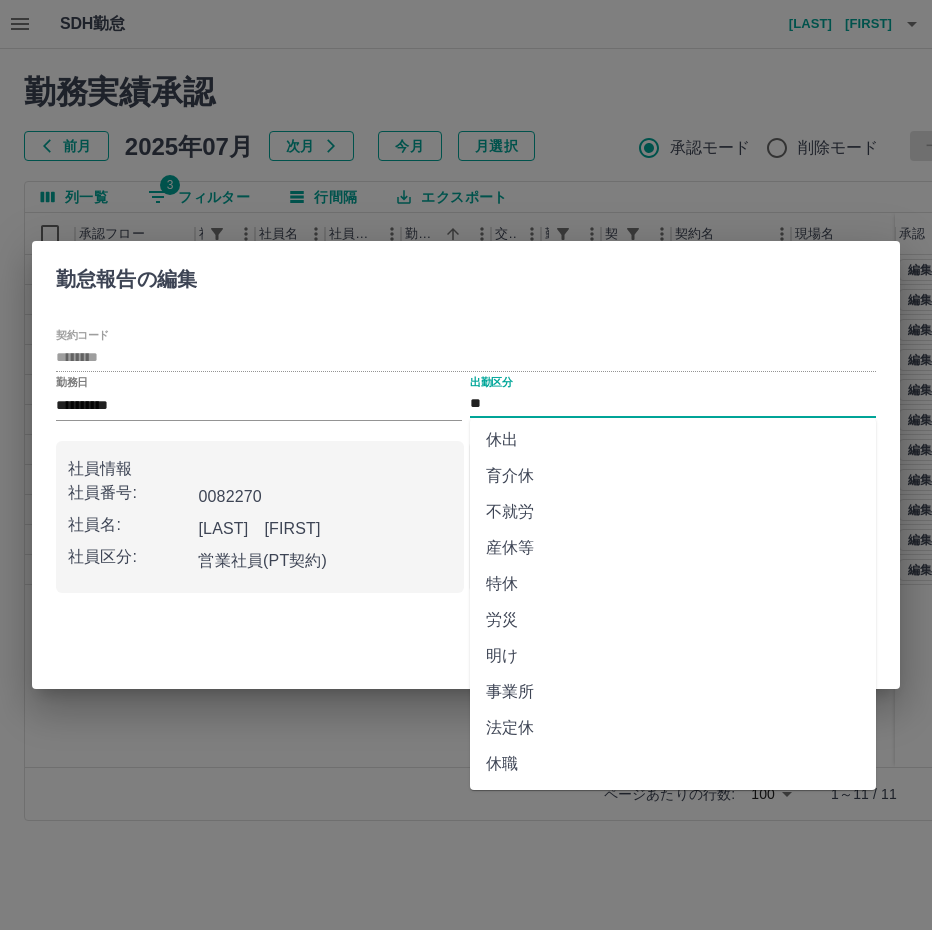 click on "法定休" at bounding box center [673, 728] 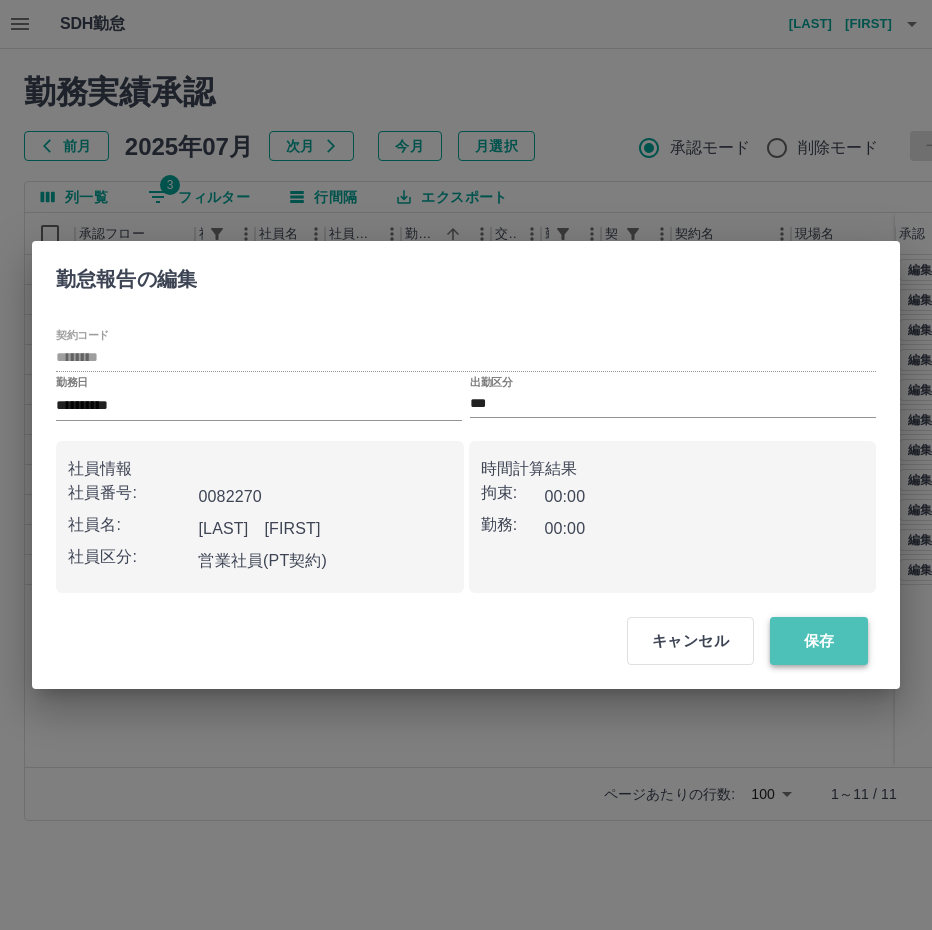 click on "保存" at bounding box center [819, 641] 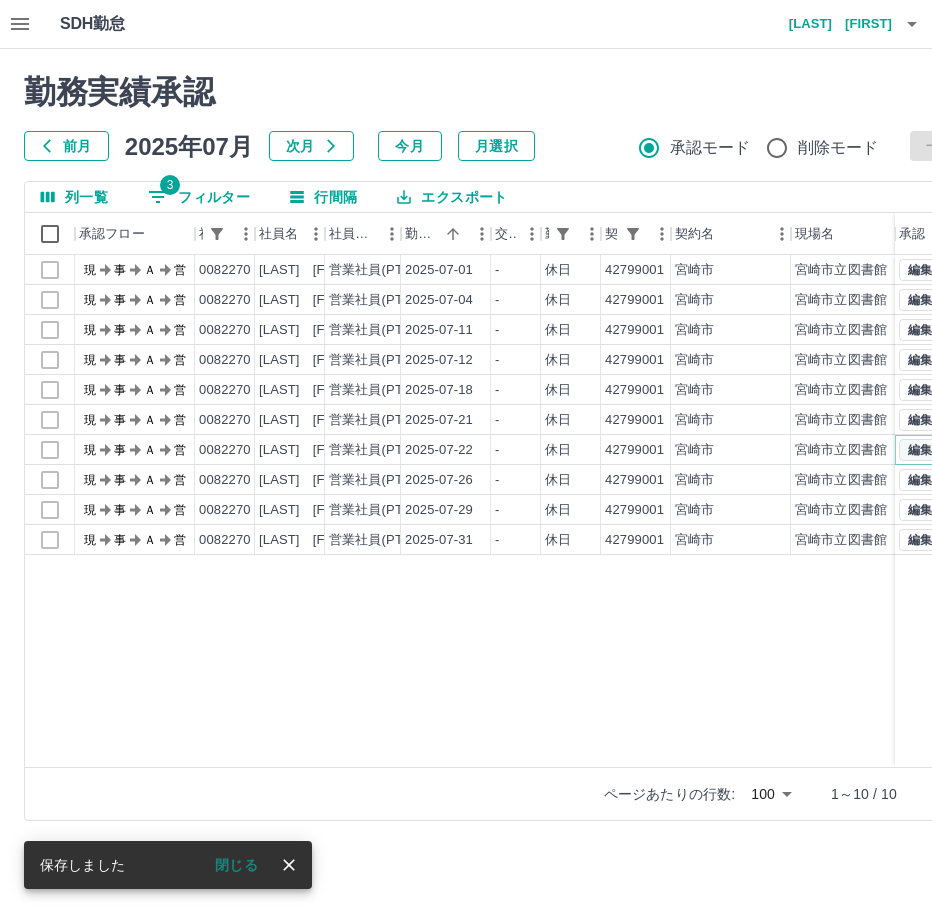click on "編集" at bounding box center (920, 450) 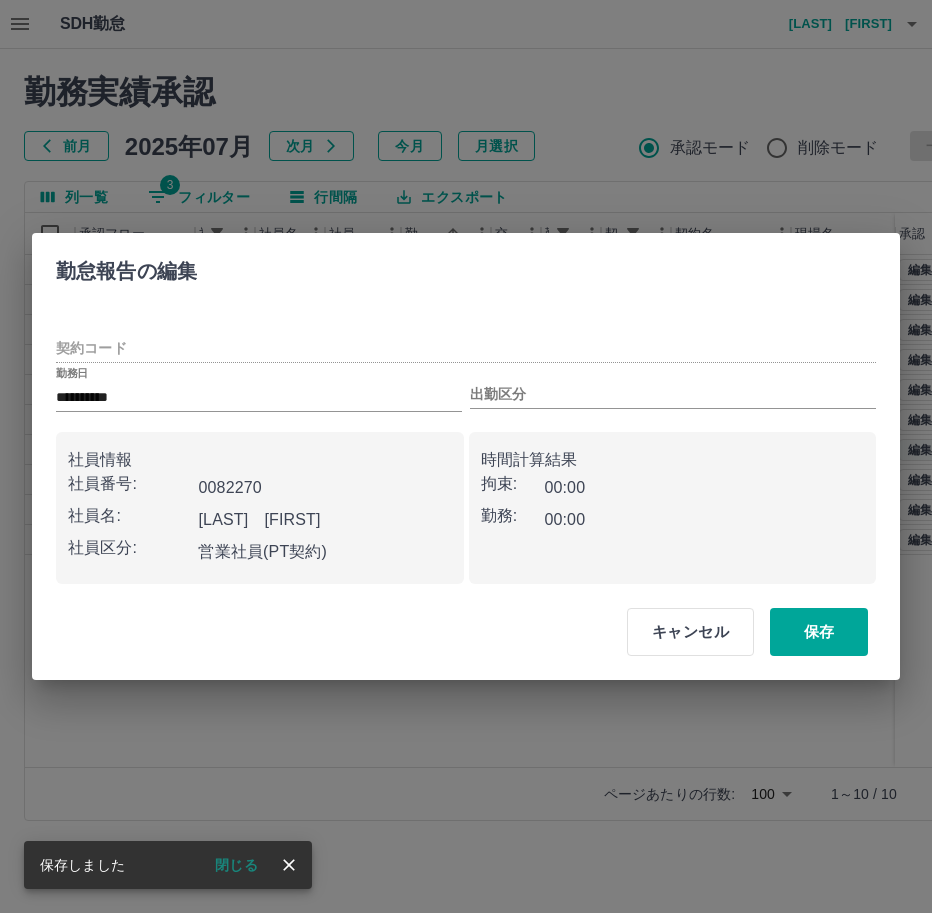 type on "********" 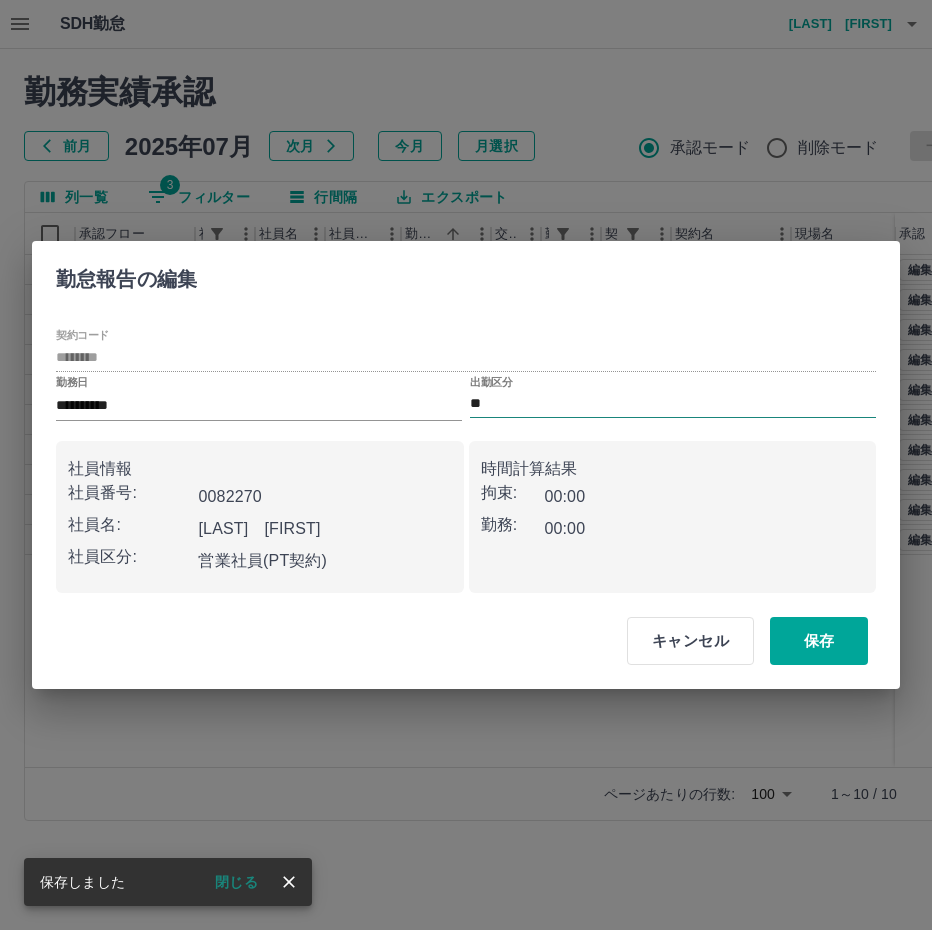 click on "**" at bounding box center [673, 404] 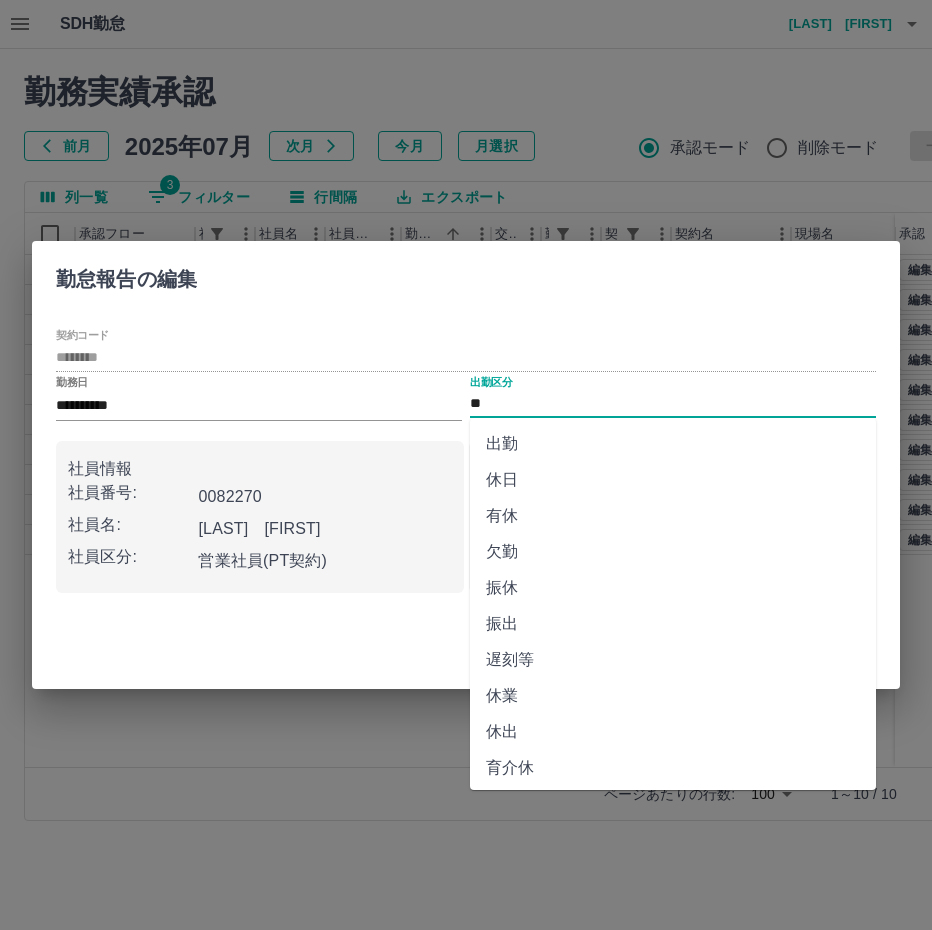 scroll, scrollTop: 292, scrollLeft: 0, axis: vertical 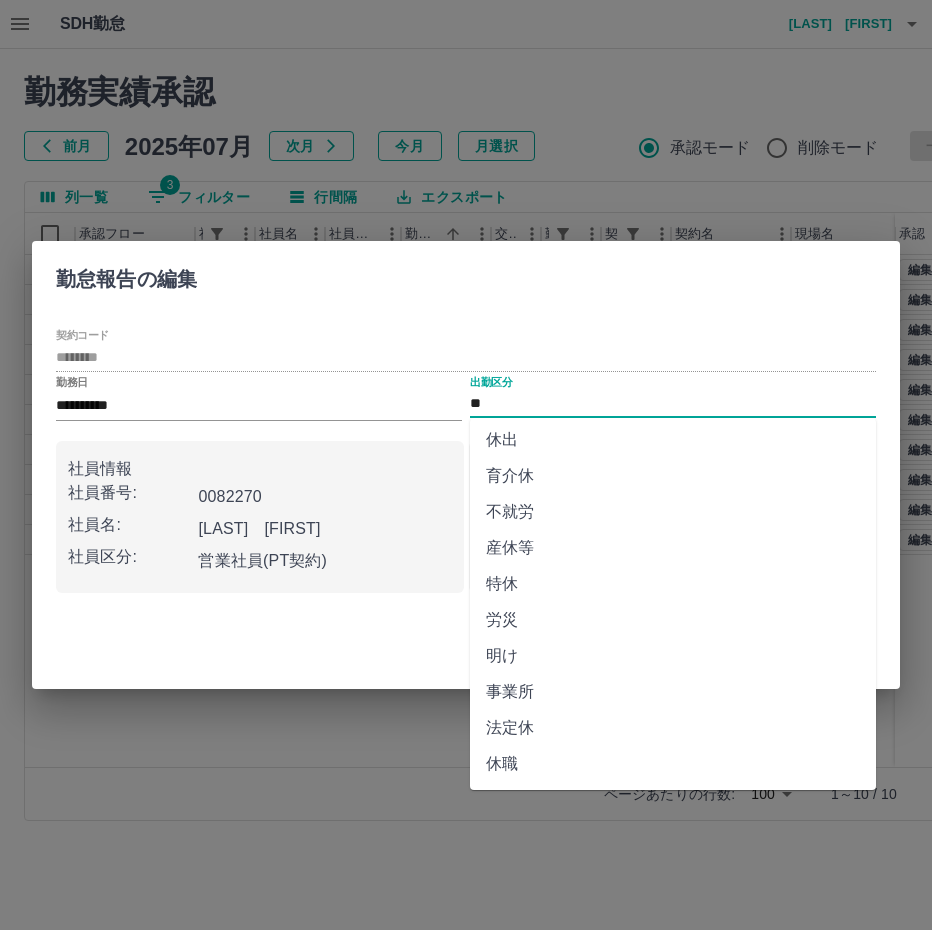 click on "法定休" at bounding box center [673, 728] 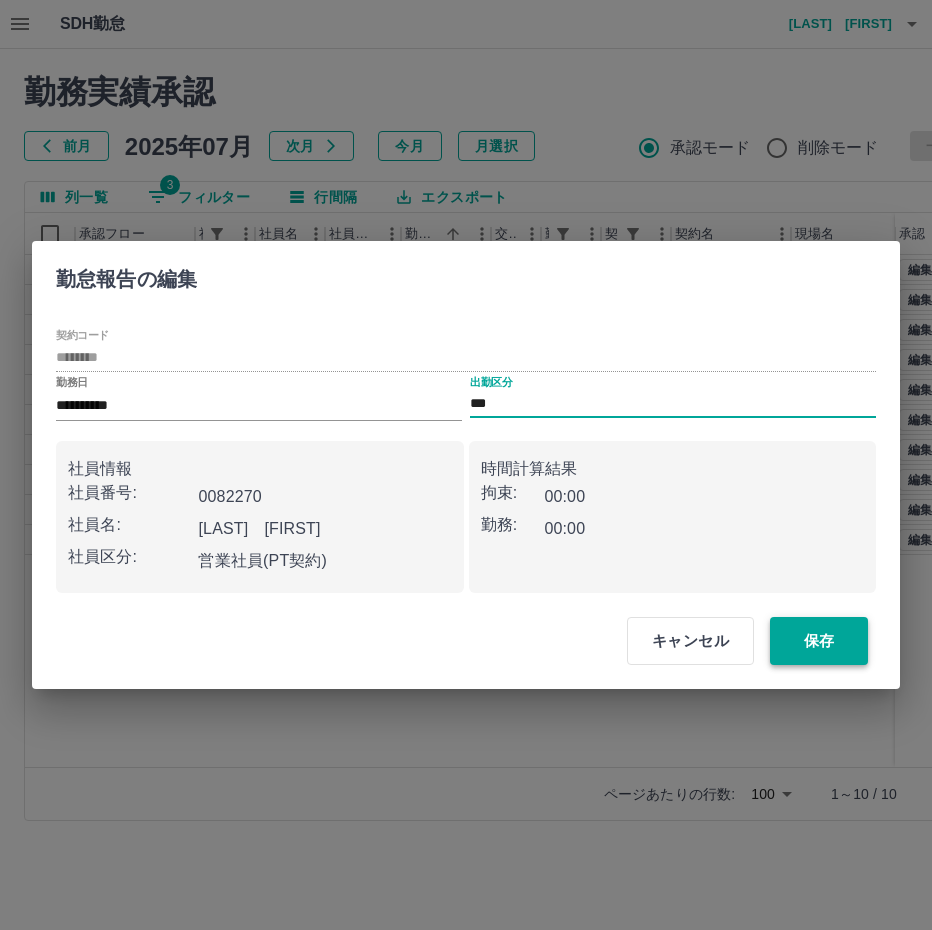 click on "保存" at bounding box center [819, 641] 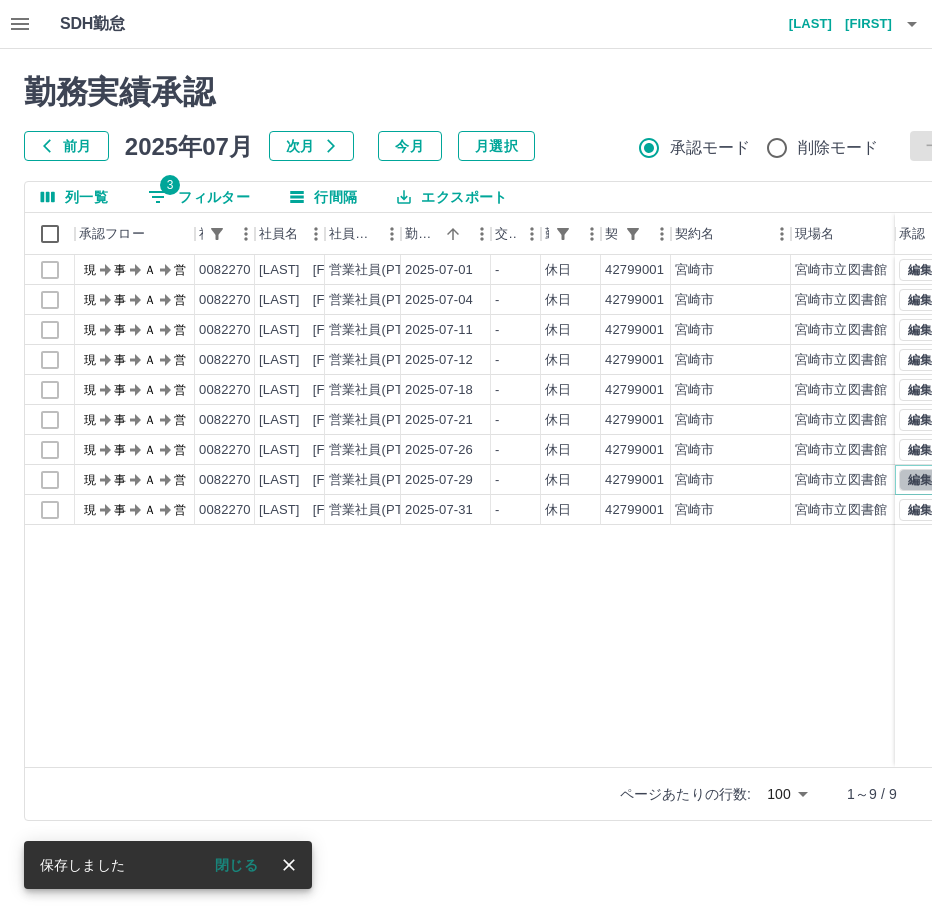 click on "編集" at bounding box center [920, 480] 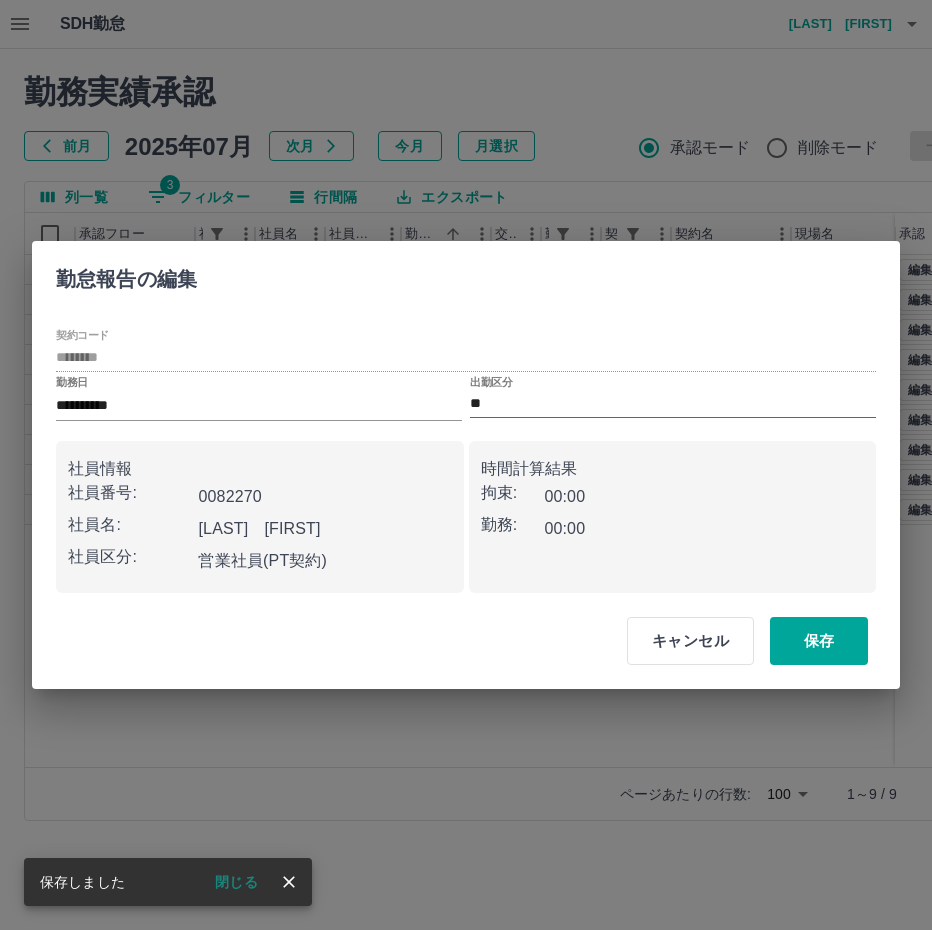 click on "**" at bounding box center (673, 404) 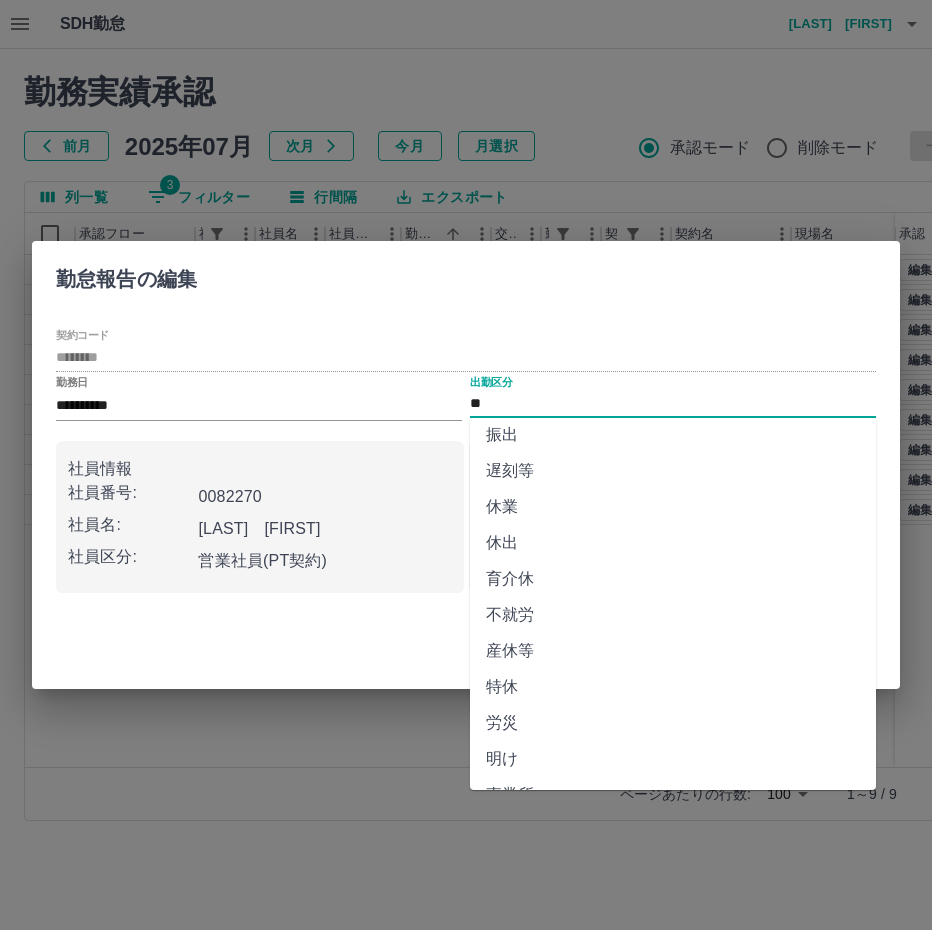 scroll, scrollTop: 292, scrollLeft: 0, axis: vertical 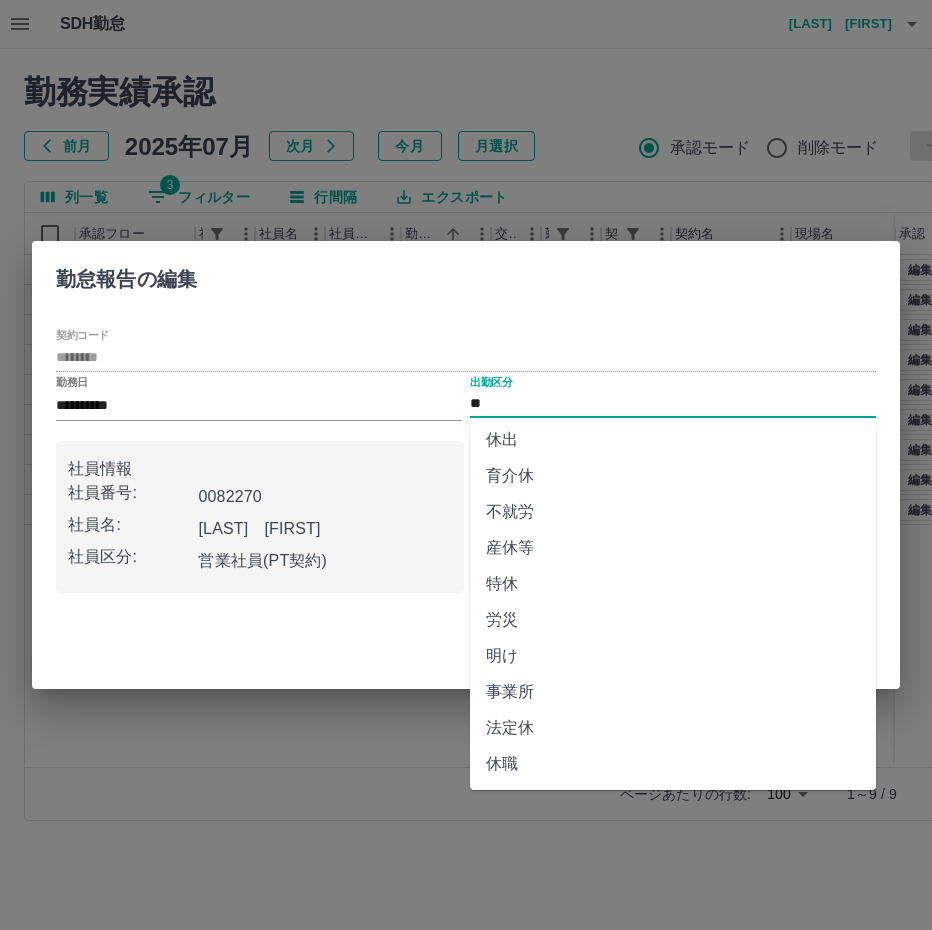 click on "法定休" at bounding box center (673, 728) 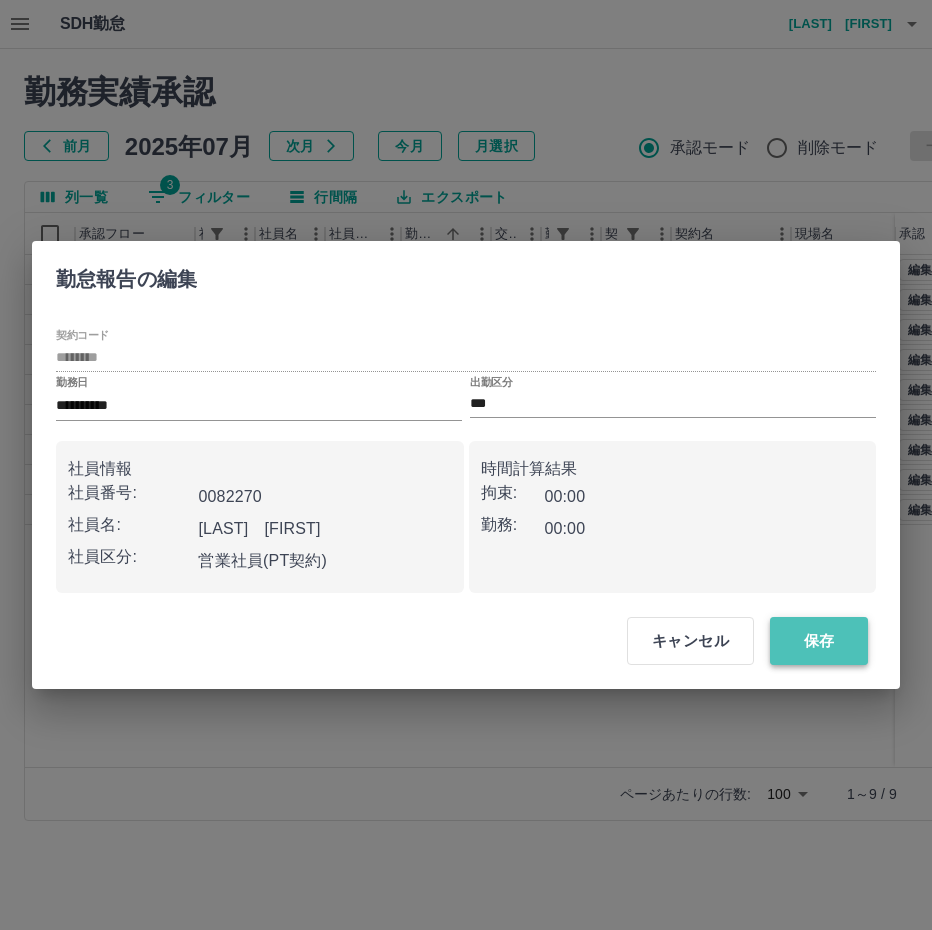 click on "保存" at bounding box center (819, 641) 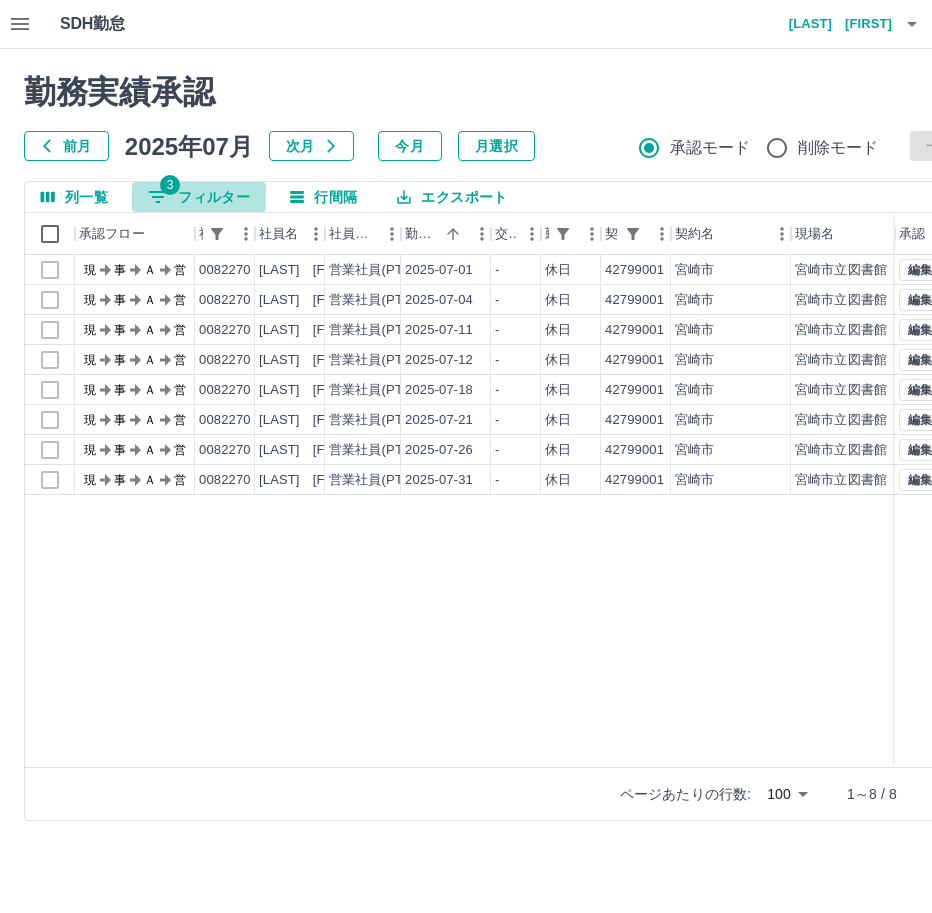 click on "3 フィルター" at bounding box center [199, 197] 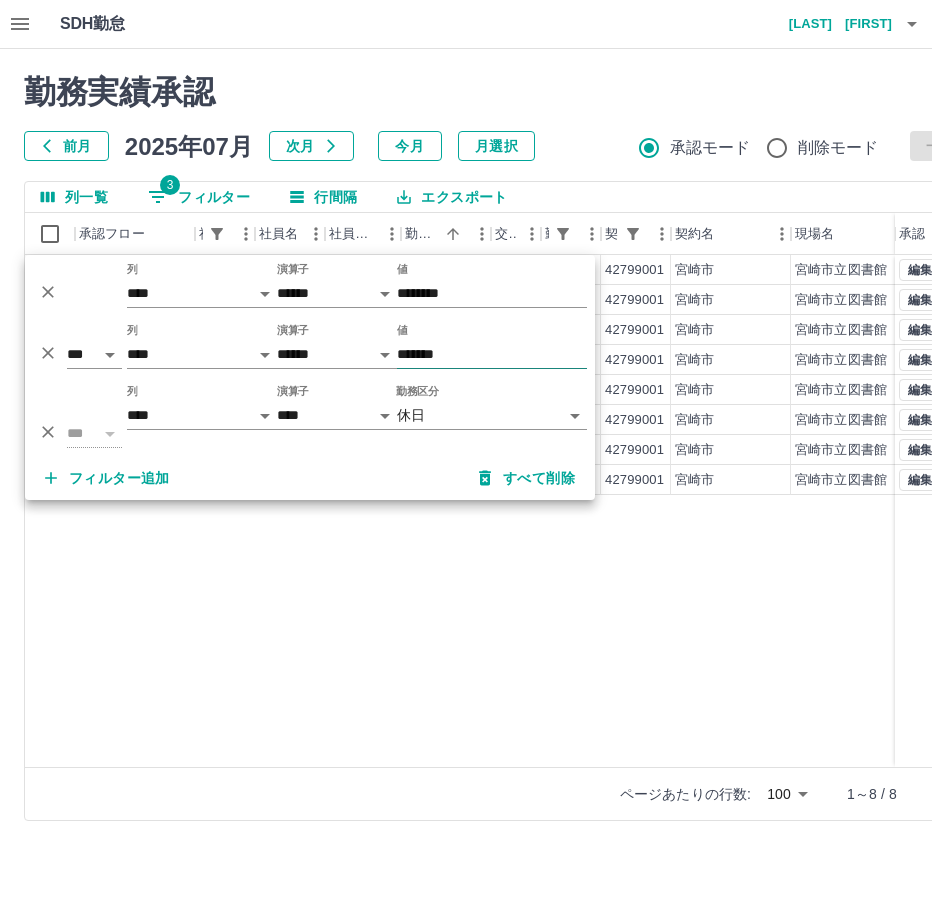 click on "*******" at bounding box center [492, 354] 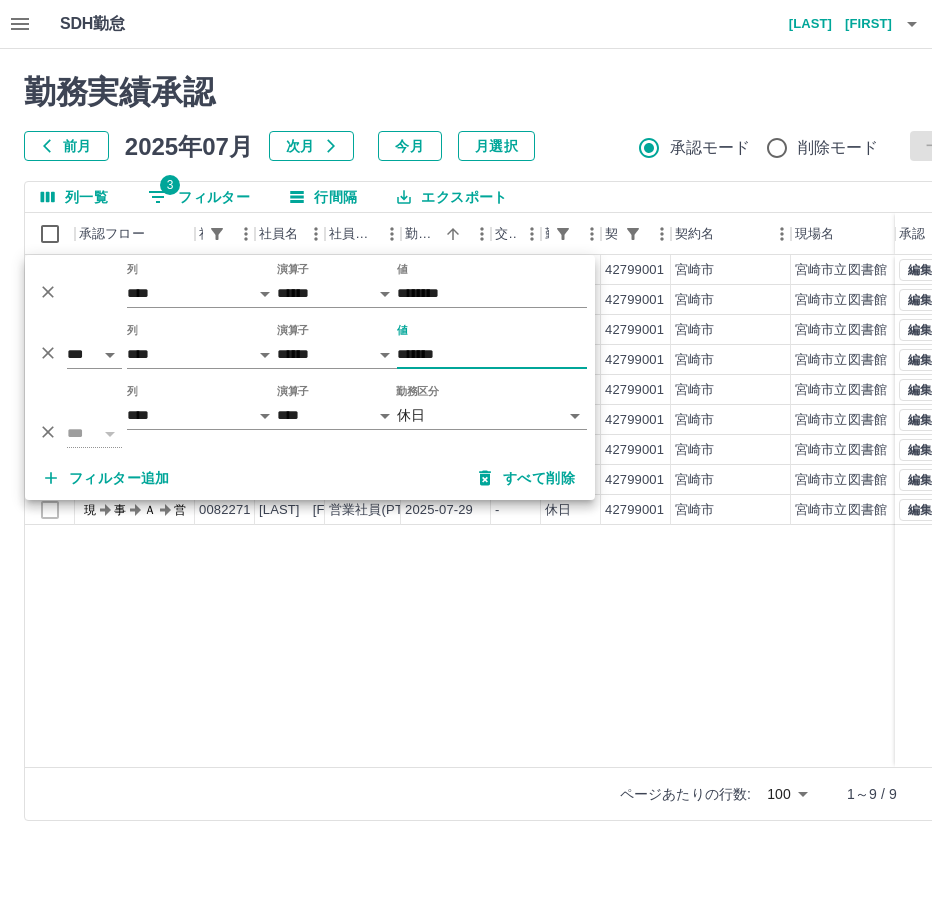 type on "*******" 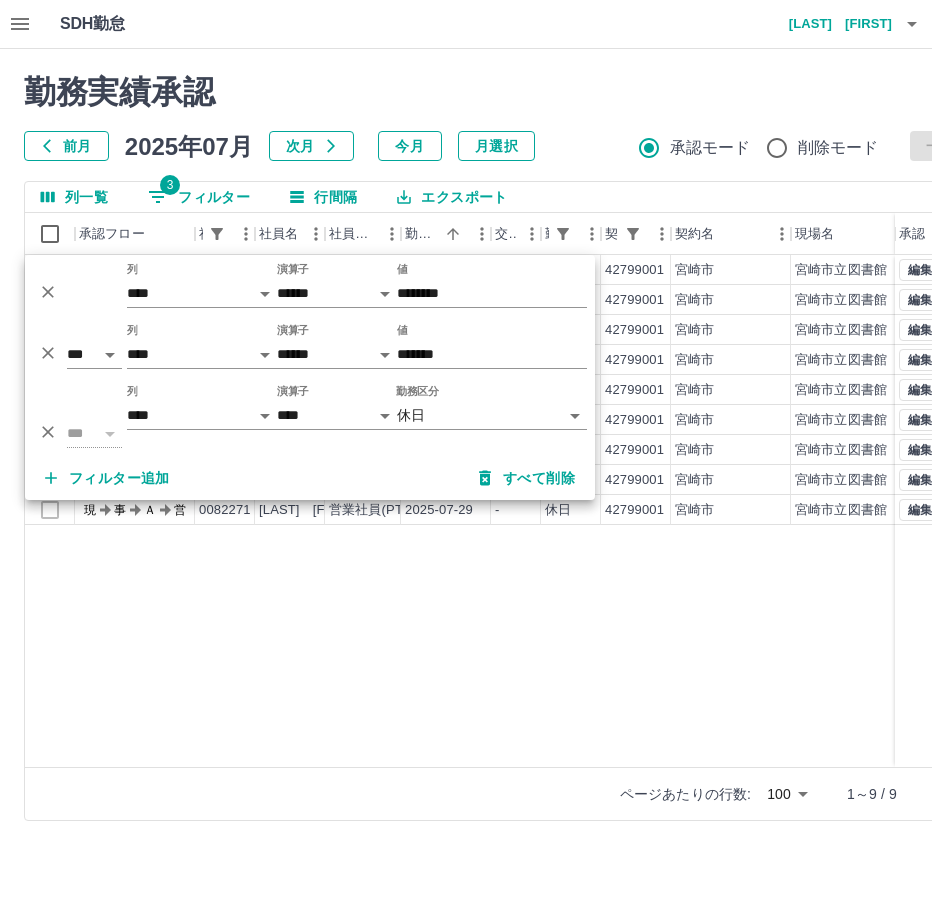 click on "現 事 Ａ 営 [NUMBER] [LAST]　[FIRST] 営業社員(PT契約) [DATE]  -  休日 [NUMBER] [CITY] [CITY]図書館 - - - - - 現 事 Ａ 営 [NUMBER] [LAST]　[FIRST] 営業社員(PT契約) [DATE]  -  休日 [NUMBER] [CITY] [CITY]図書館 - - - - - 現 事 Ａ 営 [NUMBER] [LAST]　[FIRST] 営業社員(PT契約) [DATE]  -  休日 [NUMBER] [CITY] [CITY]図書館 - - - - - 現 事 Ａ 営 [NUMBER] [LAST]　[FIRST] 営業社員(PT契約) [DATE]  -  休日 [NUMBER] [CITY] [CITY]図書館 - - - - - 現 事 Ａ 営 [NUMBER] [LAST]　[FIRST] 営業社員(PT契約) [DATE]  -  休日 [NUMBER] [CITY] [CITY]図書館 - - - - - 現 事 Ａ 営 [NUMBER] [LAST]　[FIRST] 営業社員(PT契約) [DATE]  -  休日 [NUMBER] [CITY] [CITY]図書館 - - - - - 現 事 Ａ 営 [NUMBER] [LAST]　[FIRST] 営業社員(PT契約) [DATE]  -  休日 [NUMBER] [CITY] [CITY]図書館 - - - - - 現 事 Ａ 営 [NUMBER] [LAST]　[FIRST] 営業社員(PT契約)  -  - -" at bounding box center (898, 511) 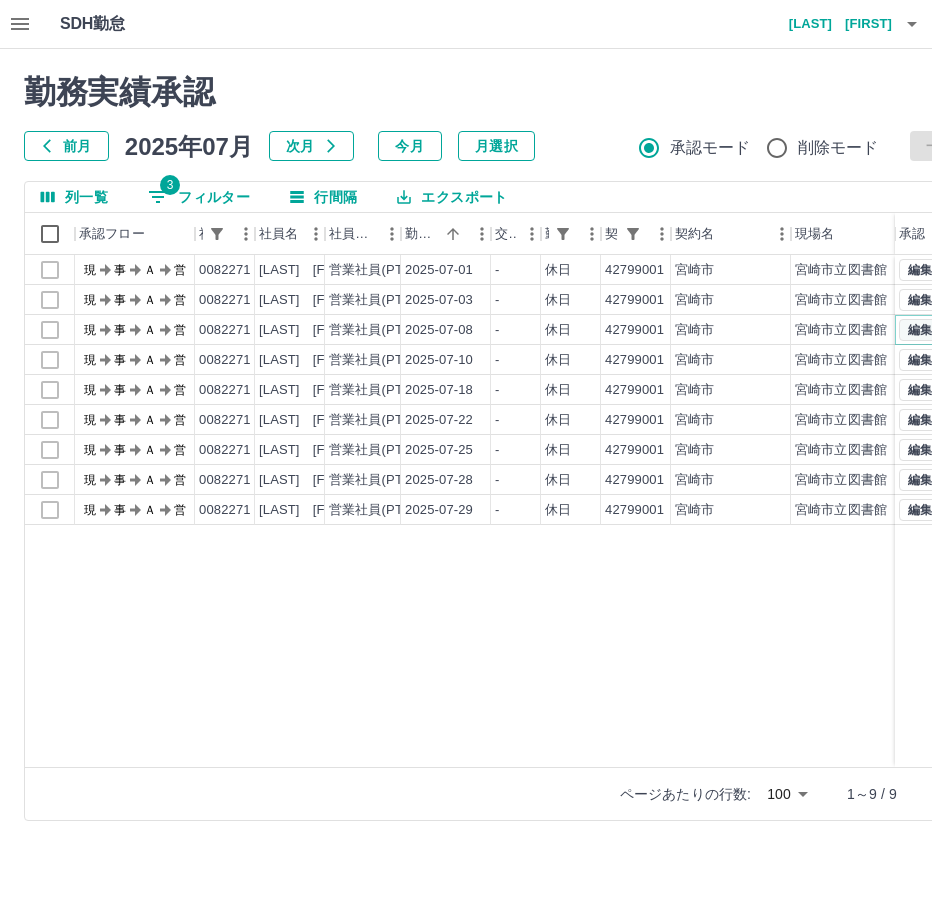 click on "編集" at bounding box center (920, 330) 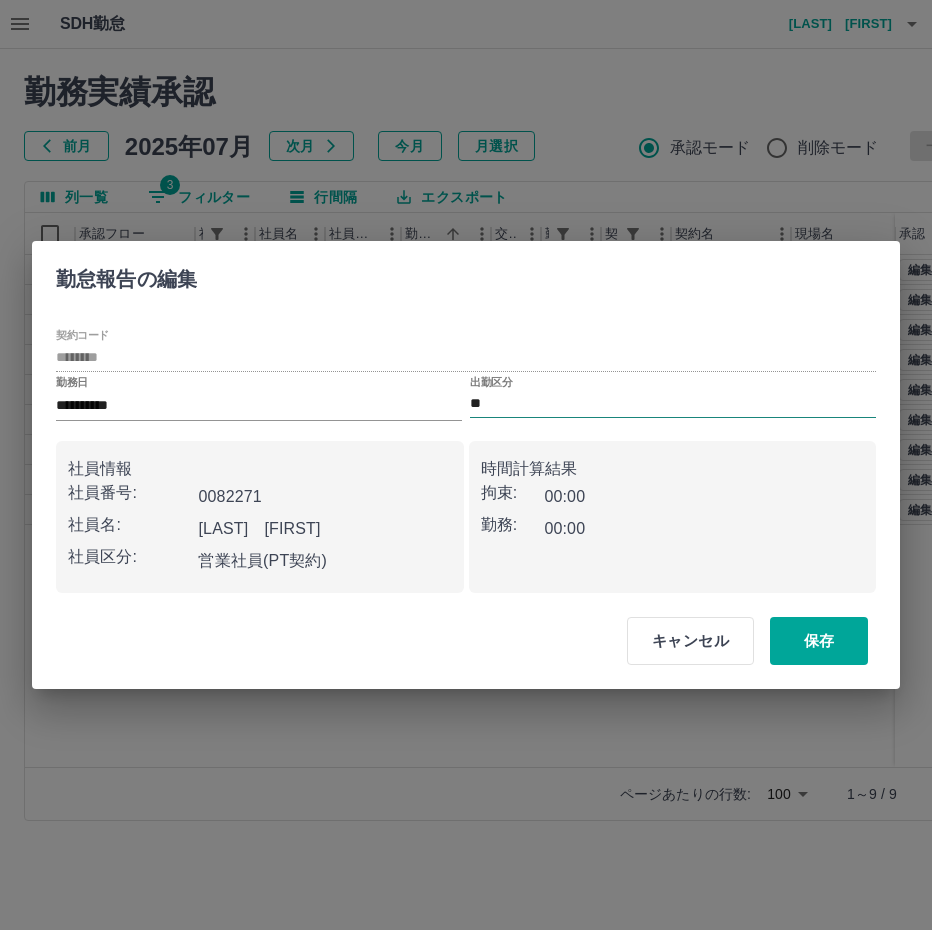 click on "**" at bounding box center (673, 404) 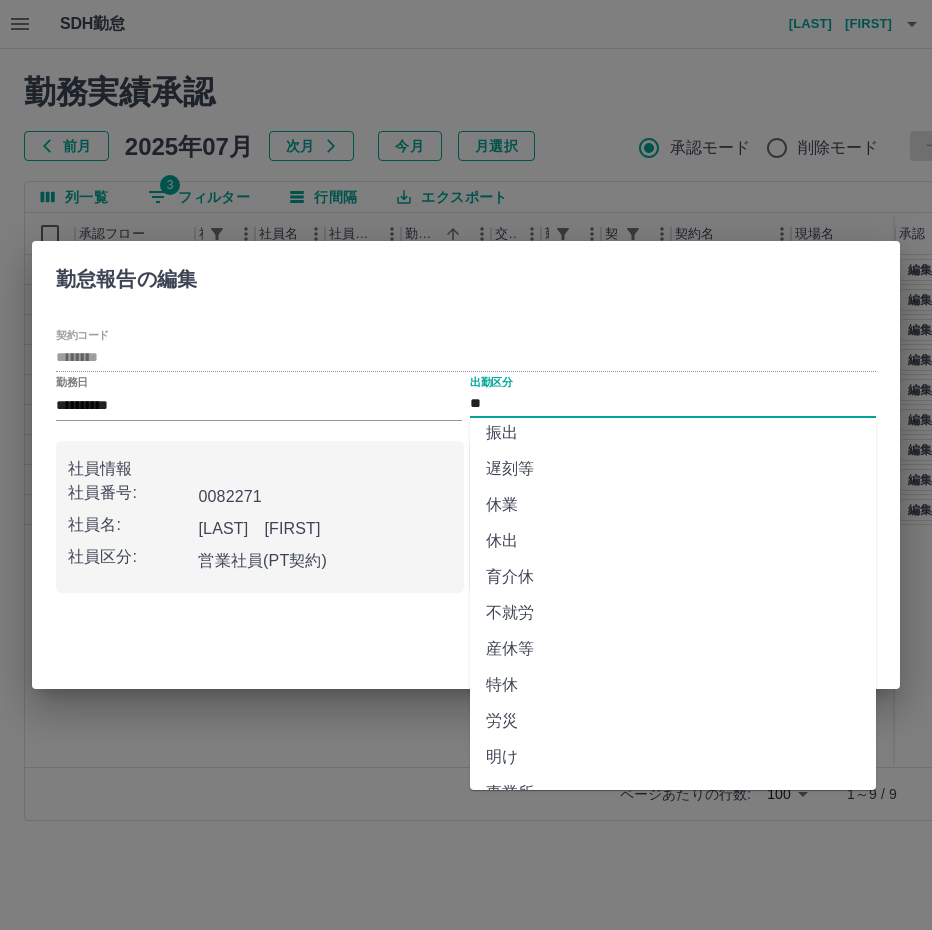 scroll, scrollTop: 292, scrollLeft: 0, axis: vertical 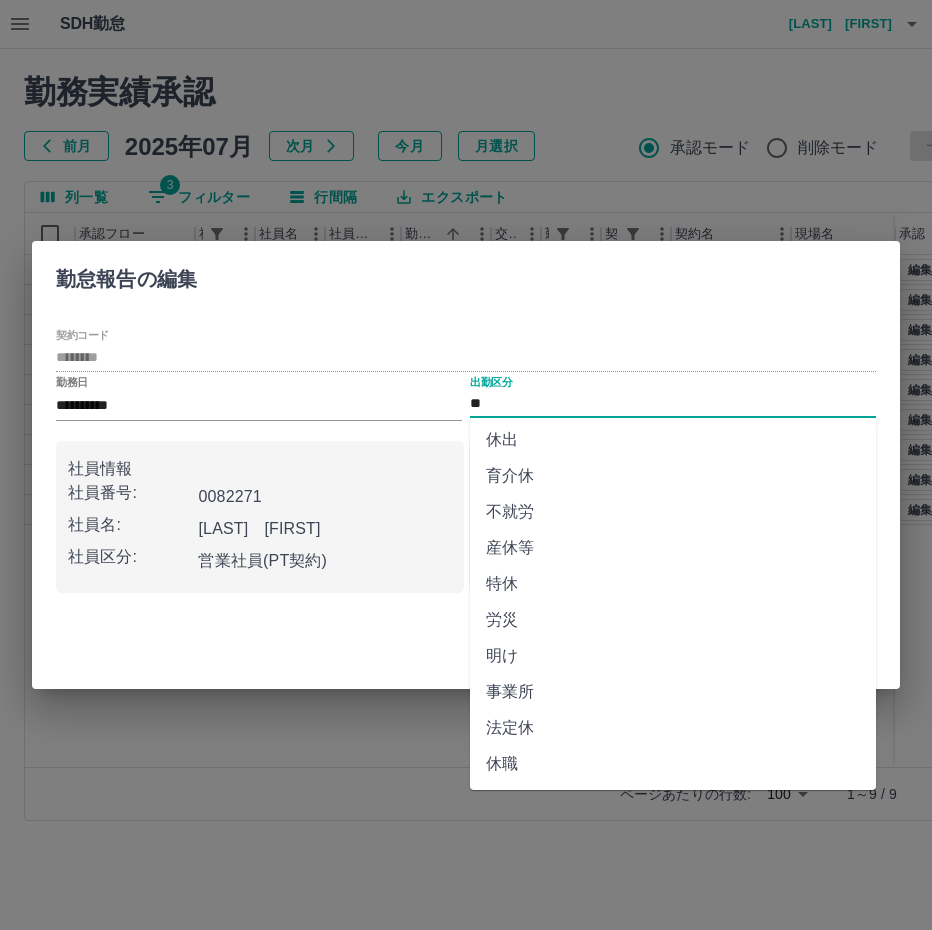 click on "法定休" at bounding box center [673, 728] 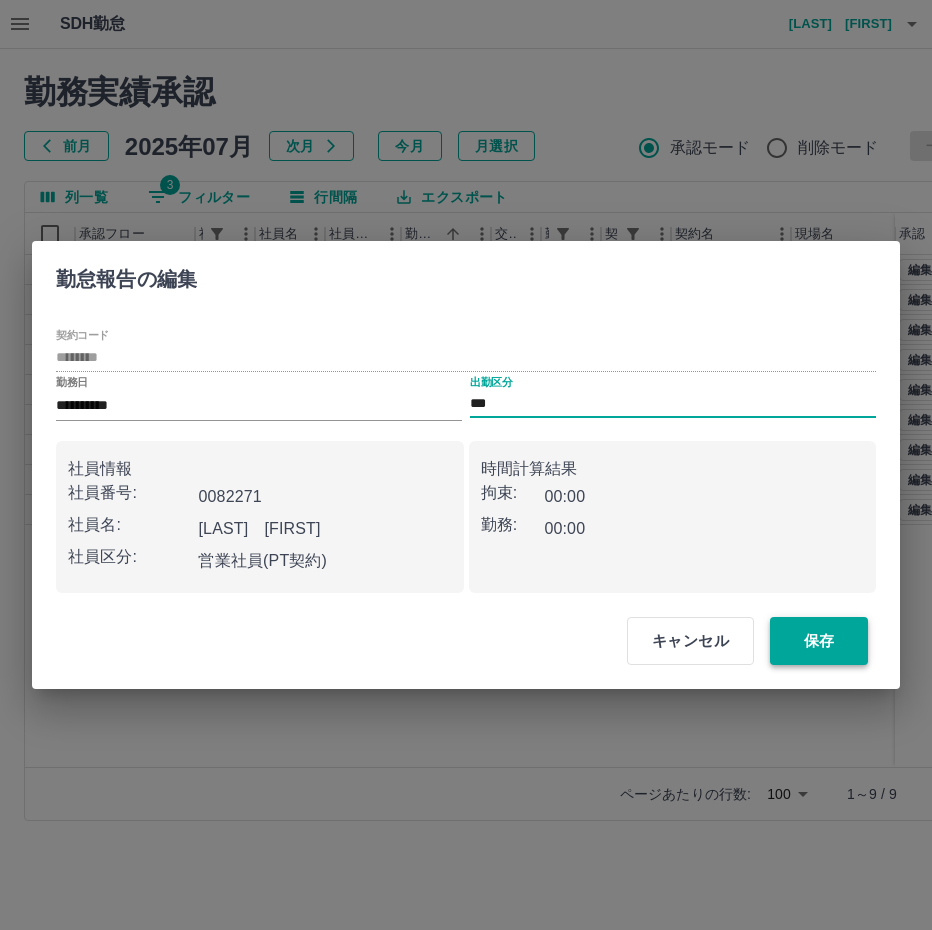 click on "保存" at bounding box center [819, 641] 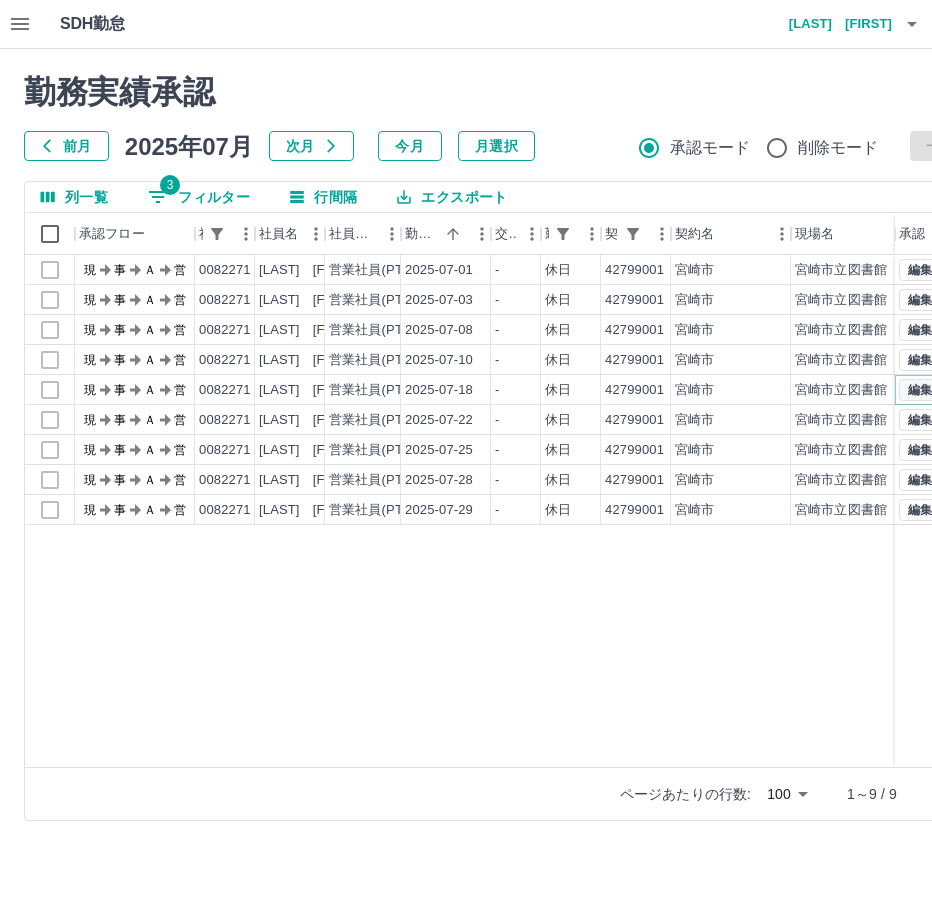 click on "編集 承認 編集 承認 編集 承認 編集 承認 編集 承認 編集 承認 編集 承認 編集 承認 編集 承認" at bounding box center (947, 511) 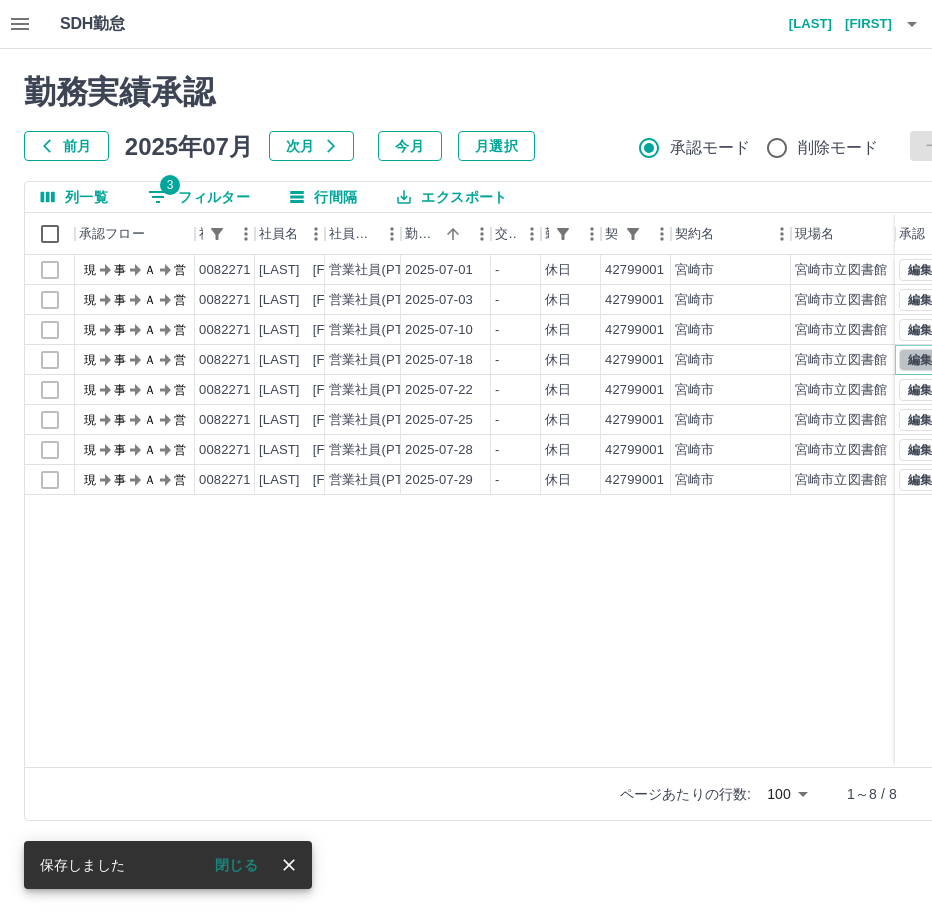 click on "編集" at bounding box center [920, 360] 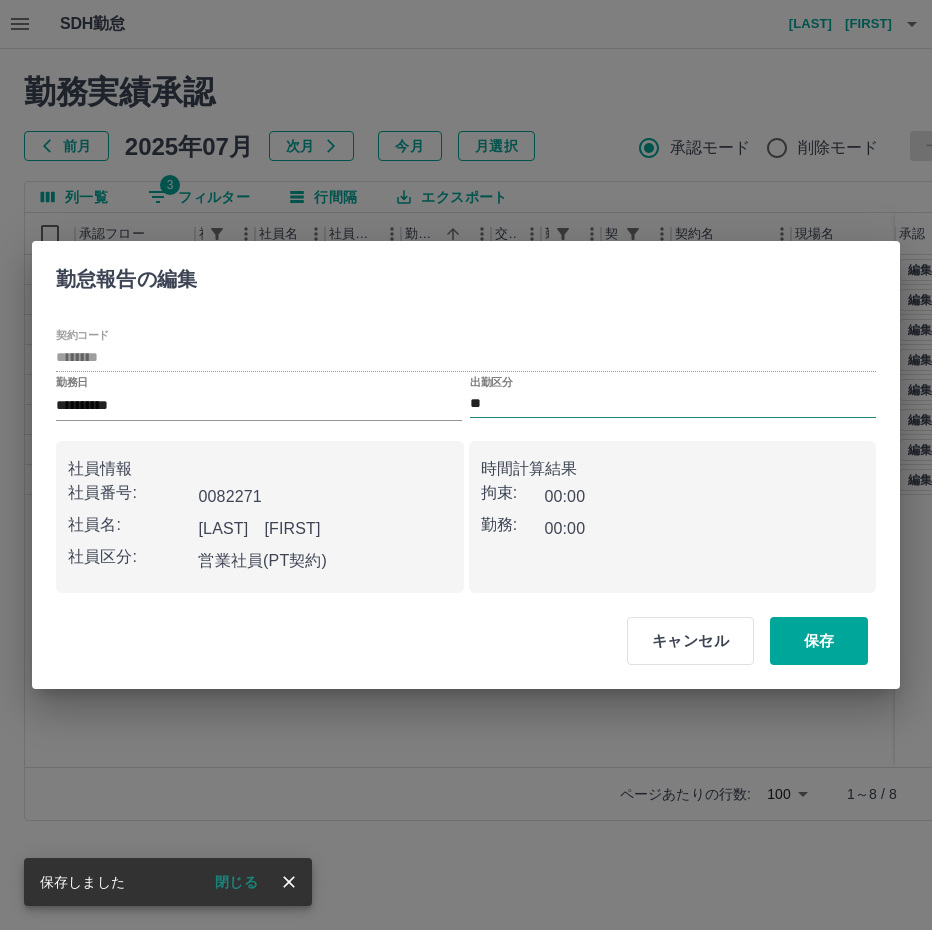 click on "**" at bounding box center [673, 404] 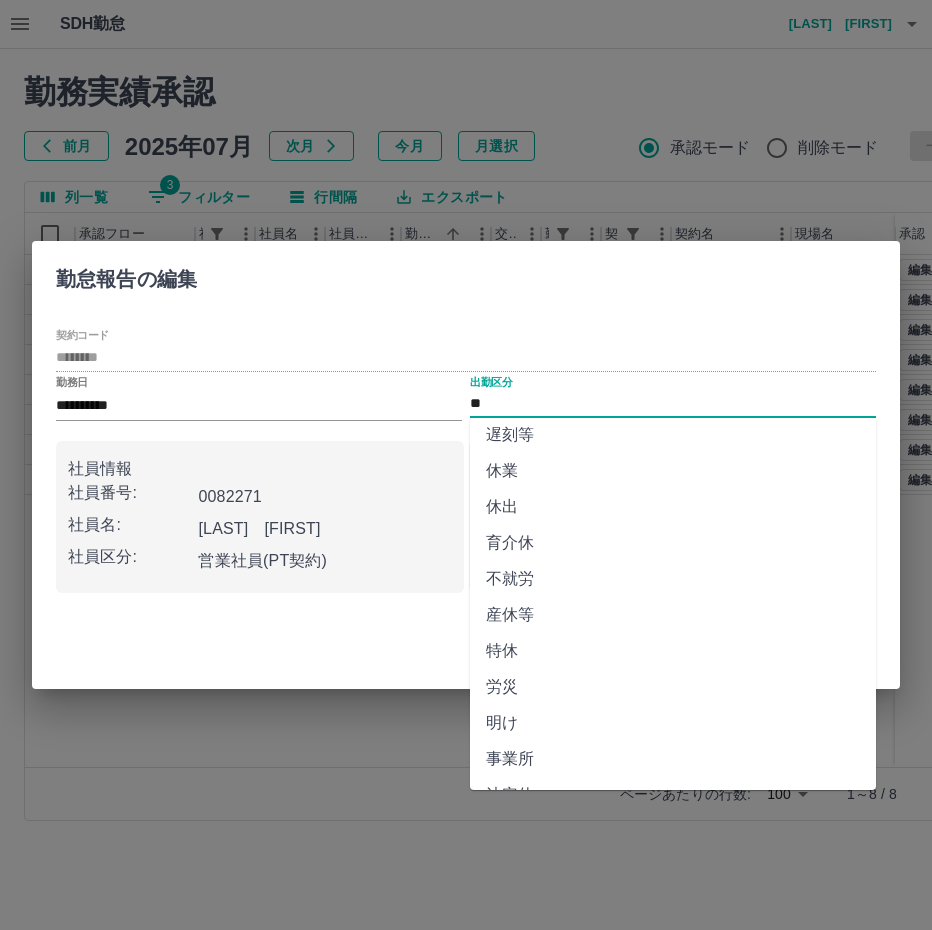 scroll, scrollTop: 292, scrollLeft: 0, axis: vertical 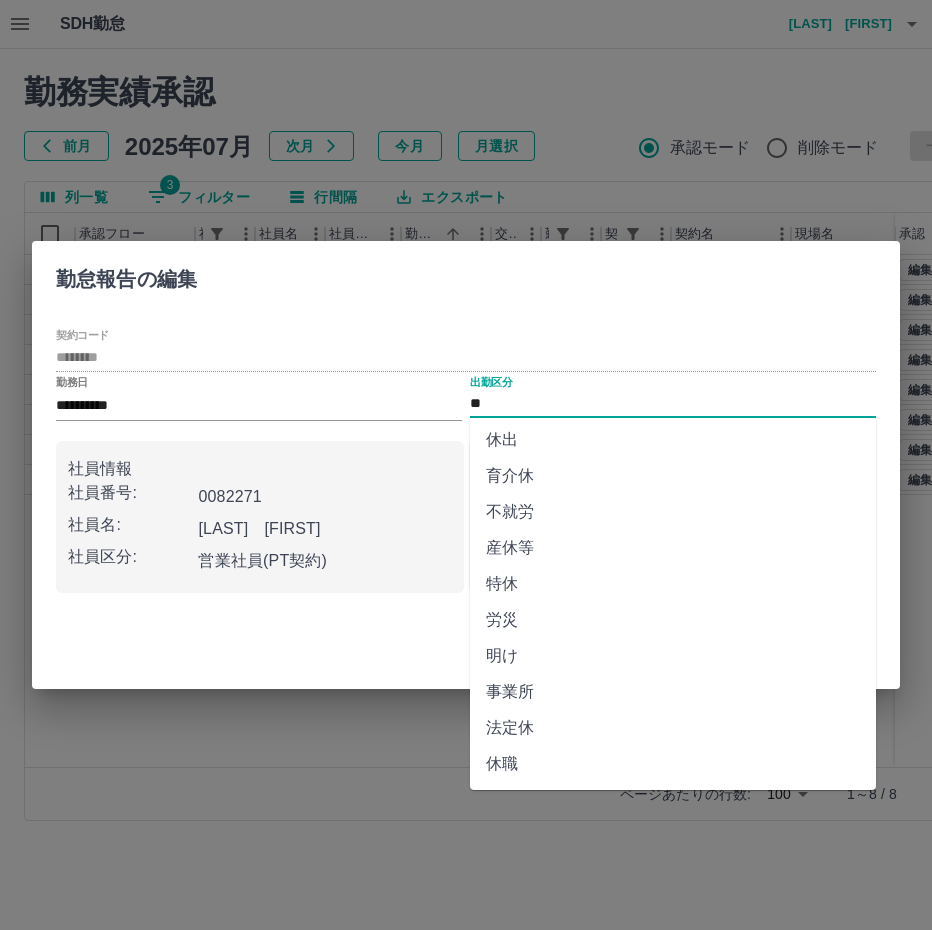 click on "法定休" at bounding box center (673, 728) 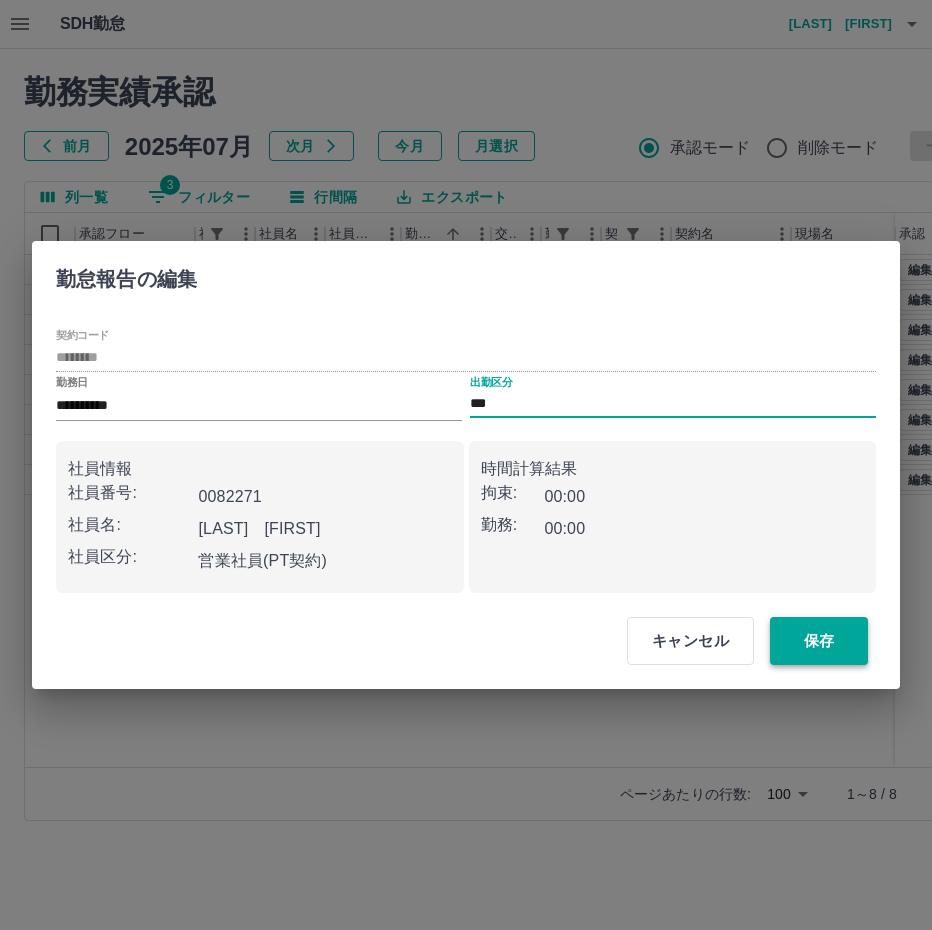 click on "保存" at bounding box center [819, 641] 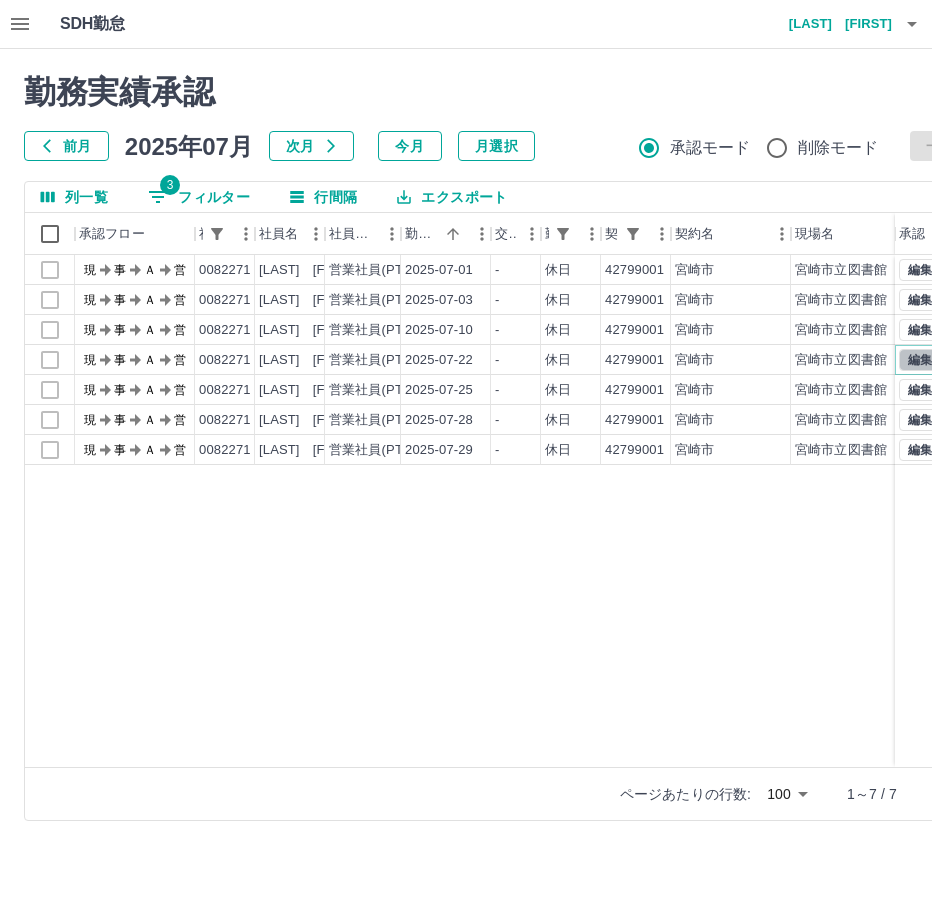 click on "編集" at bounding box center [920, 360] 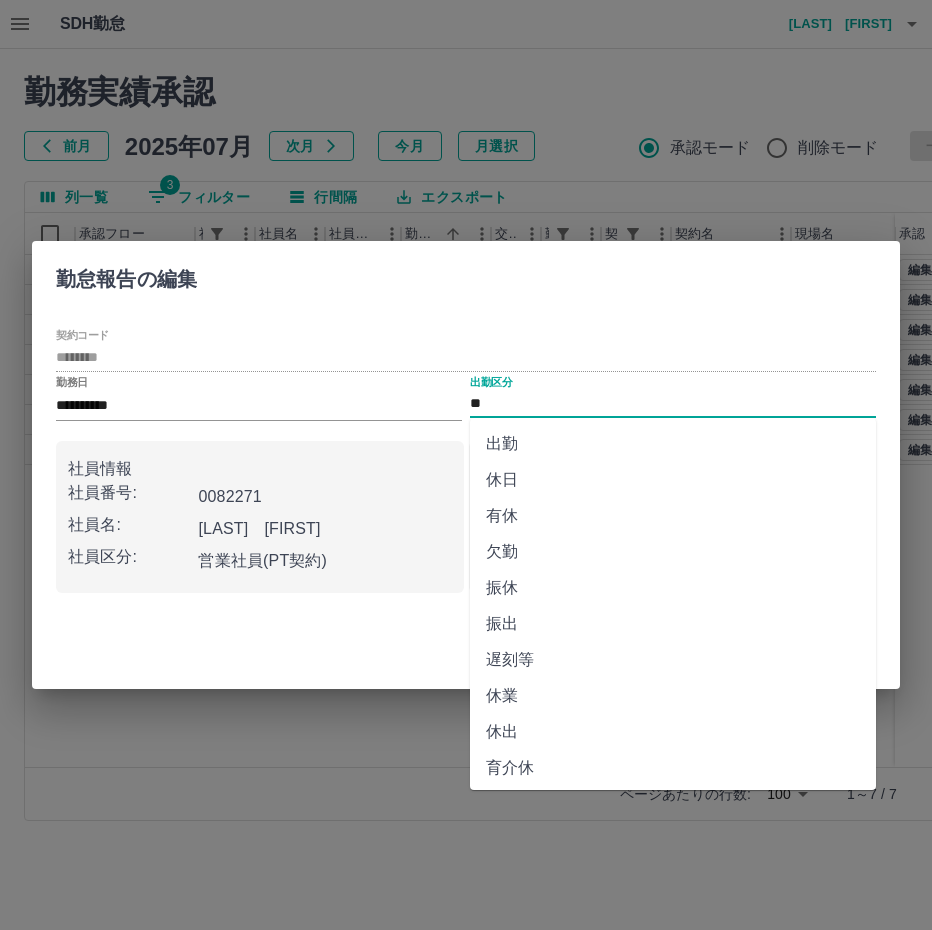 click on "**" at bounding box center (673, 404) 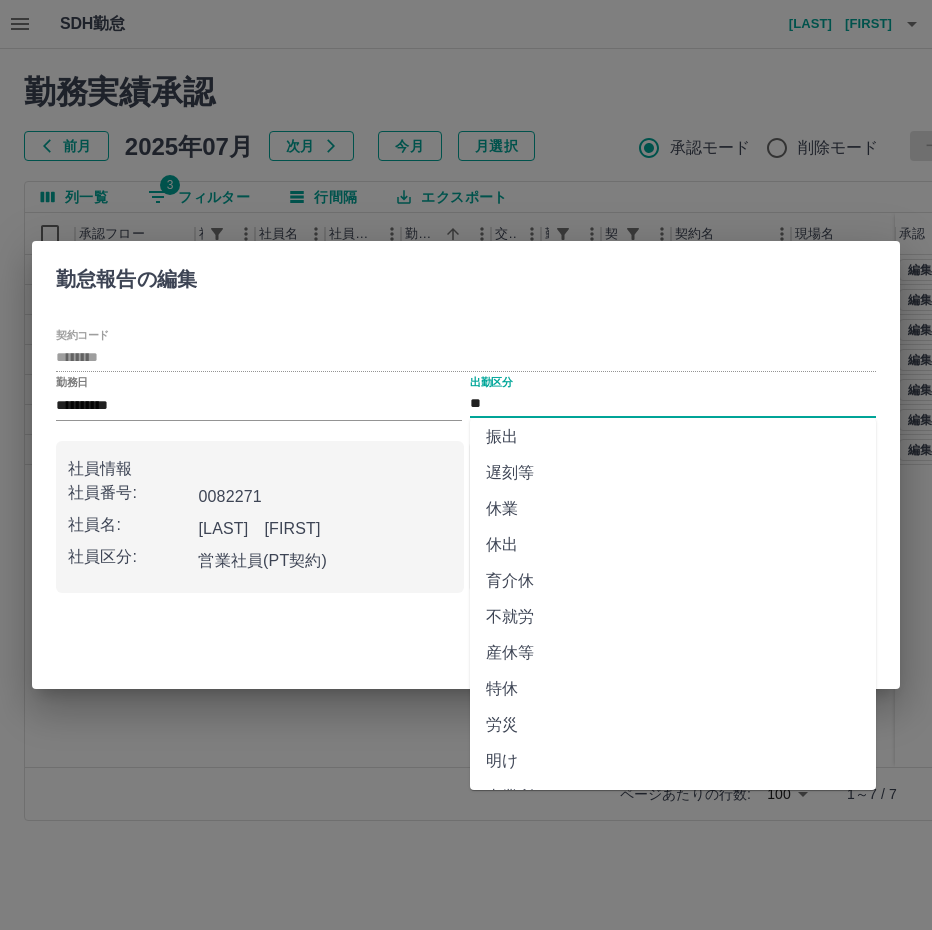 scroll, scrollTop: 292, scrollLeft: 0, axis: vertical 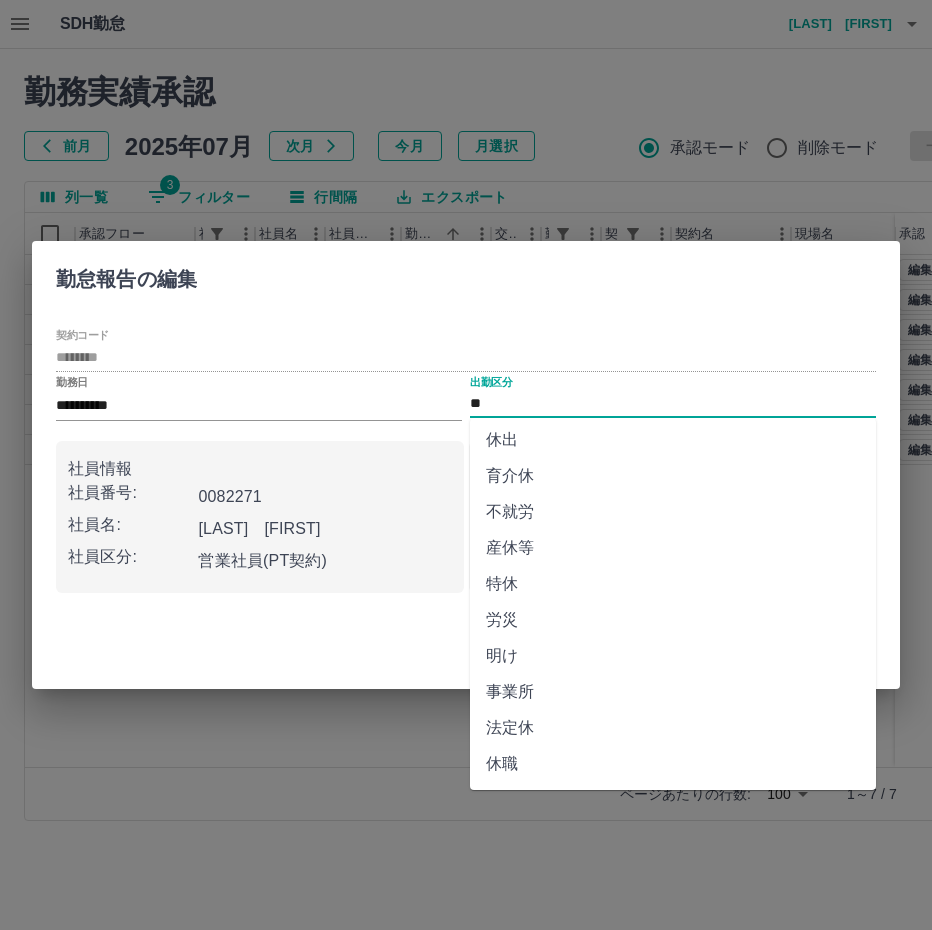 click on "法定休" at bounding box center [673, 728] 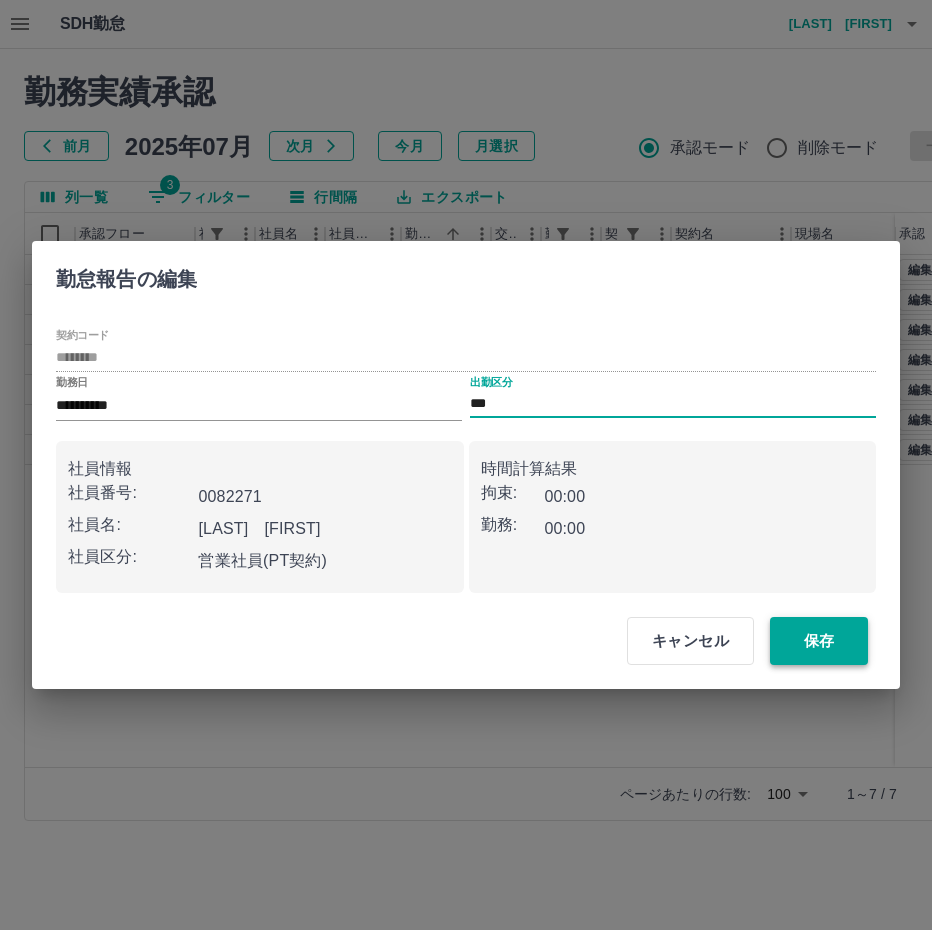 click on "保存" at bounding box center (819, 641) 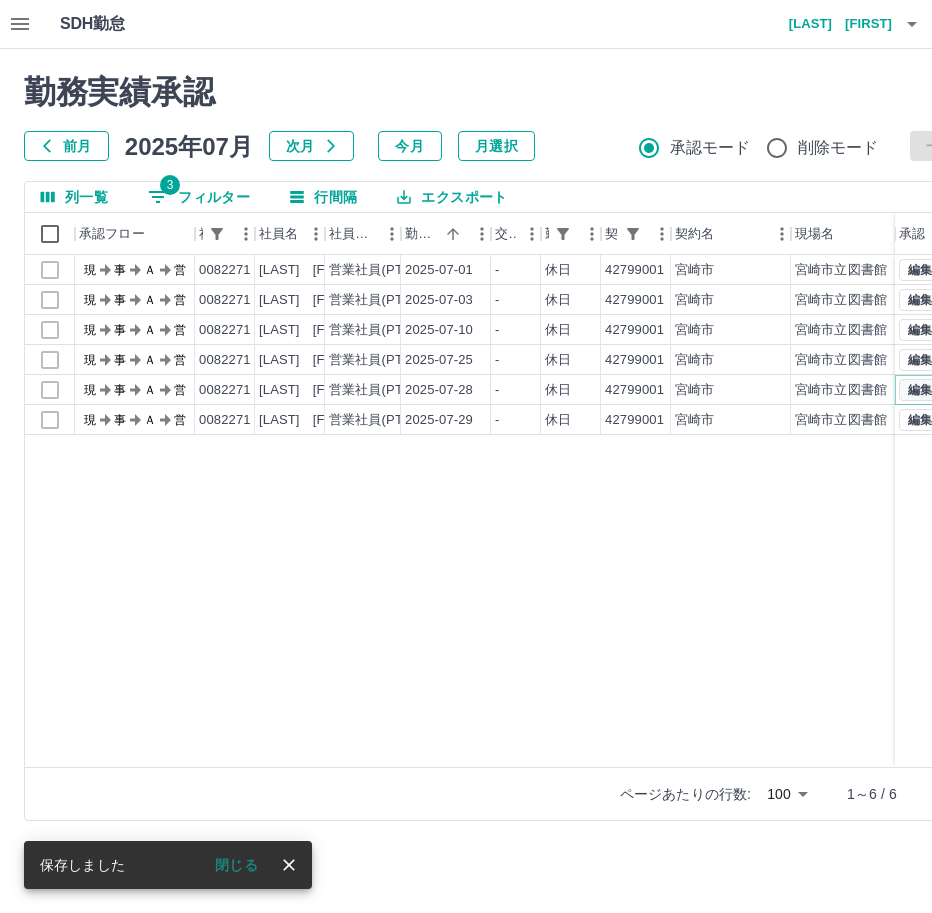 click on "編集" at bounding box center [920, 390] 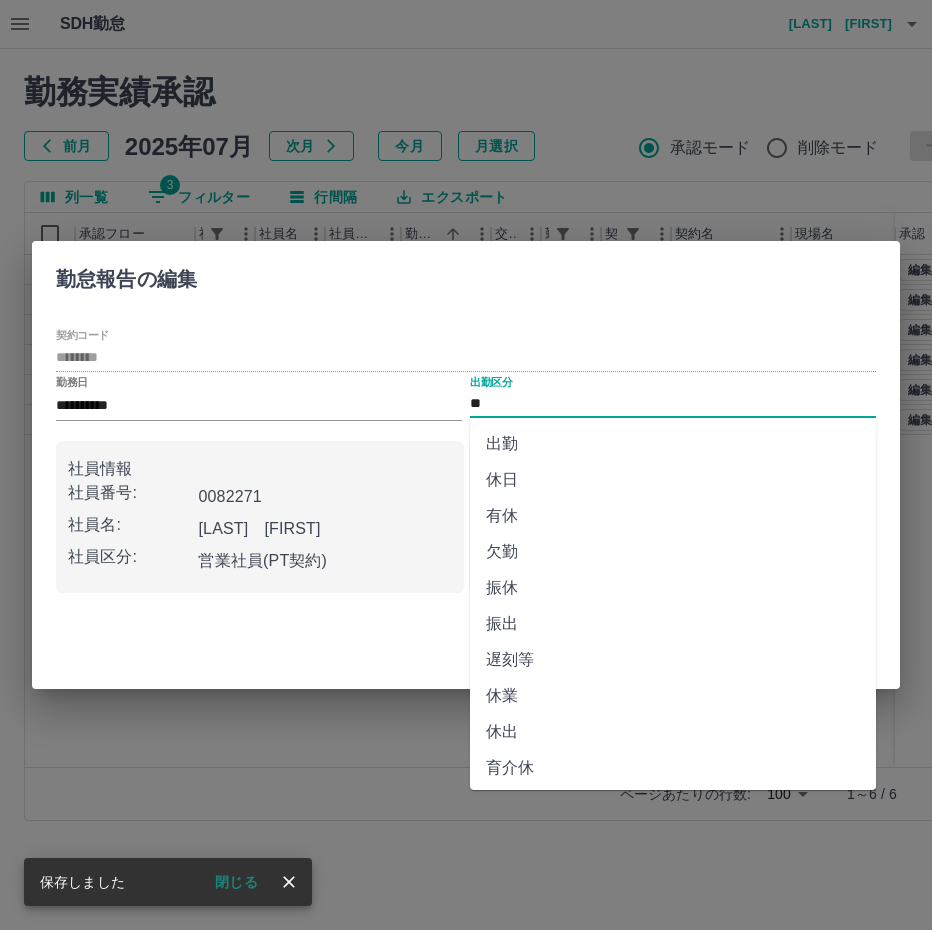 drag, startPoint x: 476, startPoint y: 399, endPoint x: 664, endPoint y: 485, distance: 206.73654 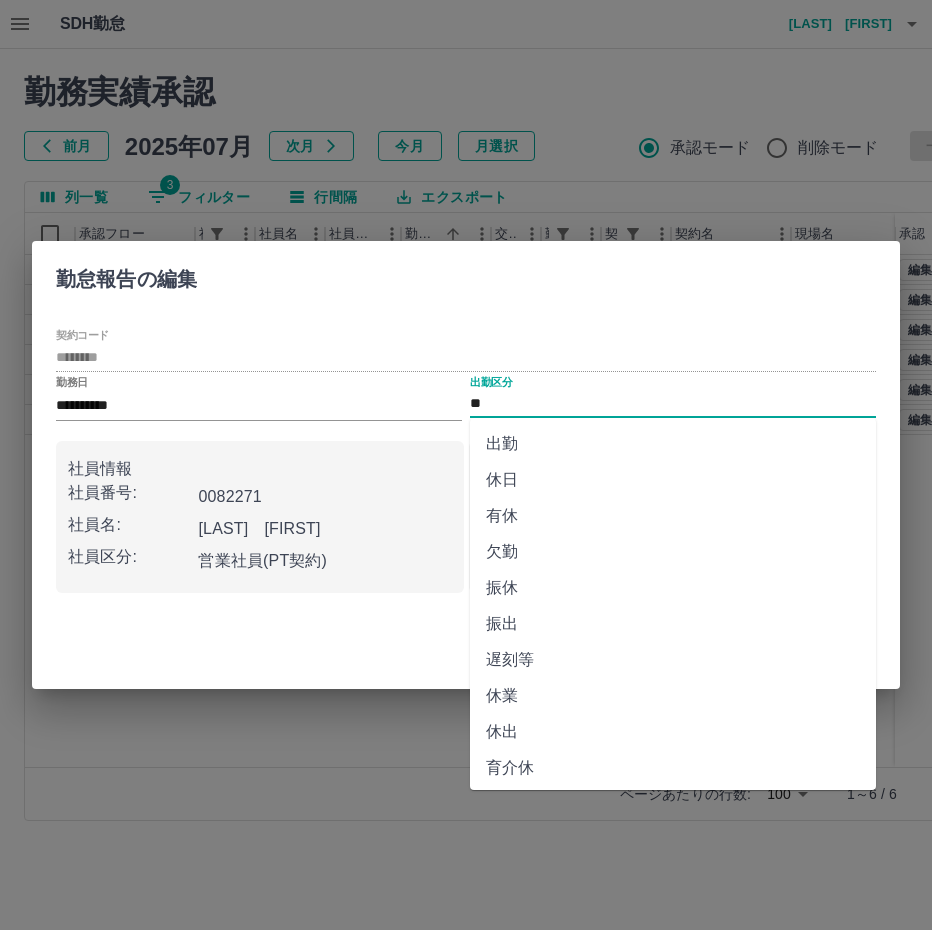 scroll, scrollTop: 292, scrollLeft: 0, axis: vertical 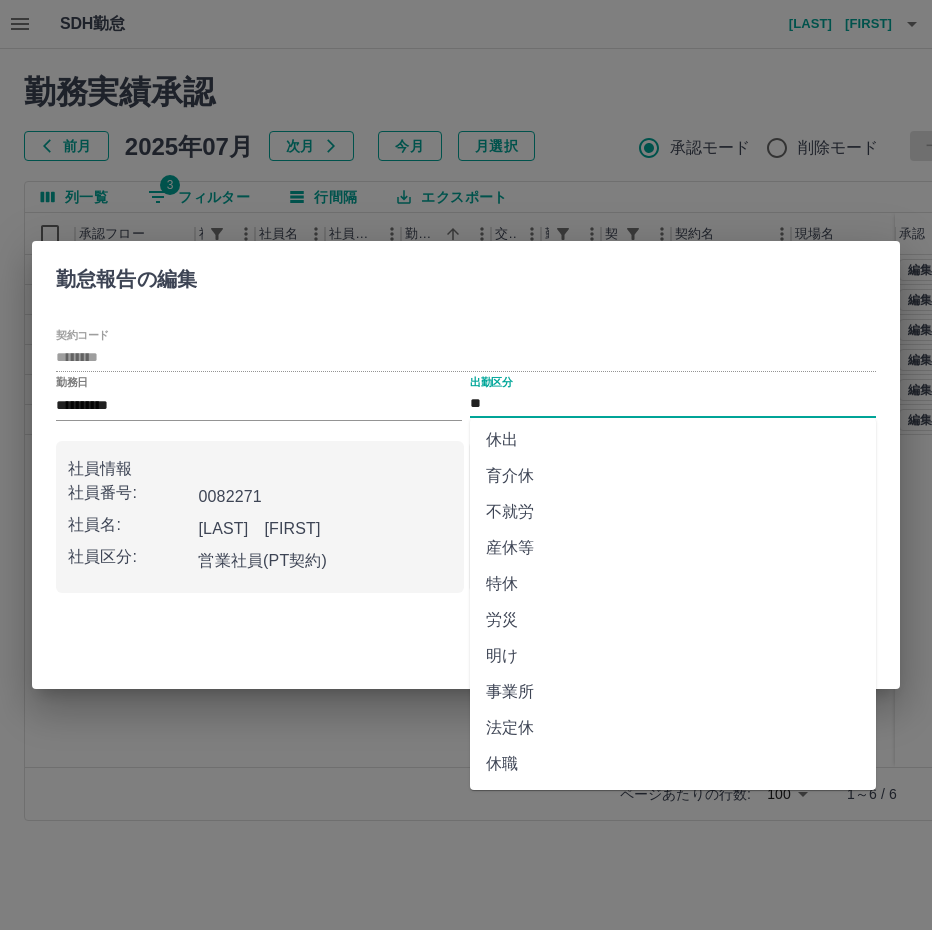 click on "法定休" at bounding box center (673, 728) 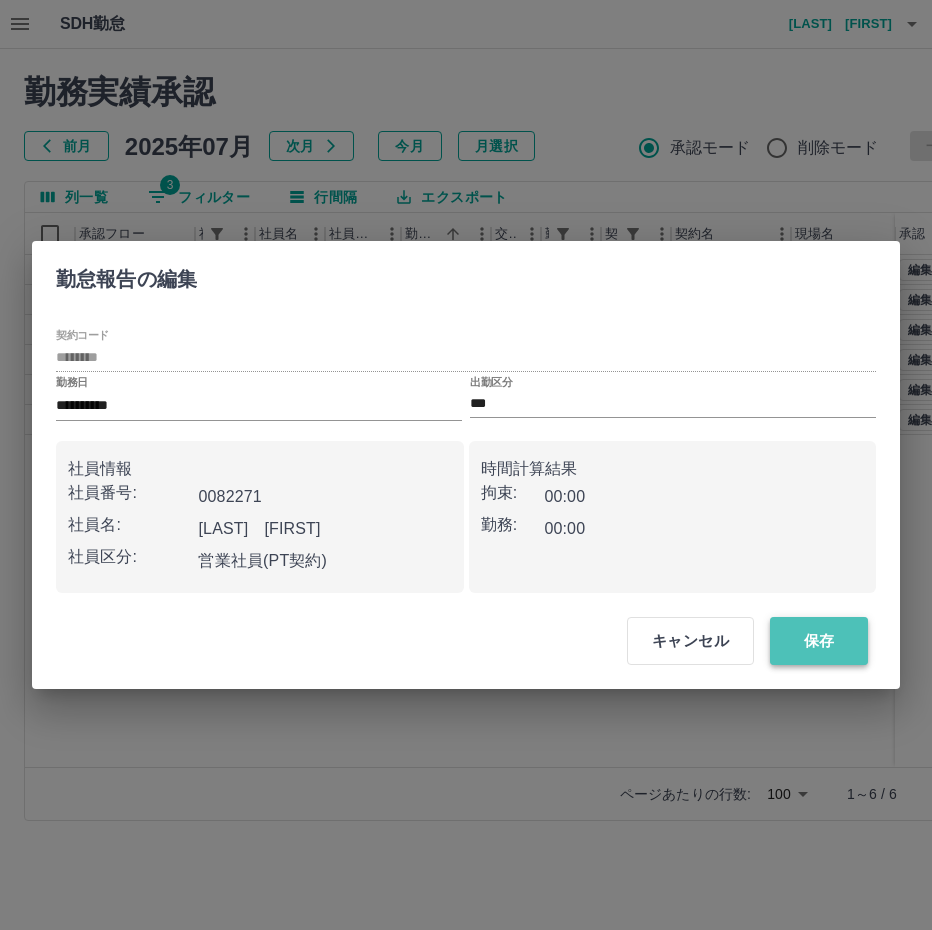 click on "保存" at bounding box center (819, 641) 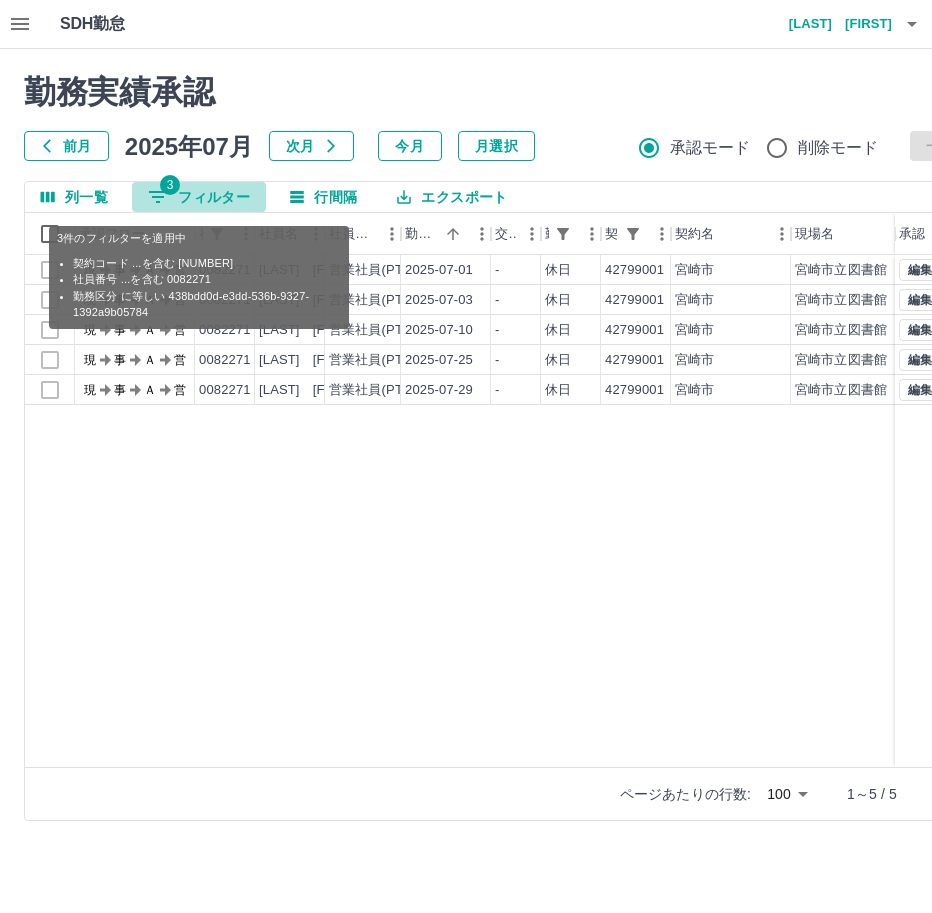 click on "3 フィルター" at bounding box center [199, 197] 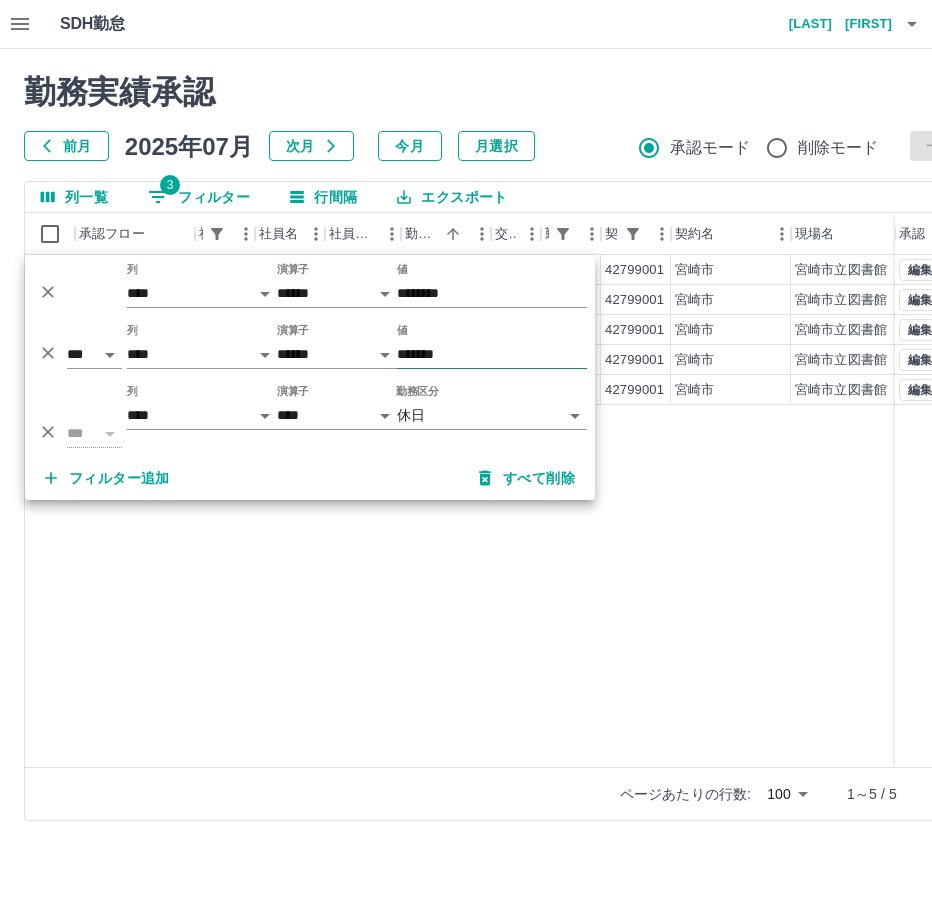 click on "*******" at bounding box center [492, 354] 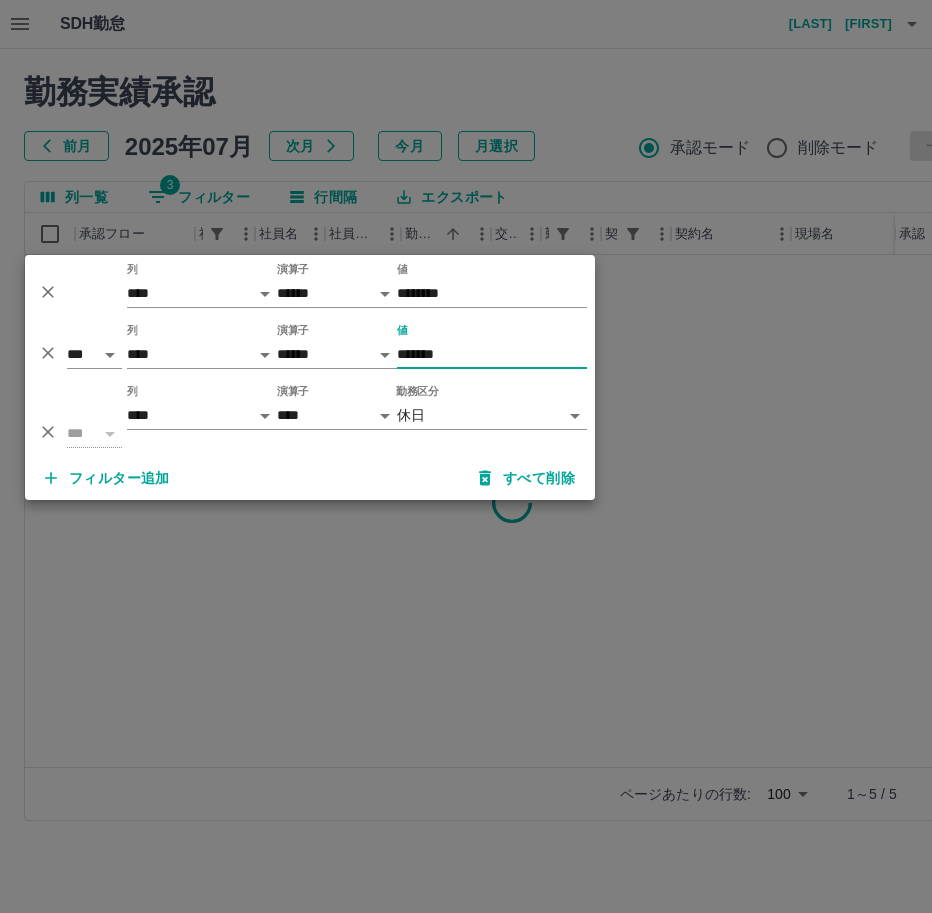 type on "*******" 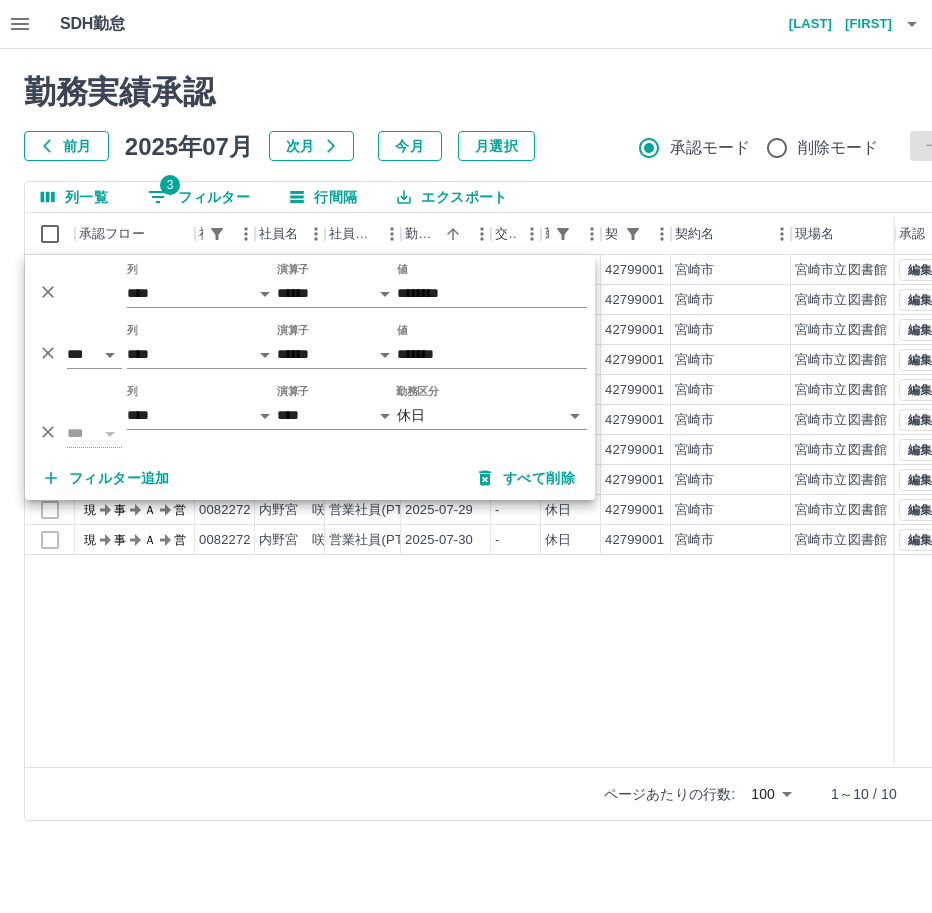 click on "現 事 Ａ 営 0082272 [LAST]　[FIRST] 営業社員(PT契約) [DATE]  -  休日 42799001 [CITY] [CITY]図書館 - - - - - 現 事 Ａ 営 0082272 [LAST]　[FIRST] 営業社員(PT契約) [DATE]  -  休日 42799001 [CITY] [CITY]図書館 - - - - - 現 事 Ａ 営 0082272 [LAST]　[FIRST] 営業社員(PT契約) [DATE]  -  休日 42799001 [CITY] [CITY]図書館 - - - - - 現 事 Ａ 営 0082272 [LAST]　[FIRST] 営業社員(PT契約) [DATE]  -  休日 42799001 [CITY] [CITY]図書館 - - - - - 現 事 Ａ 営 0082272 [LAST]　[FIRST] 営業社員(PT契約) [DATE]  -  休日 42799001 [CITY] [CITY]図書館 - - - - - 現 事 Ａ 営 0082272 [LAST]　[FIRST] 営業社員(PT契約) [DATE]  -  休日 42799001 [CITY] [CITY]図書館 - - - - - 現 事 Ａ 営 0082272 [LAST]　[FIRST] 営業社員(PT契約) [DATE]  -  休日 42799001 [CITY] [CITY]図書館 - - - - - 現 事 Ａ 営 0082272 [LAST]　[FIRST] 営業社員(PT契約)  -  - - -" at bounding box center [898, 511] 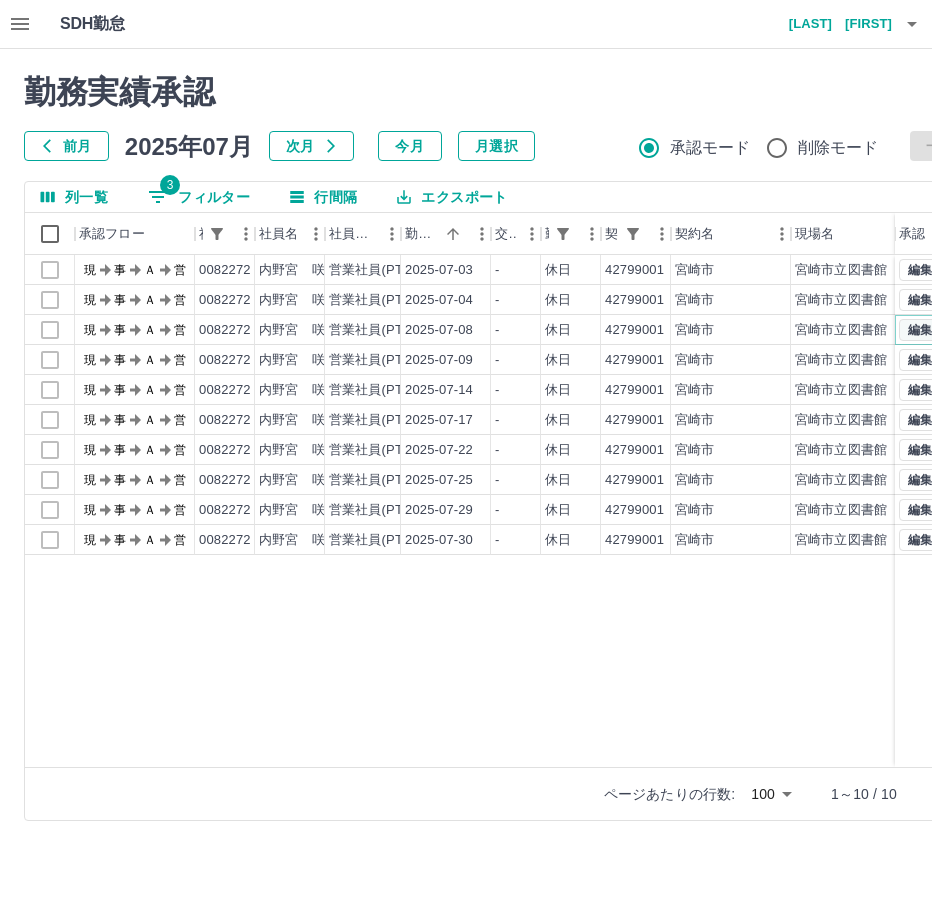 click on "編集" at bounding box center [920, 330] 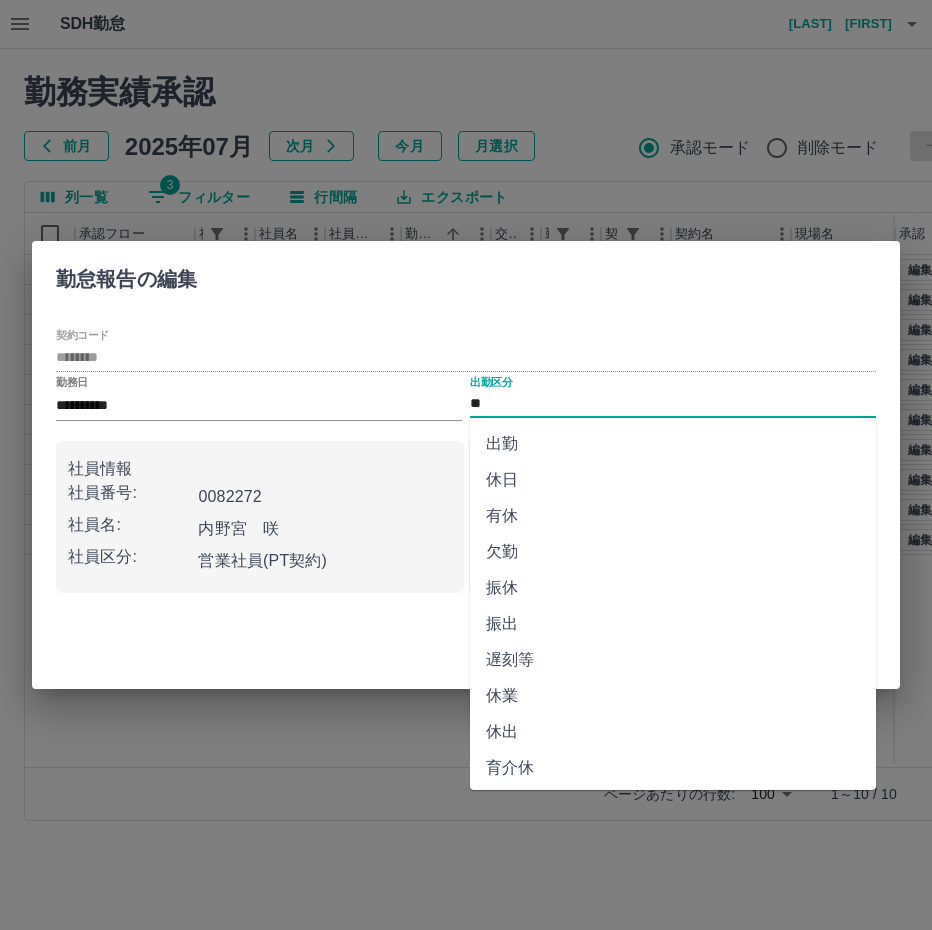 click on "**" at bounding box center [673, 404] 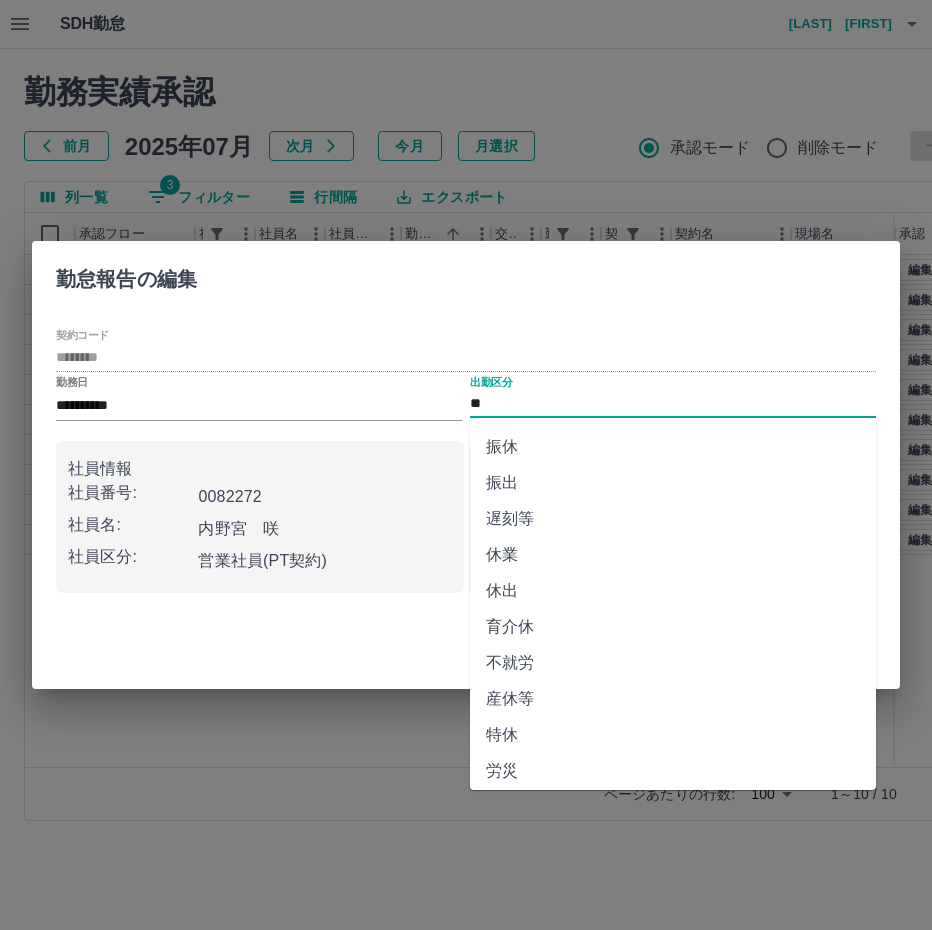 scroll, scrollTop: 292, scrollLeft: 0, axis: vertical 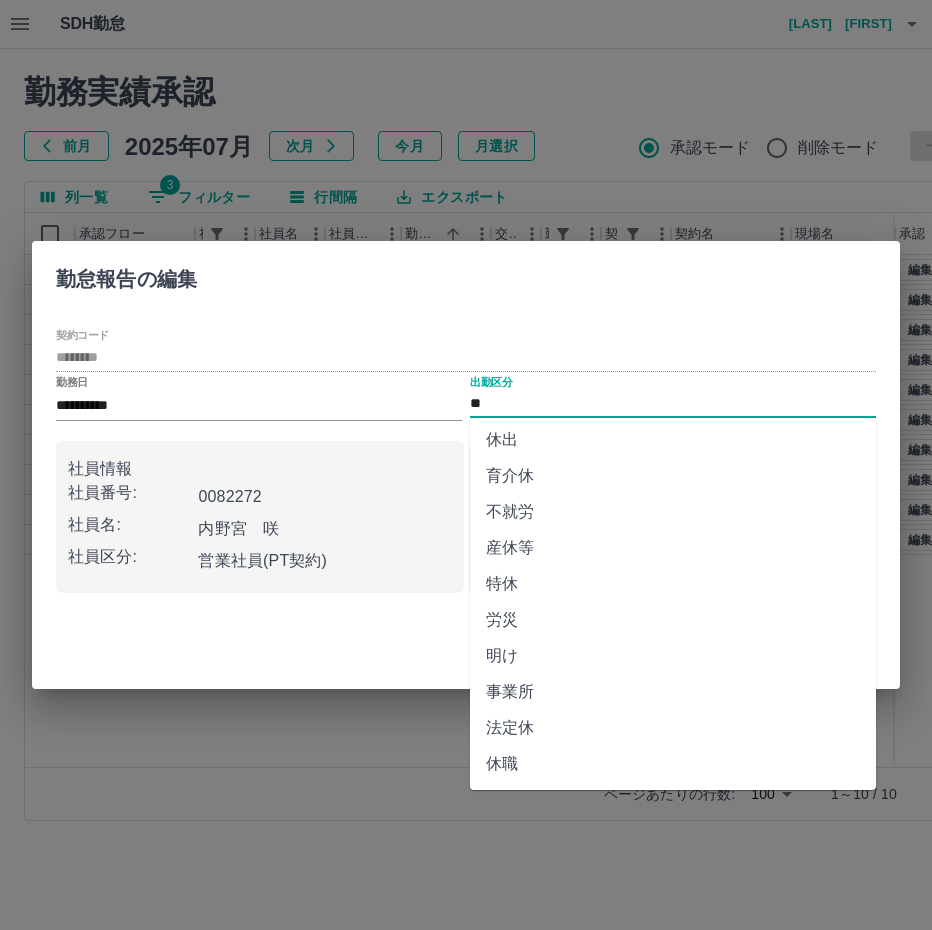 click on "法定休" at bounding box center [673, 728] 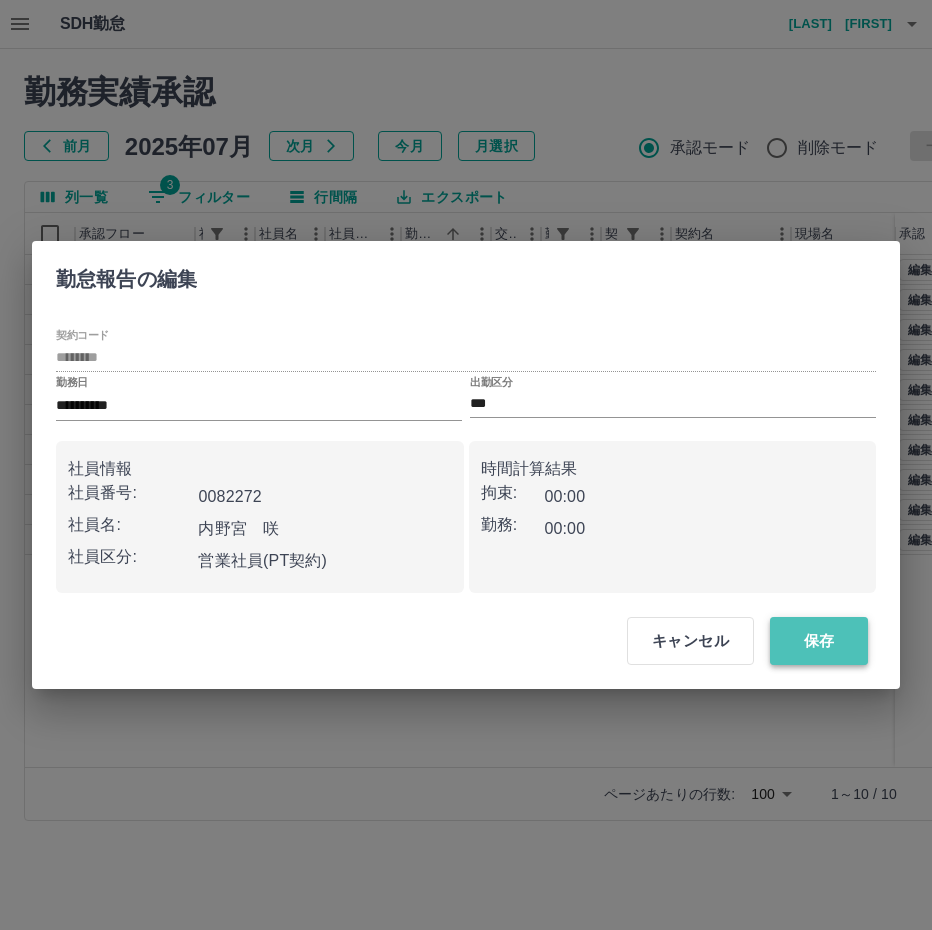 click on "保存" at bounding box center (819, 641) 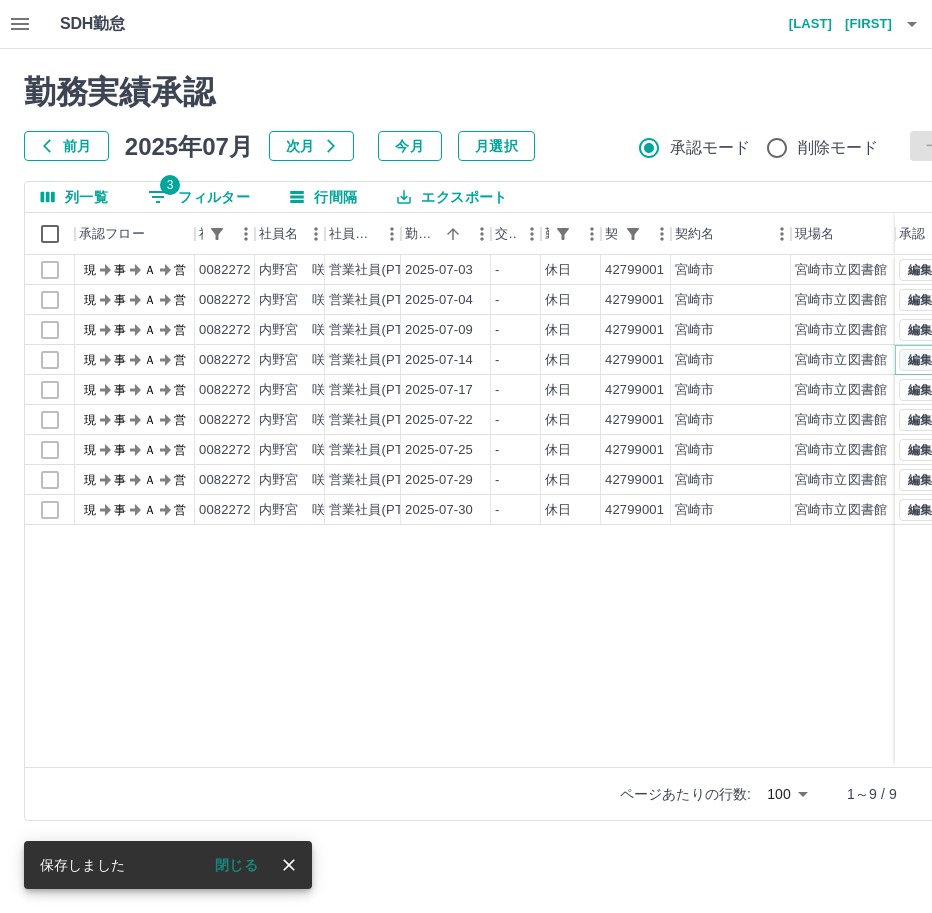 click on "編集" at bounding box center (920, 360) 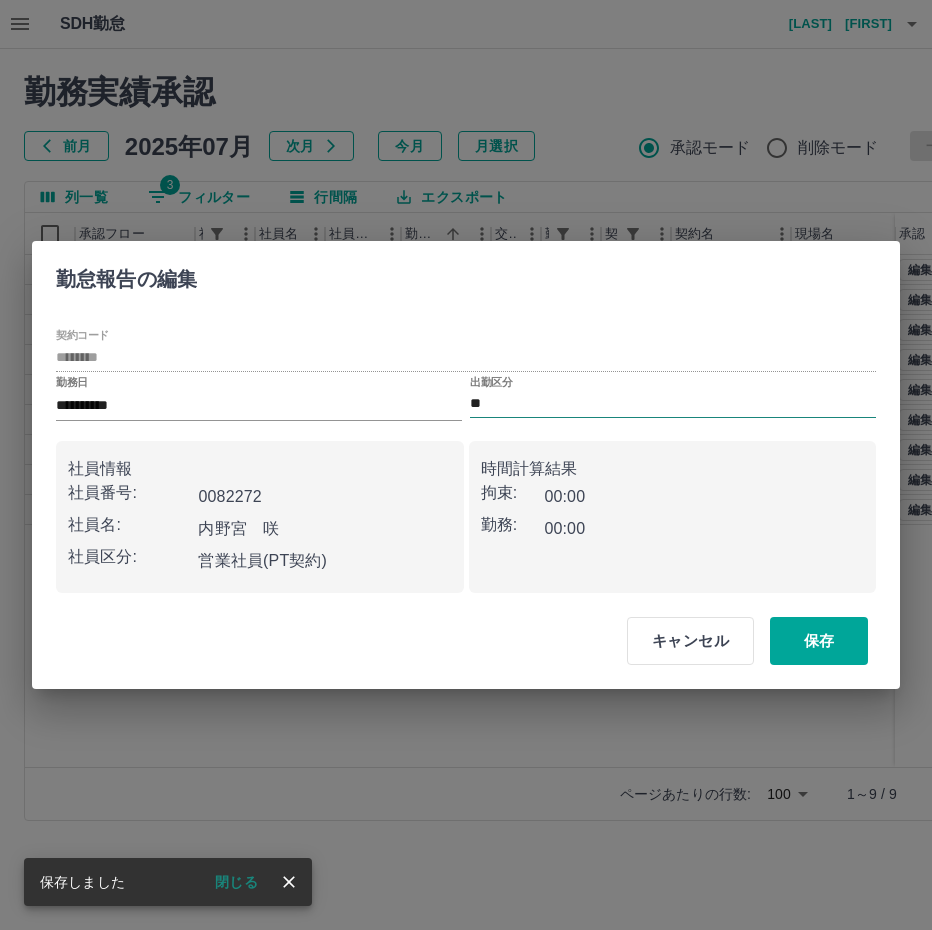 click on "**" at bounding box center (673, 404) 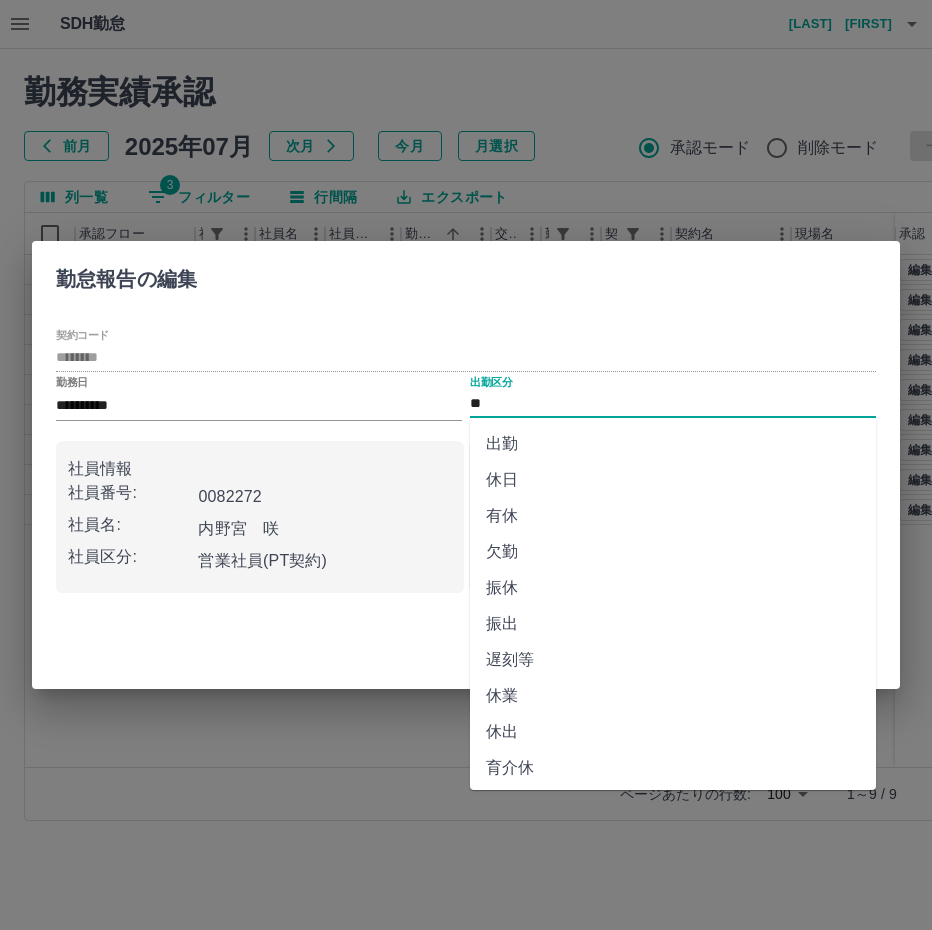 scroll, scrollTop: 292, scrollLeft: 0, axis: vertical 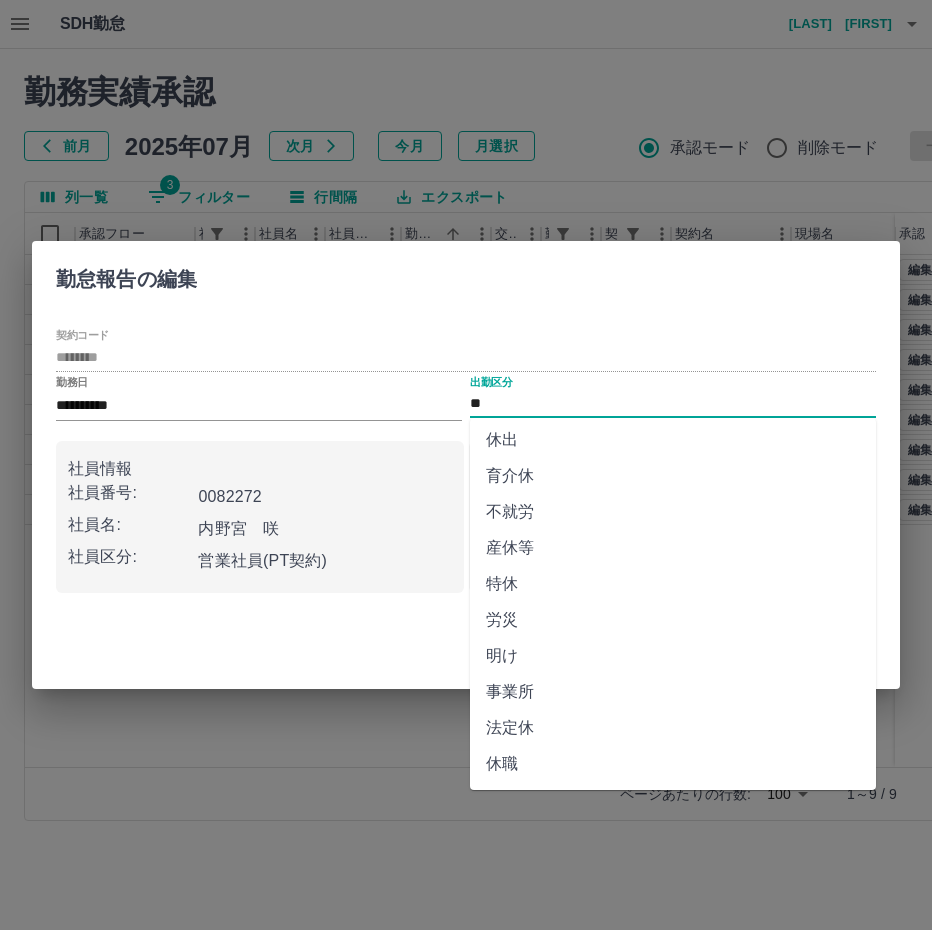 click on "法定休" at bounding box center [673, 728] 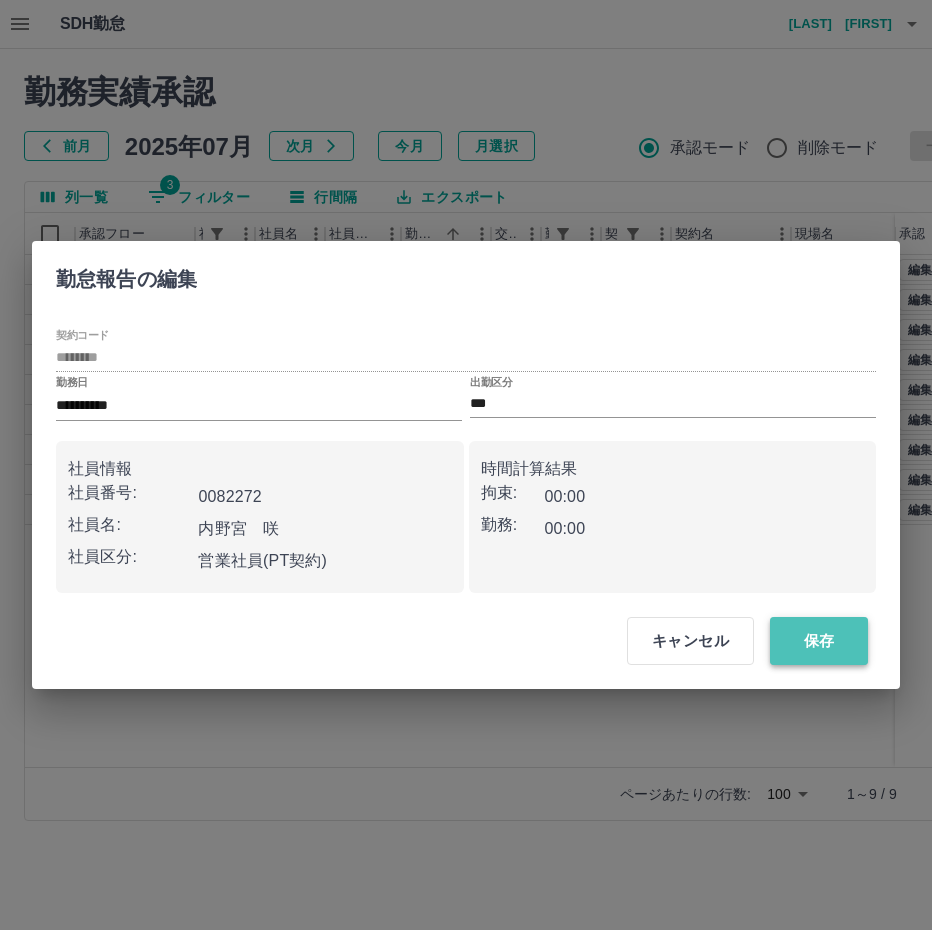 click on "保存" at bounding box center (819, 641) 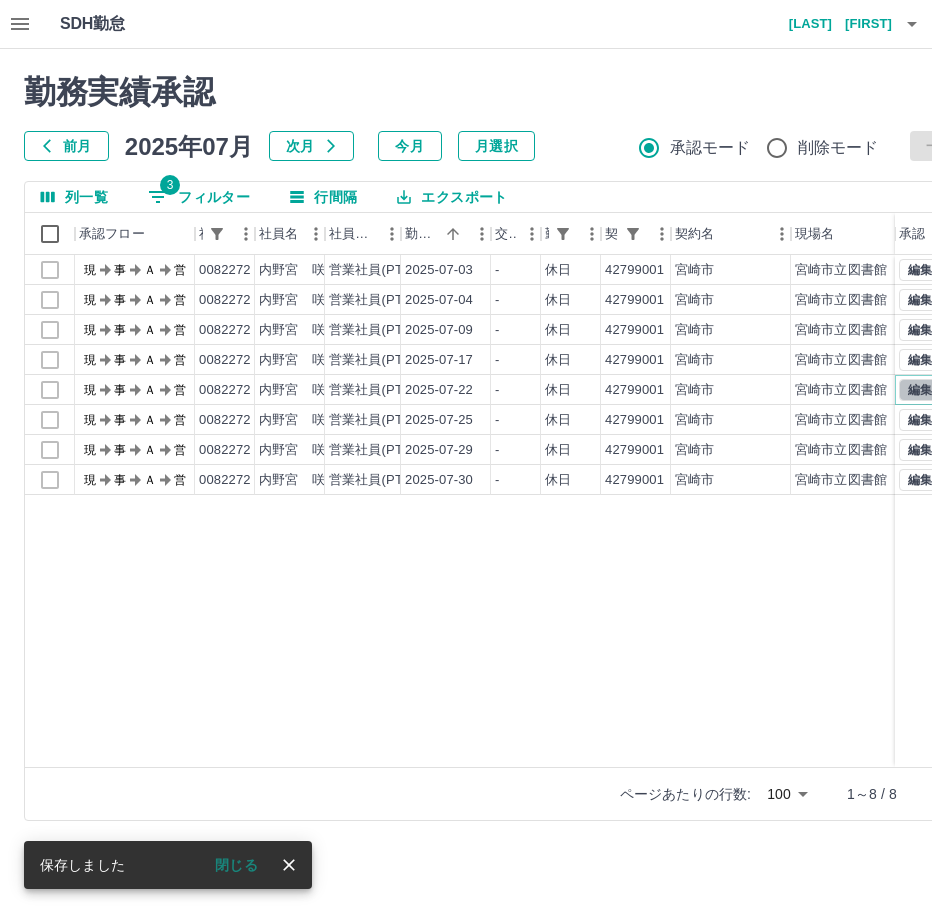 click on "編集" at bounding box center (920, 390) 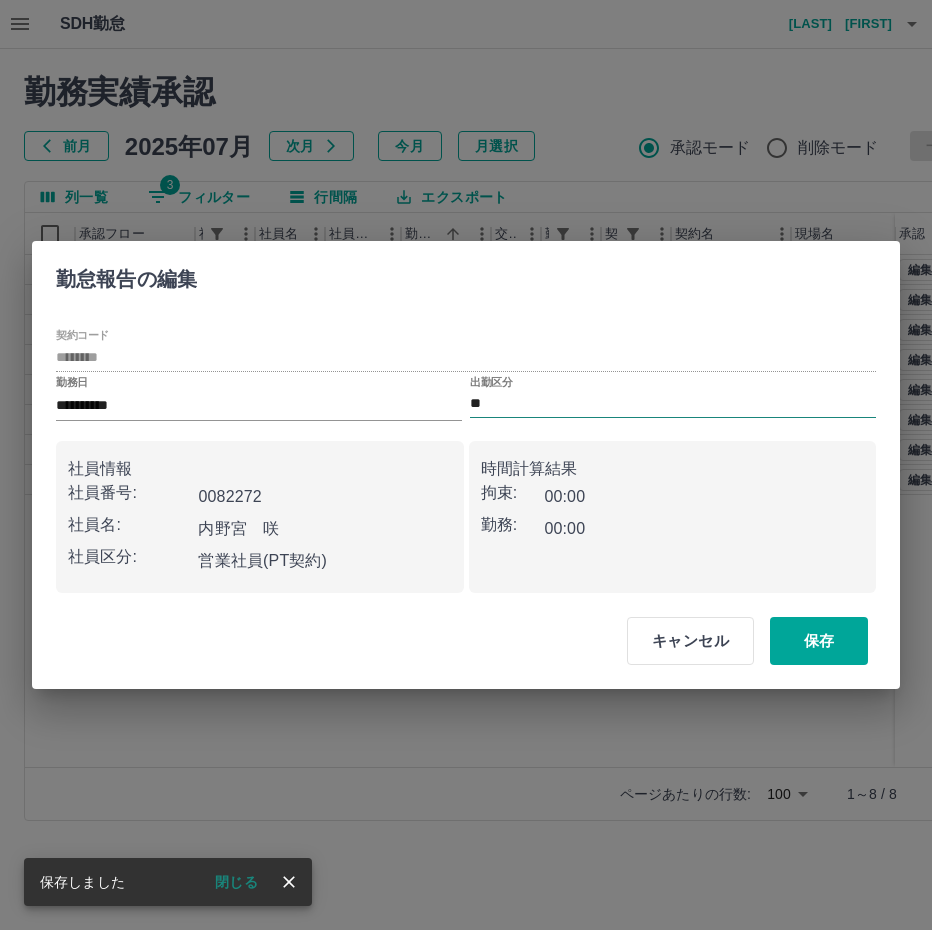 drag, startPoint x: 462, startPoint y: 401, endPoint x: 532, endPoint y: 400, distance: 70.00714 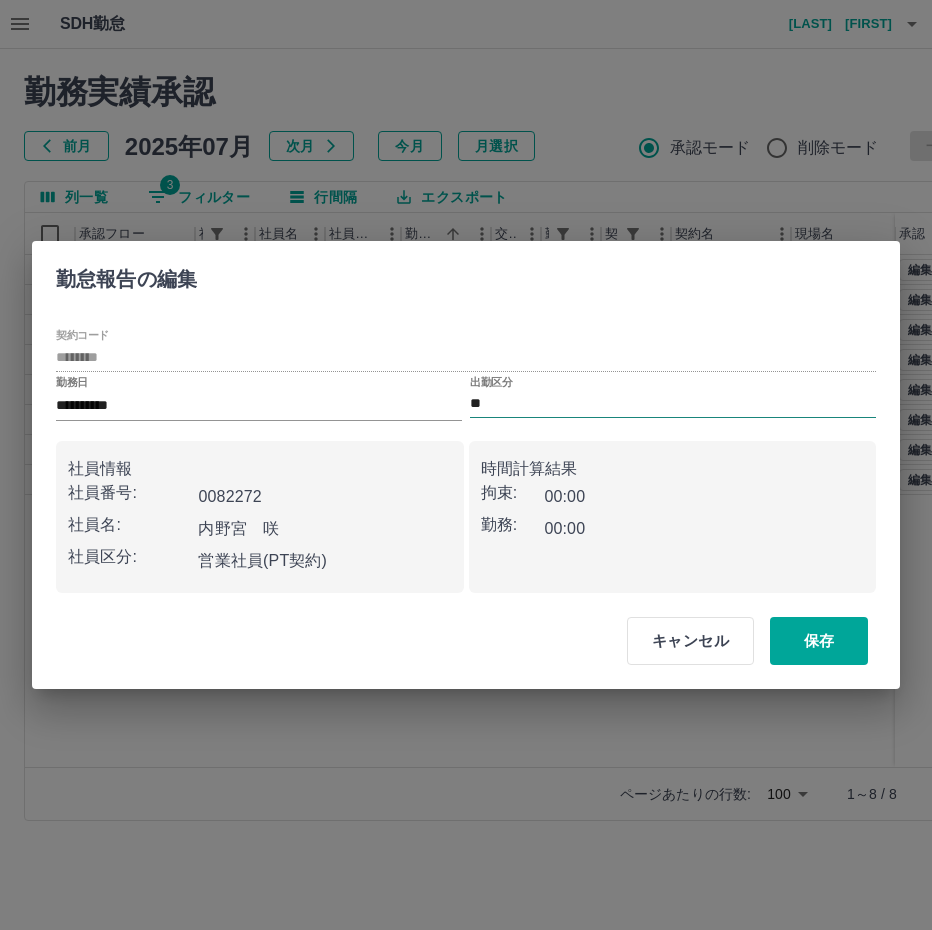 click on "**" at bounding box center (673, 404) 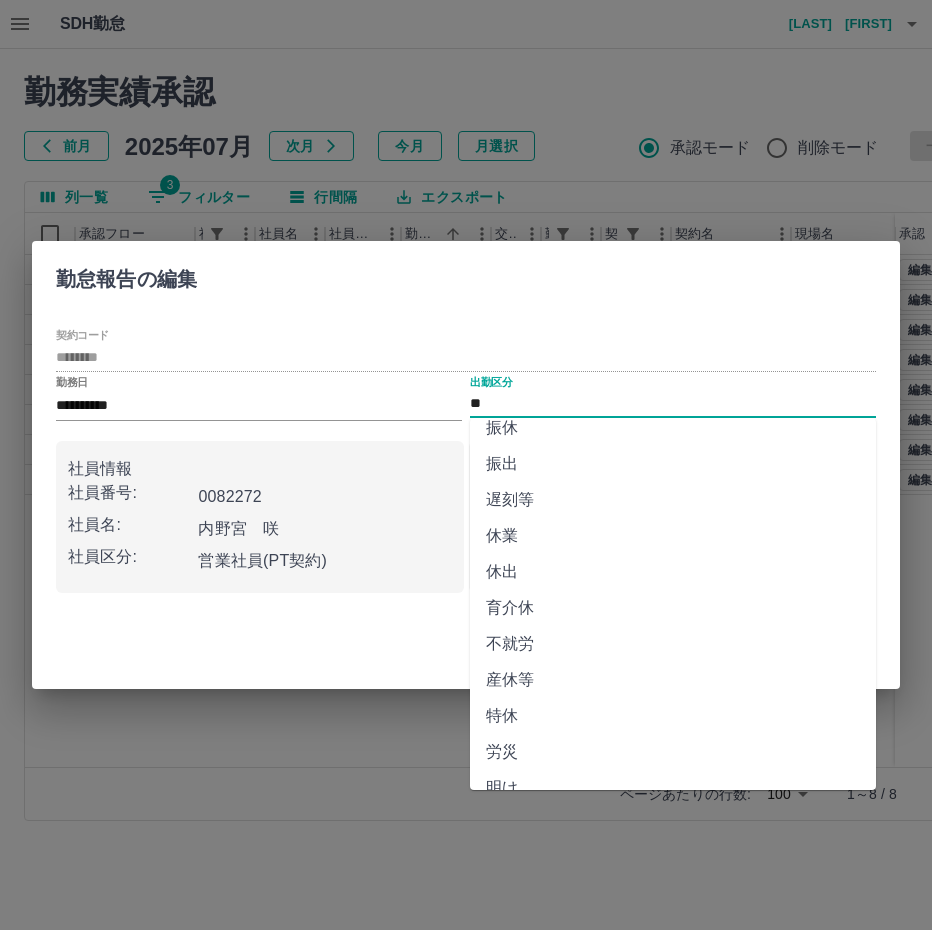 scroll, scrollTop: 292, scrollLeft: 0, axis: vertical 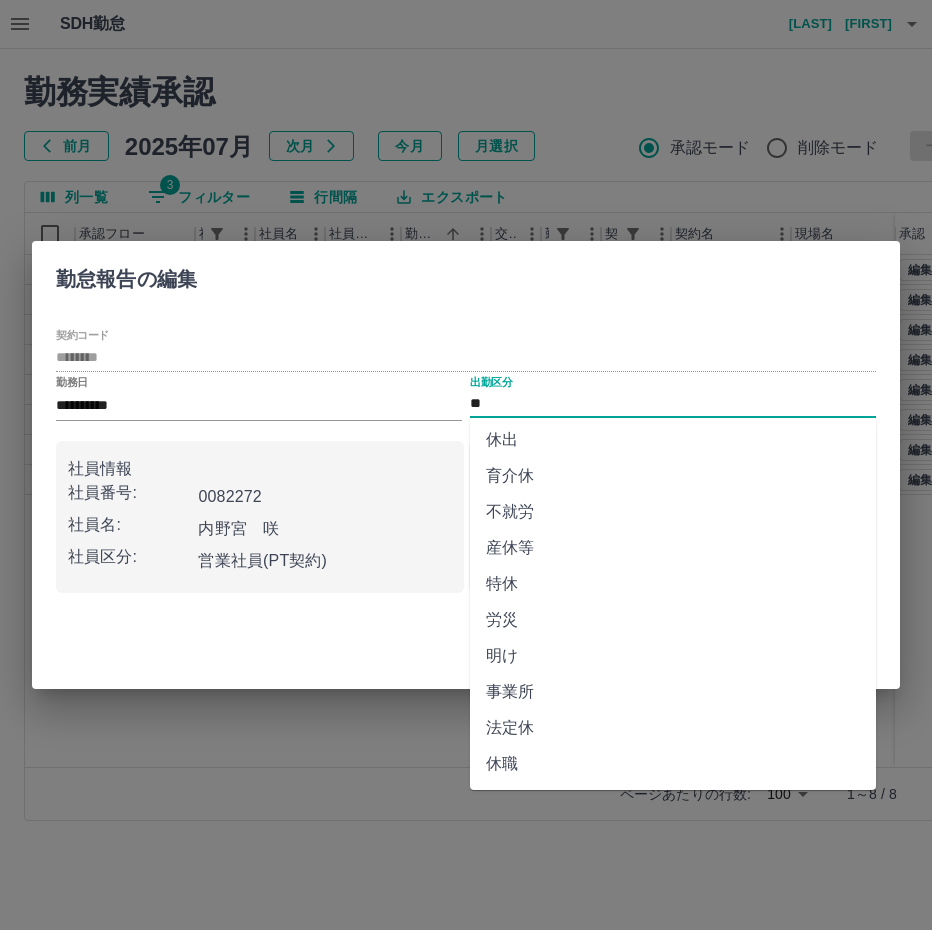 click on "法定休" at bounding box center [673, 728] 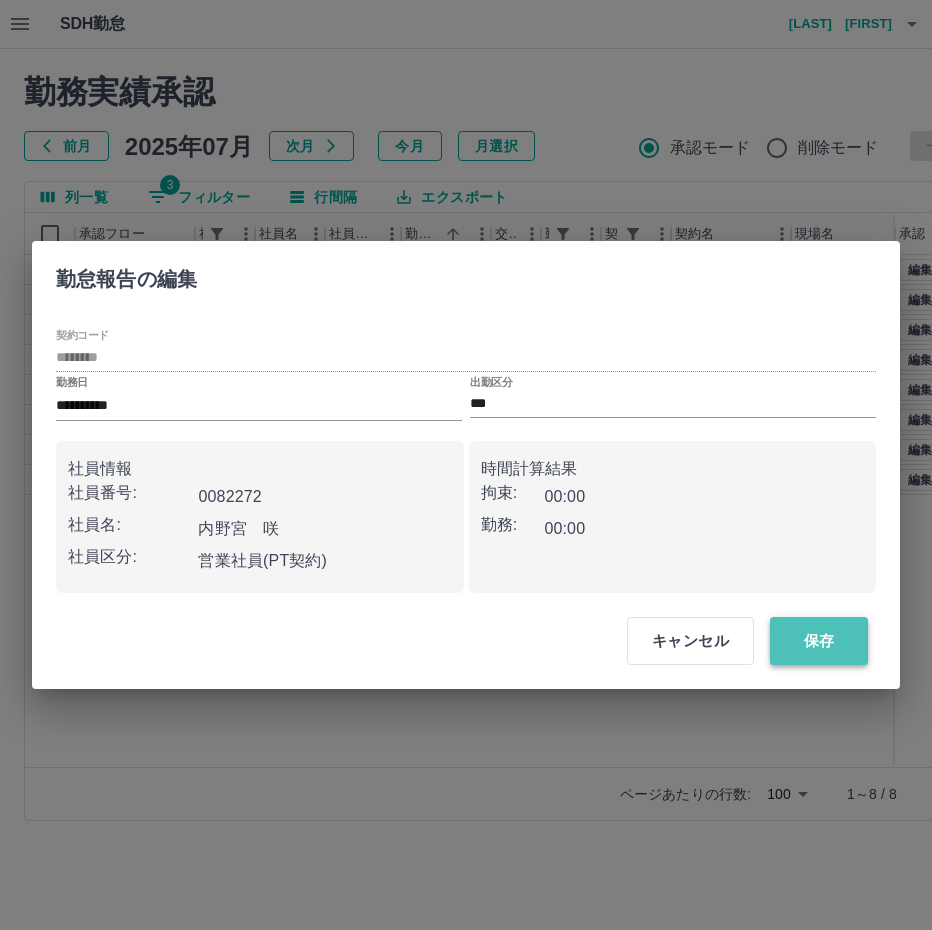 click on "保存" at bounding box center [819, 641] 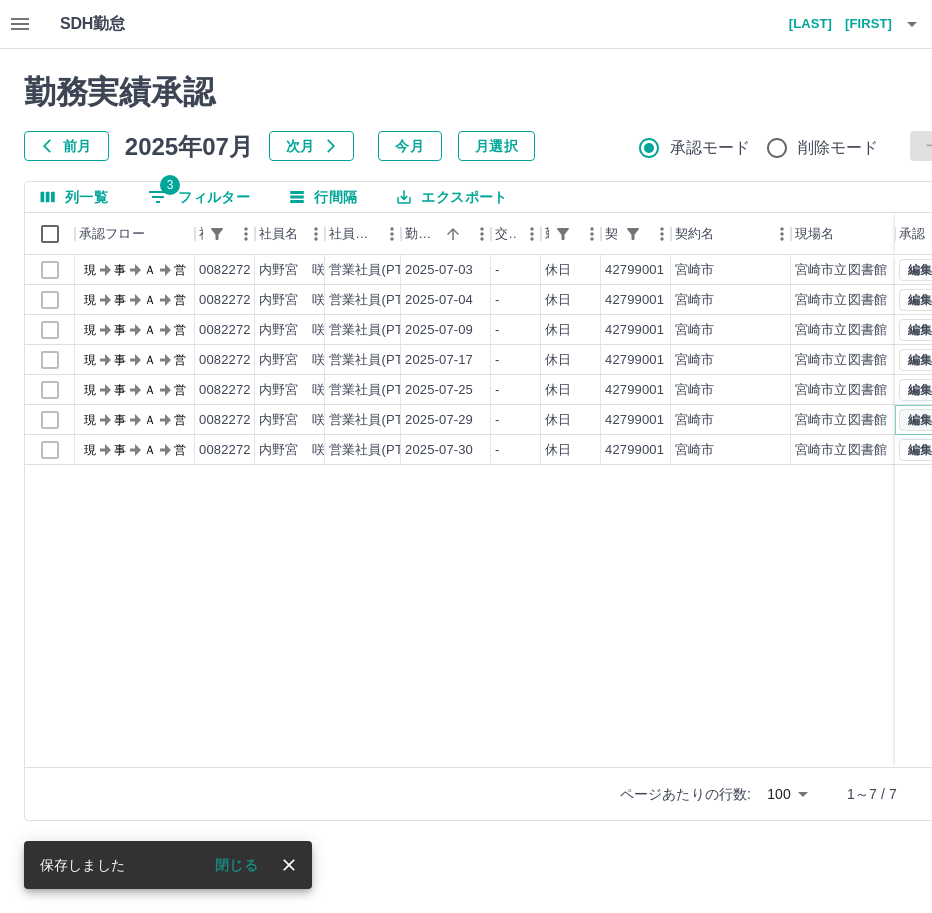 click on "編集" at bounding box center (920, 420) 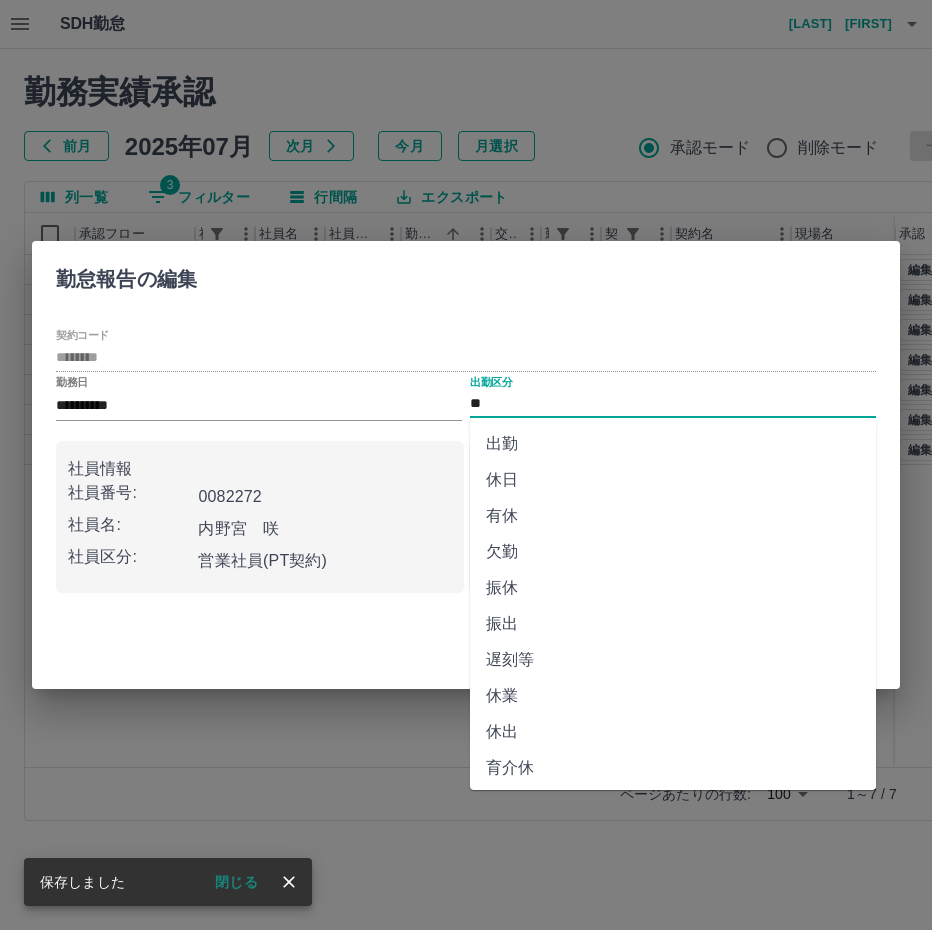 click on "**" at bounding box center [673, 404] 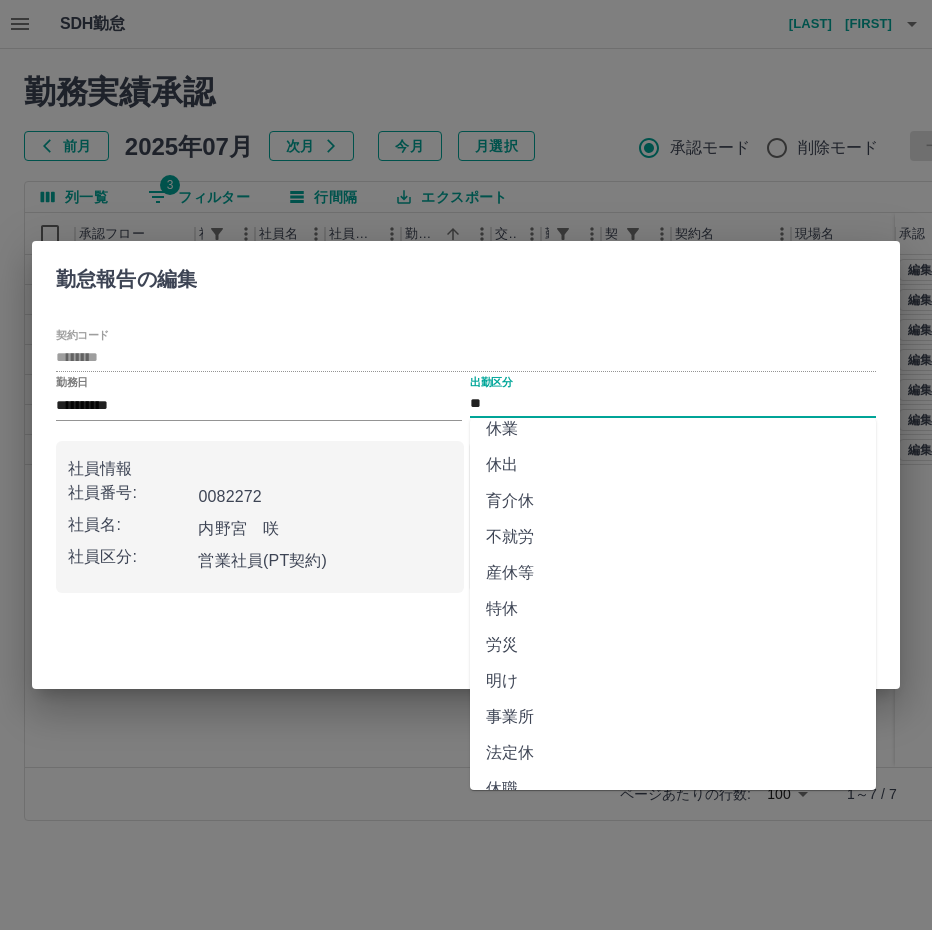 scroll, scrollTop: 292, scrollLeft: 0, axis: vertical 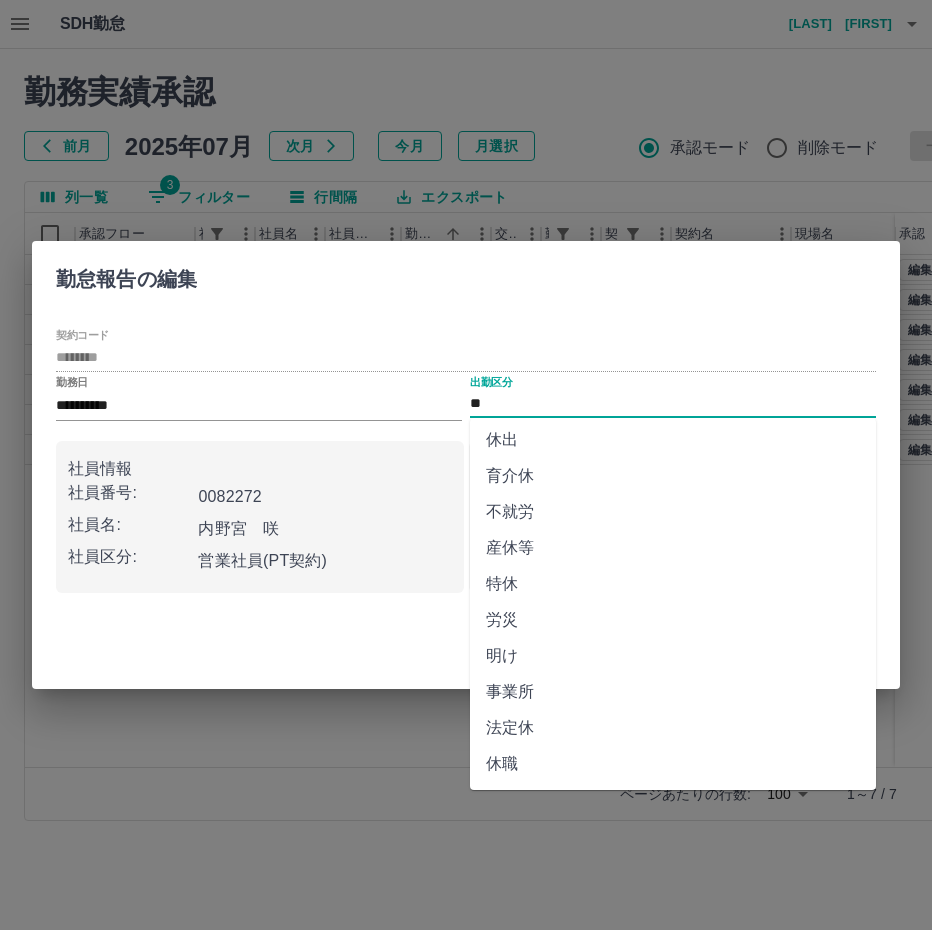 click on "法定休" at bounding box center (673, 728) 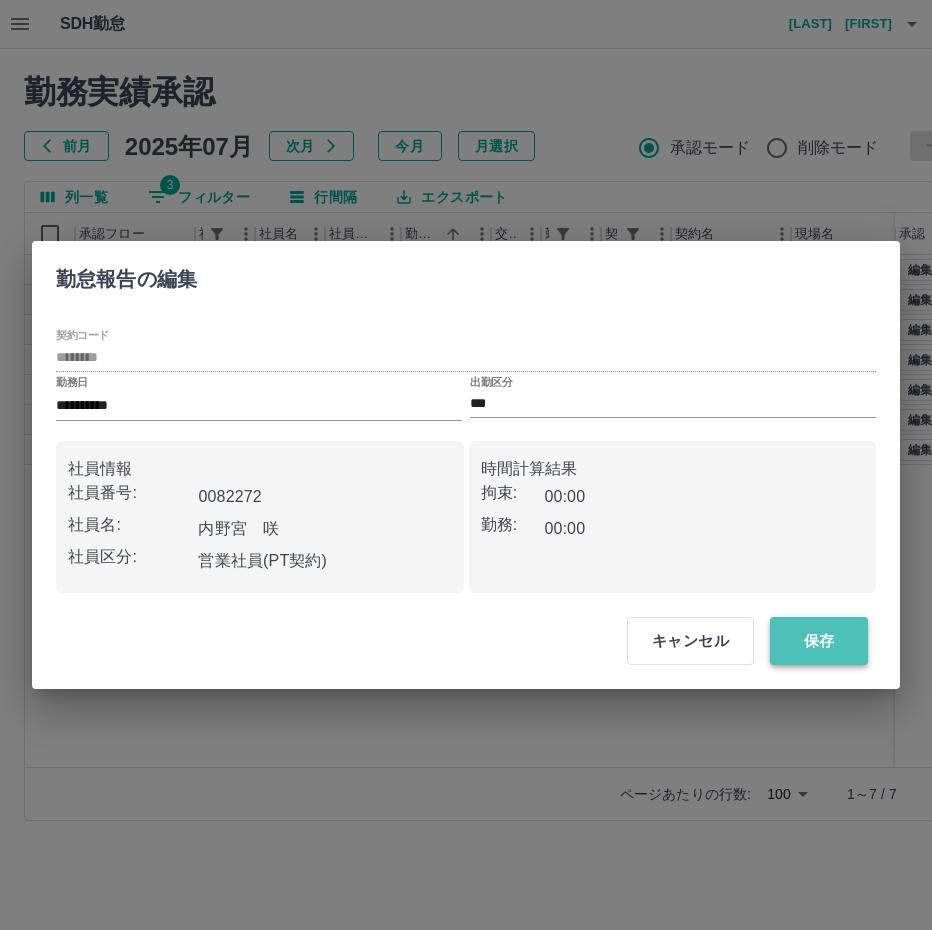 click on "保存" at bounding box center [819, 641] 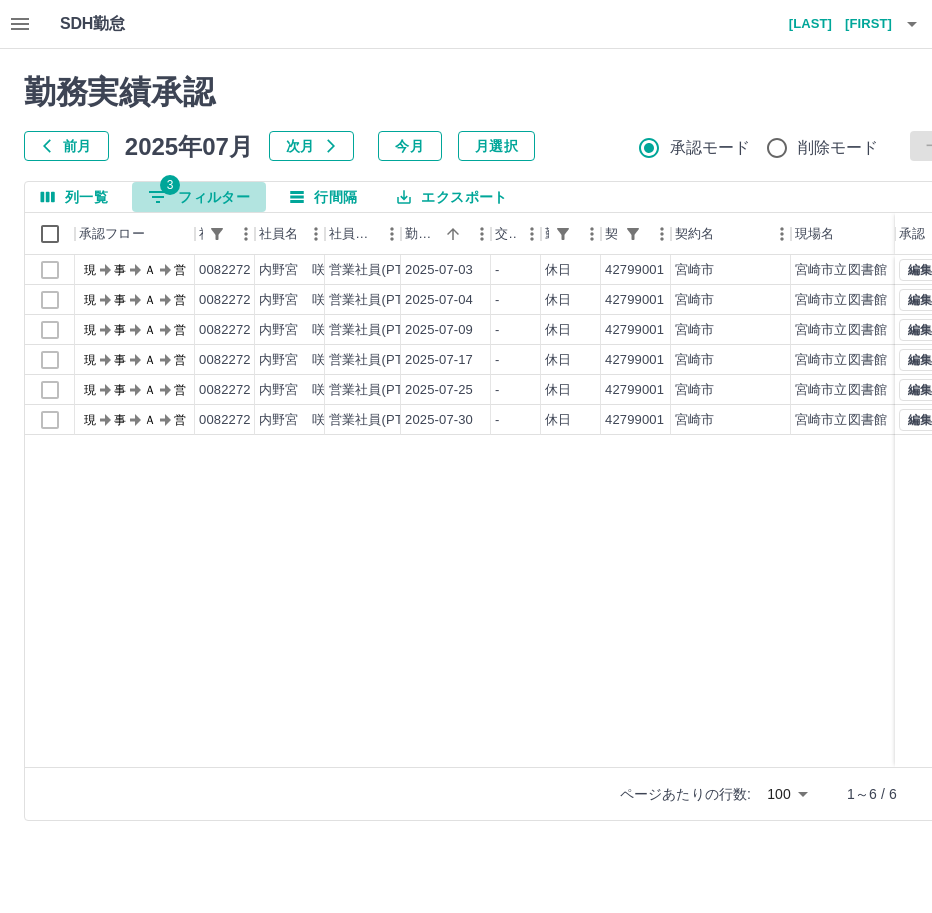 click on "3 フィルター" at bounding box center (199, 197) 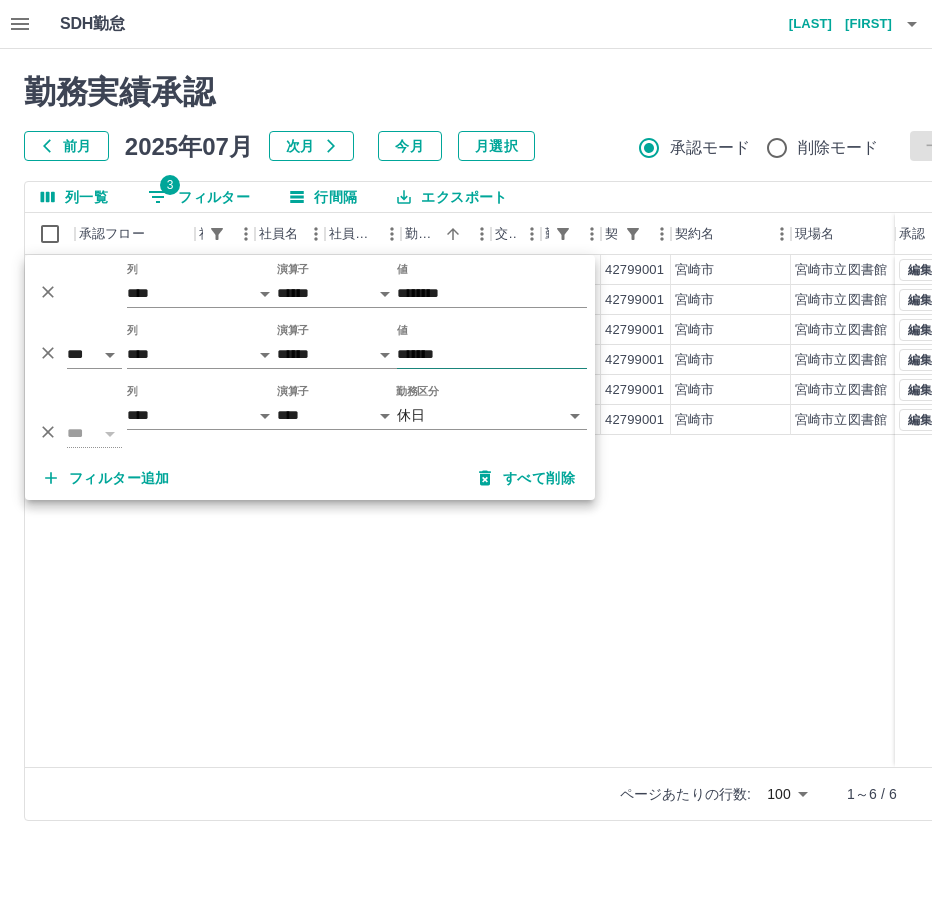 click on "*******" at bounding box center [492, 354] 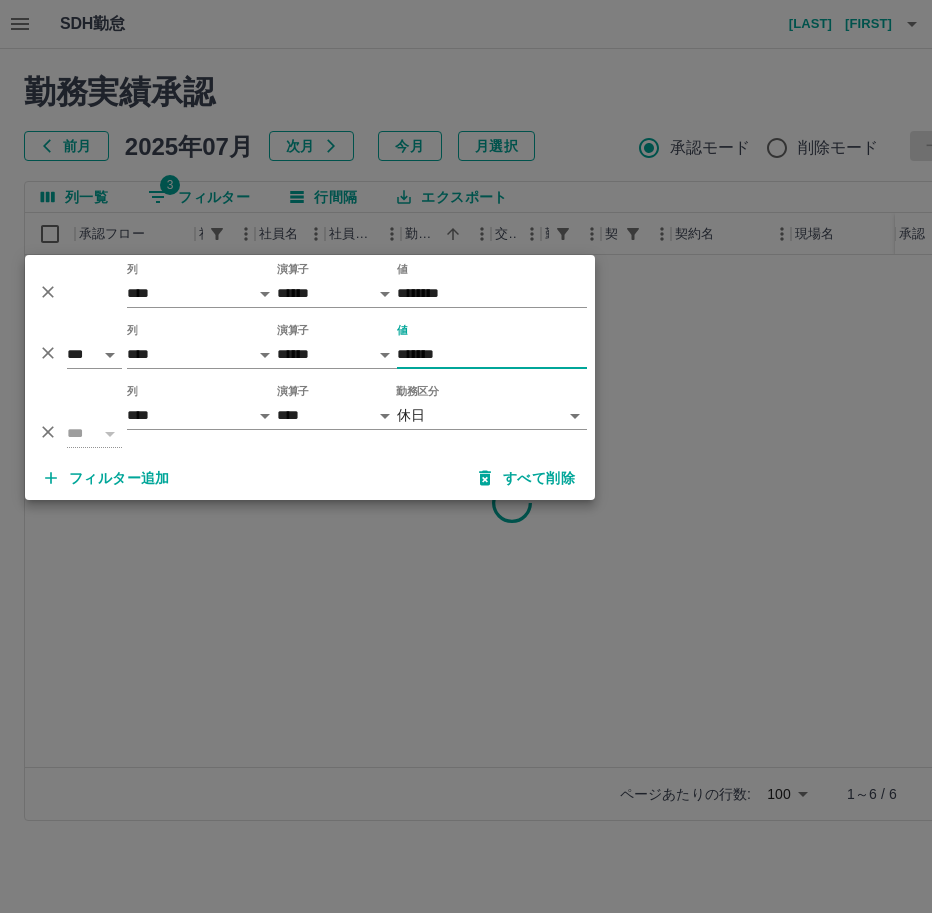 type on "*******" 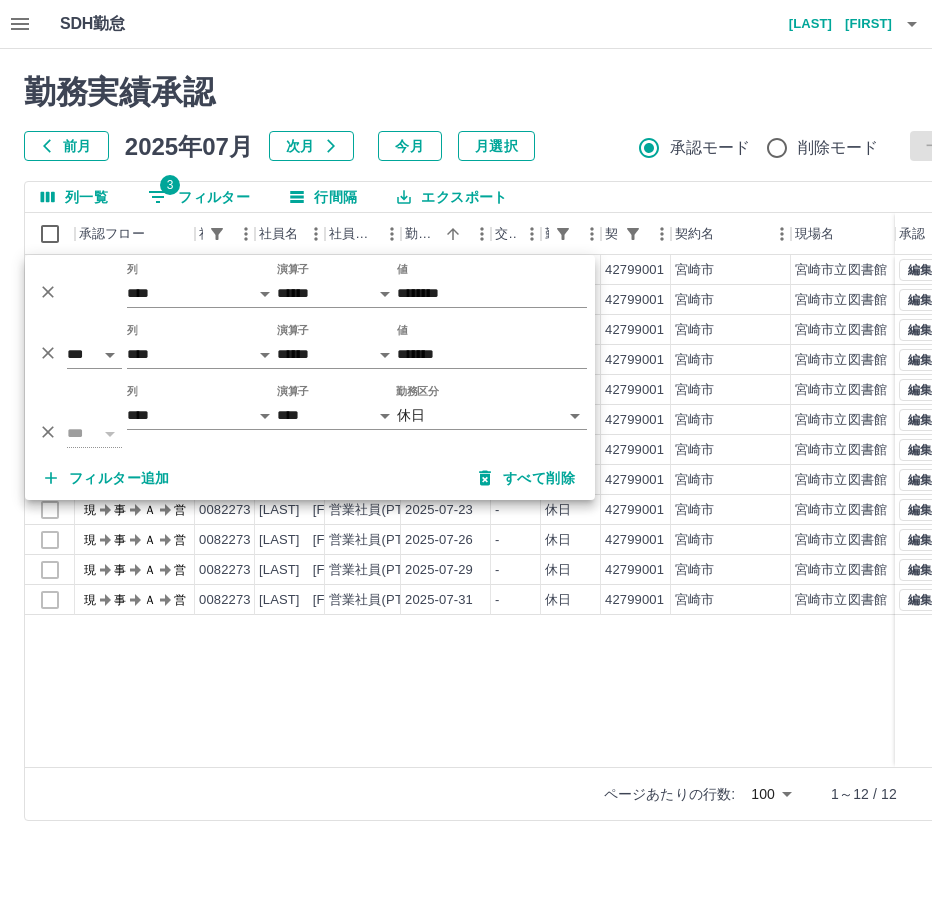 click on "現 事 Ａ 営 0082273 [LAST] [LAST] 営業社員(PT契約) [DATE]  -  休日 42799001 [CITY] [CITY]図書館 - - - - - 現 事 Ａ 営 0082273 [LAST] [LAST] 営業社員(PT契約) [DATE]  -  休日 42799001 [CITY] [CITY]図書館 - - - - - 現 事 Ａ 営 0082273 [LAST] [LAST] 営業社員(PT契約) [DATE]  -  休日 42799001 [CITY] [CITY]図書館 - - - - - 現 事 Ａ 営 0082273 [LAST] [LAST] 営業社員(PT契約) [DATE]  -  休日 42799001 [CITY] [CITY]図書館 - - - - - 現 事 Ａ 営 0082273 [LAST] [LAST] 営業社員(PT契約) [DATE]  -  休日 42799001 [CITY] [CITY]図書館 - - - - - 現 事 Ａ 営 0082273 [LAST] [LAST] 営業社員(PT契約) [DATE]  -  休日 42799001 [CITY] [CITY]図書館 - - - - - 現 事 Ａ 営 0082273 [LAST] [LAST] 営業社員(PT契約) [DATE]  -  休日 42799001 [CITY] [CITY]図書館 - - - - - 現 事 Ａ 営 0082273 [LAST] [LAST]  -  - -" at bounding box center [898, 511] 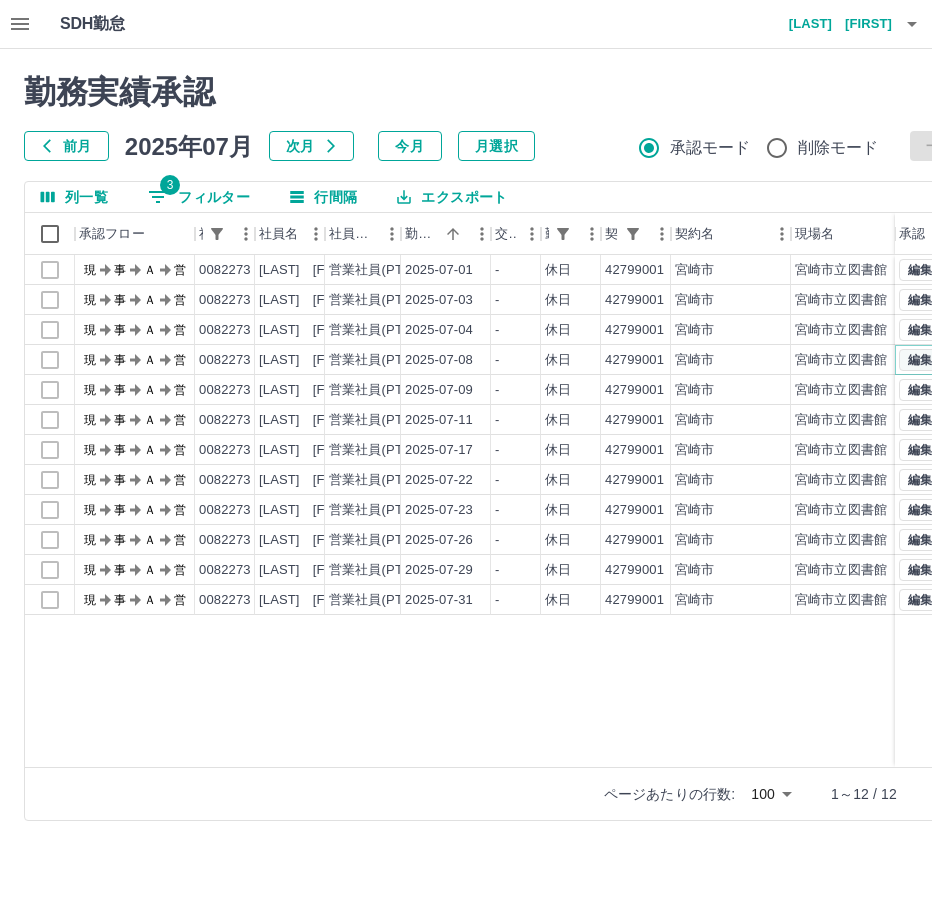 click on "編集" at bounding box center [920, 360] 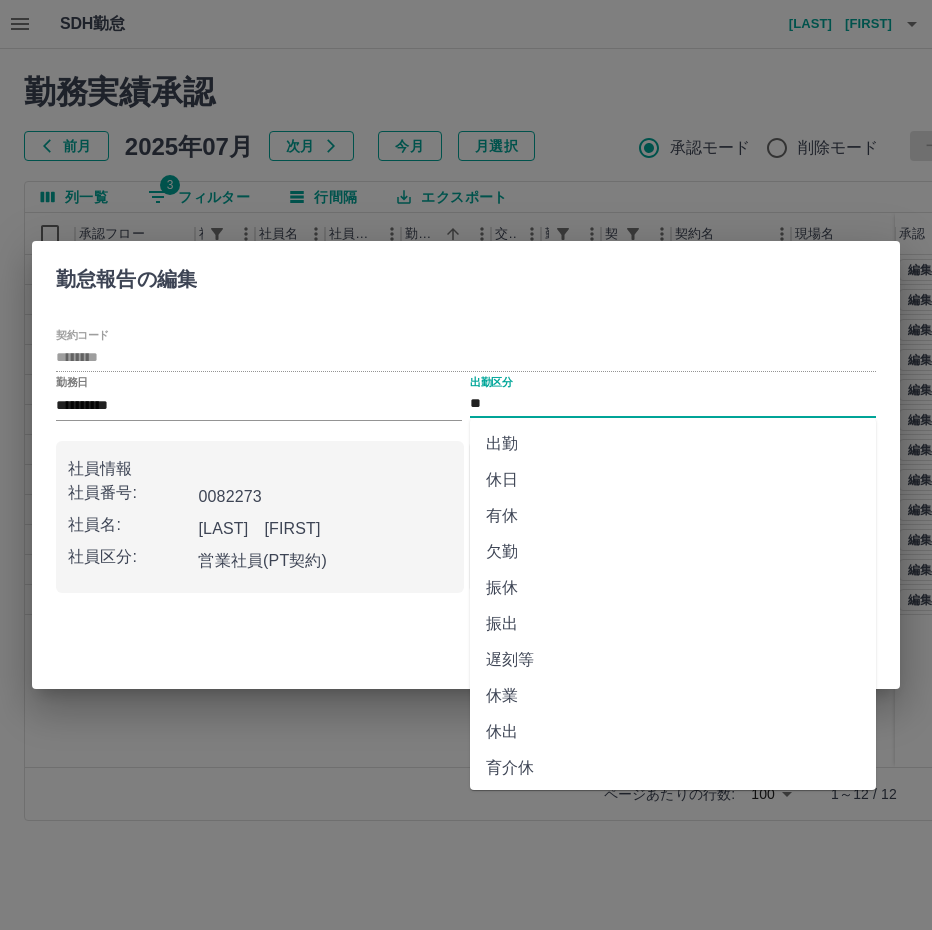 drag, startPoint x: 485, startPoint y: 402, endPoint x: 555, endPoint y: 449, distance: 84.31489 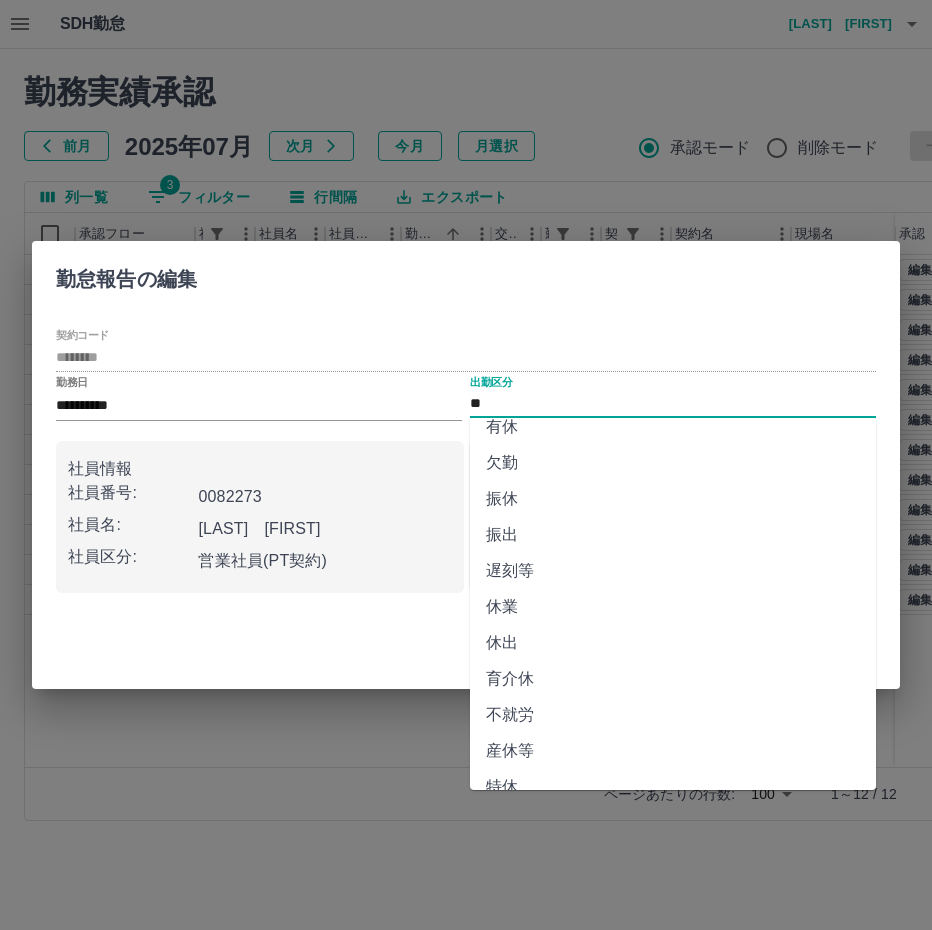 scroll, scrollTop: 292, scrollLeft: 0, axis: vertical 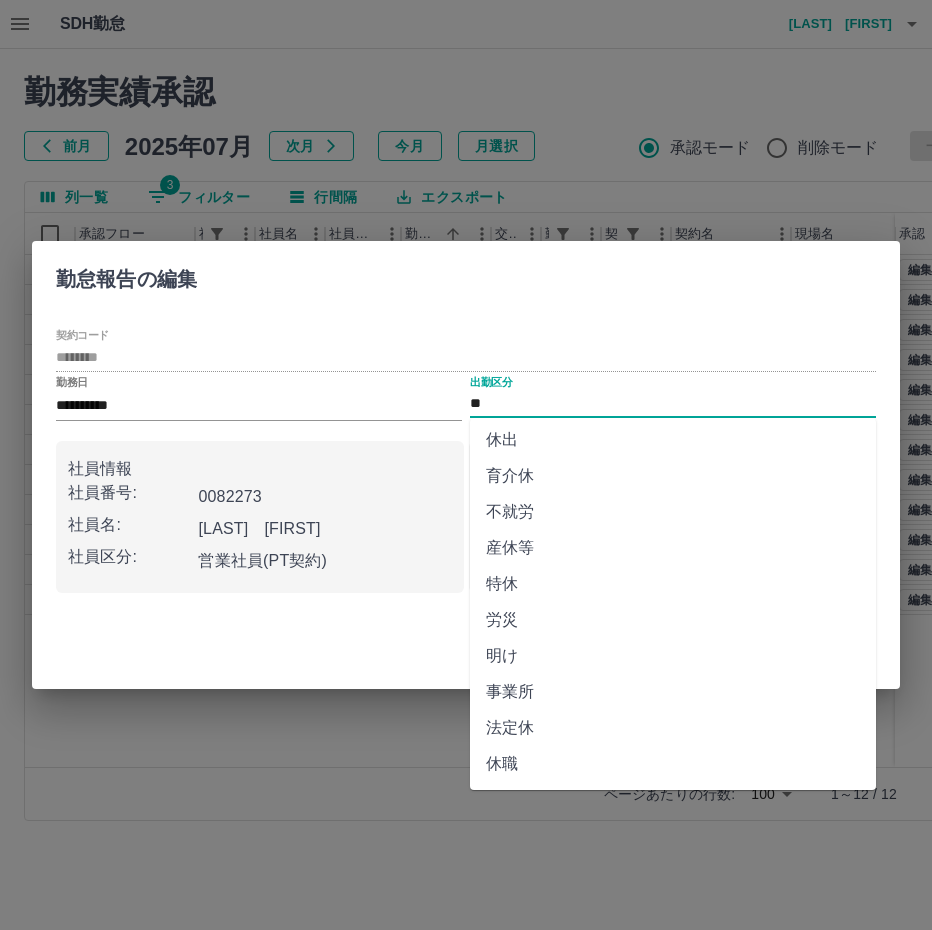 click on "法定休" at bounding box center (673, 728) 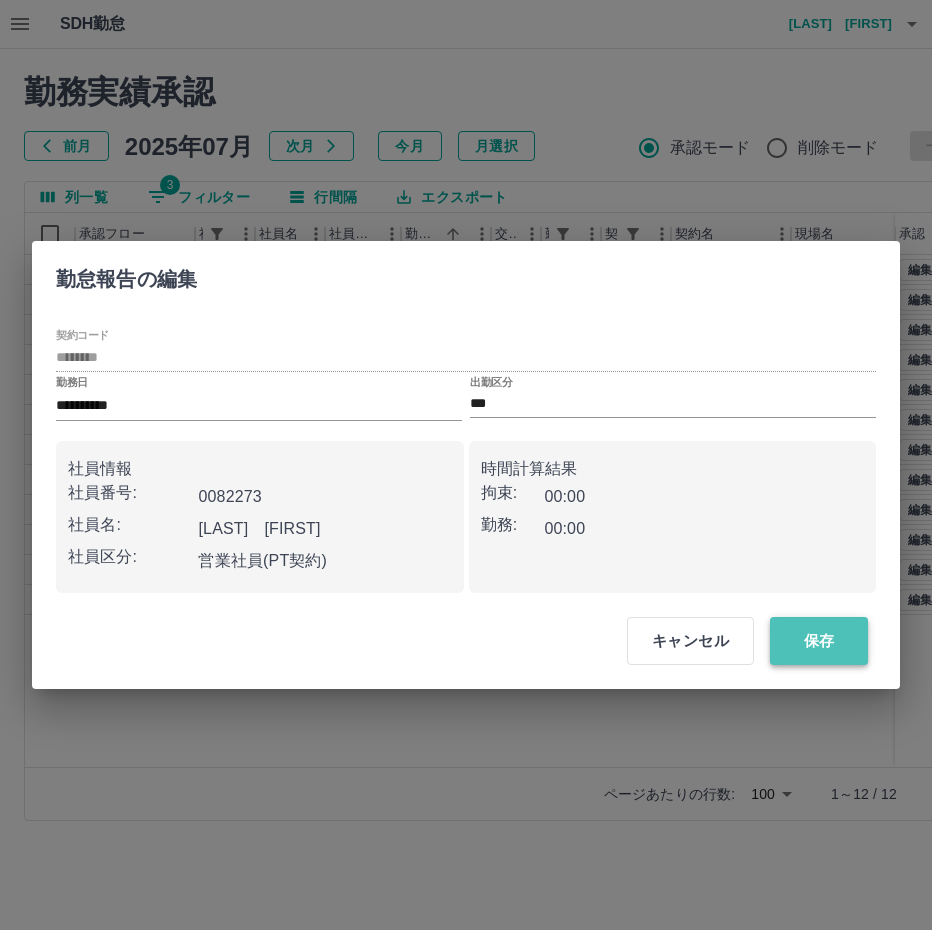 click on "保存" at bounding box center (819, 641) 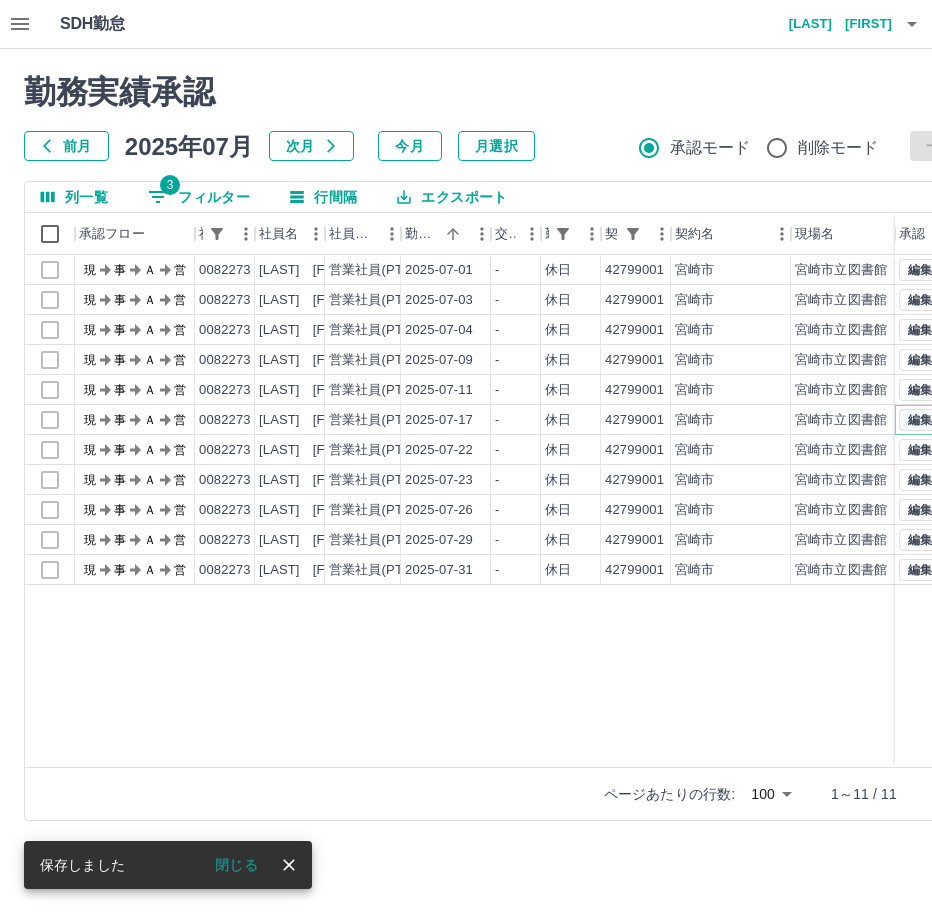 click on "編集" at bounding box center [920, 420] 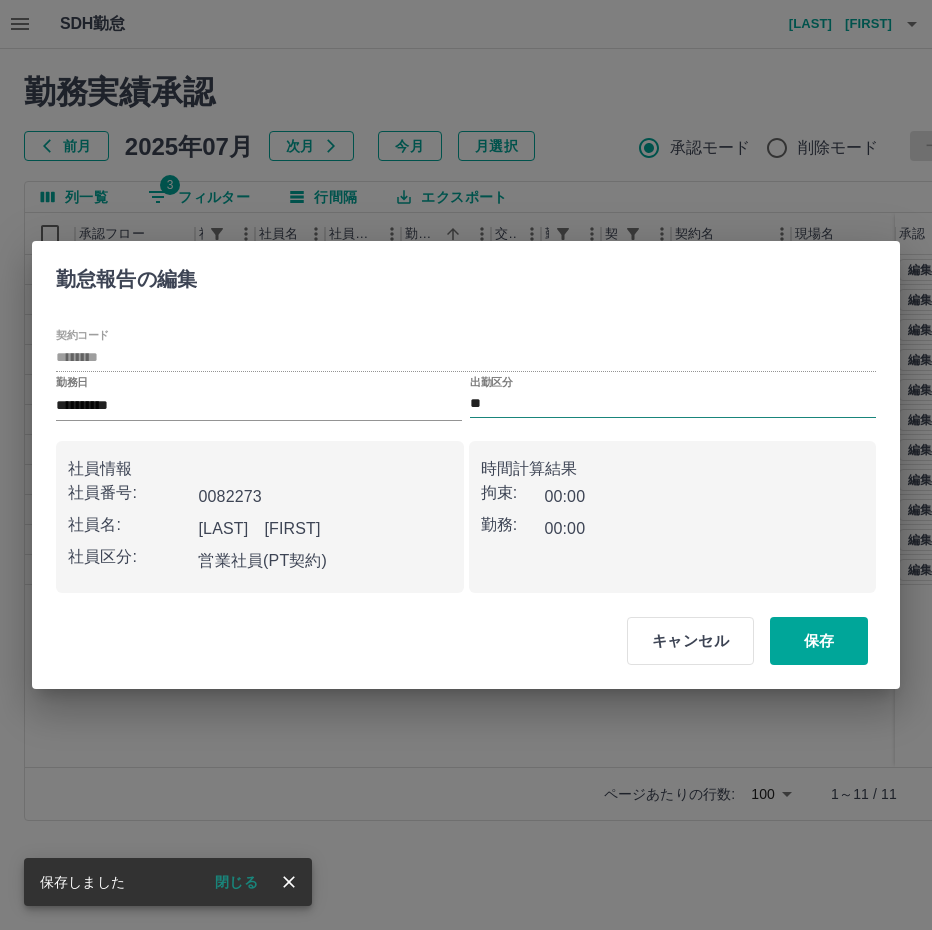 click on "**" at bounding box center [673, 404] 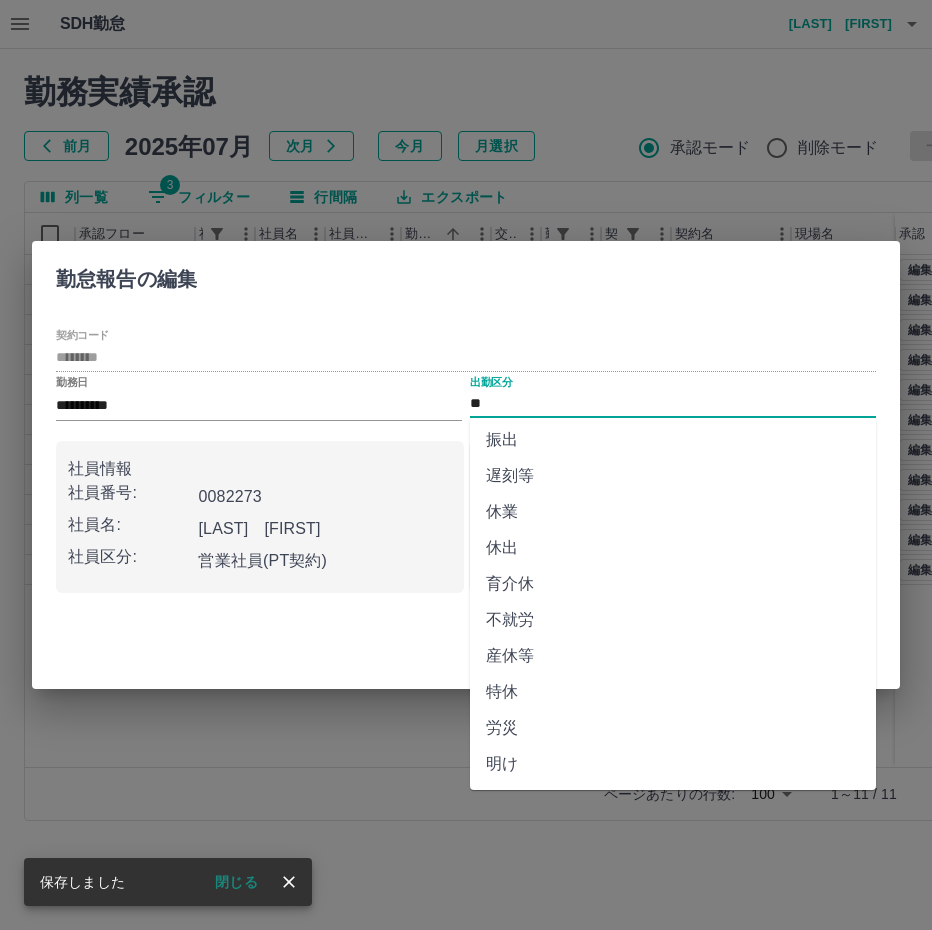 scroll, scrollTop: 292, scrollLeft: 0, axis: vertical 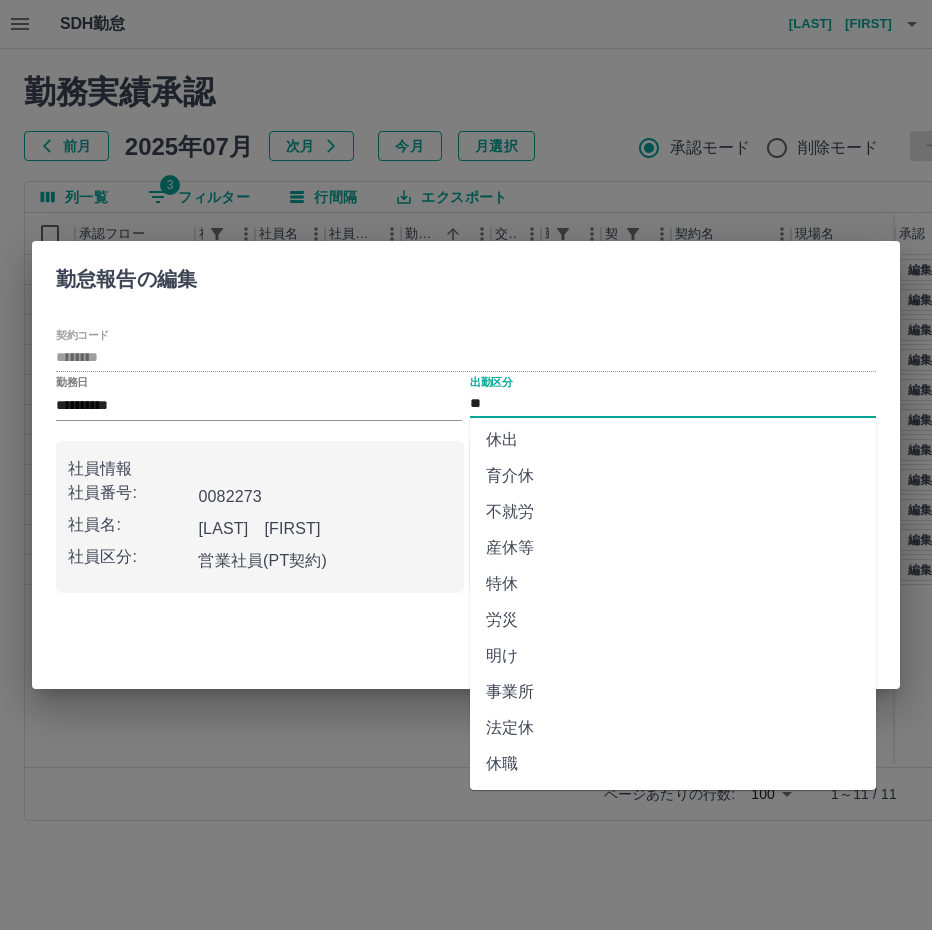 click on "法定休" at bounding box center [673, 728] 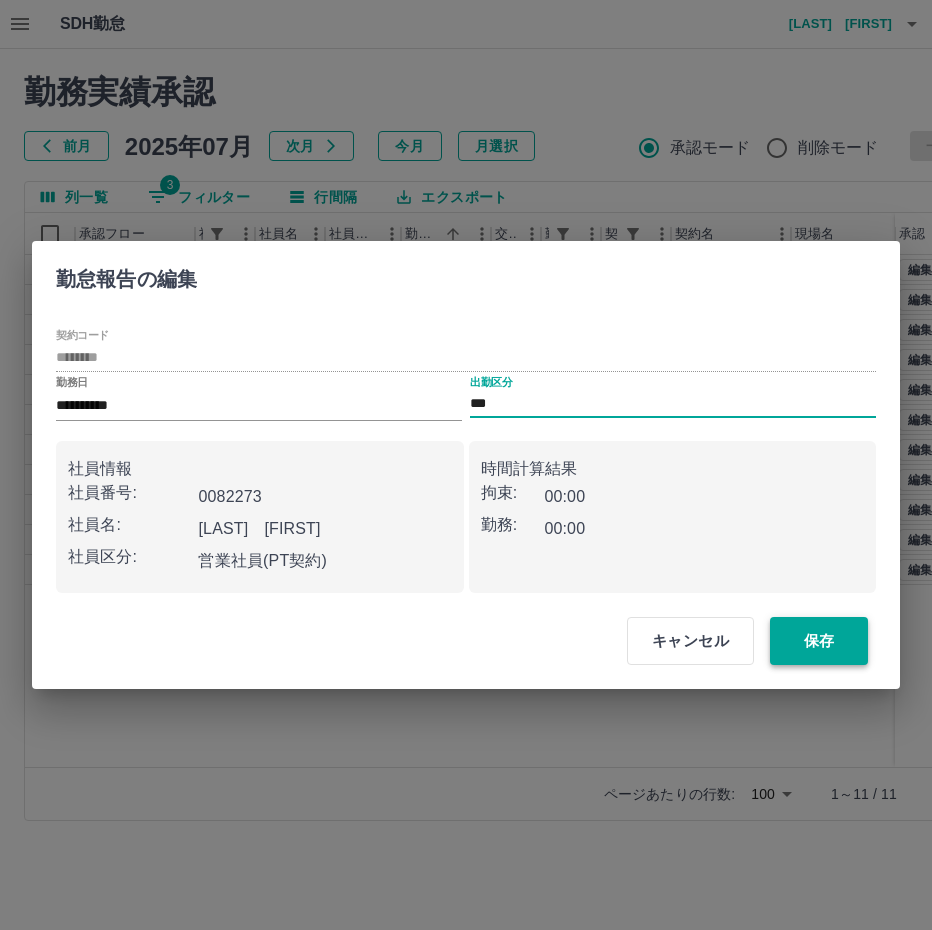 click on "保存" at bounding box center [819, 641] 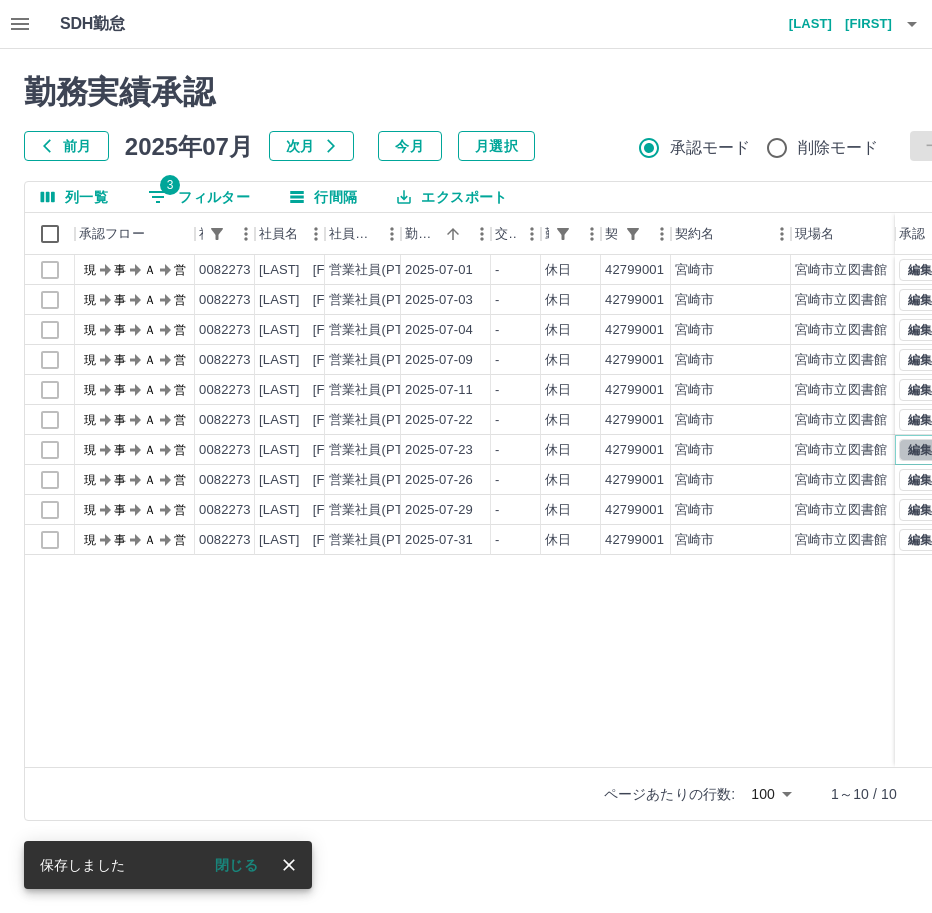click on "編集" at bounding box center [920, 450] 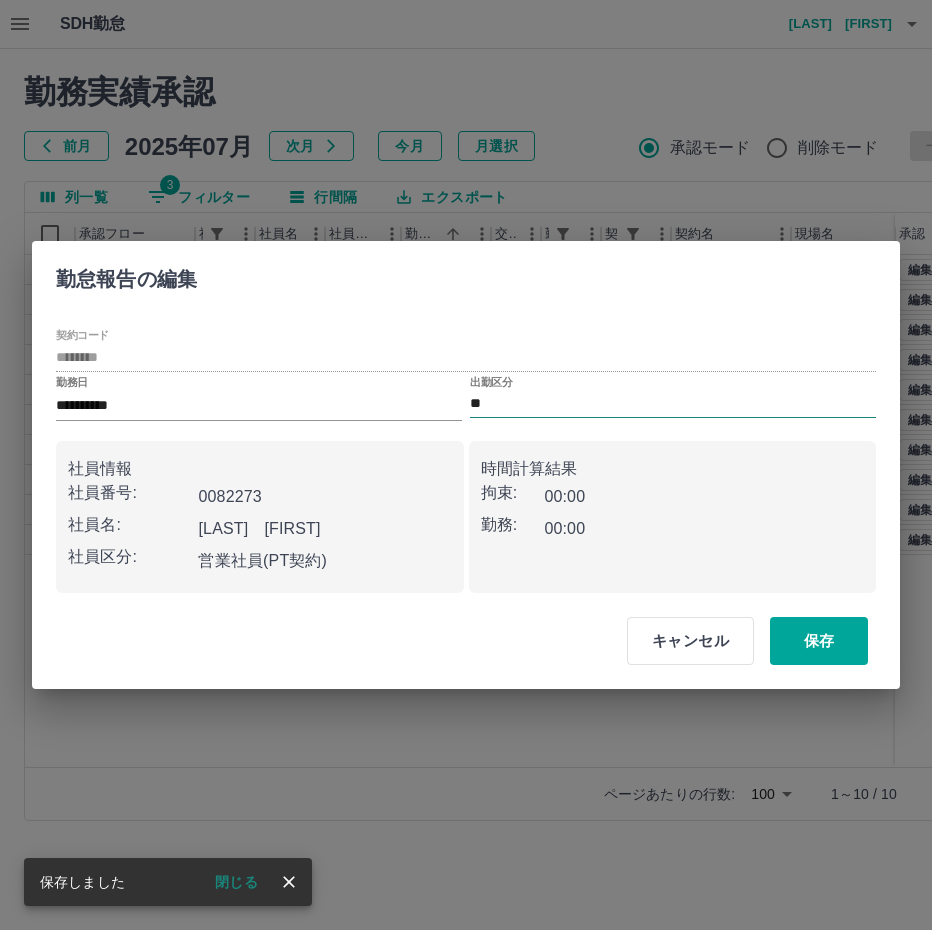 click on "**" at bounding box center (673, 404) 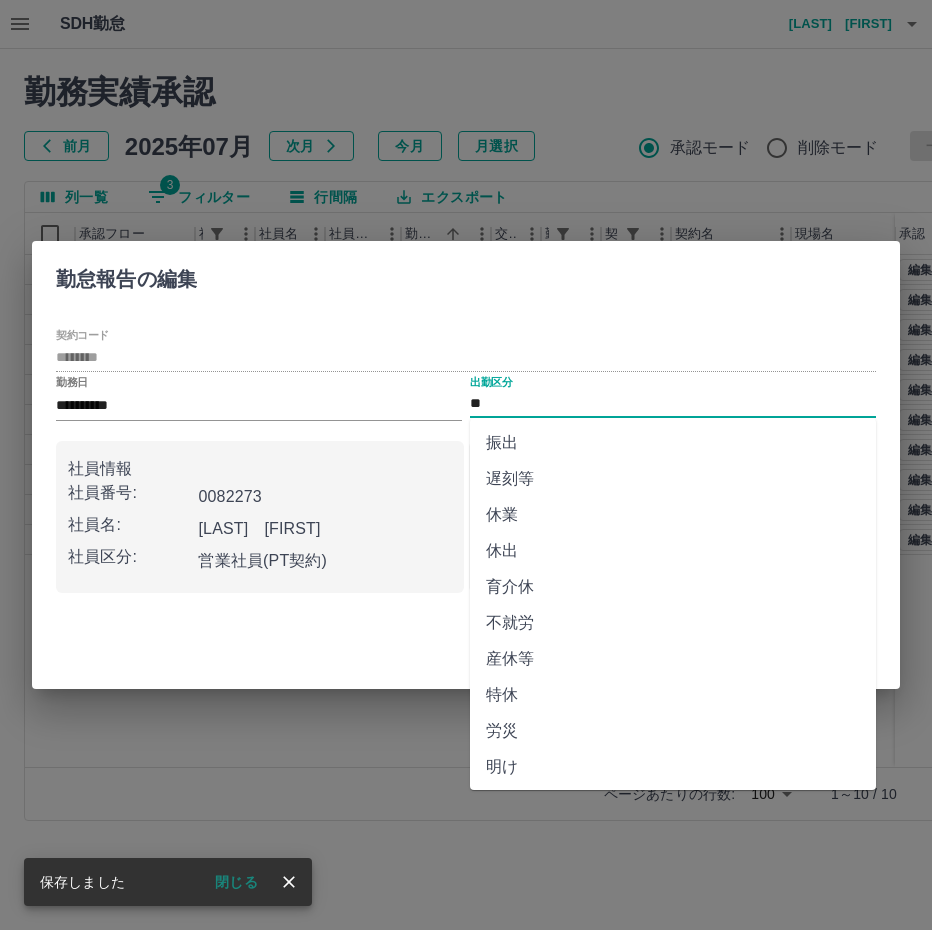 scroll, scrollTop: 292, scrollLeft: 0, axis: vertical 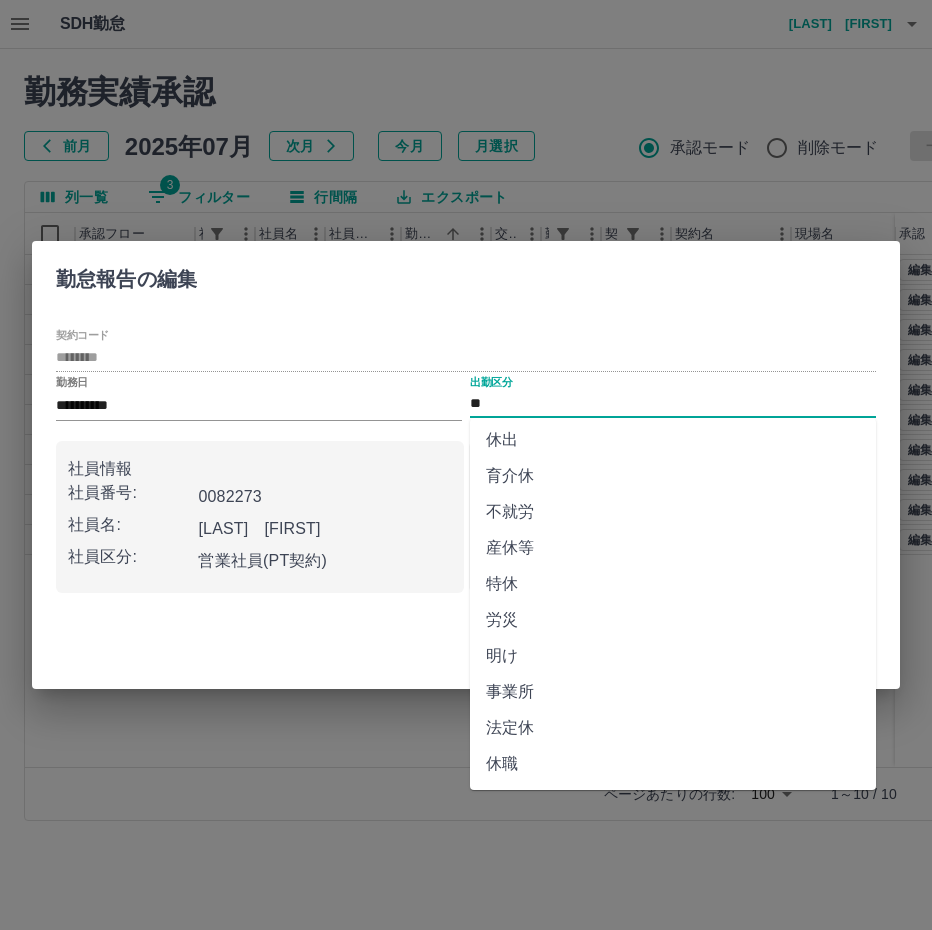 click on "法定休" at bounding box center [673, 728] 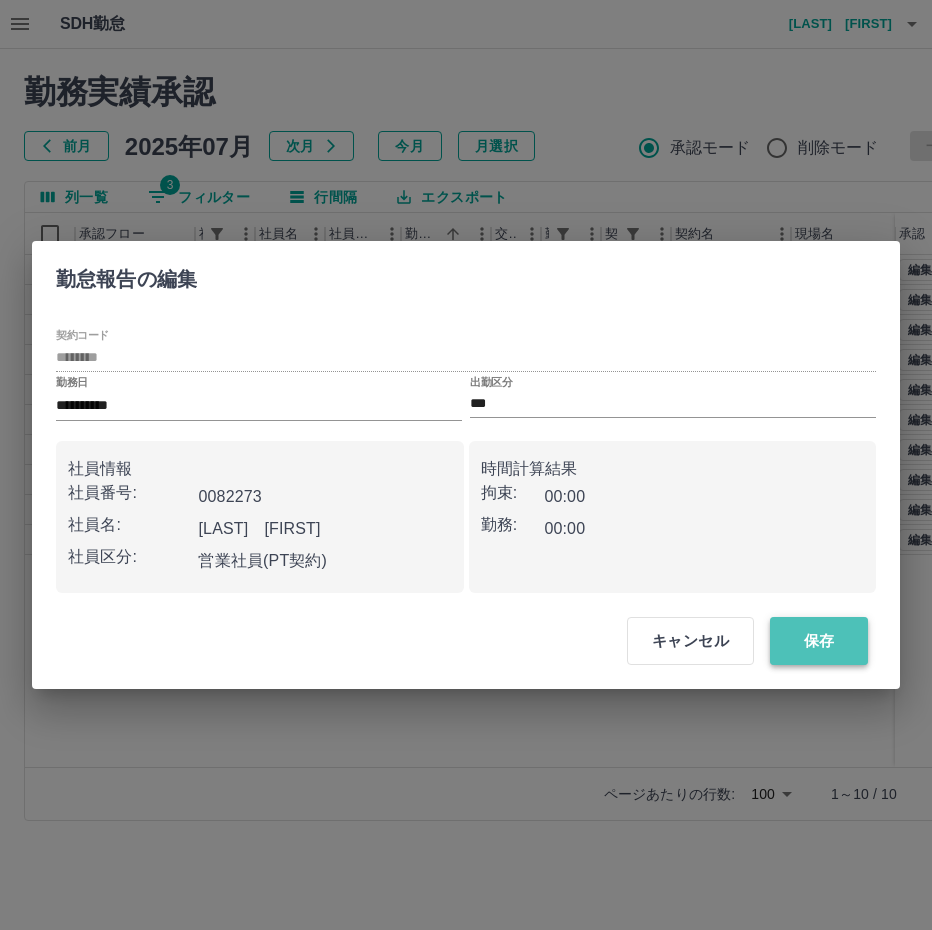 click on "保存" at bounding box center (819, 641) 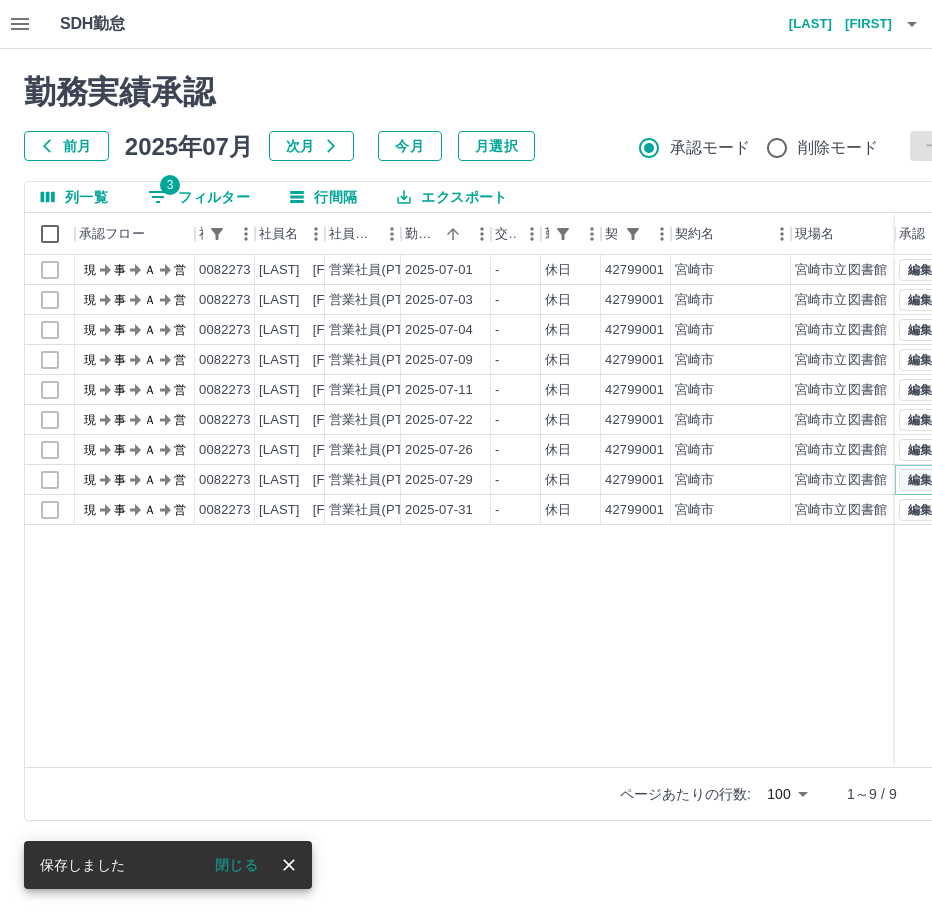 click on "編集" at bounding box center [920, 480] 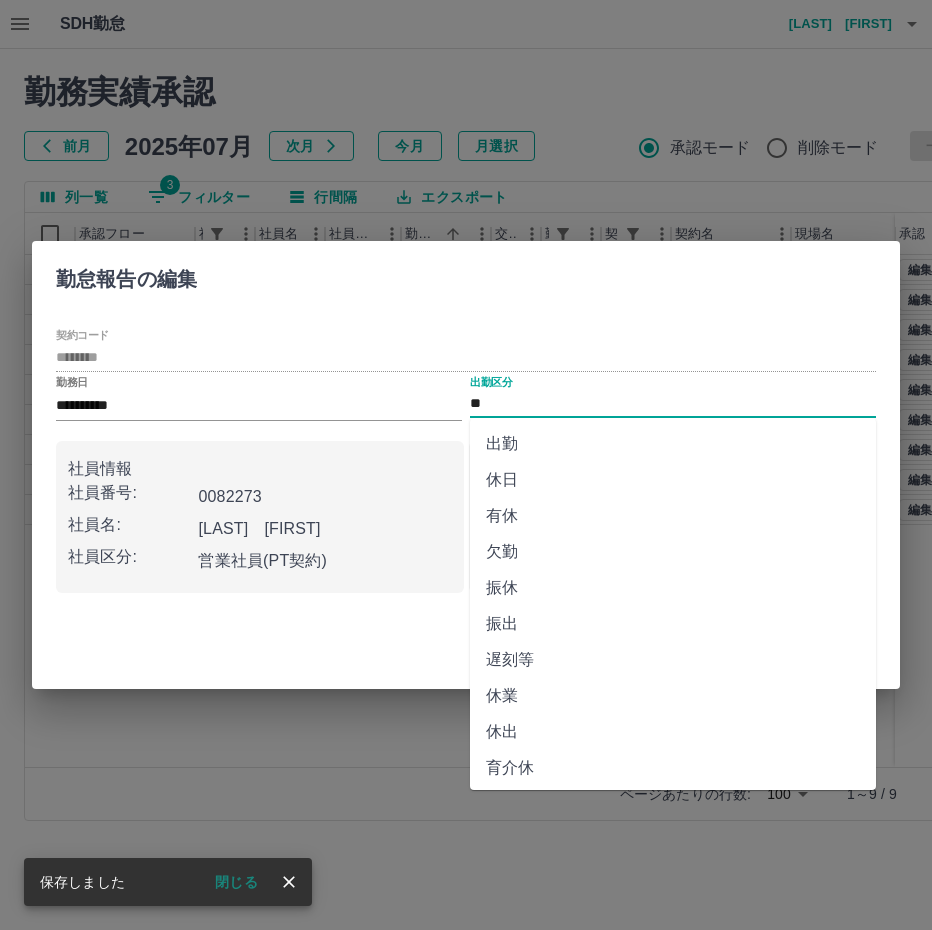 click on "**" at bounding box center [673, 404] 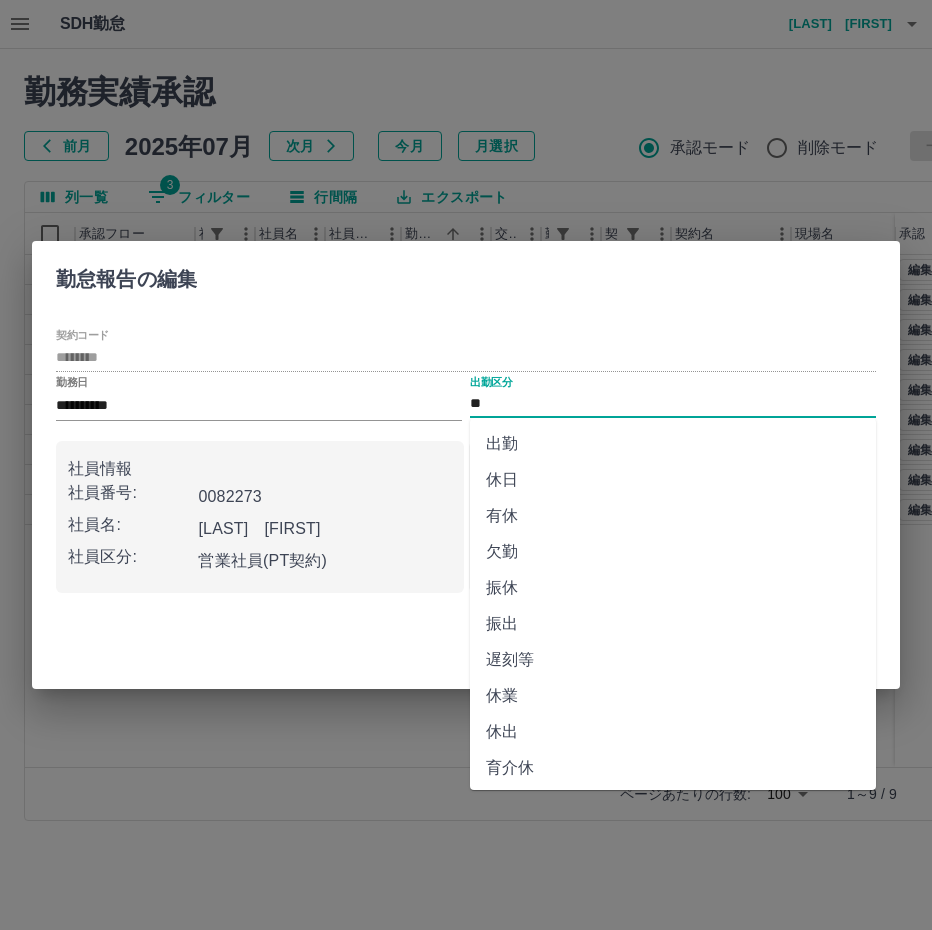 scroll, scrollTop: 292, scrollLeft: 0, axis: vertical 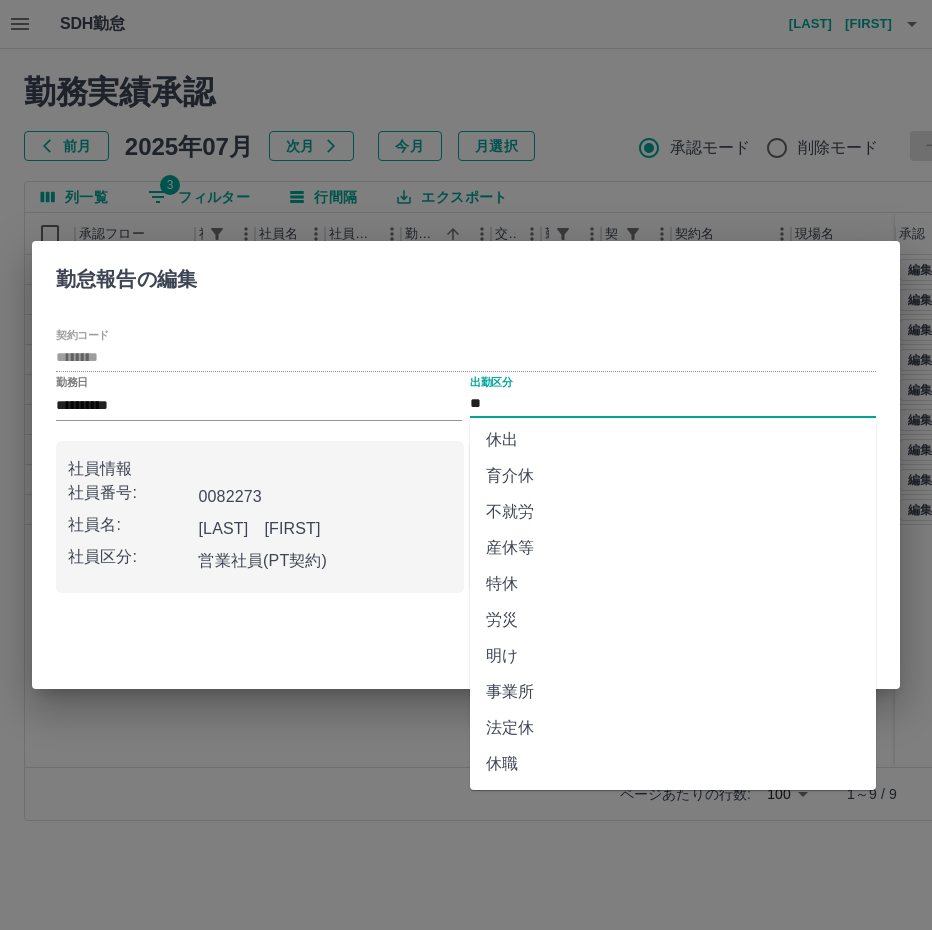 click on "法定休" at bounding box center [673, 728] 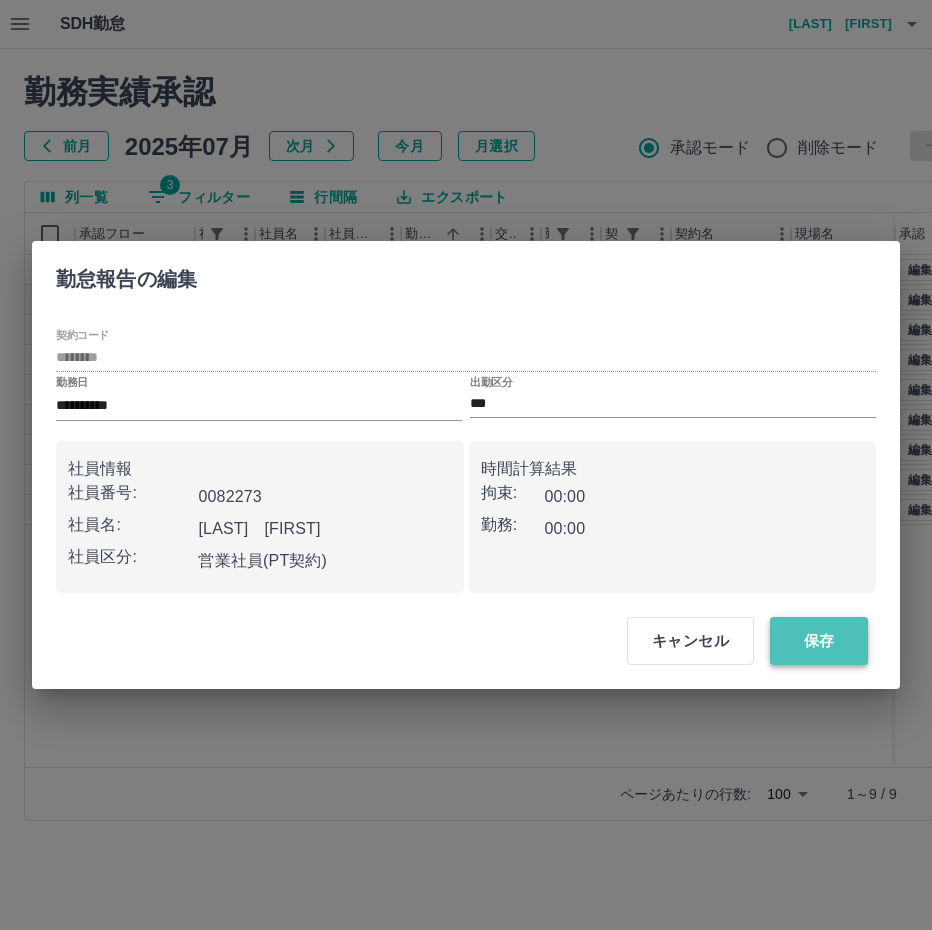 click on "保存" at bounding box center [819, 641] 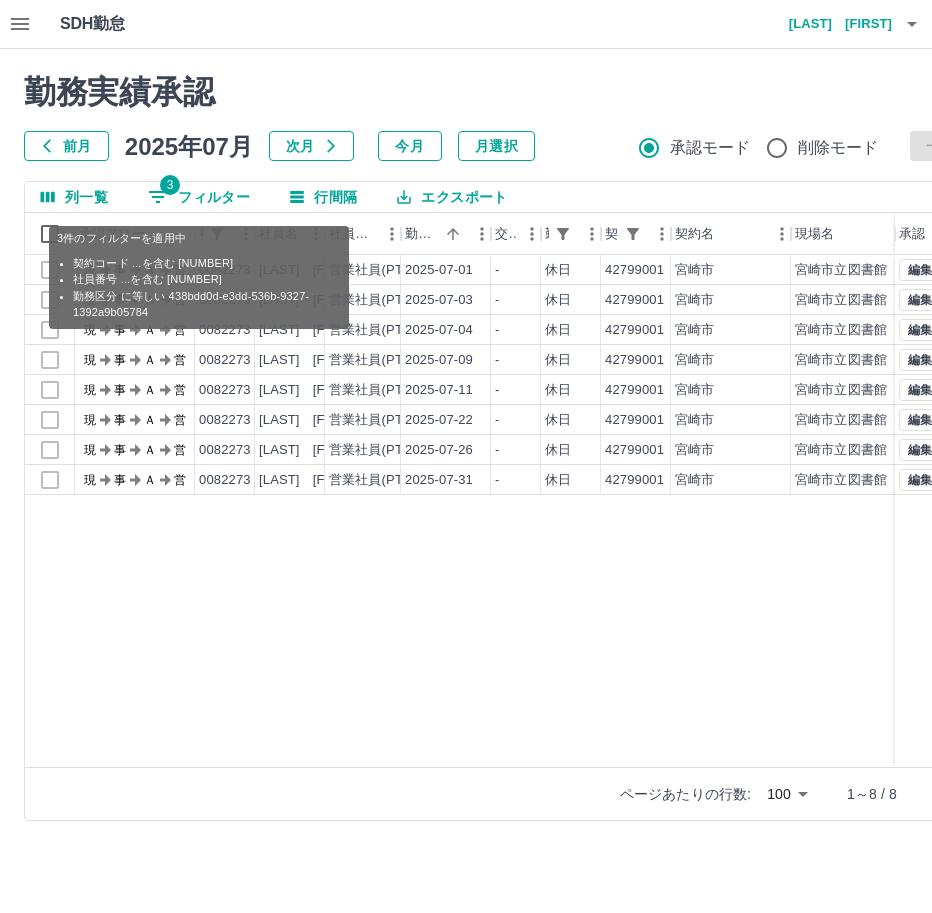 click on "3 フィルター" at bounding box center [199, 197] 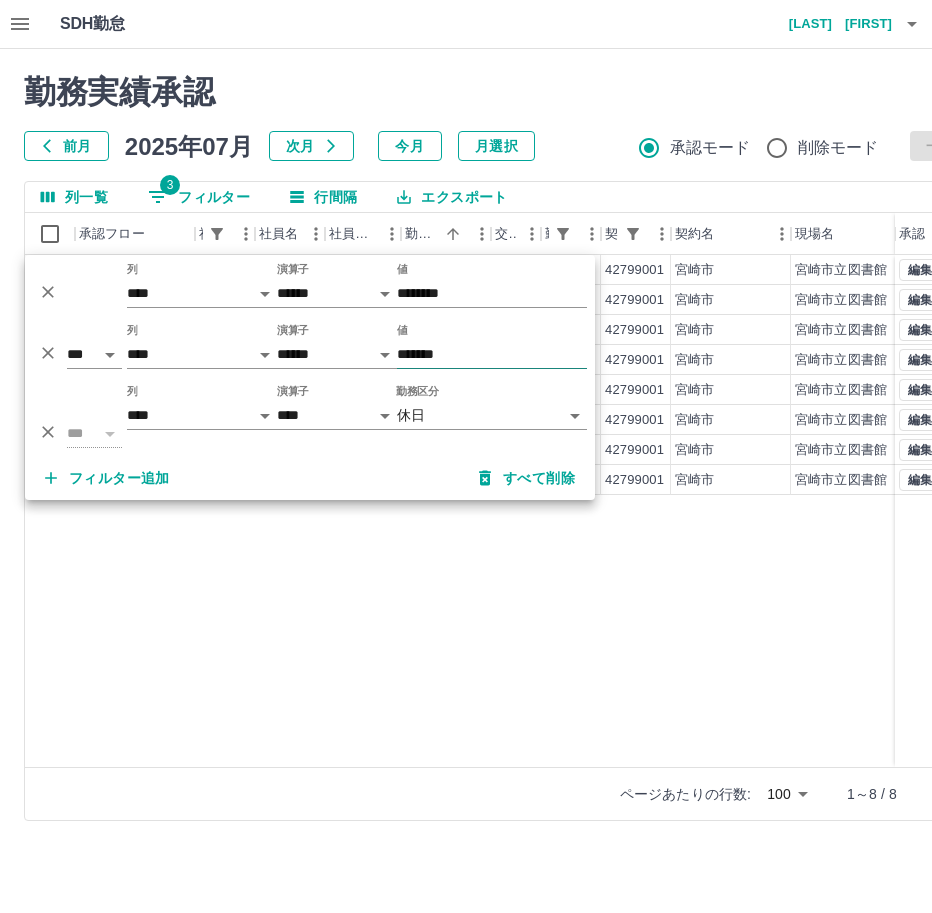 click on "*******" at bounding box center (492, 354) 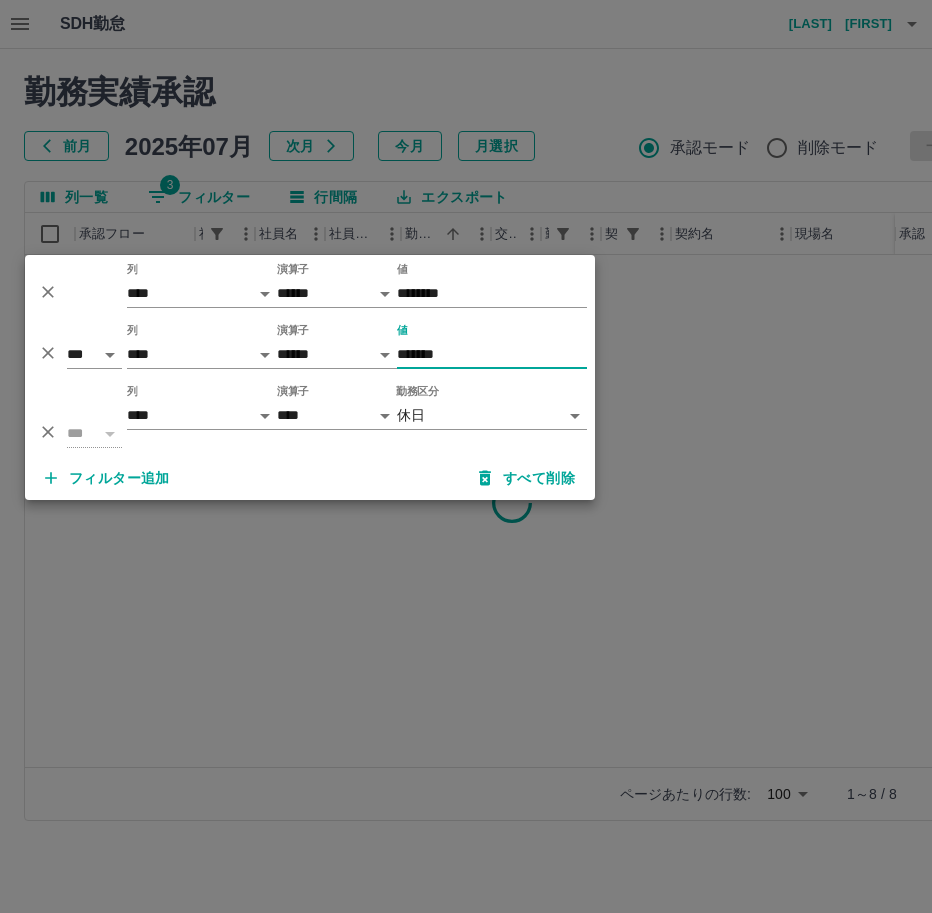 type on "*******" 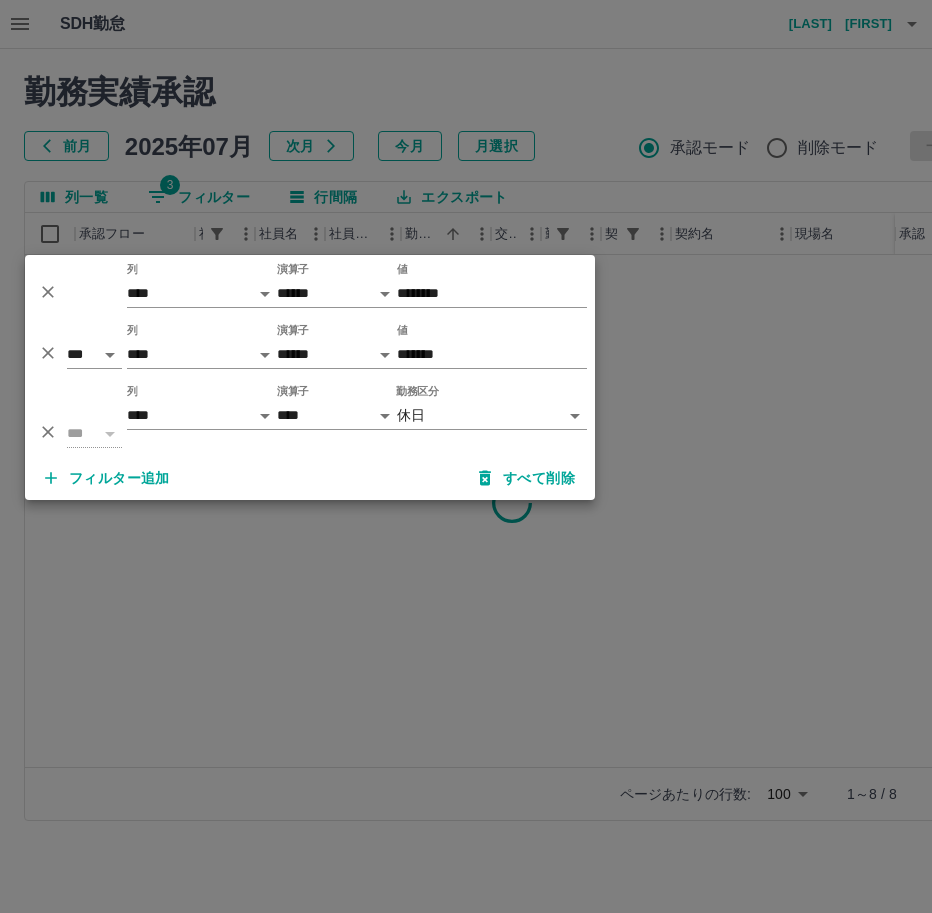click at bounding box center [466, 456] 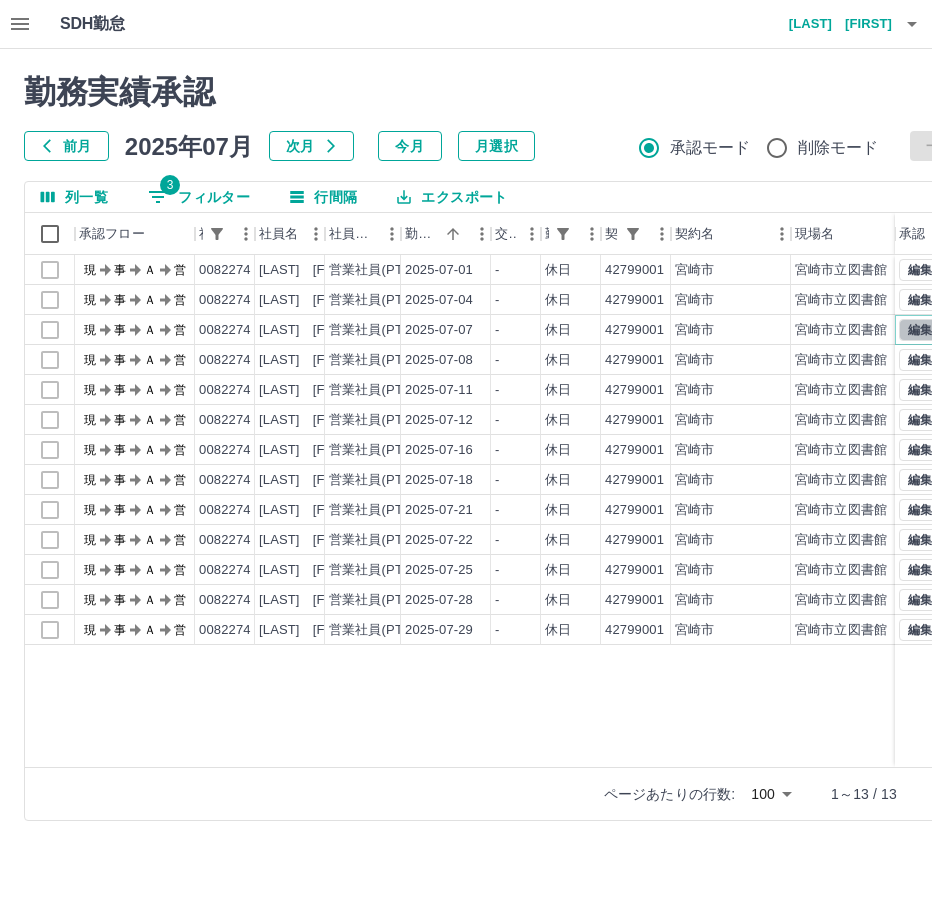 click on "編集" at bounding box center (920, 330) 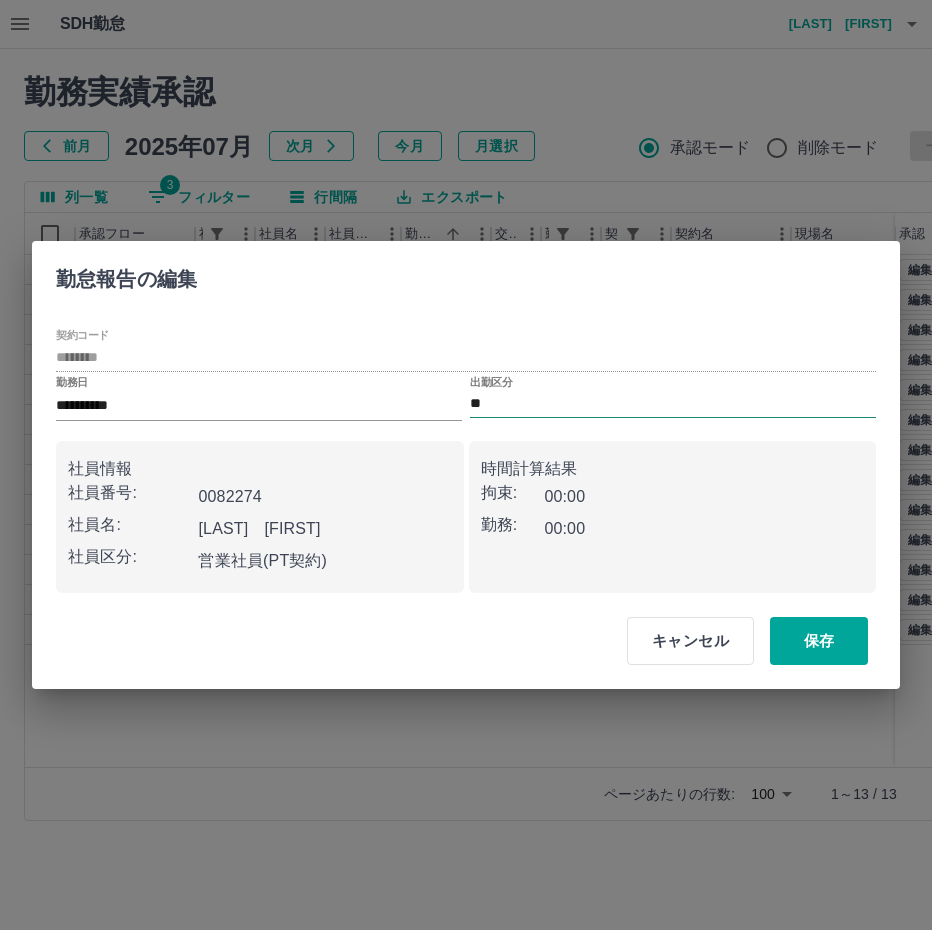 click on "**" at bounding box center [673, 404] 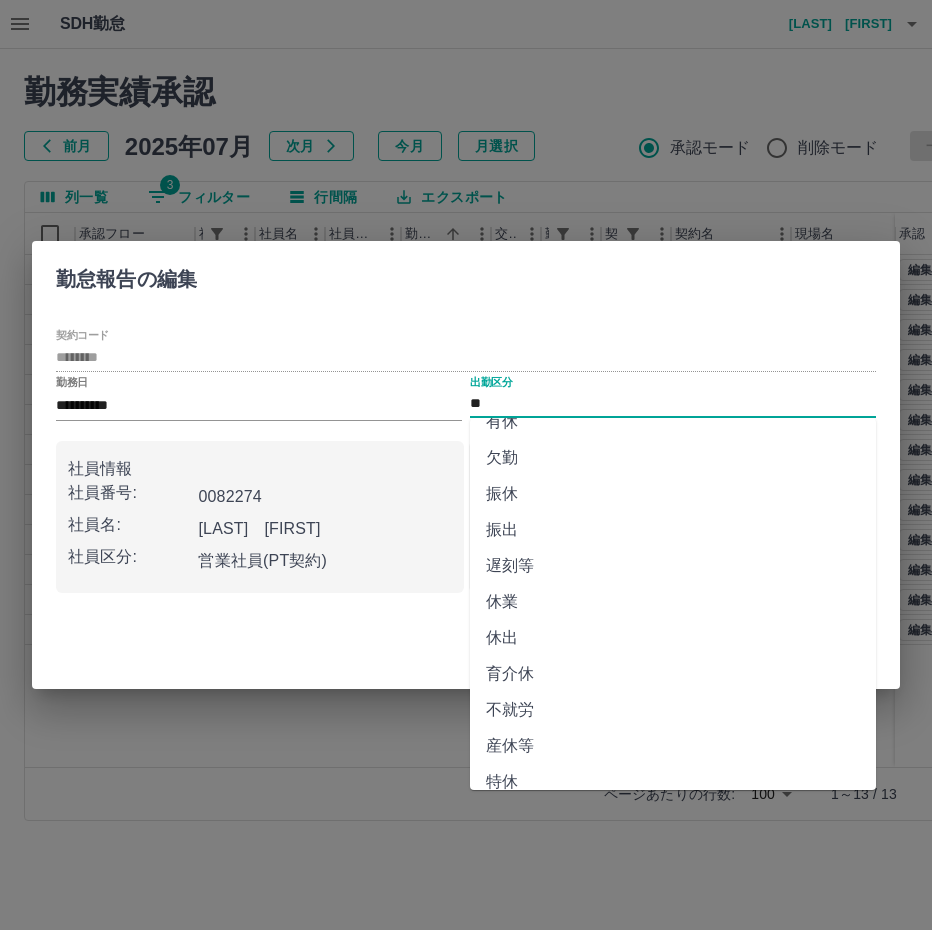 scroll, scrollTop: 292, scrollLeft: 0, axis: vertical 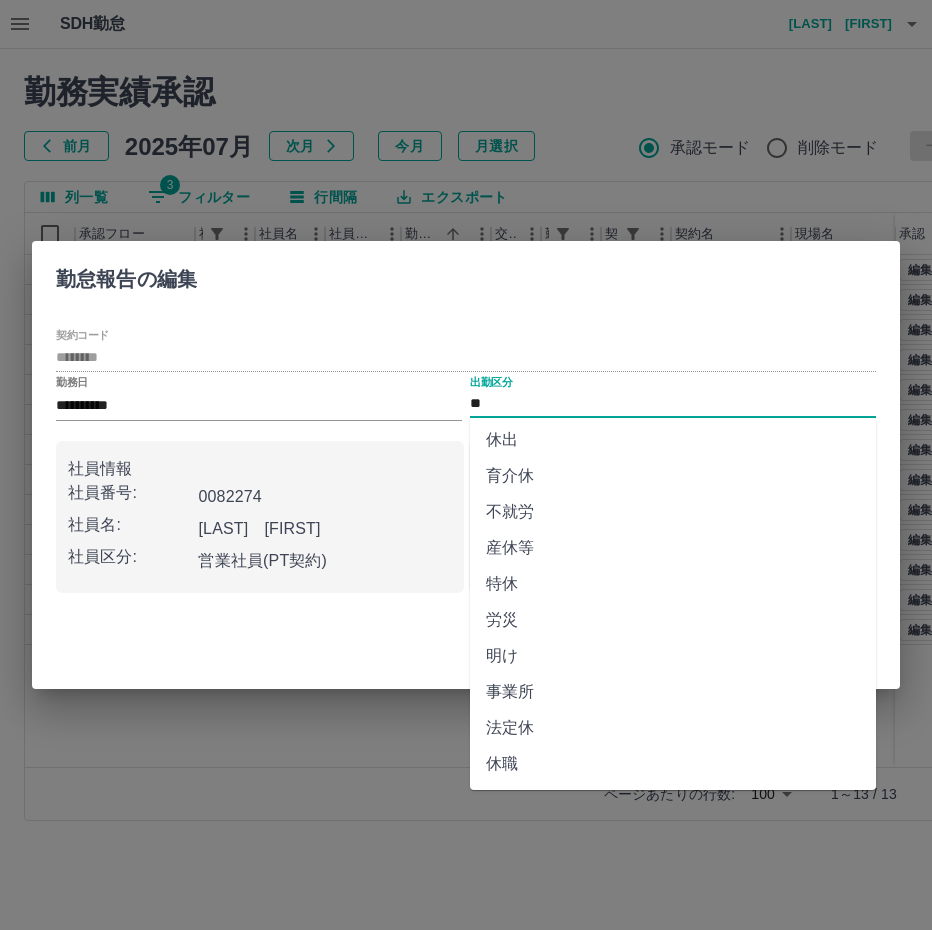 click on "法定休" at bounding box center [673, 728] 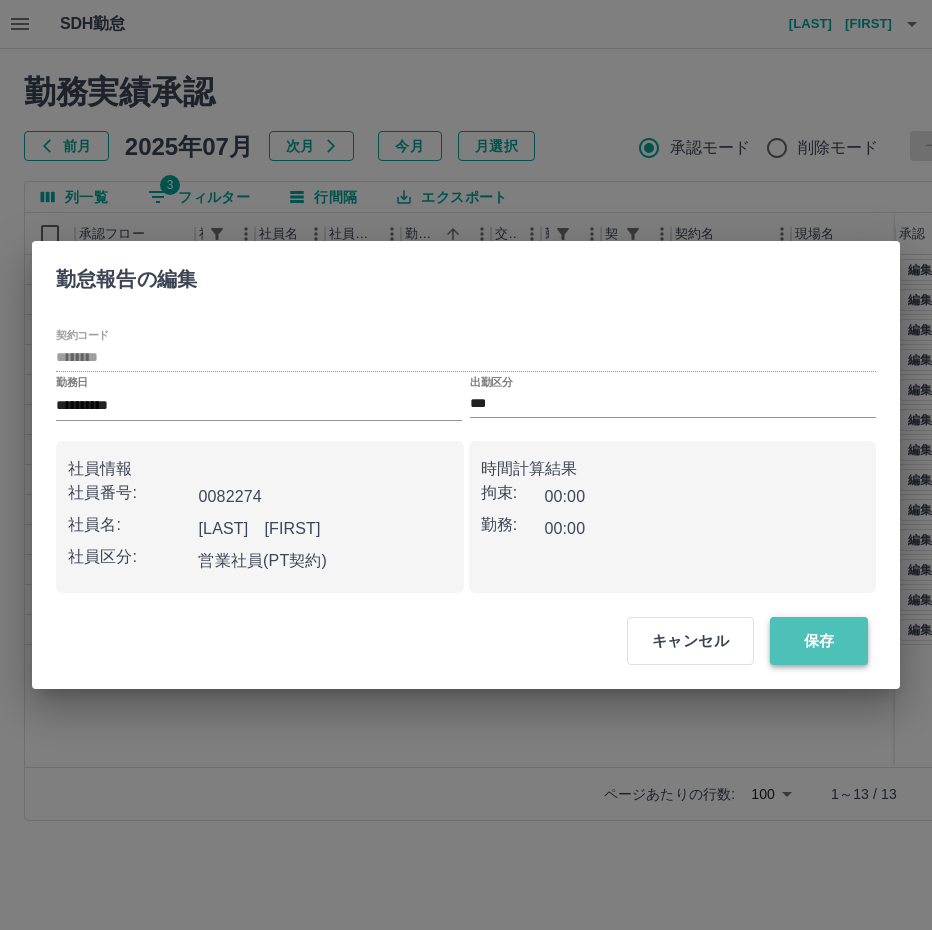 click on "保存" at bounding box center [819, 641] 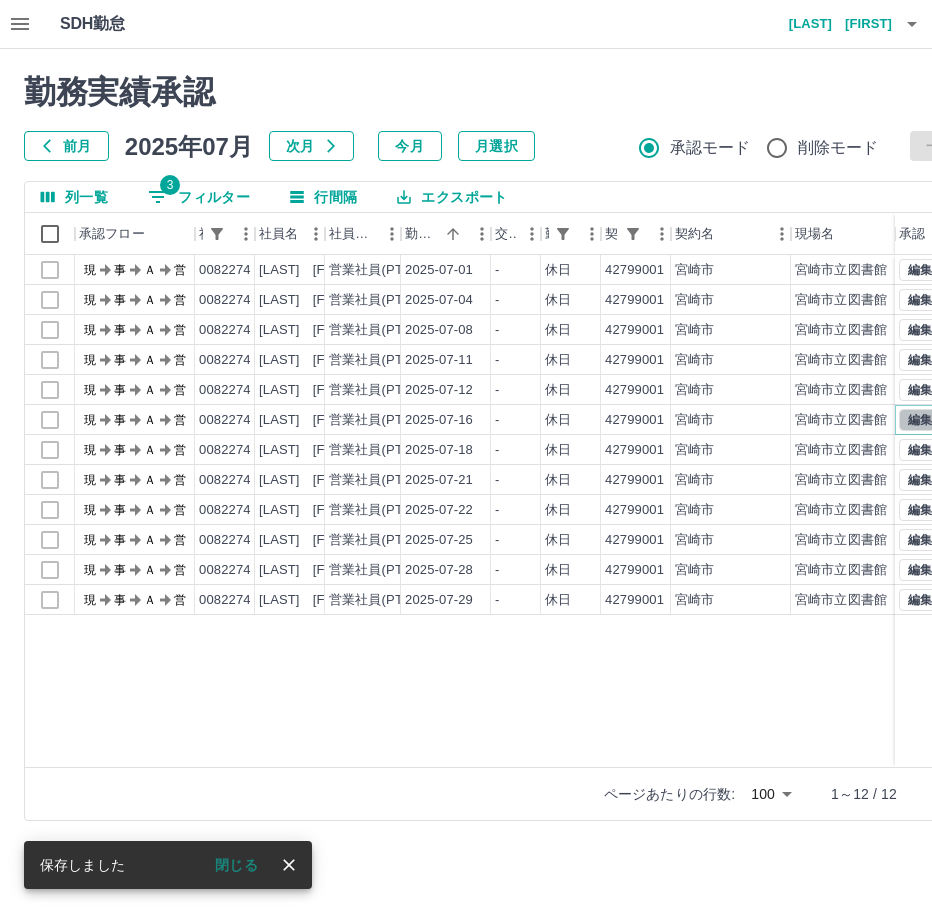 click on "編集" at bounding box center (920, 420) 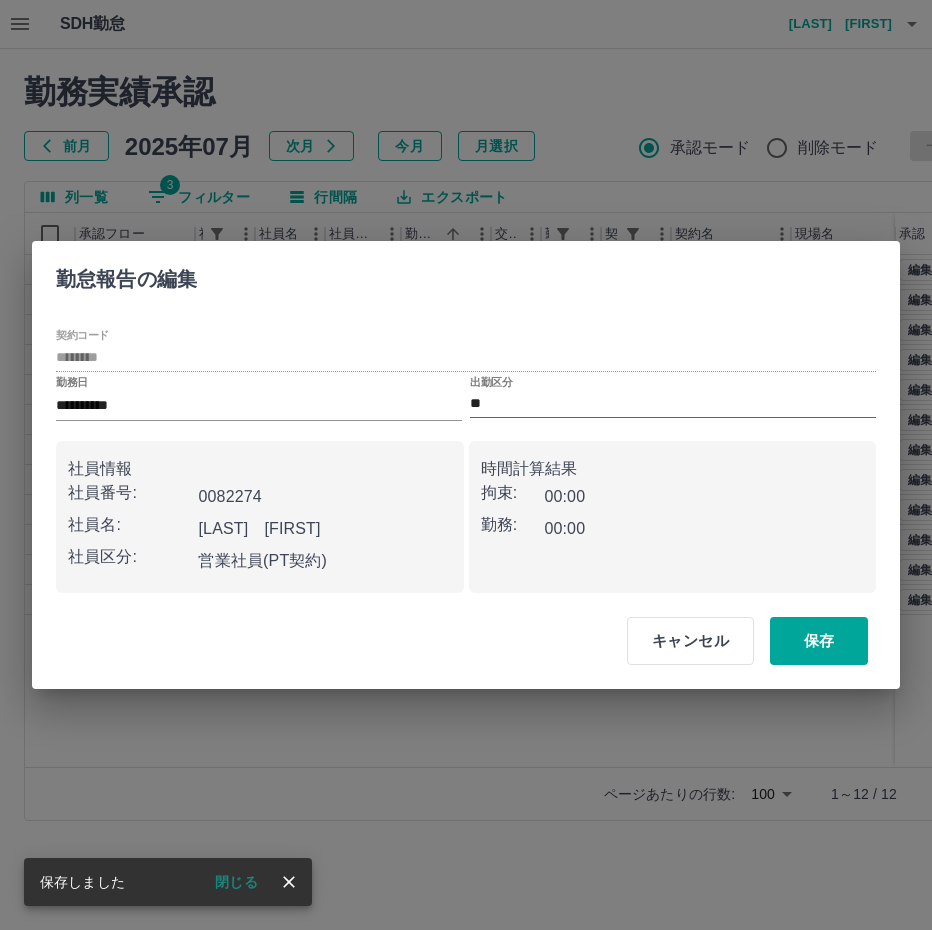 click on "**" at bounding box center [673, 404] 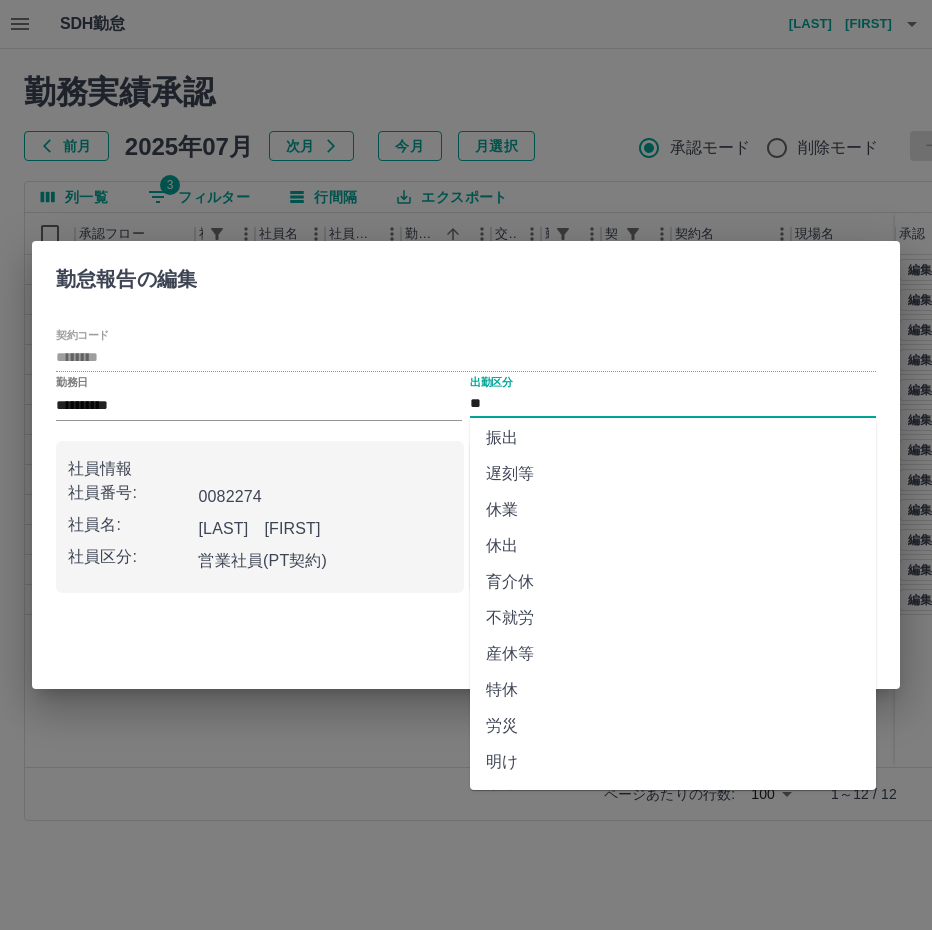 scroll, scrollTop: 292, scrollLeft: 0, axis: vertical 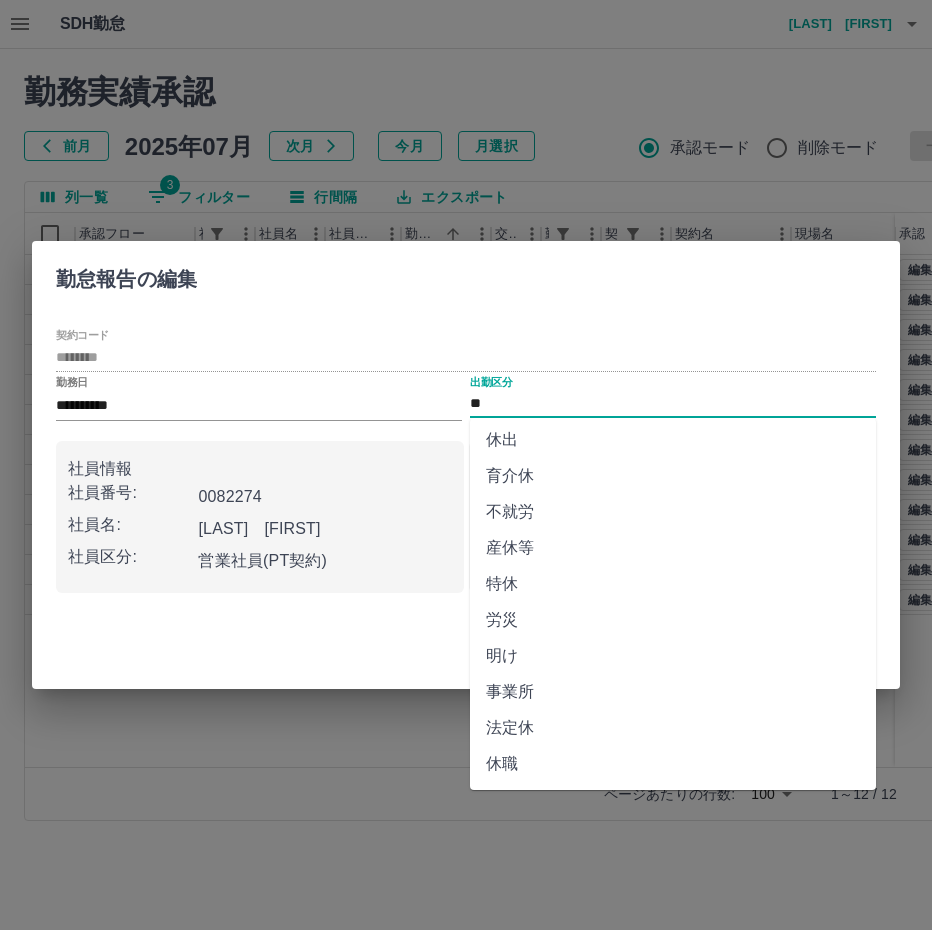 click on "法定休" at bounding box center (673, 728) 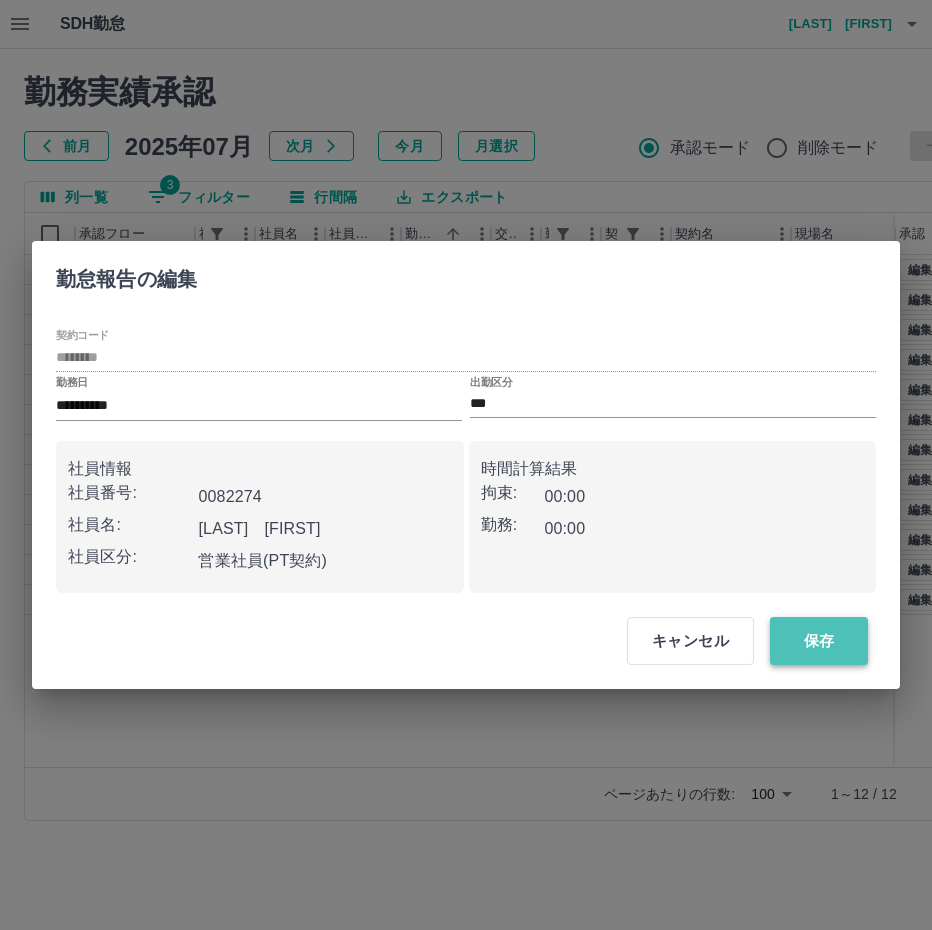 click on "保存" at bounding box center (819, 641) 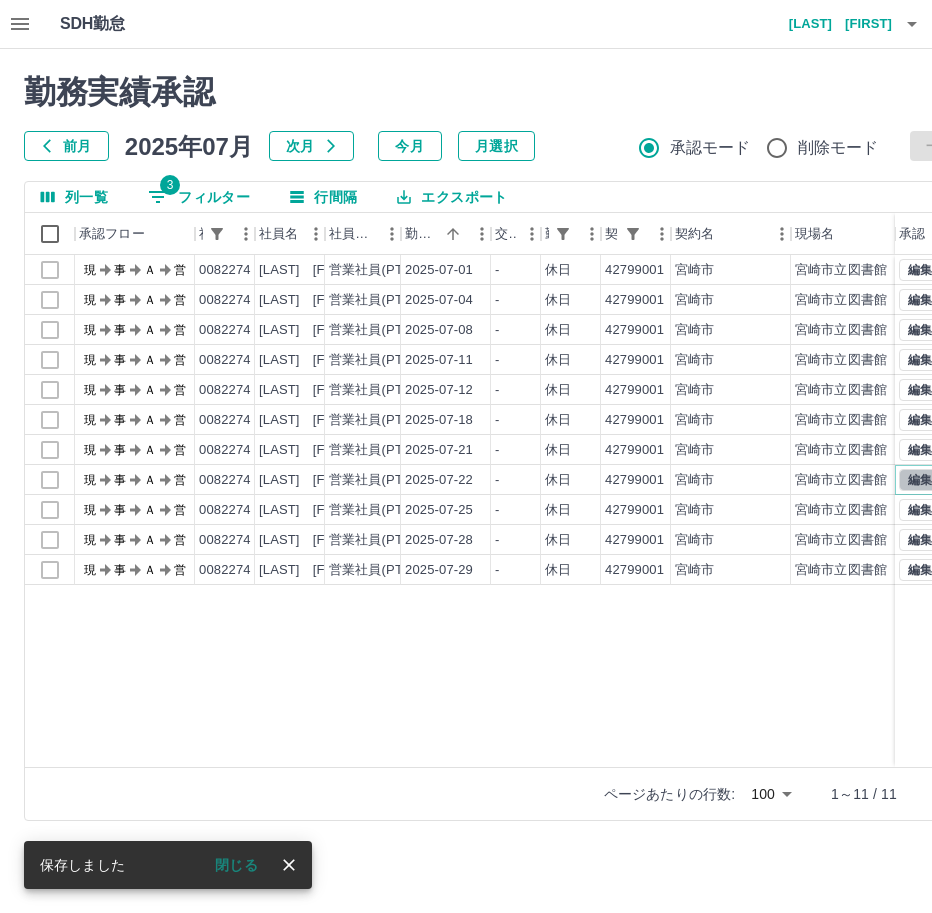 click on "編集" at bounding box center (920, 480) 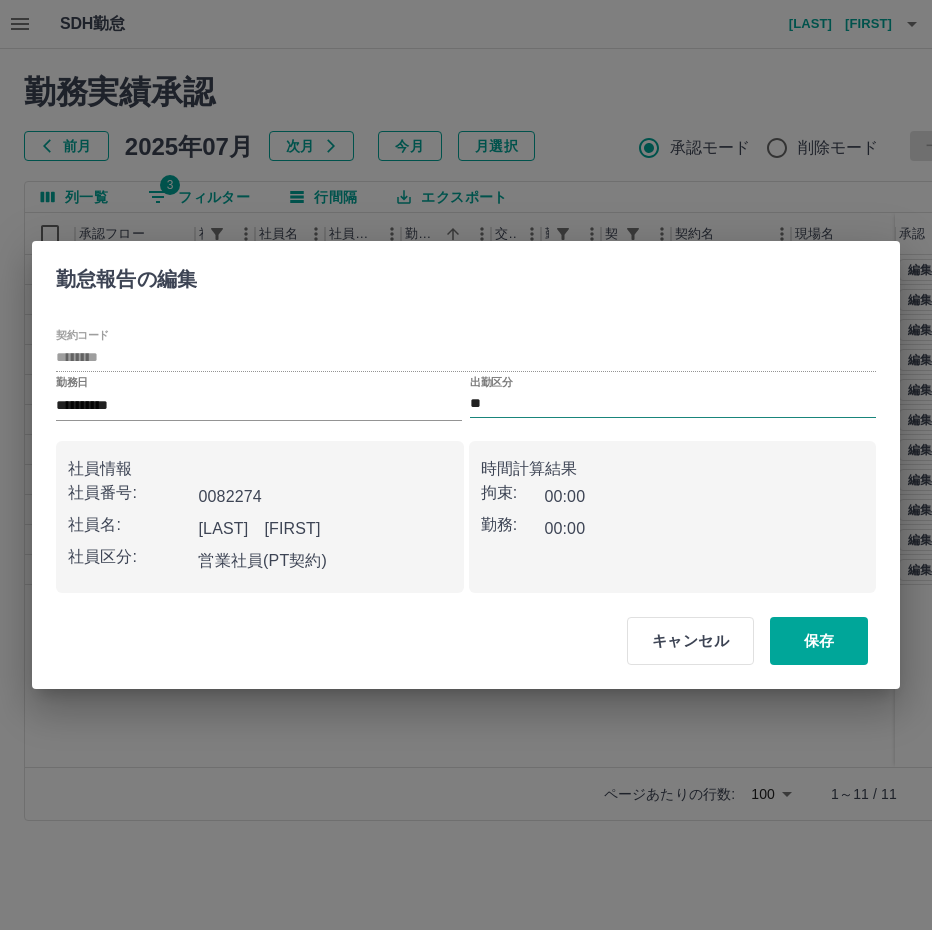 click on "**" at bounding box center (673, 404) 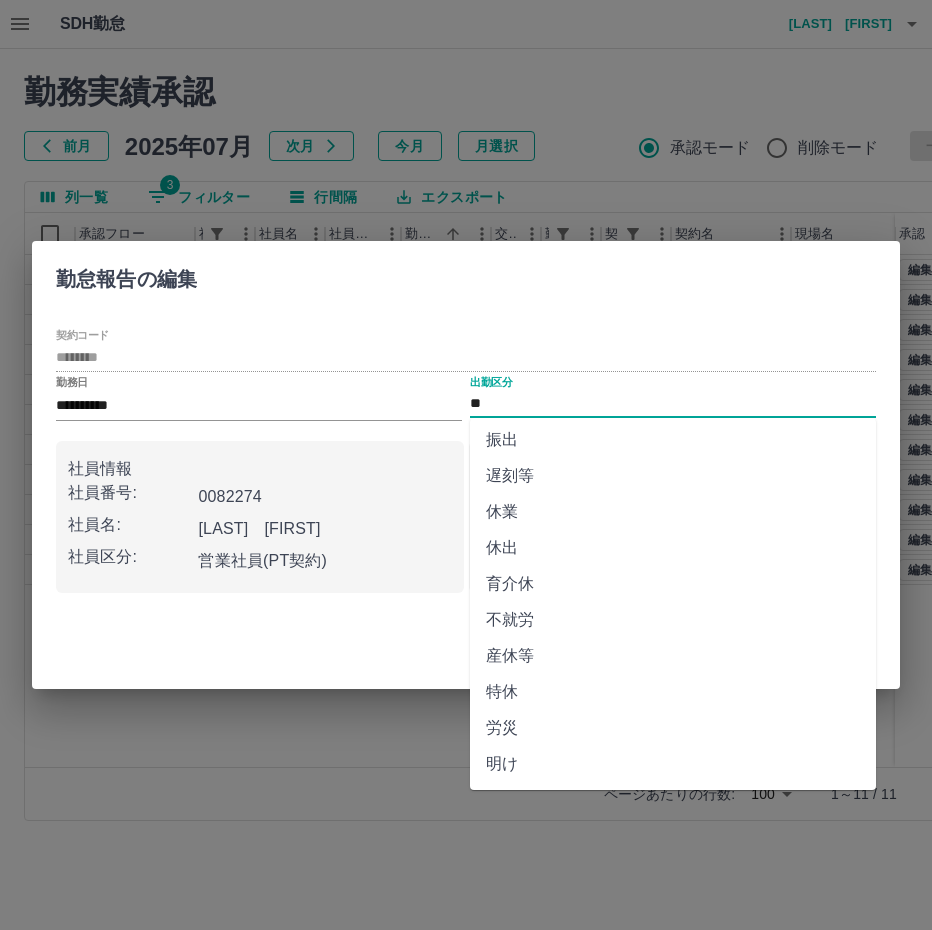 scroll, scrollTop: 292, scrollLeft: 0, axis: vertical 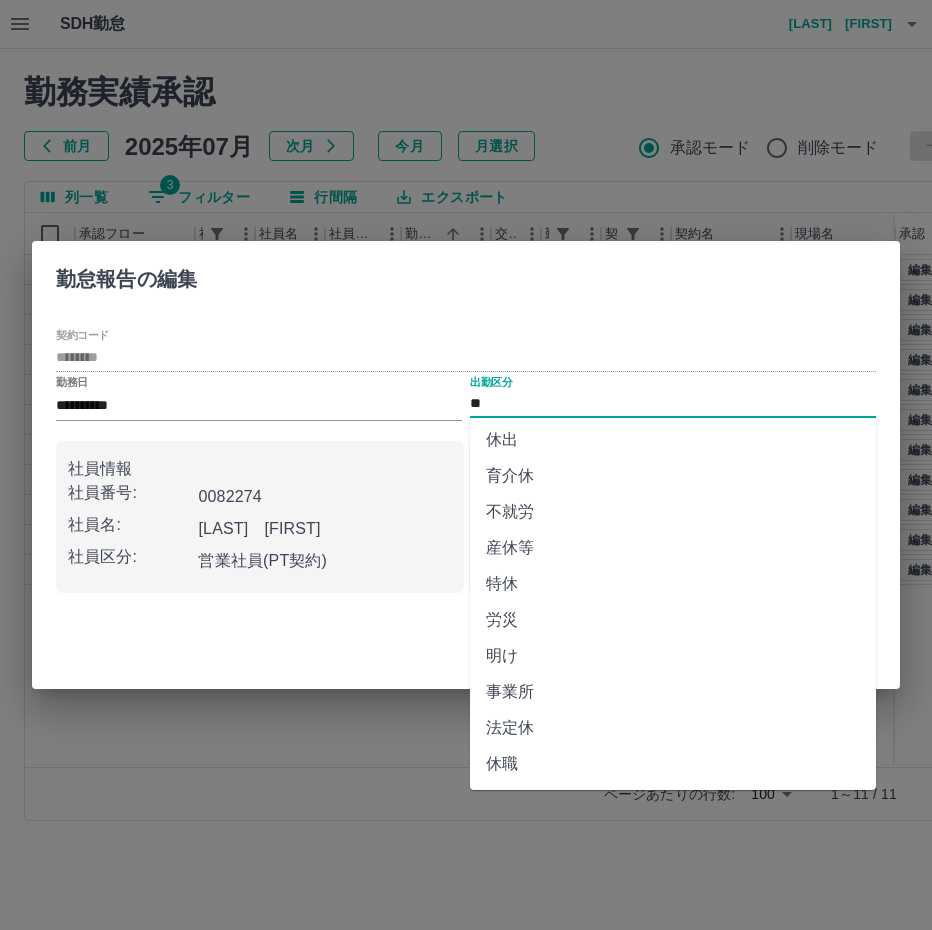 click on "法定休" at bounding box center (673, 728) 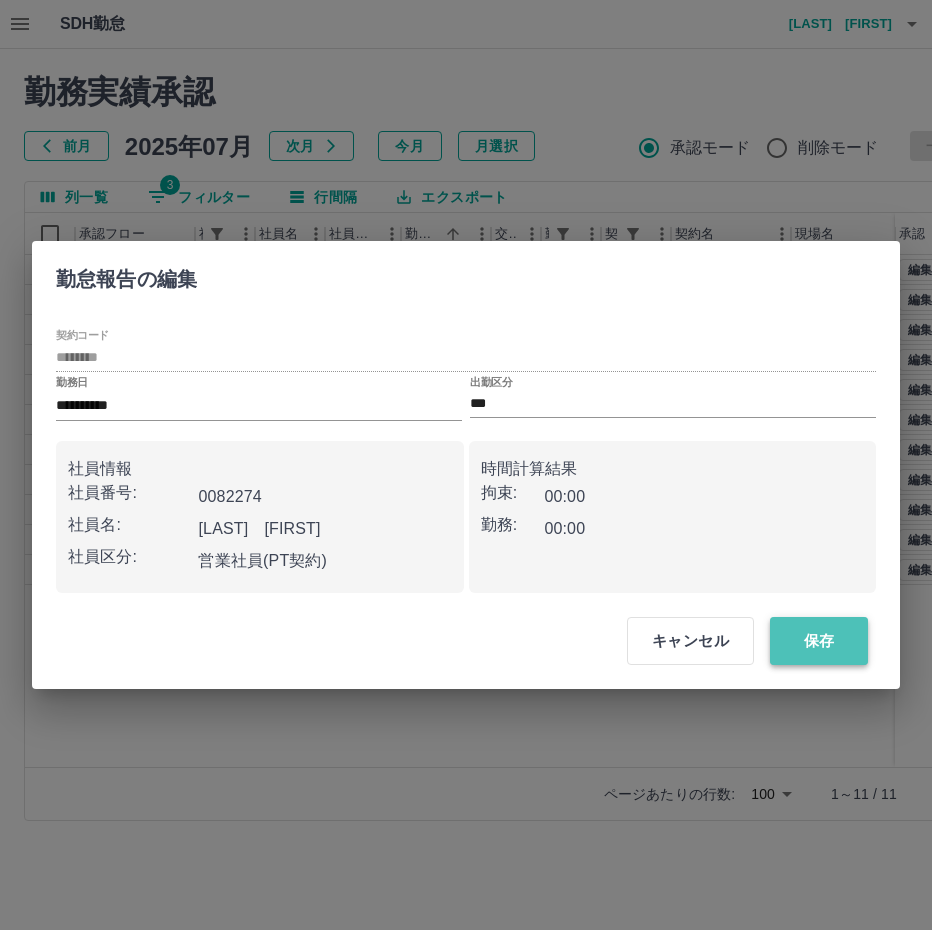 click on "保存" at bounding box center [819, 641] 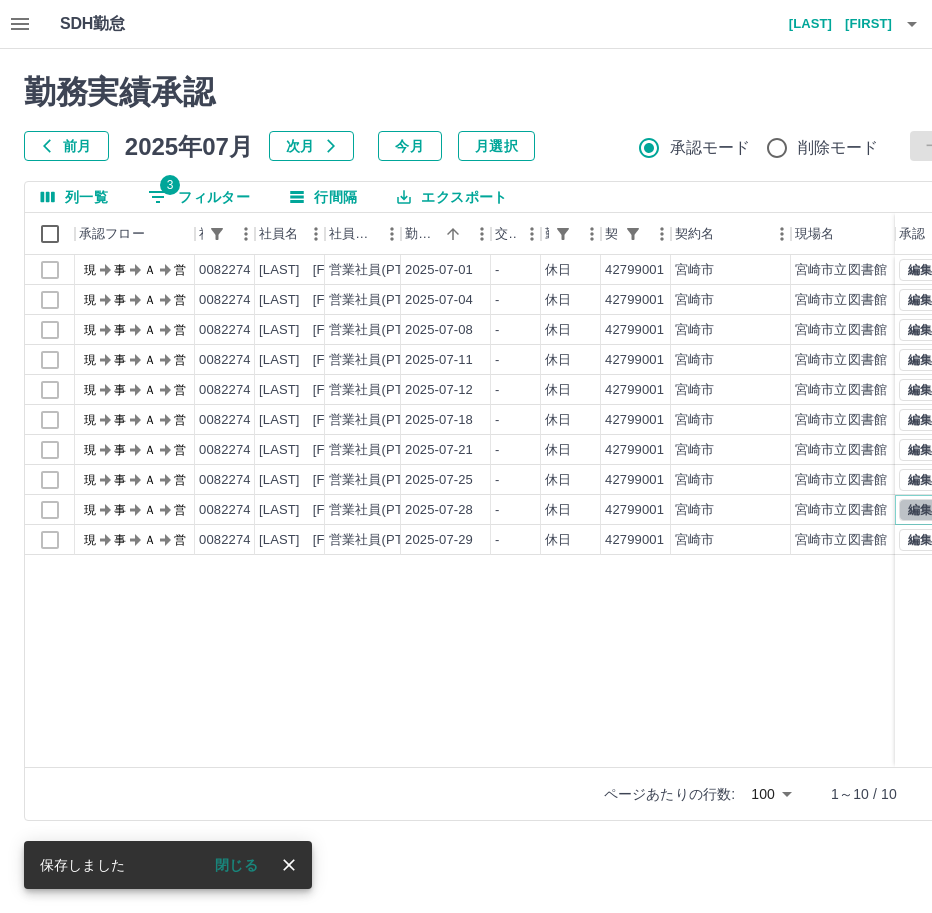 click on "編集" at bounding box center (920, 510) 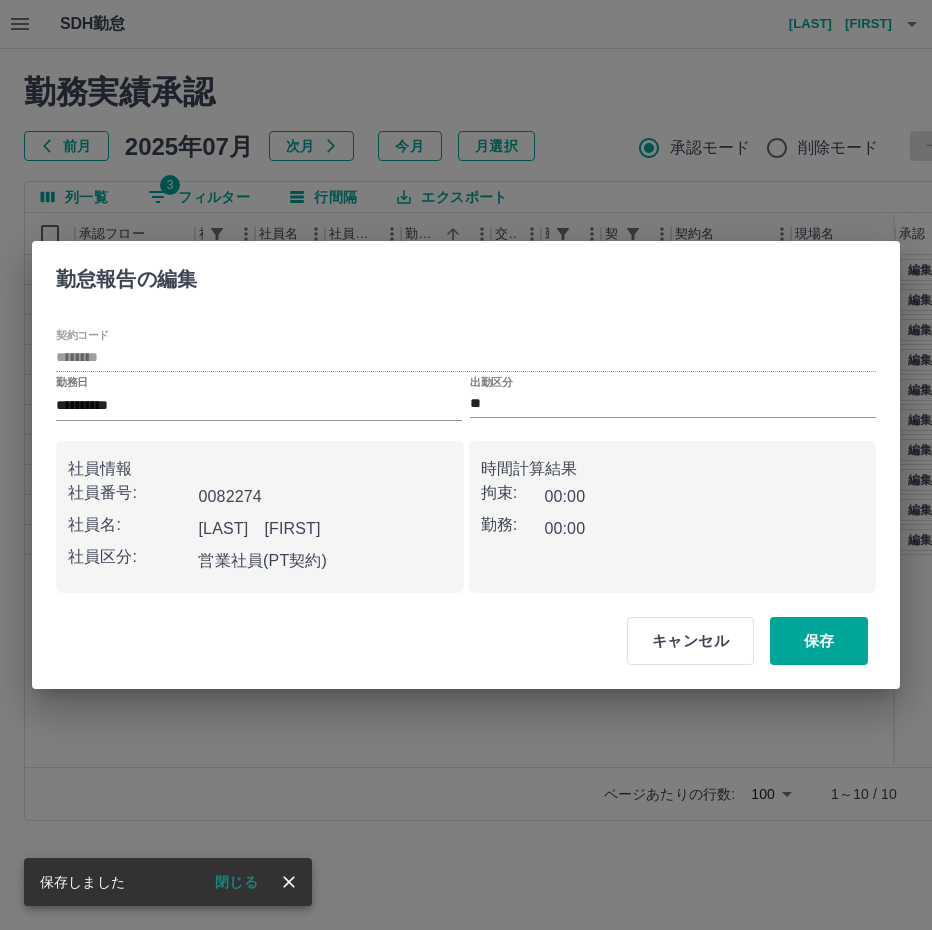 click on "**********" at bounding box center [466, 398] 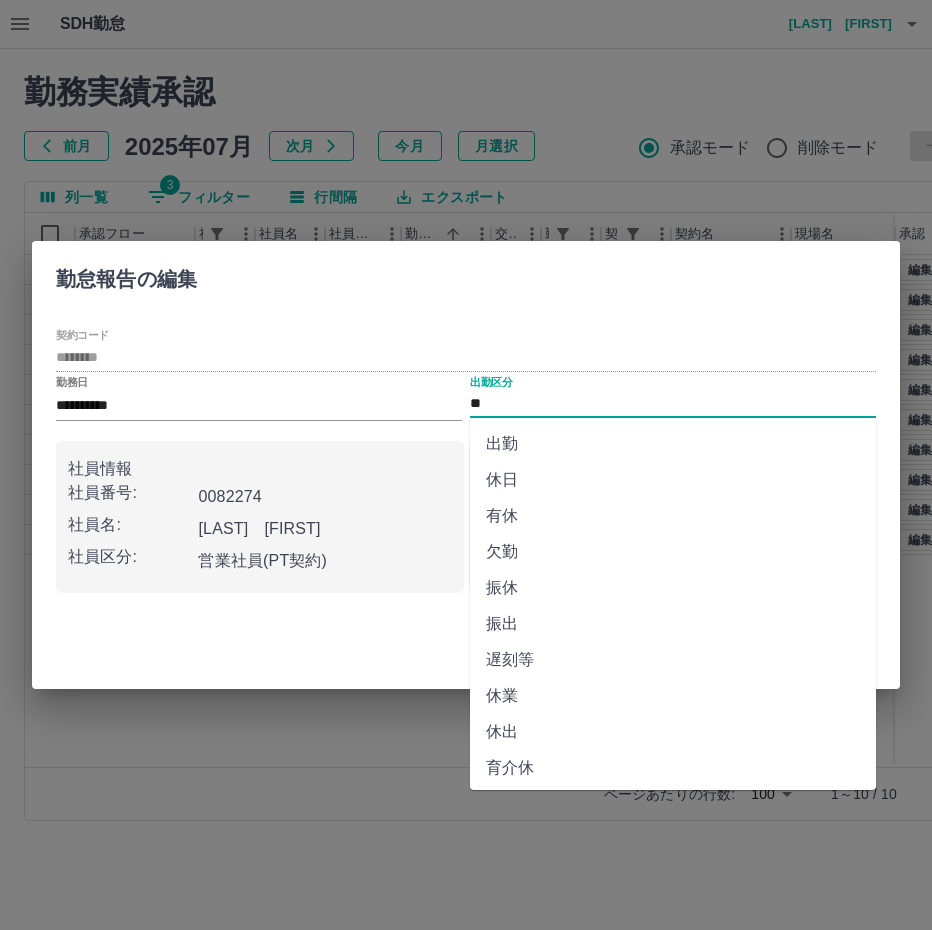 click on "**" at bounding box center [673, 404] 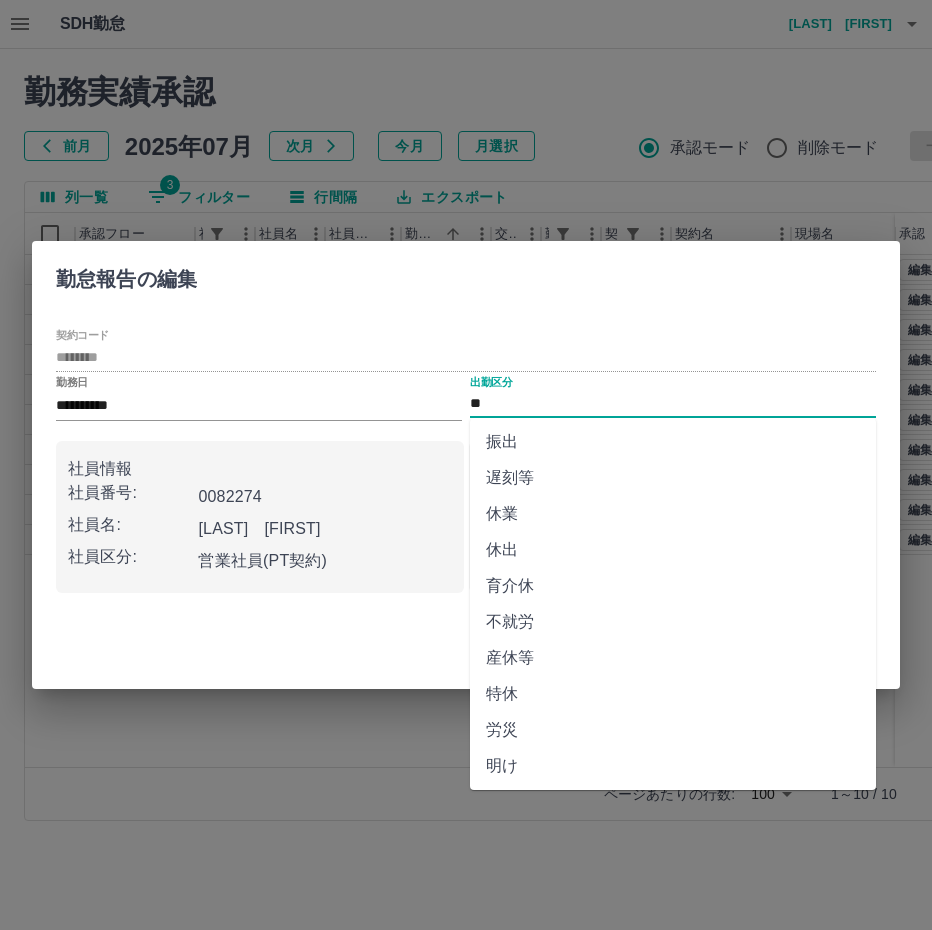 scroll, scrollTop: 292, scrollLeft: 0, axis: vertical 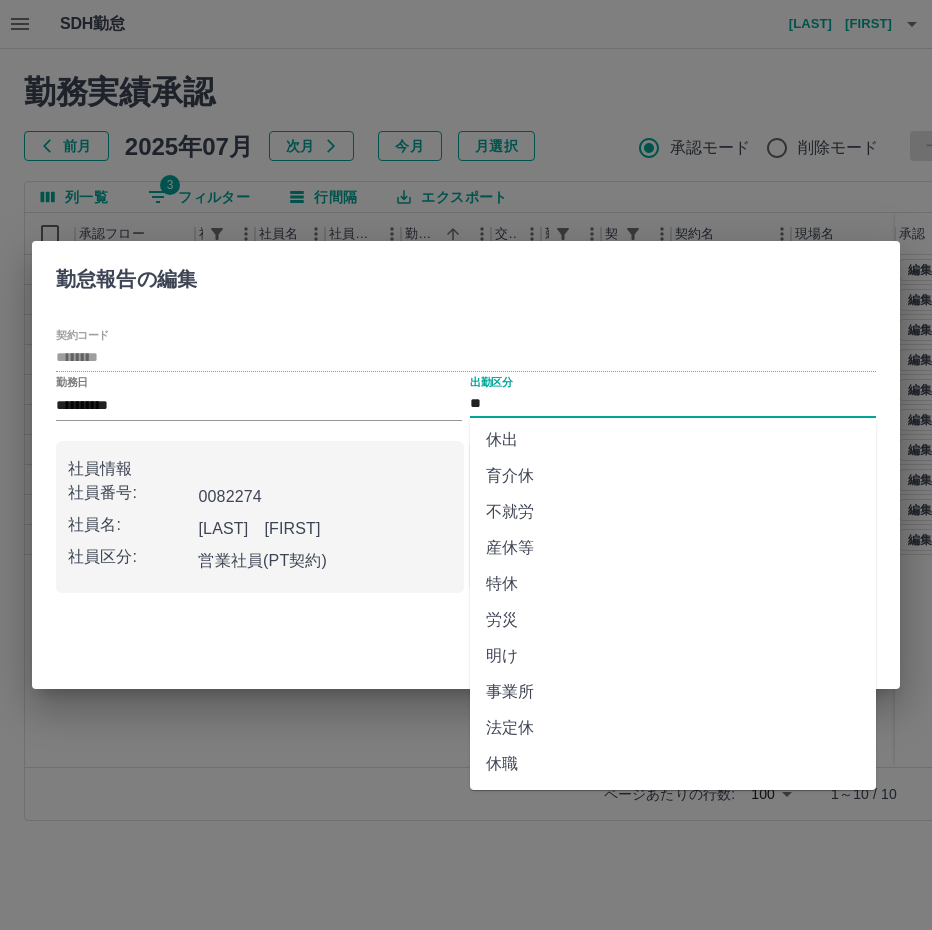 click on "法定休" at bounding box center (673, 728) 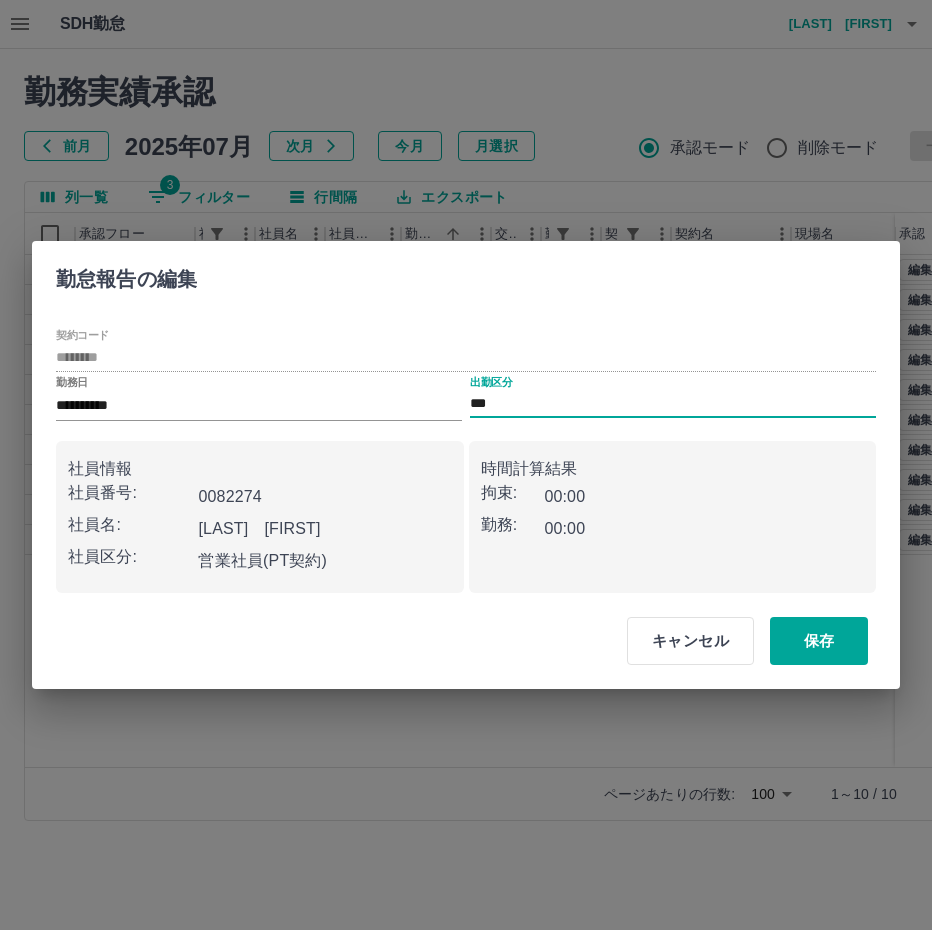 type on "***" 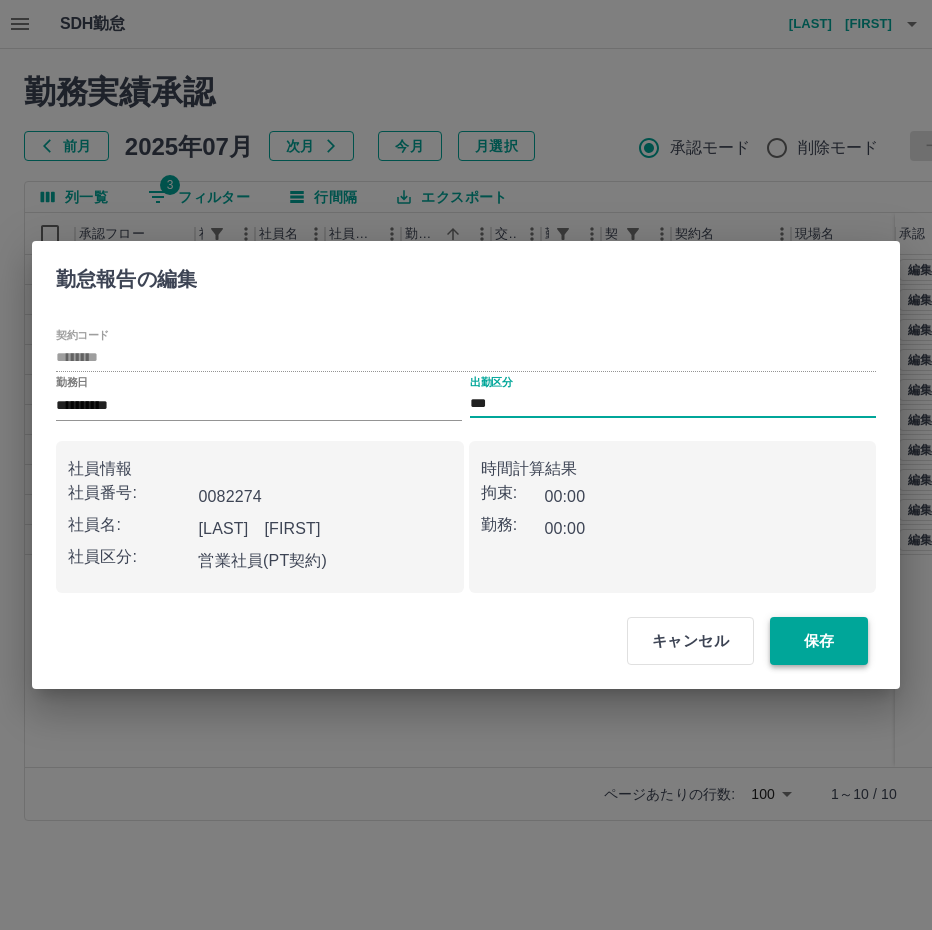click on "保存" at bounding box center [819, 641] 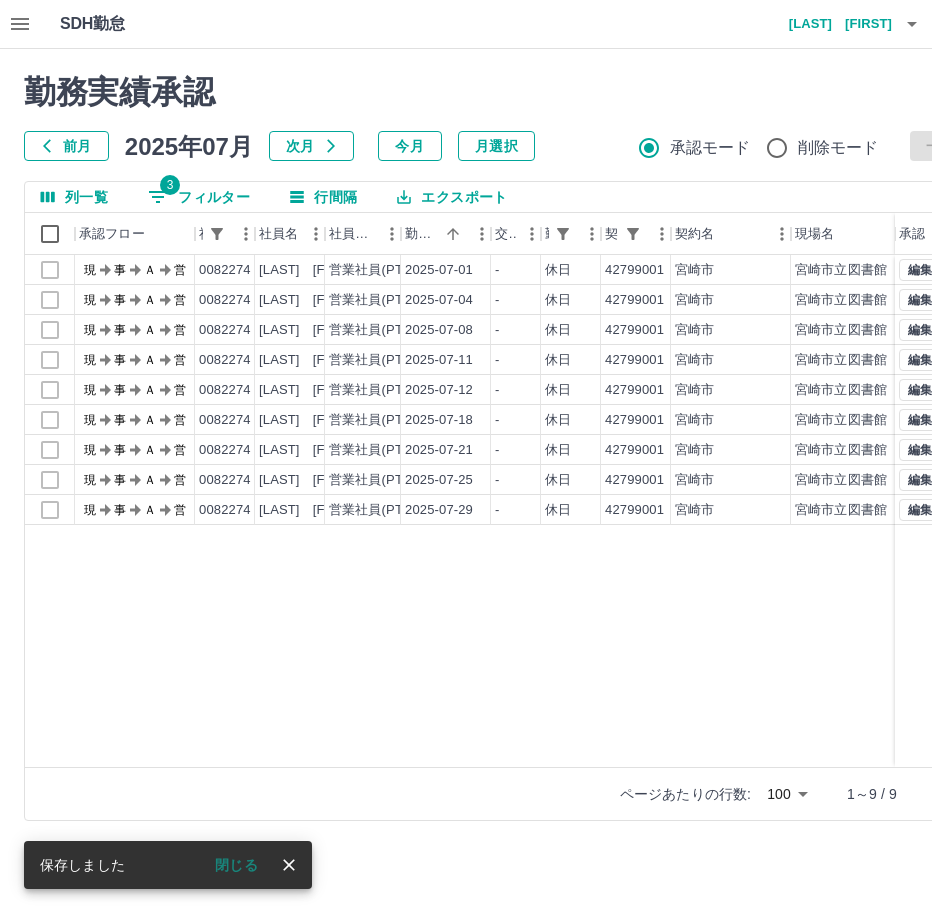 click on "現 事 Ａ 営 0082274 [LAST] [FIRST] 営業社員(PT契約) [DATE]  -  休日 42799001 [CITY] 宮崎市立図書館 - - - - - 現 事 Ａ 営 0082274 [LAST] [FIRST] 営業社員(PT契約) [DATE]  -  休日 42799001 [CITY] 宮崎市立図書館 - - - - - 現 事 Ａ 営 0082274 [LAST] [FIRST] 営業社員(PT契約) [DATE]  -  休日 42799001 [CITY] 宮崎市立図書館 - - - - - 現 事 Ａ 営 0082274 [LAST] [FIRST] 営業社員(PT契約) [DATE]  -  休日 42799001 [CITY] 宮崎市立図書館 - - - - - 現 事 Ａ 営 0082274 [LAST] [FIRST] 営業社員(PT契約) [DATE]  -  休日 42799001 [CITY] 宮崎市立図書館 - - - - - 現 事 Ａ 営 0082274 [LAST] [FIRST] 営業社員(PT契約) [DATE]  -  休日 42799001 [CITY] 宮崎市立図書館 - - - - - 現 事 Ａ 営 0082274 [LAST] [FIRST] 営業社員(PT契約) [DATE]  -  休日 42799001 [CITY] 宮崎市立図書館 - - - - - 現 事 Ａ 営 0082274 [LAST] [FIRST] 営業社員(PT契約)  -  - - -" at bounding box center (898, 511) 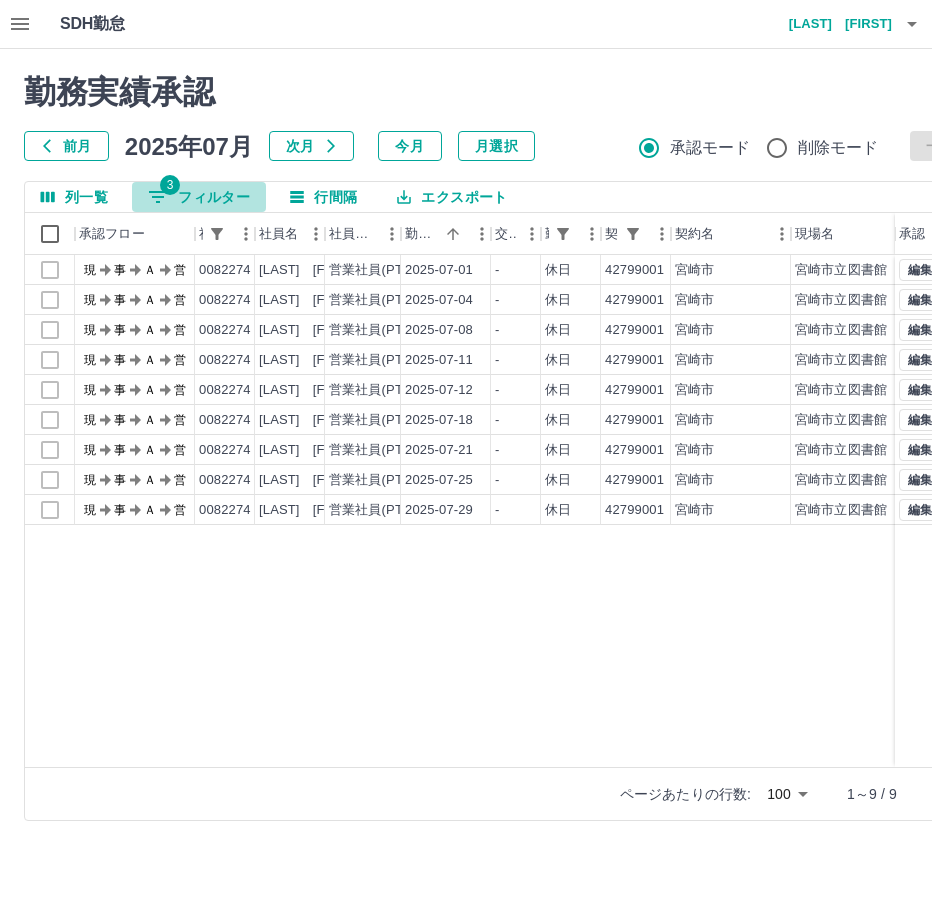 click on "3 フィルター" at bounding box center (199, 197) 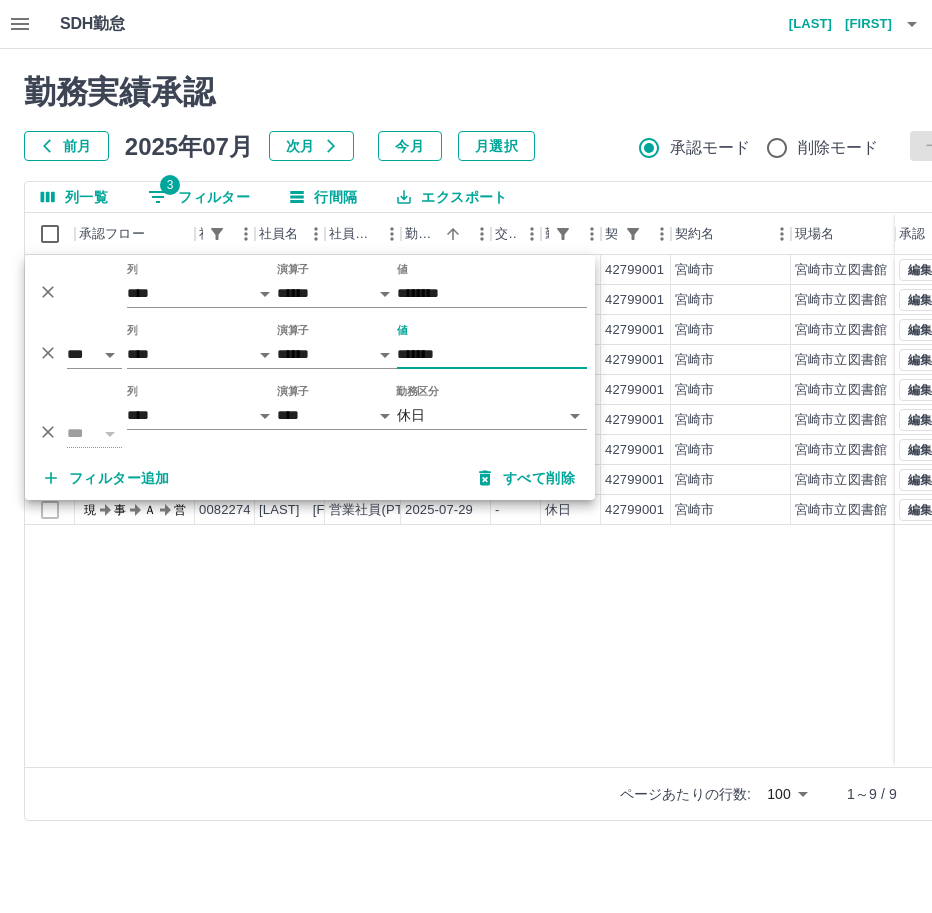 click on "*******" at bounding box center (492, 354) 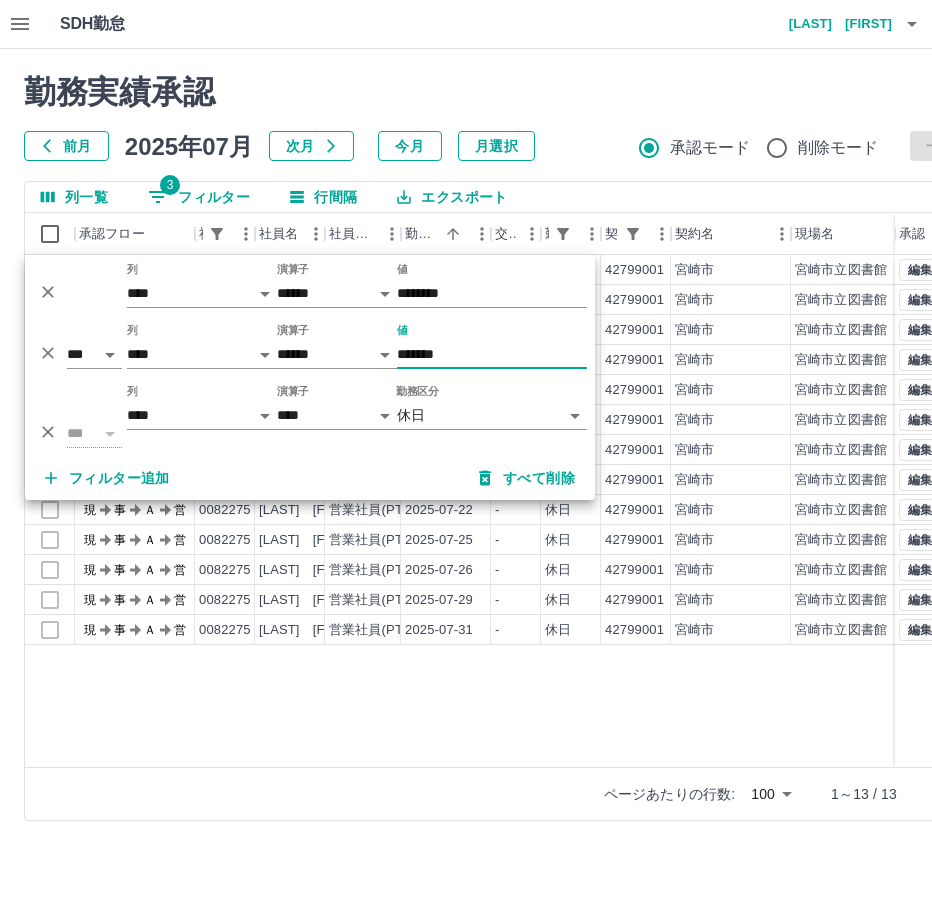 type on "*******" 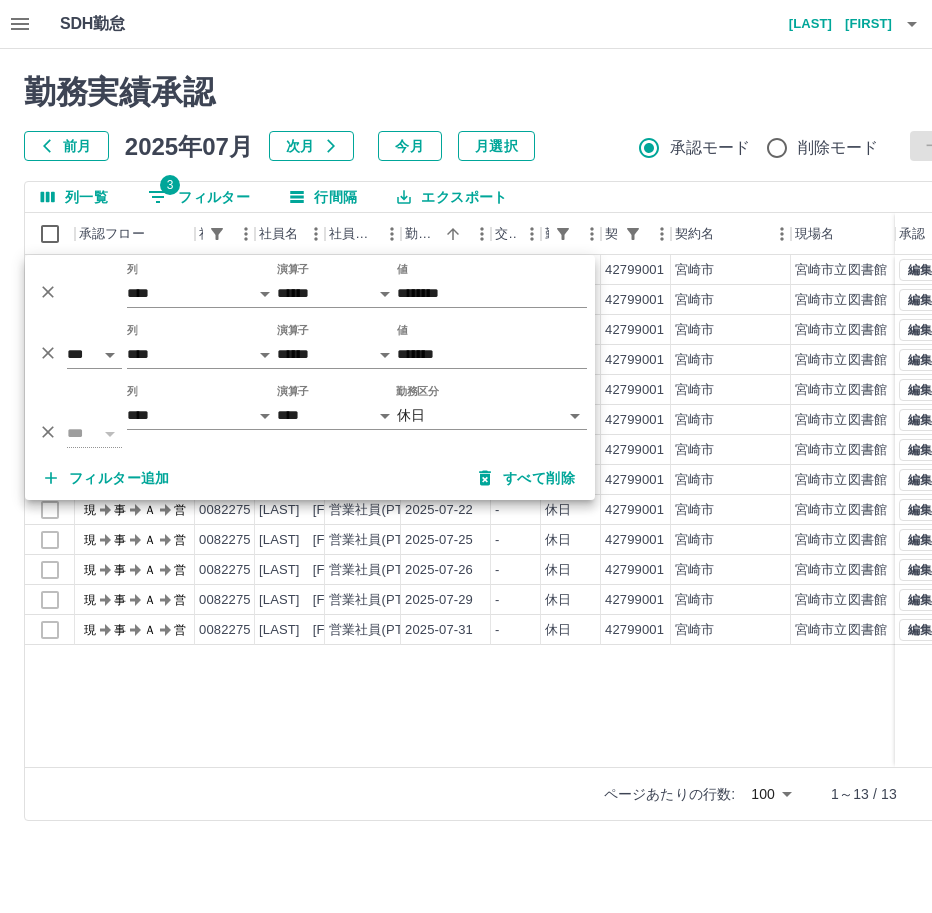click on "現 事 Ａ 営 0082275 [LAST] [LAST] 営業社員(PT契約) [DATE]  -  休日 42799001 [CITY] [CITY]図書館 - - - - - 現 事 Ａ 営 0082275 [LAST] [LAST] 営業社員(PT契約) [DATE]  -  休日 42799001 [CITY] [CITY]図書館 - - - - - 現 事 Ａ 営 0082275 [LAST] [LAST] 営業社員(PT契約) [DATE]  -  休日 42799001 [CITY] [CITY]図書館 - - - - - 現 事 Ａ 営 0082275 [LAST] [LAST] 営業社員(PT契約) [DATE]  -  休日 42799001 [CITY] [CITY]図書館 - - - - - 現 事 Ａ 営 0082275 [LAST] [LAST] 営業社員(PT契約) [DATE]  -  休日 42799001 [CITY] [CITY]図書館 - - - - - 現 事 Ａ 営 0082275 [LAST] [LAST] 営業社員(PT契約) [DATE]  -  休日 42799001 [CITY] [CITY]図書館 - - - - - 現 事 Ａ 営 0082275 [LAST] [LAST] 営業社員(PT契約) [DATE]  -  休日 42799001 [CITY] [CITY]図書館 - - - - - 現 事 Ａ 営 0082275 [LAST] [LAST] 営業社員(PT契約)  -  - - -" at bounding box center [898, 511] 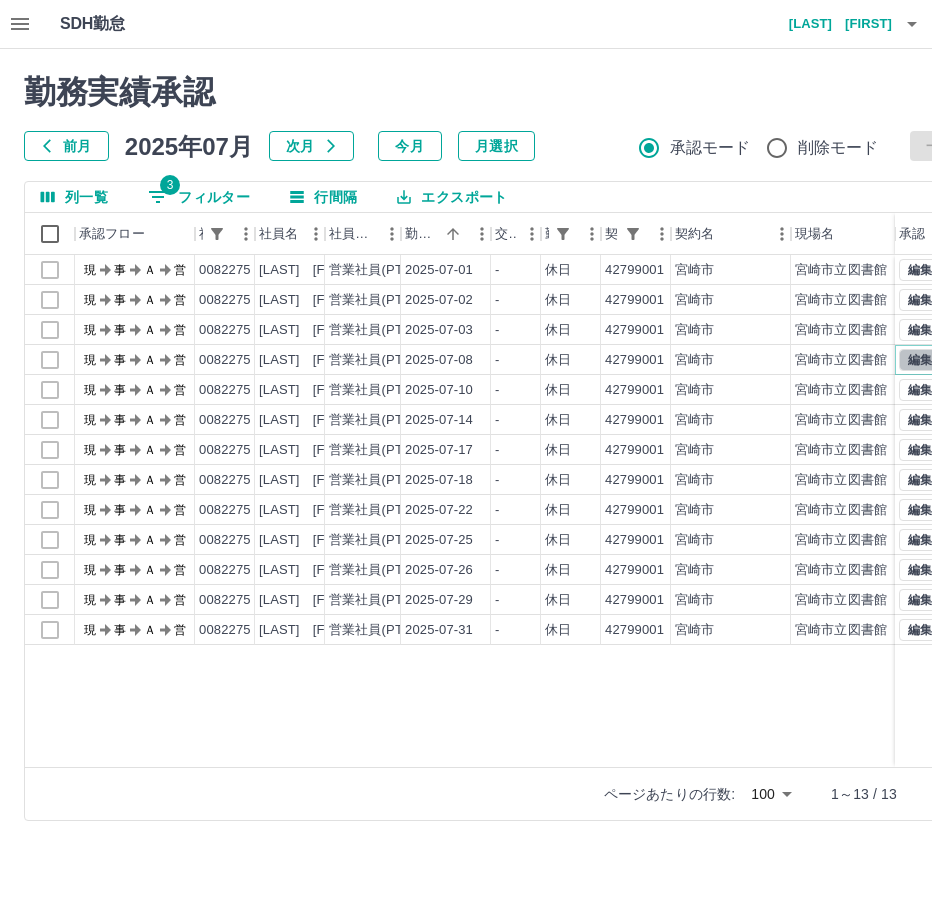 click on "編集" at bounding box center [920, 360] 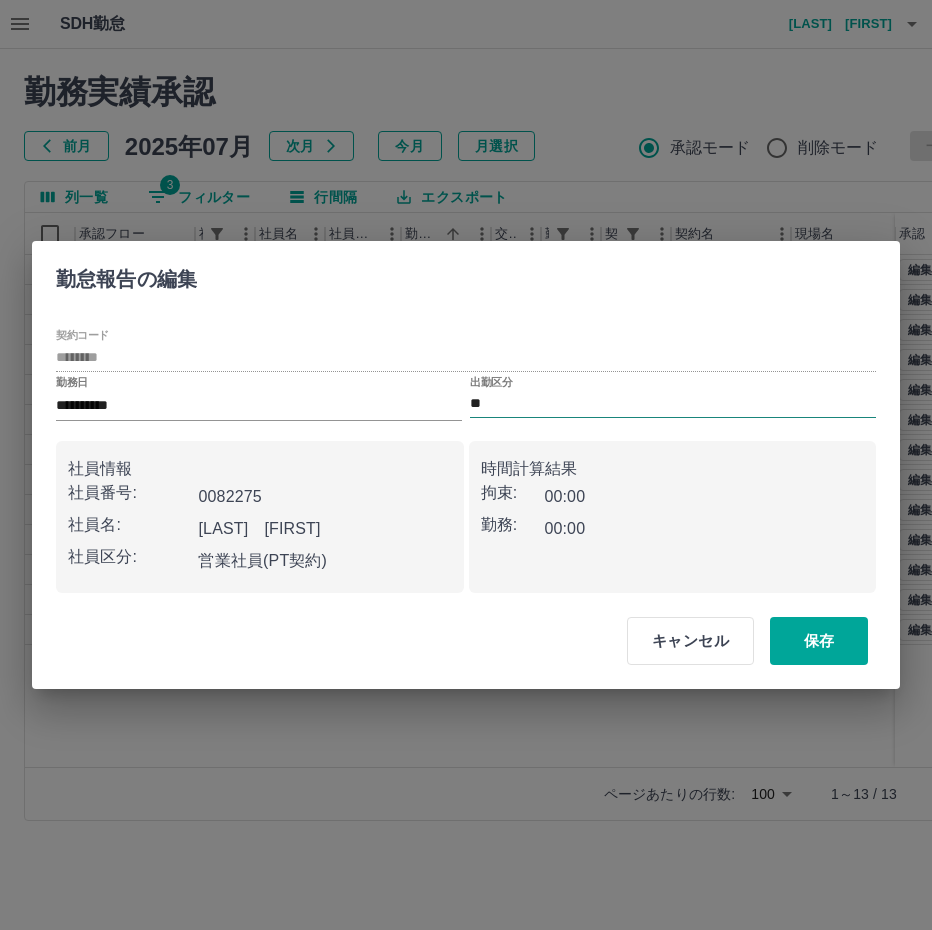 click on "**" at bounding box center (673, 404) 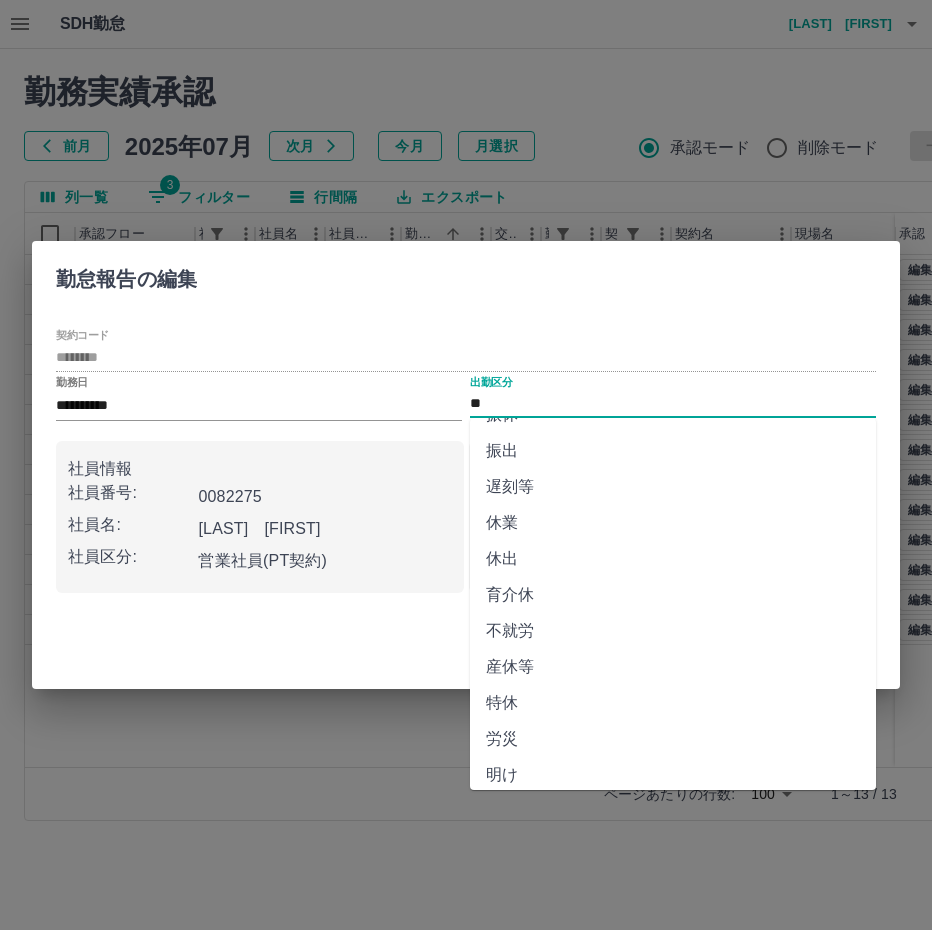scroll, scrollTop: 292, scrollLeft: 0, axis: vertical 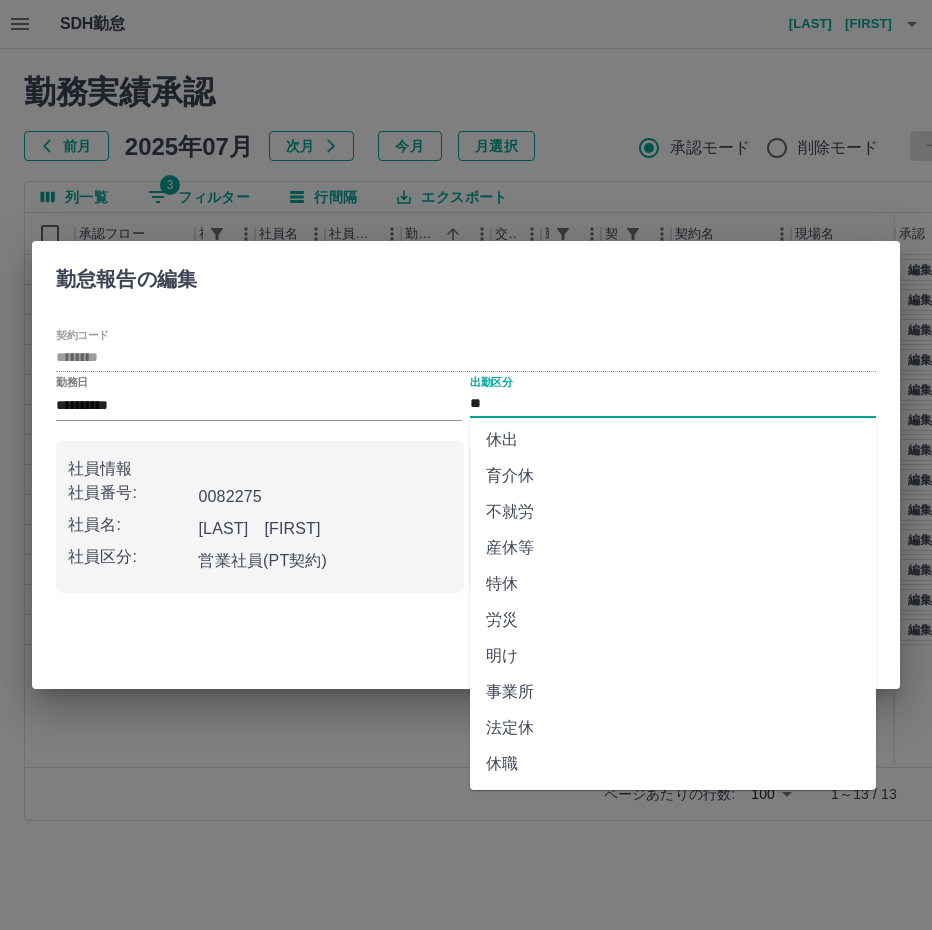 click on "法定休" at bounding box center (673, 728) 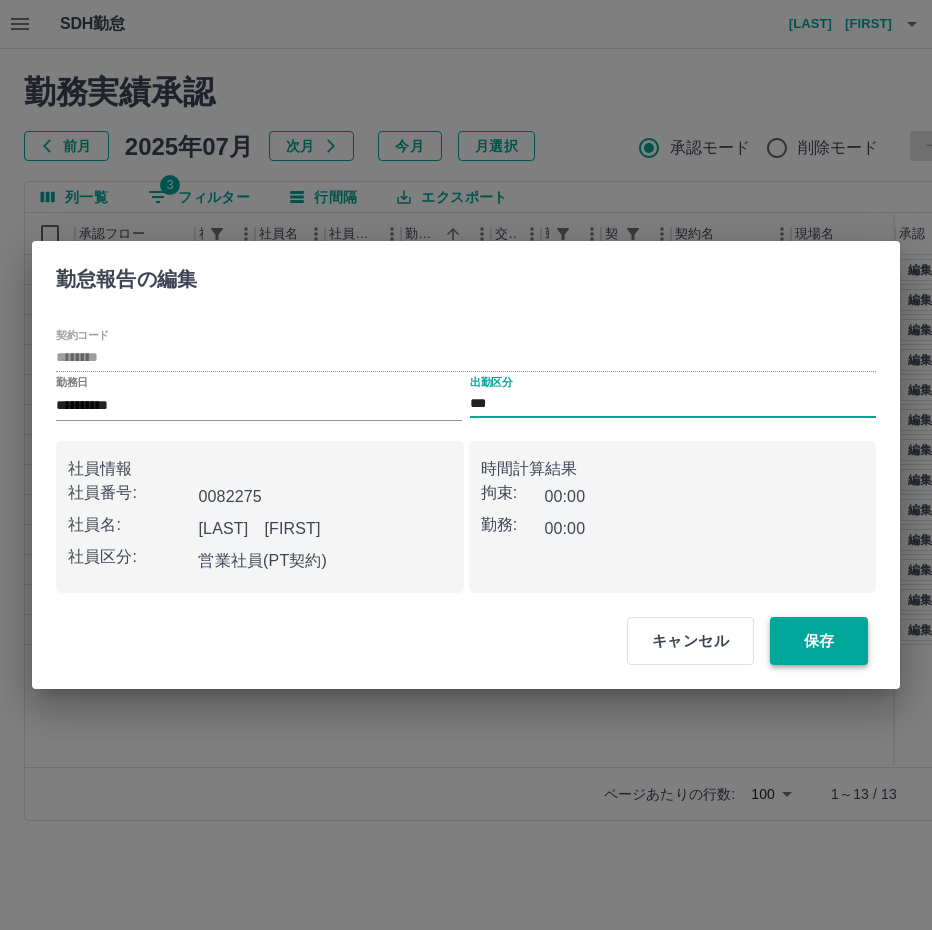click on "保存" at bounding box center (819, 641) 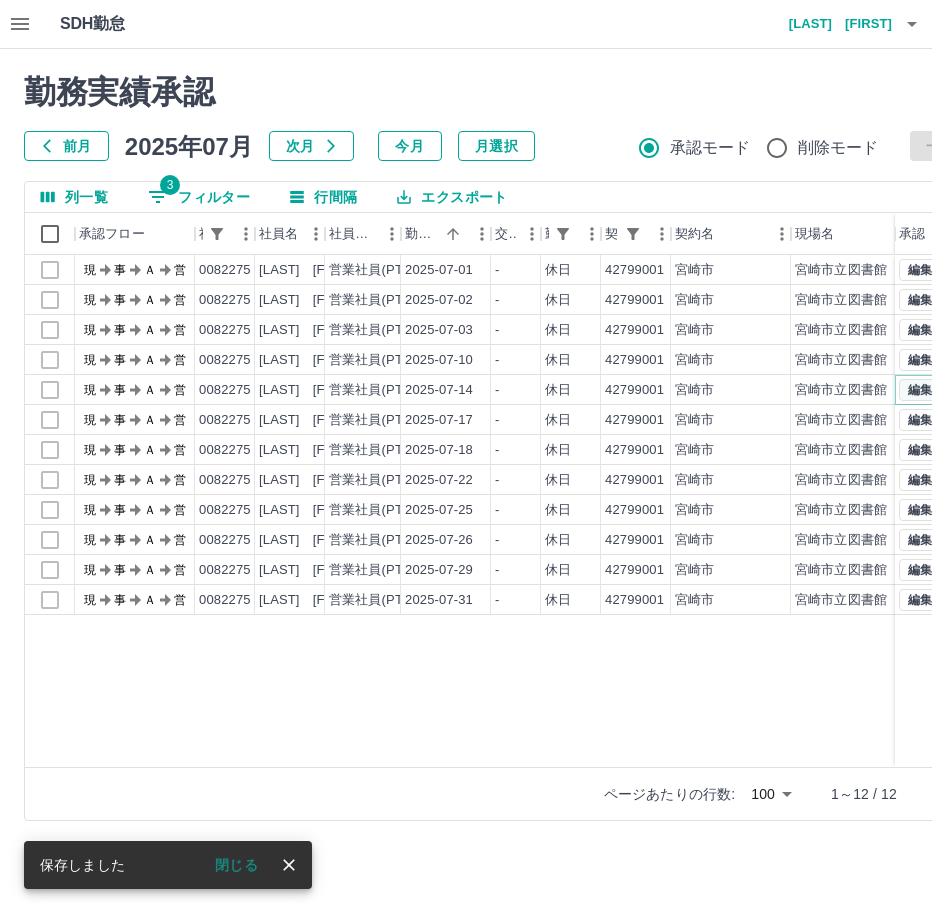 click on "編集" at bounding box center (920, 390) 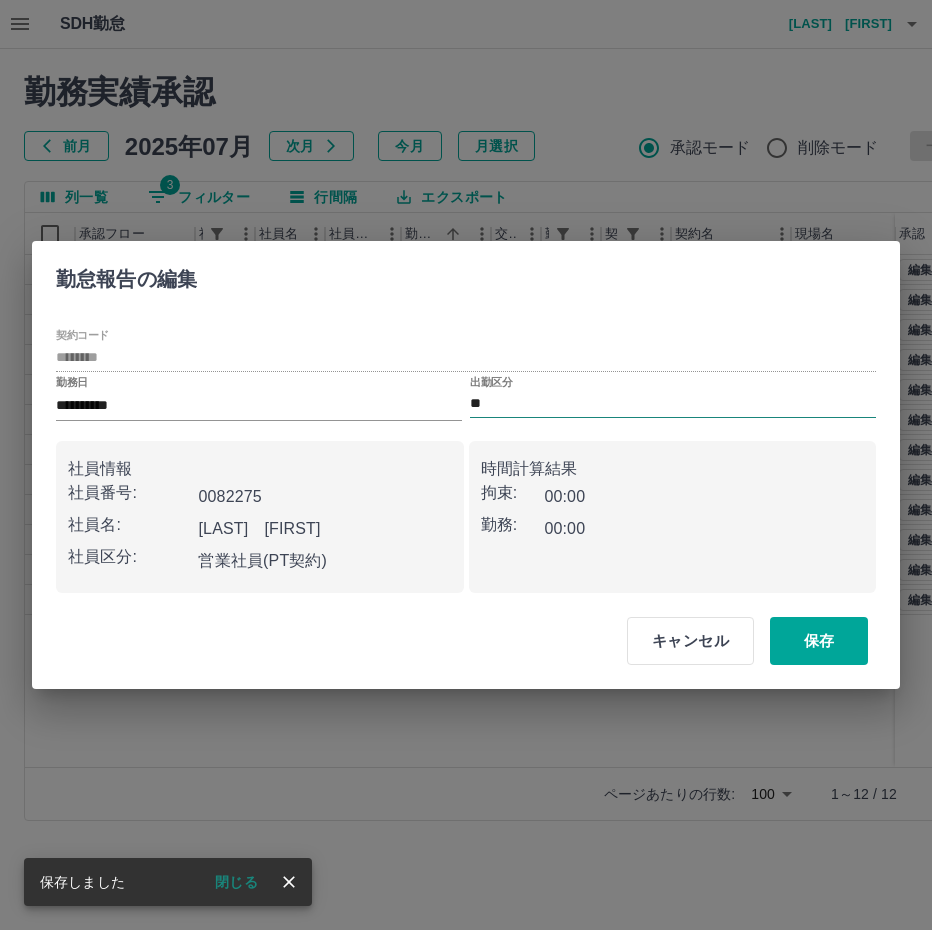 click on "**" at bounding box center [673, 404] 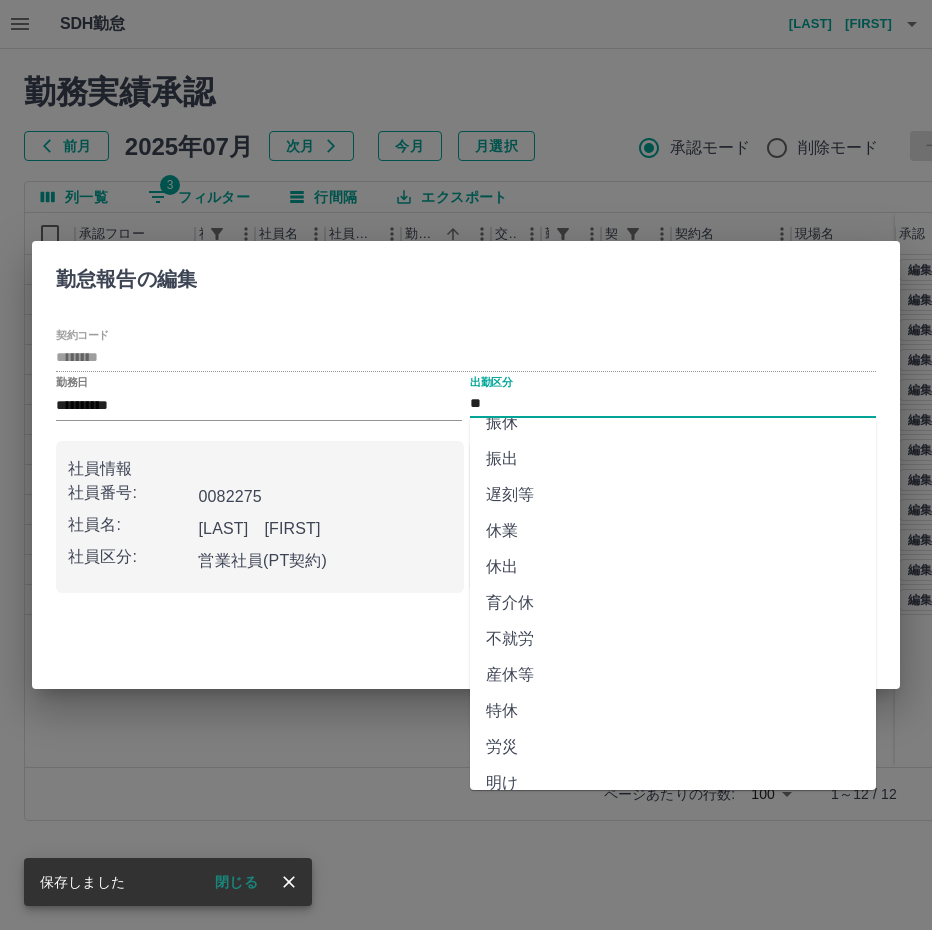 scroll, scrollTop: 292, scrollLeft: 0, axis: vertical 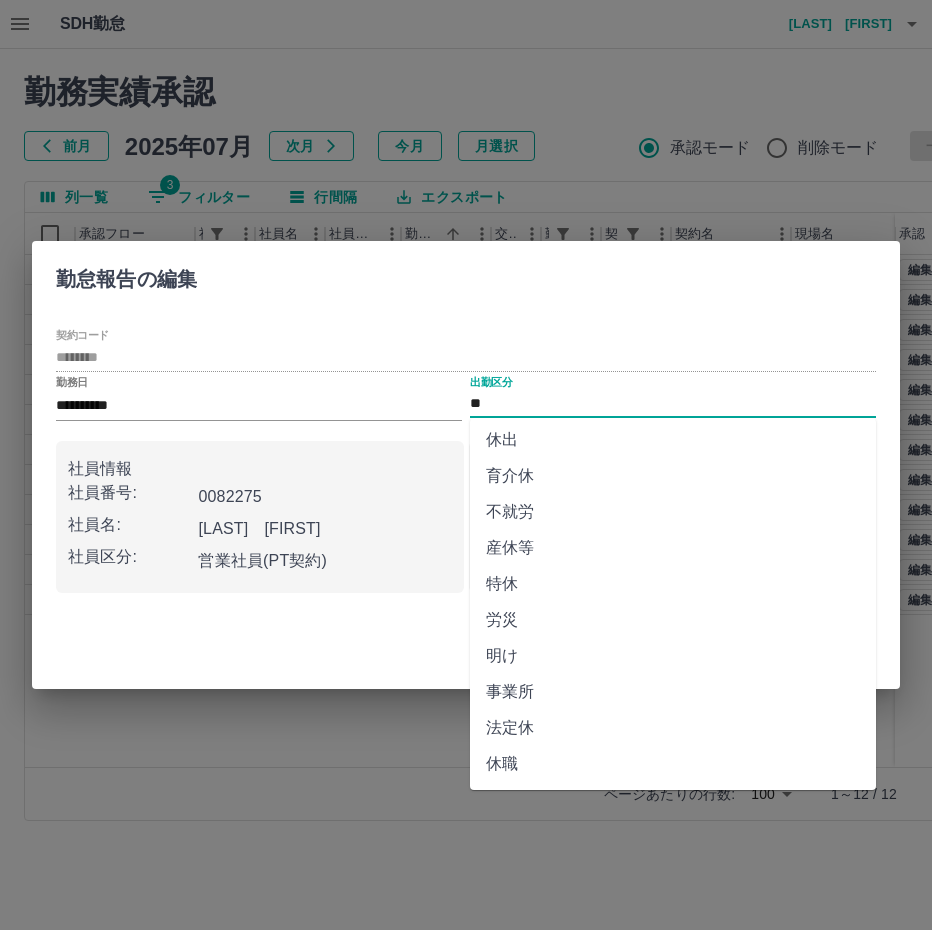 click on "法定休" at bounding box center [673, 728] 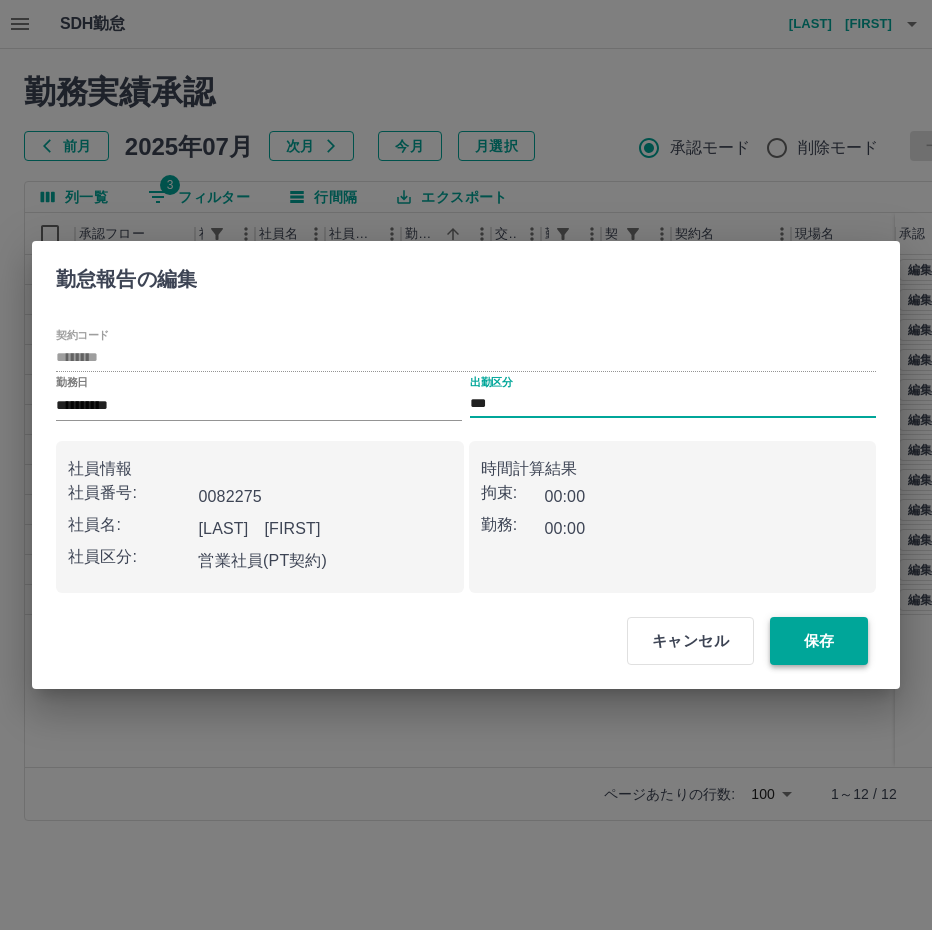click on "保存" at bounding box center (819, 641) 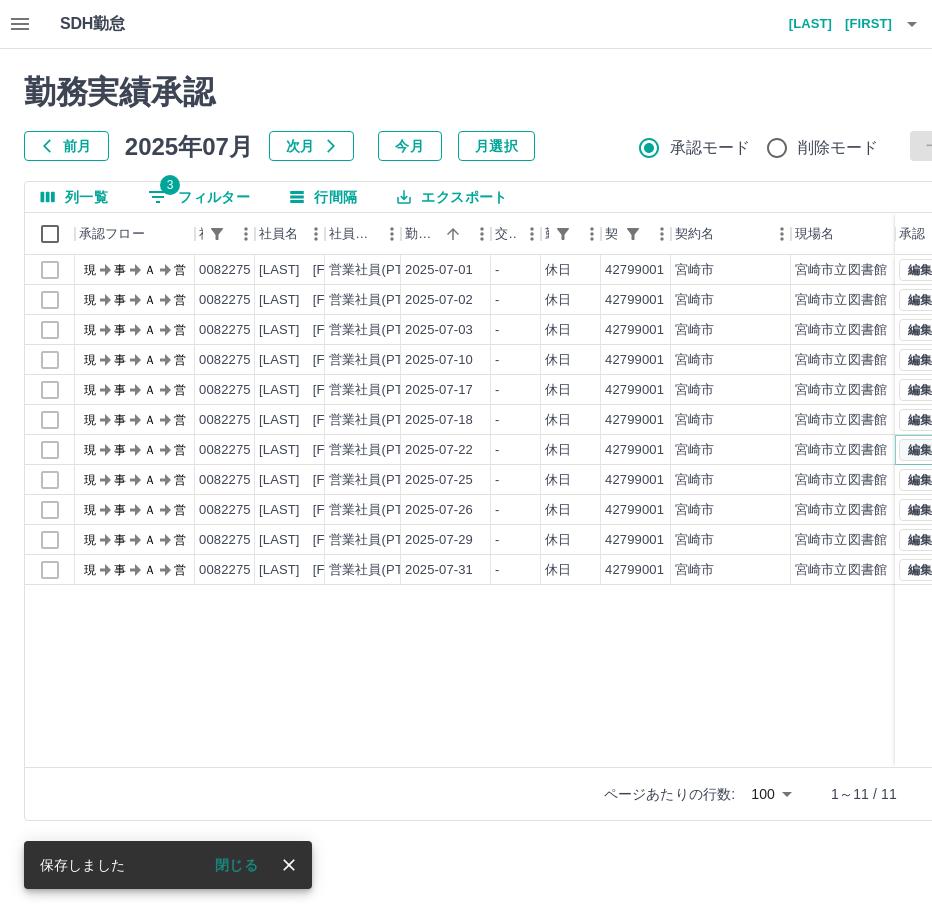 click on "編集" at bounding box center (920, 450) 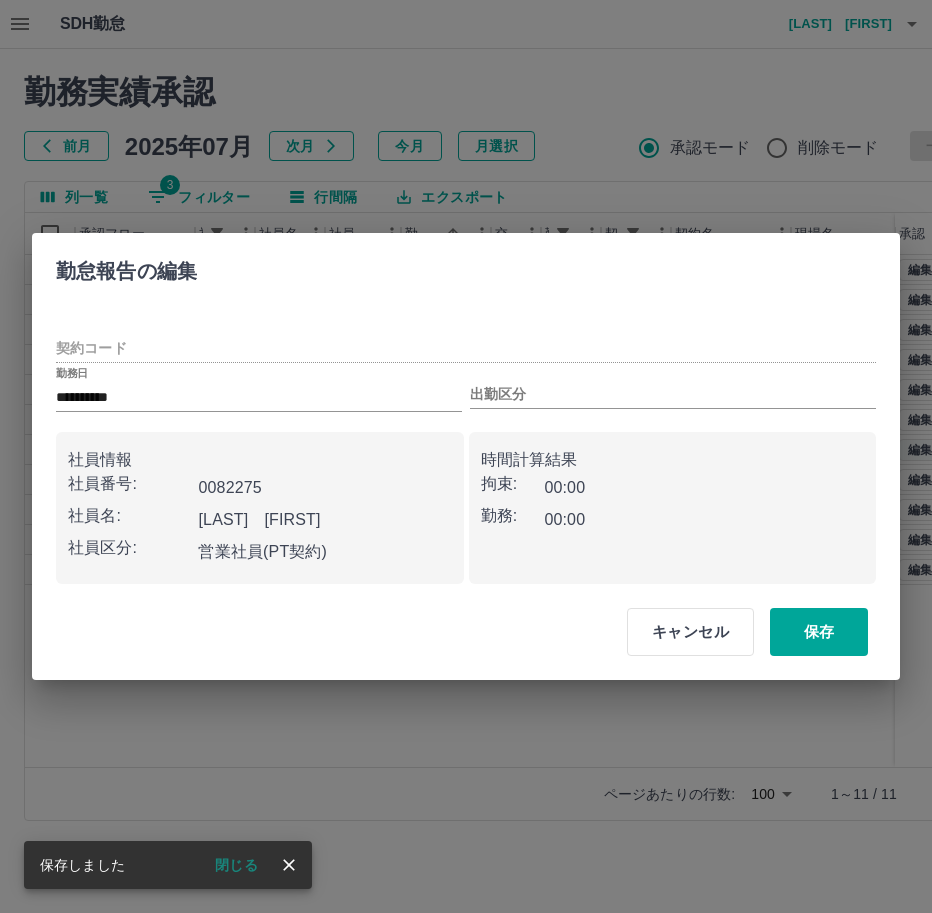 type on "********" 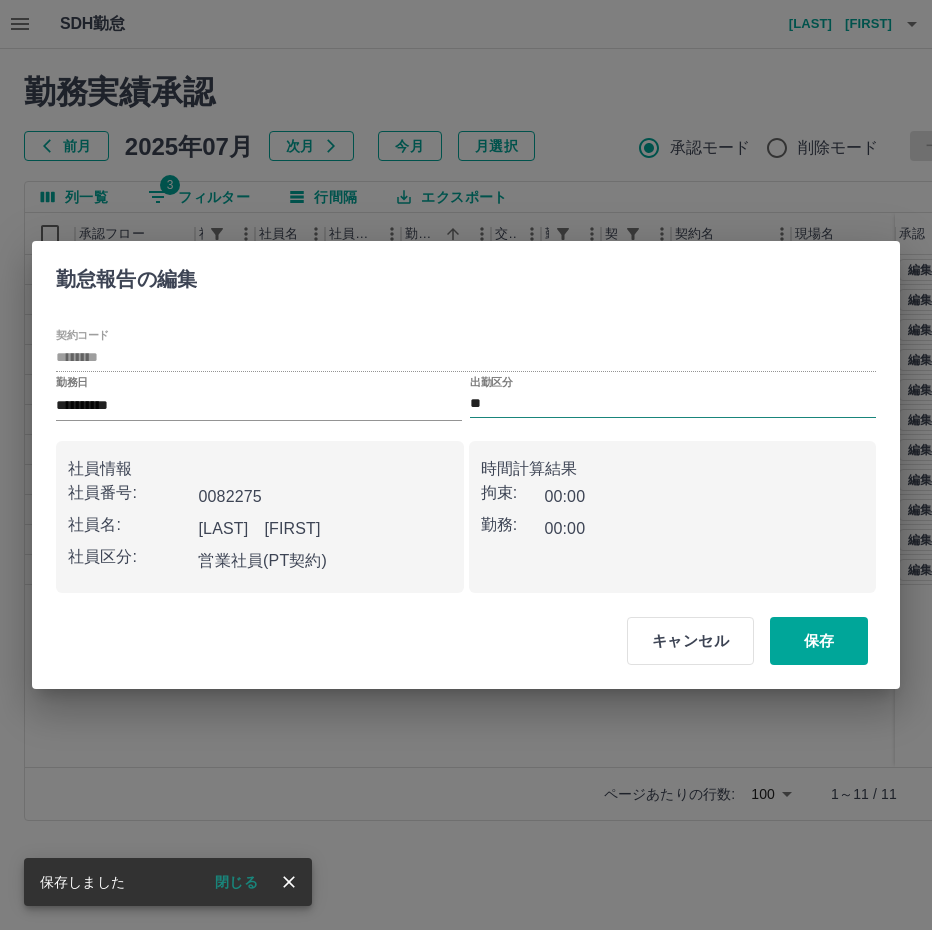 click on "**" at bounding box center [673, 404] 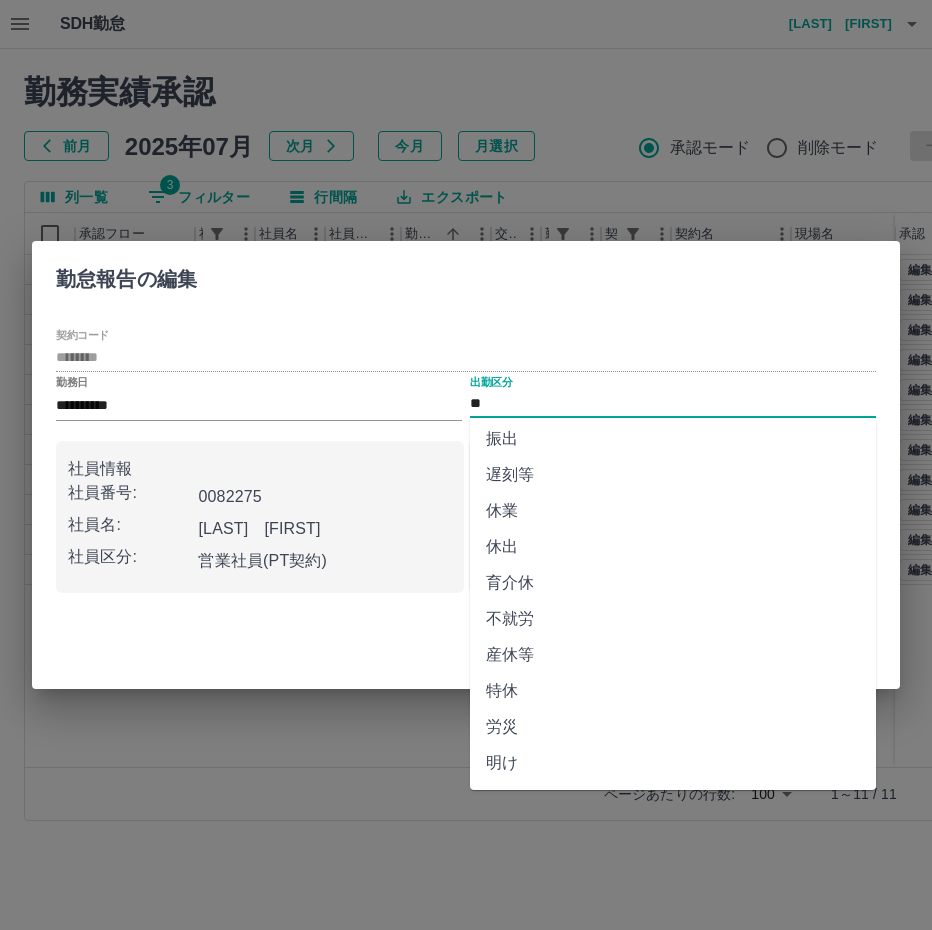 scroll, scrollTop: 292, scrollLeft: 0, axis: vertical 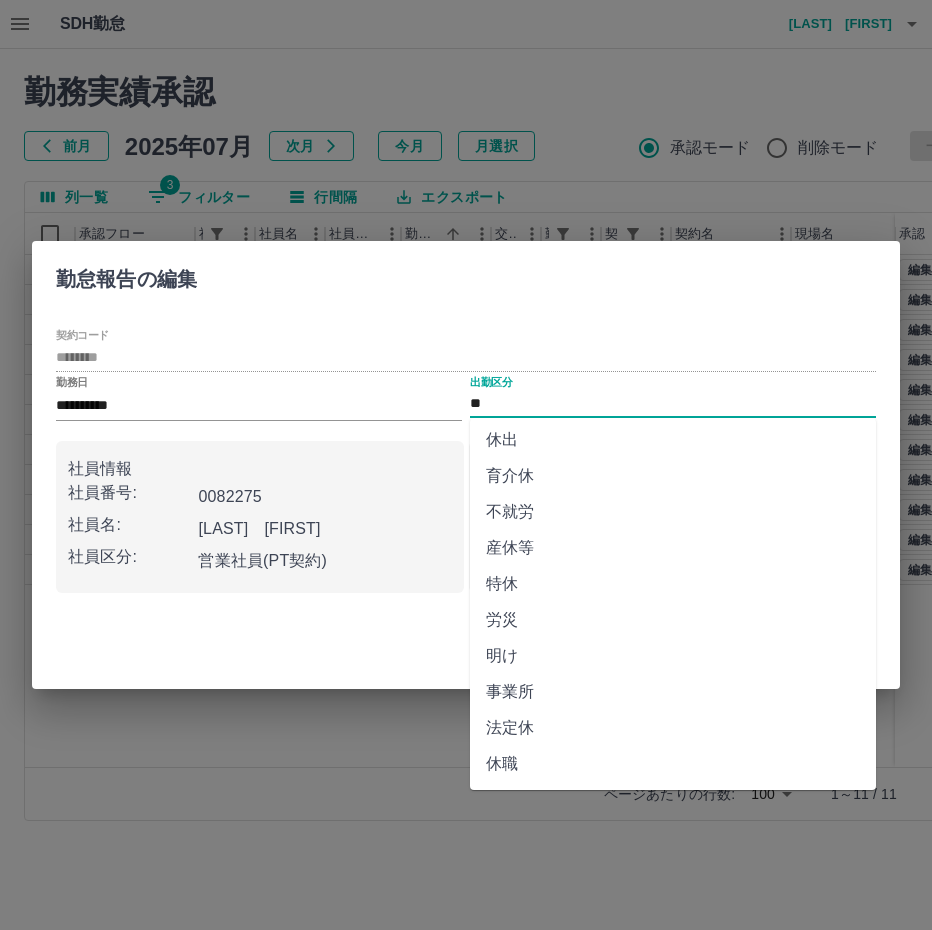 click on "法定休" at bounding box center (673, 728) 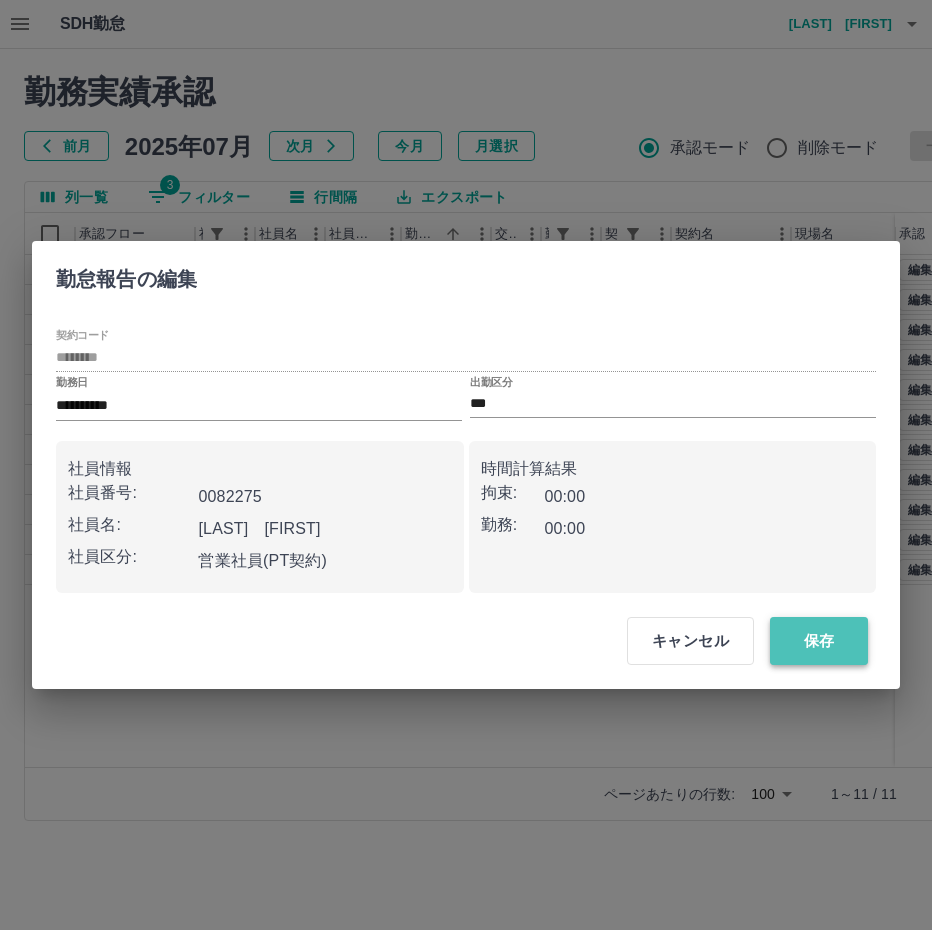 click on "保存" at bounding box center (819, 641) 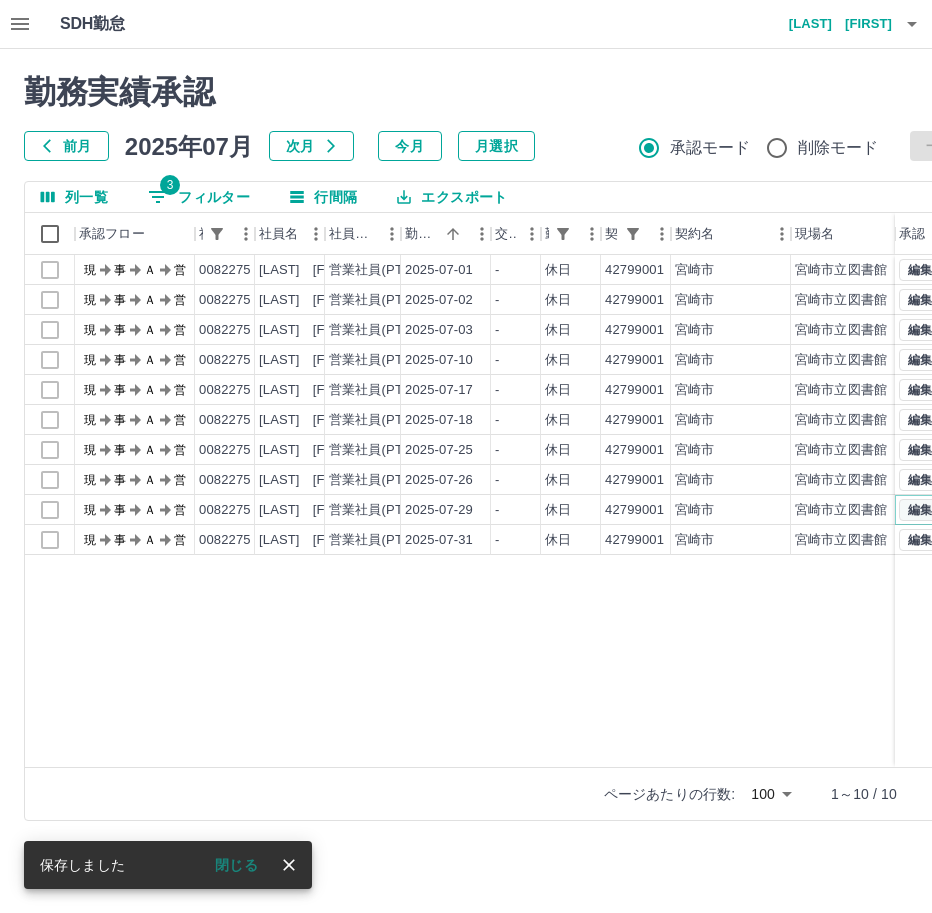 click on "編集" at bounding box center (920, 510) 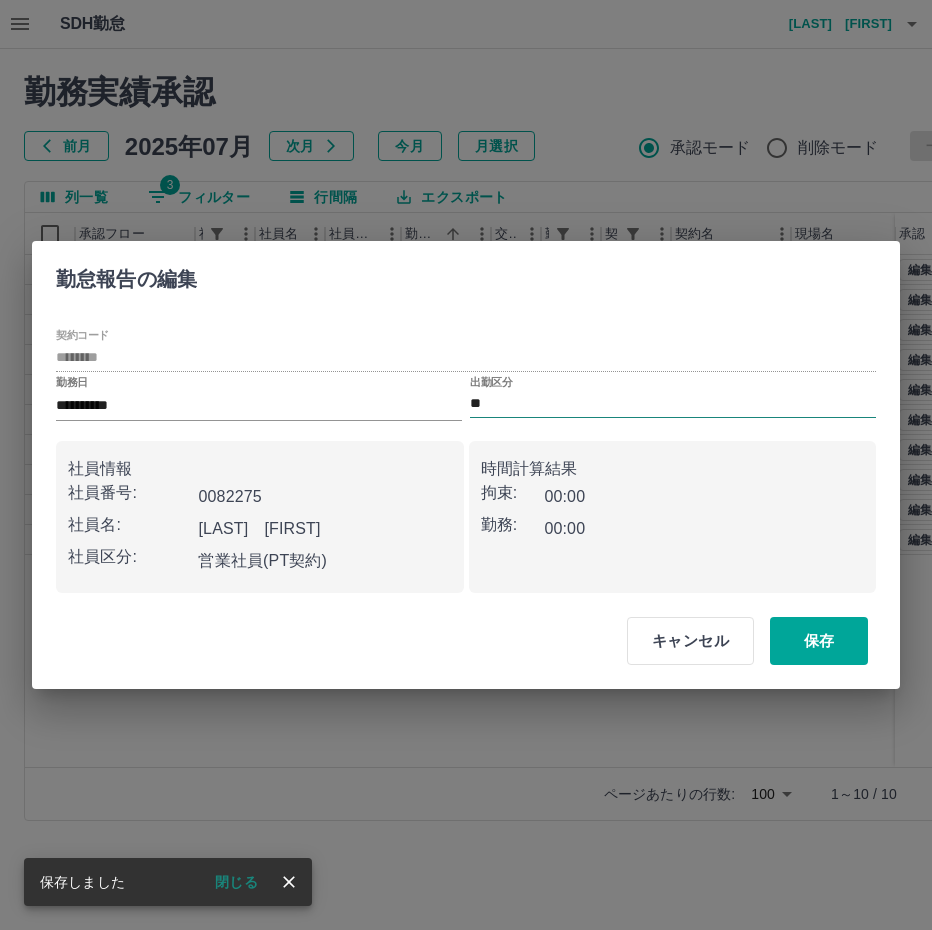 click on "**" at bounding box center [673, 404] 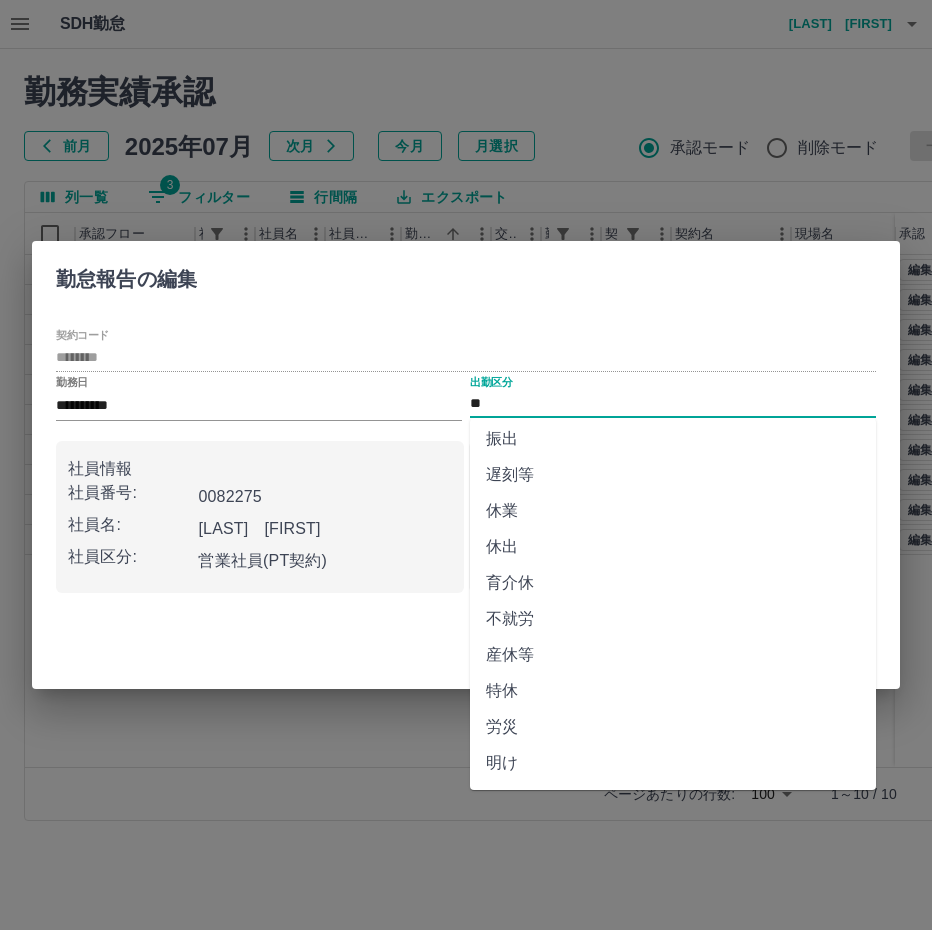 scroll, scrollTop: 292, scrollLeft: 0, axis: vertical 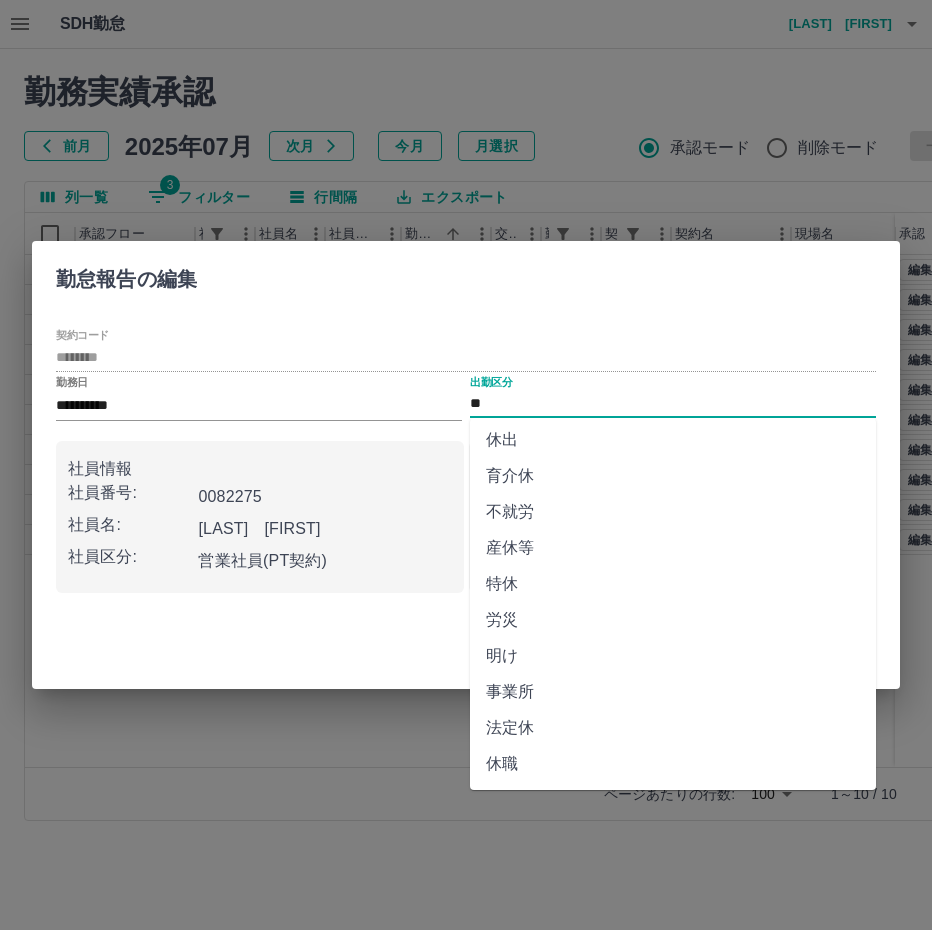 click on "法定休" at bounding box center (673, 728) 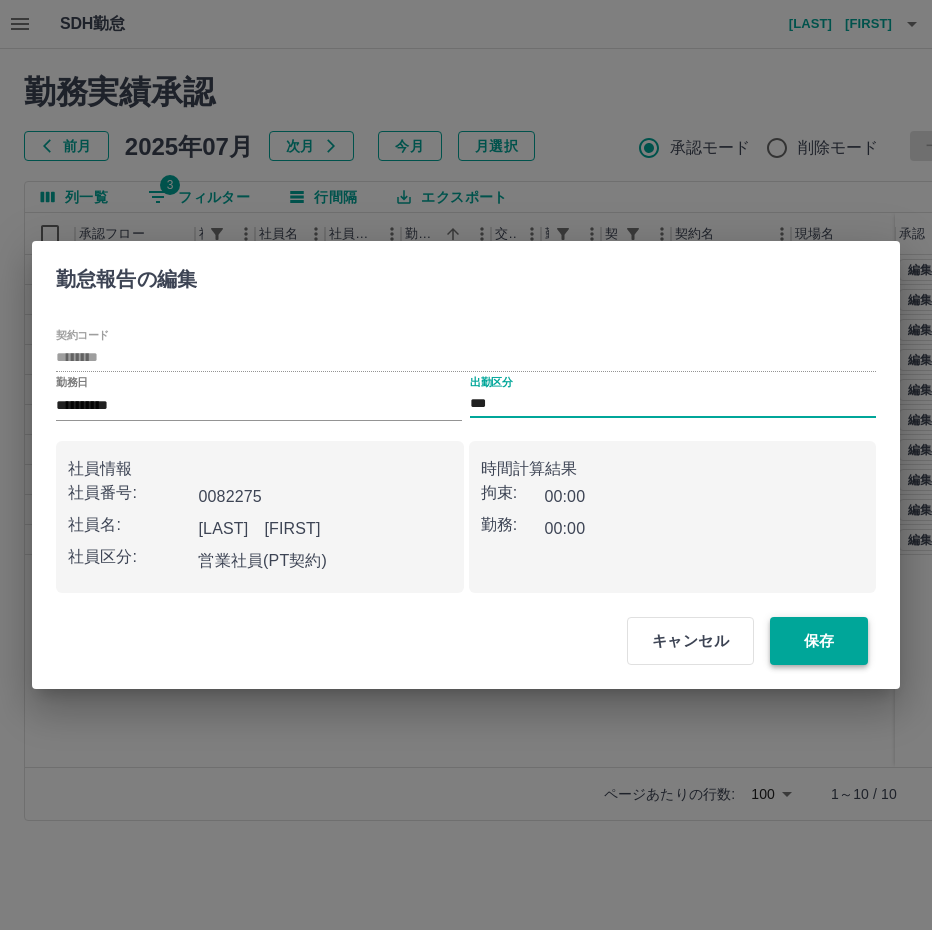 click on "保存" at bounding box center [819, 641] 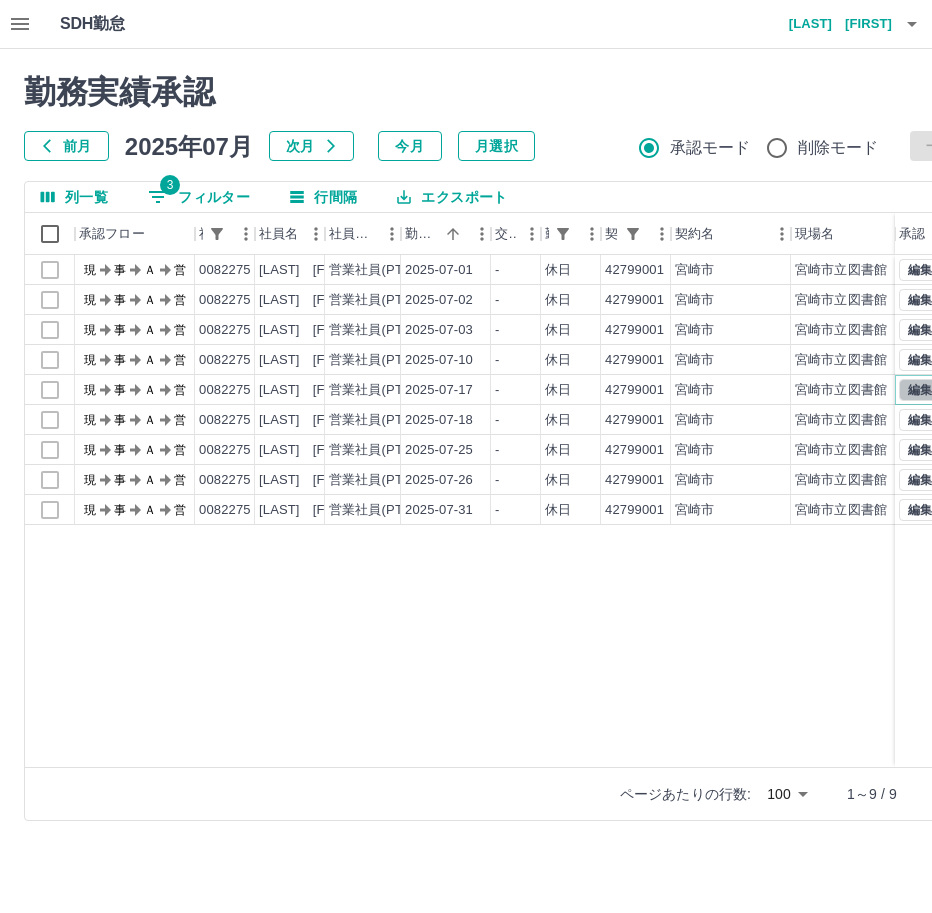 click on "編集" at bounding box center [920, 390] 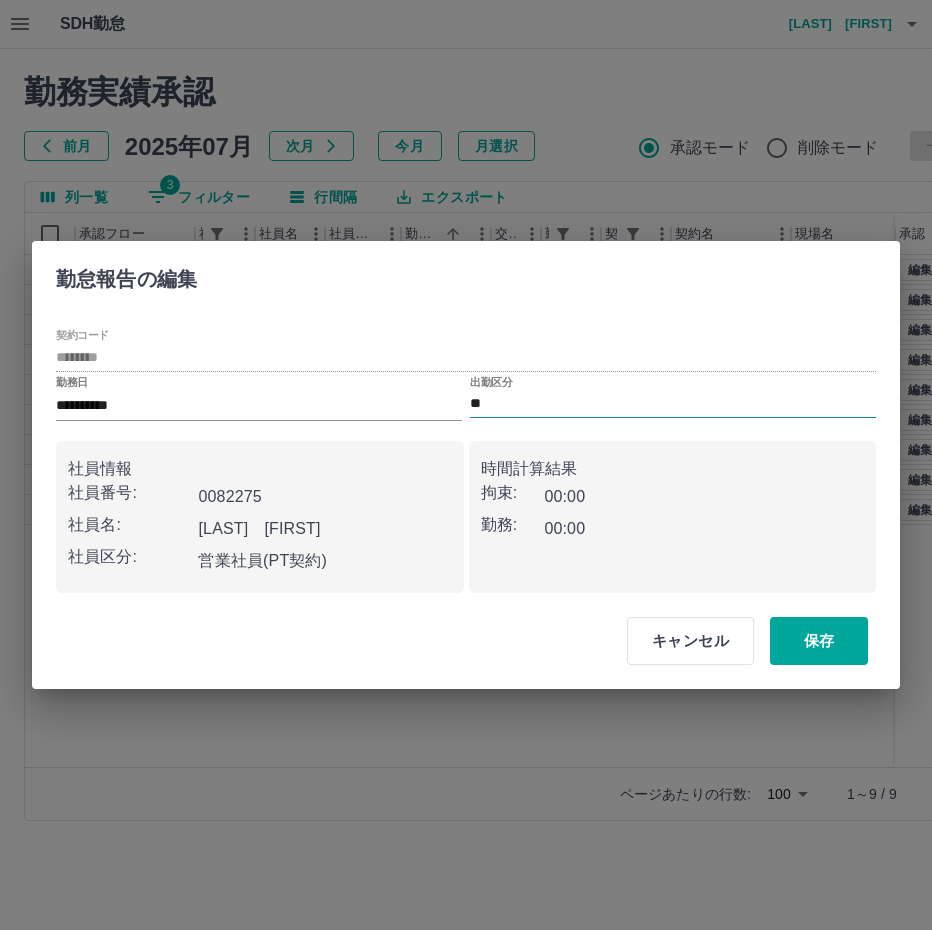click on "**" at bounding box center [673, 404] 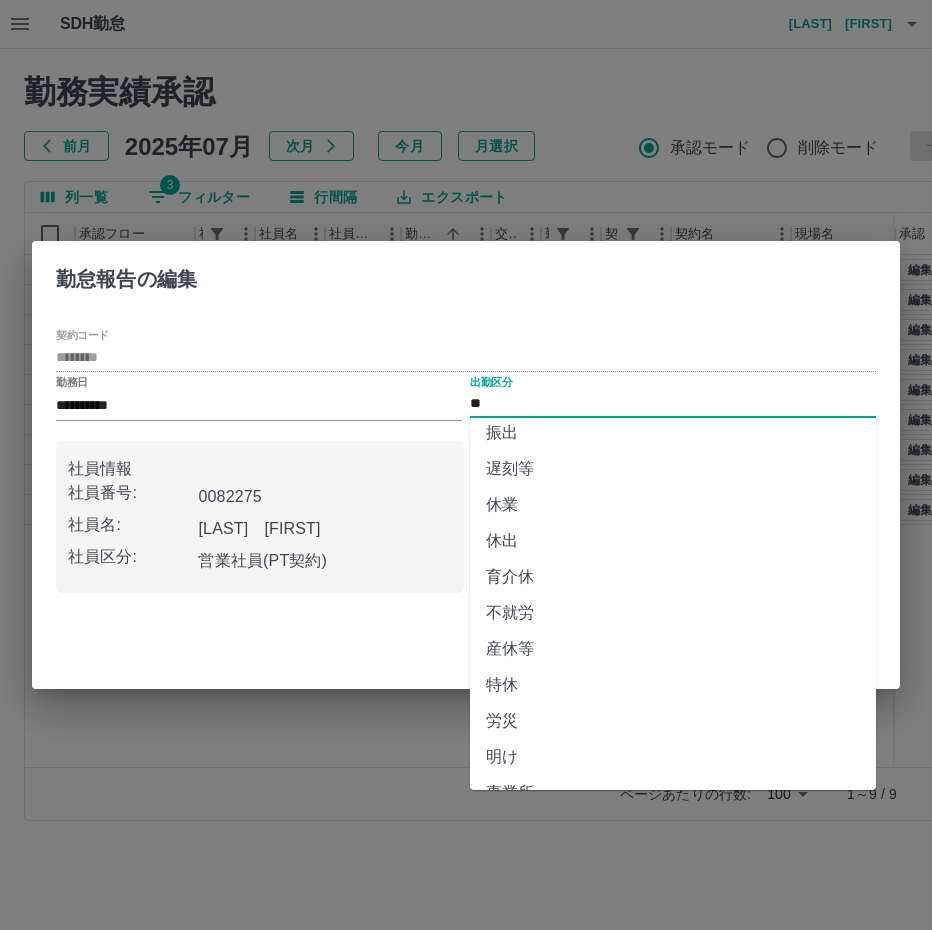 scroll, scrollTop: 292, scrollLeft: 0, axis: vertical 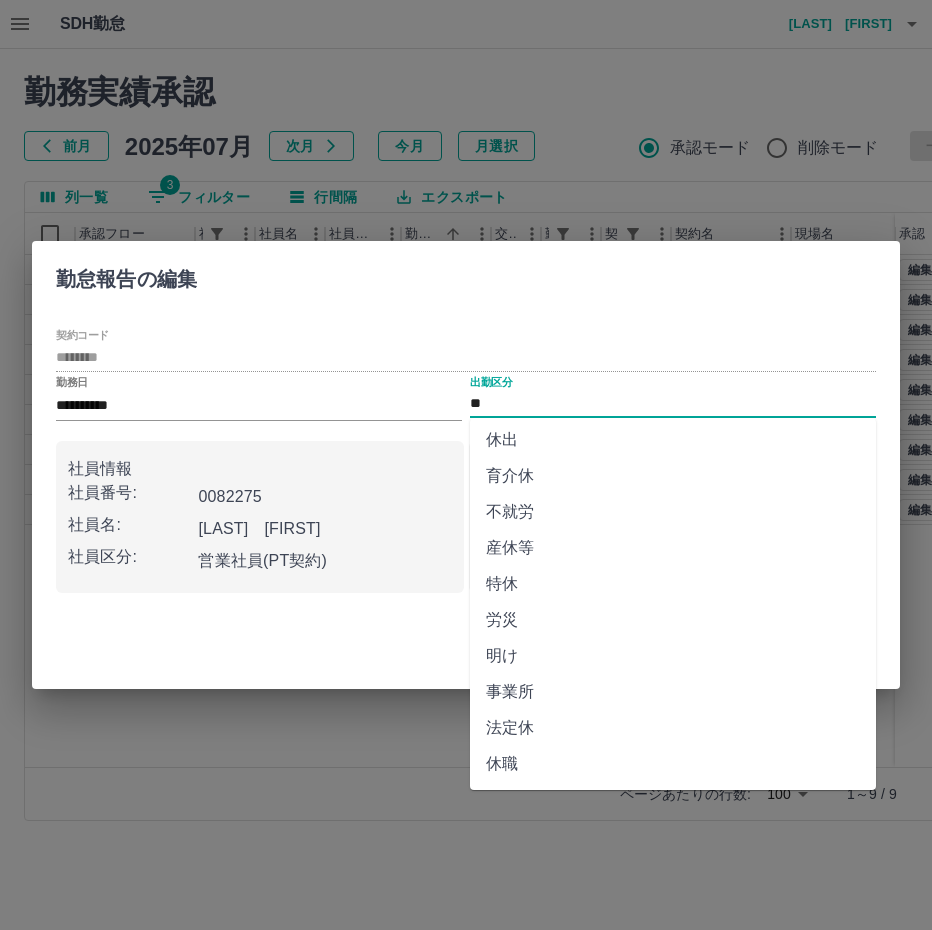 click on "法定休" at bounding box center (673, 728) 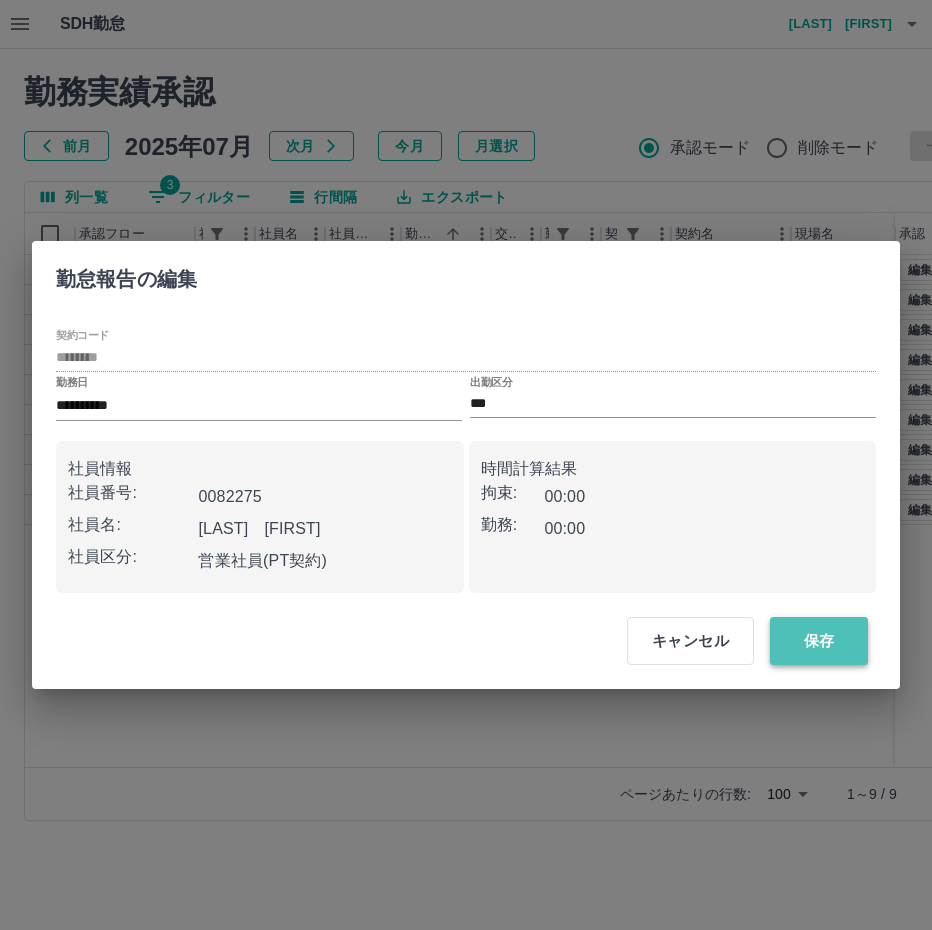 click on "保存" at bounding box center (819, 641) 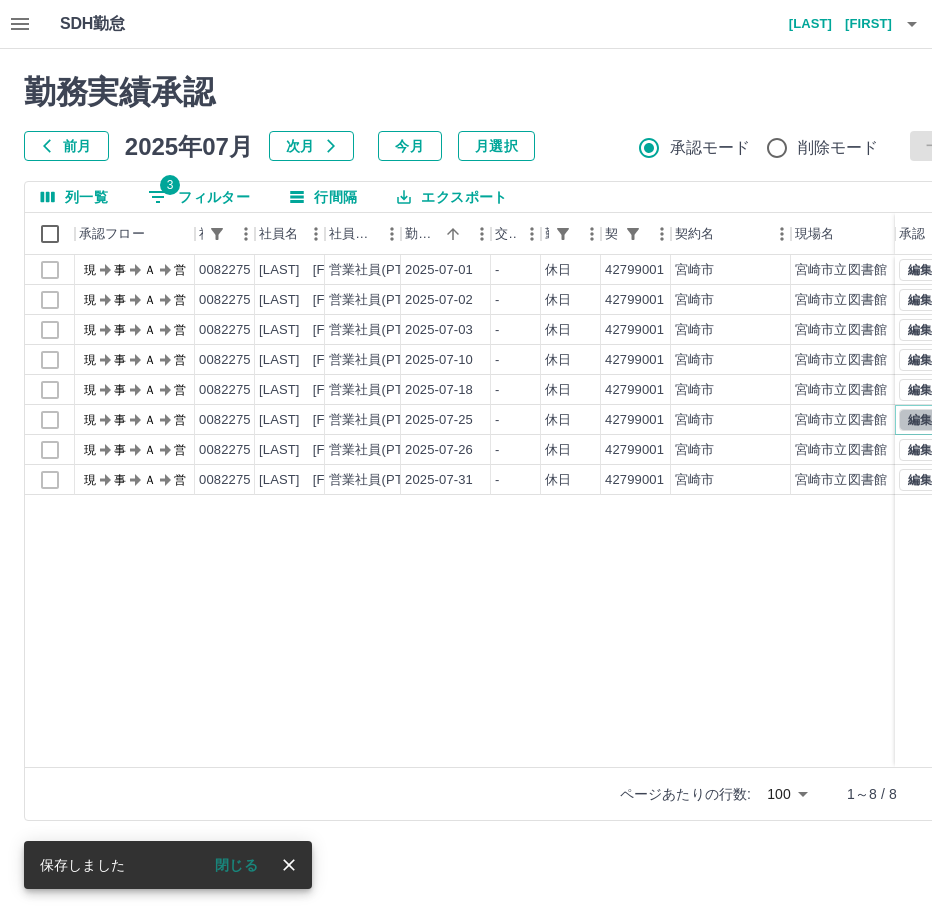 click on "編集" at bounding box center [920, 420] 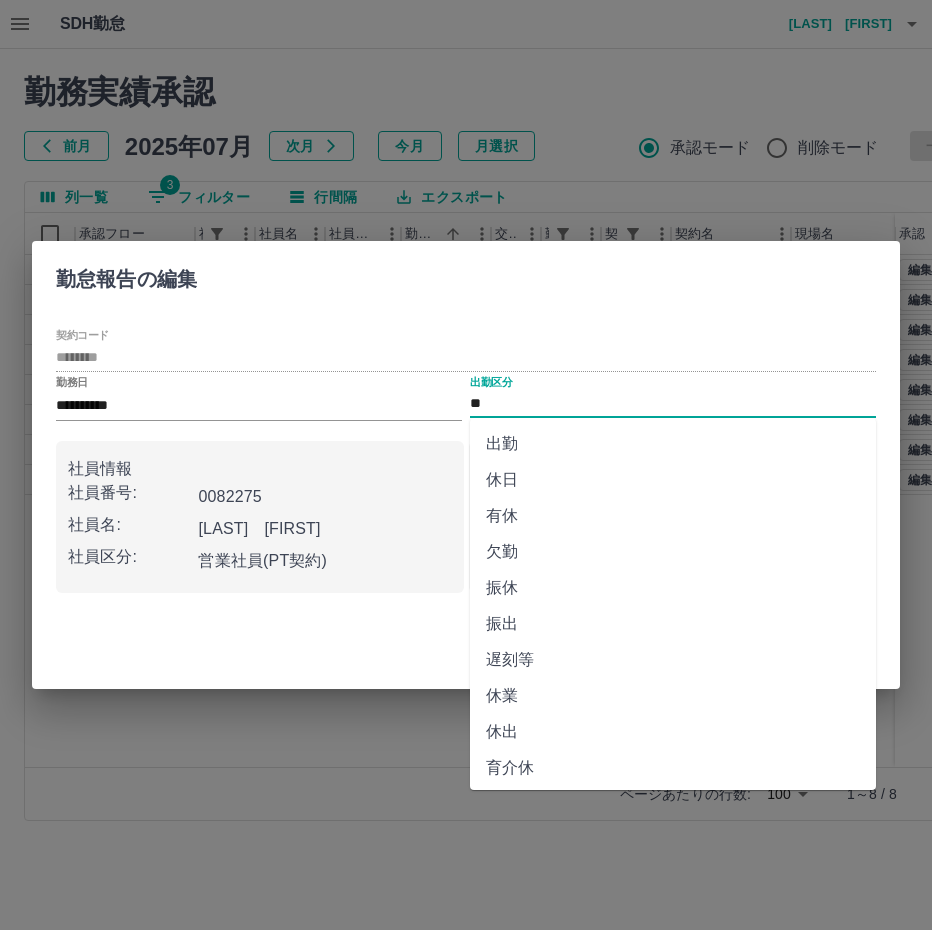 click on "**" at bounding box center [673, 404] 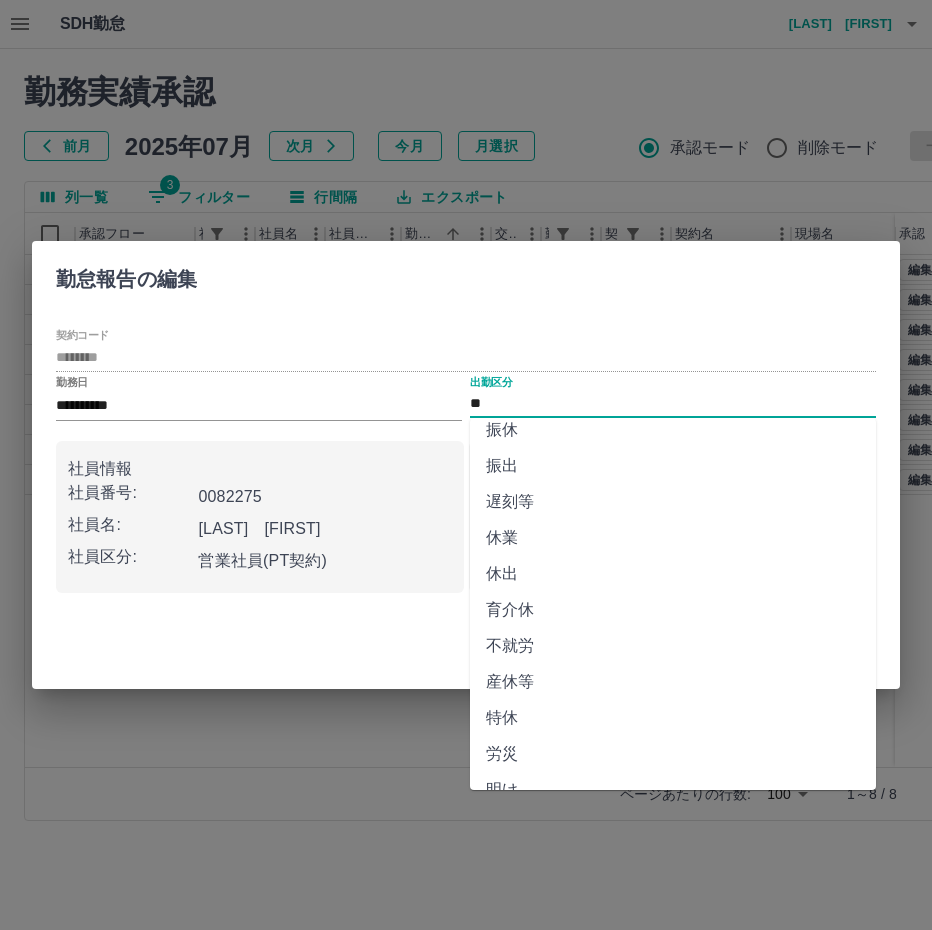 scroll, scrollTop: 292, scrollLeft: 0, axis: vertical 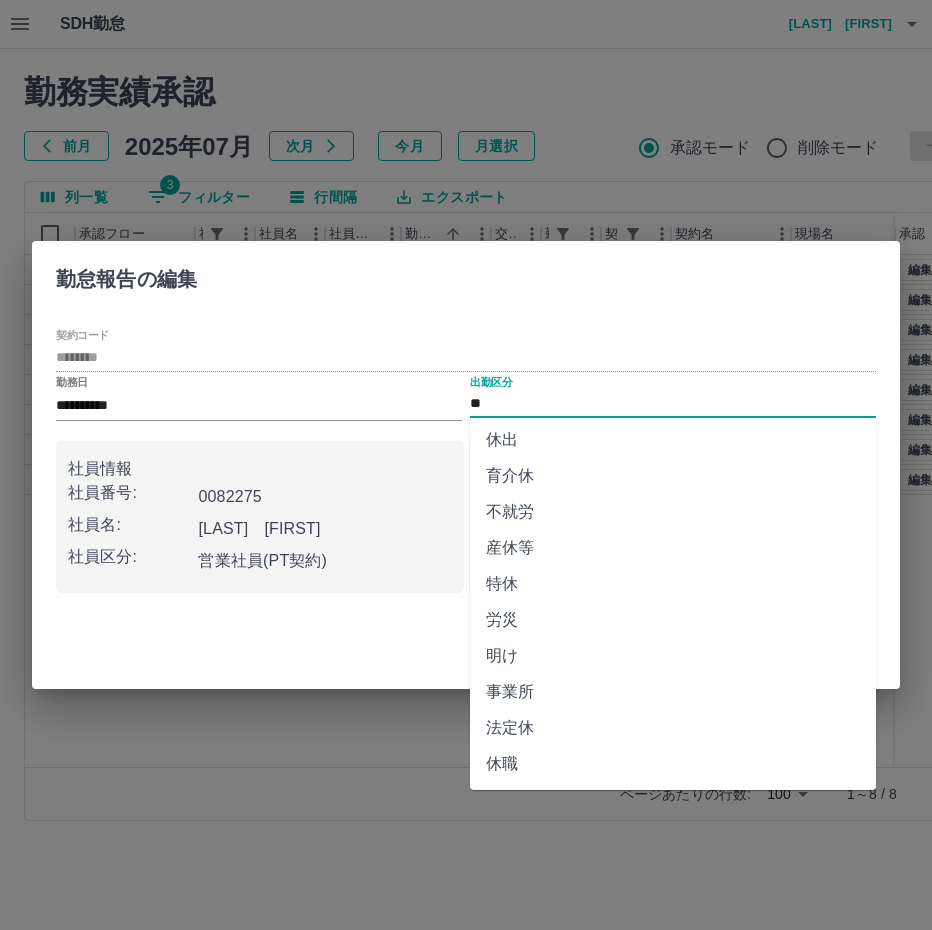 click on "法定休" at bounding box center (673, 728) 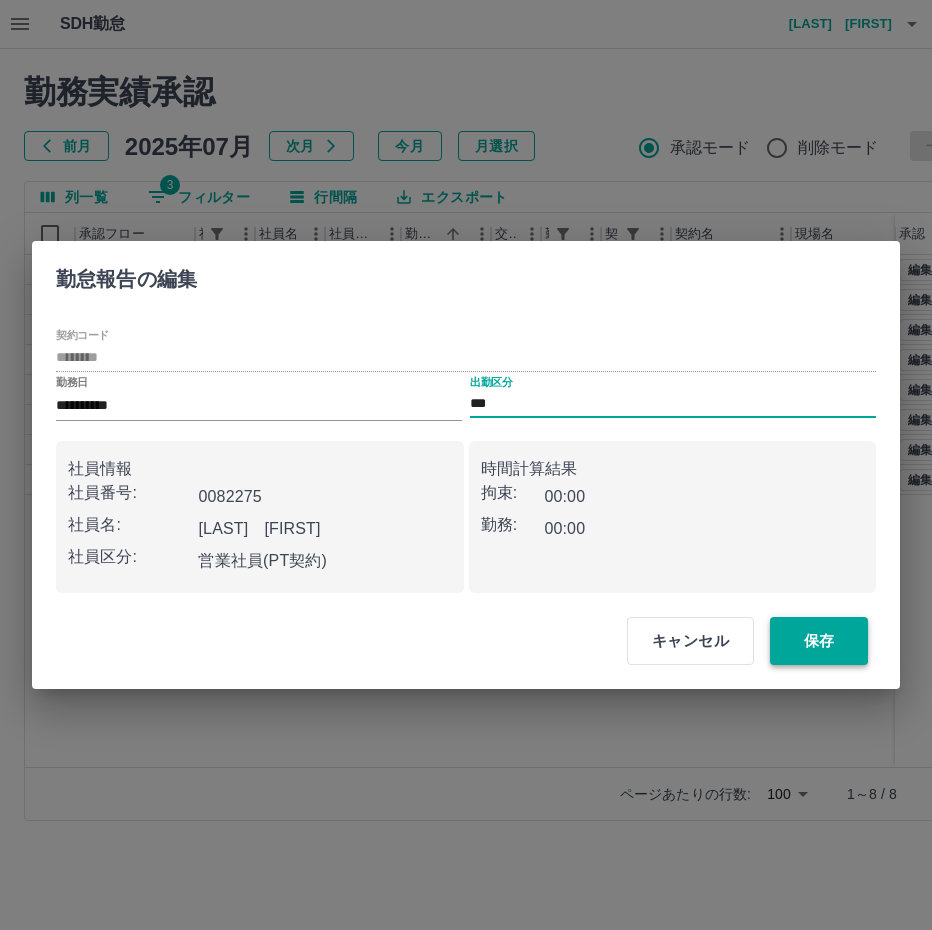 click on "保存" at bounding box center (819, 641) 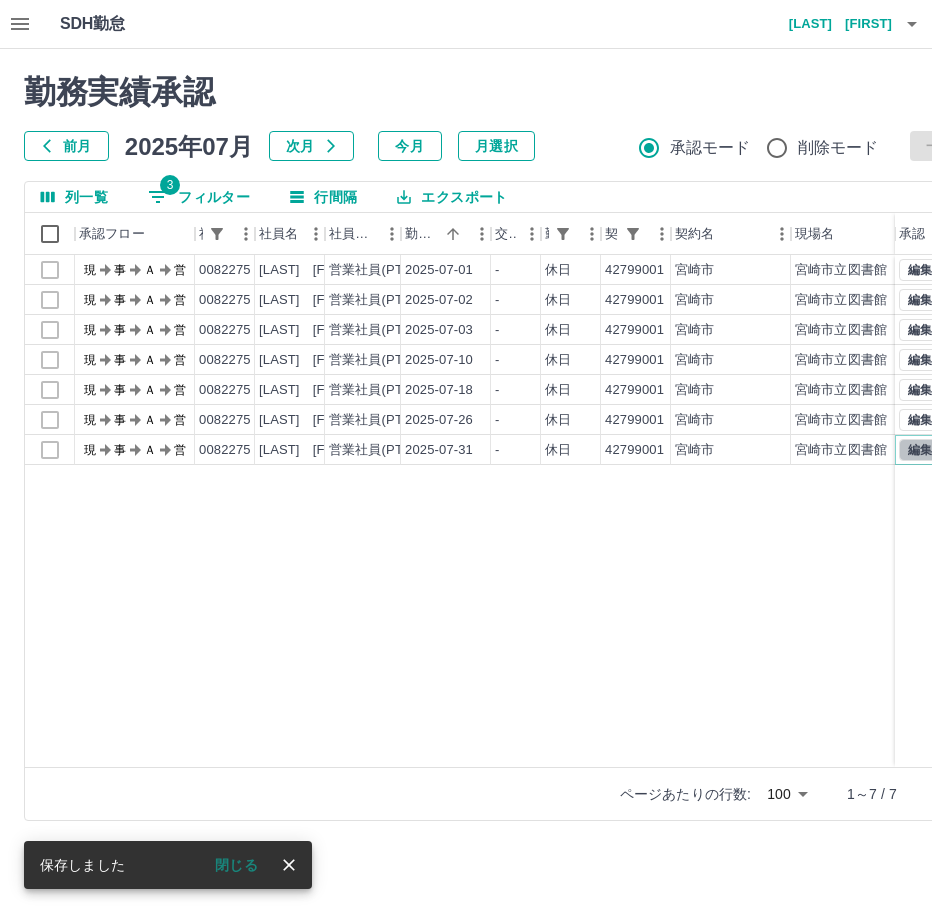 click on "編集" at bounding box center [920, 450] 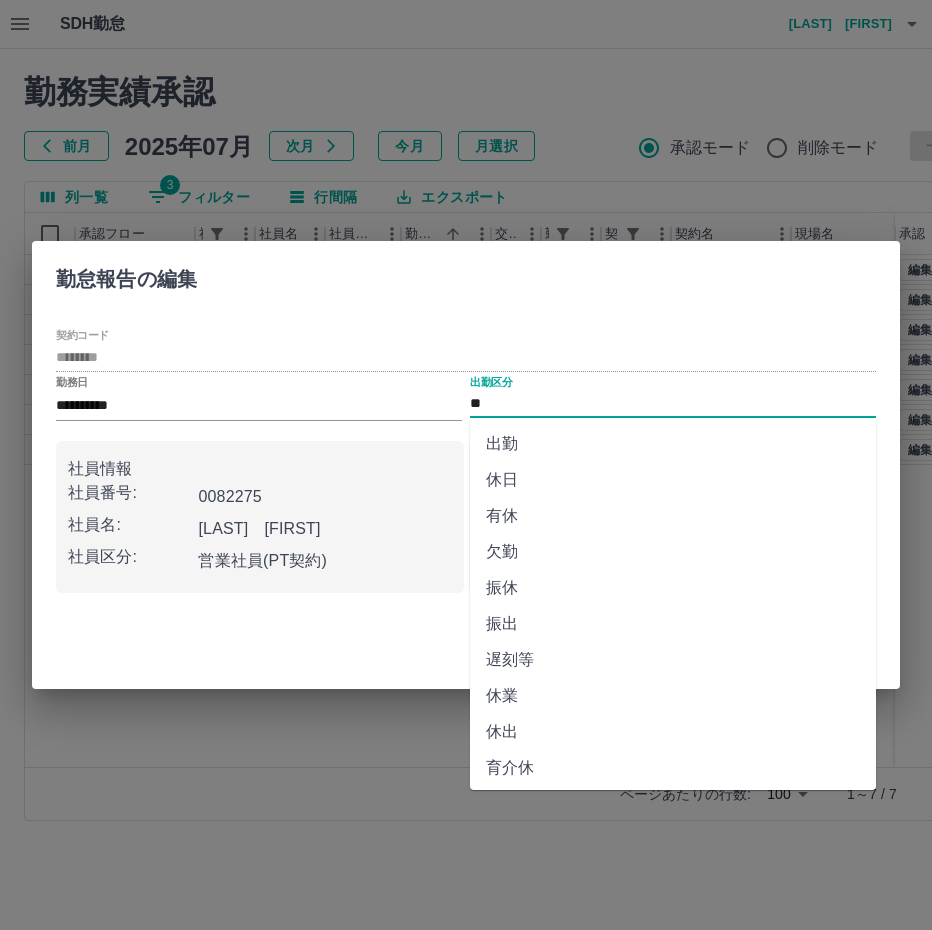 click on "**" at bounding box center [673, 404] 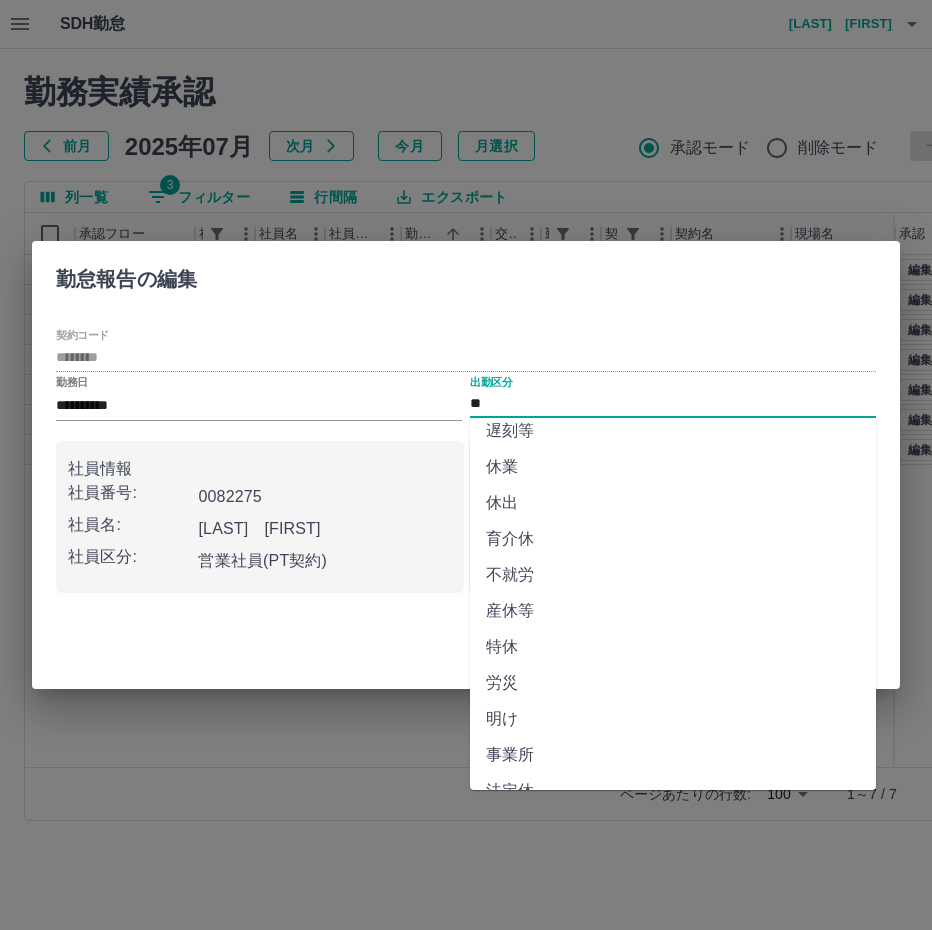 scroll, scrollTop: 292, scrollLeft: 0, axis: vertical 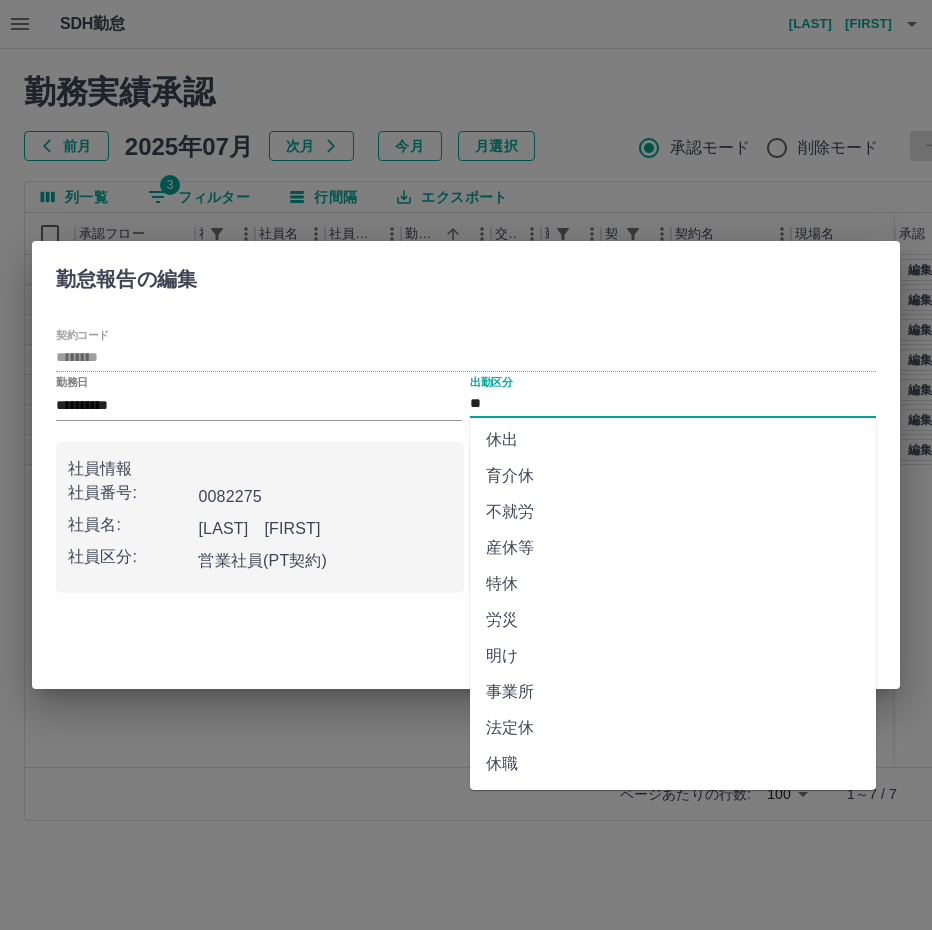 click on "法定休" at bounding box center (673, 728) 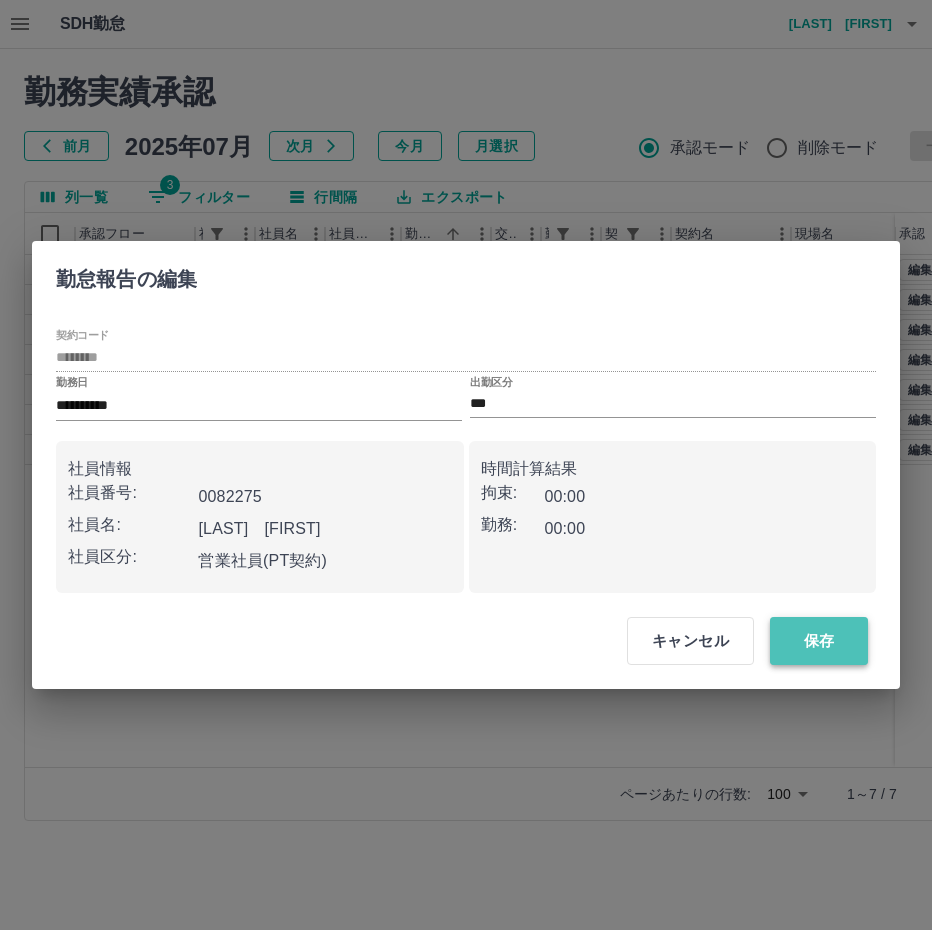 click on "保存" at bounding box center (819, 641) 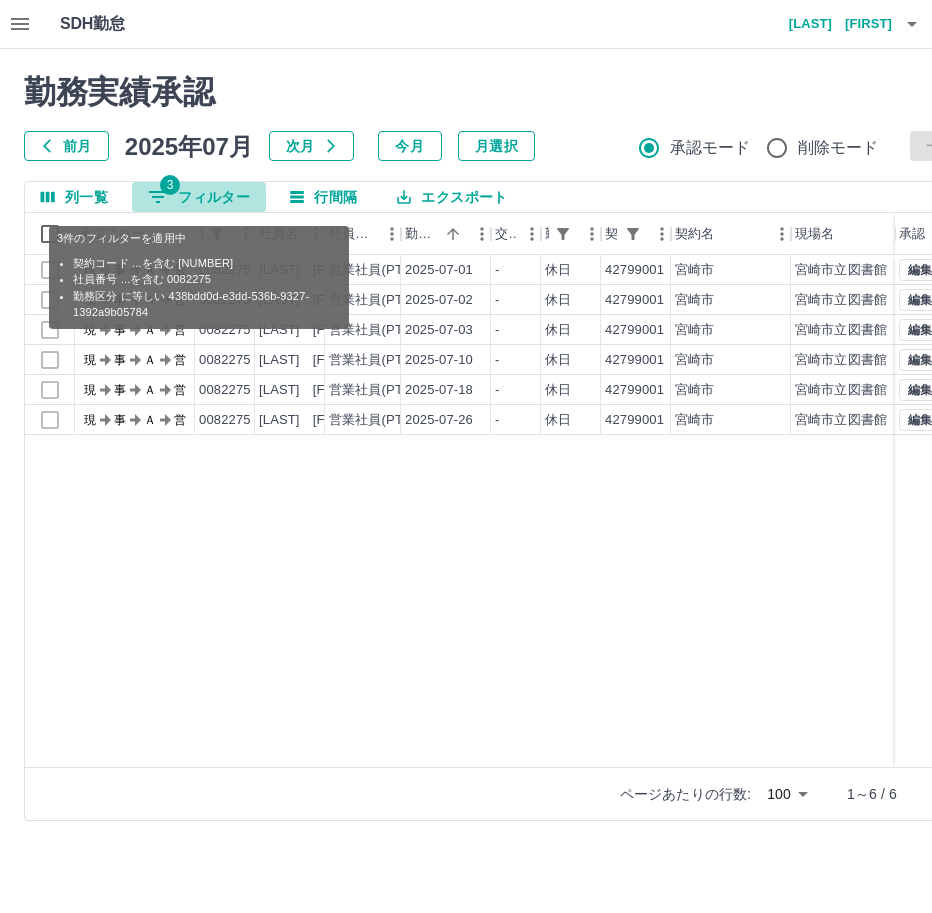 click on "3 フィルター" at bounding box center (199, 197) 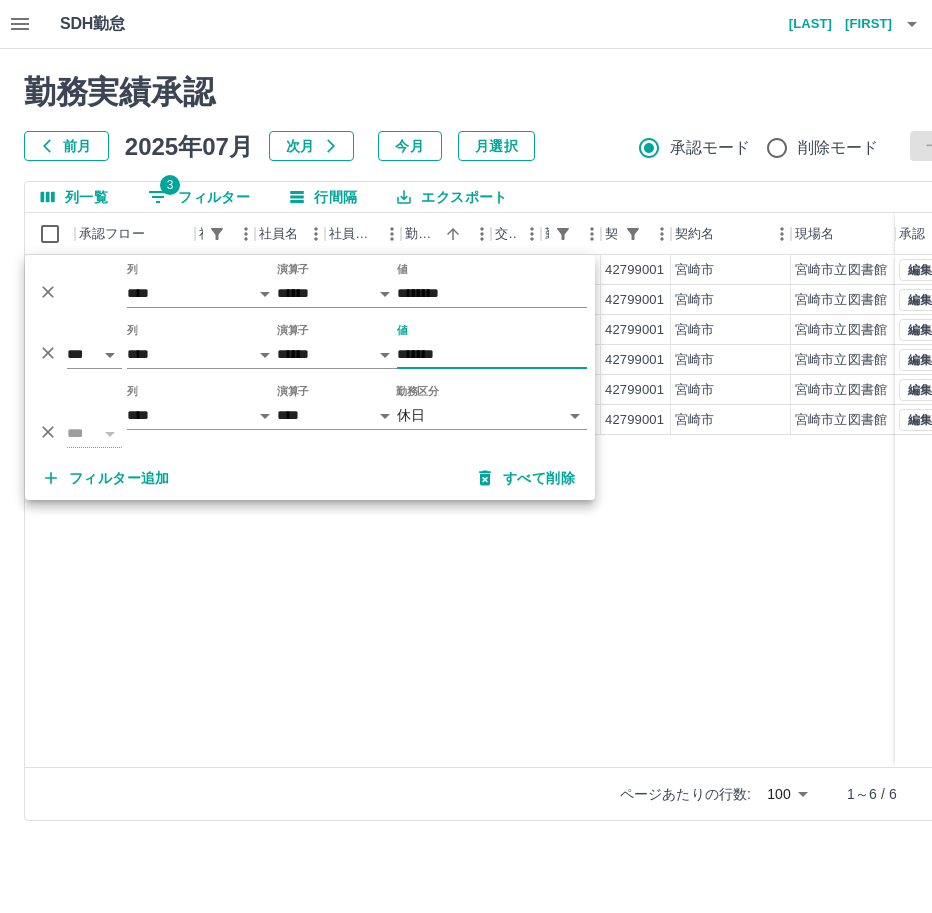 click on "*******" at bounding box center (492, 354) 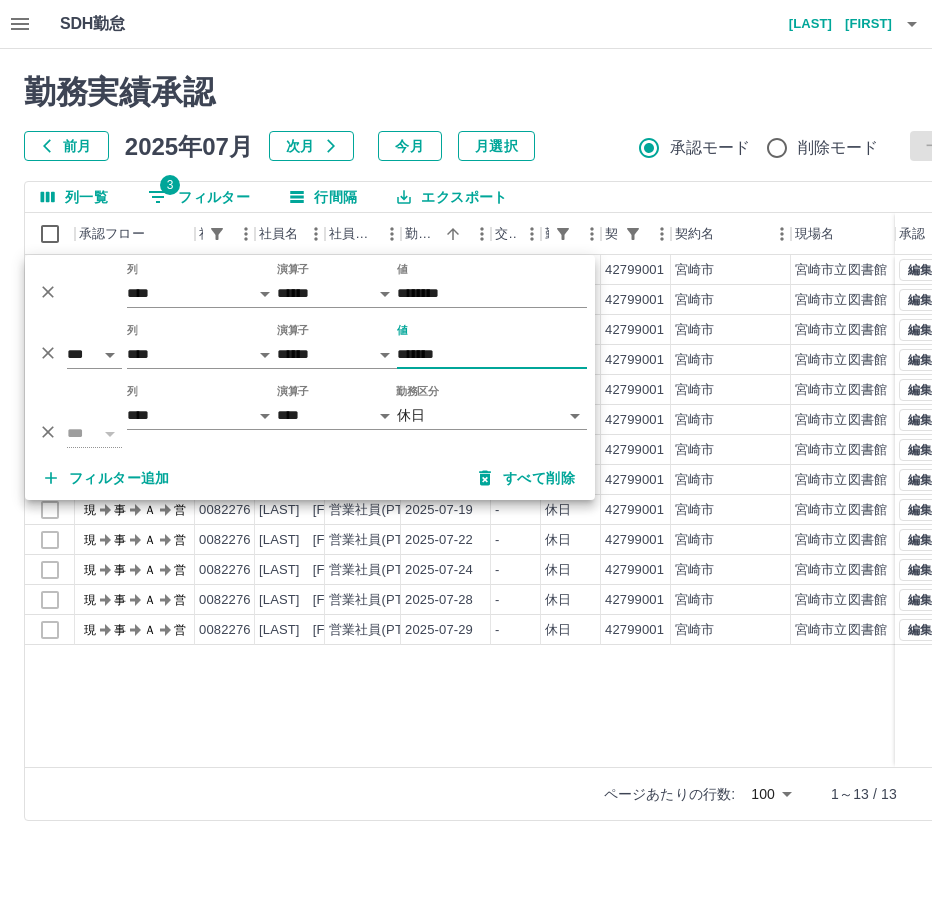 type on "*******" 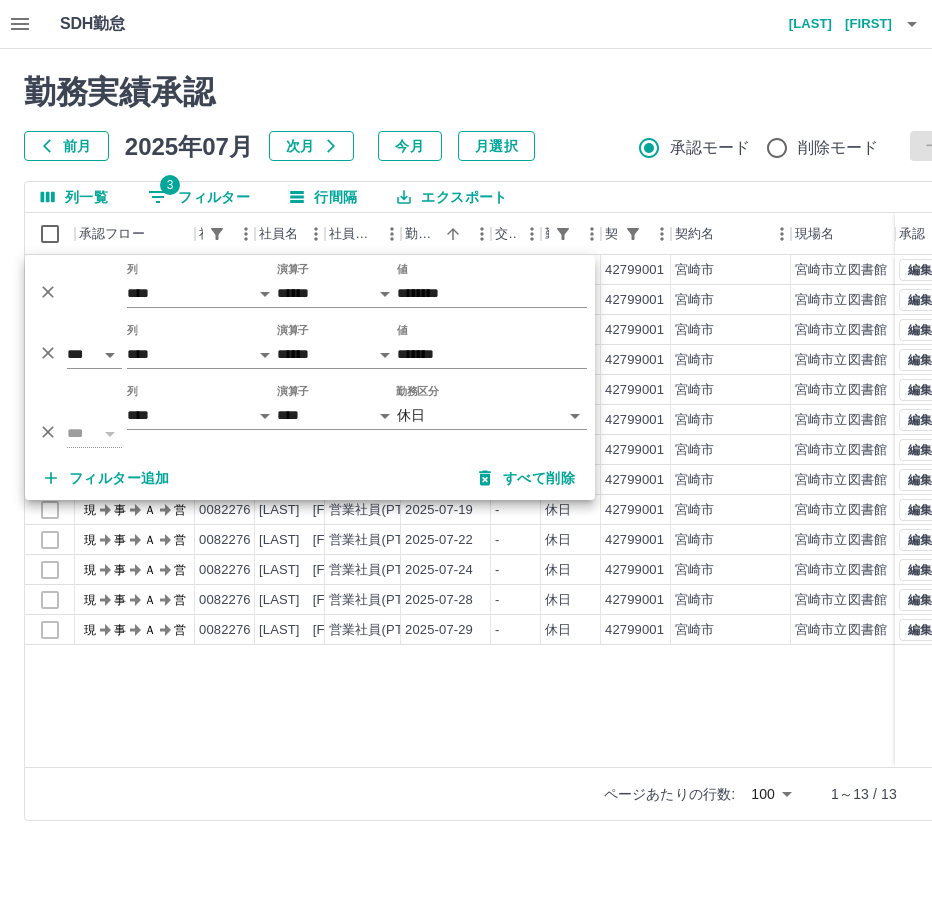 click on "現 事 Ａ 営 [NUMBER] [LAST]　[FIRST] 営業社員(PT契約) [DATE]  -  休日 [NUMBER] [CITY] [CITY]図書館 - - - - - 現 事 Ａ 営 [NUMBER] [LAST]　[FIRST] 営業社員(PT契約) [DATE]  -  休日 [NUMBER] [CITY] [CITY]図書館 - - - - - 現 事 Ａ 営 [NUMBER] [LAST]　[FIRST] 営業社員(PT契約) [DATE]  -  休日 [NUMBER] [CITY] [CITY]図書館 - - - - - 現 事 Ａ 営 [NUMBER] [LAST]　[FIRST] 営業社員(PT契約) [DATE]  -  休日 [NUMBER] [CITY] [CITY]図書館 - - - - - 現 事 Ａ 営 [NUMBER] [LAST]　[FIRST] 営業社員(PT契約) [DATE]  -  休日 [NUMBER] [CITY] [CITY]図書館 - - - - - 現 事 Ａ 営 [NUMBER] [LAST]　[FIRST] 営業社員(PT契約) [DATE]  -  休日 [NUMBER] [CITY] [CITY]図書館 - - - - - 現 事 Ａ 営 [NUMBER] [LAST]　[FIRST] 営業社員(PT契約) [DATE]  -  休日 [NUMBER] [CITY] [CITY]図書館 - - - - - 現 事 Ａ 営 [NUMBER] [LAST]　[FIRST] 営業社員(PT契約)  -  - - -" at bounding box center (898, 511) 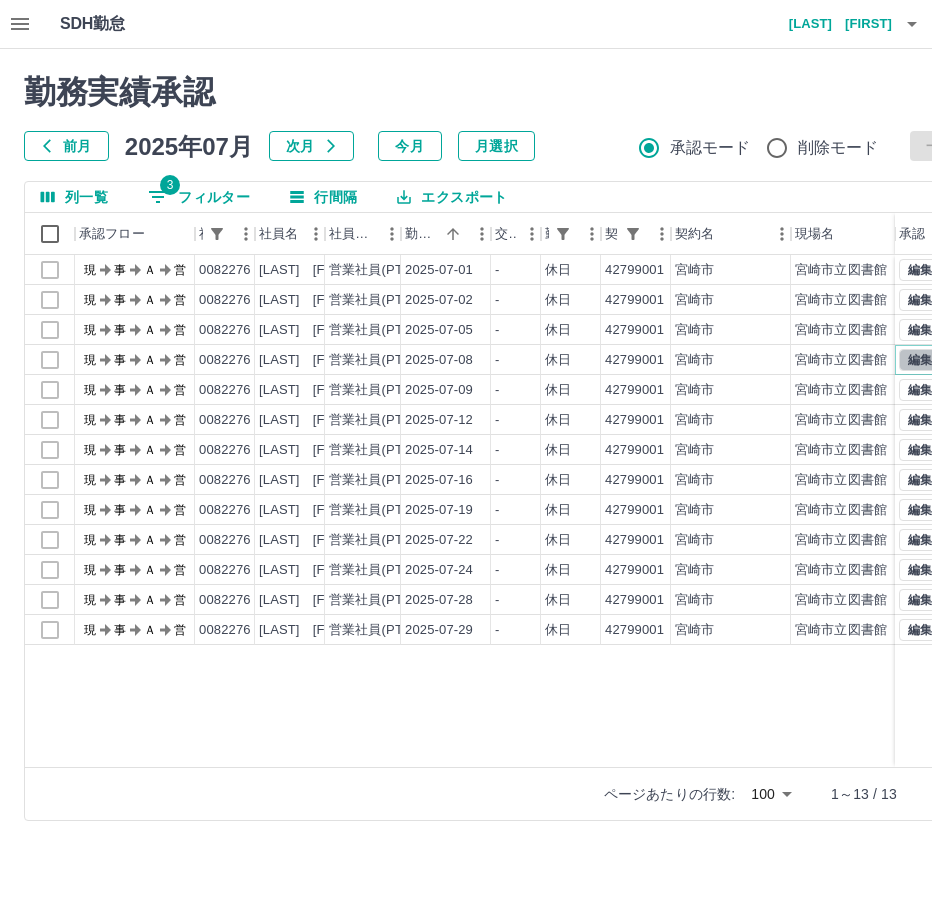 click on "編集" at bounding box center (920, 360) 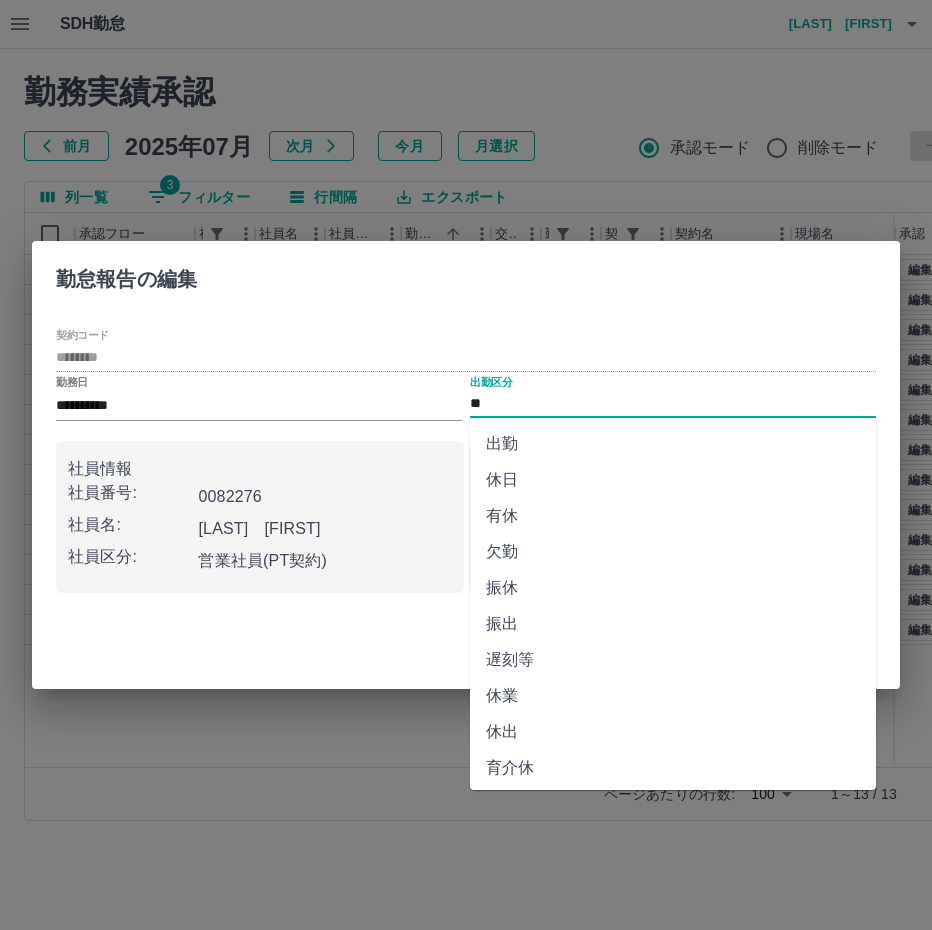 click on "**" at bounding box center [673, 404] 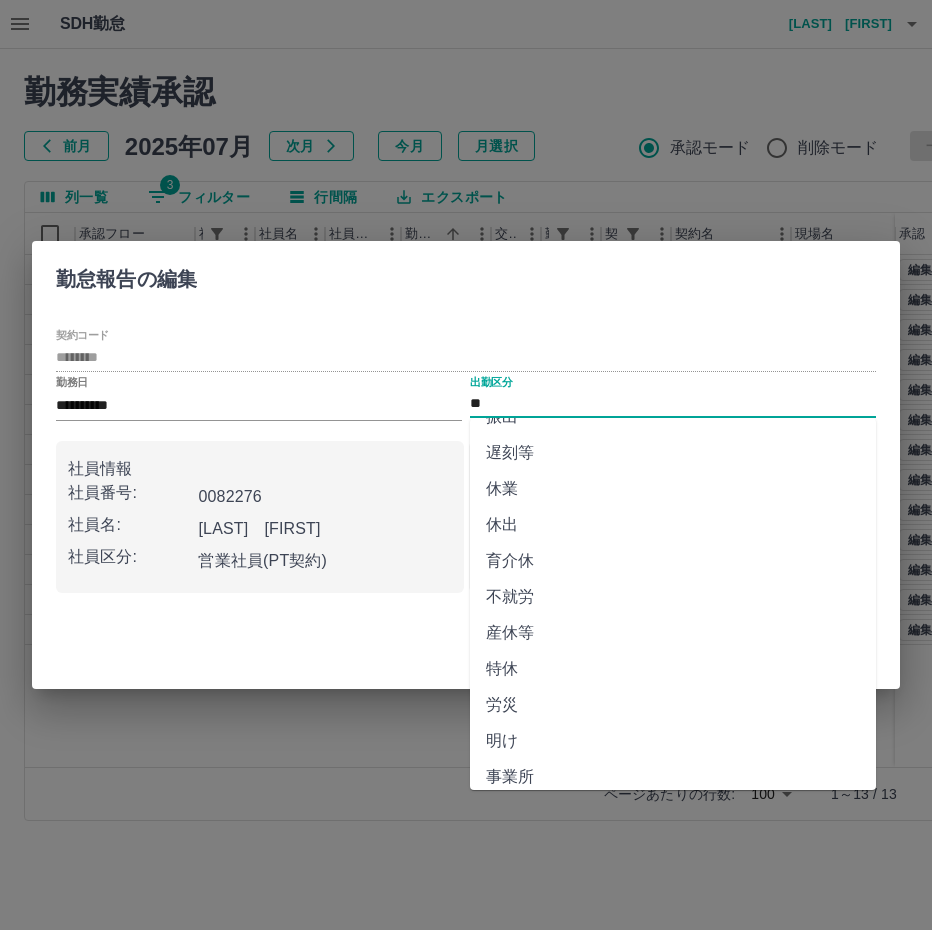 scroll, scrollTop: 292, scrollLeft: 0, axis: vertical 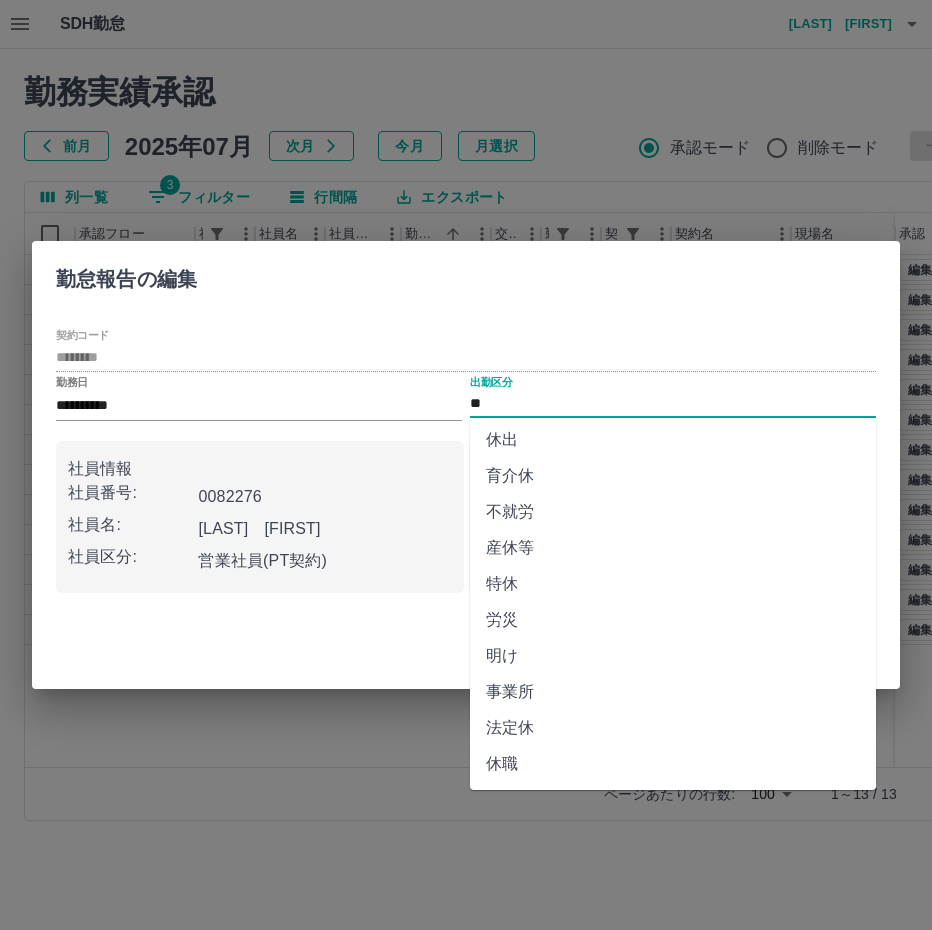 click on "法定休" at bounding box center (673, 728) 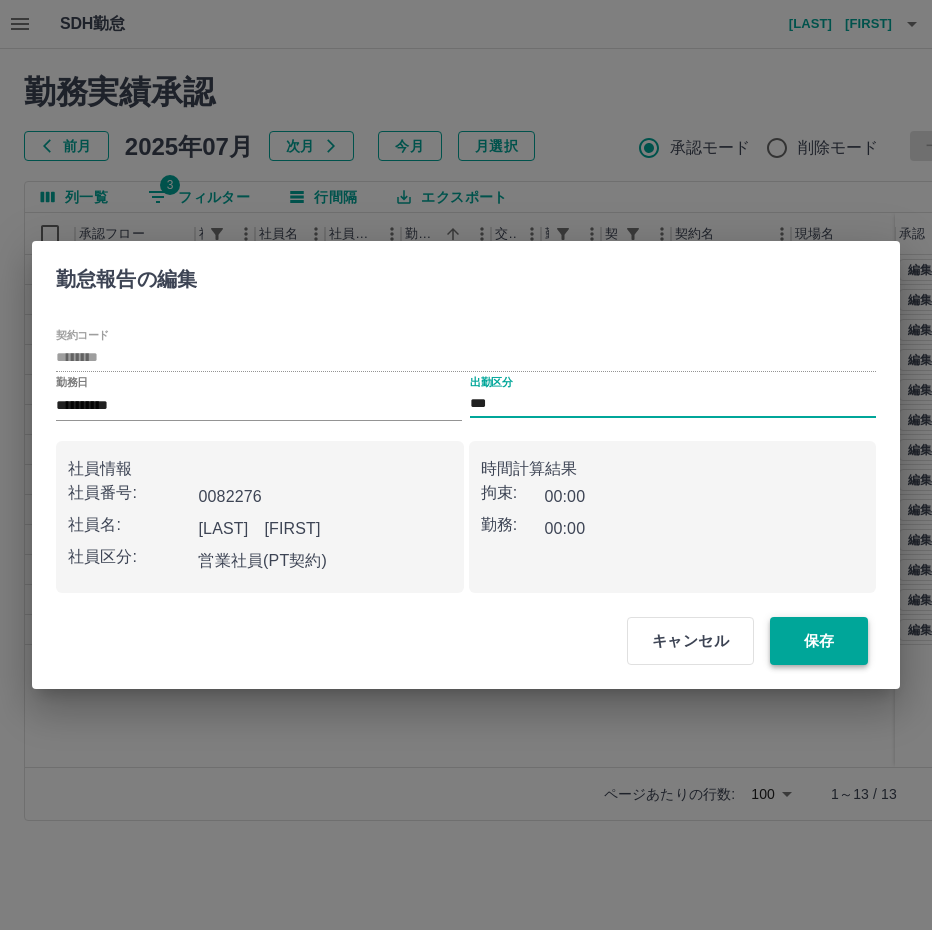 click on "保存" at bounding box center [819, 641] 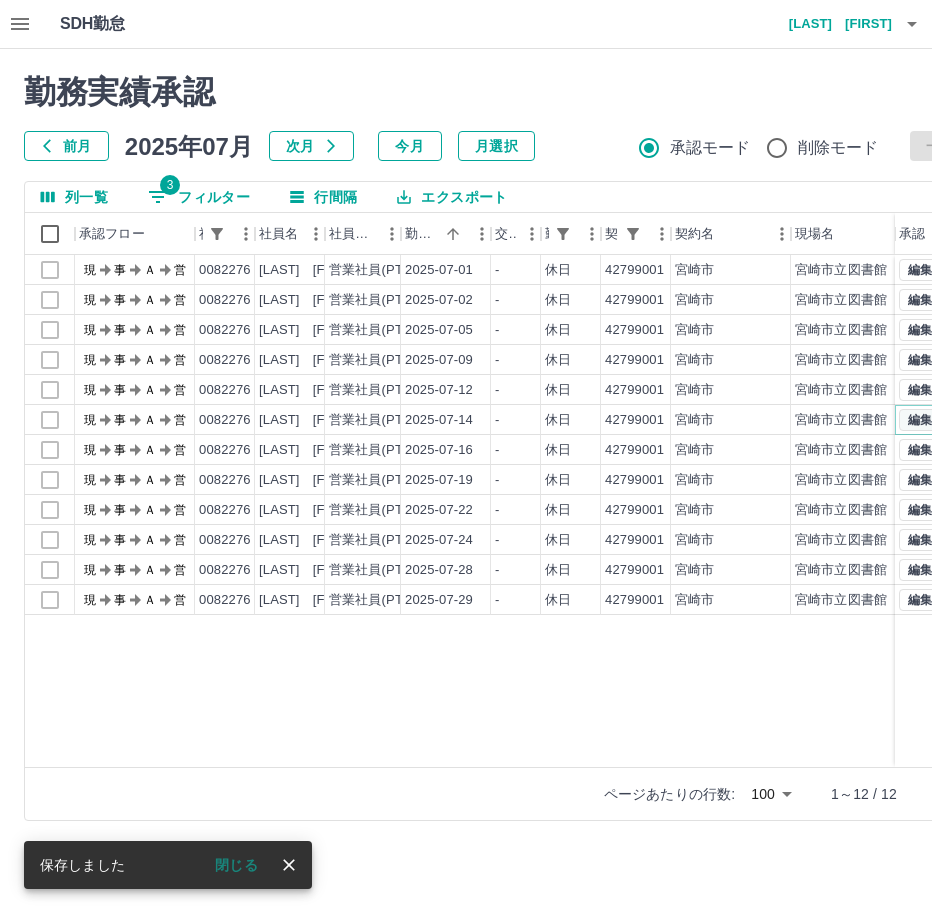 click on "編集" at bounding box center [920, 420] 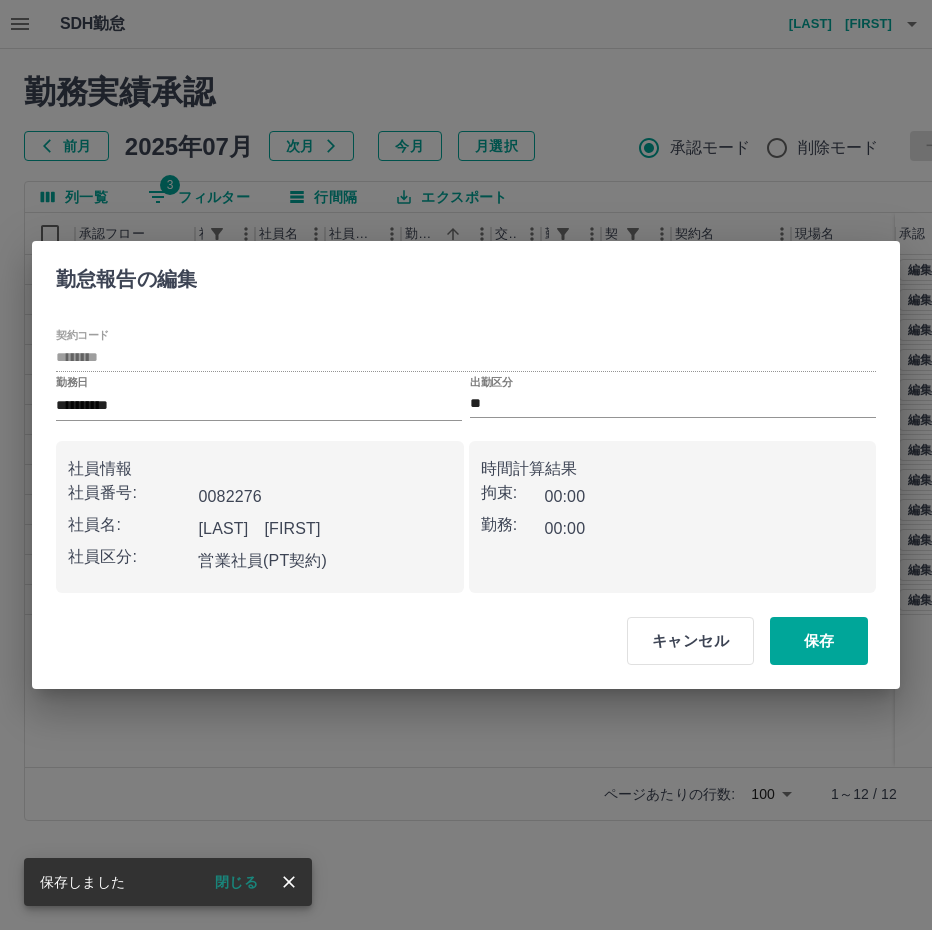 click on "**********" at bounding box center (466, 398) 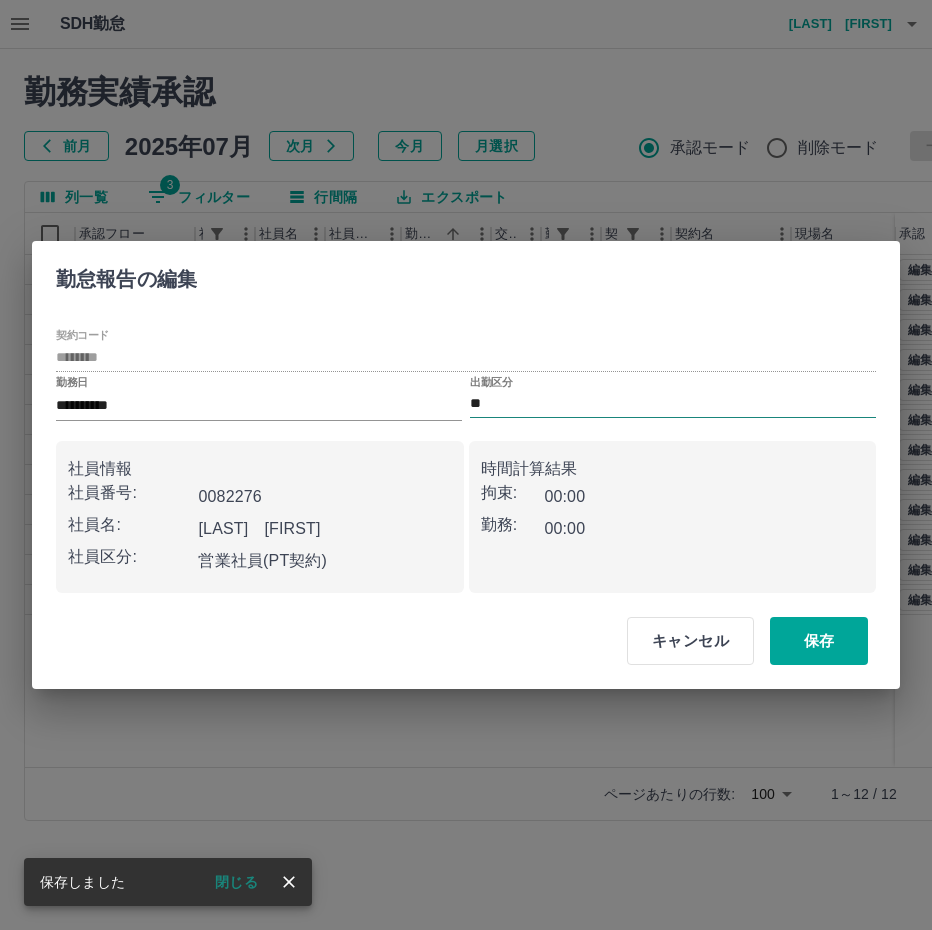 click on "**" at bounding box center (673, 404) 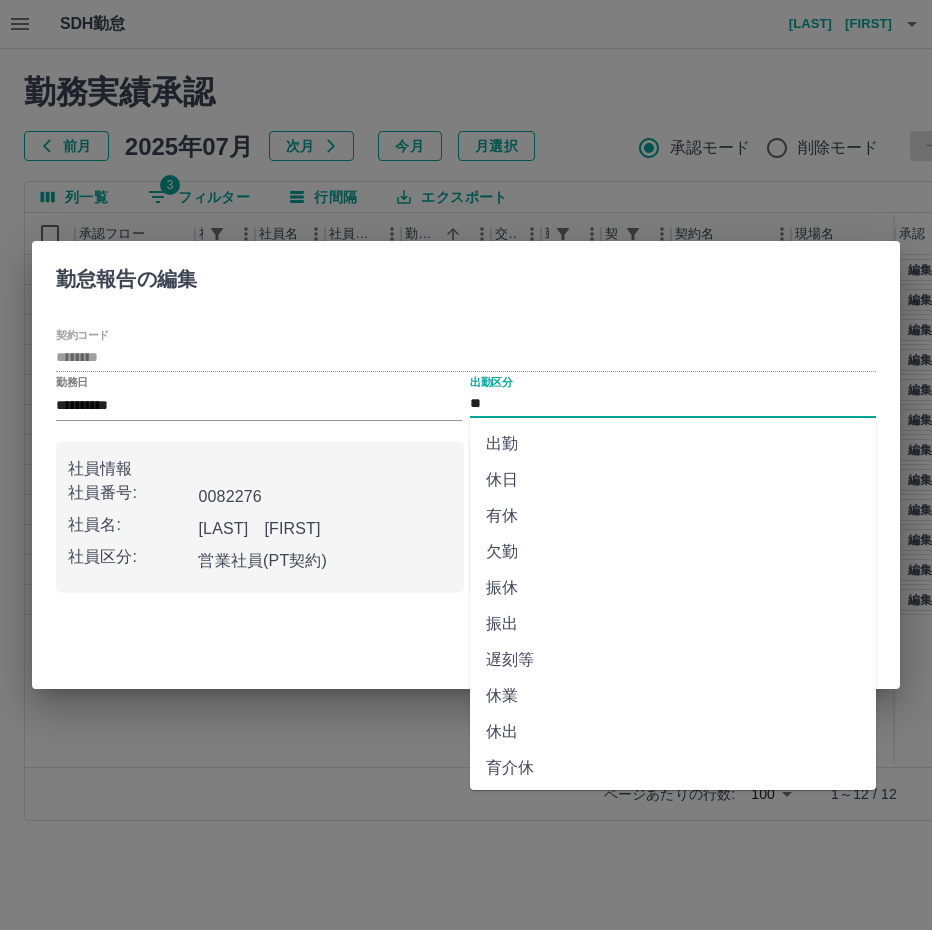 scroll, scrollTop: 292, scrollLeft: 0, axis: vertical 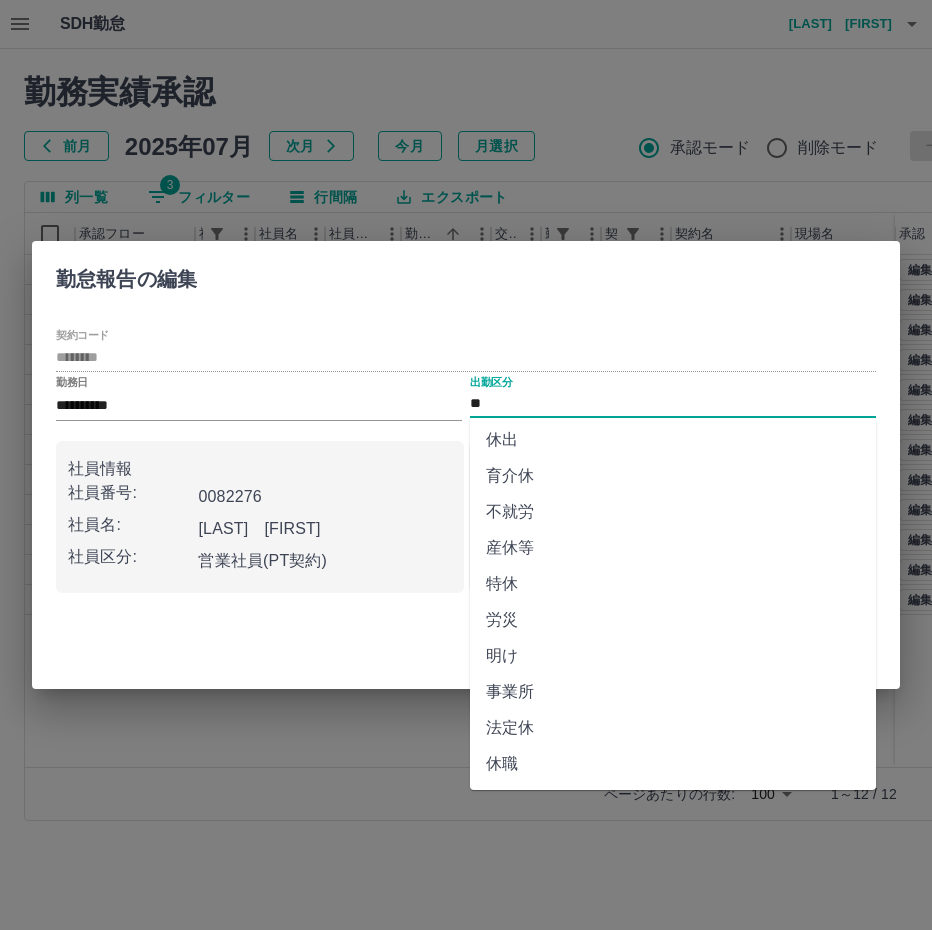 click on "法定休" at bounding box center (673, 728) 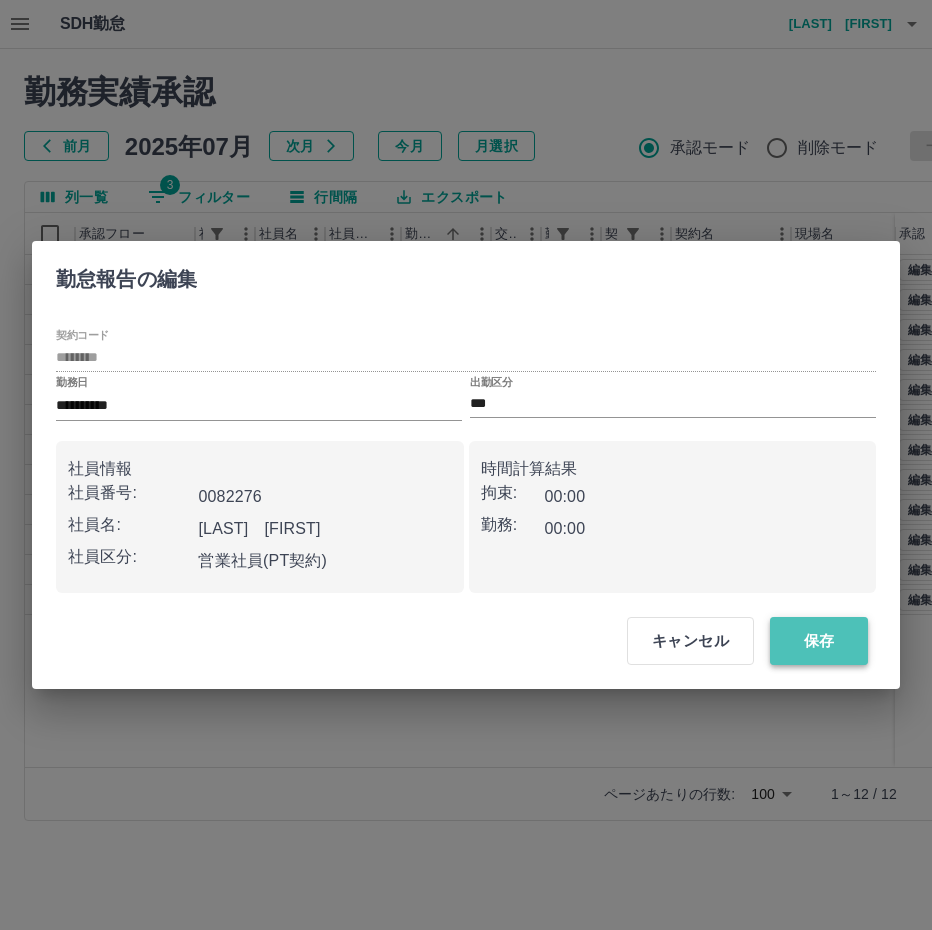 click on "保存" at bounding box center (819, 641) 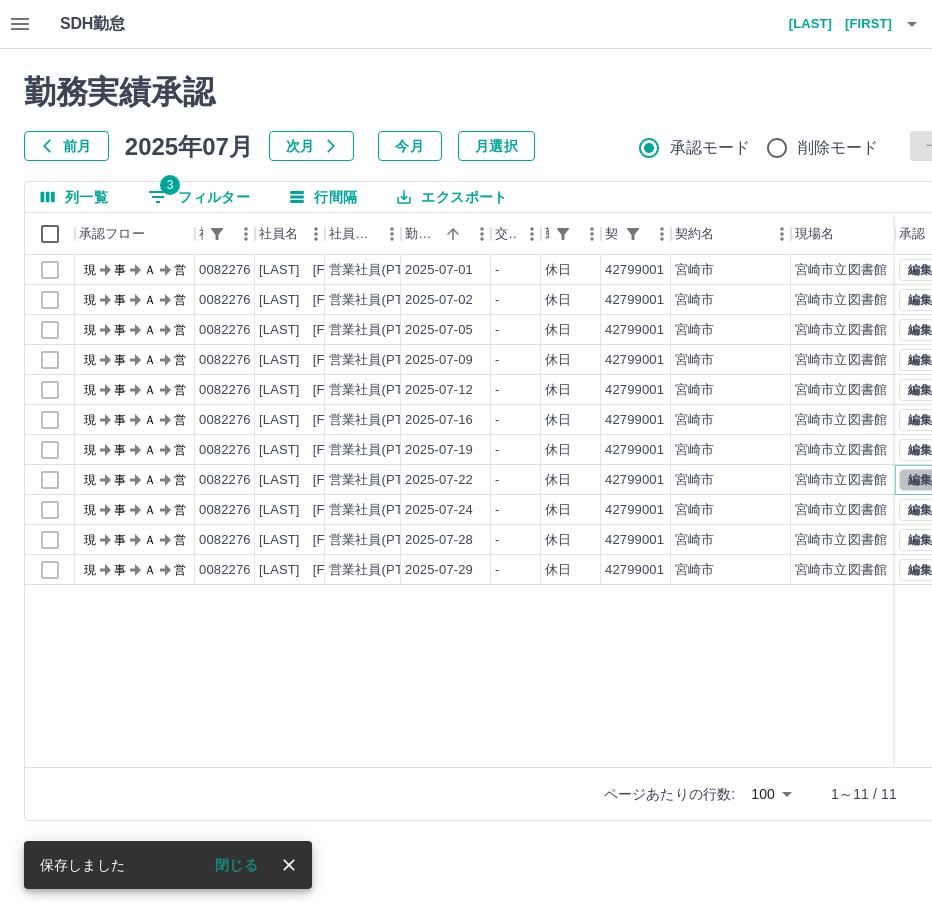 click on "編集" at bounding box center (920, 480) 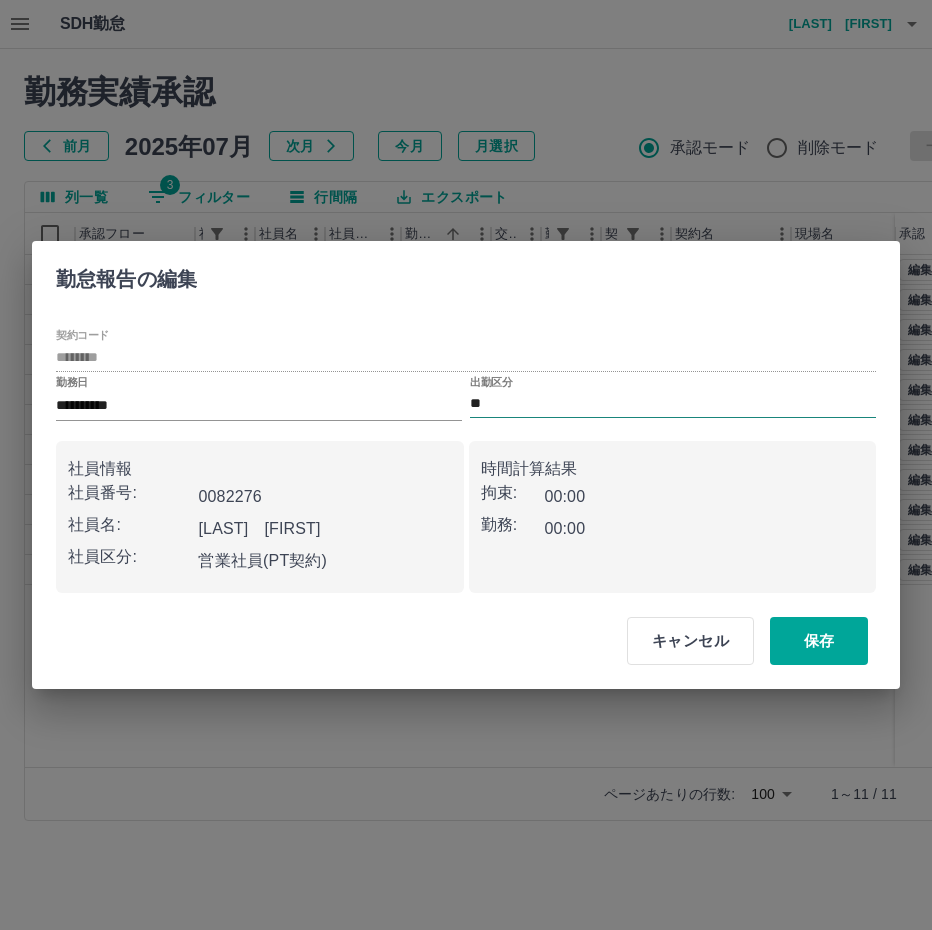 click on "**" at bounding box center (673, 404) 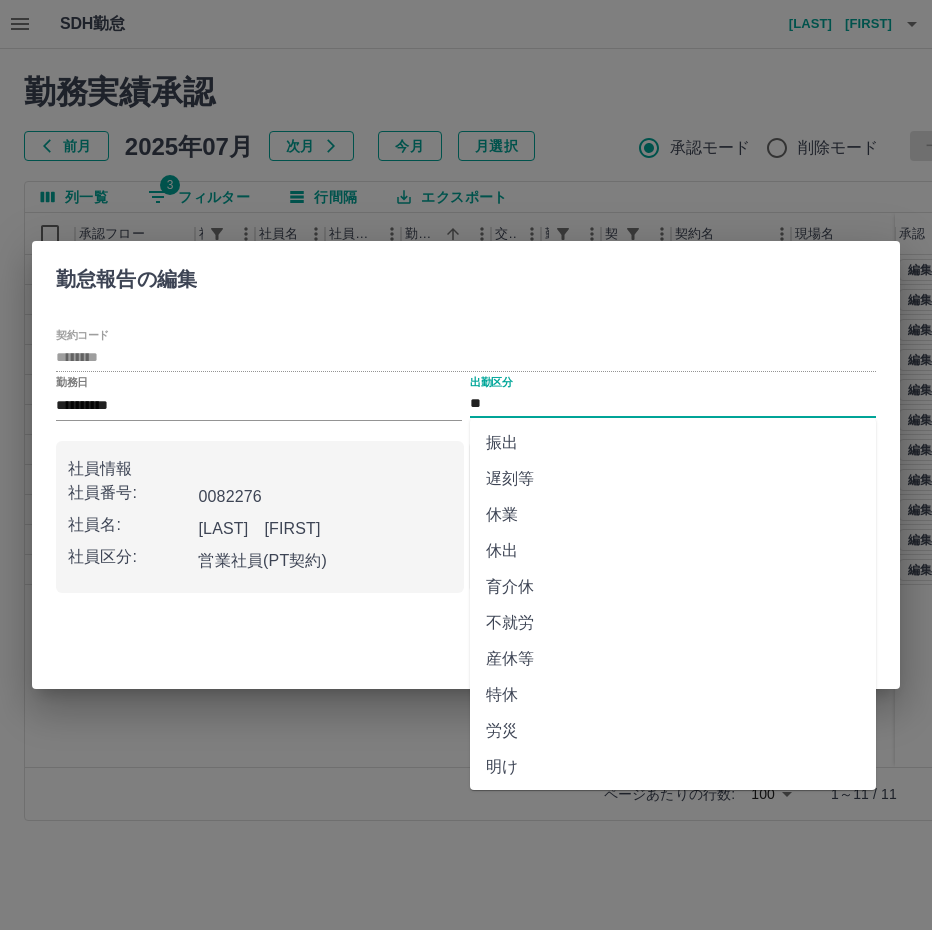 scroll, scrollTop: 292, scrollLeft: 0, axis: vertical 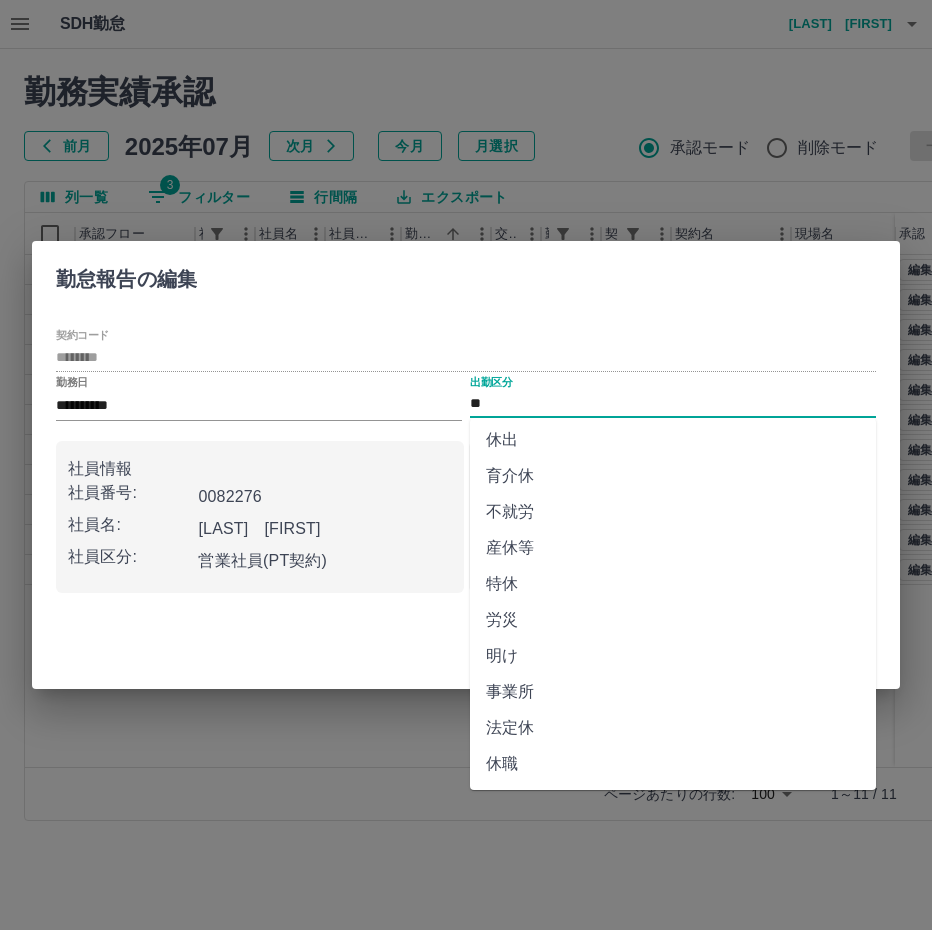 click on "法定休" at bounding box center (673, 728) 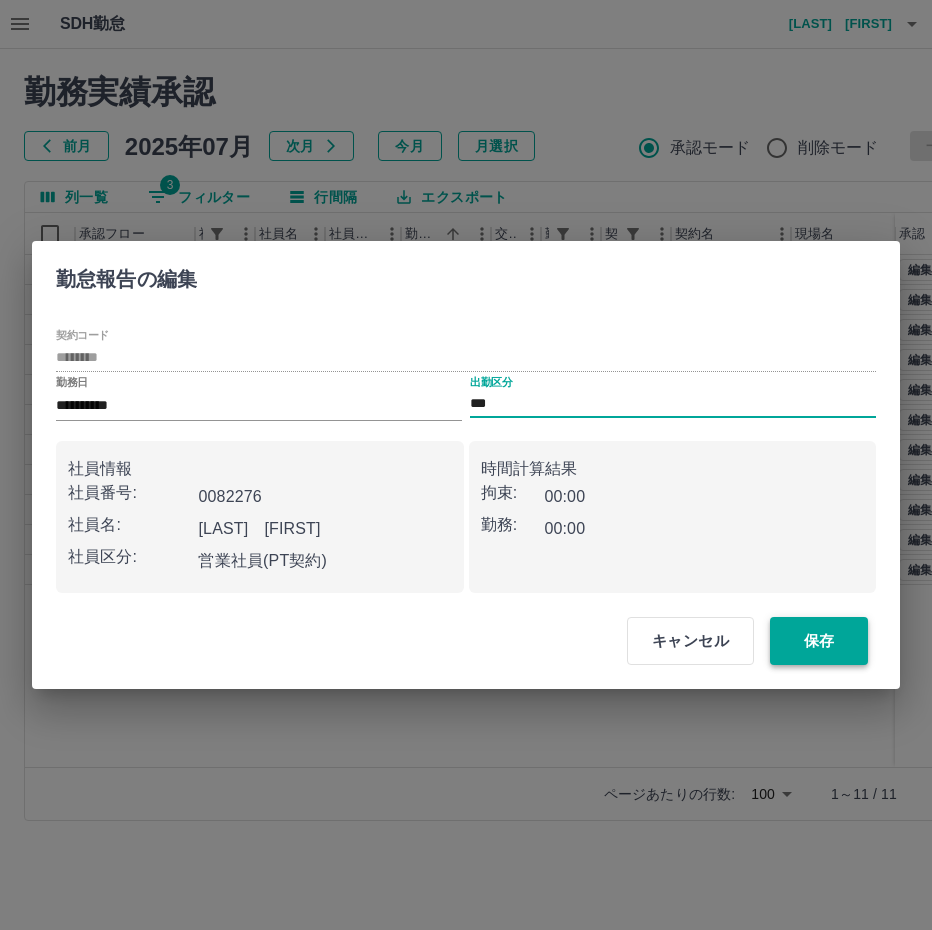click on "保存" at bounding box center (819, 641) 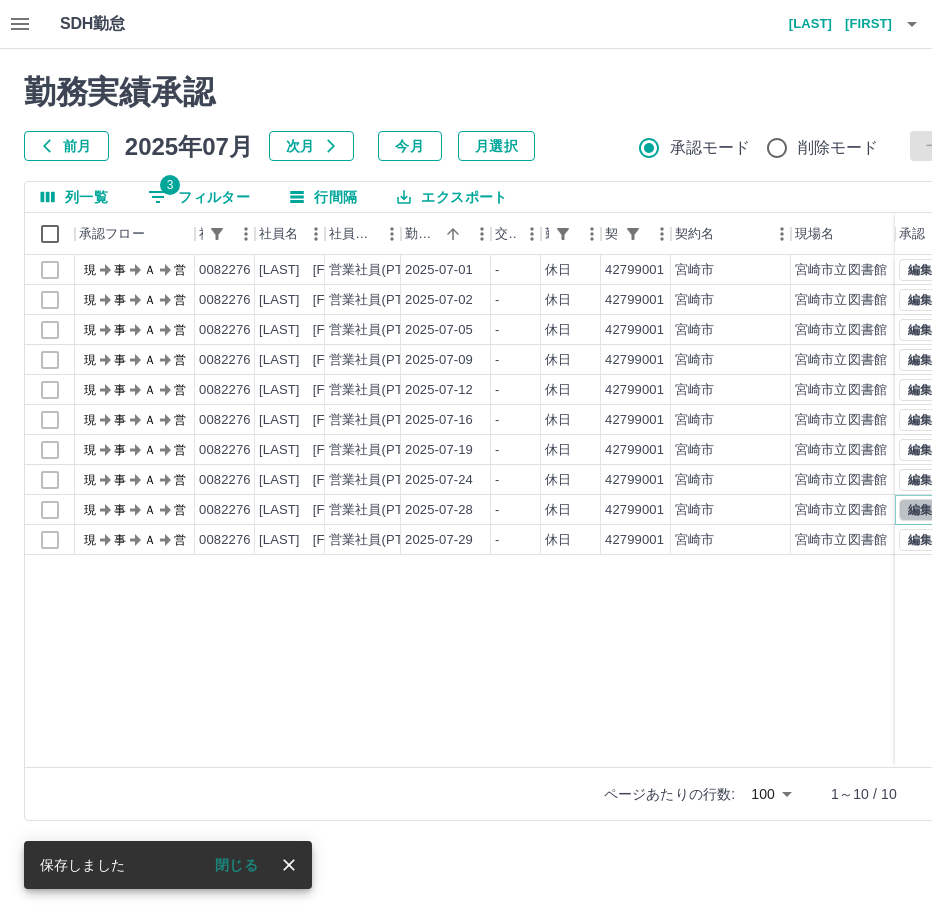 click on "編集" at bounding box center [920, 510] 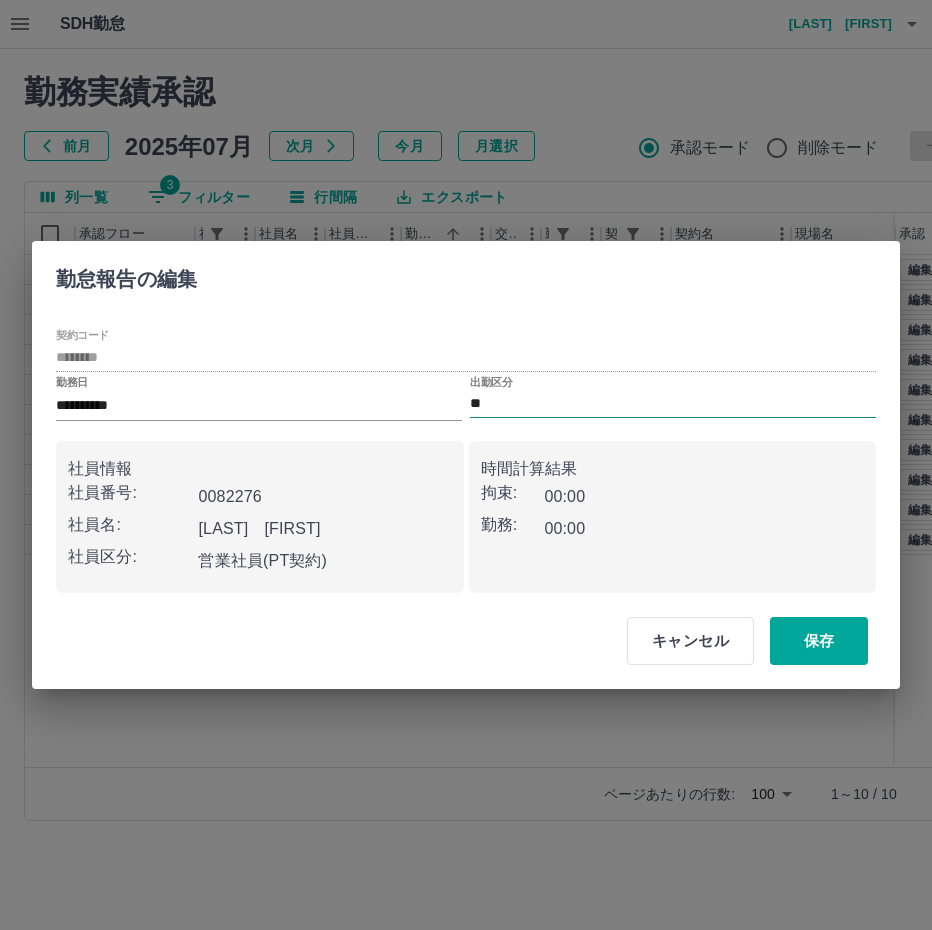 drag, startPoint x: 491, startPoint y: 399, endPoint x: 489, endPoint y: 410, distance: 11.18034 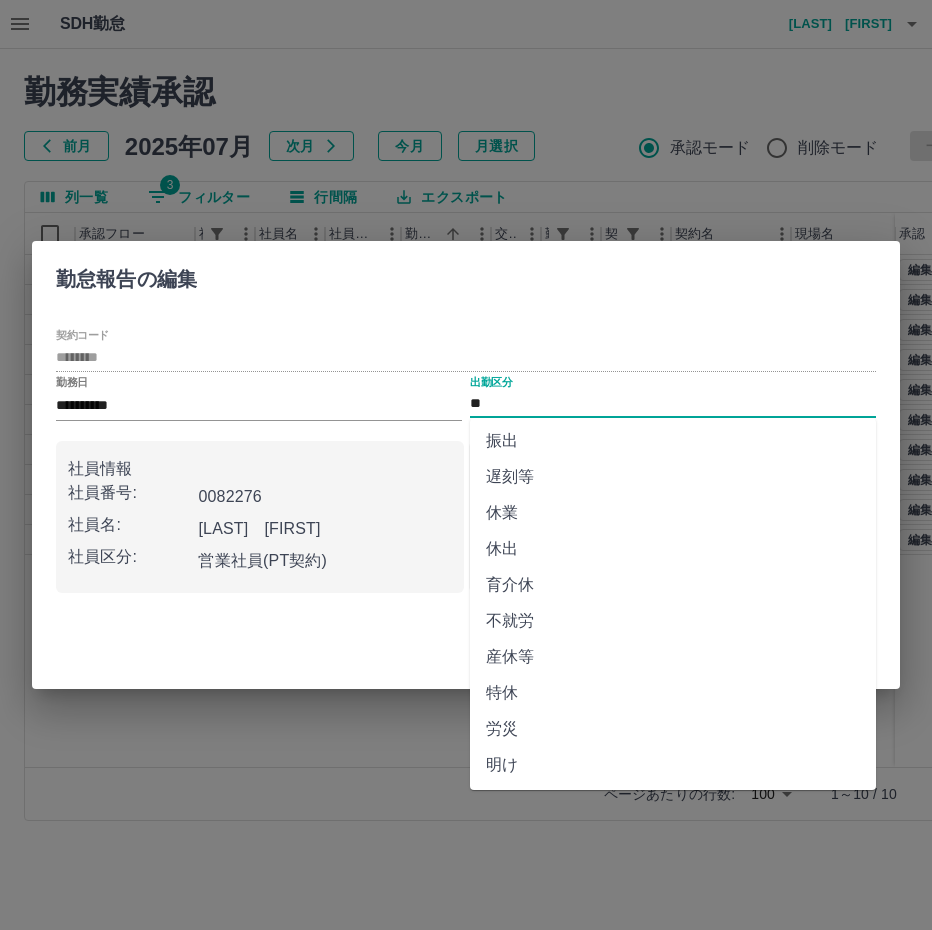 scroll, scrollTop: 292, scrollLeft: 0, axis: vertical 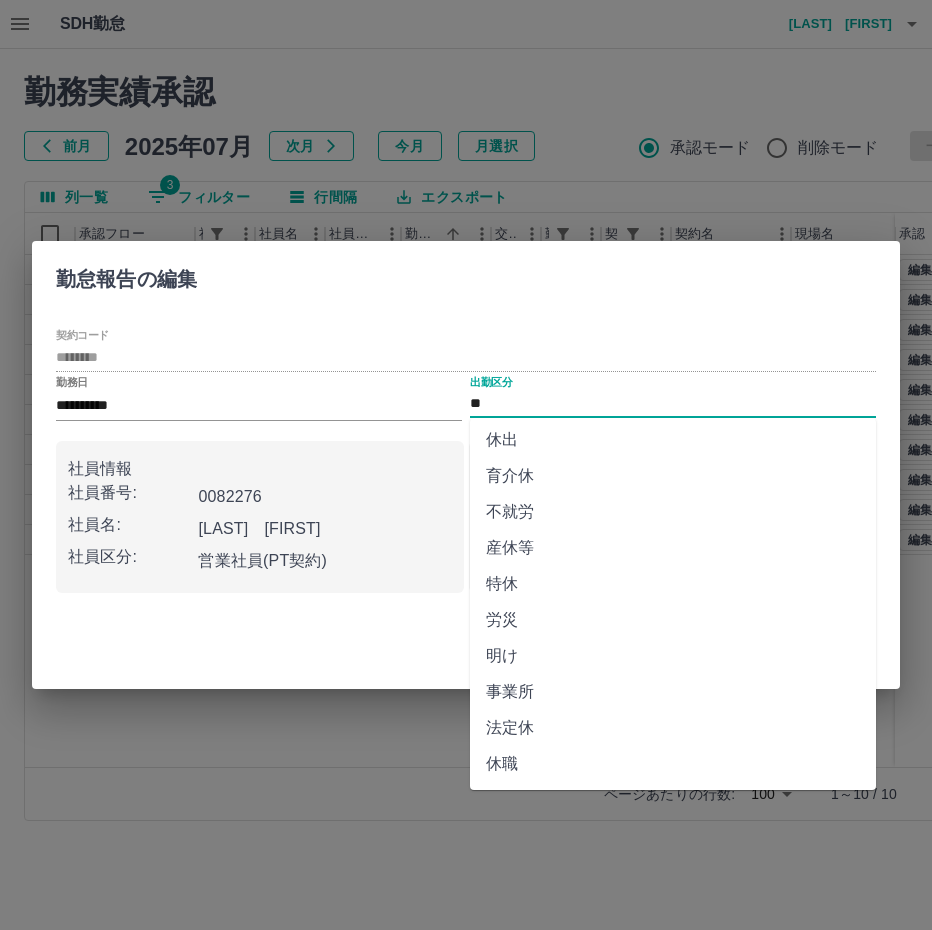click on "法定休" at bounding box center (673, 728) 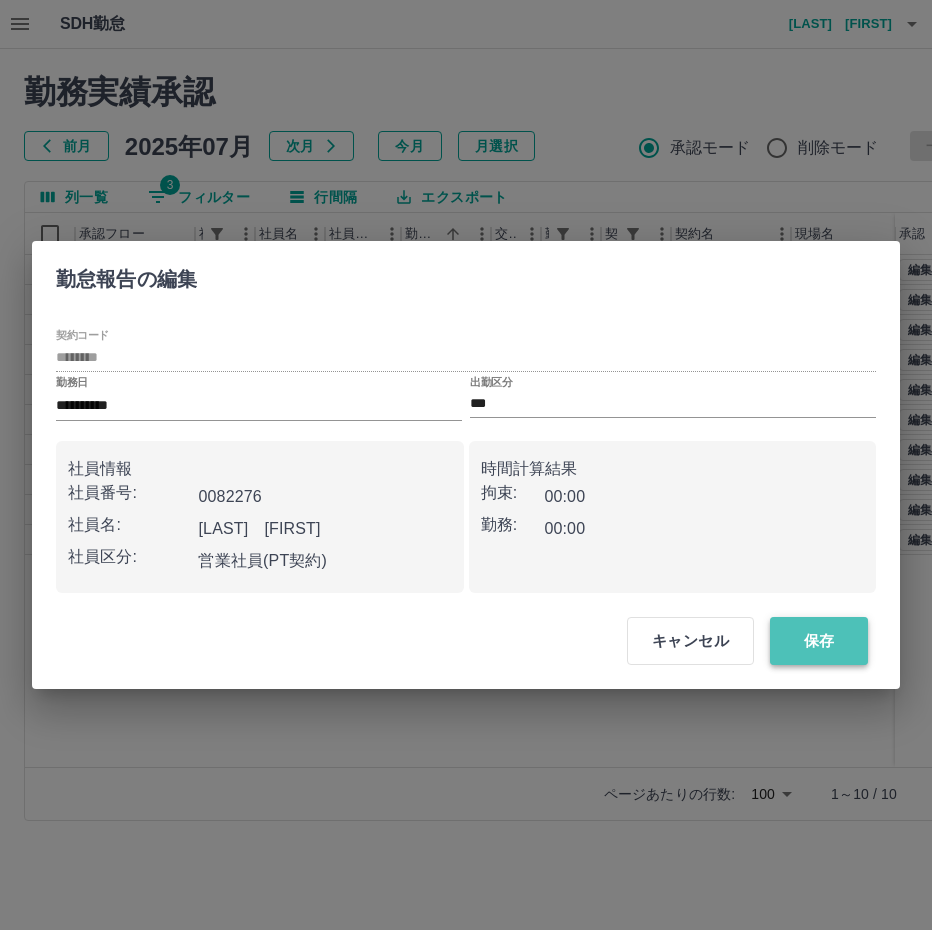 click on "保存" at bounding box center (819, 641) 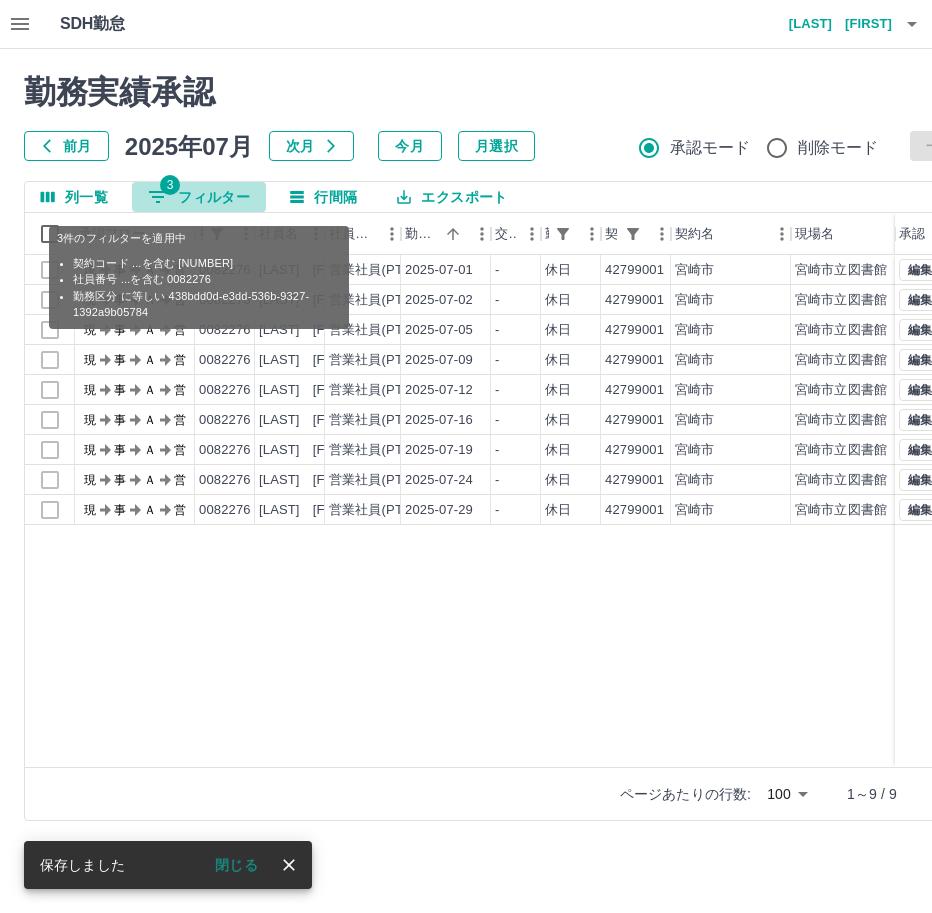 click on "3 フィルター" at bounding box center [199, 197] 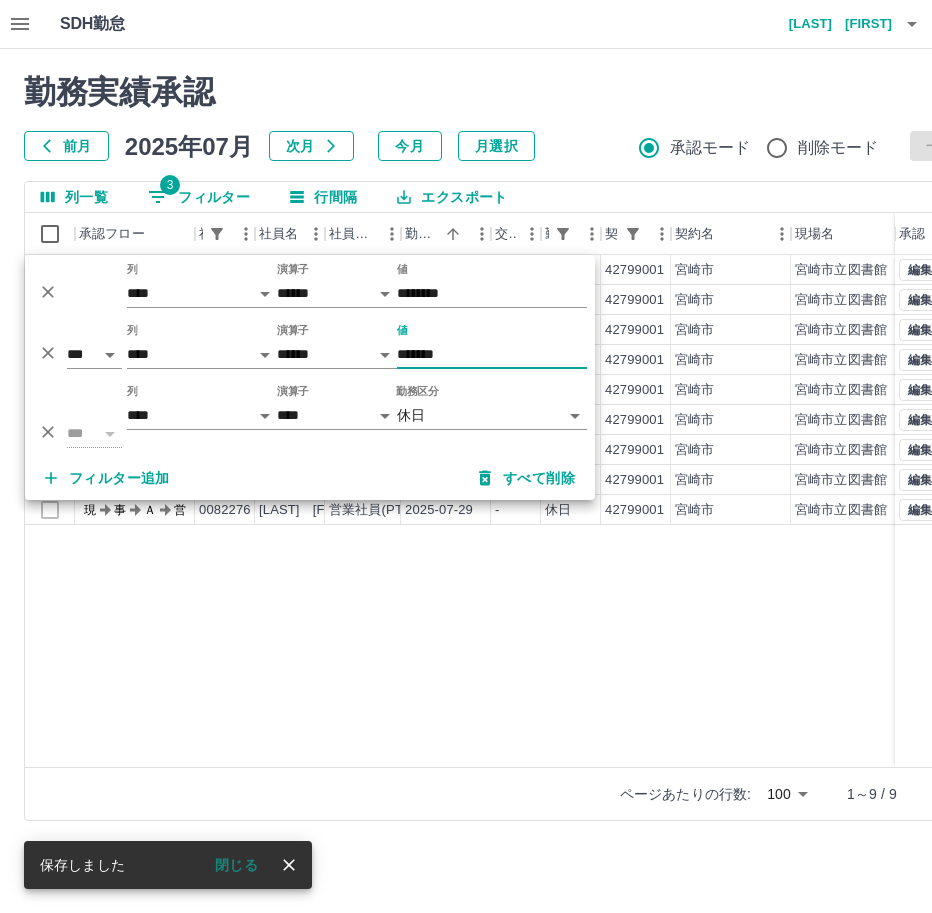 click on "*******" at bounding box center (492, 354) 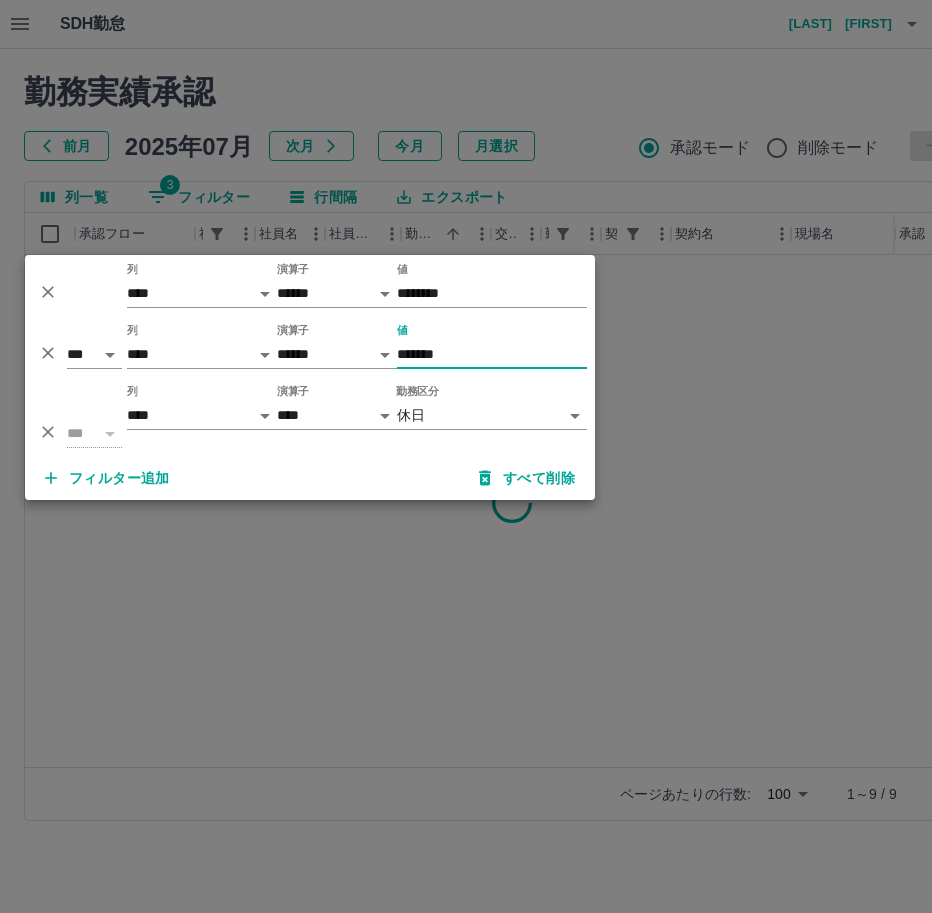 type on "*******" 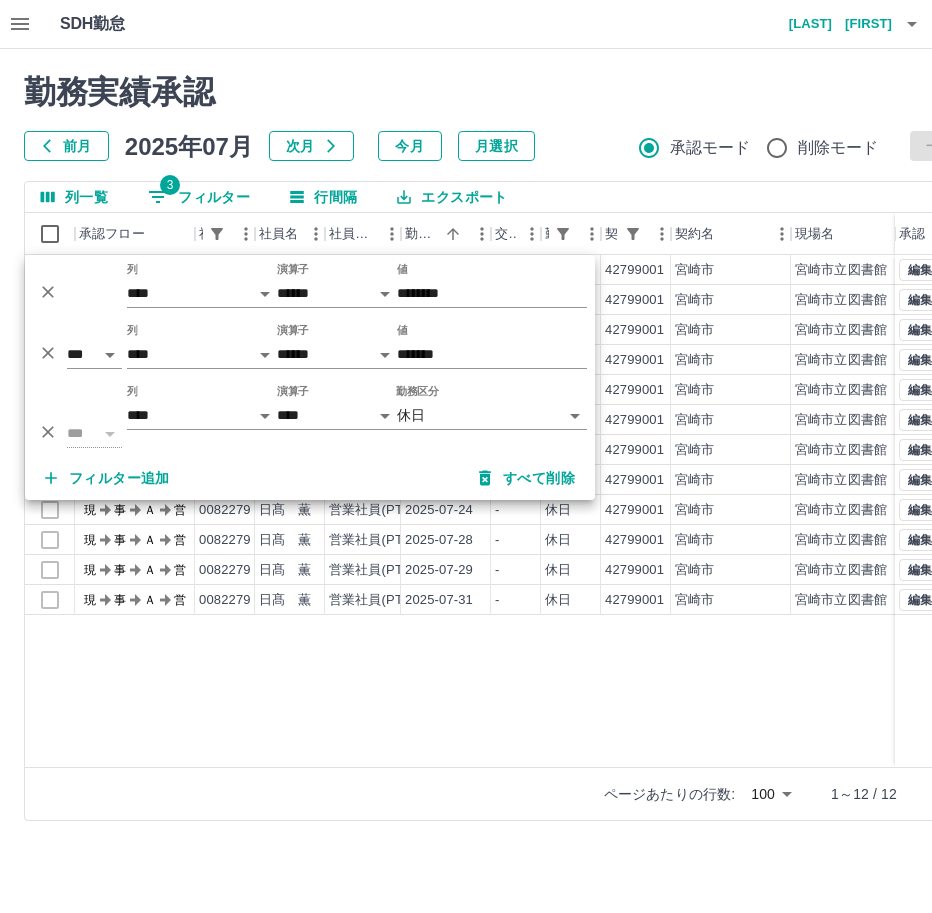 click on "現 事 Ａ 営 0082279 [LAST]　[FIRST] 営業社員(PT契約) [DATE]  -  休日 42799001 [CITY] [CITY]図書館 - - - - - 現 事 Ａ 営 0082279 [LAST]　[FIRST] 営業社員(PT契約) [DATE]  -  休日 42799001 [CITY] [CITY]図書館 - - - - - 現 事 Ａ 営 0082279 [LAST]　[FIRST] 営業社員(PT契約) [DATE]  -  休日 42799001 [CITY] [CITY]図書館 - - - - - 現 事 Ａ 営 0082279 [LAST]　[FIRST] 営業社員(PT契約) [DATE]  -  休日 42799001 [CITY] [CITY]図書館 - - - - - 現 事 Ａ 営 0082279 [LAST]　[FIRST] 営業社員(PT契約) [DATE]  -  休日 42799001 [CITY] [CITY]図書館 - - - - - 現 事 Ａ 営 0082279 [LAST]　[FIRST] 営業社員(PT契約) [DATE]  -  休日 42799001 [CITY] [CITY]図書館 - - - - - 現 事 Ａ 営 0082279 [LAST]　[FIRST] 営業社員(PT契約) [DATE]  -  休日 42799001 [CITY] [CITY]図書館 - - - - - 現 事 Ａ 営 0082279 [LAST]　[FIRST] 営業社員(PT契約)  -  - - -" at bounding box center [898, 511] 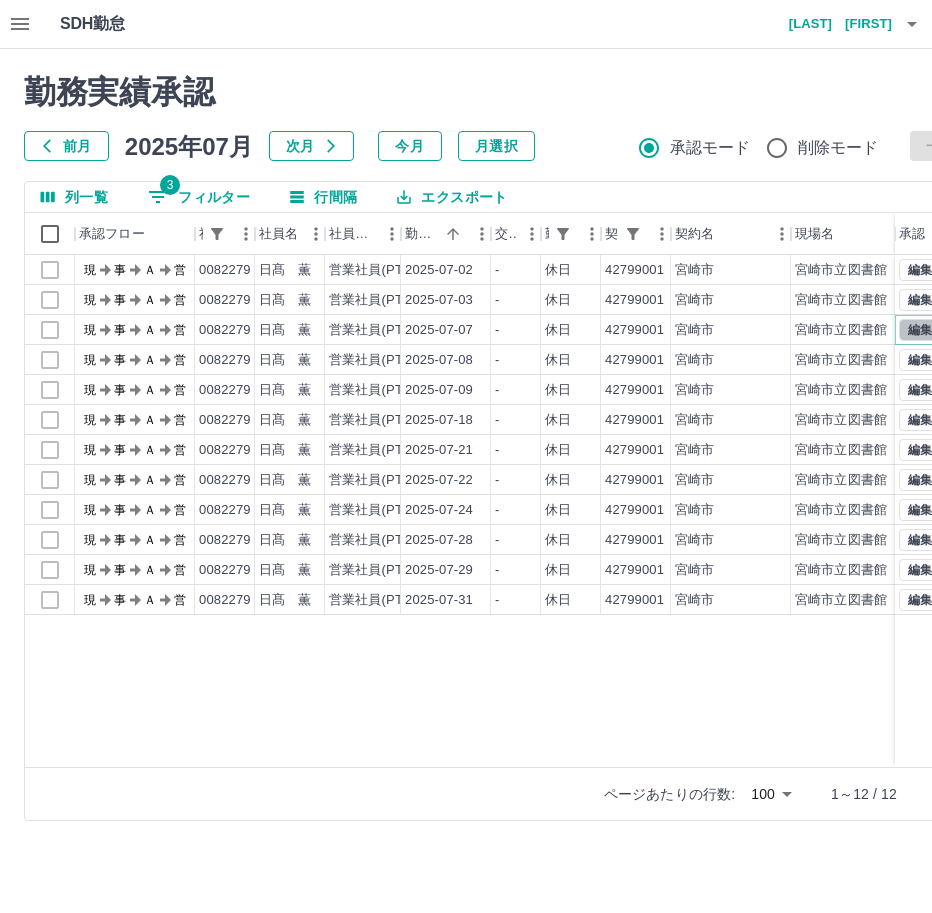 click on "編集" at bounding box center [920, 330] 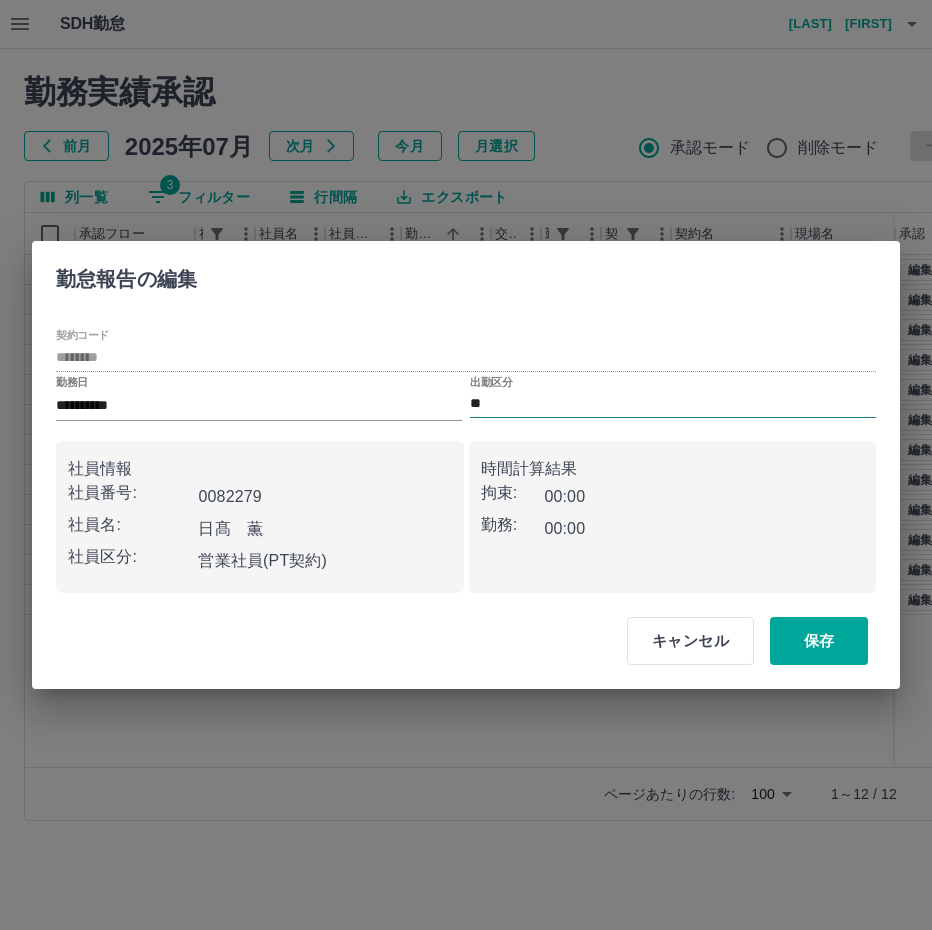 click on "**" at bounding box center [673, 404] 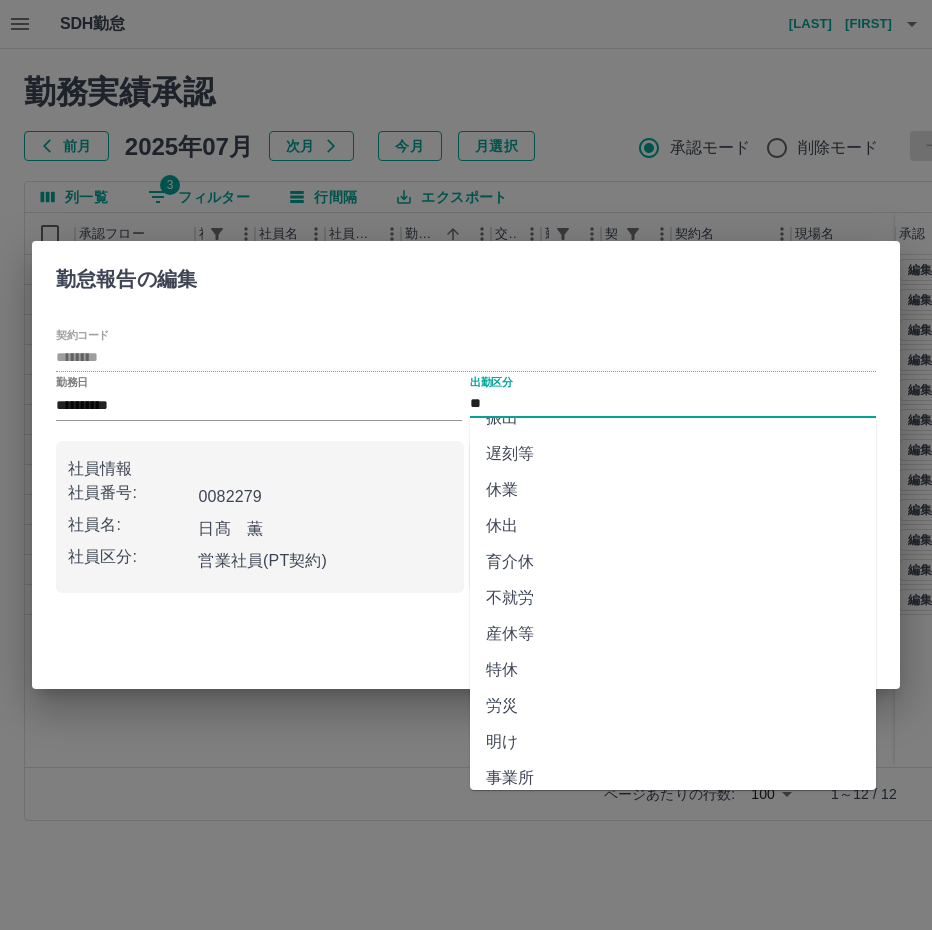 scroll, scrollTop: 292, scrollLeft: 0, axis: vertical 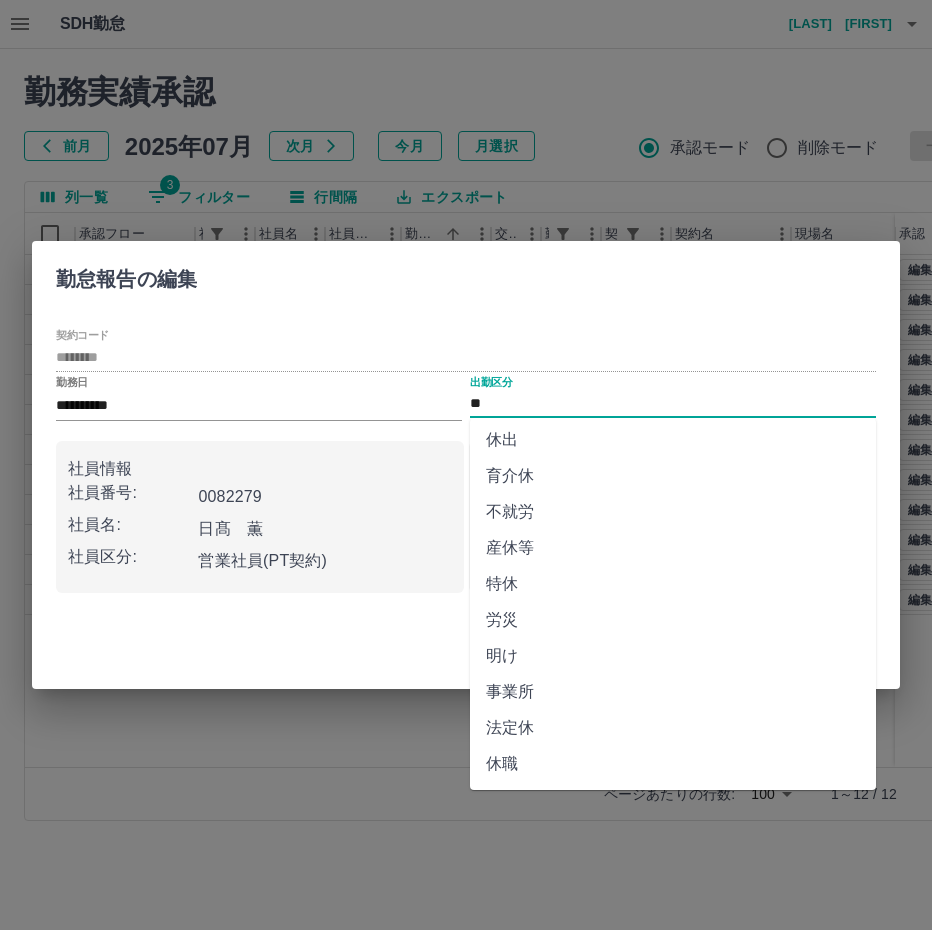 click on "法定休" at bounding box center (673, 728) 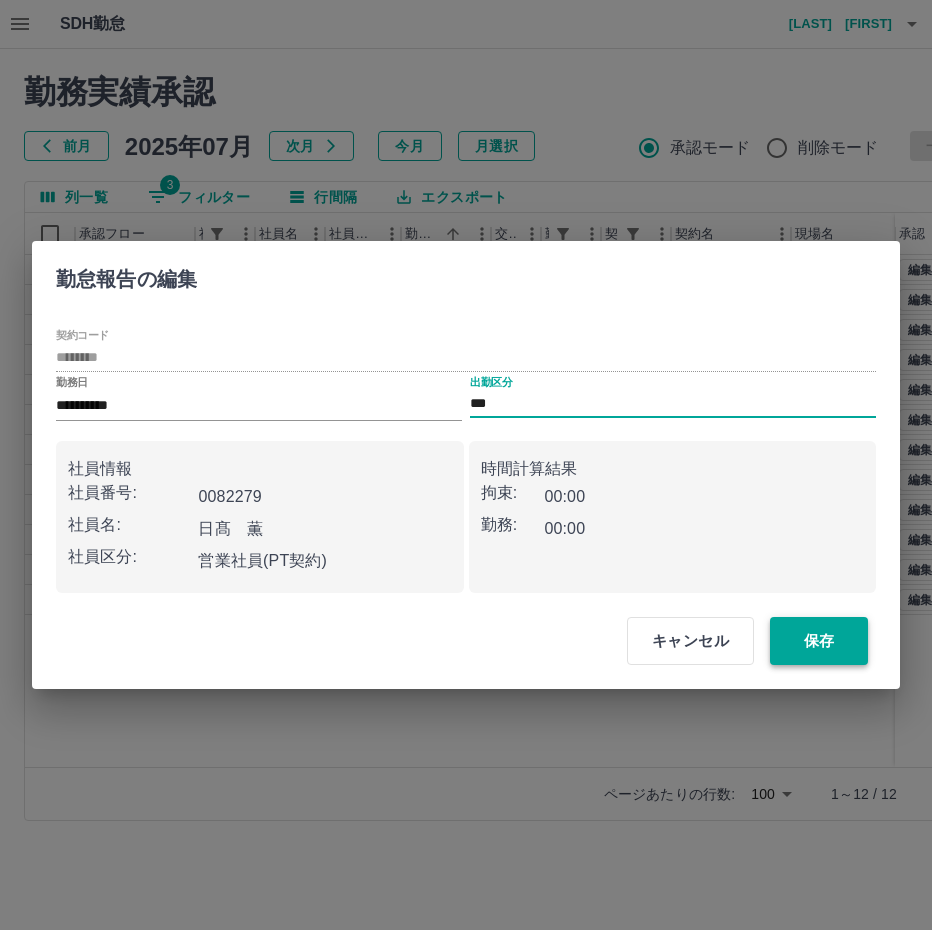 click on "保存" at bounding box center (819, 641) 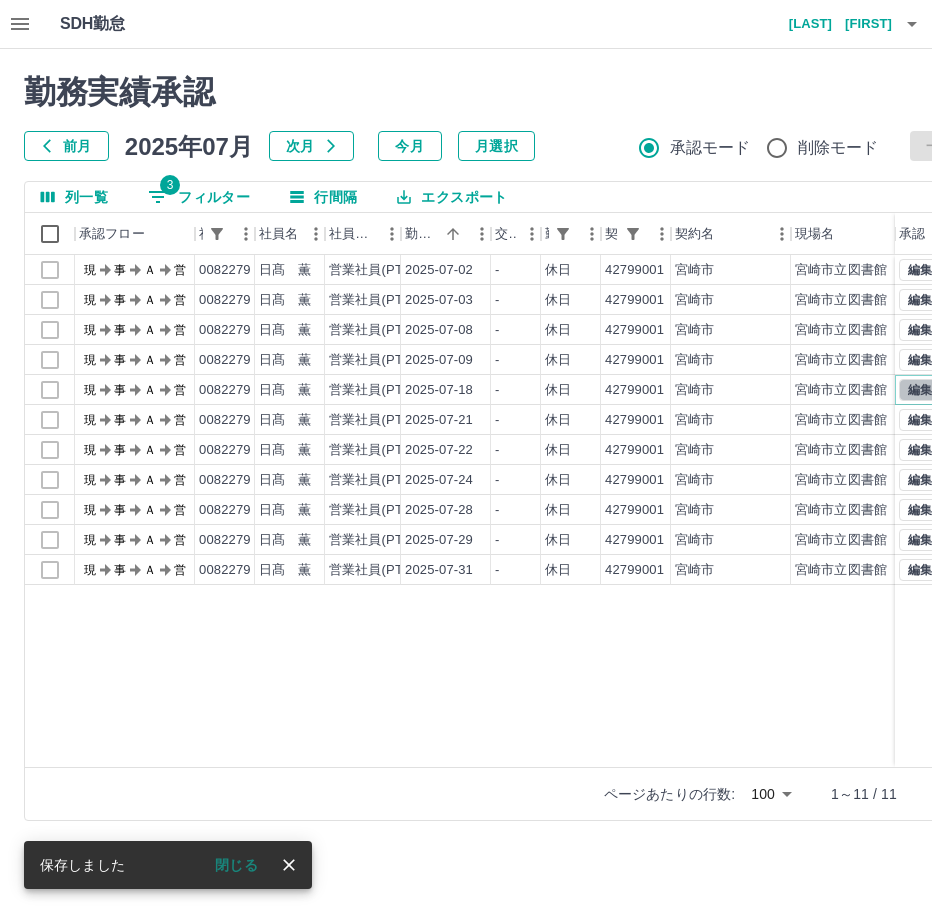 click on "編集" at bounding box center (920, 390) 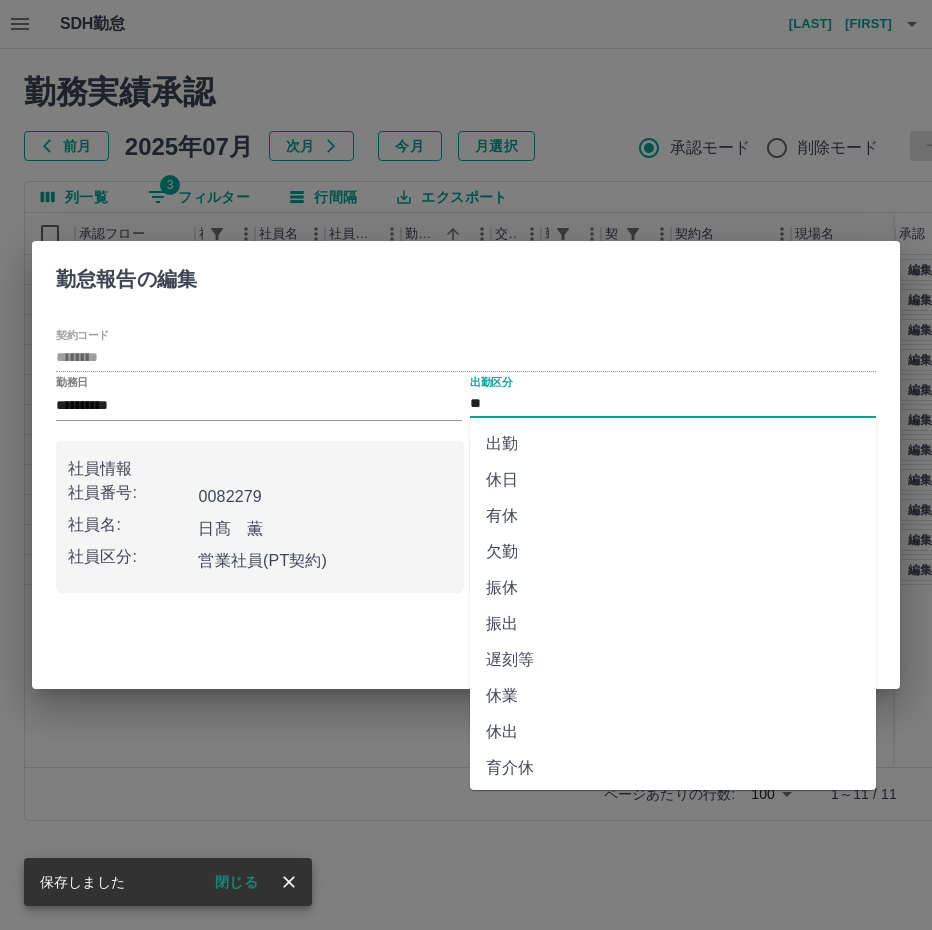 click on "**" at bounding box center [673, 404] 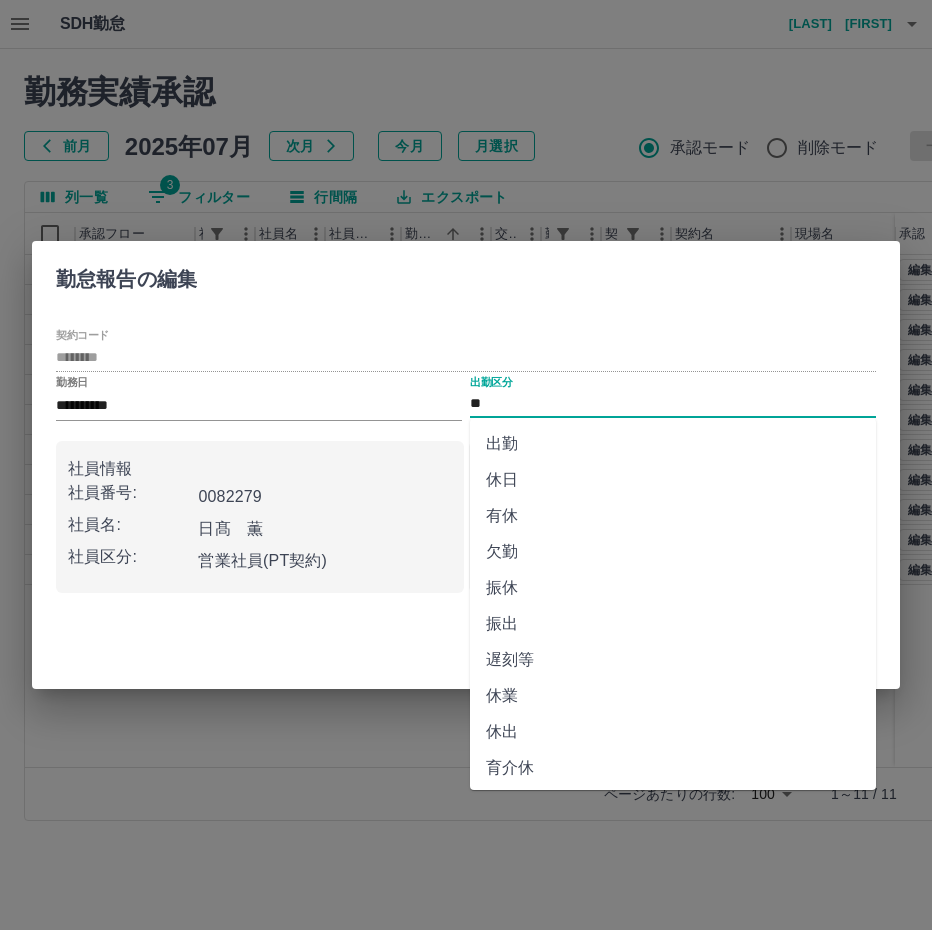 scroll, scrollTop: 292, scrollLeft: 0, axis: vertical 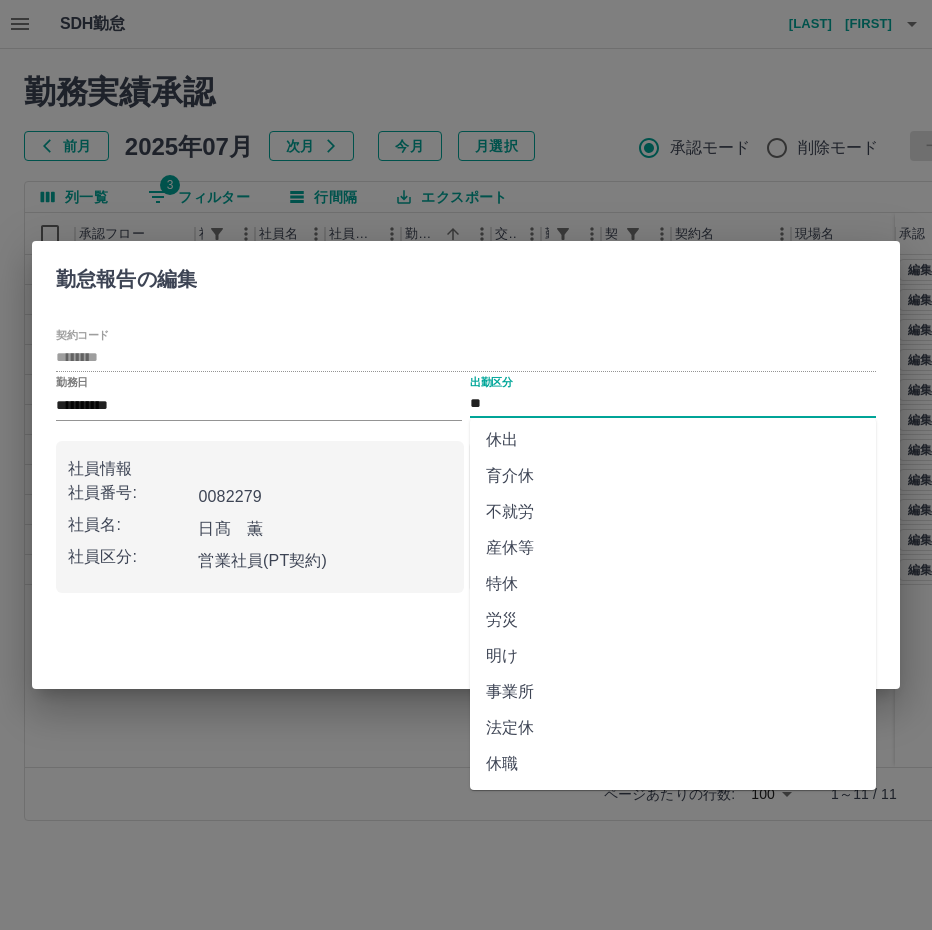 click on "法定休" at bounding box center [673, 728] 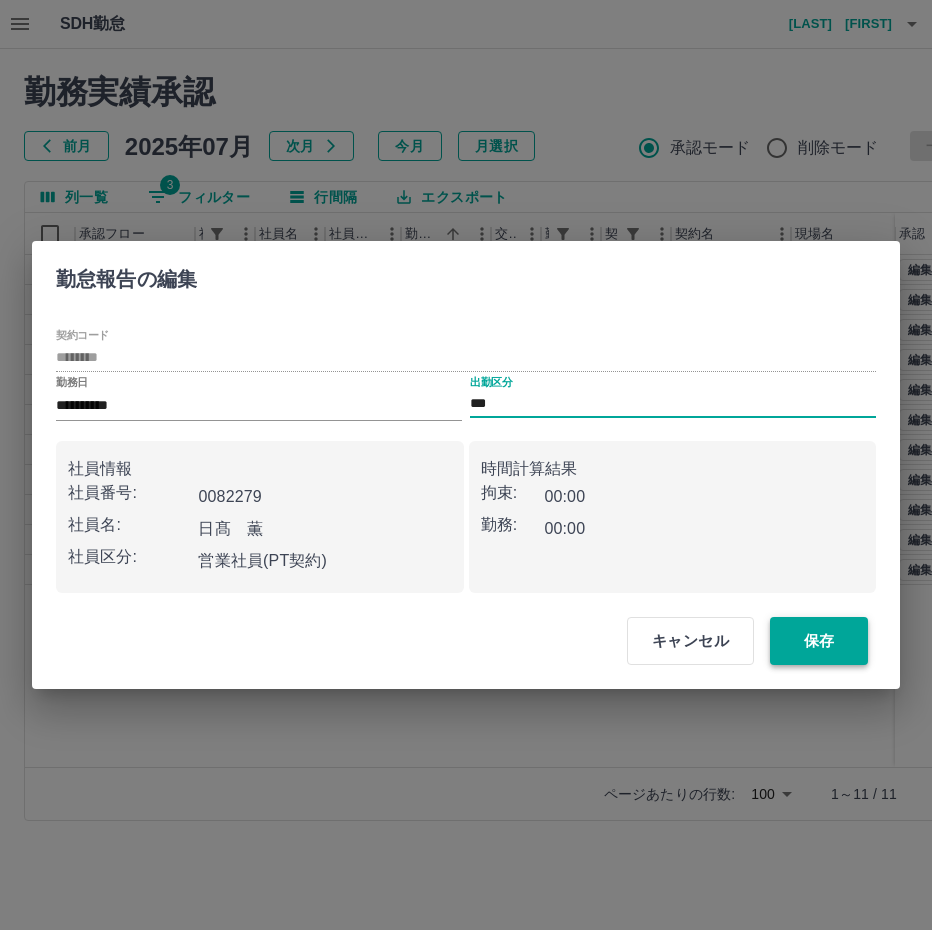 click on "保存" at bounding box center (819, 641) 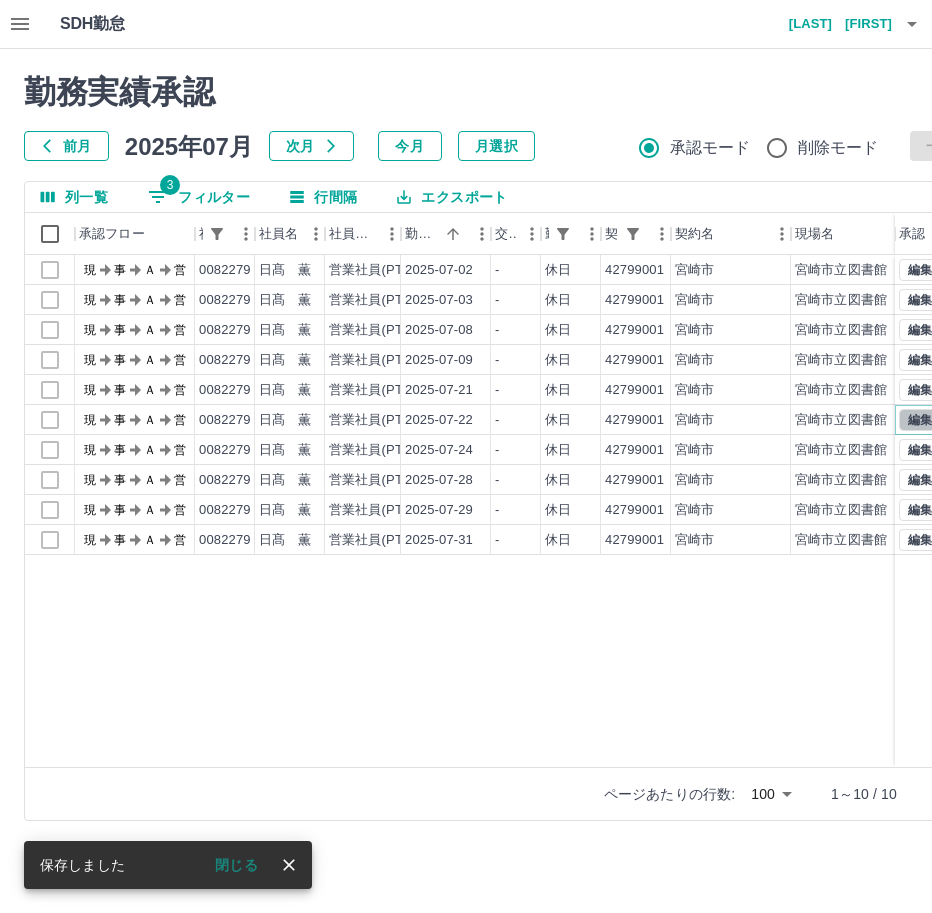 click on "編集" at bounding box center (920, 420) 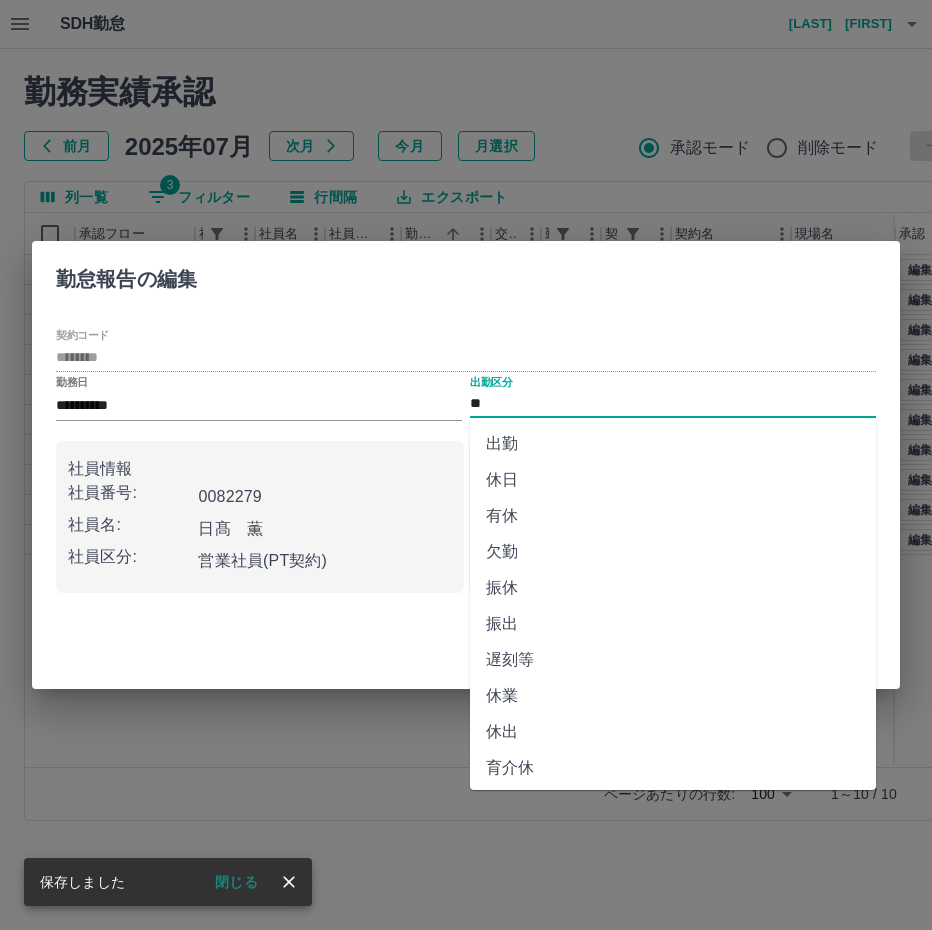 click on "**" at bounding box center [673, 404] 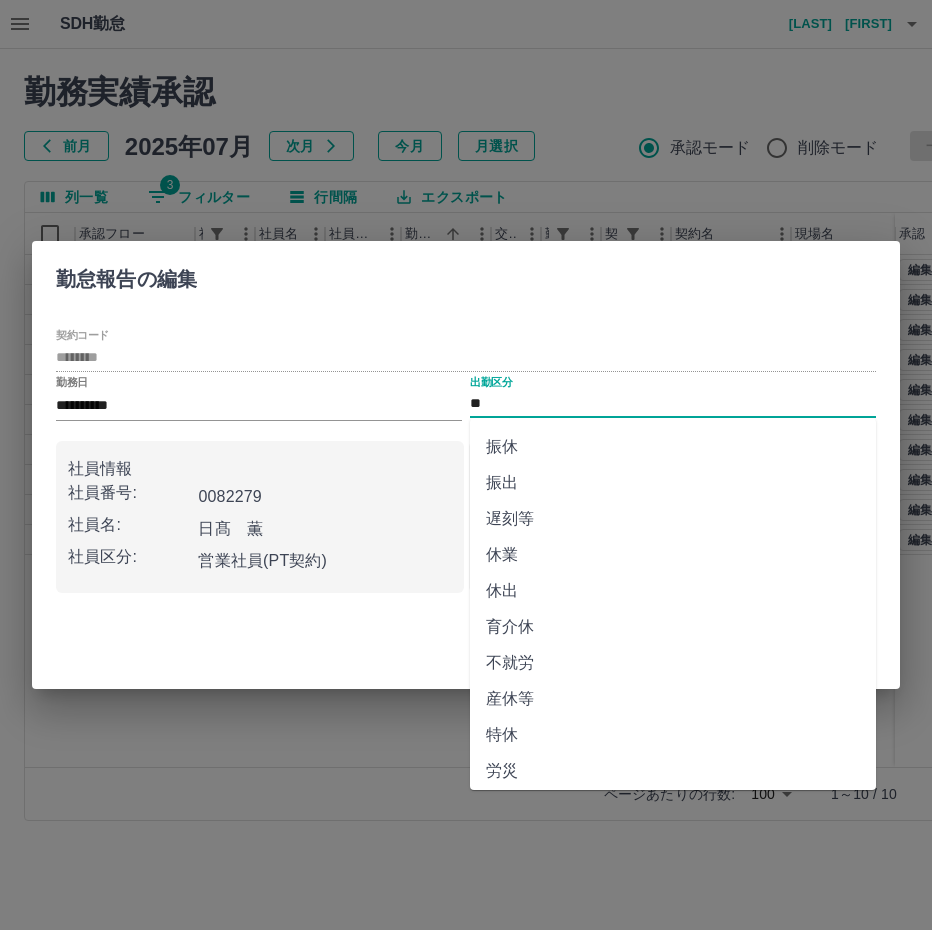 scroll, scrollTop: 292, scrollLeft: 0, axis: vertical 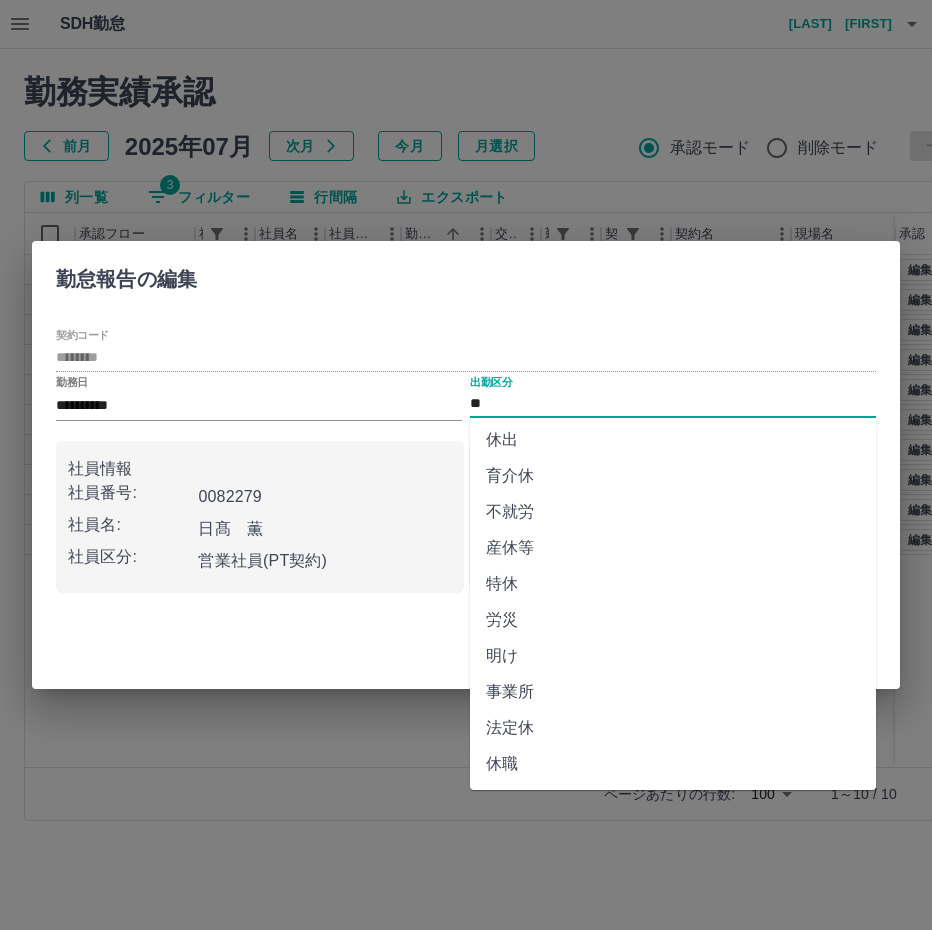 click on "法定休" at bounding box center (673, 728) 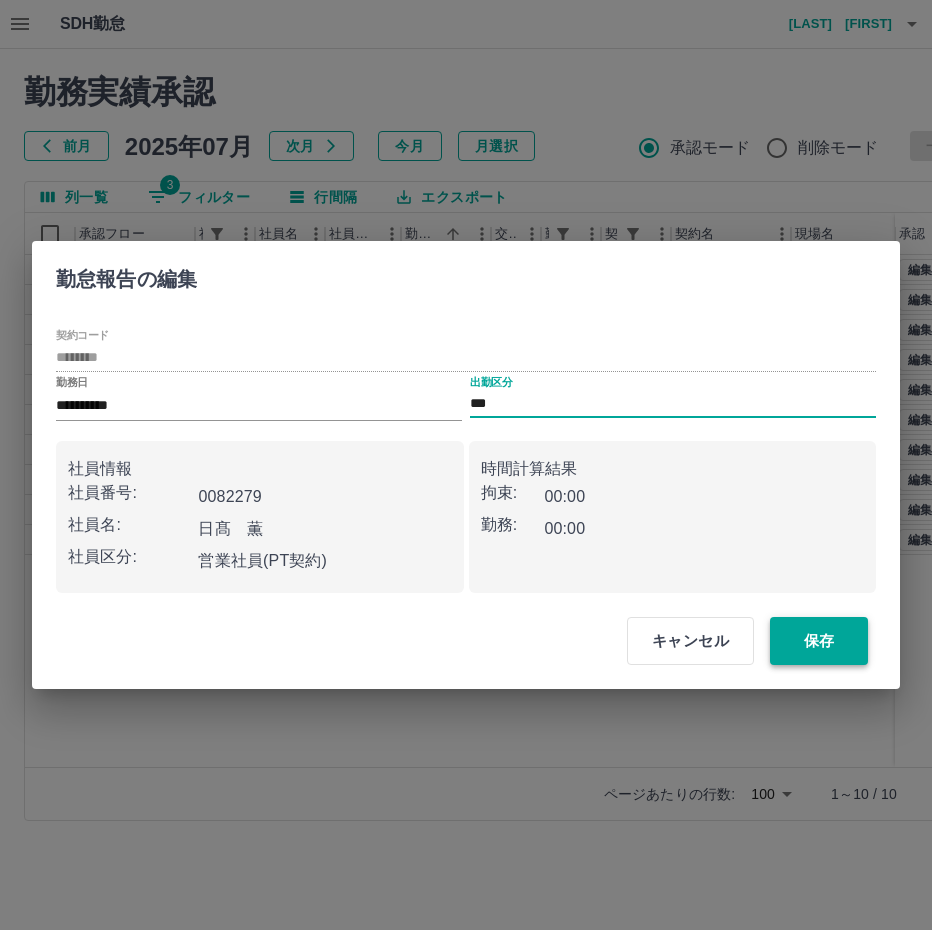 click on "保存" at bounding box center [819, 641] 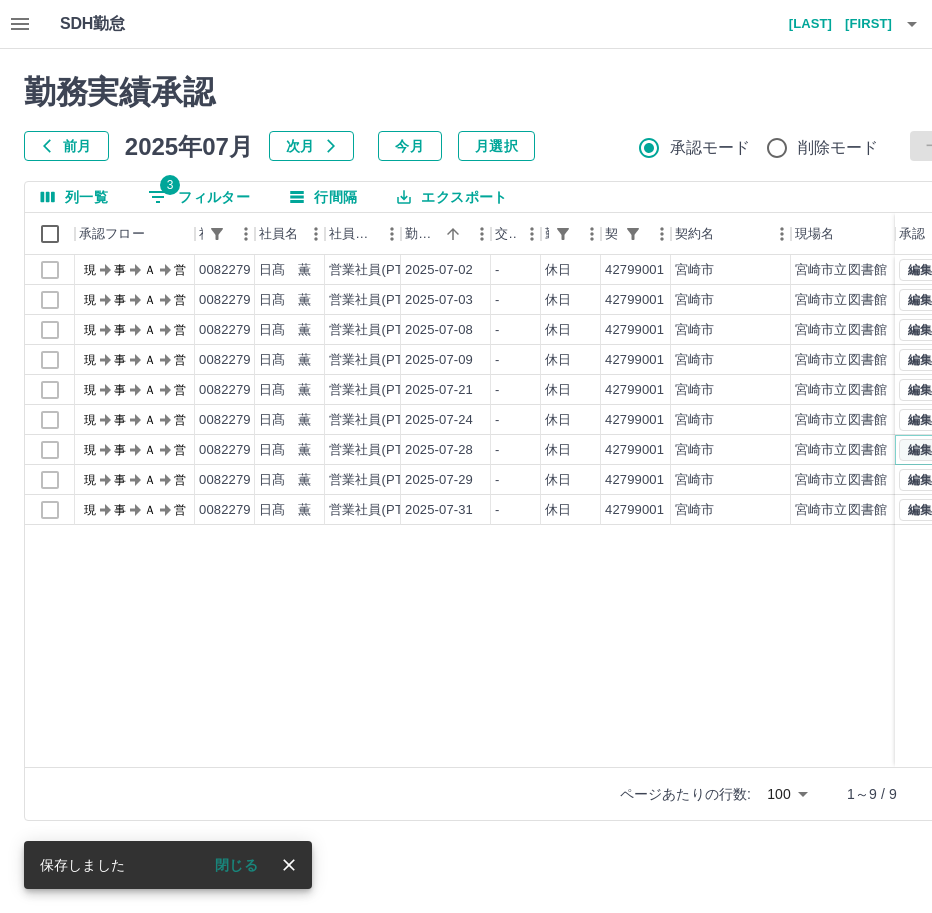 click on "編集" at bounding box center (920, 450) 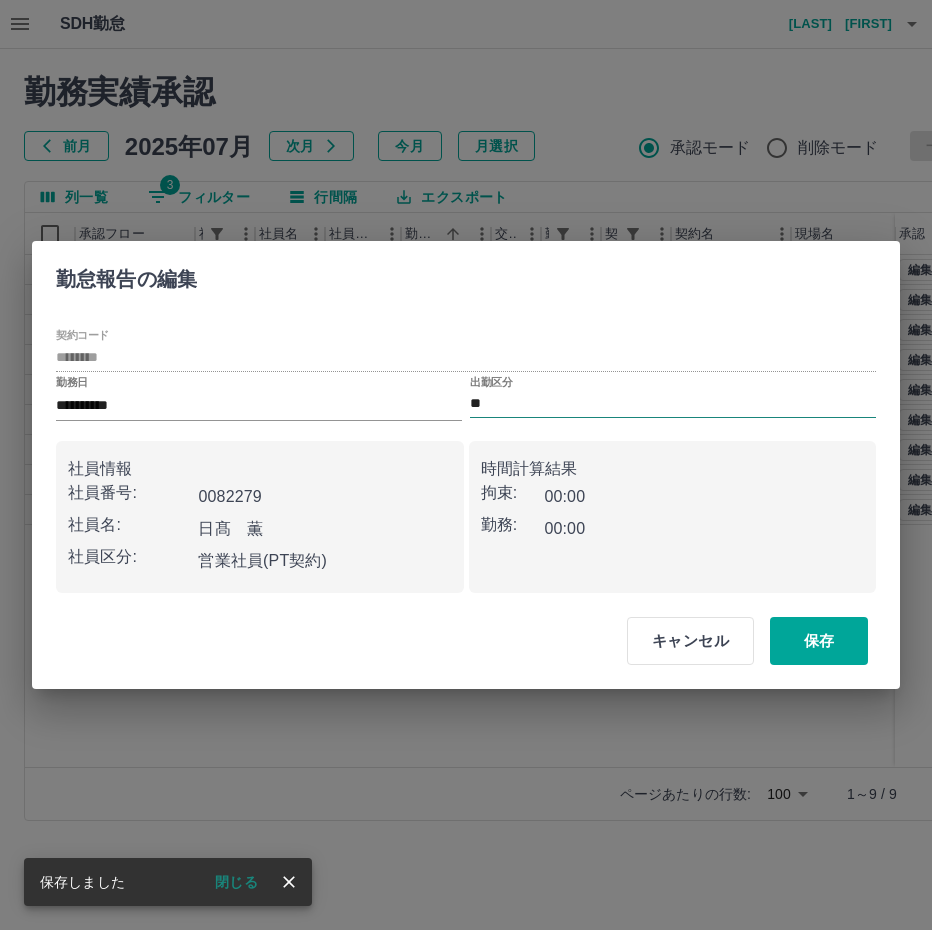 click on "**" at bounding box center [673, 404] 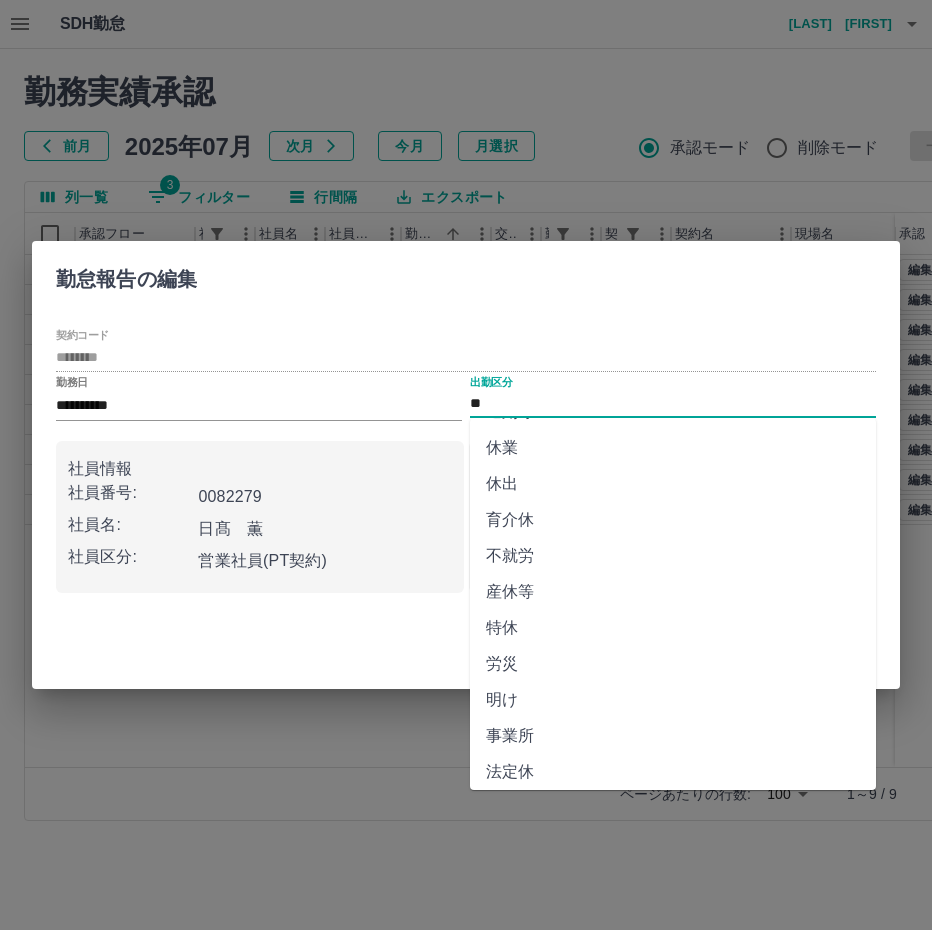scroll, scrollTop: 292, scrollLeft: 0, axis: vertical 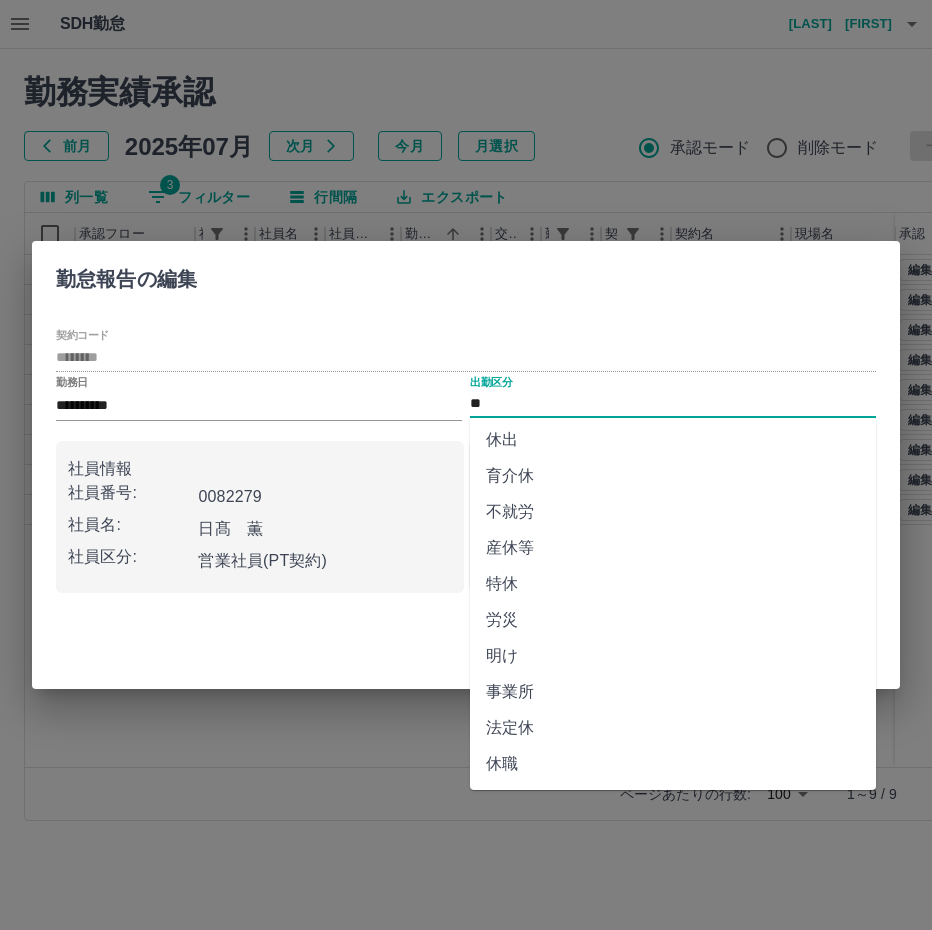 click on "法定休" at bounding box center [673, 728] 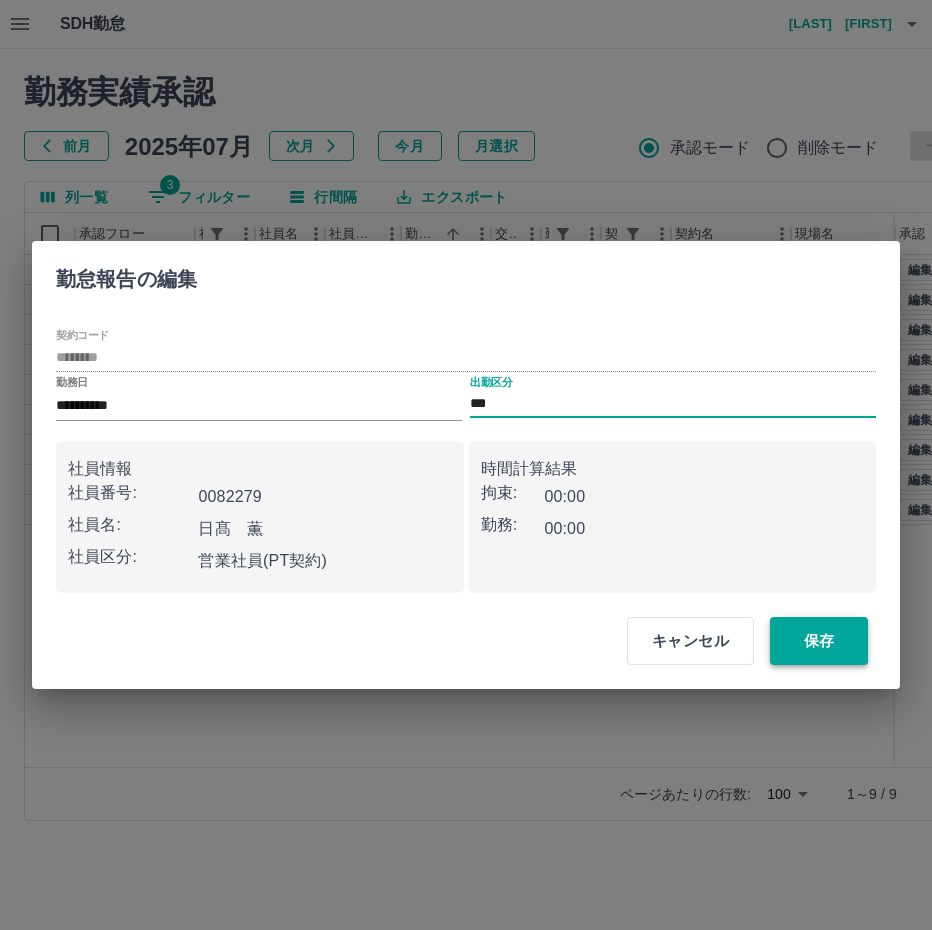 click on "保存" at bounding box center (819, 641) 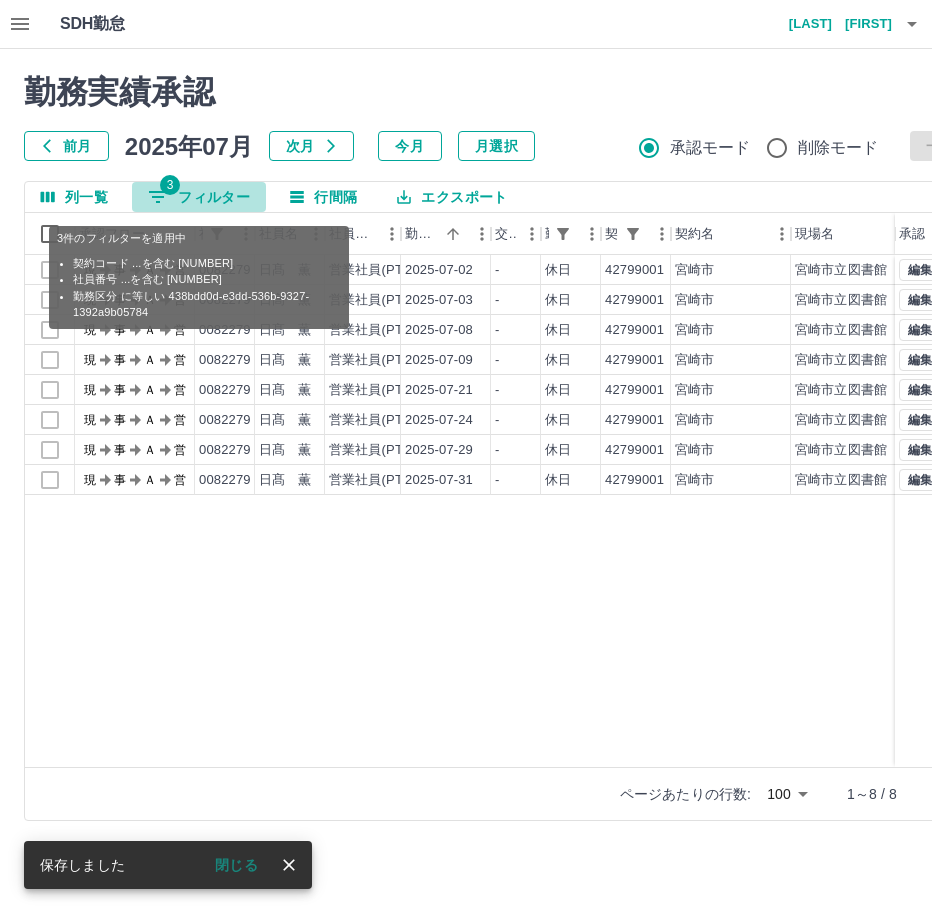 click on "3 フィルター" at bounding box center [199, 197] 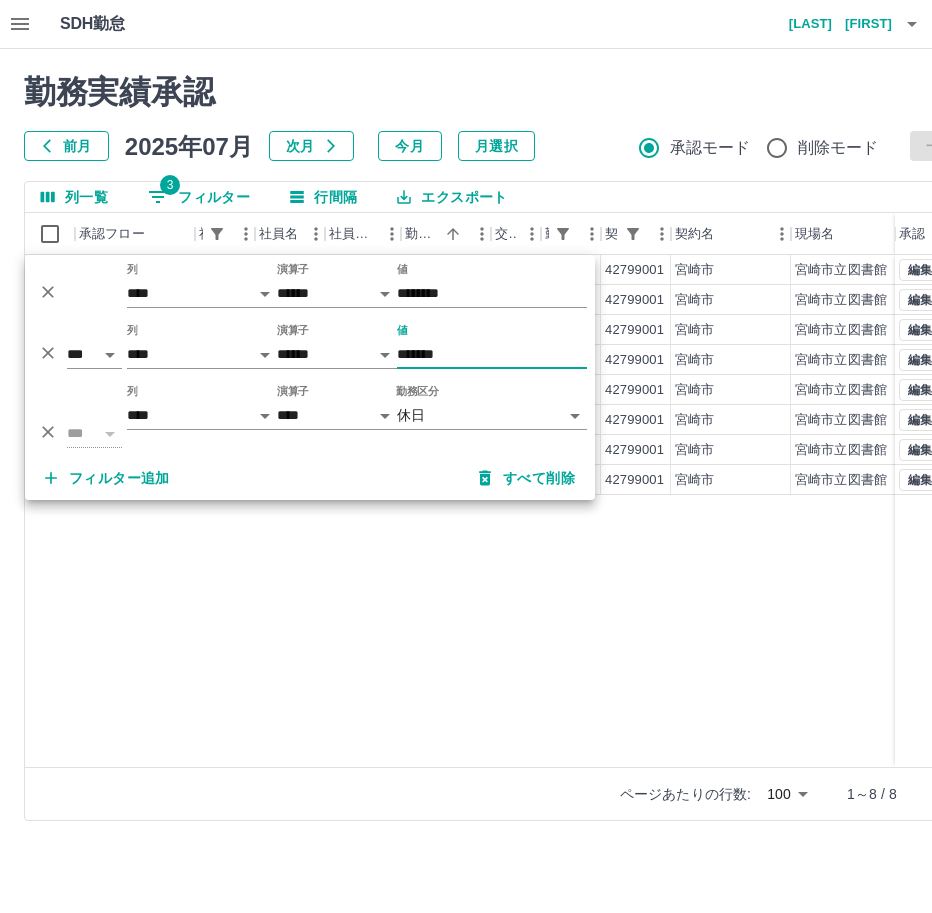 click on "*******" at bounding box center [492, 354] 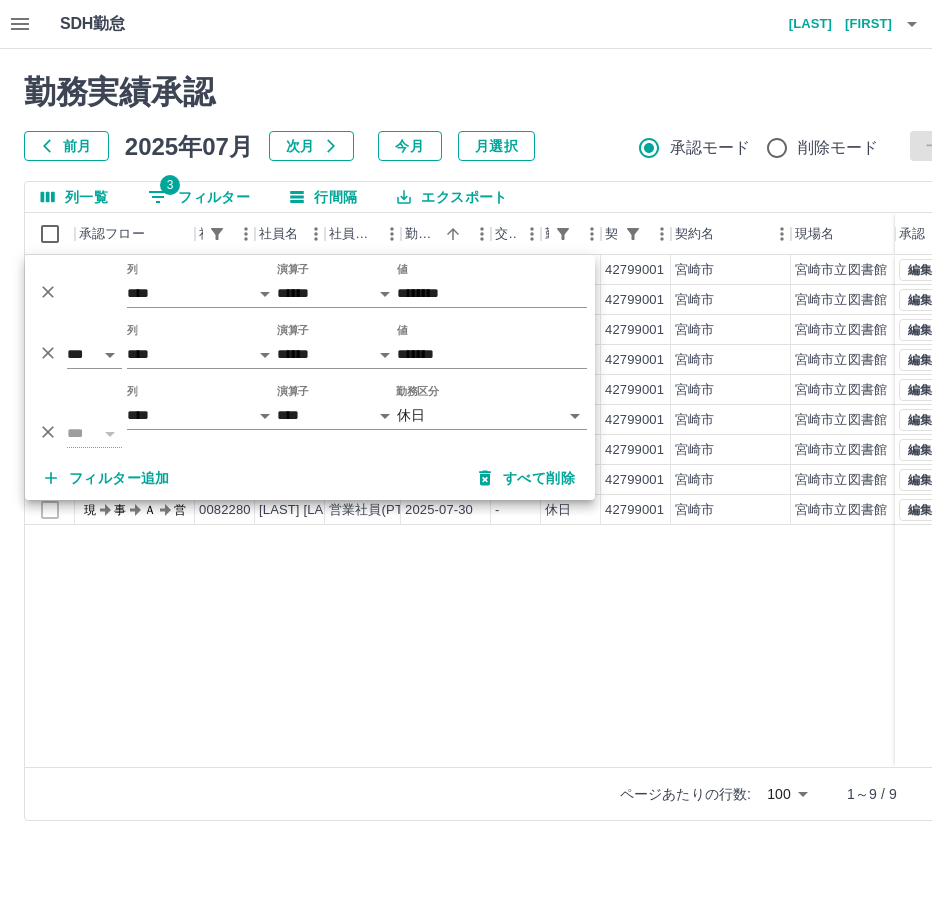 click on "現 事 Ａ 営 0082280 [LAST] [LAST] 営業社員(PT契約) [DATE]  -  休日 42799001 [CITY] [CITY]図書館 - - - - - 現 事 Ａ 営 0082280 [LAST] [LAST] 営業社員(PT契約) [DATE]  -  休日 42799001 [CITY] [CITY]図書館 - - - - - 現 事 Ａ 営 0082280 [LAST] [LAST] 営業社員(PT契約) [DATE]  -  休日 42799001 [CITY] [CITY]図書館 - - - - - 現 事 Ａ 営 0082280 [LAST] [LAST] 営業社員(PT契約) [DATE]  -  休日 42799001 [CITY] [CITY]図書館 - - - - - 現 事 Ａ 営 0082280 [LAST] [LAST] 営業社員(PT契約) [DATE]  -  休日 42799001 [CITY] [CITY]図書館 - - - - - 現 事 Ａ 営 0082280 [LAST] [LAST] 営業社員(PT契約) [DATE]  -  休日 42799001 [CITY] [CITY]図書館 - - - - - 現 事 Ａ 営 0082280 [LAST] [LAST] 営業社員(PT契約) [DATE]  -  休日 42799001 [CITY] [CITY]図書館 - - - - - 現 事 Ａ 営 0082280 [LAST] [LAST] 営業社員(PT契約)  -  - - -" at bounding box center [898, 511] 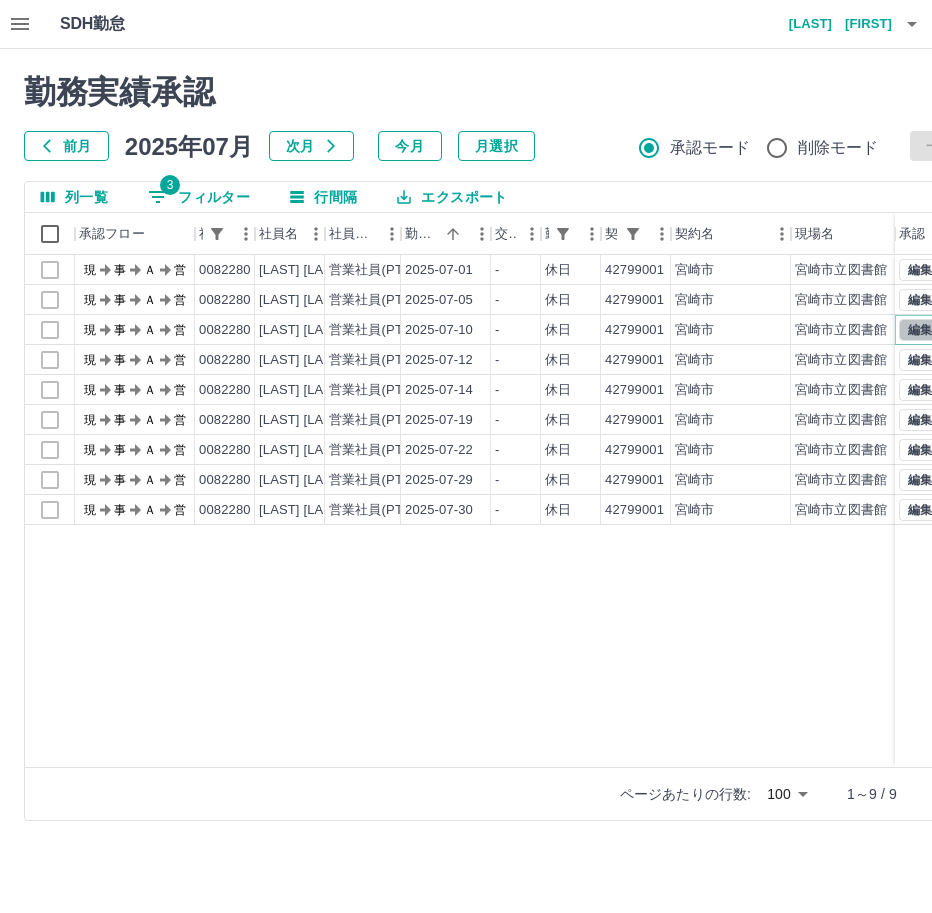 click on "編集" at bounding box center [920, 330] 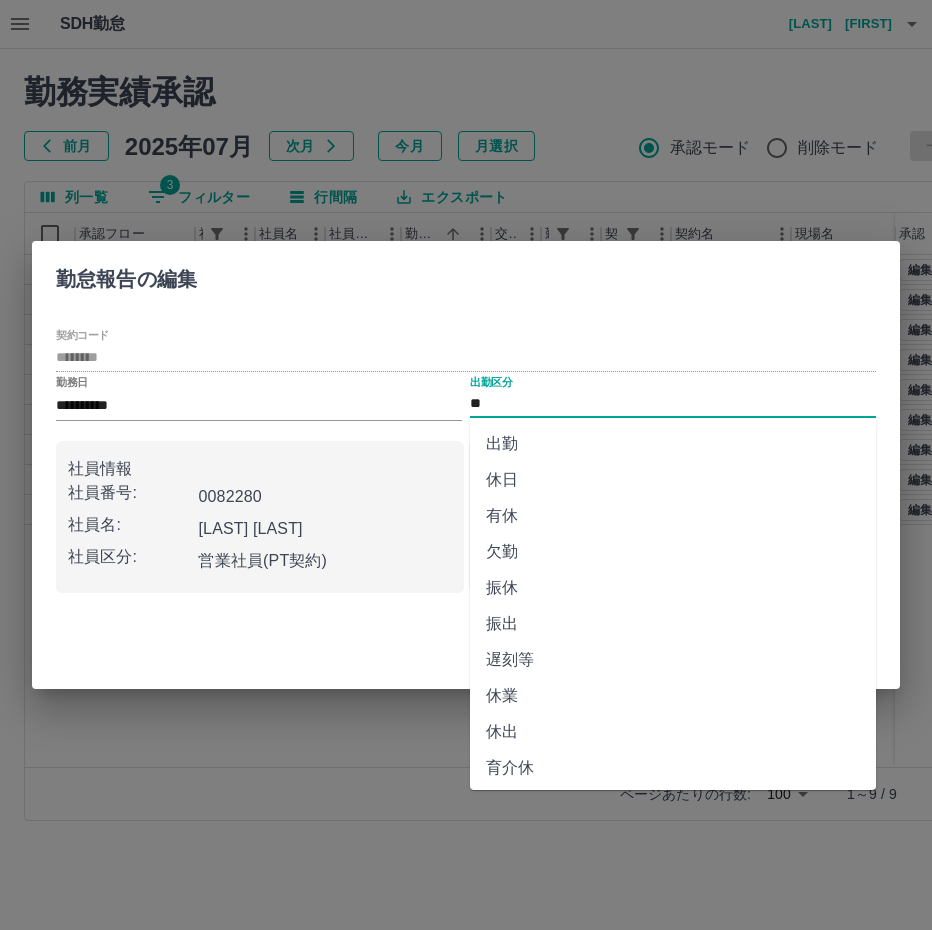 click on "**" at bounding box center (673, 404) 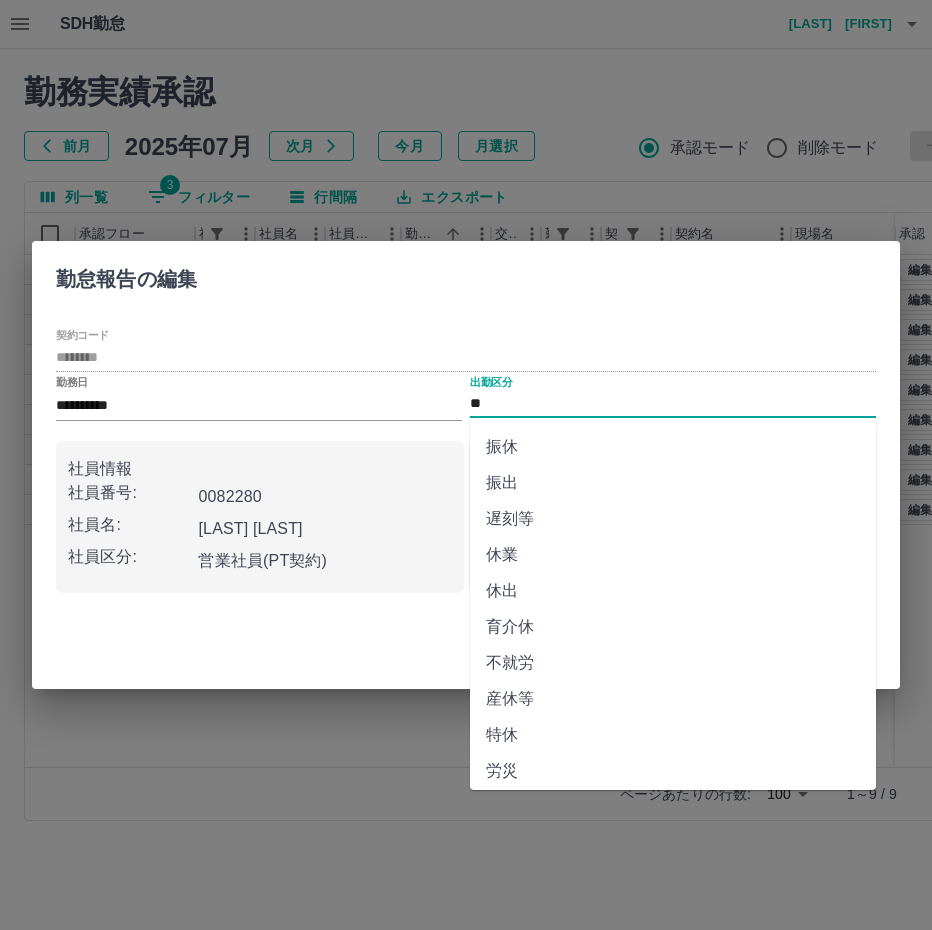 scroll, scrollTop: 292, scrollLeft: 0, axis: vertical 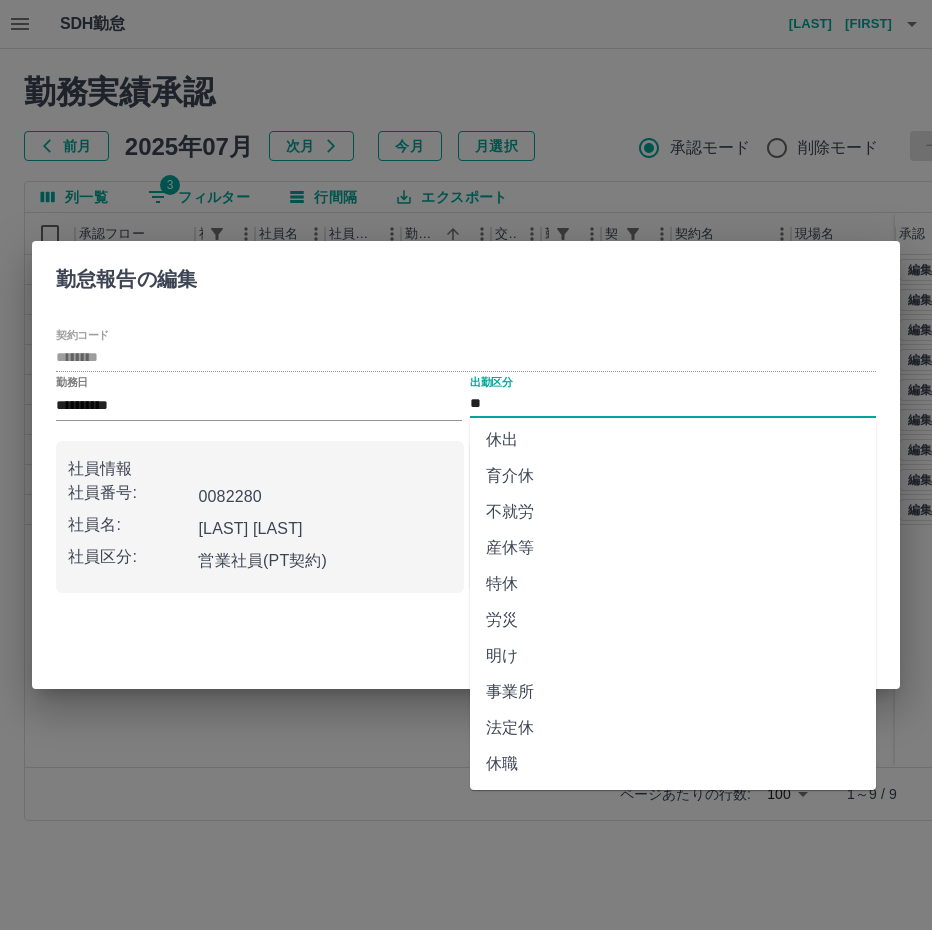 click on "法定休" at bounding box center (673, 728) 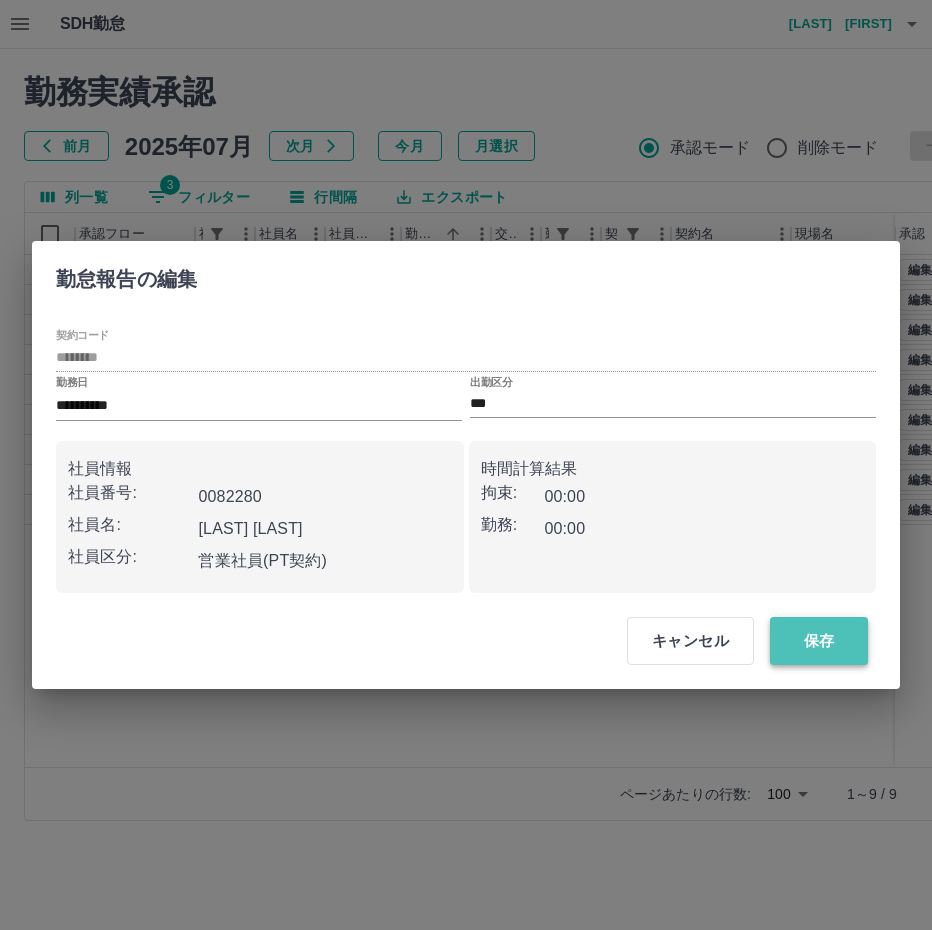 click on "保存" at bounding box center [819, 641] 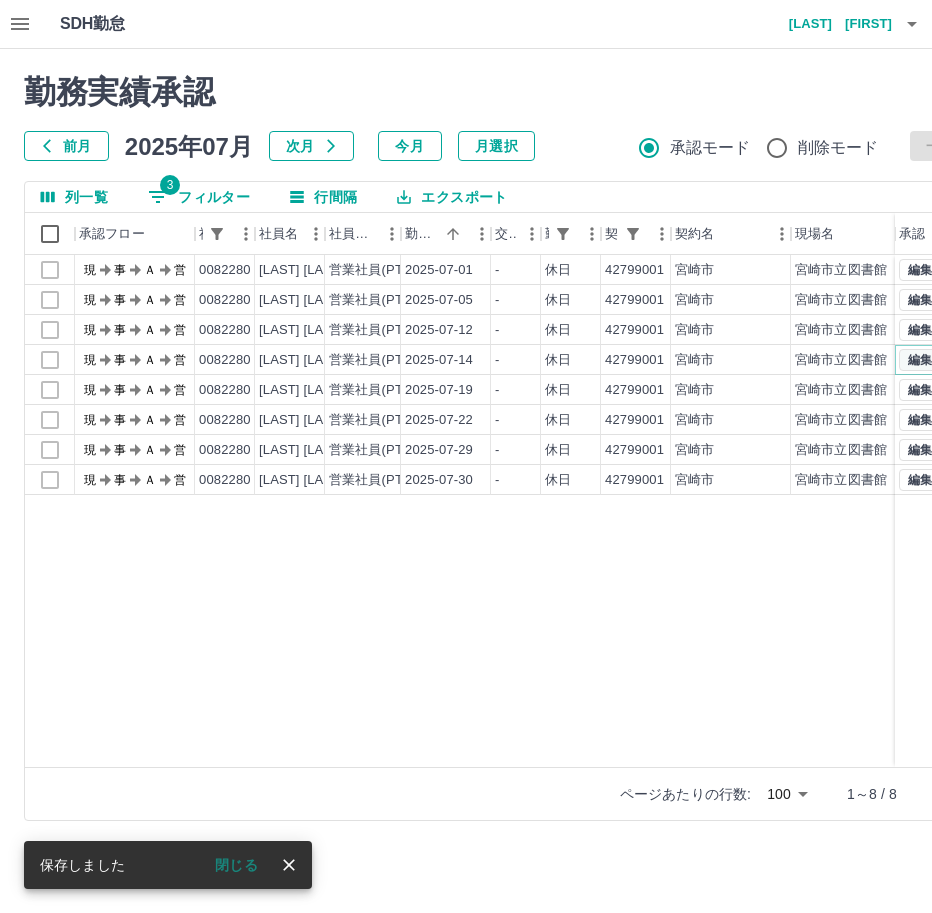 click on "編集" at bounding box center (920, 360) 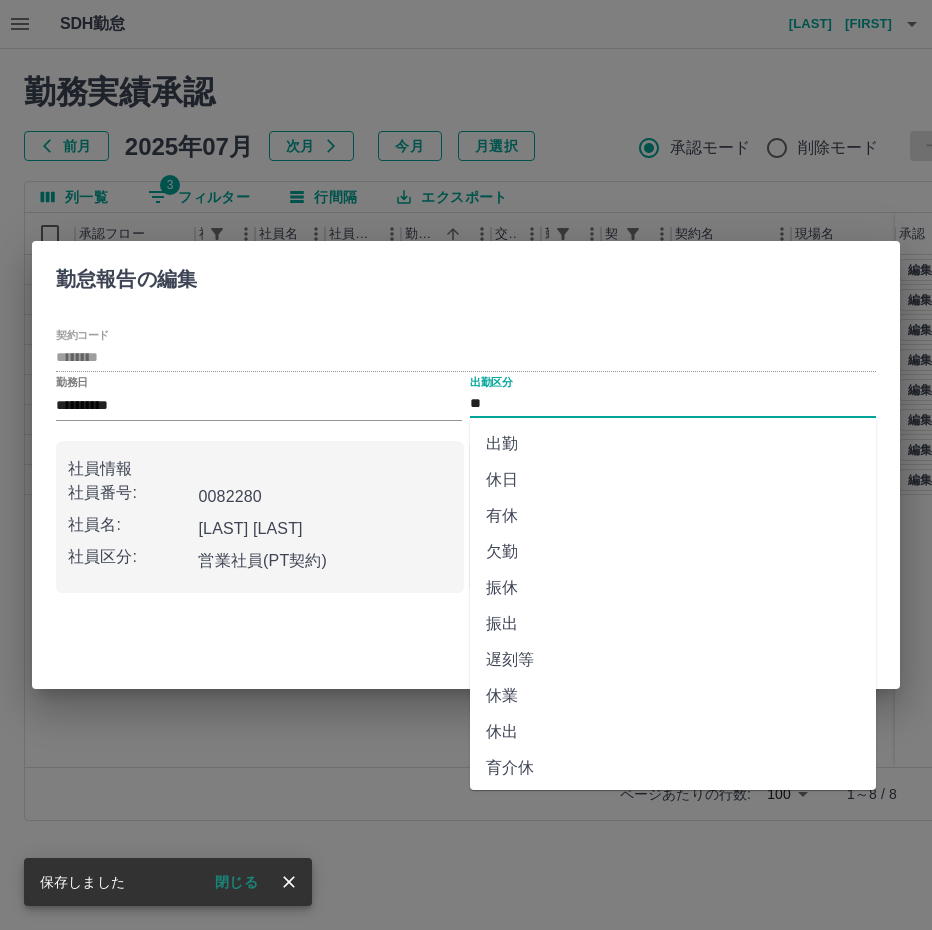 click on "**" at bounding box center (673, 404) 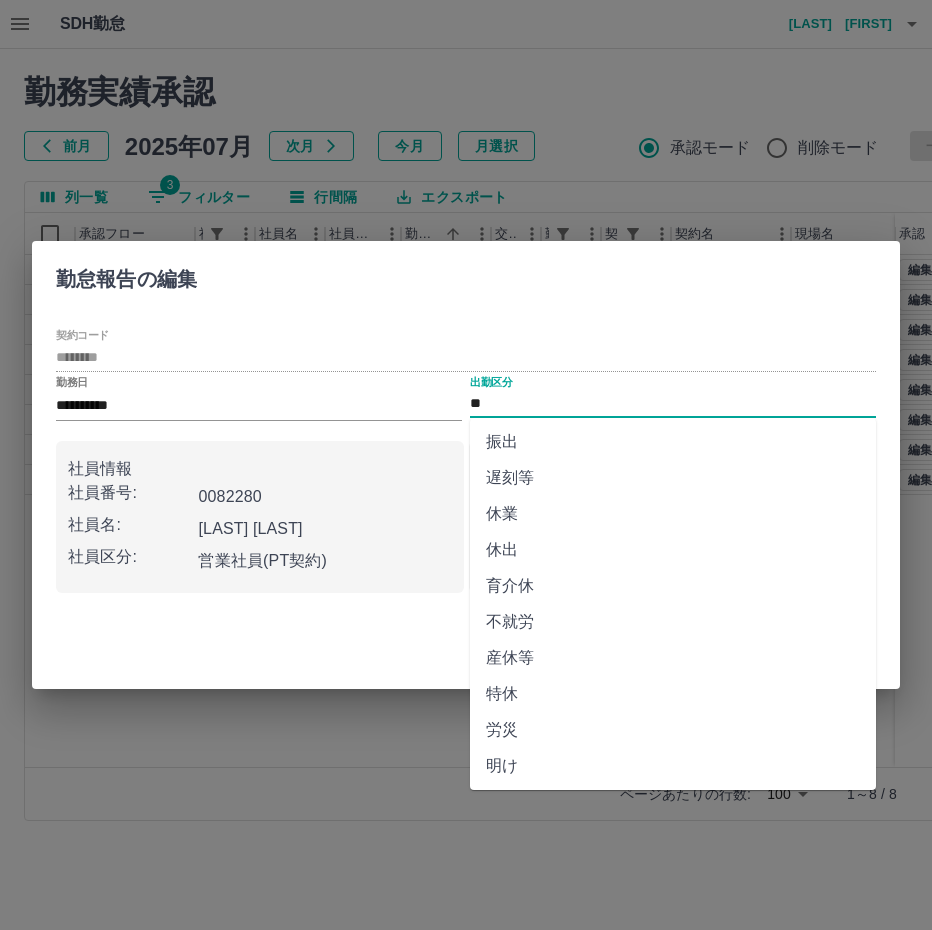 scroll, scrollTop: 292, scrollLeft: 0, axis: vertical 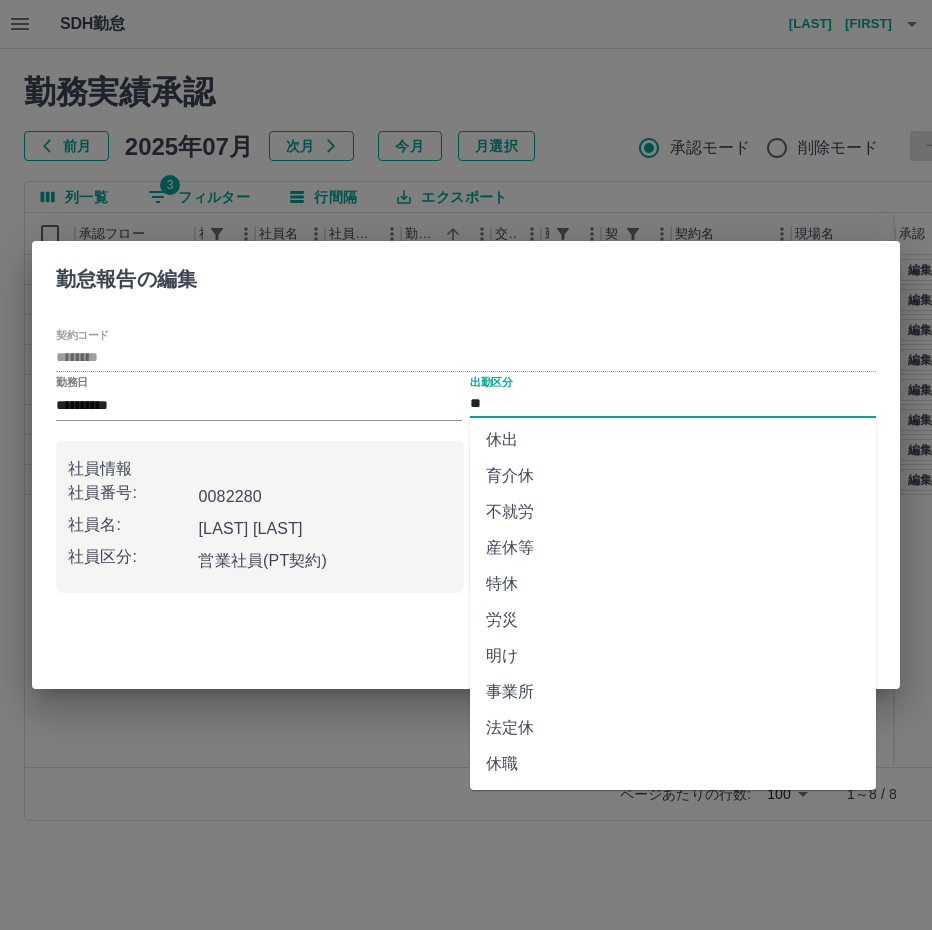 click on "法定休" at bounding box center [673, 728] 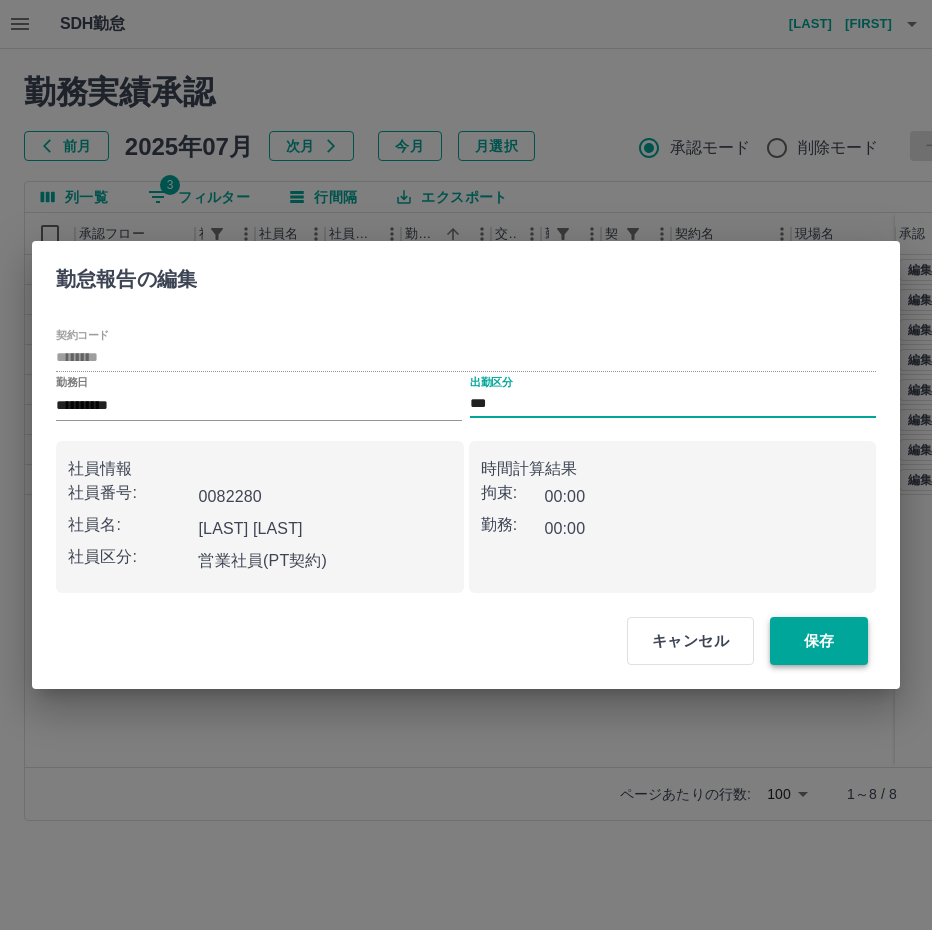 click on "保存" at bounding box center (819, 641) 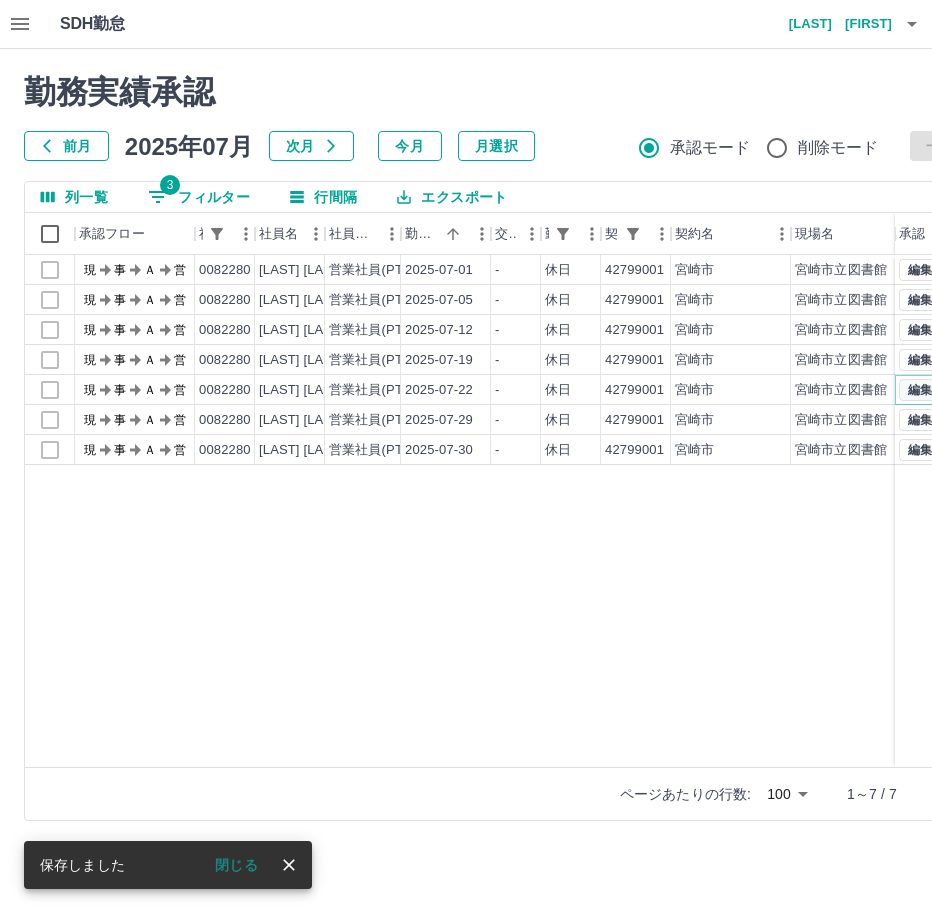 click on "編集" at bounding box center [920, 390] 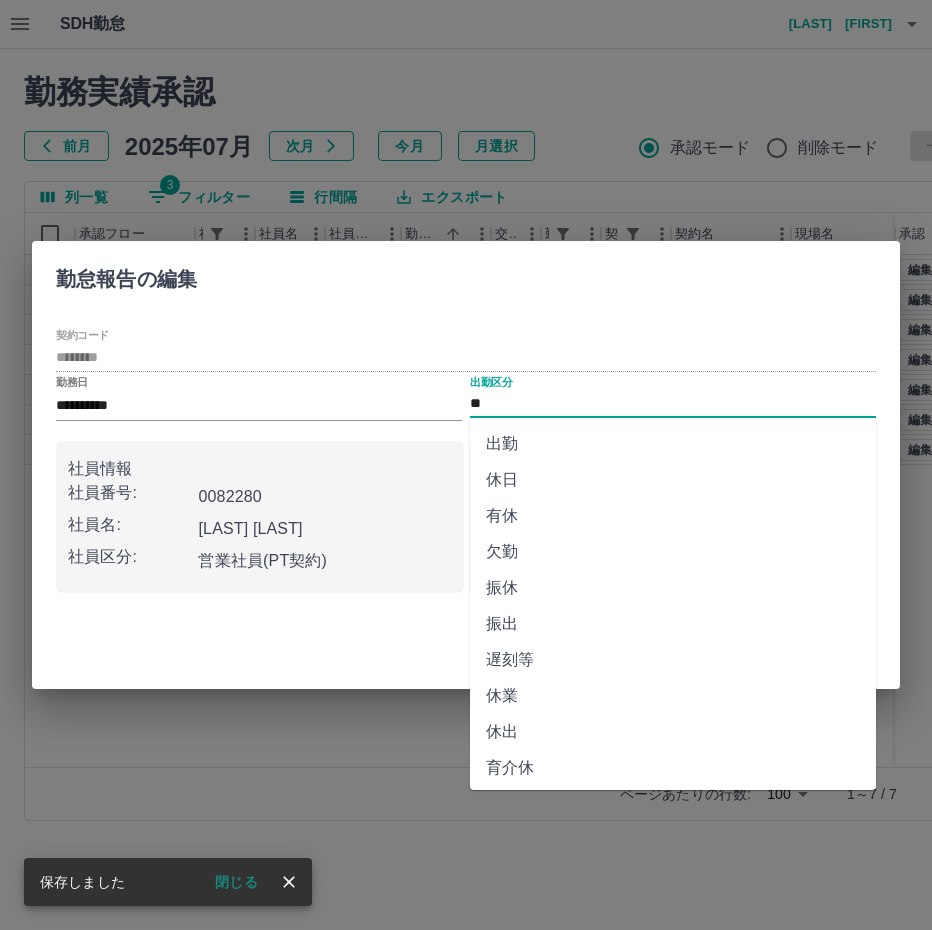 click on "**" at bounding box center [673, 404] 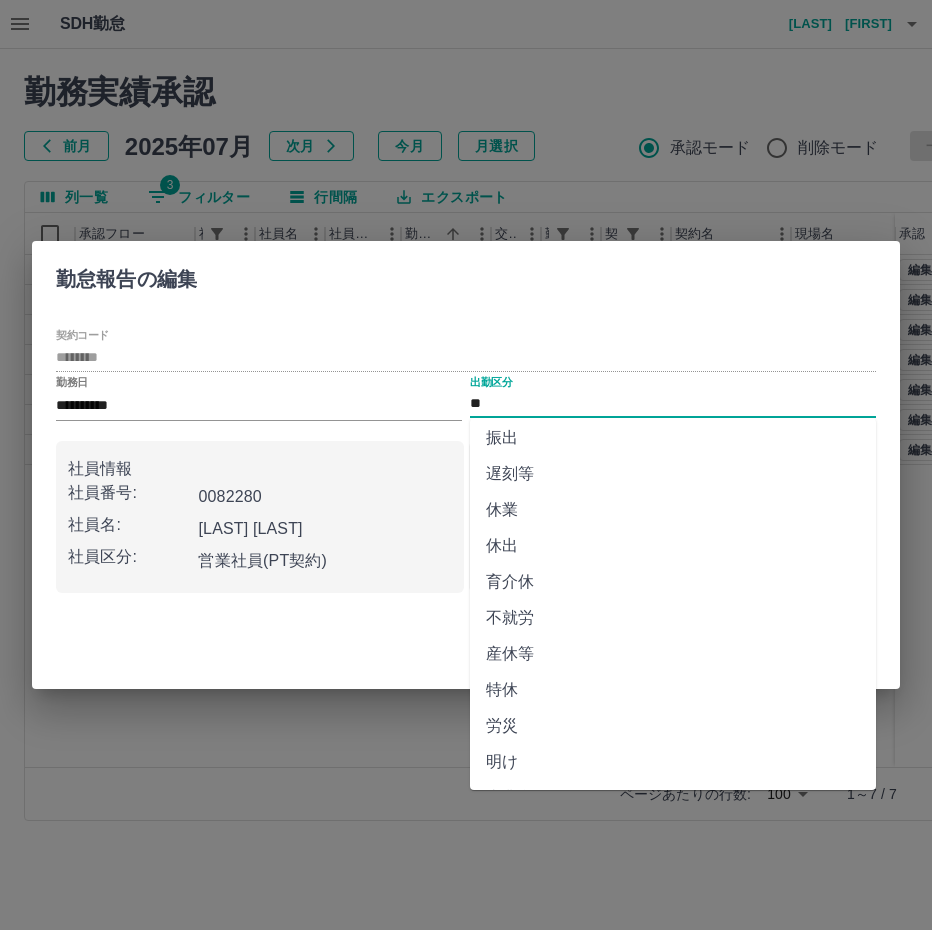 scroll, scrollTop: 292, scrollLeft: 0, axis: vertical 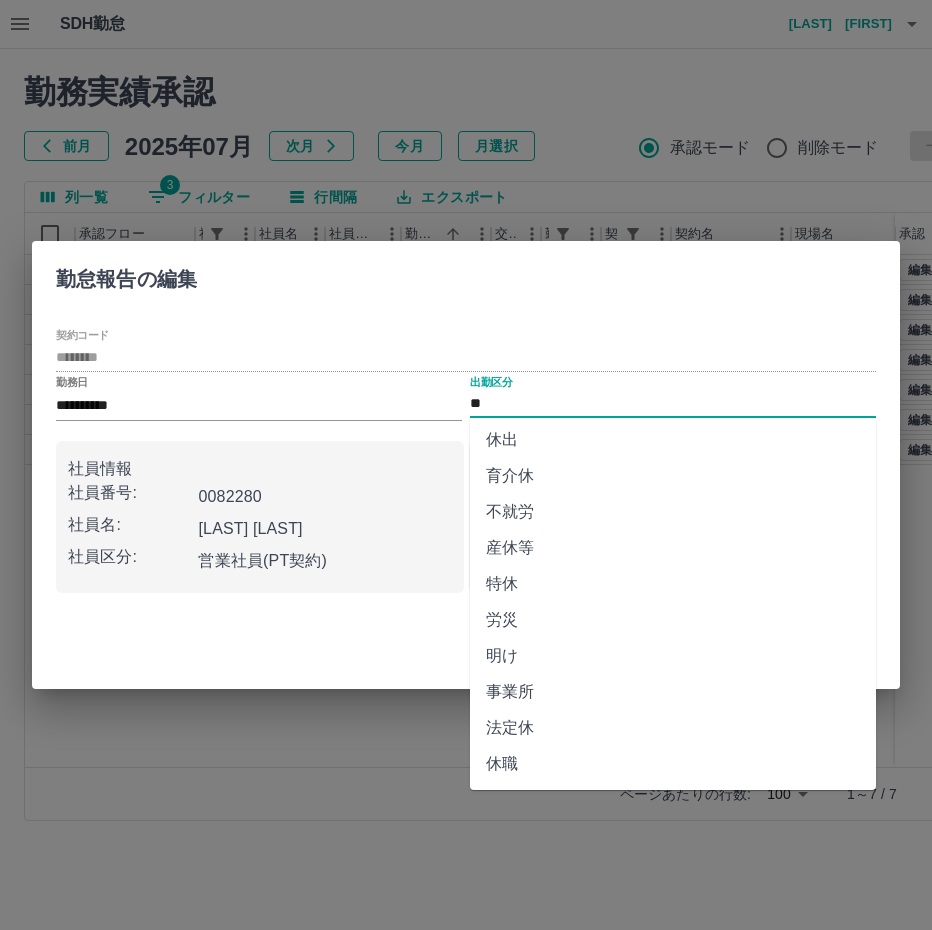 click on "法定休" at bounding box center [673, 728] 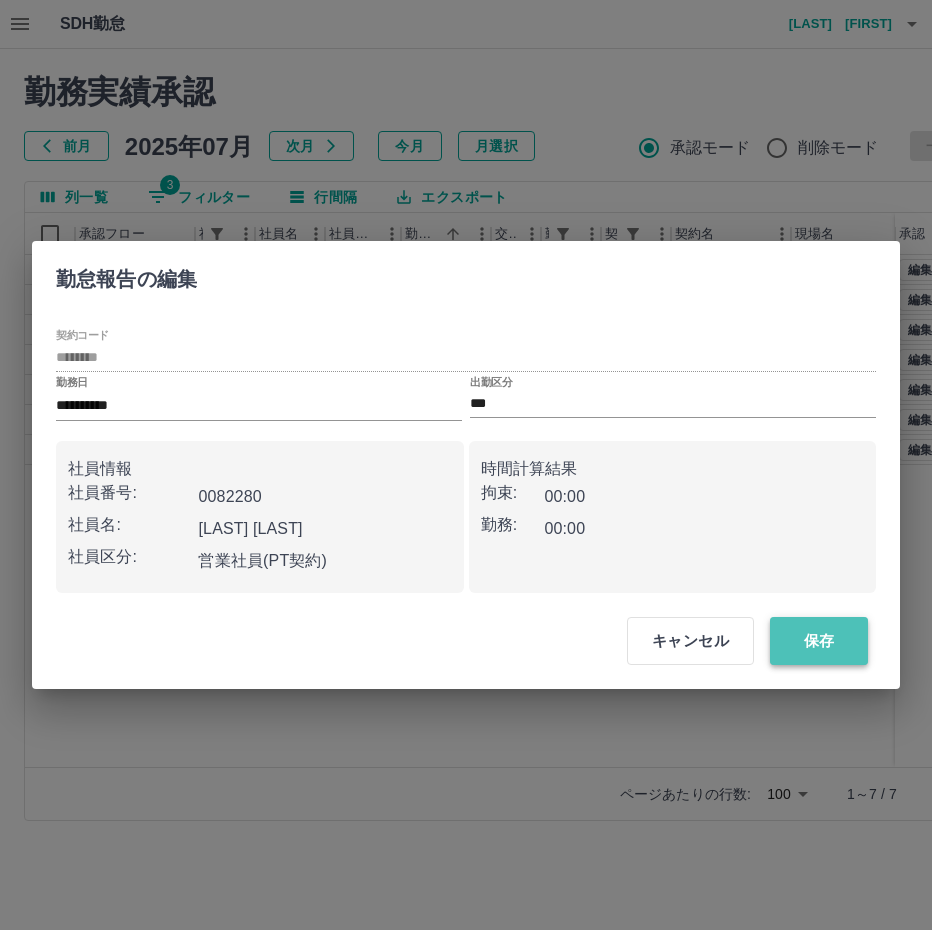 click on "保存" at bounding box center (819, 641) 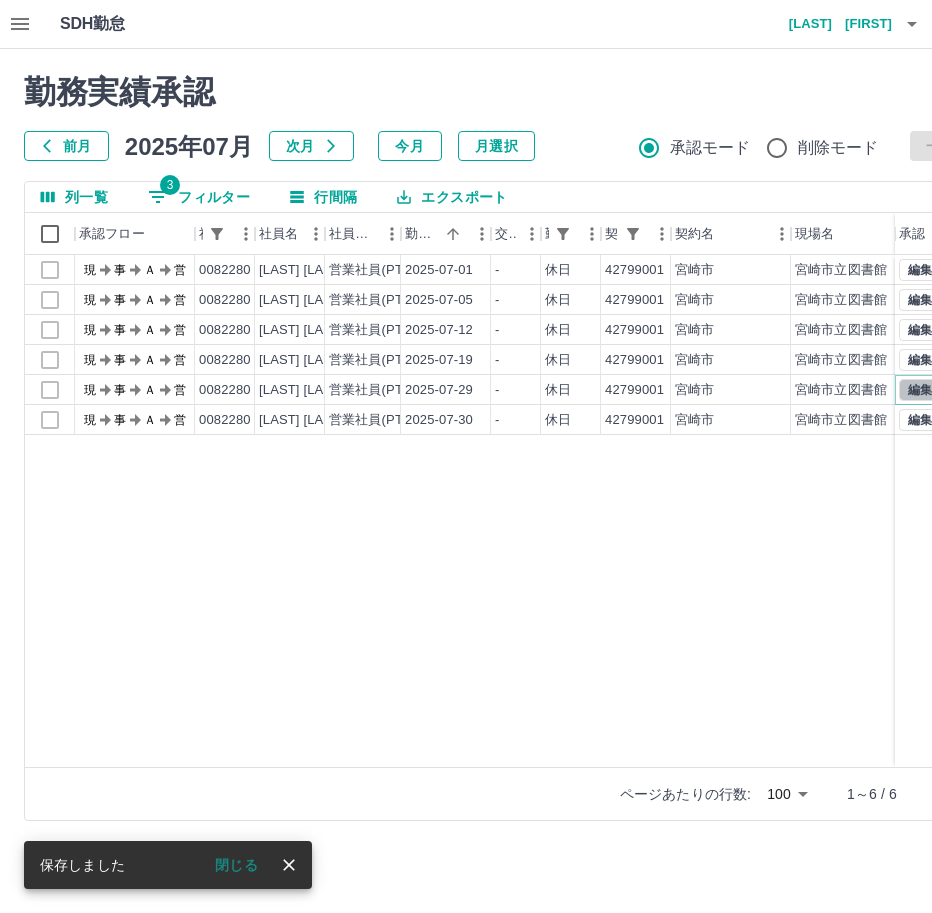click on "編集" at bounding box center [920, 390] 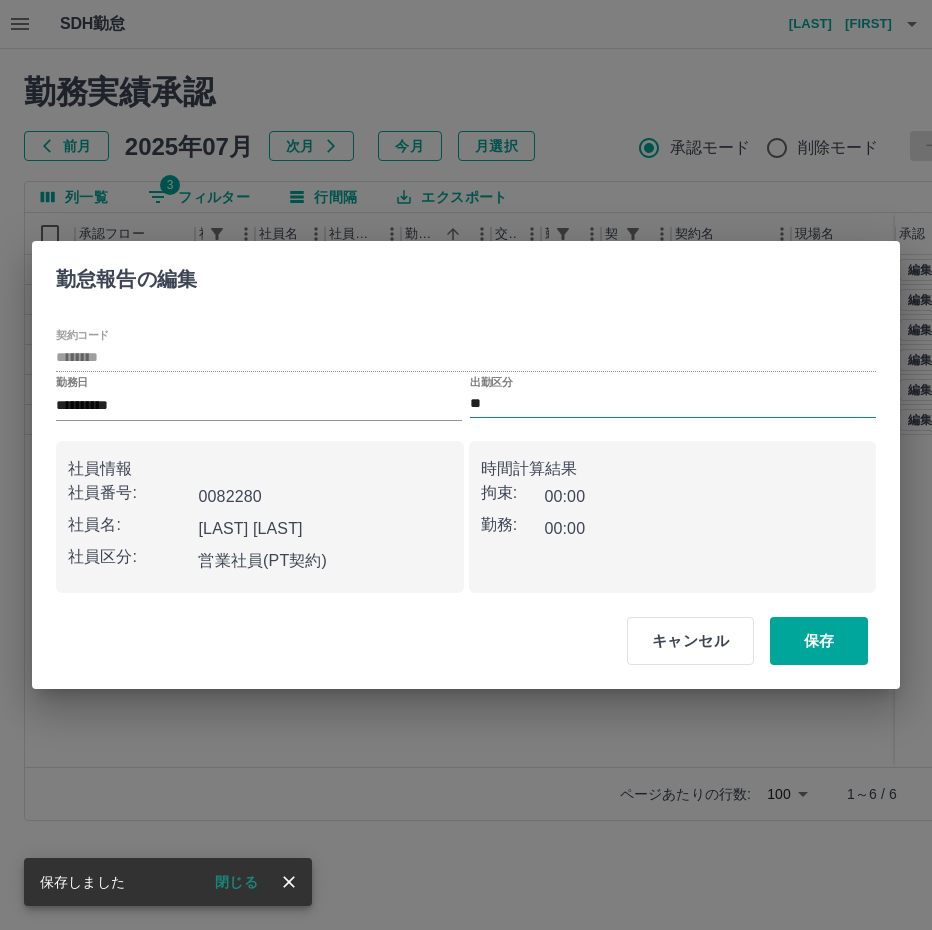 click on "**" at bounding box center [673, 404] 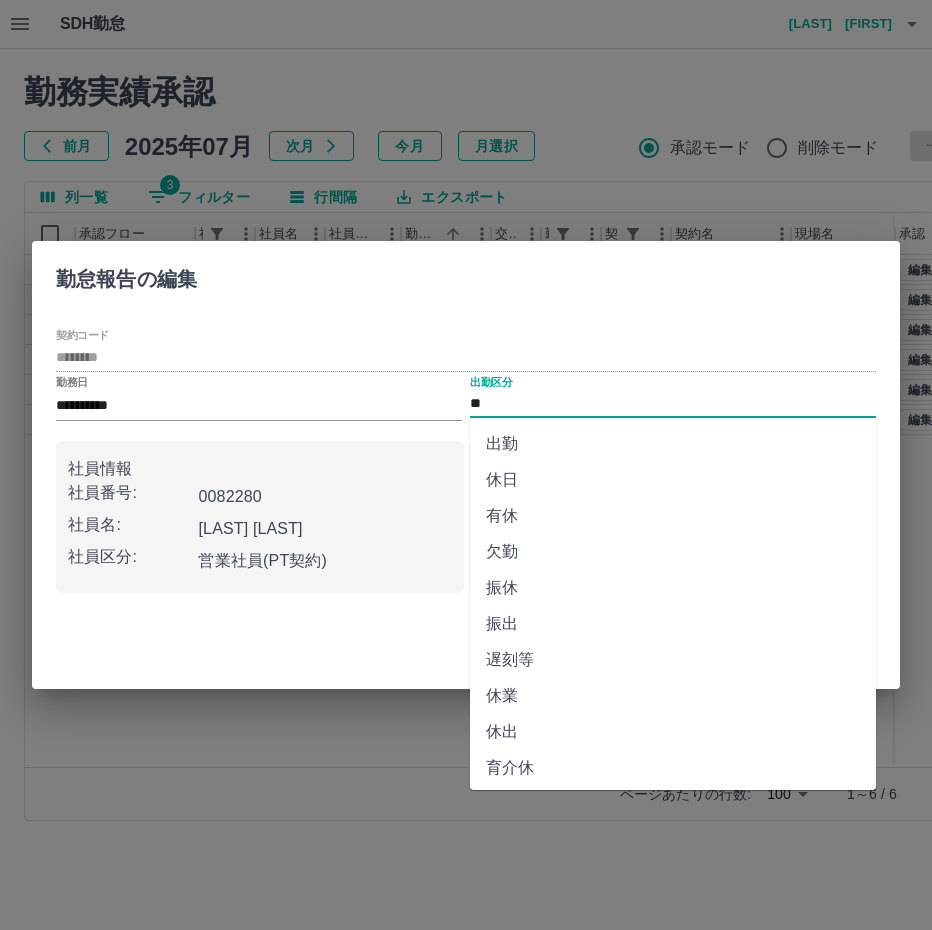 scroll, scrollTop: 292, scrollLeft: 0, axis: vertical 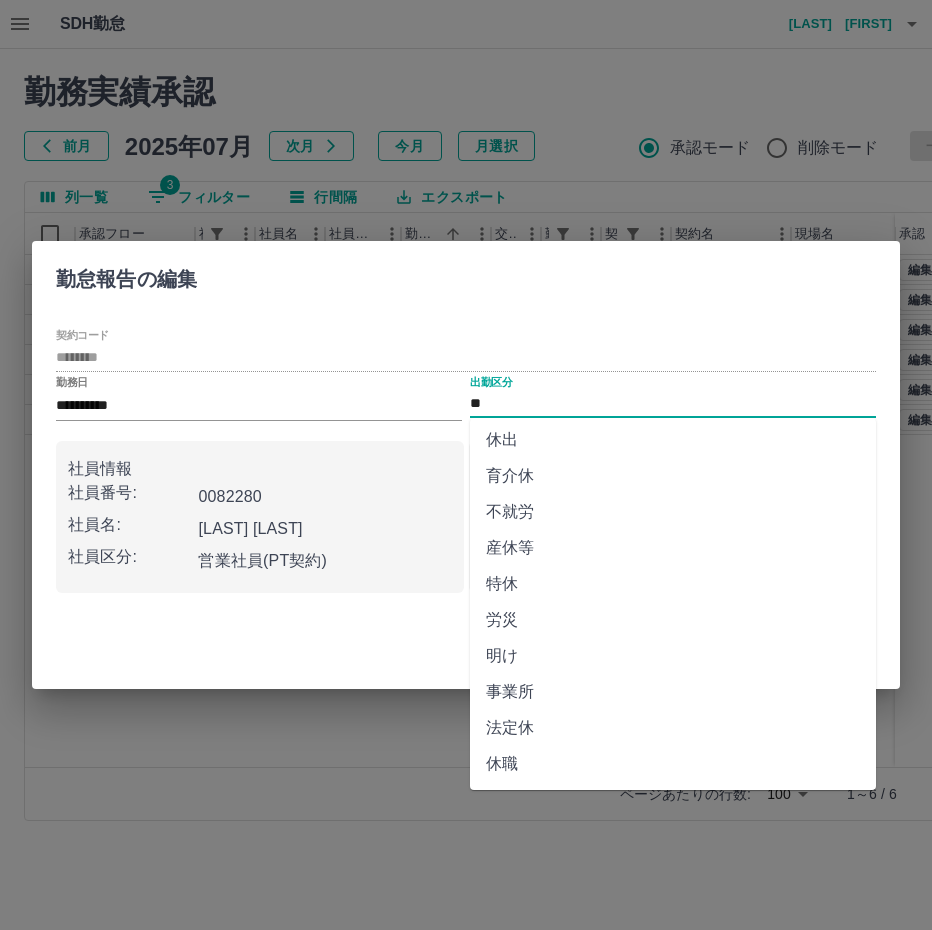 click on "法定休" at bounding box center [673, 728] 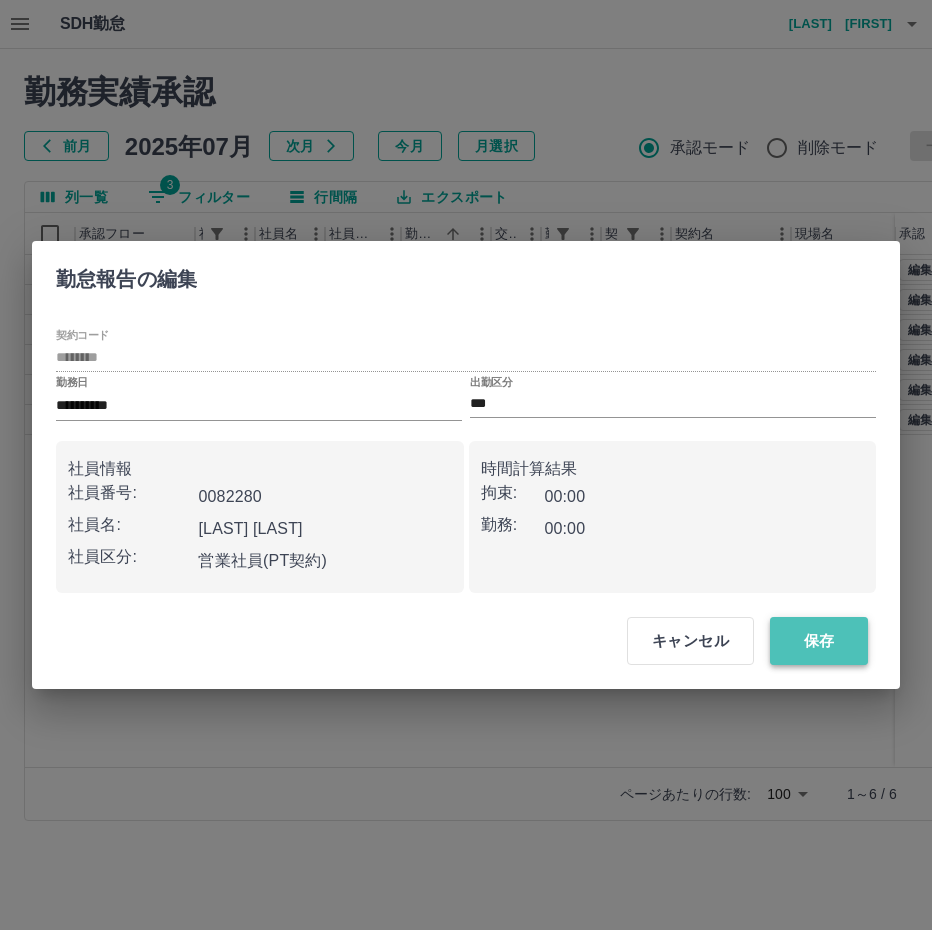click on "保存" at bounding box center [819, 641] 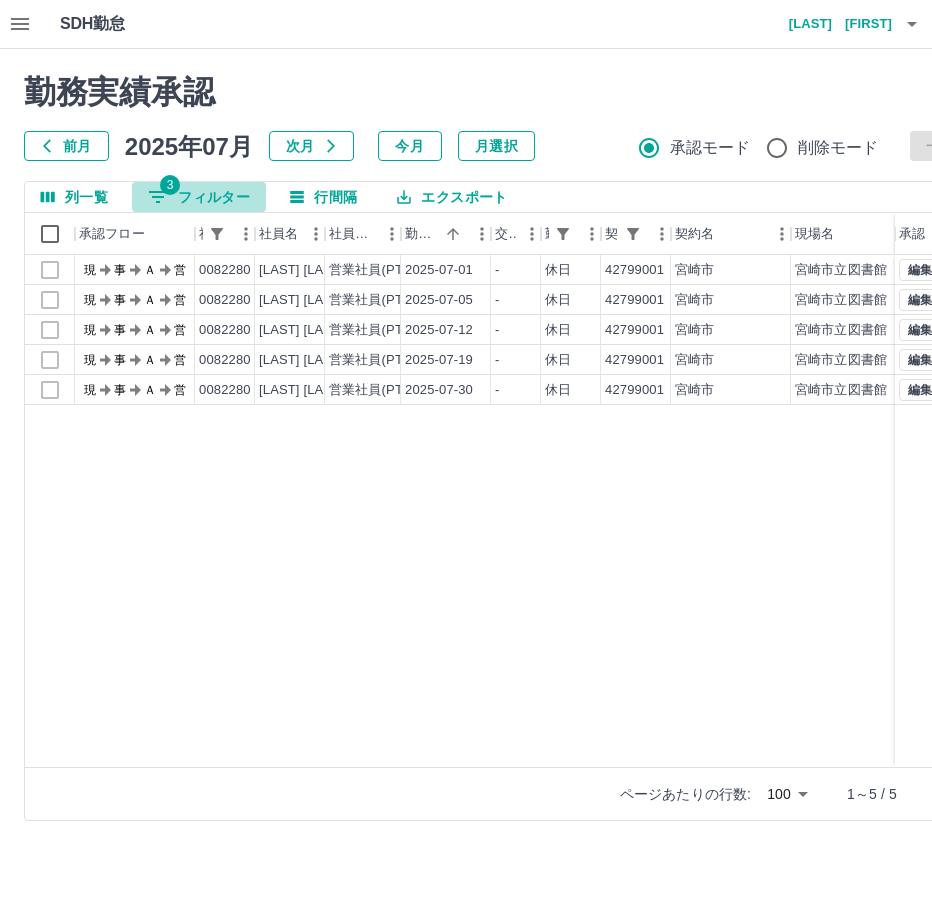 click on "3 フィルター" at bounding box center (199, 197) 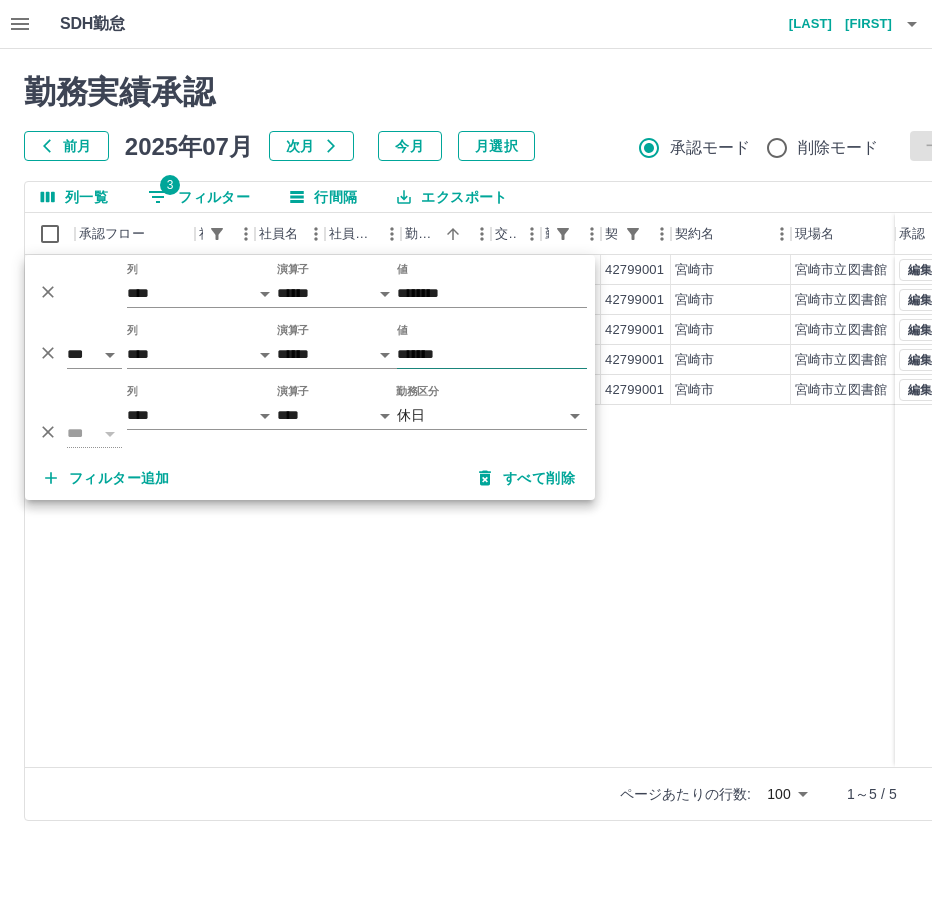 click on "*******" at bounding box center (492, 354) 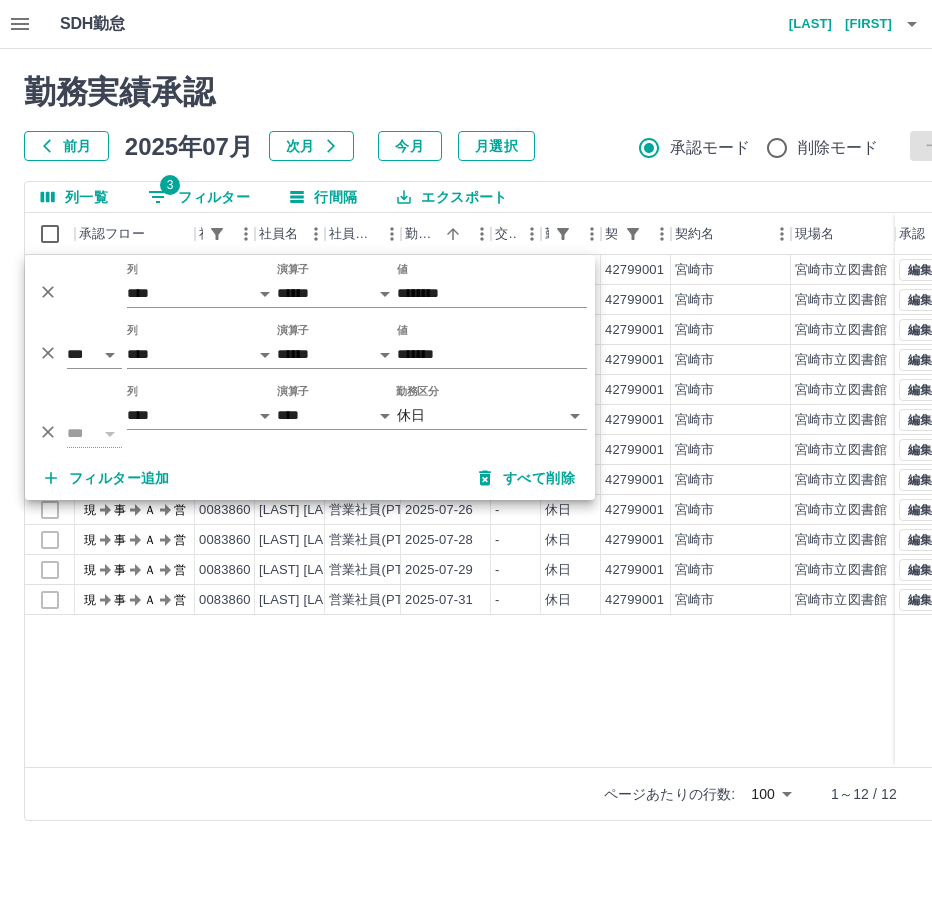 click on "現 事 Ａ 営 0083860 [LAST] [LAST] 営業社員(PT契約) [DATE]  -  休日 42799001 [CITY] [CITY]図書館 - - - - - 現 事 Ａ 営 0083860 [LAST] [LAST] 営業社員(PT契約) [DATE]  -  休日 42799001 [CITY] [CITY]図書館 - - - - - 現 事 Ａ 営 0083860 [LAST] [LAST] 営業社員(PT契約) [DATE]  -  休日 42799001 [CITY] [CITY]図書館 - - - - - 現 事 Ａ 営 0083860 [LAST] [LAST] 営業社員(PT契約) [DATE]  -  休日 42799001 [CITY] [CITY]図書館 - - - - - 現 事 Ａ 営 0083860 [LAST] [LAST] 営業社員(PT契約) [DATE]  -  休日 42799001 [CITY] [CITY]図書館 - - - - - 現 事 Ａ 営 0083860 [LAST] [LAST] 営業社員(PT契約) [DATE]  -  休日 42799001 [CITY] [CITY]図書館 - - - - - 現 事 Ａ 営 0083860 [LAST] [LAST] 営業社員(PT契約) [DATE]  -  休日 42799001 [CITY] [CITY]図書館 - - - - - 現 事 Ａ 営 0083860 [LAST] [LAST] 営業社員(PT契約)  -  - - -" at bounding box center [898, 511] 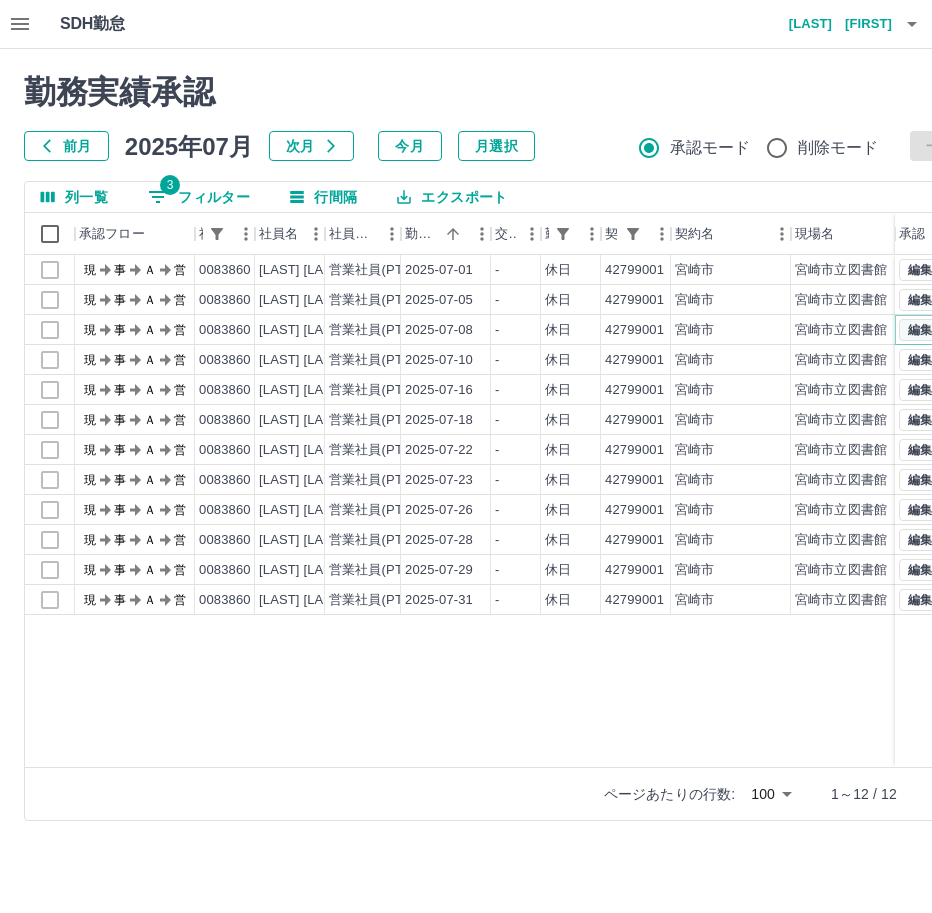 click on "編集" at bounding box center [920, 330] 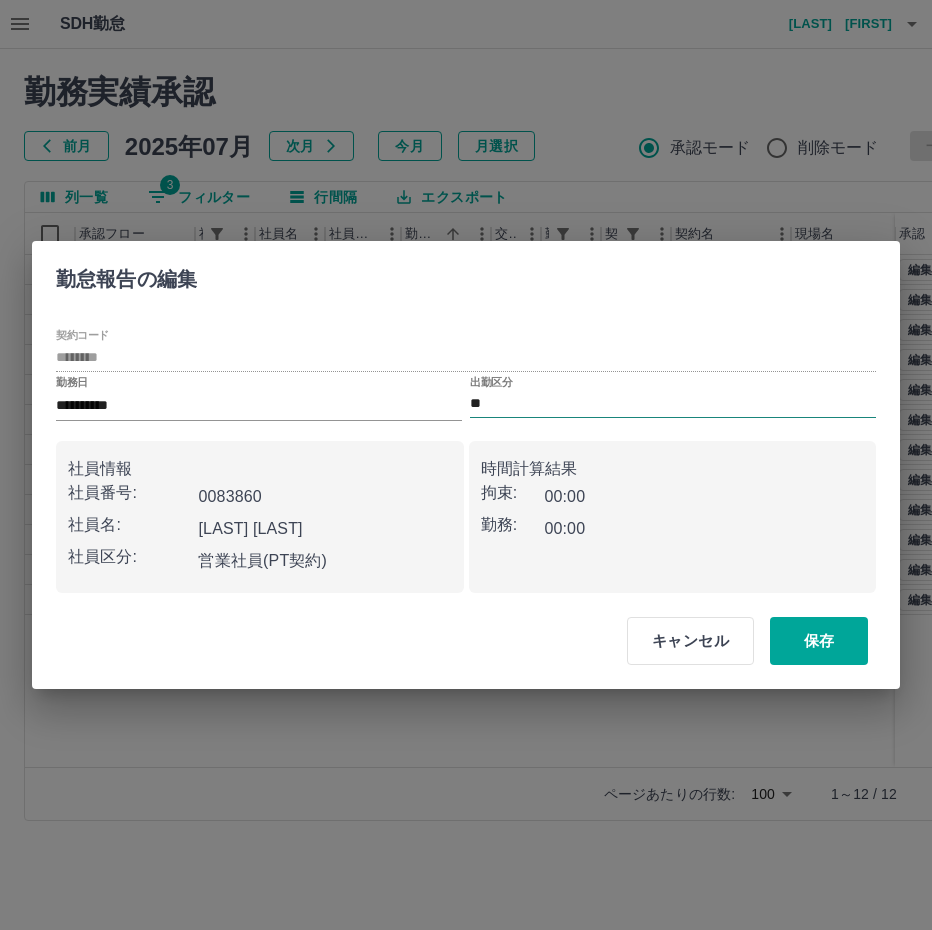 click on "**" at bounding box center (673, 404) 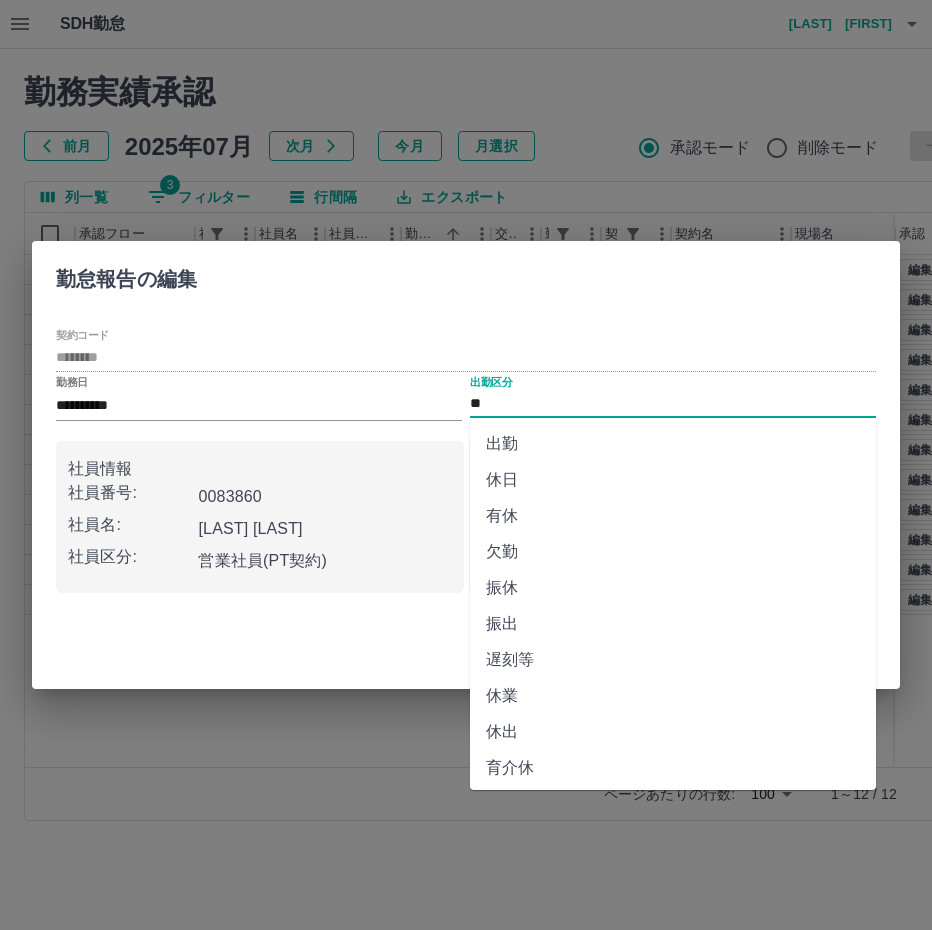 scroll, scrollTop: 292, scrollLeft: 0, axis: vertical 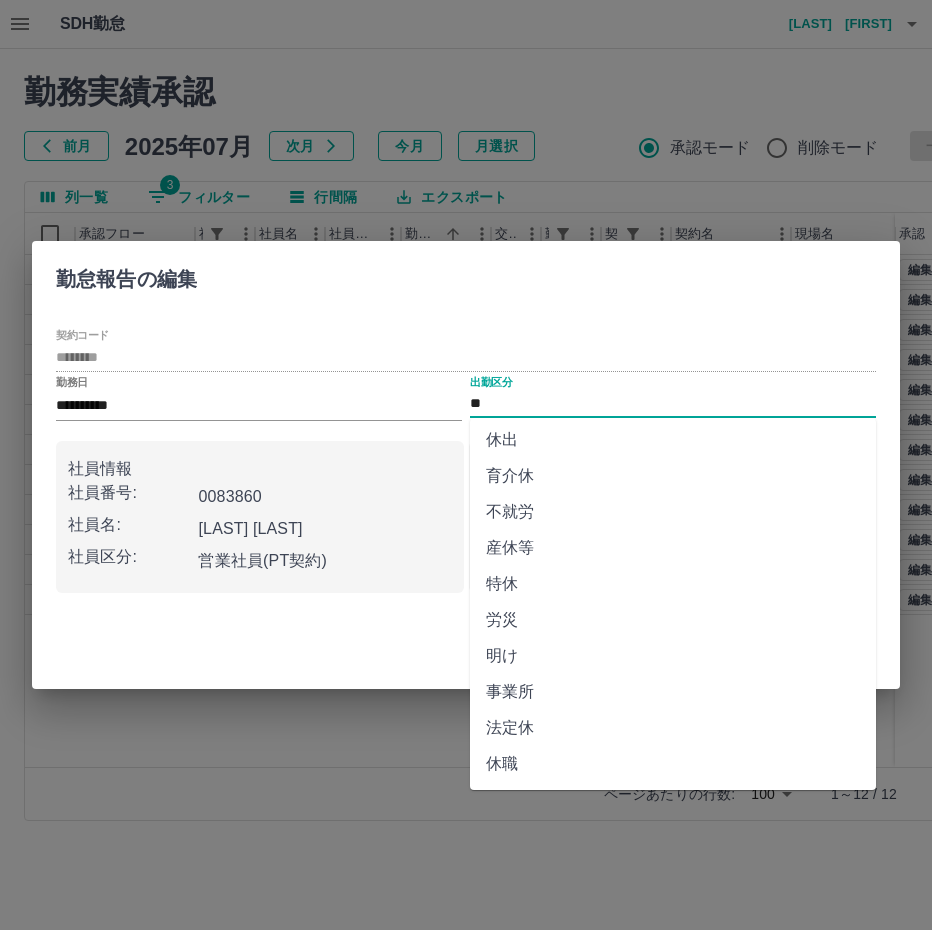 click on "法定休" at bounding box center [673, 728] 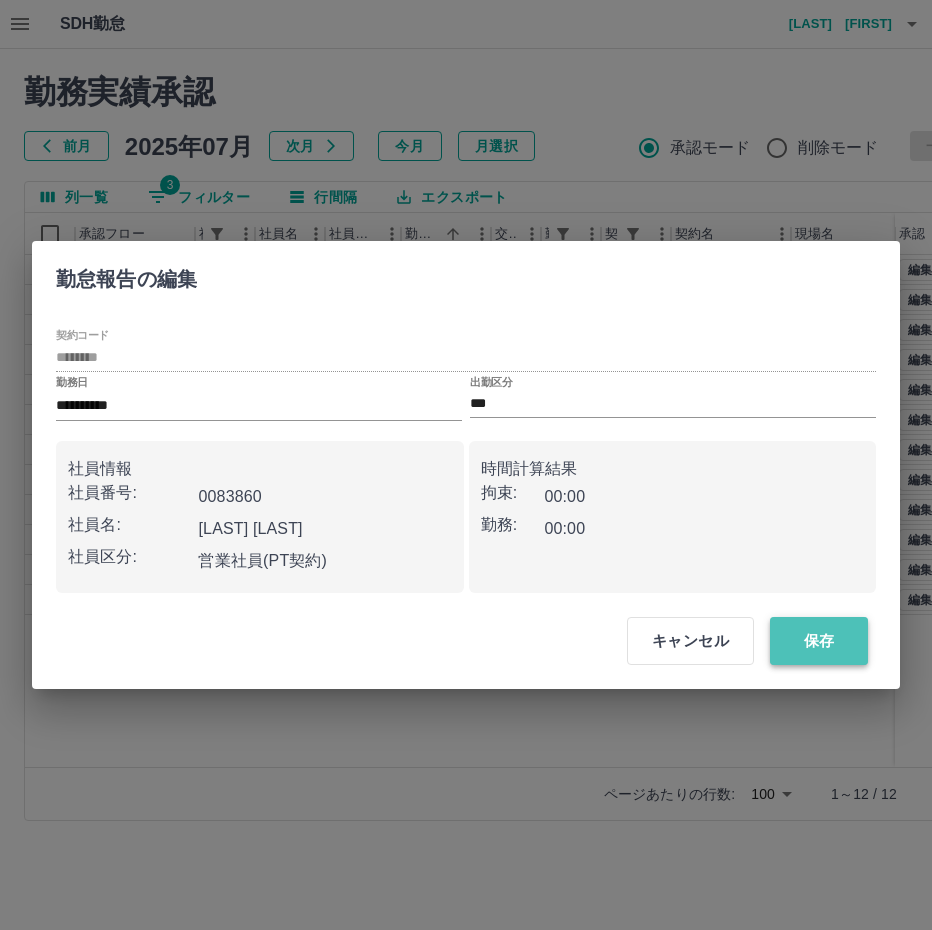 click on "保存" at bounding box center [819, 641] 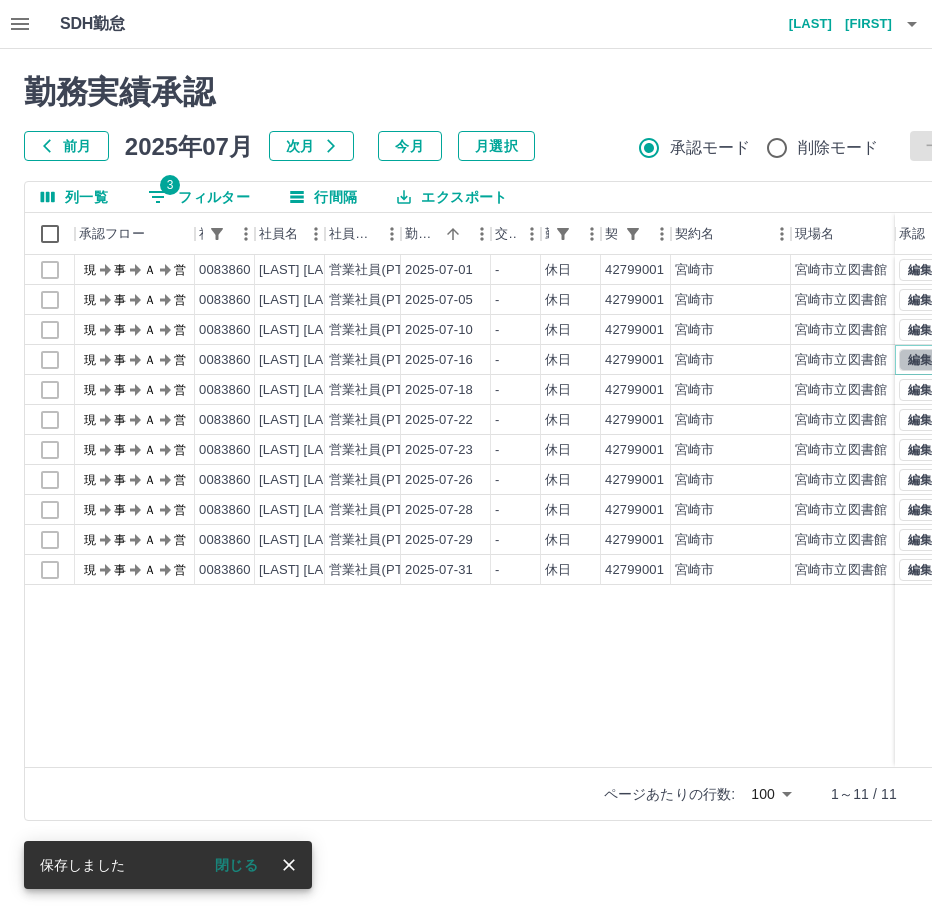 click on "編集" at bounding box center (920, 360) 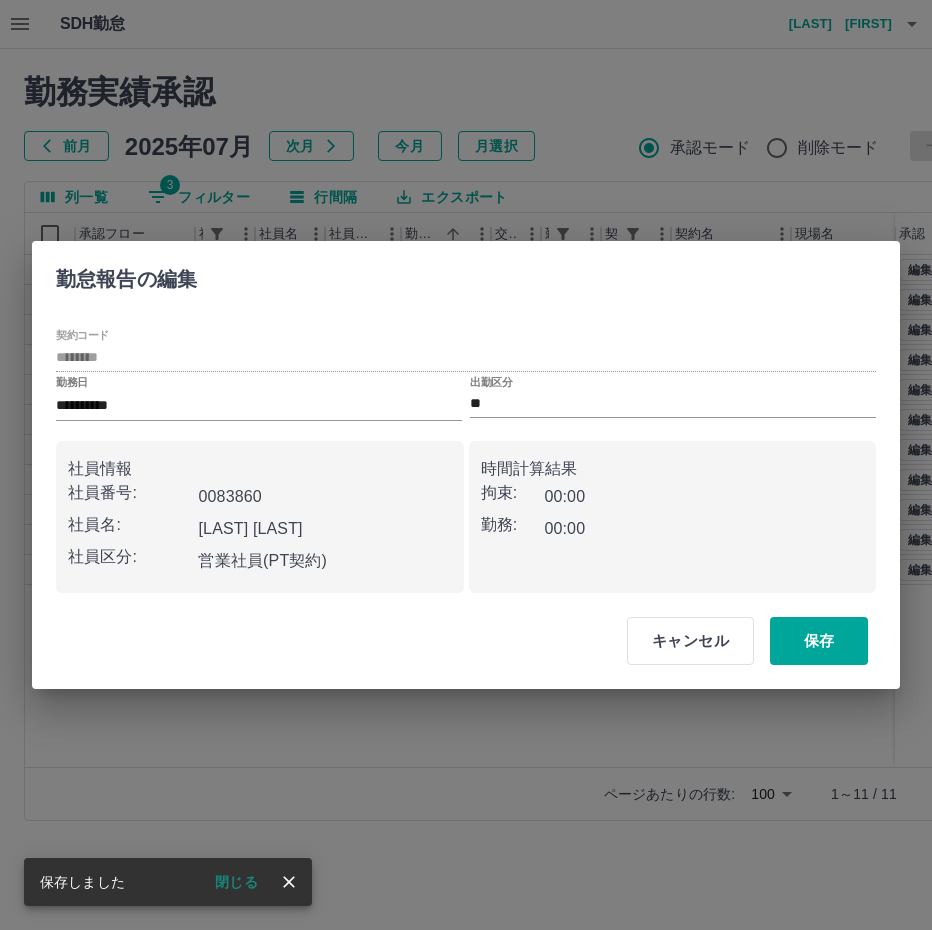click on "出勤区分" at bounding box center (491, 381) 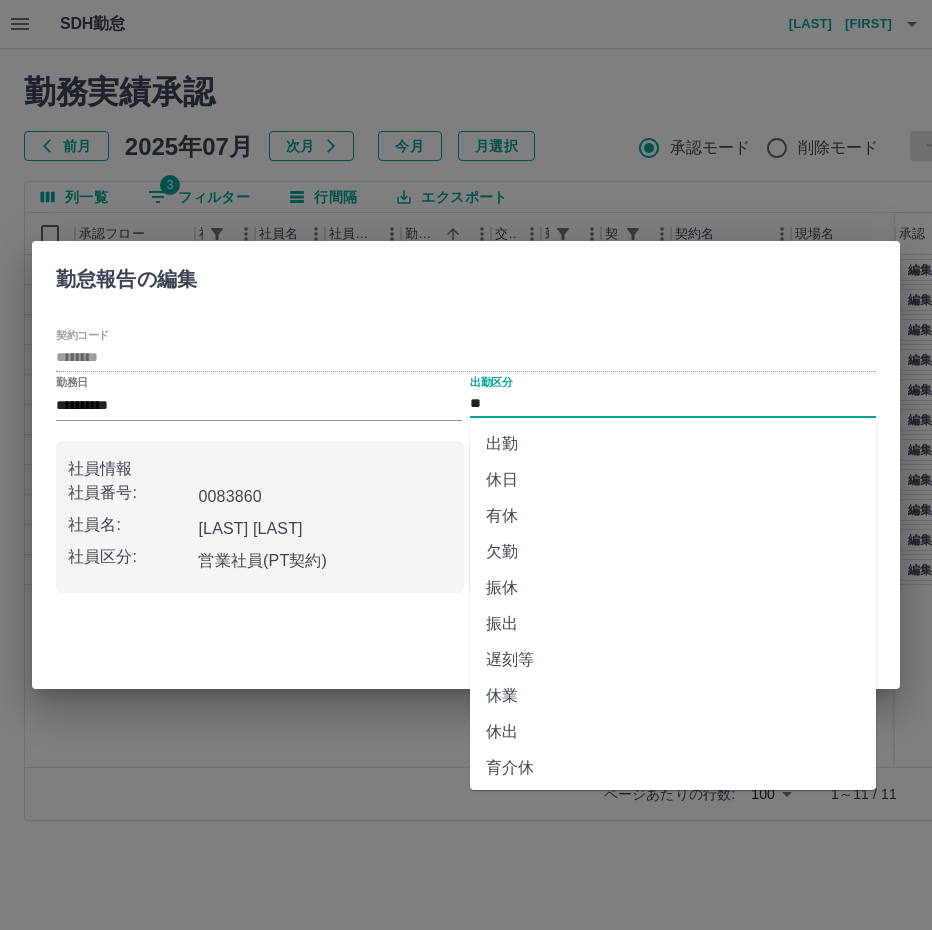 click on "**" at bounding box center [673, 404] 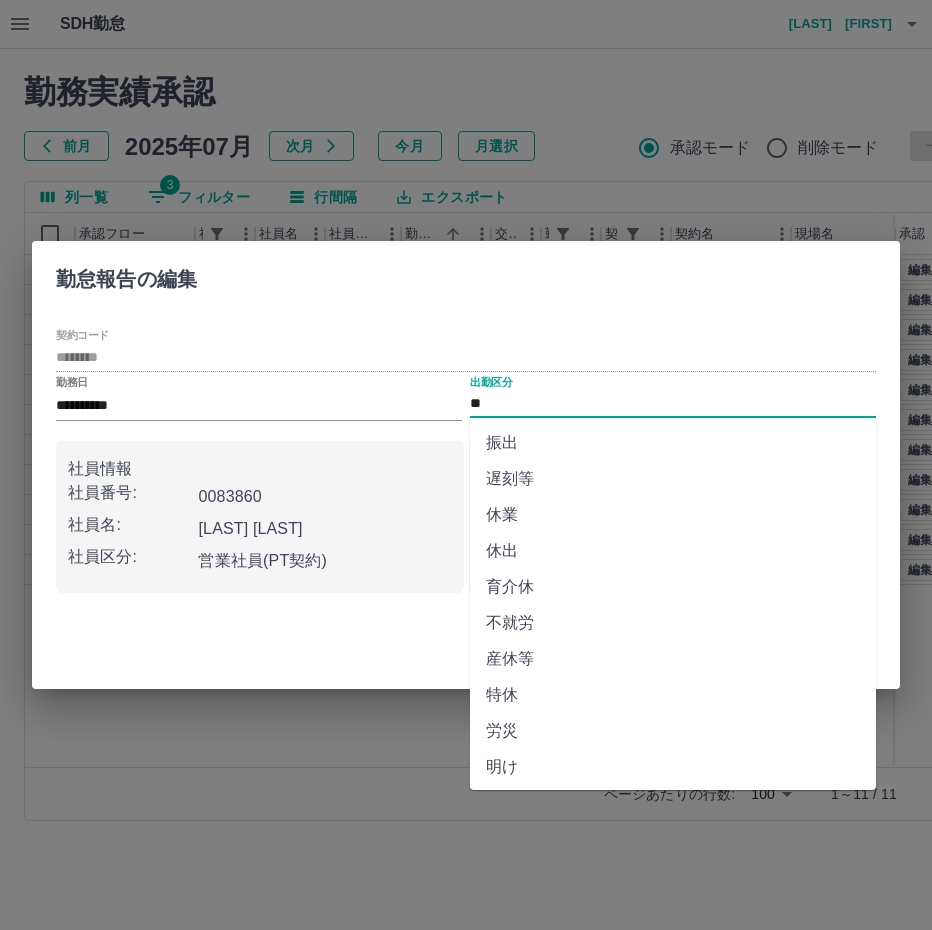 scroll, scrollTop: 292, scrollLeft: 0, axis: vertical 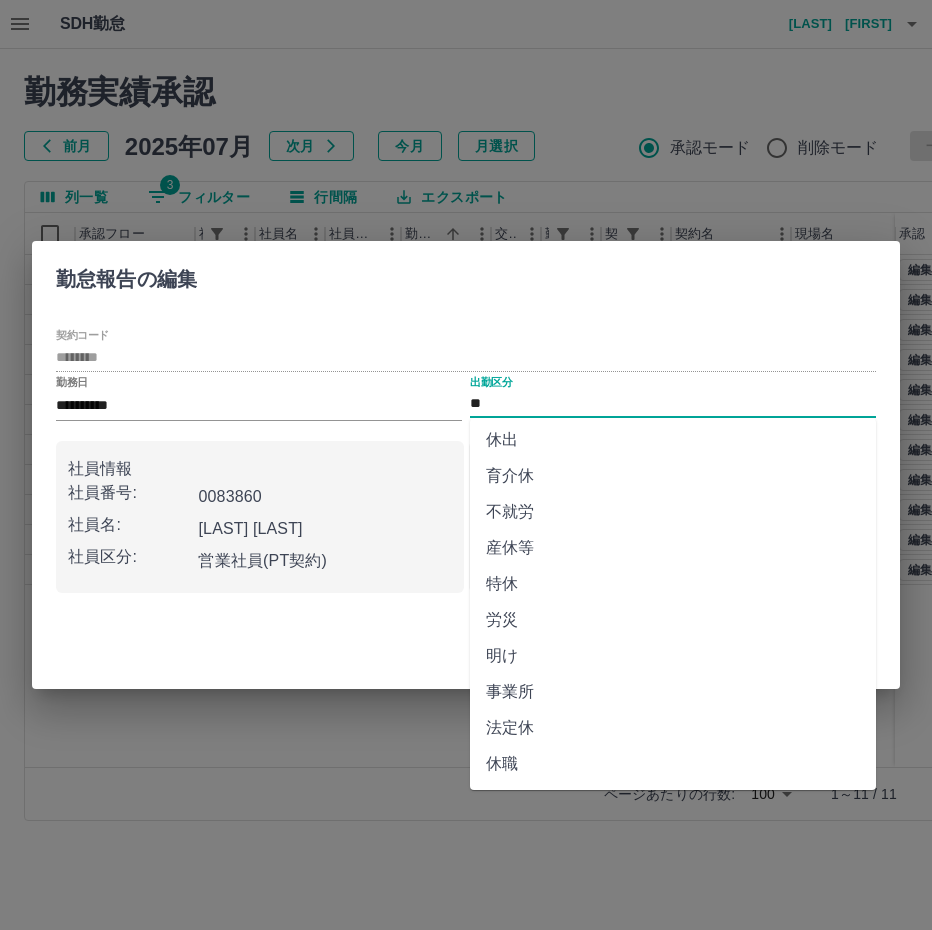 click on "法定休" at bounding box center [673, 728] 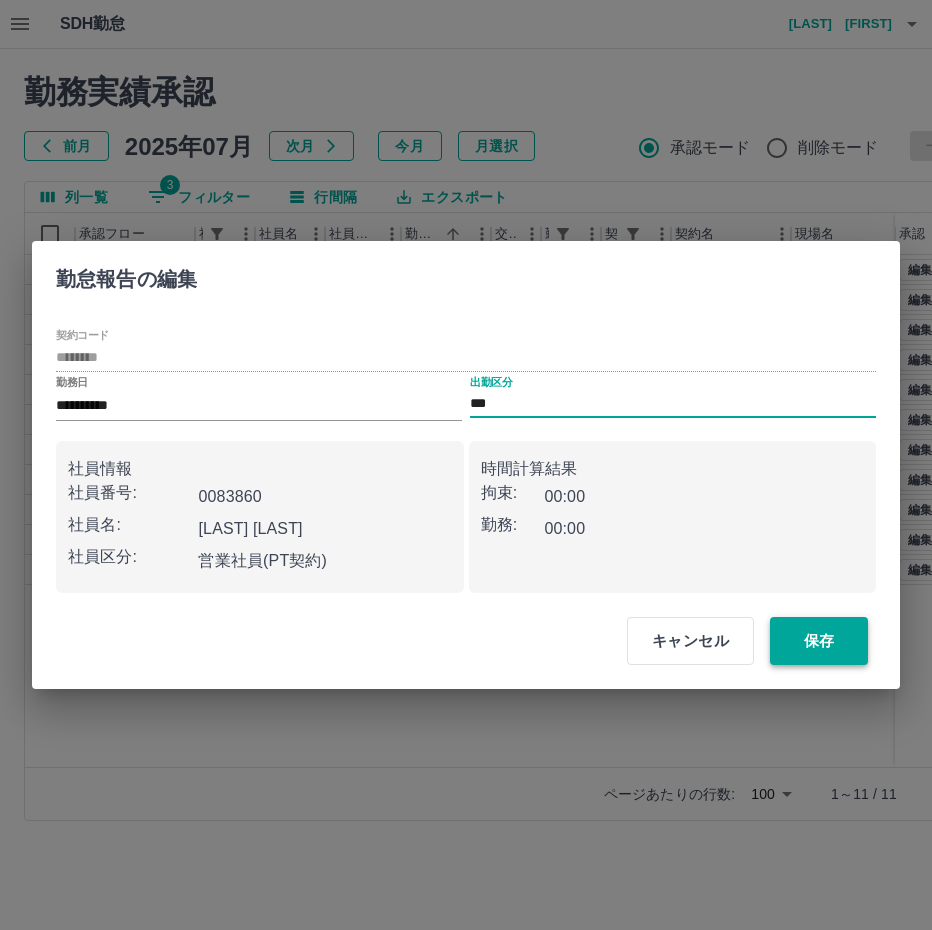 click on "保存" at bounding box center [819, 641] 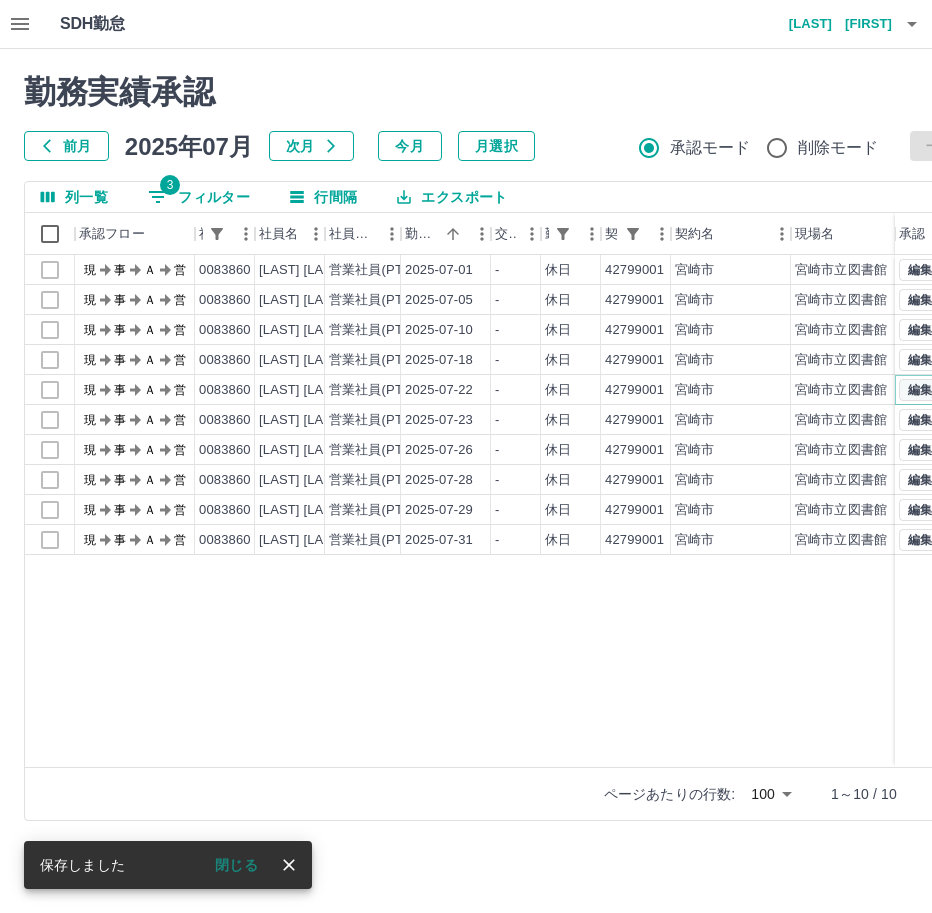 click on "編集" at bounding box center [920, 390] 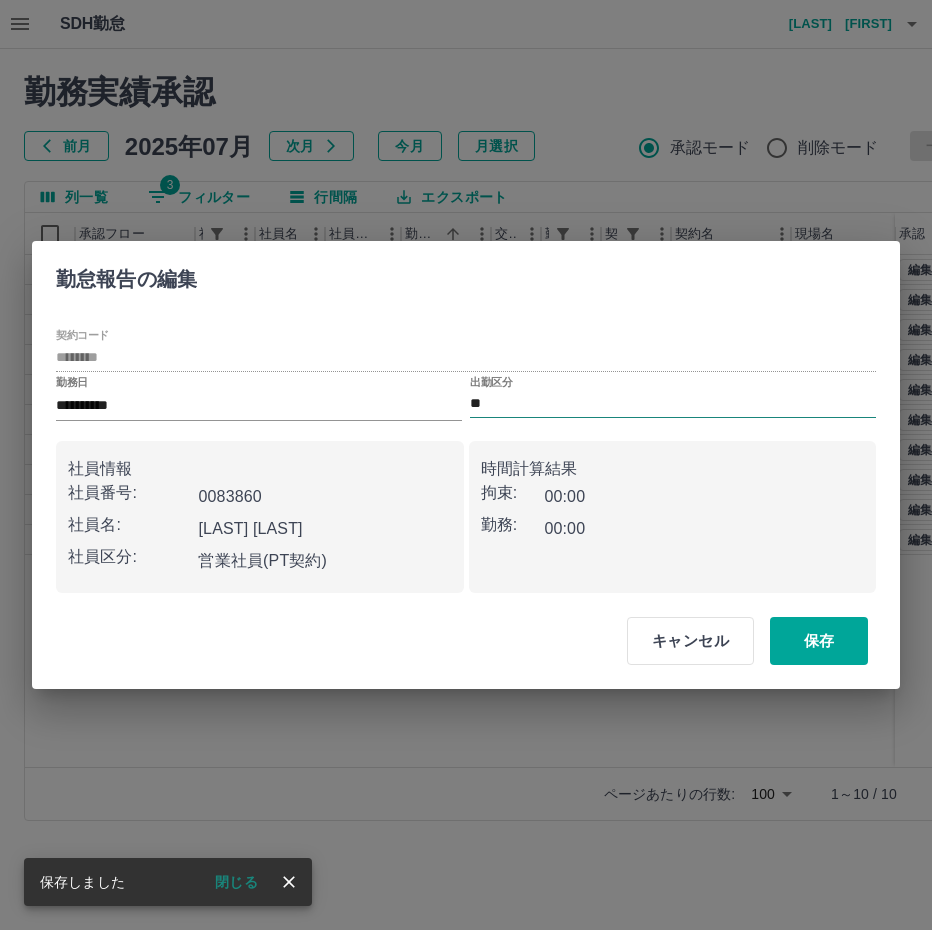 click on "**" at bounding box center [673, 404] 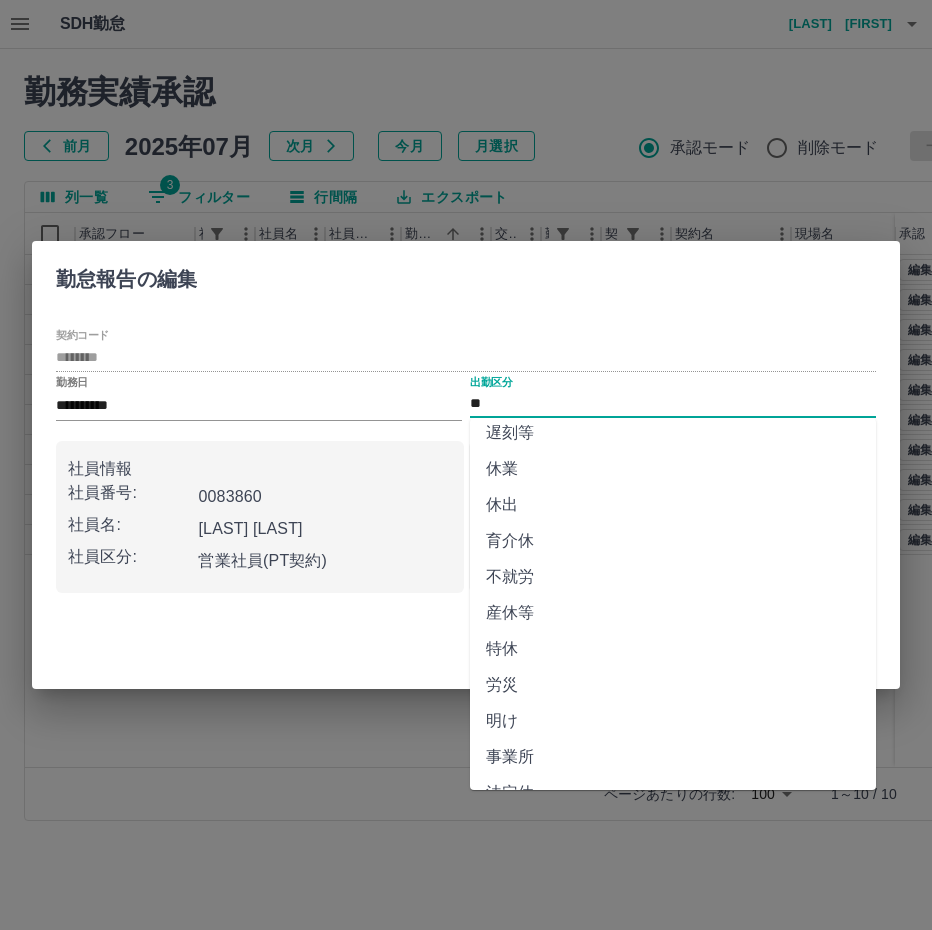 scroll, scrollTop: 292, scrollLeft: 0, axis: vertical 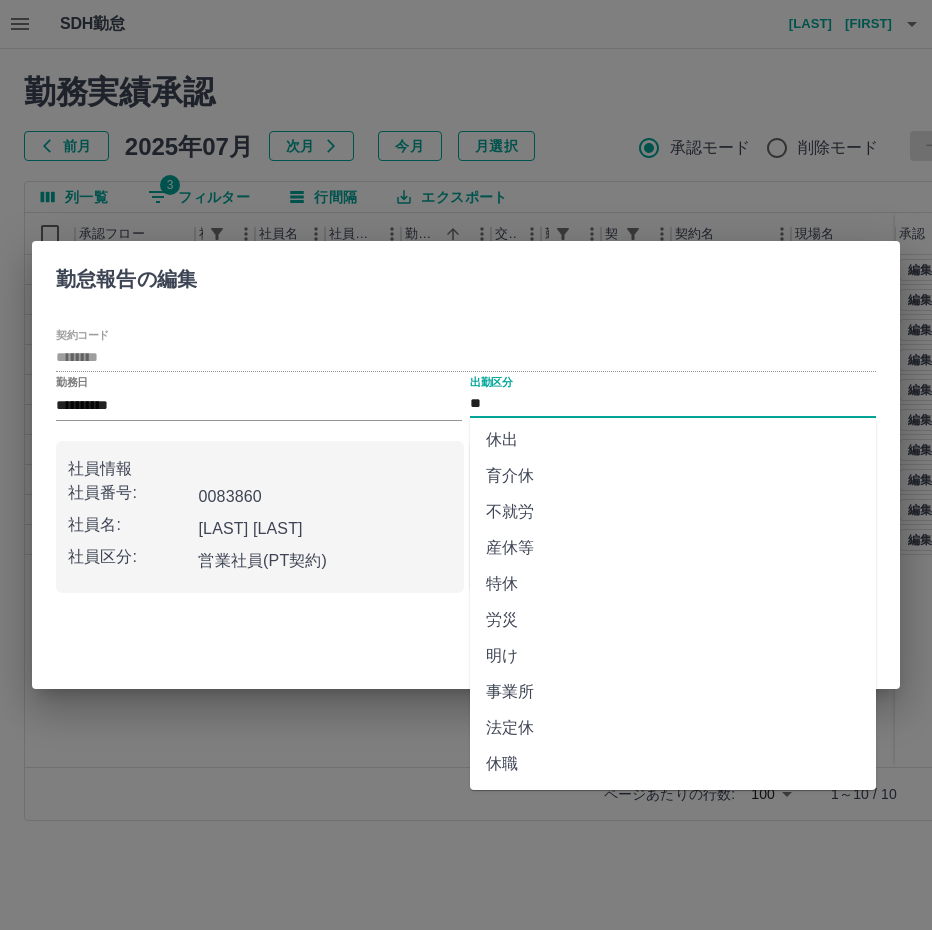 click on "法定休" at bounding box center [673, 728] 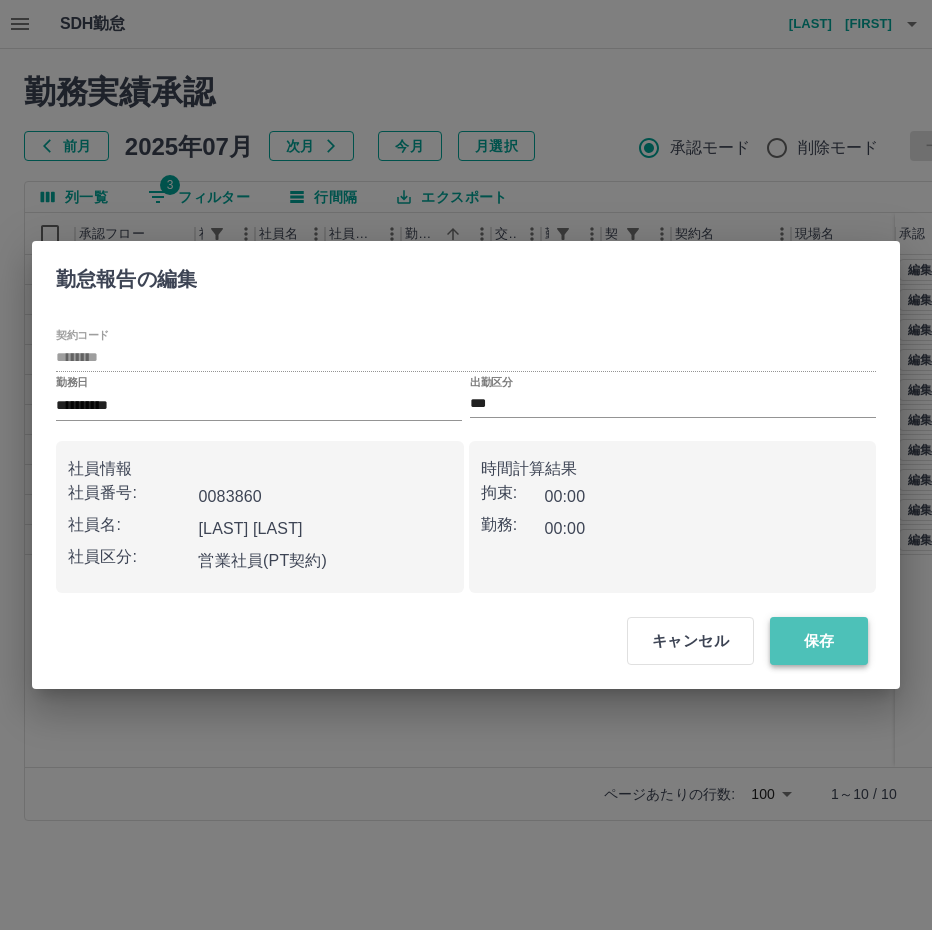 click on "保存" at bounding box center (819, 641) 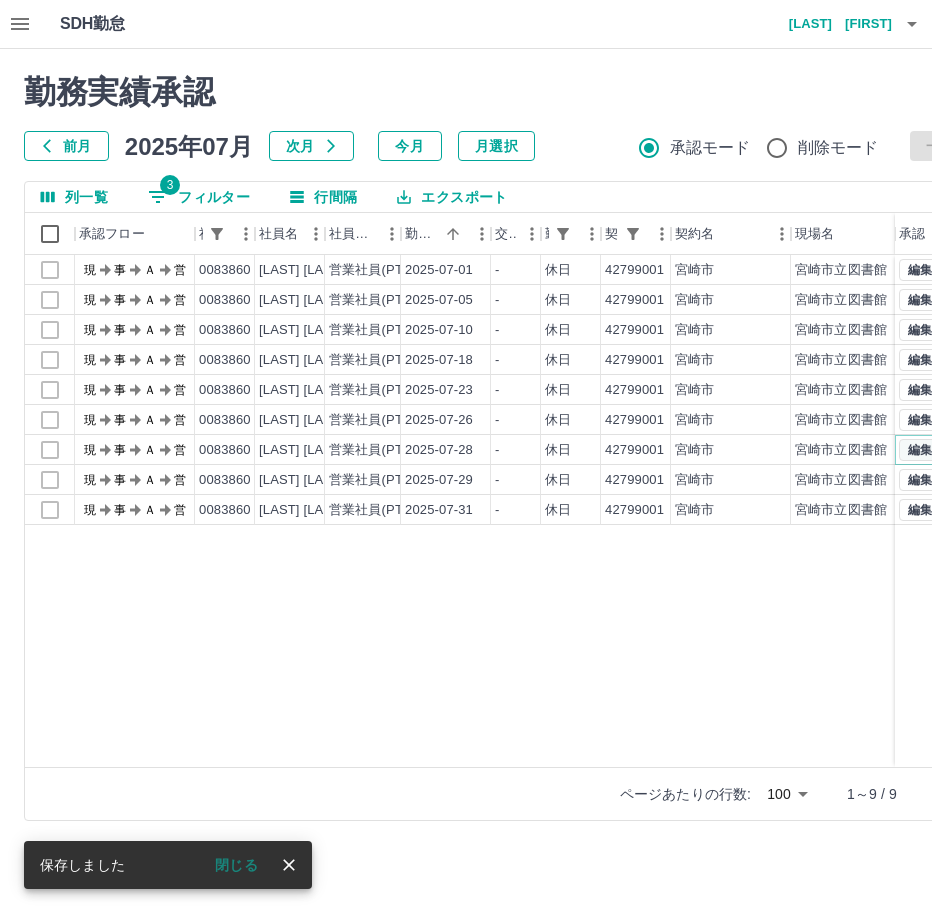 click on "編集" at bounding box center (920, 450) 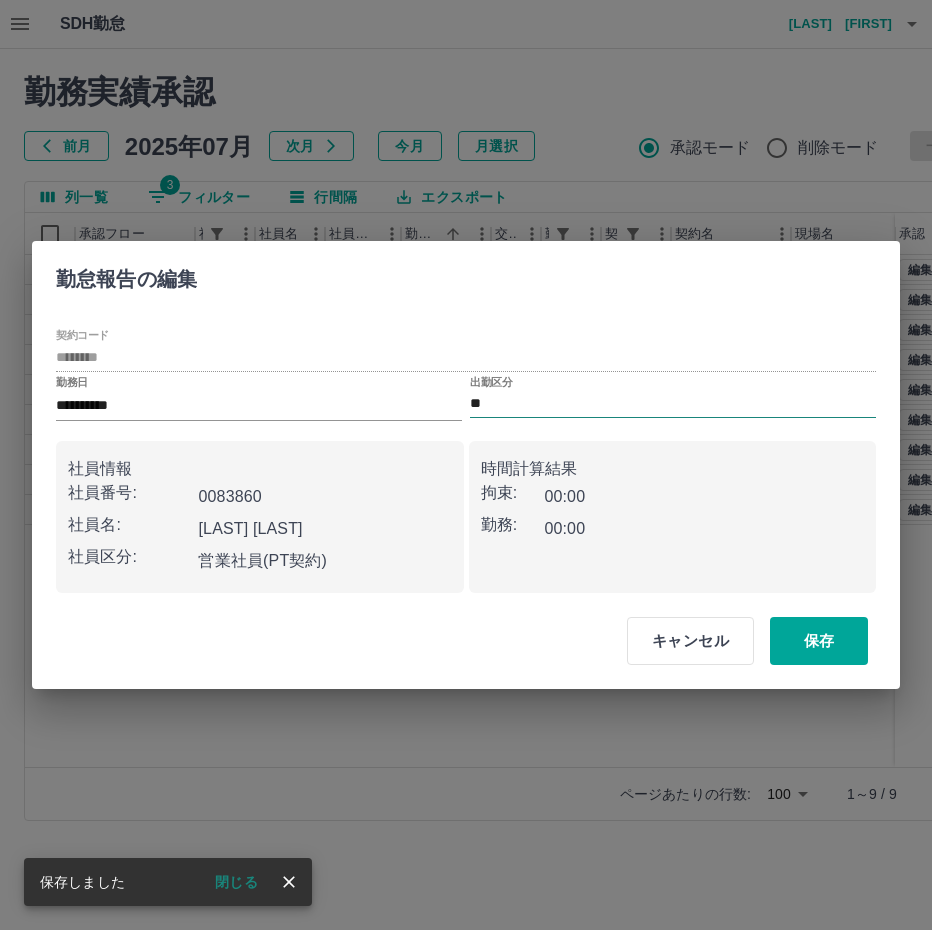 click on "**" at bounding box center [673, 404] 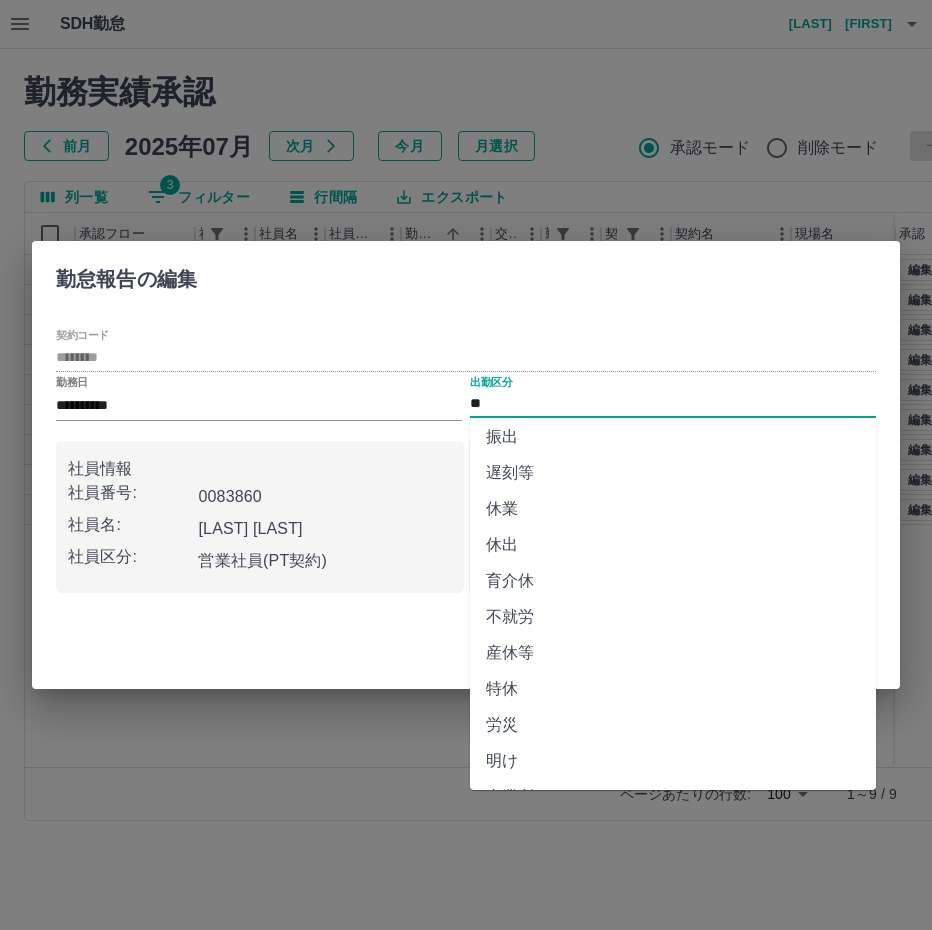 scroll, scrollTop: 292, scrollLeft: 0, axis: vertical 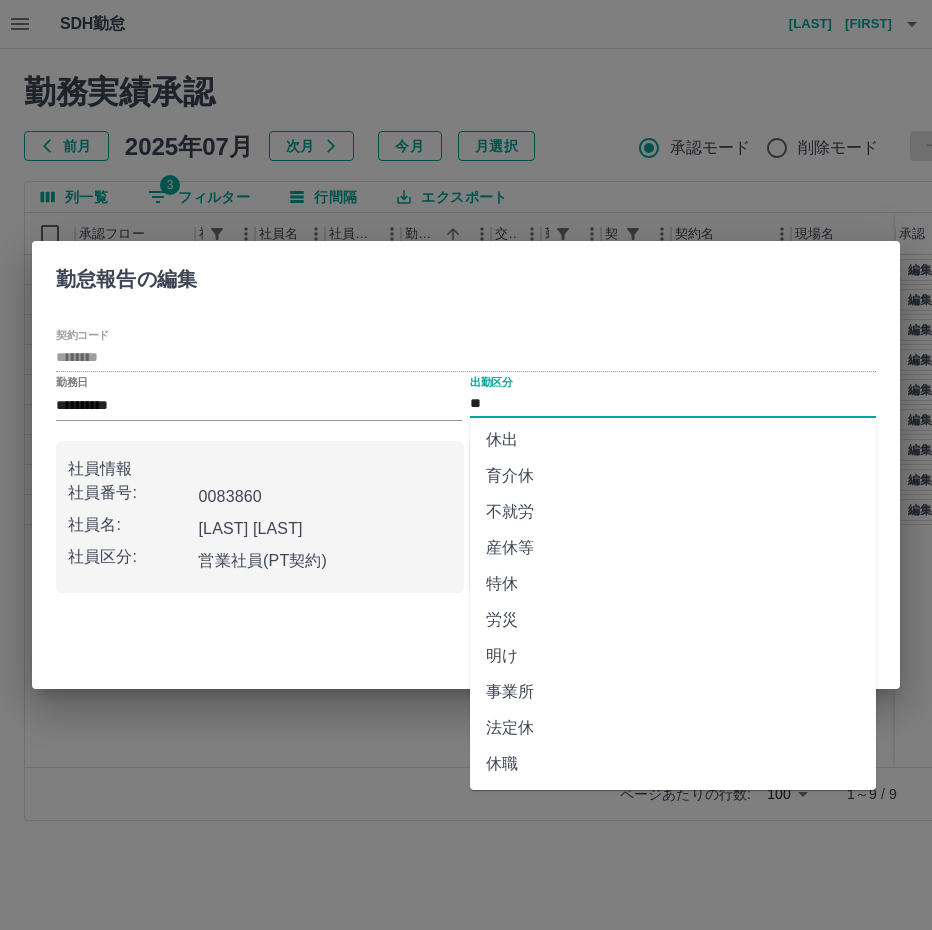 click on "法定休" at bounding box center (673, 728) 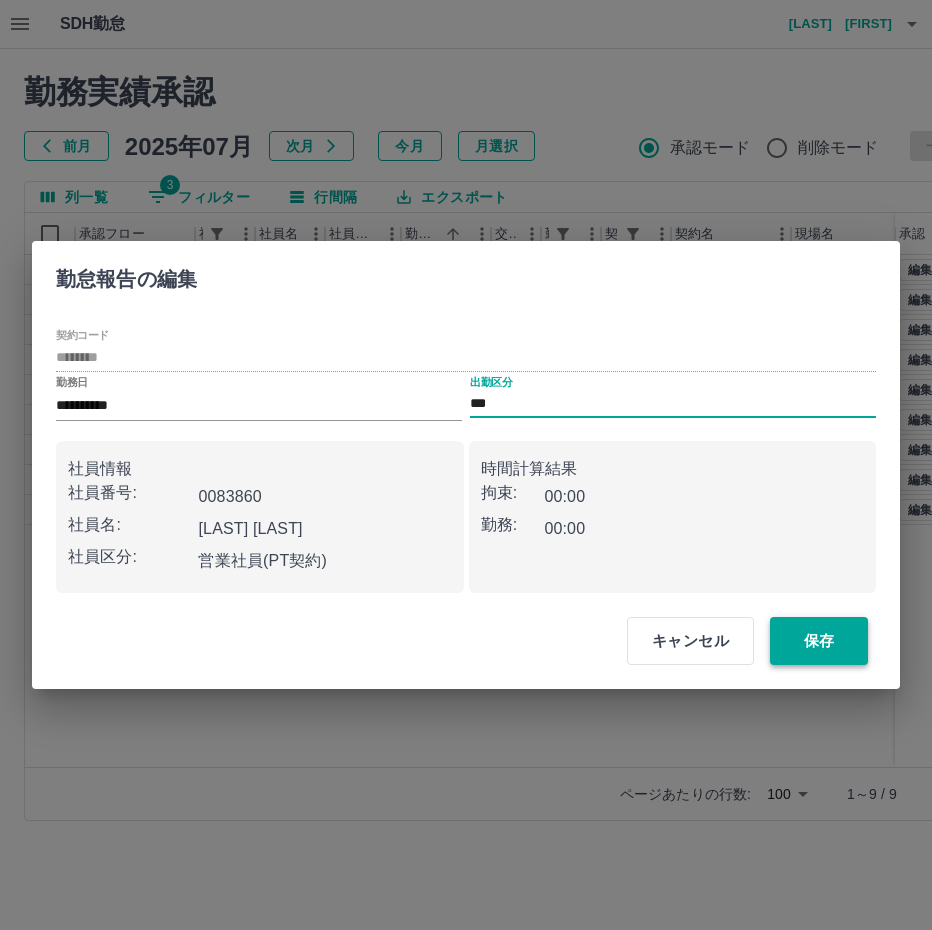 click on "保存" at bounding box center (819, 641) 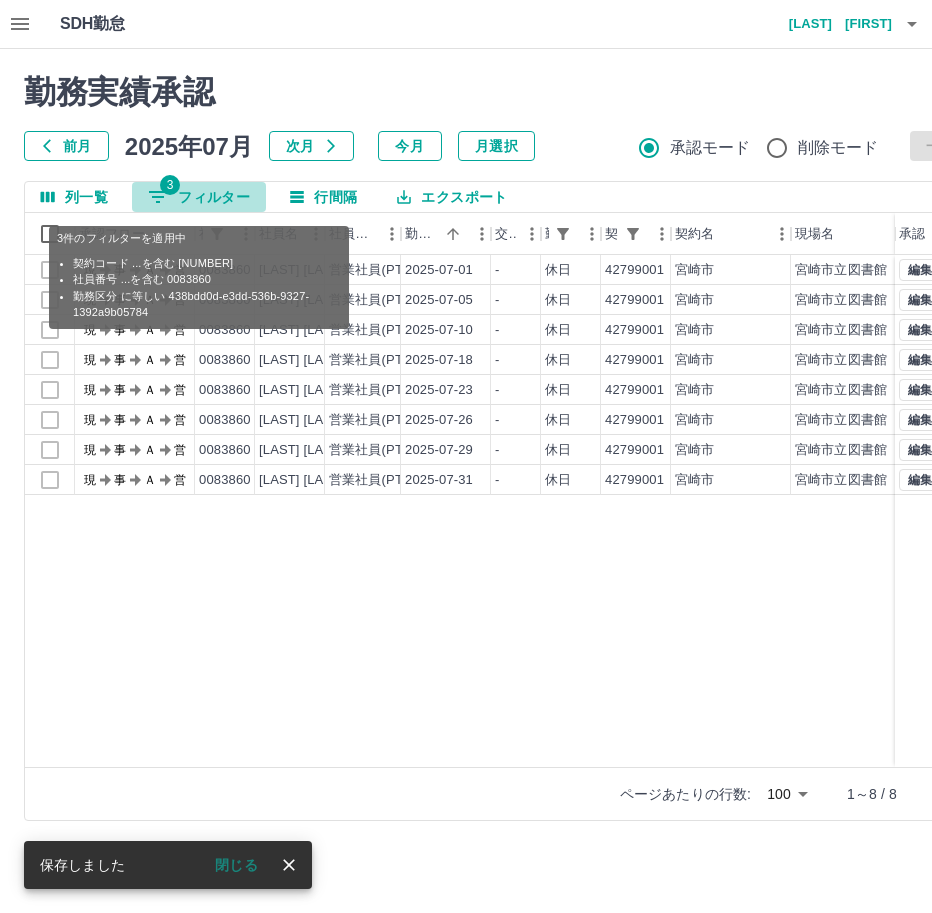 click on "3 フィルター" at bounding box center [199, 197] 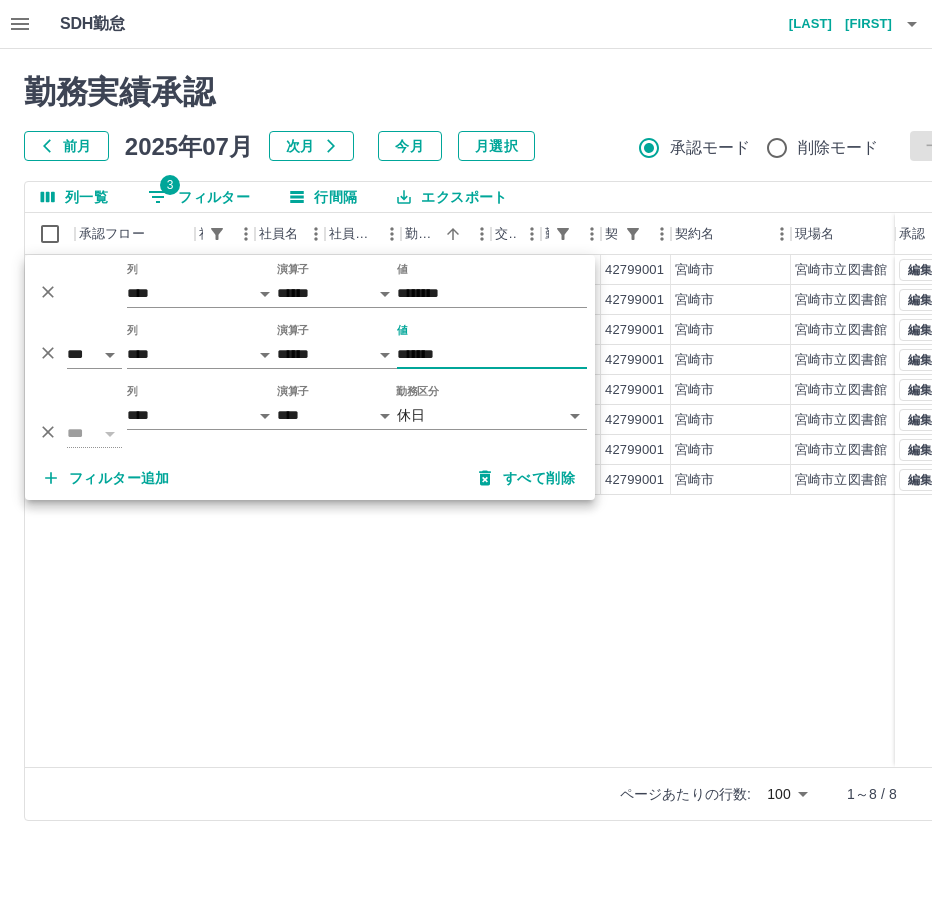click on "*******" at bounding box center (492, 354) 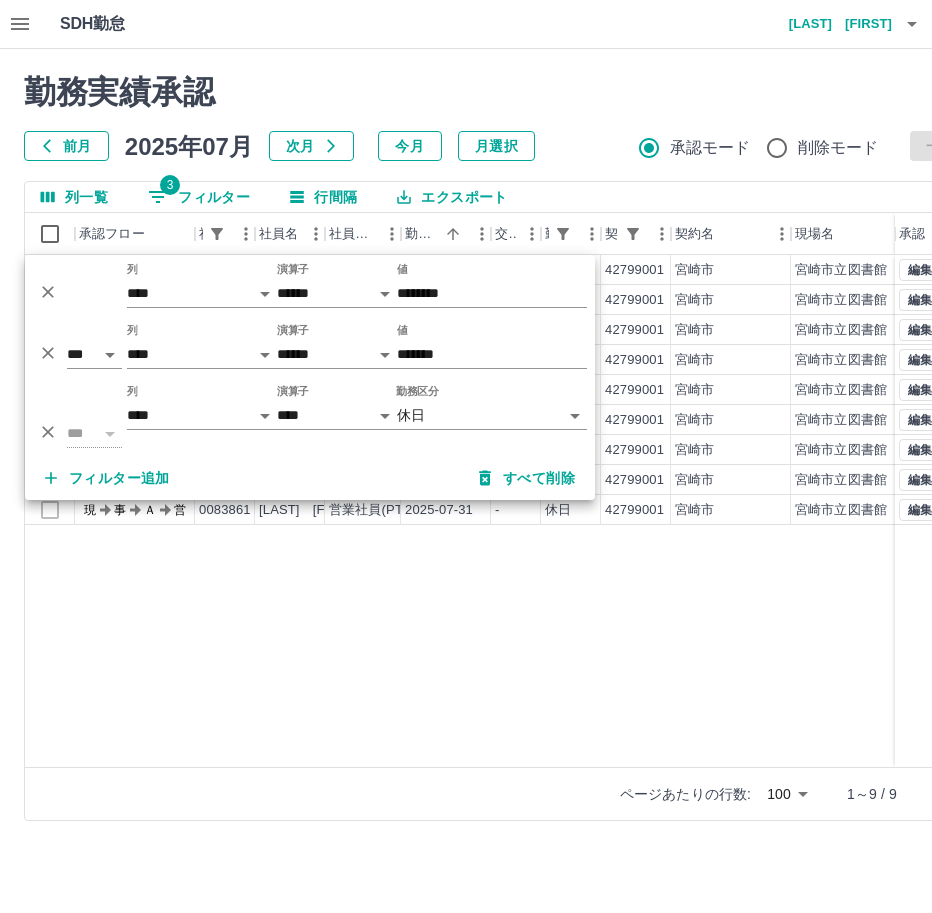 click on "現 事 Ａ 営 [NUMBER] [LAST]　[FIRST] 営業社員(PT契約) [DATE]  -  休日 [NUMBER] [CITY] [CITY]図書館 - - - - - 現 事 Ａ 営 [NUMBER] [LAST]　[FIRST] 営業社員(PT契約) [DATE]  -  休日 [NUMBER] [CITY] [CITY]図書館 - - - - - 現 事 Ａ 営 [NUMBER] [LAST]　[FIRST] 営業社員(PT契約) [DATE]  -  休日 [NUMBER] [CITY] [CITY]図書館 - - - - - 現 事 Ａ 営 [NUMBER] [LAST]　[FIRST] 営業社員(PT契約) [DATE]  -  休日 [NUMBER] [CITY] [CITY]図書館 - - - - - 現 事 Ａ 営 [NUMBER] [LAST]　[FIRST] 営業社員(PT契約) [DATE]  -  休日 [NUMBER] [CITY] [CITY]図書館 - - - - - 現 事 Ａ 営 [NUMBER] [LAST]　[FIRST] 営業社員(PT契約) [DATE]  -  休日 [NUMBER] [CITY] [CITY]図書館 - - - - - 現 事 Ａ 営 [NUMBER] [LAST]　[FIRST] 営業社員(PT契約) [DATE]  -  休日 [NUMBER] [CITY] [CITY]図書館 - - - - - 現 事 Ａ 営 [NUMBER] [LAST]　[FIRST] 営業社員(PT契約)  -  - - -" at bounding box center [898, 511] 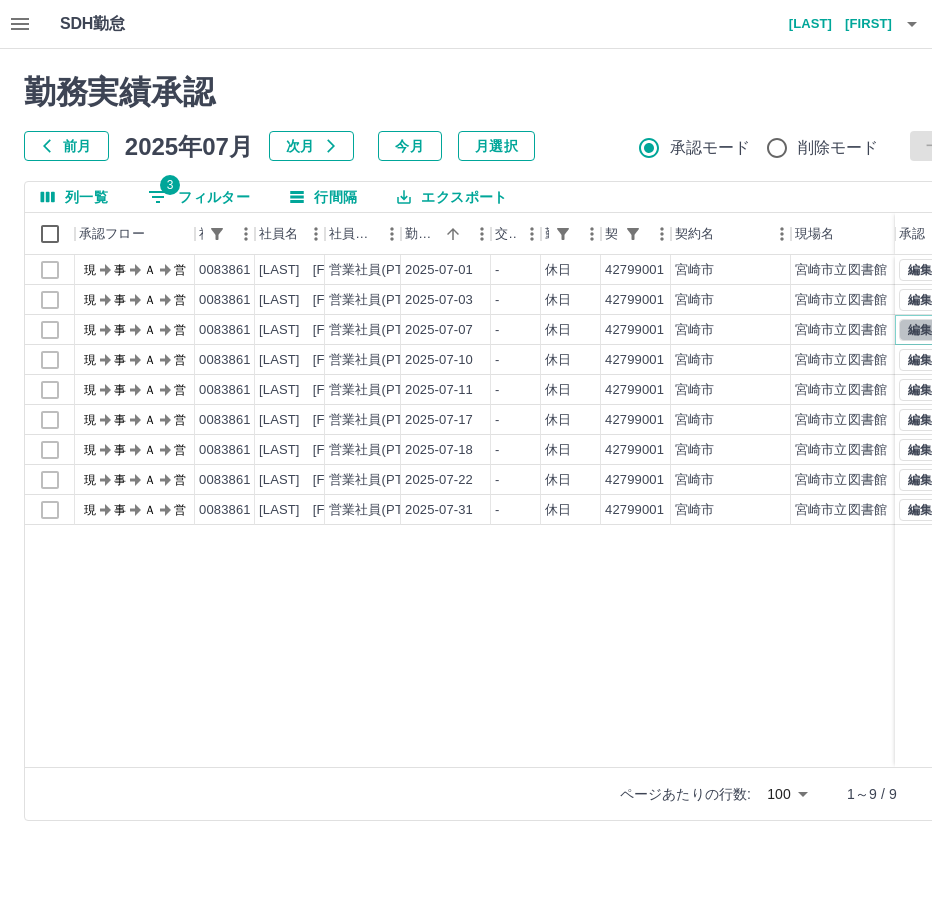 click on "編集" at bounding box center (920, 330) 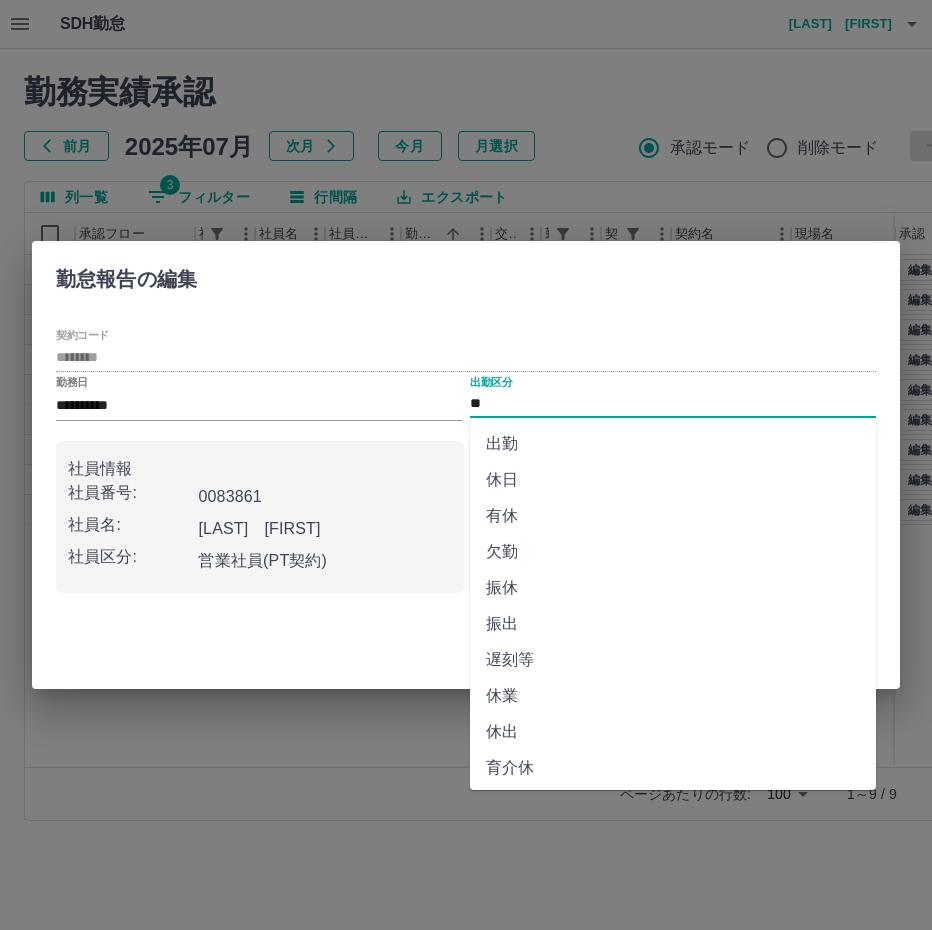 click on "**" at bounding box center (673, 404) 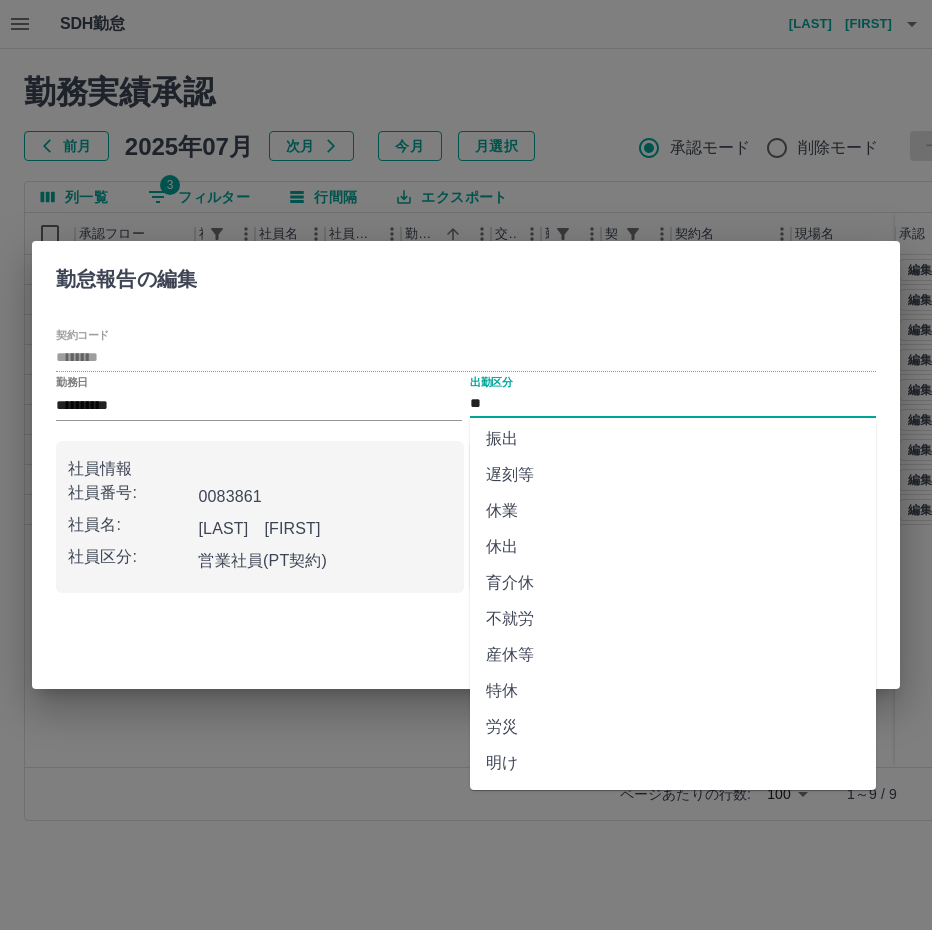 scroll, scrollTop: 292, scrollLeft: 0, axis: vertical 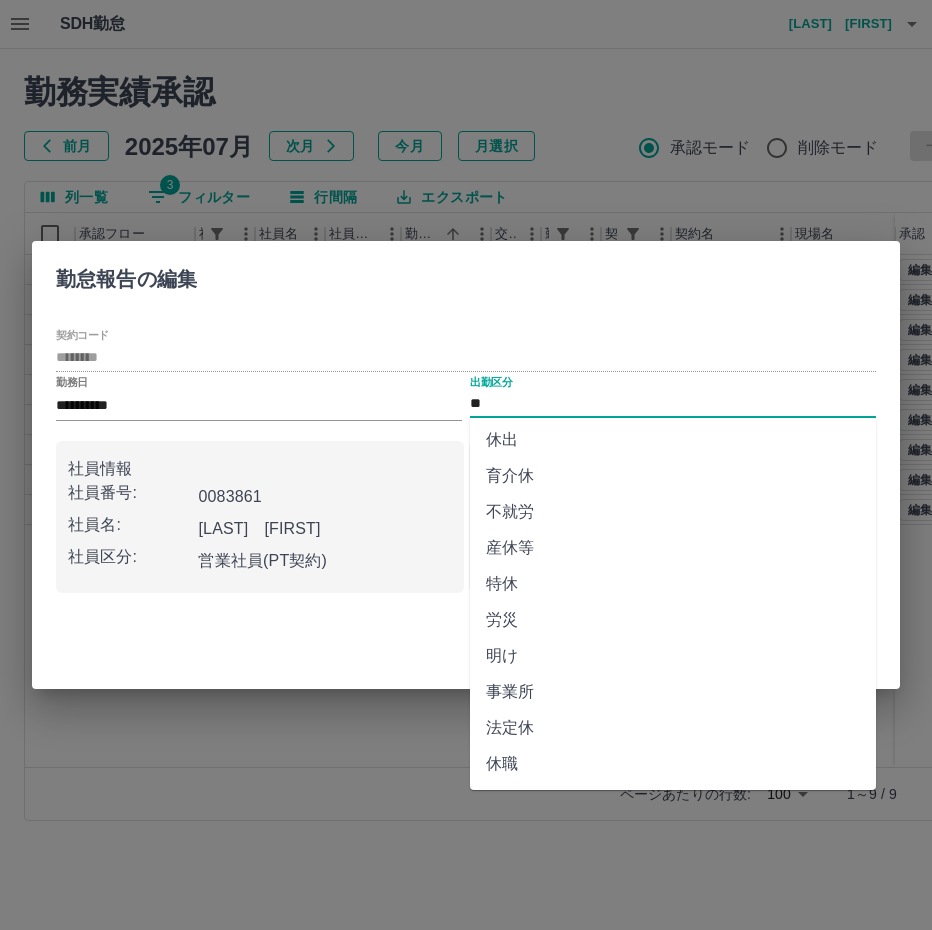 click on "法定休" at bounding box center (673, 728) 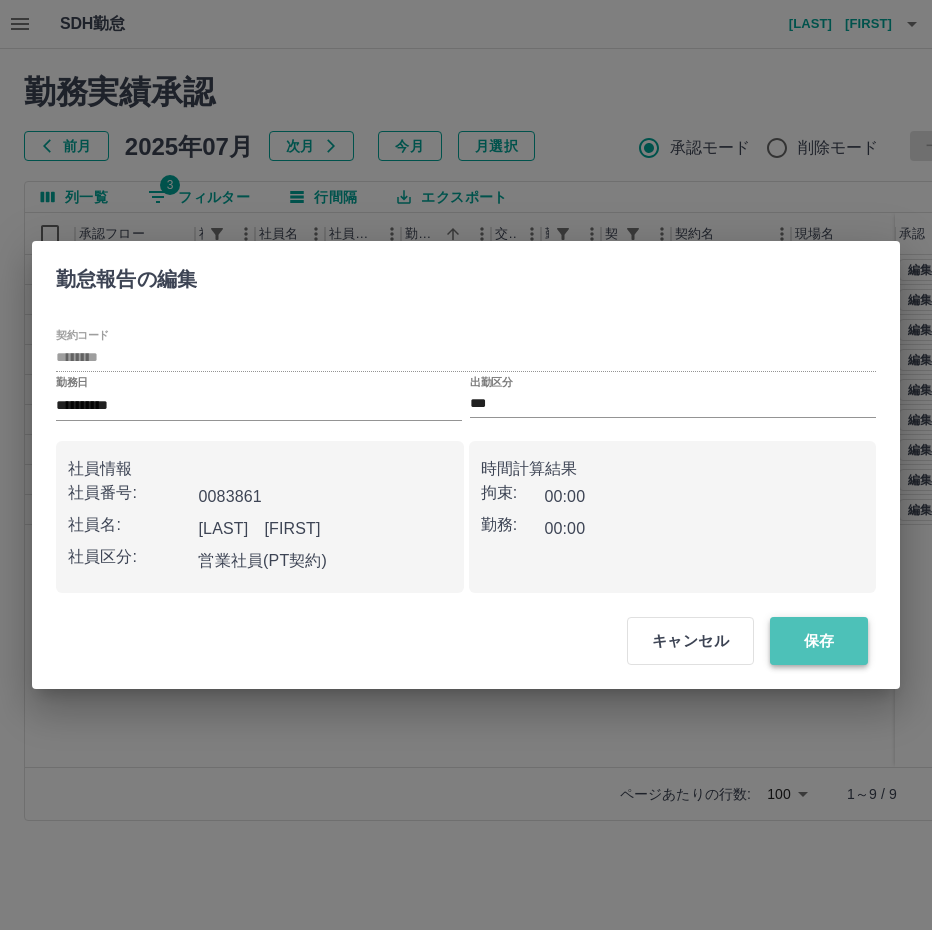 click on "保存" at bounding box center [819, 641] 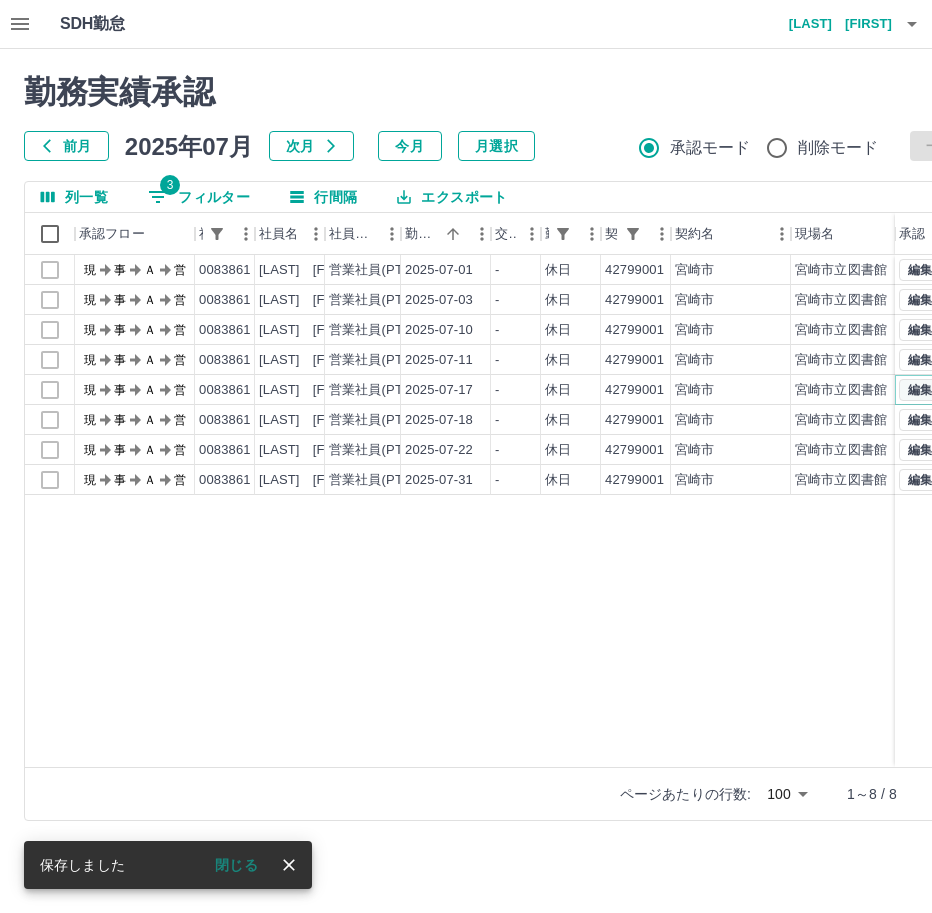 click on "編集" at bounding box center (920, 390) 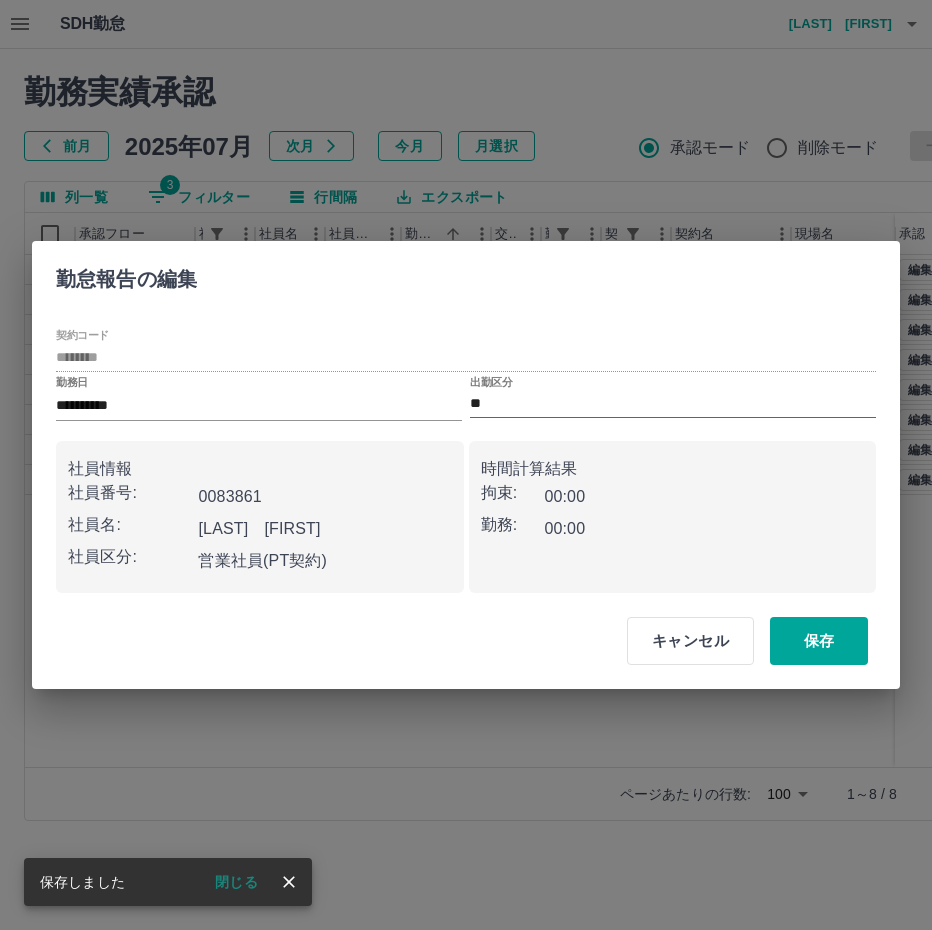 click on "**" at bounding box center (673, 404) 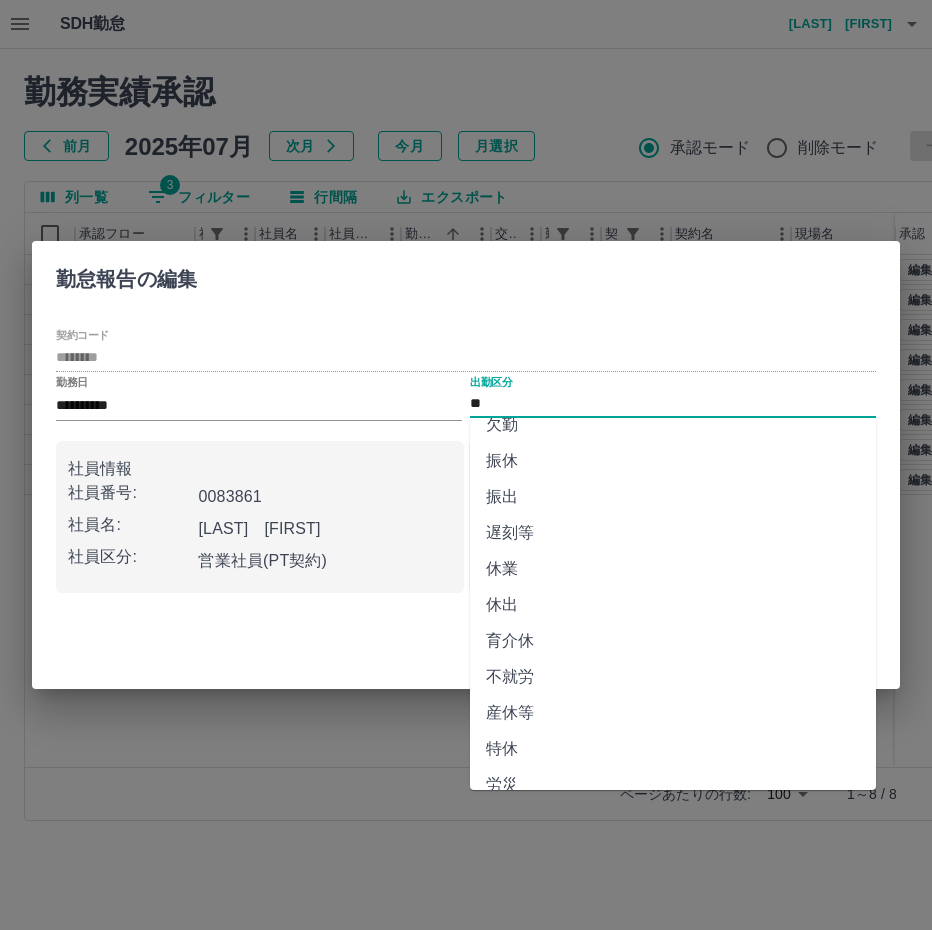 scroll, scrollTop: 292, scrollLeft: 0, axis: vertical 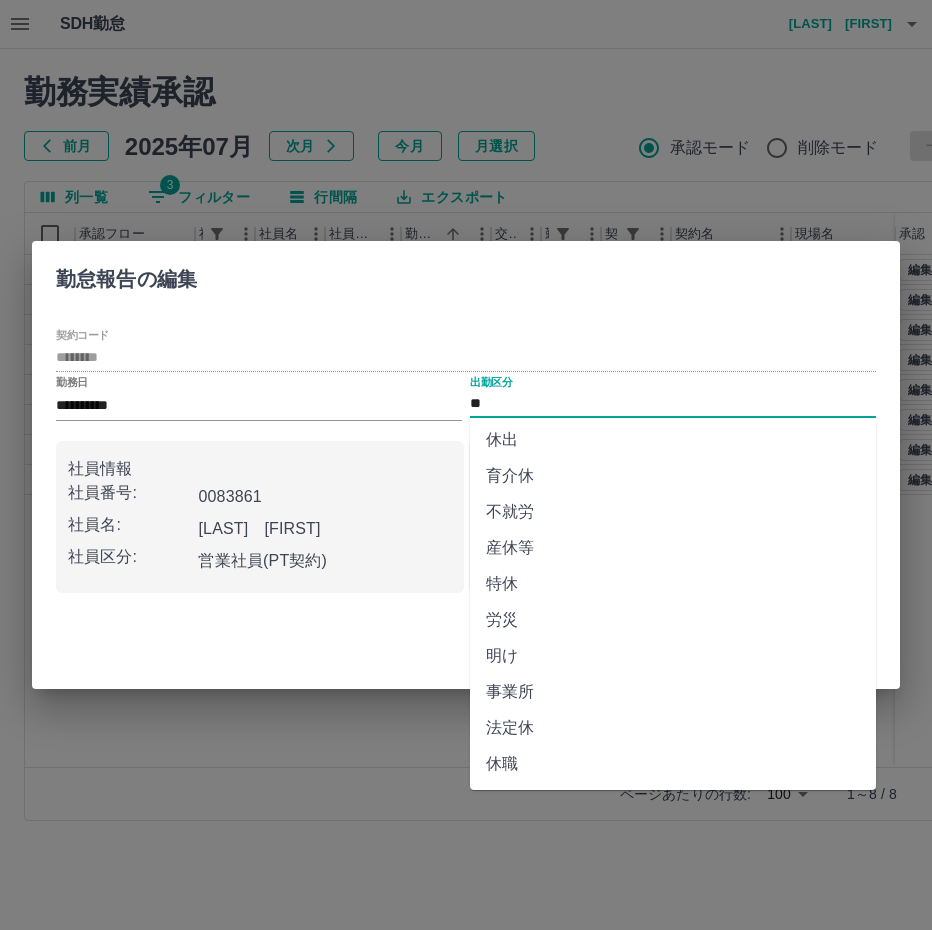 click on "法定休" at bounding box center [673, 728] 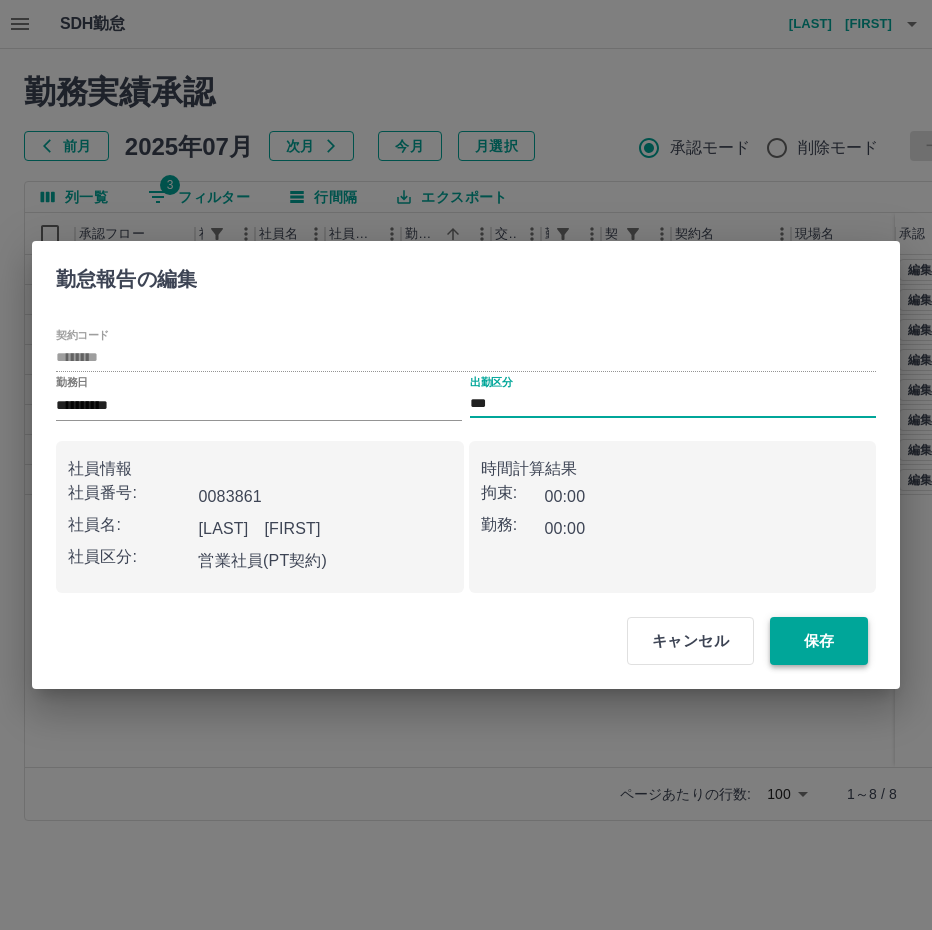click on "保存" at bounding box center [819, 641] 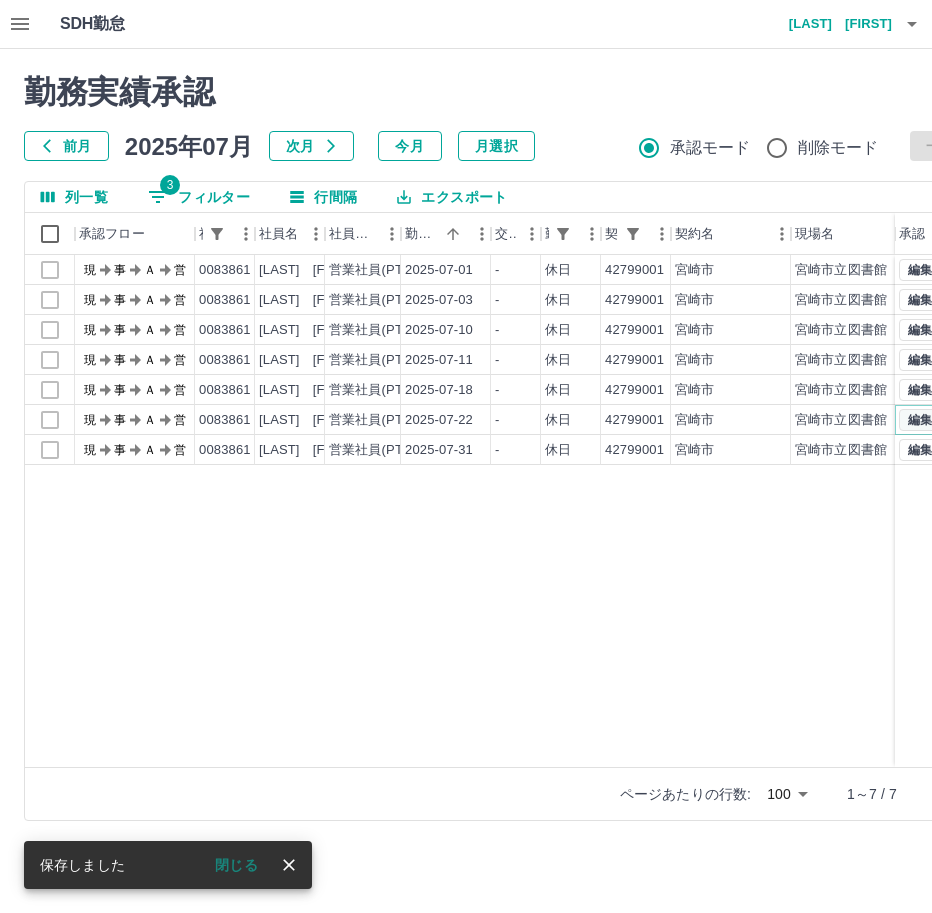 click on "編集" at bounding box center [920, 420] 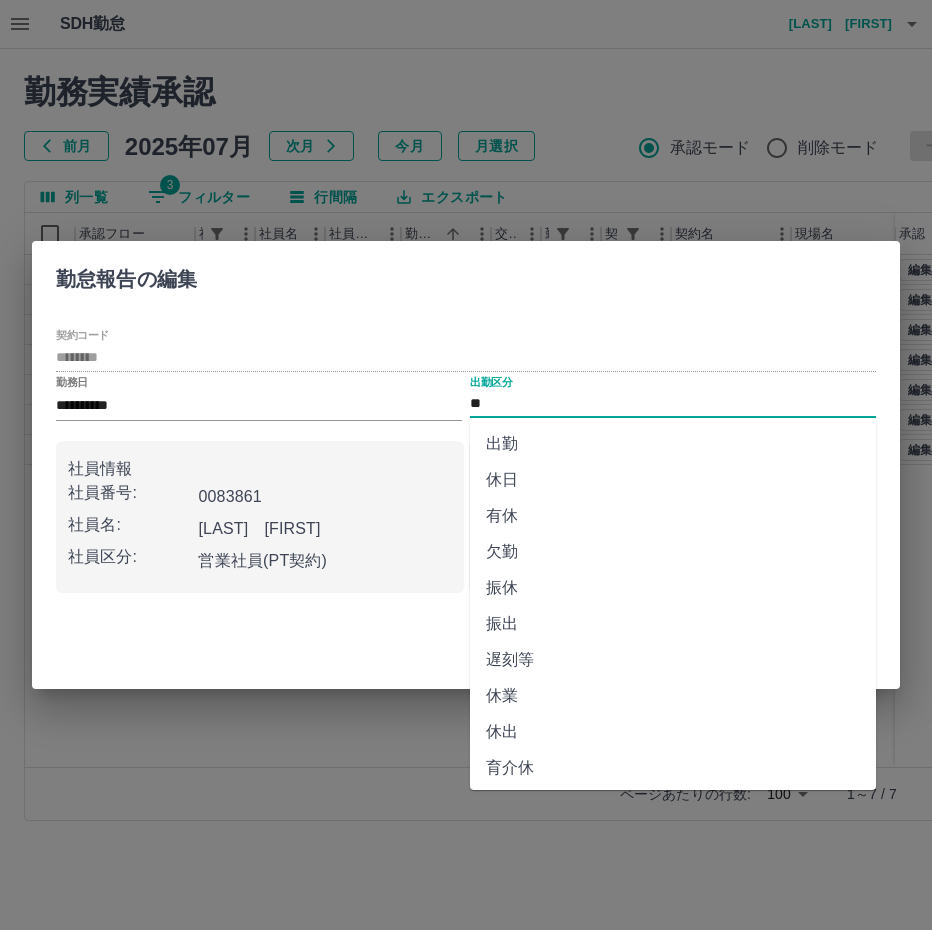 click on "**" at bounding box center (673, 404) 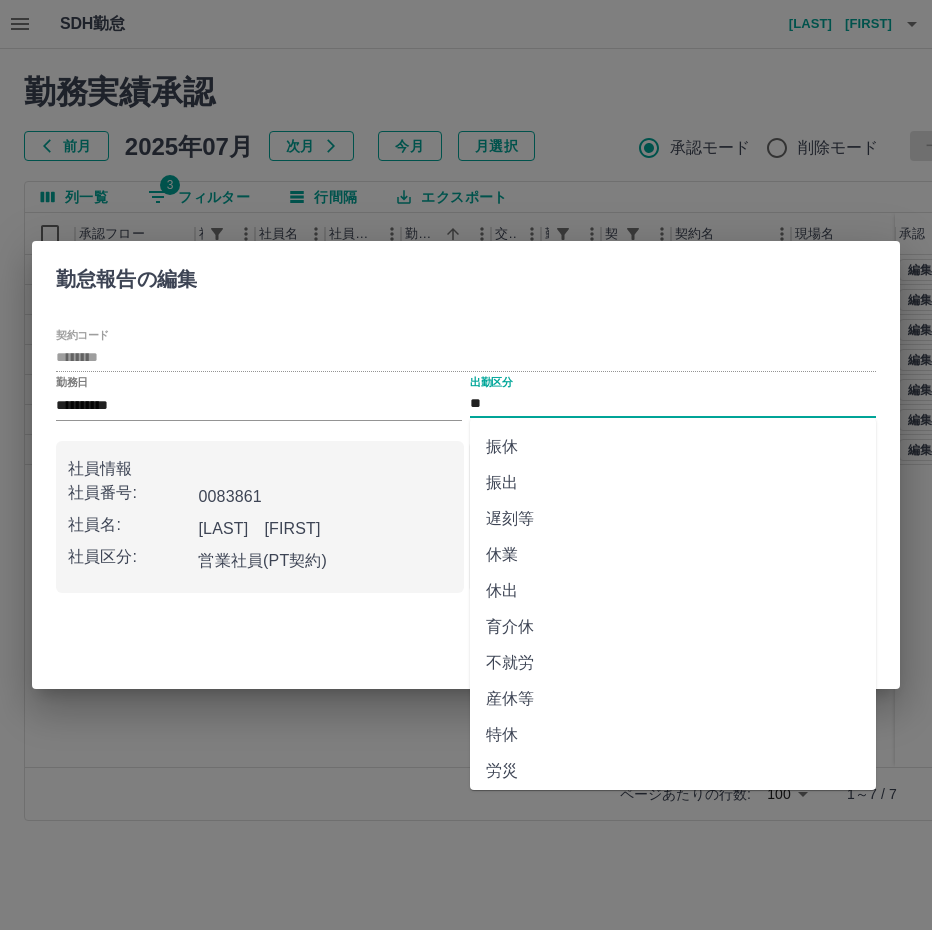 scroll, scrollTop: 292, scrollLeft: 0, axis: vertical 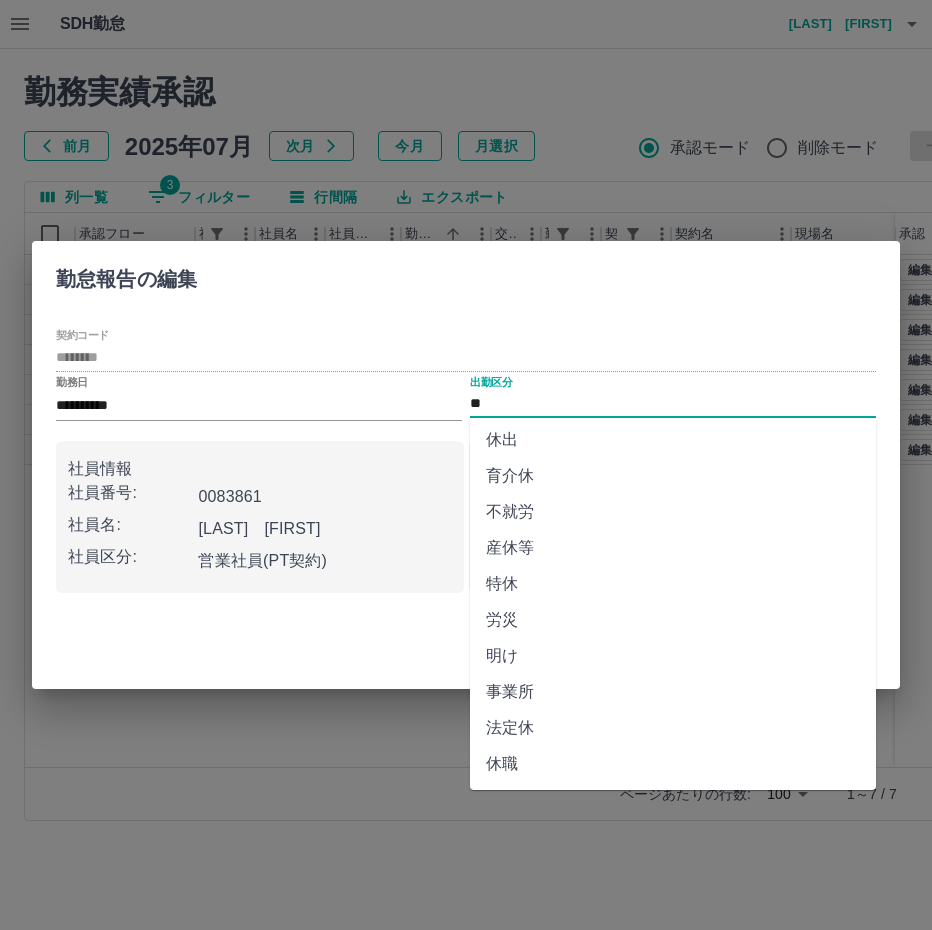 click on "法定休" at bounding box center (673, 728) 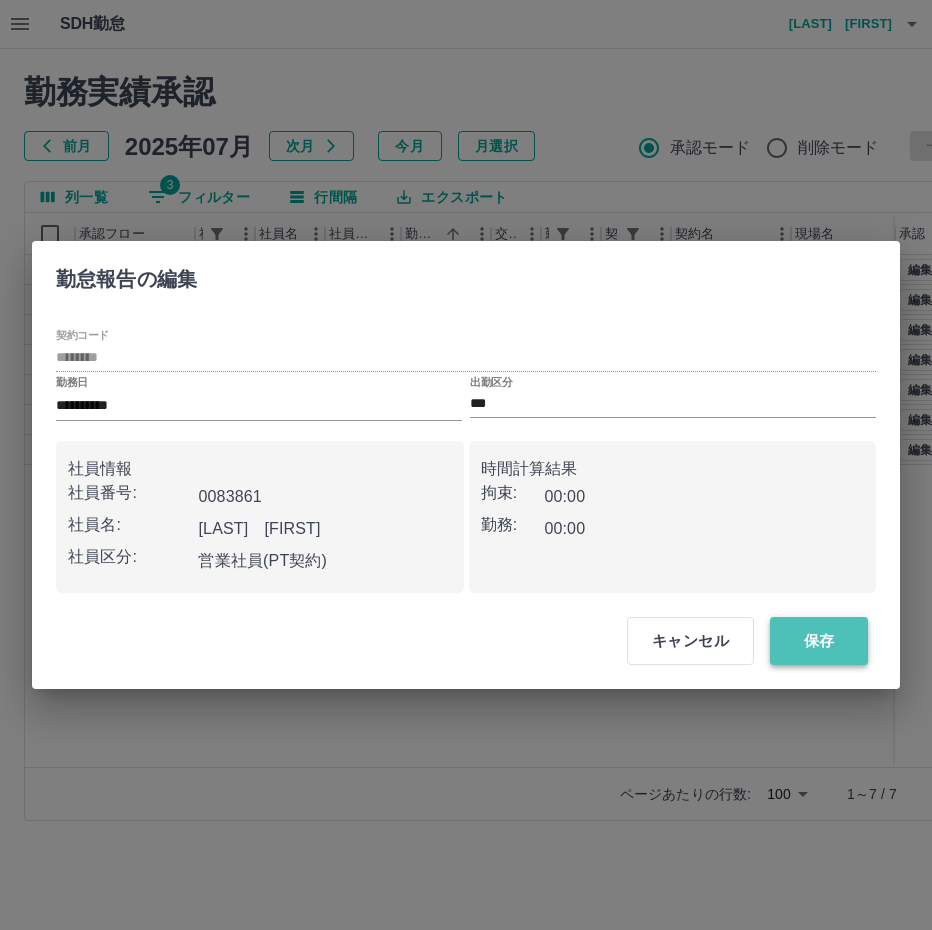 click on "保存" at bounding box center [819, 641] 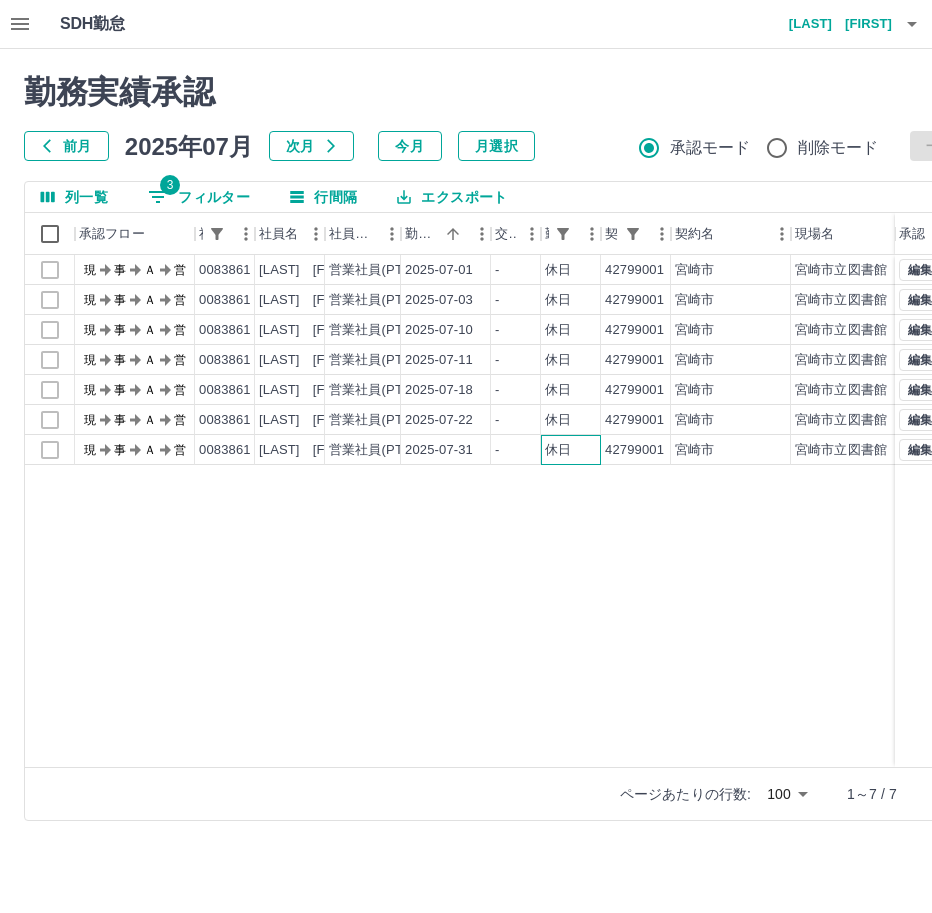 click on "休日" at bounding box center [571, 450] 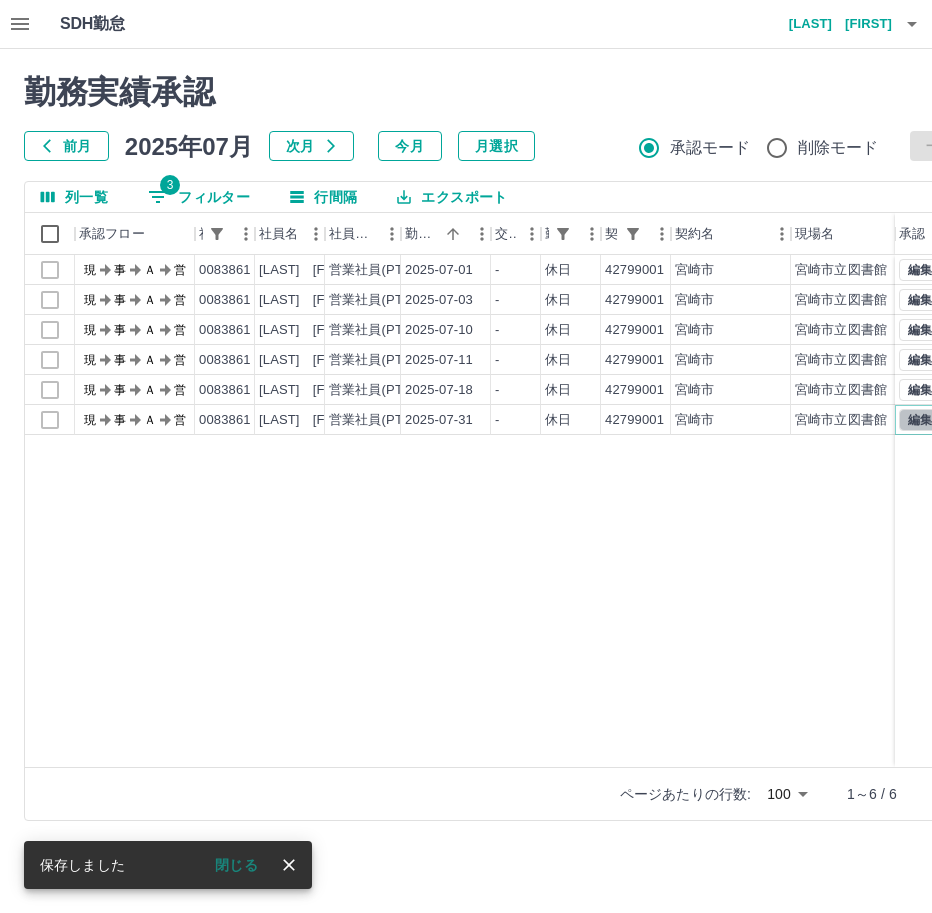 click on "編集" at bounding box center [920, 420] 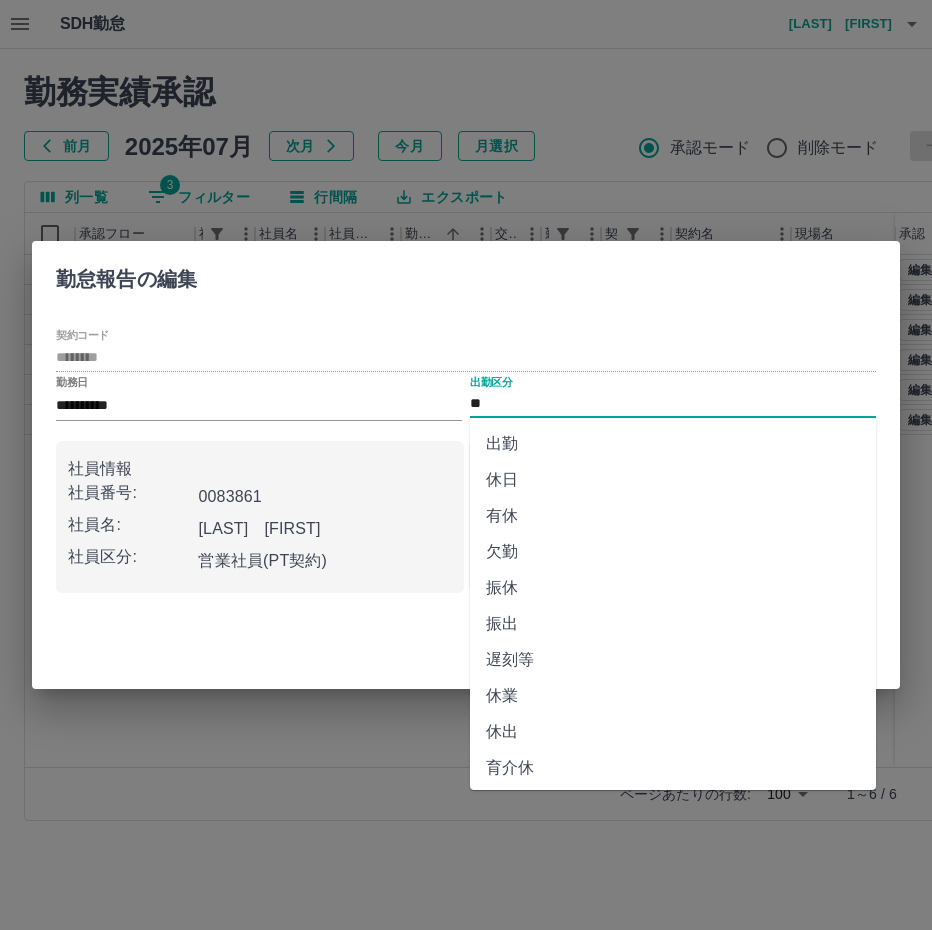 click on "**" at bounding box center (673, 404) 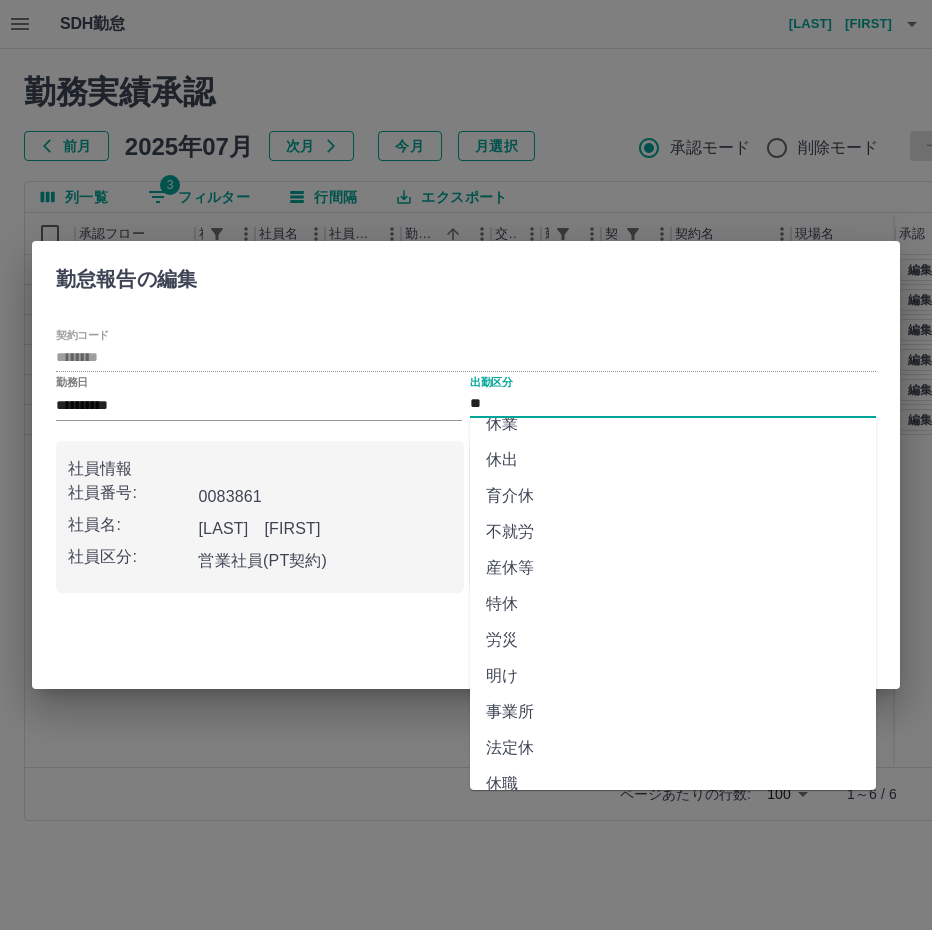 scroll, scrollTop: 292, scrollLeft: 0, axis: vertical 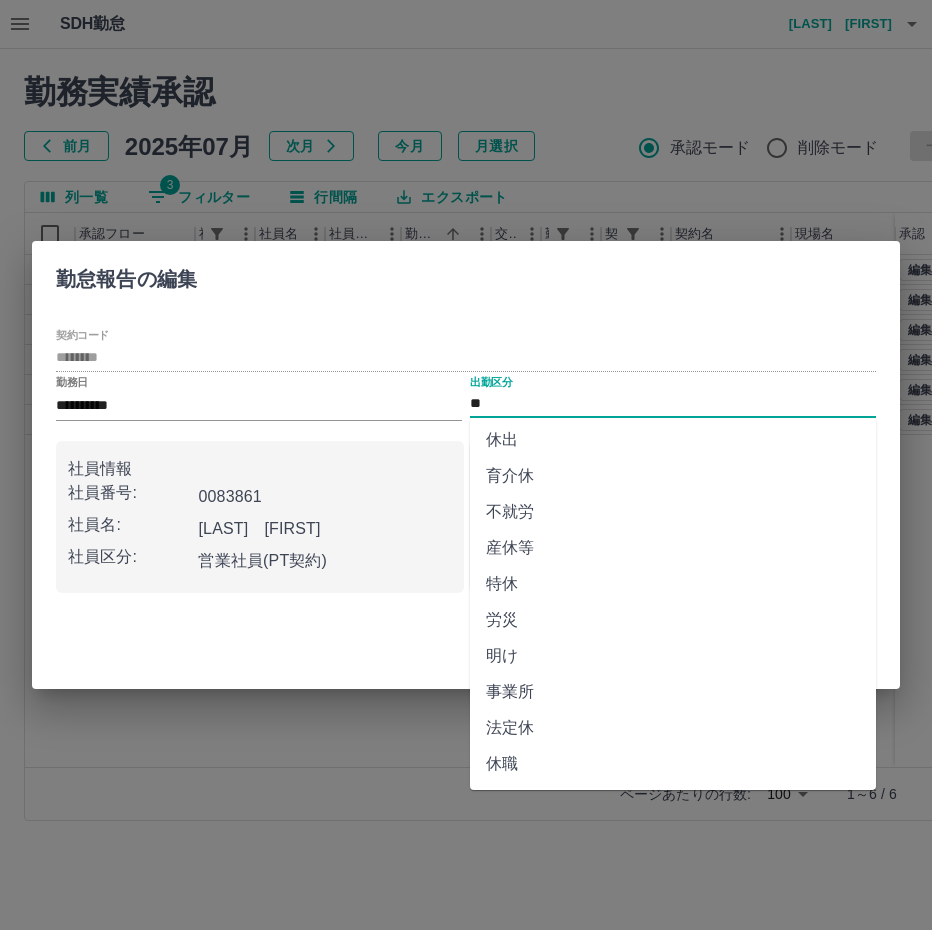 click on "法定休" at bounding box center (673, 728) 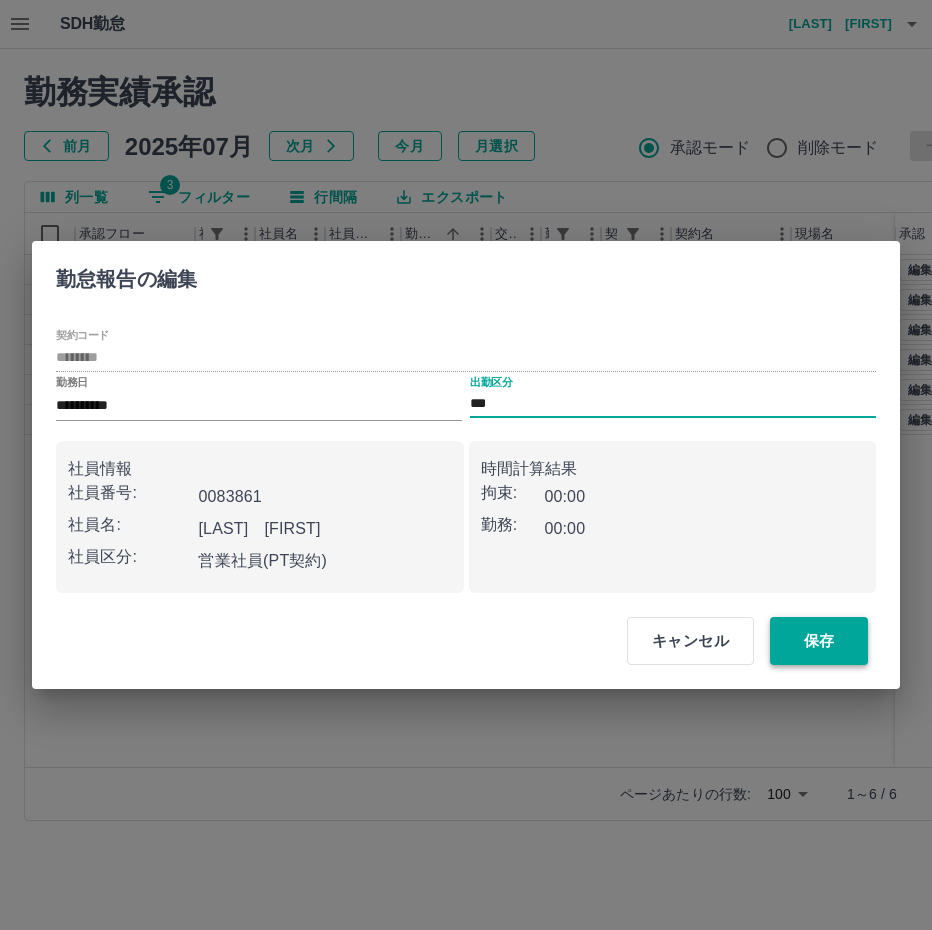 click on "保存" at bounding box center [819, 641] 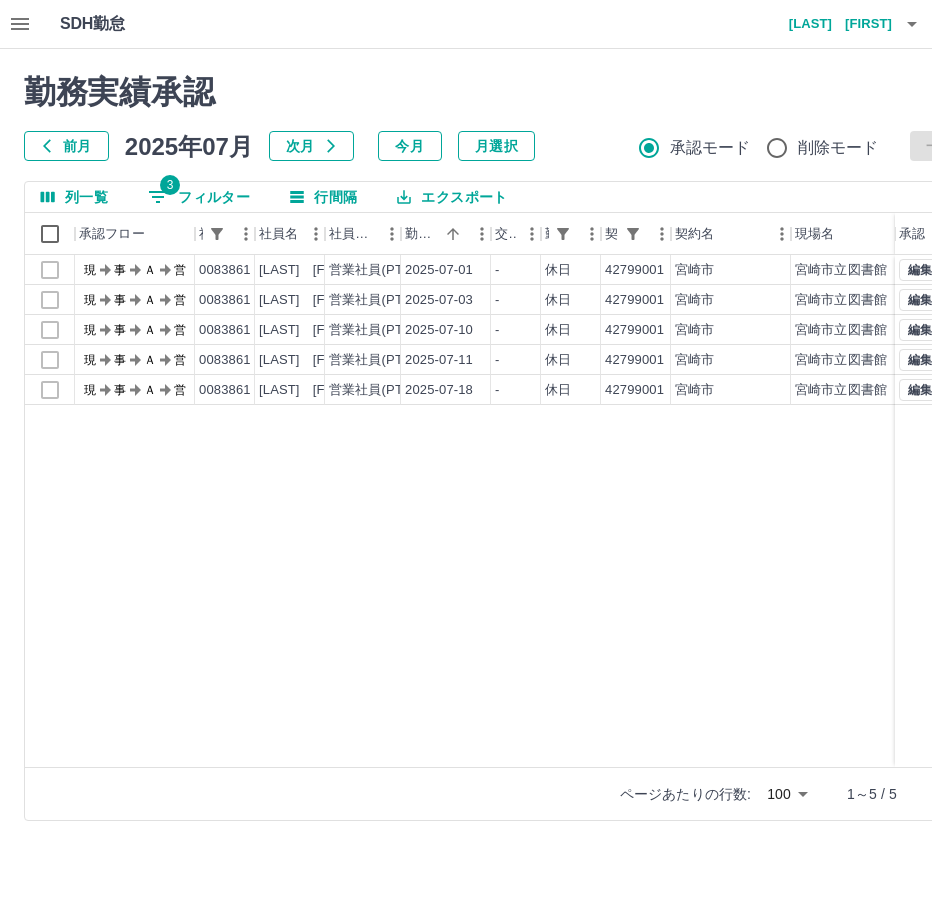 click on "3 フィルター" at bounding box center [199, 197] 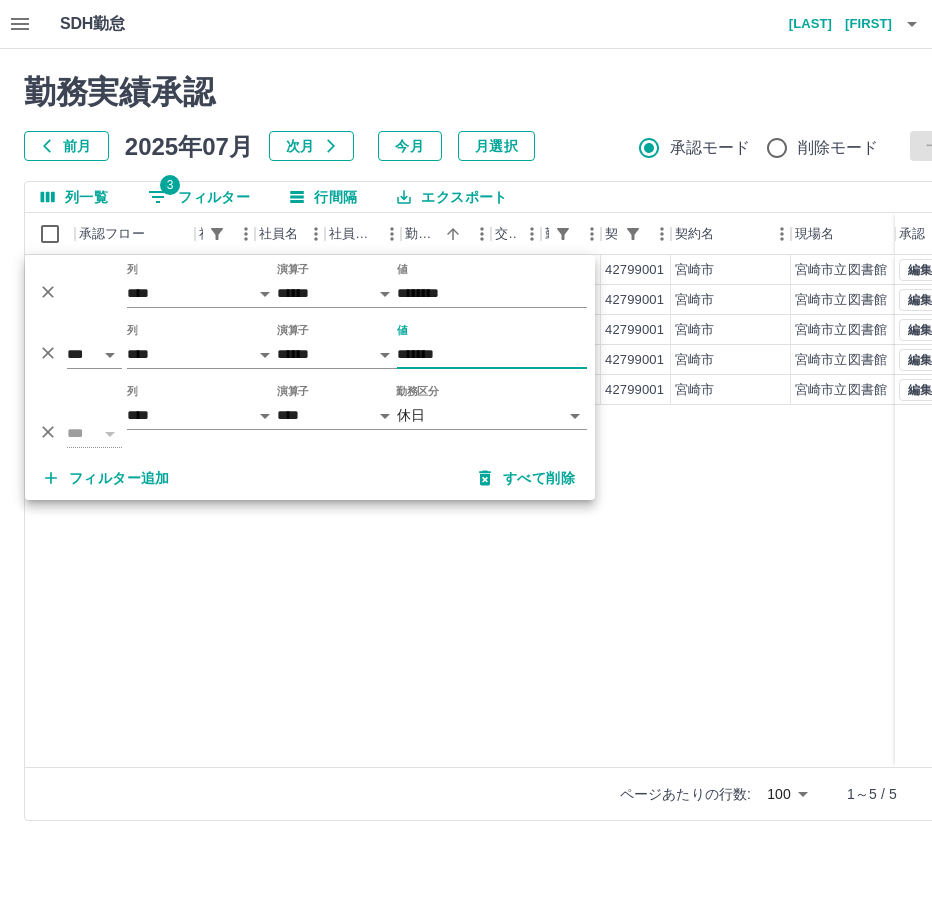 click on "*******" at bounding box center (492, 354) 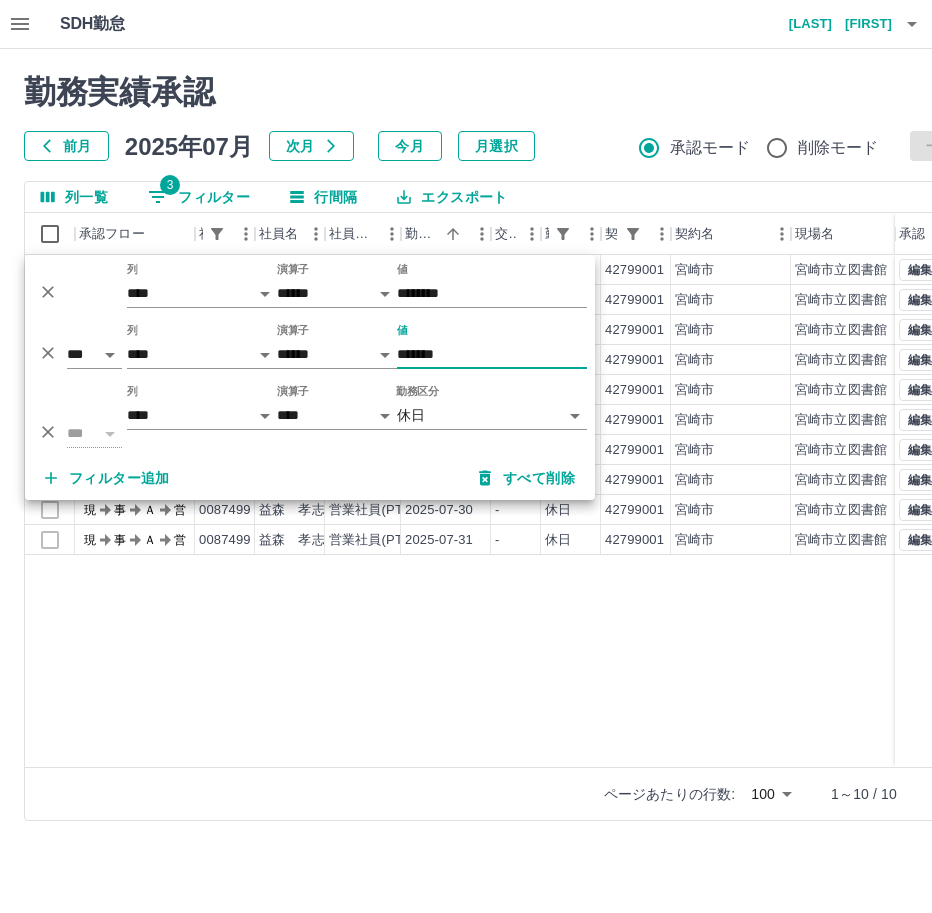 click on "現 事 Ａ 営 0087499 [LAST]　[FIRST] 営業社員(PT契約) [DATE]  -  休日 42799001 [CITY] [CITY]図書館 - - - - - 現 事 Ａ 営 0087499 [LAST]　[FIRST] 営業社員(PT契約) [DATE]  -  休日 42799001 [CITY] [CITY]図書館 - - - - - 現 事 Ａ 営 0087499 [LAST]　[FIRST] 営業社員(PT契約) [DATE]  -  休日 42799001 [CITY] [CITY]図書館 - - - - - 現 事 Ａ 営 0087499 [LAST]　[FIRST] 営業社員(PT契約) [DATE]  -  休日 42799001 [CITY] [CITY]図書館 - - - - - 現 事 Ａ 営 0087499 [LAST]　[FIRST] 営業社員(PT契約) [DATE]  -  休日 42799001 [CITY] [CITY]図書館 - - - - - 現 事 Ａ 営 0087499 [LAST]　[FIRST] 営業社員(PT契約) [DATE]  -  休日 42799001 [CITY] [CITY]図書館 - - - - - 現 事 Ａ 営 0087499 [LAST]　[FIRST] 営業社員(PT契約) [DATE]  -  休日 42799001 [CITY] [CITY]図書館 - - - - - 現 事 Ａ 営 0087499 [LAST]　[FIRST] 営業社員(PT契約)  -  - - -" at bounding box center [898, 511] 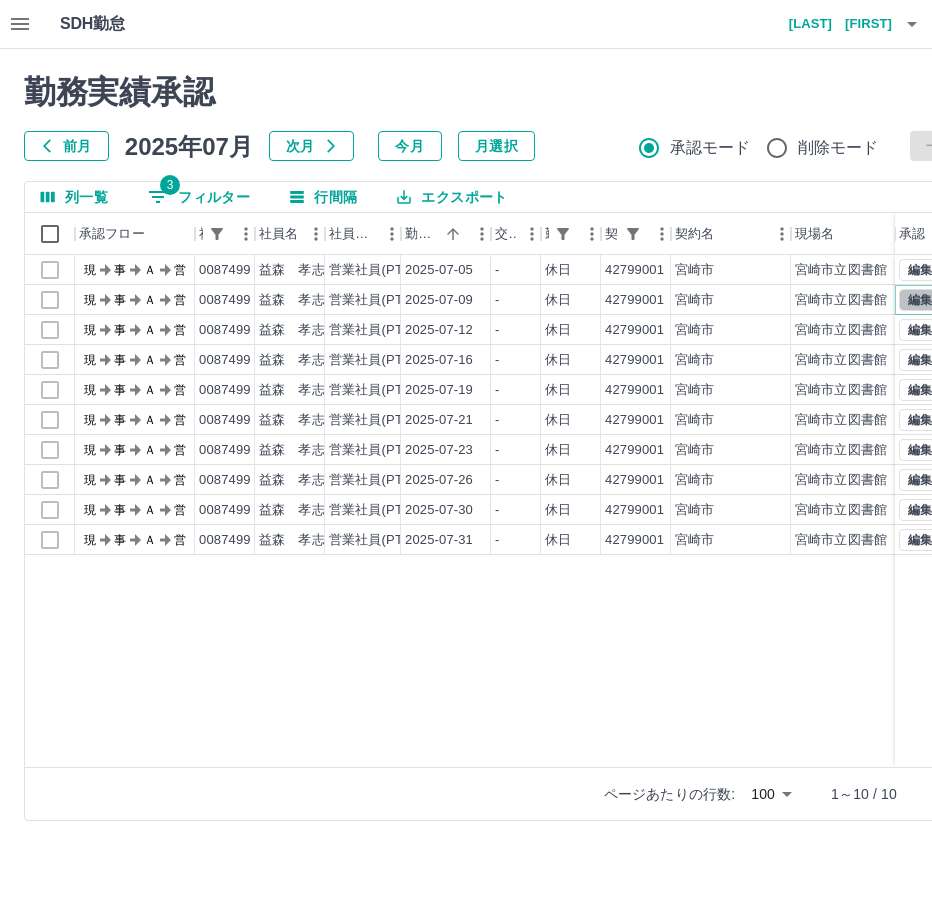 click on "編集" at bounding box center [920, 300] 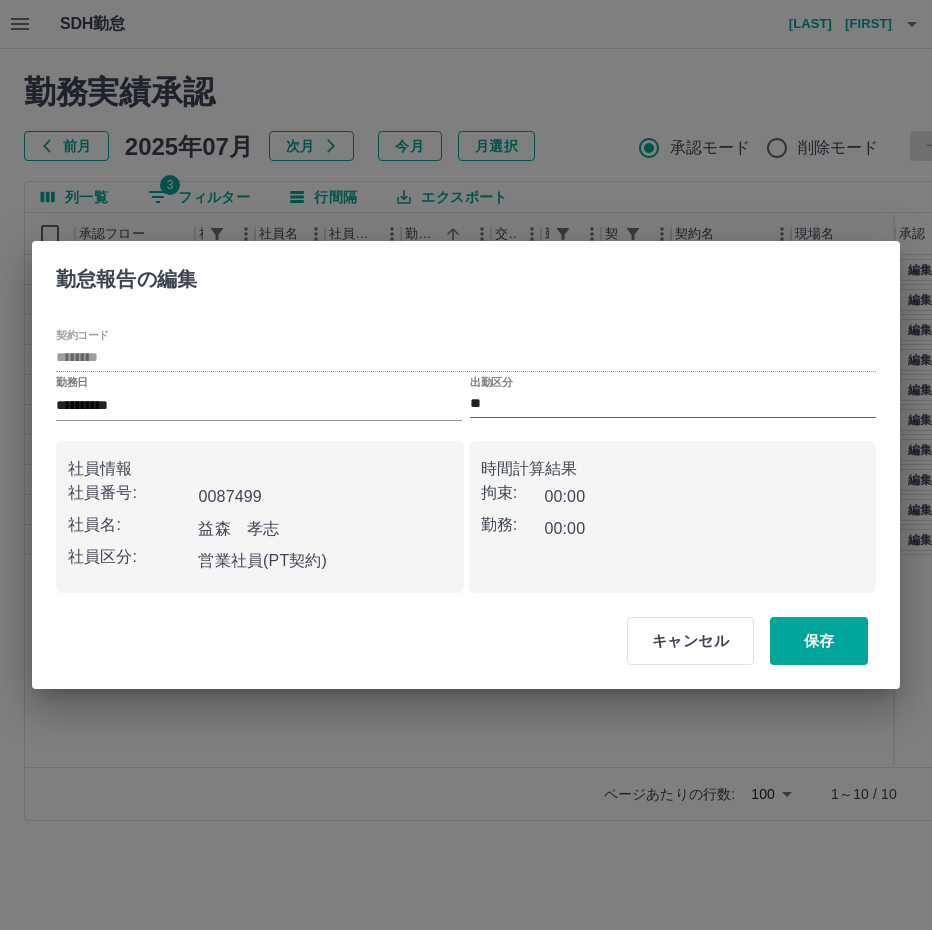 click on "**" at bounding box center [673, 404] 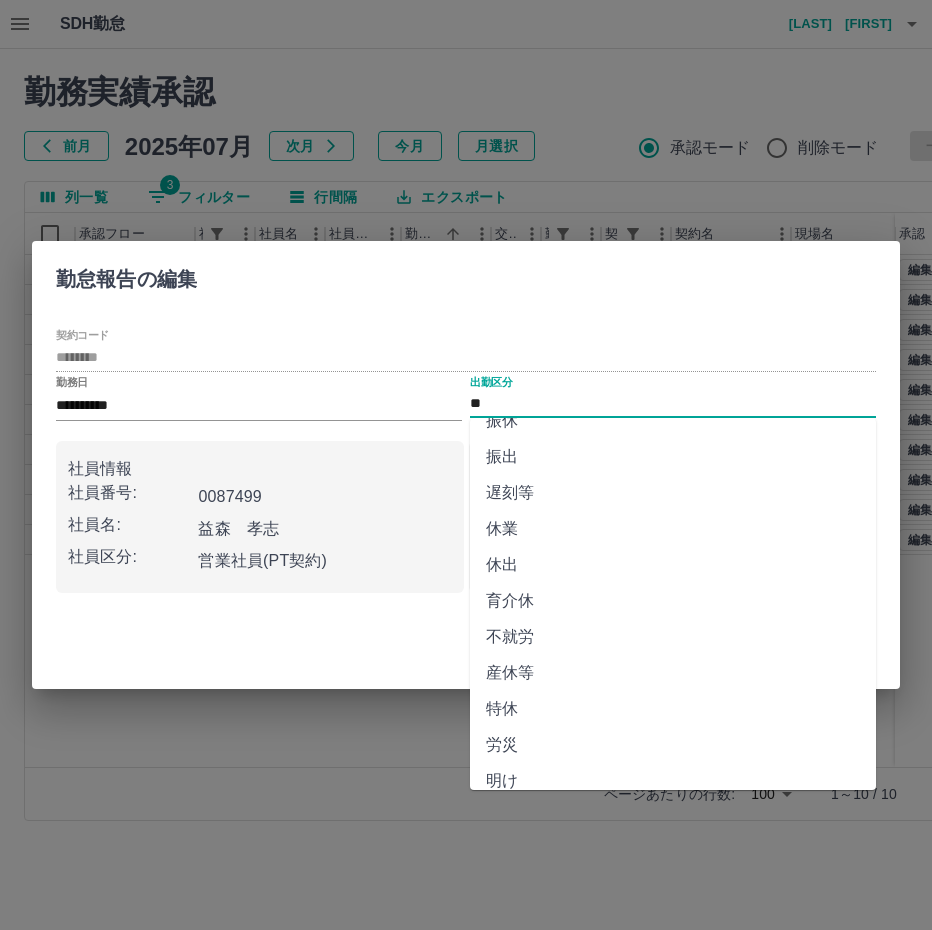 scroll, scrollTop: 292, scrollLeft: 0, axis: vertical 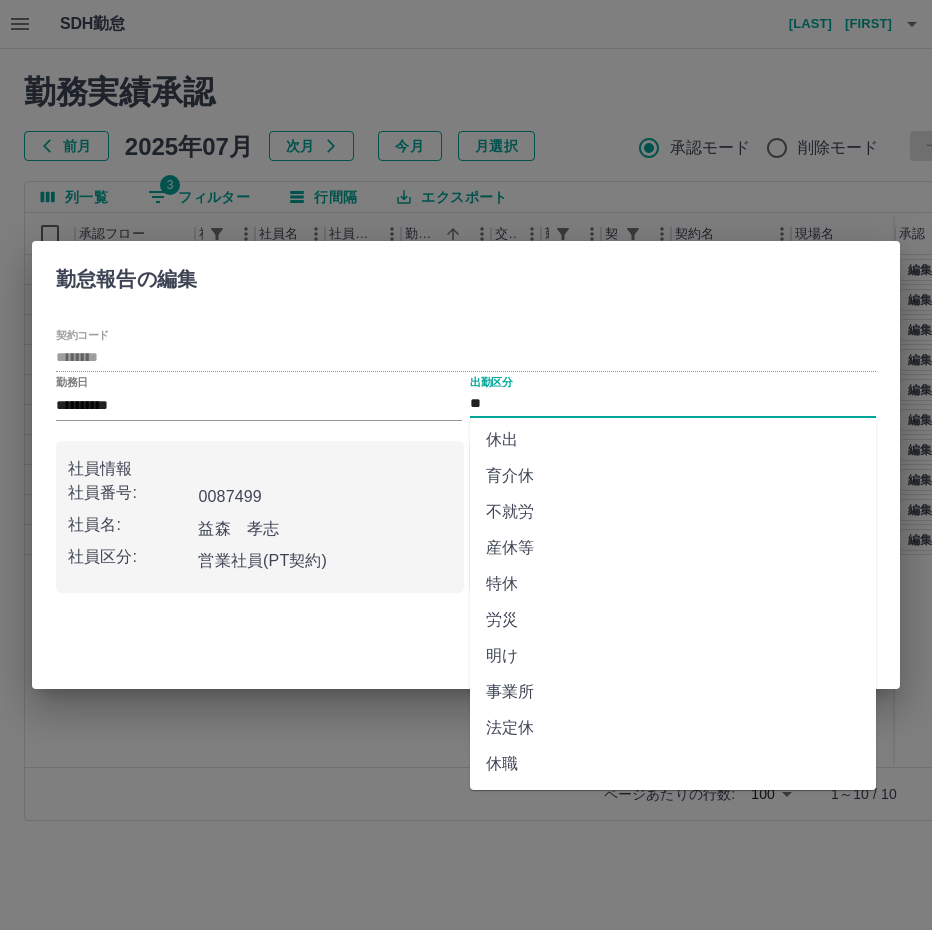 click on "法定休" at bounding box center [673, 728] 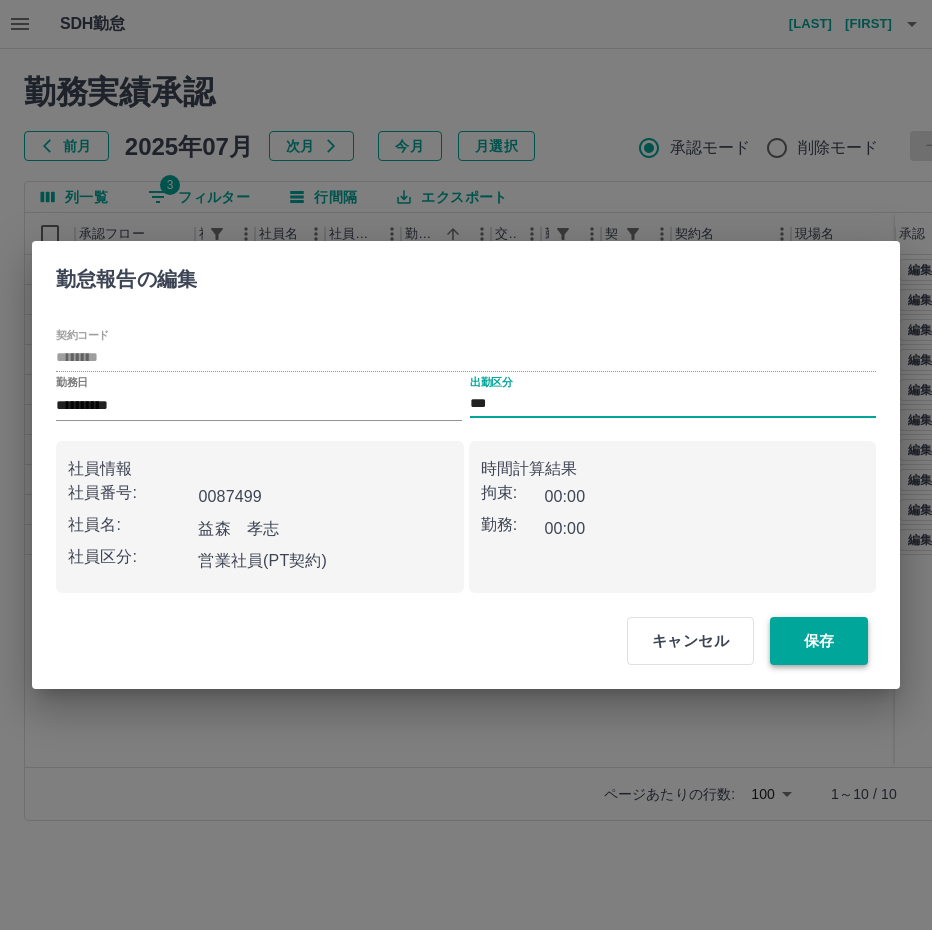 click on "保存" at bounding box center (819, 641) 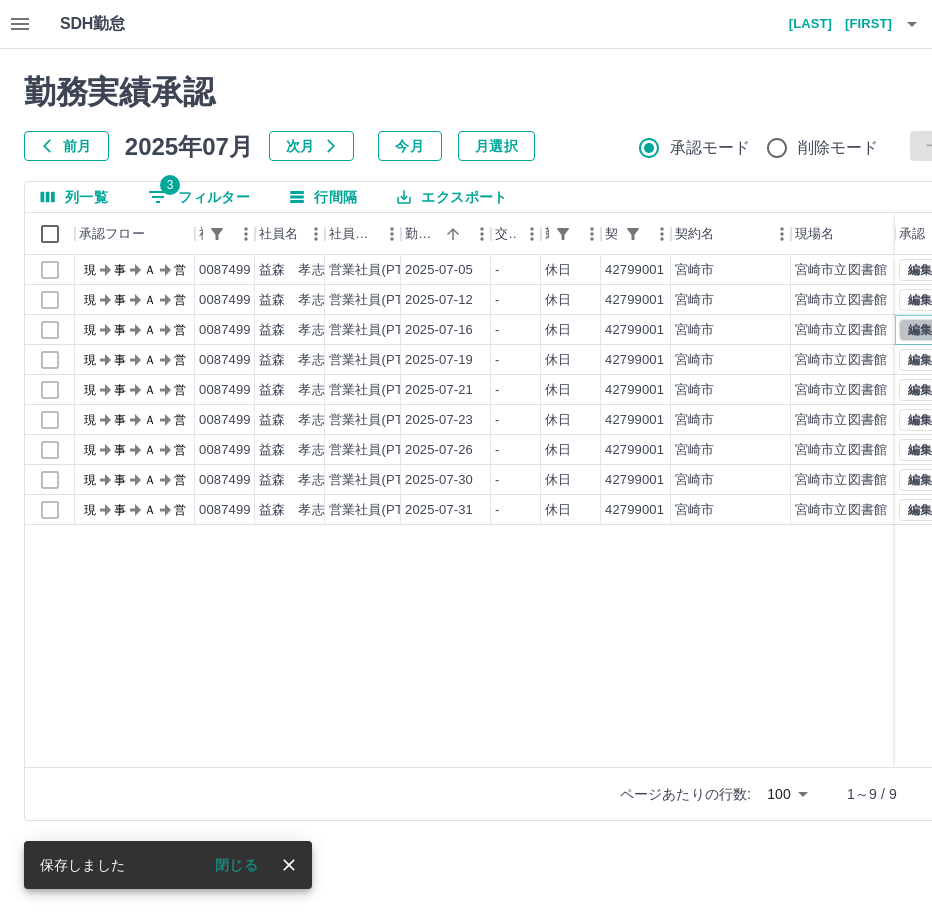 click on "編集" at bounding box center [920, 330] 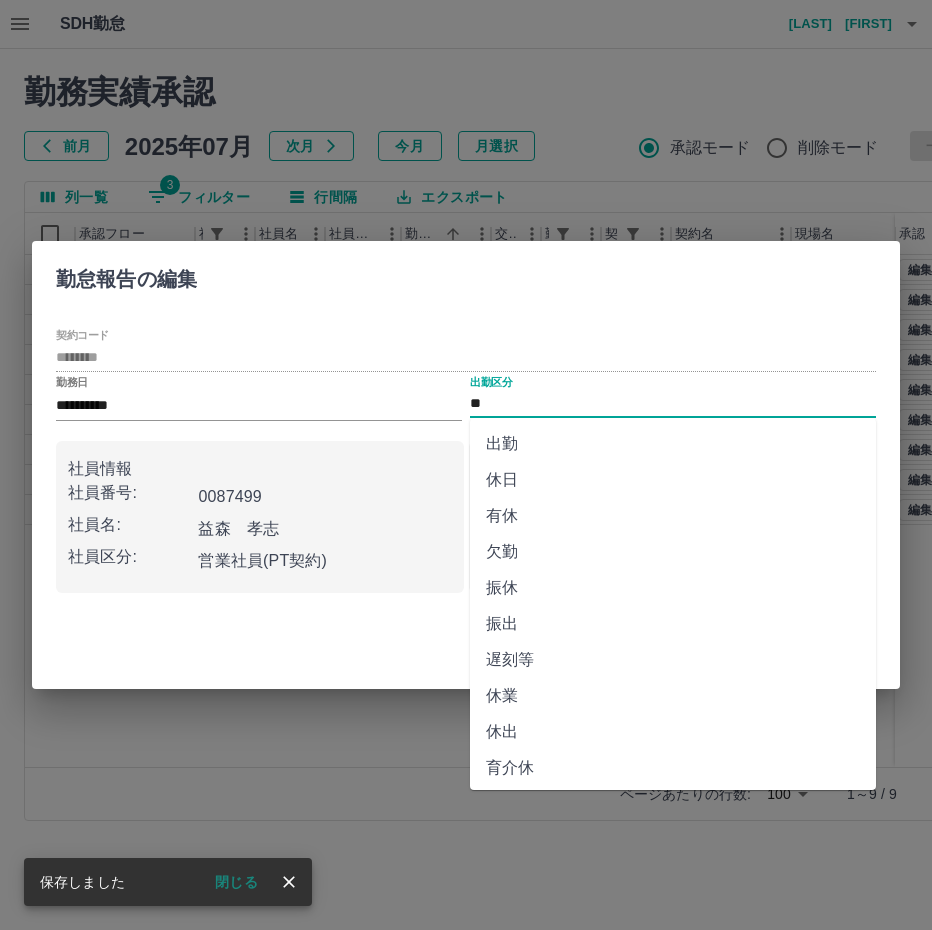 click on "**" at bounding box center [673, 404] 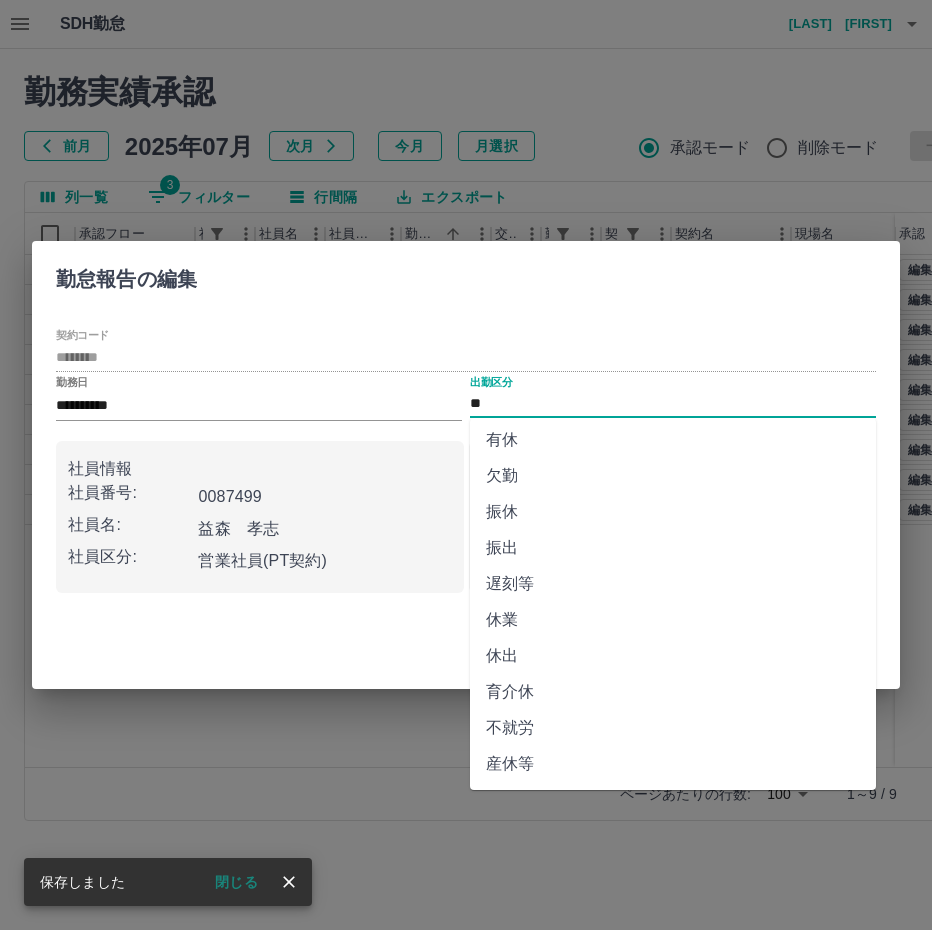 scroll, scrollTop: 292, scrollLeft: 0, axis: vertical 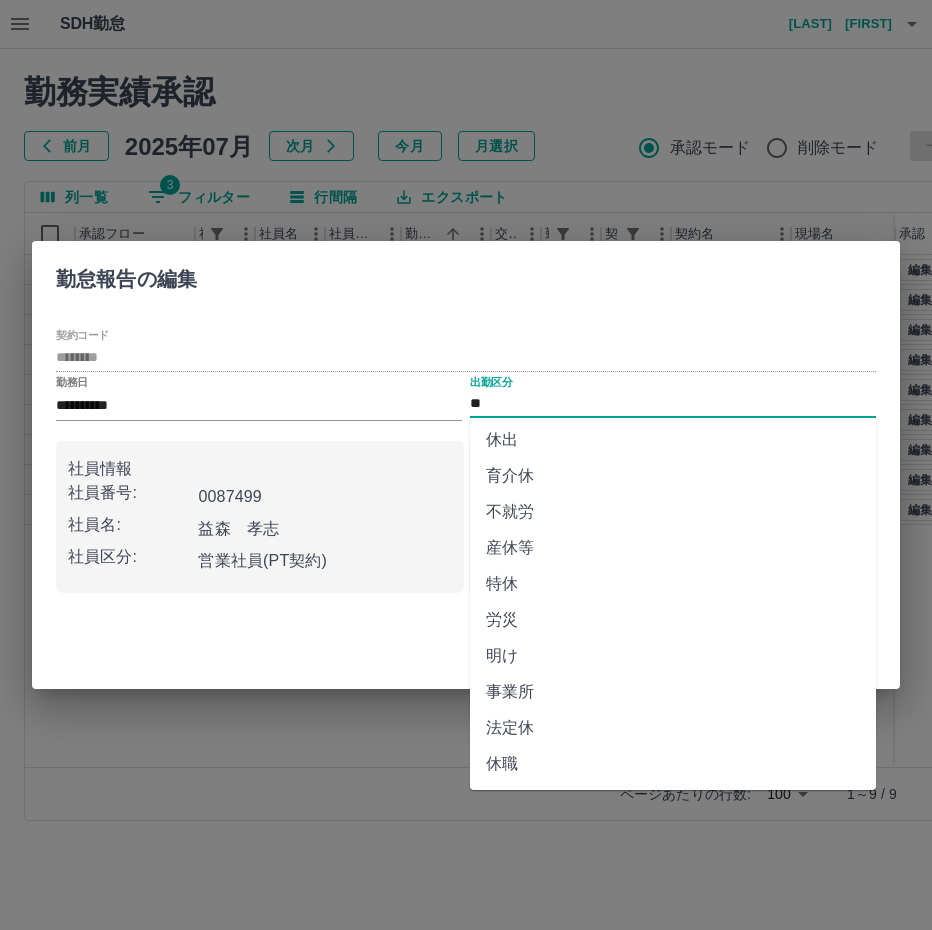 click on "法定休" at bounding box center [673, 728] 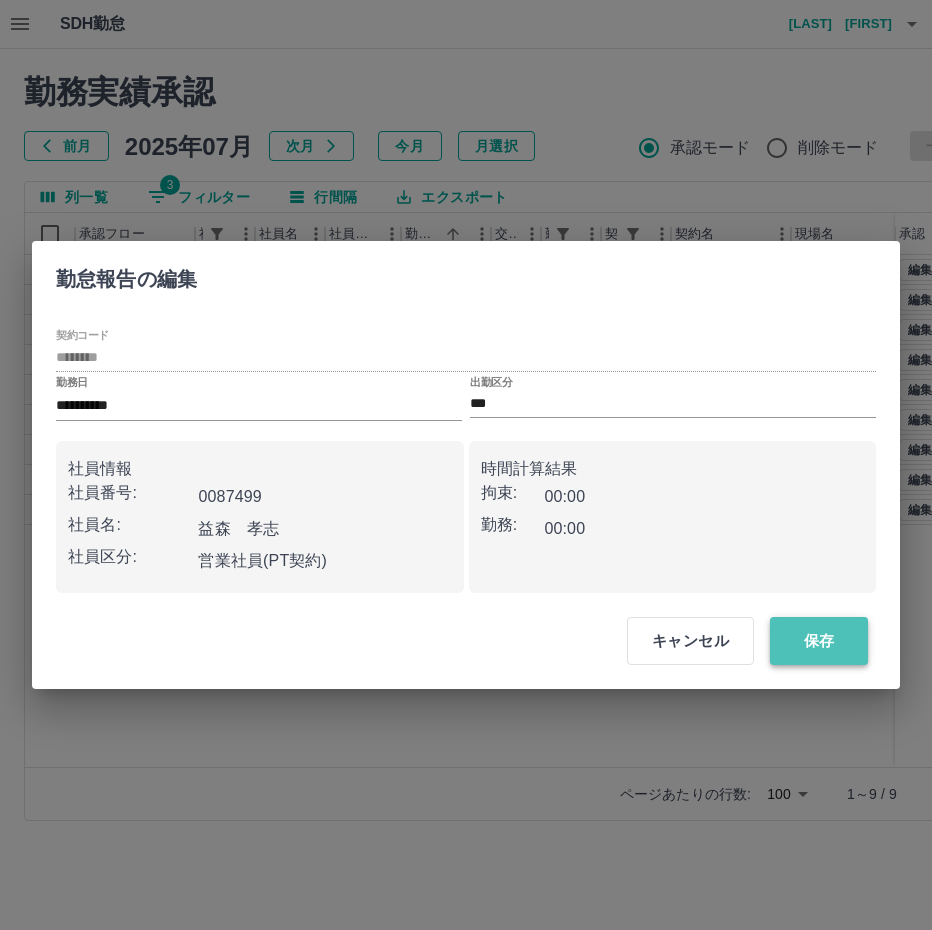click on "保存" at bounding box center (819, 641) 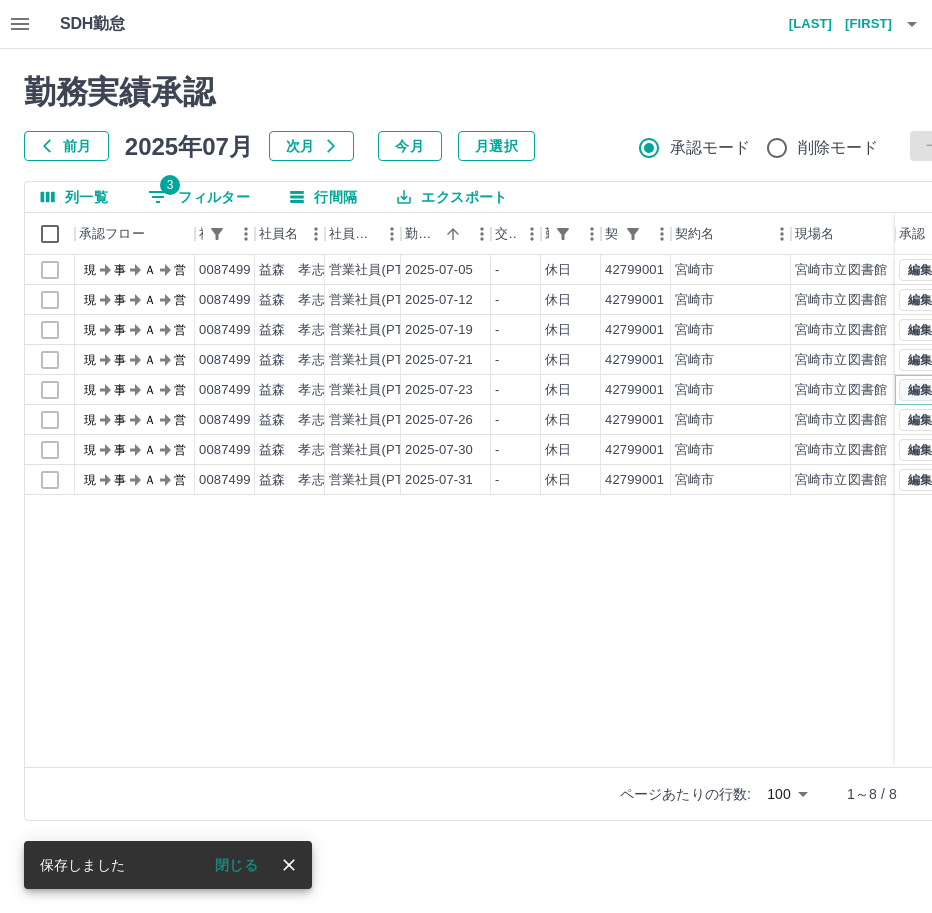 click on "編集" at bounding box center [920, 390] 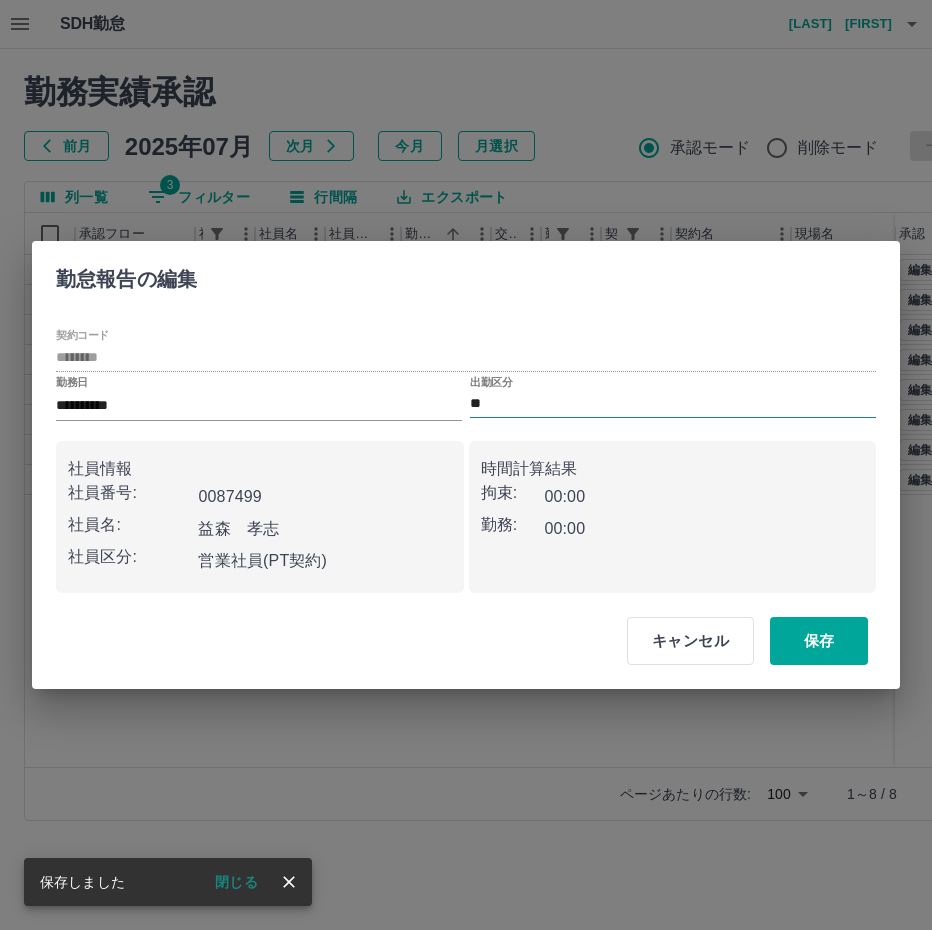 click on "**" at bounding box center (673, 404) 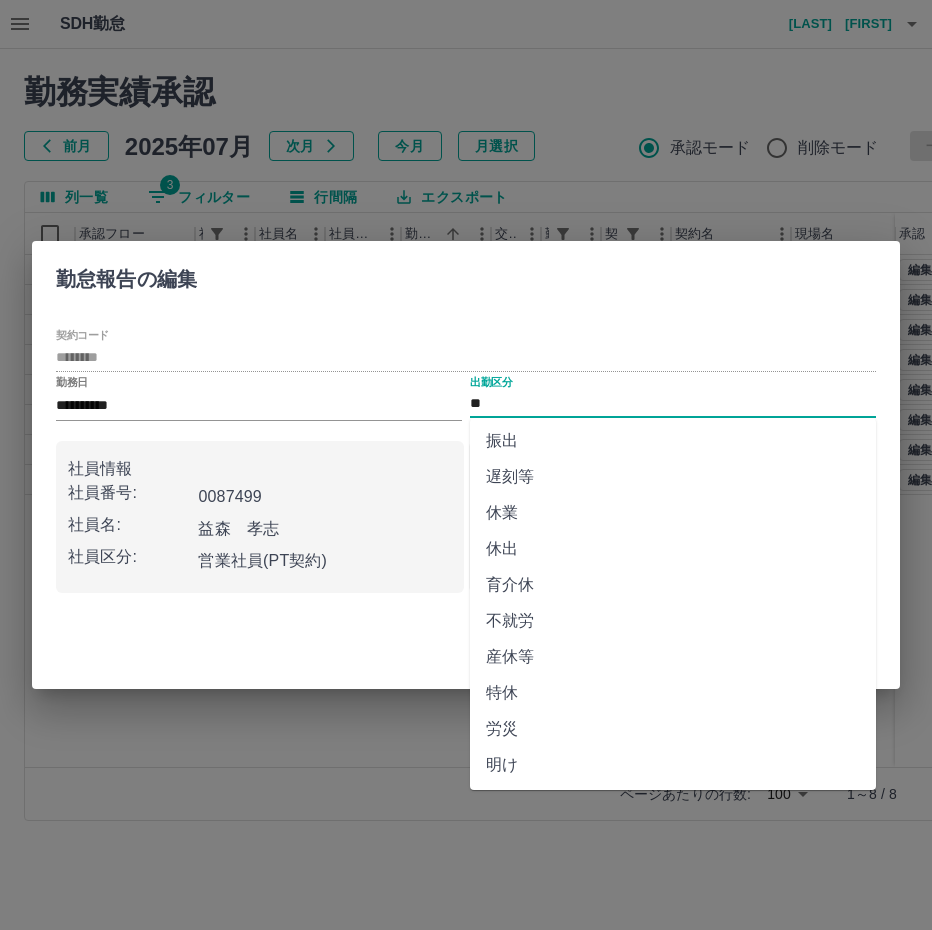 scroll, scrollTop: 292, scrollLeft: 0, axis: vertical 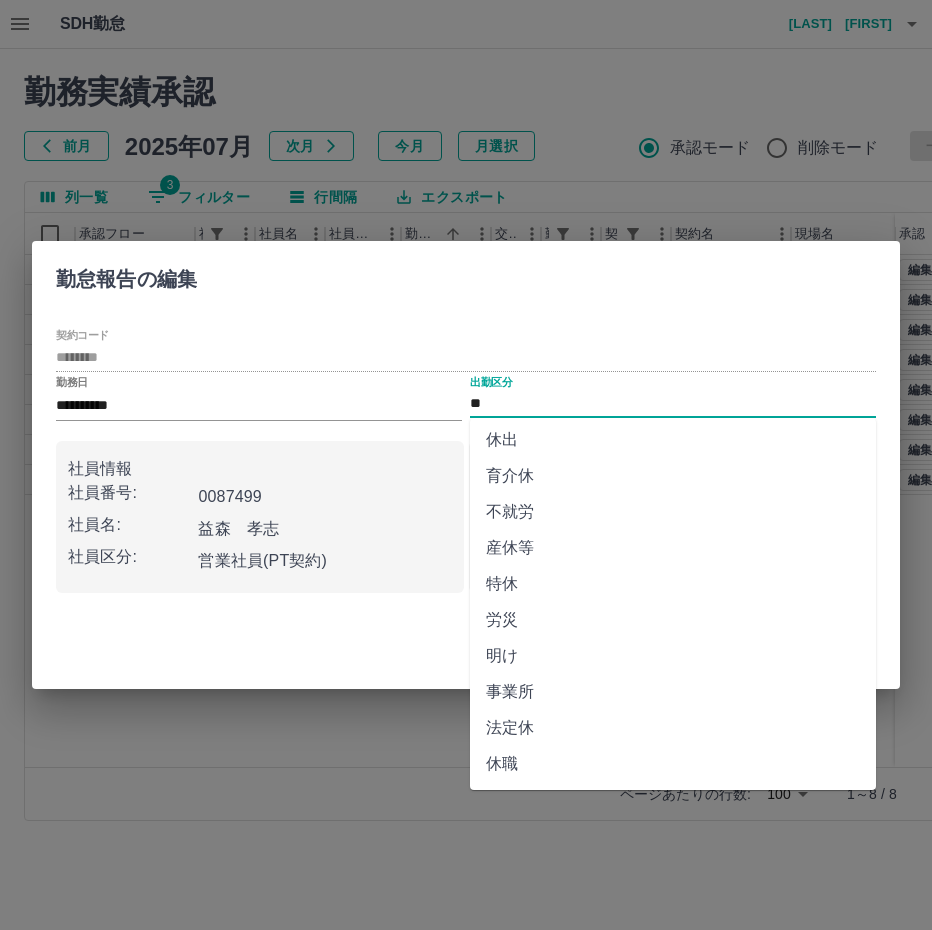 click on "法定休" at bounding box center (673, 728) 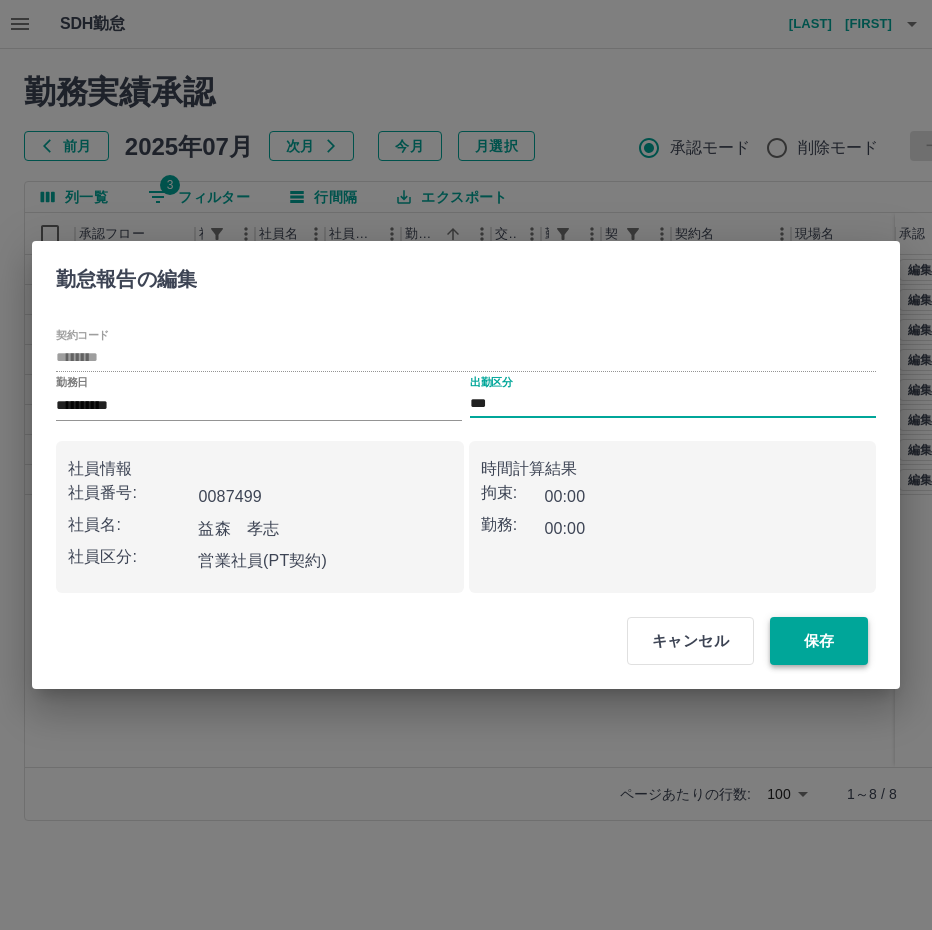 click on "保存" at bounding box center [819, 641] 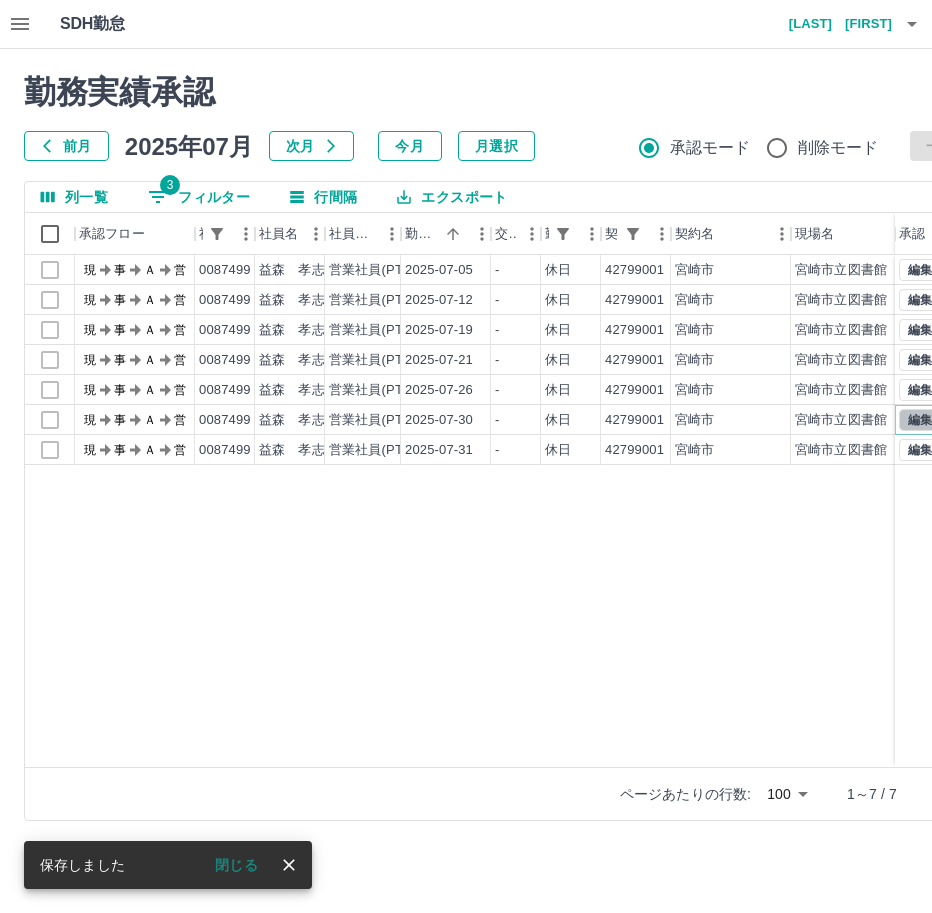 click on "編集" at bounding box center (920, 420) 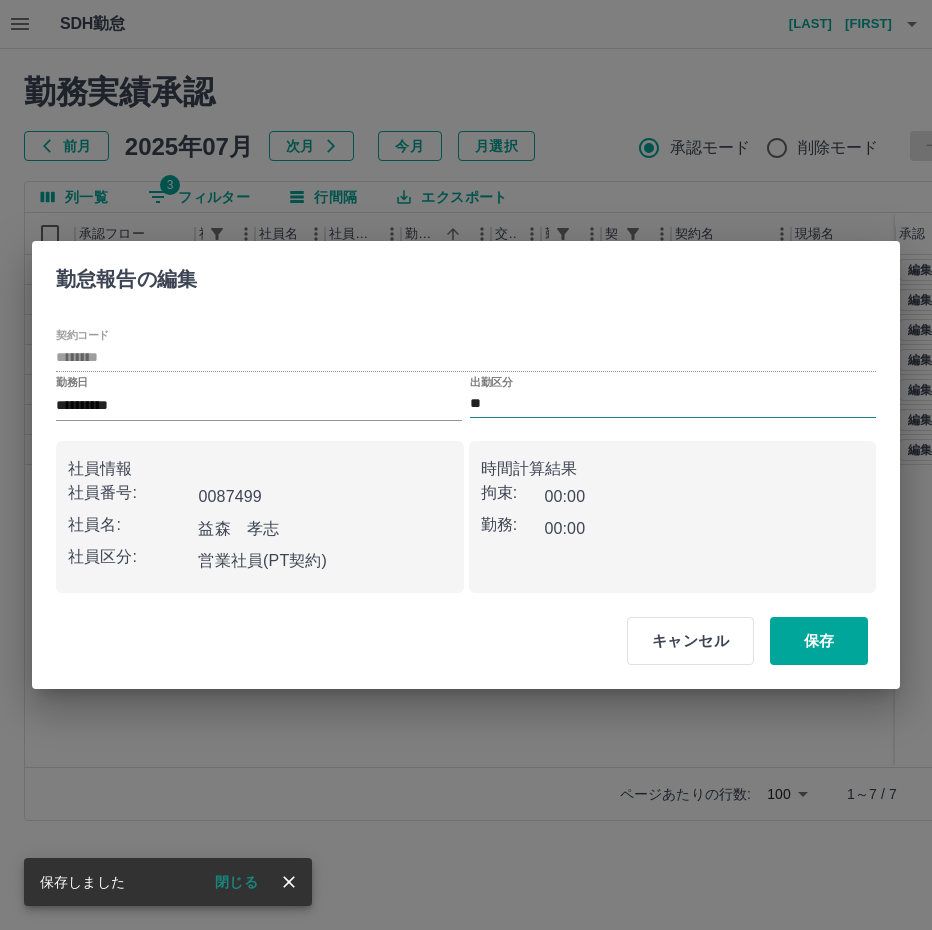 click on "**" at bounding box center (673, 404) 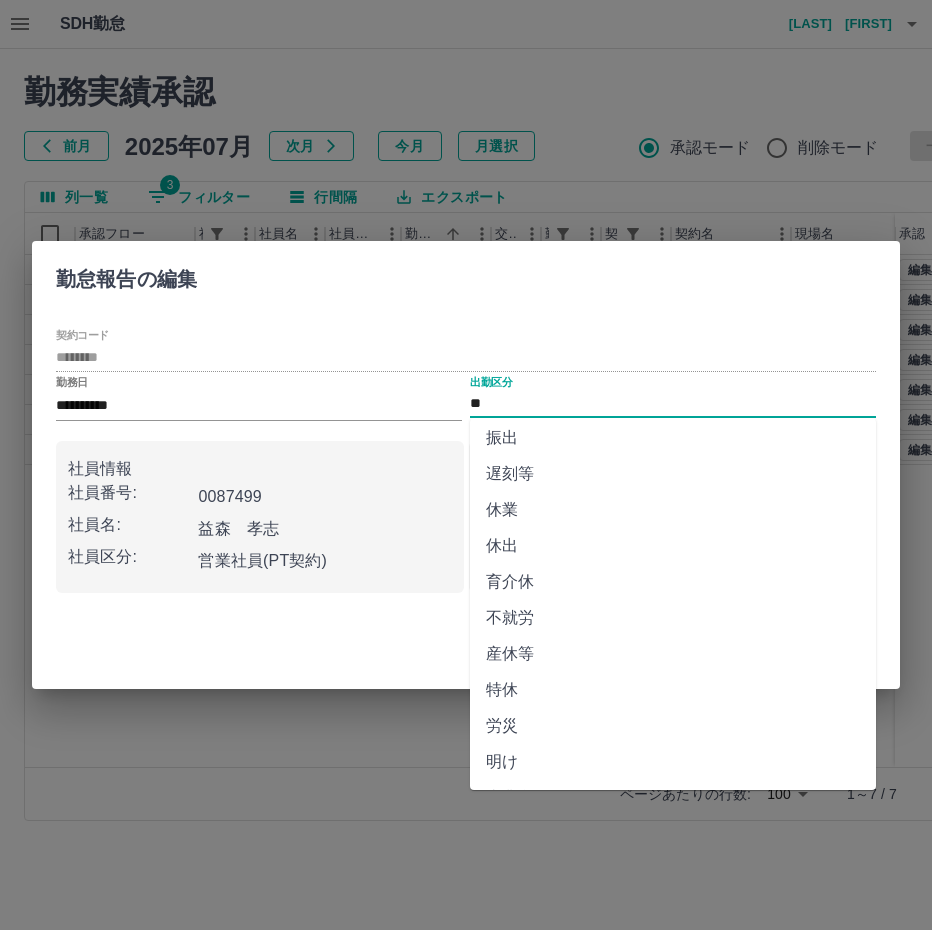 scroll, scrollTop: 292, scrollLeft: 0, axis: vertical 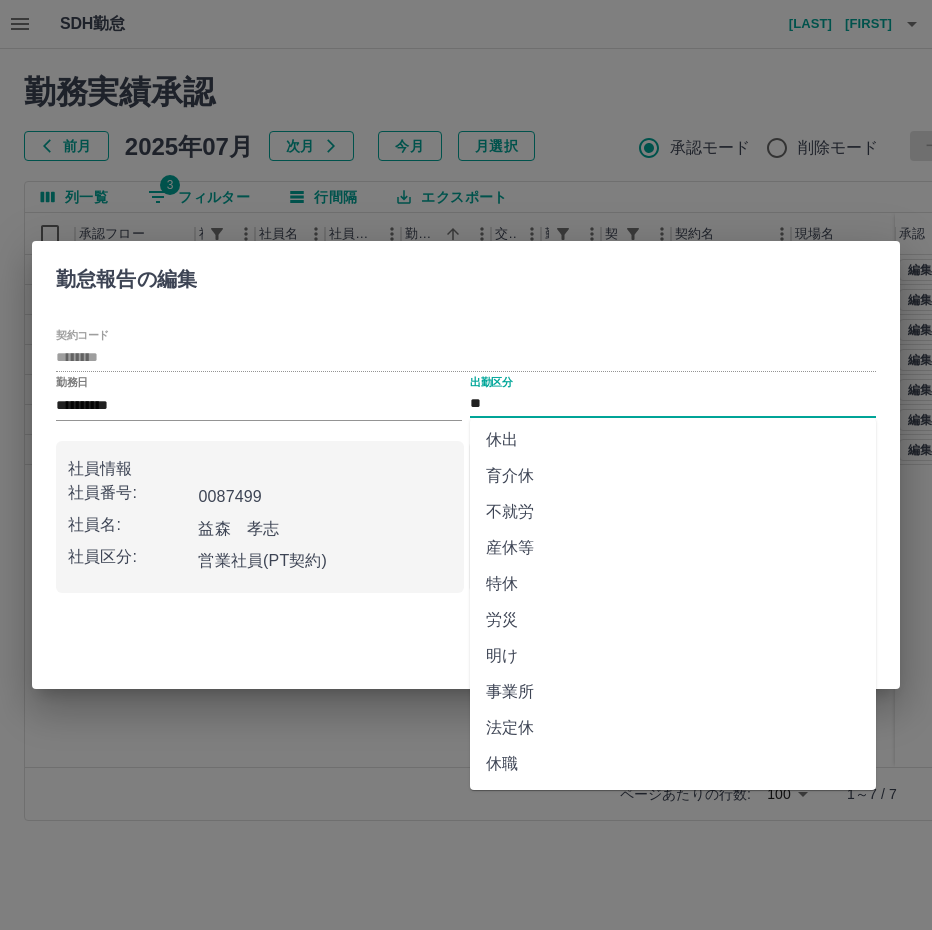 click on "法定休" at bounding box center [673, 728] 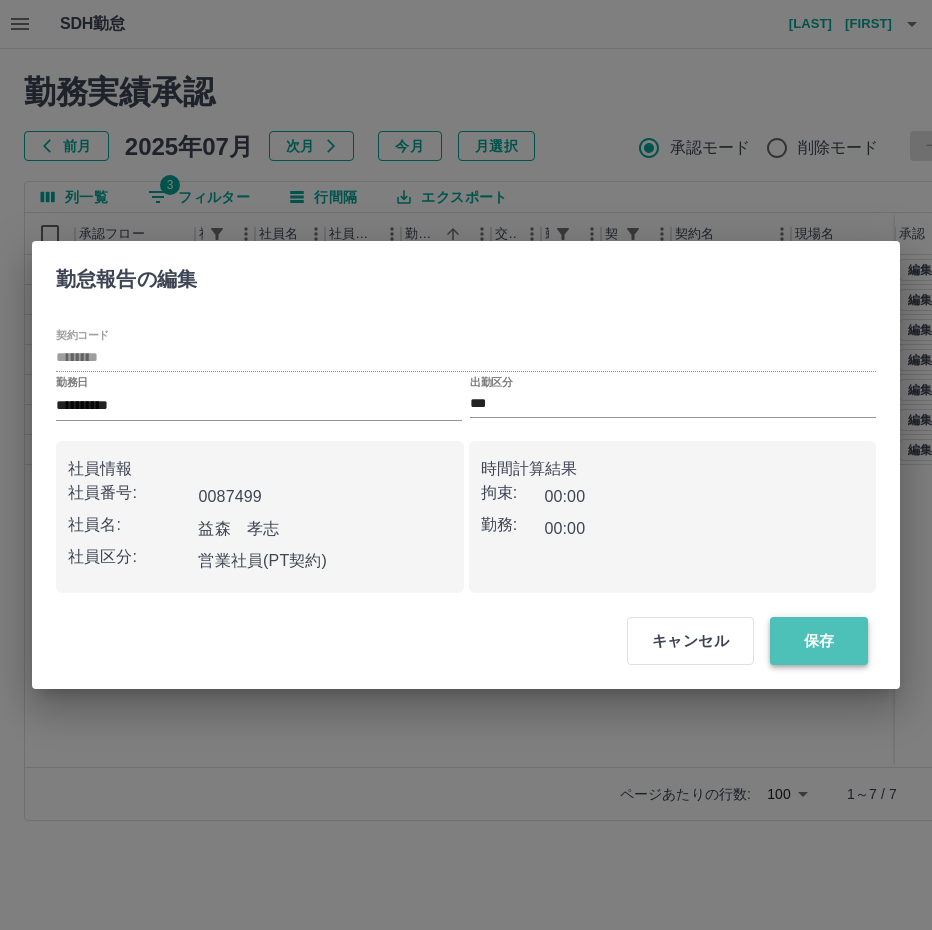click on "保存" at bounding box center [819, 641] 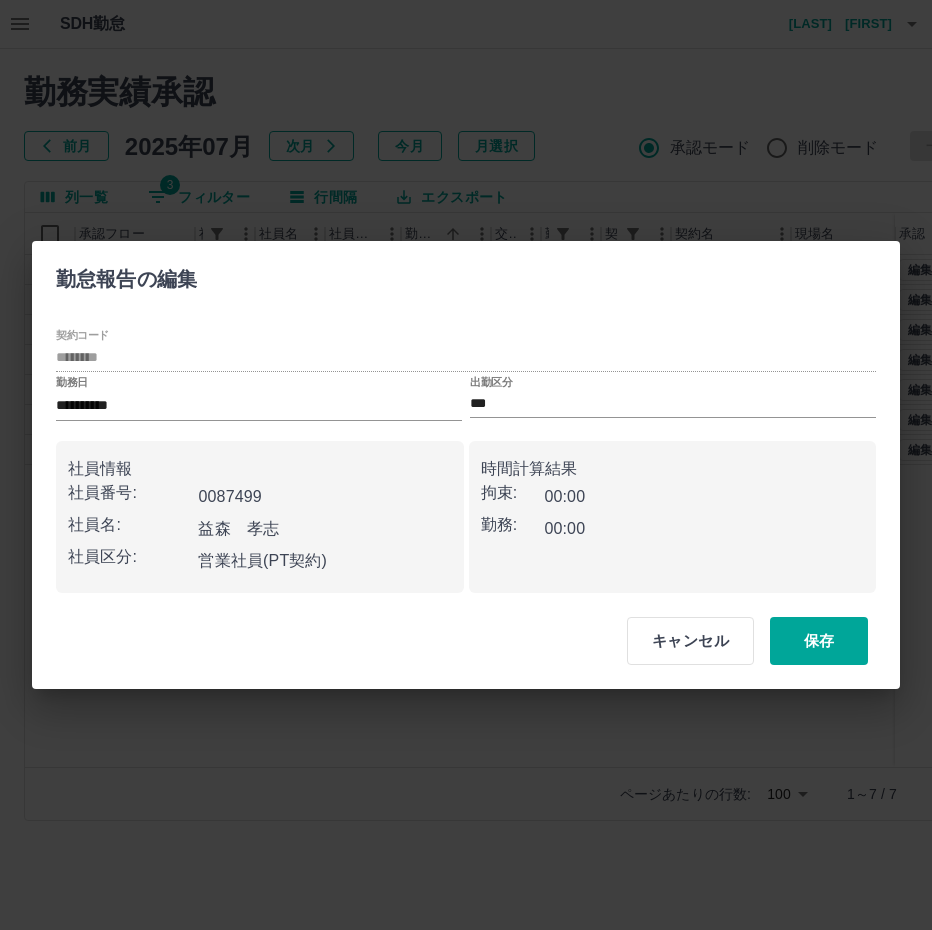 scroll, scrollTop: 0, scrollLeft: 0, axis: both 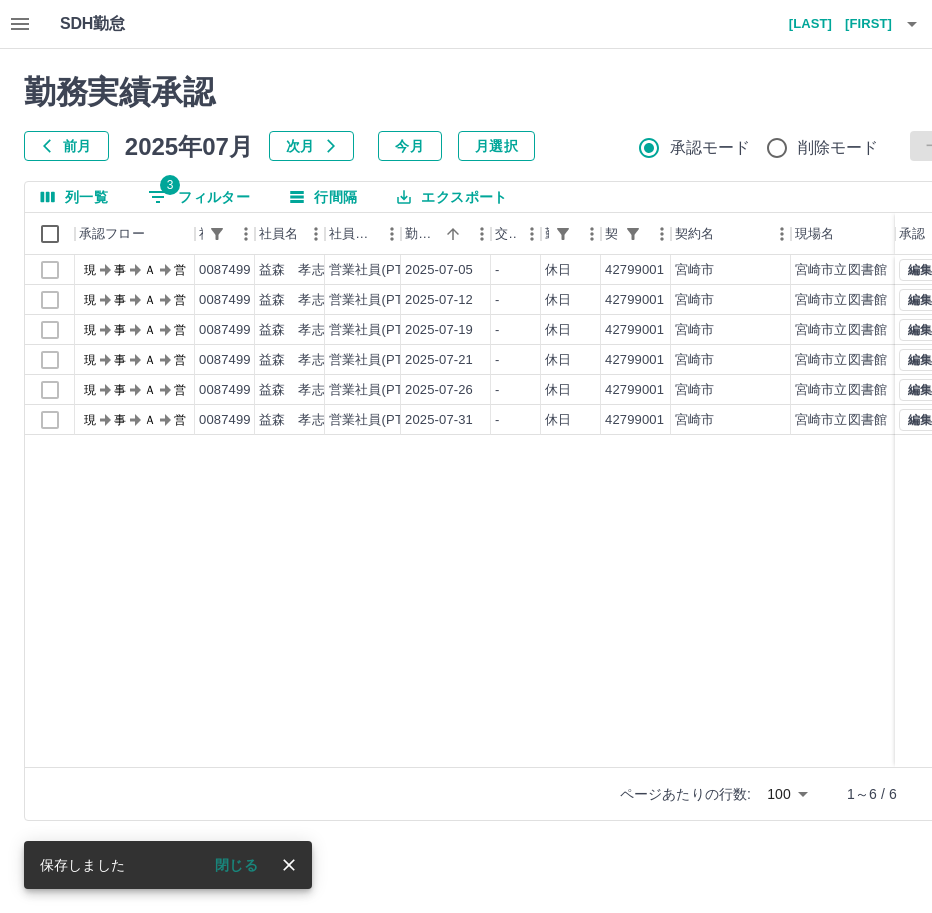 click on "3 フィルター" at bounding box center (199, 197) 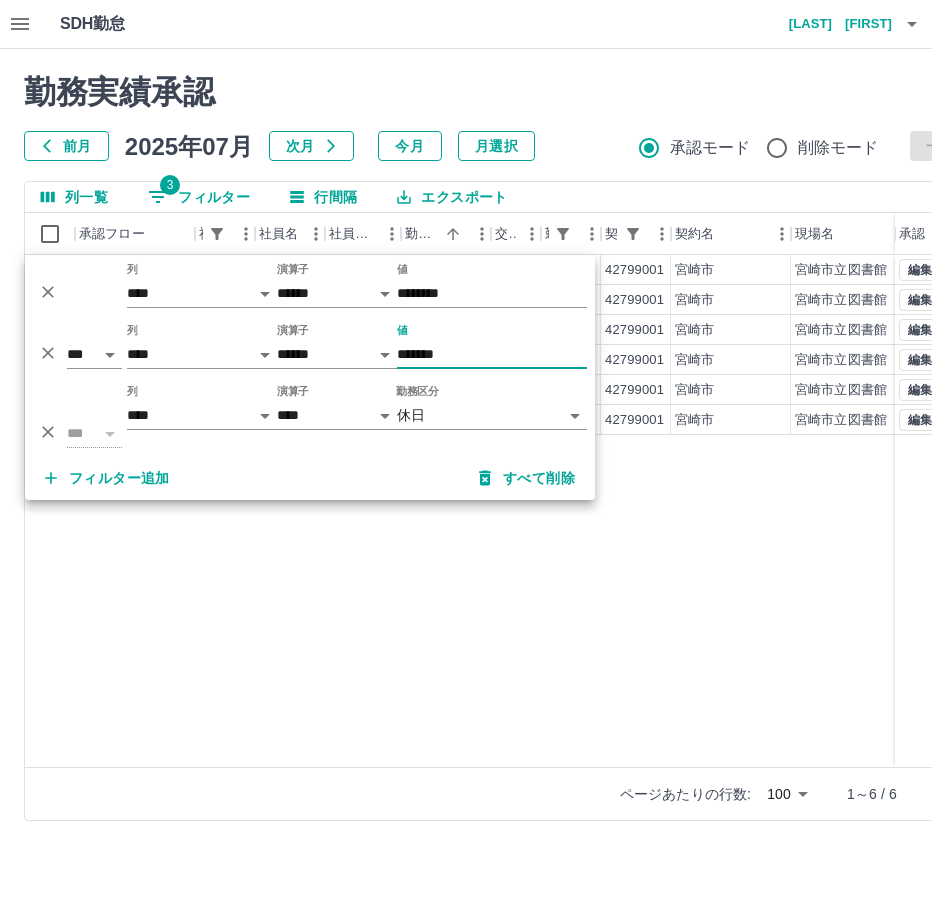 click on "*******" at bounding box center (492, 354) 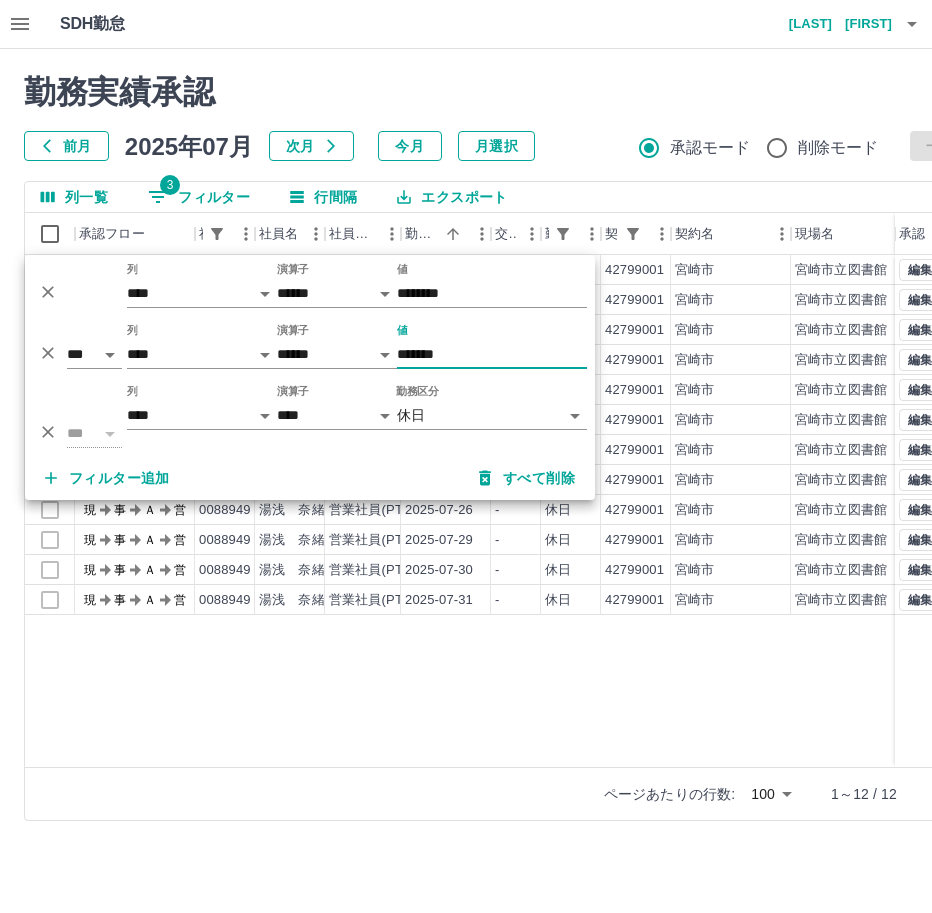 type on "*******" 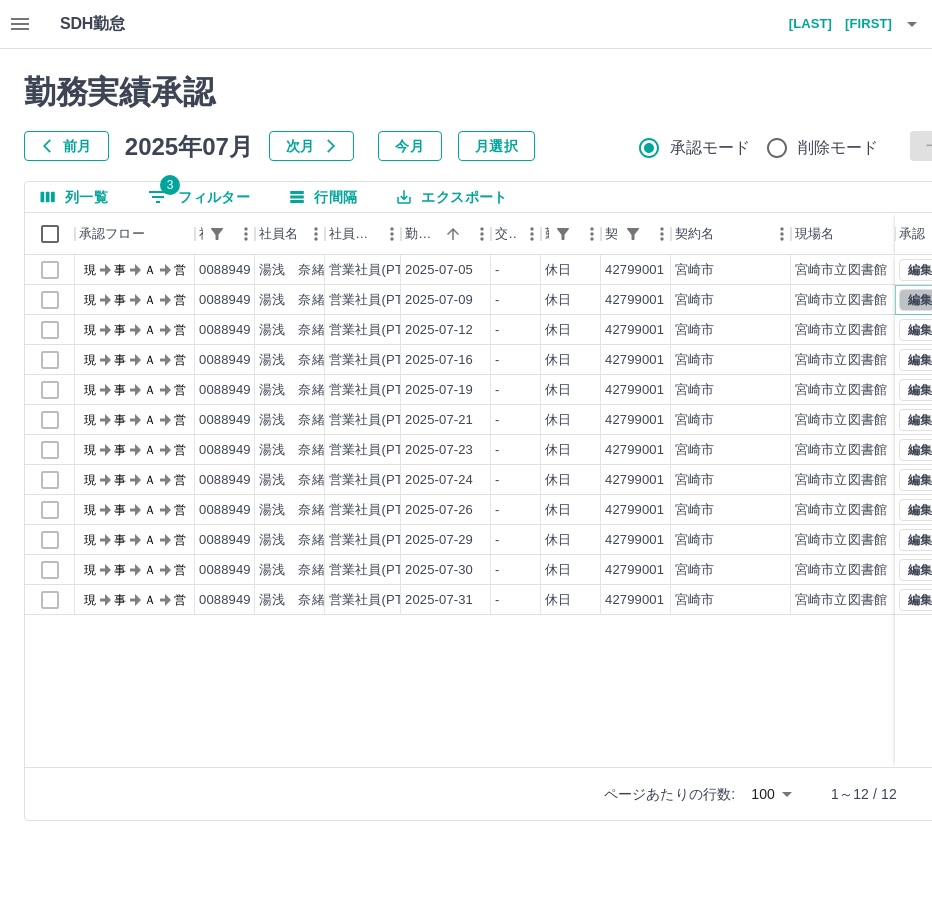 click on "編集" at bounding box center (920, 300) 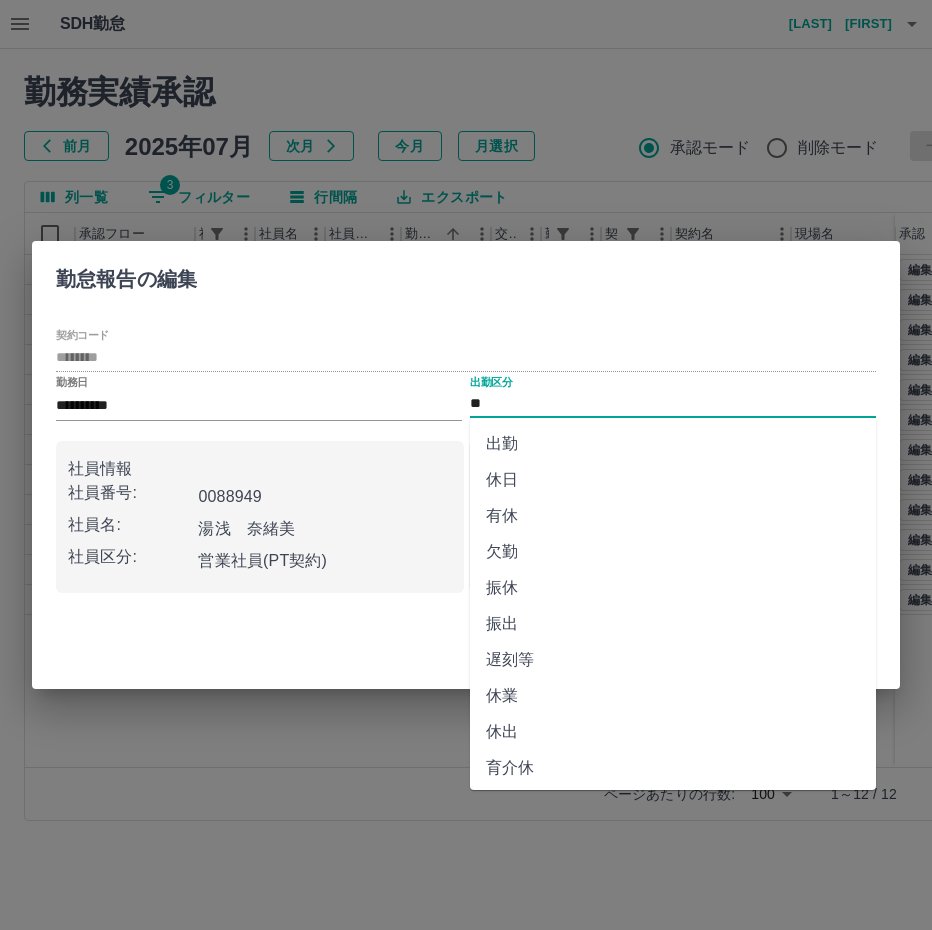 click on "**" at bounding box center [673, 404] 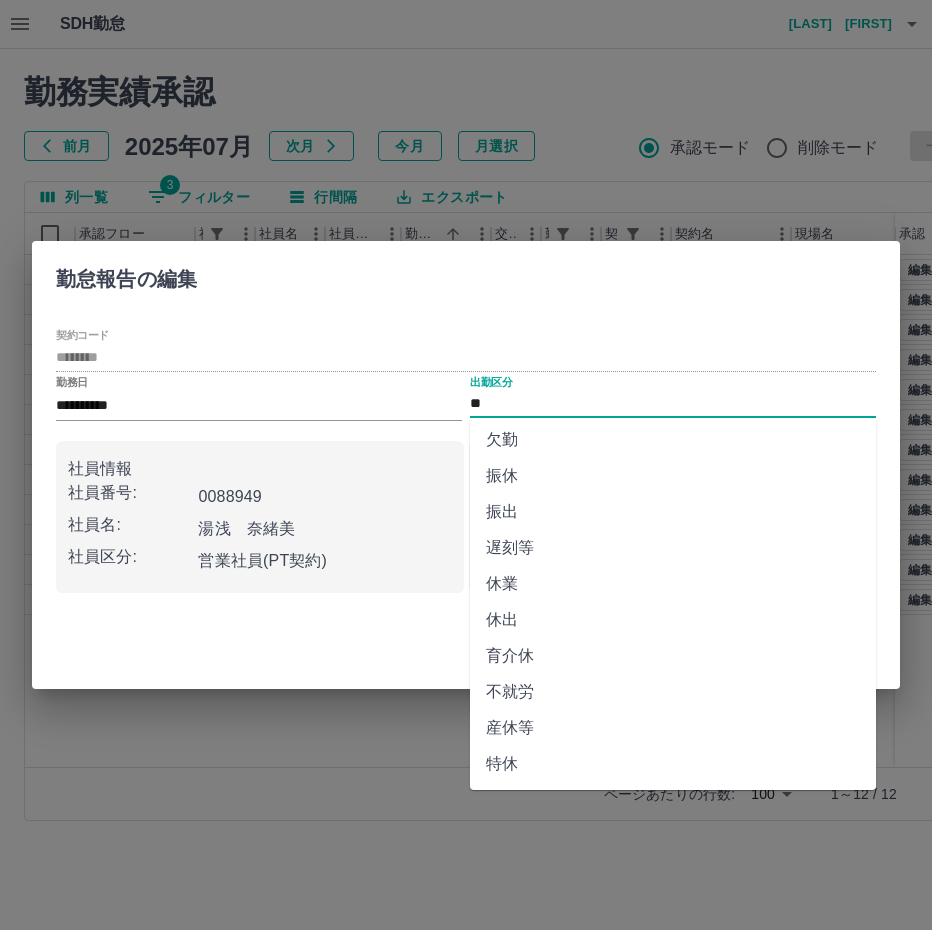scroll, scrollTop: 292, scrollLeft: 0, axis: vertical 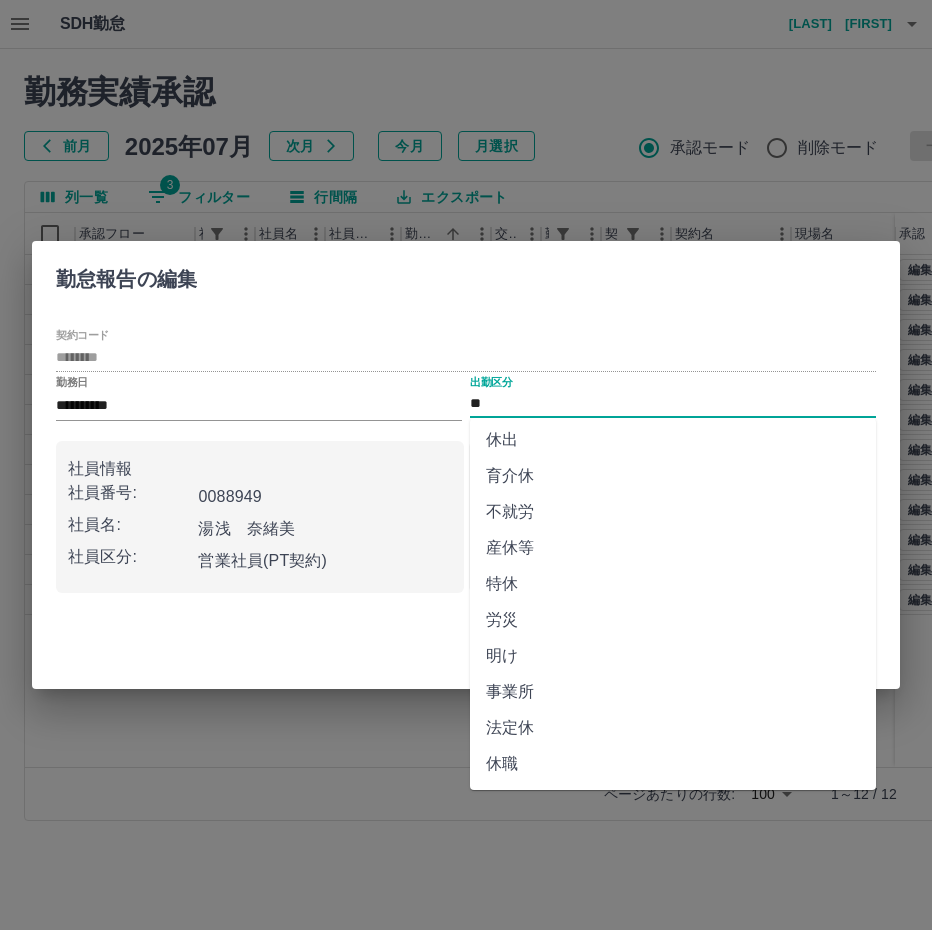 click on "法定休" at bounding box center (673, 728) 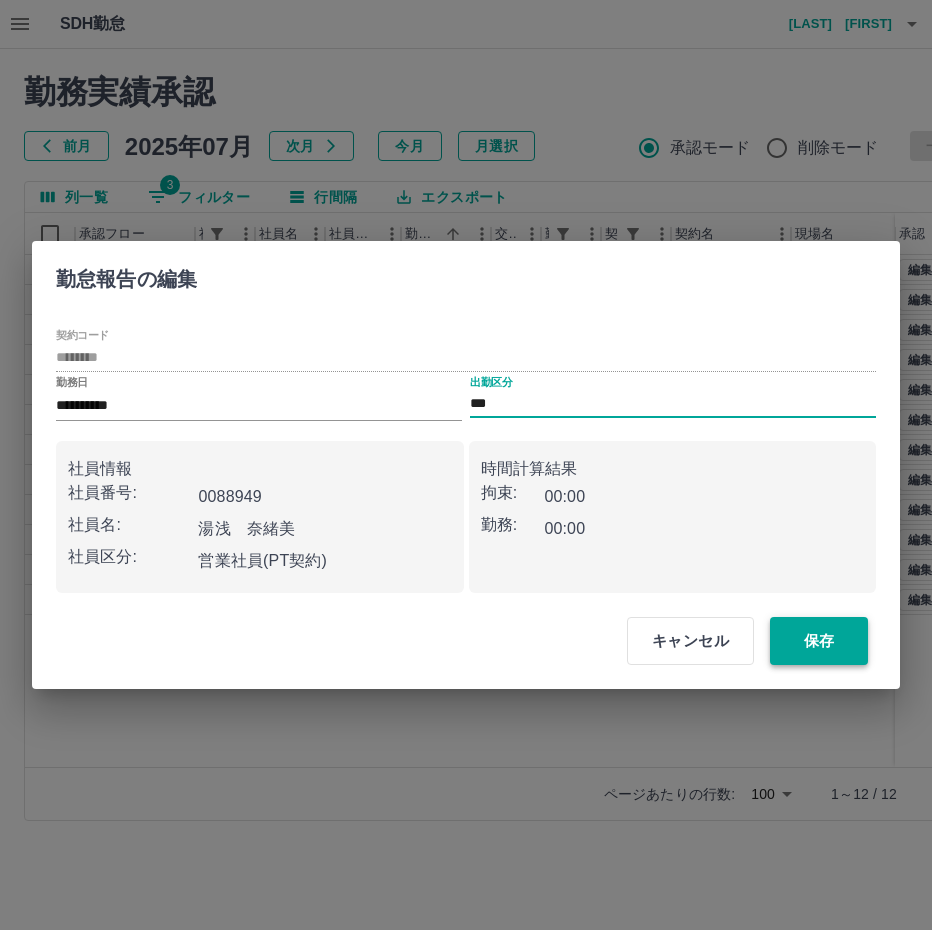 click on "保存" at bounding box center (819, 641) 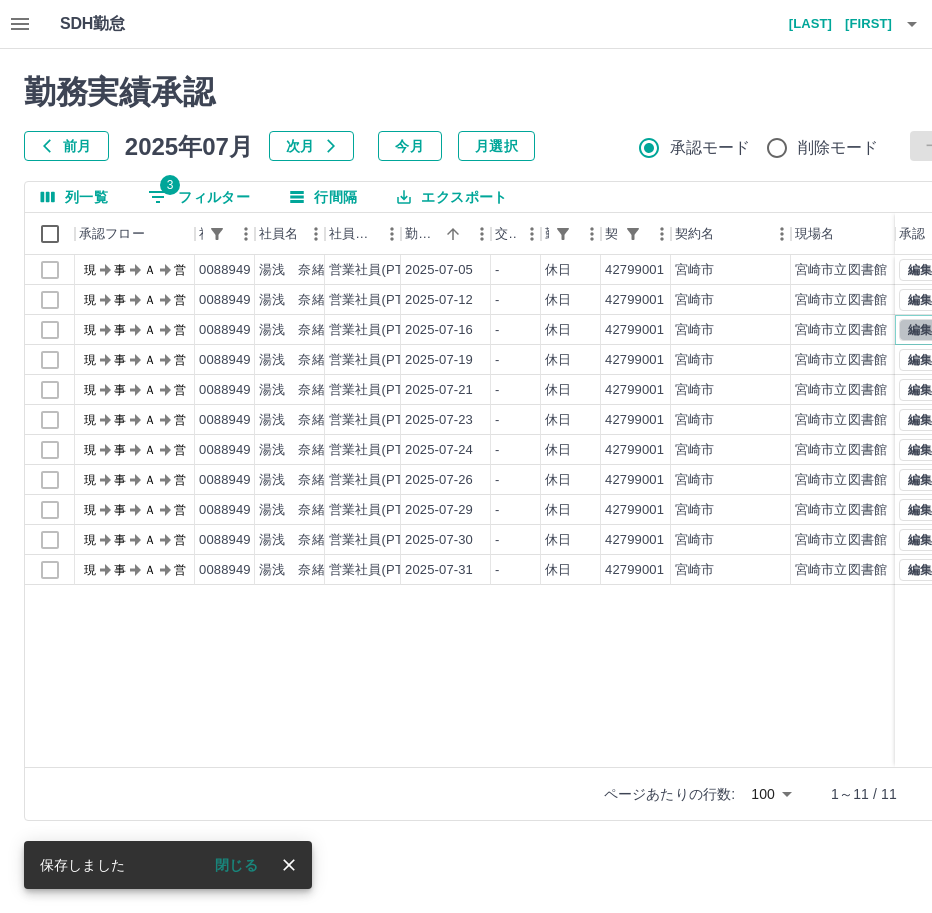click on "編集" at bounding box center (920, 330) 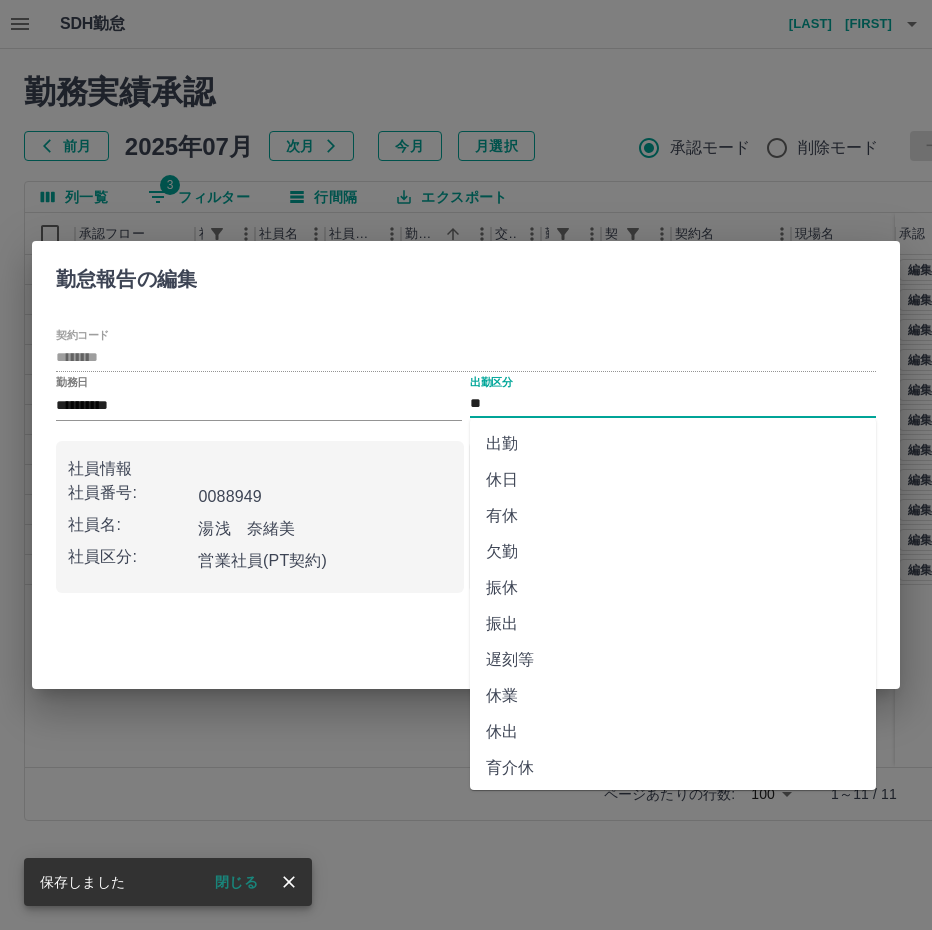 click on "**" at bounding box center (673, 404) 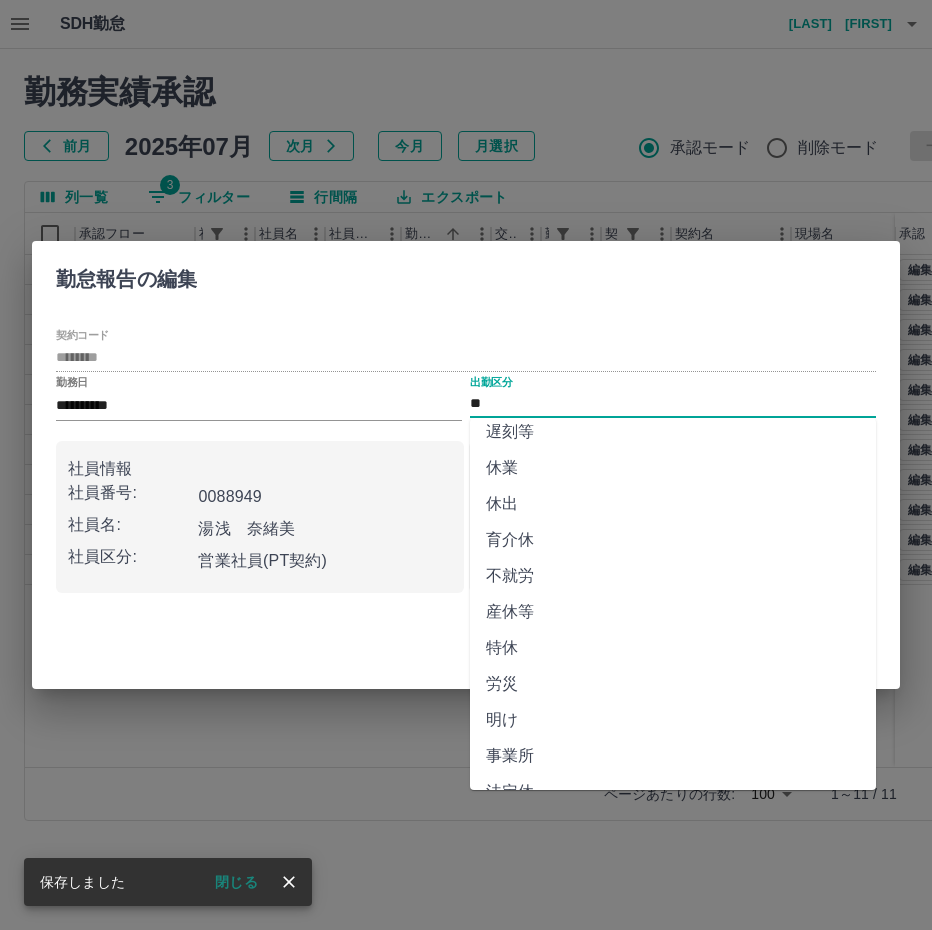 scroll, scrollTop: 292, scrollLeft: 0, axis: vertical 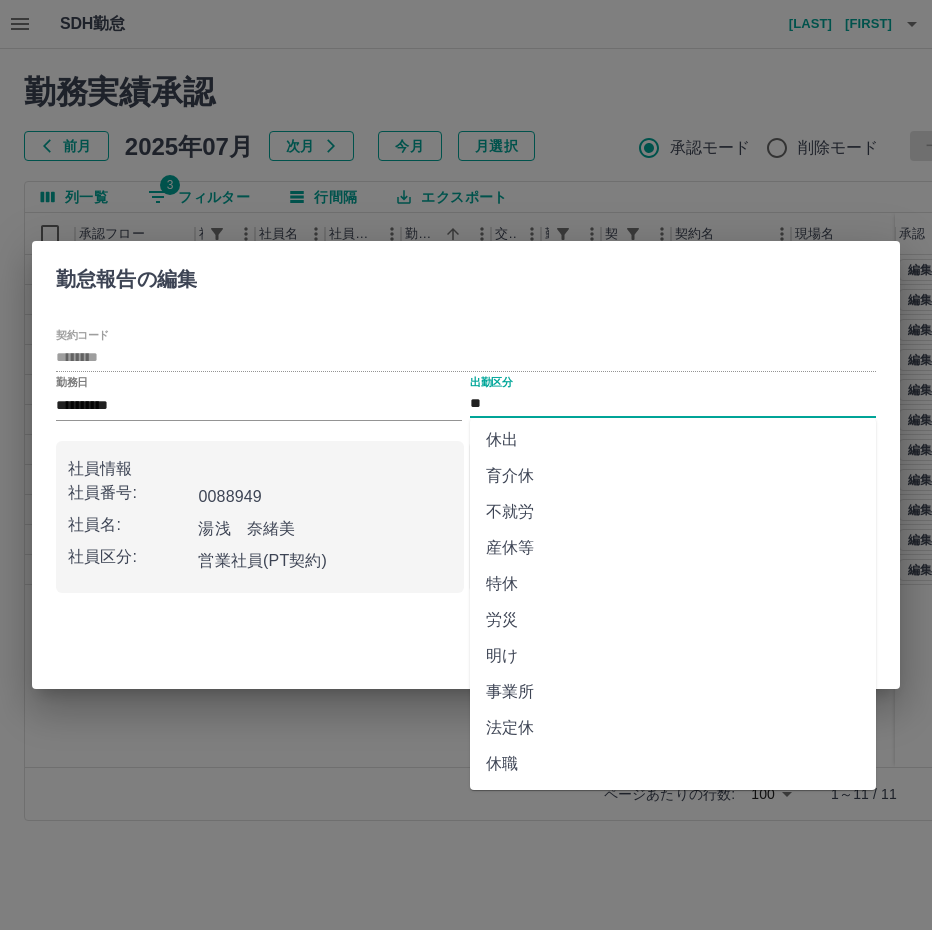 click on "法定休" at bounding box center (673, 728) 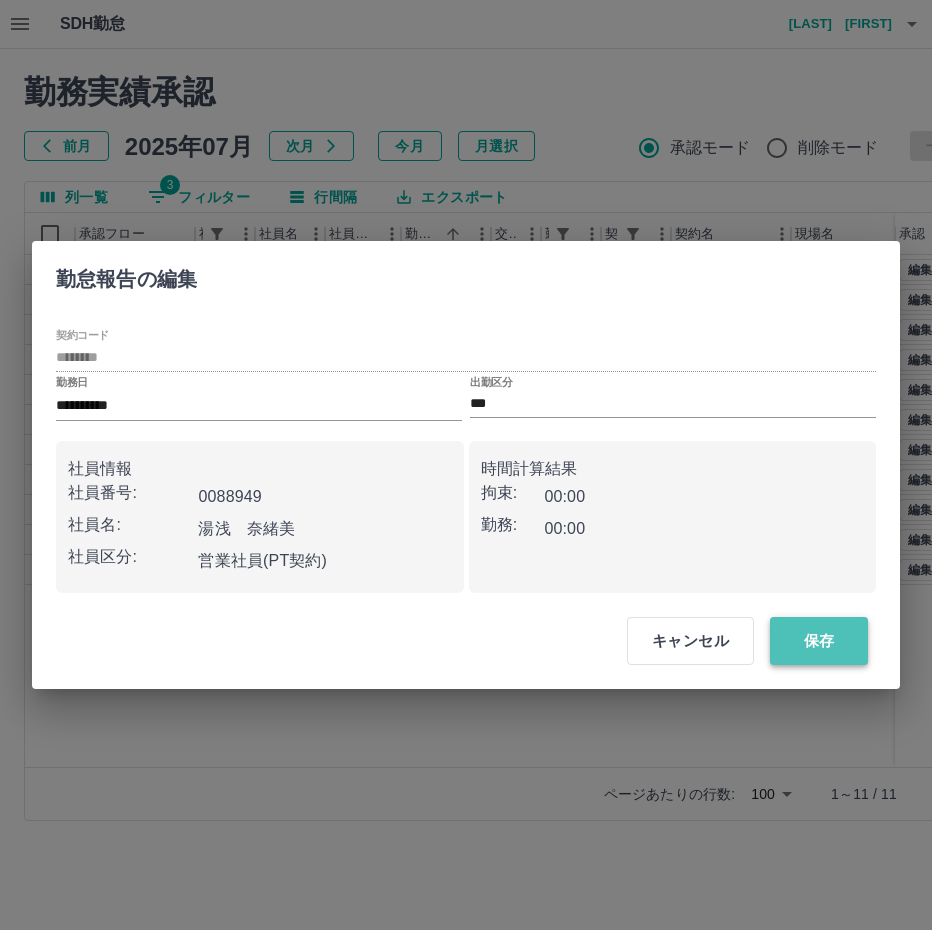 click on "保存" at bounding box center (819, 641) 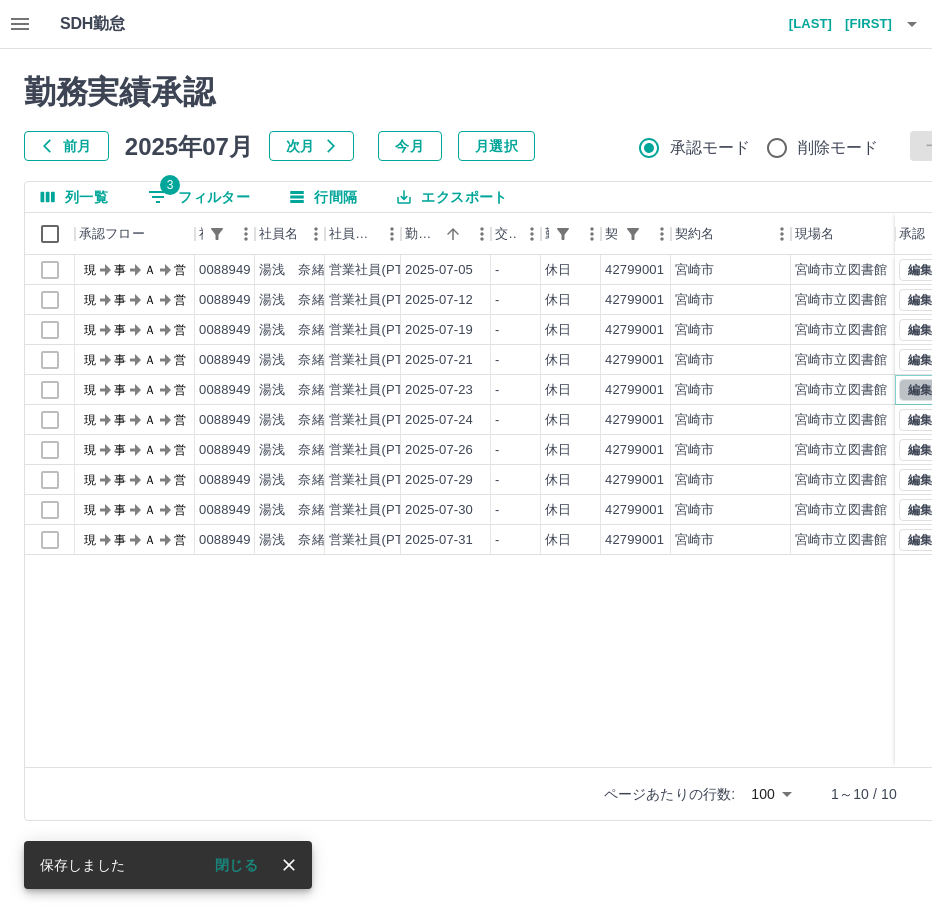 click on "編集" at bounding box center (920, 390) 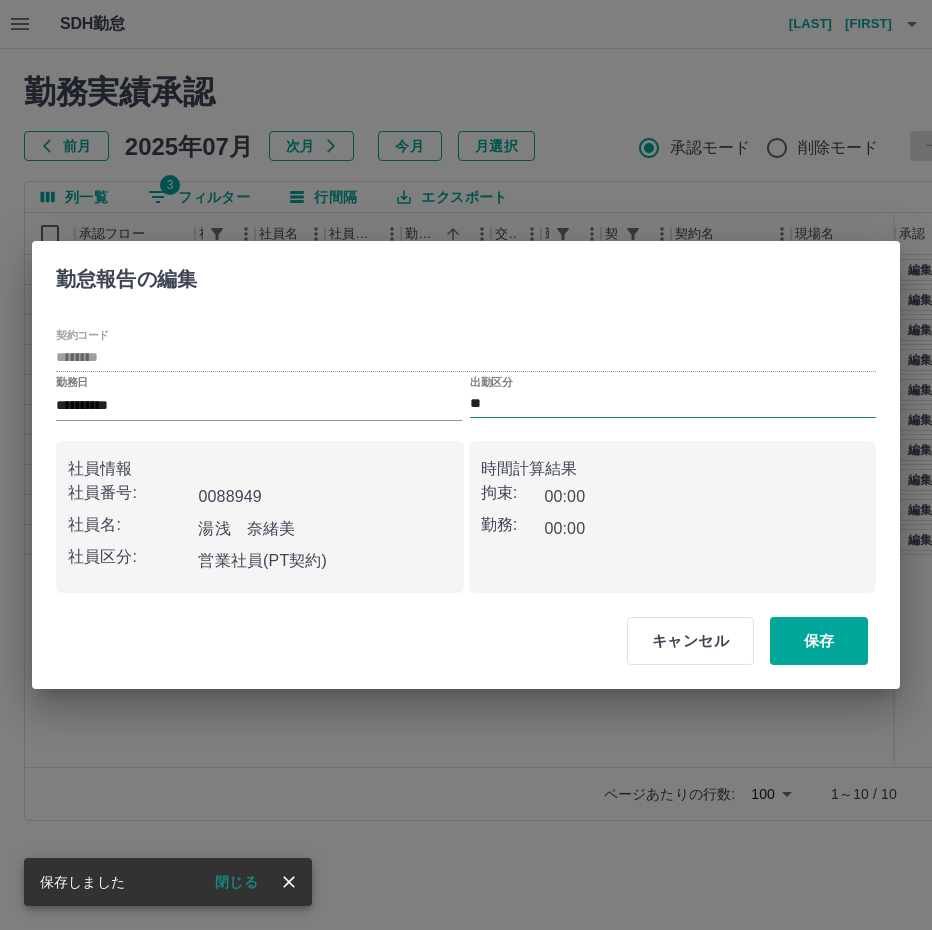 click on "**" at bounding box center (673, 404) 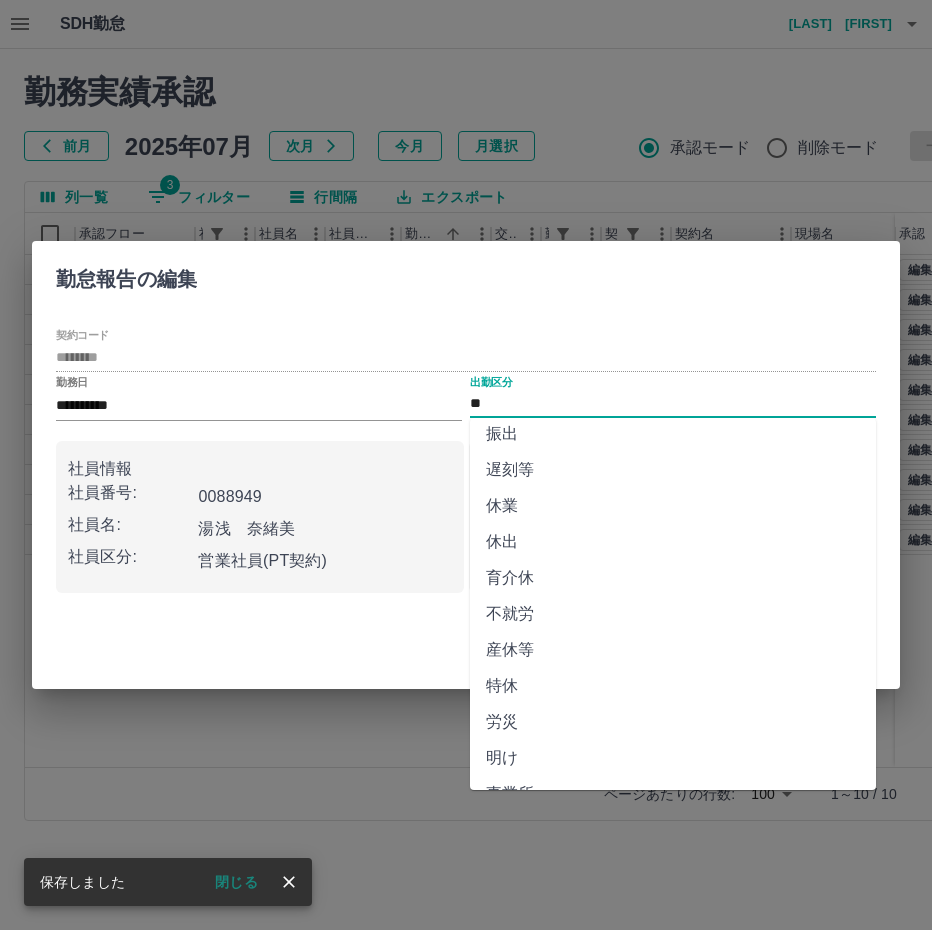 scroll, scrollTop: 292, scrollLeft: 0, axis: vertical 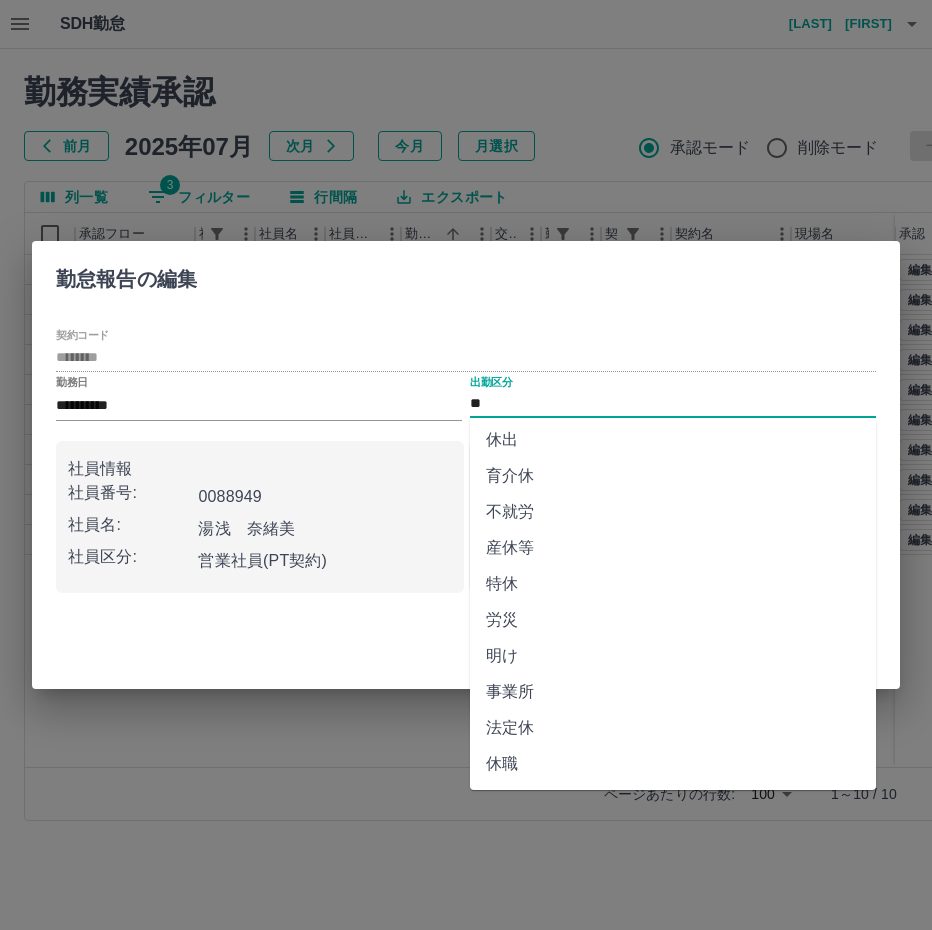 click on "法定休" at bounding box center [673, 728] 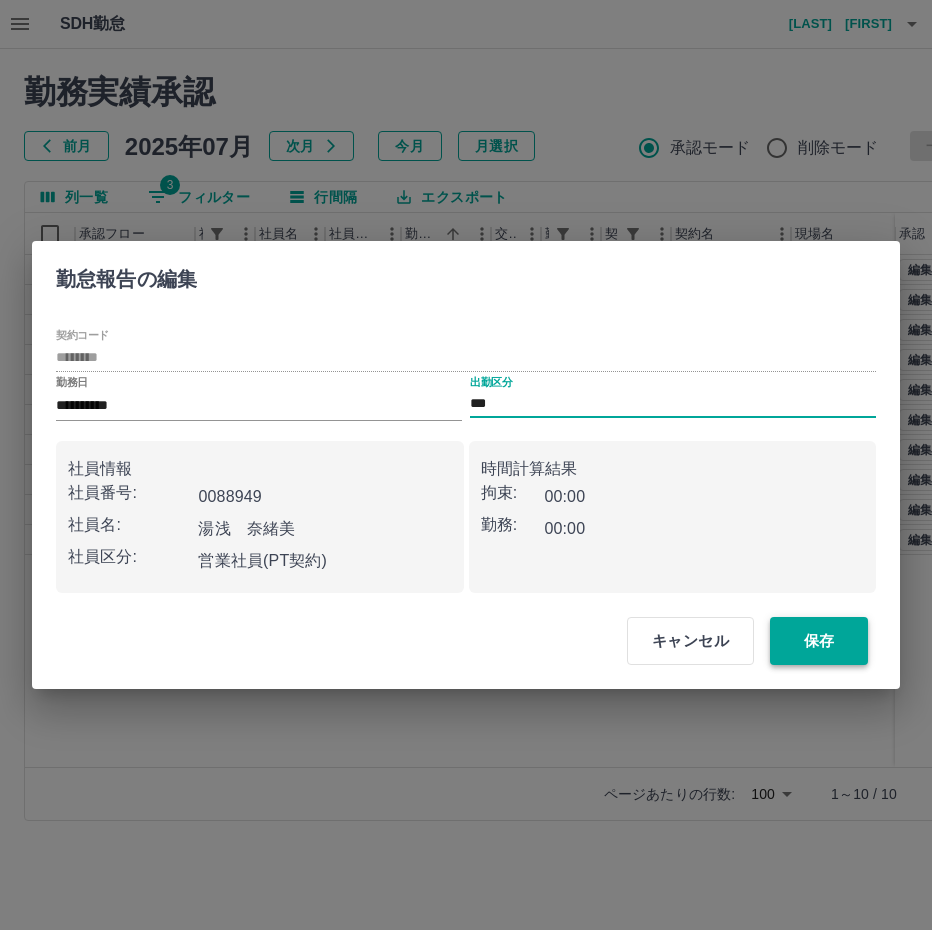 click on "保存" at bounding box center [819, 641] 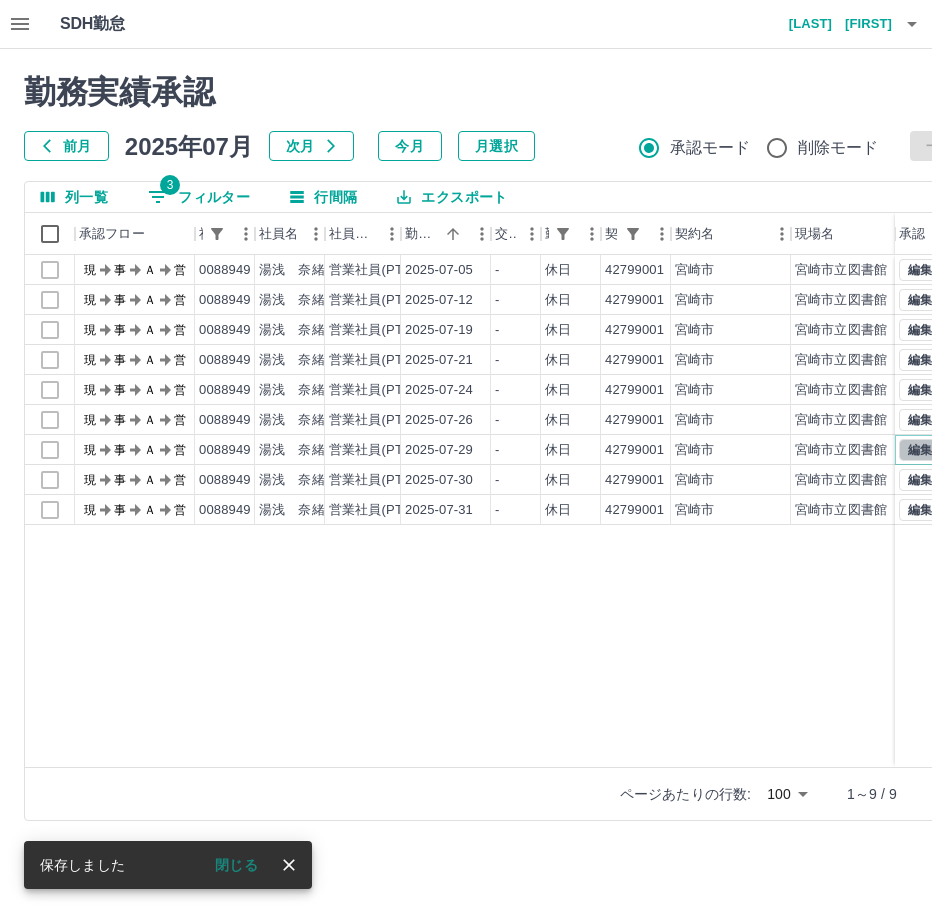 click on "編集" at bounding box center (920, 450) 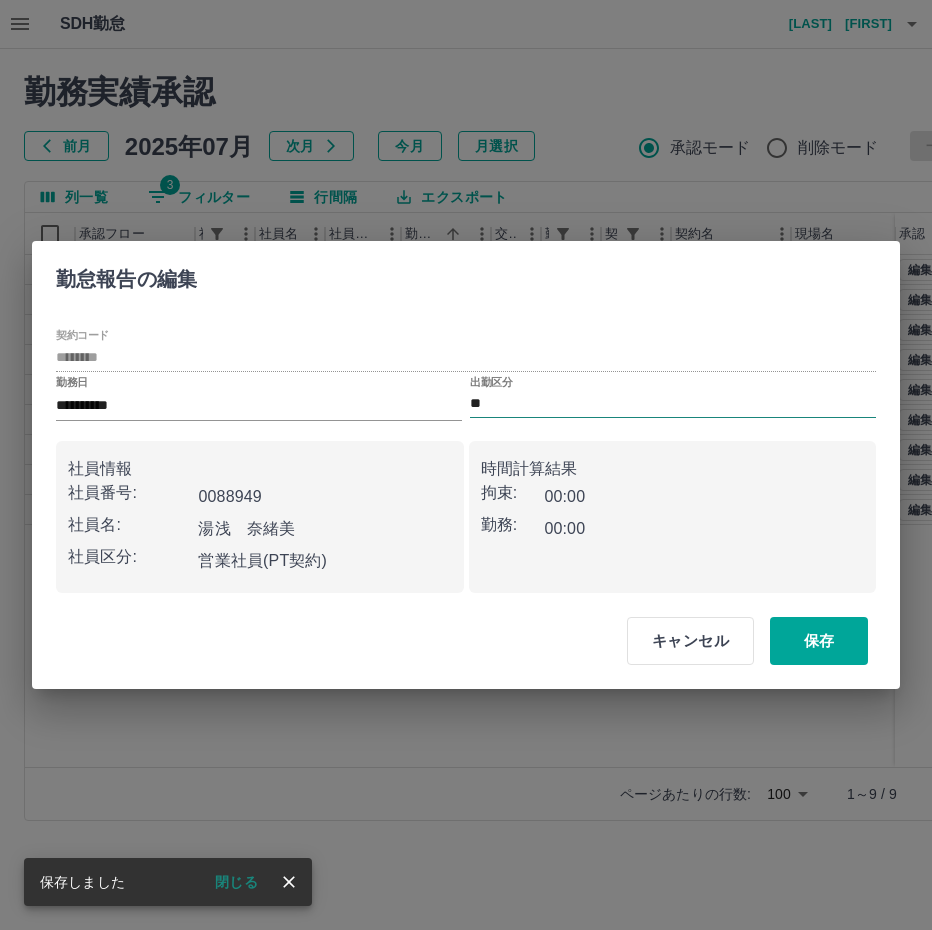 click on "**" at bounding box center [673, 404] 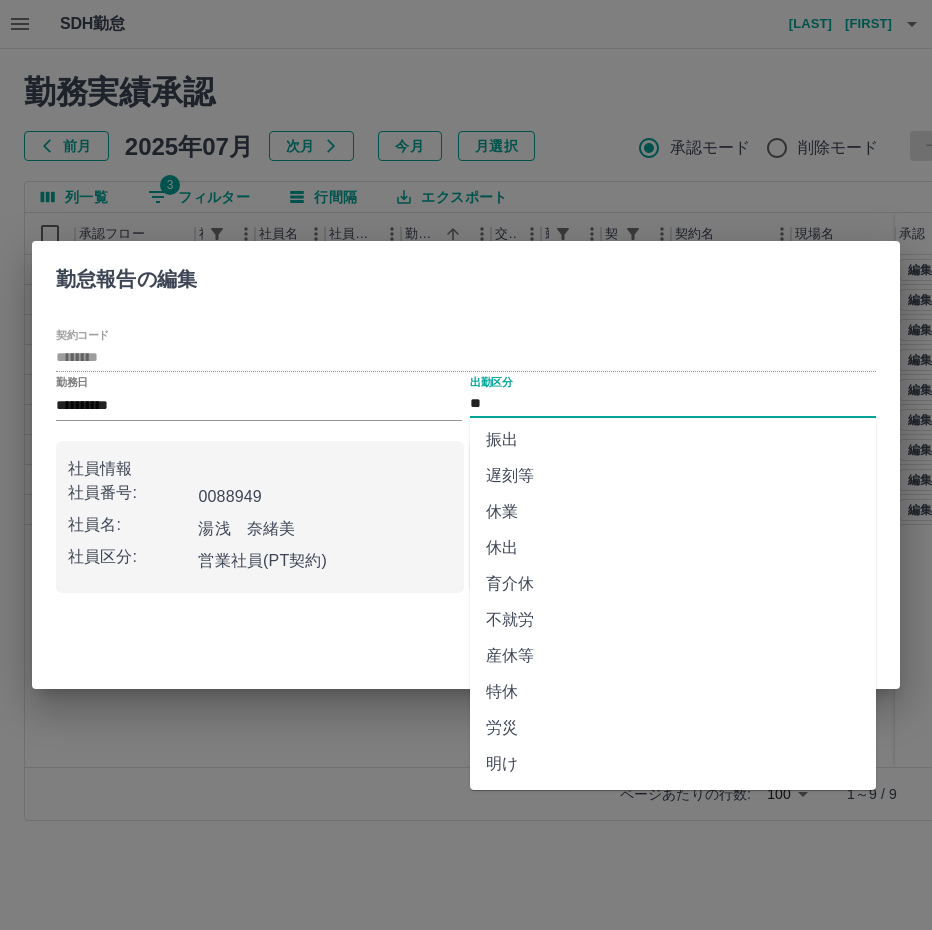 scroll, scrollTop: 292, scrollLeft: 0, axis: vertical 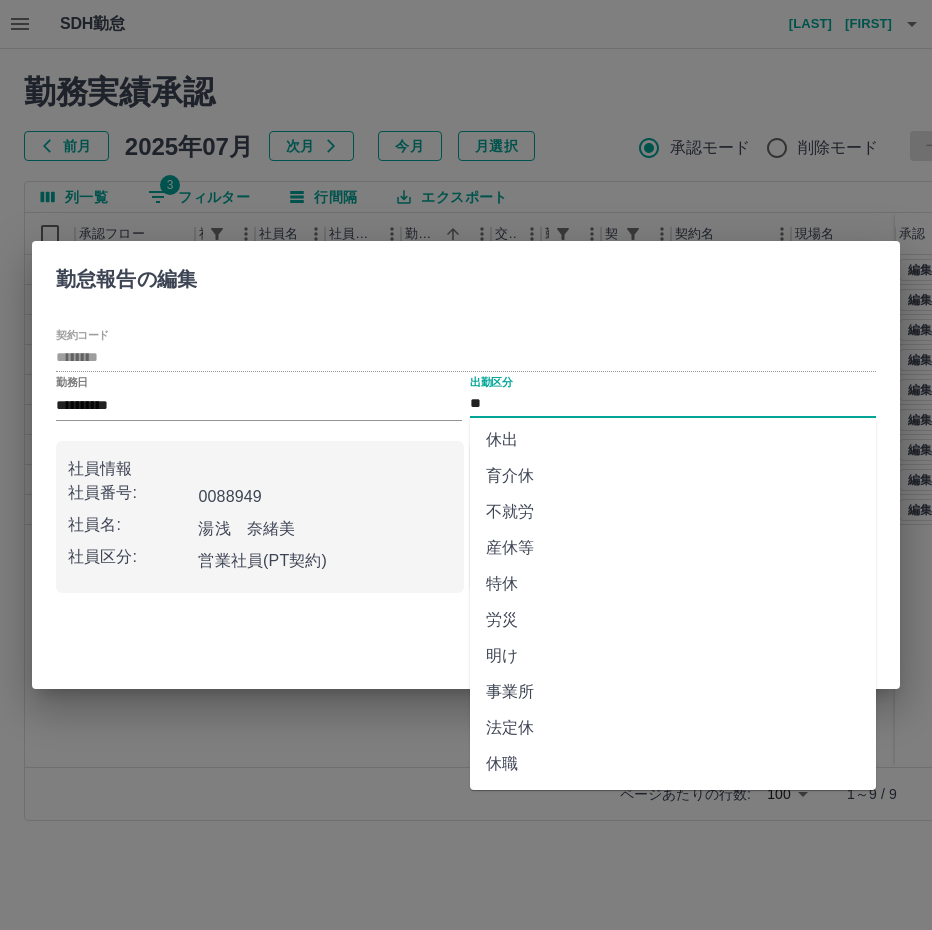 click on "法定休" at bounding box center (673, 728) 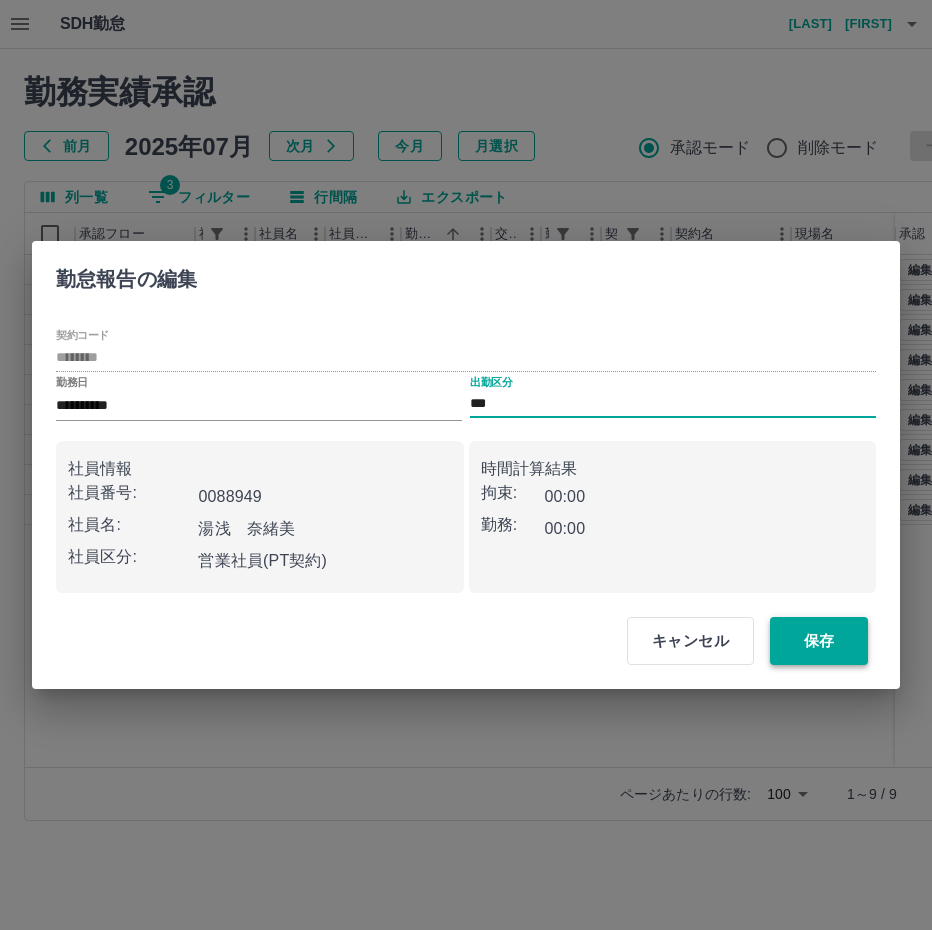 click on "保存" at bounding box center (819, 641) 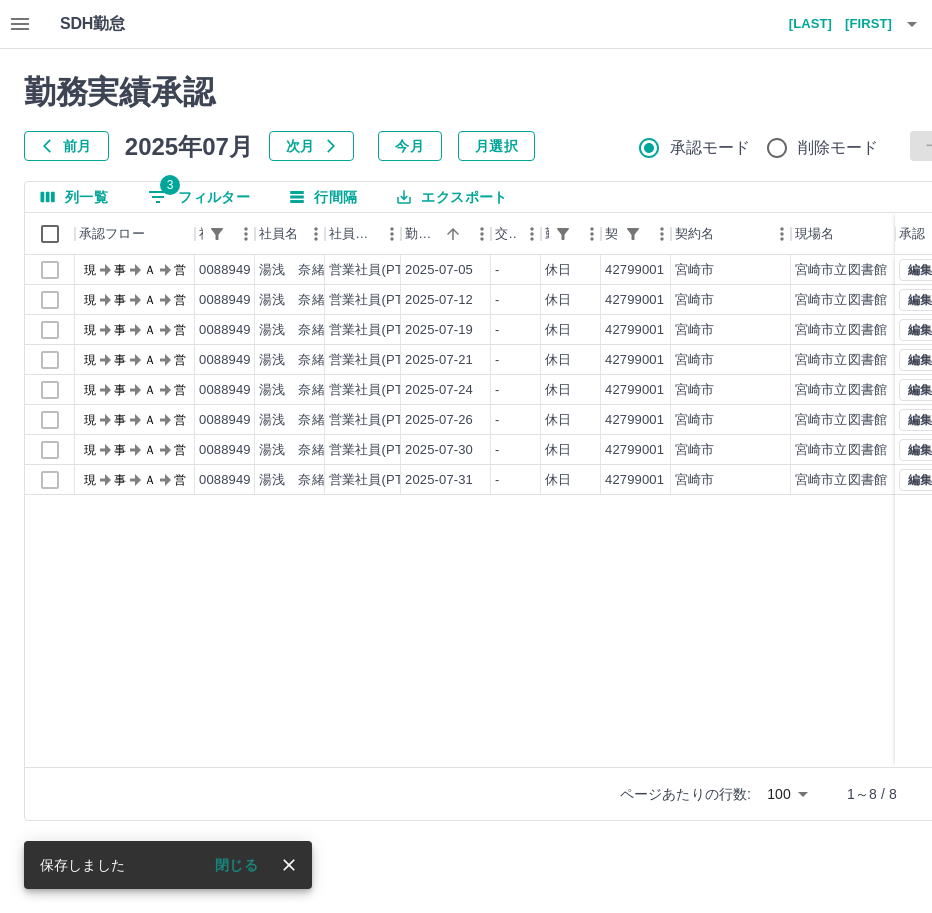 drag, startPoint x: 214, startPoint y: 195, endPoint x: 226, endPoint y: 211, distance: 20 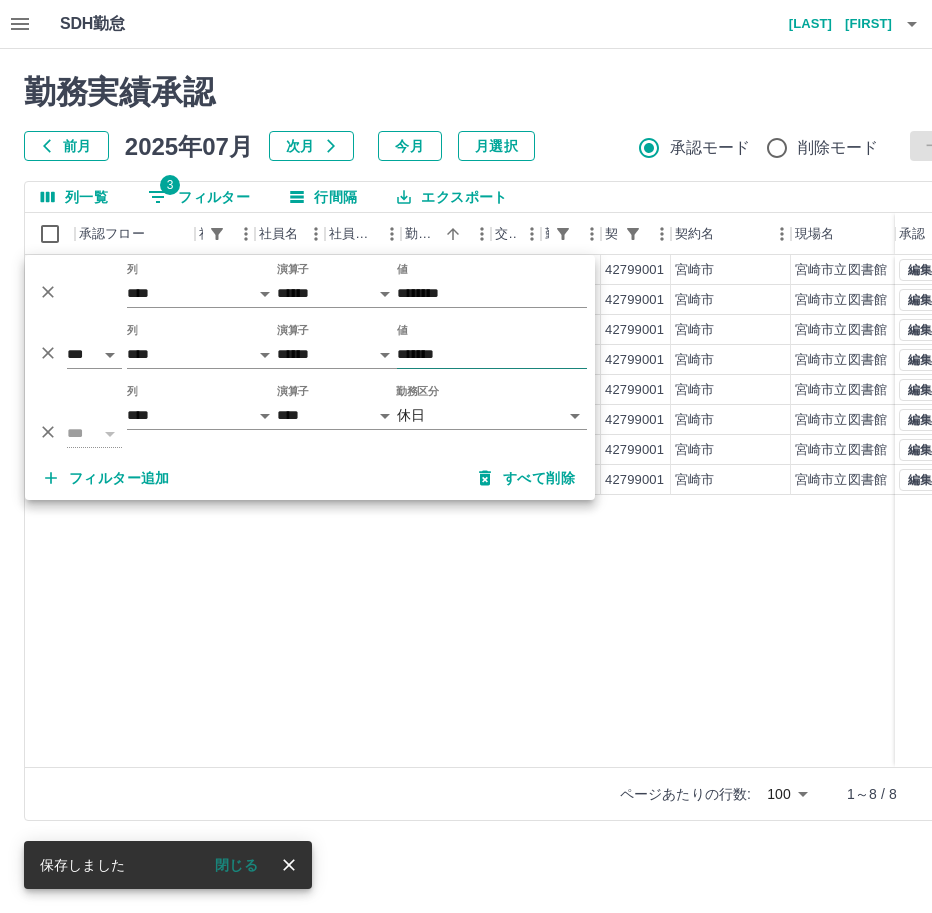 click on "*******" at bounding box center [492, 354] 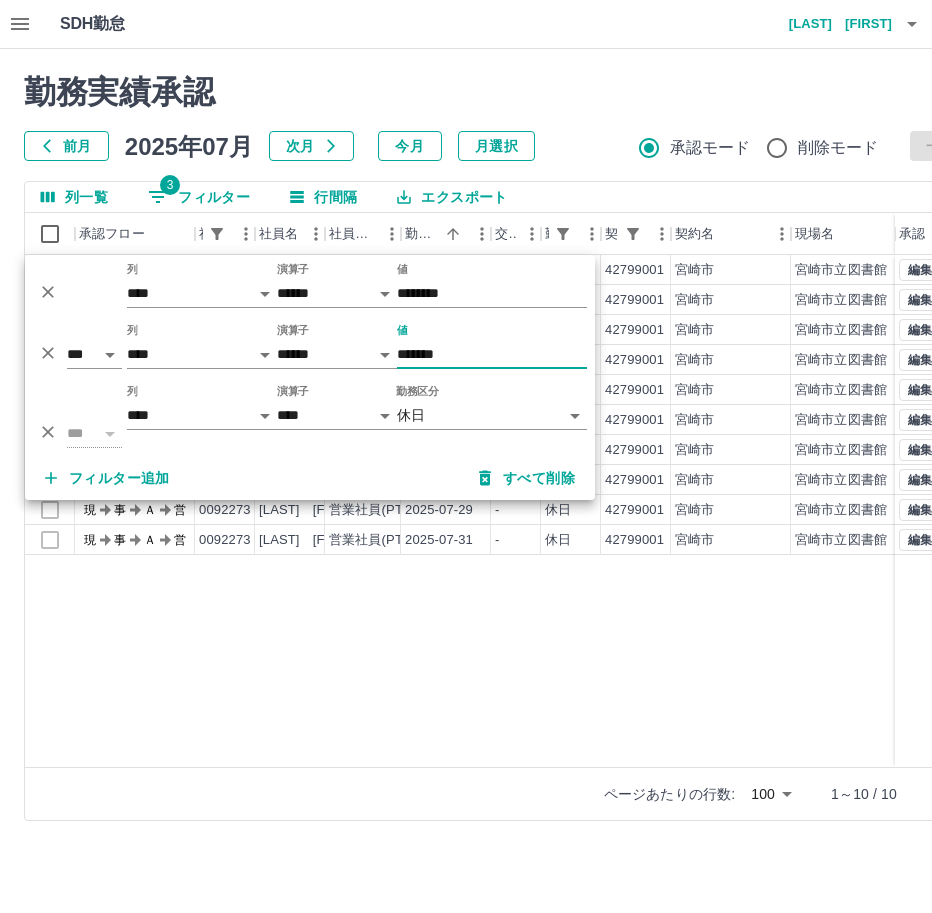 type on "*******" 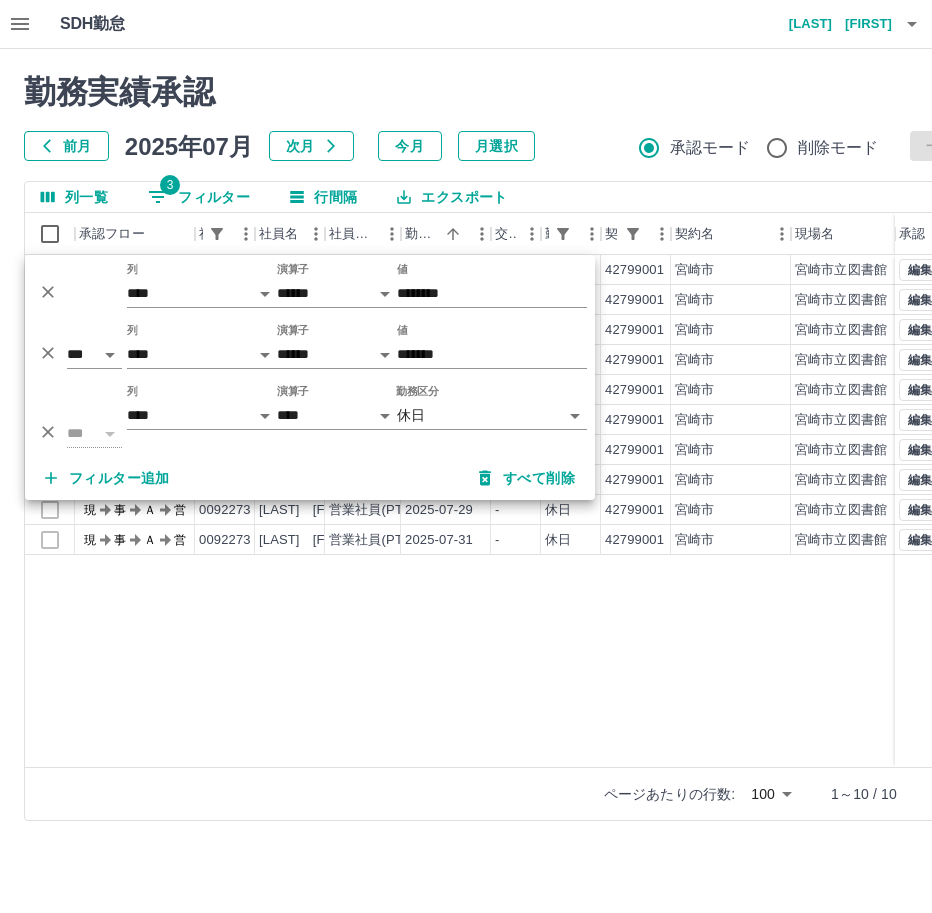click on "現 事 Ａ 営 0092273 福田　翻織 営業社員(PT契約) 2025-07-01  -  休日 42799001 宮崎市 宮崎市立図書館 - - - - - 現 事 Ａ 営 0092273 福田　翻織 営業社員(PT契約) 2025-07-02  -  休日 42799001 宮崎市 宮崎市立図書館 - - - - - 現 事 Ａ 営 0092273 福田　翻織 営業社員(PT契約) 2025-07-07  -  休日 42799001 宮崎市 宮崎市立図書館 - - - - - 現 事 Ａ 営 0092273 福田　翻織 営業社員(PT契約) 2025-07-10  -  休日 42799001 宮崎市 宮崎市立図書館 - - - - - 現 事 Ａ 営 0092273 福田　翻織 営業社員(PT契約) 2025-07-12  -  休日 42799001 宮崎市 宮崎市立図書館 - - - - - 現 事 Ａ 営 0092273 福田　翻織 営業社員(PT契約) 2025-07-16  -  休日 42799001 宮崎市 宮崎市立図書館 - - - - - 現 事 Ａ 営 0092273 福田　翻織 営業社員(PT契約) 2025-07-22  -  休日 42799001 宮崎市 宮崎市立図書館 - - - - - 現 事 Ａ 営 0092273 福田　翻織 営業社員(PT契約)  -  - - -" at bounding box center (898, 511) 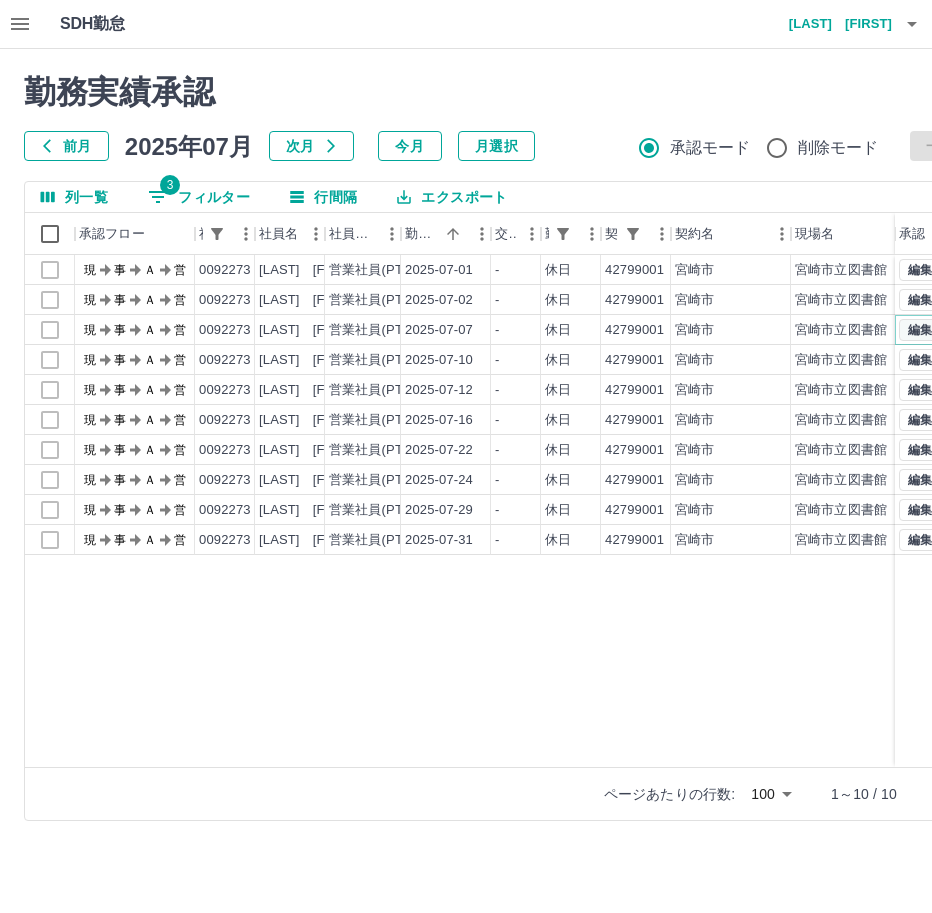 click on "編集" at bounding box center [920, 330] 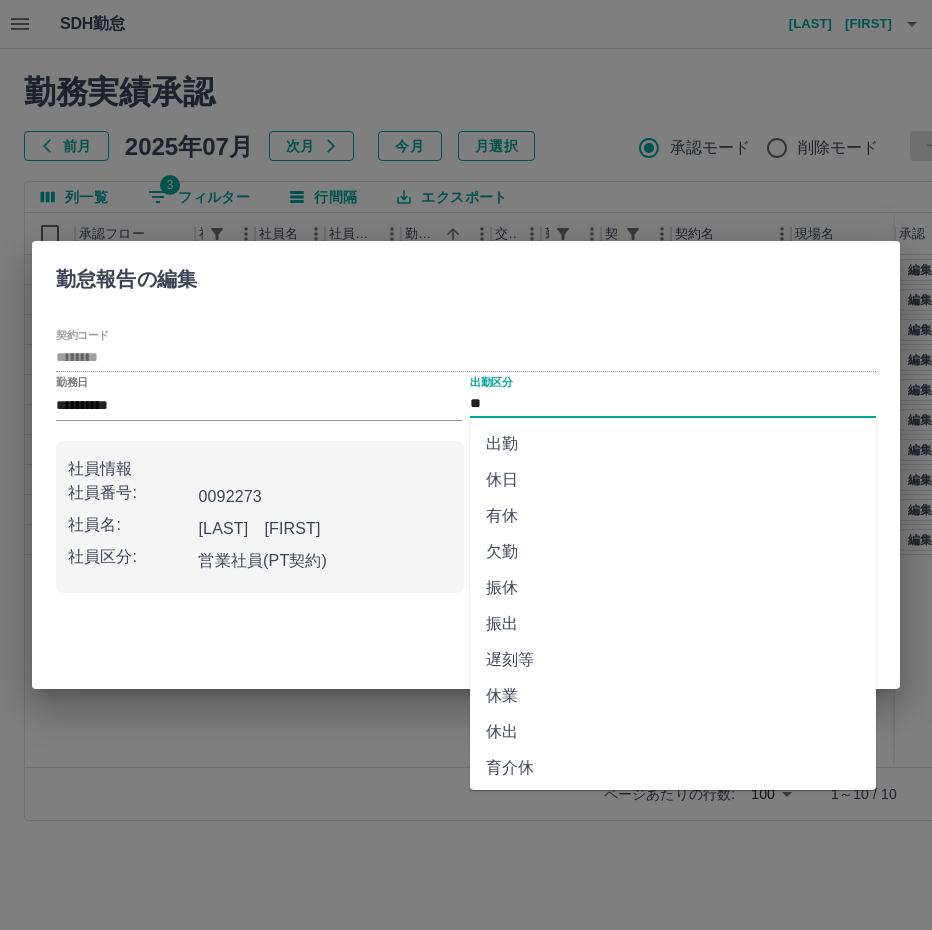 click on "**" at bounding box center (673, 404) 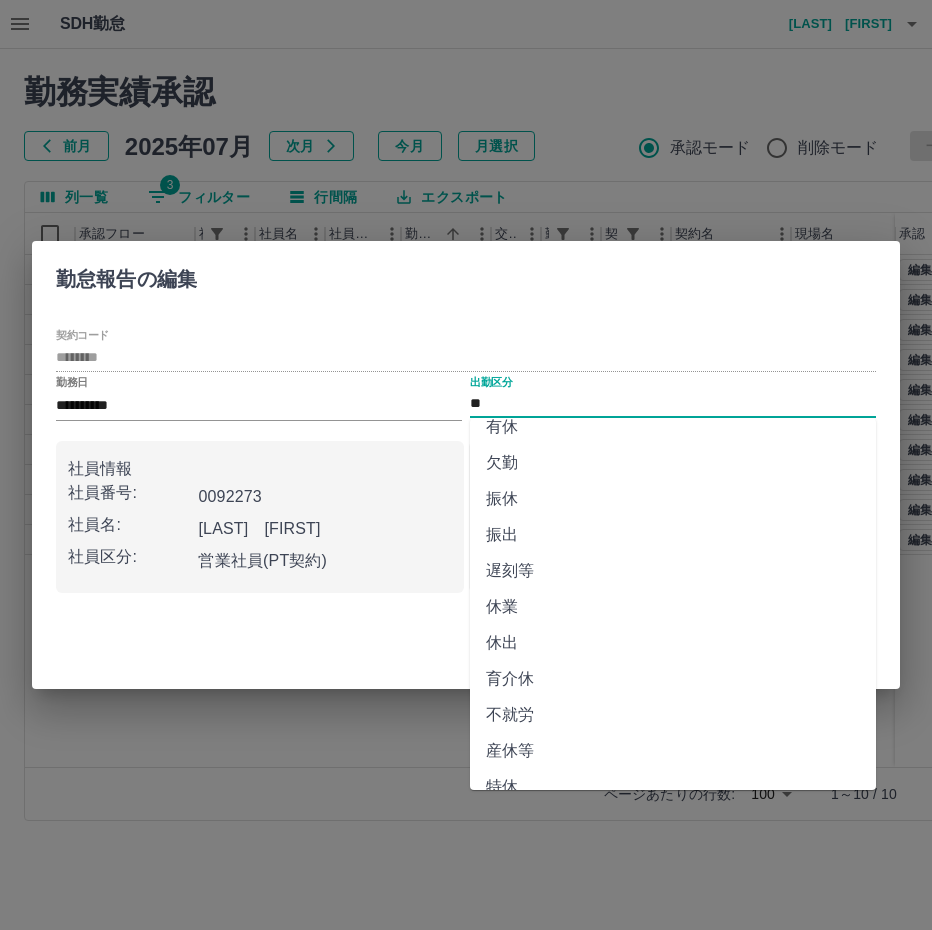 scroll, scrollTop: 292, scrollLeft: 0, axis: vertical 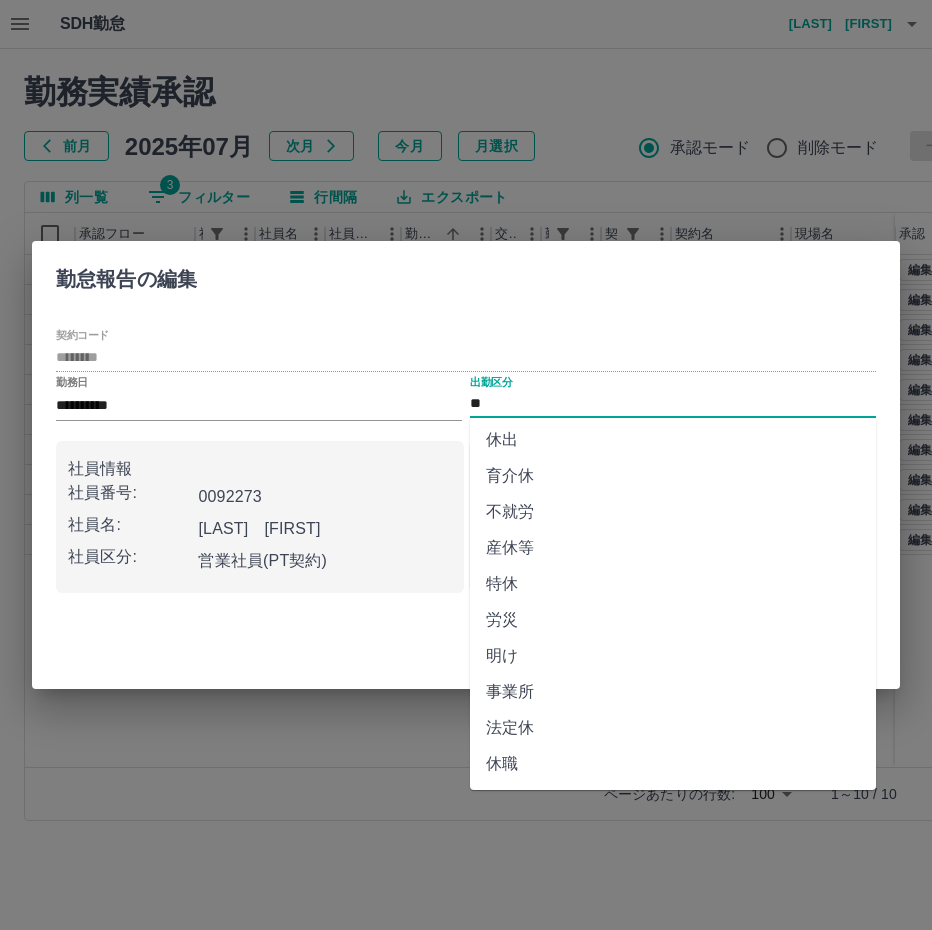 click on "法定休" at bounding box center (673, 728) 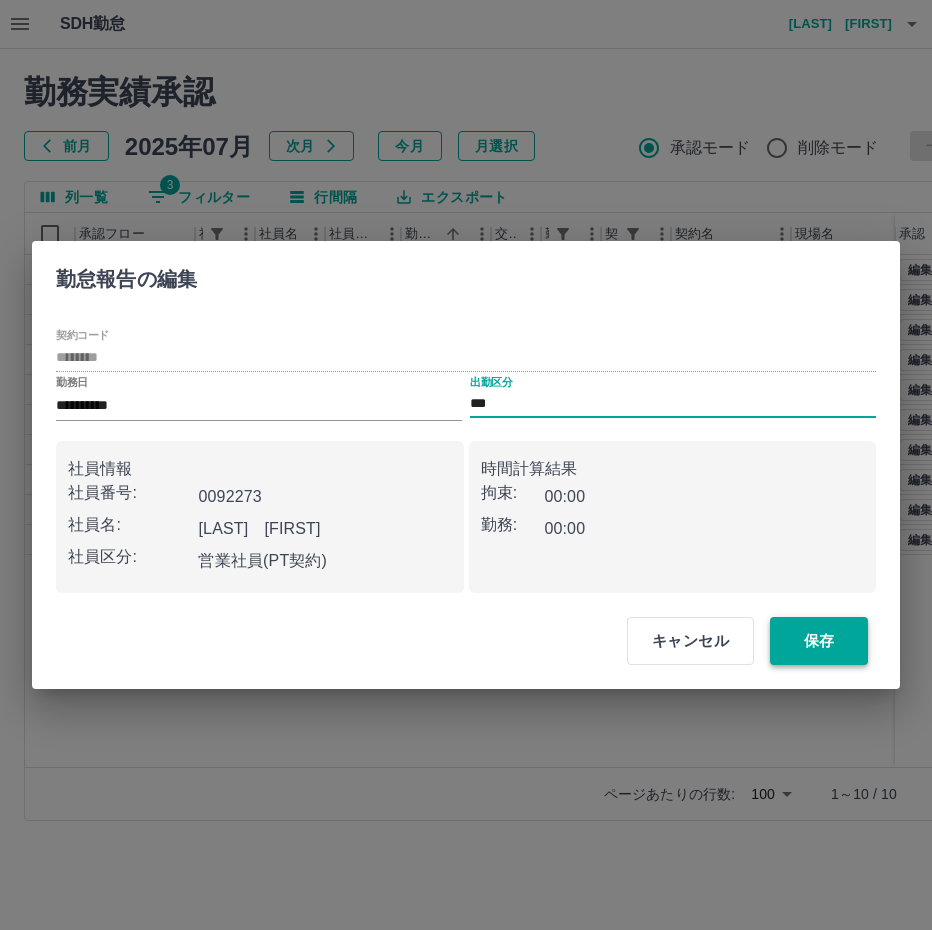 click on "保存" at bounding box center (819, 641) 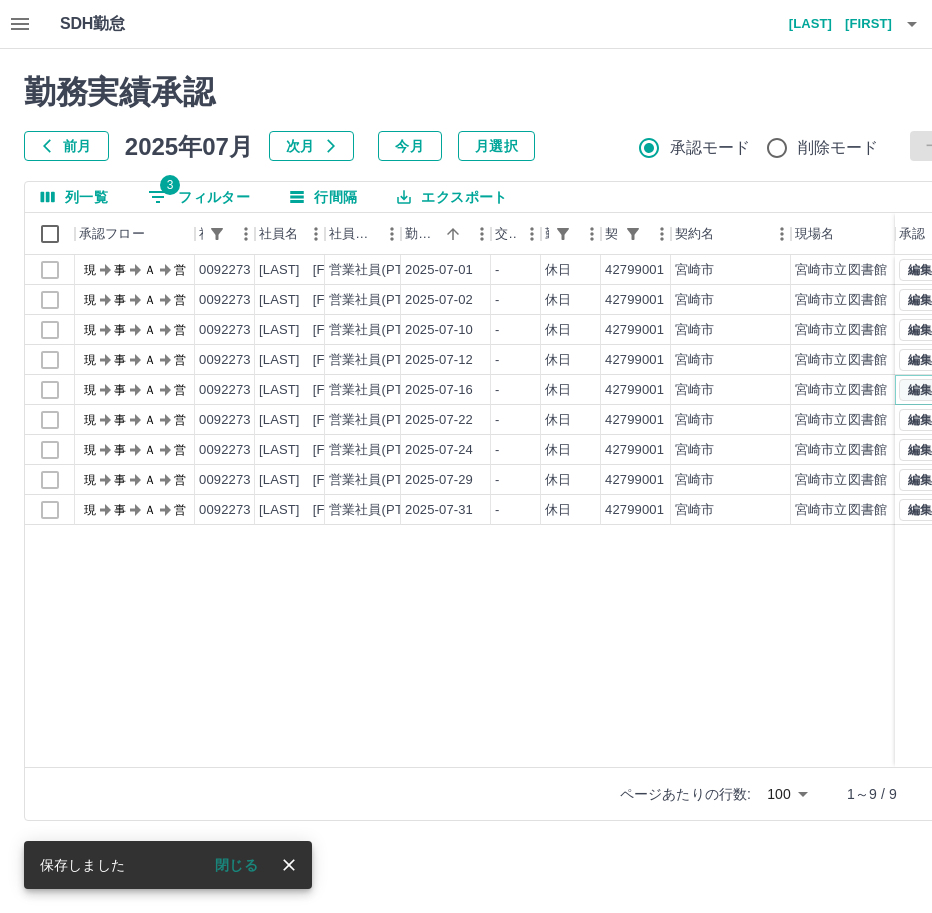 click on "編集" at bounding box center (920, 390) 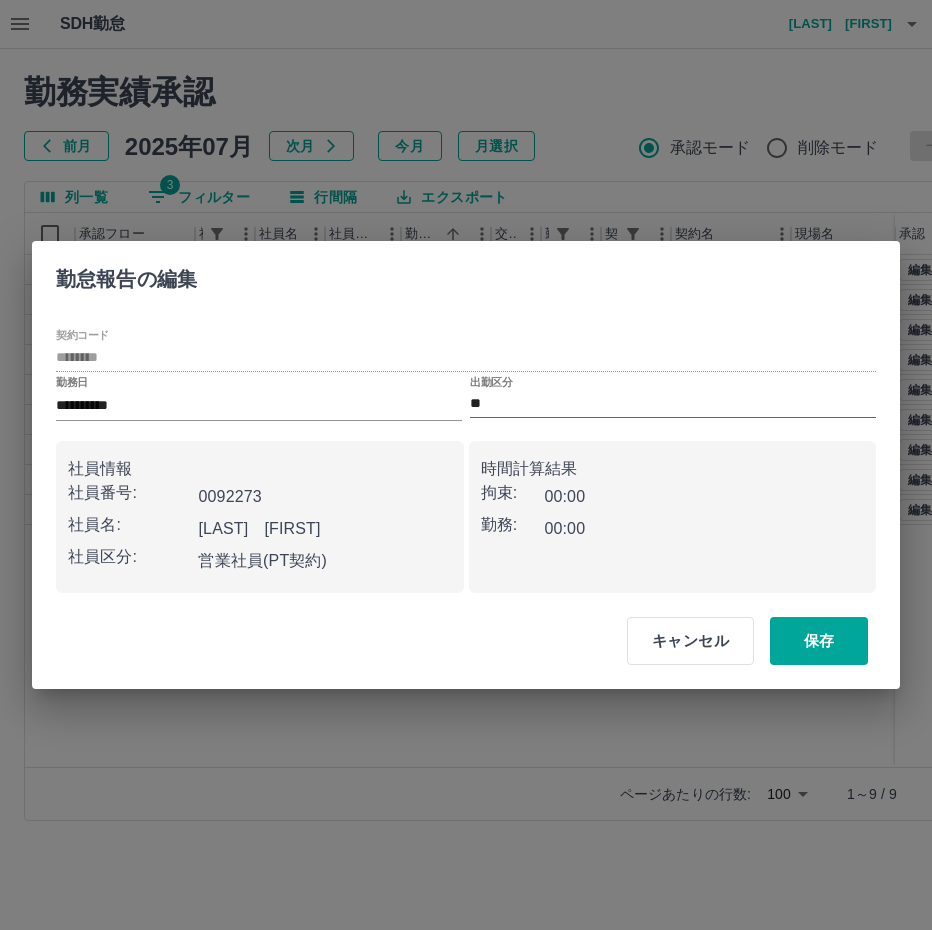 click on "**" at bounding box center (673, 404) 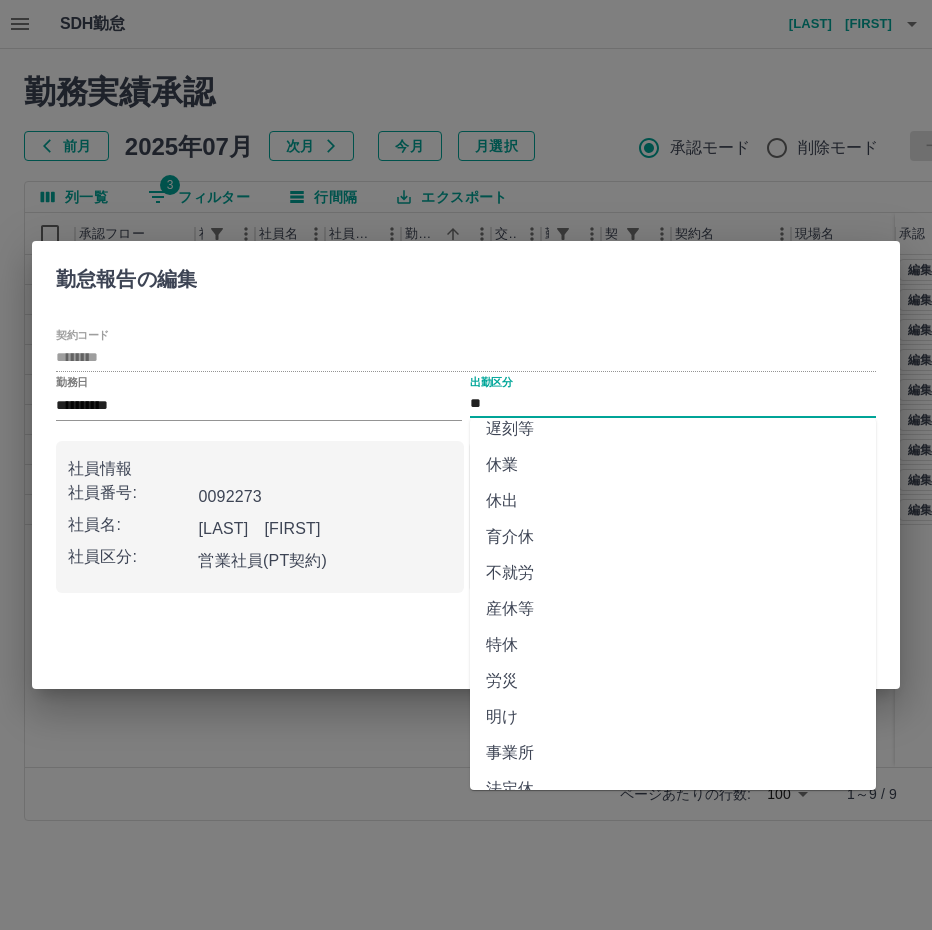 scroll, scrollTop: 292, scrollLeft: 0, axis: vertical 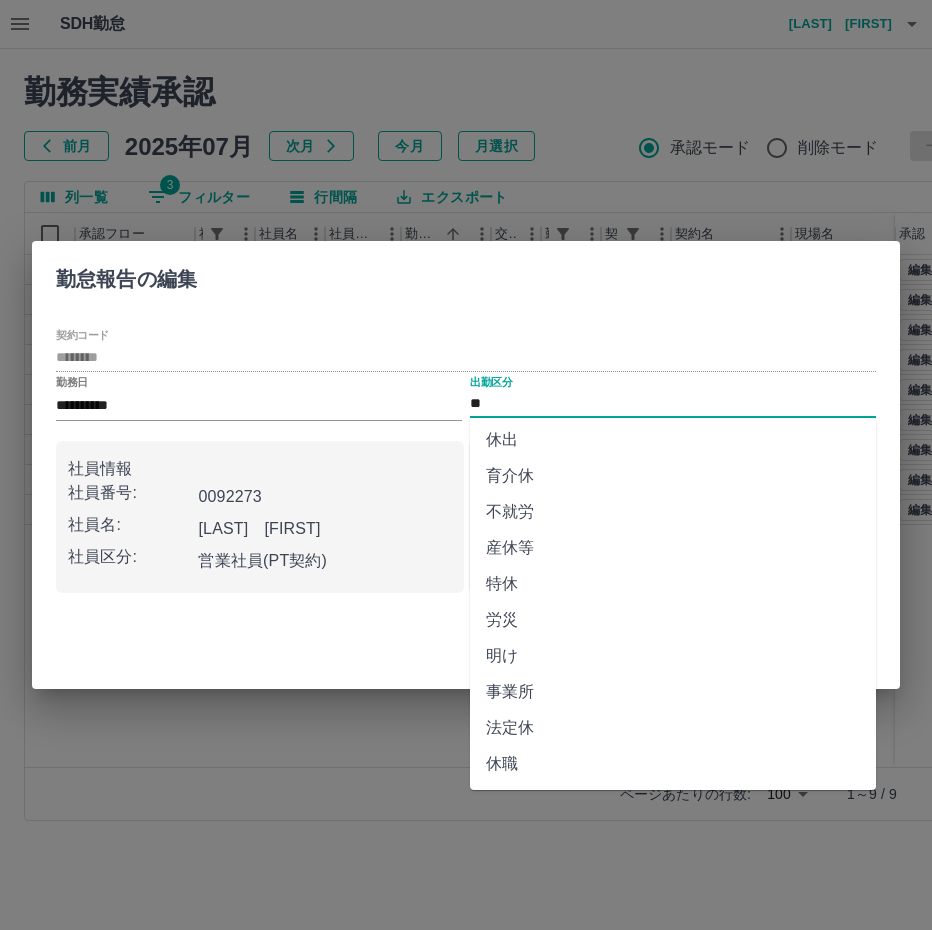 click on "法定休" at bounding box center (673, 728) 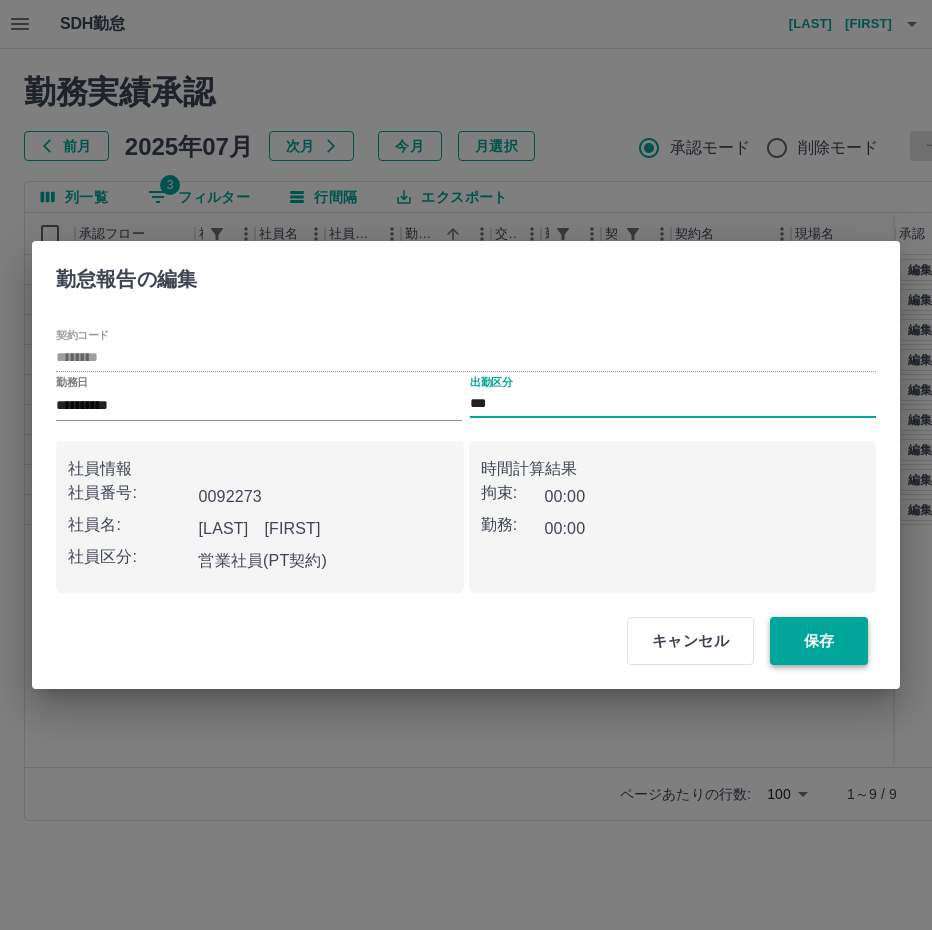 click on "保存" at bounding box center (819, 641) 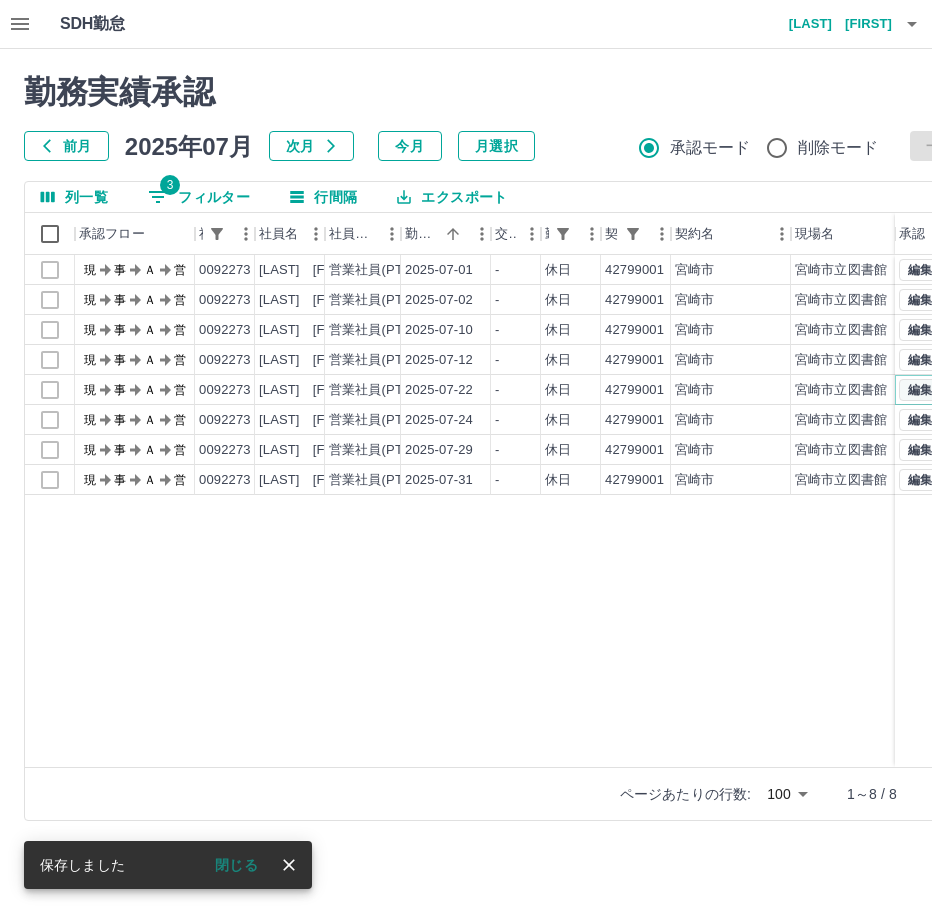 click on "編集" at bounding box center (920, 390) 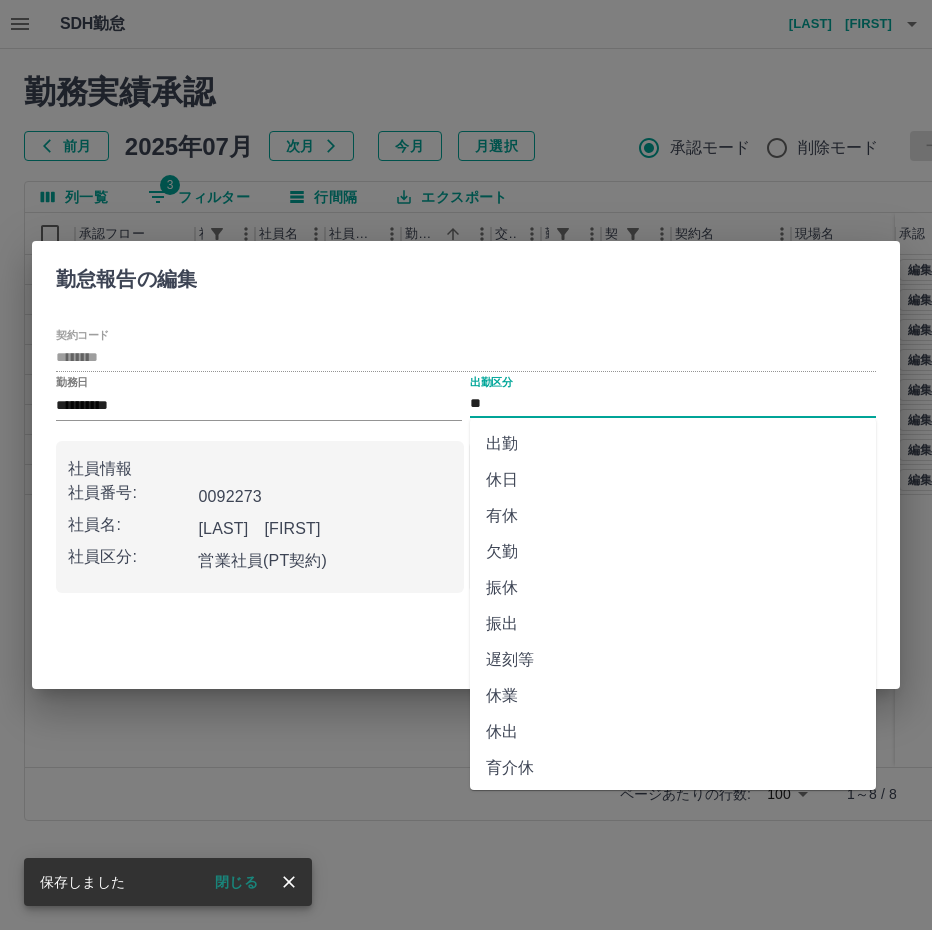 click on "**" at bounding box center (673, 404) 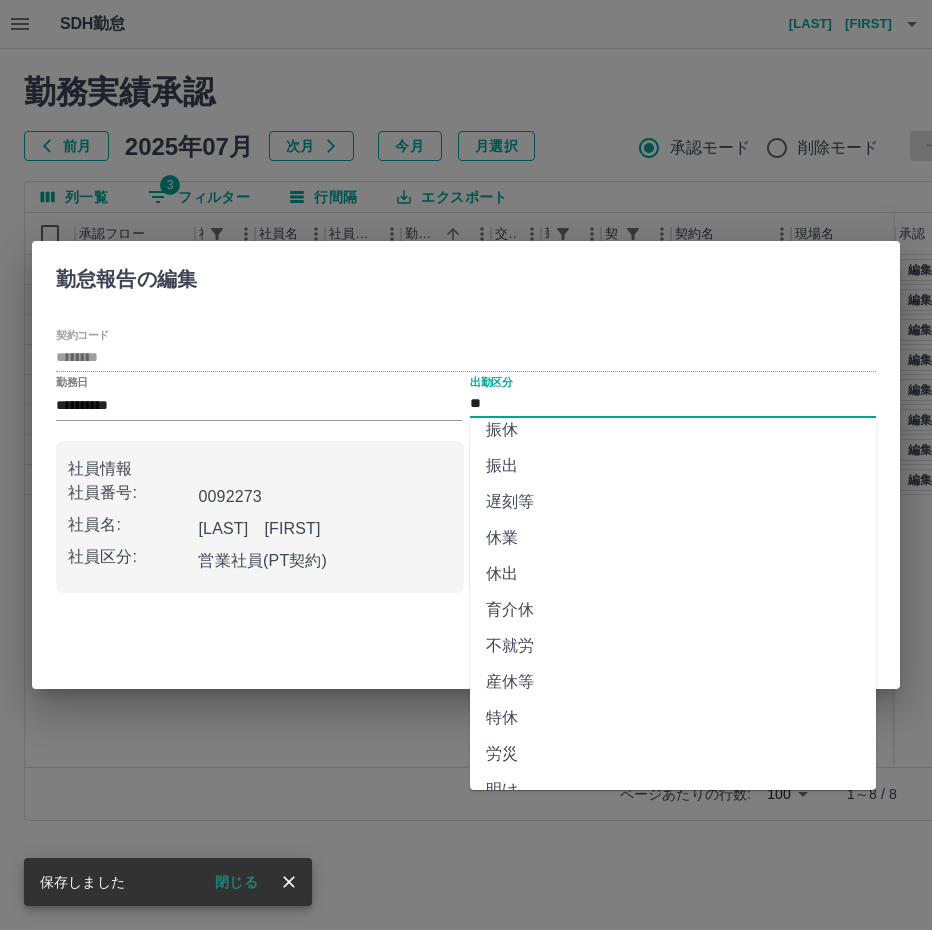 scroll, scrollTop: 292, scrollLeft: 0, axis: vertical 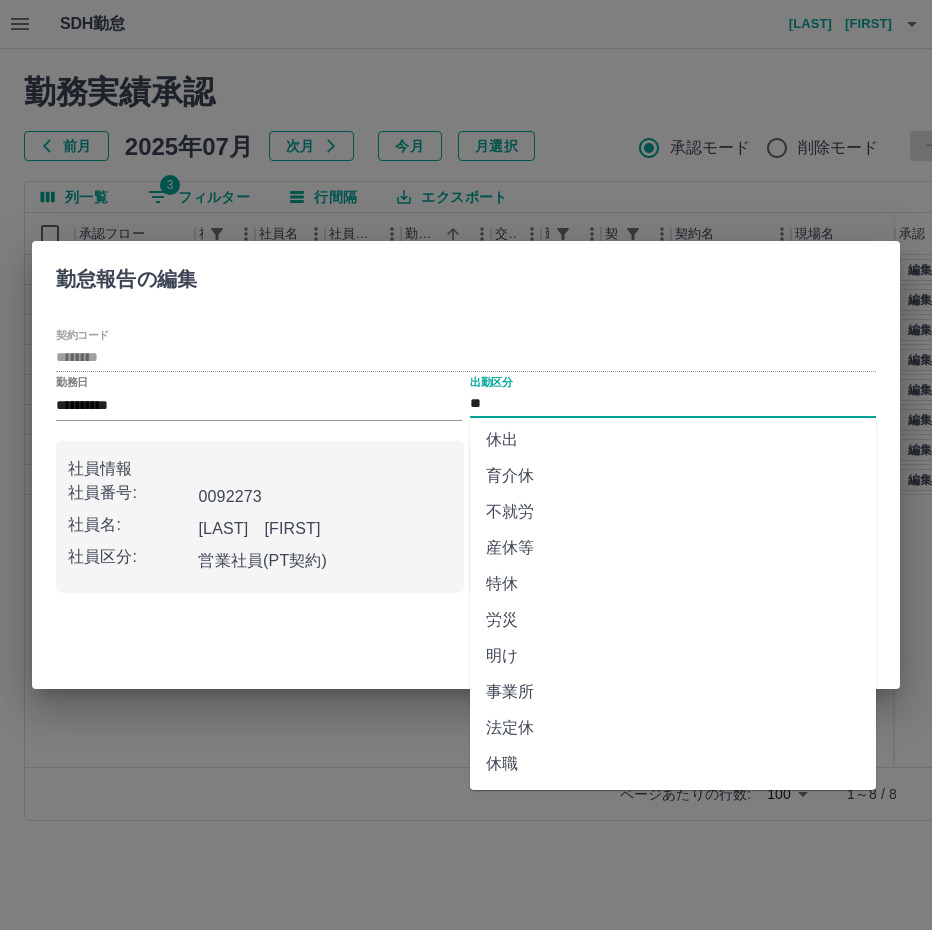 click on "法定休" at bounding box center [673, 728] 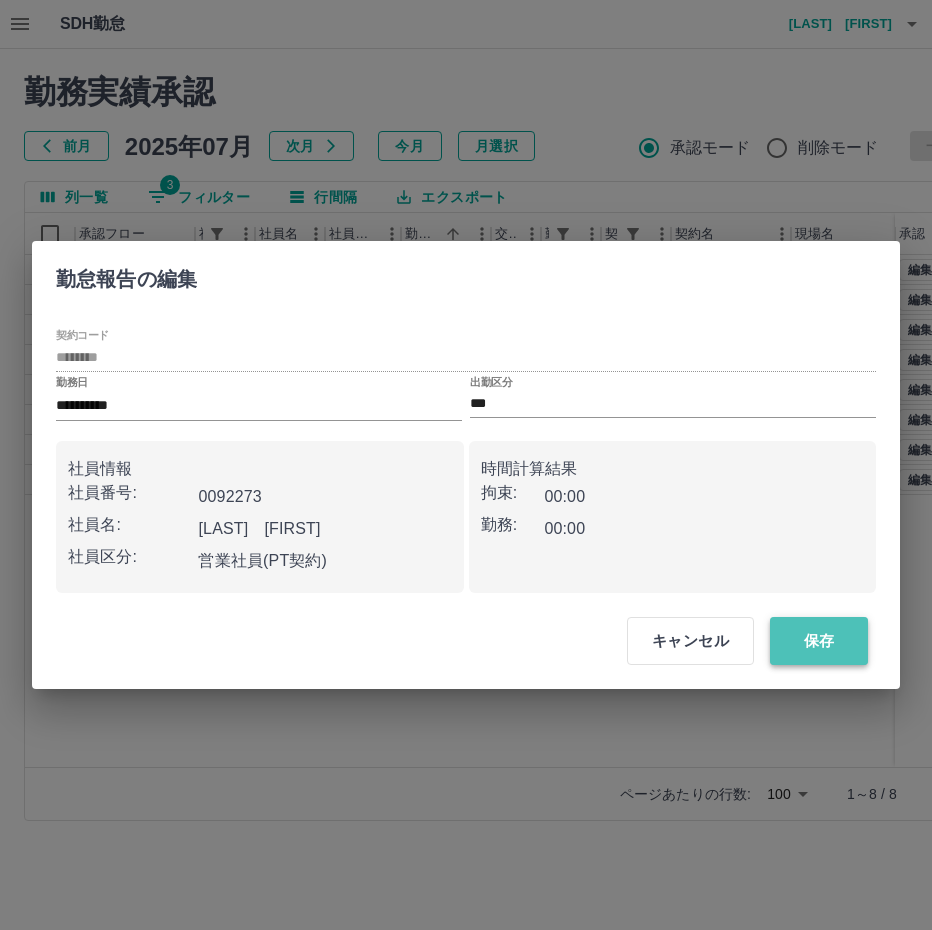 click on "保存" at bounding box center [819, 641] 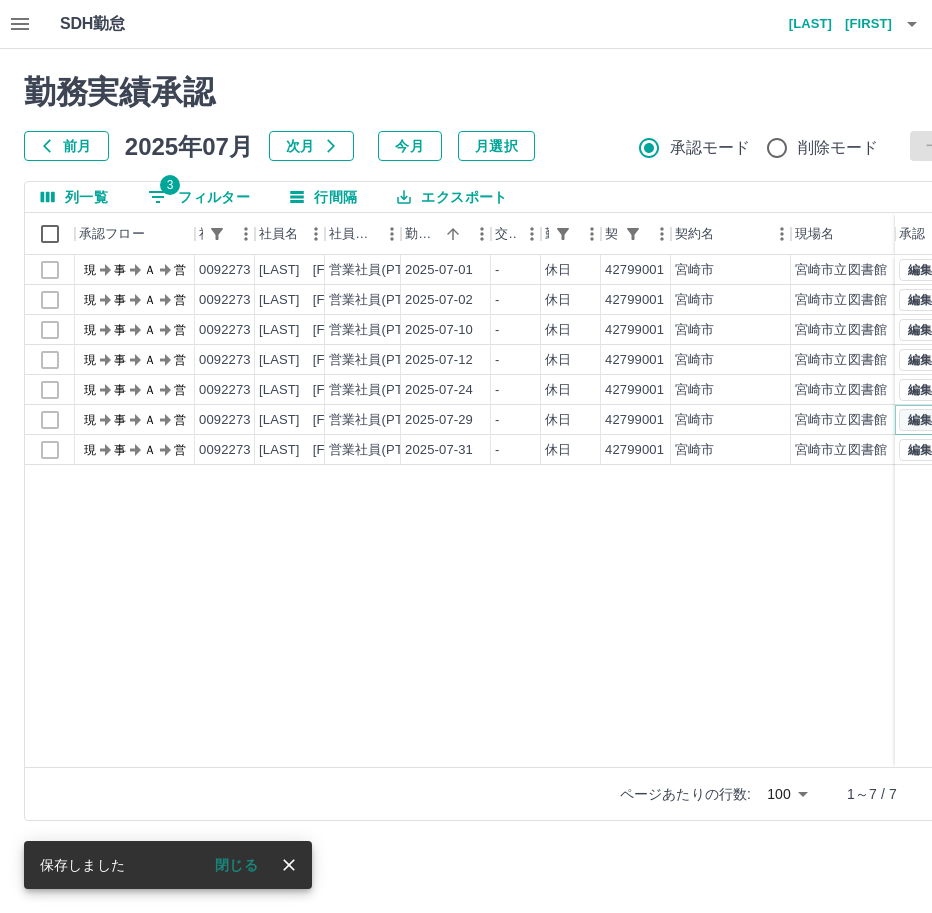 click on "編集" at bounding box center (920, 420) 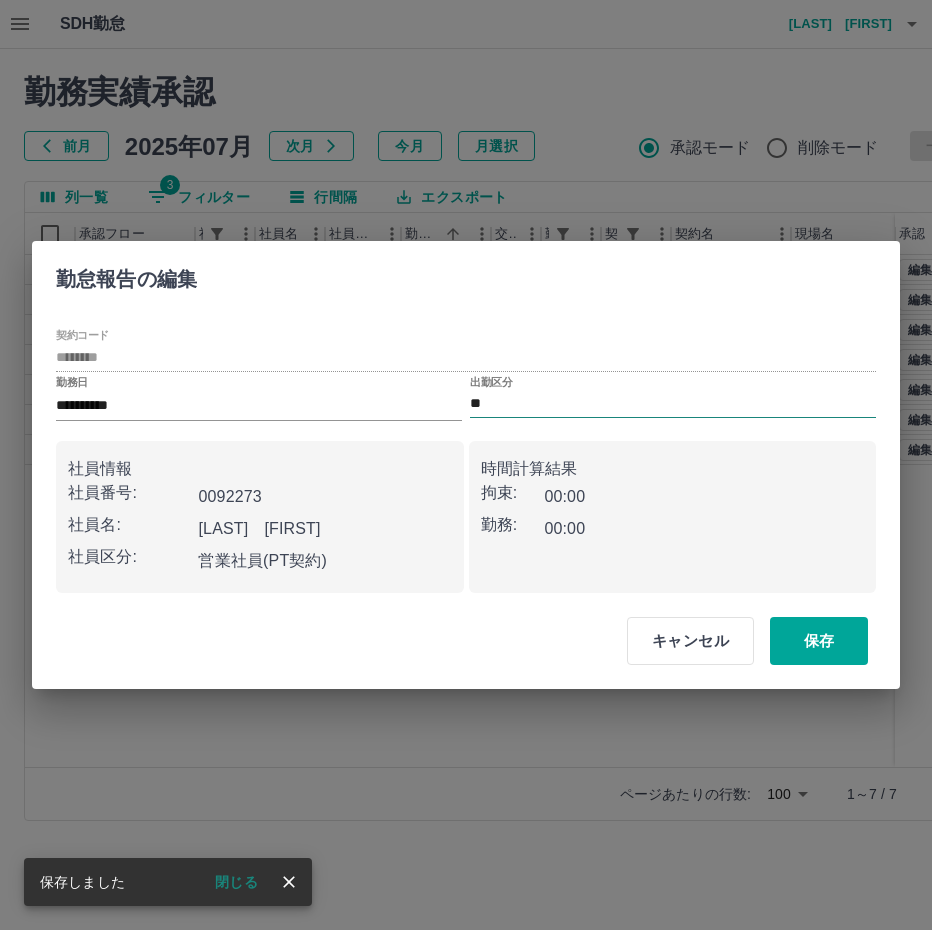 click on "**" at bounding box center [673, 404] 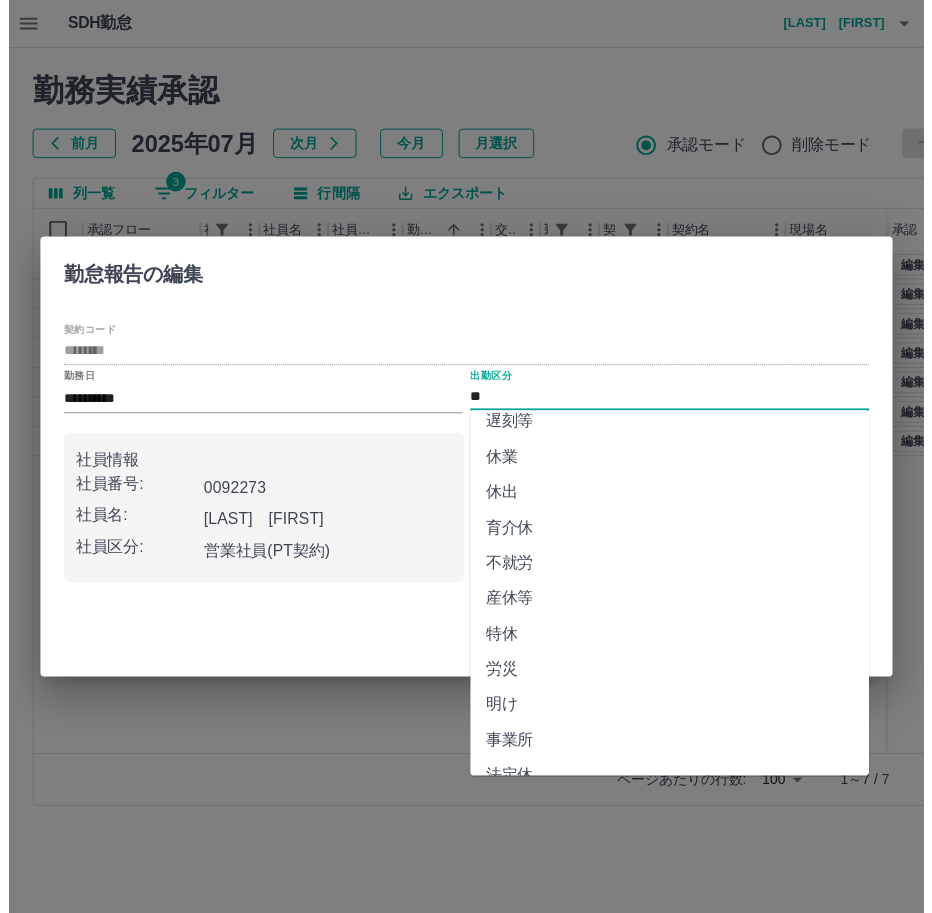 scroll, scrollTop: 292, scrollLeft: 0, axis: vertical 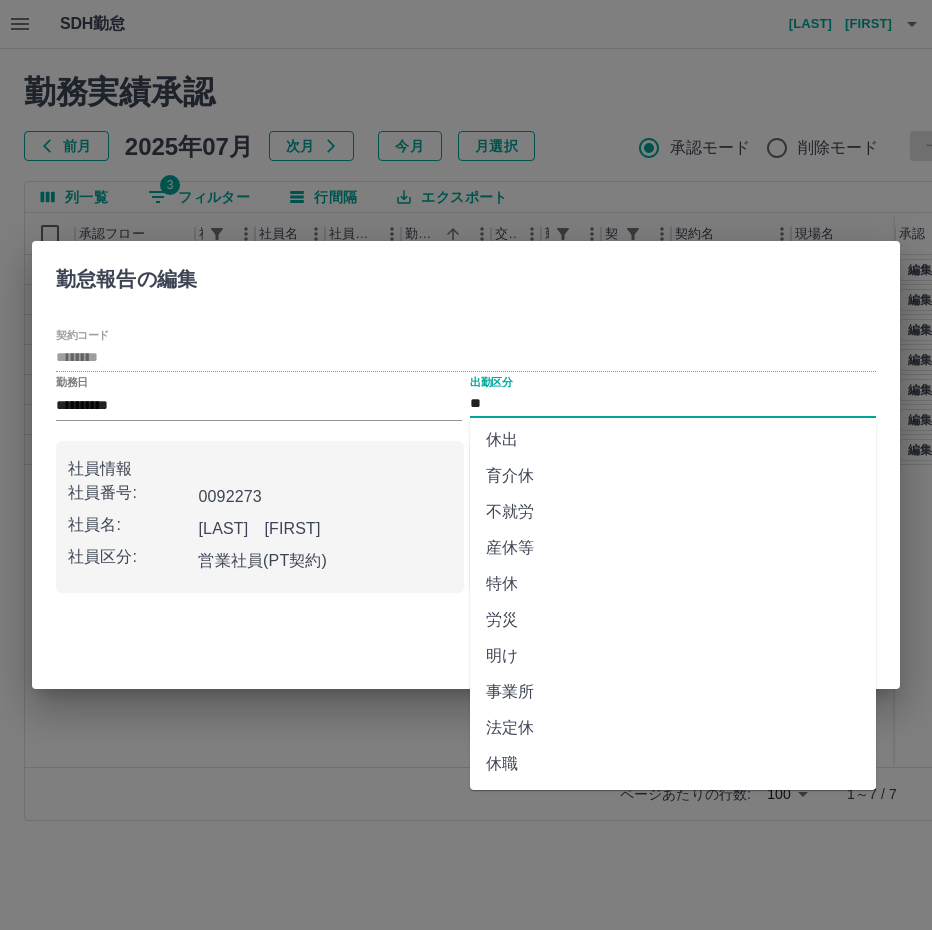 click on "法定休" at bounding box center (673, 728) 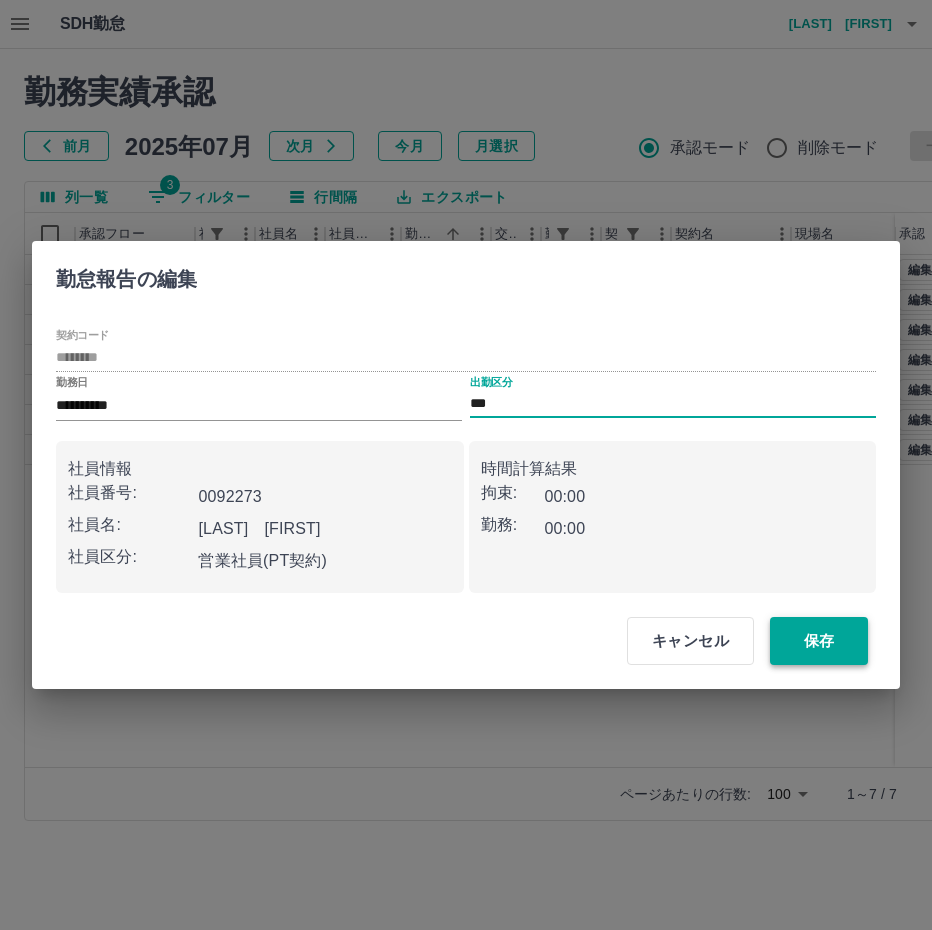 click on "保存" at bounding box center (819, 641) 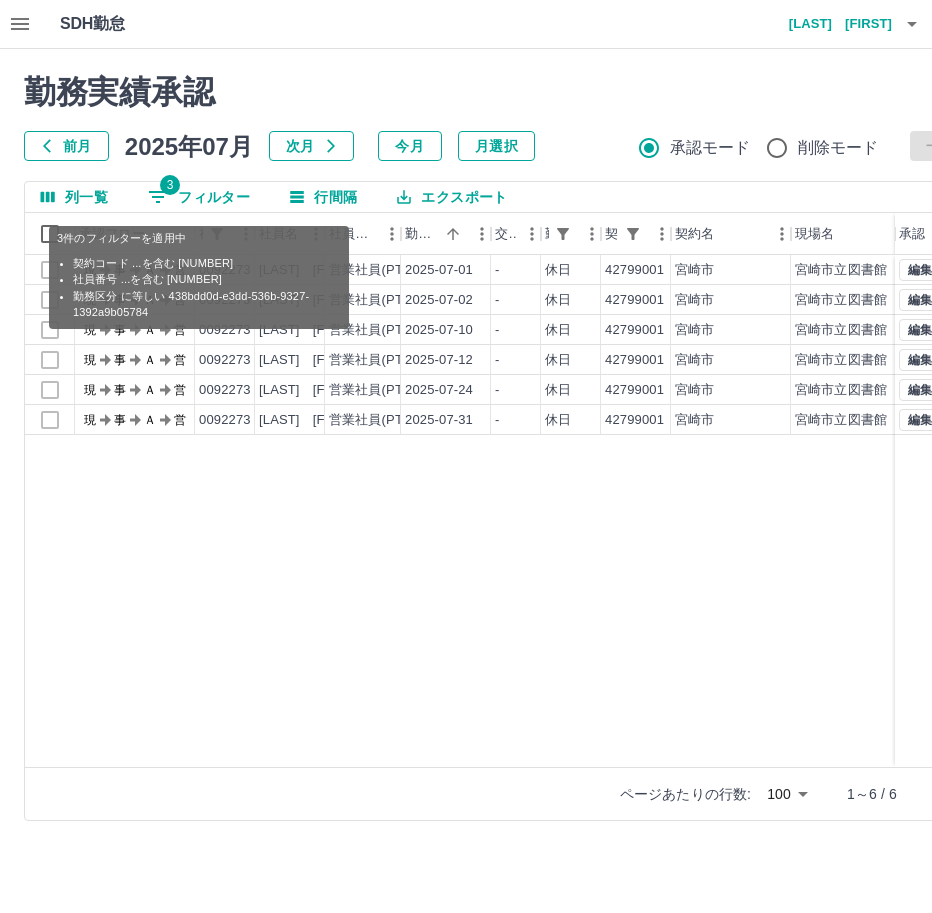 click on "3 フィルター" at bounding box center [199, 197] 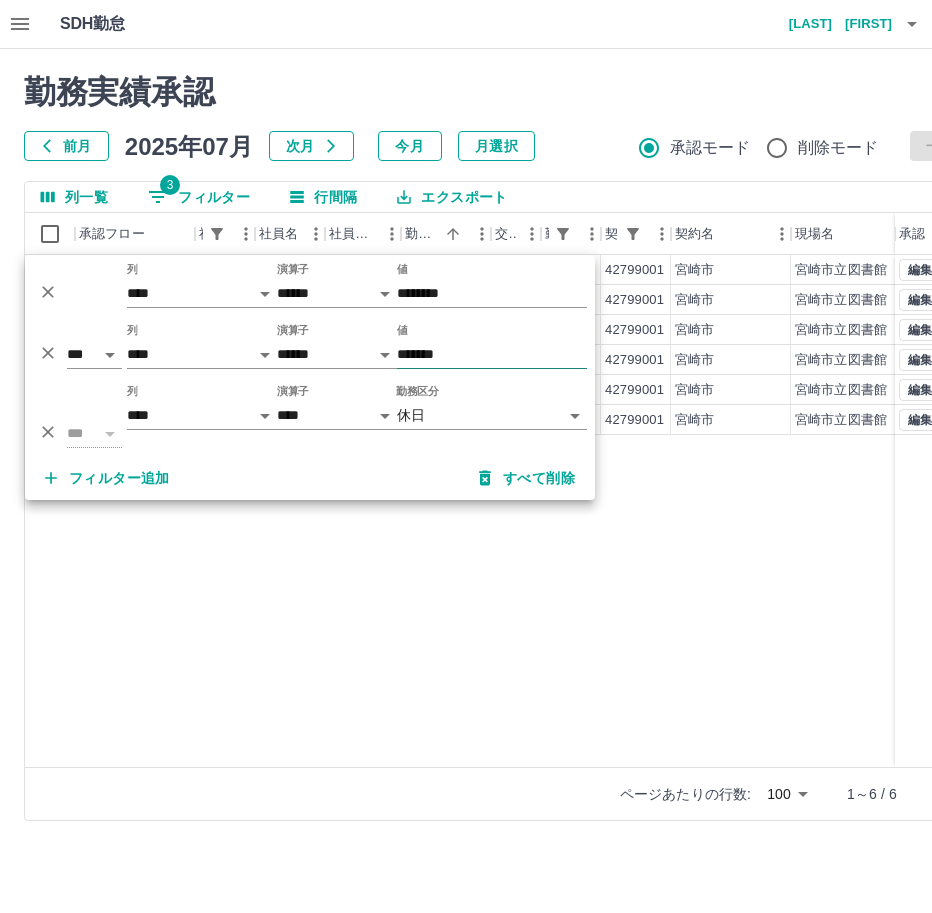 click on "*******" at bounding box center [492, 354] 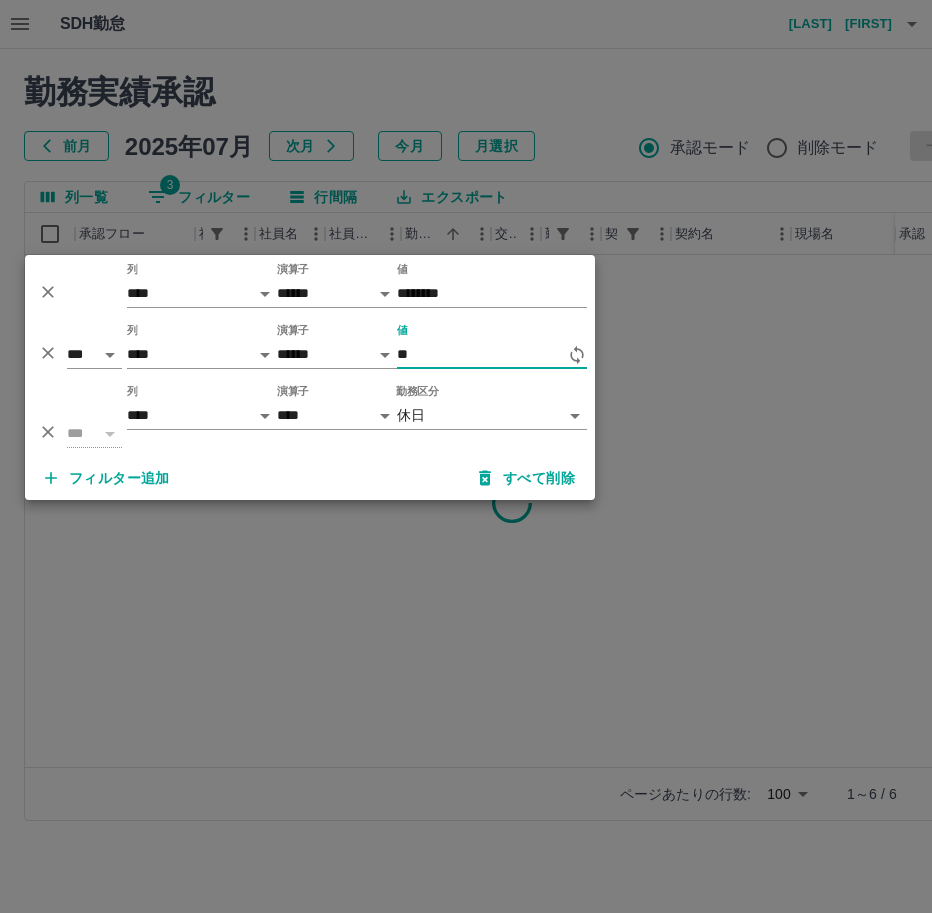 type on "*" 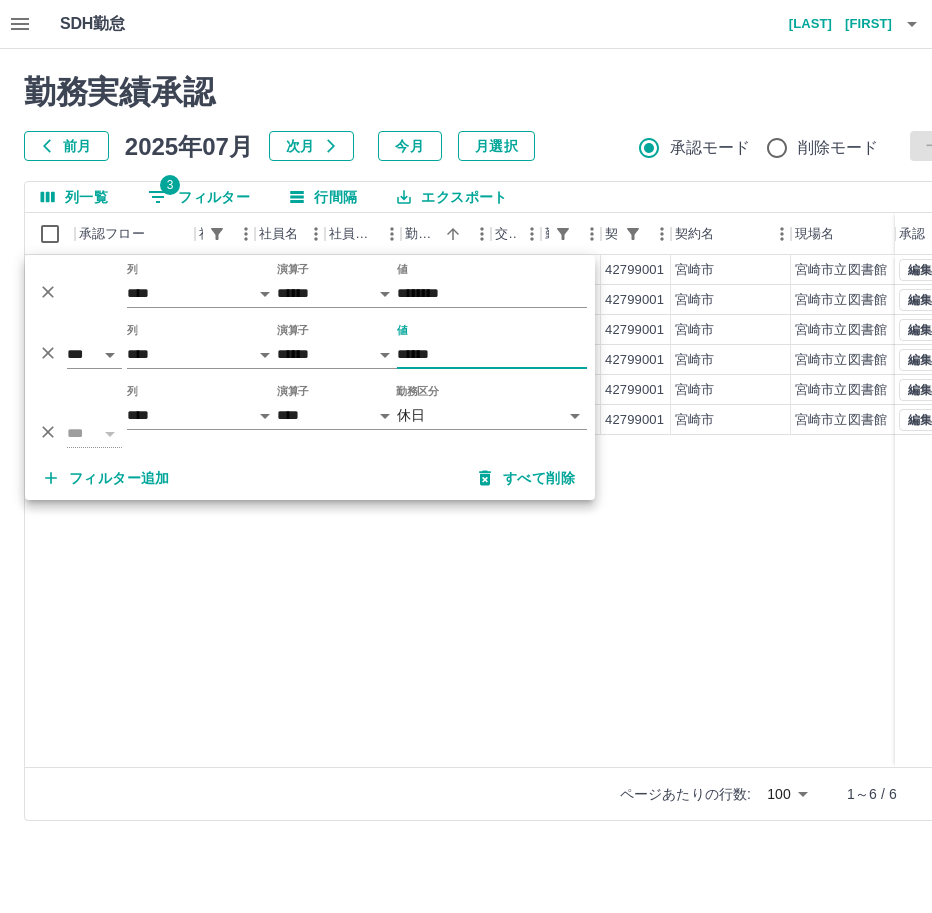 type on "******" 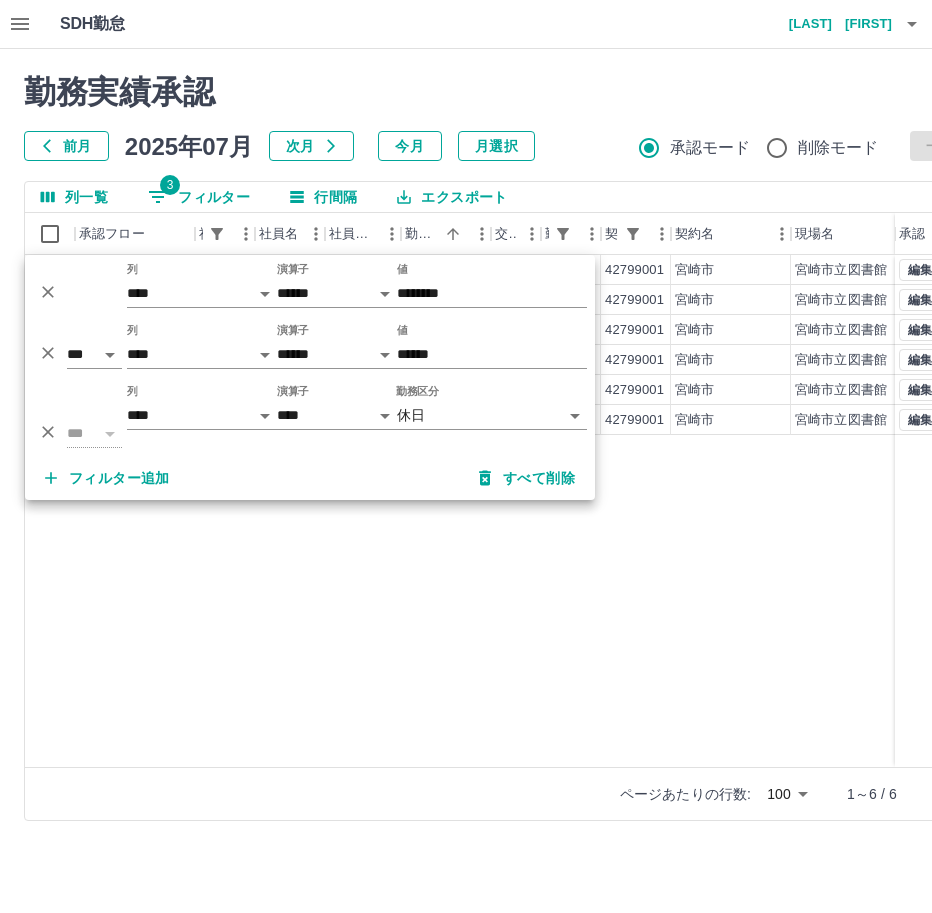 click on "現 事 Ａ 営 0106402 川越　弘幸 営業社員(PT契約) 2025-07-23  -  休日 42799001 宮崎市 宮崎市立図書館 - - - - - 現 事 Ａ 営 0106402 川越　弘幸 営業社員(PT契約) 2025-07-24  -  休日 42799001 宮崎市 宮崎市立図書館 - - - - - 現 事 Ａ 営 0106402 川越　弘幸 営業社員(PT契約) 2025-07-26  -  休日 42799001 宮崎市 宮崎市立図書館 - - - - - 現 事 Ａ 営 0106402 川越　弘幸 営業社員(PT契約) 2025-07-29  -  休日 42799001 宮崎市 宮崎市立図書館 - - - - - 現 事 Ａ 営 0106402 川越　弘幸 営業社員(PT契約) 2025-07-30  -  休日 42799001 宮崎市 宮崎市立図書館 - - - - - 現 事 Ａ 営 0106402 川越　弘幸 営業社員(PT契約) 2025-07-31  -  休日 42799001 宮崎市 宮崎市立図書館 - - - - - 編集 承認 編集 承認 編集 承認 編集 承認 編集 承認 編集 承認" at bounding box center [898, 511] 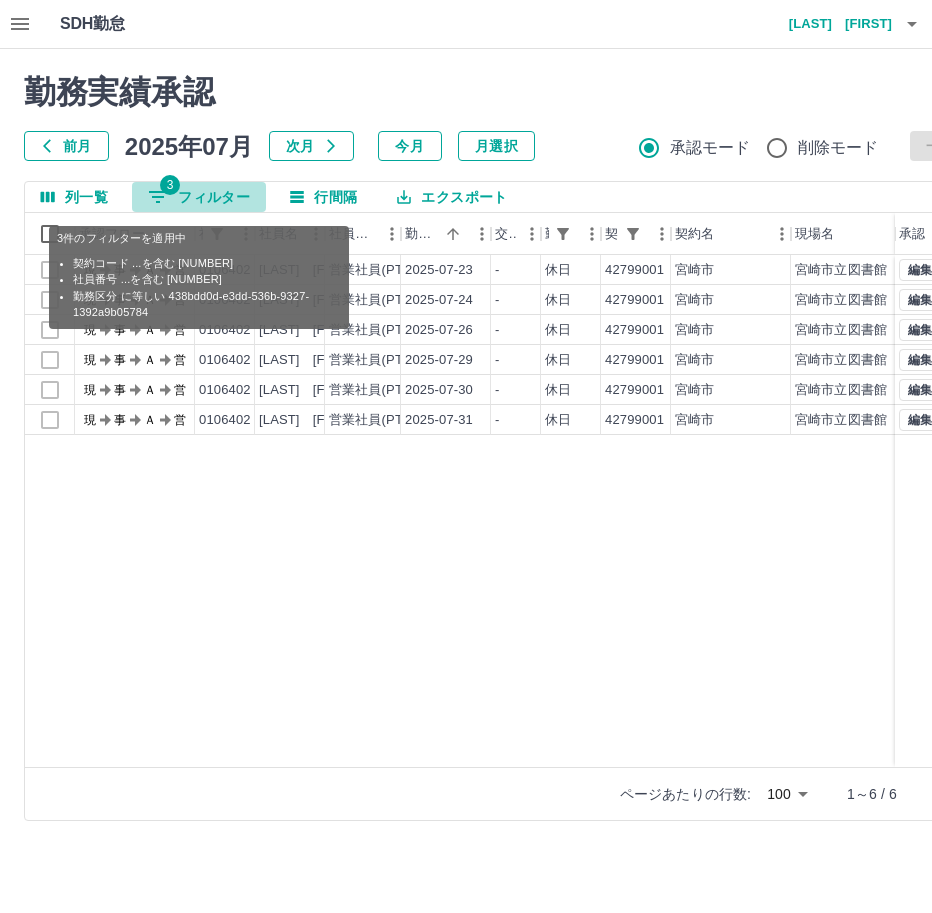 click on "3" at bounding box center [170, 185] 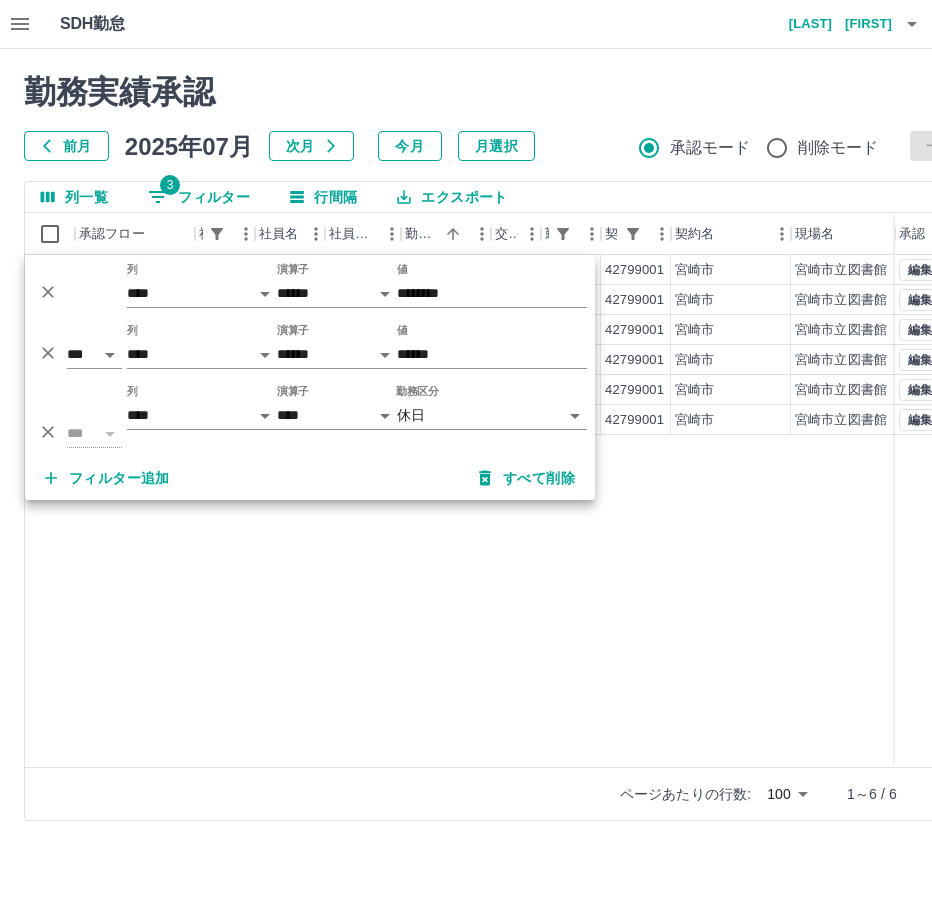 click 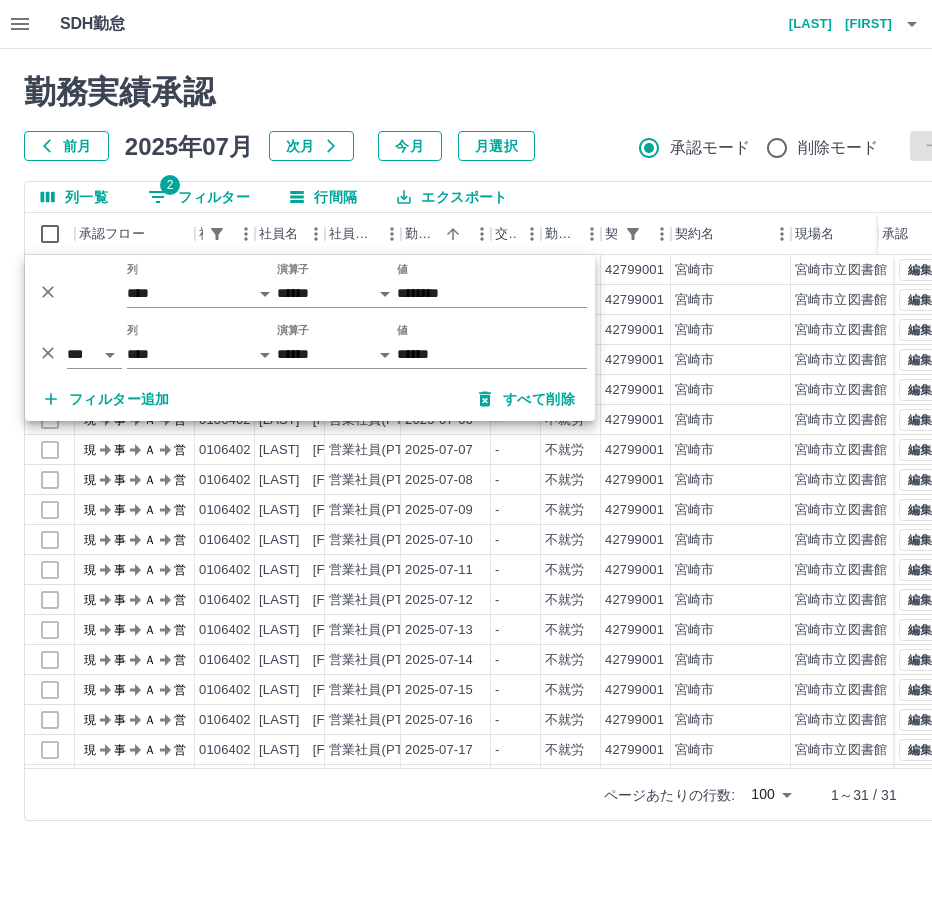 click on "勤務実績承認" at bounding box center (512, 92) 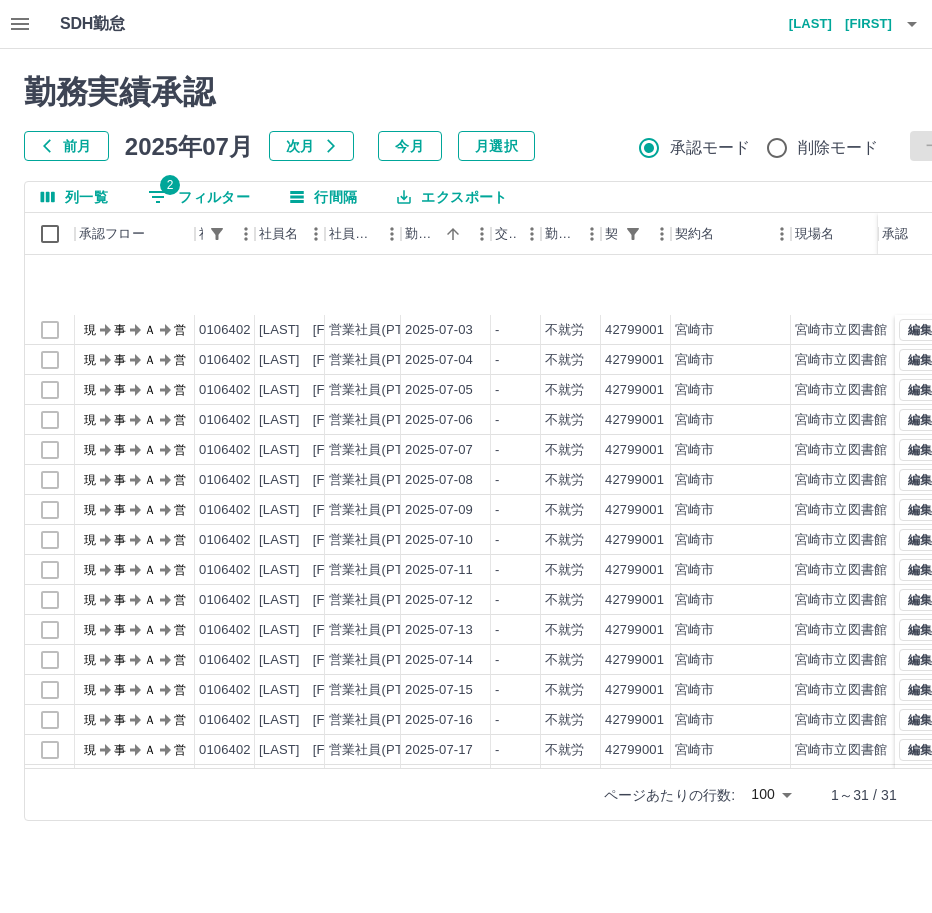 scroll, scrollTop: 200, scrollLeft: 0, axis: vertical 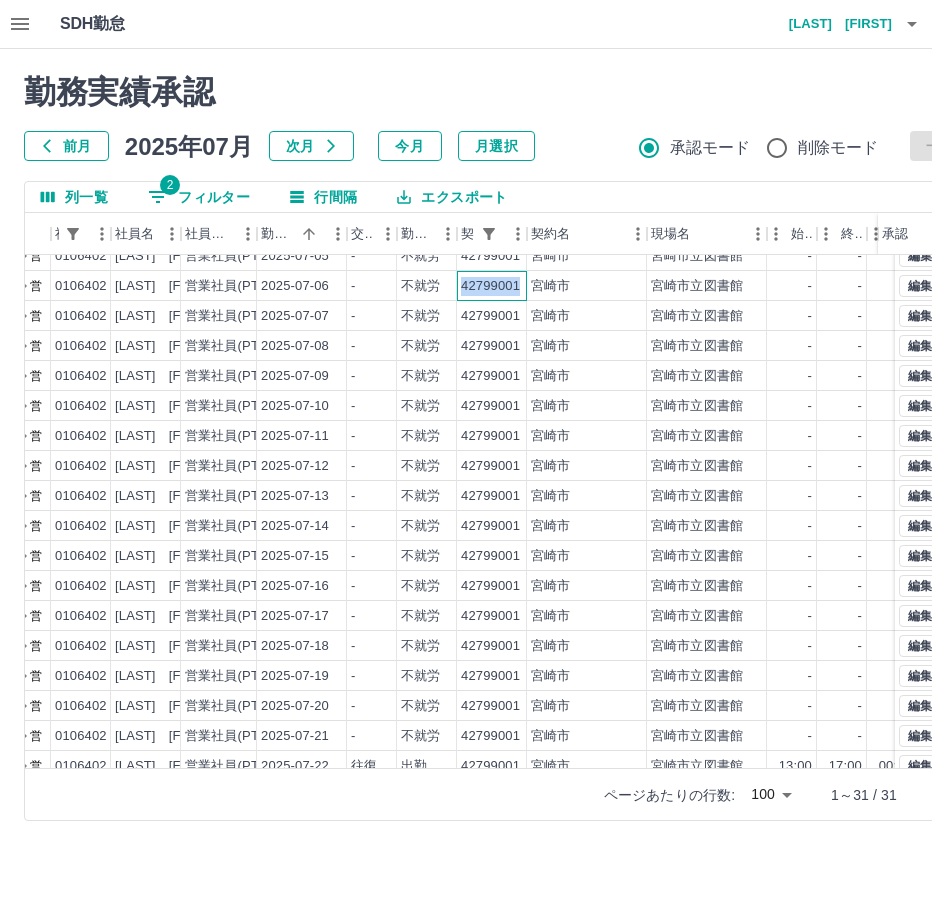 drag, startPoint x: 462, startPoint y: 283, endPoint x: 519, endPoint y: 283, distance: 57 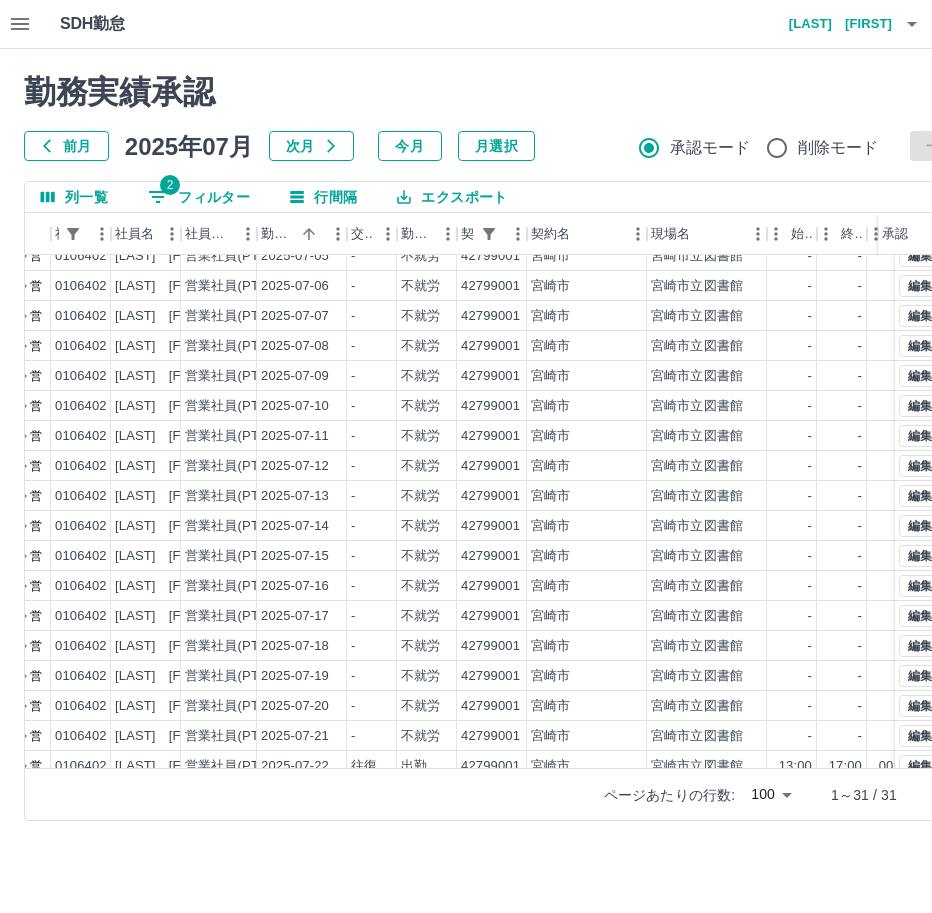 click on "ページあたりの行数: 100 *** 1～31 / 31" at bounding box center [512, 794] 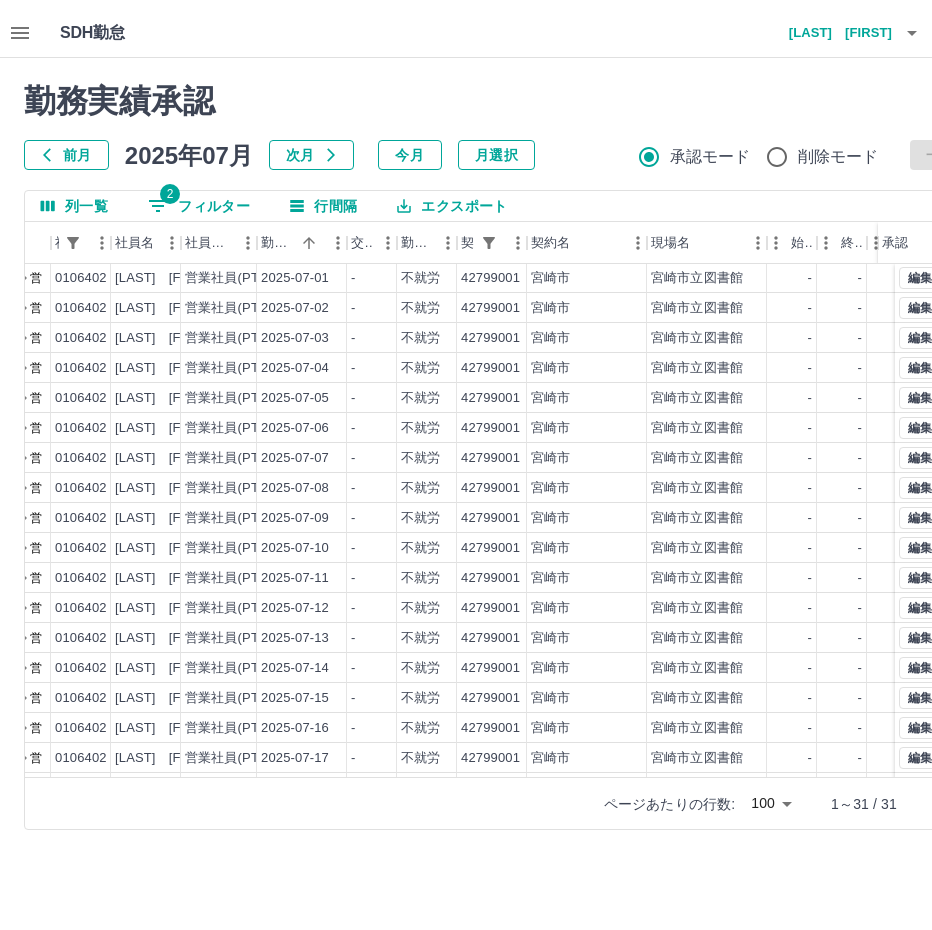scroll, scrollTop: 0, scrollLeft: 144, axis: horizontal 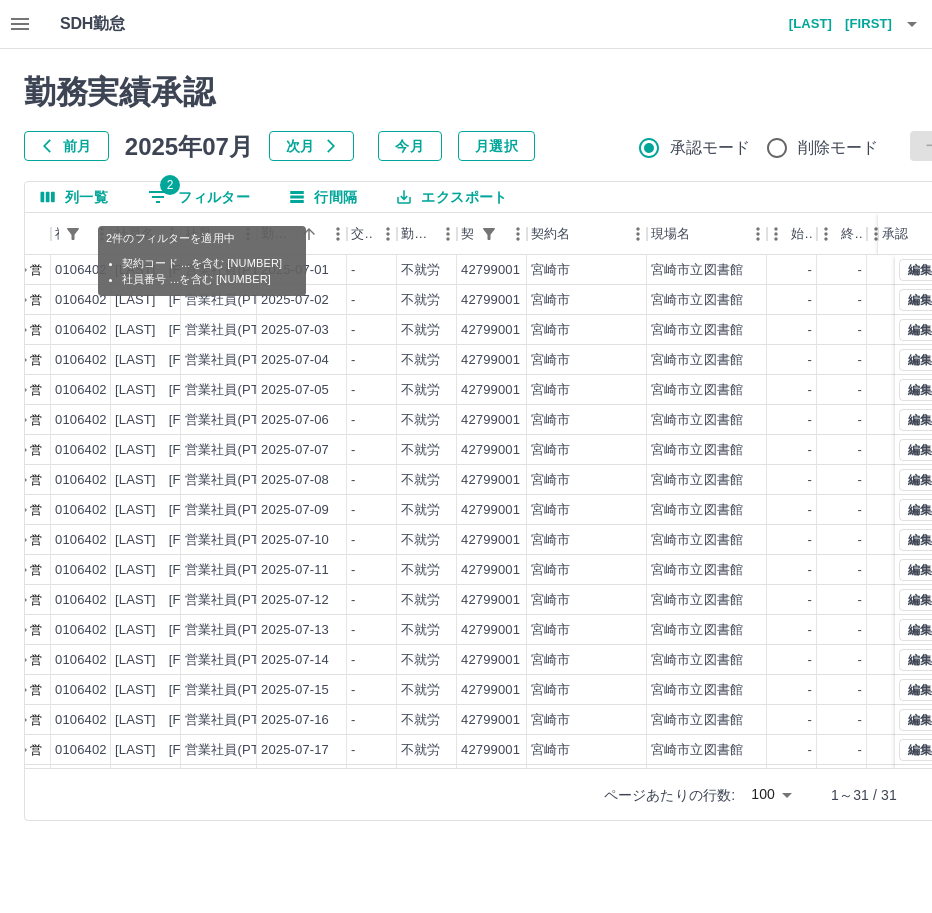 click on "2 フィルター" at bounding box center [199, 197] 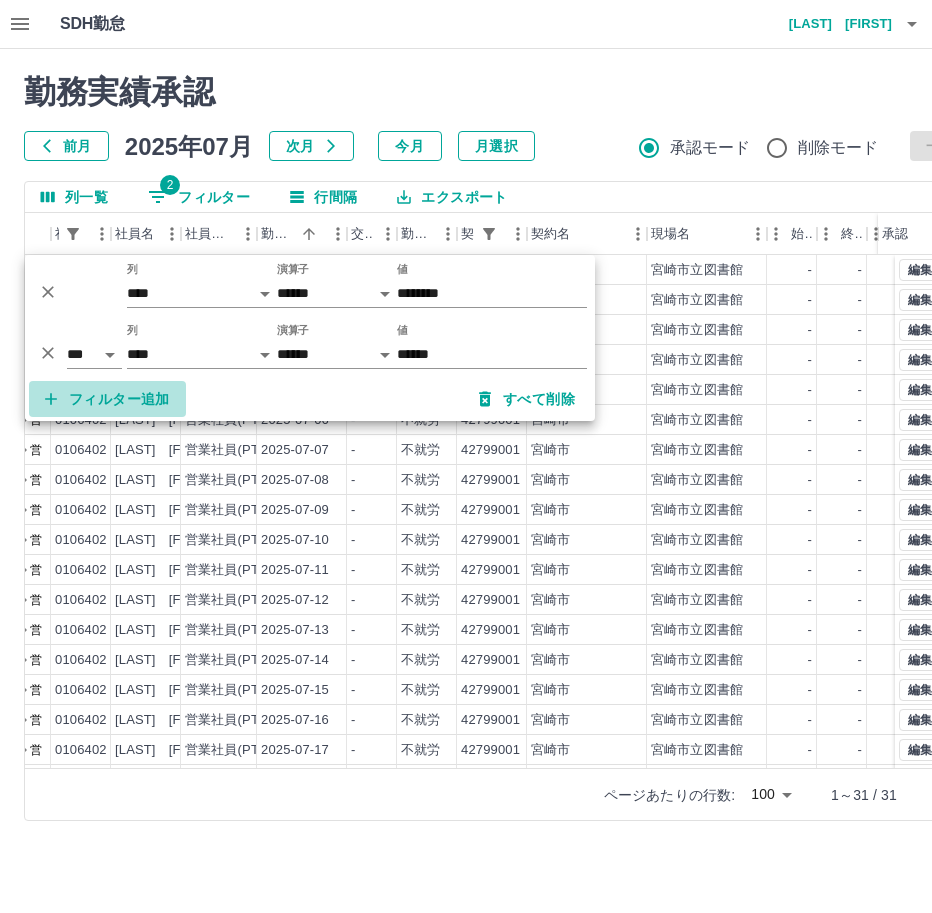 click on "フィルター追加" at bounding box center [107, 399] 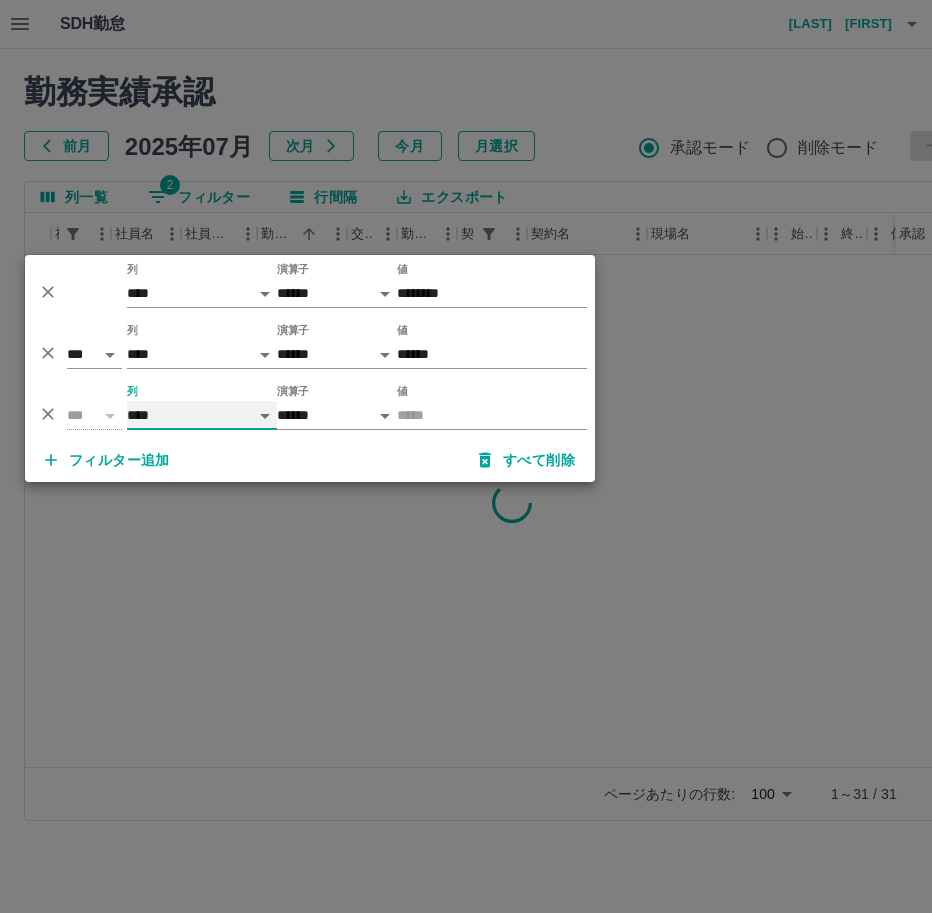 click on "**** *** **** *** *** **** ***** *** *** ** ** ** **** **** **** ** ** *** **** *****" at bounding box center (202, 415) 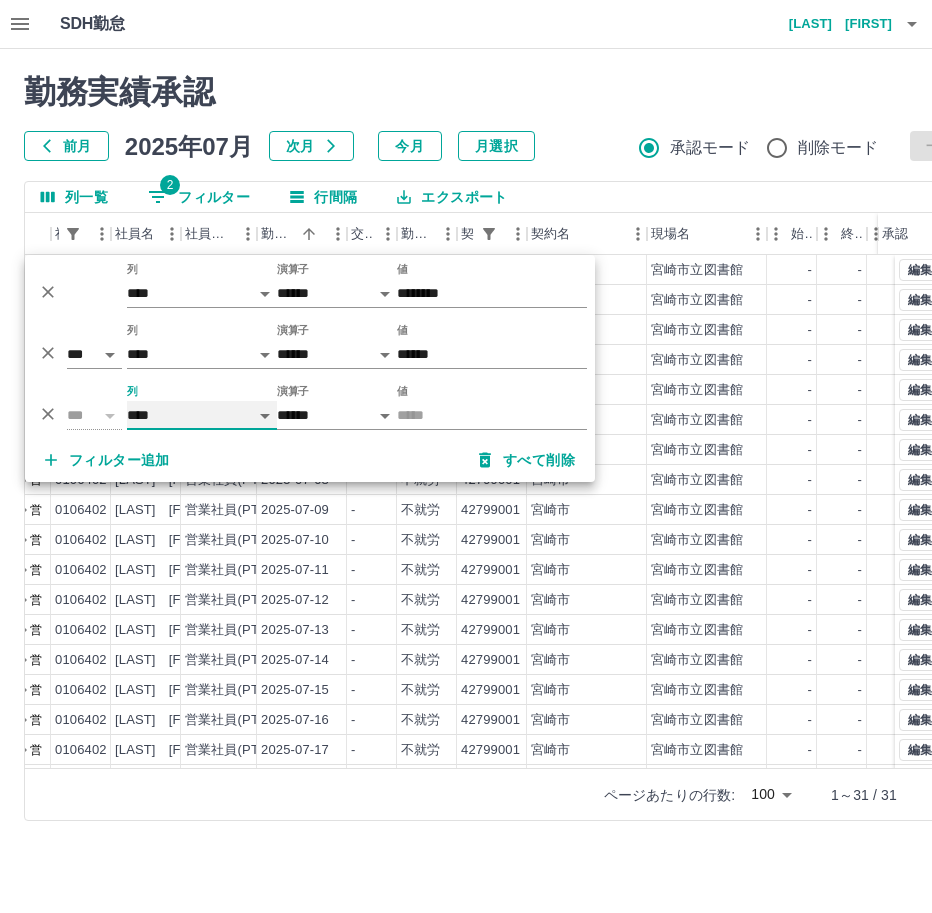 click on "**** *** **** *** *** **** ***** *** *** ** ** ** **** **** **** ** ** *** **** *****" at bounding box center [202, 415] 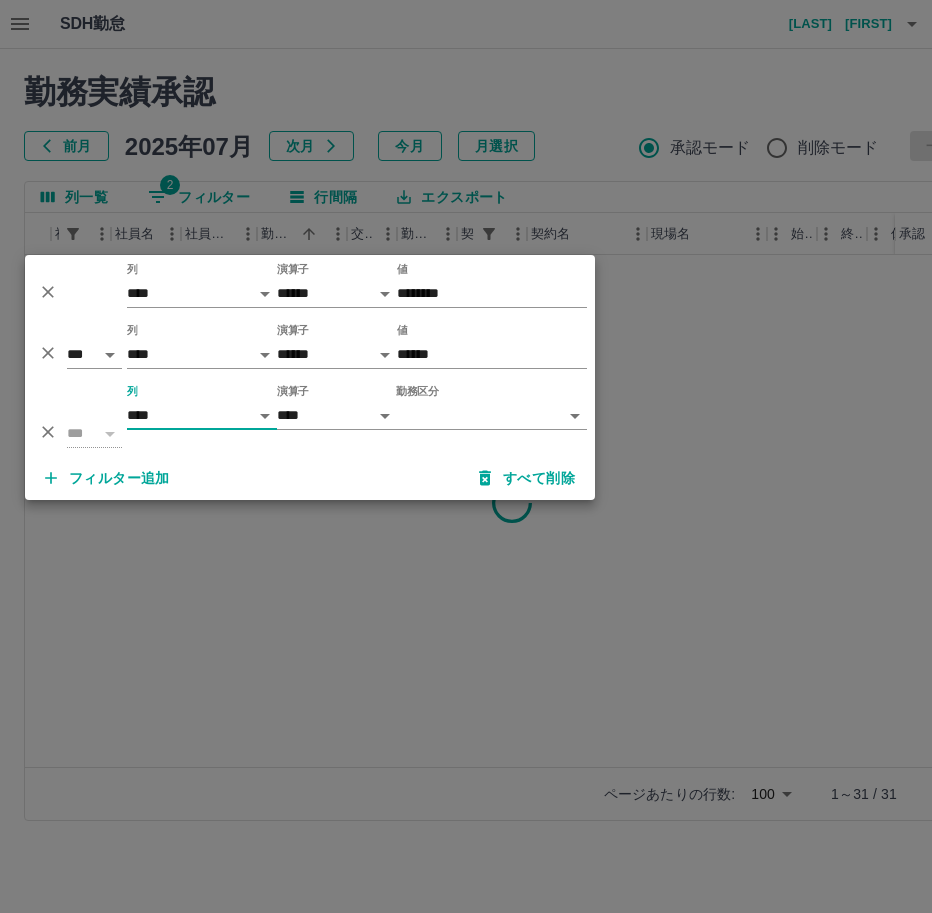 click on "SDH勤怠 安武　和美 勤務実績承認 前月 2025年07月 次月 今月 月選択 承認モード 削除モード 一括承認 列一覧 2 フィルター 行間隔 エクスポート 承認フロー 社員番号 社員名 社員区分 勤務日 交通費 勤務区分 契約コード 契約名 現場名 始業 終業 休憩 所定開始 所定終業 所定休憩 拘束 勤務 承認 ページあたりの行数: 100 *** 1～31 / 31 SDH勤怠 *** ** 列 **** *** **** *** *** **** ***** *** *** ** ** ** **** **** **** ** ** *** **** ***** 演算子 ****** ******* 値 ******** *** ** 列 **** *** **** *** *** **** ***** *** *** ** ** ** **** **** **** ** ** *** **** ***** 演算子 ****** ******* 値 ****** *** ** 列 **** *** **** *** *** **** ***** *** *** ** ** ** **** **** **** ** ** *** **** ***** 演算子 **** ****** 勤務区分 ​ ********* フィルター追加 すべて削除" at bounding box center (466, 422) 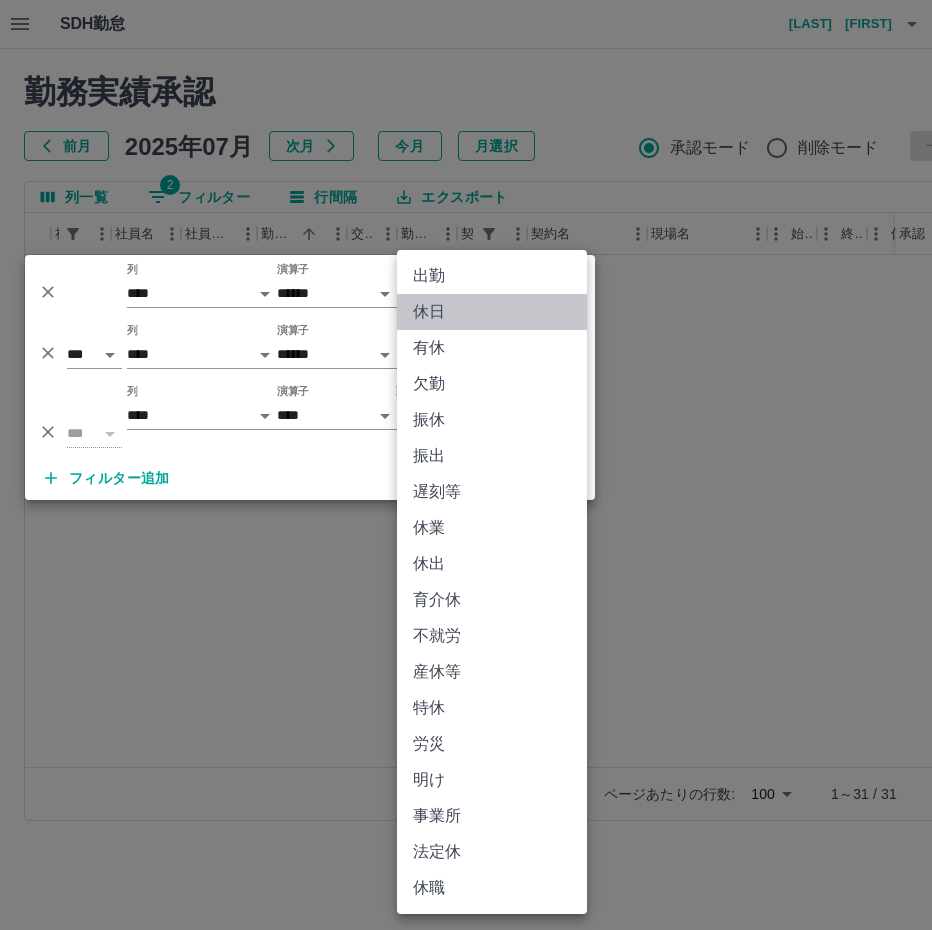 click on "休日" at bounding box center (492, 312) 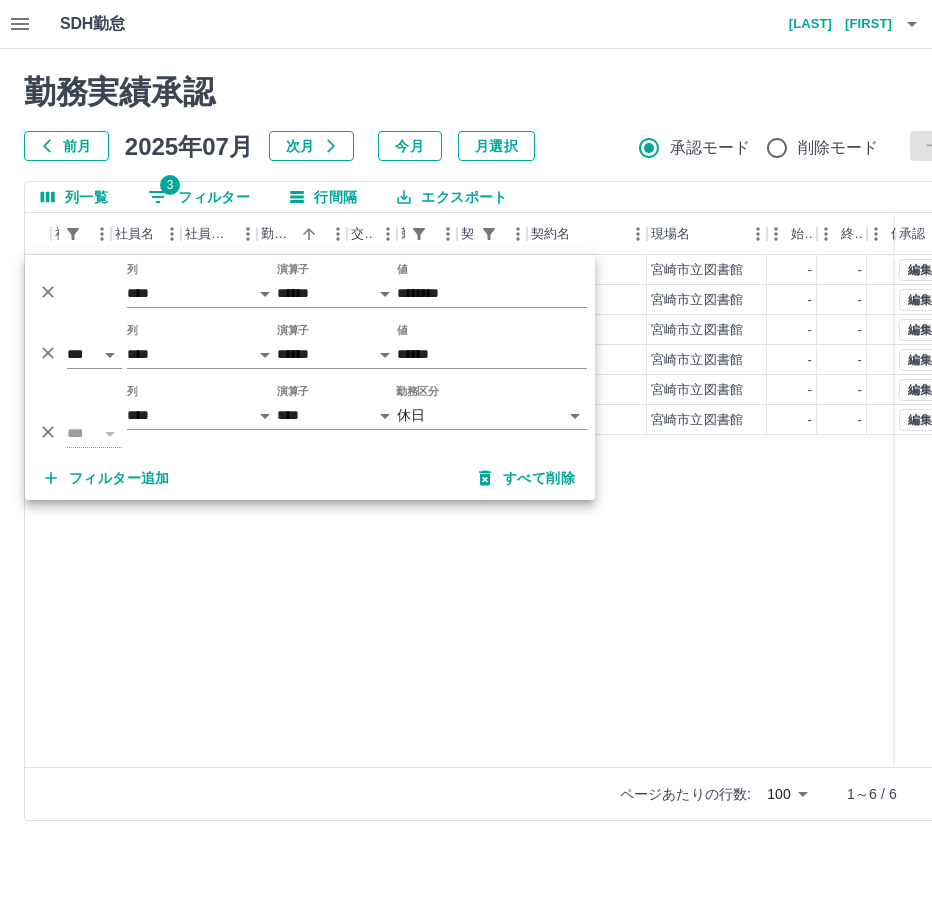 click on "現 事 Ａ 営 0106402 川越　弘幸 営業社員(PT契約) 2025-07-23  -  休日 42799001 宮崎市 宮崎市立図書館 - - - - - - 00:00 00:00 現 事 Ａ 営 0106402 川越　弘幸 営業社員(PT契約) 2025-07-24  -  休日 42799001 宮崎市 宮崎市立図書館 - - - - - - 00:00 00:00 現 事 Ａ 営 0106402 川越　弘幸 営業社員(PT契約) 2025-07-26  -  休日 42799001 宮崎市 宮崎市立図書館 - - - - - - 00:00 00:00 現 事 Ａ 営 0106402 川越　弘幸 営業社員(PT契約) 2025-07-29  -  休日 42799001 宮崎市 宮崎市立図書館 - - - - - - 00:00 00:00 現 事 Ａ 営 0106402 川越　弘幸 営業社員(PT契約) 2025-07-30  -  休日 42799001 宮崎市 宮崎市立図書館 - - - - - - 00:00 00:00 現 事 Ａ 営 0106402 川越　弘幸 営業社員(PT契約) 2025-07-31  -  休日 42799001 宮崎市 宮崎市立図書館 - - - - - - 00:00 00:00 編集 承認 編集 承認 編集 承認 編集 承認 編集 承認 編集 承認" at bounding box center [754, 511] 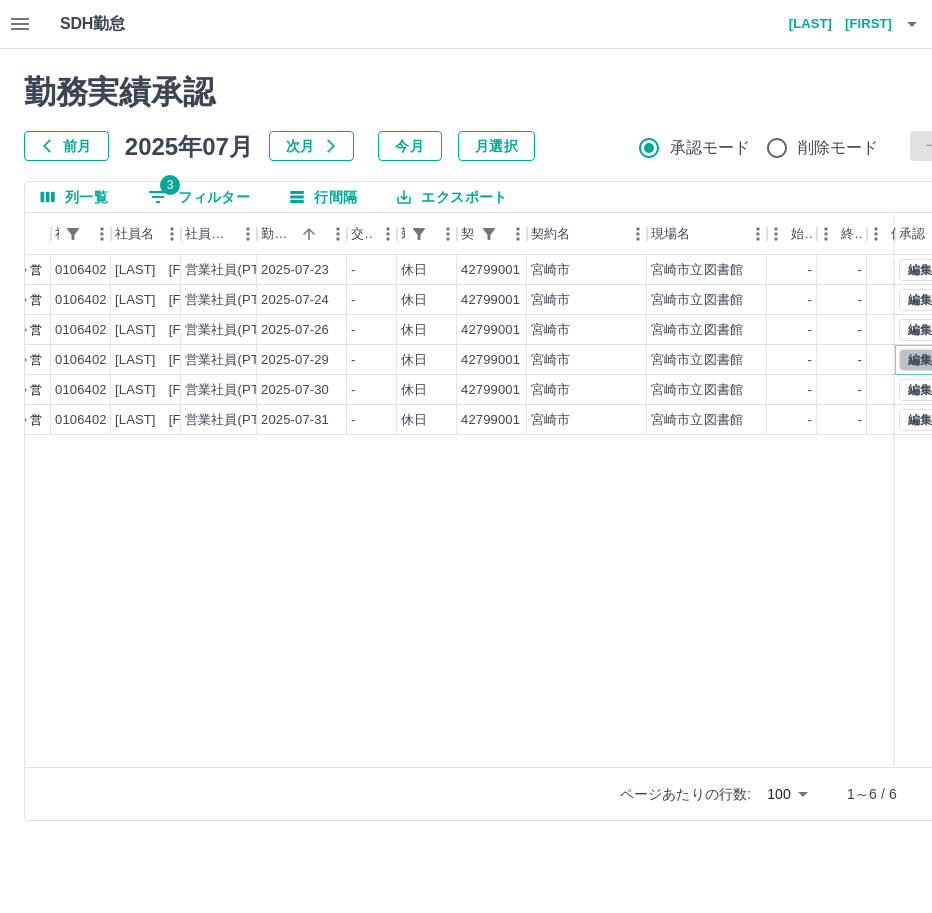 click on "編集" at bounding box center (920, 360) 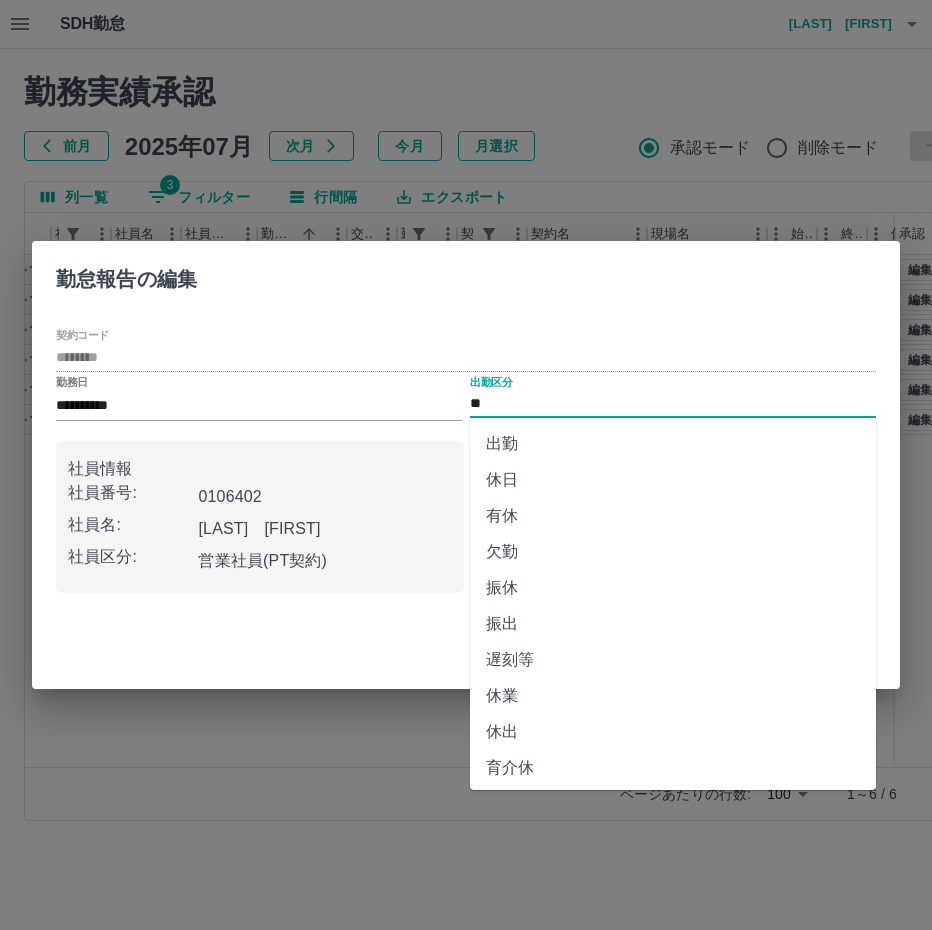 click on "**" at bounding box center (673, 404) 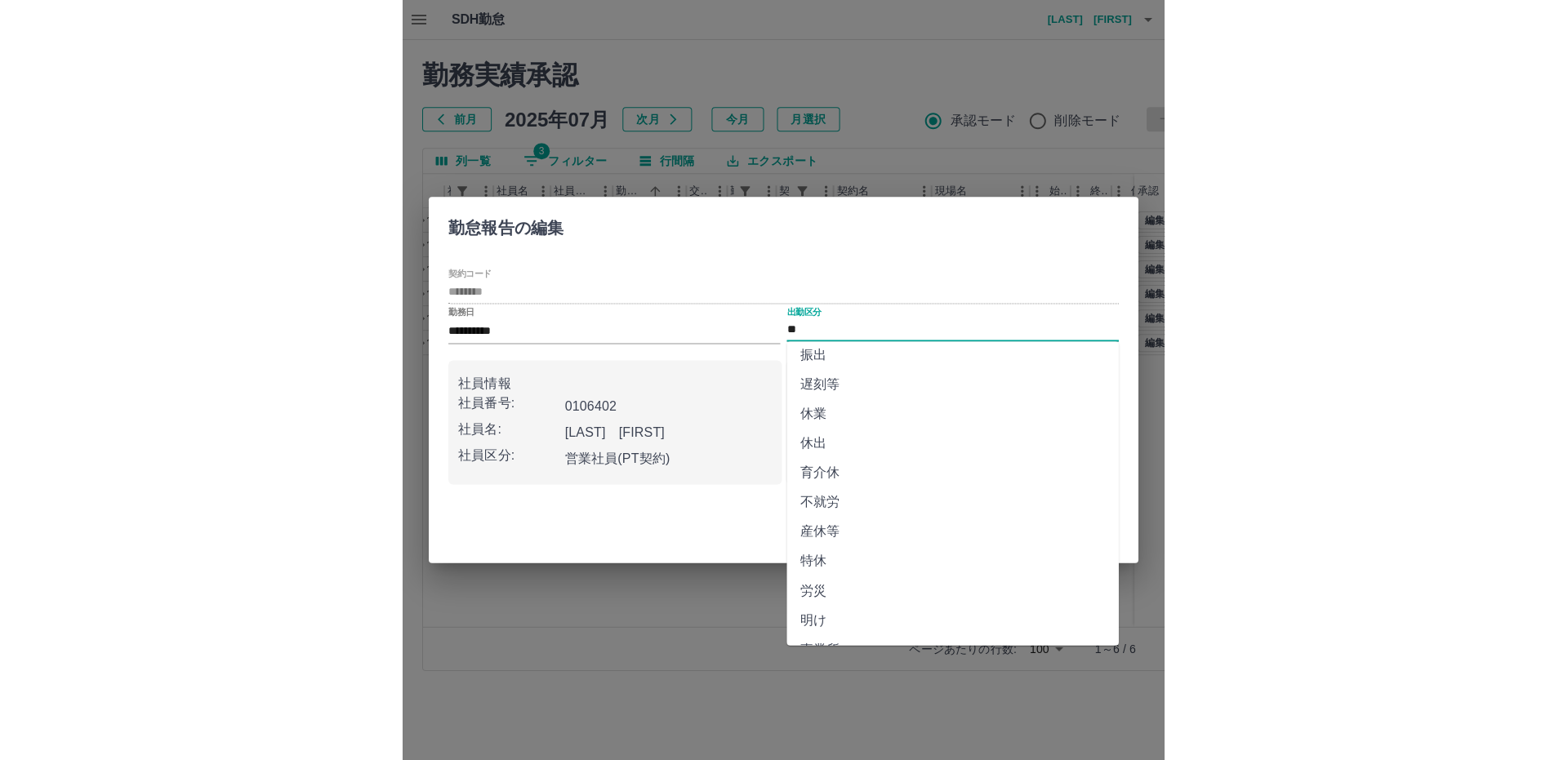 scroll, scrollTop: 238, scrollLeft: 0, axis: vertical 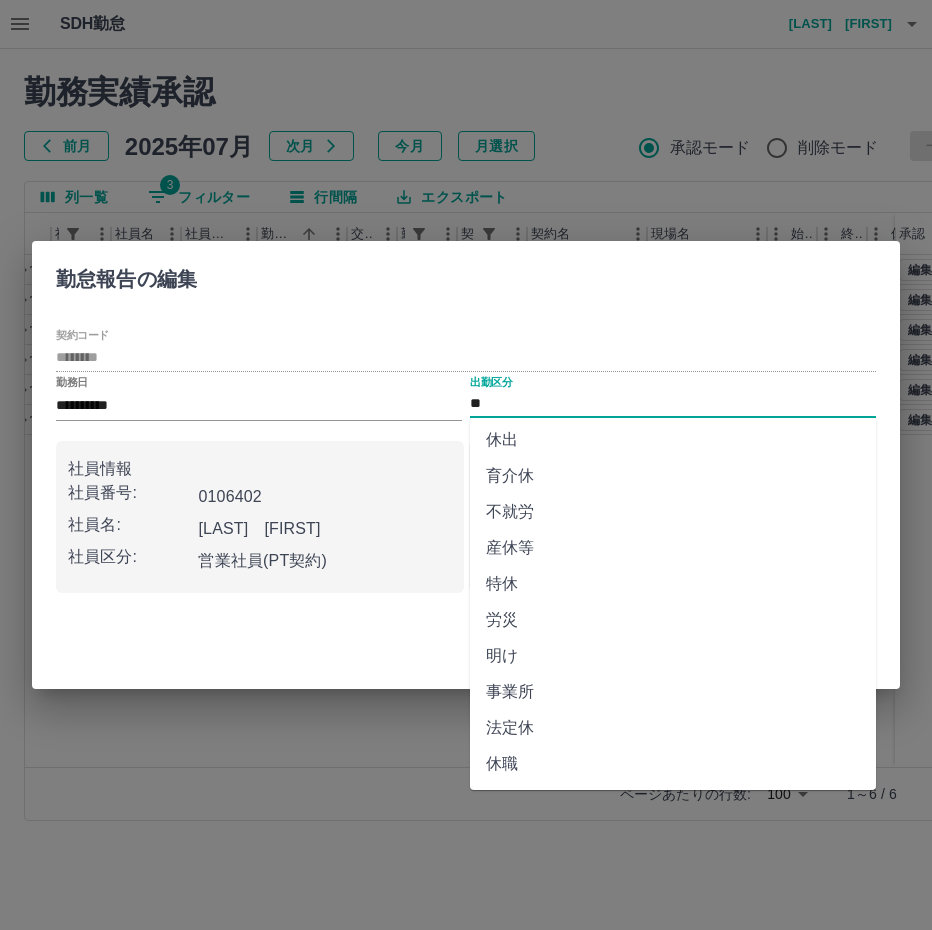 click on "法定休" at bounding box center (673, 728) 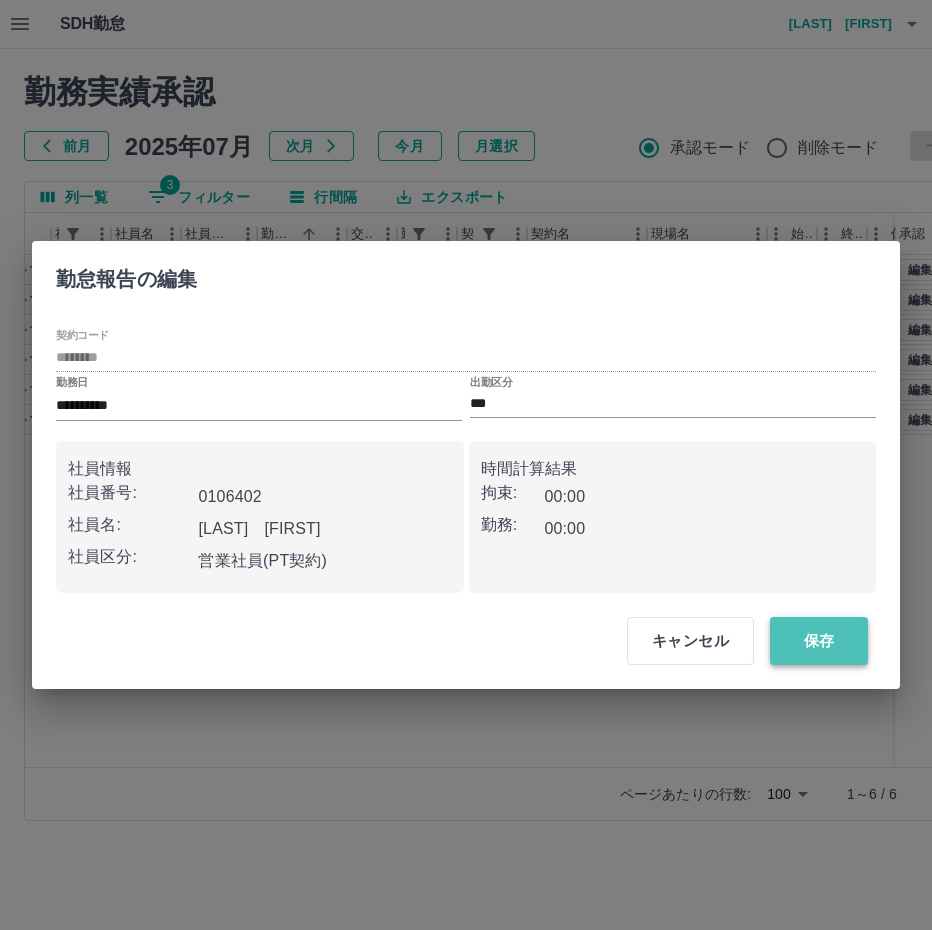 click on "保存" at bounding box center [819, 641] 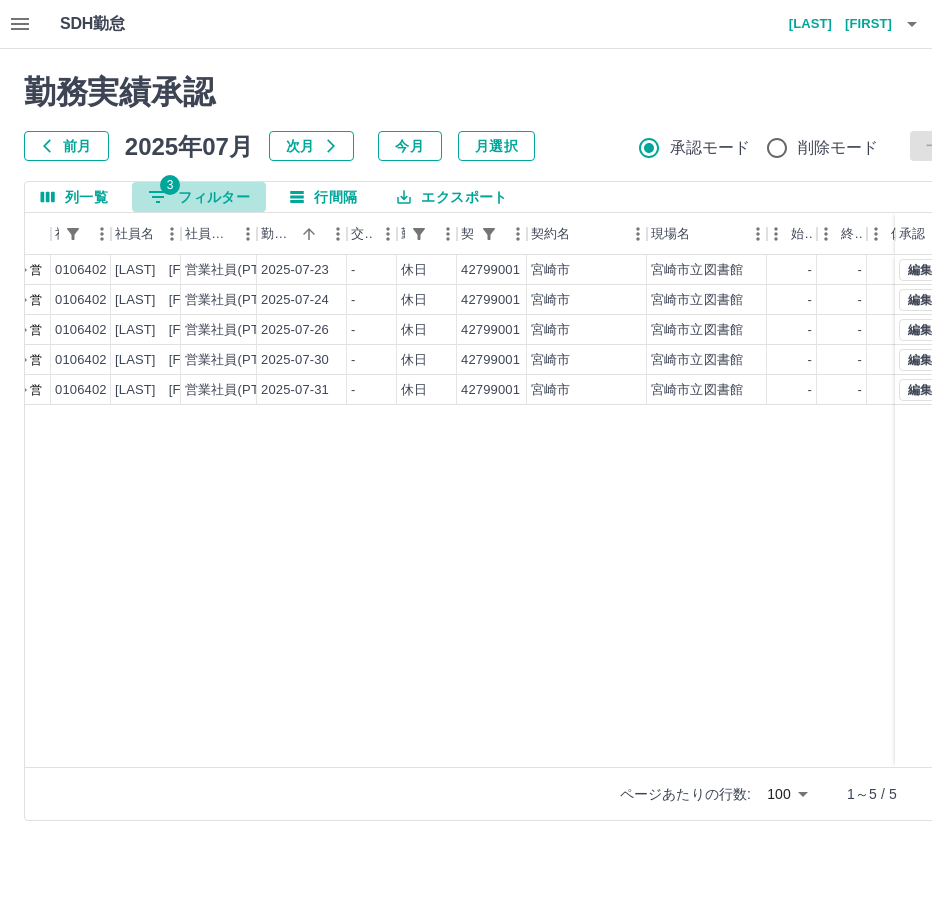 click on "3 フィルター" at bounding box center (199, 197) 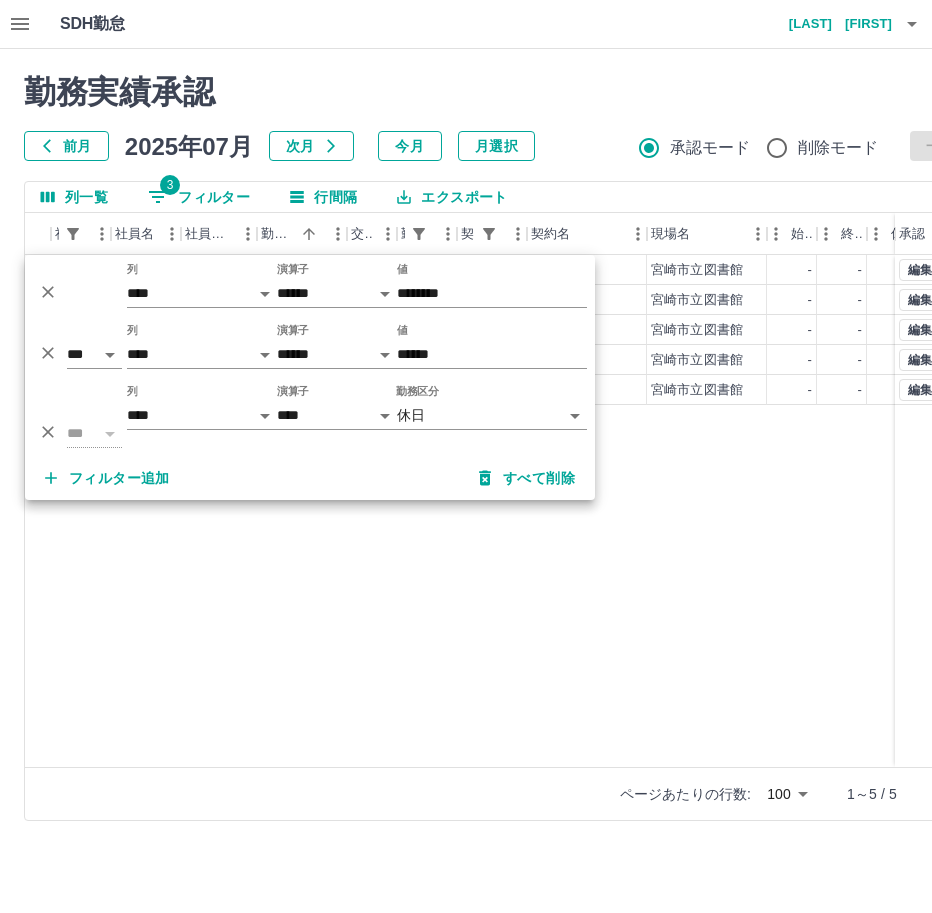 click 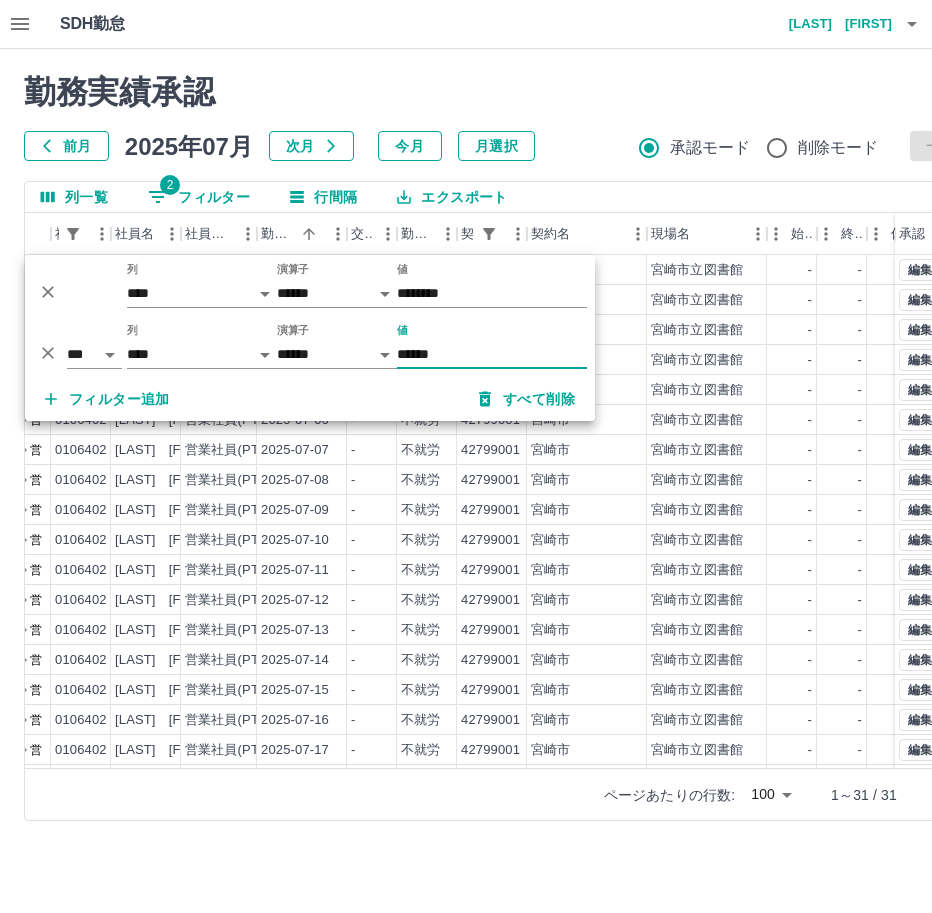 click 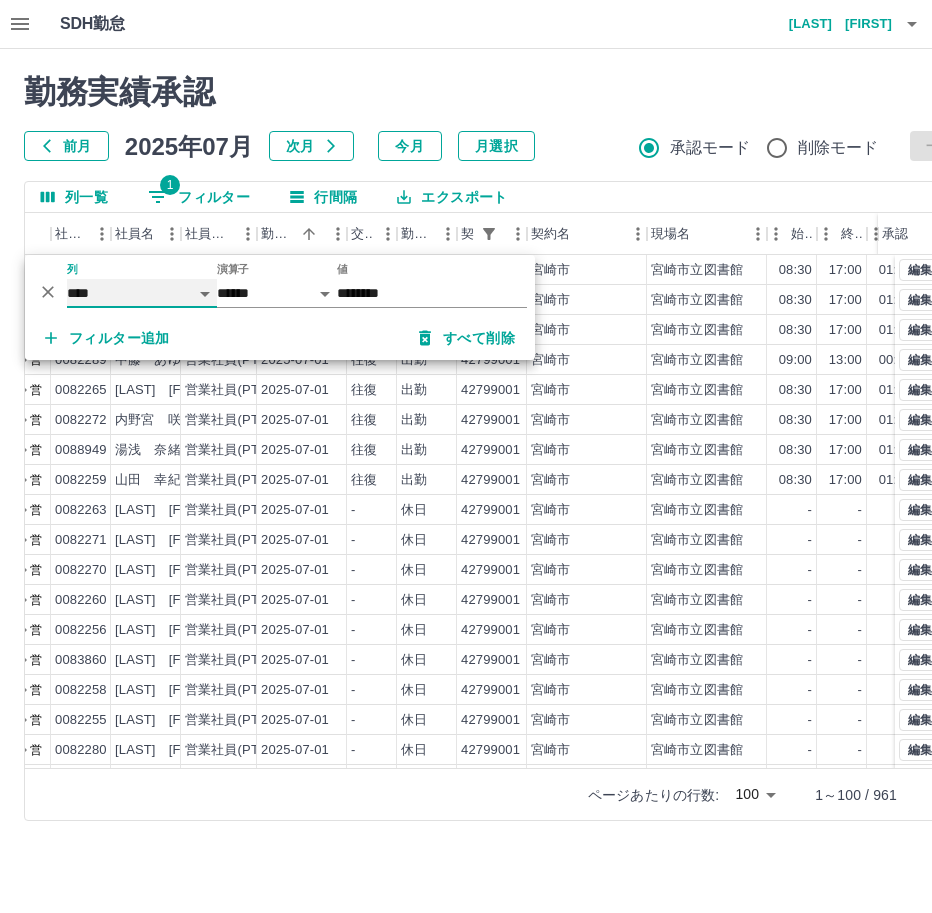 click on "**** *** **** *** *** **** ***** *** *** ** ** ** **** **** **** ** ** *** **** *****" at bounding box center (142, 293) 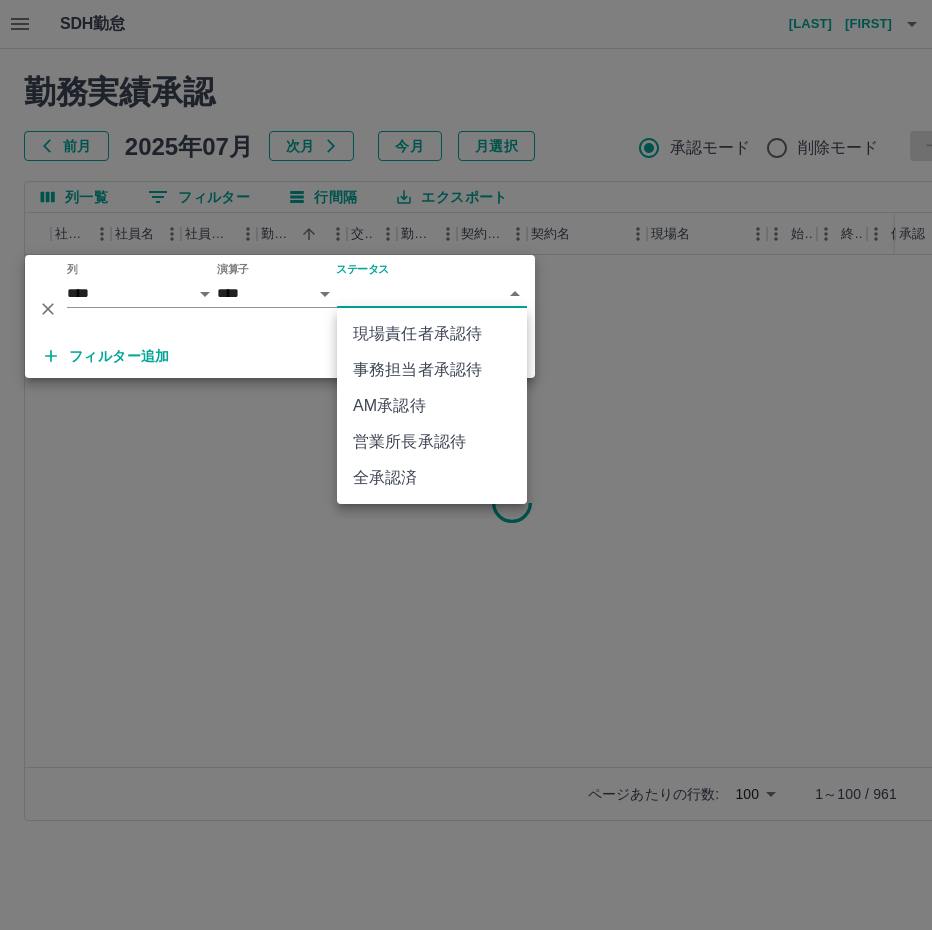 click on "SDH勤怠 安武　和美 勤務実績承認 前月 2025年07月 次月 今月 月選択 承認モード 削除モード 一括承認 列一覧 0 フィルター 行間隔 エクスポート 承認フロー 社員番号 社員名 社員区分 勤務日 交通費 勤務区分 契約コード 契約名 現場名 始業 終業 休憩 所定開始 所定終業 所定休憩 拘束 勤務 承認 ページあたりの行数: 100 *** 1～100 / 961 SDH勤怠 *** ** 列 **** *** **** *** *** **** ***** *** *** ** ** ** **** **** **** ** ** *** **** ***** 演算子 **** ****** ステータス ​ ********* フィルター追加 すべて削除 現場責任者承認待 事務担当者承認待 AM承認待 営業所長承認待 全承認済" at bounding box center (466, 422) 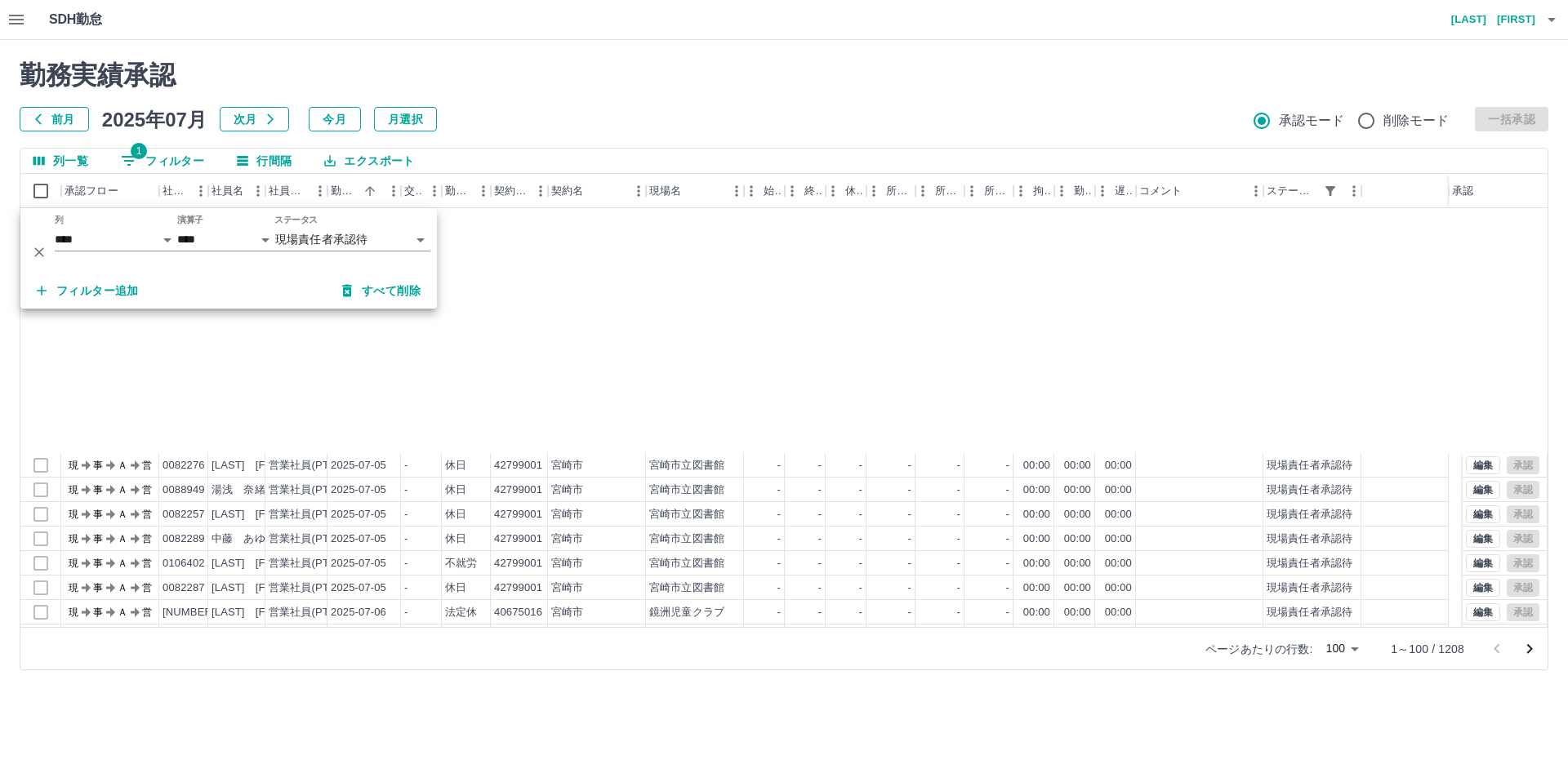 scroll, scrollTop: 2030, scrollLeft: 0, axis: vertical 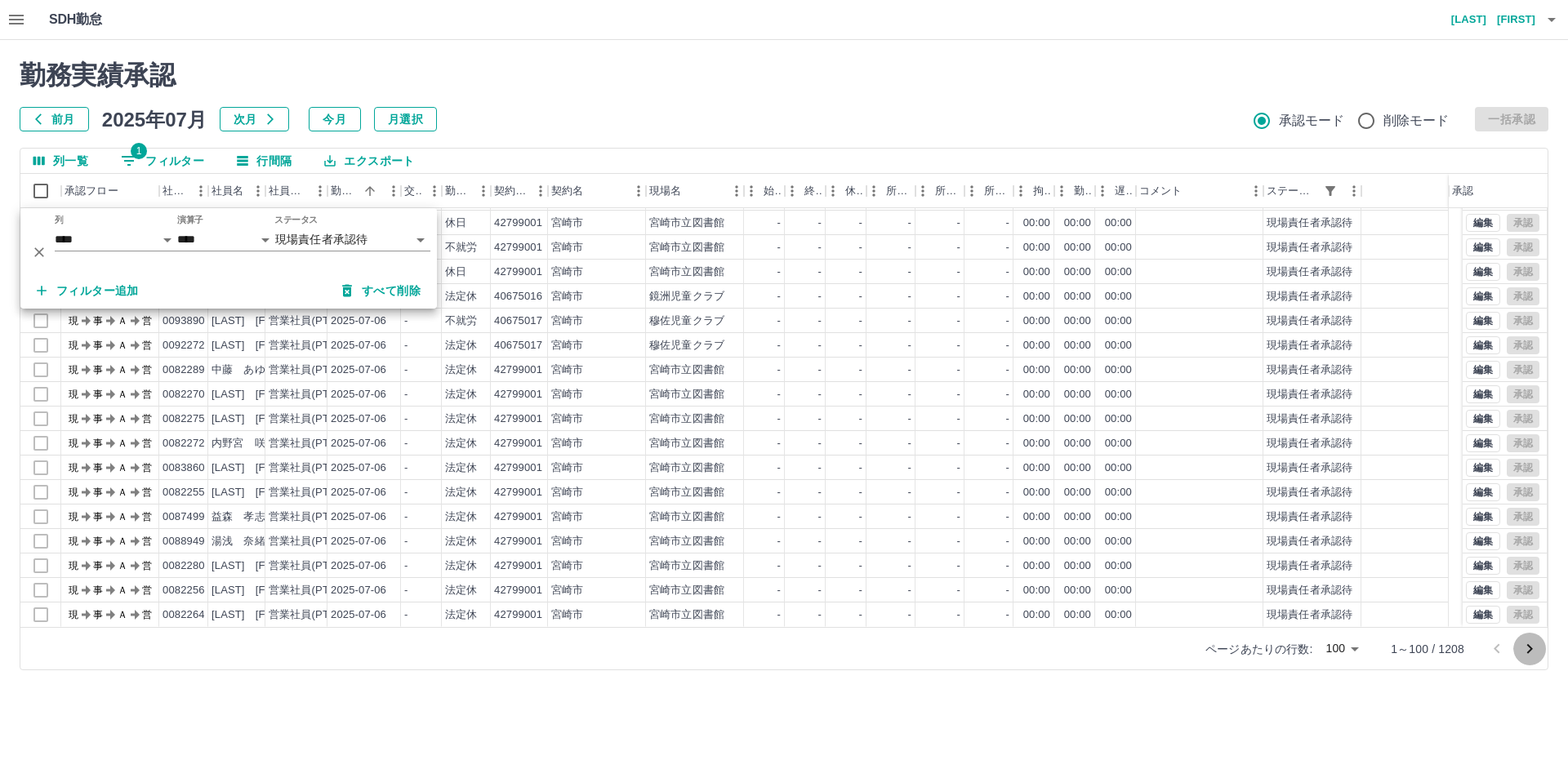 click 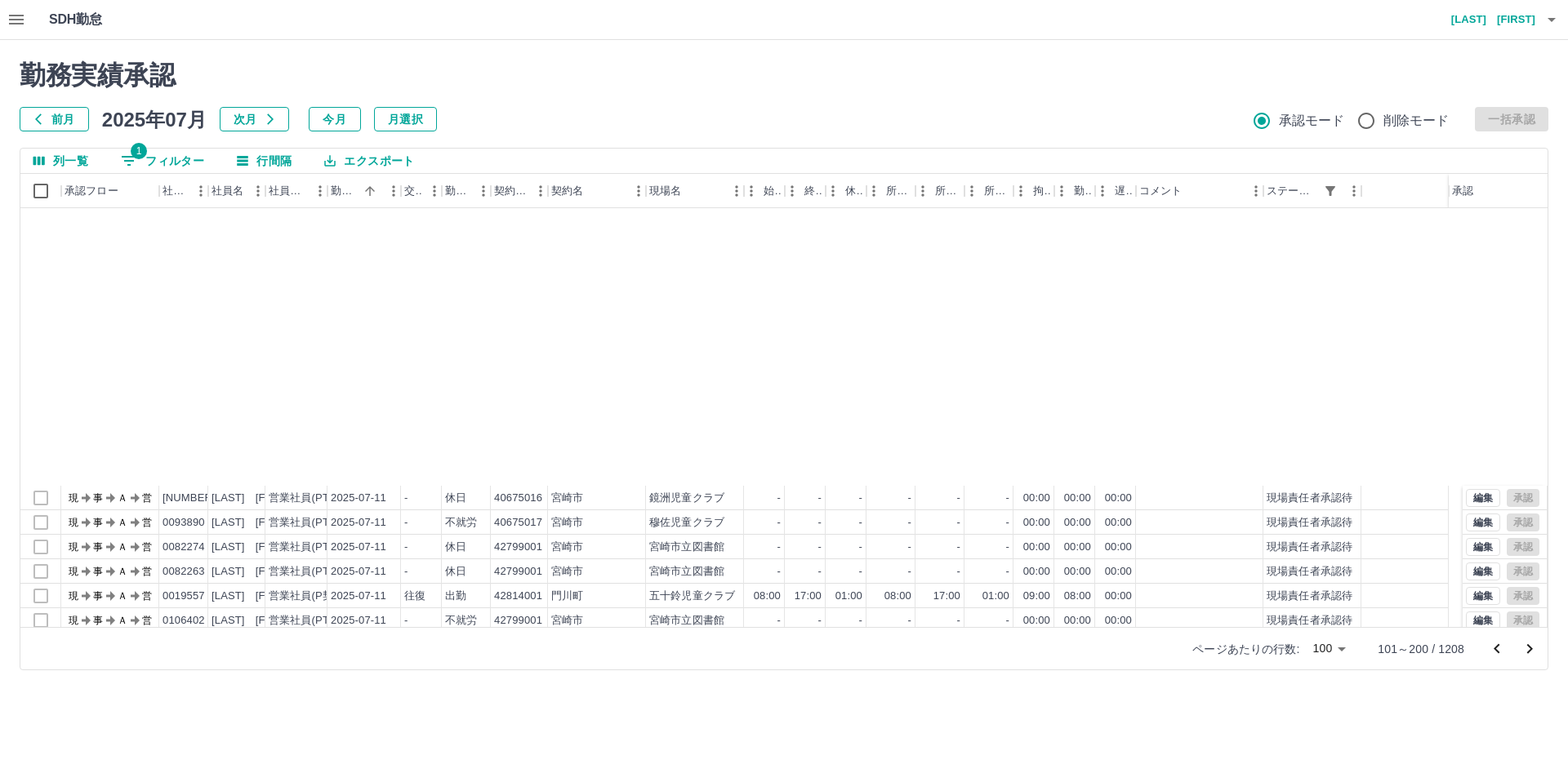 scroll, scrollTop: 2030, scrollLeft: 0, axis: vertical 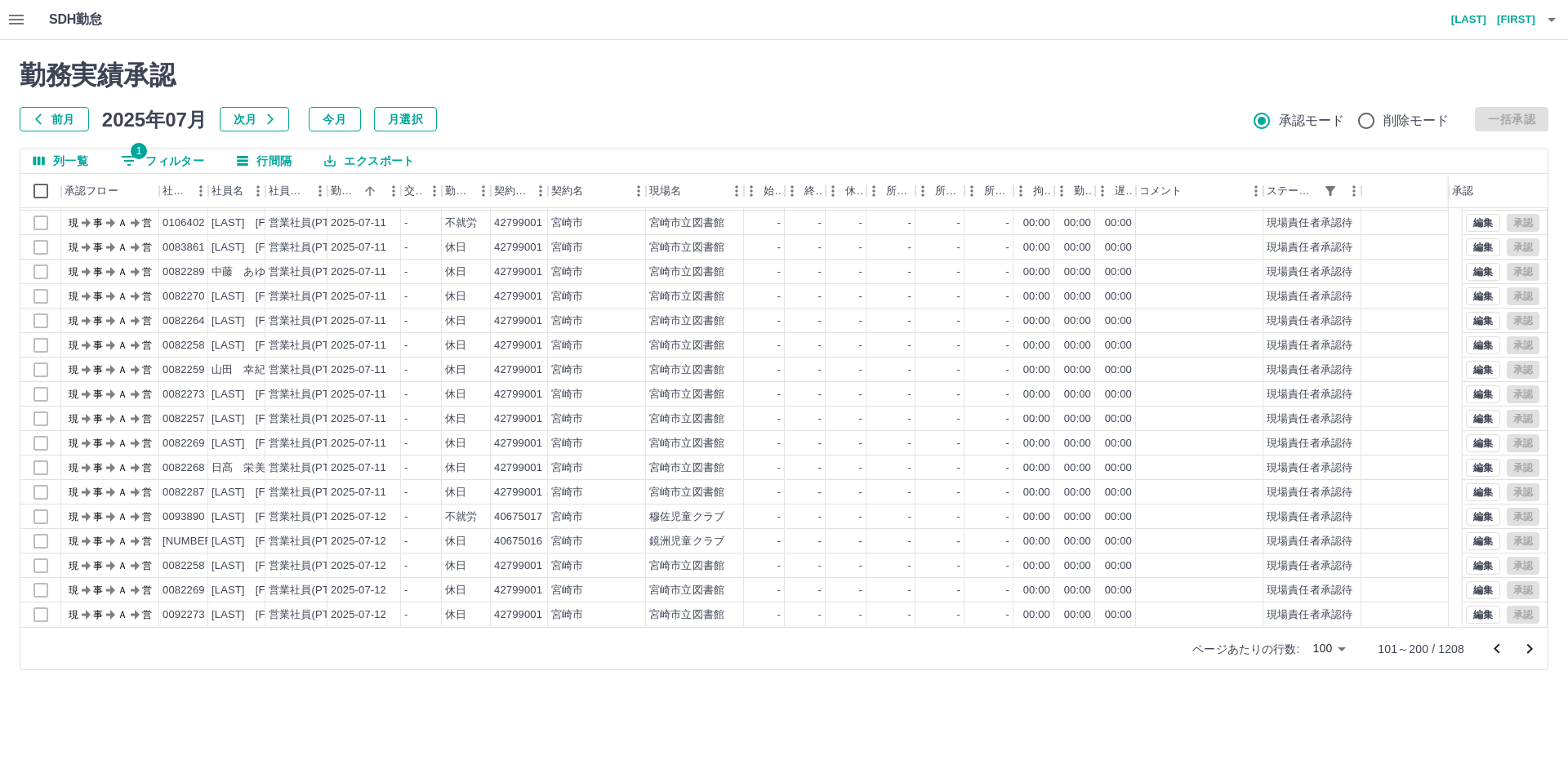 click on "SDH勤怠 安武　和美 勤務実績承認 前月 2025年07月 次月 今月 月選択 承認モード 削除モード 一括承認 列一覧 1 フィルター 行間隔 エクスポート 承認フロー 社員番号 社員名 社員区分 勤務日 交通費 勤務区分 契約コード 契約名 現場名 始業 終業 休憩 所定開始 所定終業 所定休憩 拘束 勤務 遅刻等 コメント ステータス 承認 現 事 Ａ 営 0082274 黒木　佳子 営業社員(PT契約) 2025-07-11  -  休日 42799001 宮崎市 宮崎市立図書館 - - - - - - 00:00 00:00 00:00 現場責任者承認待 現 事 Ａ 営 0082263 池ノ上　詩菜子 営業社員(PT契約) 2025-07-11  -  休日 42799001 宮崎市 宮崎市立図書館 - - - - - - 00:00 00:00 00:00 現場責任者承認待 現 事 Ａ 営 0019557 稲留　まゆみ 営業社員(P契約) 2025-07-11 往復 出勤 42814001 門川町 五十鈴児童クラブ 08:00 17:00 01:00 08:00 17:00 01:00 09:00 08:00 00:00 現場責任者承認待 現 事 Ａ" at bounding box center (784, 344) 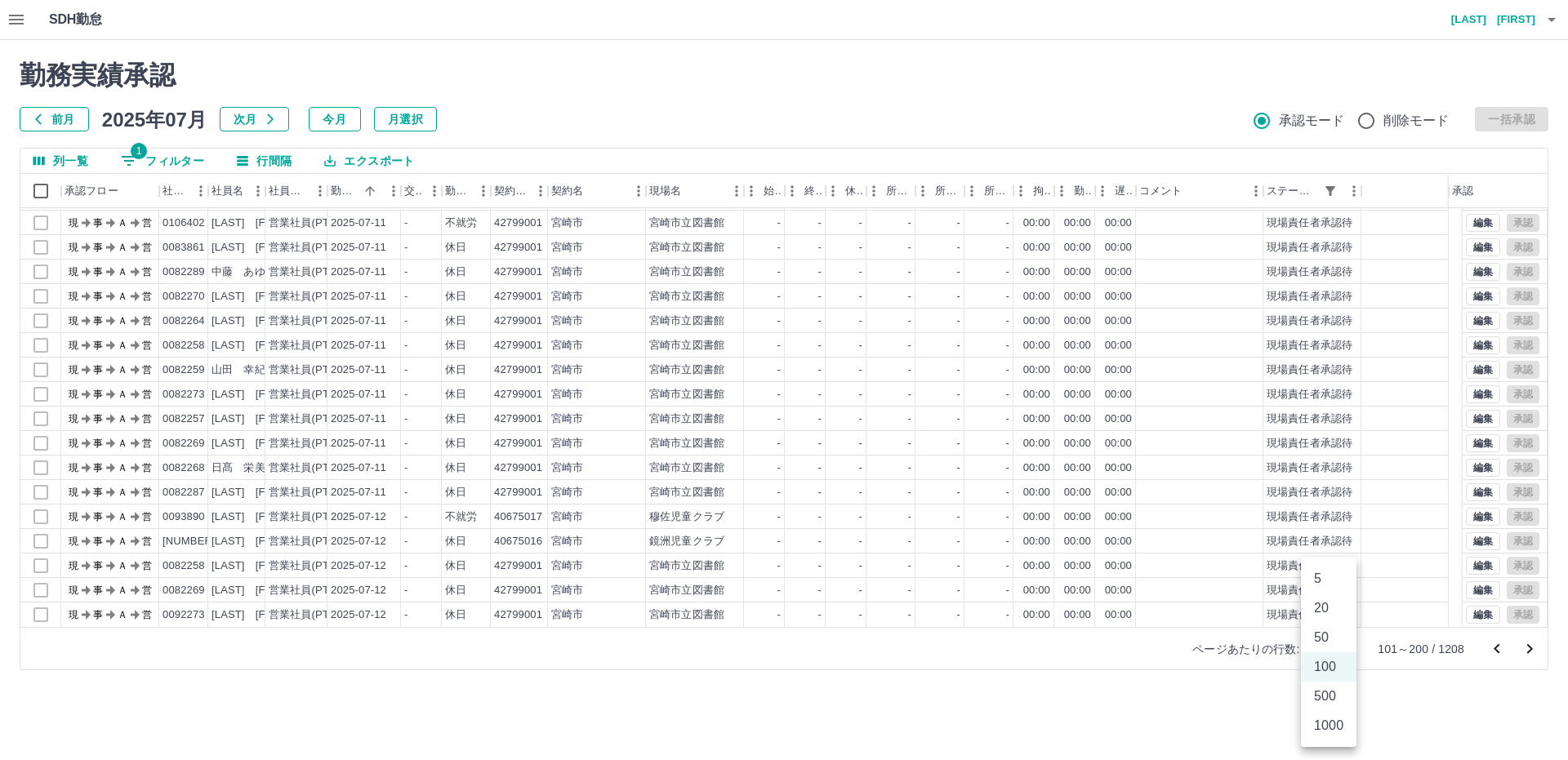 click on "1000" at bounding box center [1329, 726] 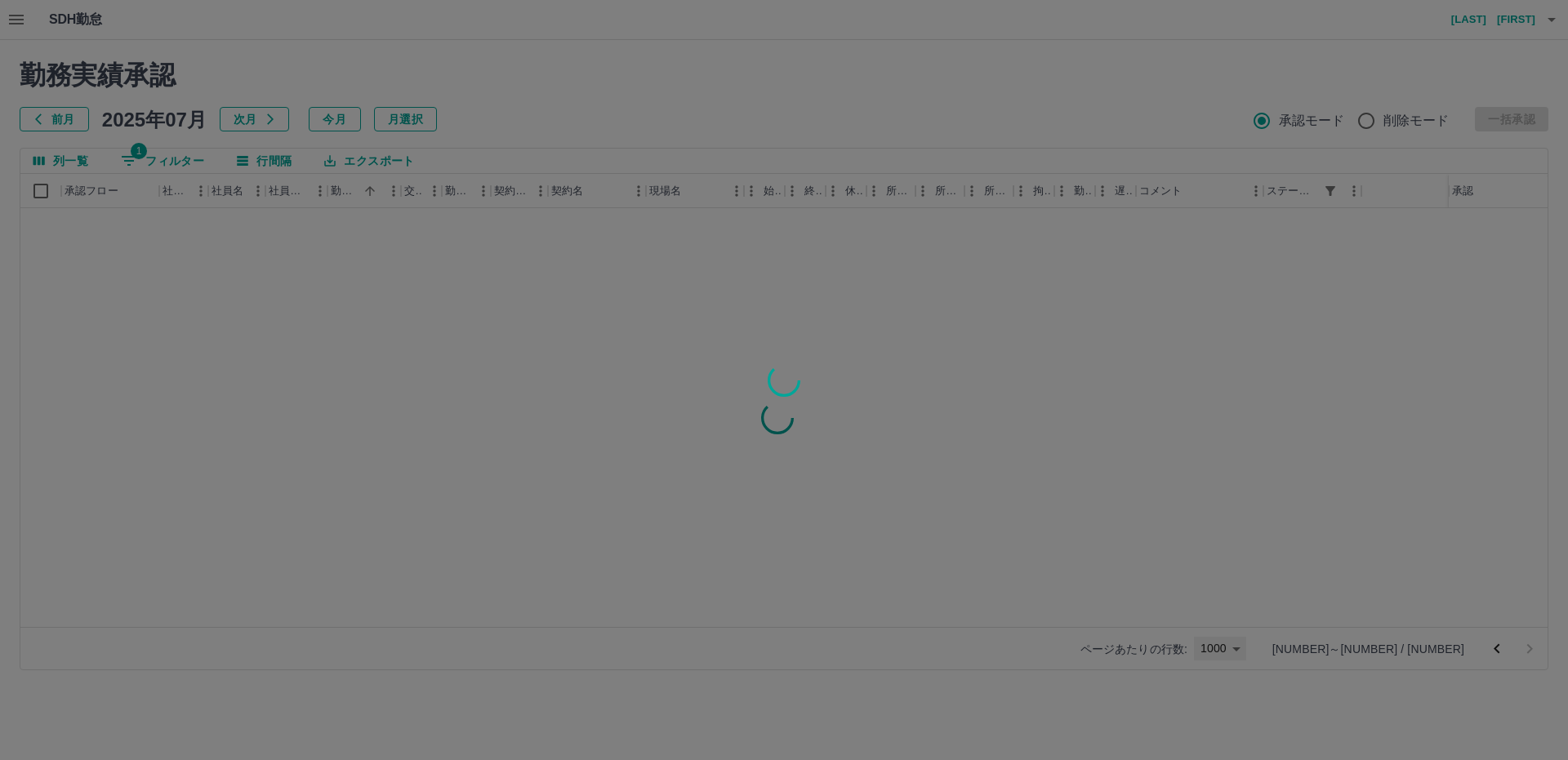 type on "****" 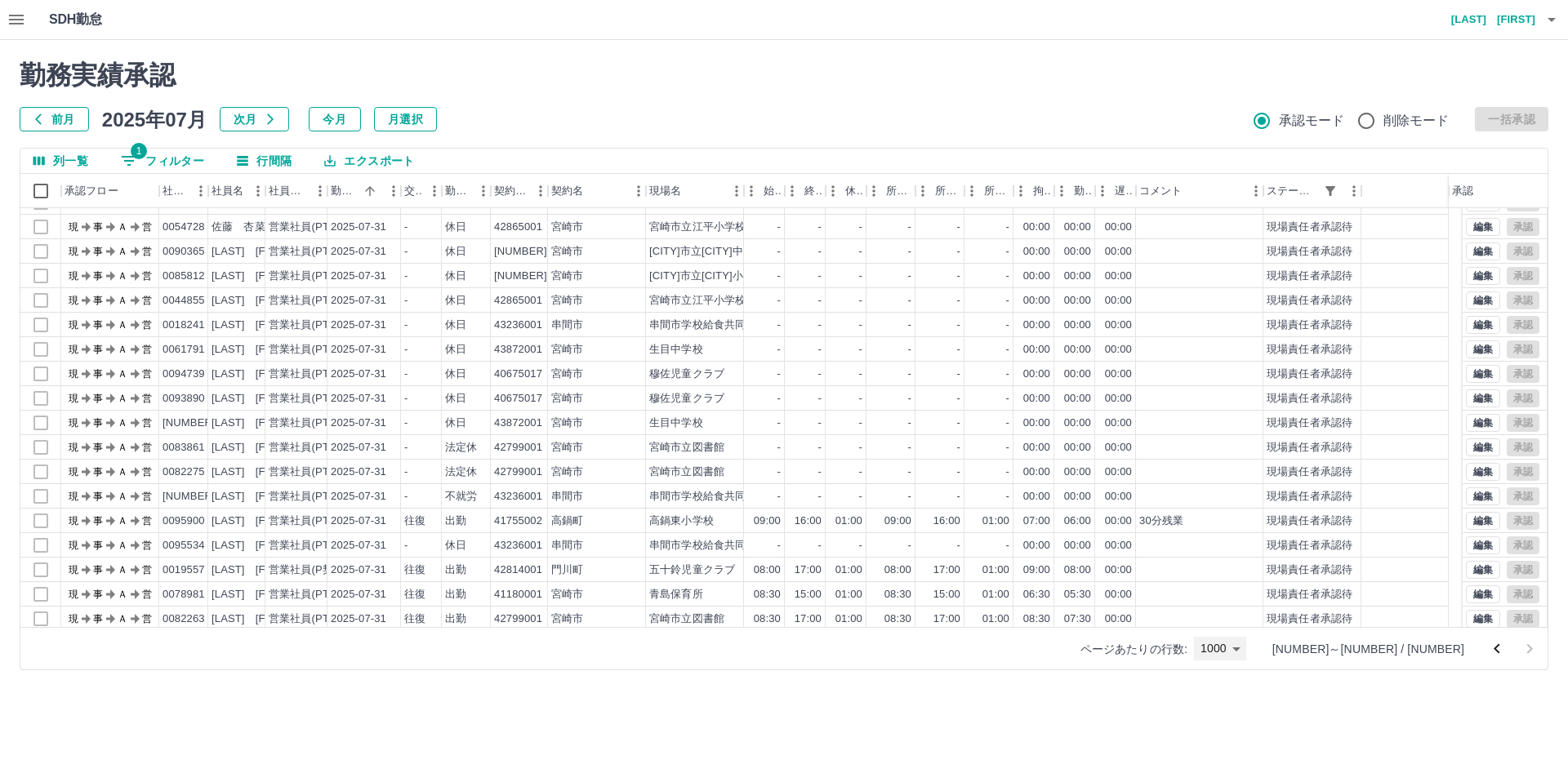 scroll, scrollTop: 4675, scrollLeft: 0, axis: vertical 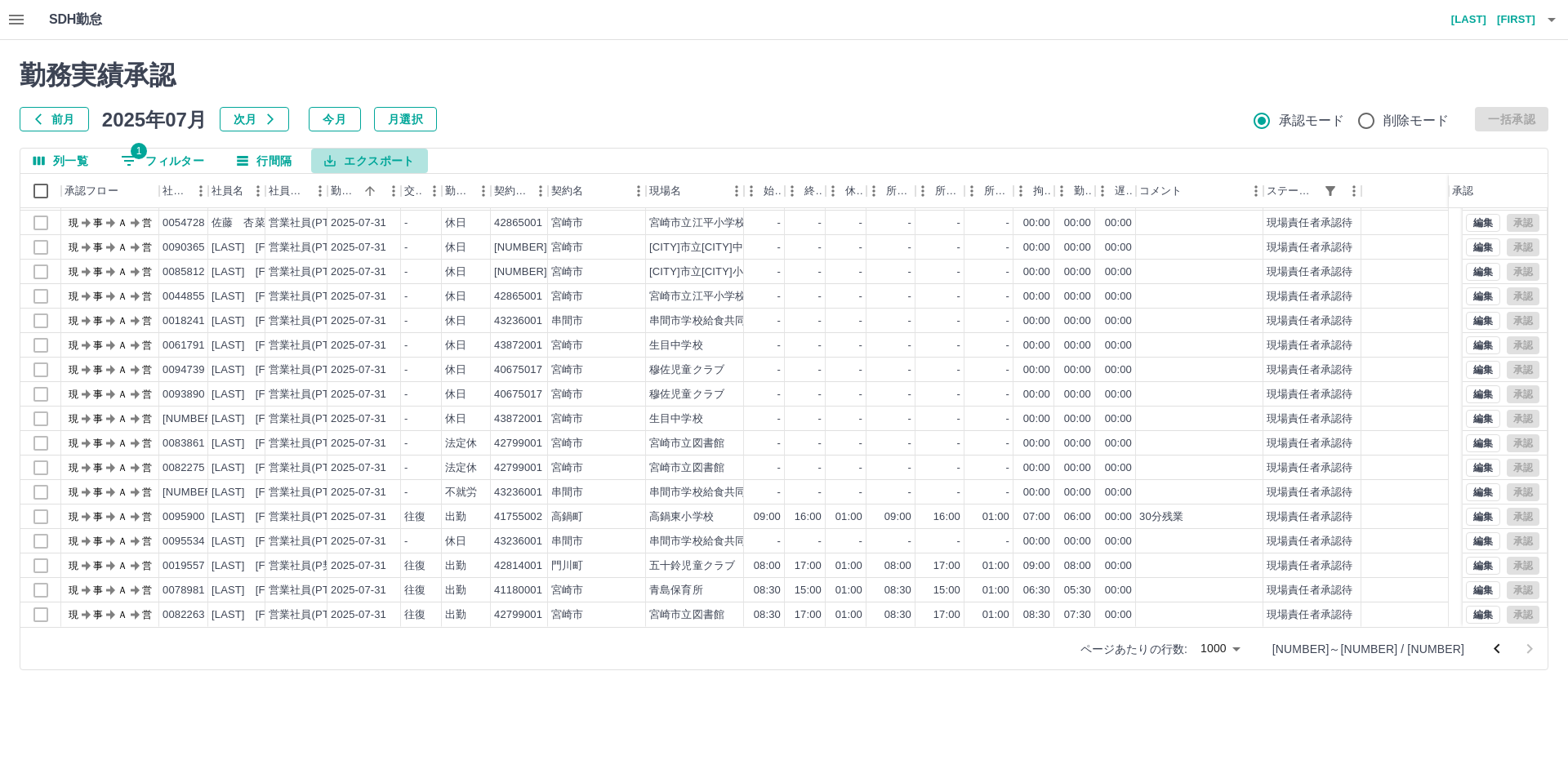 click on "エクスポート" at bounding box center [369, 161] 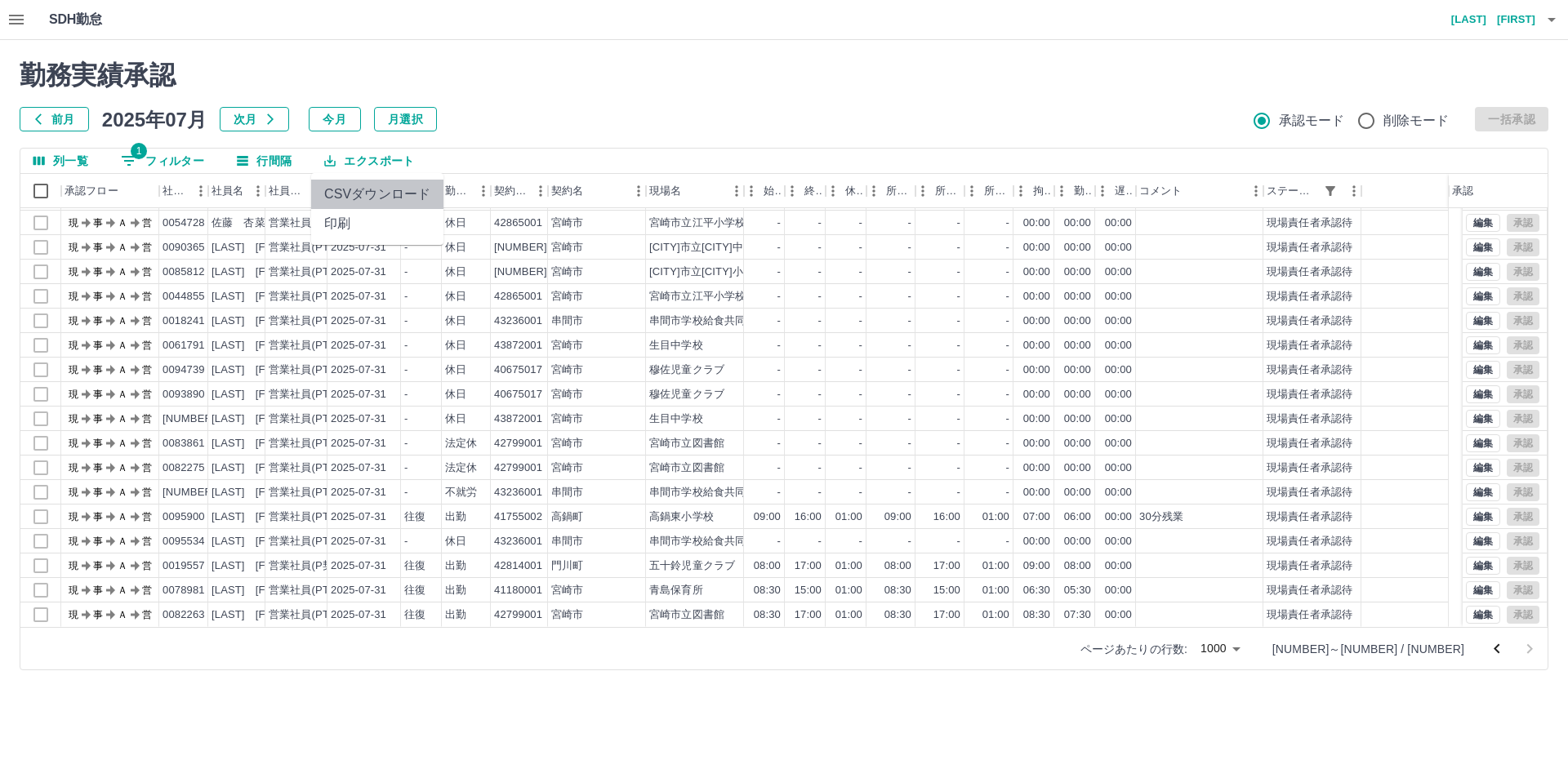 click on "CSVダウンロード" at bounding box center [377, 194] 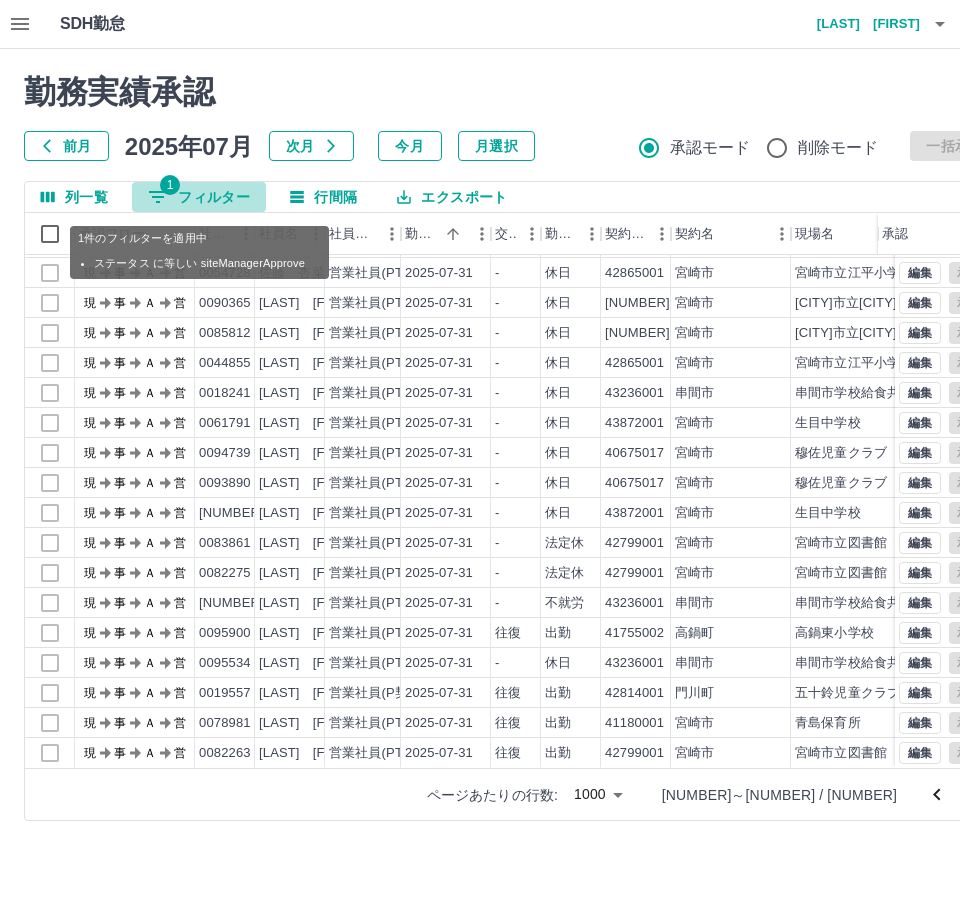click on "1 フィルター" at bounding box center [199, 197] 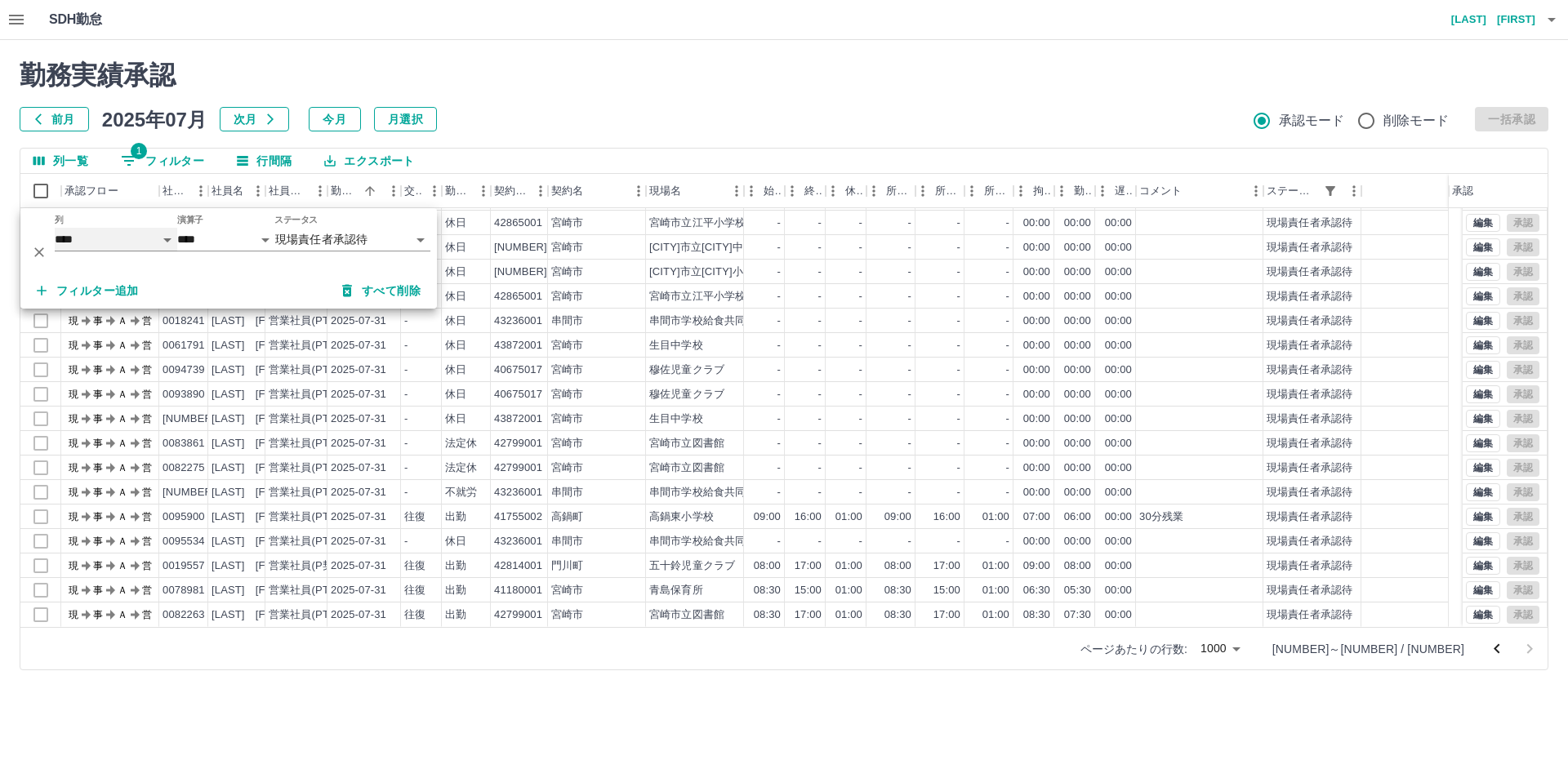 click on "**** *** **** *** *** **** ***** *** *** ** ** ** **** **** **** ** ** *** **** *****" at bounding box center (116, 239) 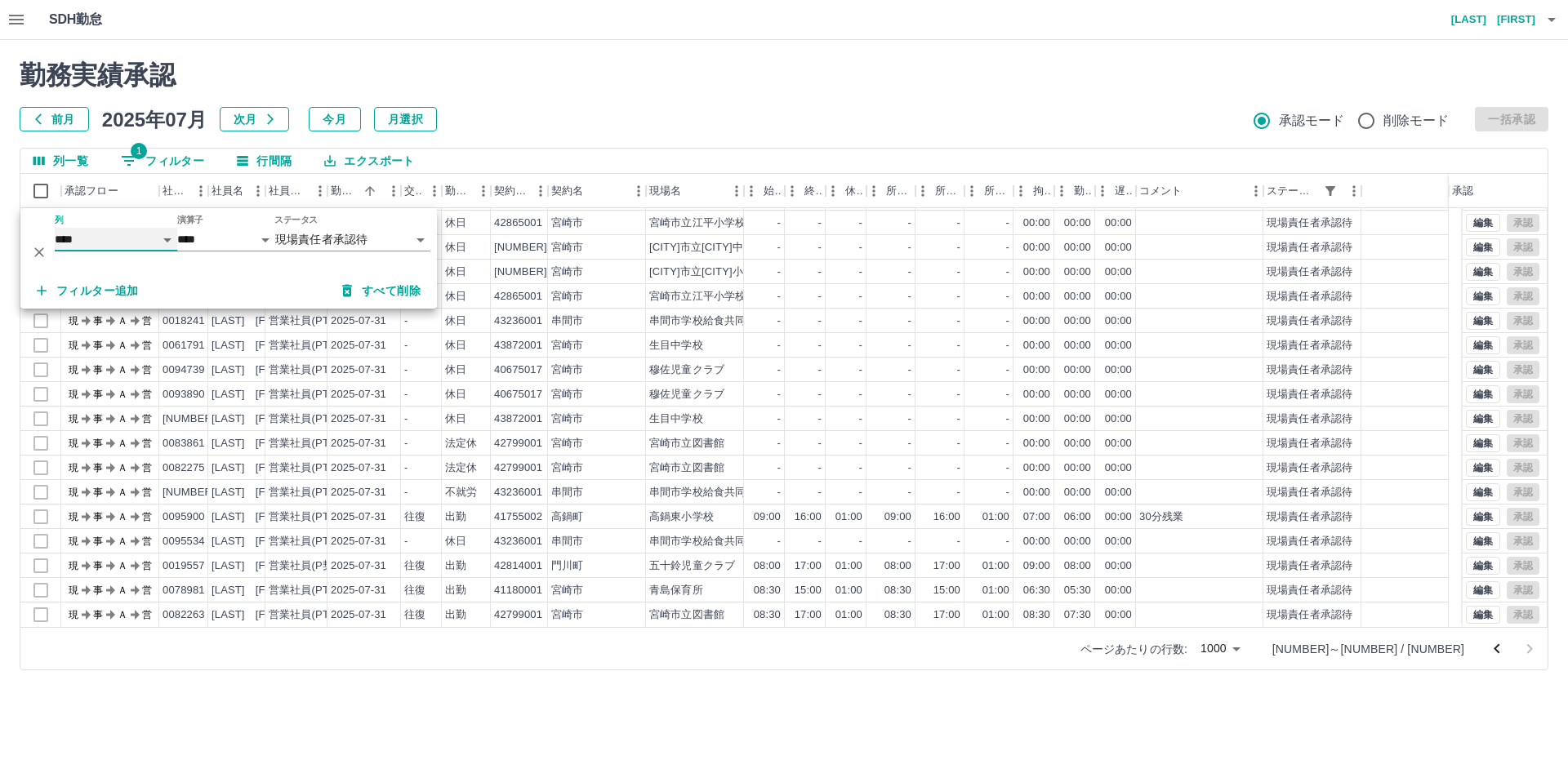 click on "**** *** **** *** *** **** ***** *** *** ** ** ** **** **** **** ** ** *** **** *****" at bounding box center (116, 239) 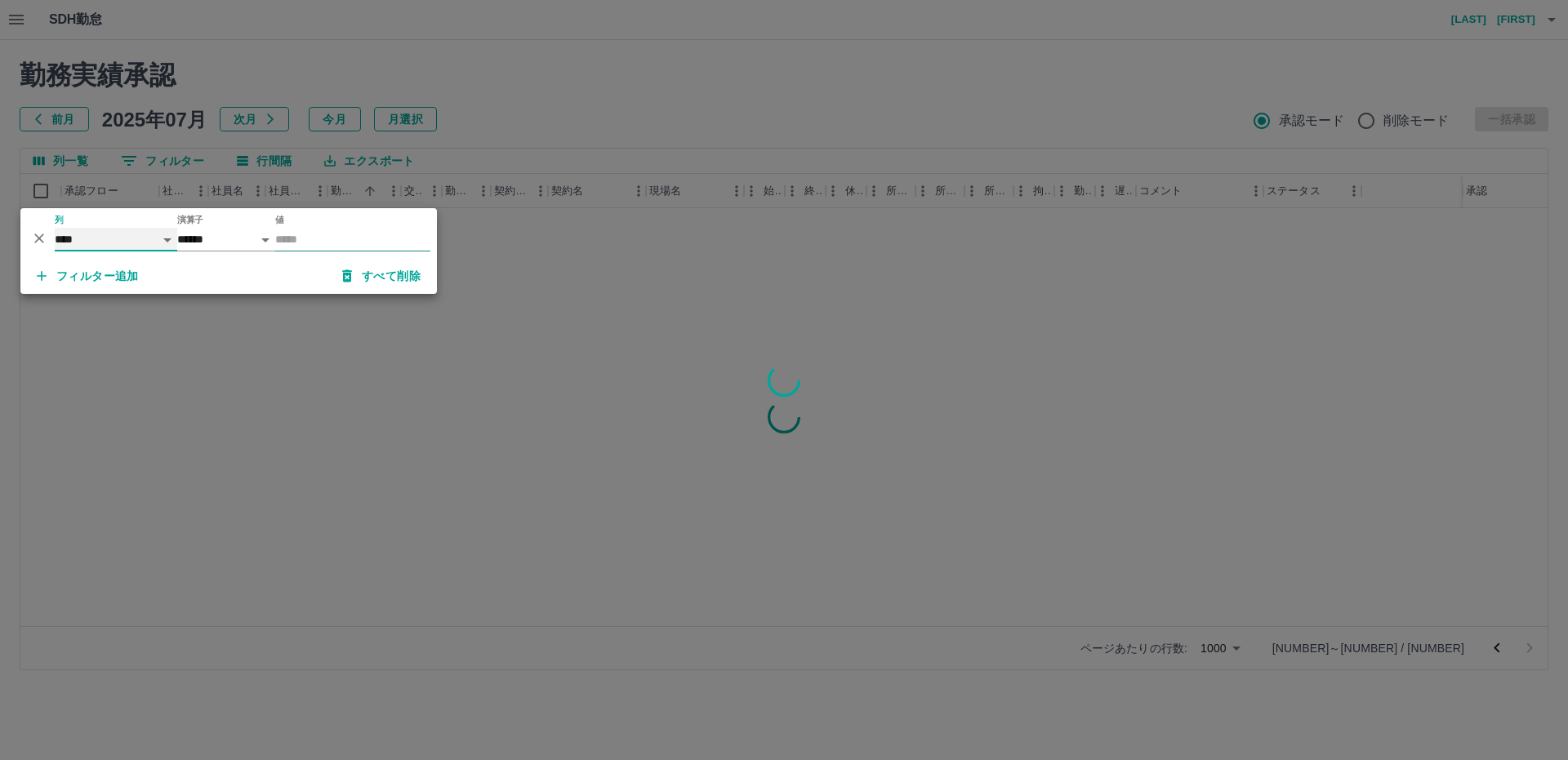 scroll, scrollTop: 0, scrollLeft: 0, axis: both 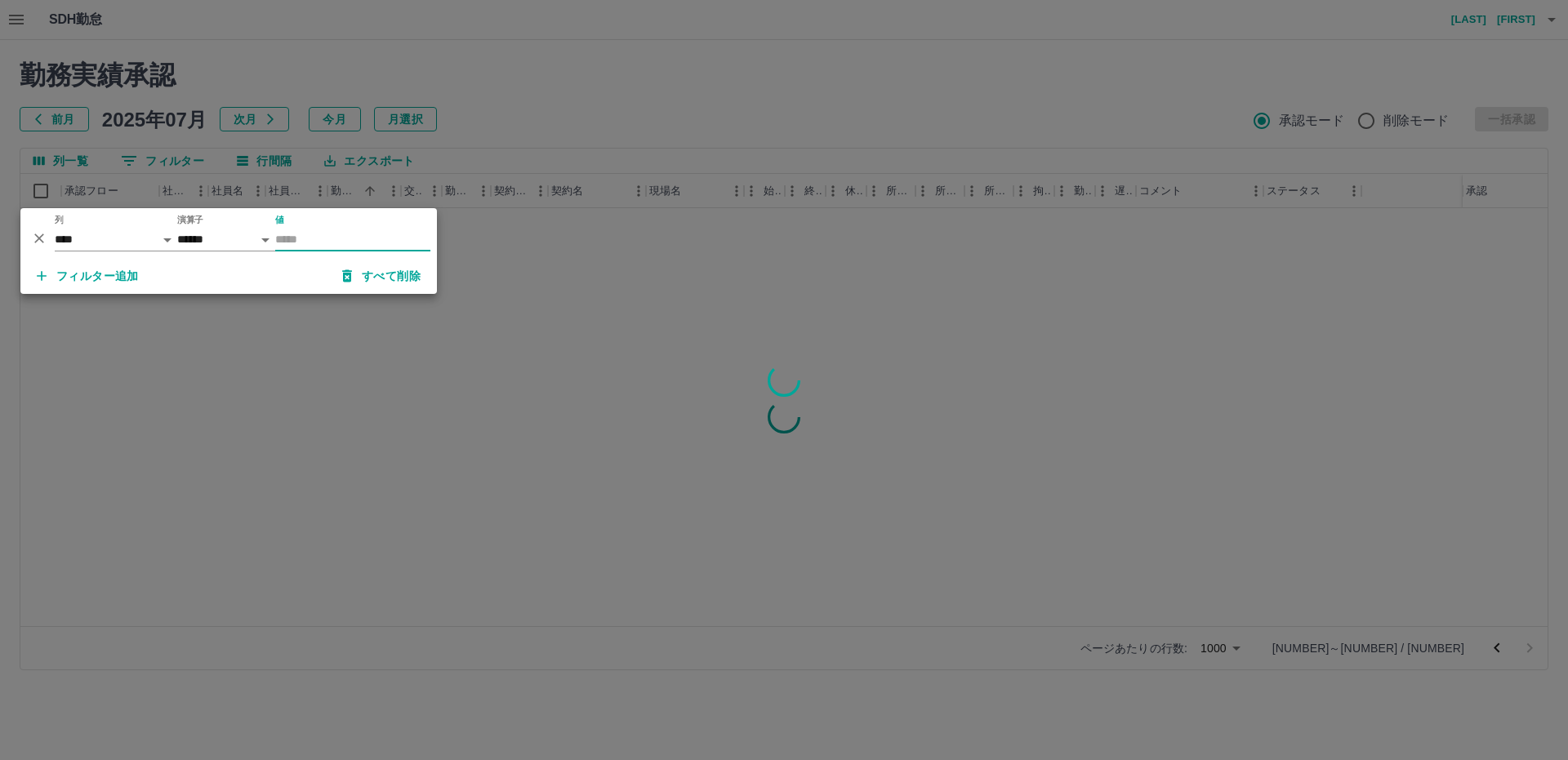click on "値" at bounding box center (353, 239) 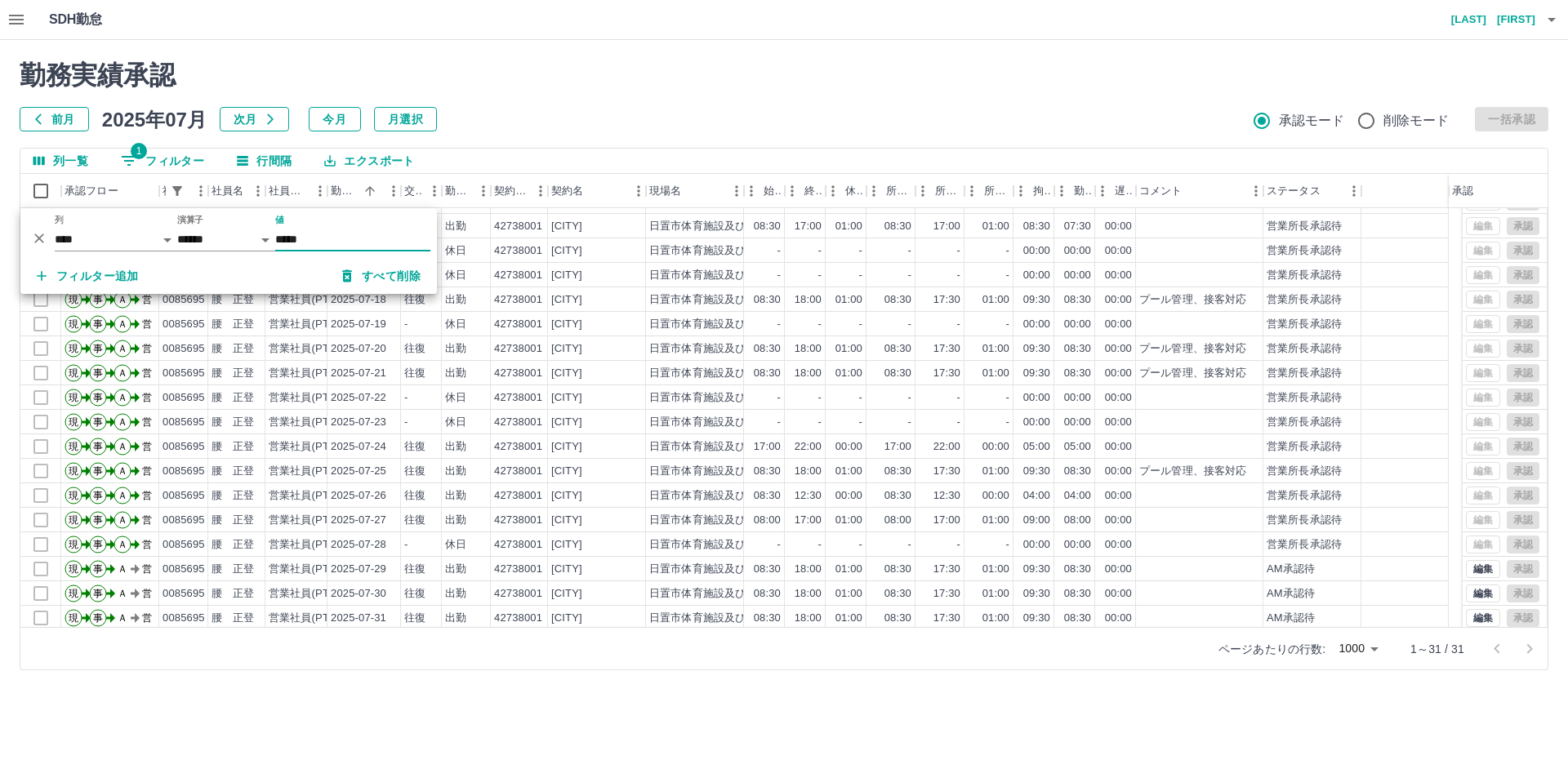 scroll, scrollTop: 340, scrollLeft: 0, axis: vertical 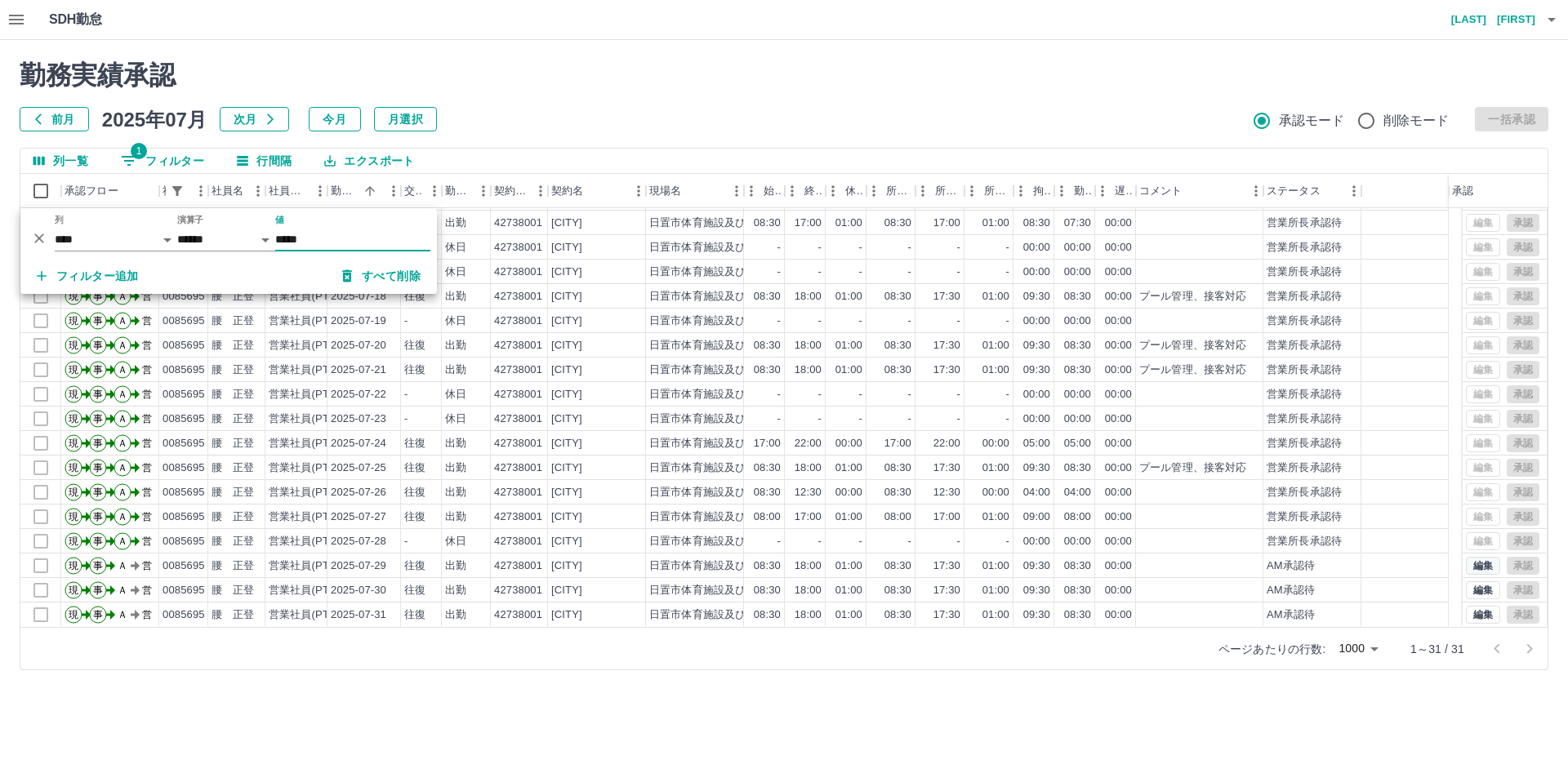 type on "*****" 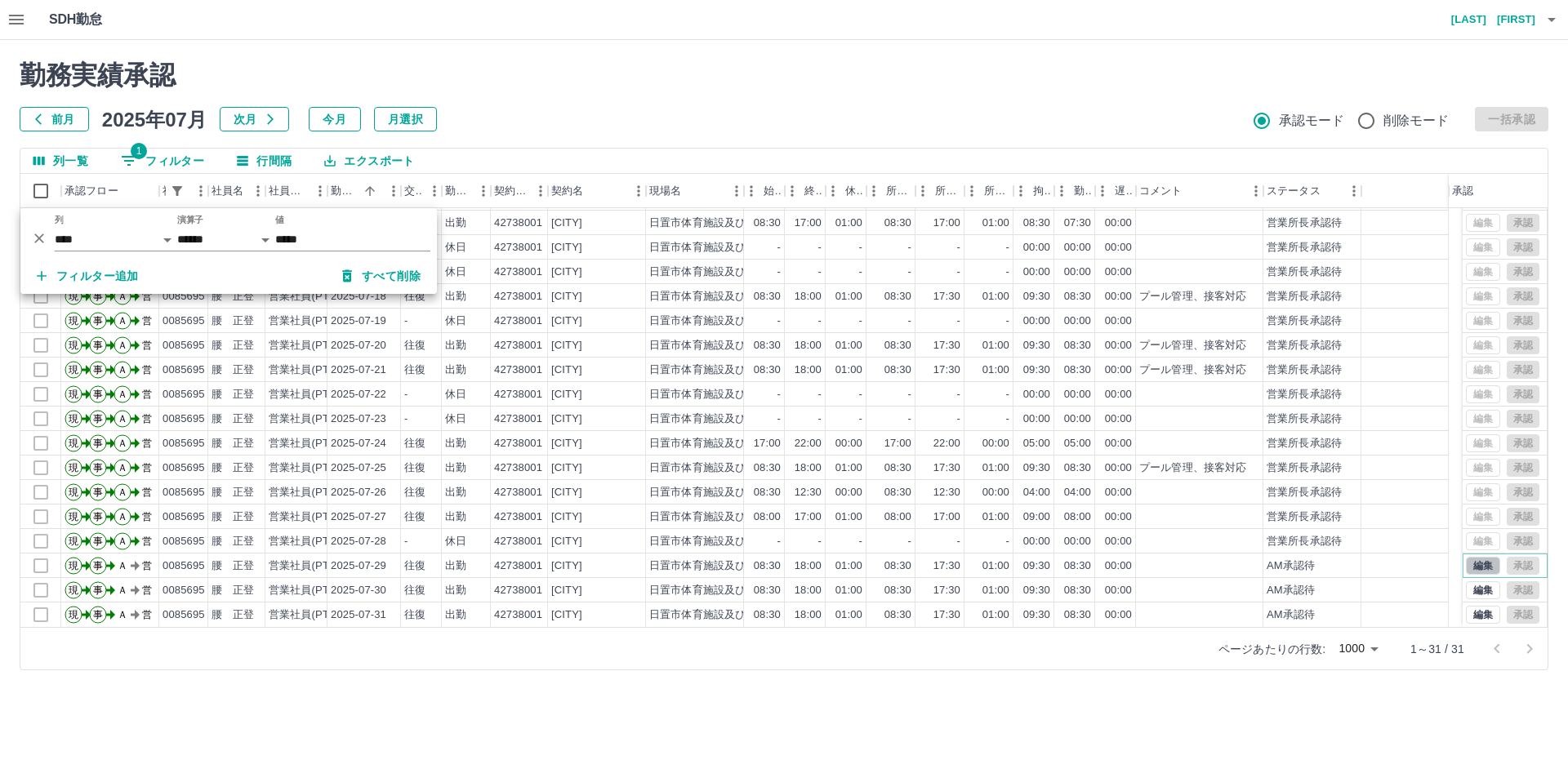 click on "編集" at bounding box center [1483, 566] 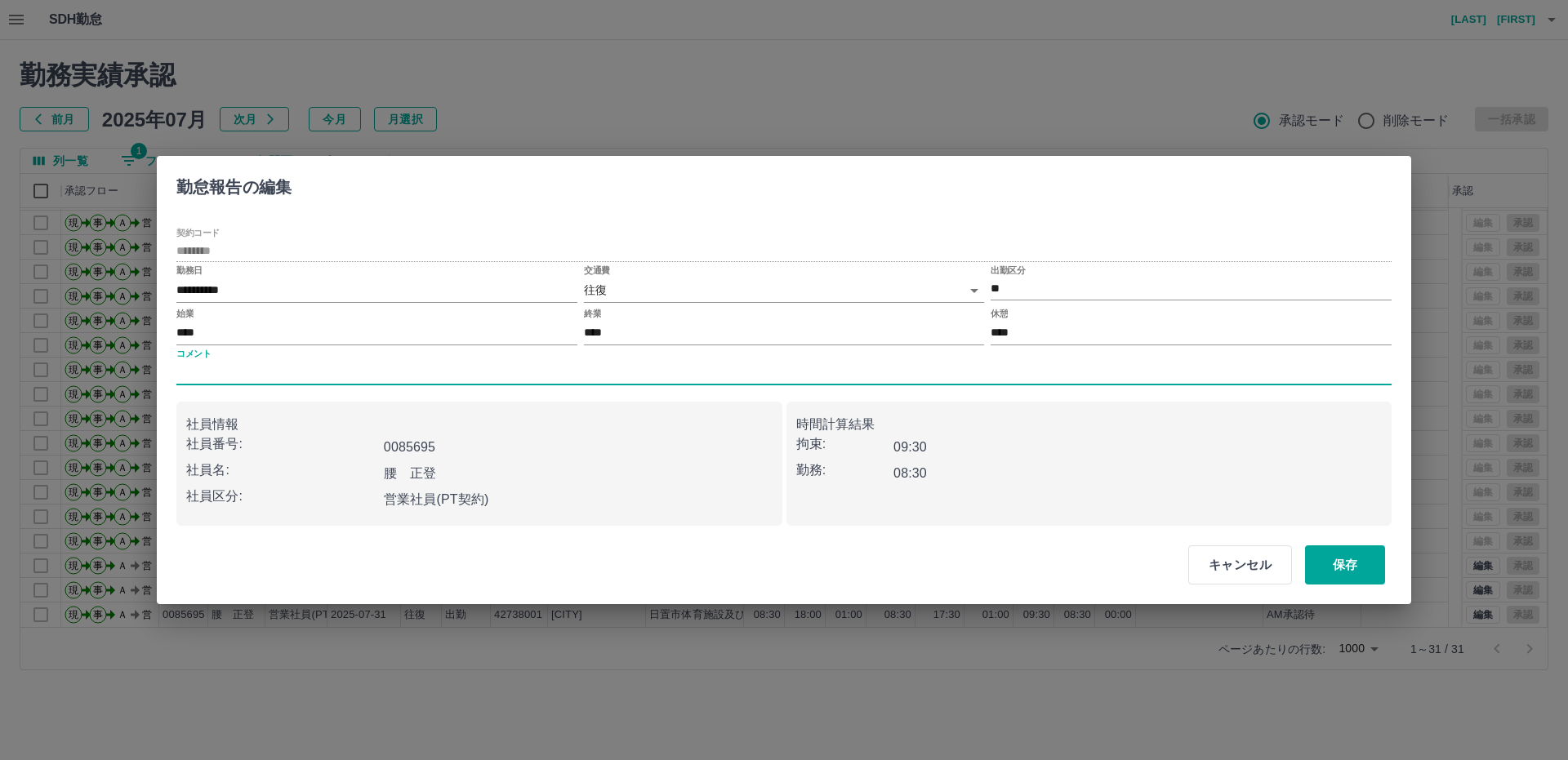 click on "コメント" at bounding box center [784, 373] 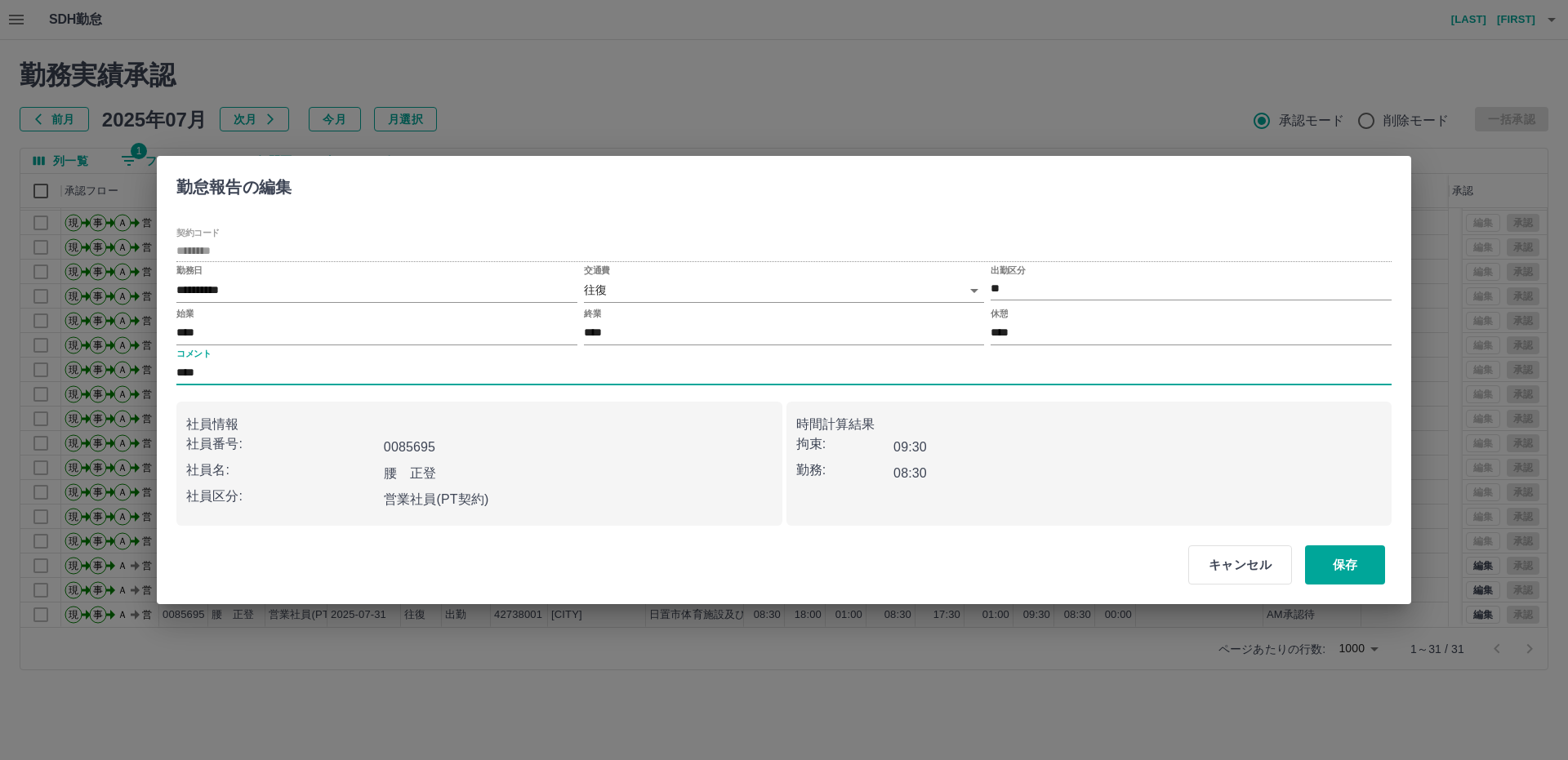 type on "*********" 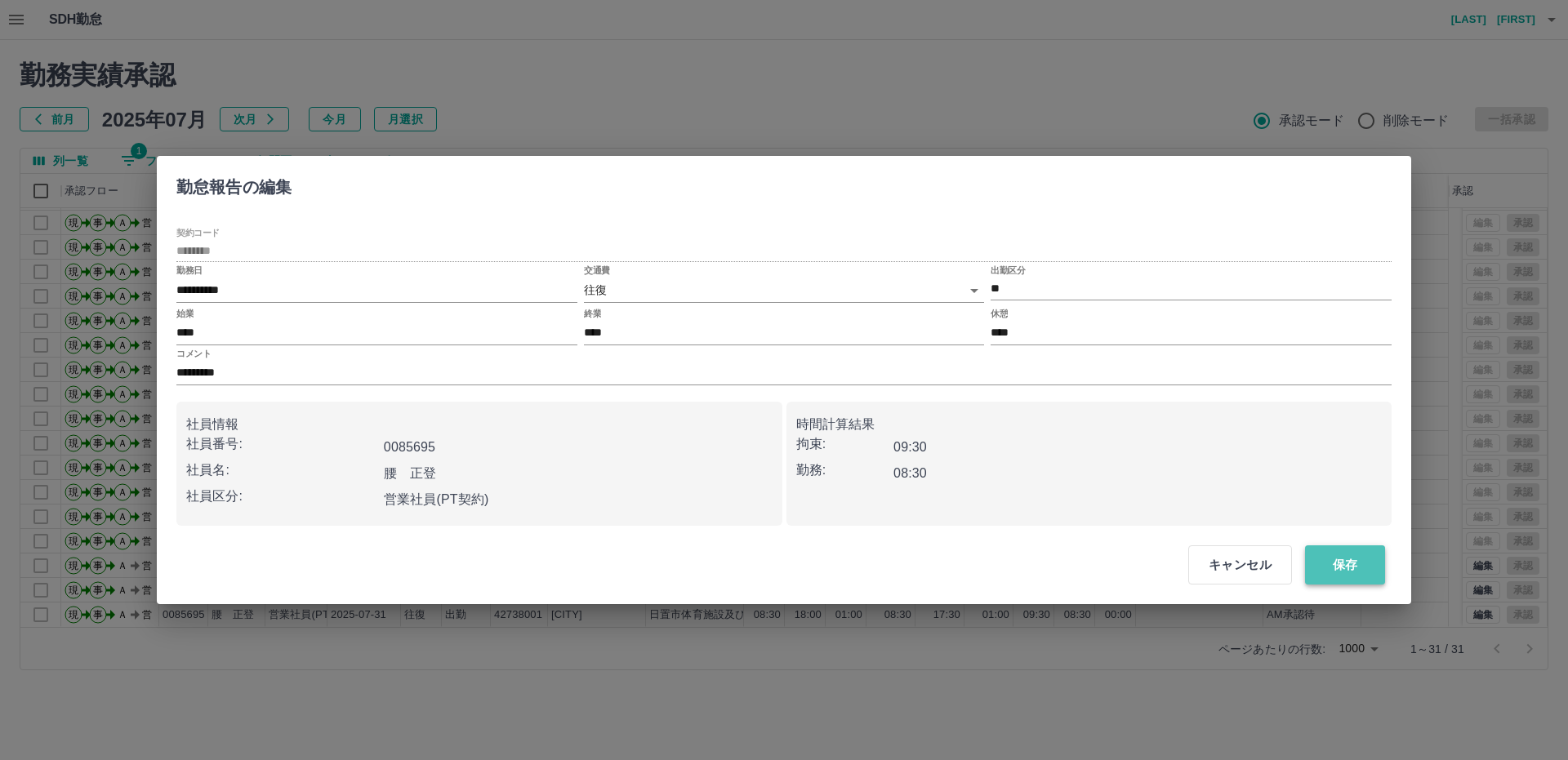 click on "保存" at bounding box center [1345, 565] 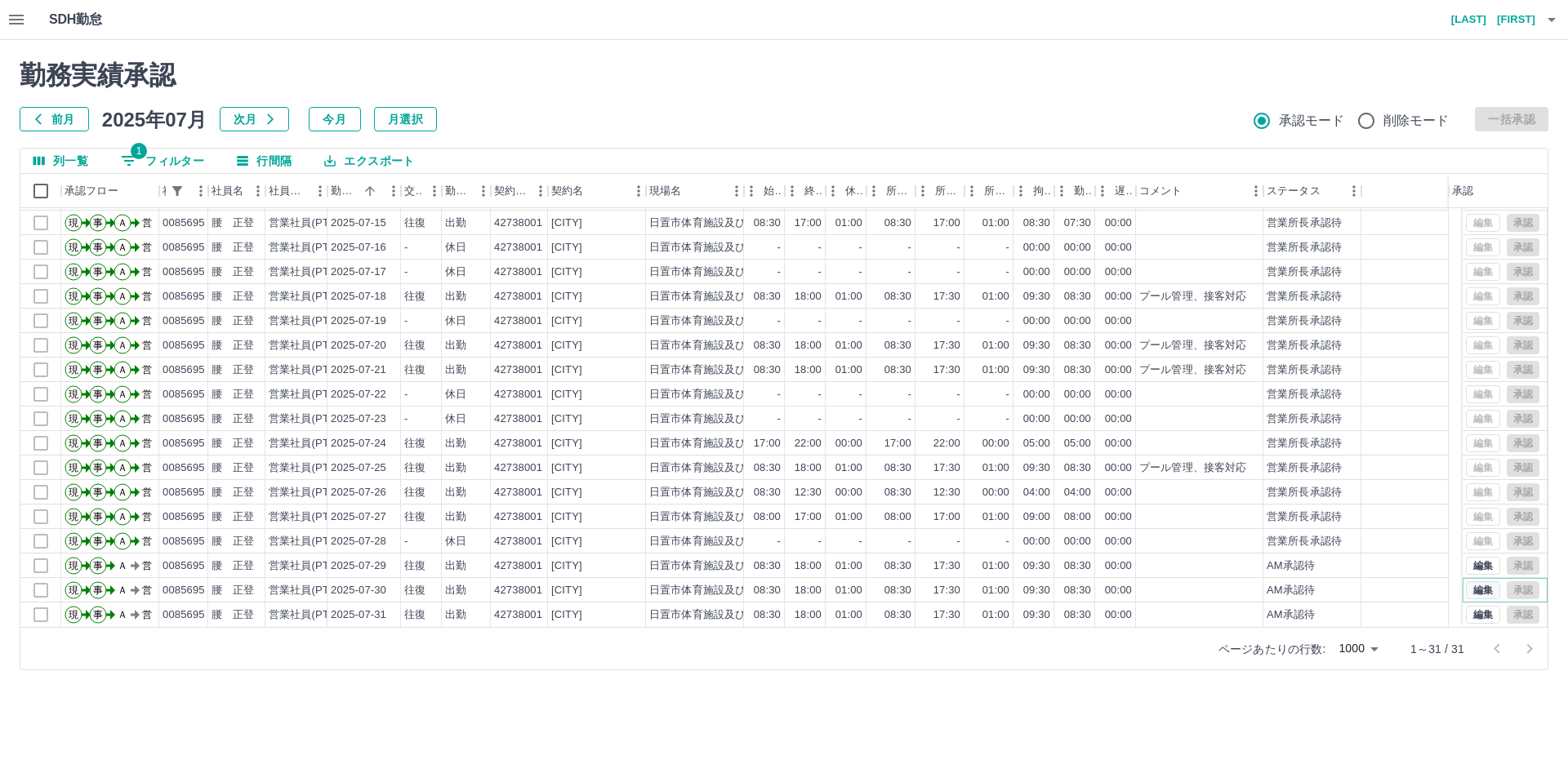 click on "編集" at bounding box center (1483, 590) 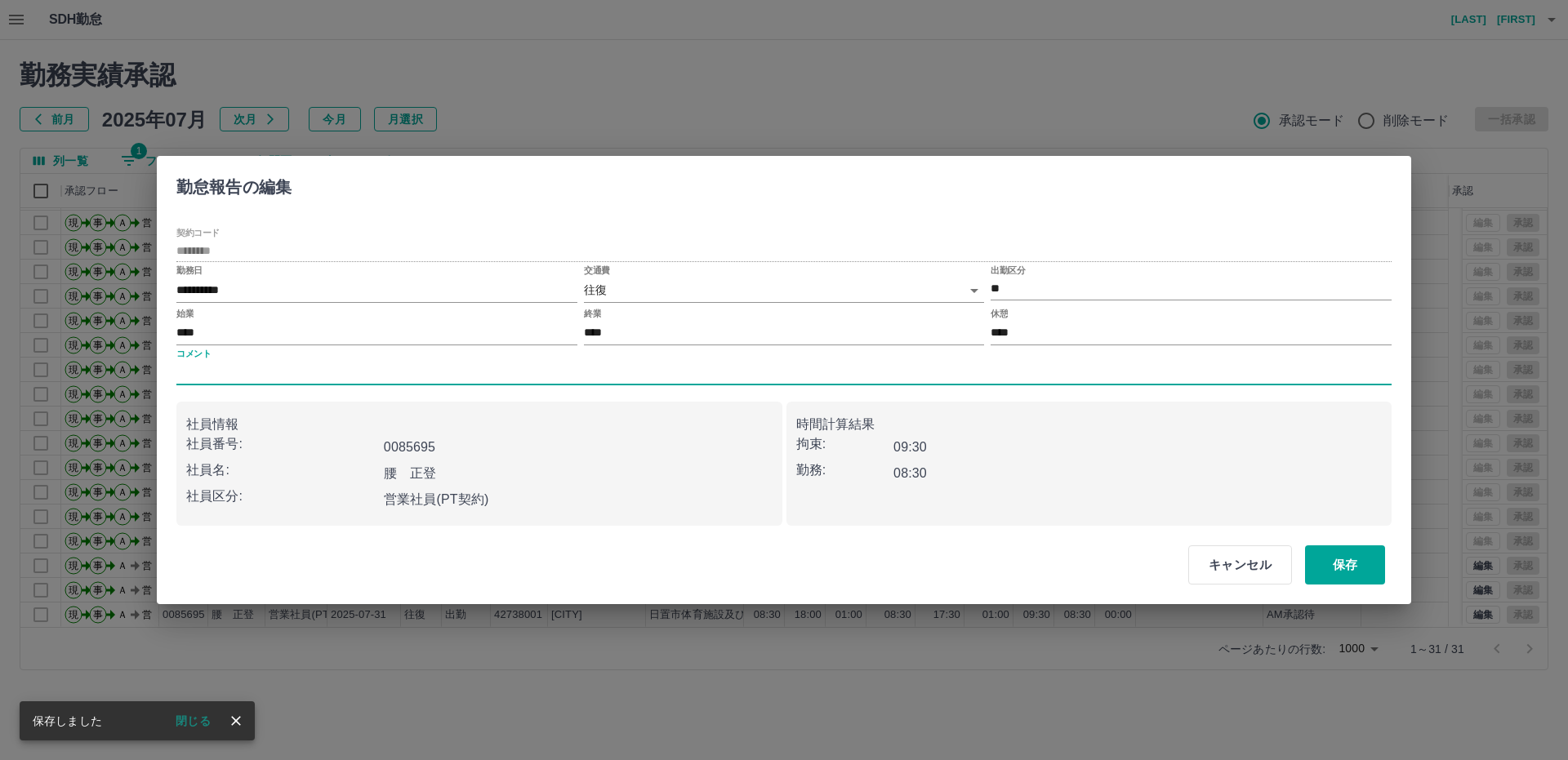 click on "コメント" at bounding box center (784, 373) 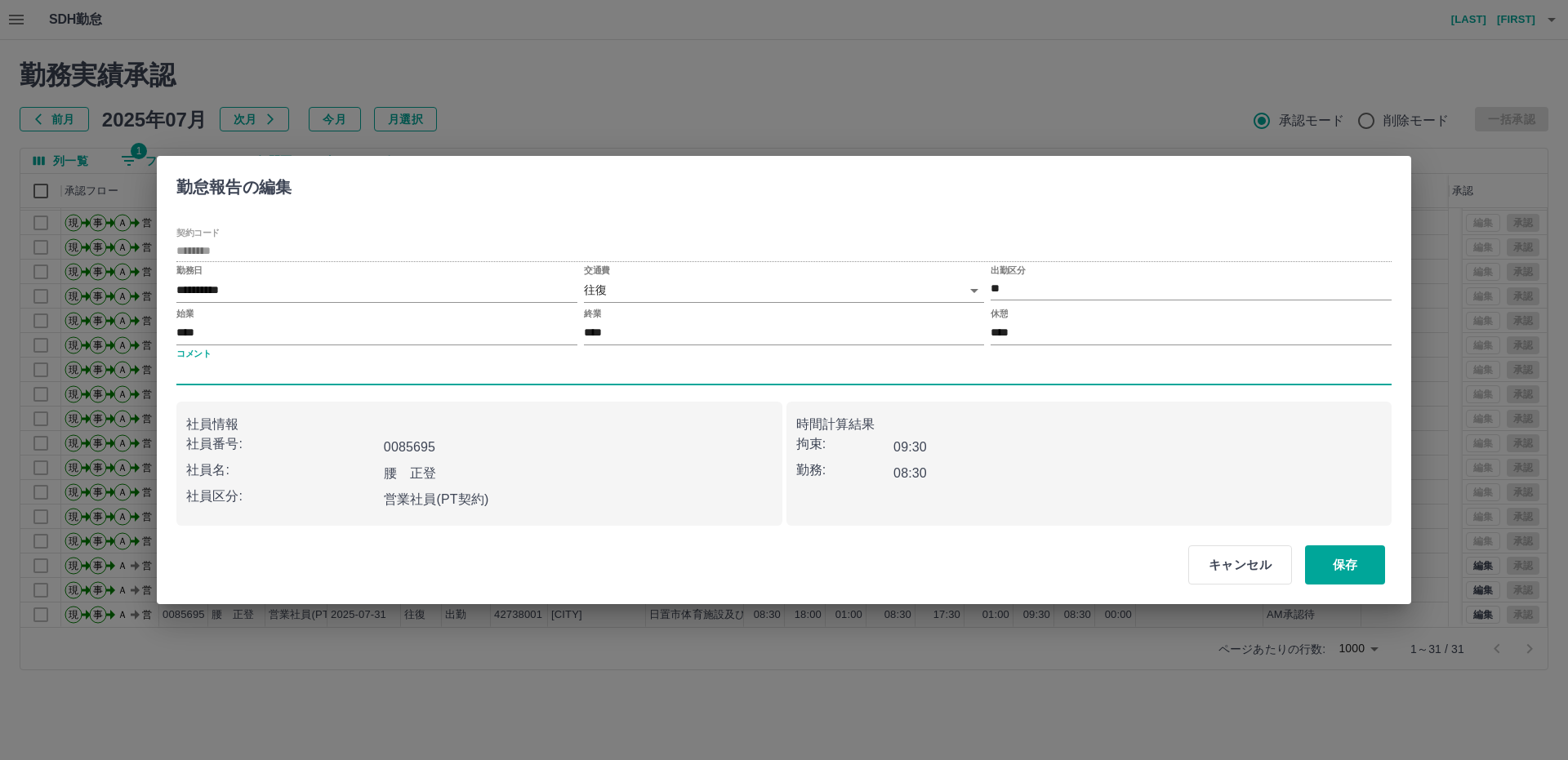 type on "*********" 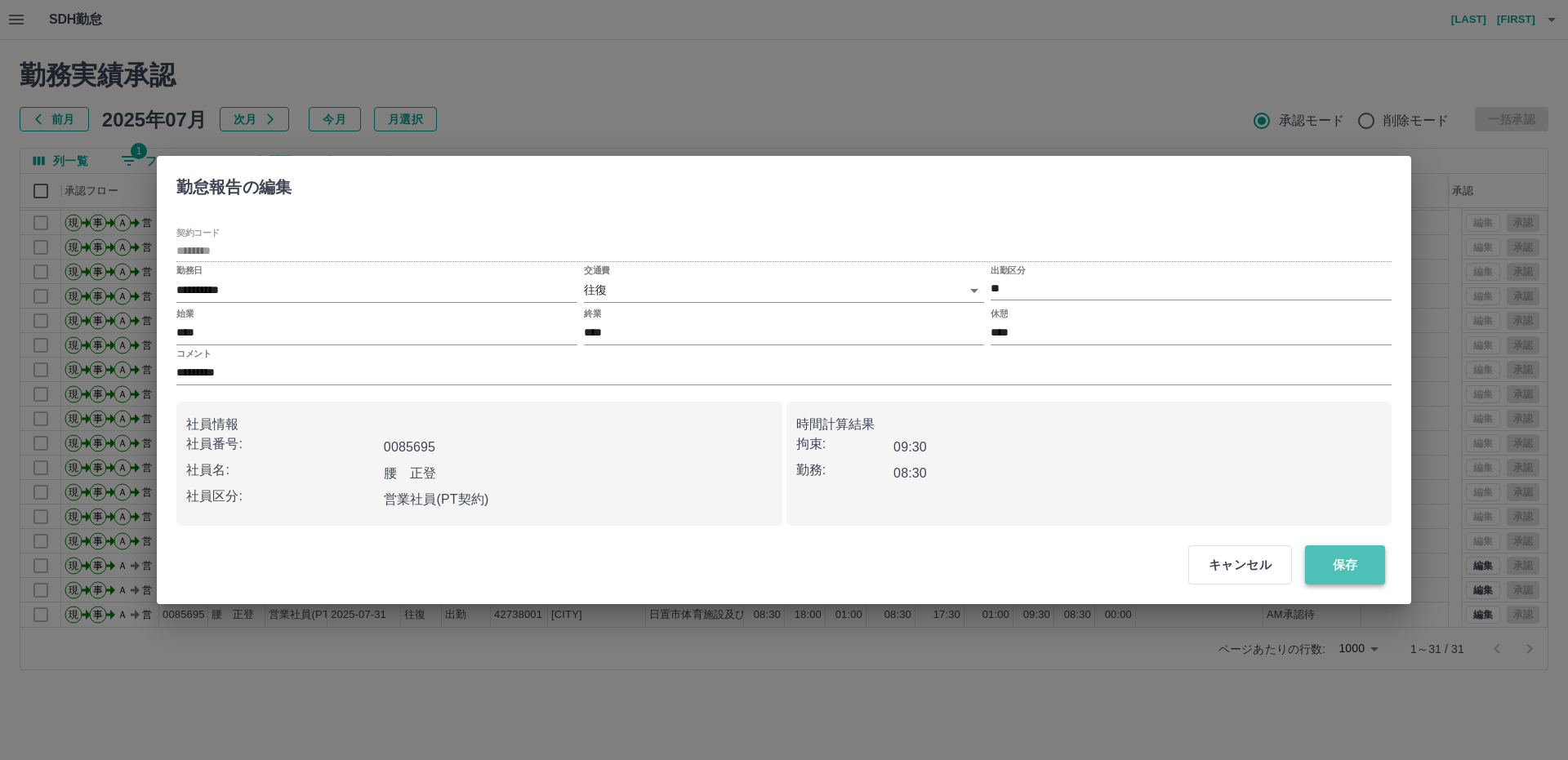 click on "保存" at bounding box center (1345, 565) 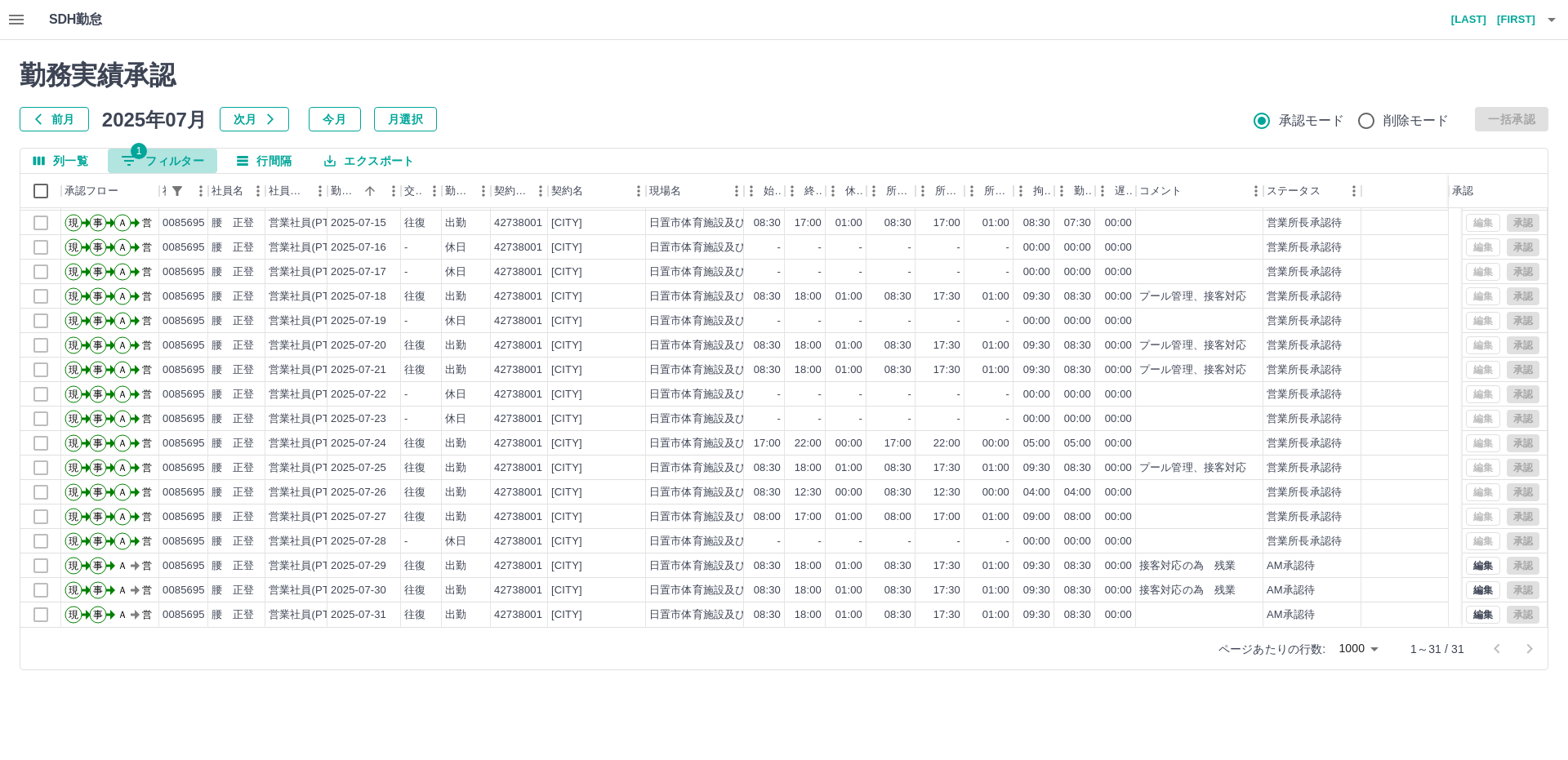 click on "1 フィルター" at bounding box center (163, 161) 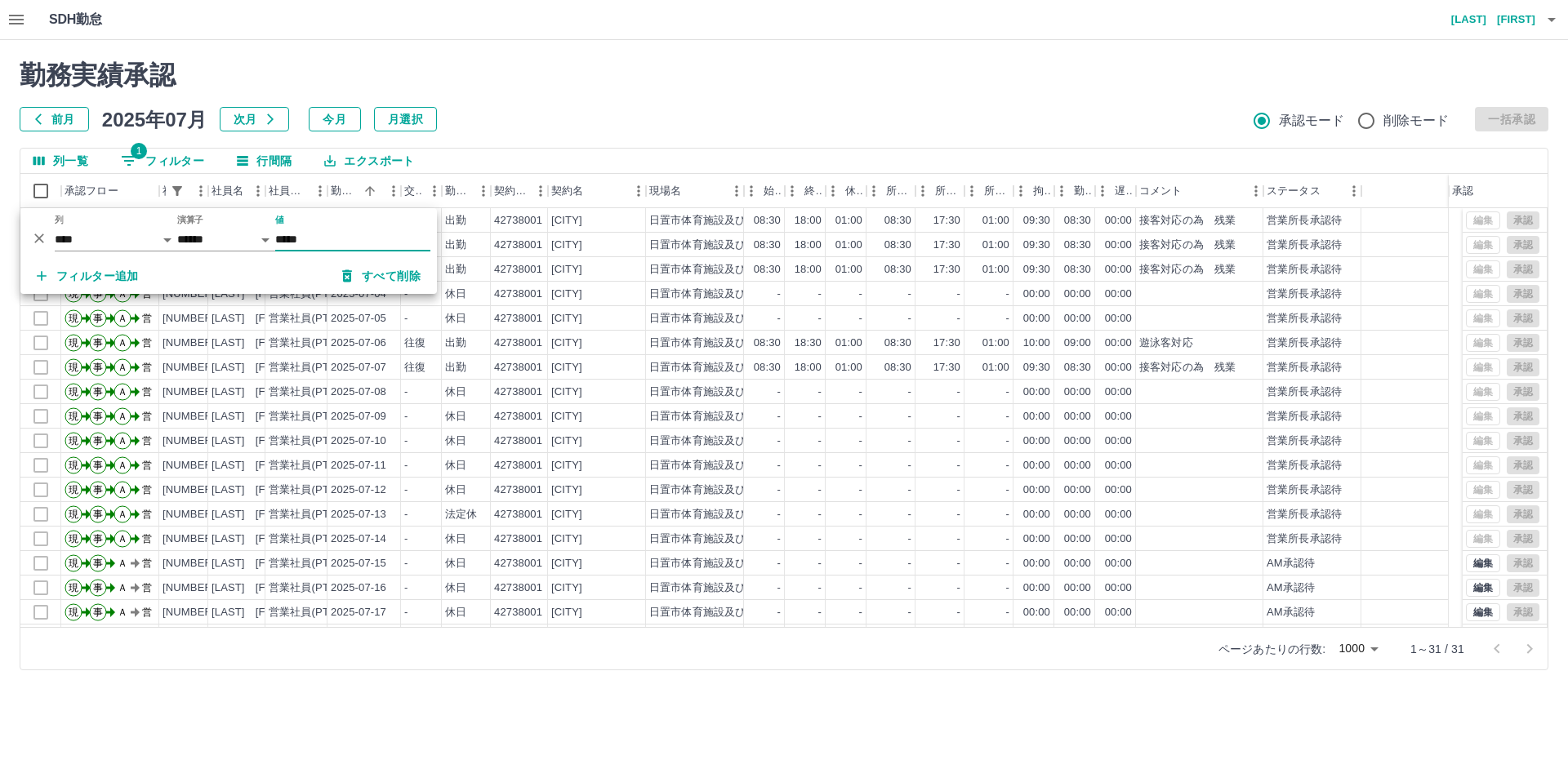 scroll, scrollTop: 163, scrollLeft: 0, axis: vertical 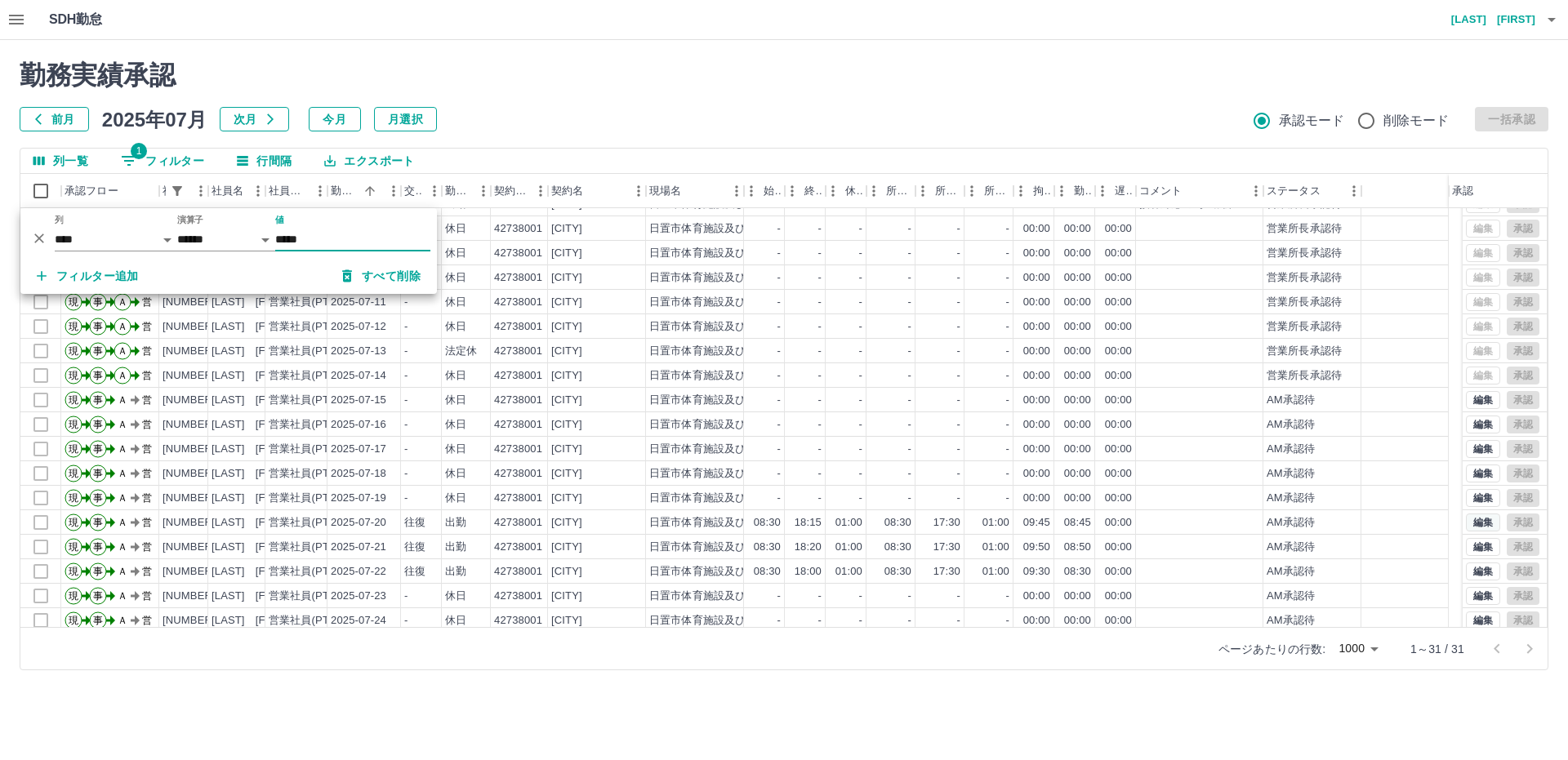 type on "*****" 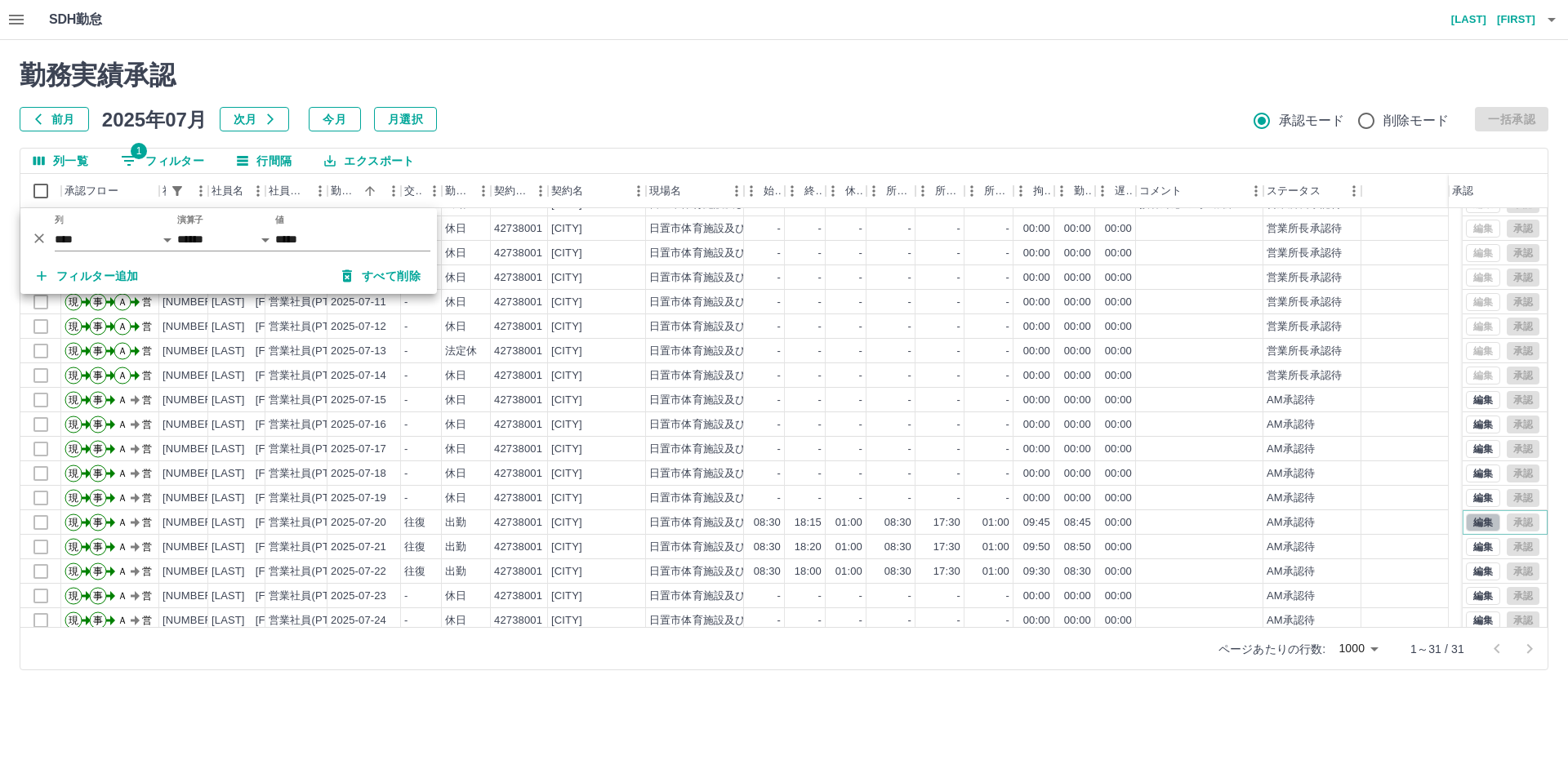 click on "編集" at bounding box center [1483, 522] 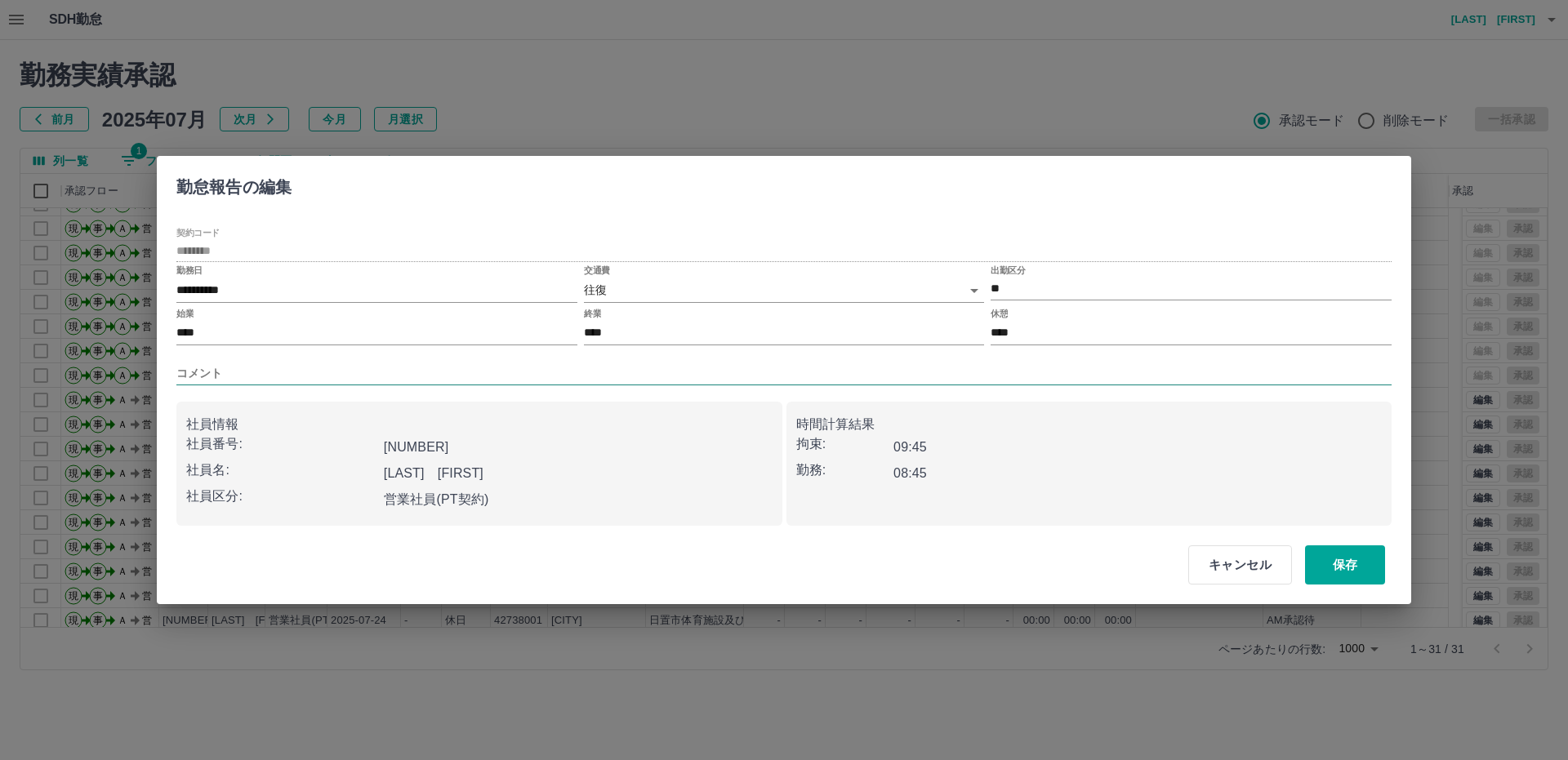 click on "コメント" at bounding box center (784, 373) 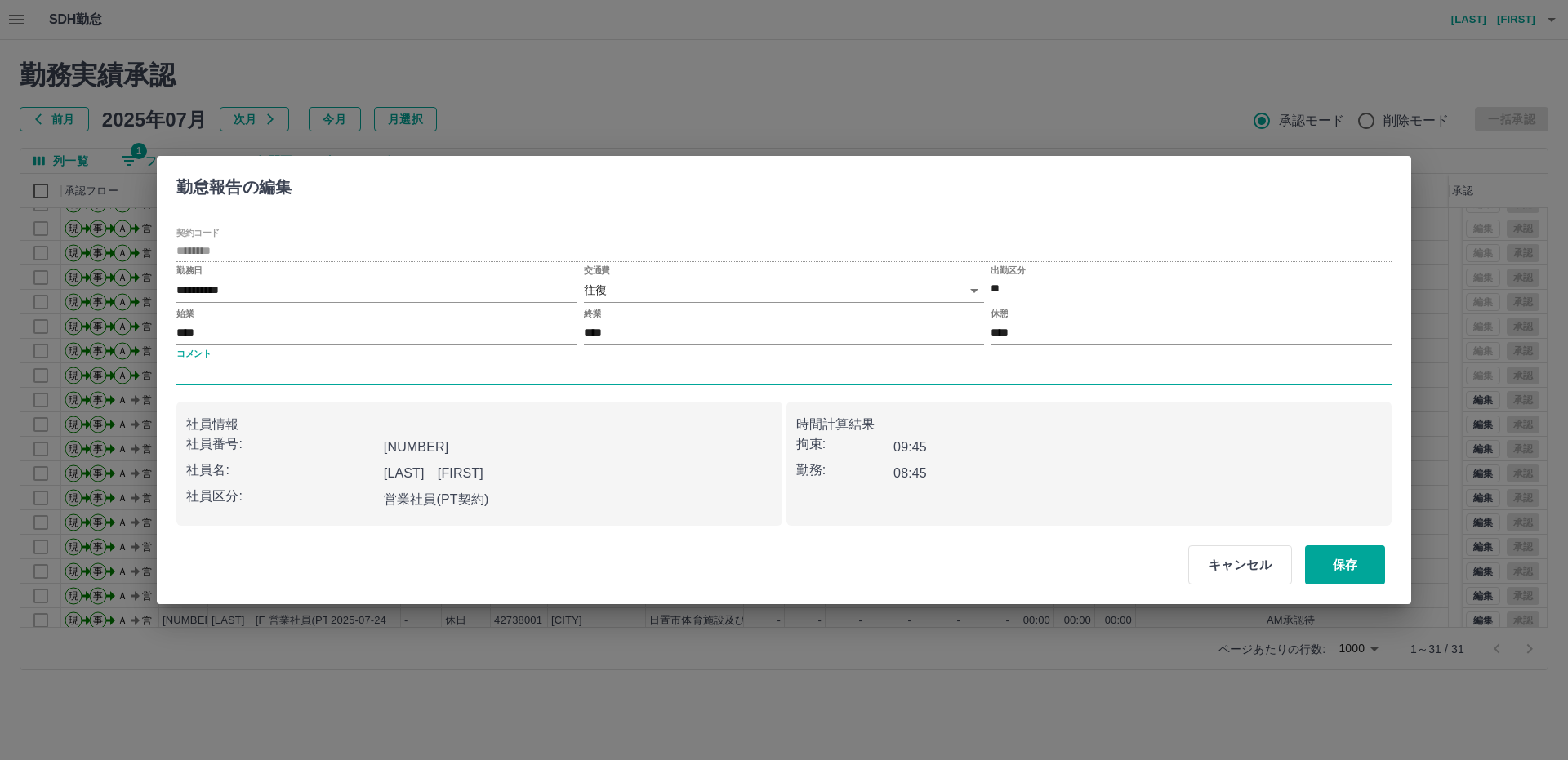 type on "*********" 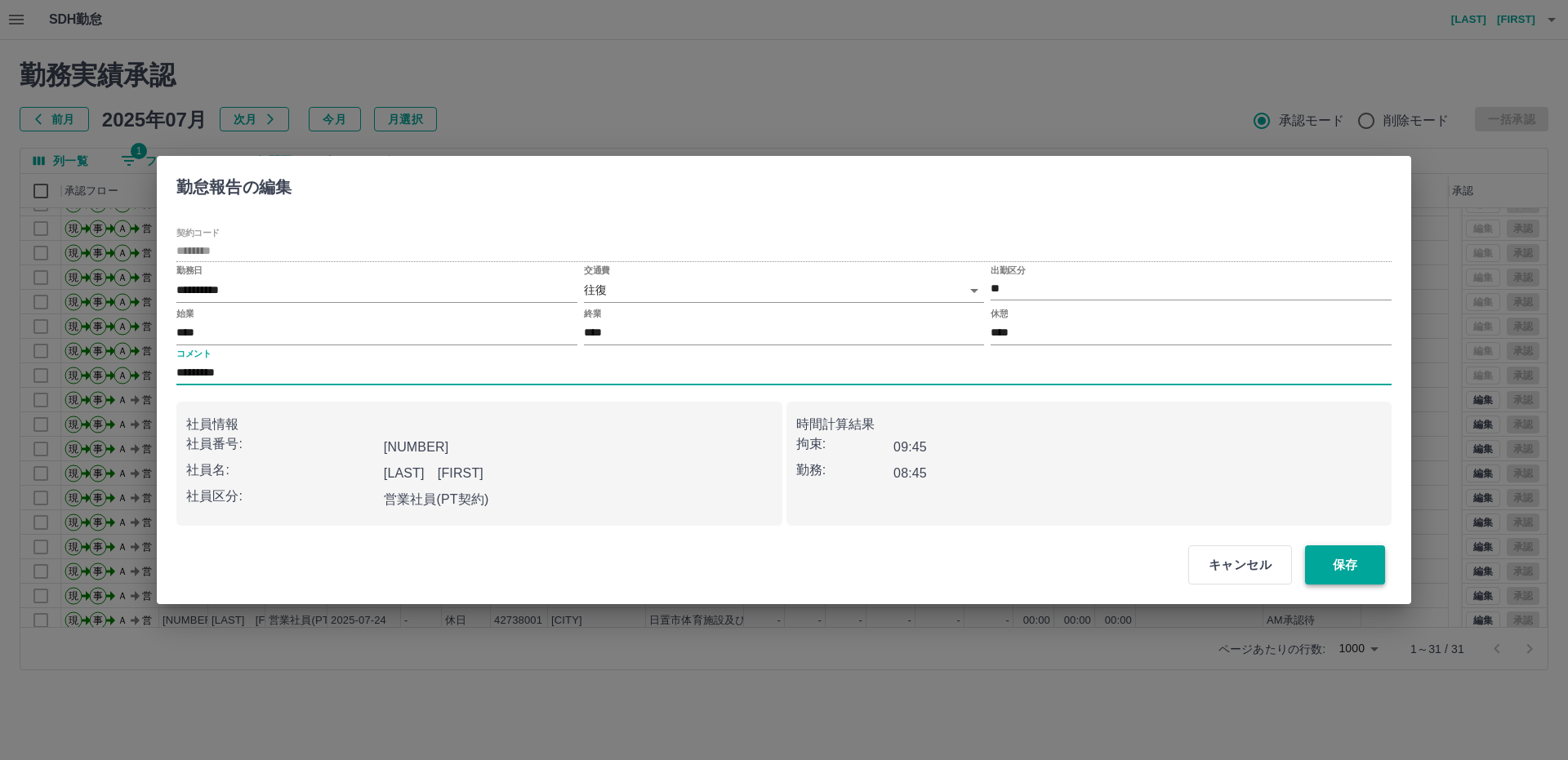 click on "保存" at bounding box center [1345, 565] 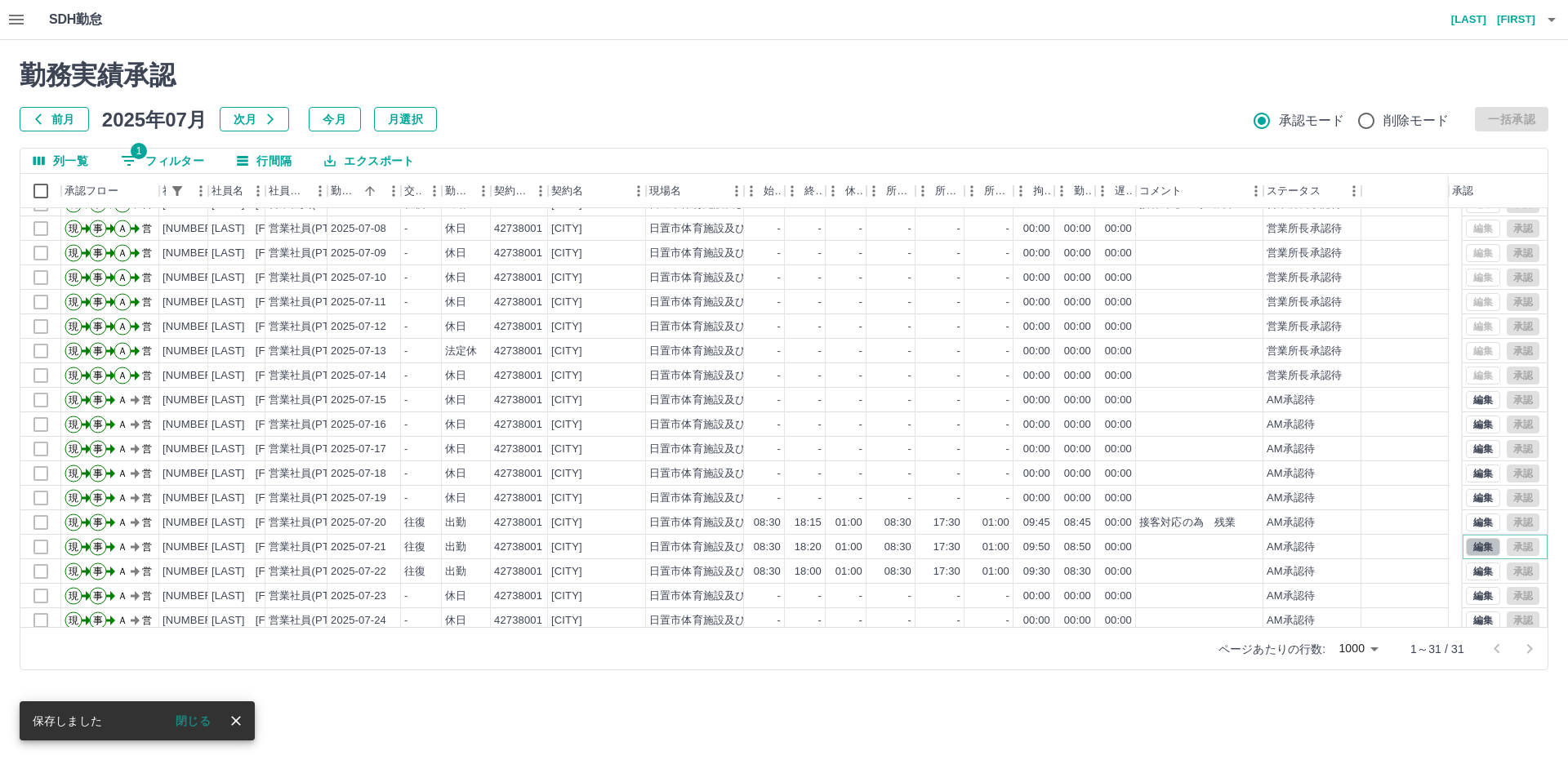 click on "編集" at bounding box center [1483, 547] 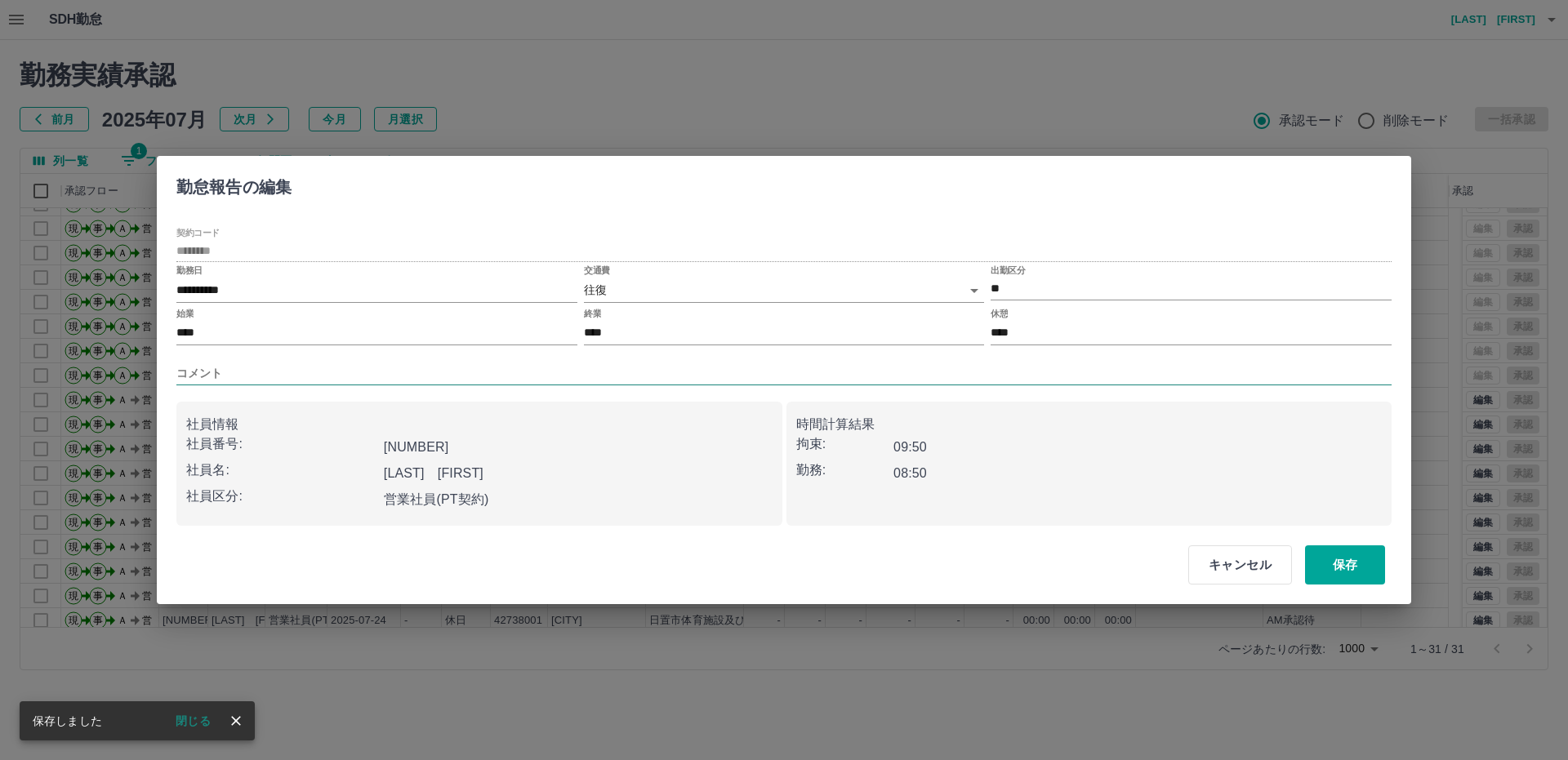 click on "コメント" at bounding box center (784, 367) 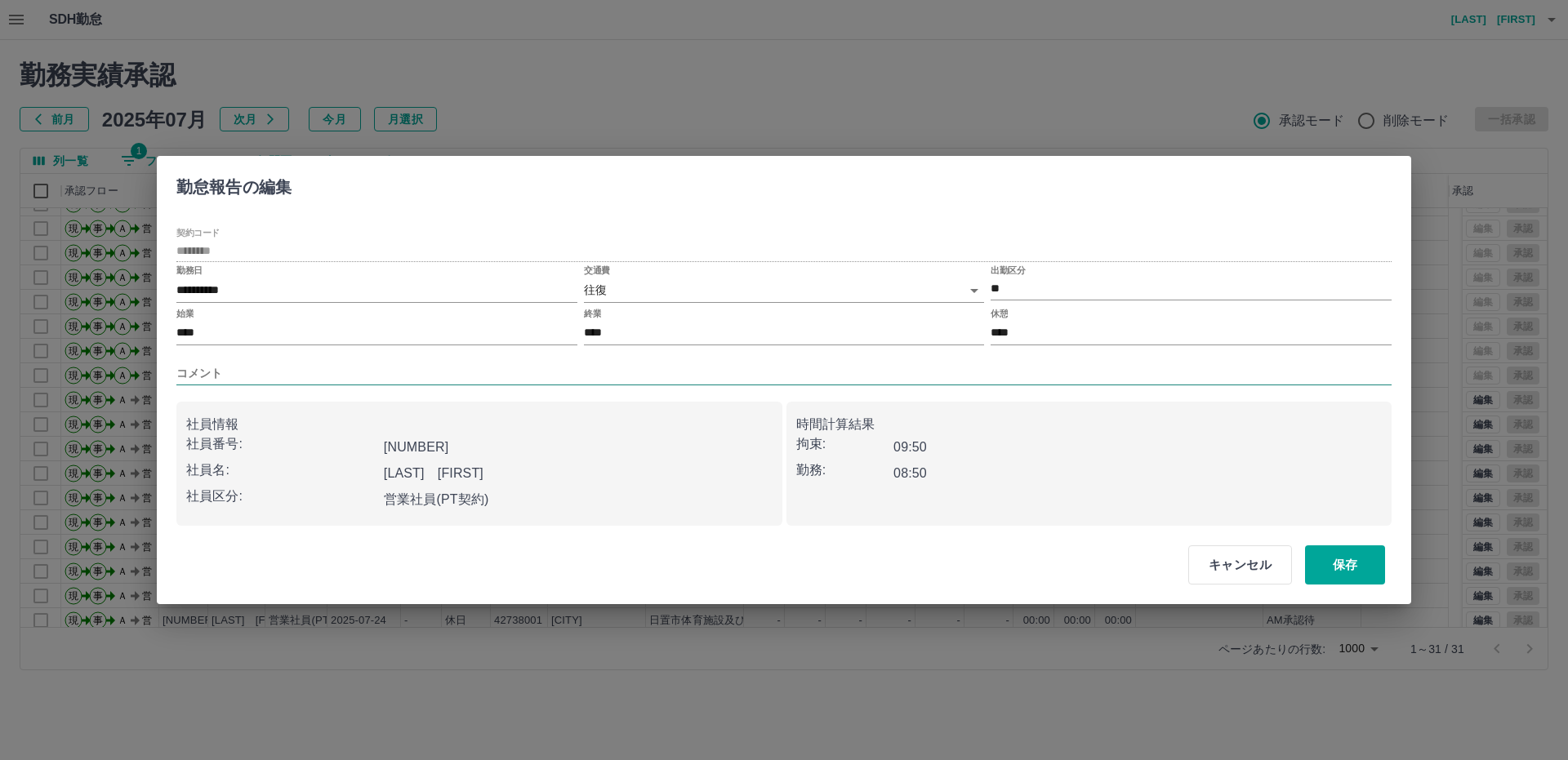 click on "コメント" at bounding box center [784, 373] 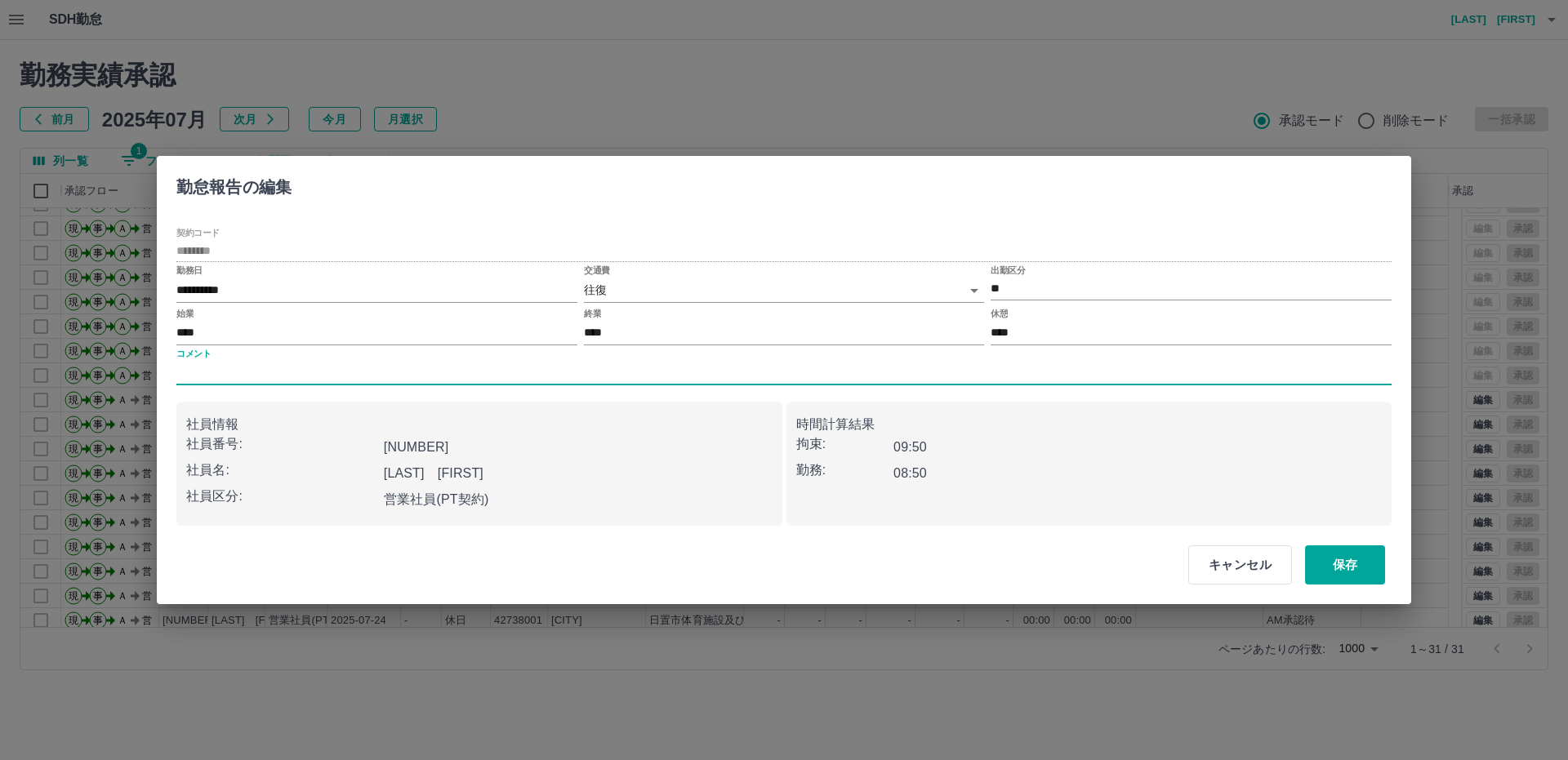 type on "*********" 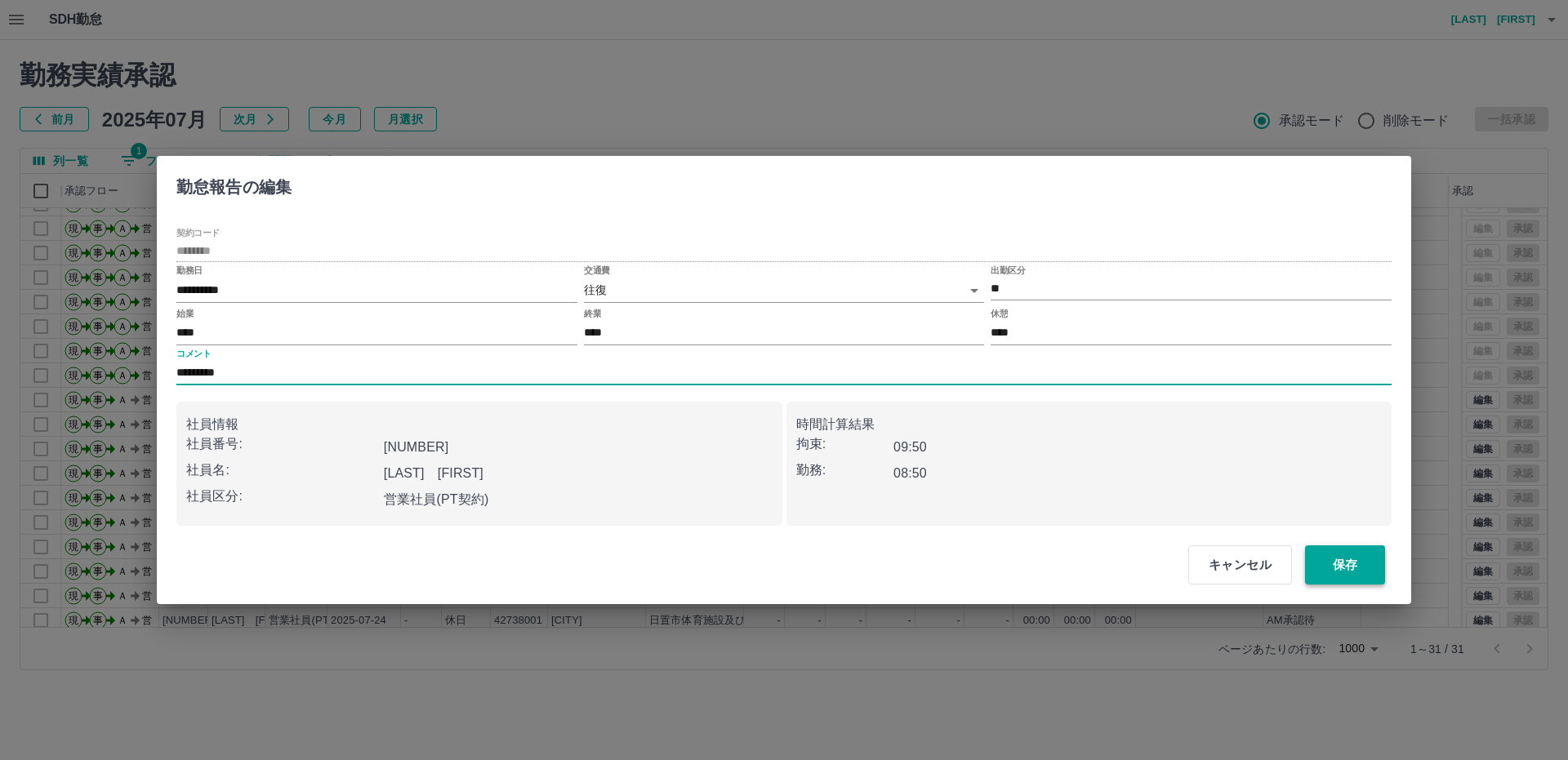 click on "保存" at bounding box center [1345, 565] 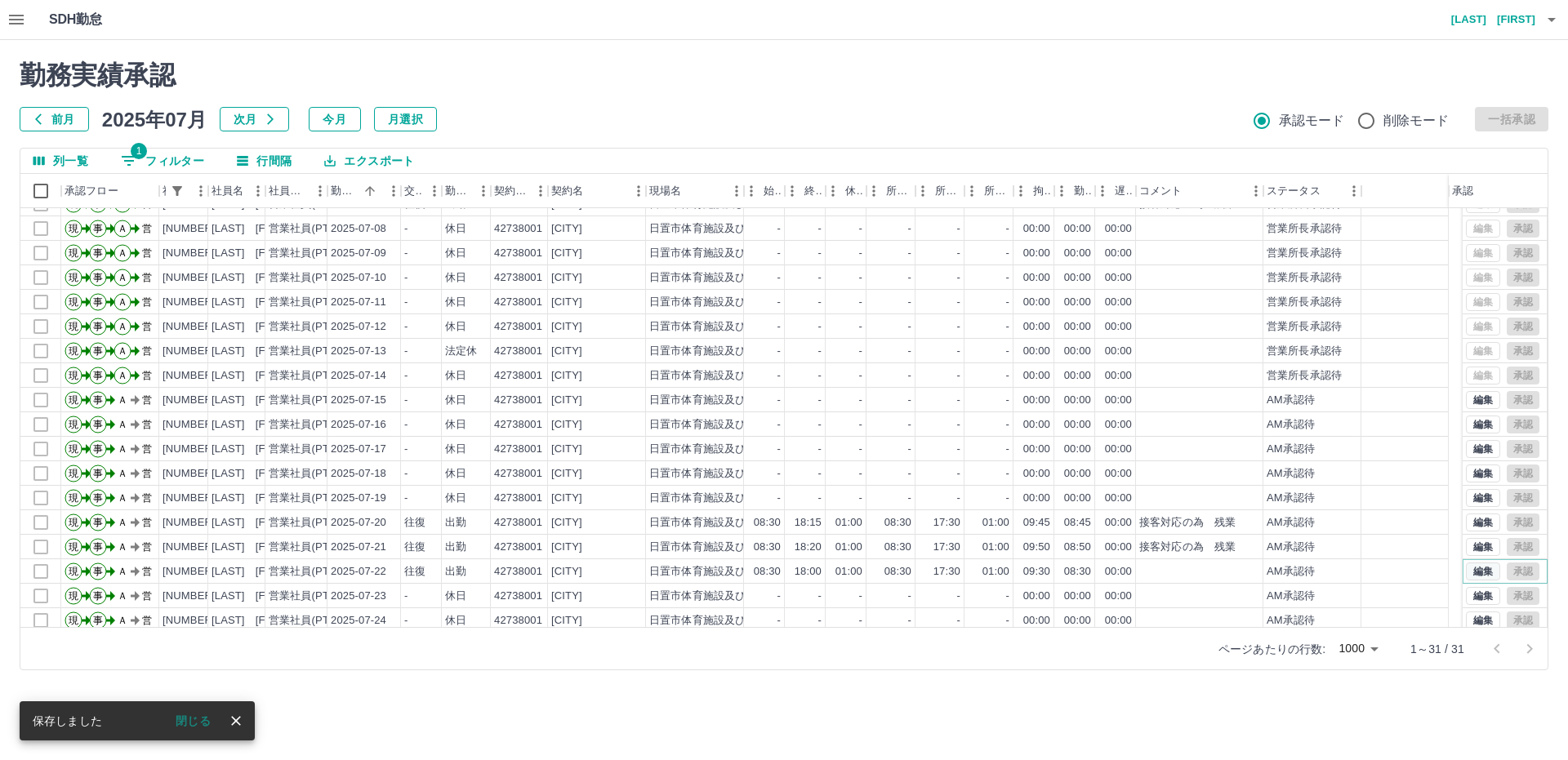 click on "編集" at bounding box center (1483, 571) 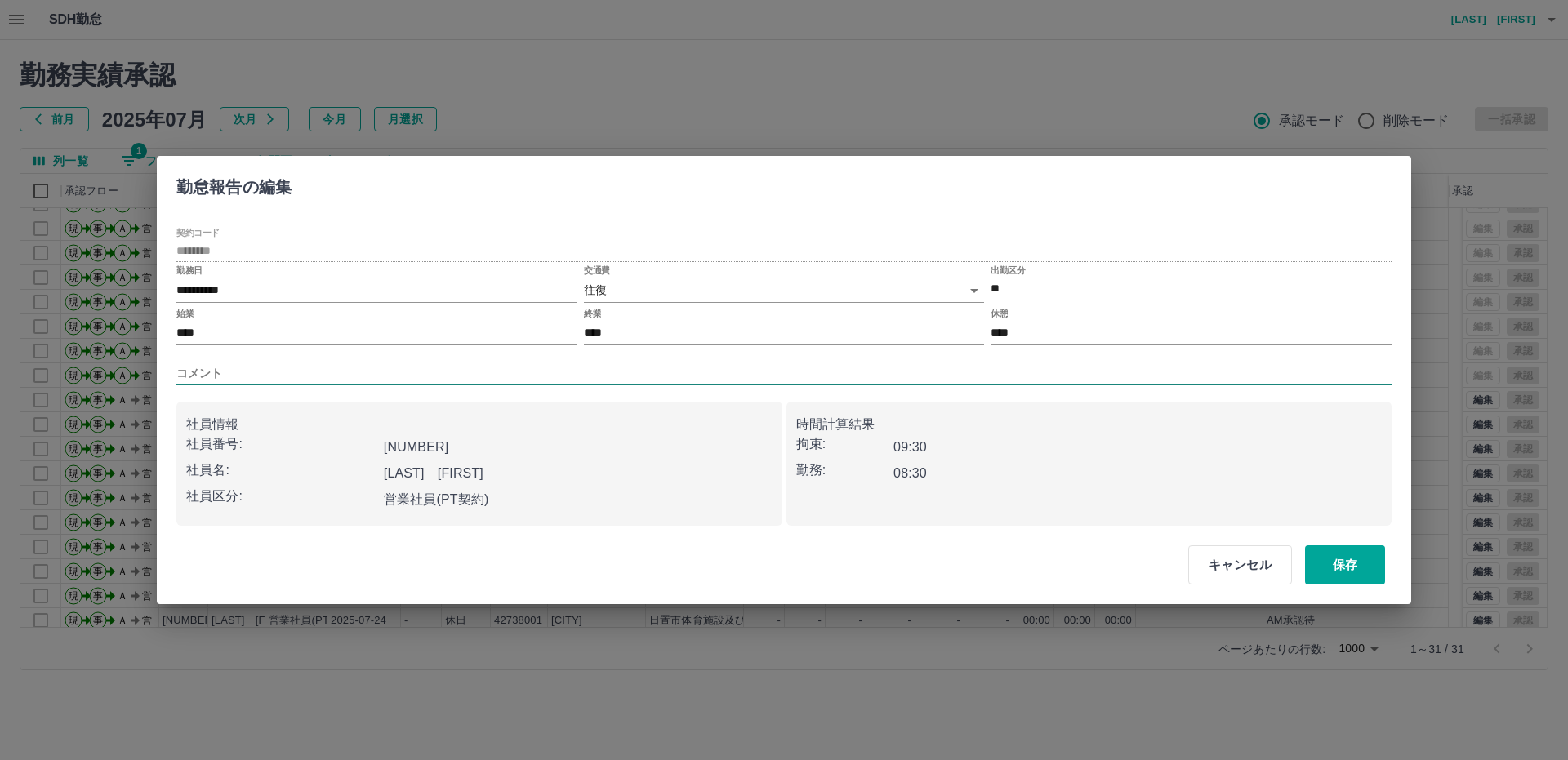 click on "コメント" at bounding box center (784, 373) 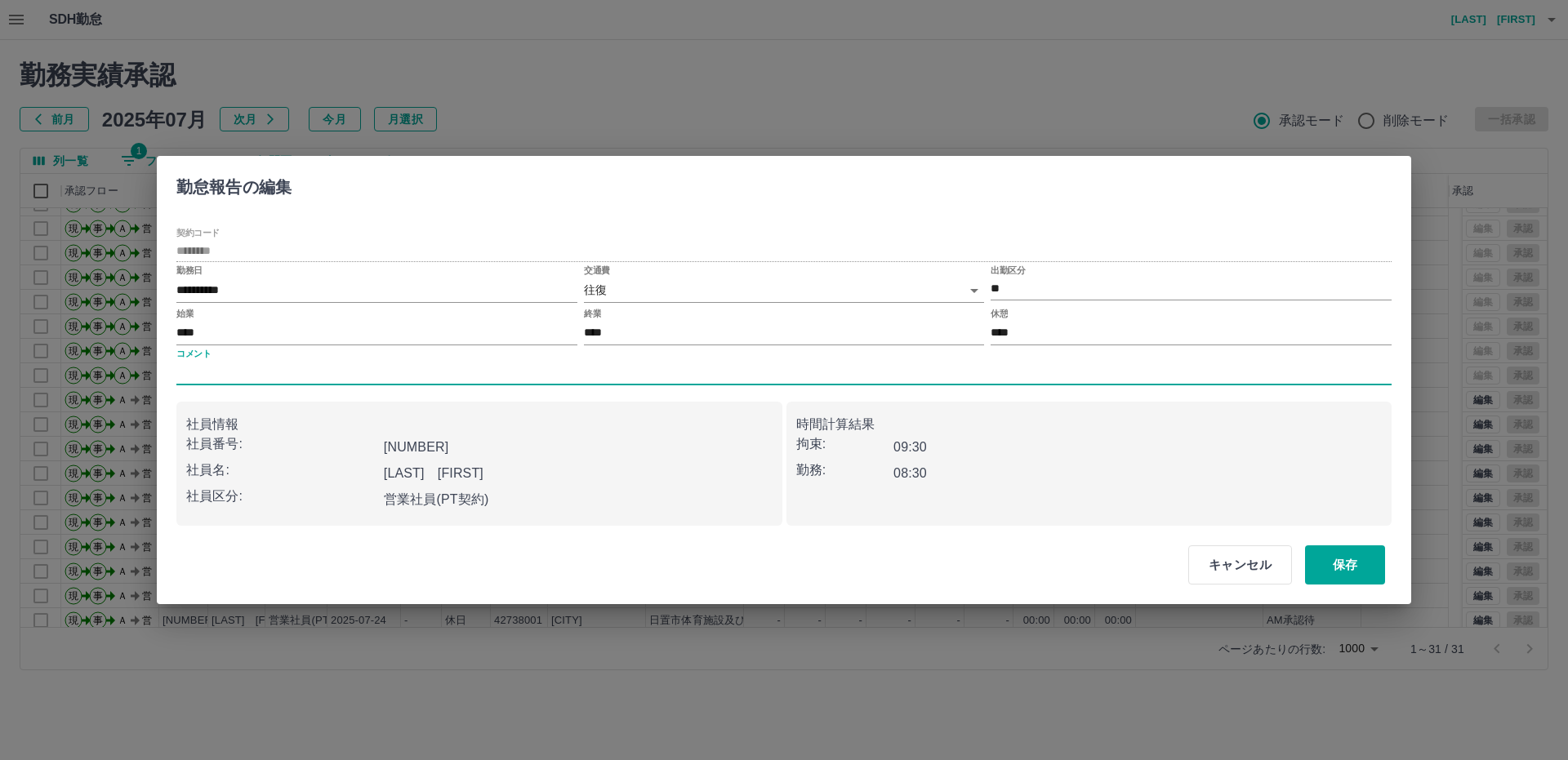 type on "*********" 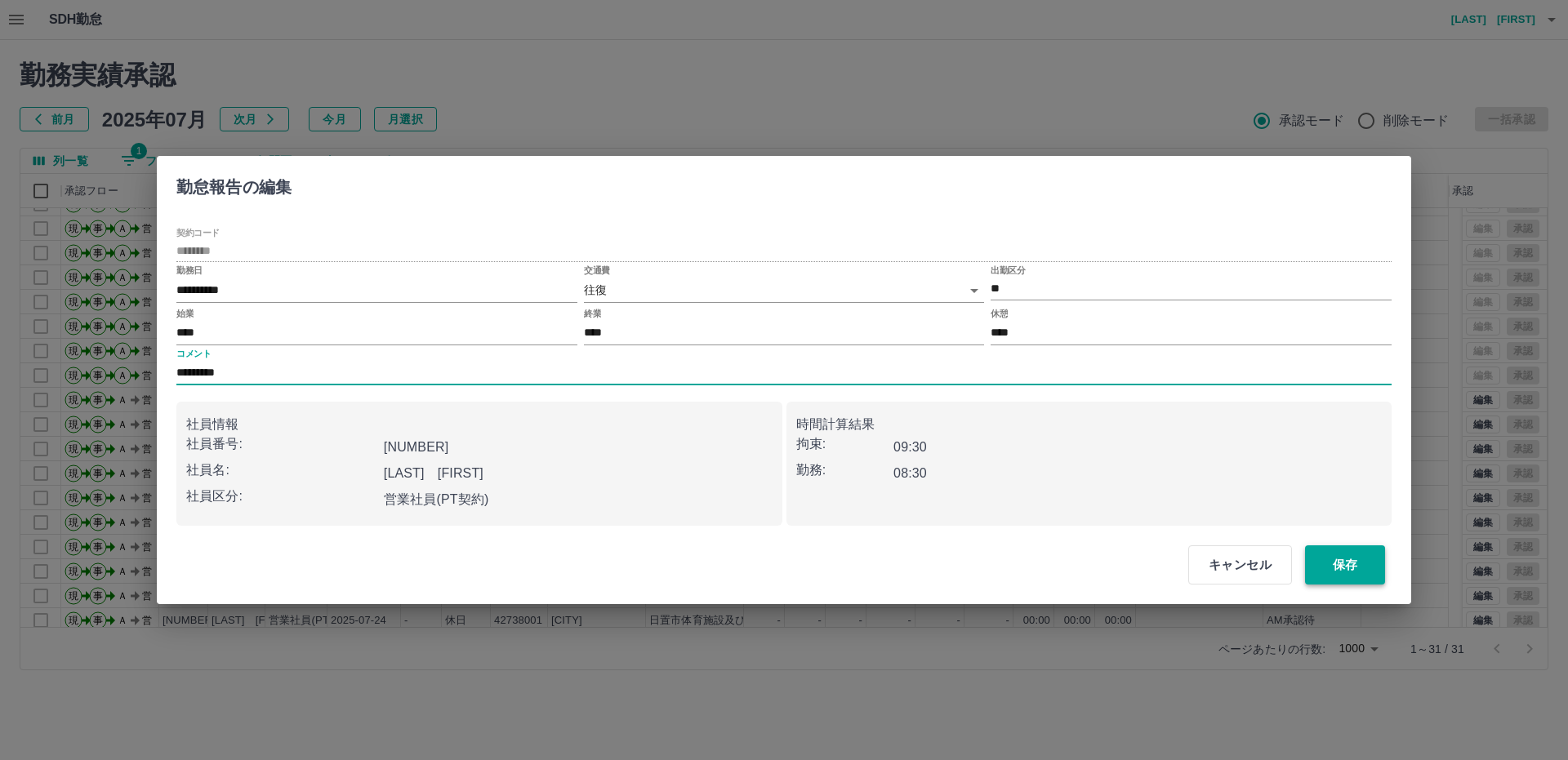 click on "保存" at bounding box center (1345, 565) 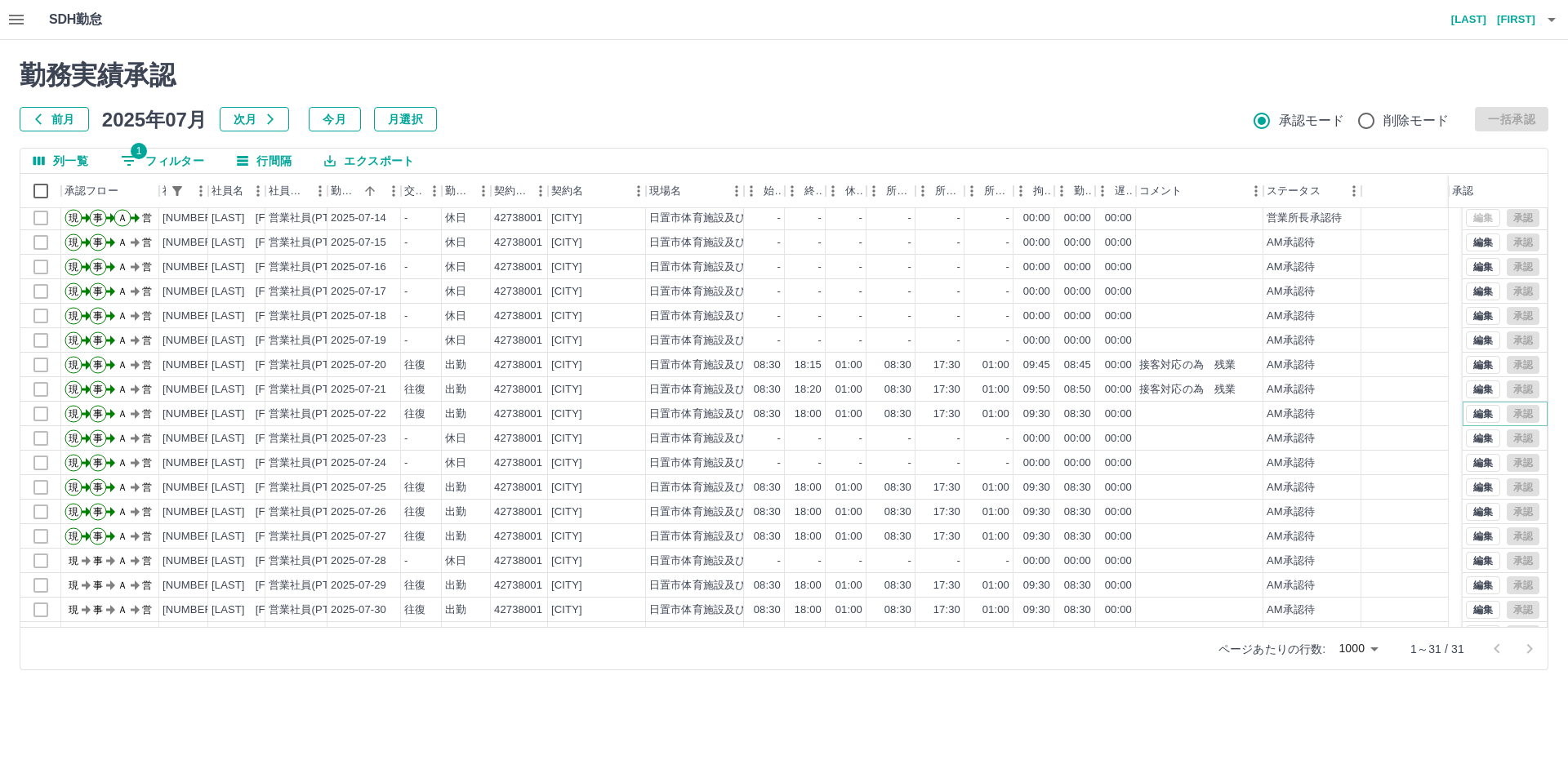scroll, scrollTop: 340, scrollLeft: 0, axis: vertical 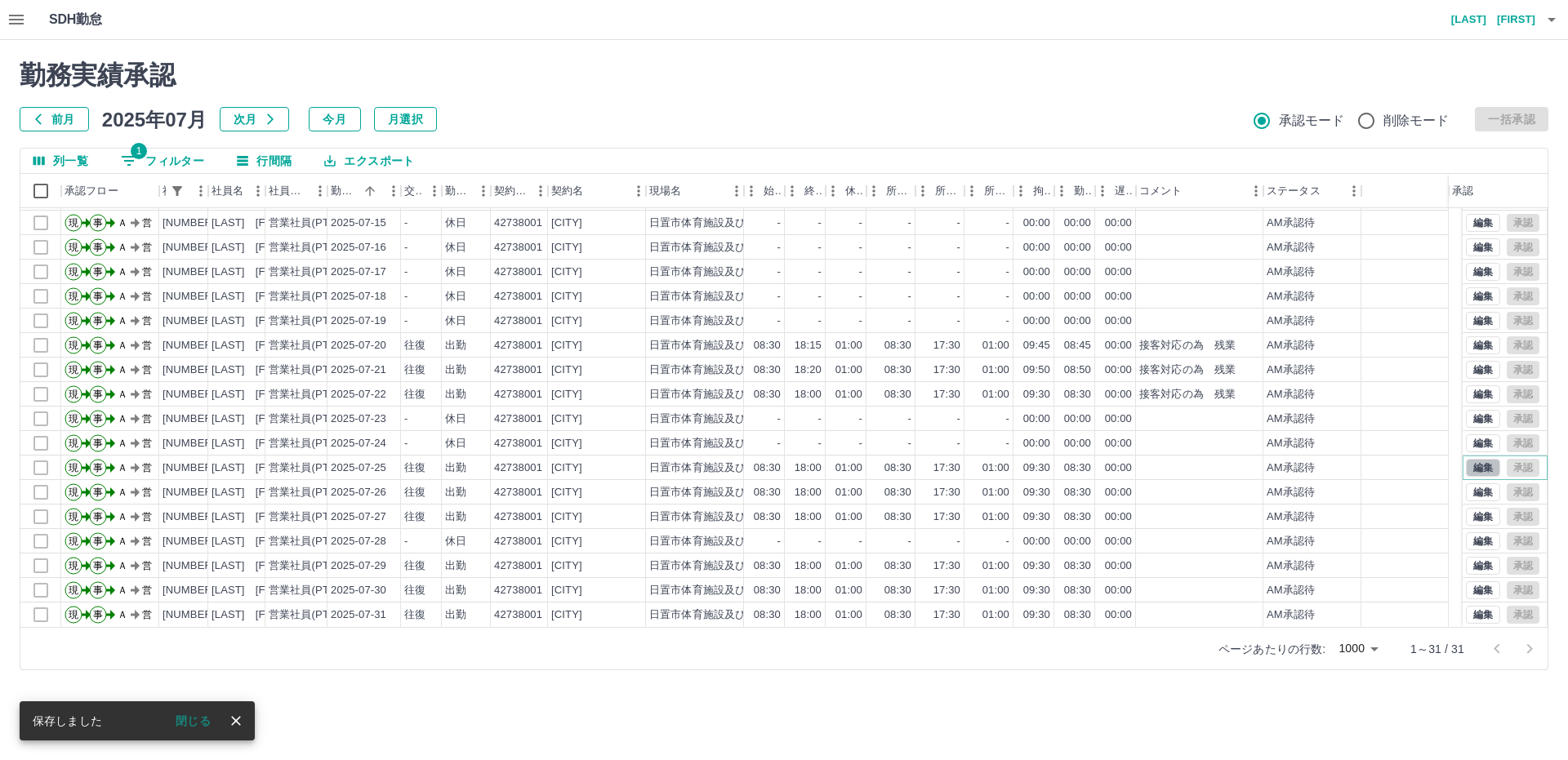 click on "編集" at bounding box center [1483, 468] 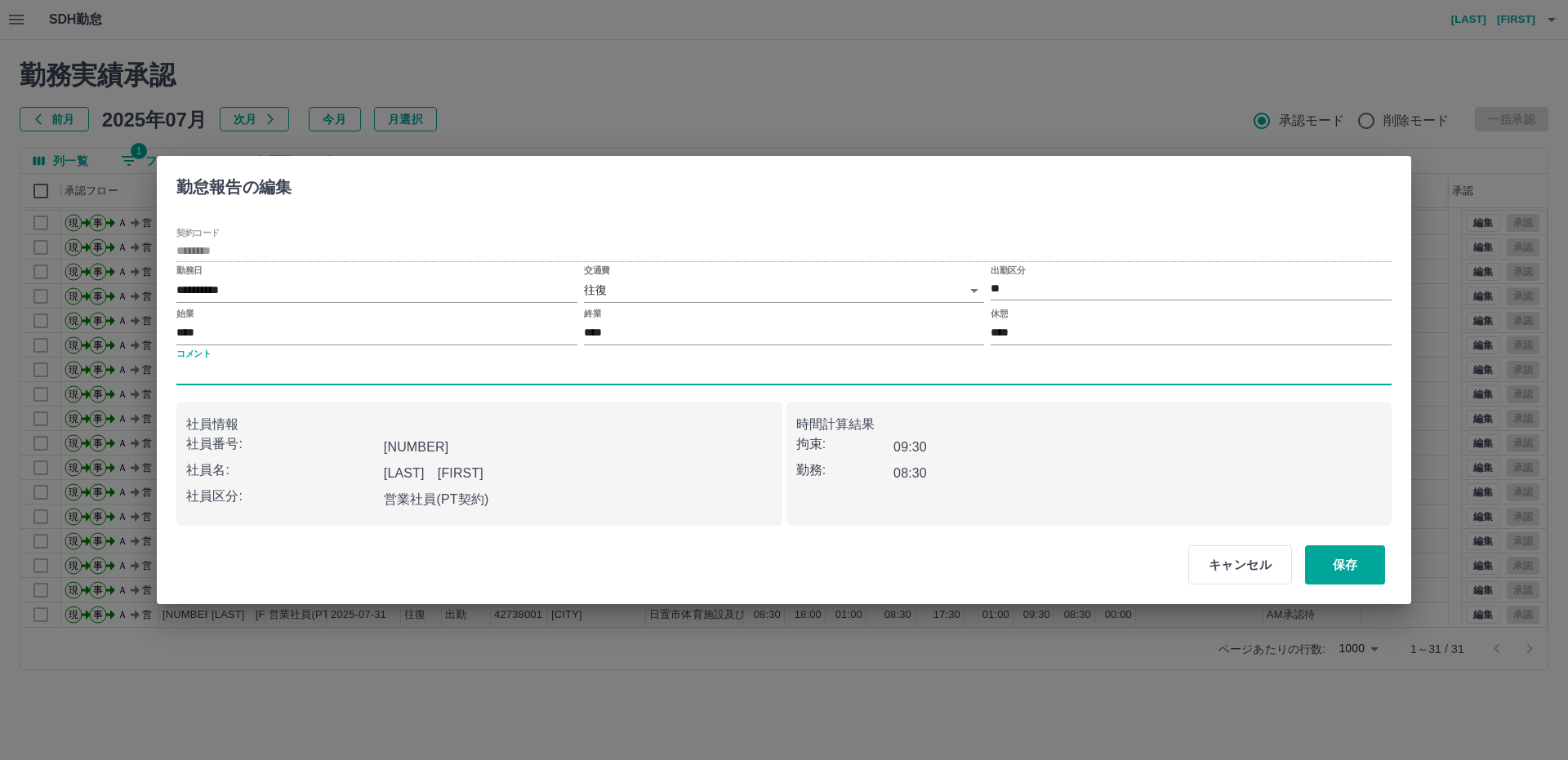 click on "コメント" at bounding box center (784, 373) 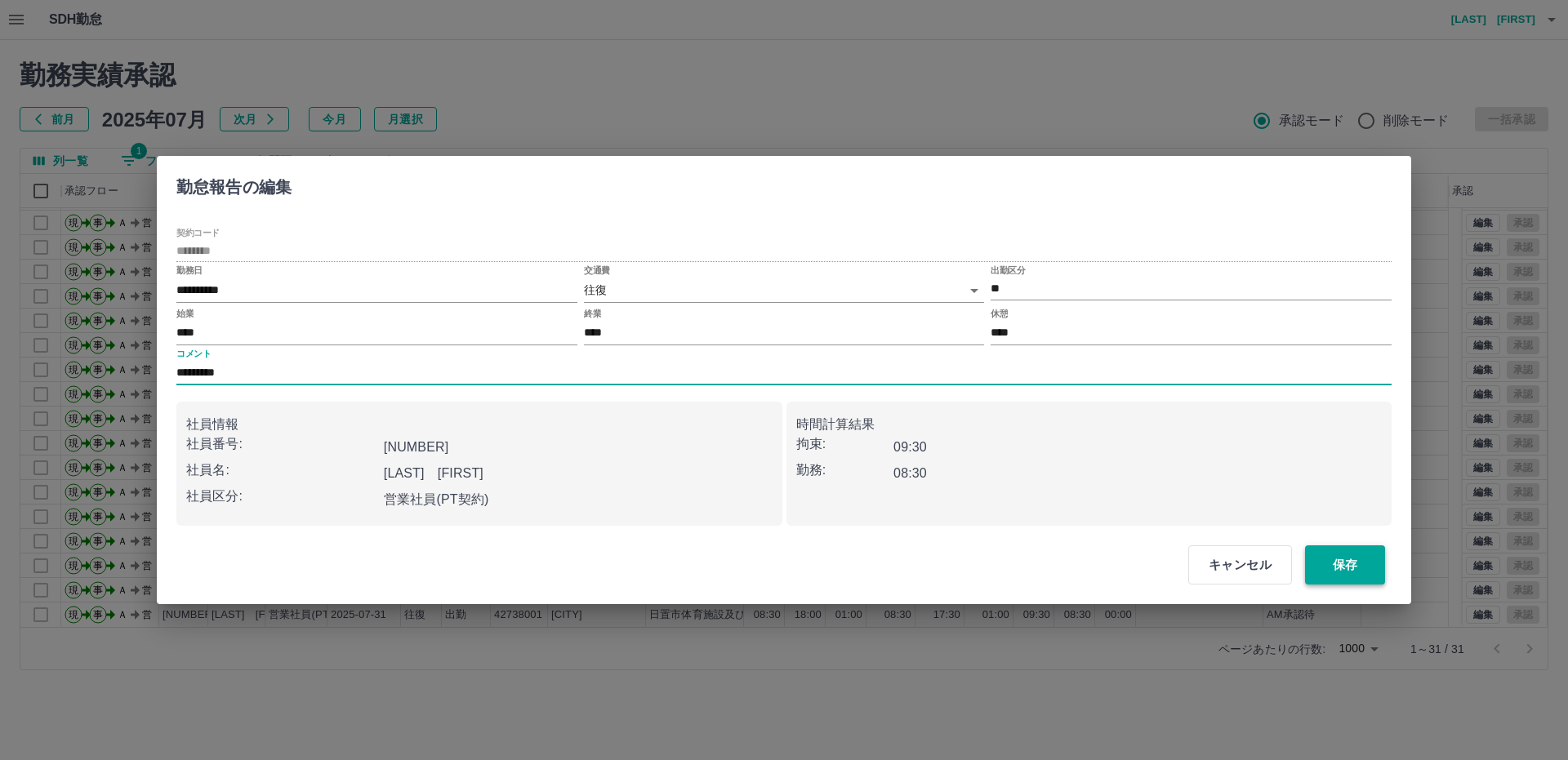 click on "保存" at bounding box center (1345, 565) 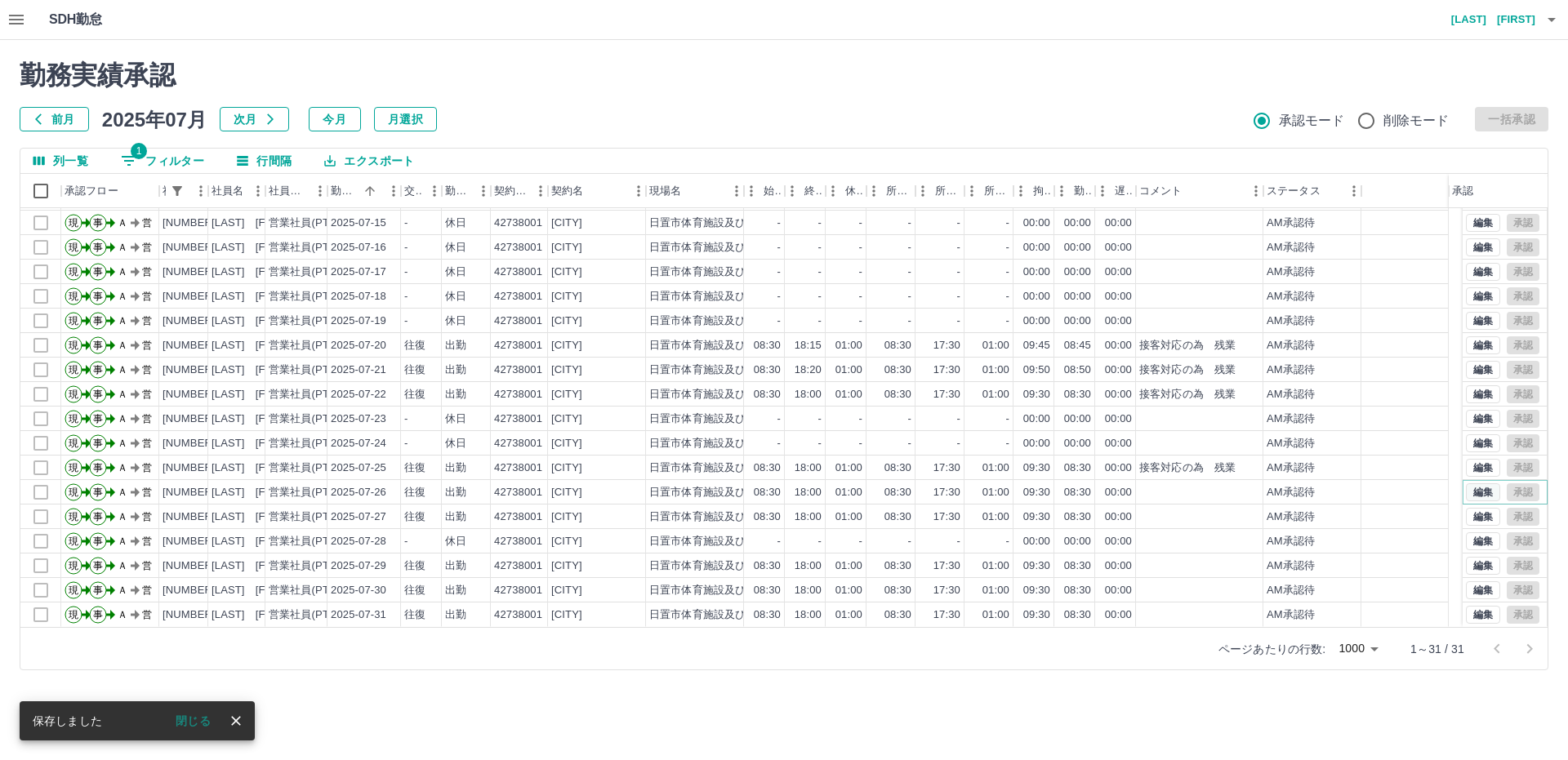 click on "編集" at bounding box center [1483, 492] 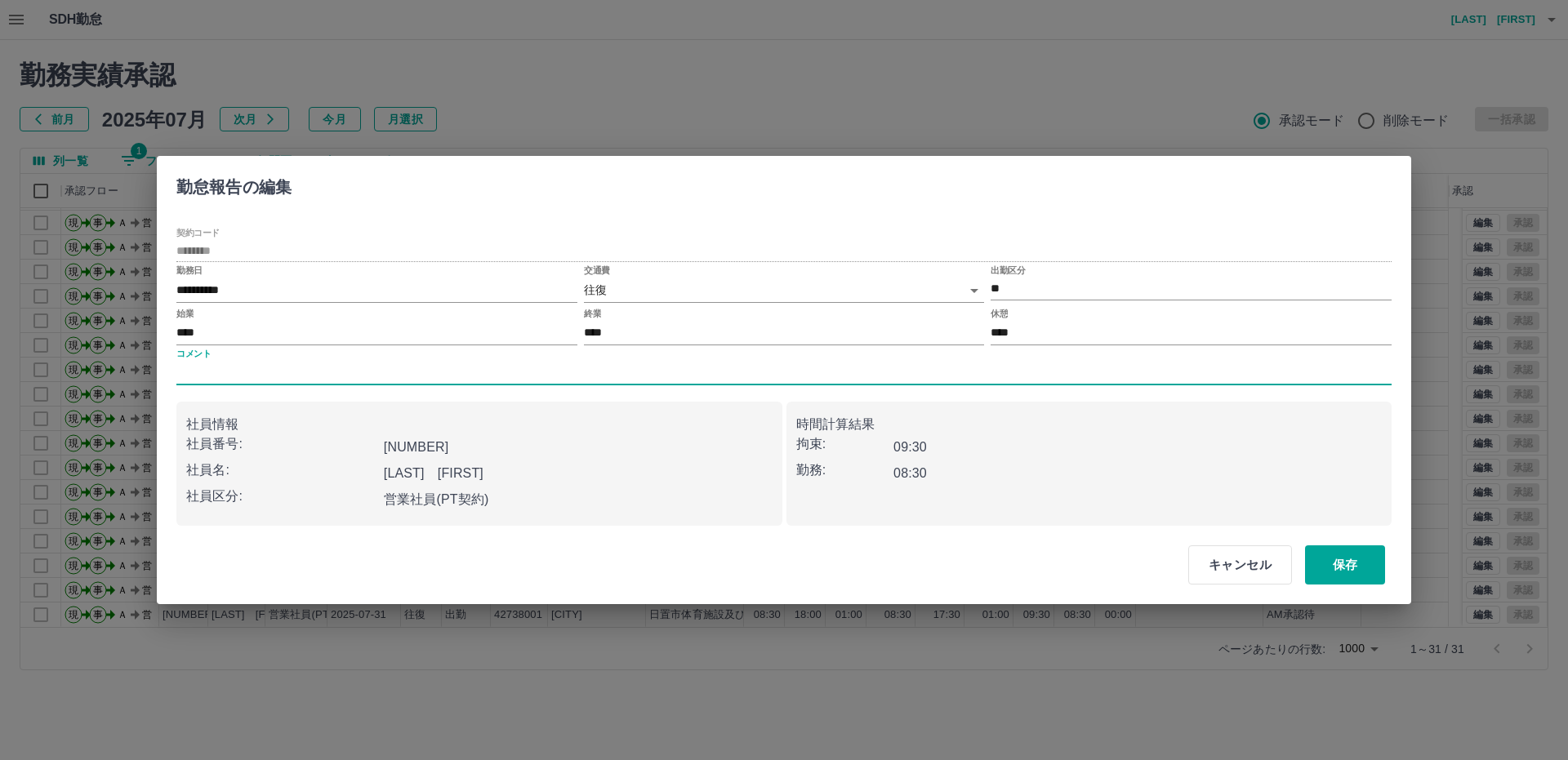 click on "コメント" at bounding box center (784, 373) 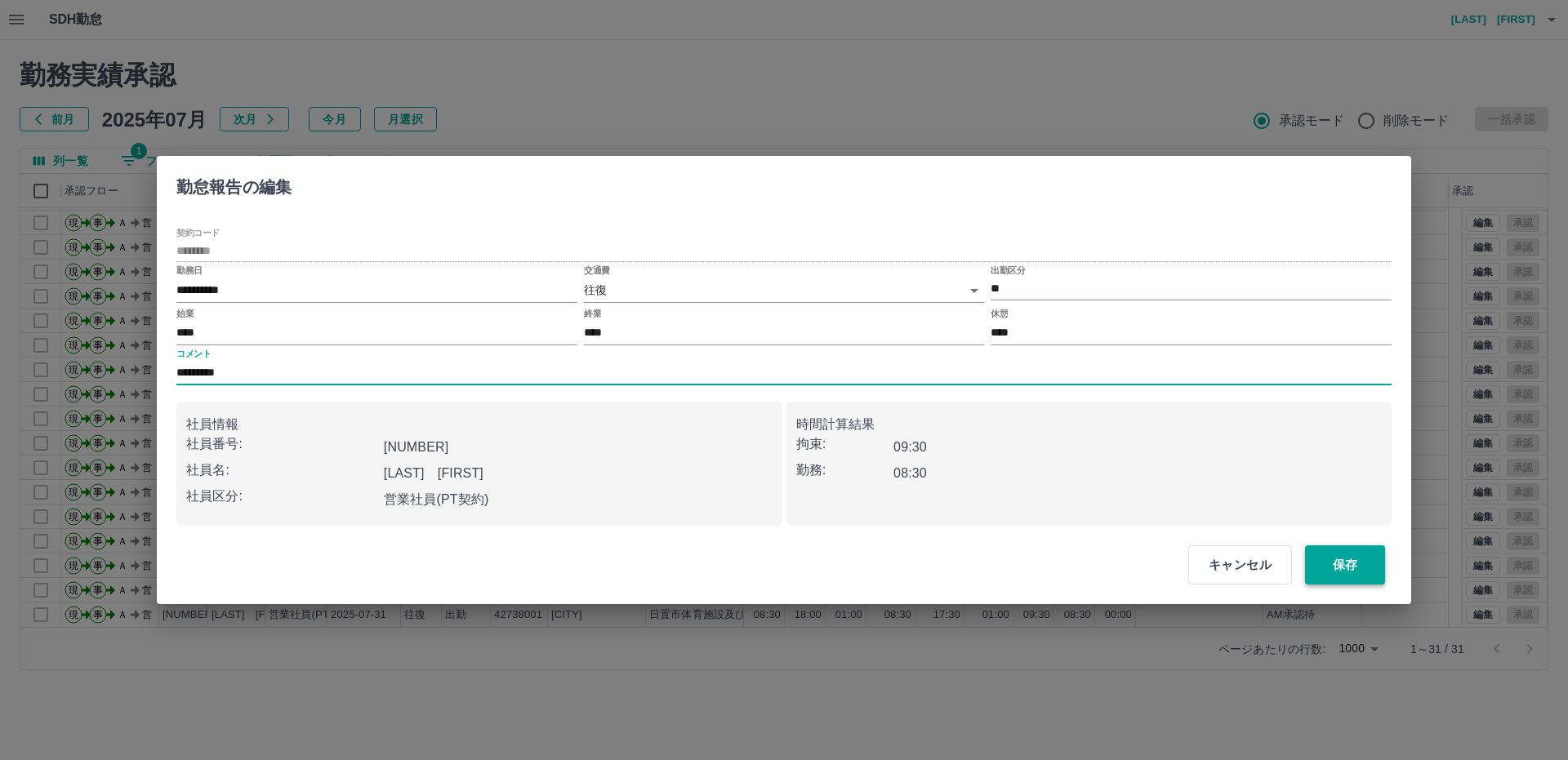 click on "保存" at bounding box center [1345, 565] 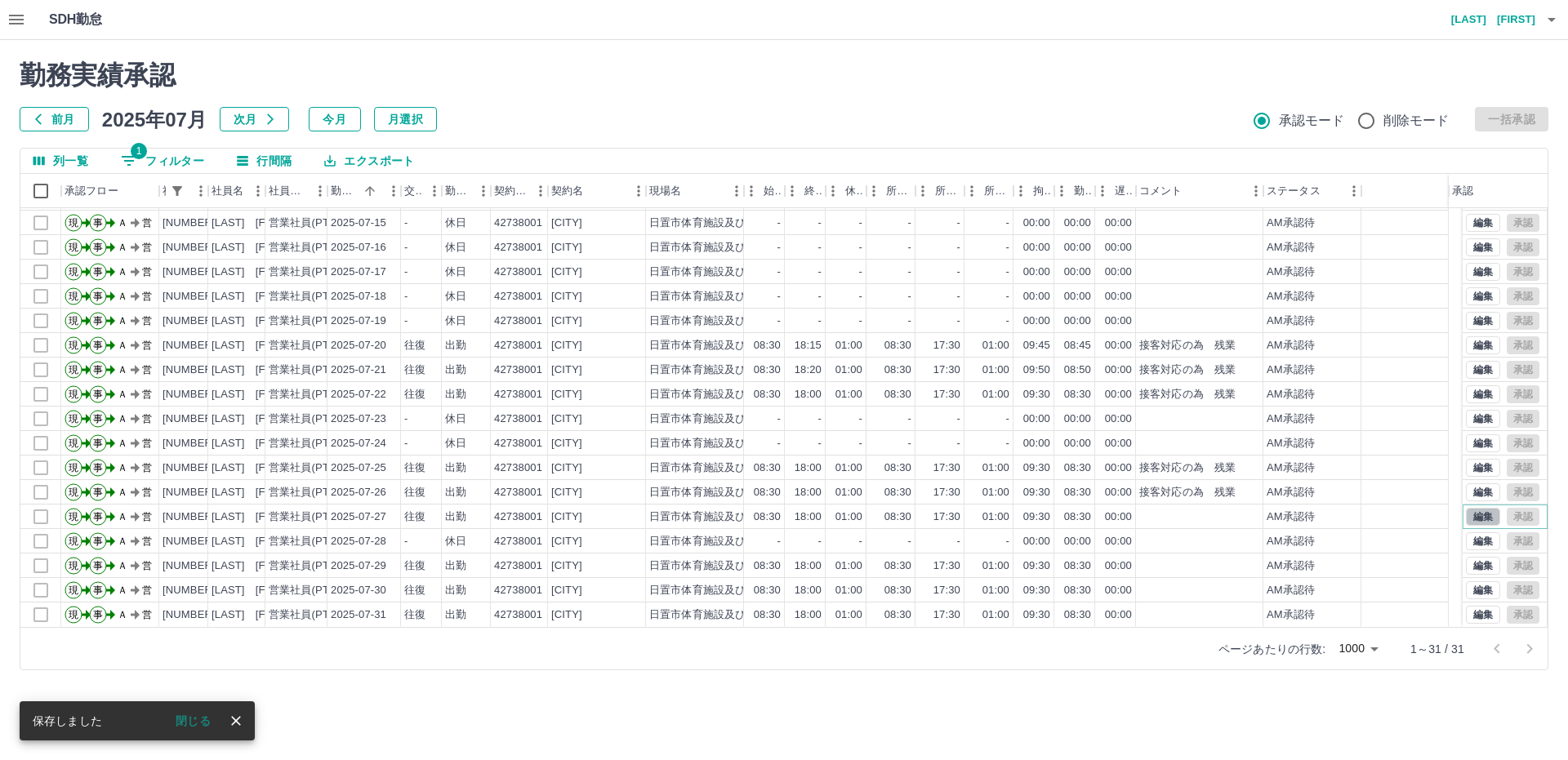 click on "編集" at bounding box center [1483, 517] 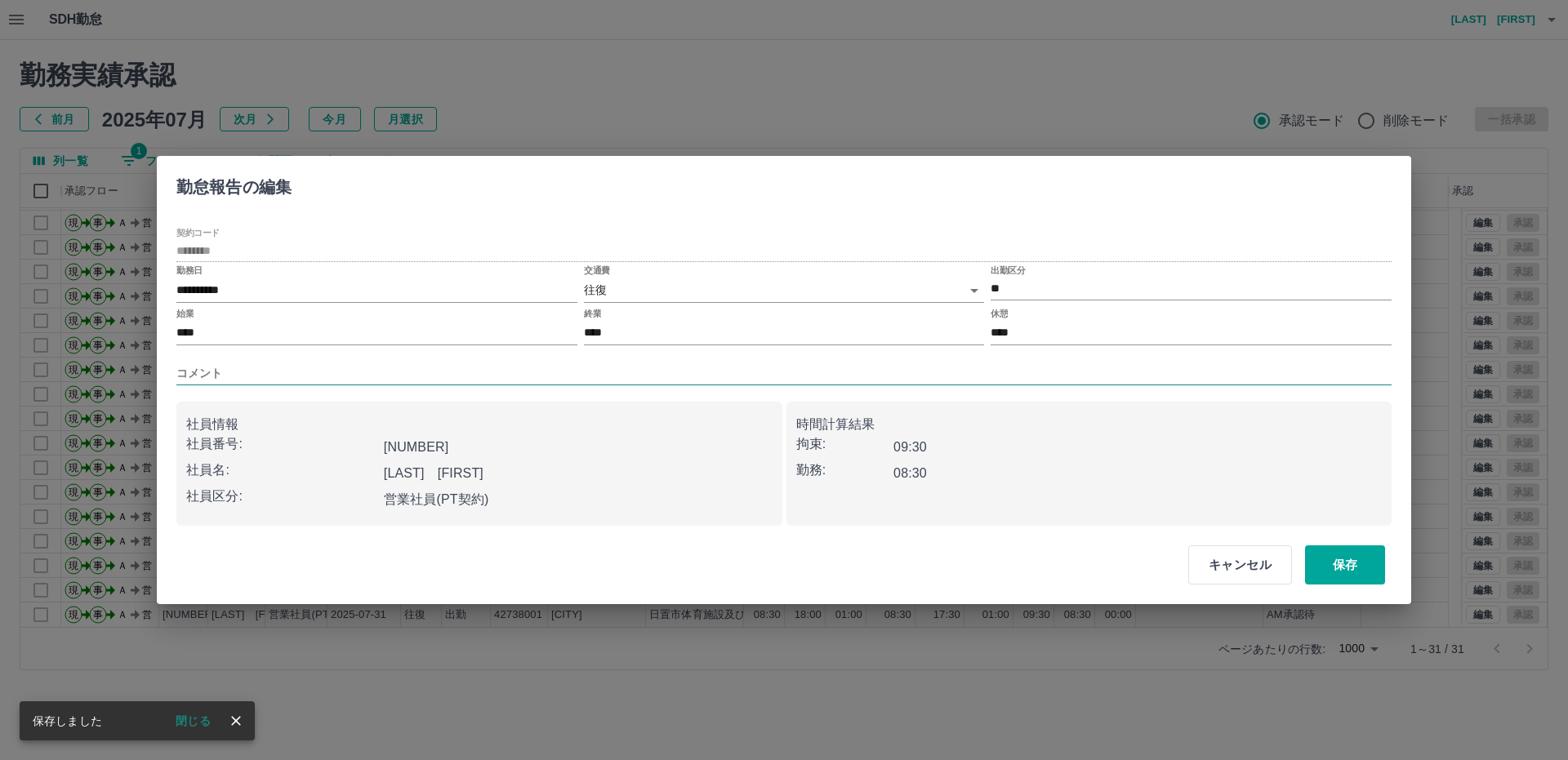 click on "コメント" at bounding box center (784, 373) 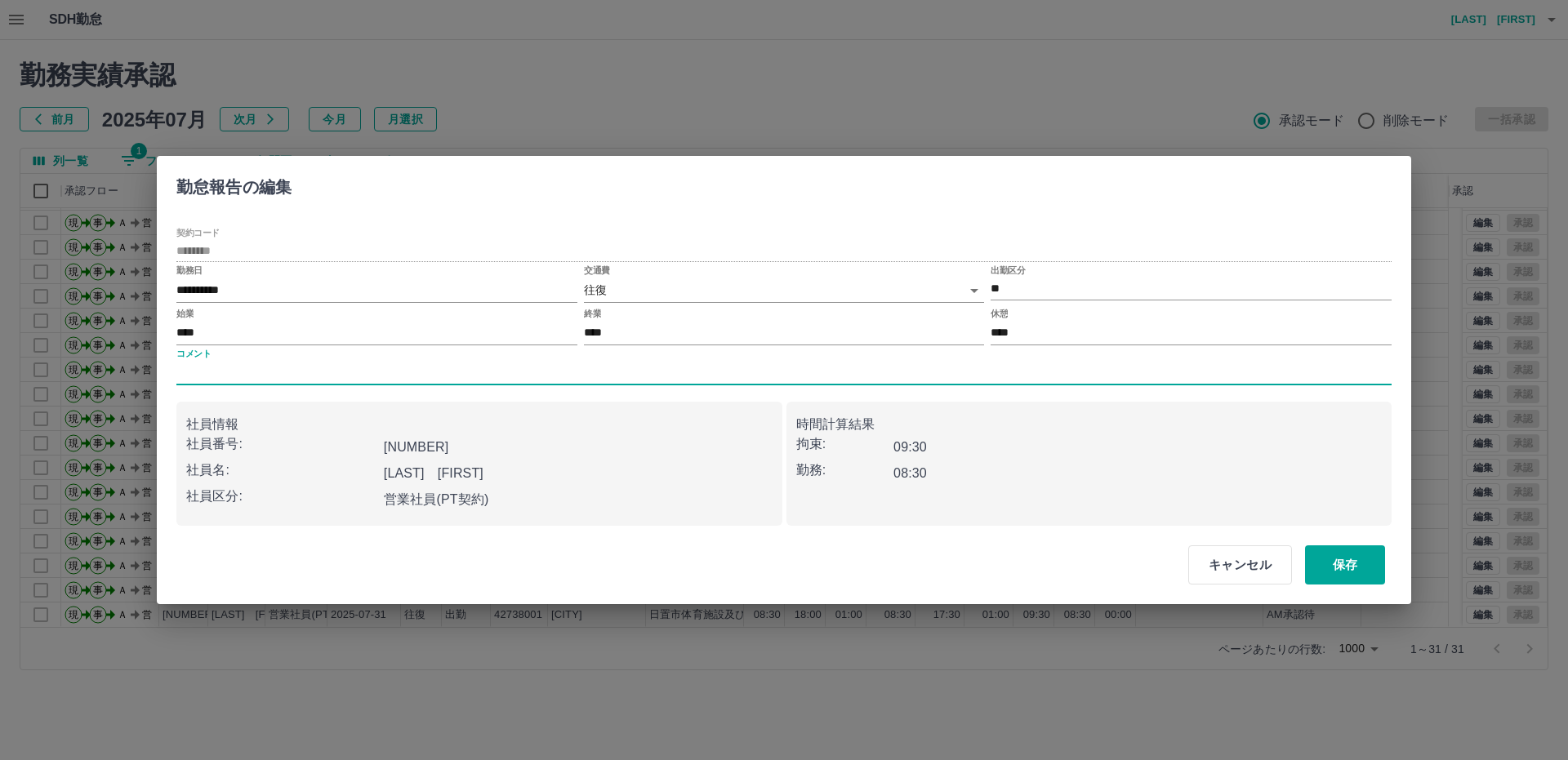 type on "*********" 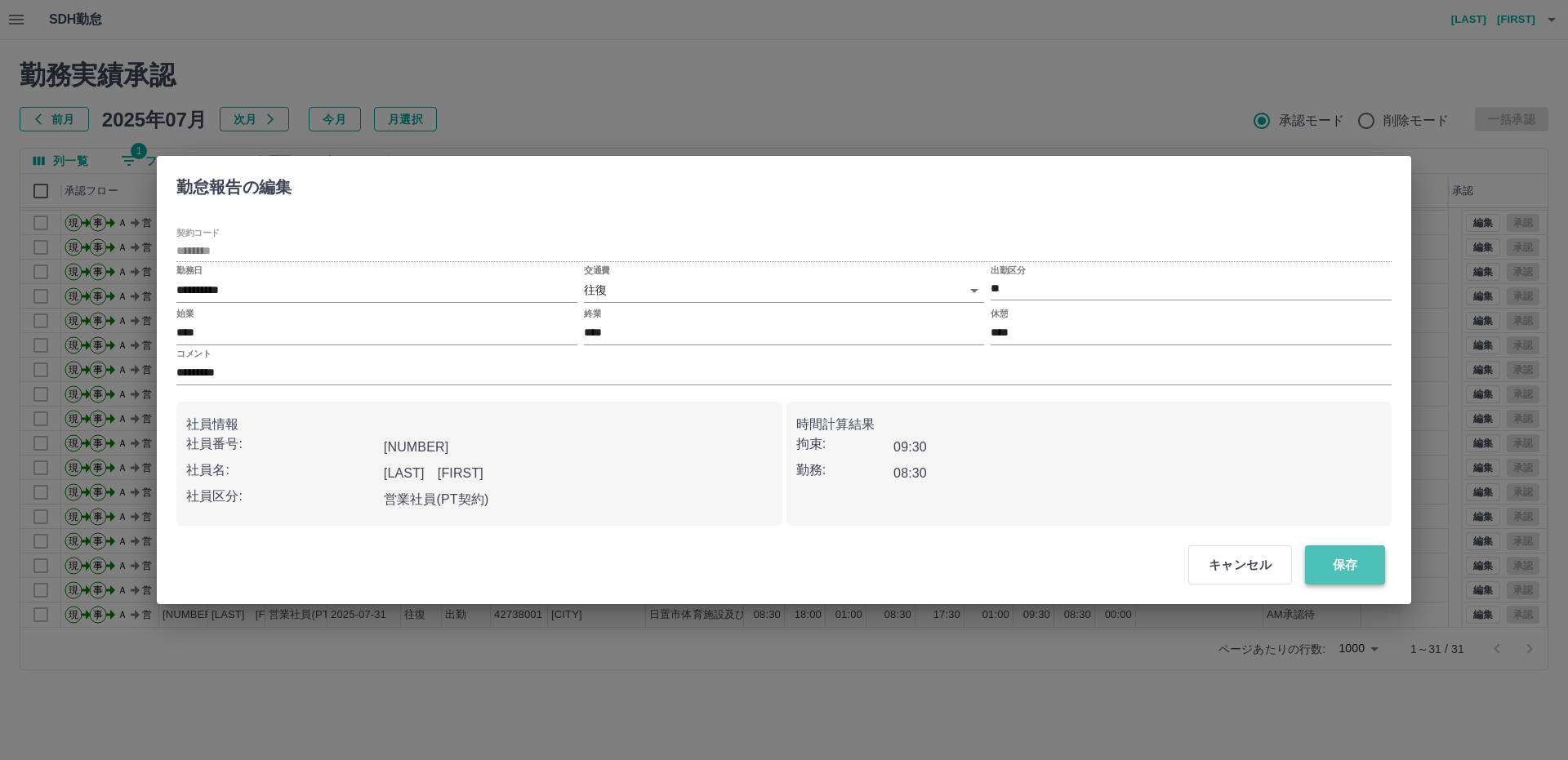 click on "保存" at bounding box center [1345, 565] 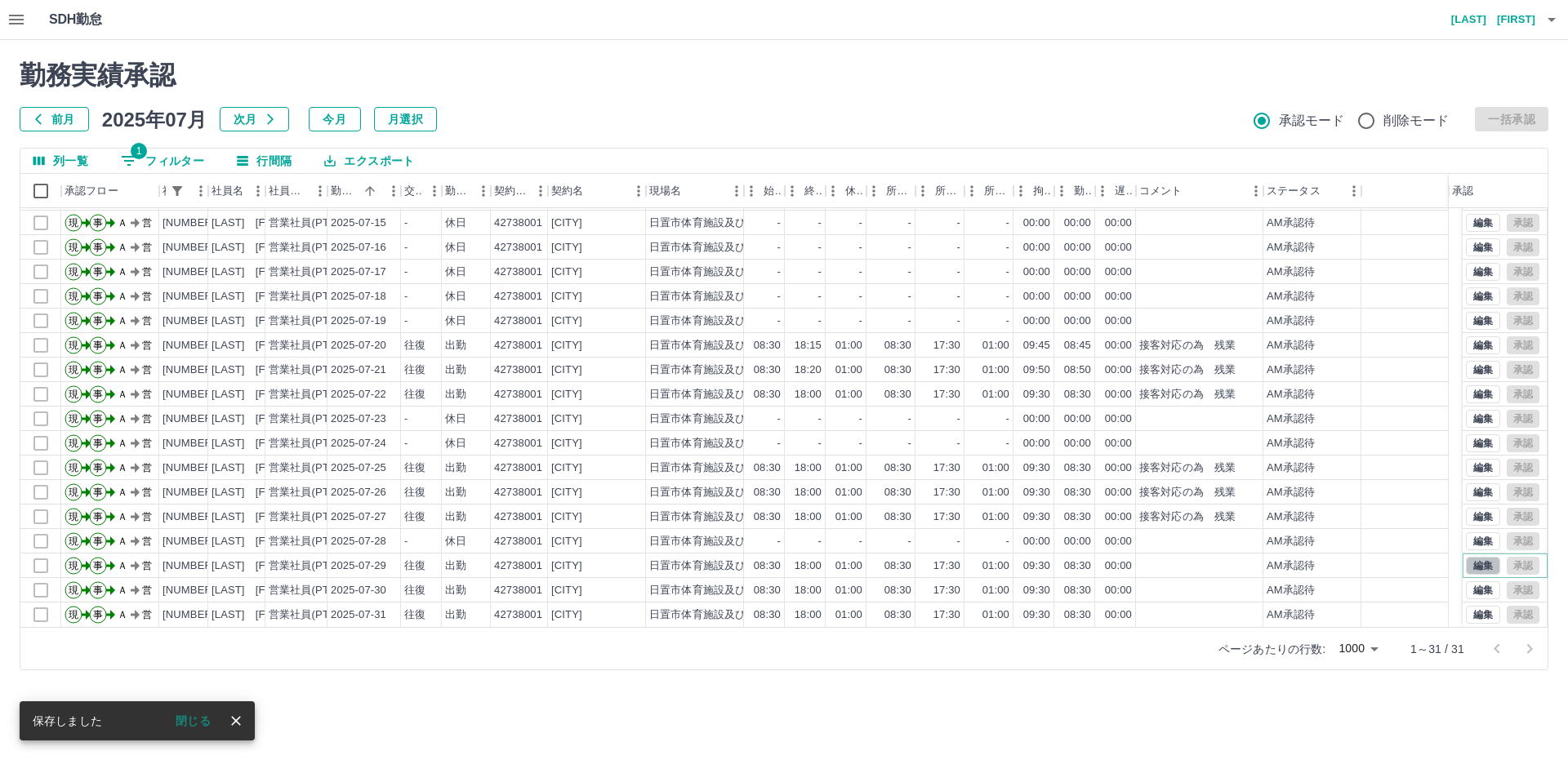 click on "編集" at bounding box center [1483, 566] 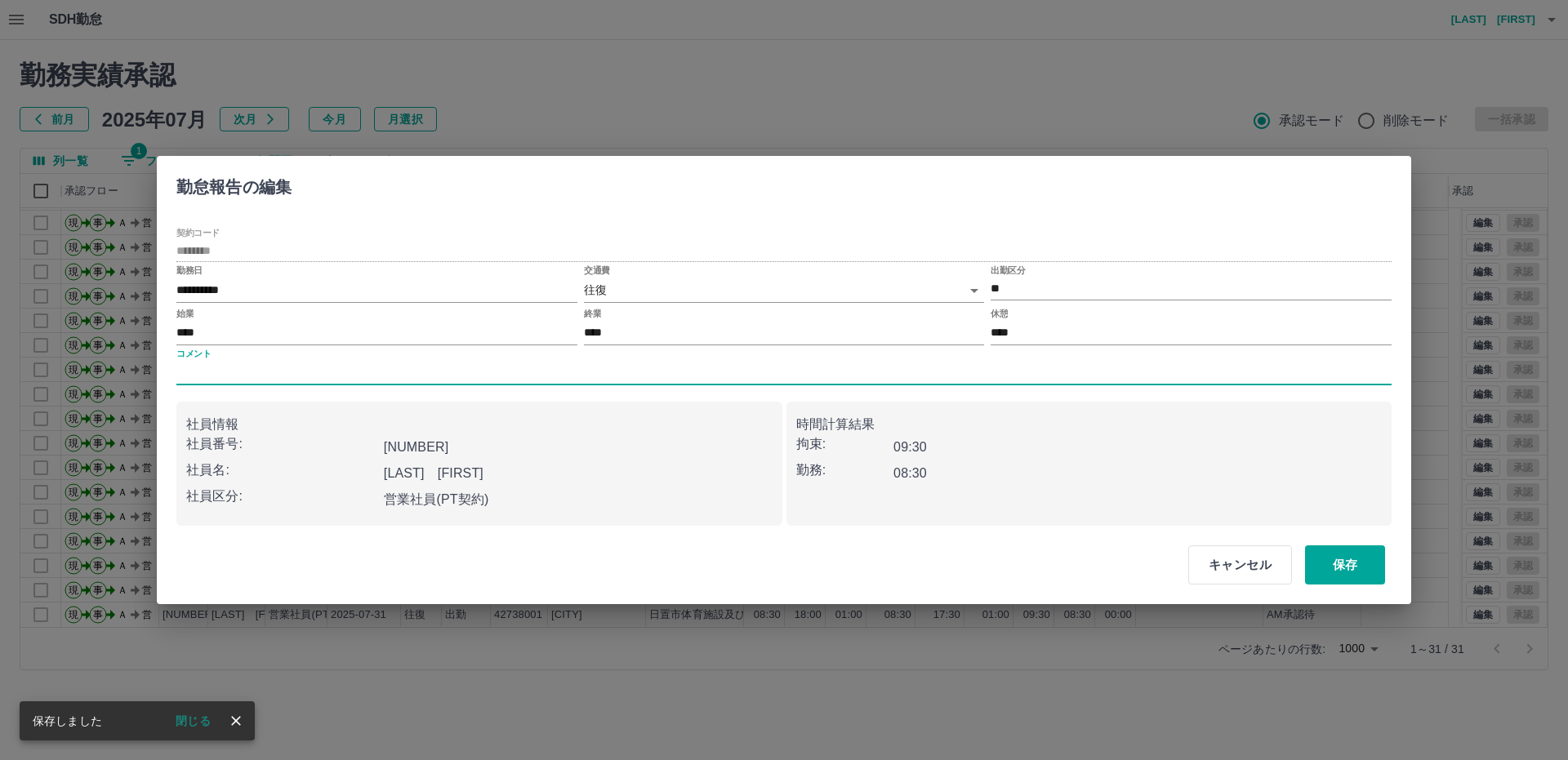 click on "コメント" at bounding box center (784, 373) 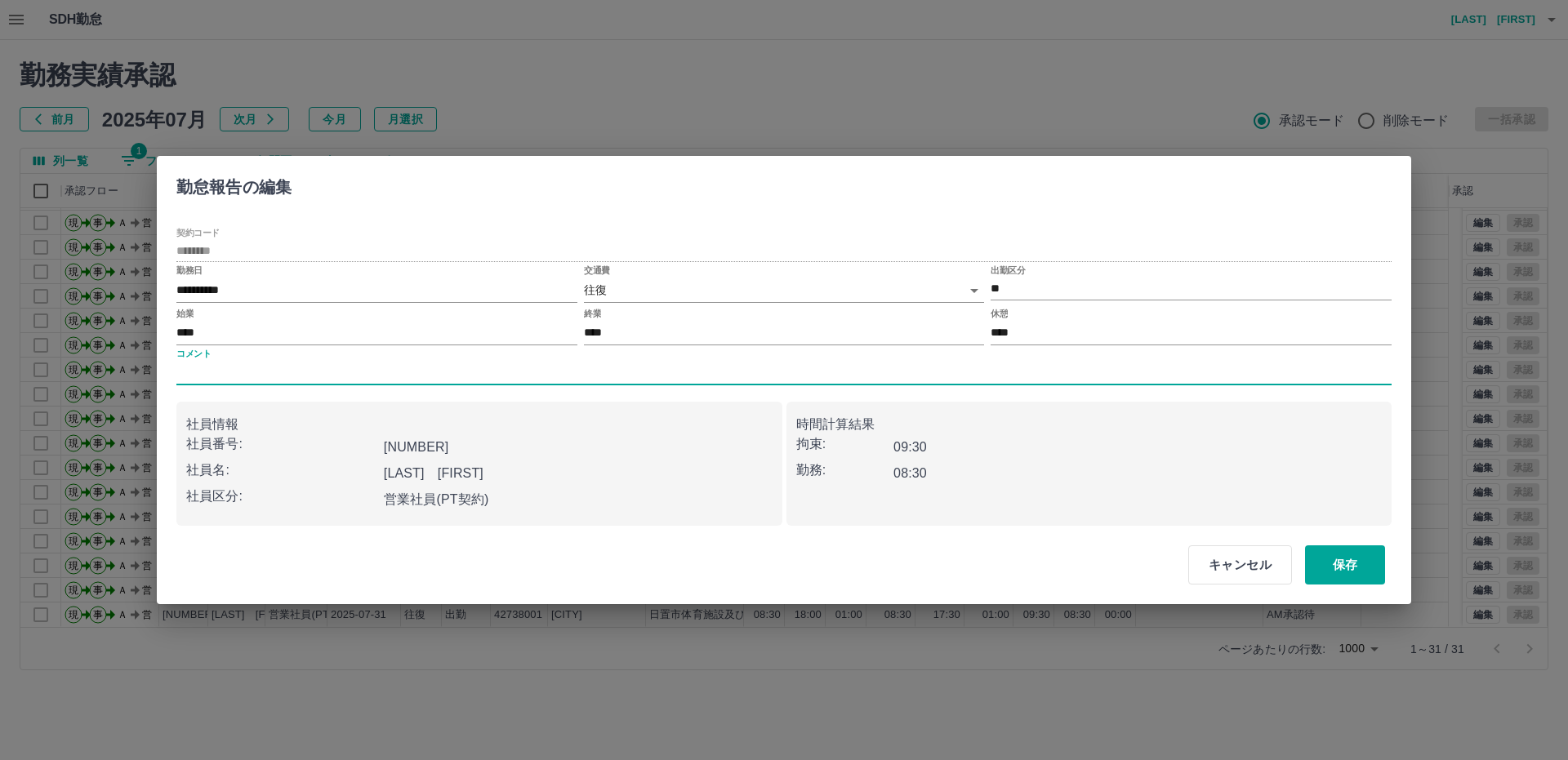 type on "*********" 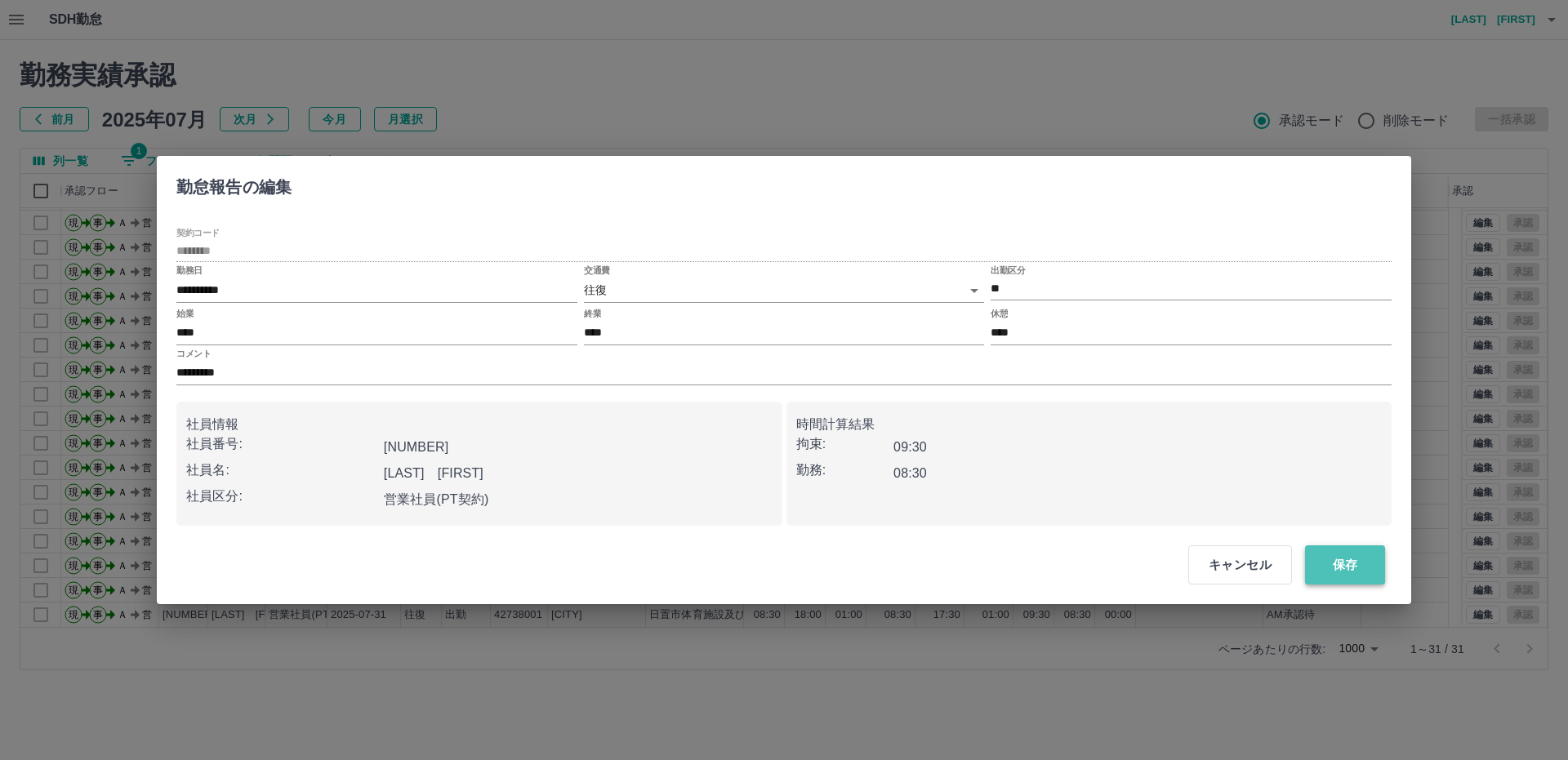 click on "保存" at bounding box center [1345, 565] 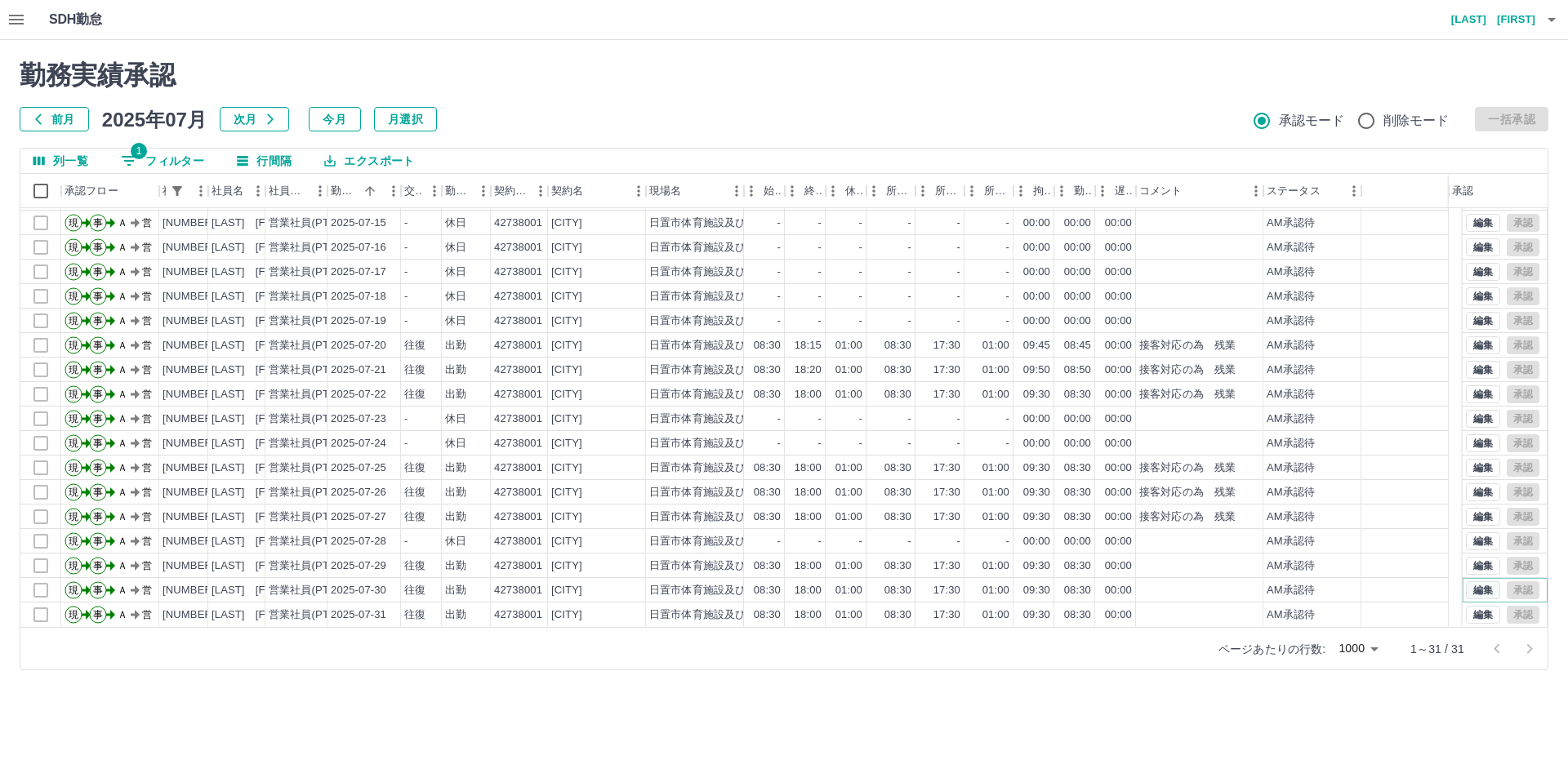 click on "編集" at bounding box center (1483, 590) 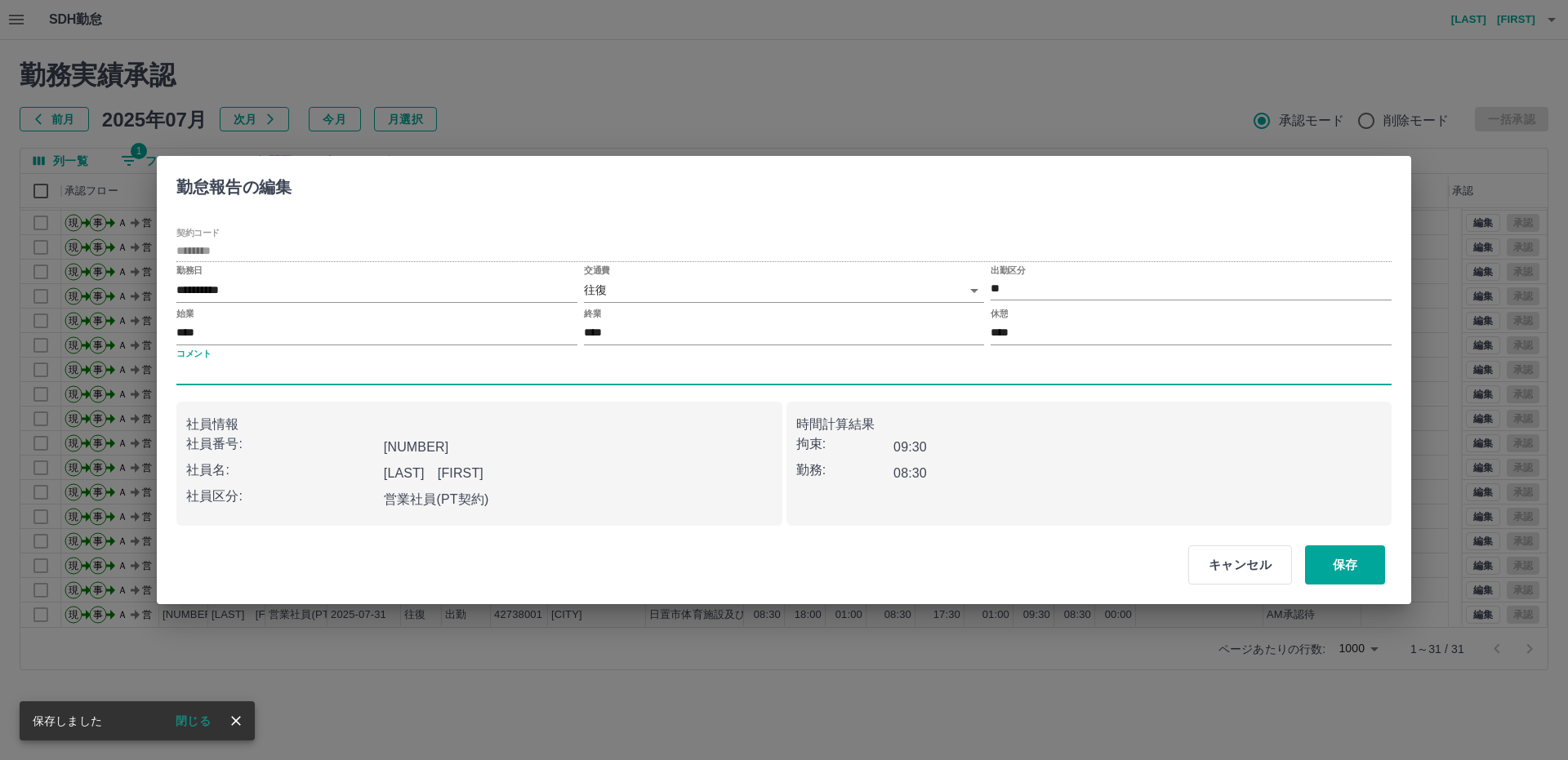 click on "コメント" at bounding box center [784, 373] 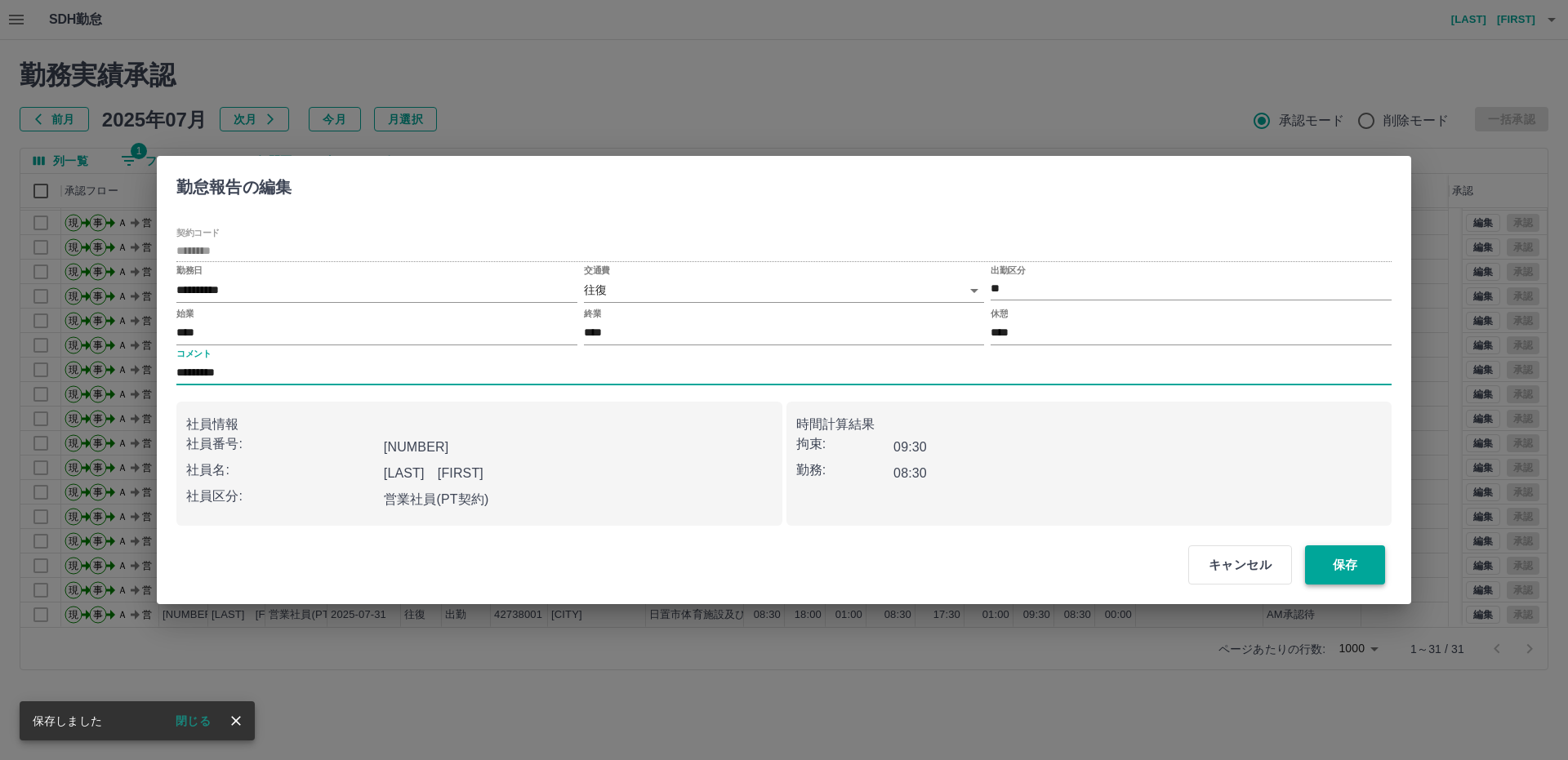 click on "保存" at bounding box center [1345, 565] 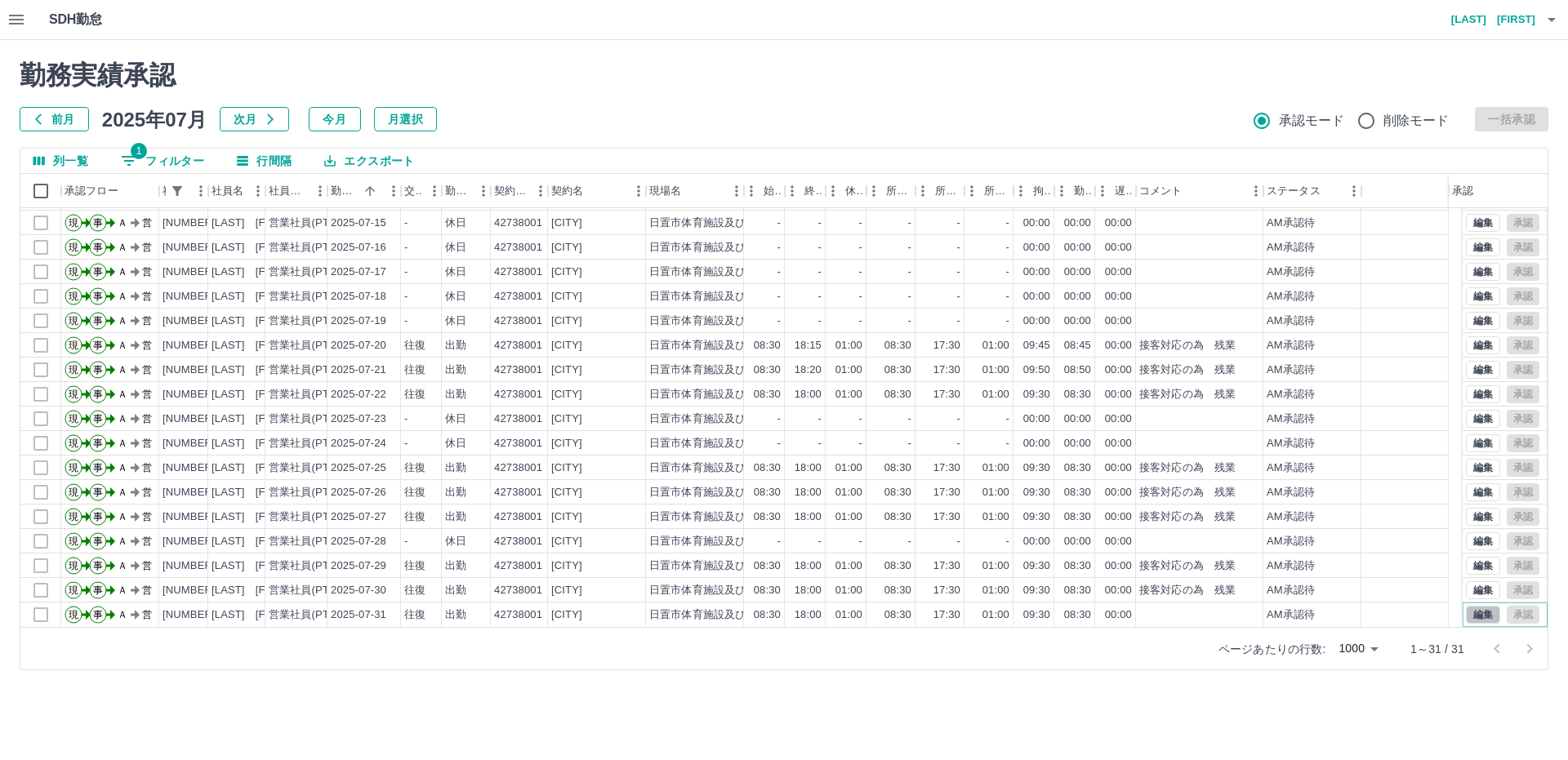 click on "編集" at bounding box center [1483, 615] 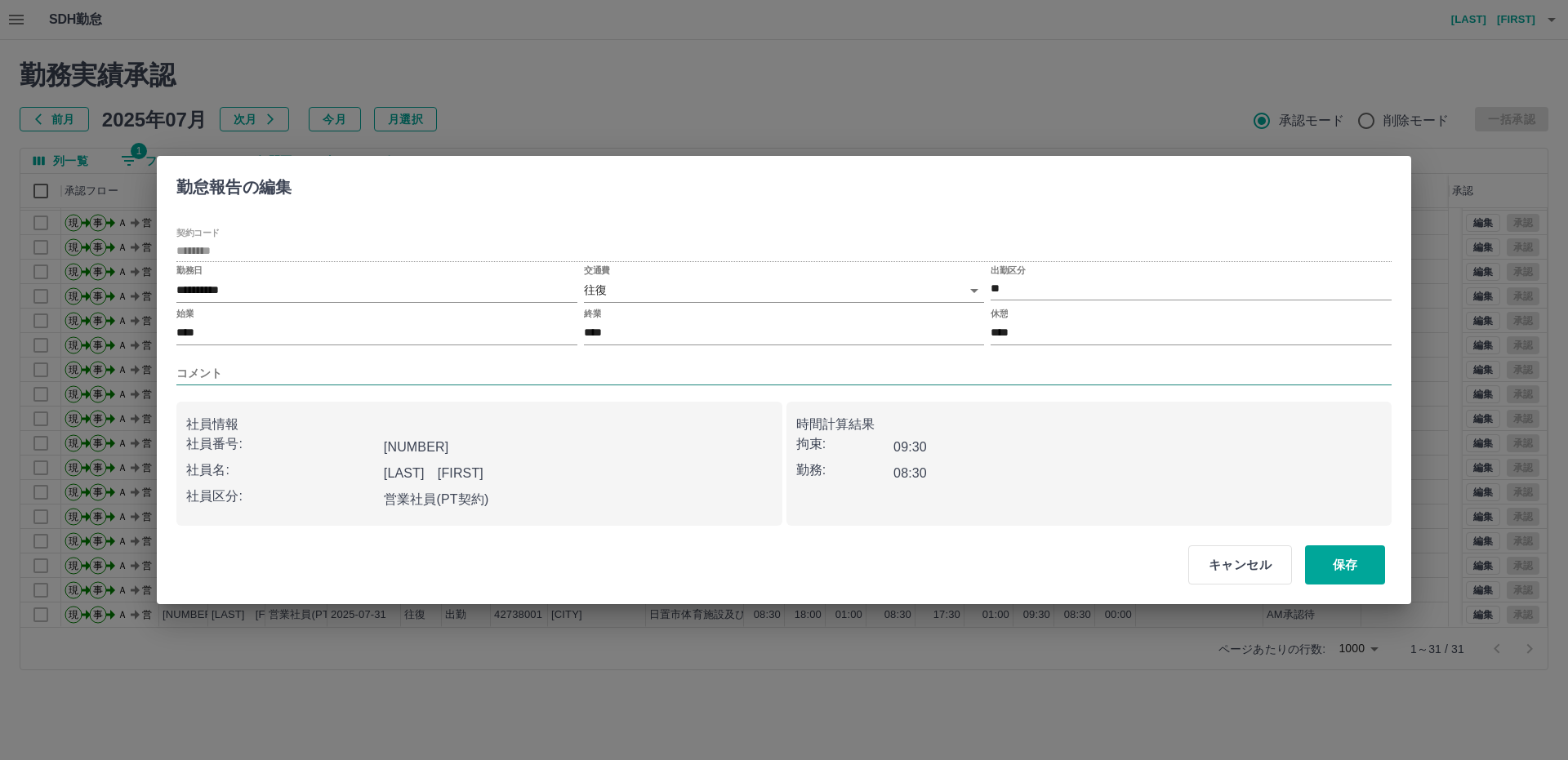 click on "コメント" at bounding box center [784, 373] 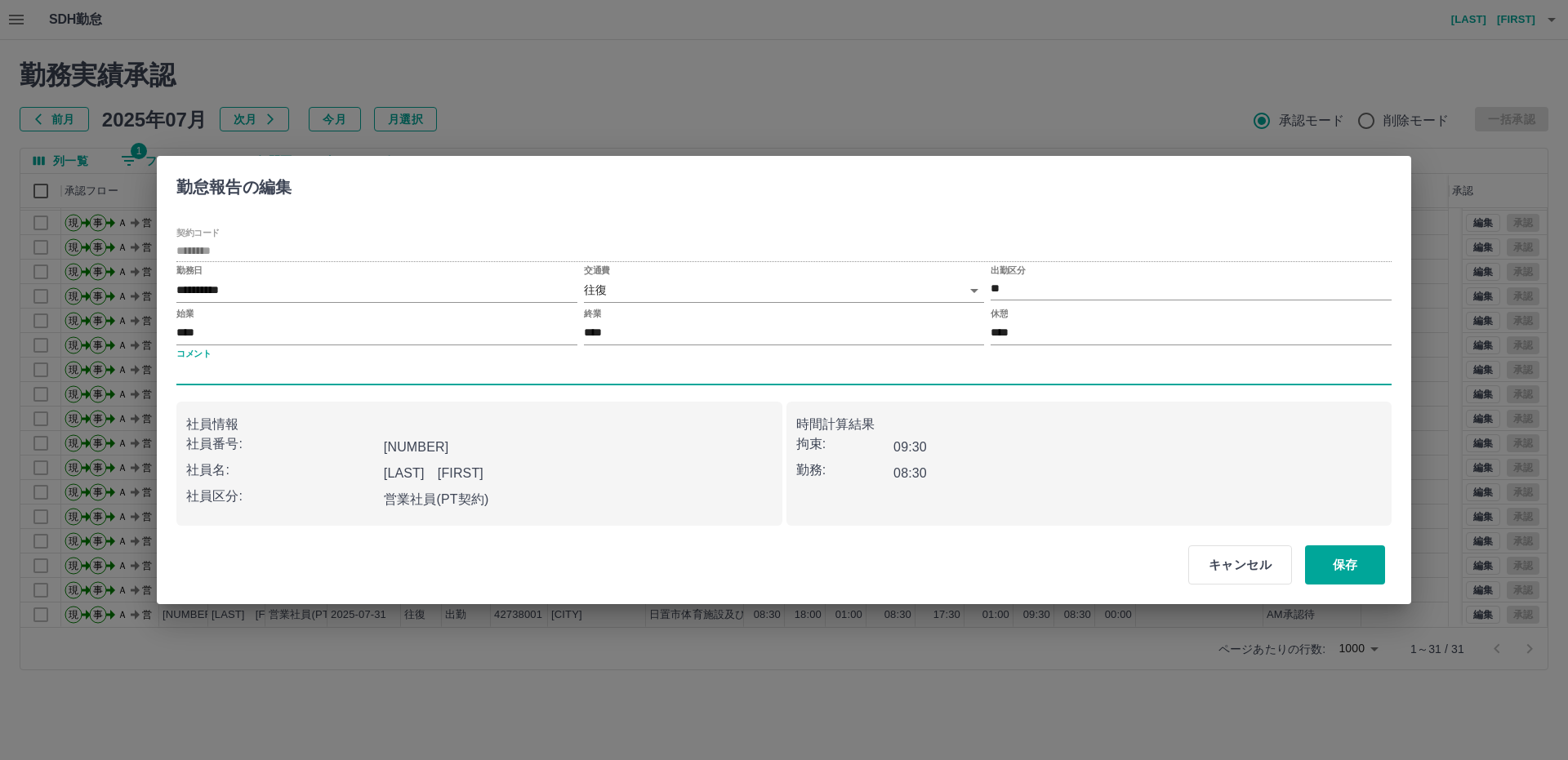 type on "*********" 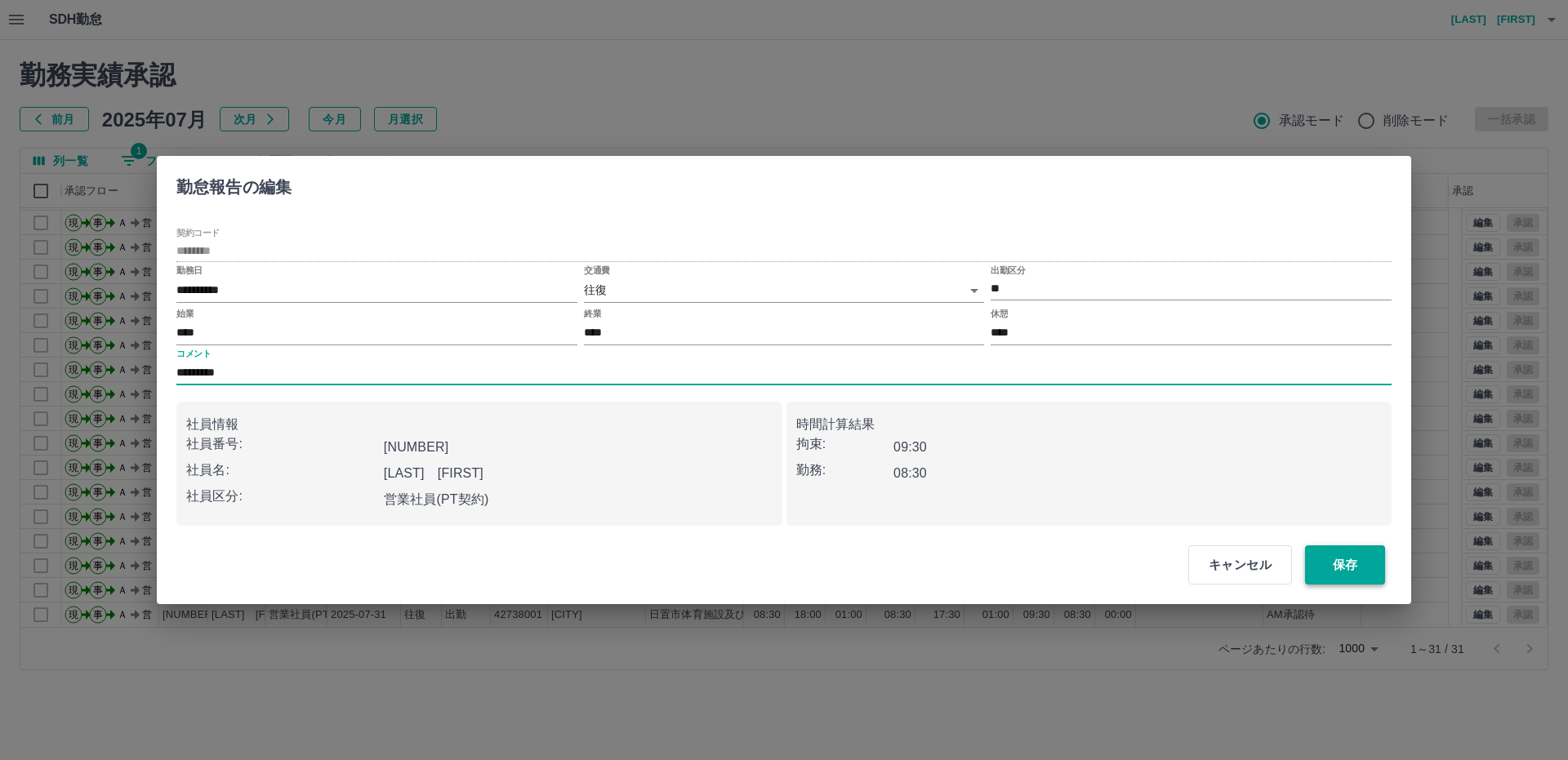 click on "保存" at bounding box center (1345, 565) 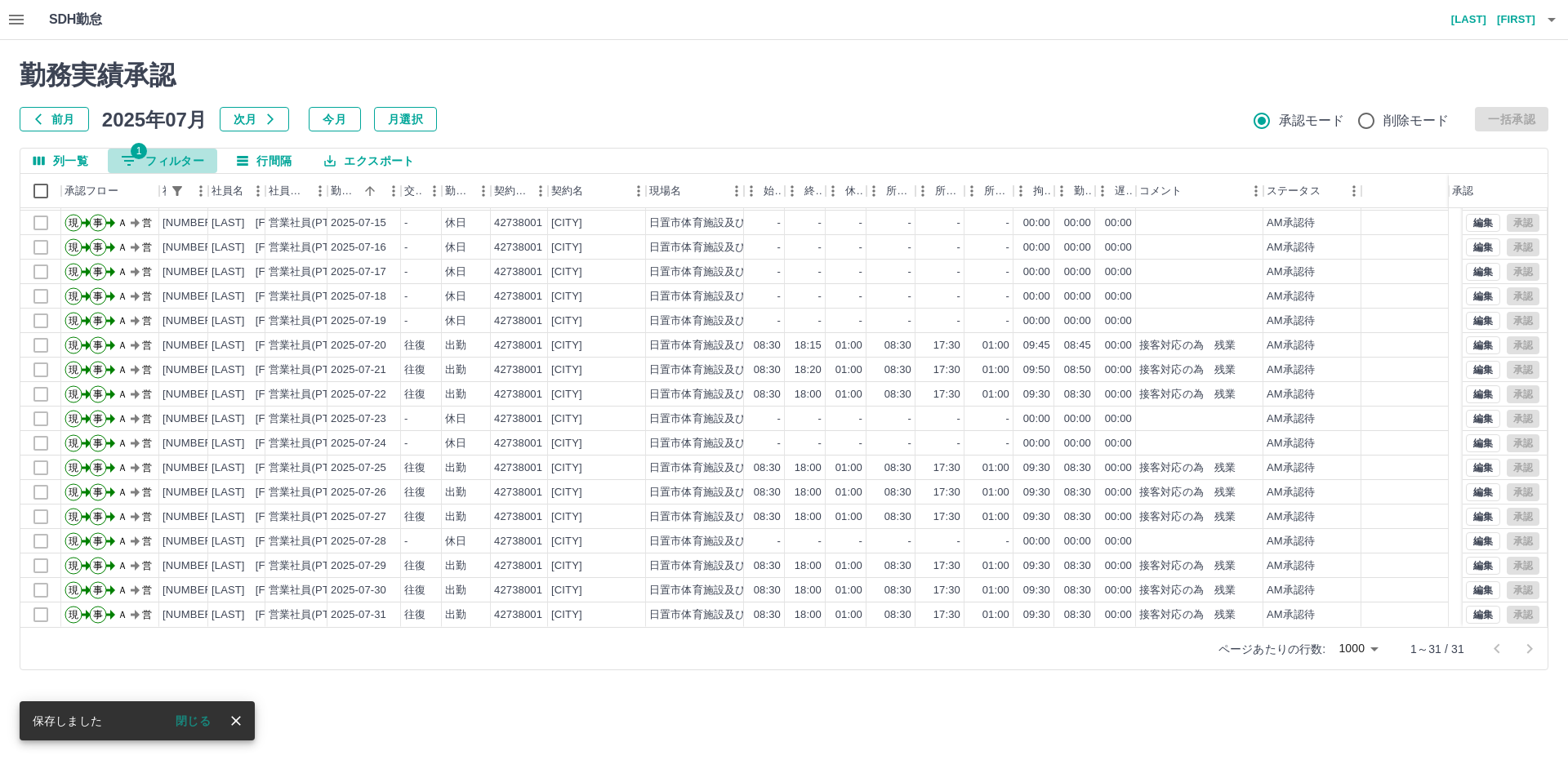 click on "1 フィルター" at bounding box center [163, 161] 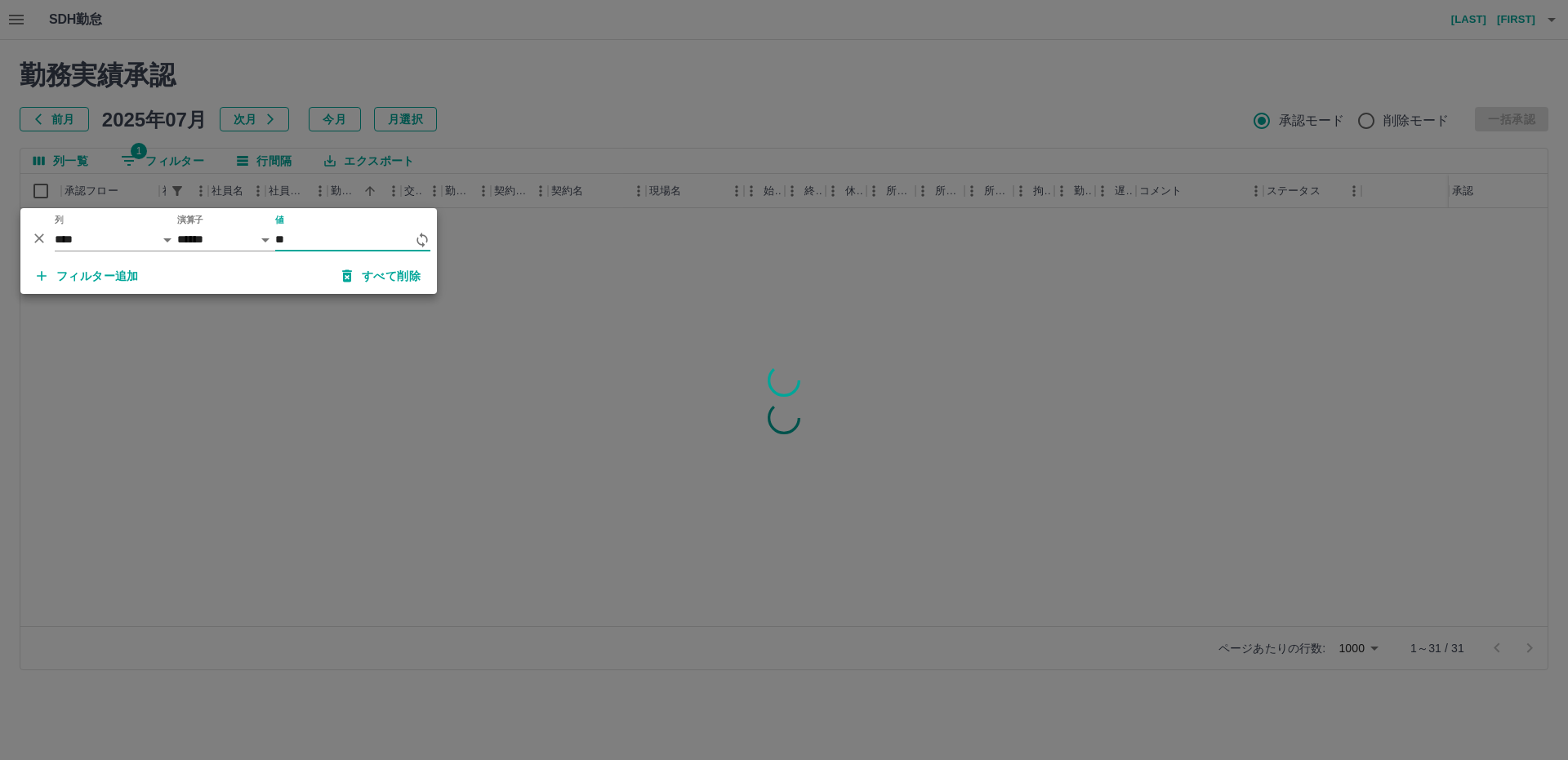 type on "*" 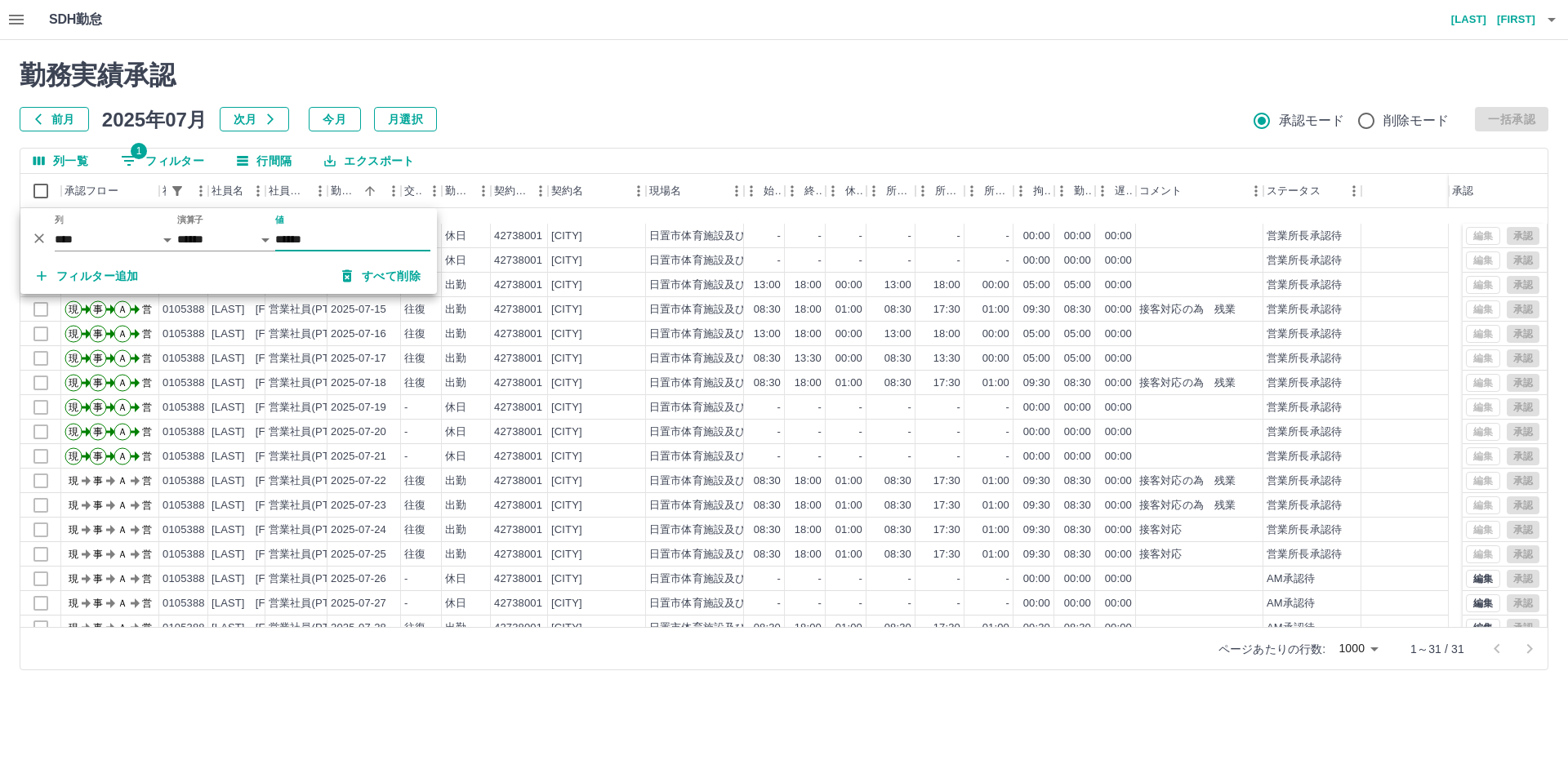 scroll, scrollTop: 340, scrollLeft: 0, axis: vertical 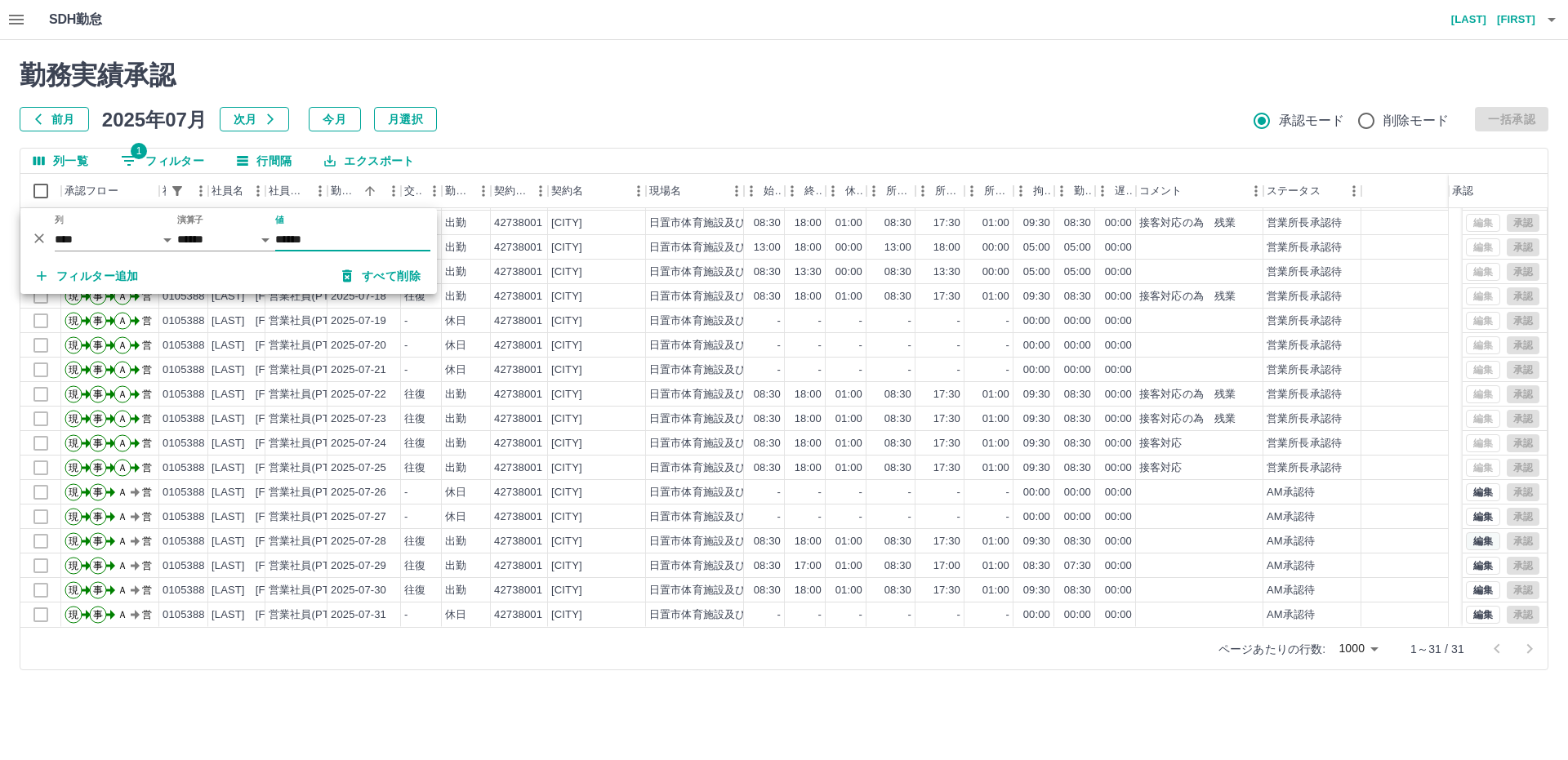 type on "******" 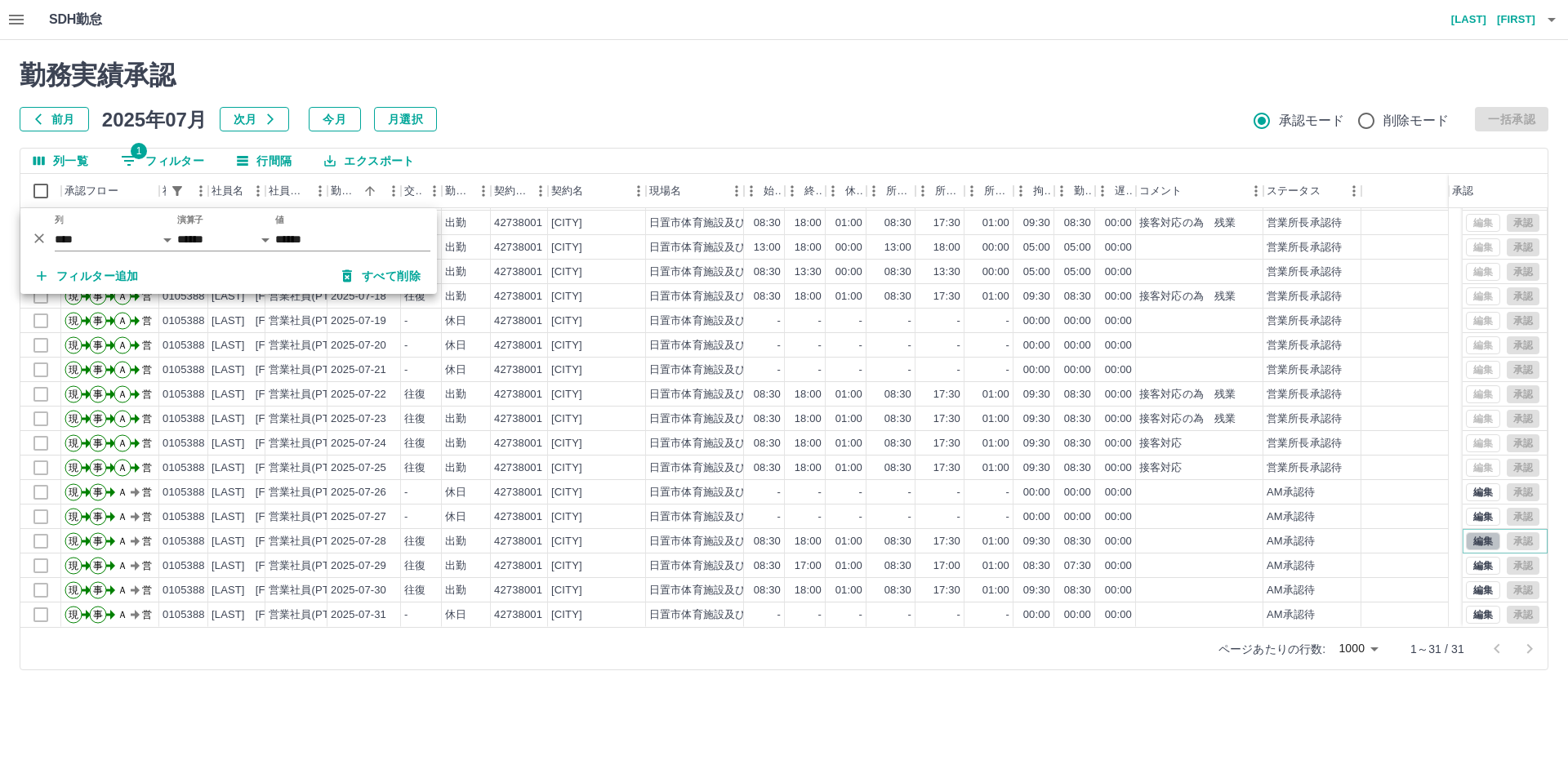 click on "編集" at bounding box center [1483, 541] 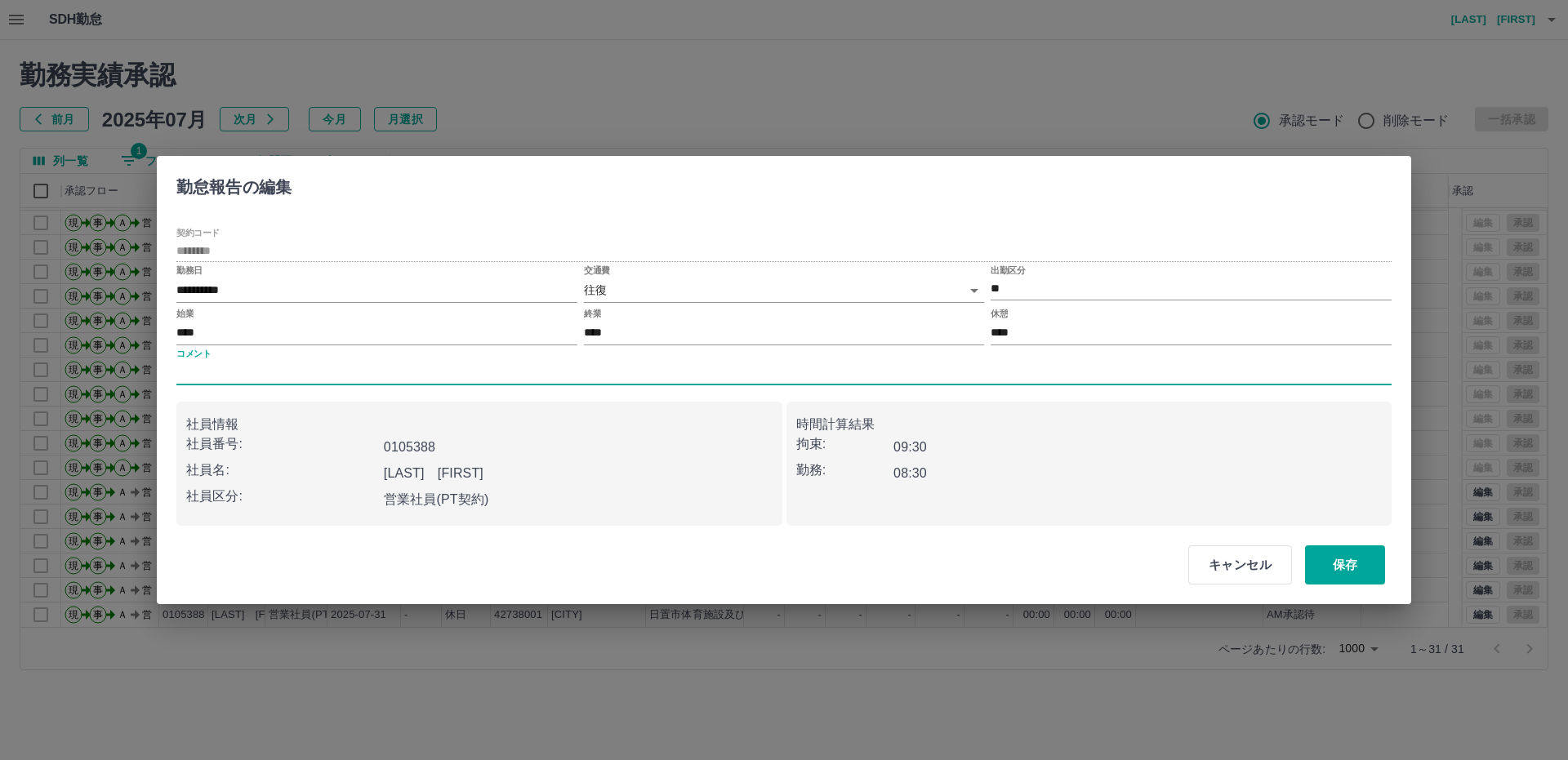 click on "コメント" at bounding box center (784, 373) 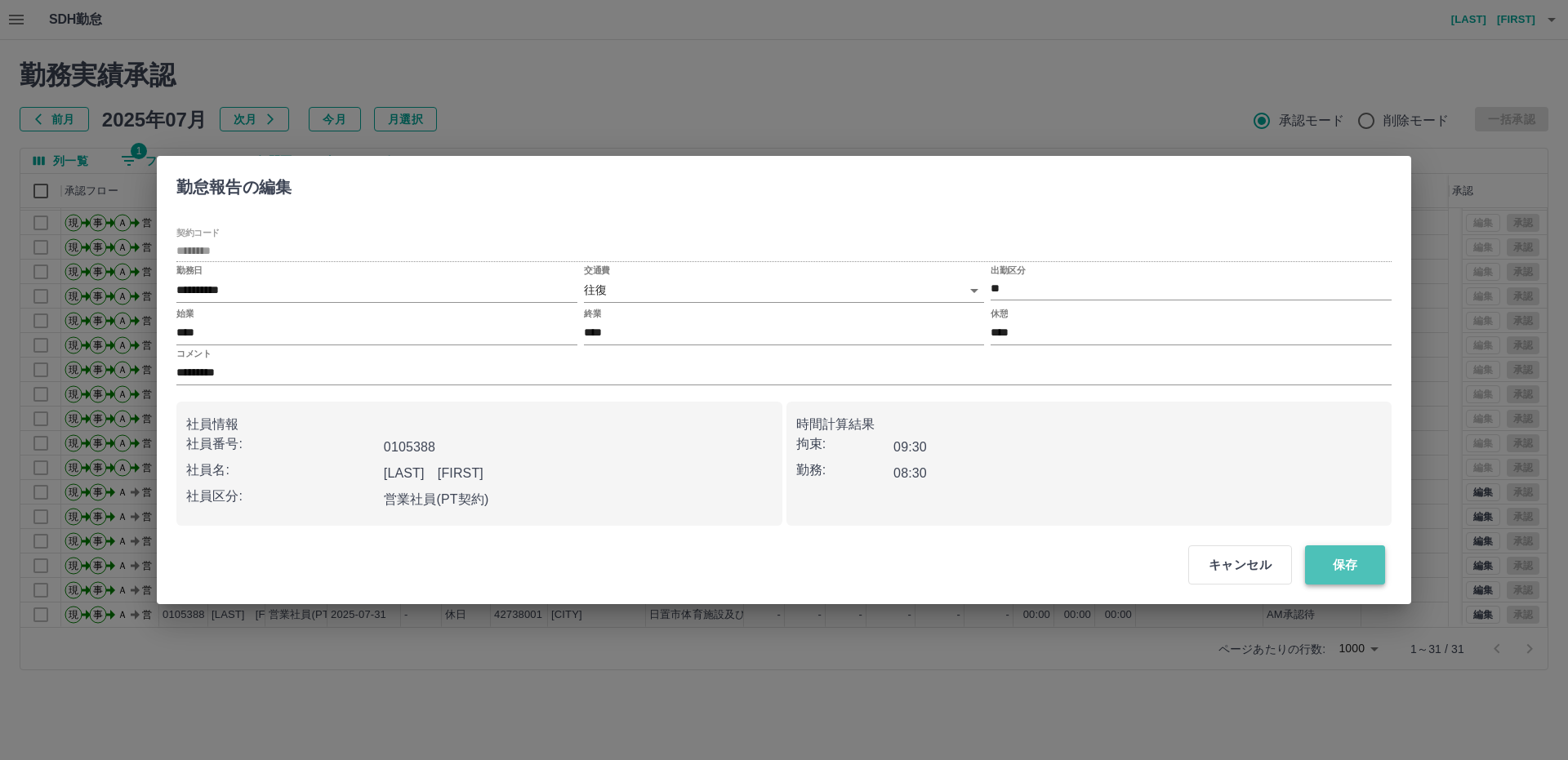 click on "保存" at bounding box center [1345, 565] 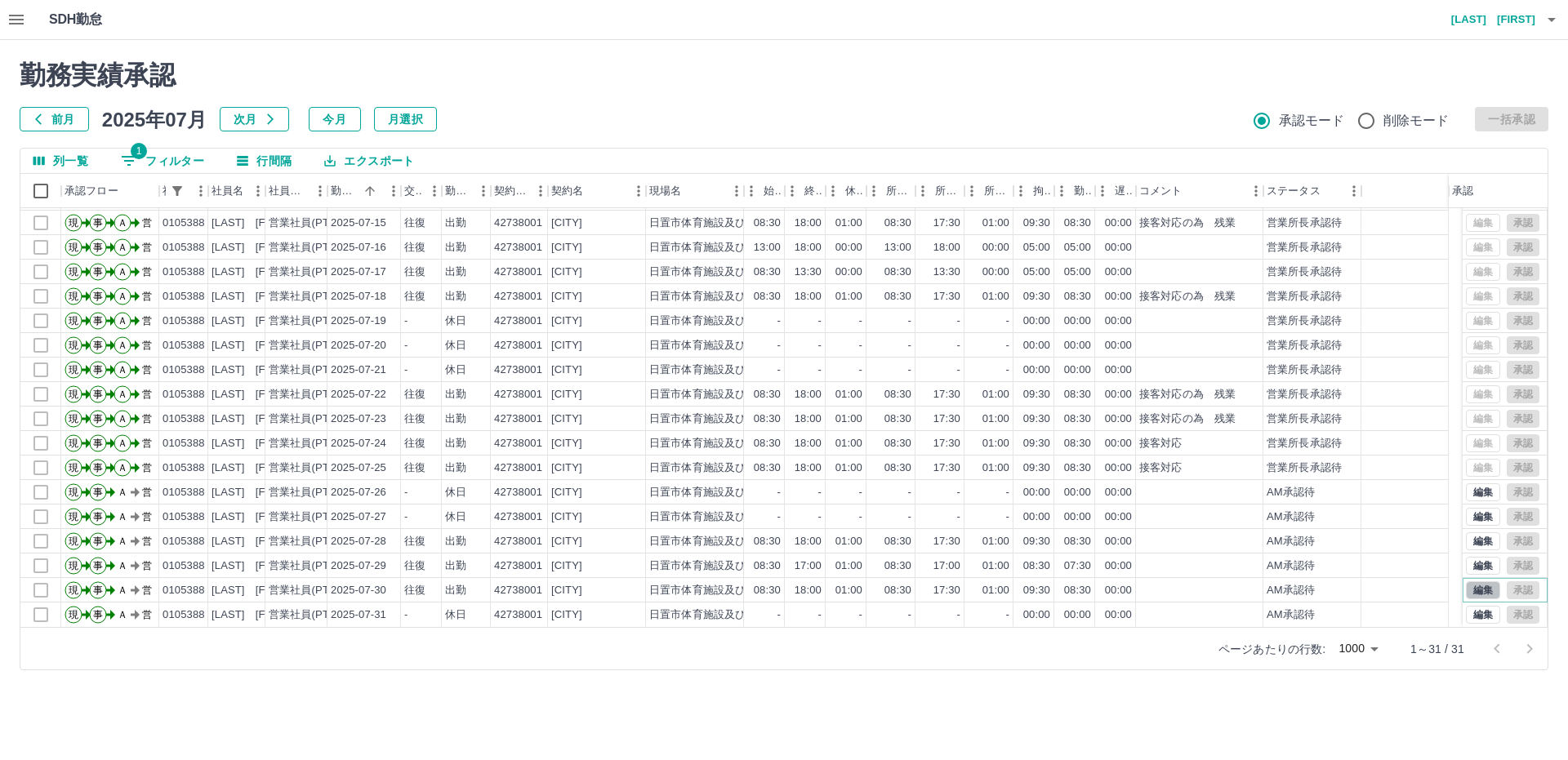 click on "編集" at bounding box center [1483, 590] 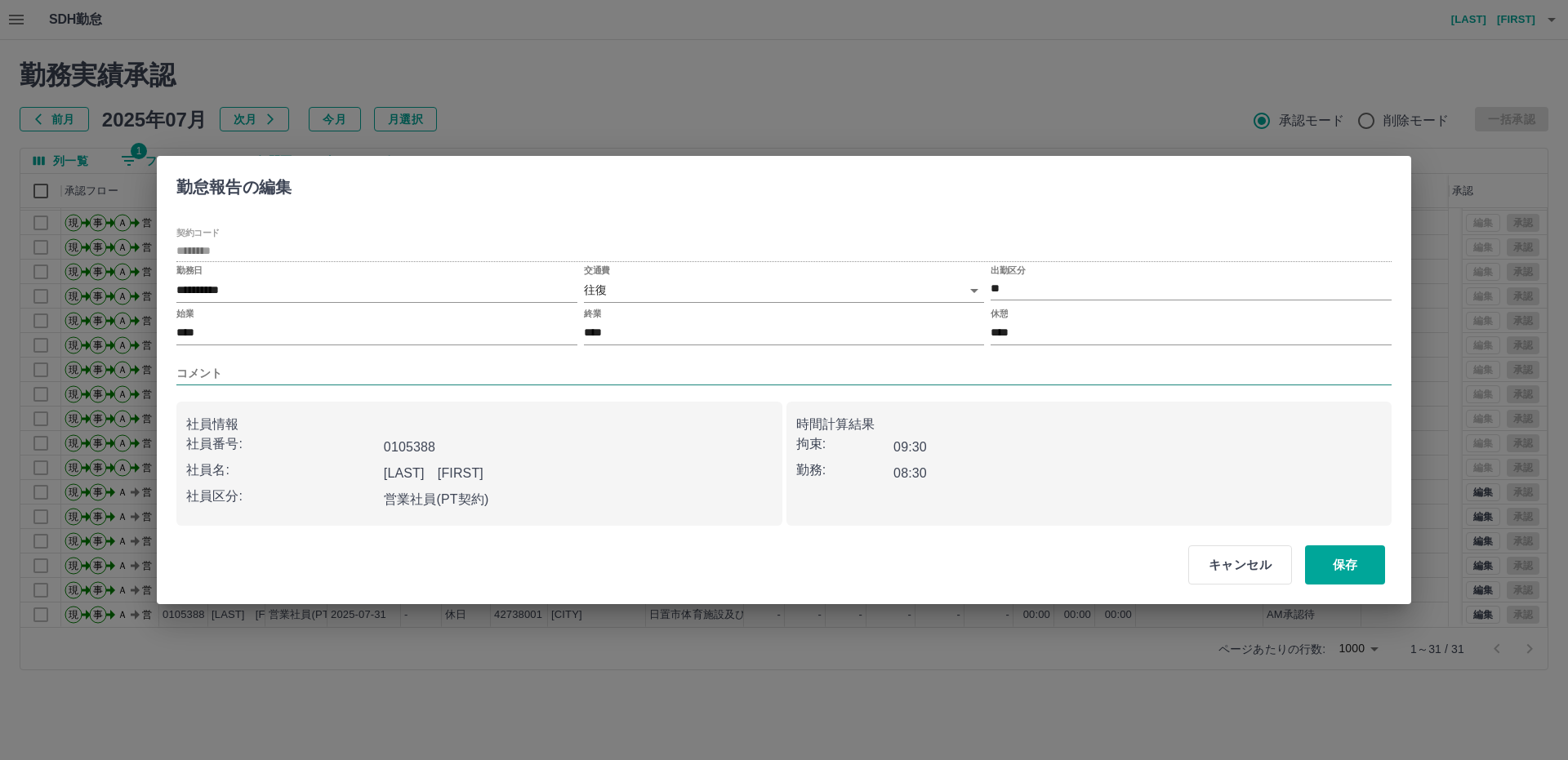 click on "コメント" at bounding box center (784, 373) 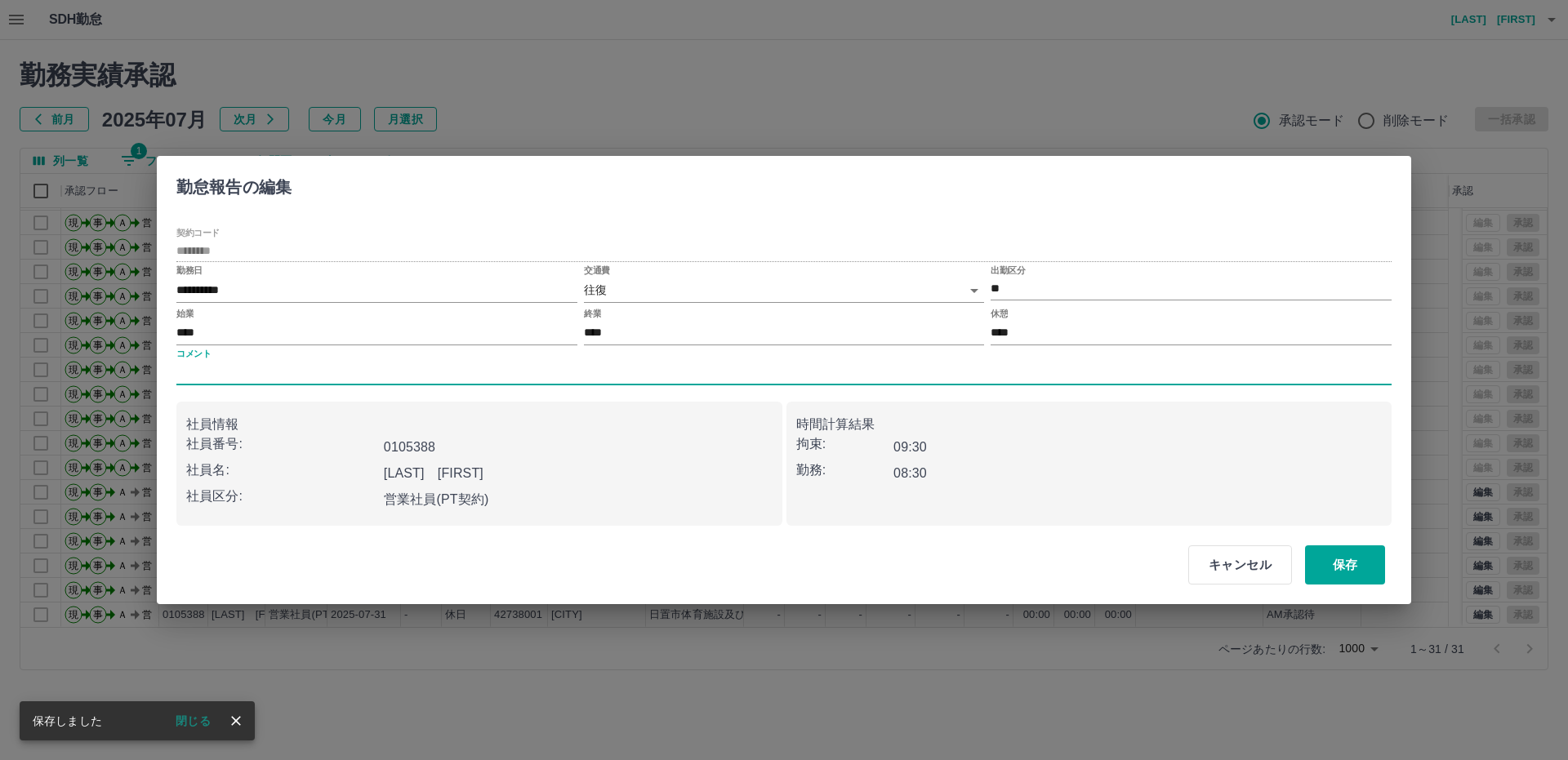 type on "*********" 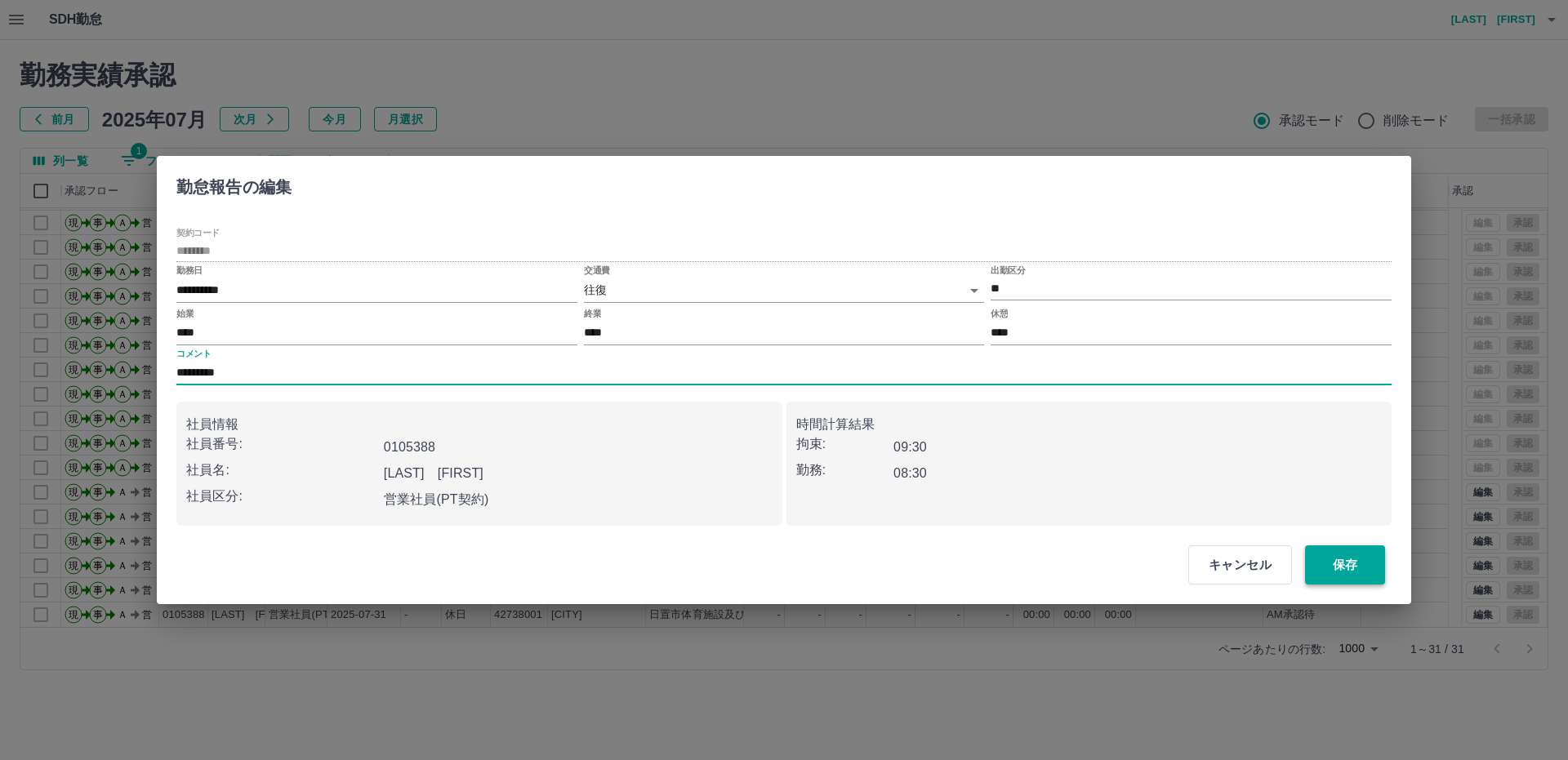 click on "保存" at bounding box center (1345, 565) 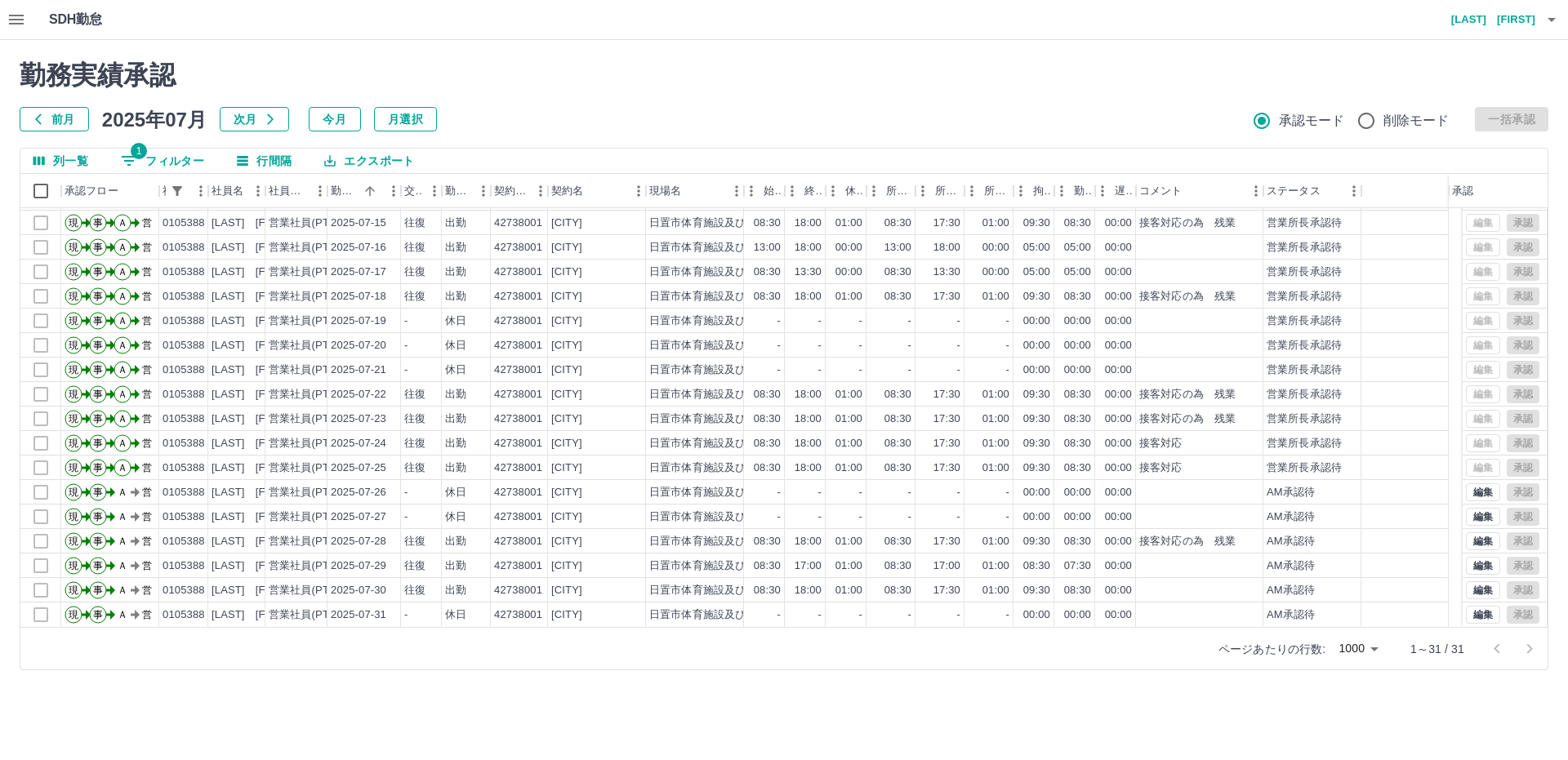 click on "今月" at bounding box center [335, 119] 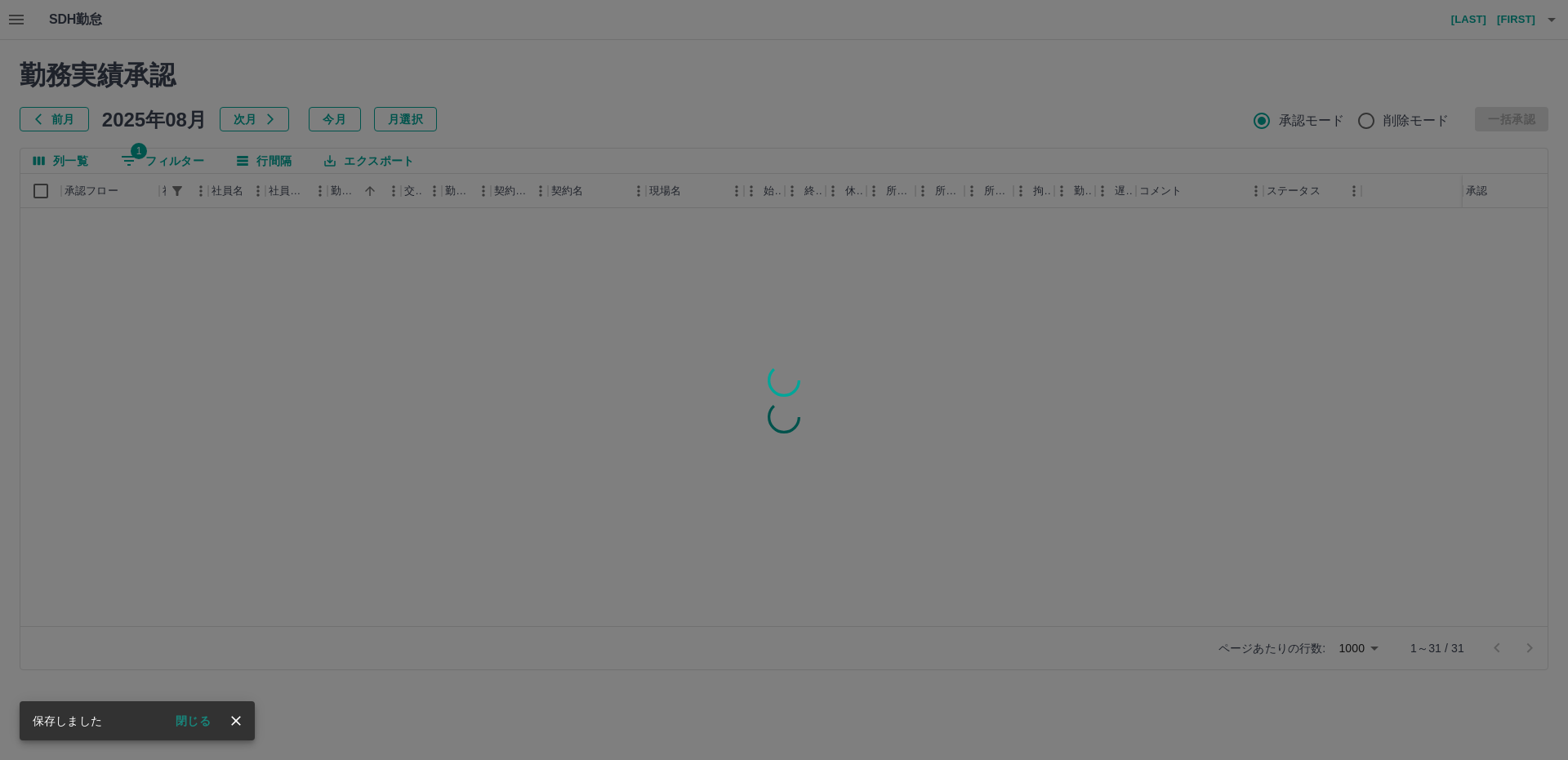 scroll, scrollTop: 0, scrollLeft: 0, axis: both 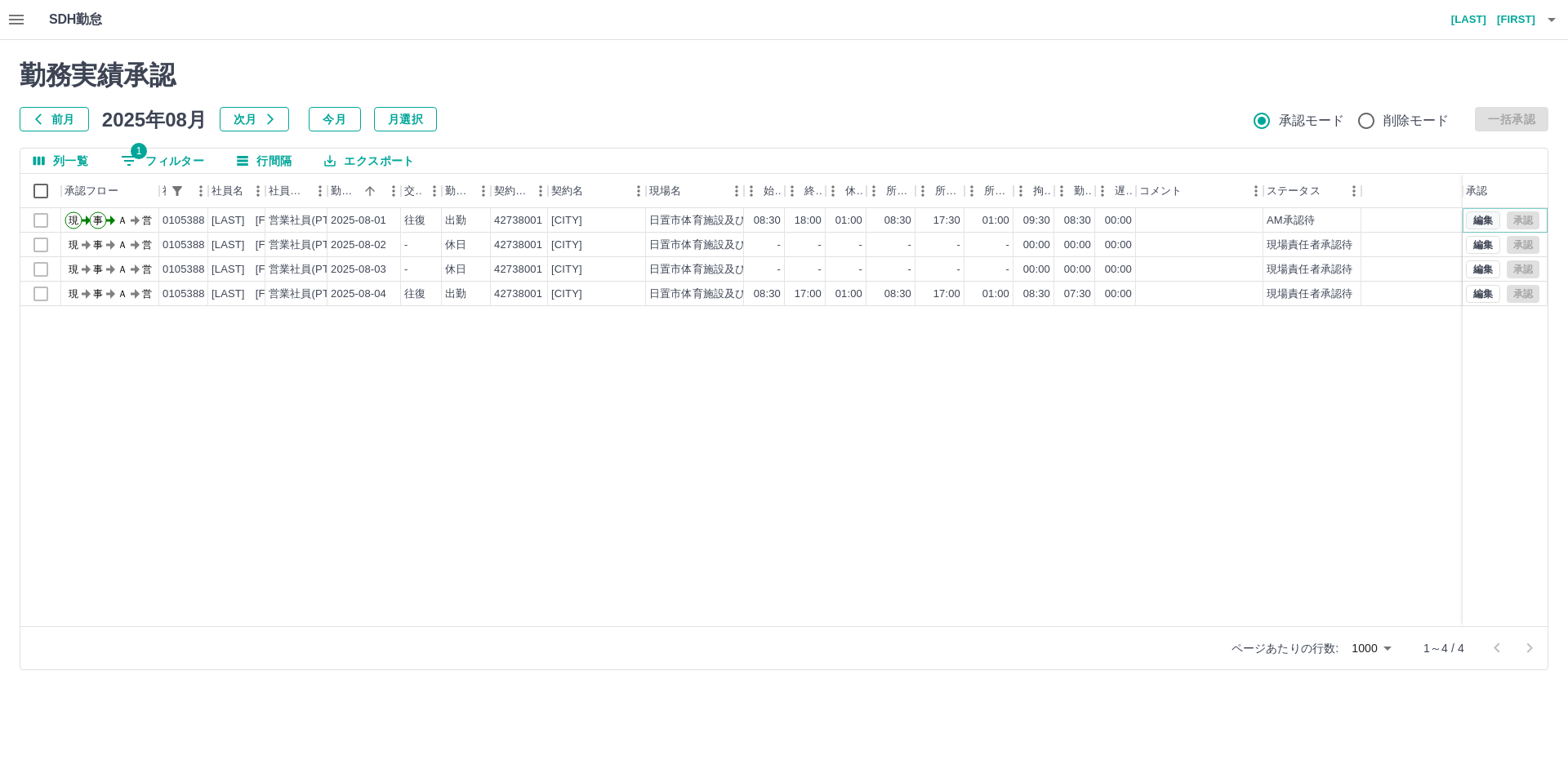 click on "編集" at bounding box center (1483, 220) 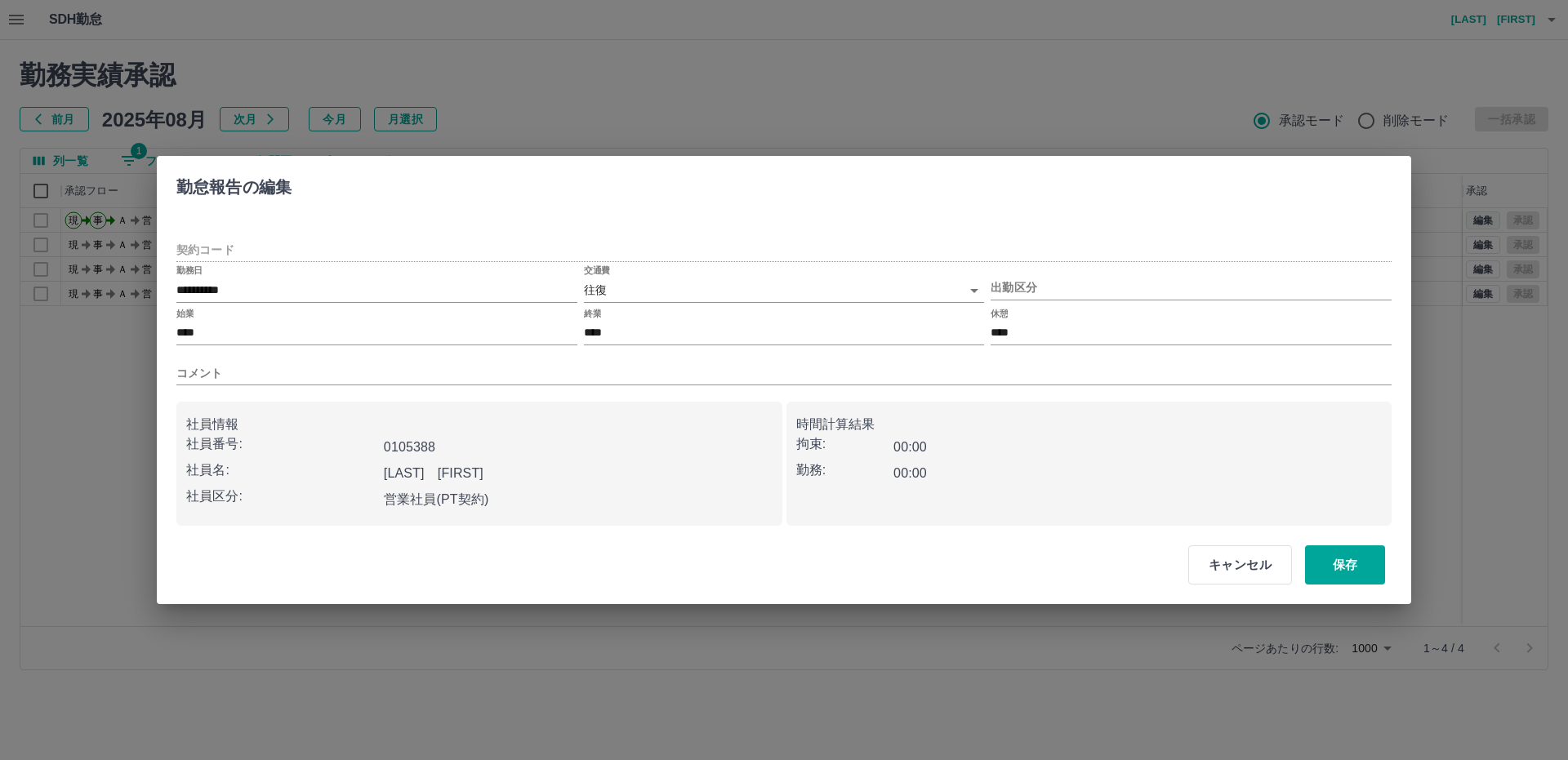 type on "********" 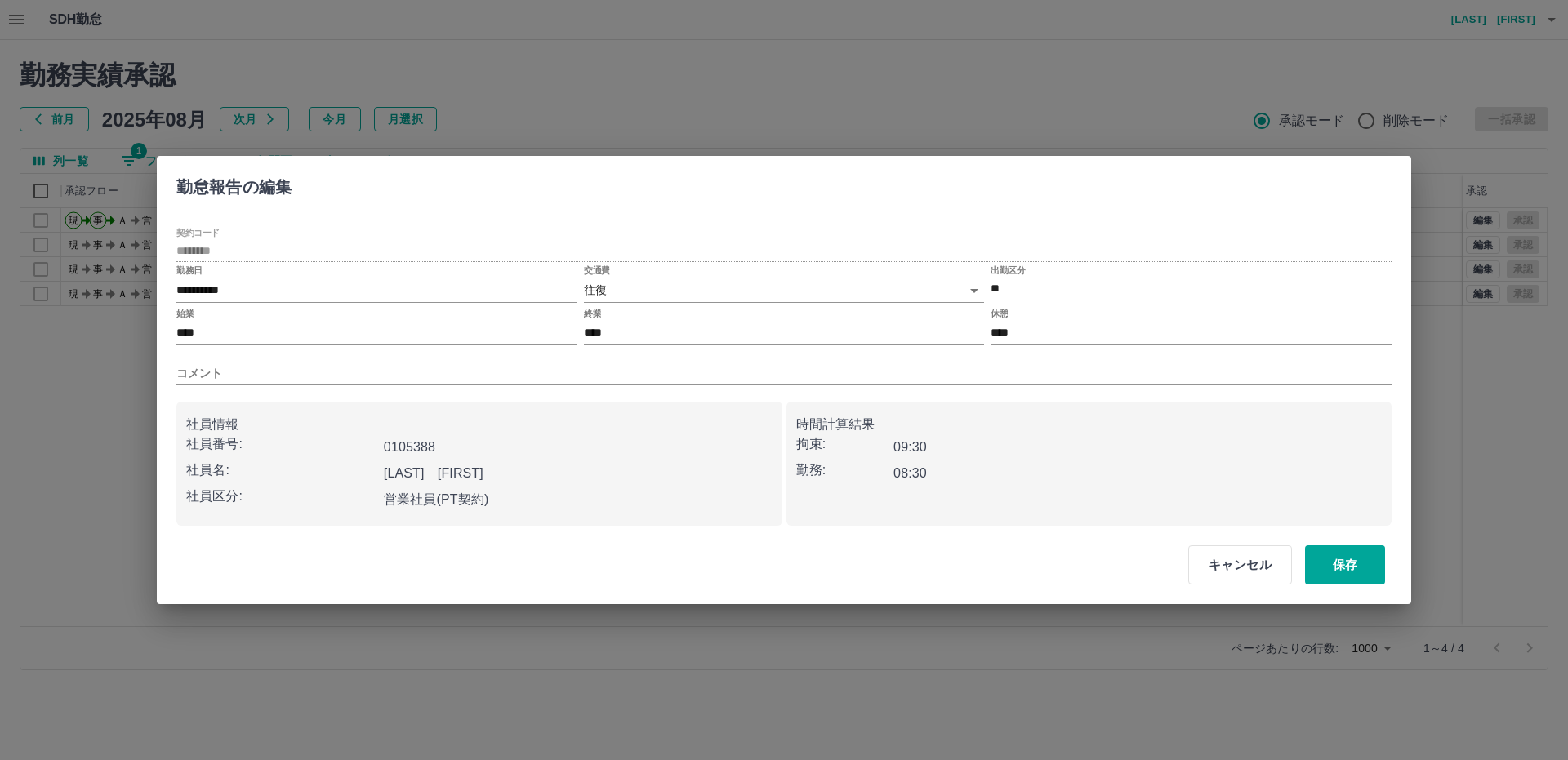 click on "コメント" at bounding box center [784, 367] 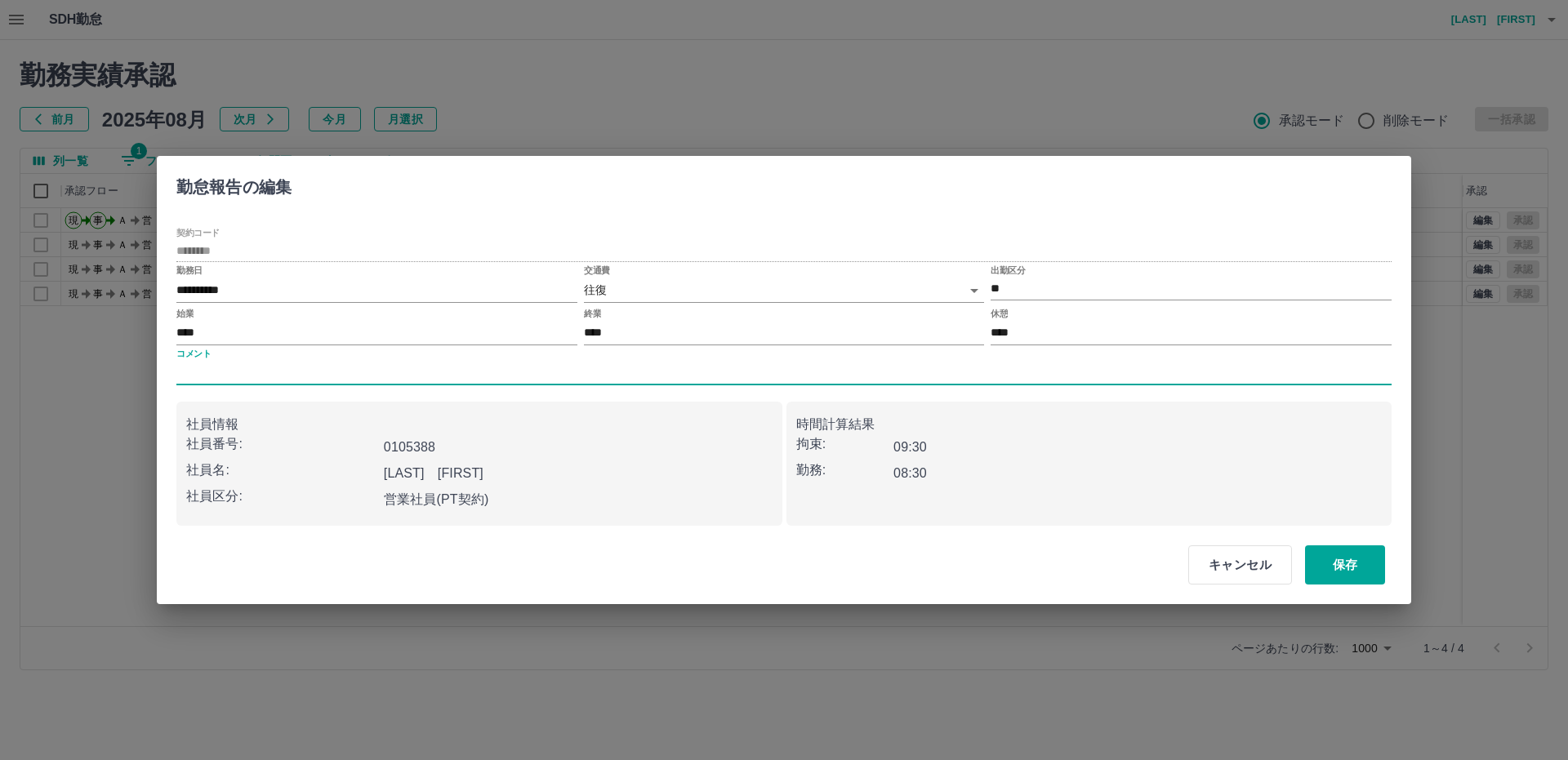 click on "コメント" at bounding box center (784, 373) 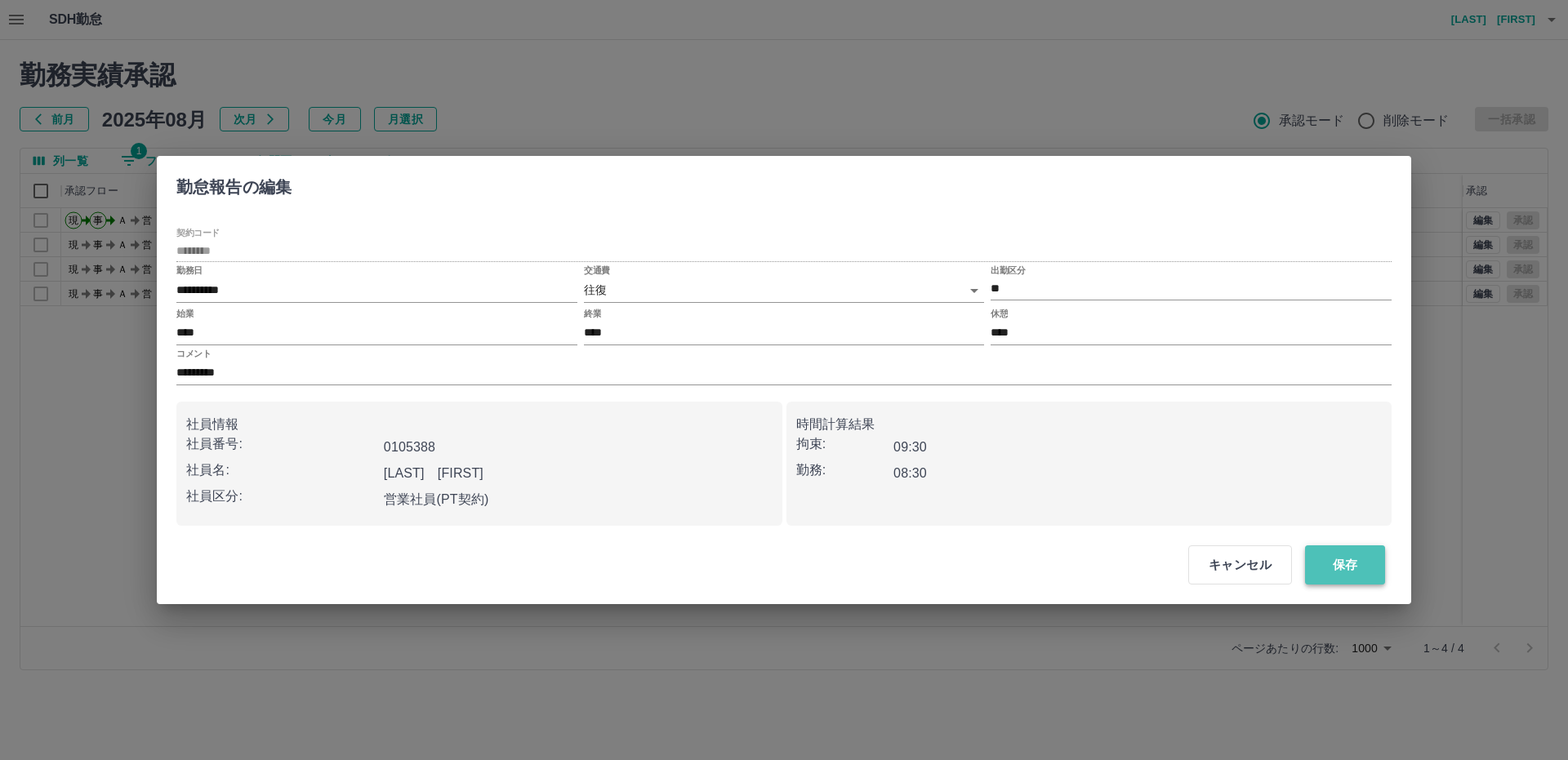 click on "保存" at bounding box center (1345, 565) 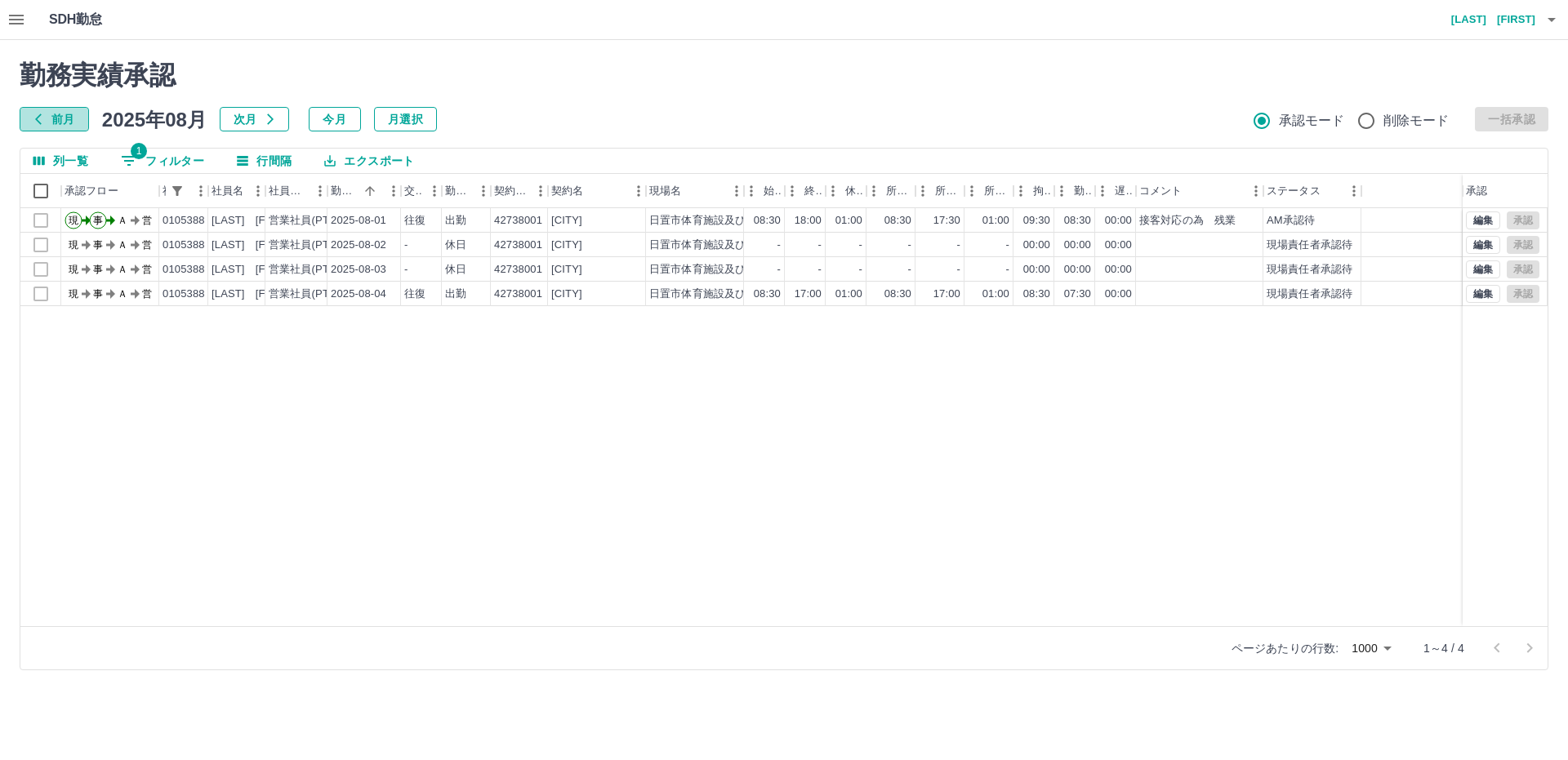 click on "前月" at bounding box center [54, 119] 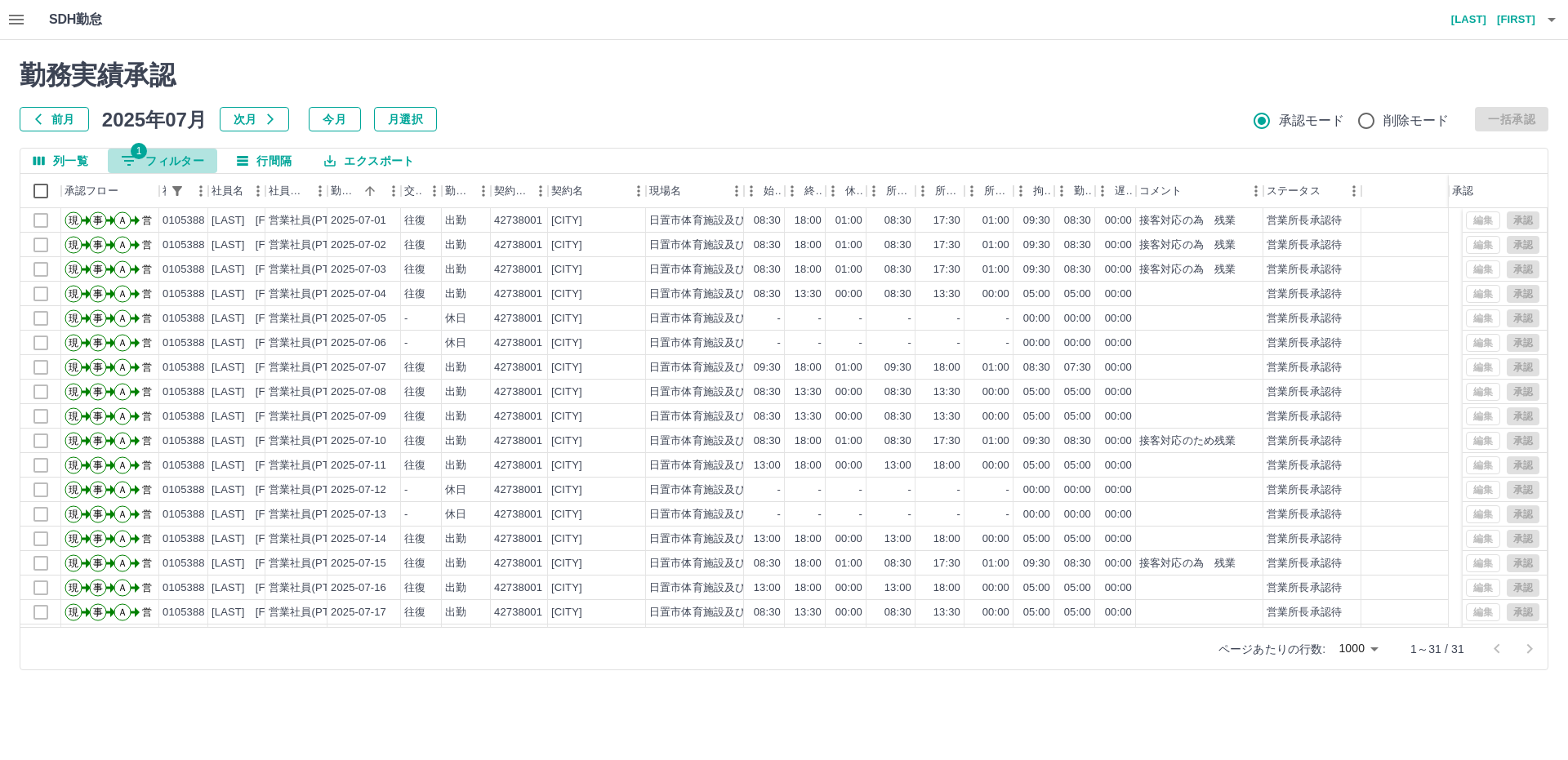 click on "1 フィルター" at bounding box center [163, 161] 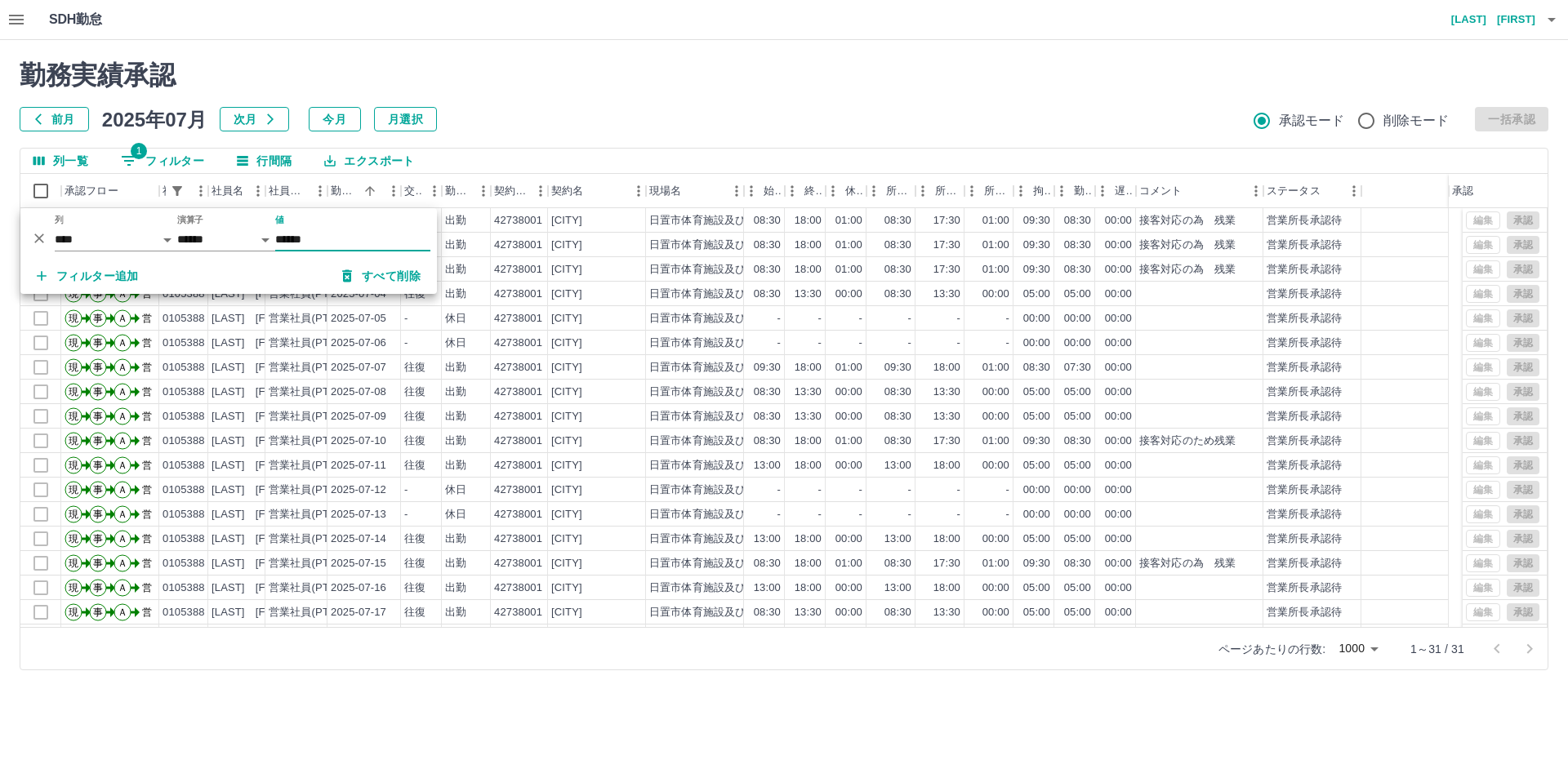 click on "******" at bounding box center [353, 239] 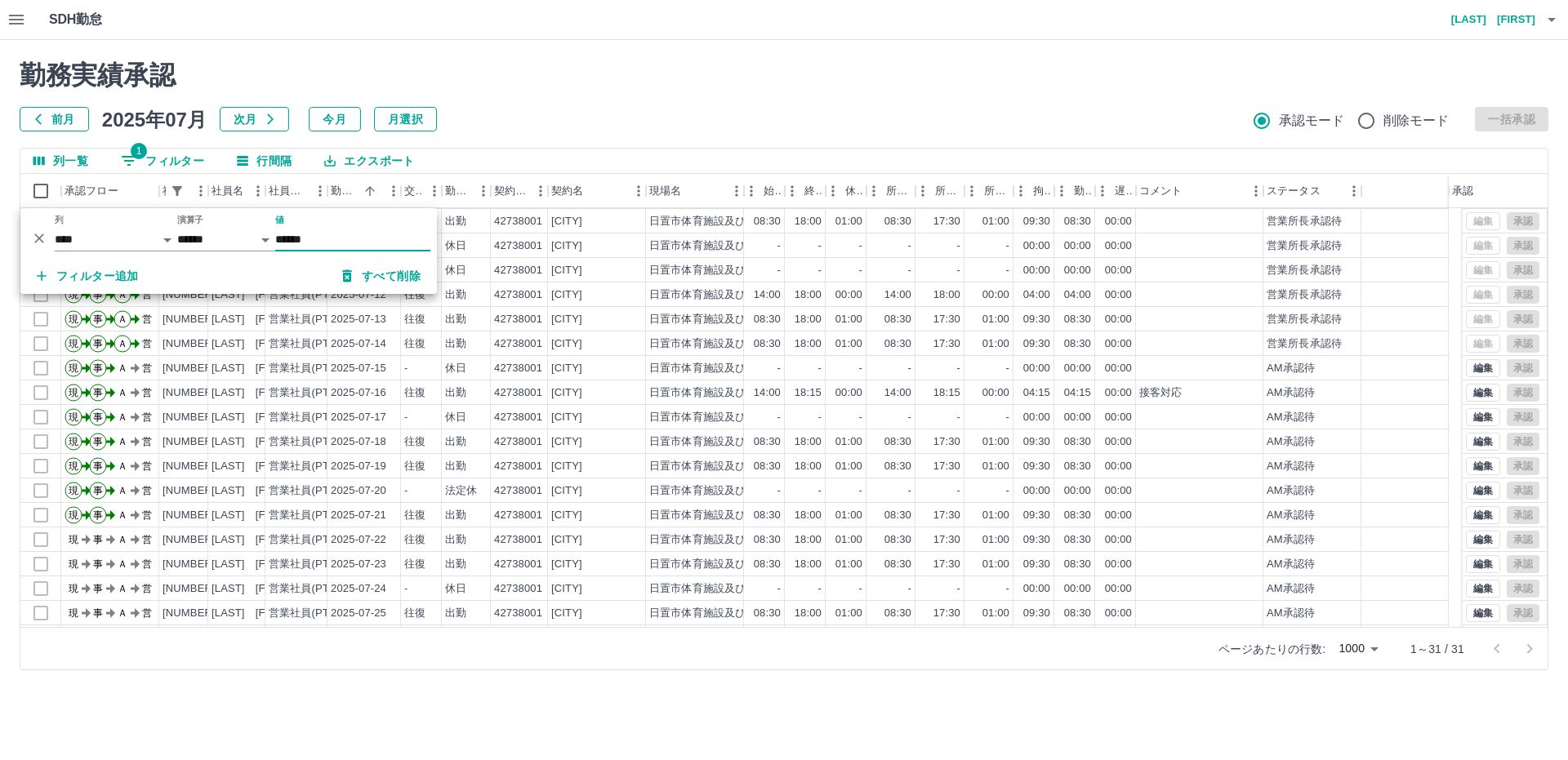 scroll, scrollTop: 245, scrollLeft: 0, axis: vertical 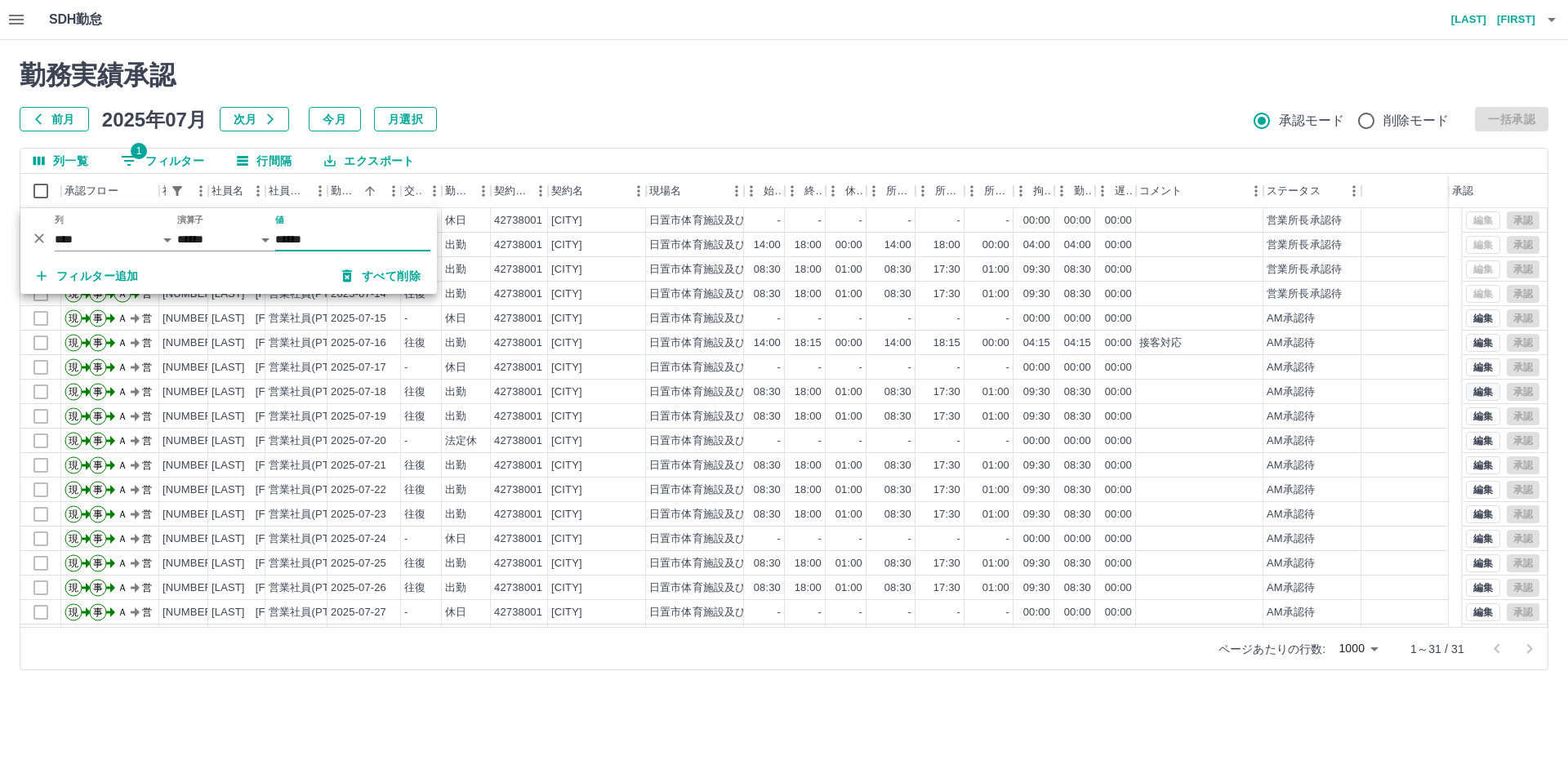type on "******" 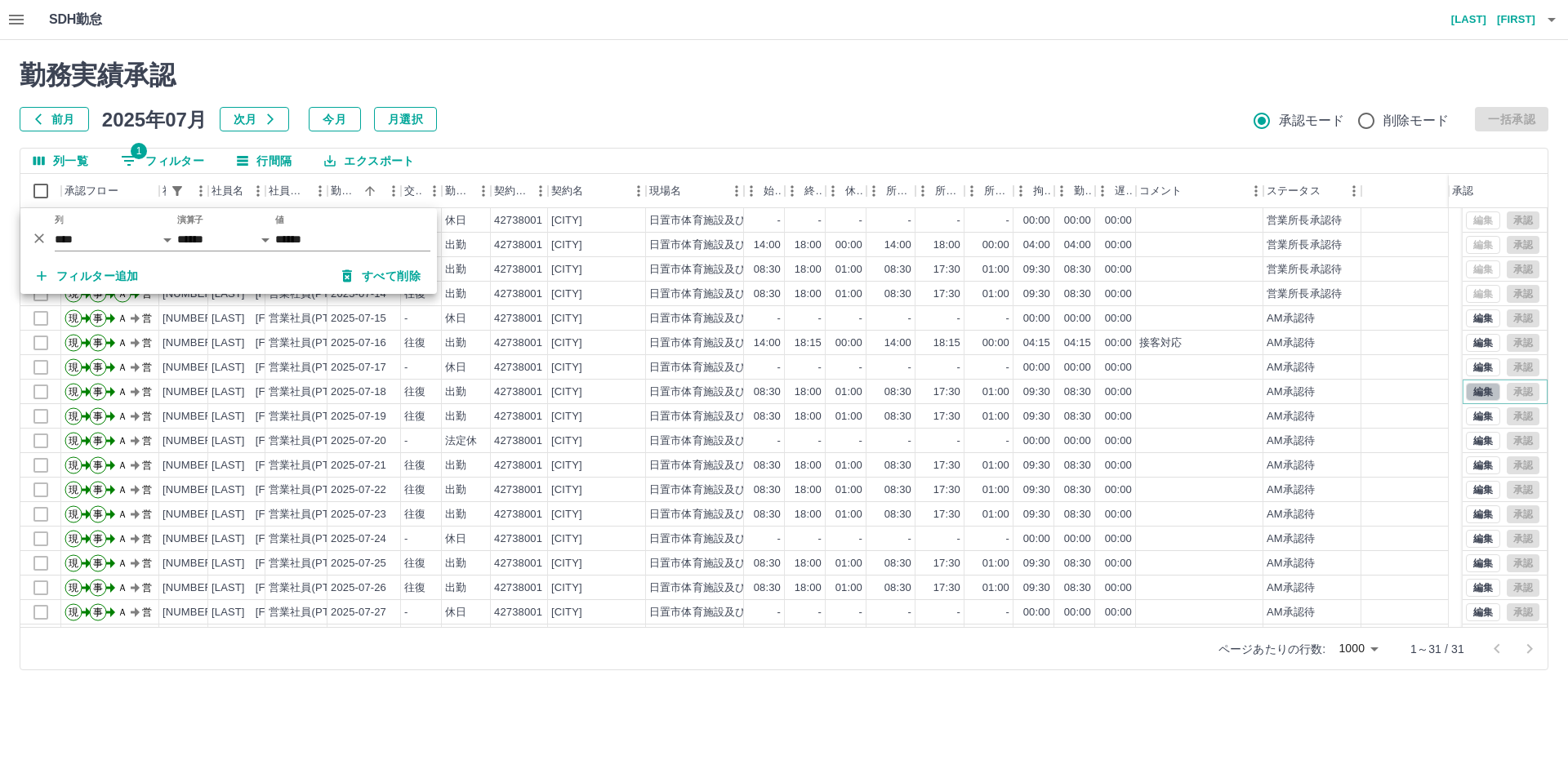 click on "編集" at bounding box center [1483, 392] 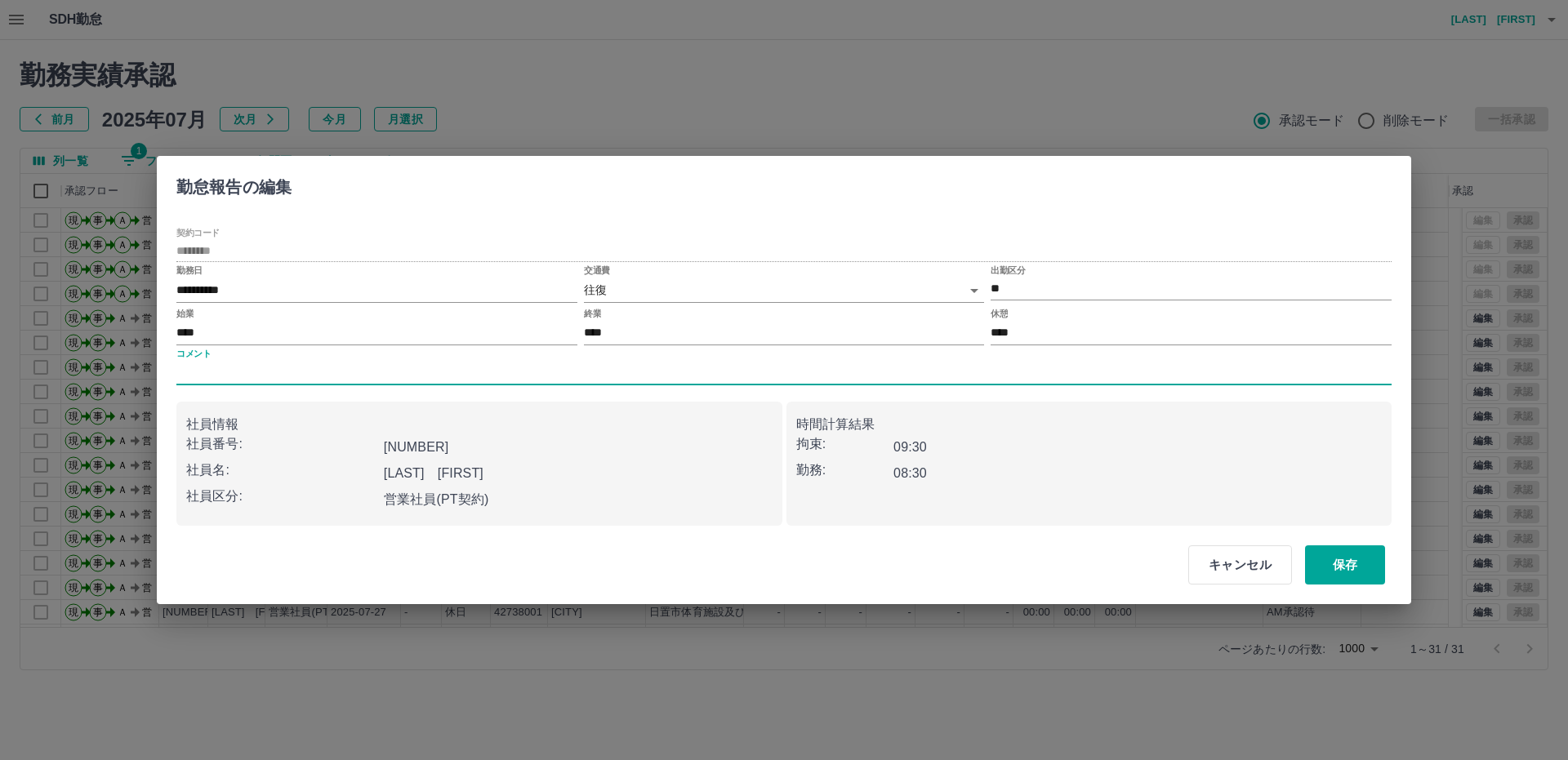 click on "コメント" at bounding box center (784, 373) 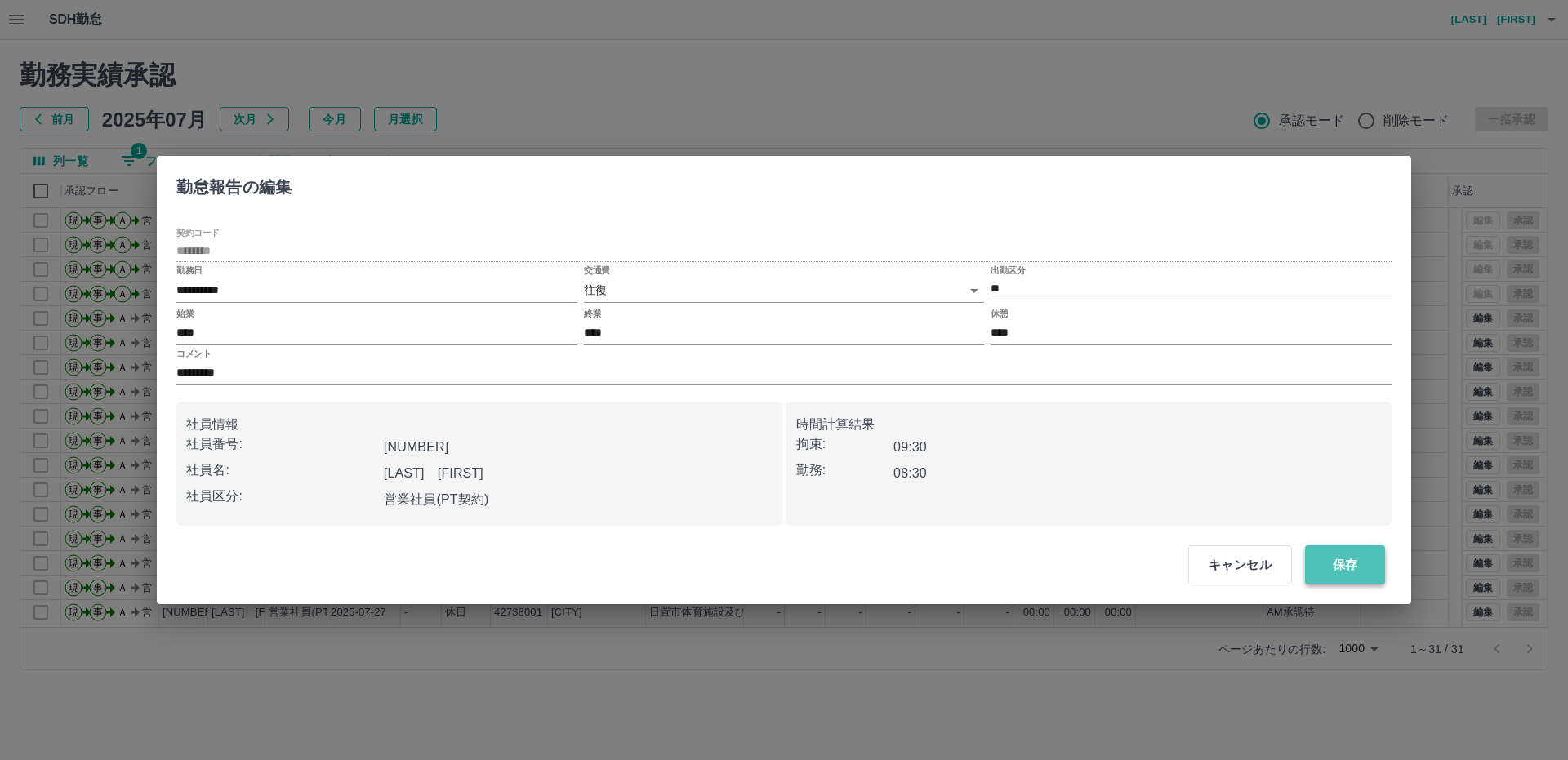 click on "保存" at bounding box center (1345, 565) 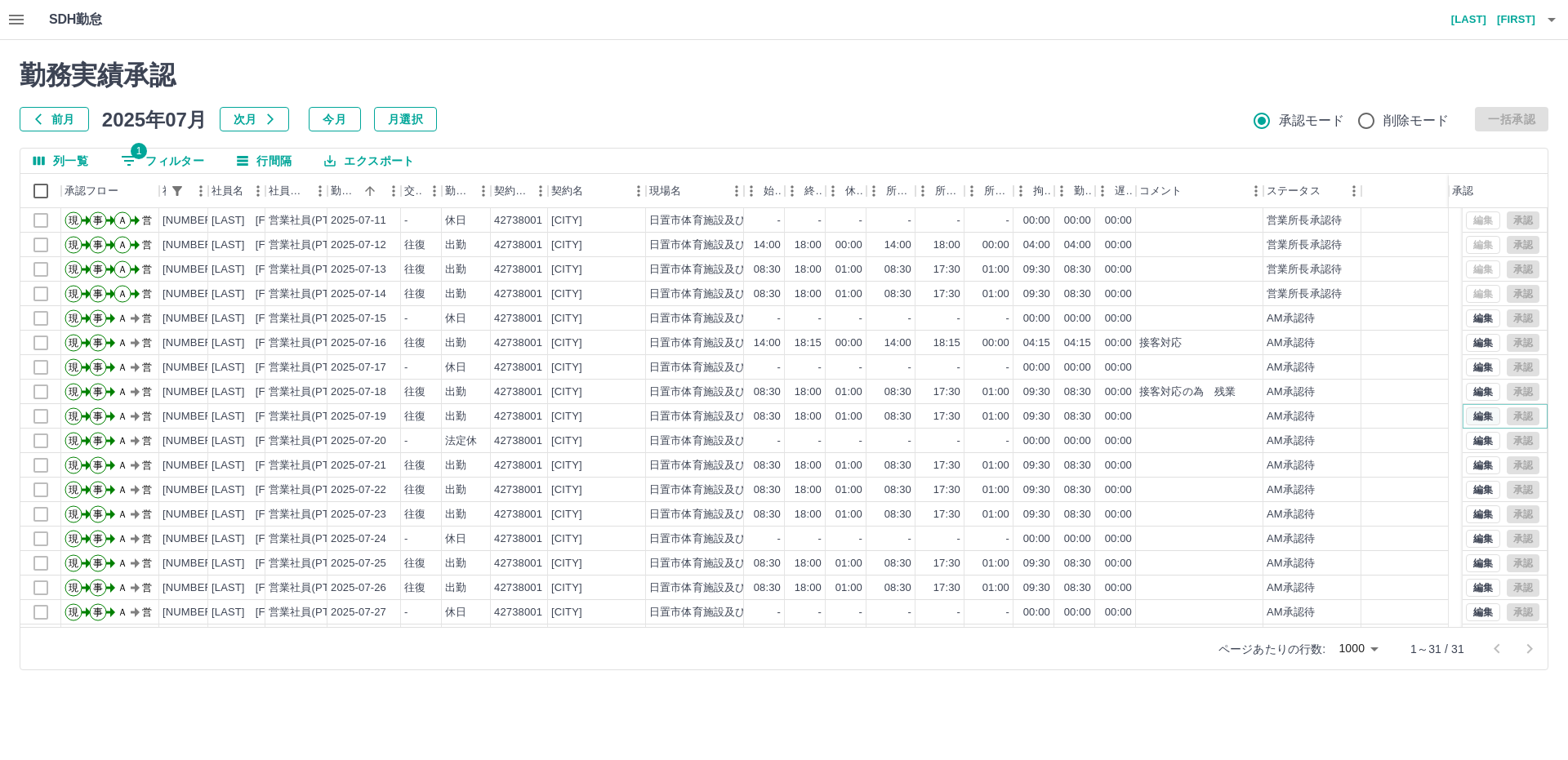 click on "編集" at bounding box center [1483, 416] 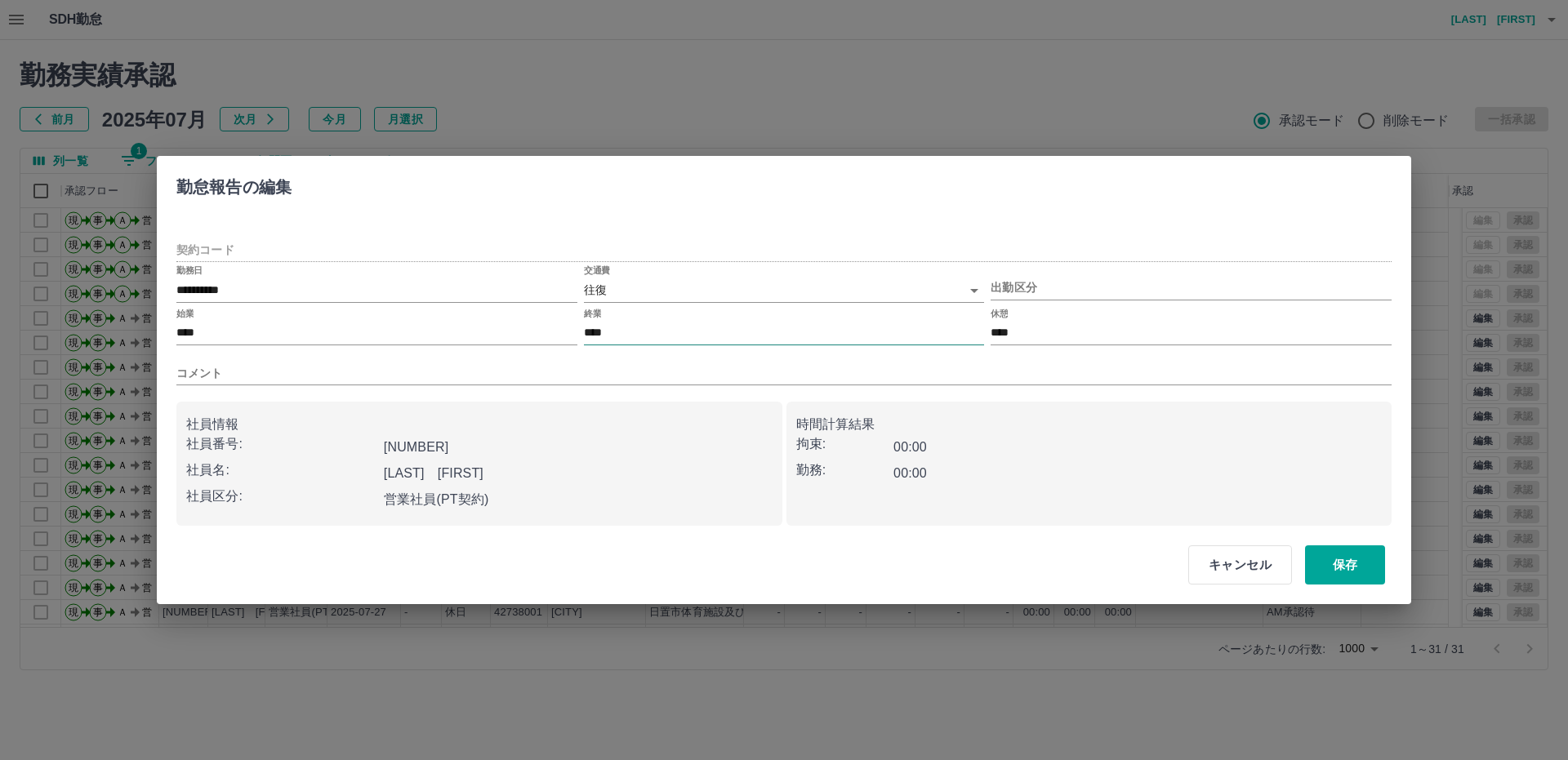 type on "********" 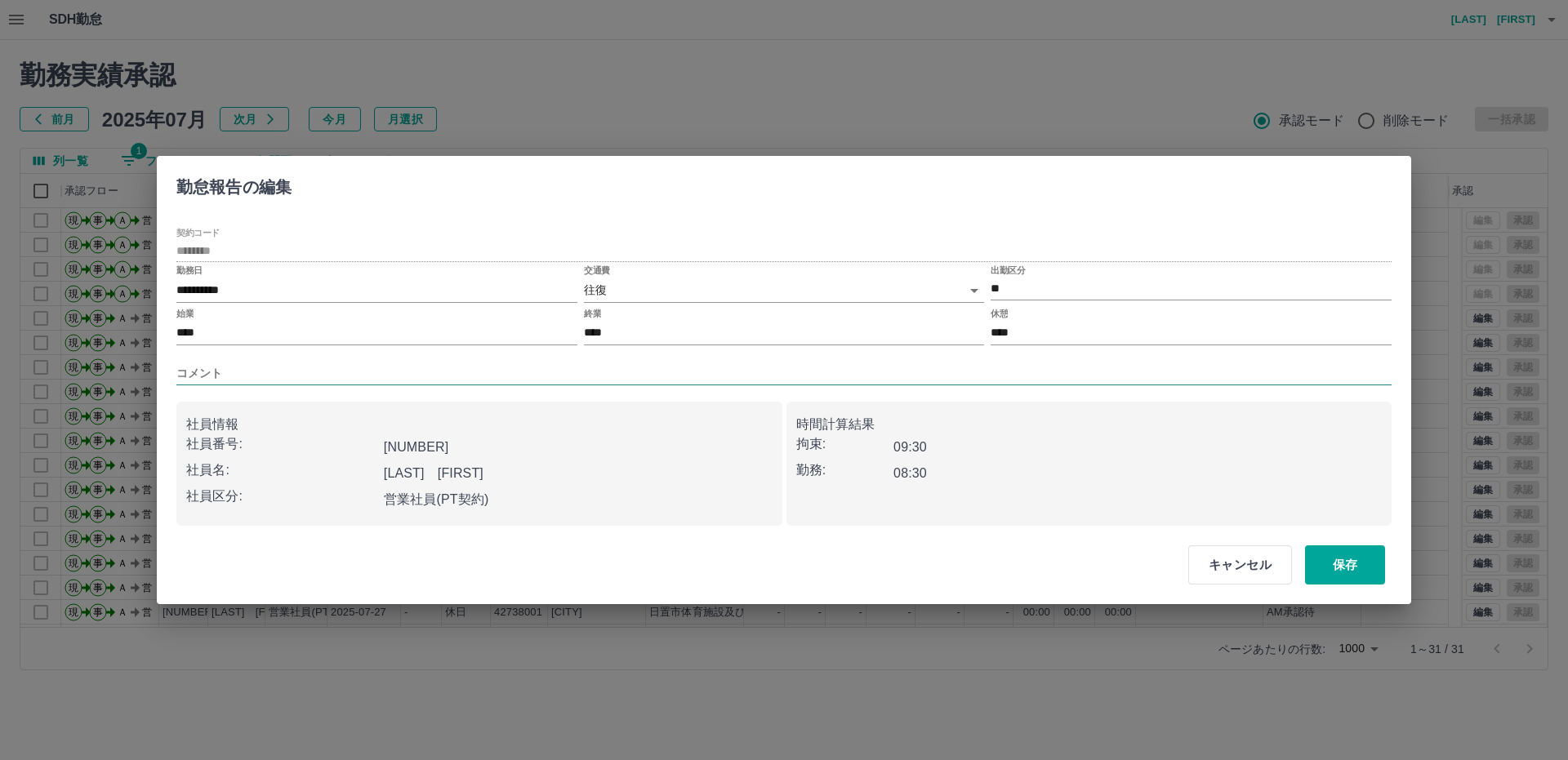 click on "コメント" at bounding box center [784, 373] 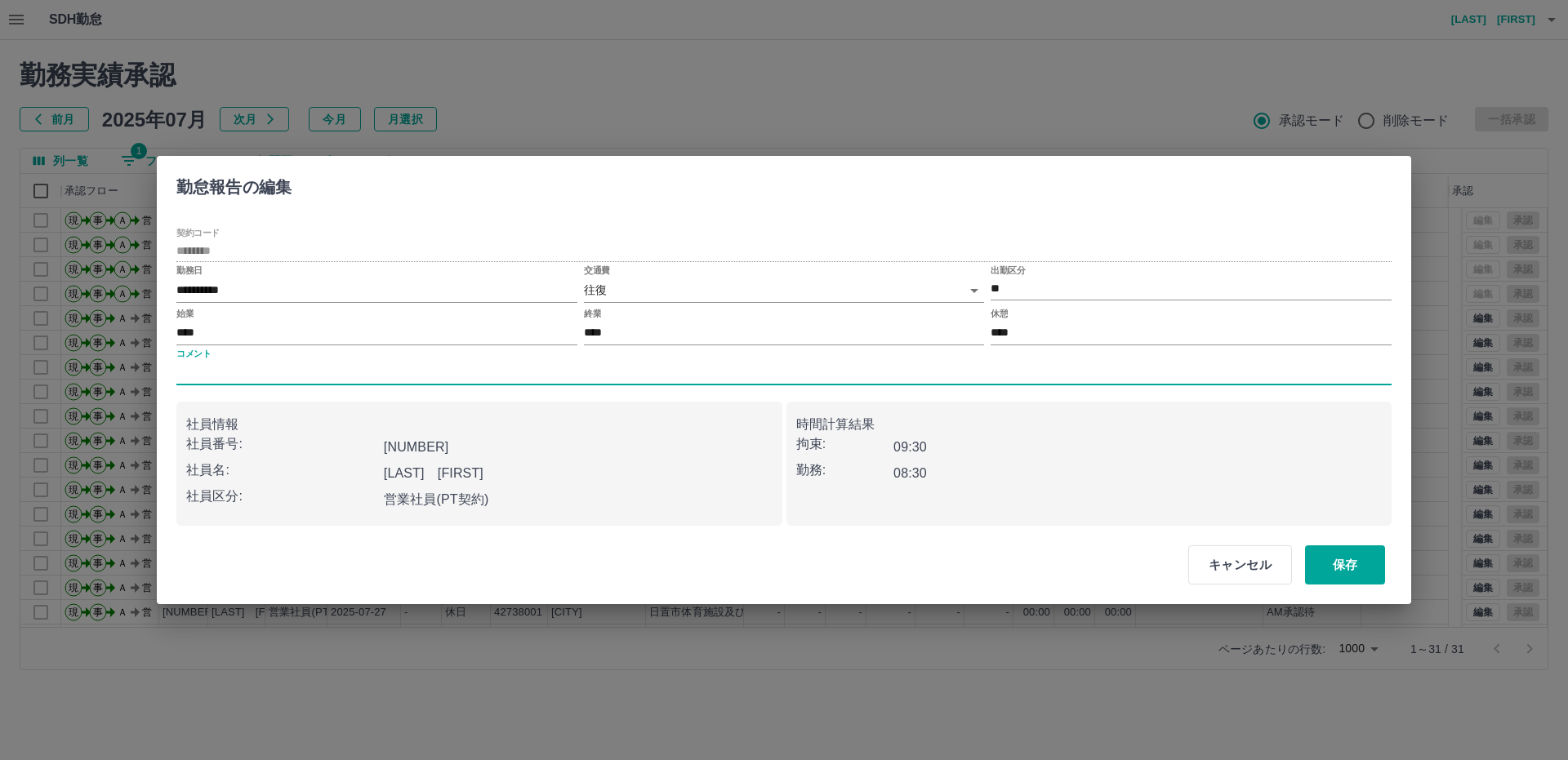 type on "*********" 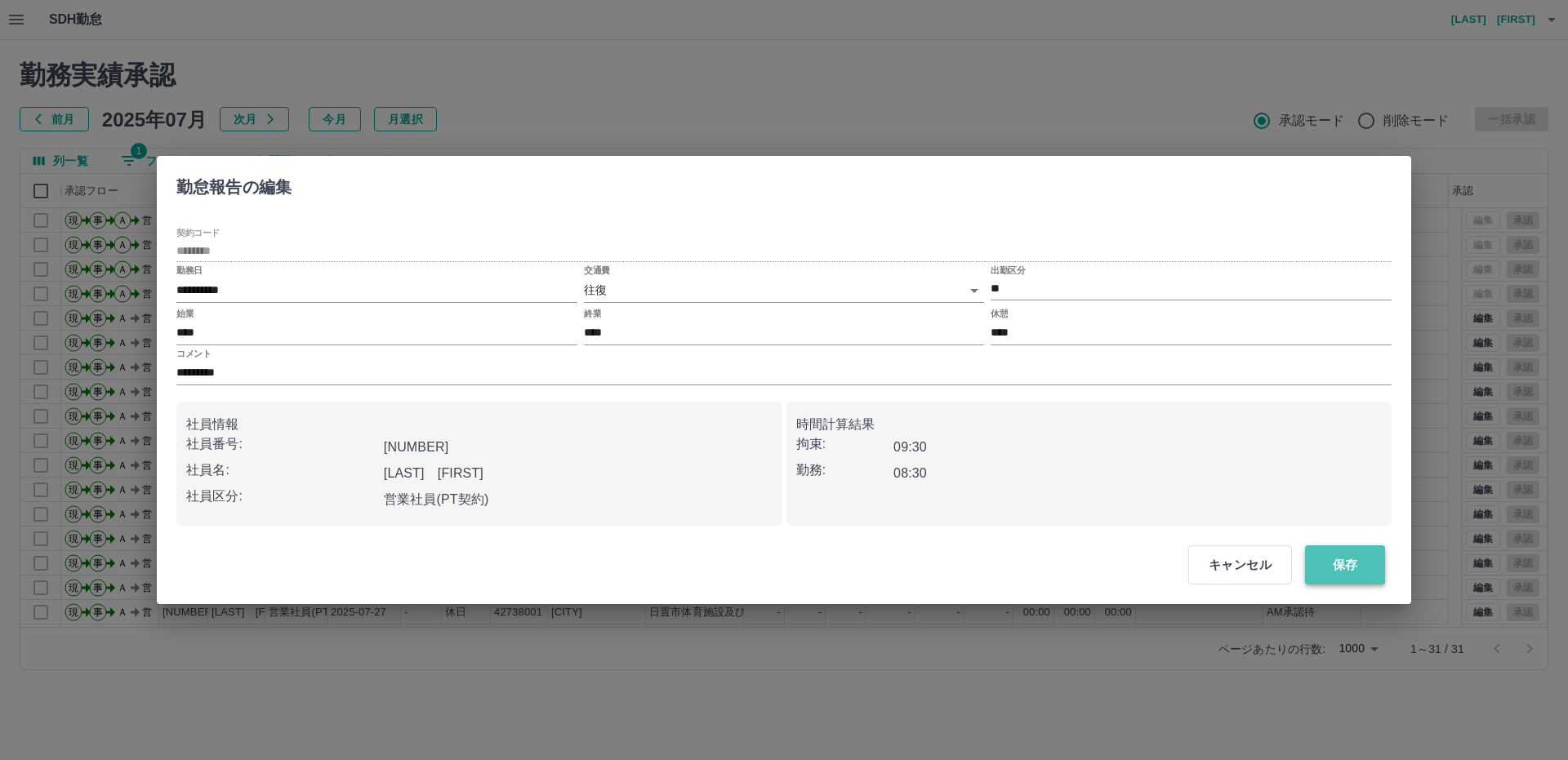 click on "保存" at bounding box center (1345, 565) 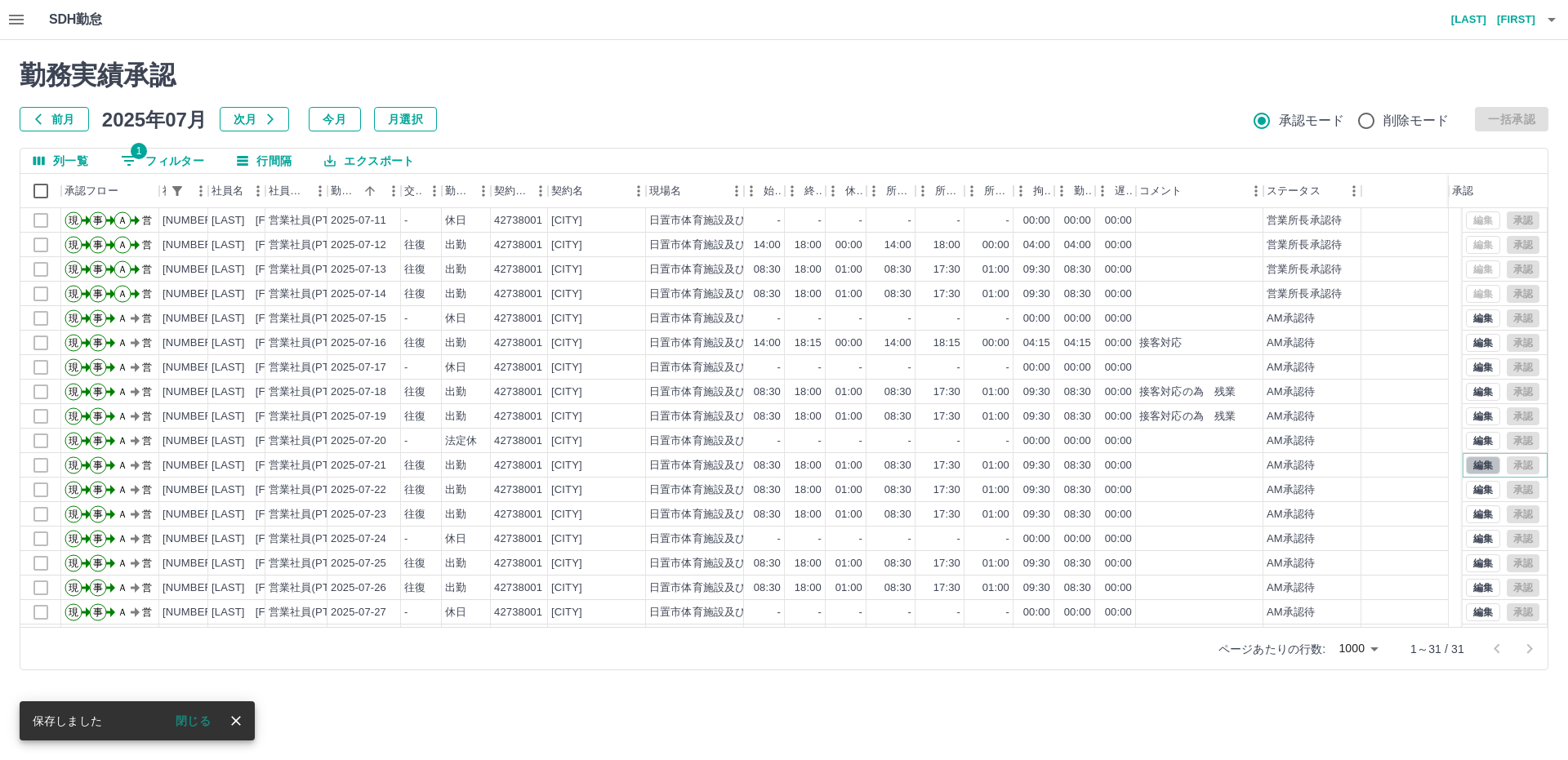 click on "編集" at bounding box center [1483, 465] 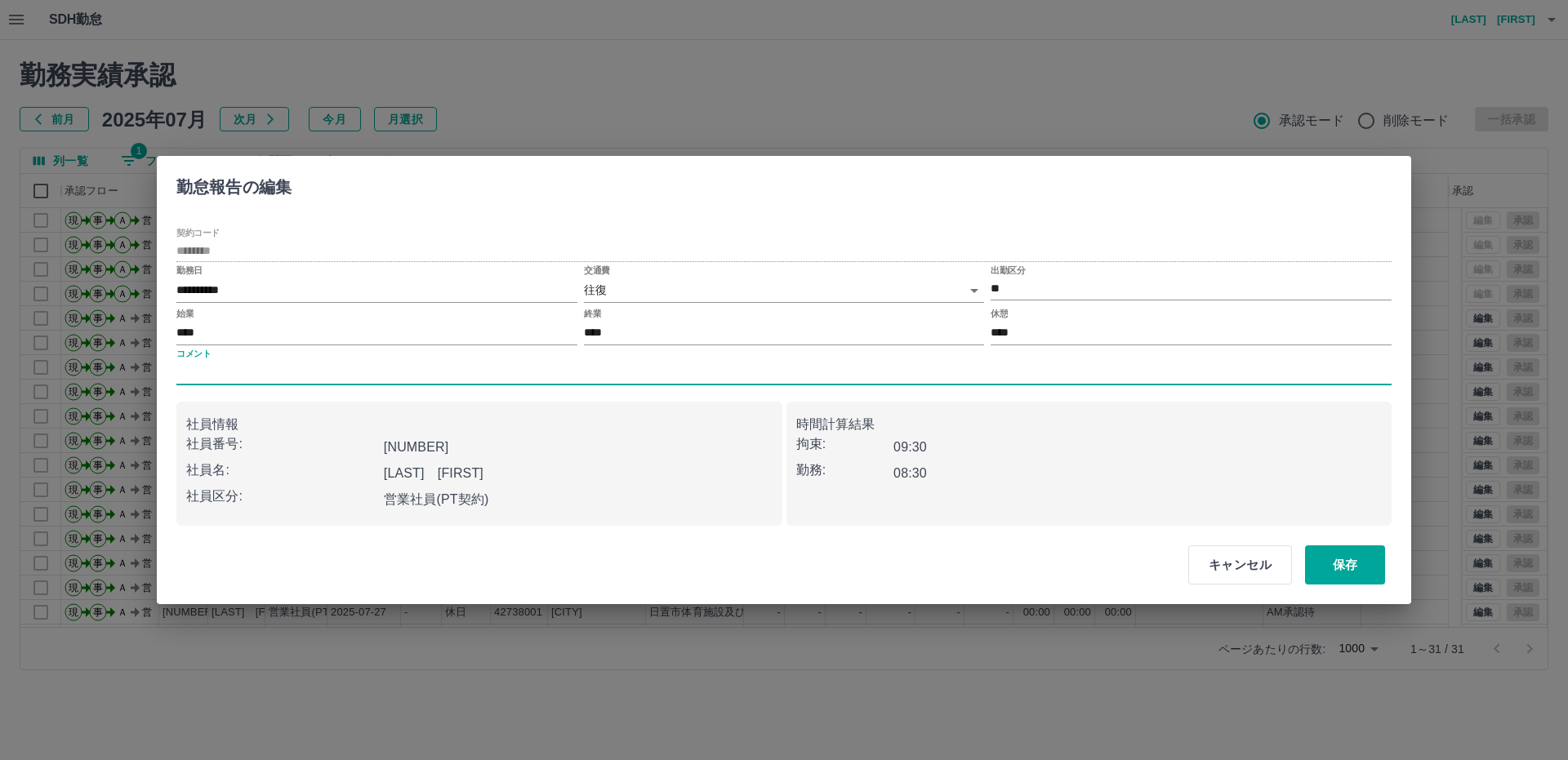 click on "コメント" at bounding box center (784, 373) 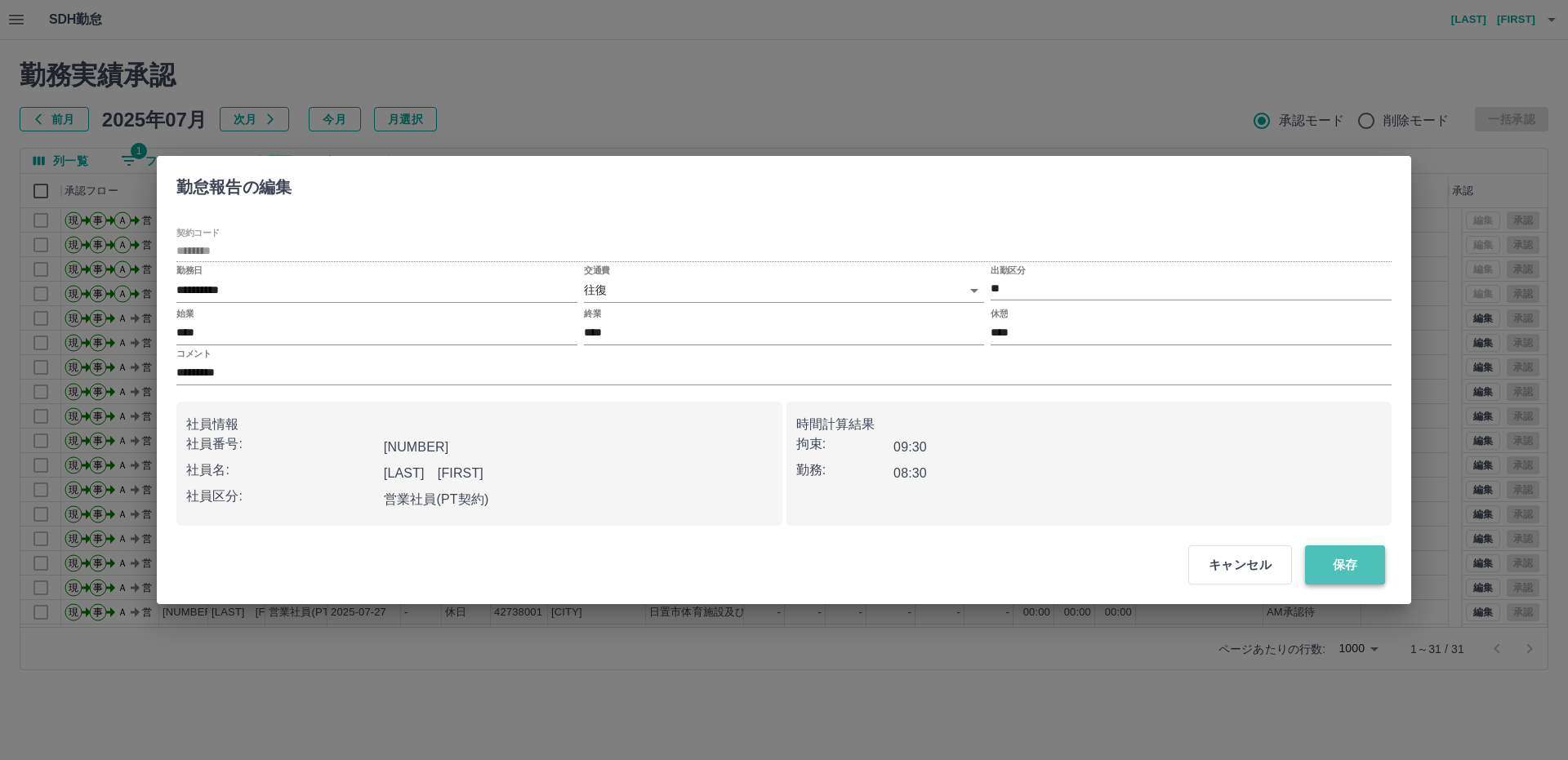 click on "保存" at bounding box center [1345, 565] 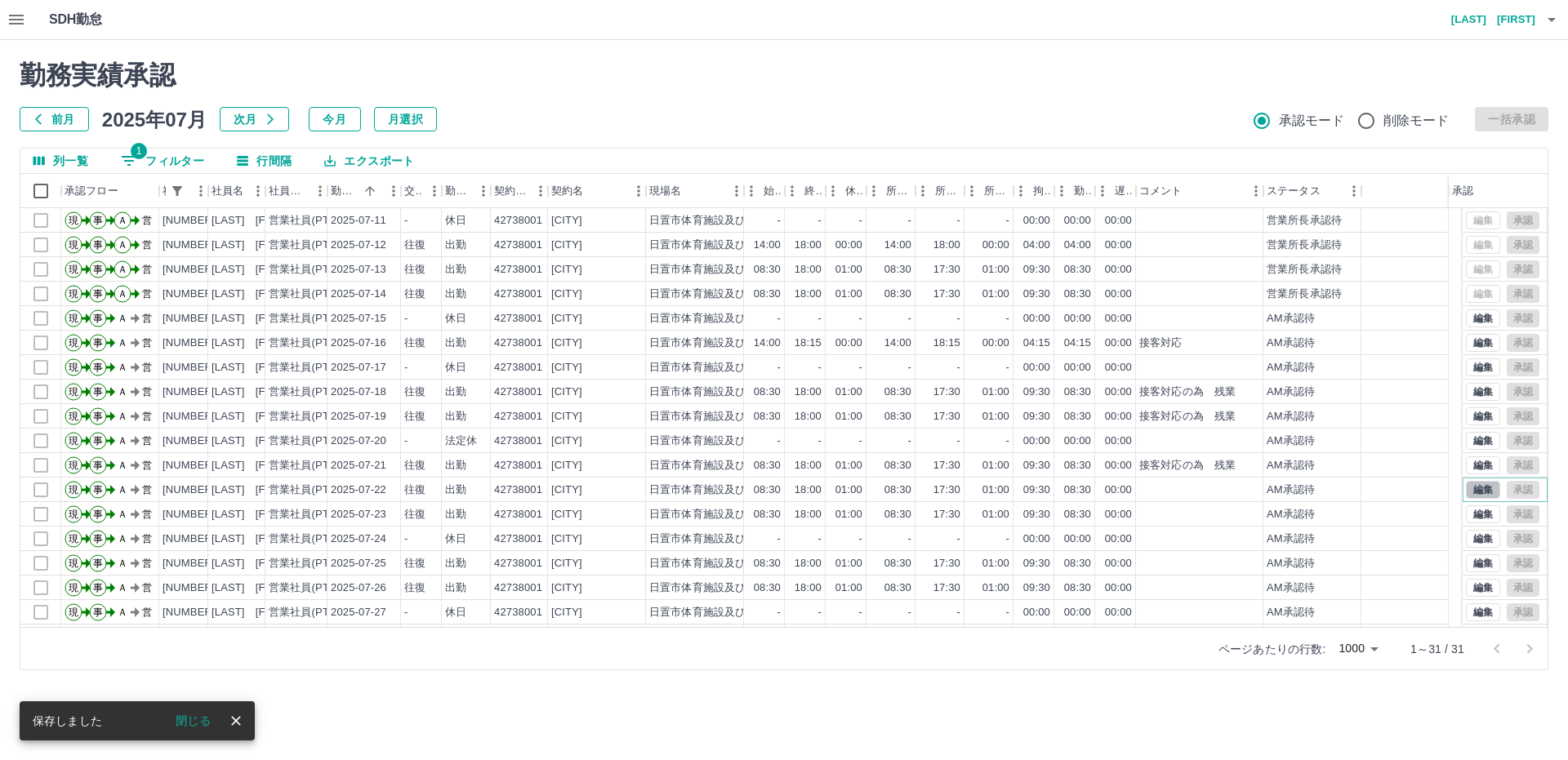 click on "編集" at bounding box center (1483, 490) 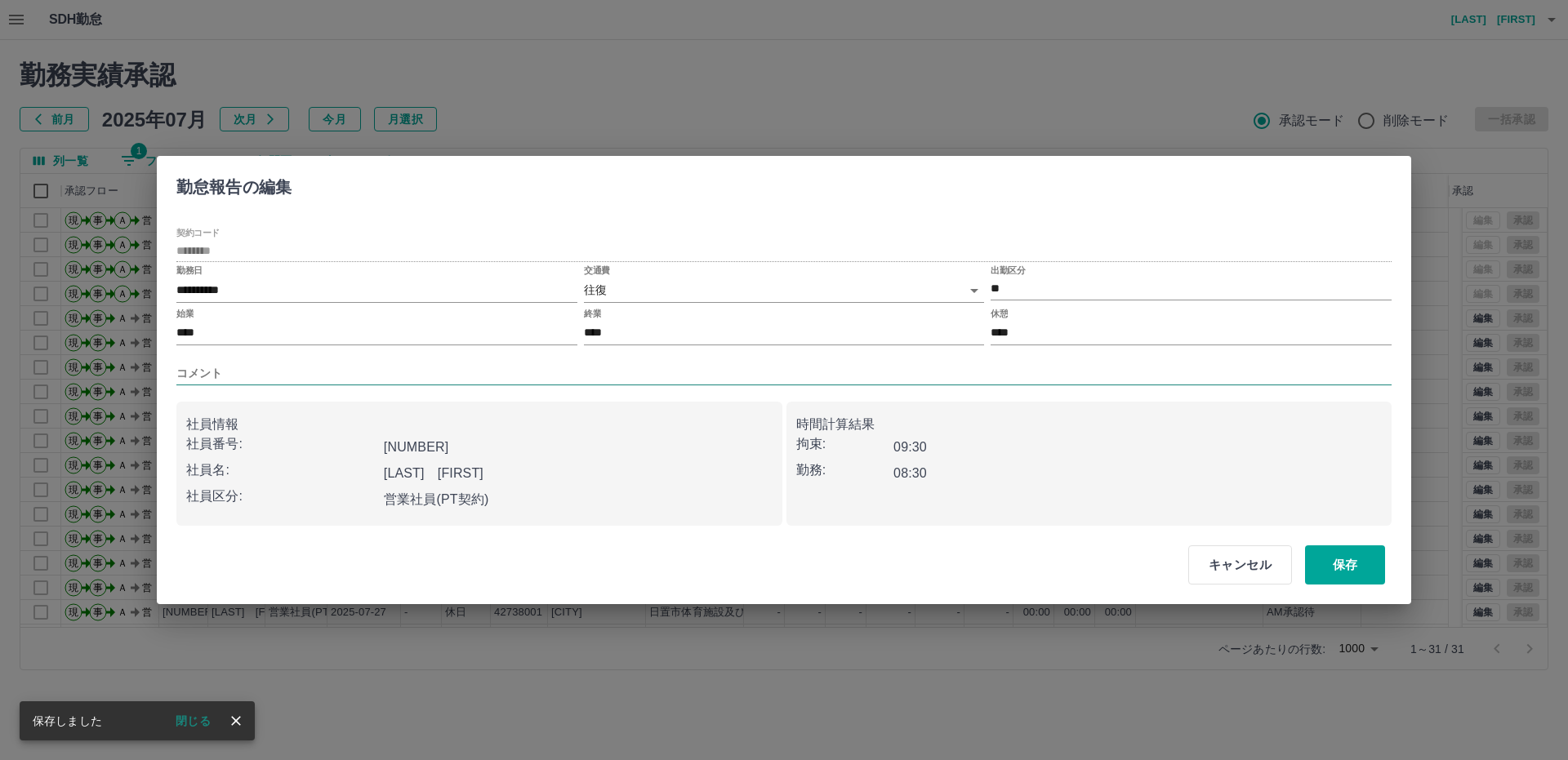 click on "コメント" at bounding box center (784, 373) 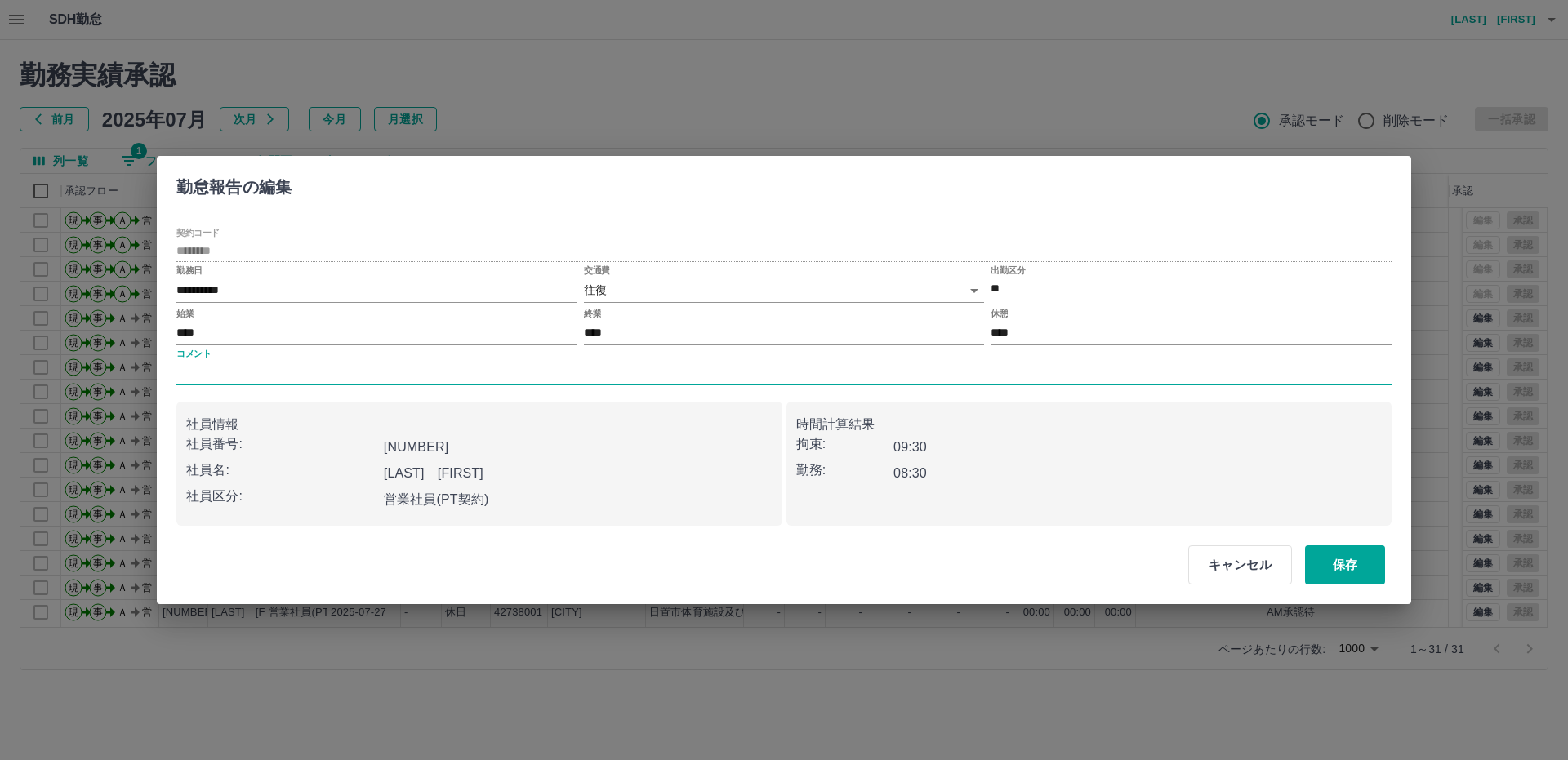 type on "*********" 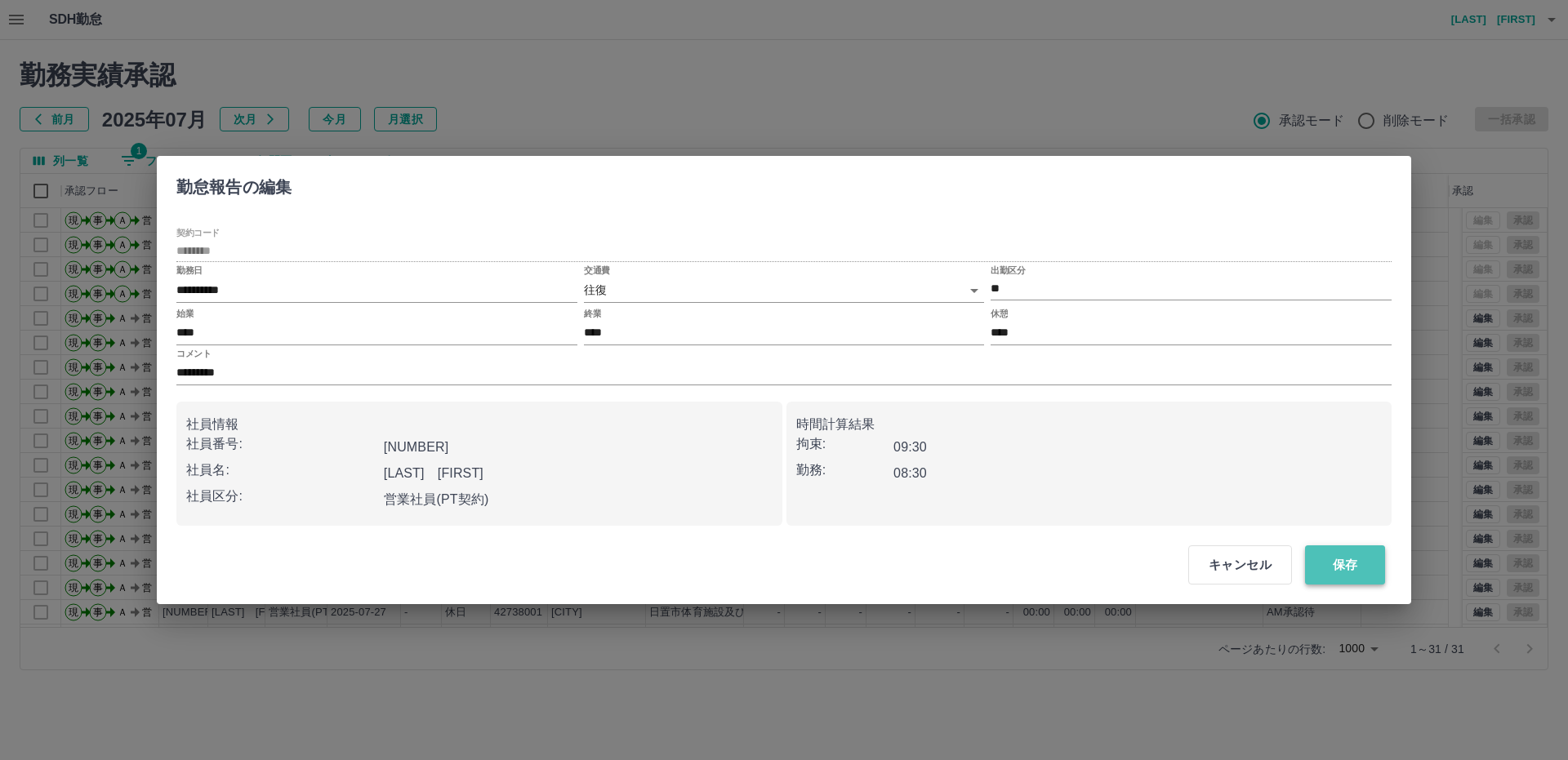 click on "保存" at bounding box center (1345, 565) 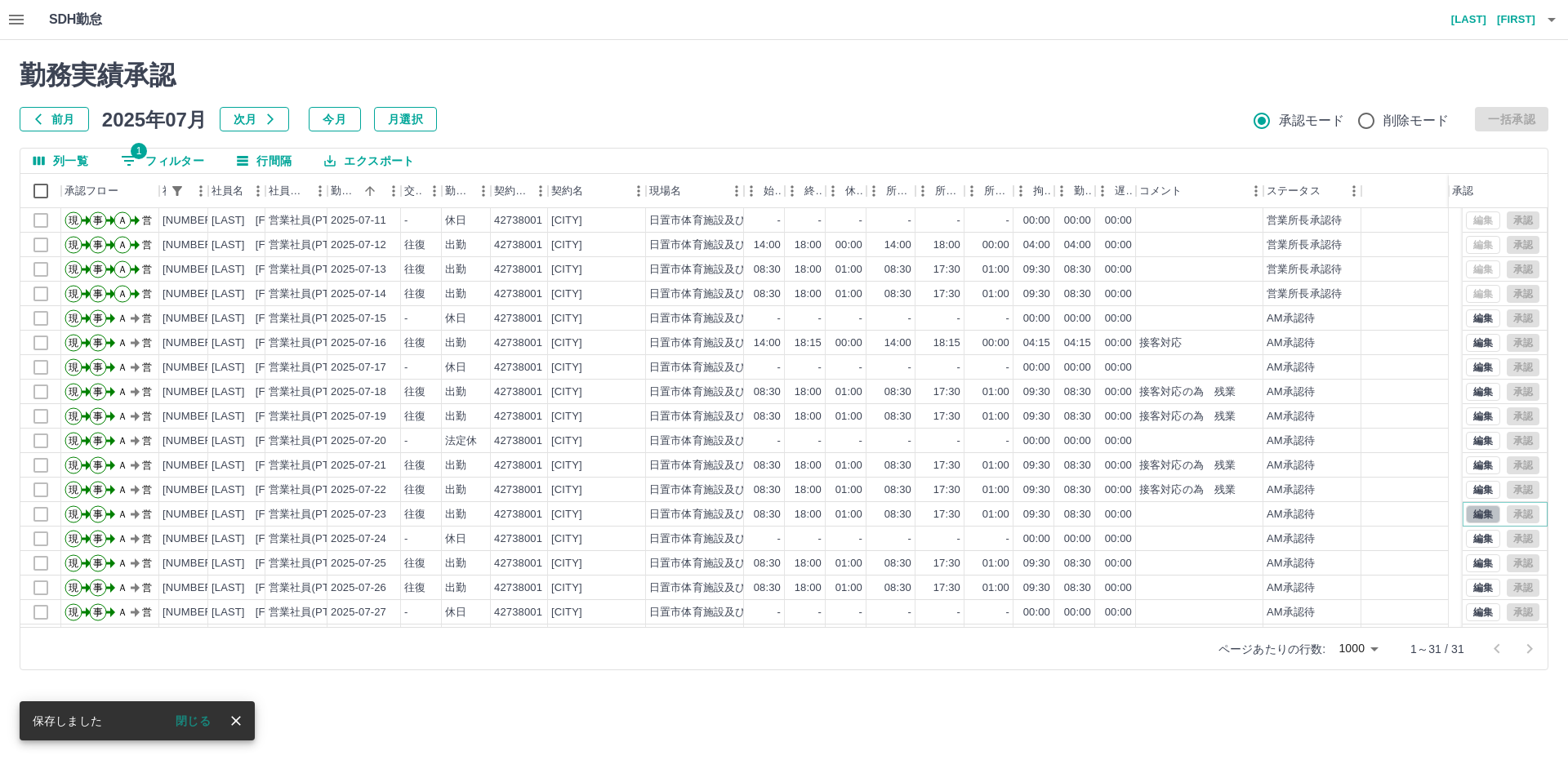 click on "編集" at bounding box center [1483, 514] 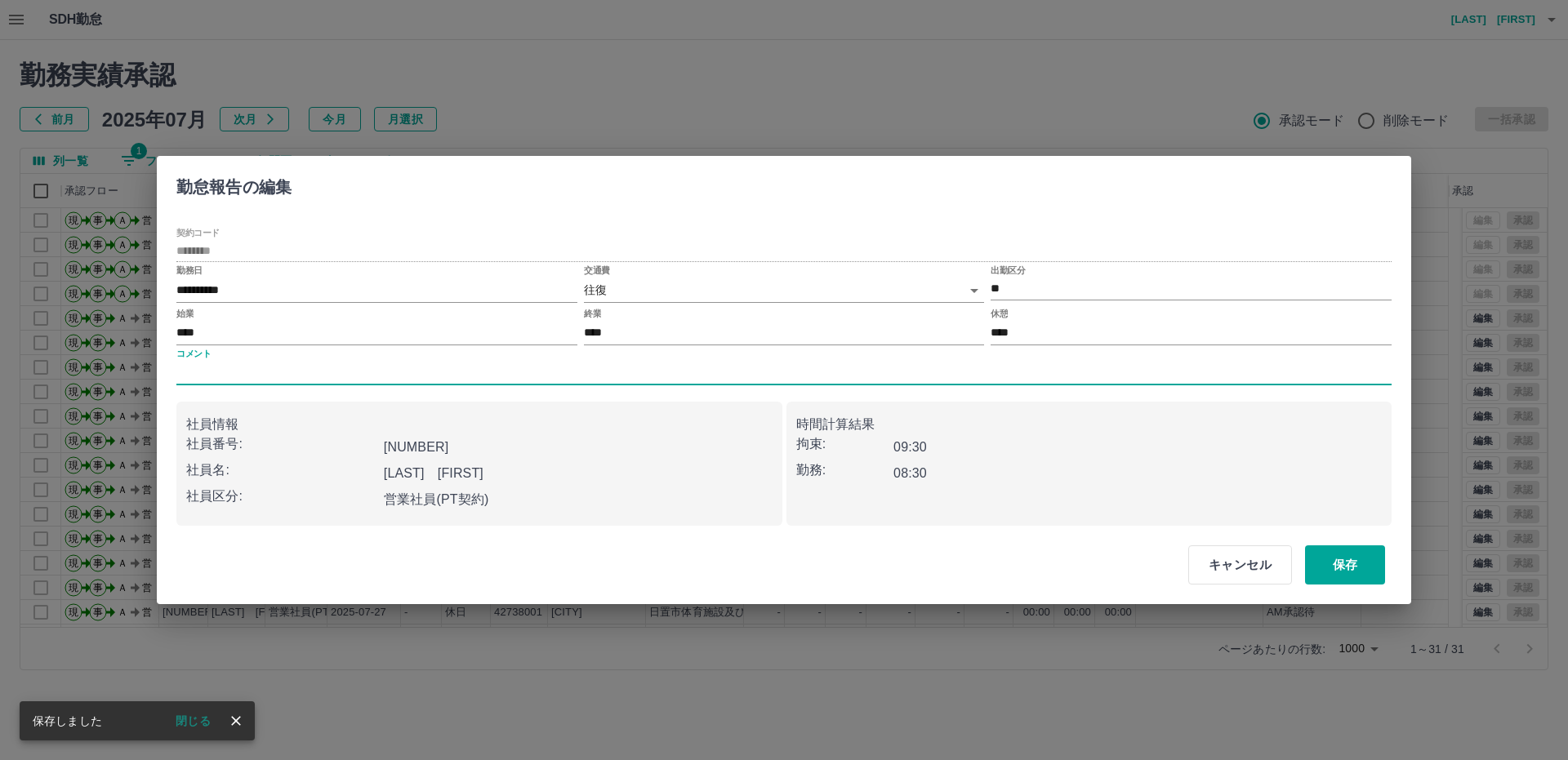 click on "コメント" at bounding box center (784, 373) 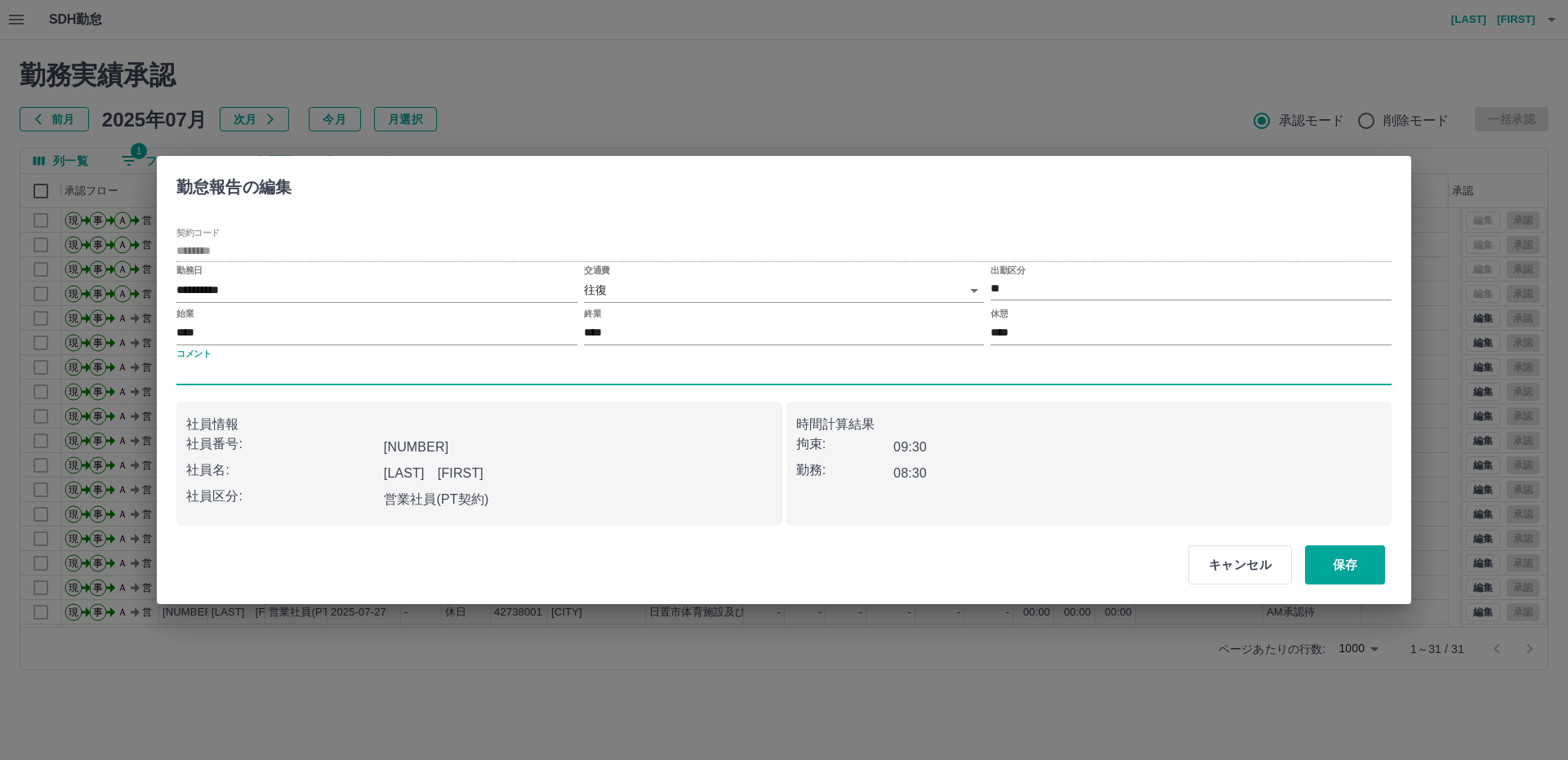 type on "*********" 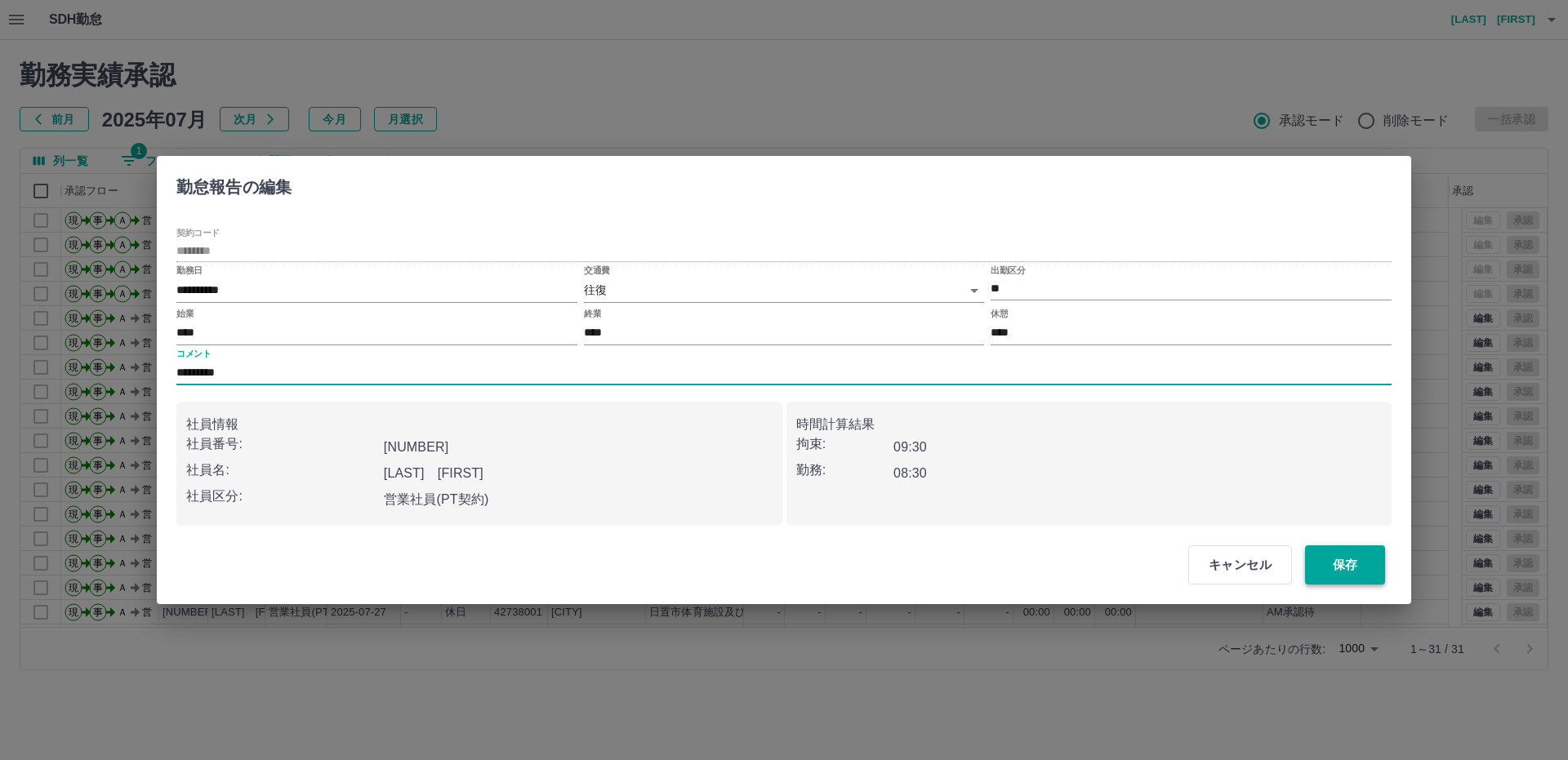 click on "保存" at bounding box center (1345, 565) 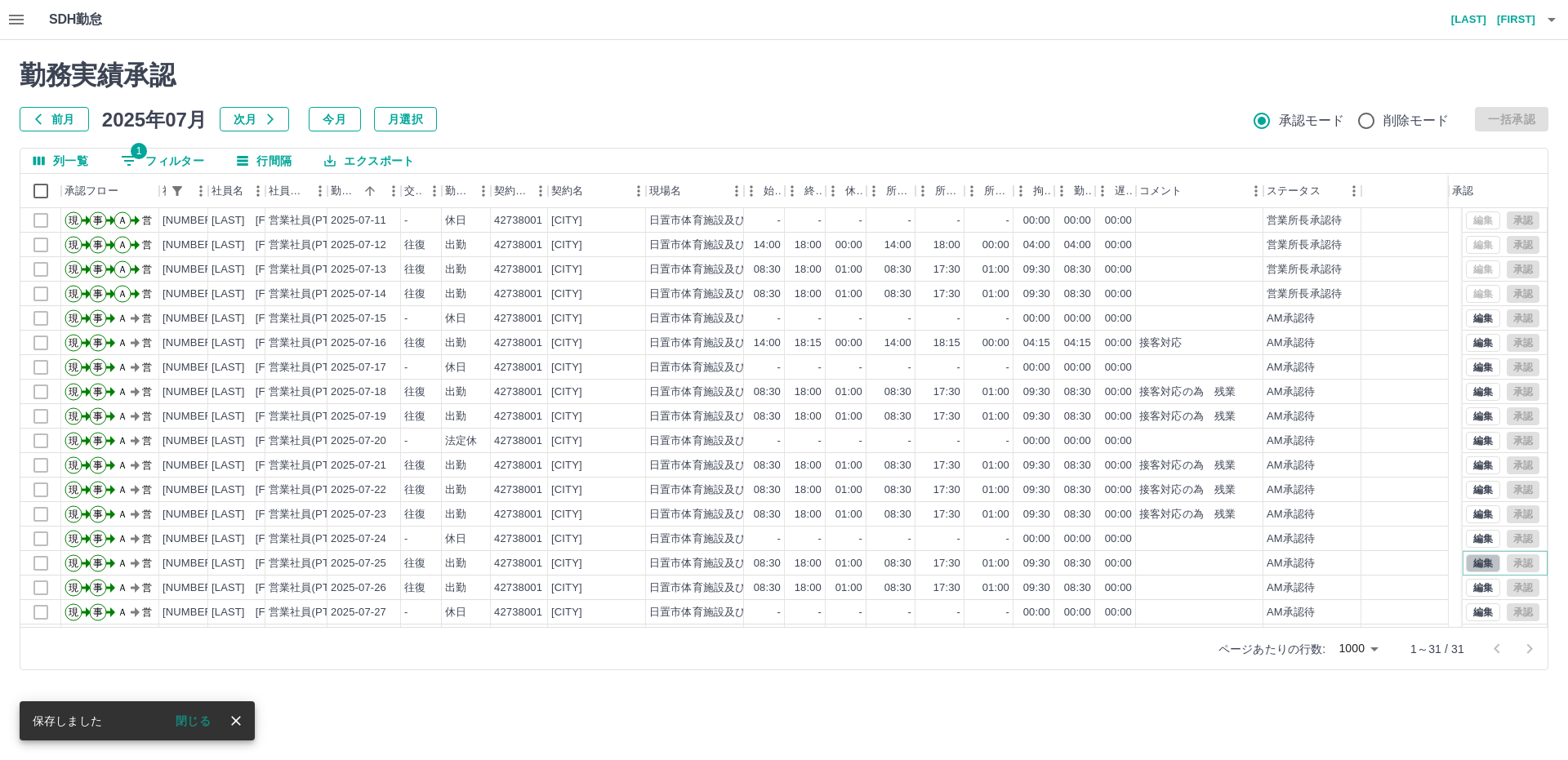click on "編集" at bounding box center [1483, 563] 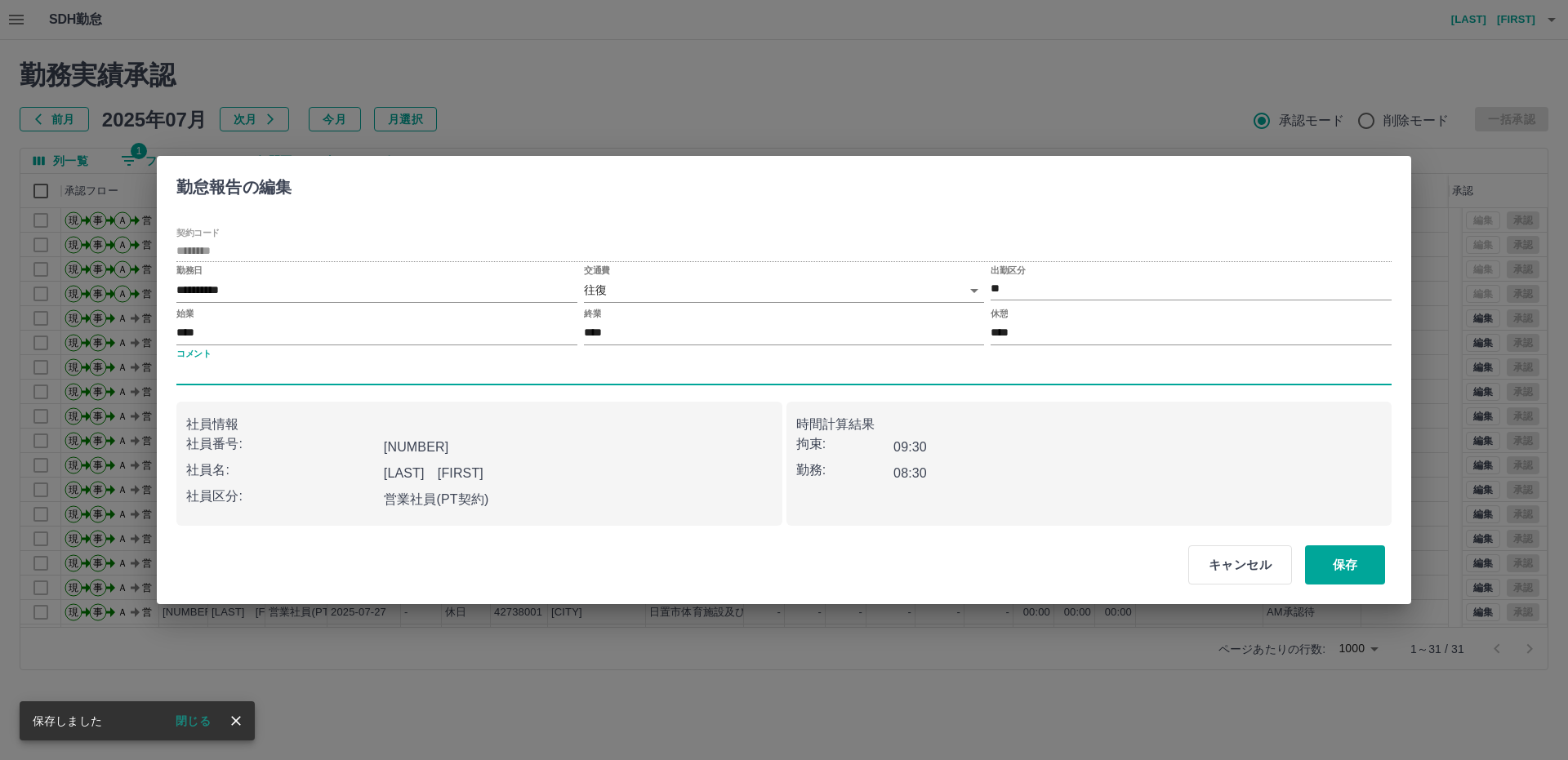 click on "コメント" at bounding box center (784, 373) 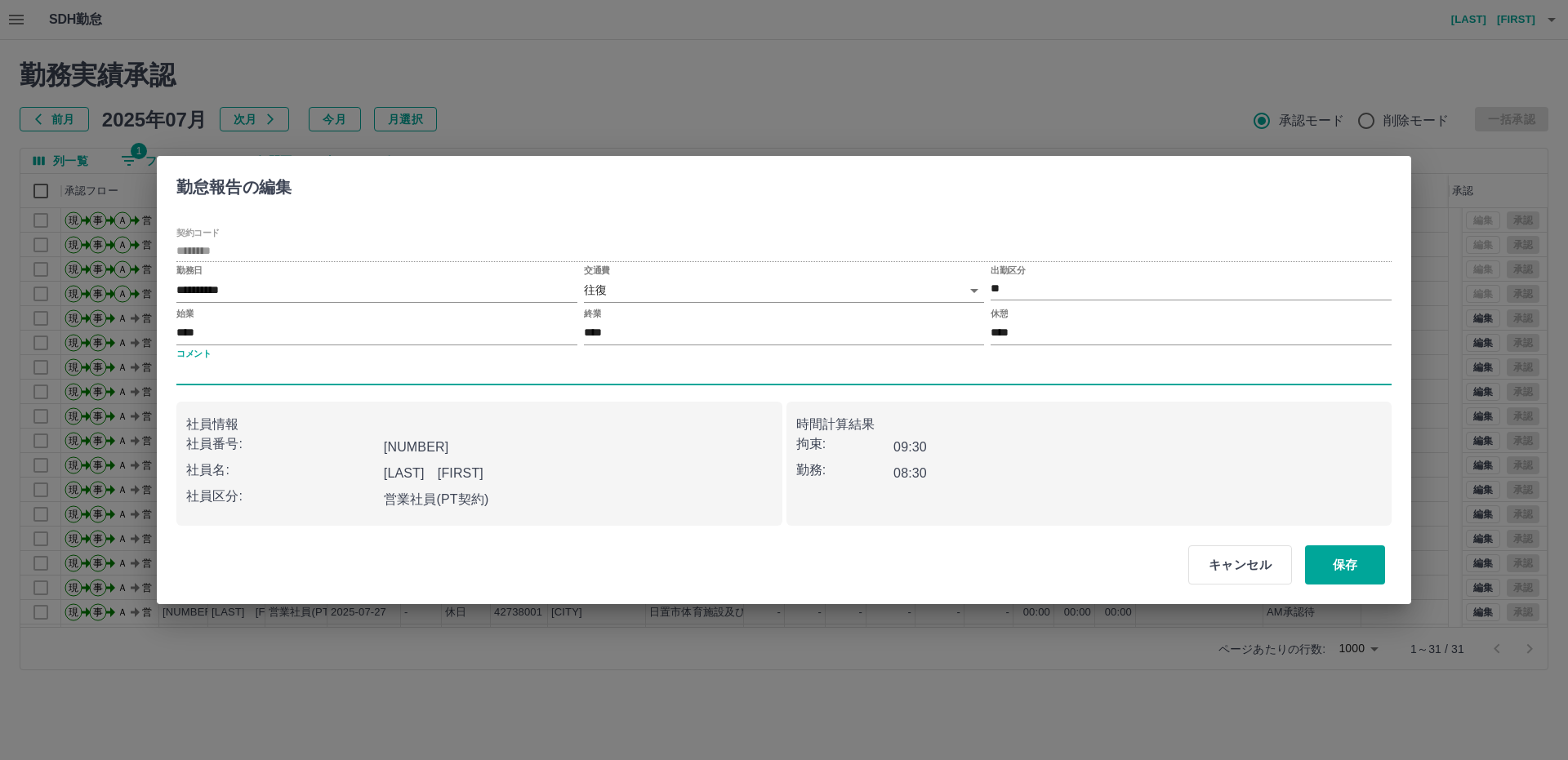 type on "*********" 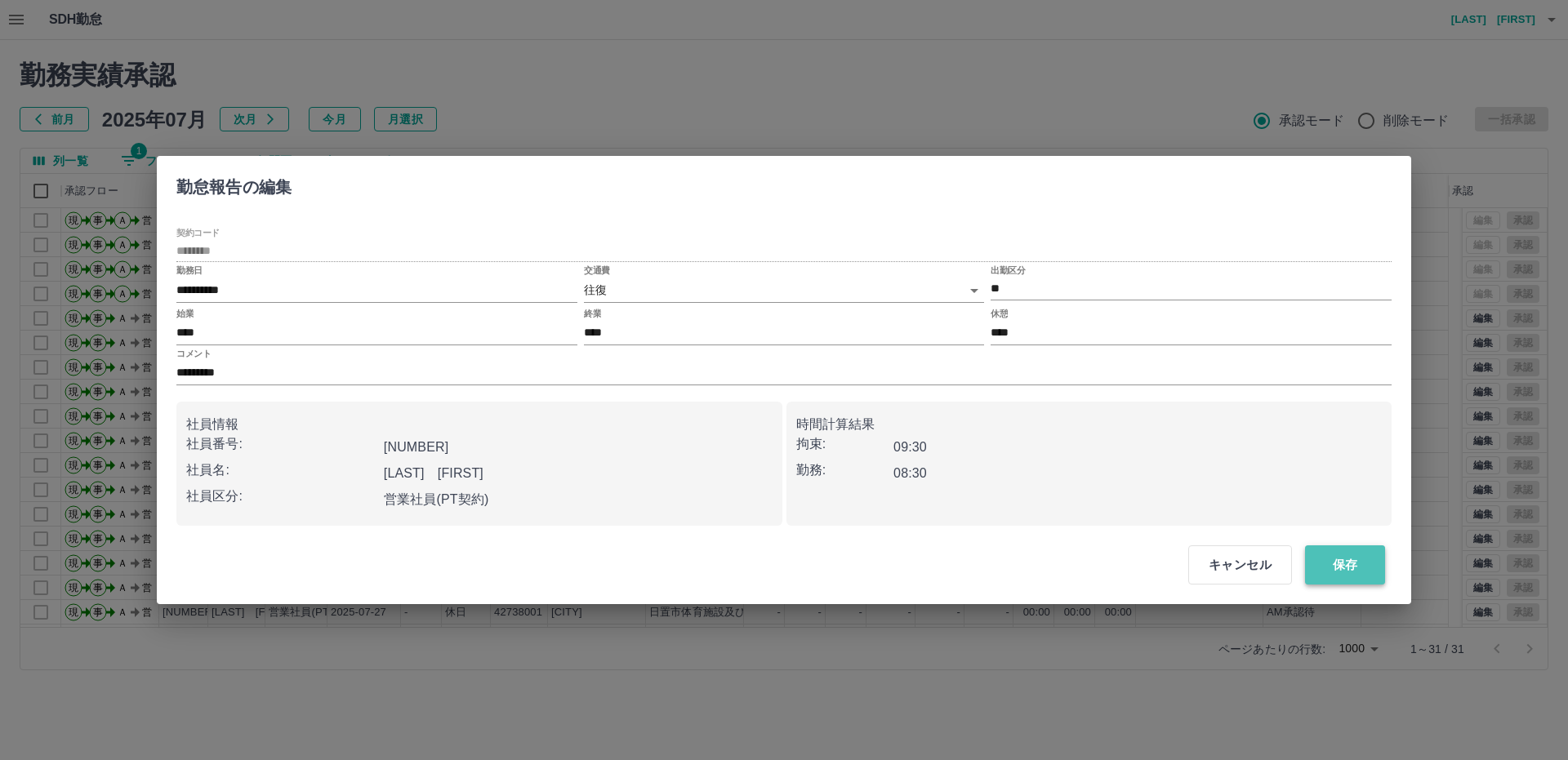 click on "保存" at bounding box center [1345, 565] 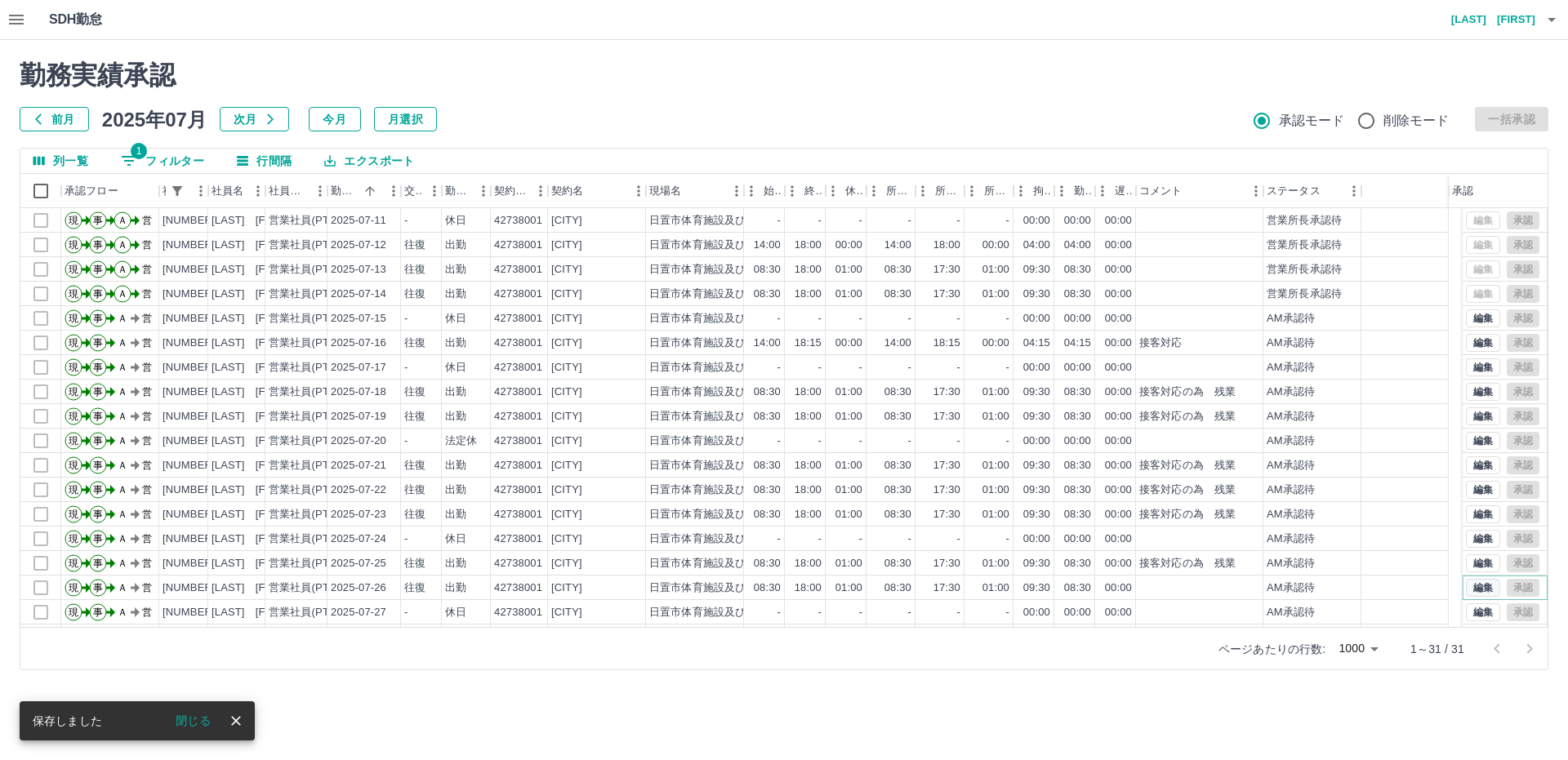click on "編集" at bounding box center (1483, 588) 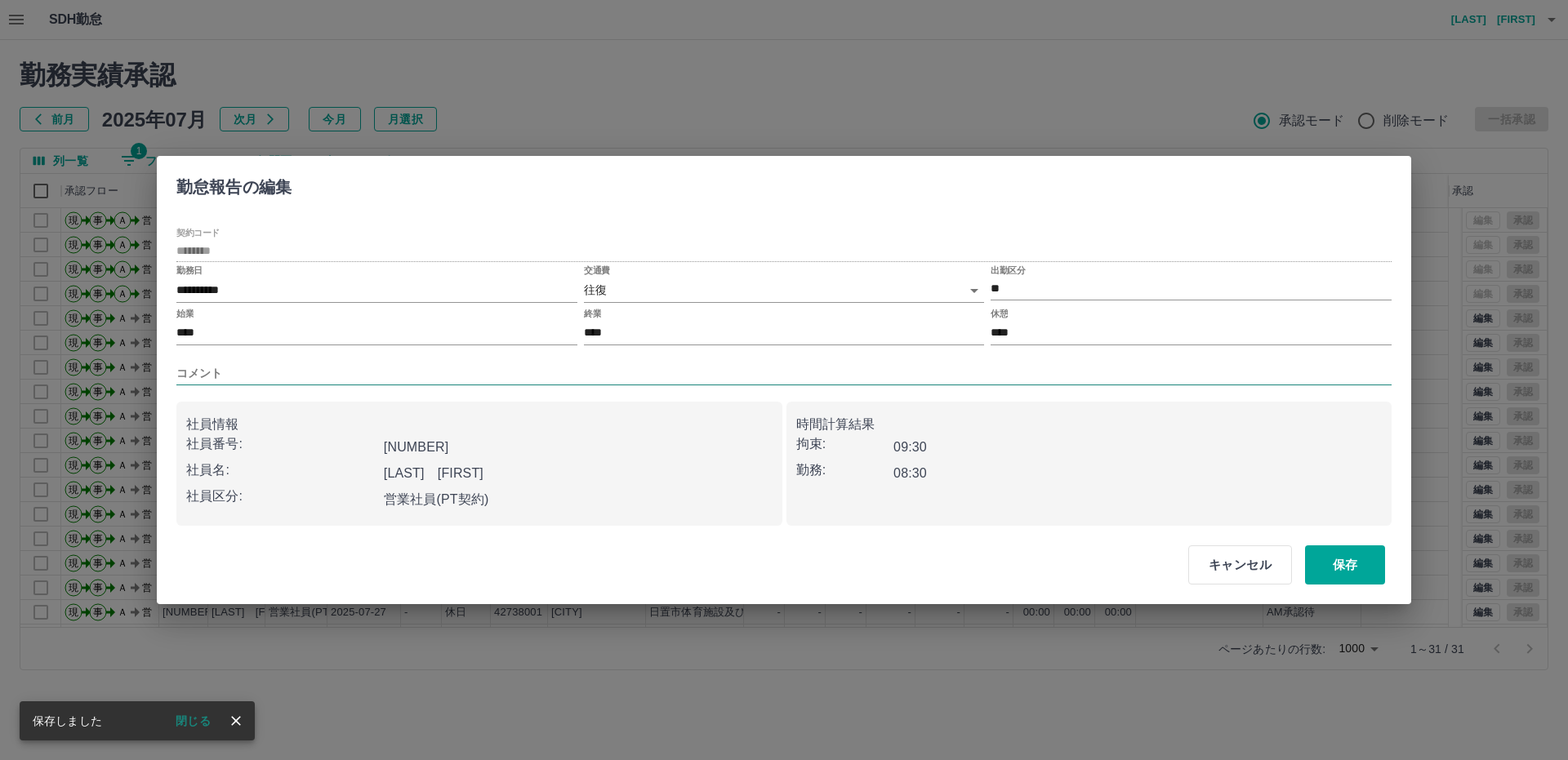 click on "コメント" at bounding box center [784, 373] 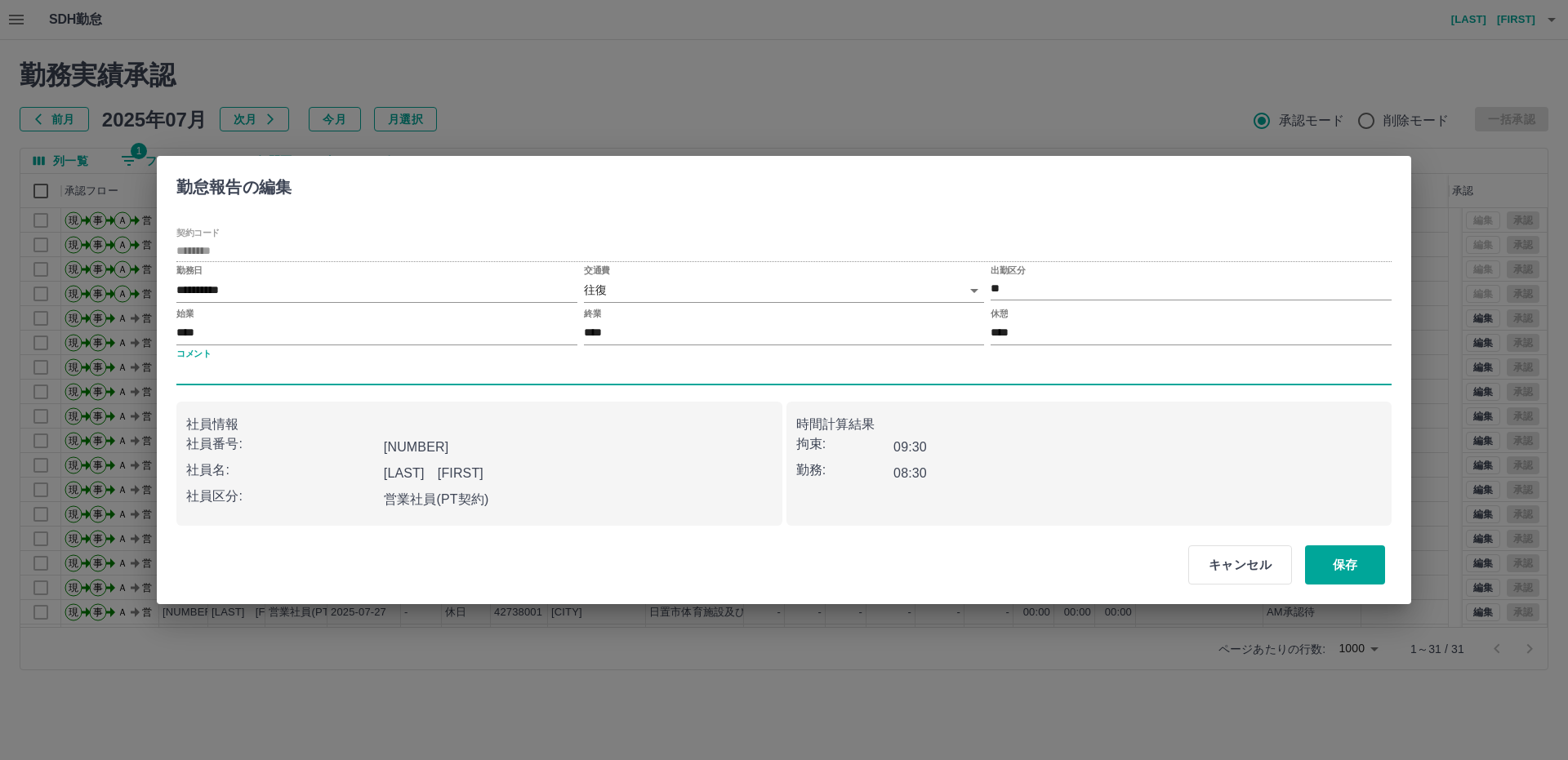 type on "*********" 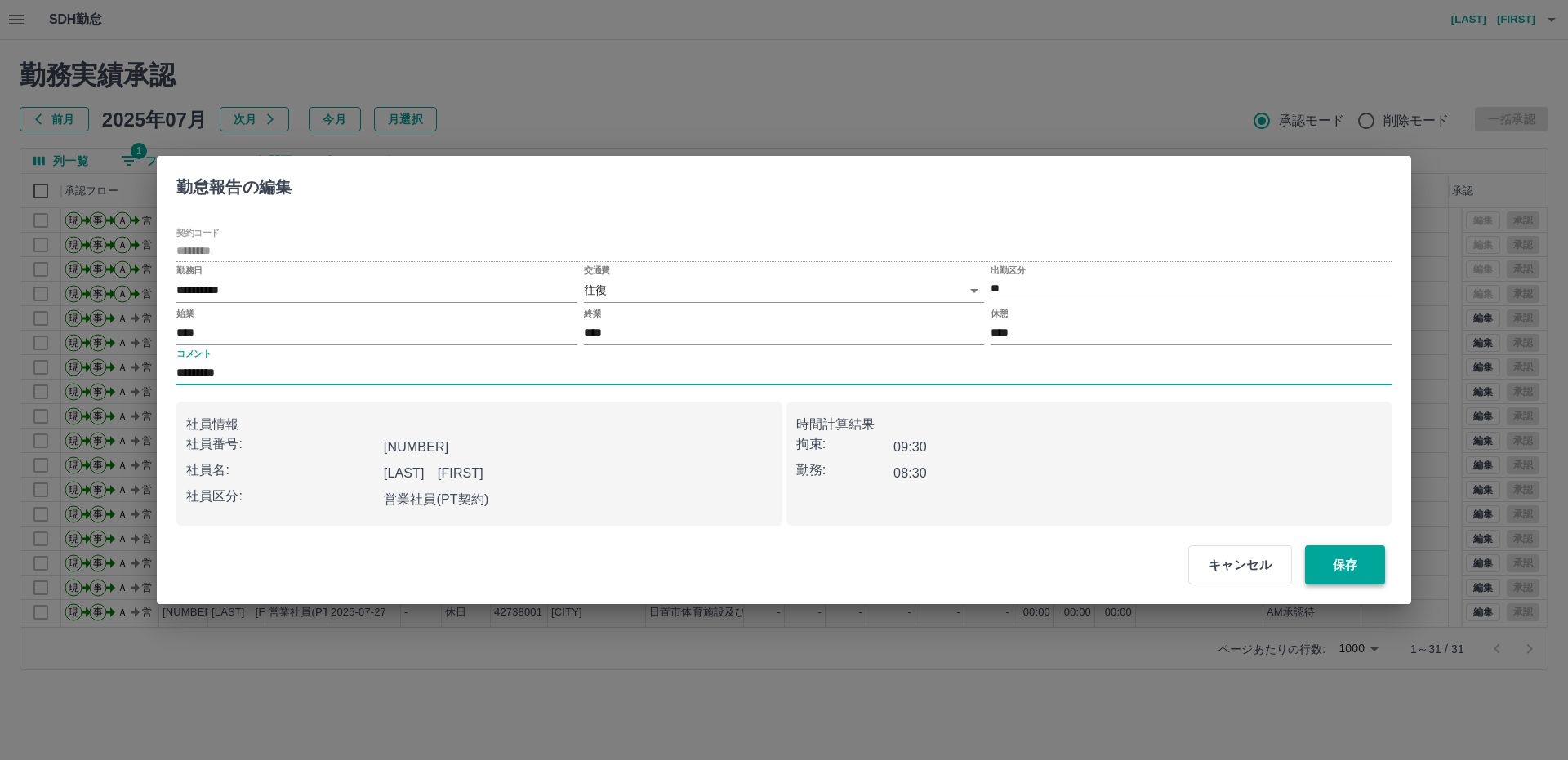 click on "保存" at bounding box center [1345, 565] 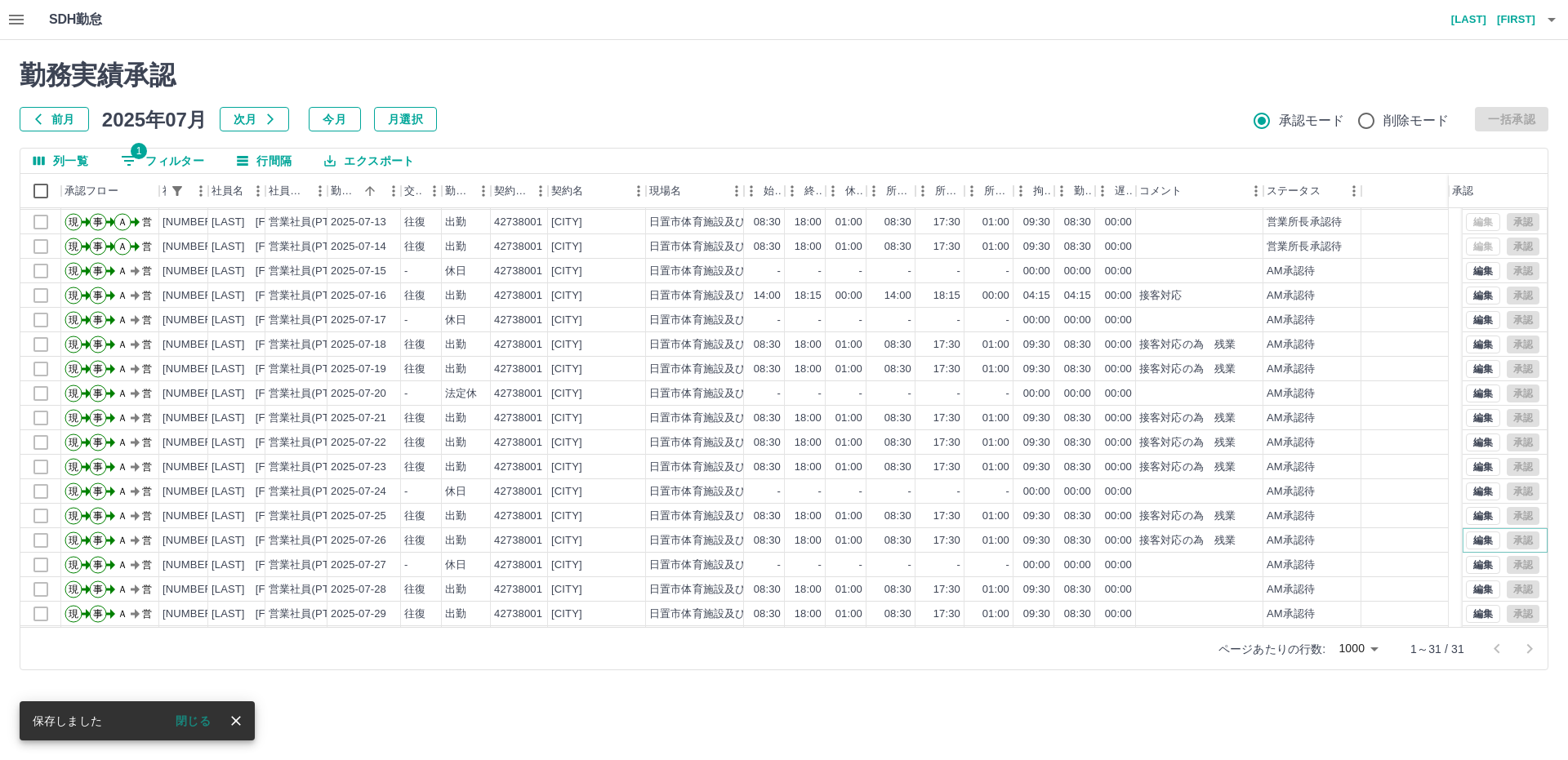 scroll, scrollTop: 340, scrollLeft: 0, axis: vertical 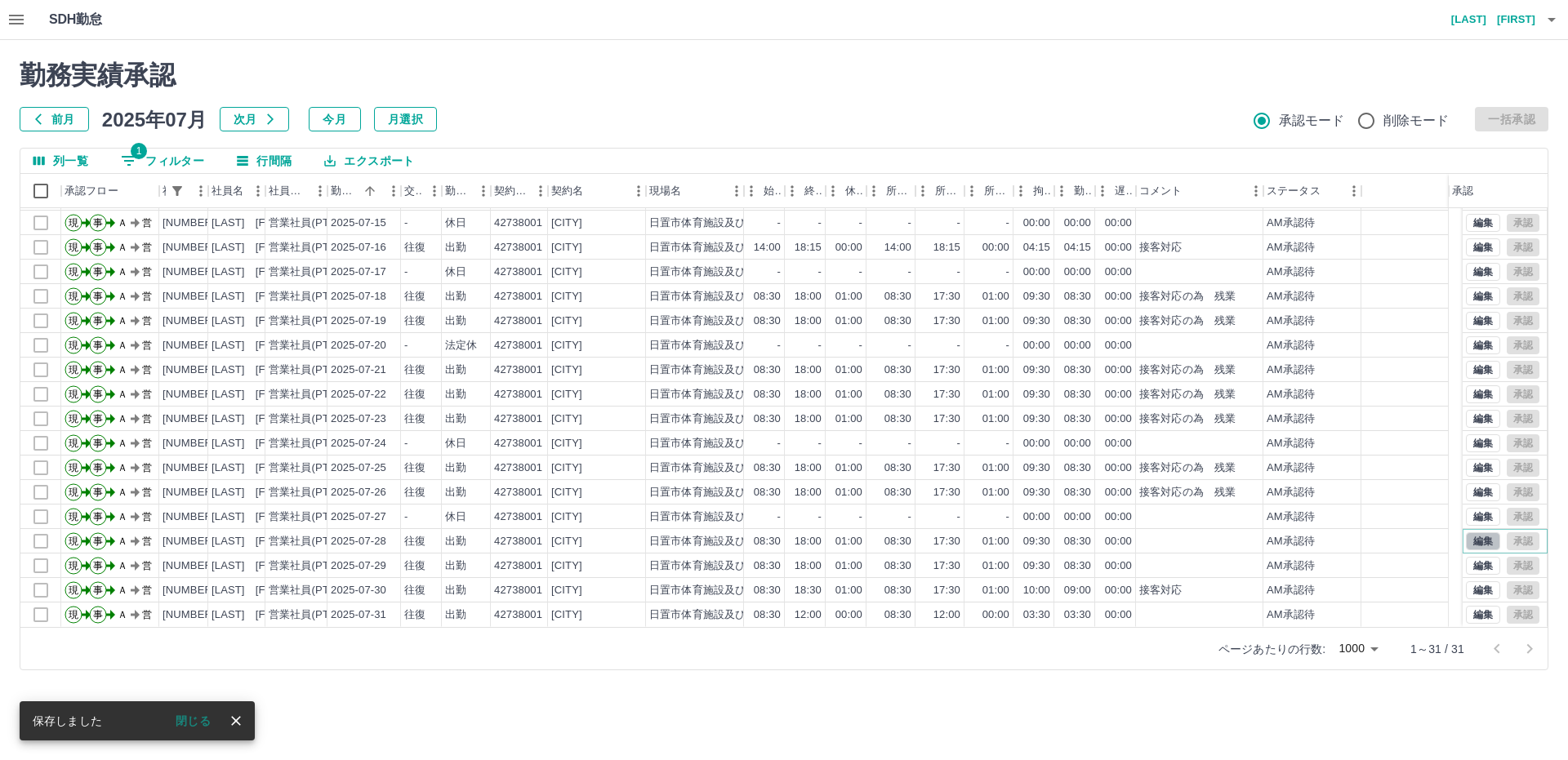 click on "編集" at bounding box center [1483, 541] 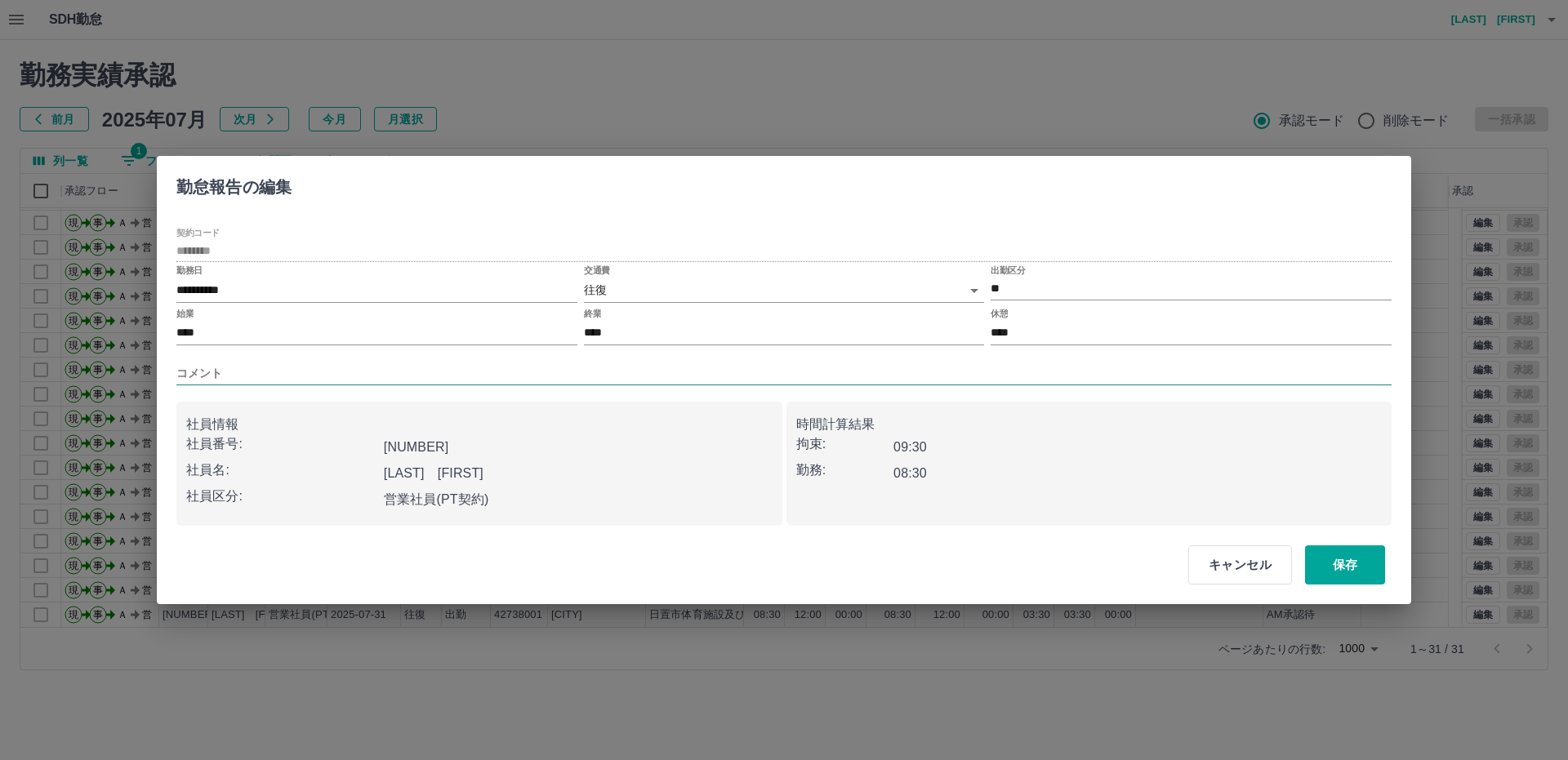 click on "コメント" at bounding box center [784, 373] 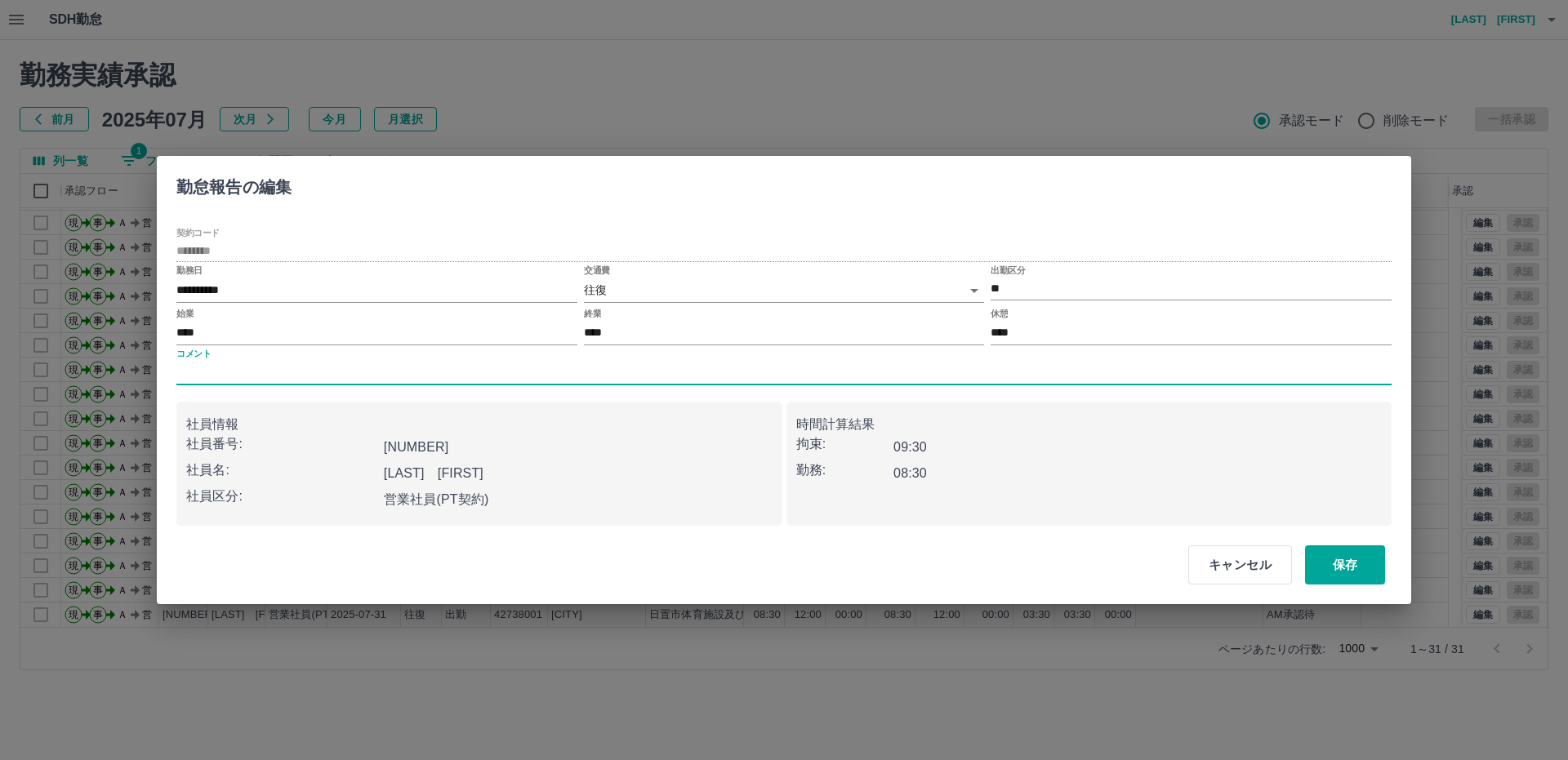 type on "*********" 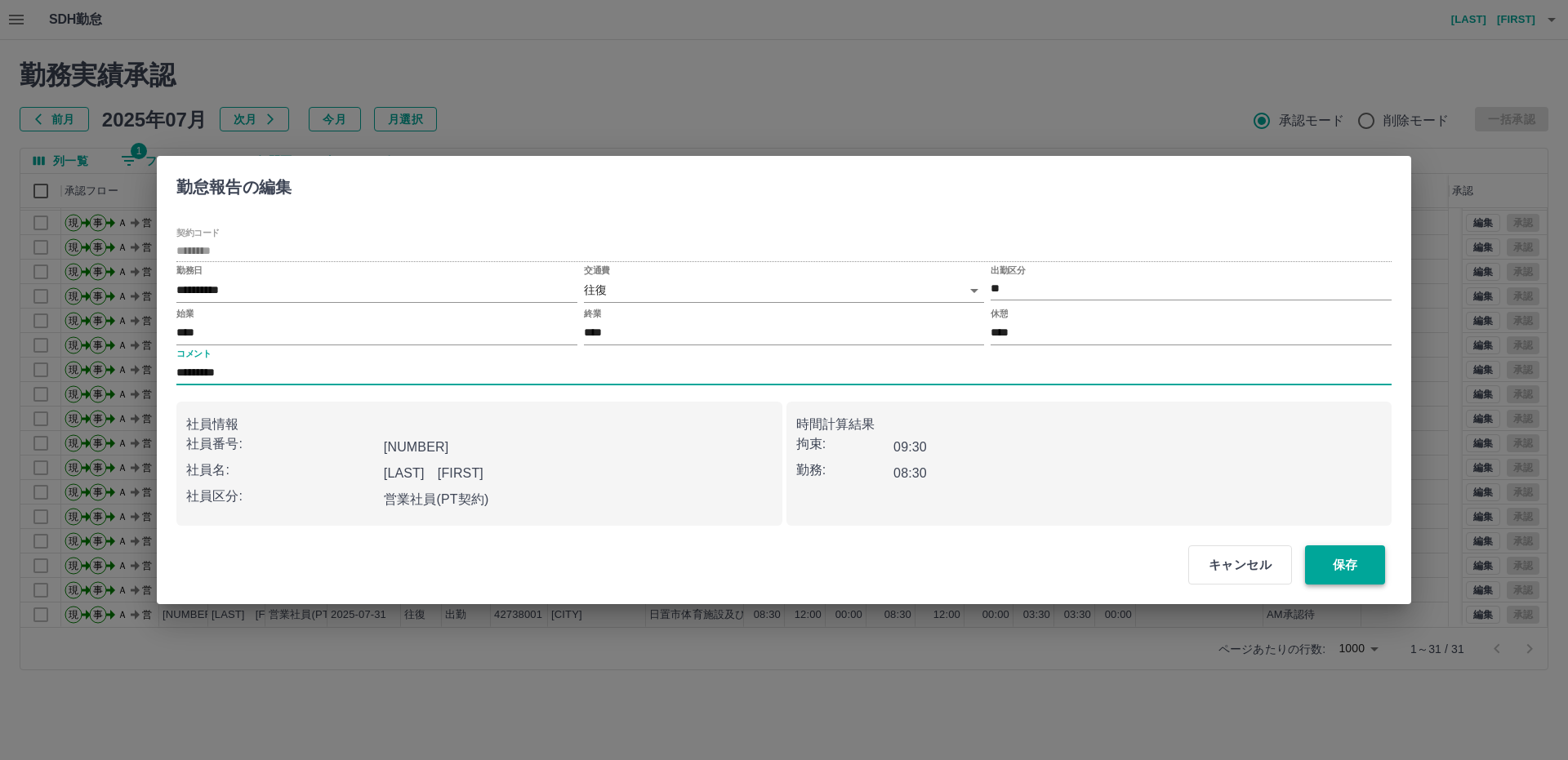 click on "保存" at bounding box center [1345, 565] 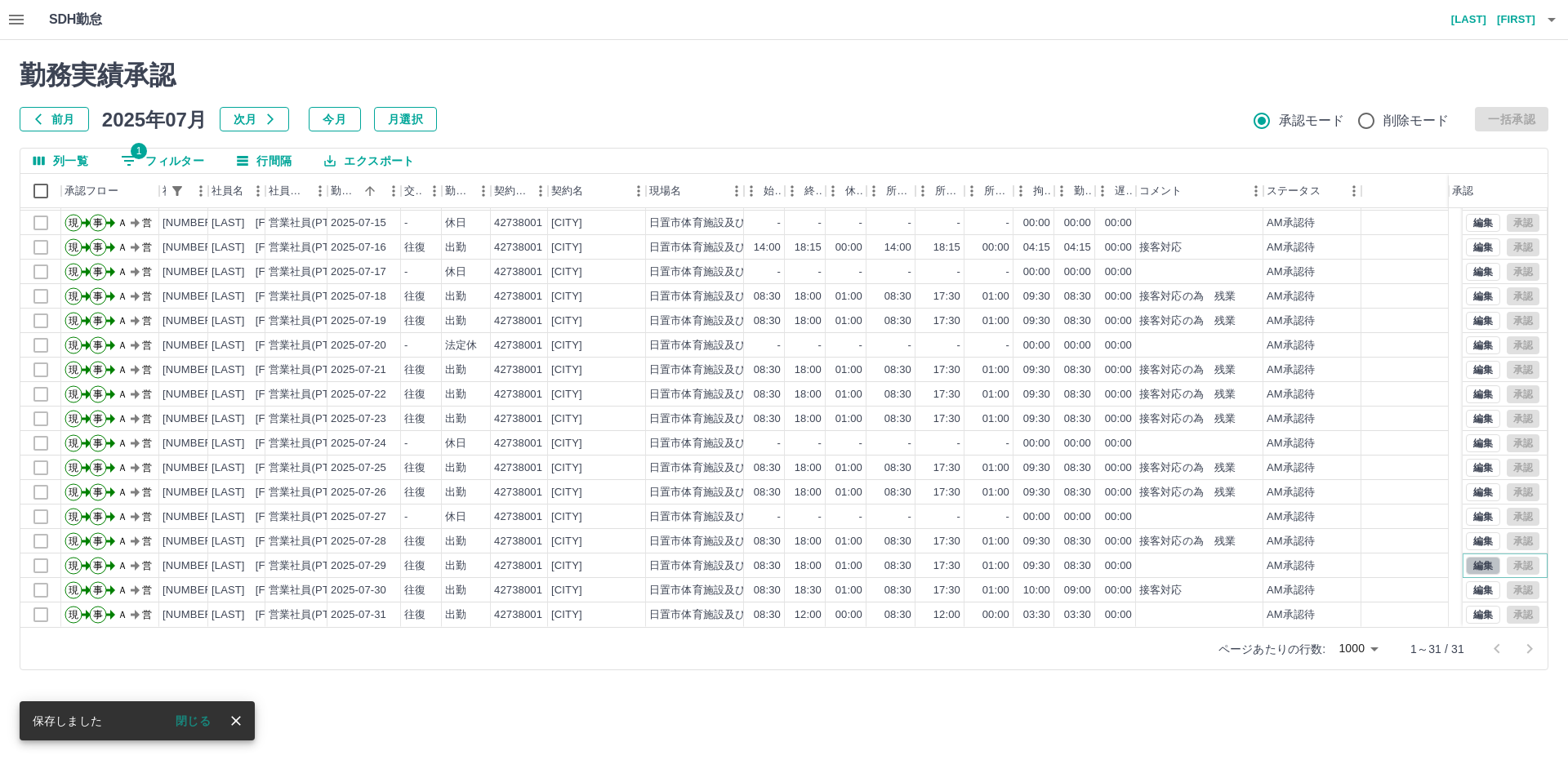 click on "編集" at bounding box center [1483, 566] 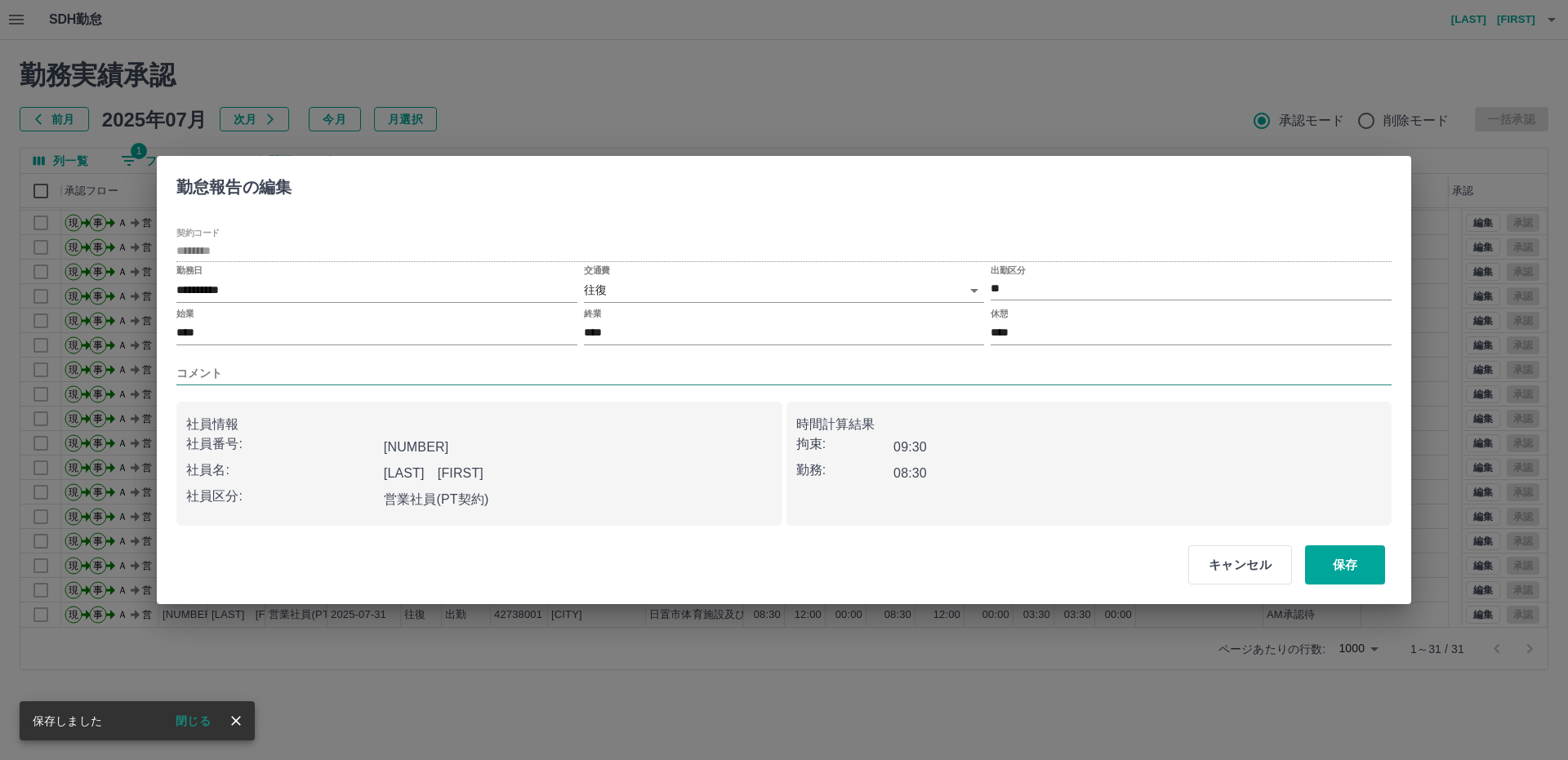 click on "コメント" at bounding box center [784, 373] 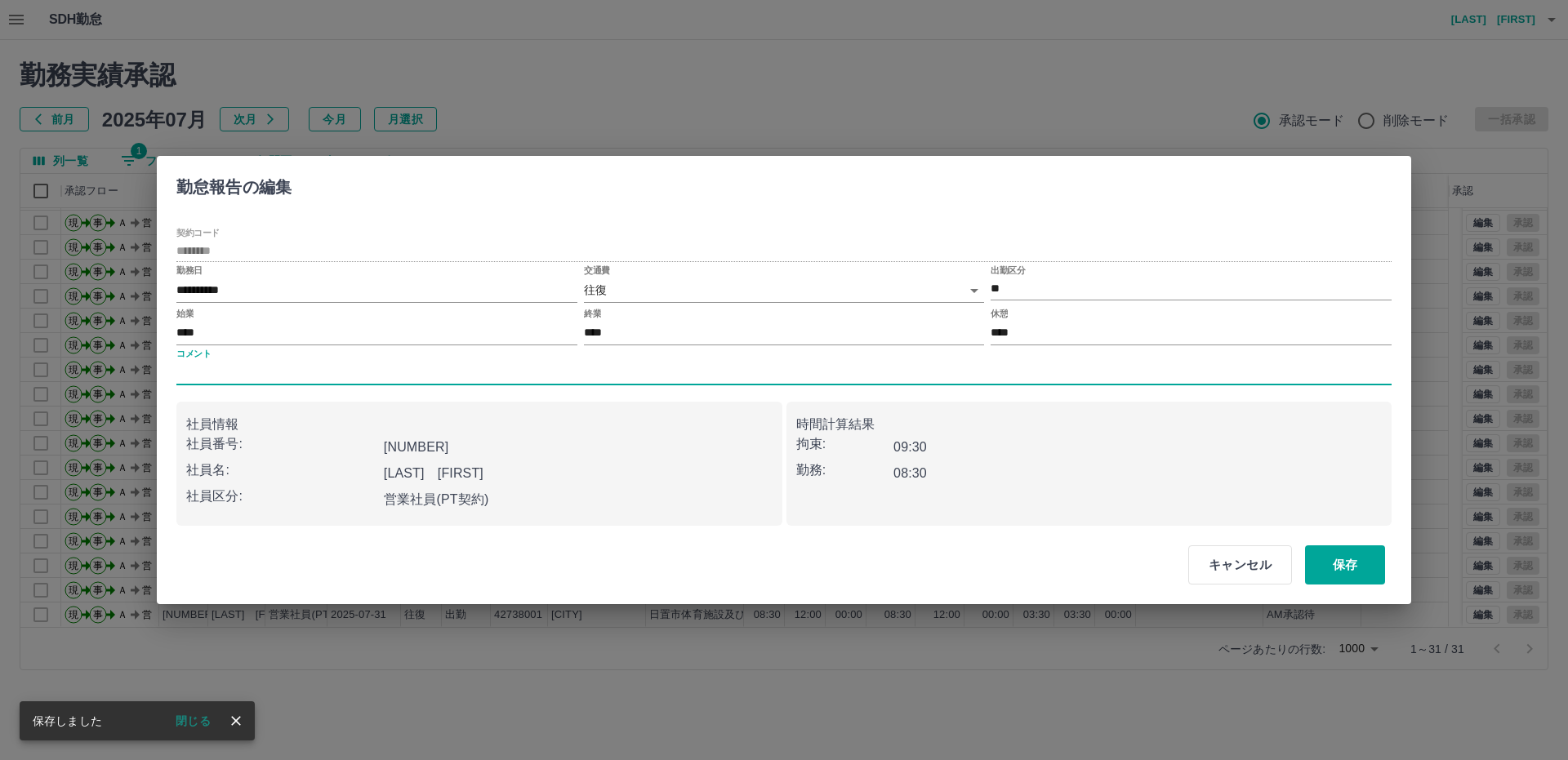 type on "*********" 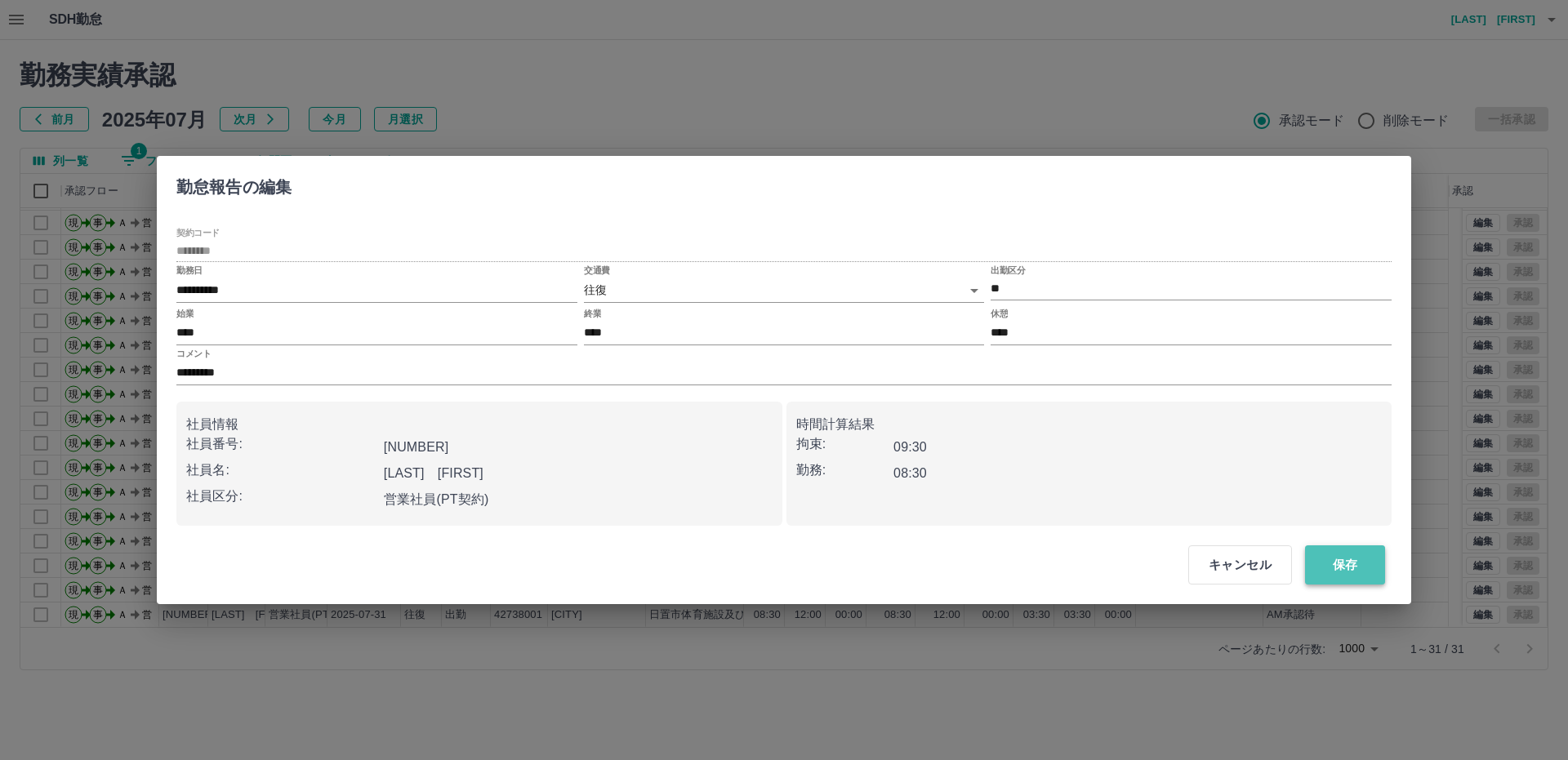 click on "保存" at bounding box center [1345, 565] 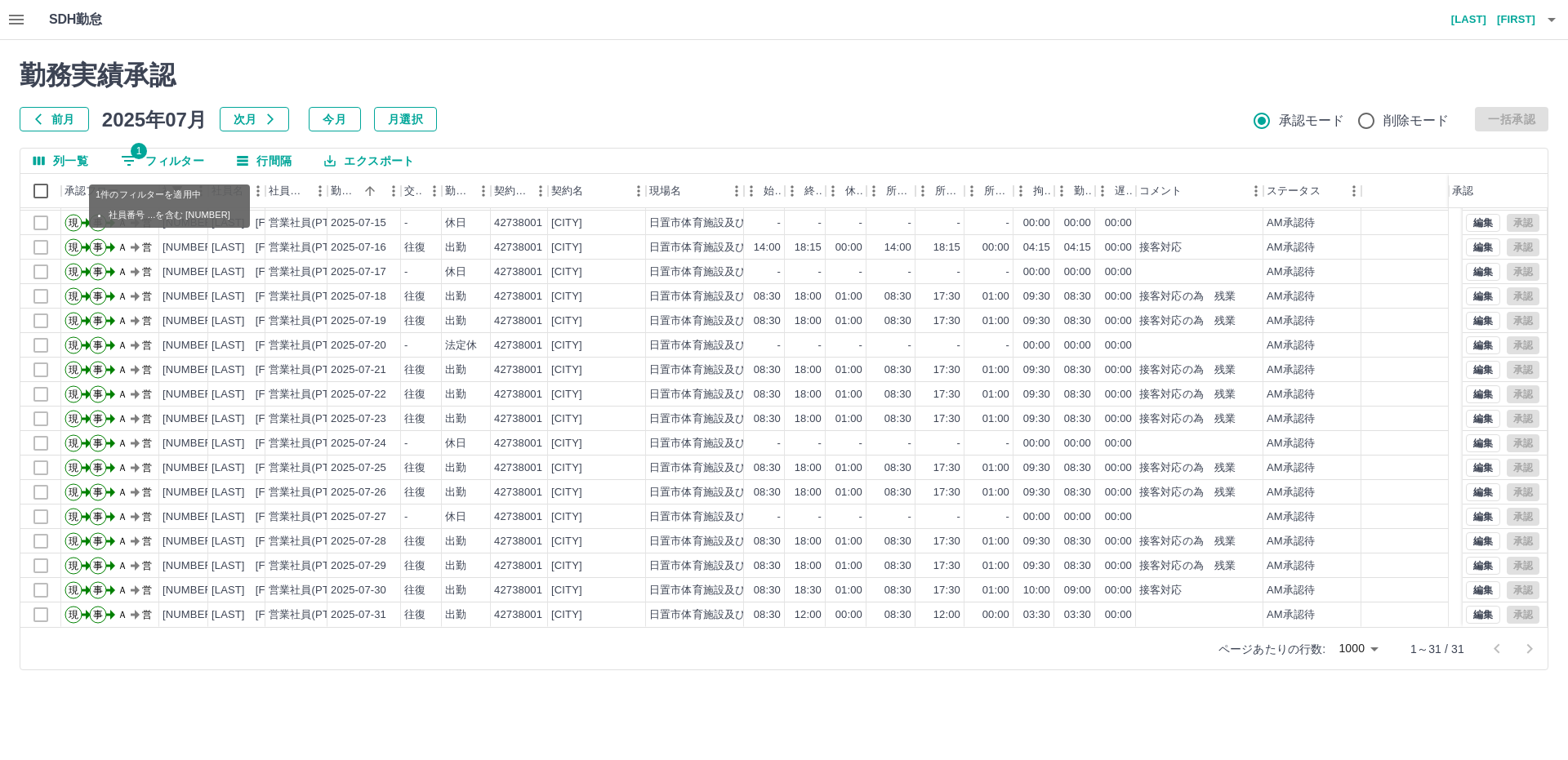 click on "1 フィルター" at bounding box center (163, 161) 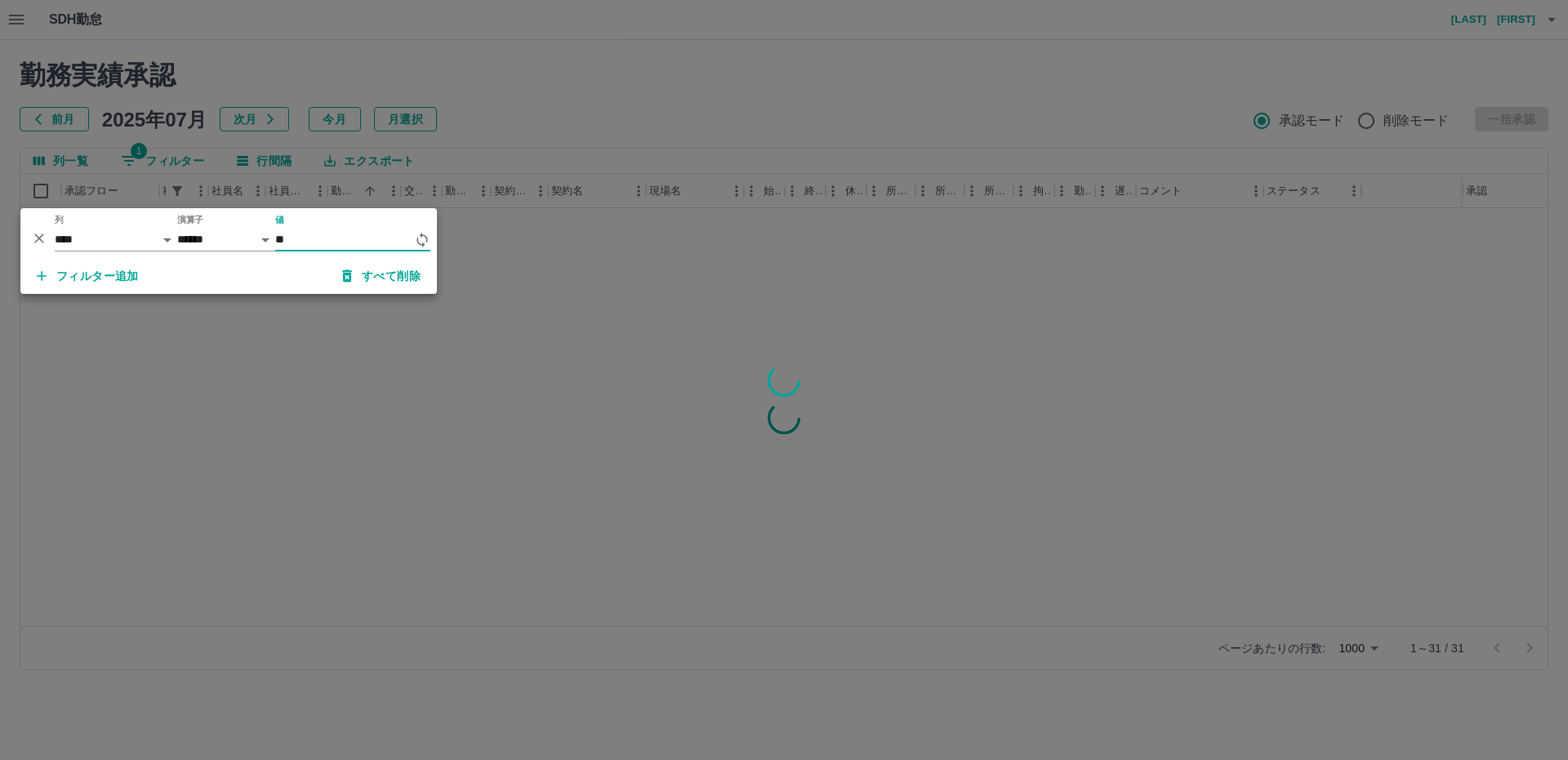 scroll, scrollTop: 0, scrollLeft: 0, axis: both 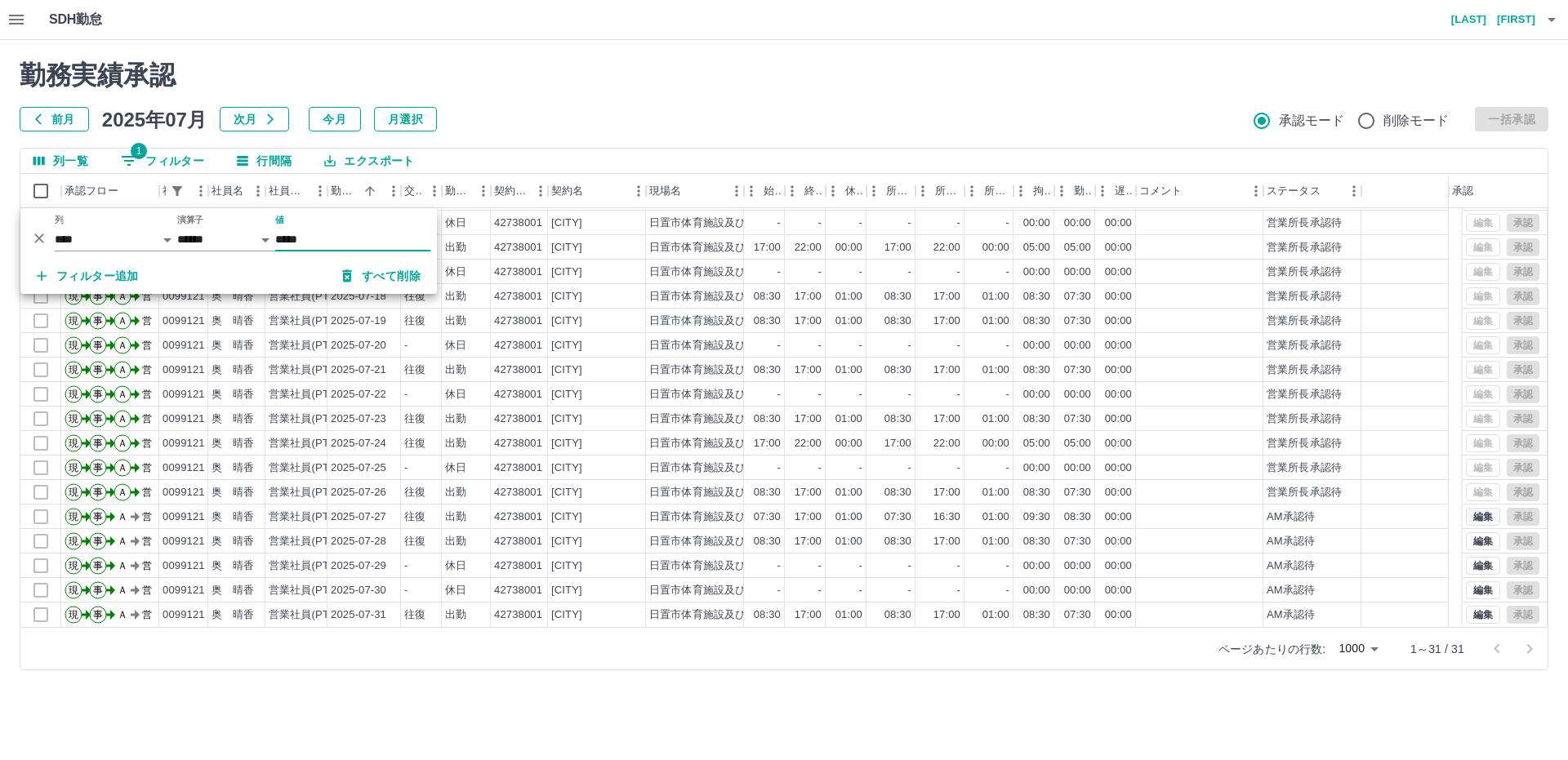 type on "*****" 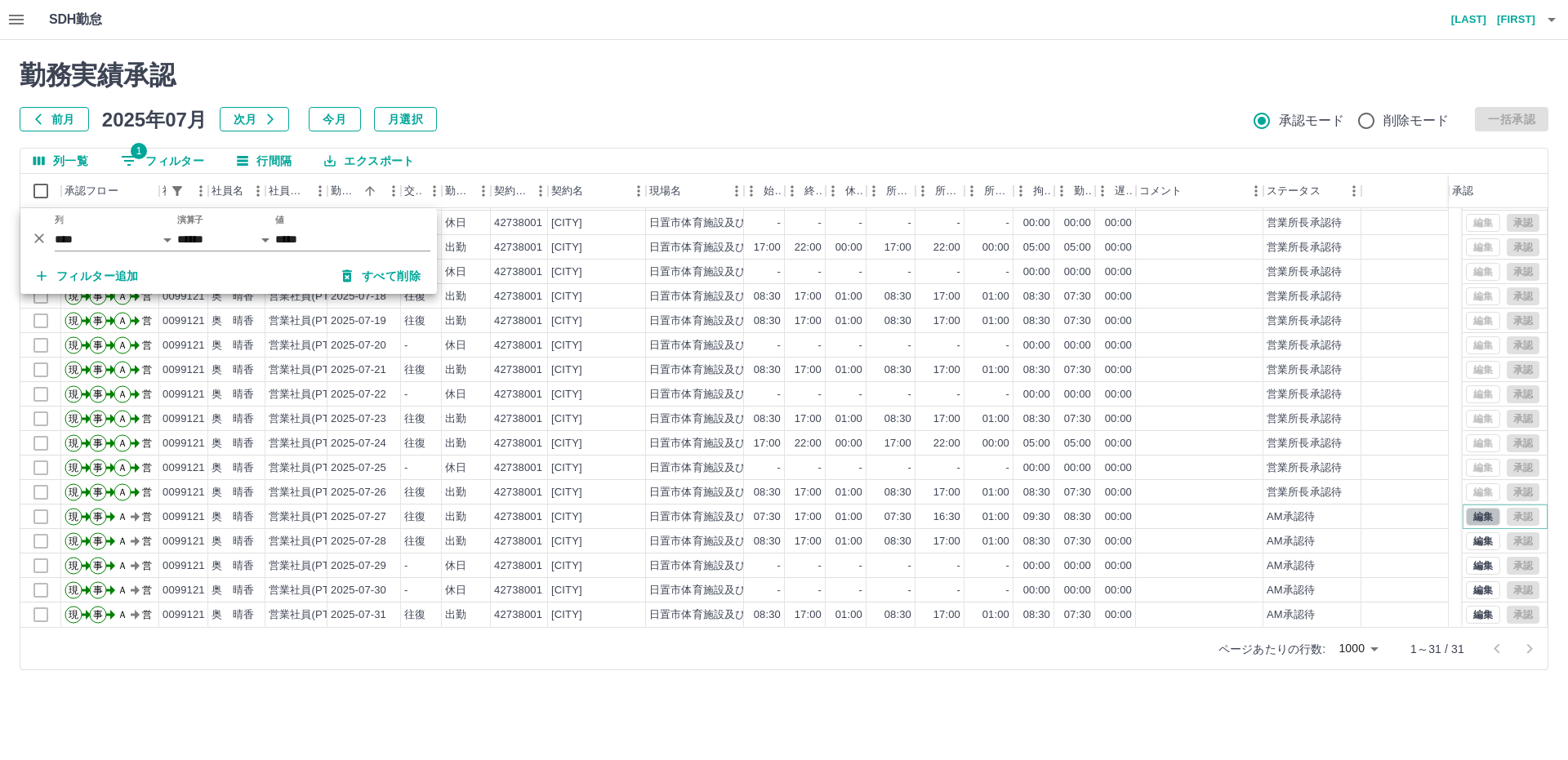 click on "編集" at bounding box center (1483, 517) 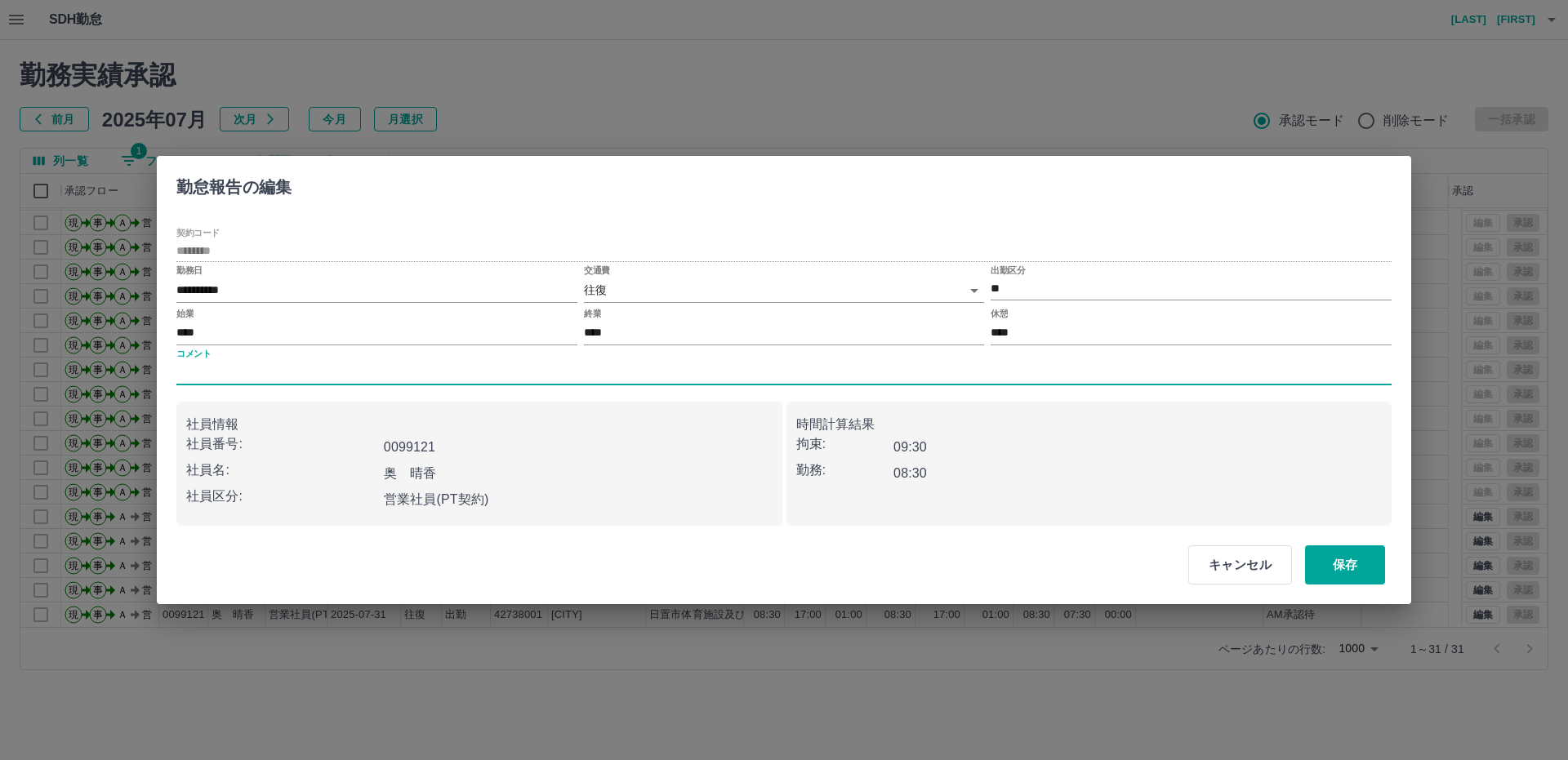 click on "コメント" at bounding box center (784, 373) 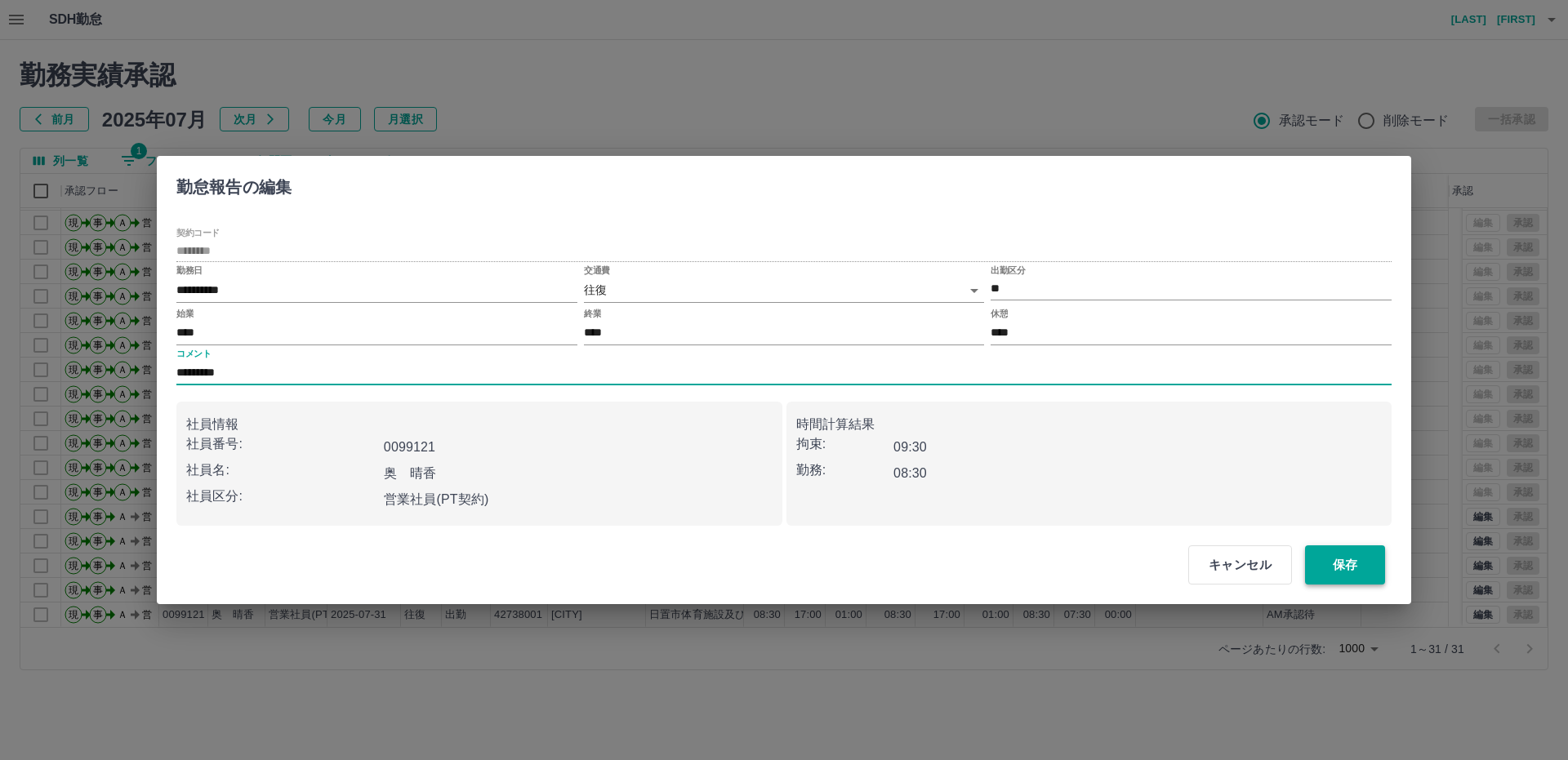 click on "保存" at bounding box center [1345, 565] 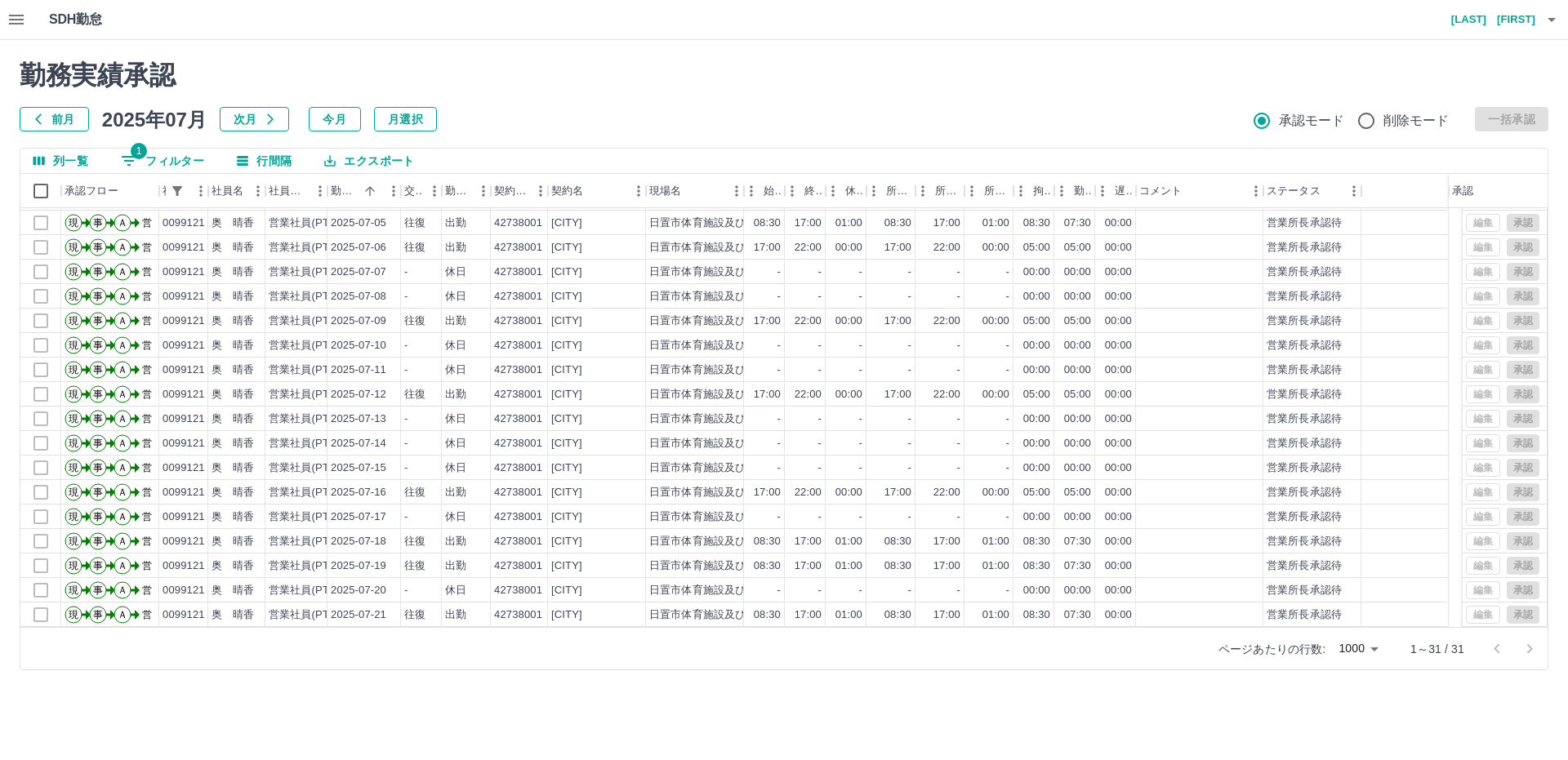 scroll, scrollTop: 340, scrollLeft: 0, axis: vertical 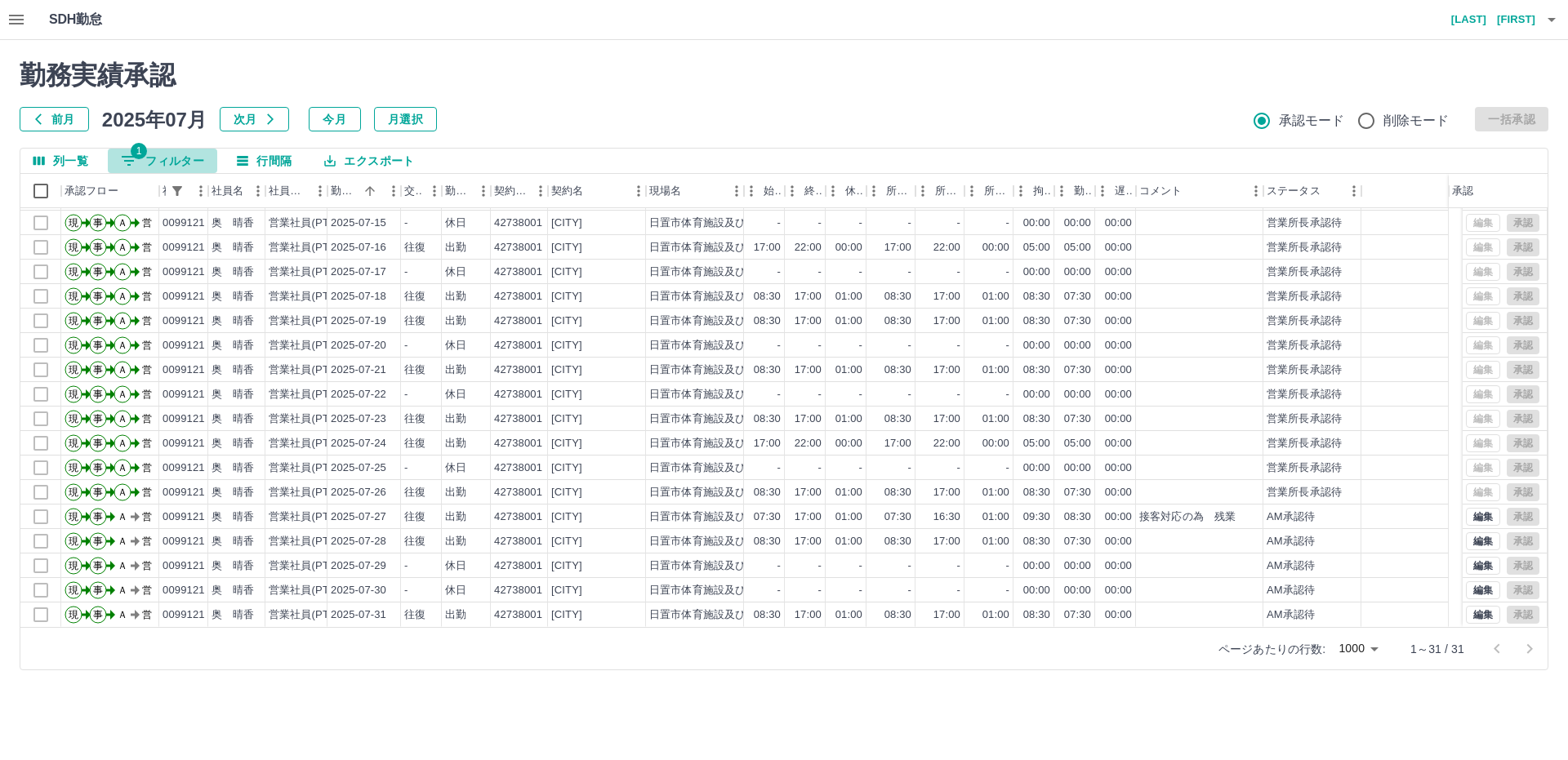 click on "1 フィルター" at bounding box center (163, 161) 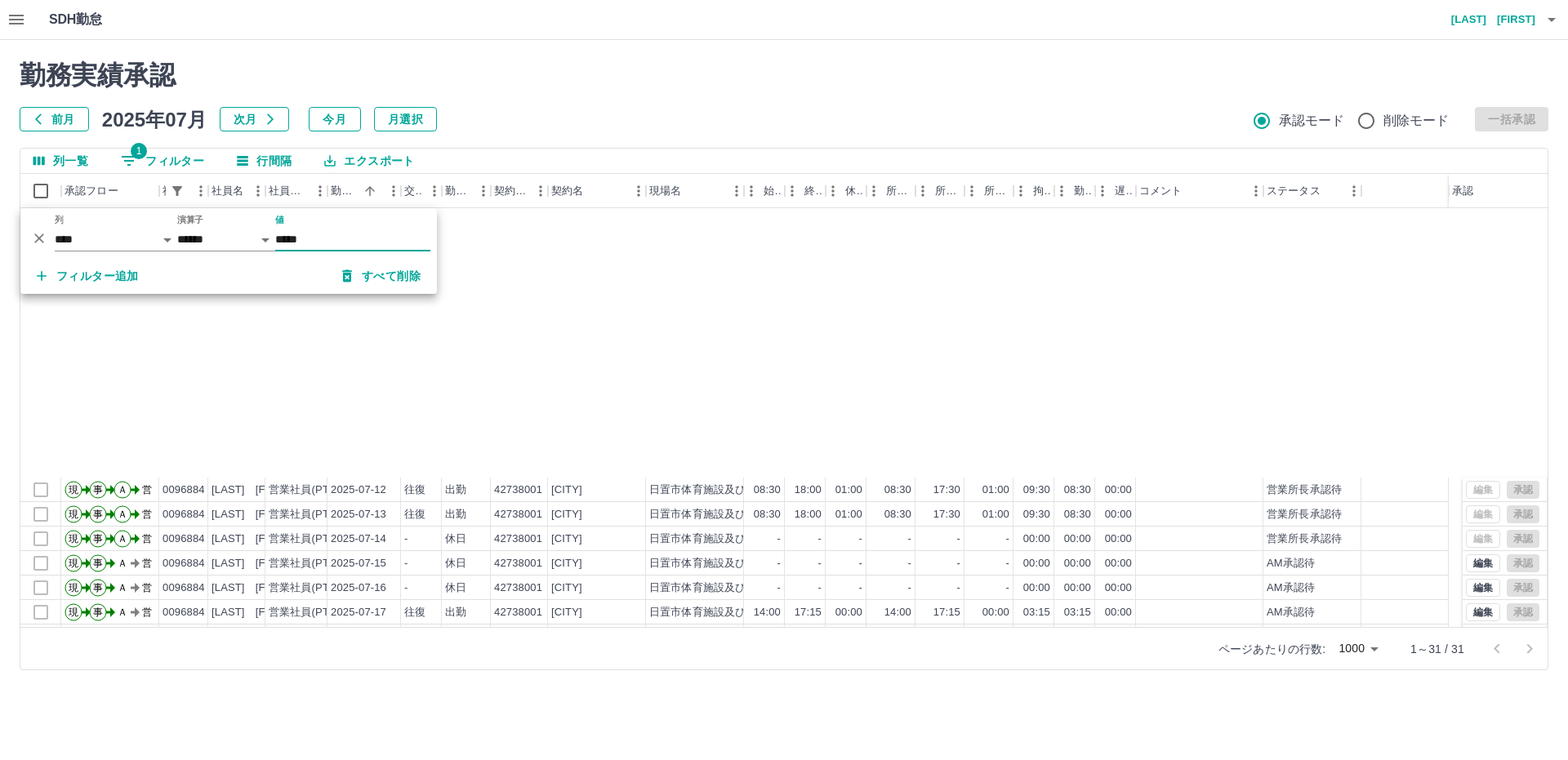 scroll, scrollTop: 340, scrollLeft: 0, axis: vertical 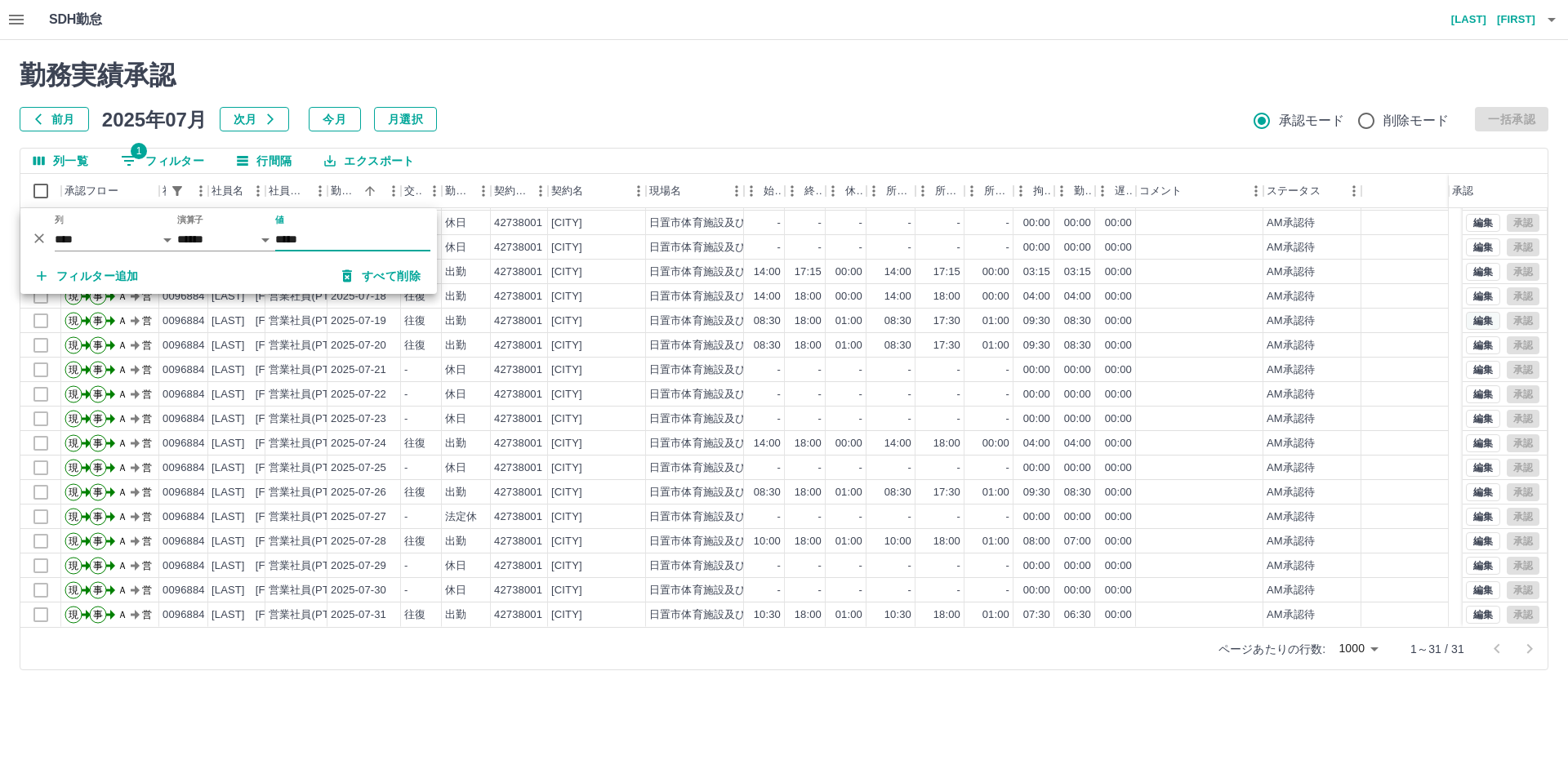 type on "*****" 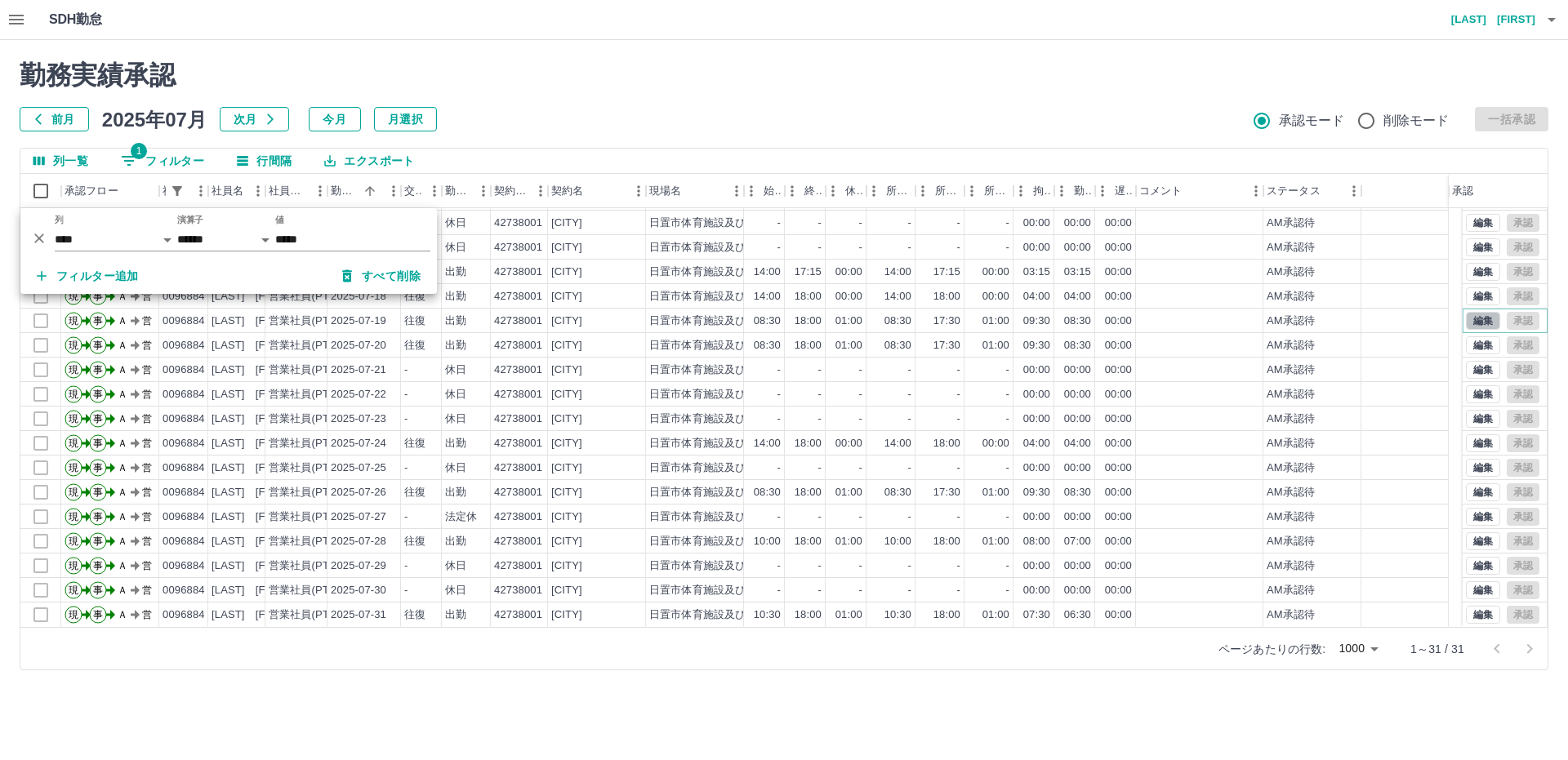 click on "編集" at bounding box center (1483, 321) 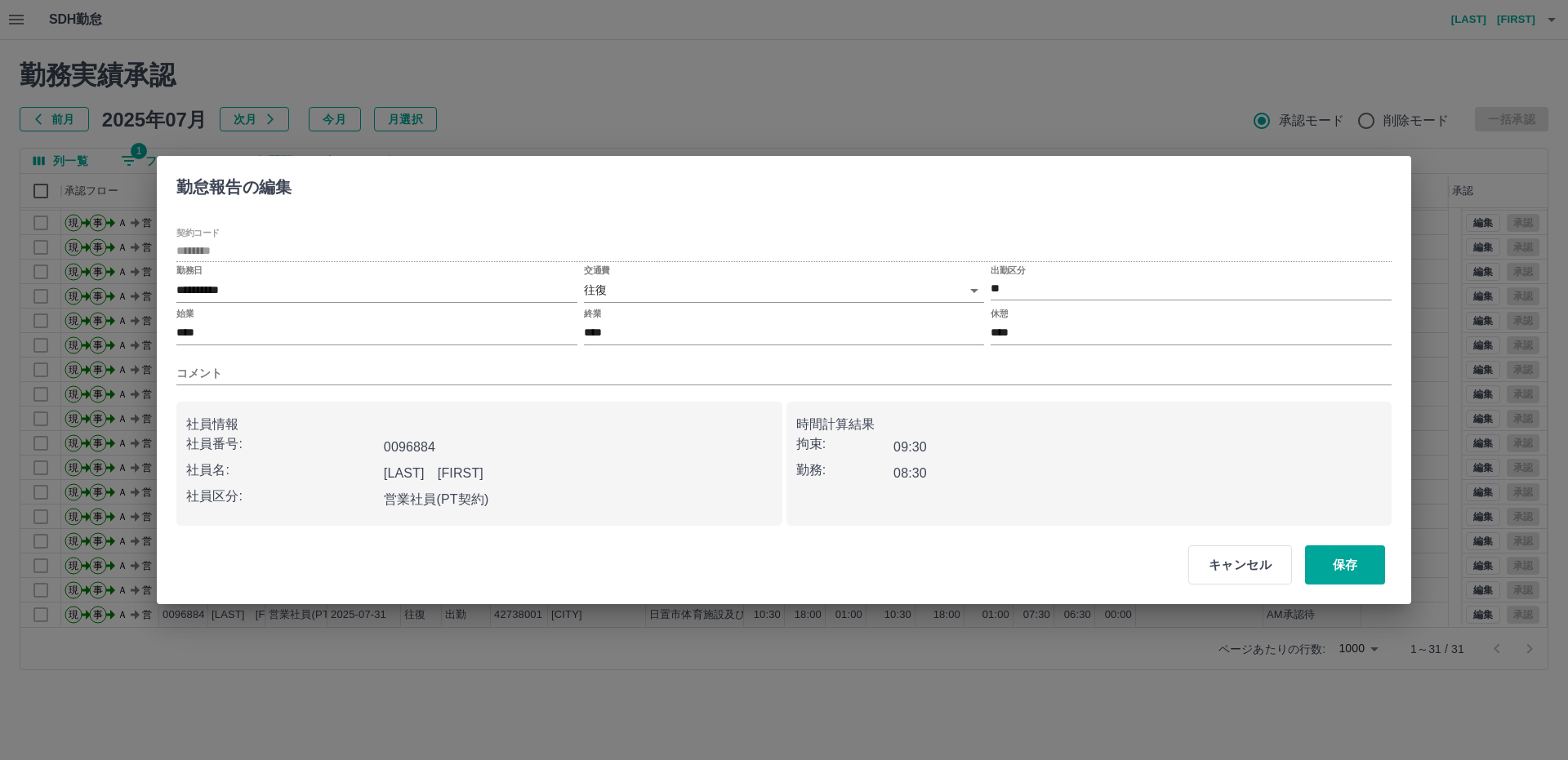 click on "コメント" at bounding box center (784, 367) 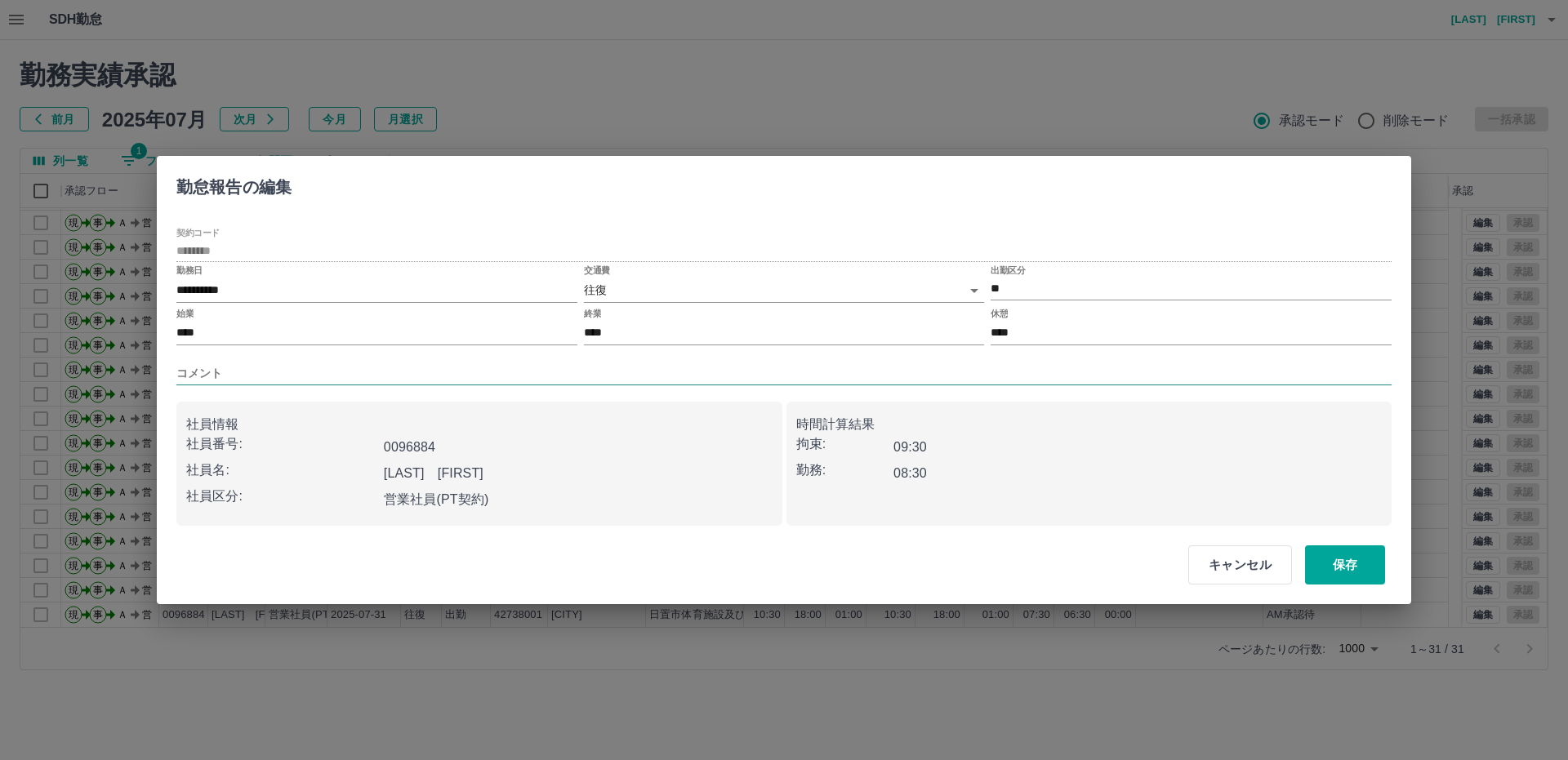 click on "コメント" at bounding box center (784, 373) 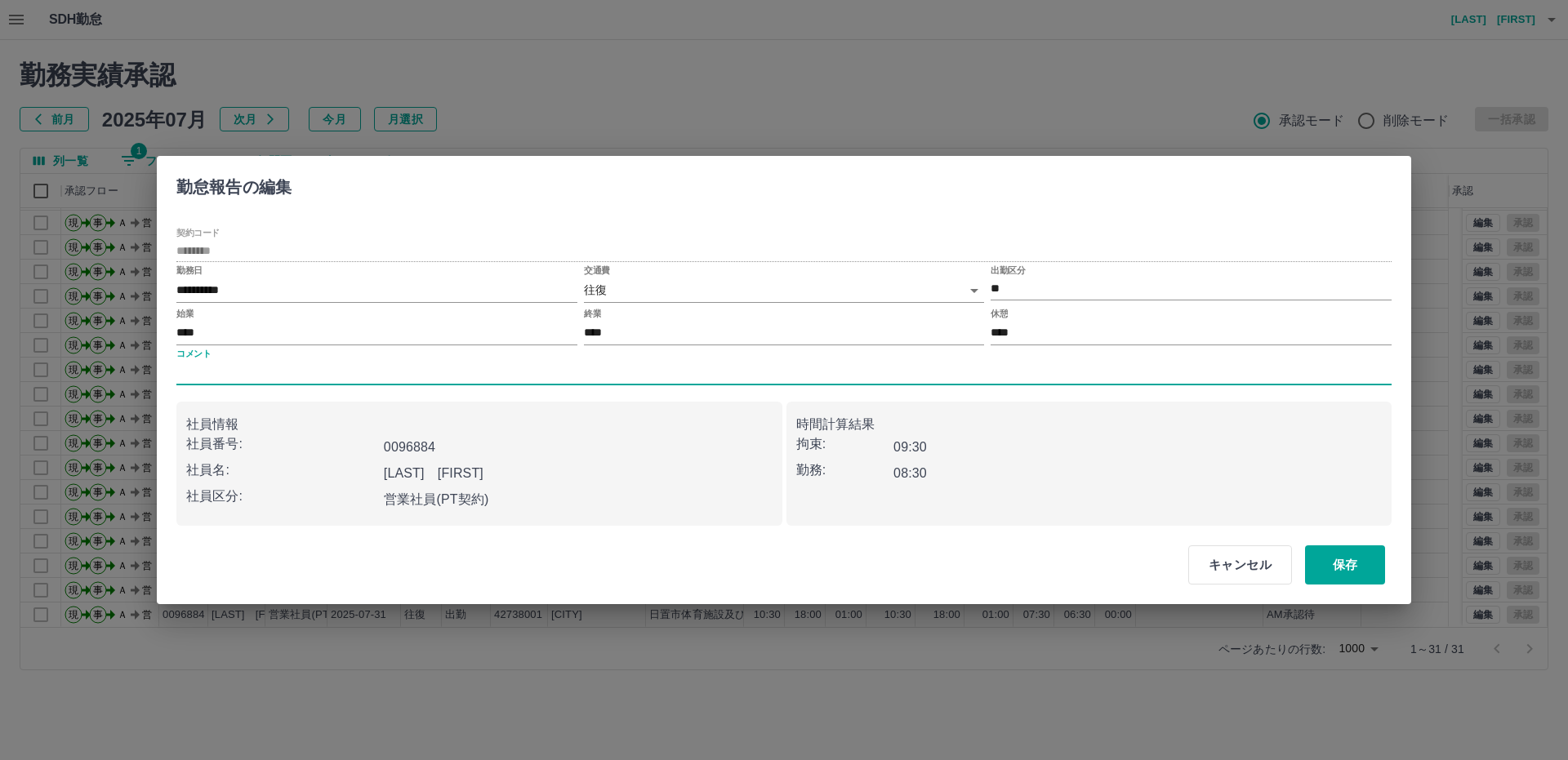 type on "*********" 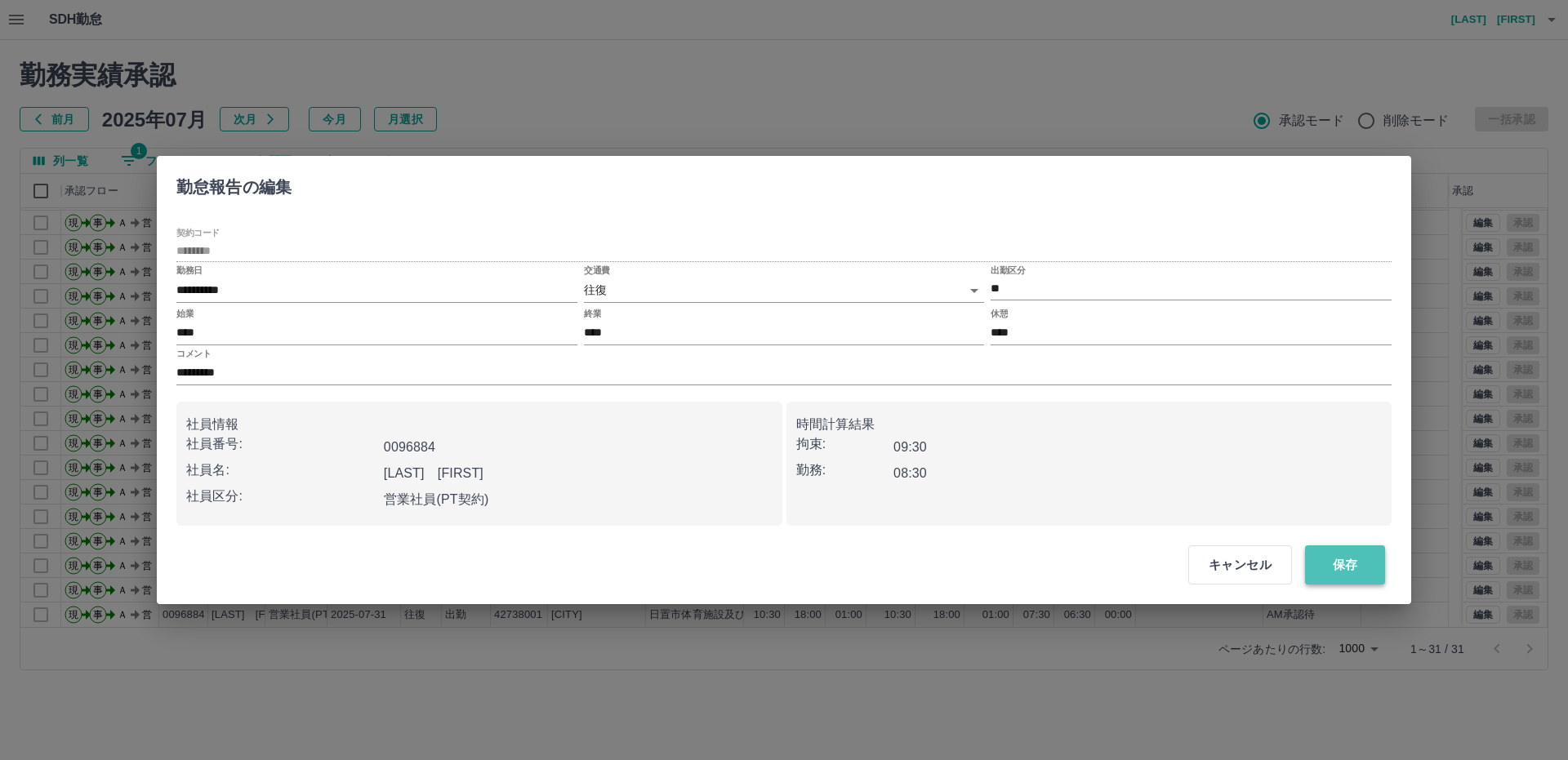 click on "保存" at bounding box center (1345, 565) 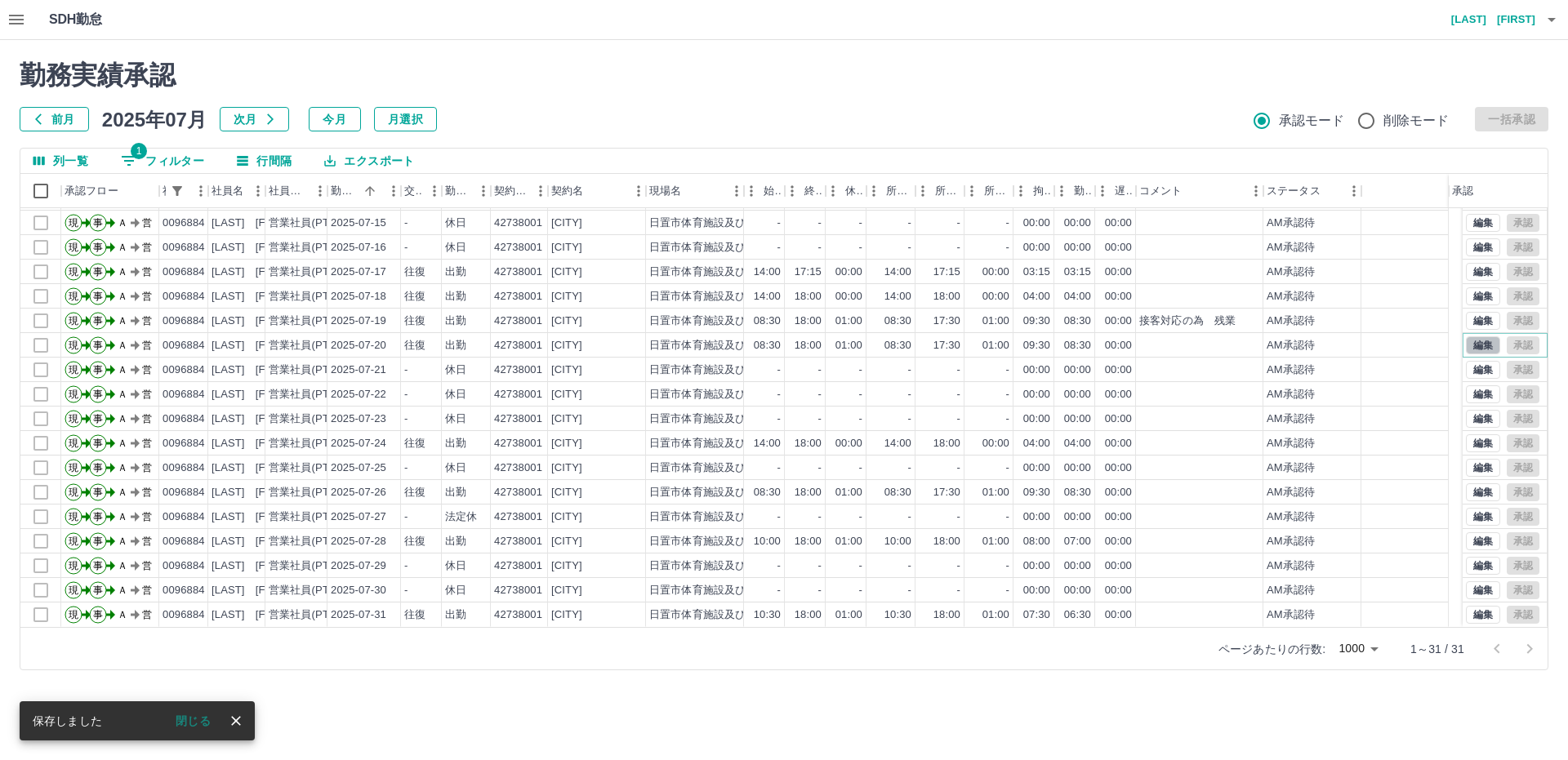 click on "編集" at bounding box center (1483, 345) 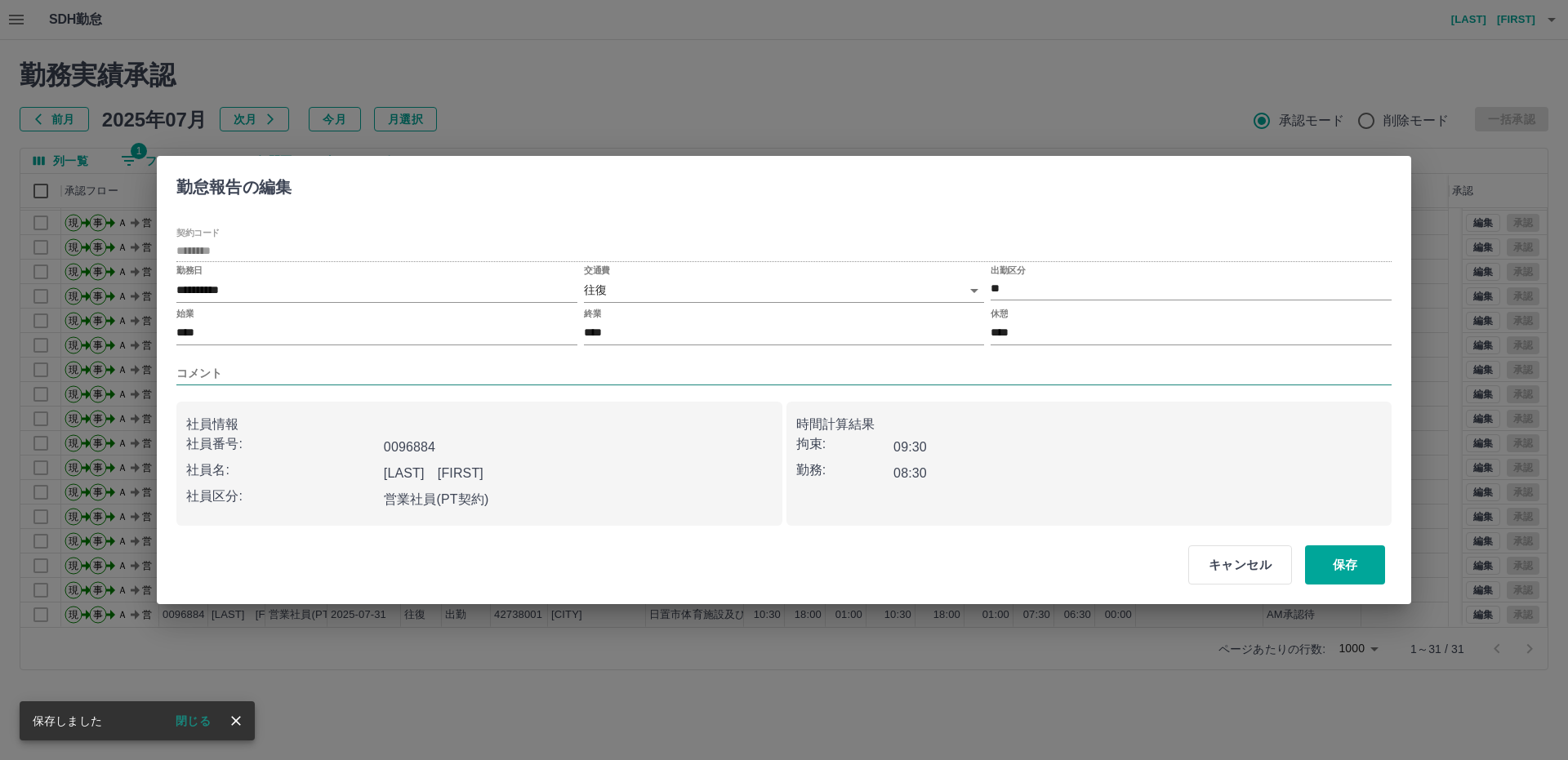 click on "コメント" at bounding box center (784, 373) 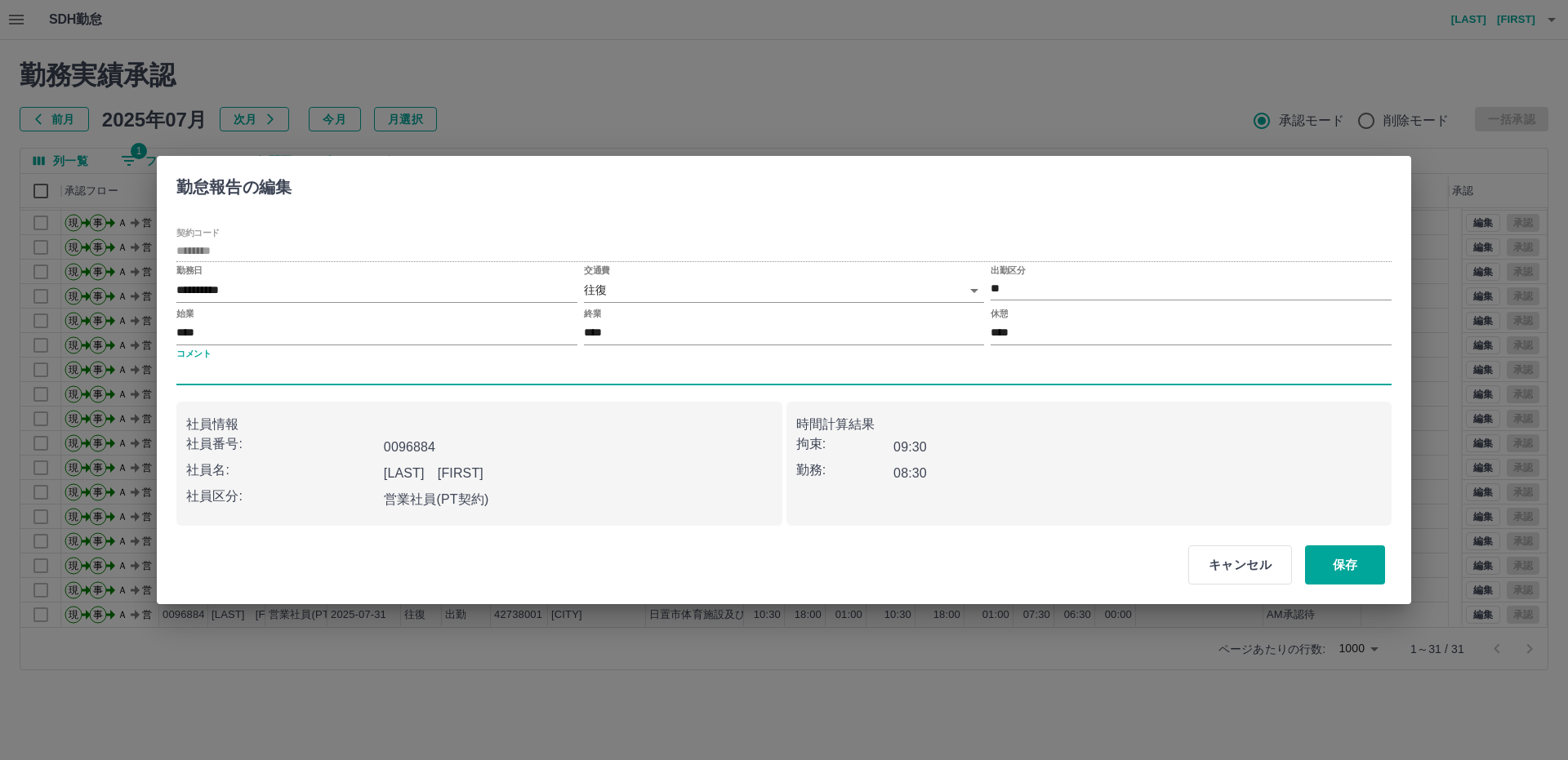 type on "*********" 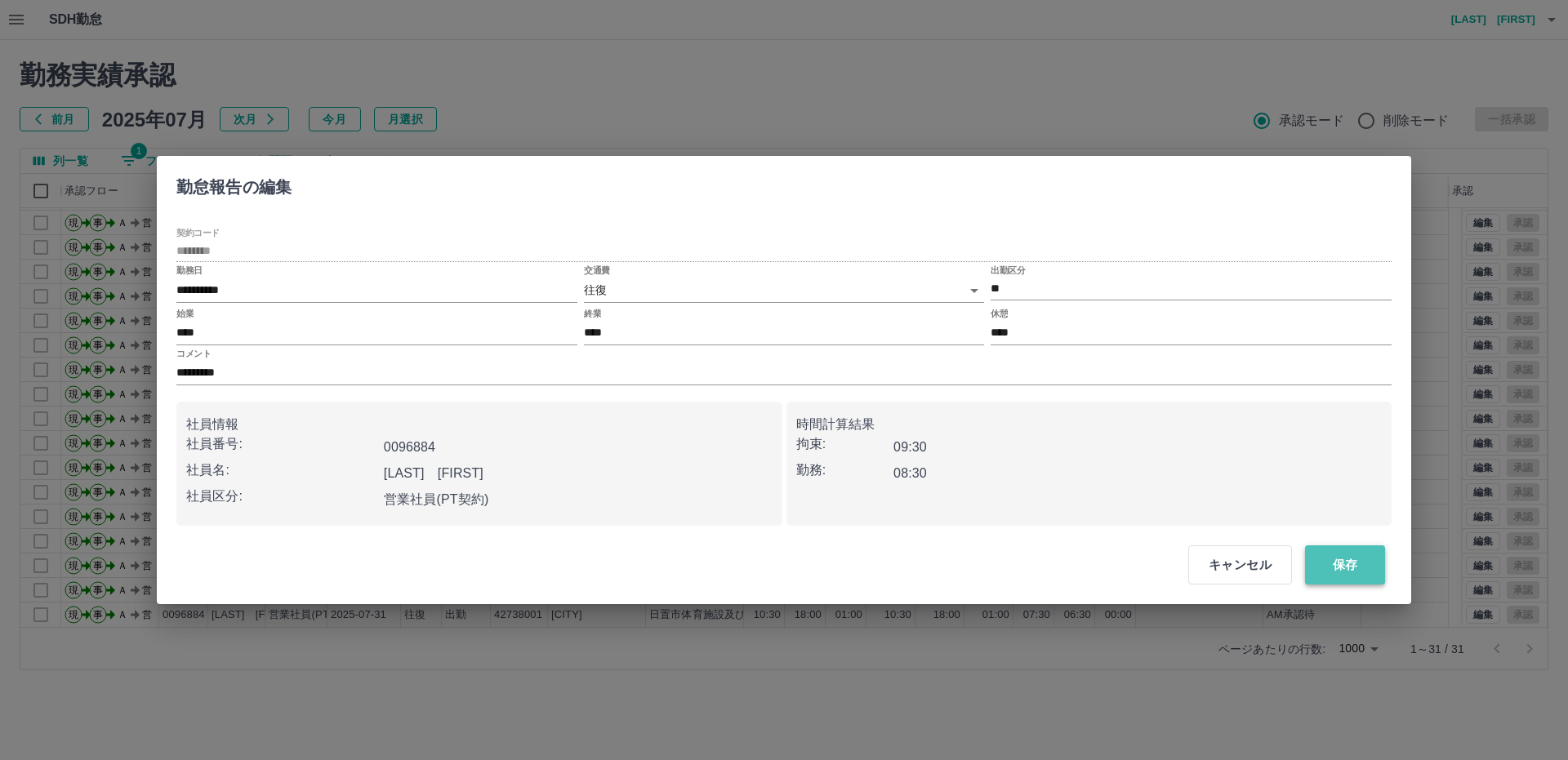click on "保存" at bounding box center [1345, 565] 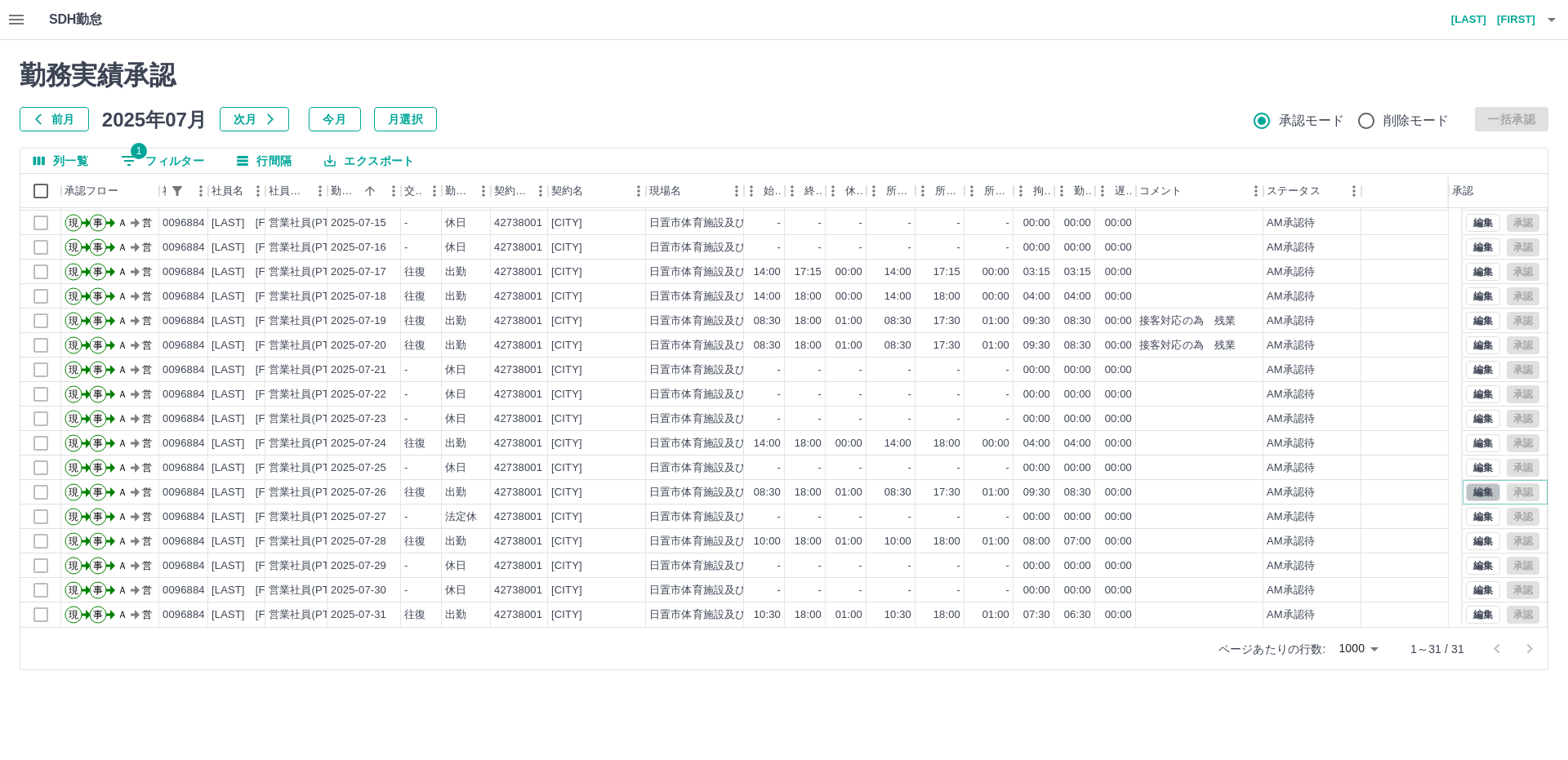 click on "編集" at bounding box center [1483, 492] 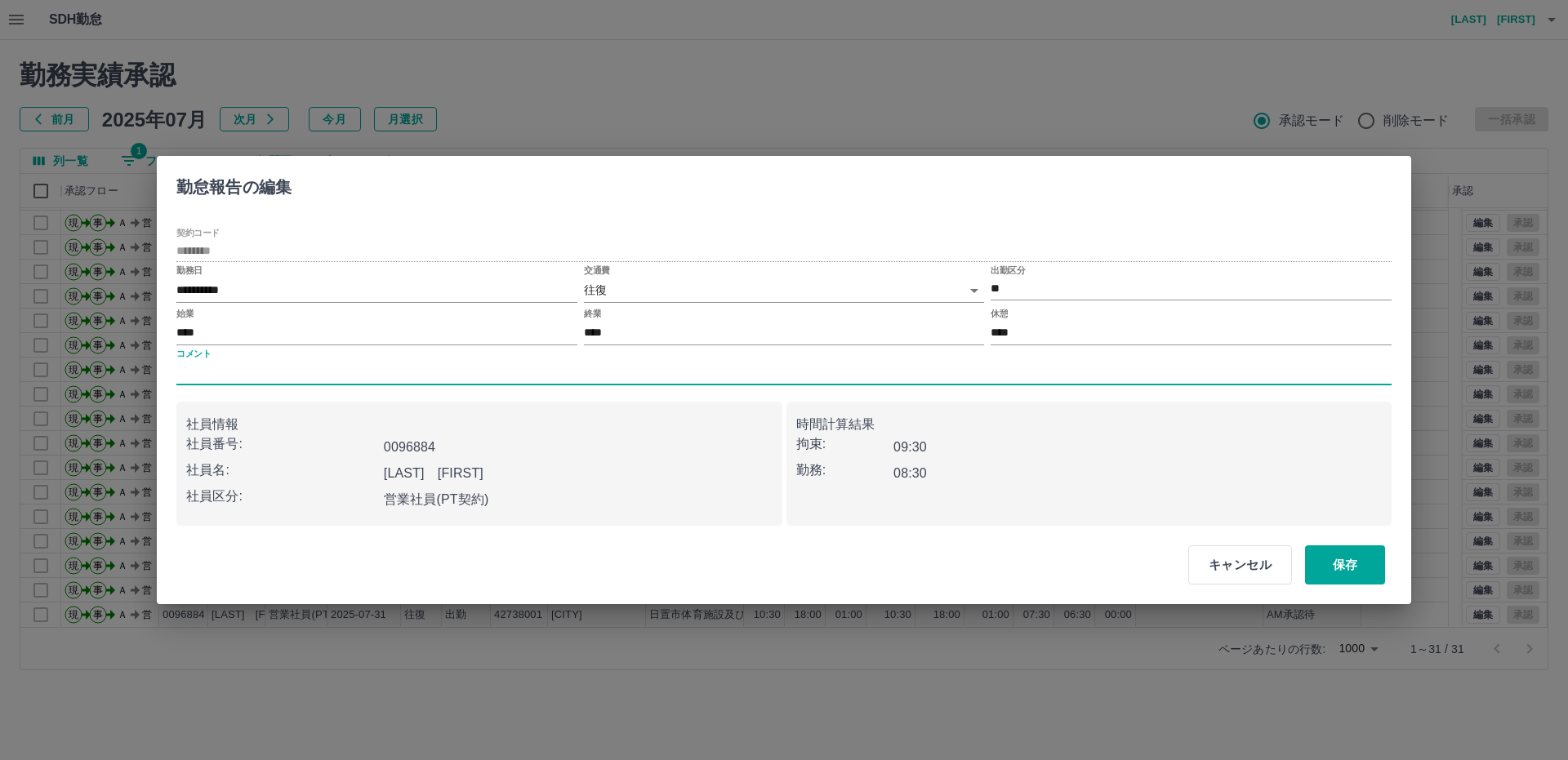 click on "コメント" at bounding box center (784, 373) 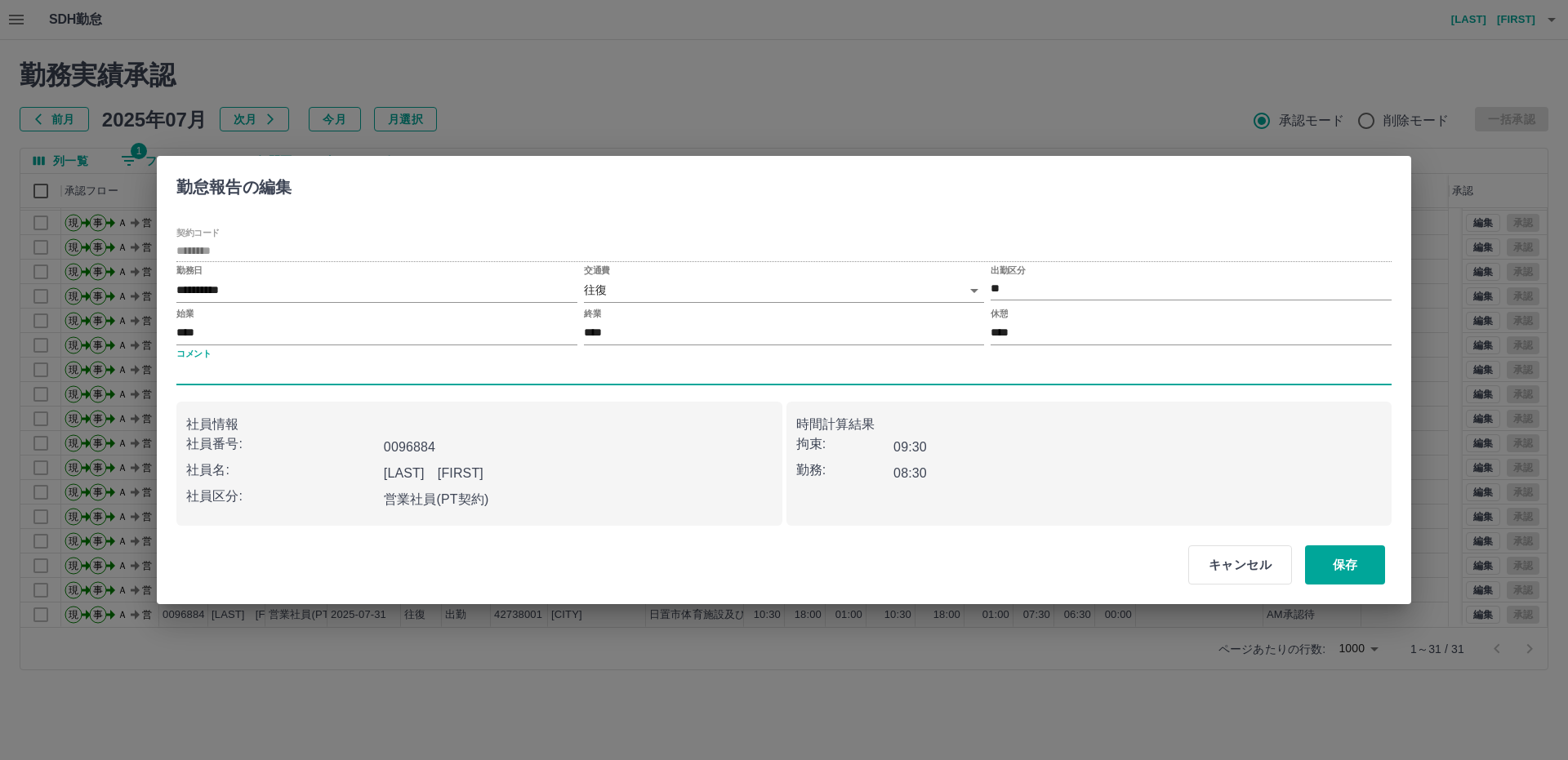 type on "*********" 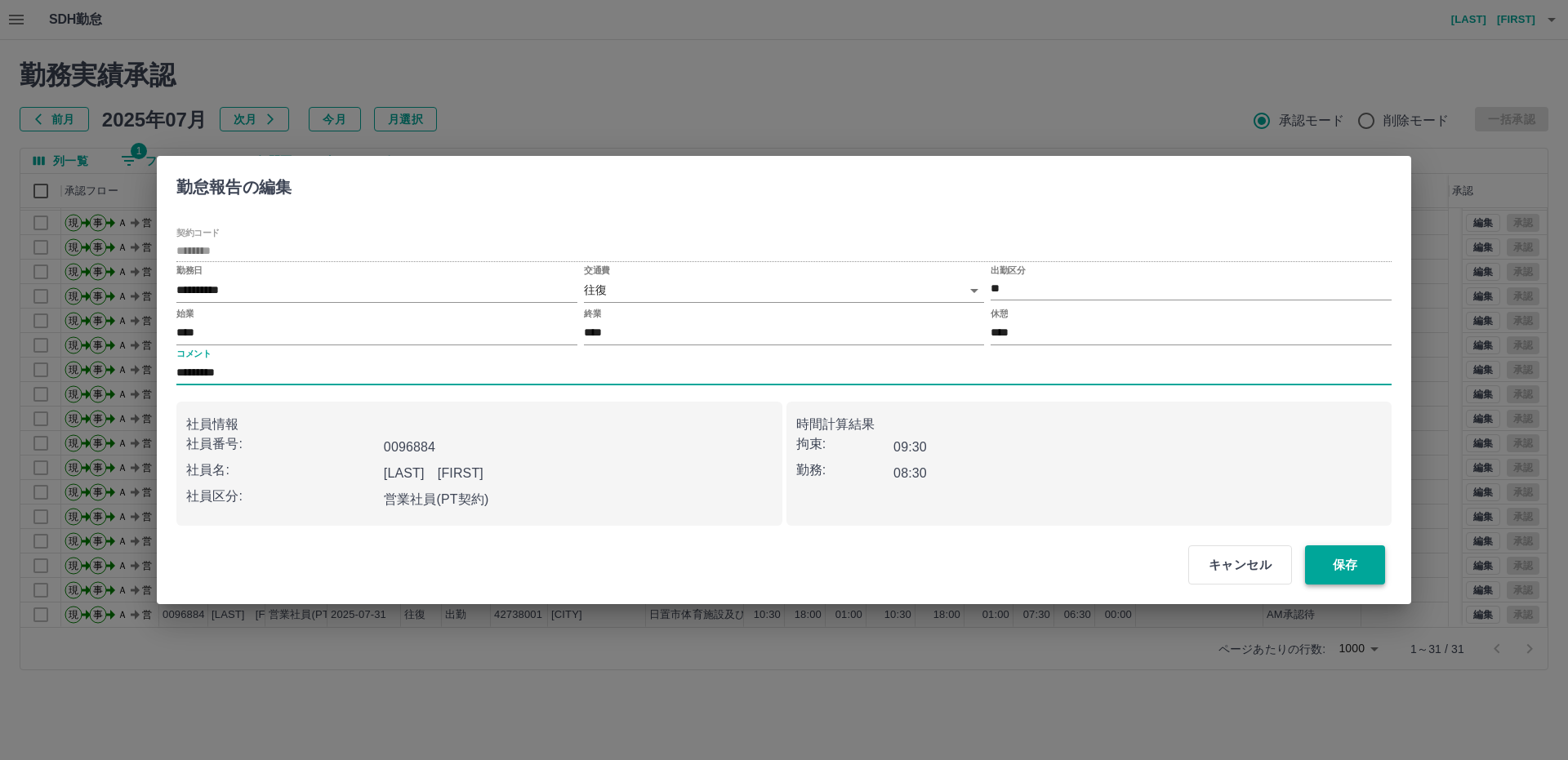 click on "保存" at bounding box center [1345, 565] 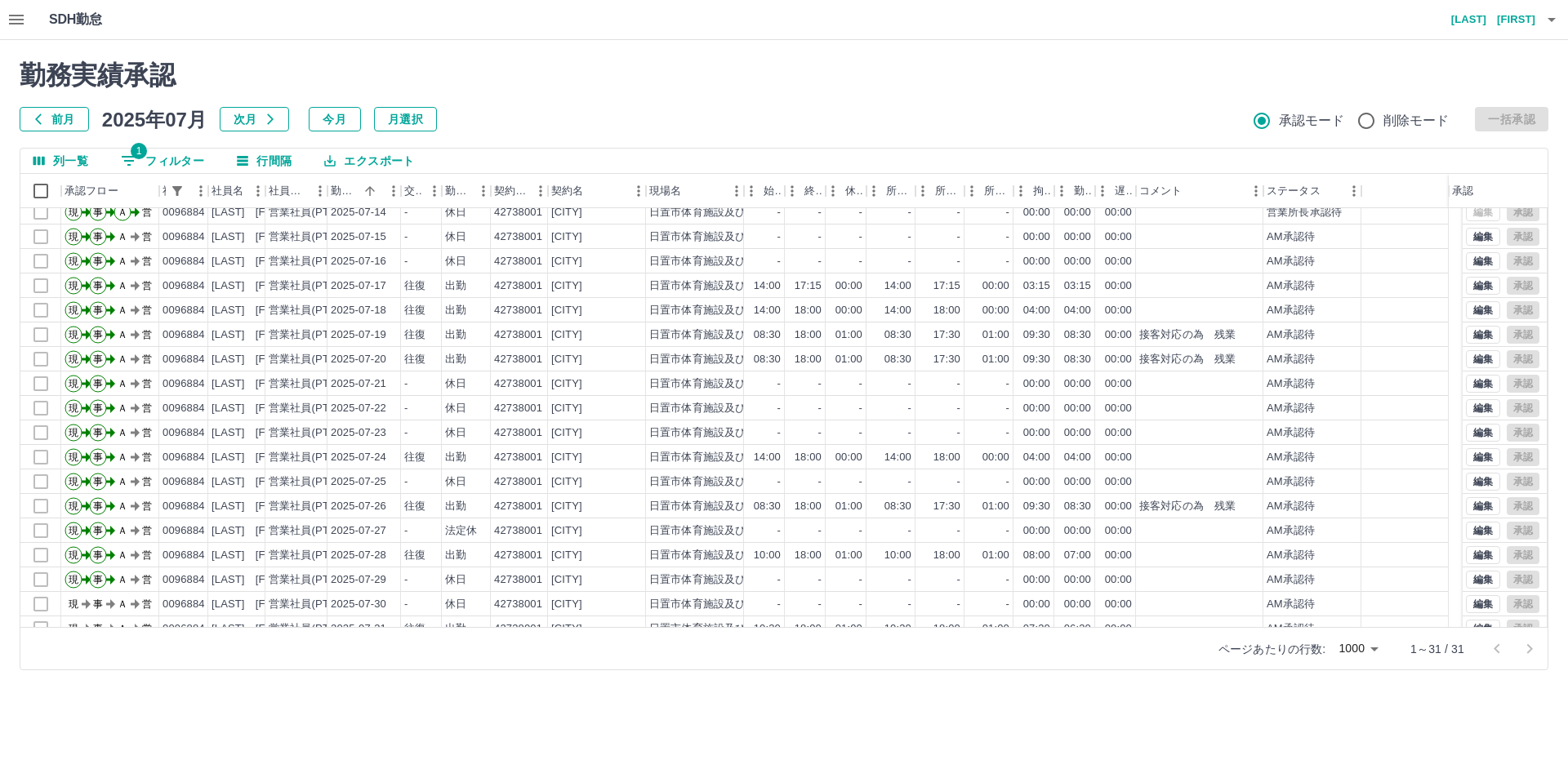 scroll, scrollTop: 340, scrollLeft: 0, axis: vertical 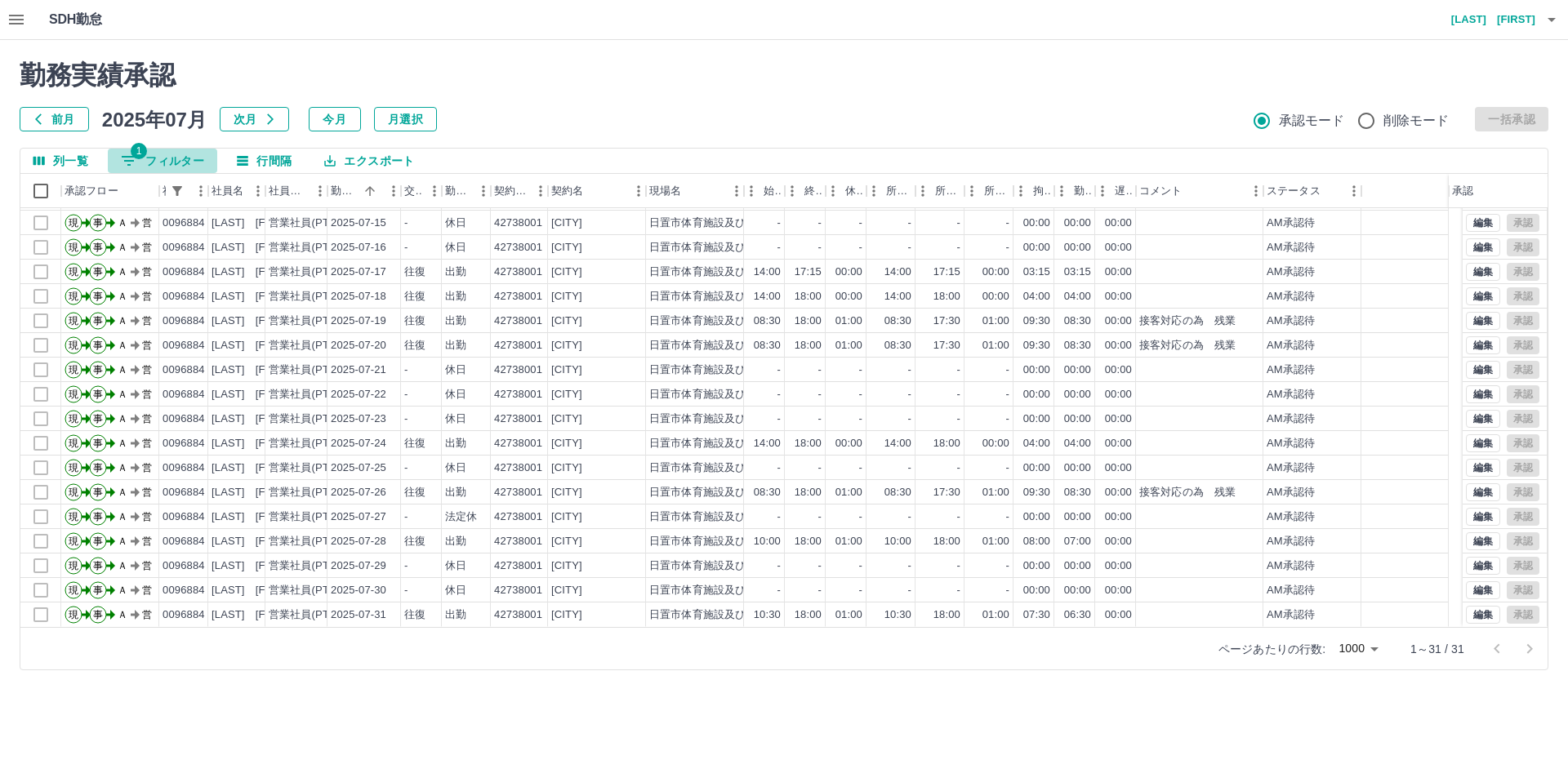 click on "1 フィルター" at bounding box center [163, 161] 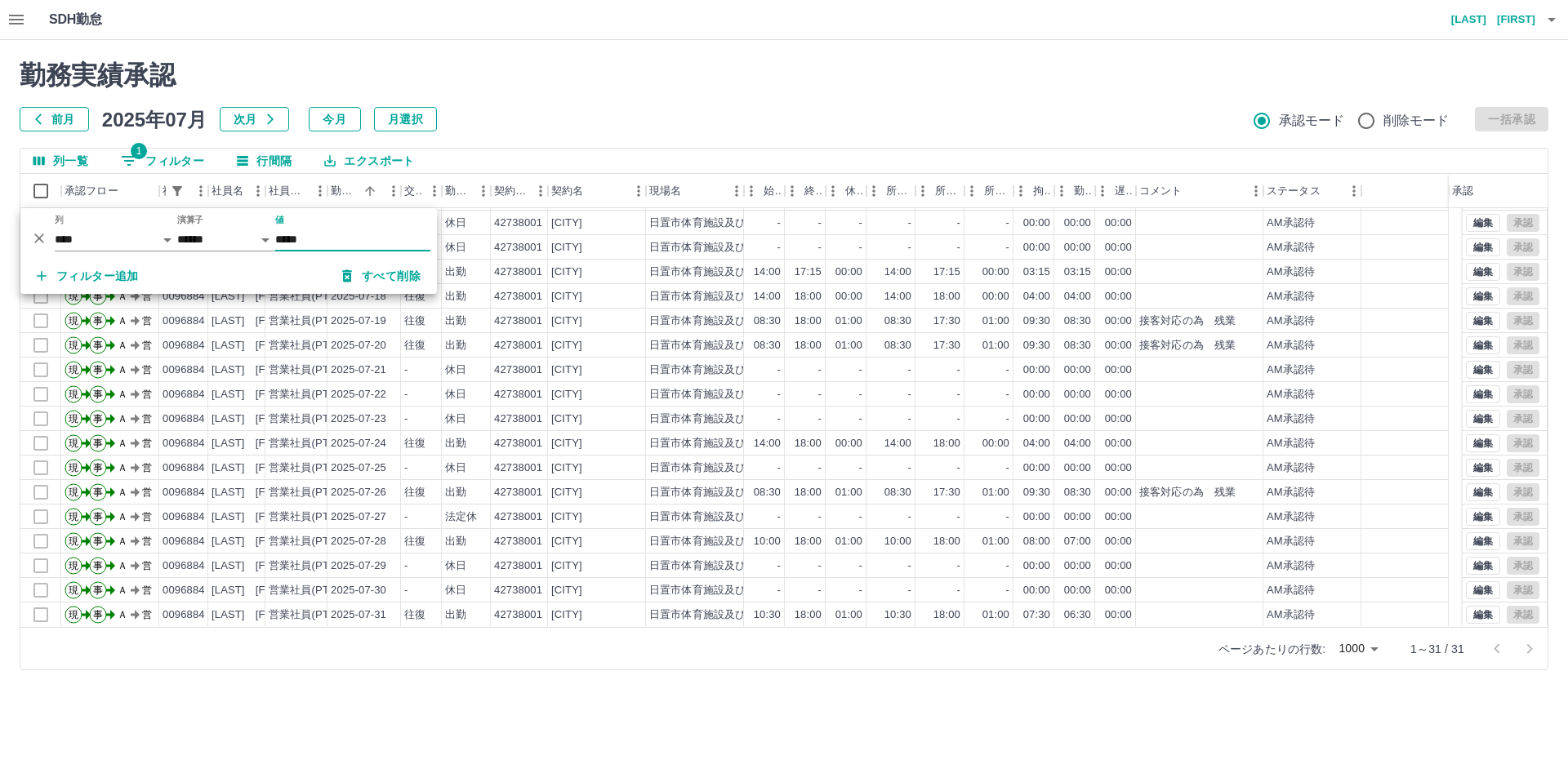 click on "*****" at bounding box center [353, 239] 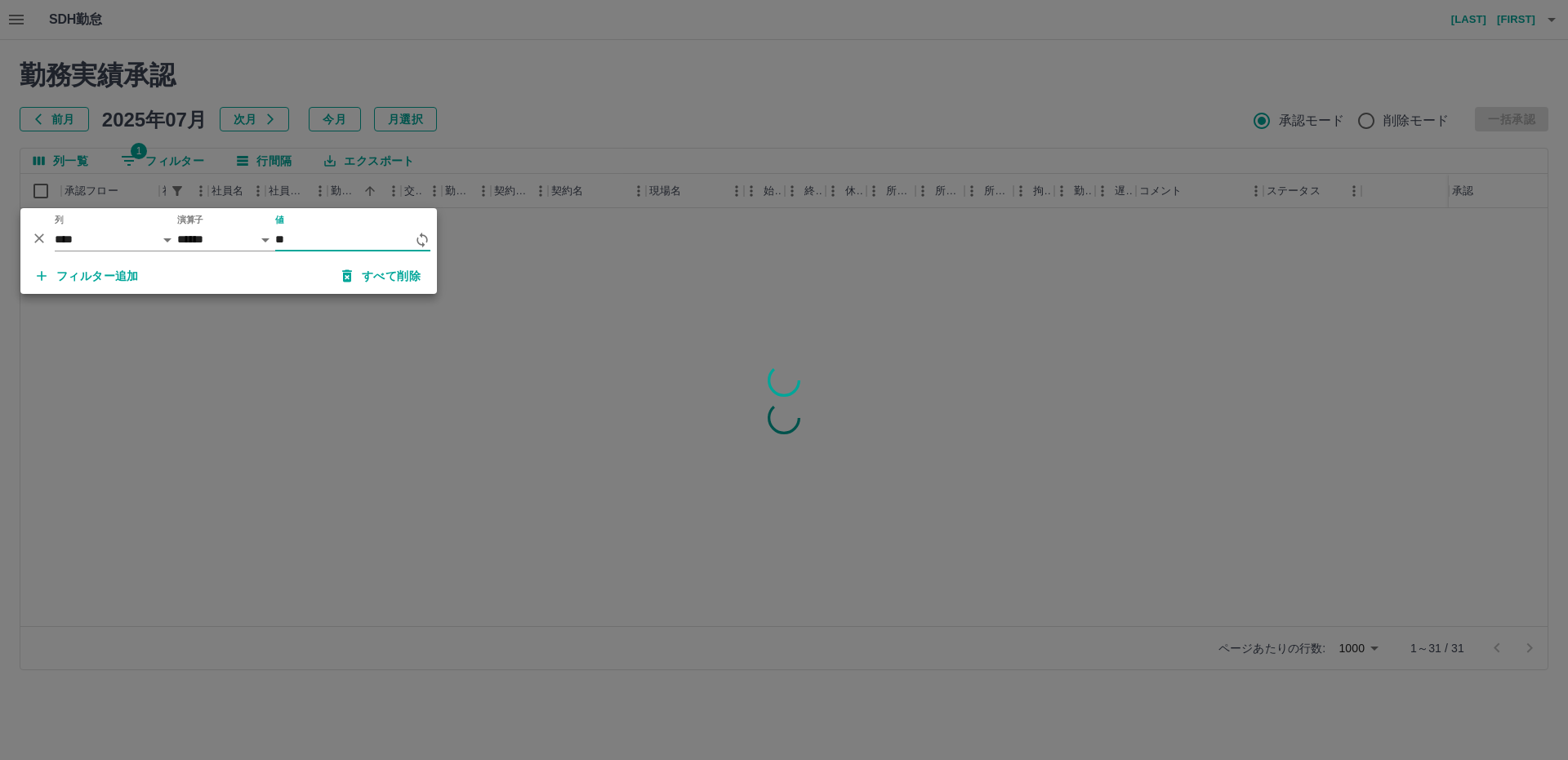 type on "*" 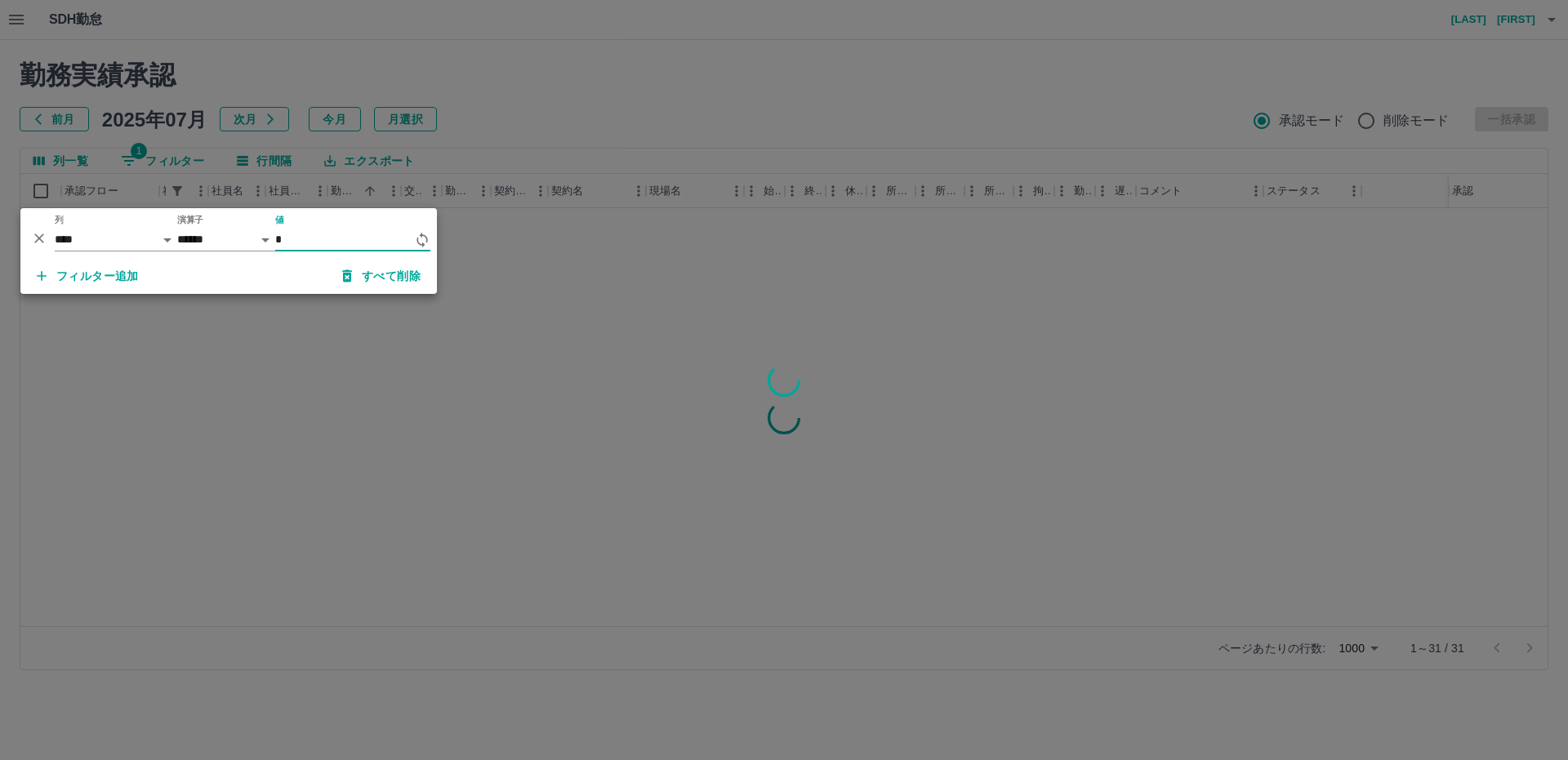 scroll, scrollTop: 0, scrollLeft: 0, axis: both 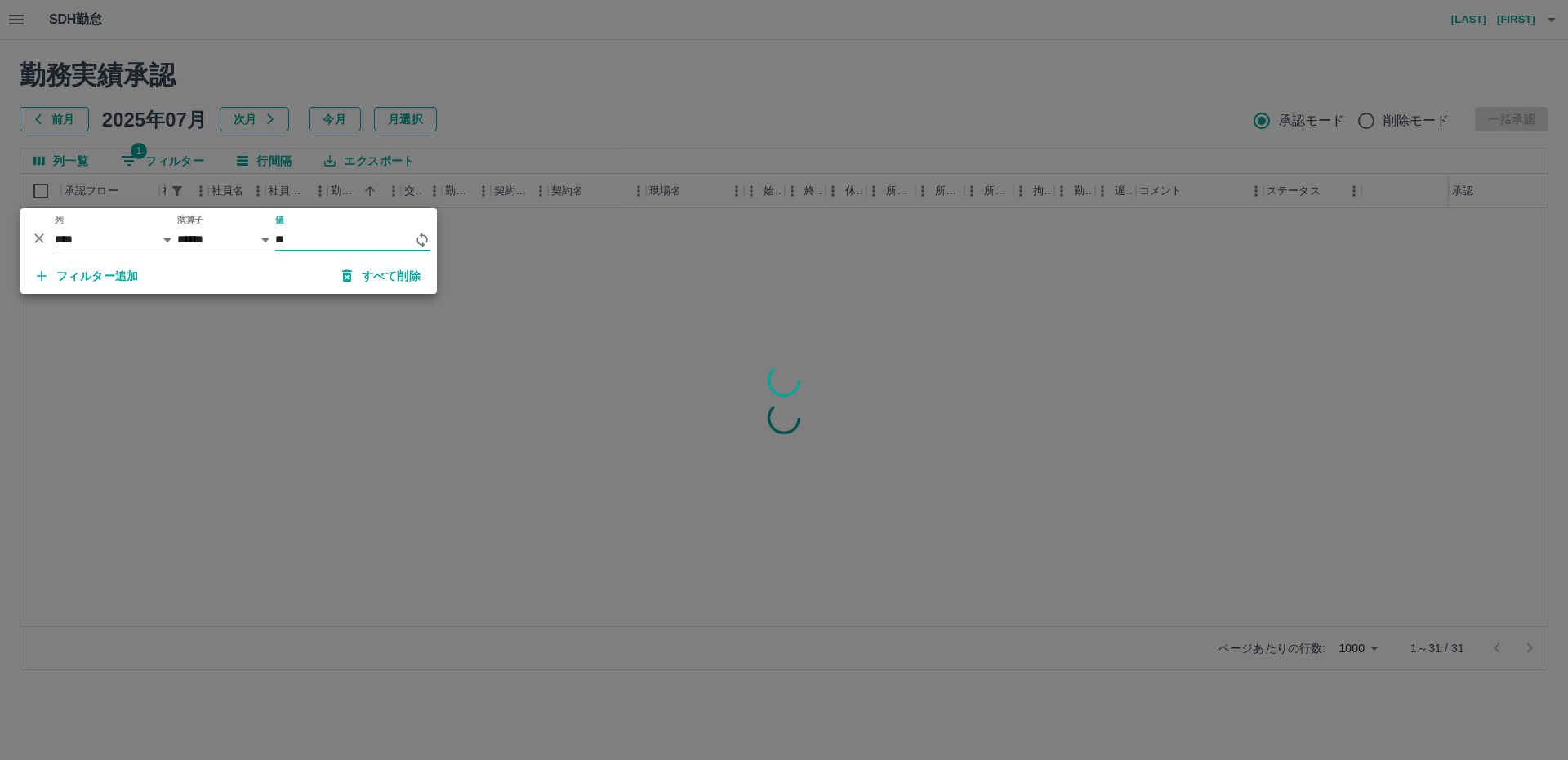 type on "*" 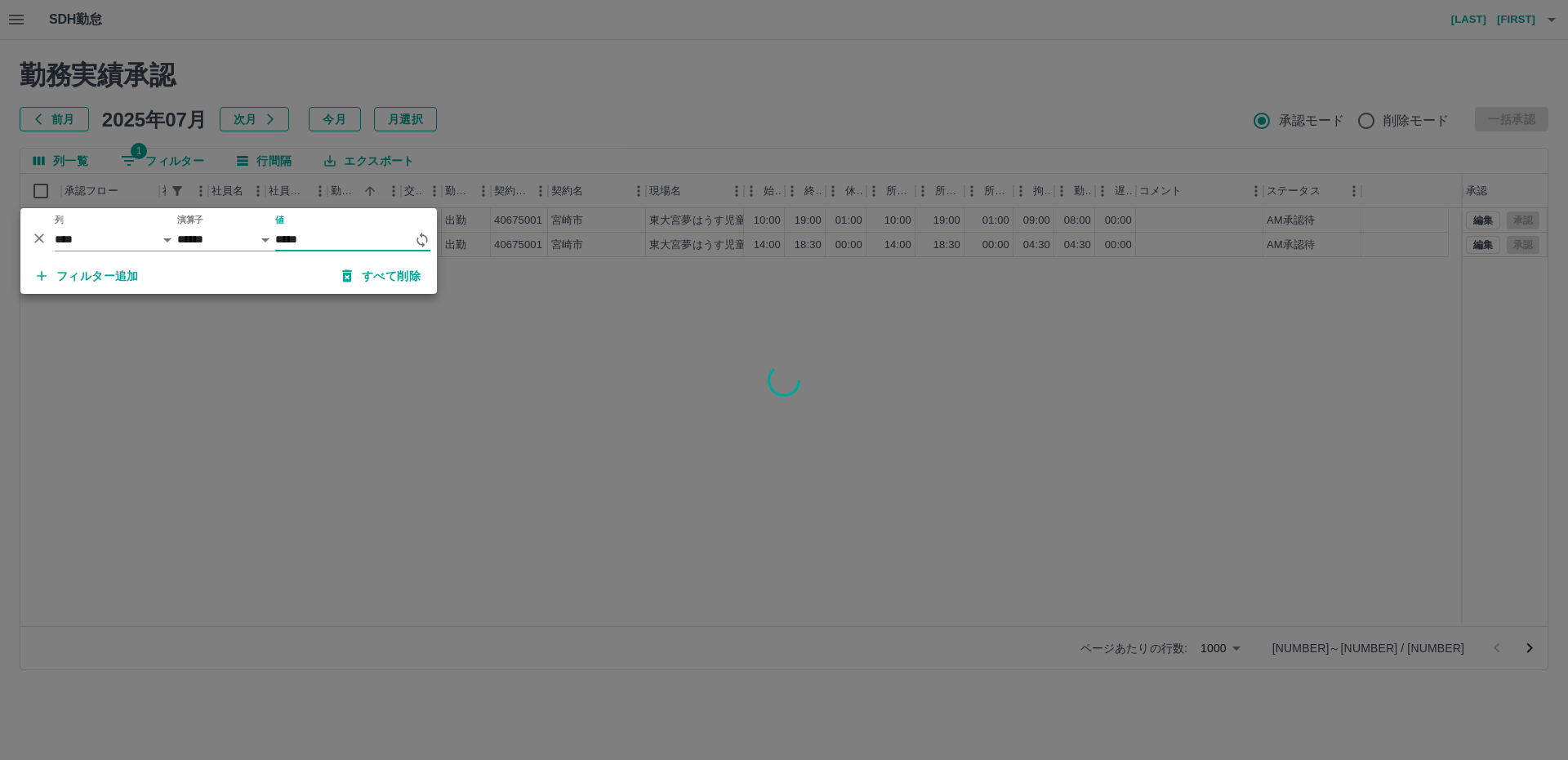 type on "*****" 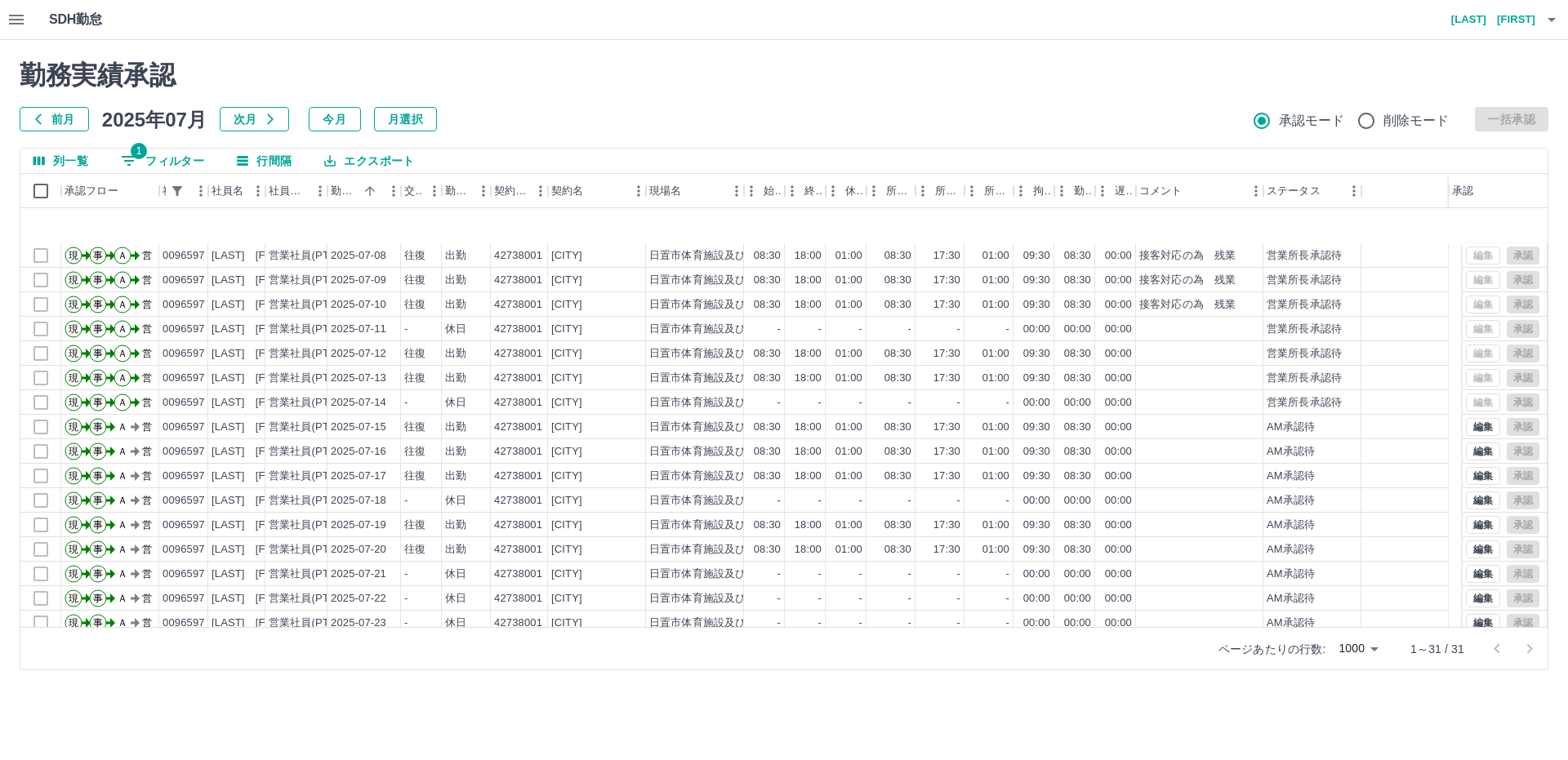 scroll, scrollTop: 245, scrollLeft: 0, axis: vertical 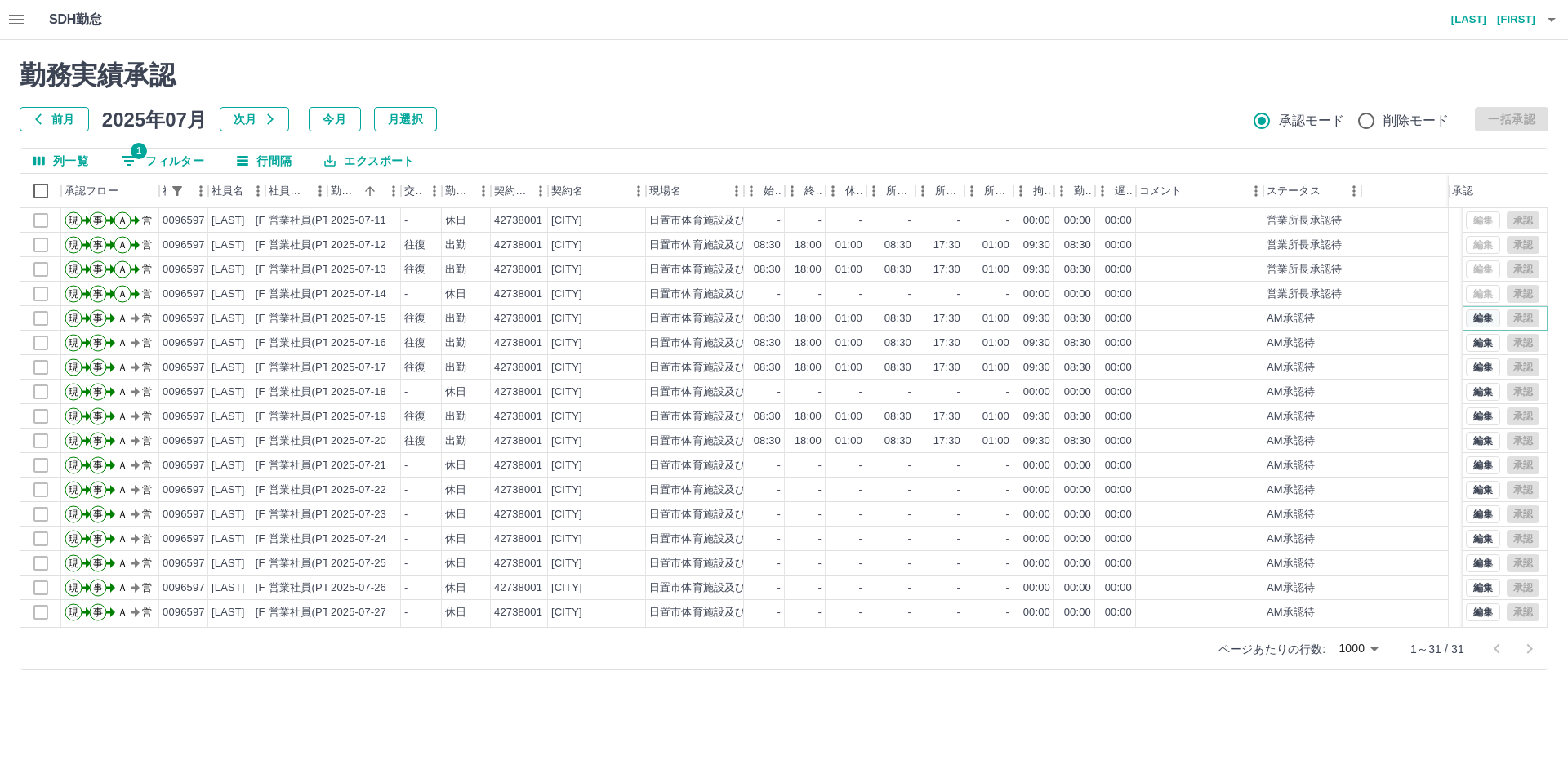 click on "編集" at bounding box center [1483, 318] 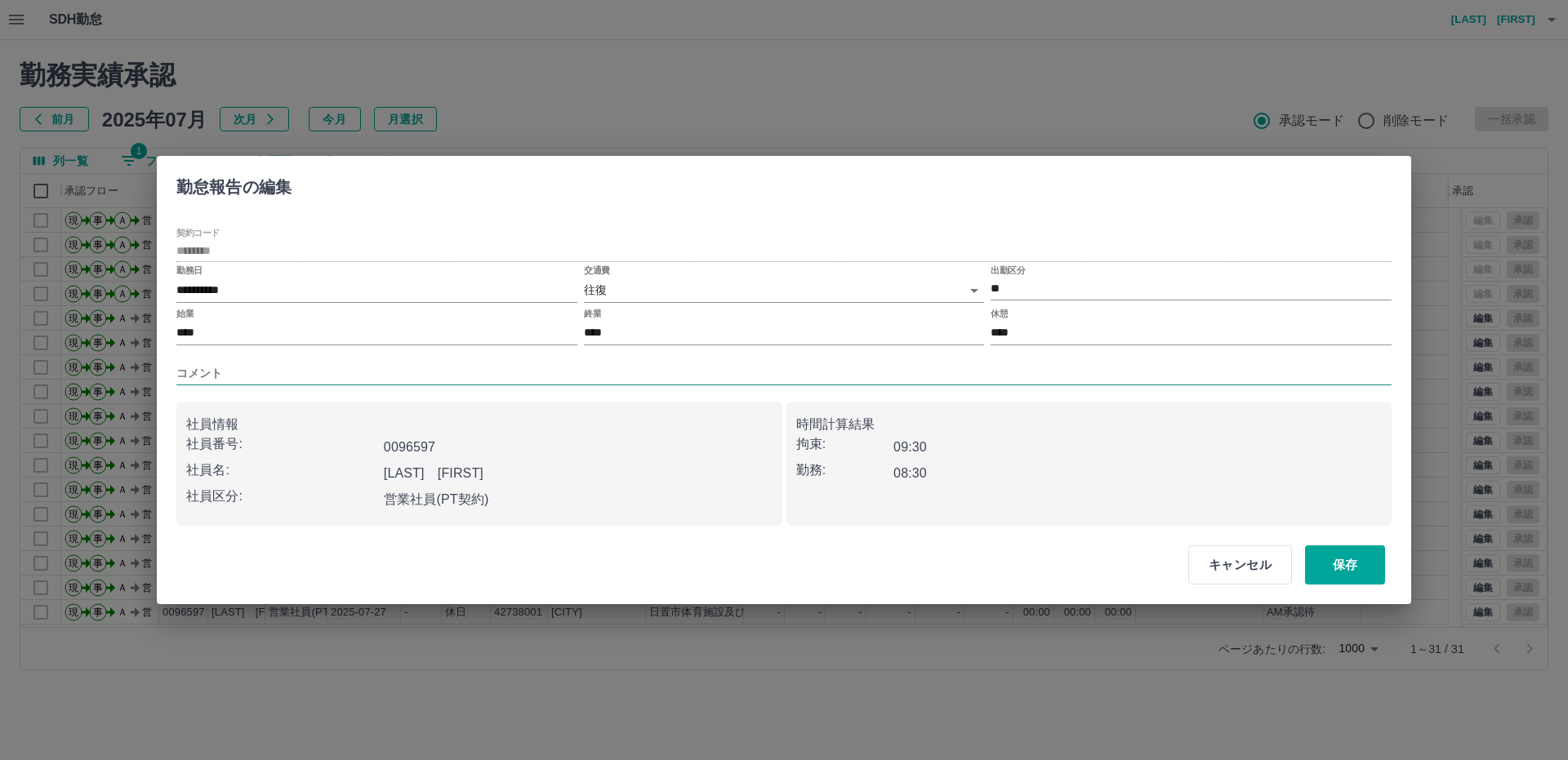 click on "コメント" at bounding box center [784, 373] 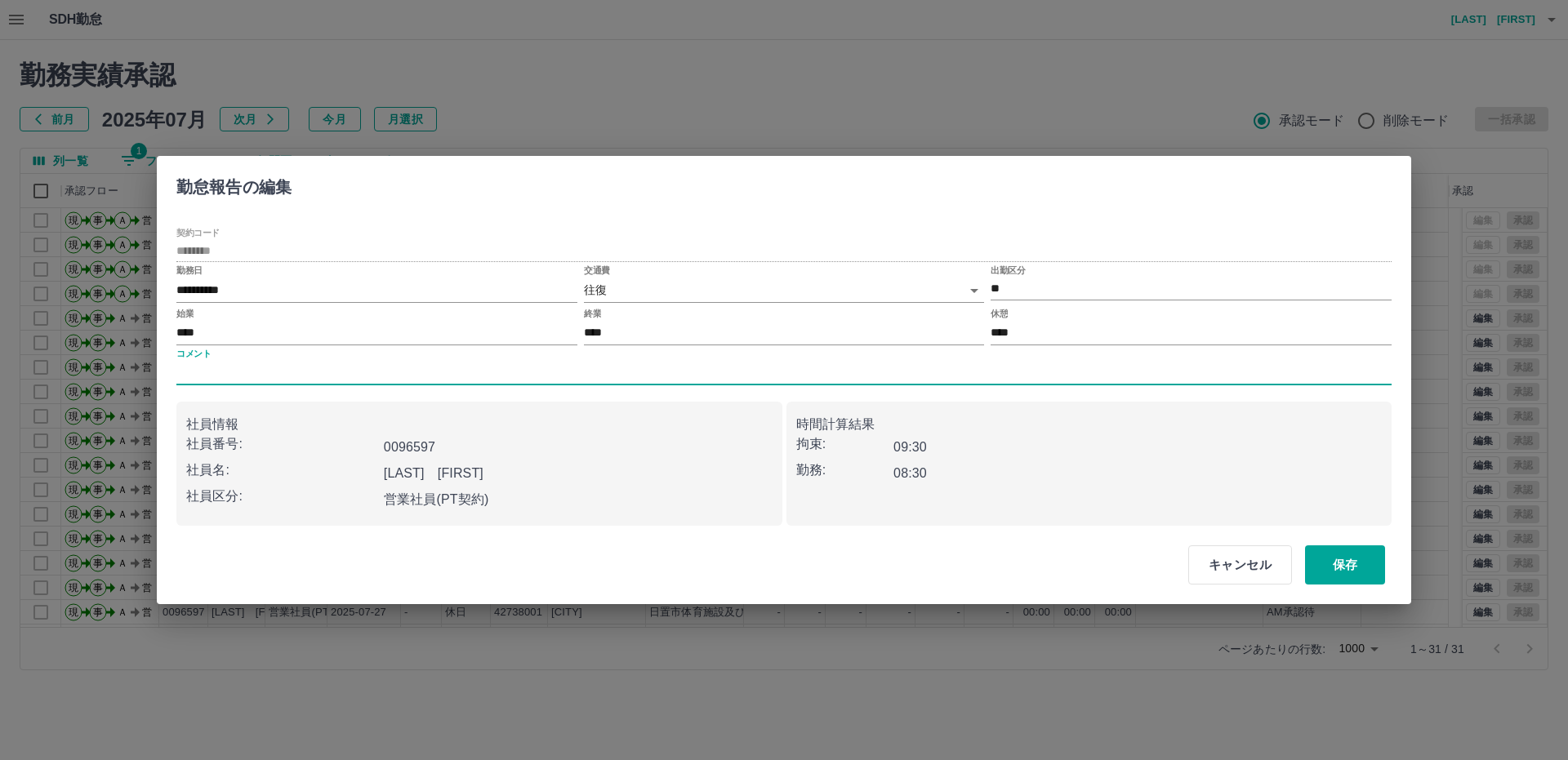 type on "*********" 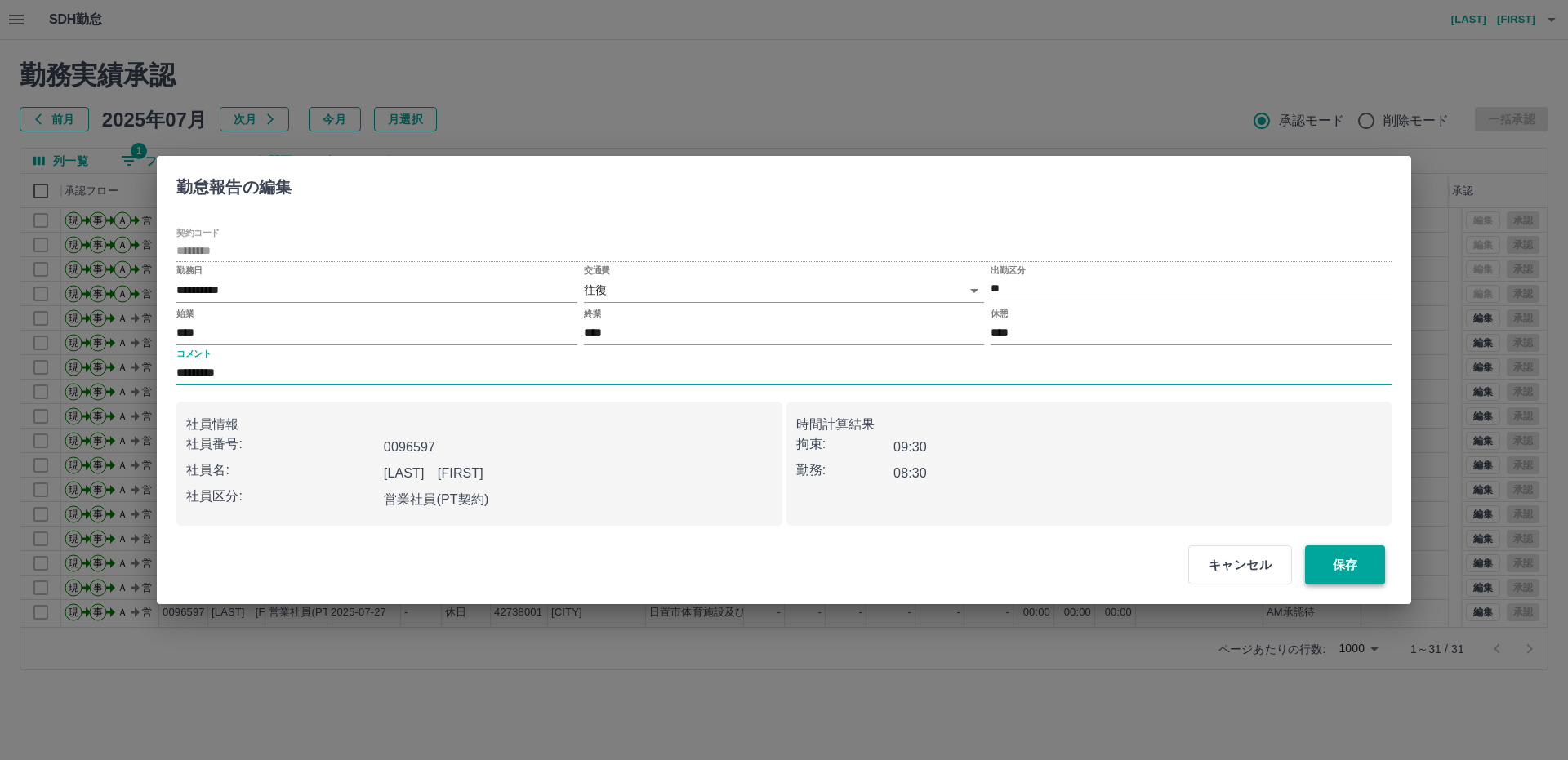 click on "保存" at bounding box center (1345, 565) 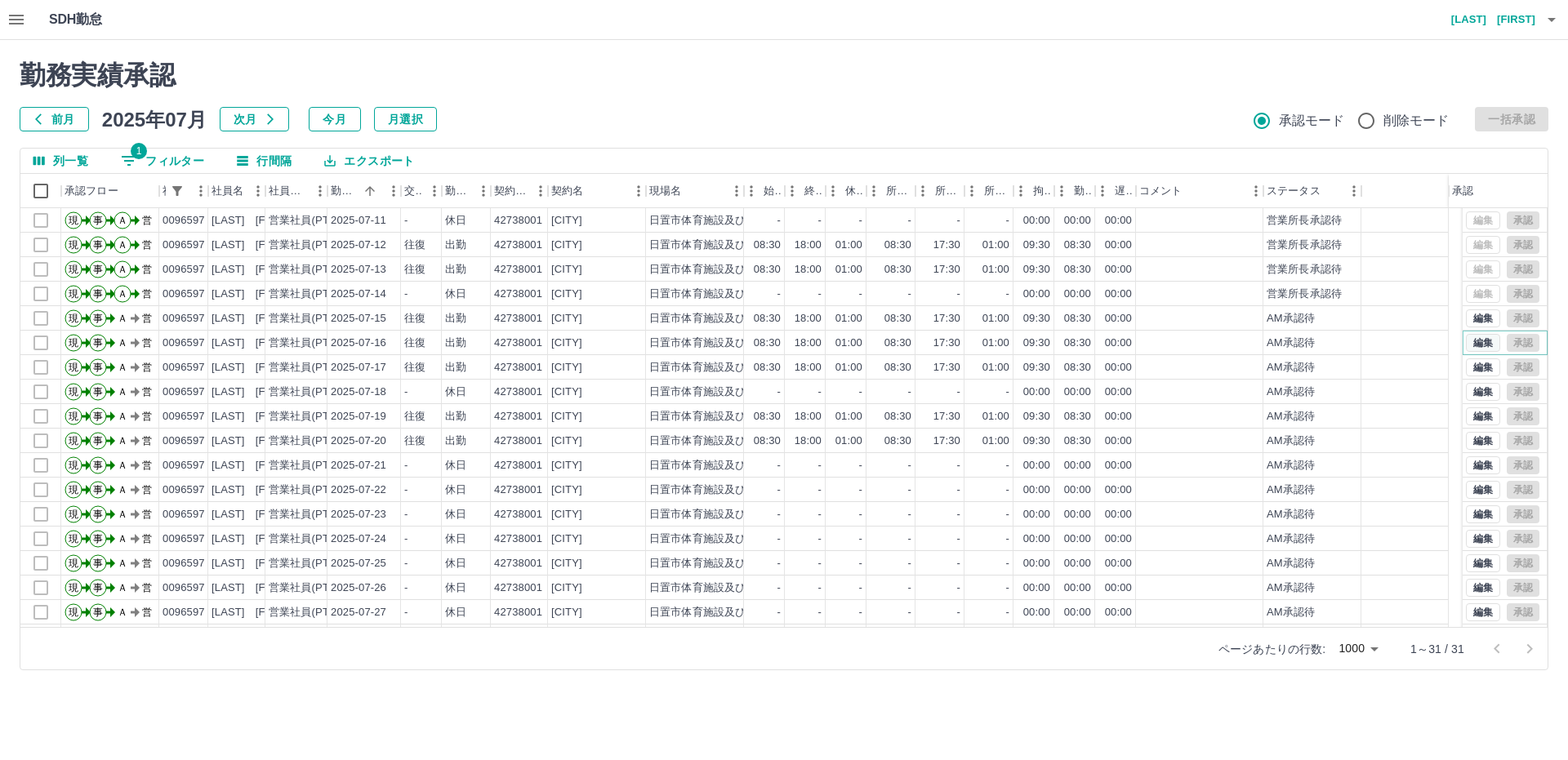 click on "編集" at bounding box center [1483, 343] 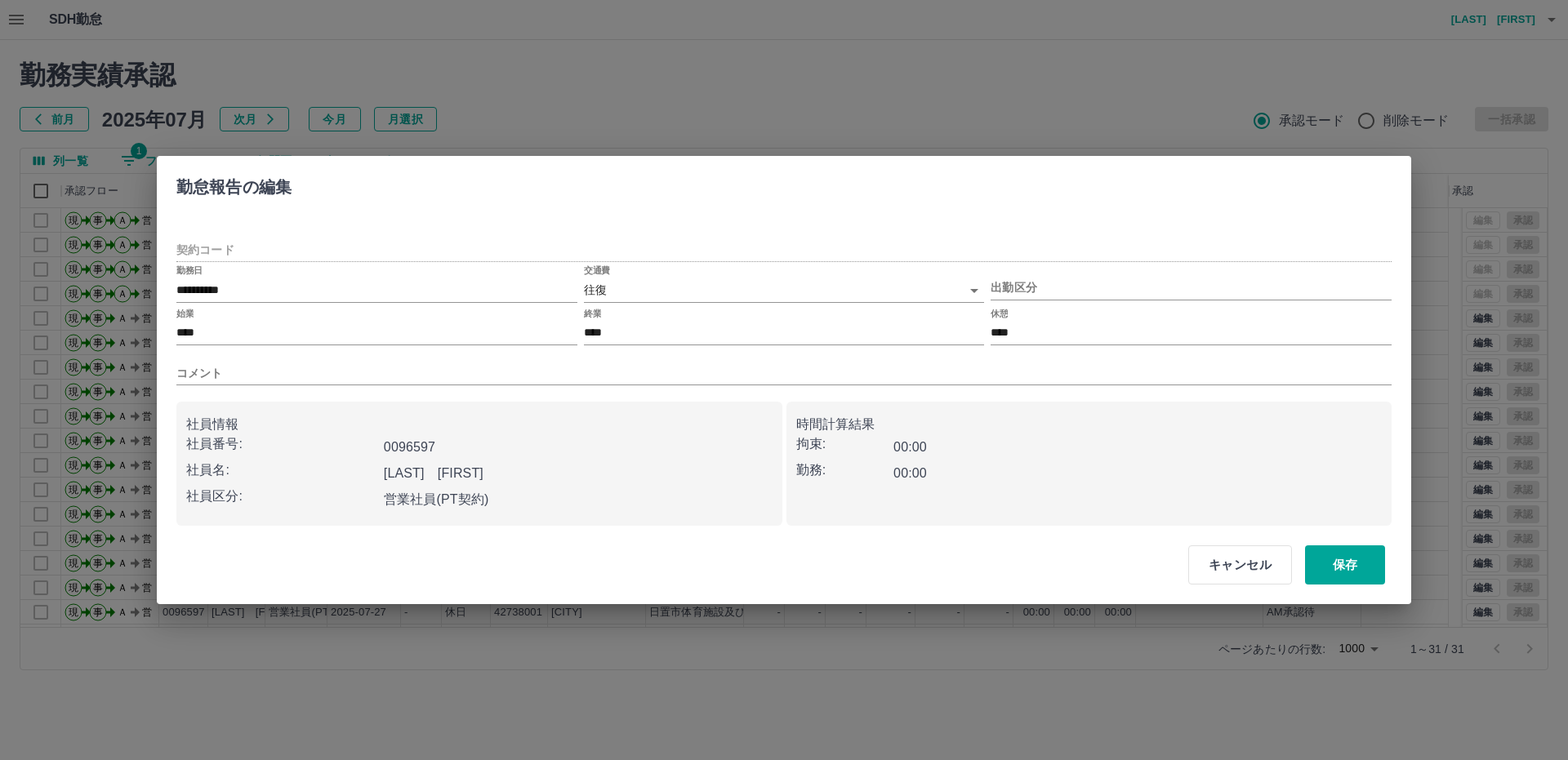 type on "********" 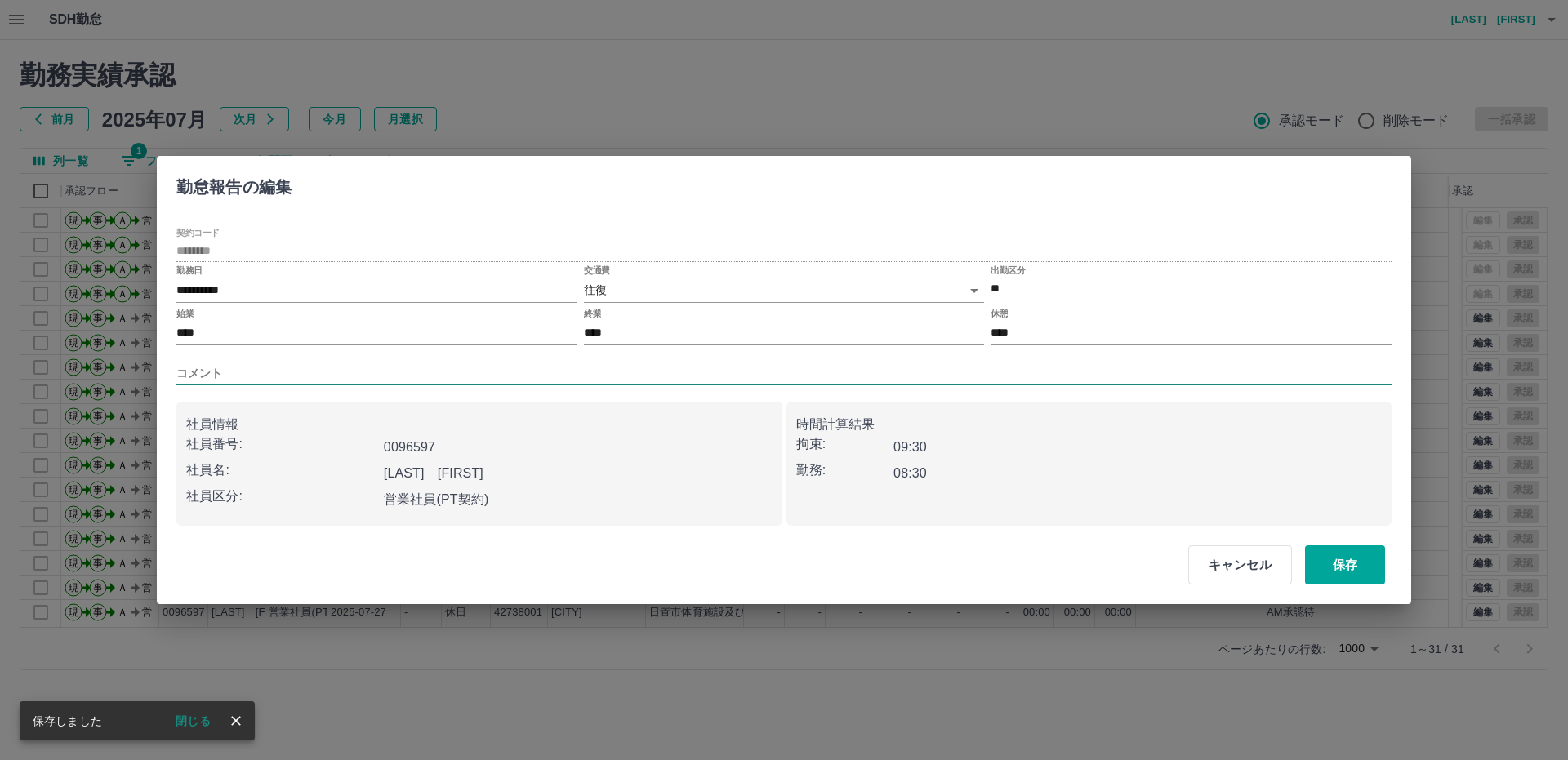 click on "コメント" at bounding box center (784, 373) 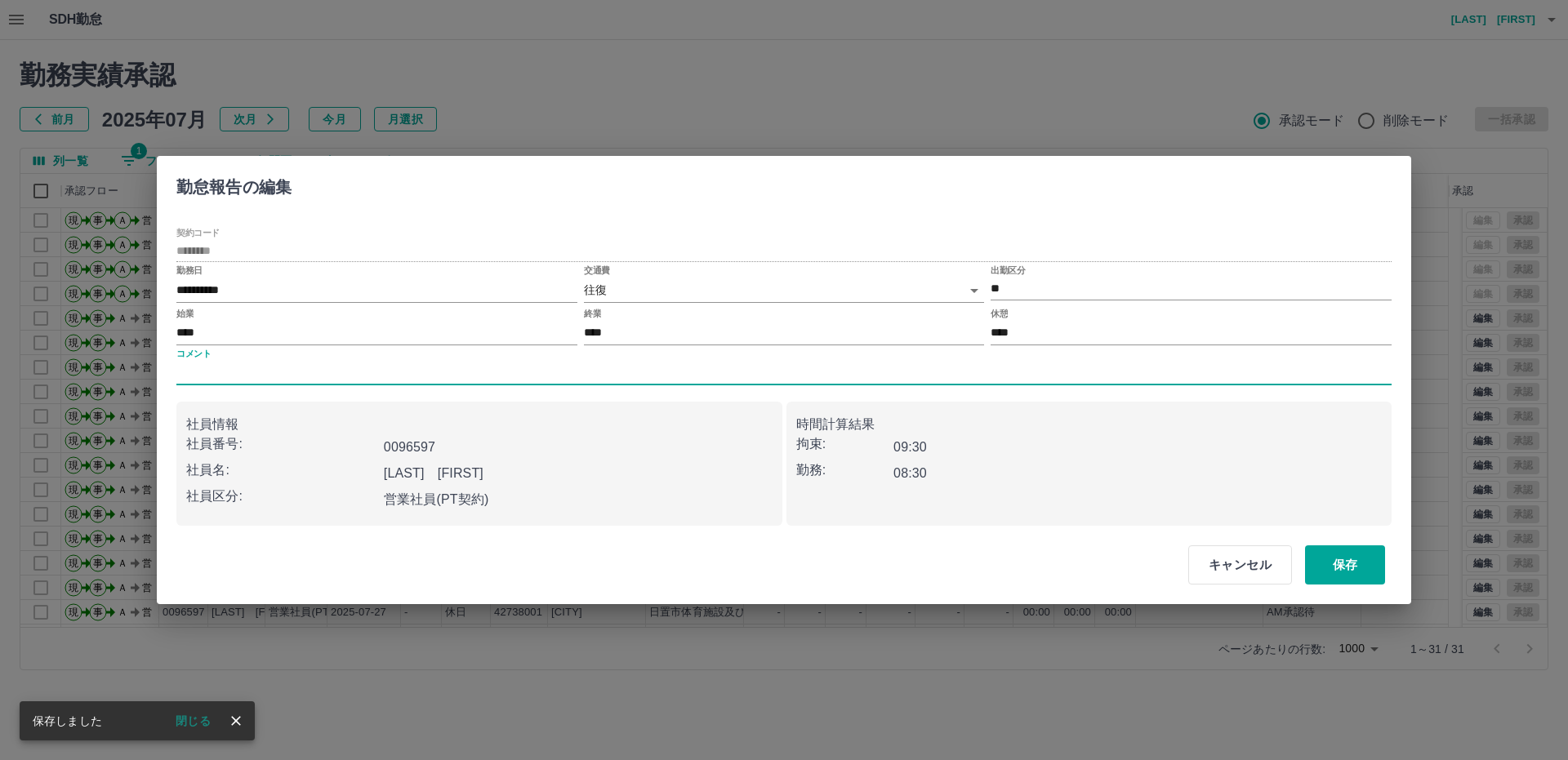 type on "*********" 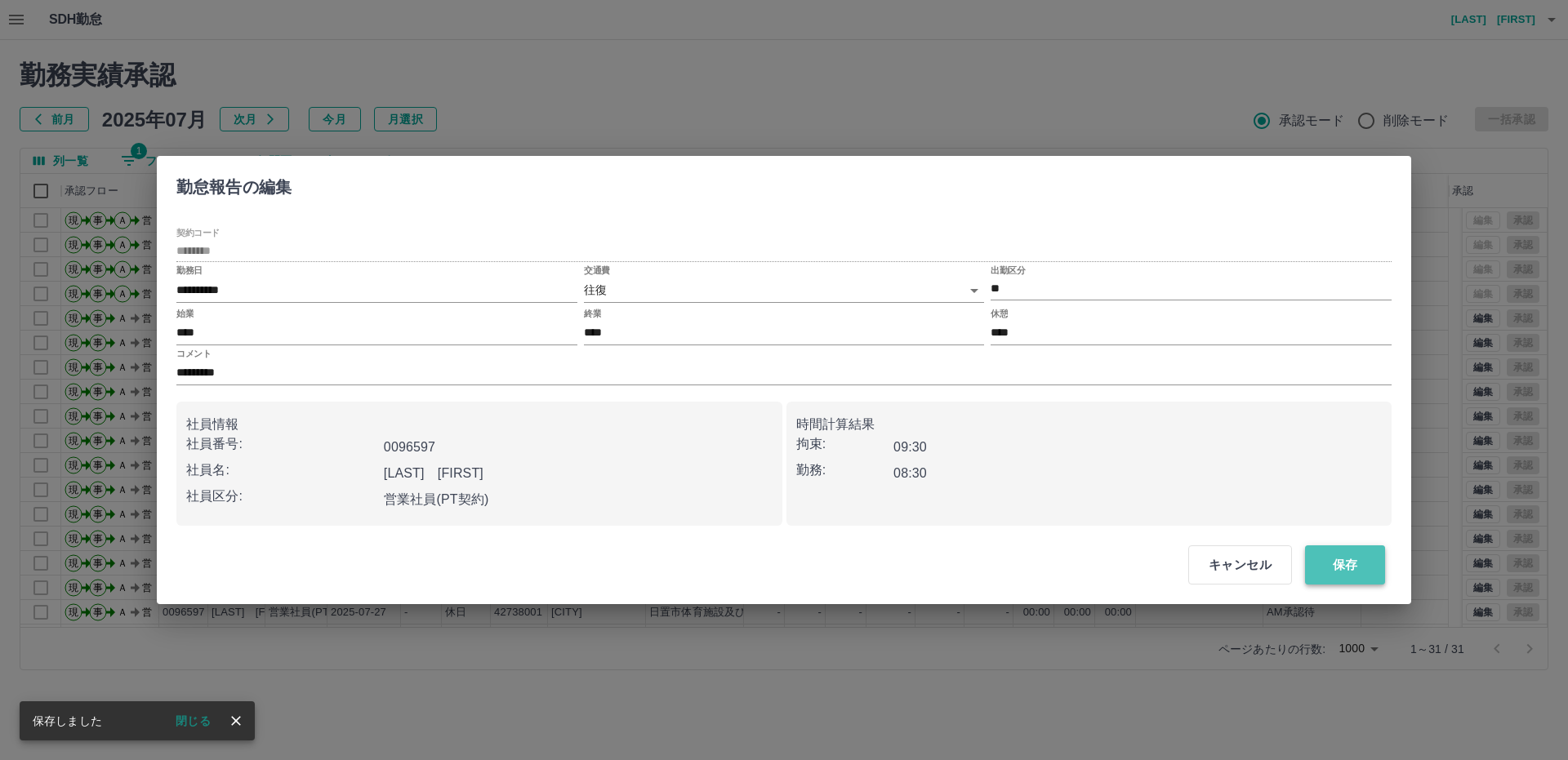 click on "保存" at bounding box center [1345, 565] 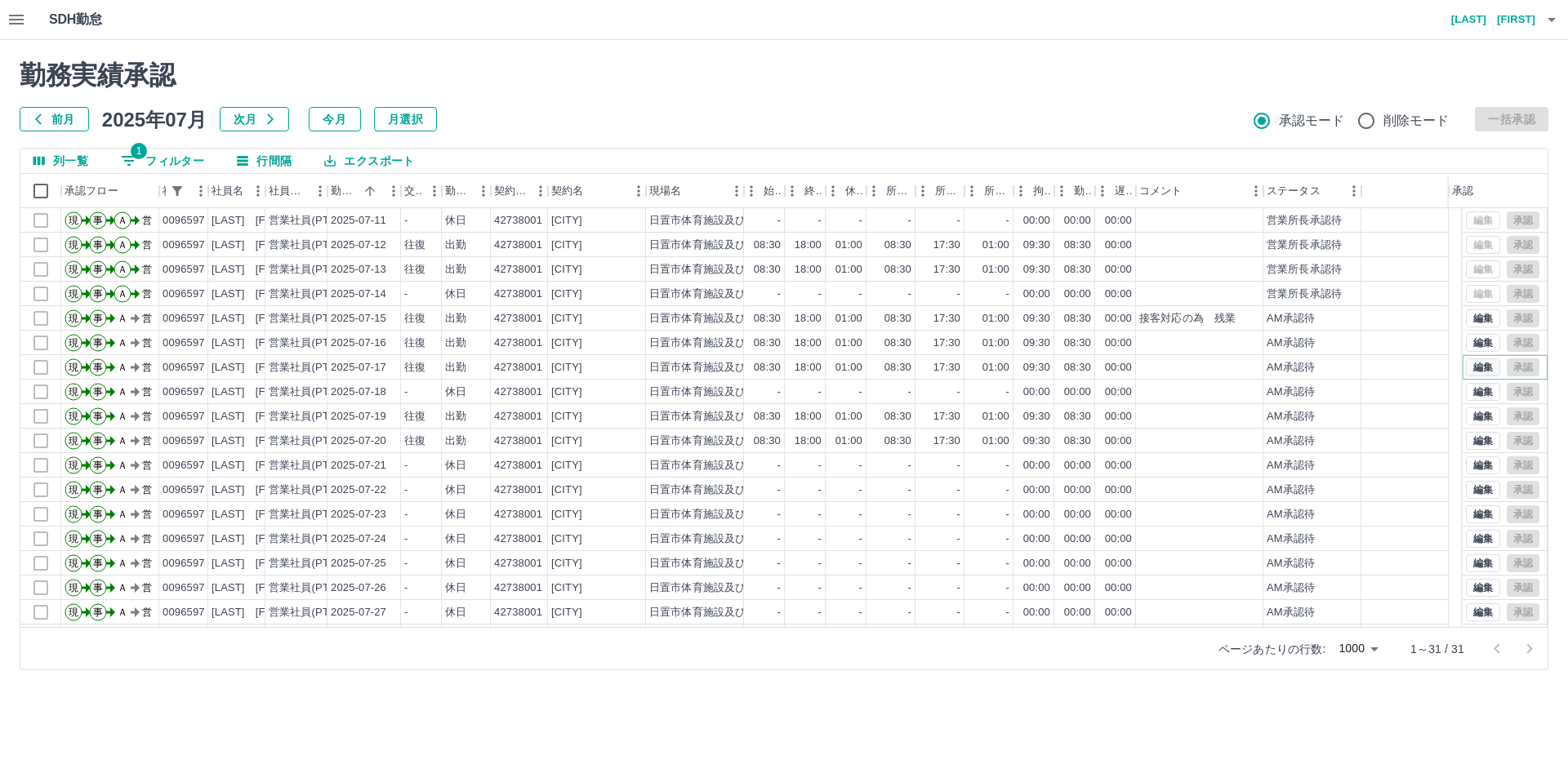 click on "編集" at bounding box center (1483, 367) 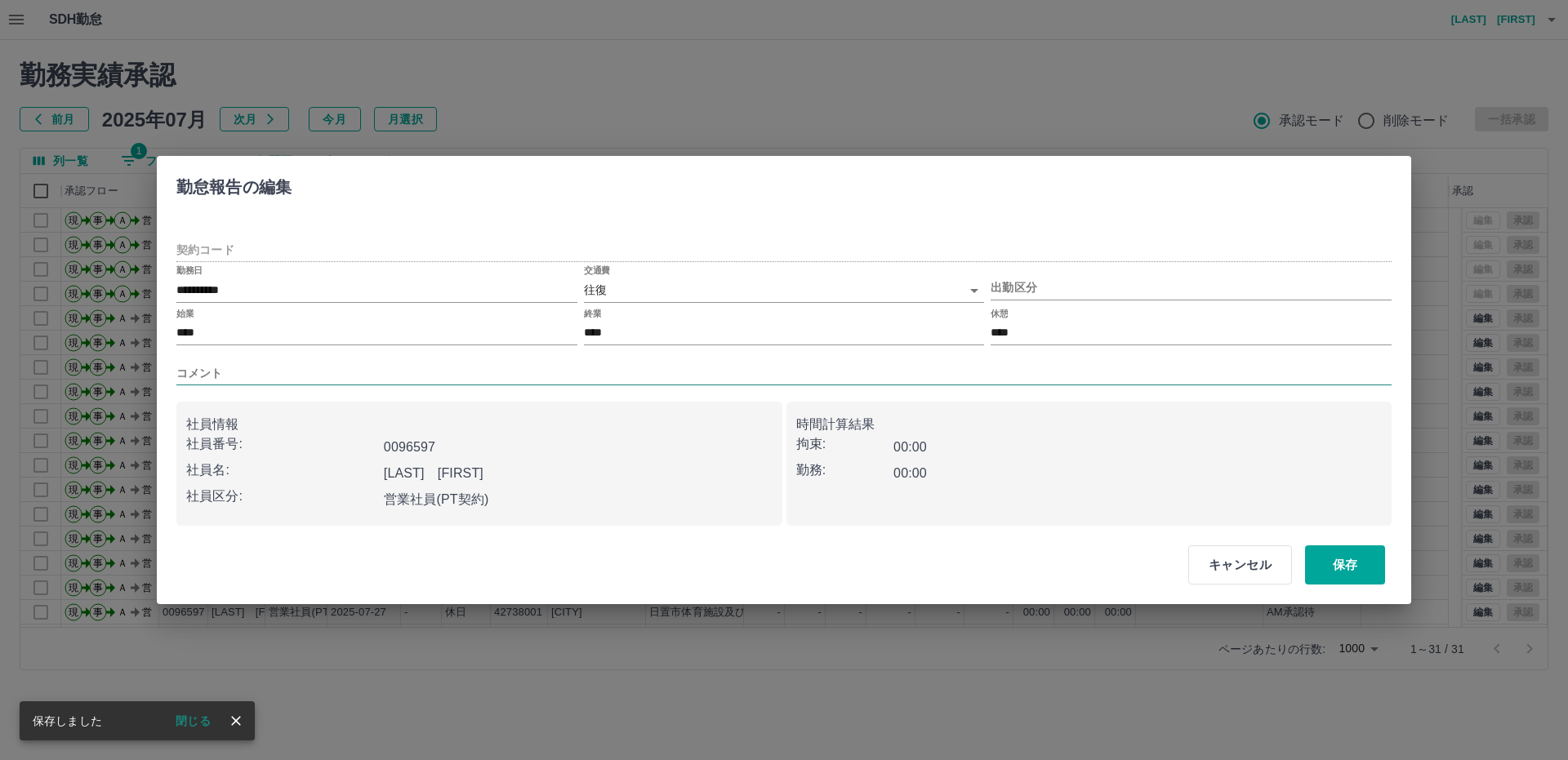type on "********" 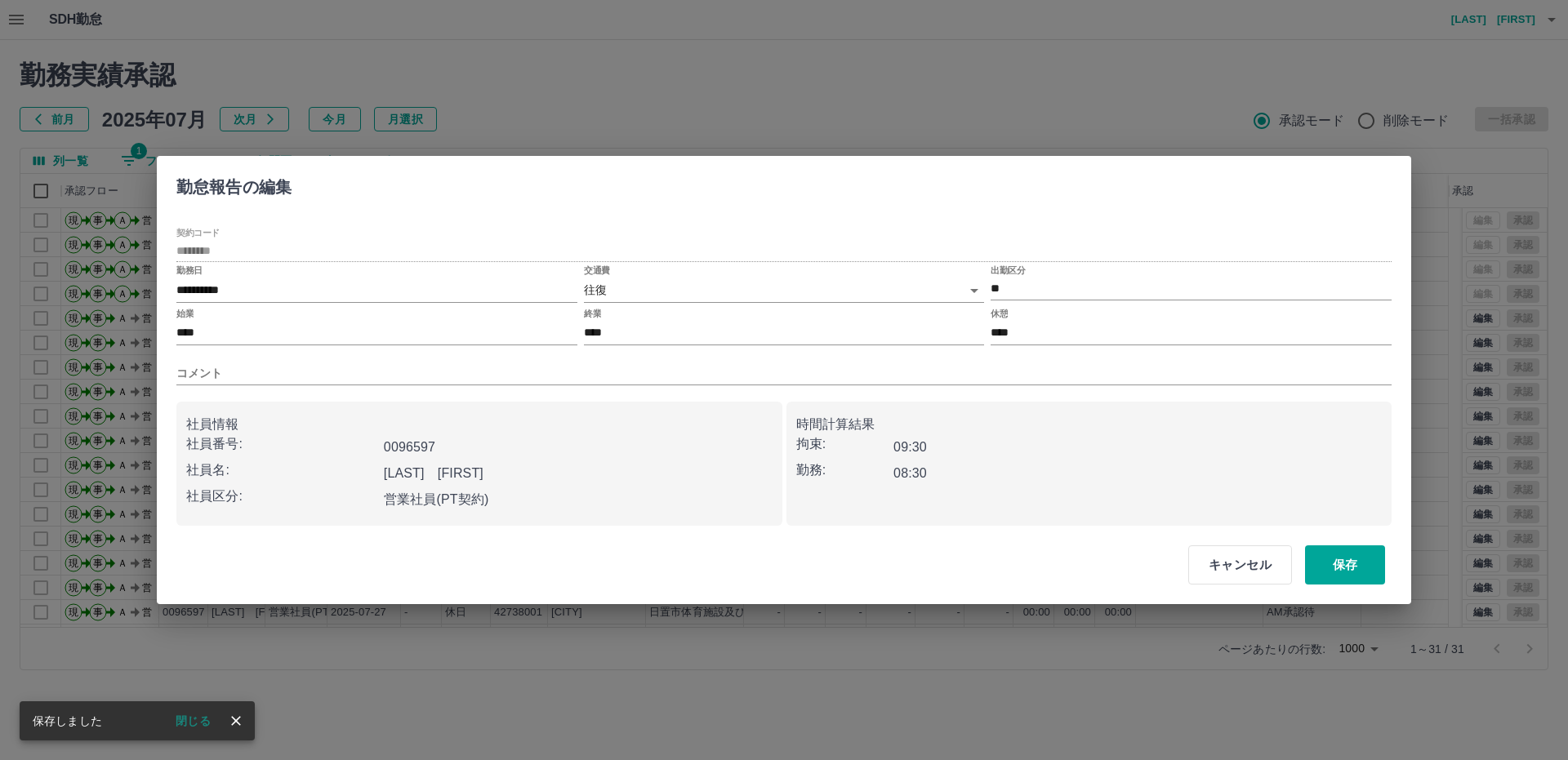 click on "社員情報 社員番号: 0096597 社員名: 阿部　風雅 社員区分: 営業社員(PT契約) 時間計算結果 拘束: 09:30 勤務: 08:30" at bounding box center [784, 457] 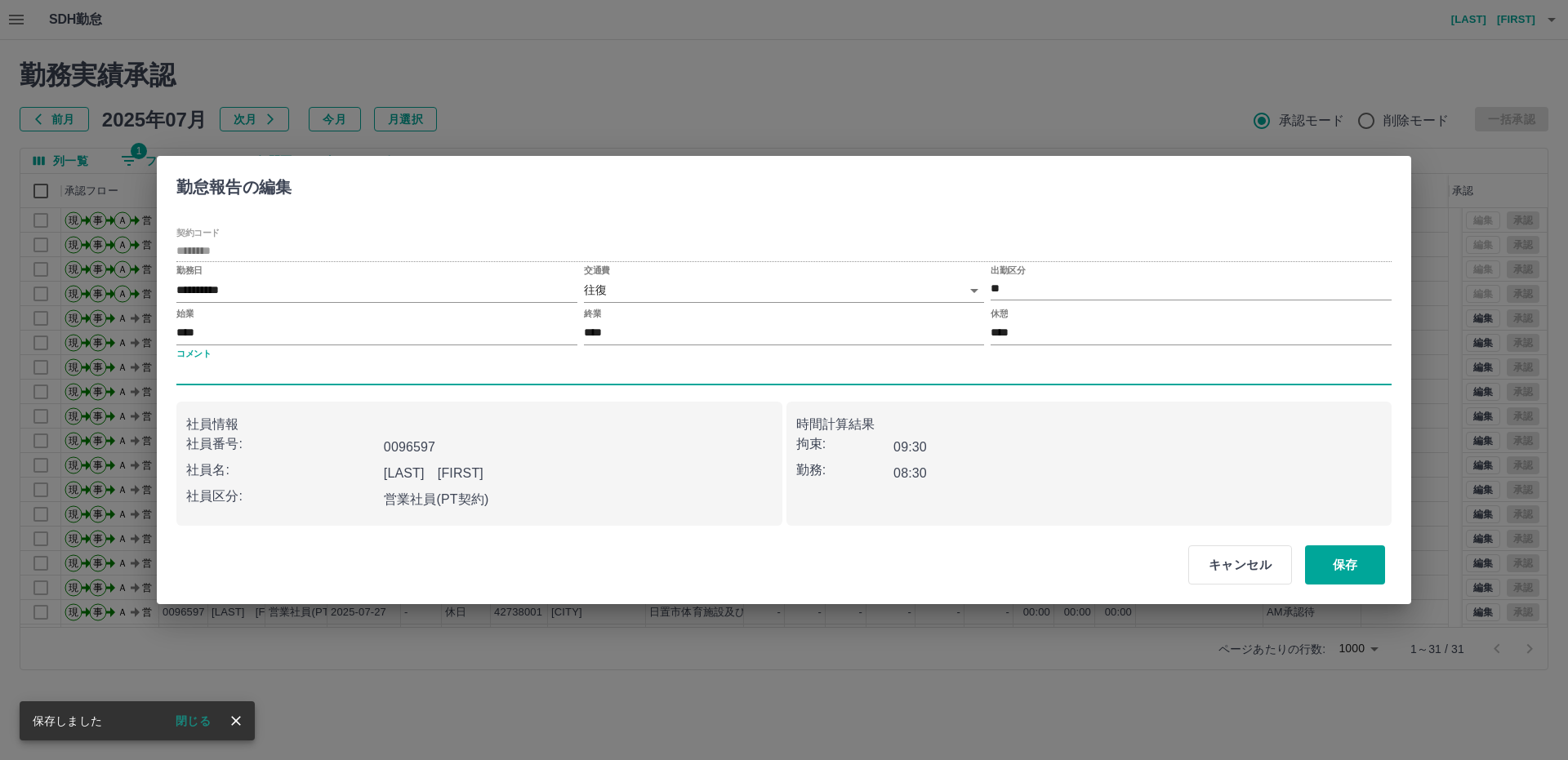 click on "コメント" at bounding box center [784, 373] 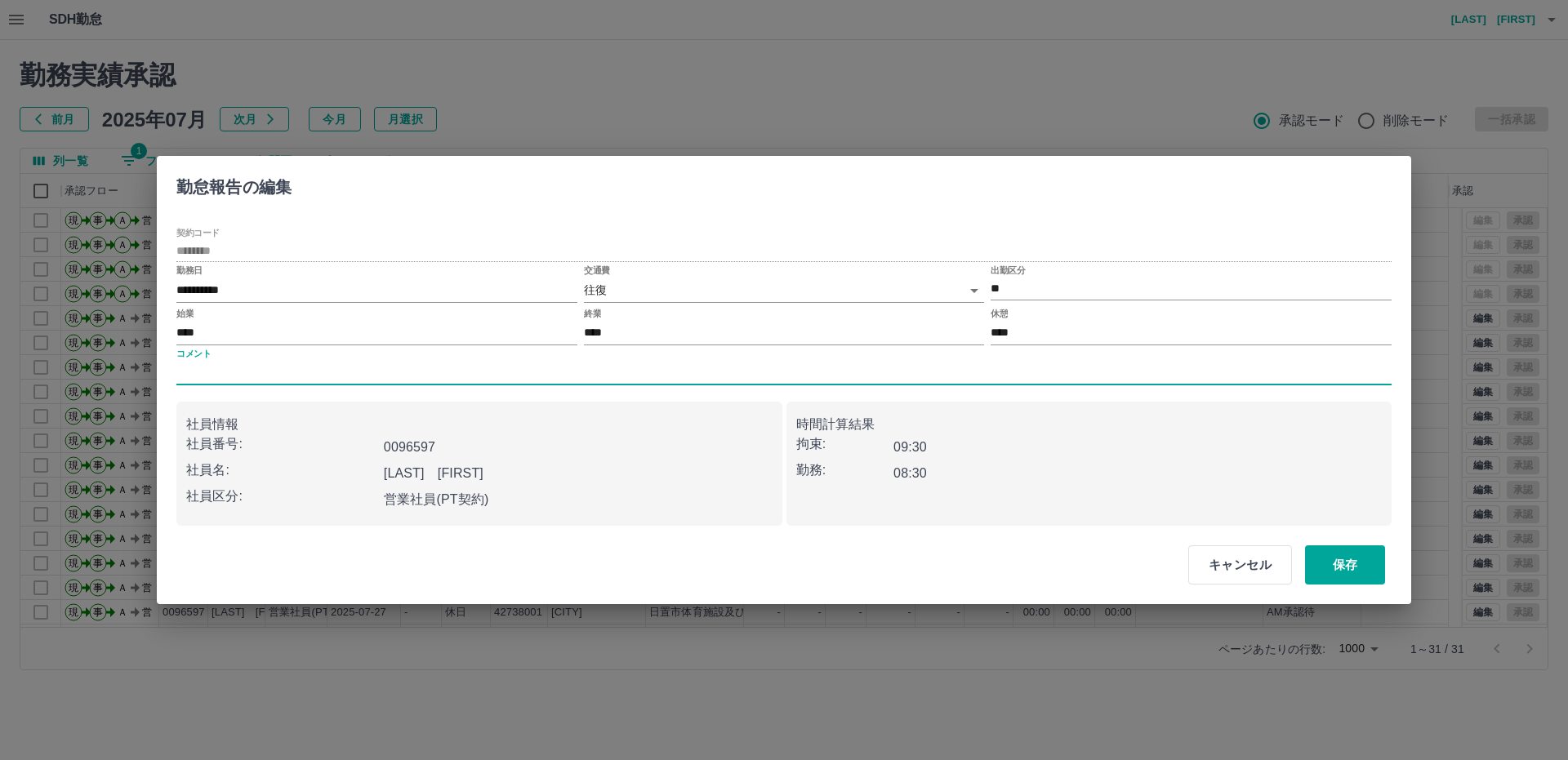 type on "*********" 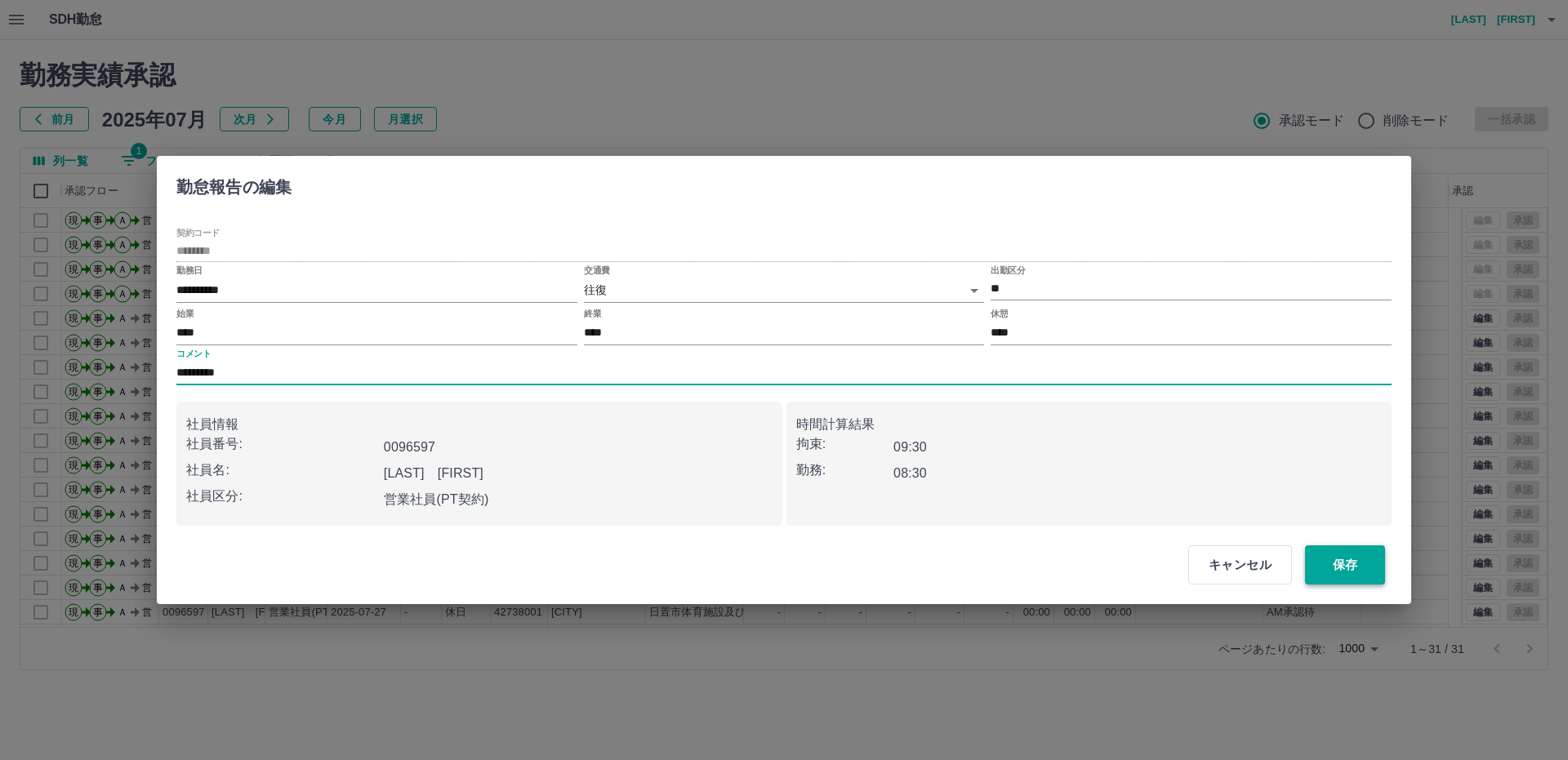 click on "保存" at bounding box center [1345, 565] 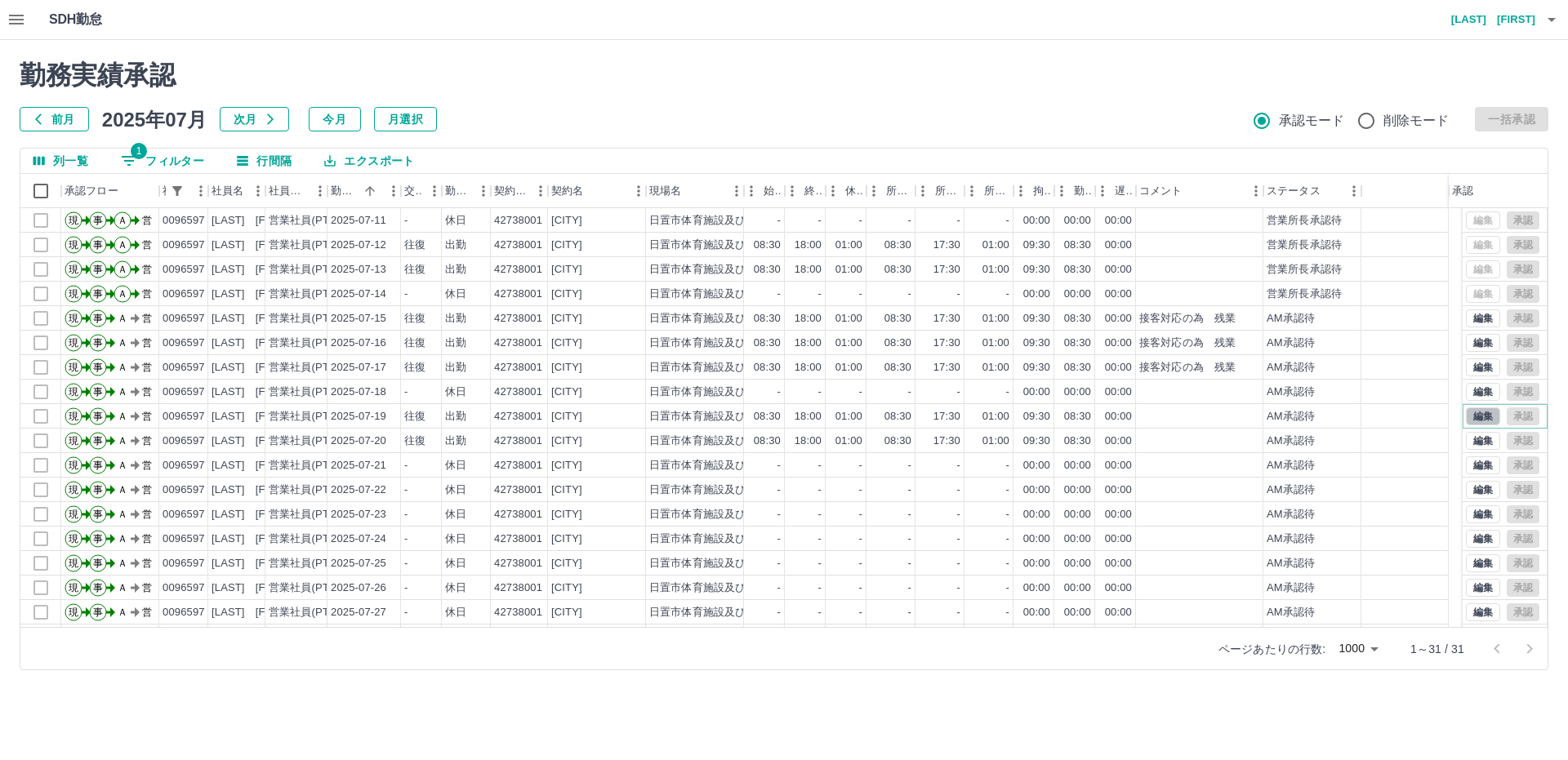 click on "編集" at bounding box center (1483, 416) 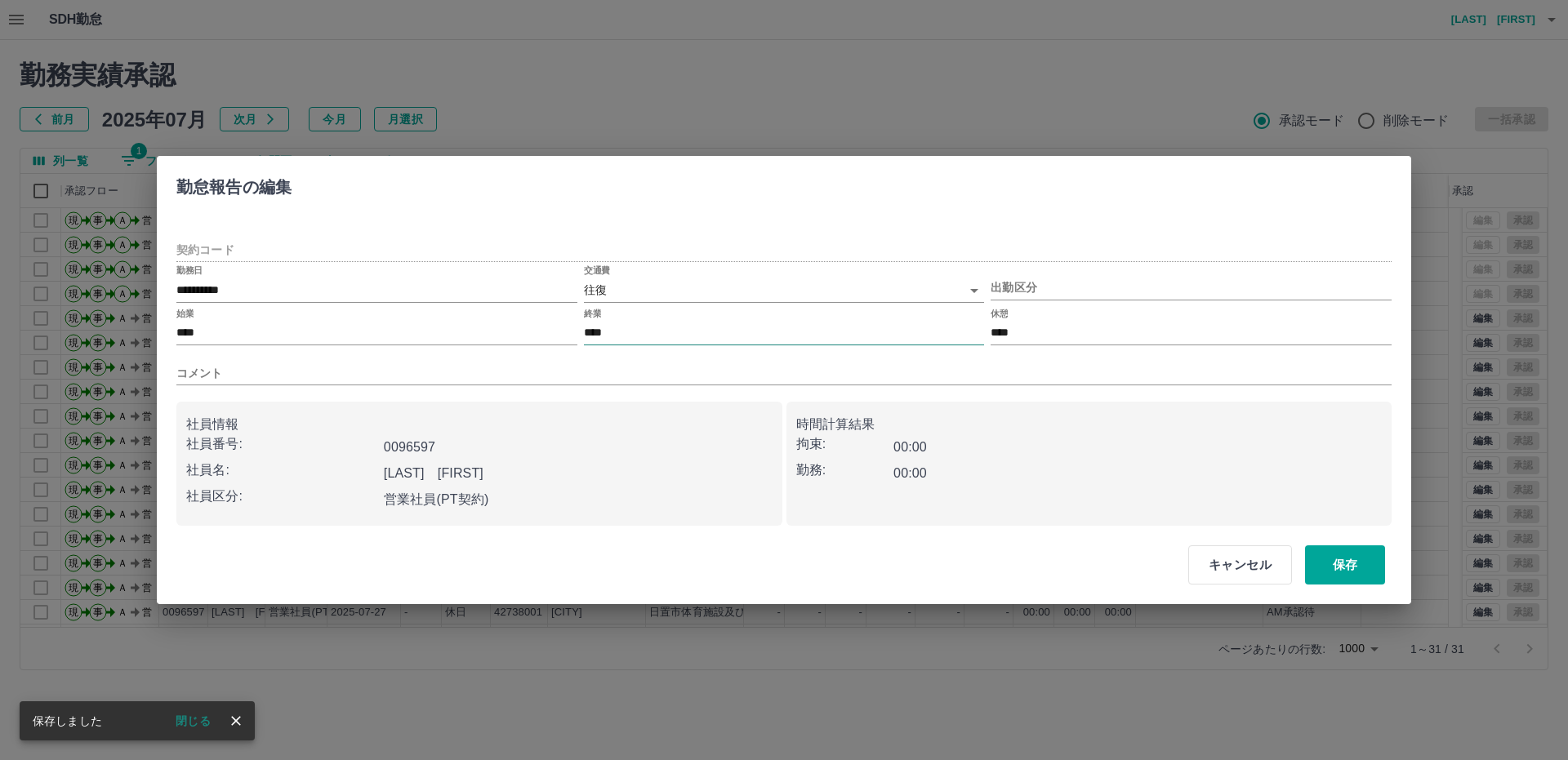 type on "********" 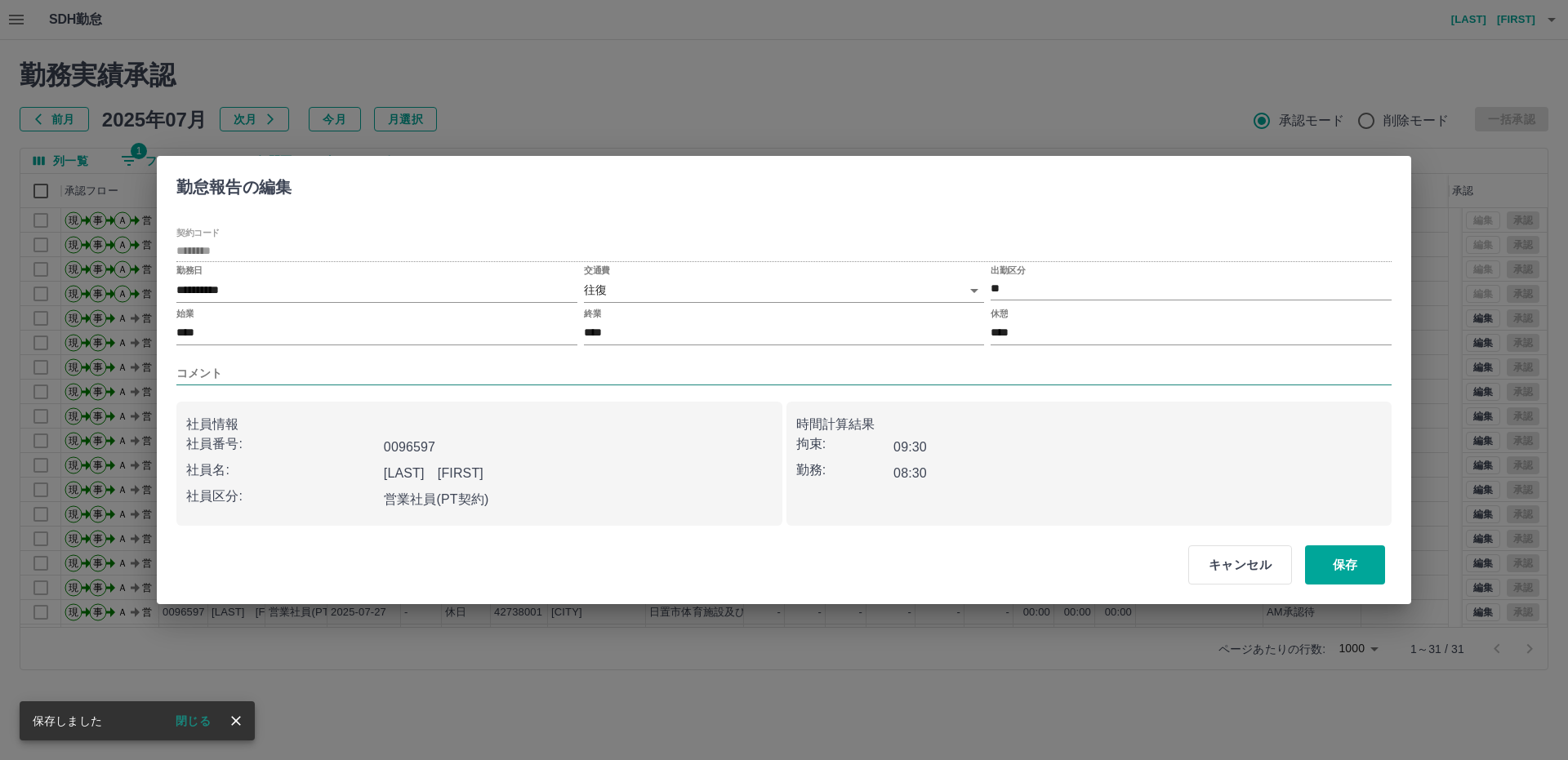 click on "コメント" at bounding box center (784, 373) 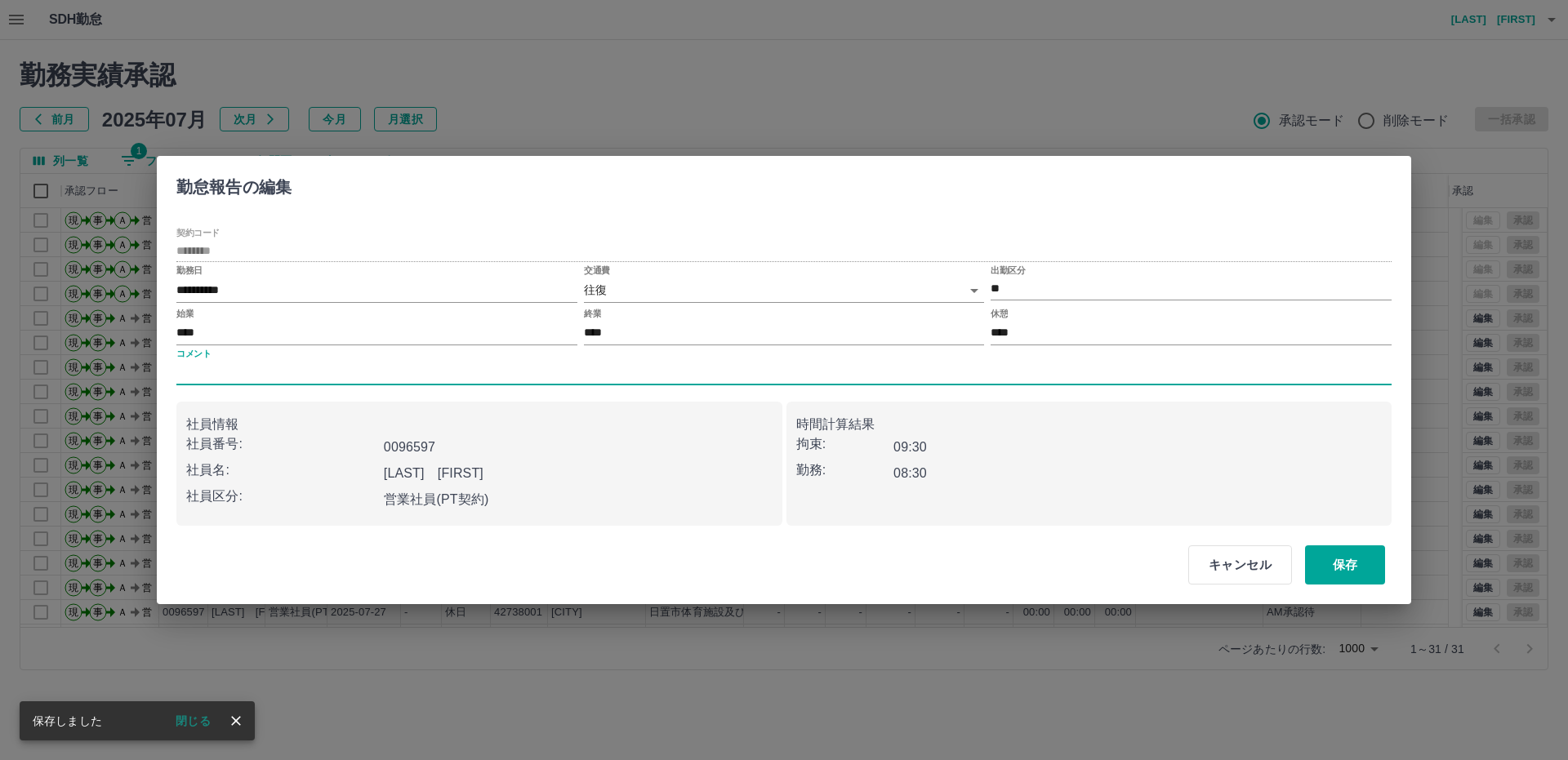 type on "*********" 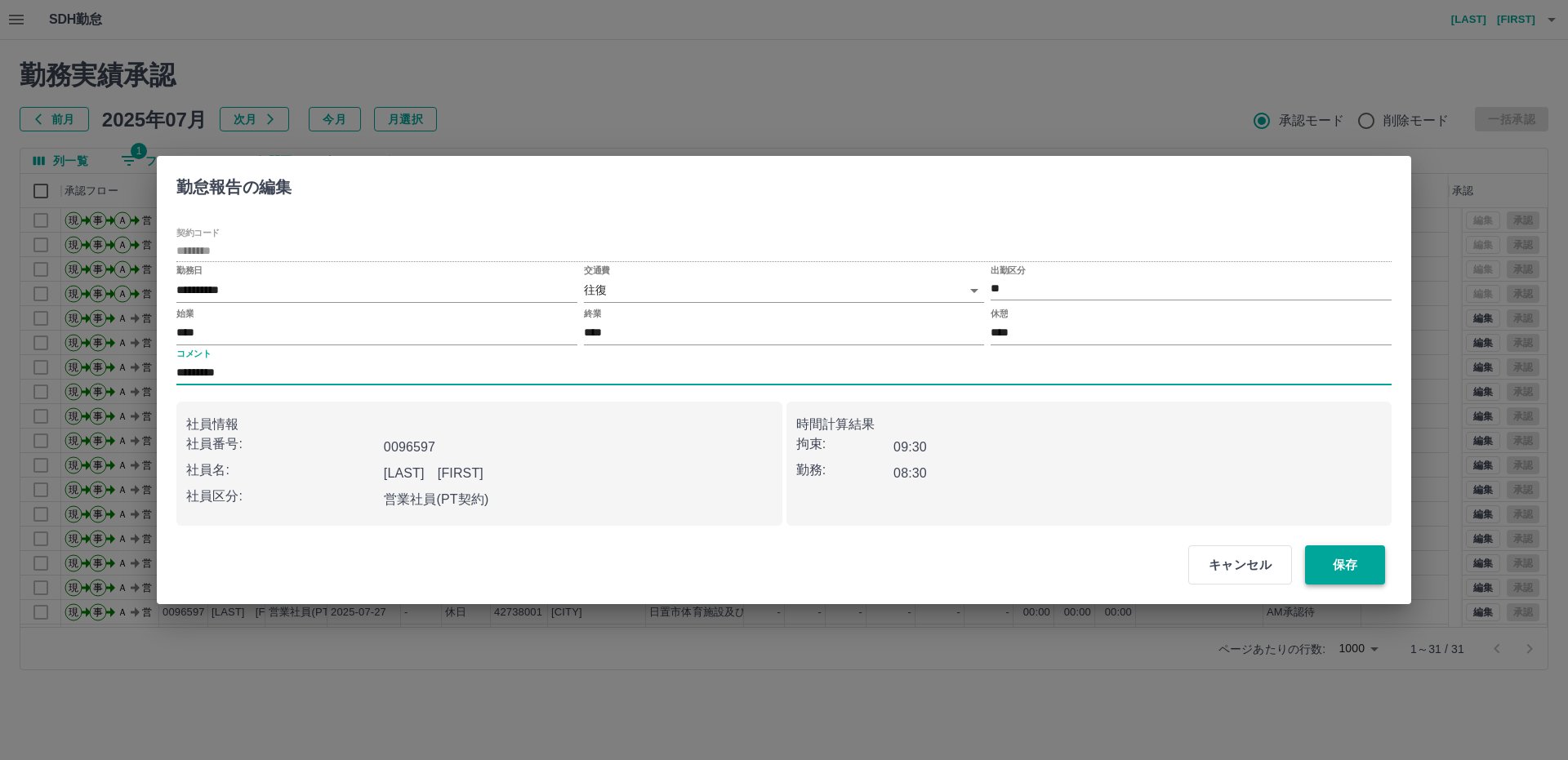 click on "保存" at bounding box center [1345, 565] 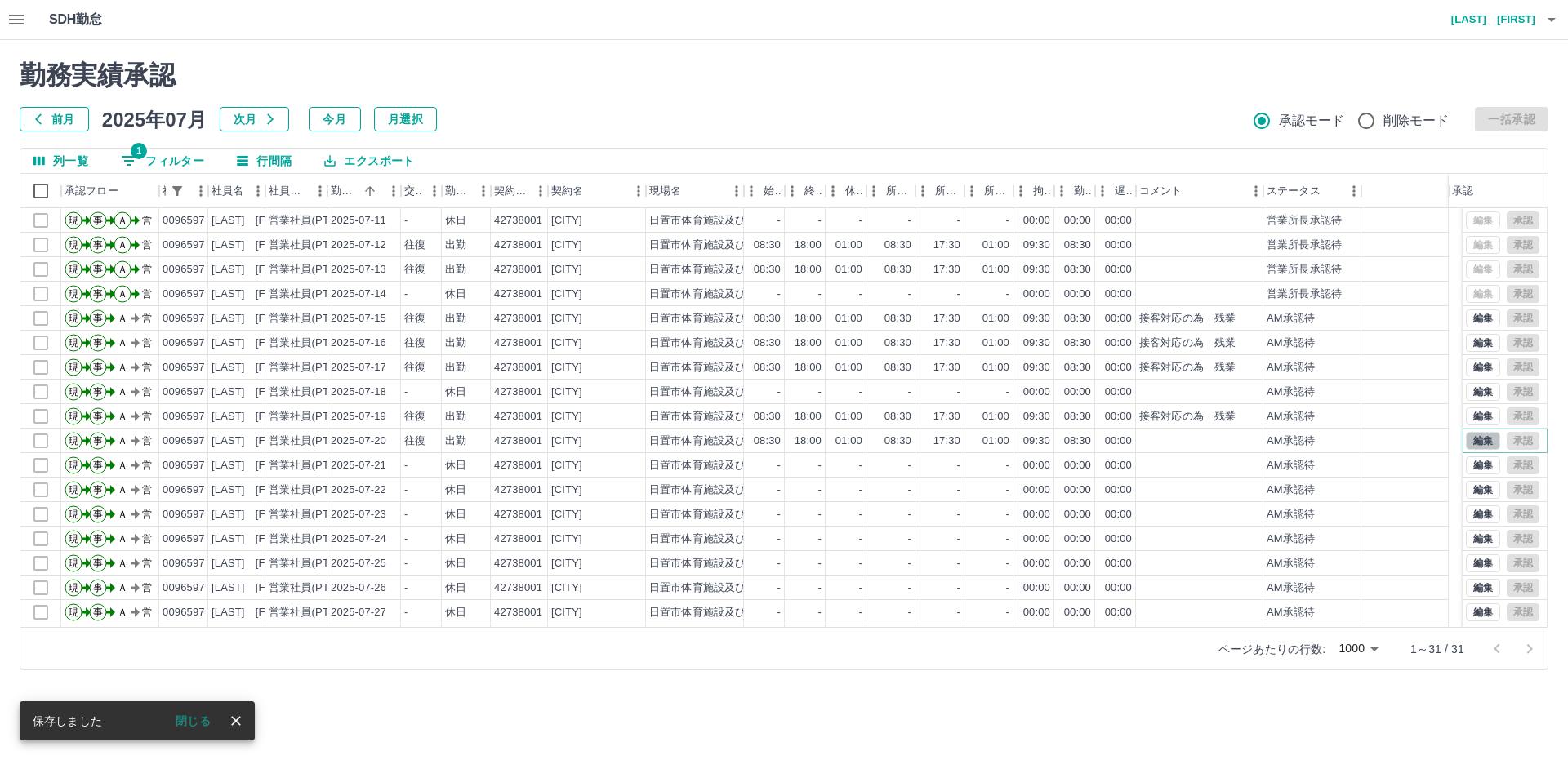 click on "編集" at bounding box center (1483, 441) 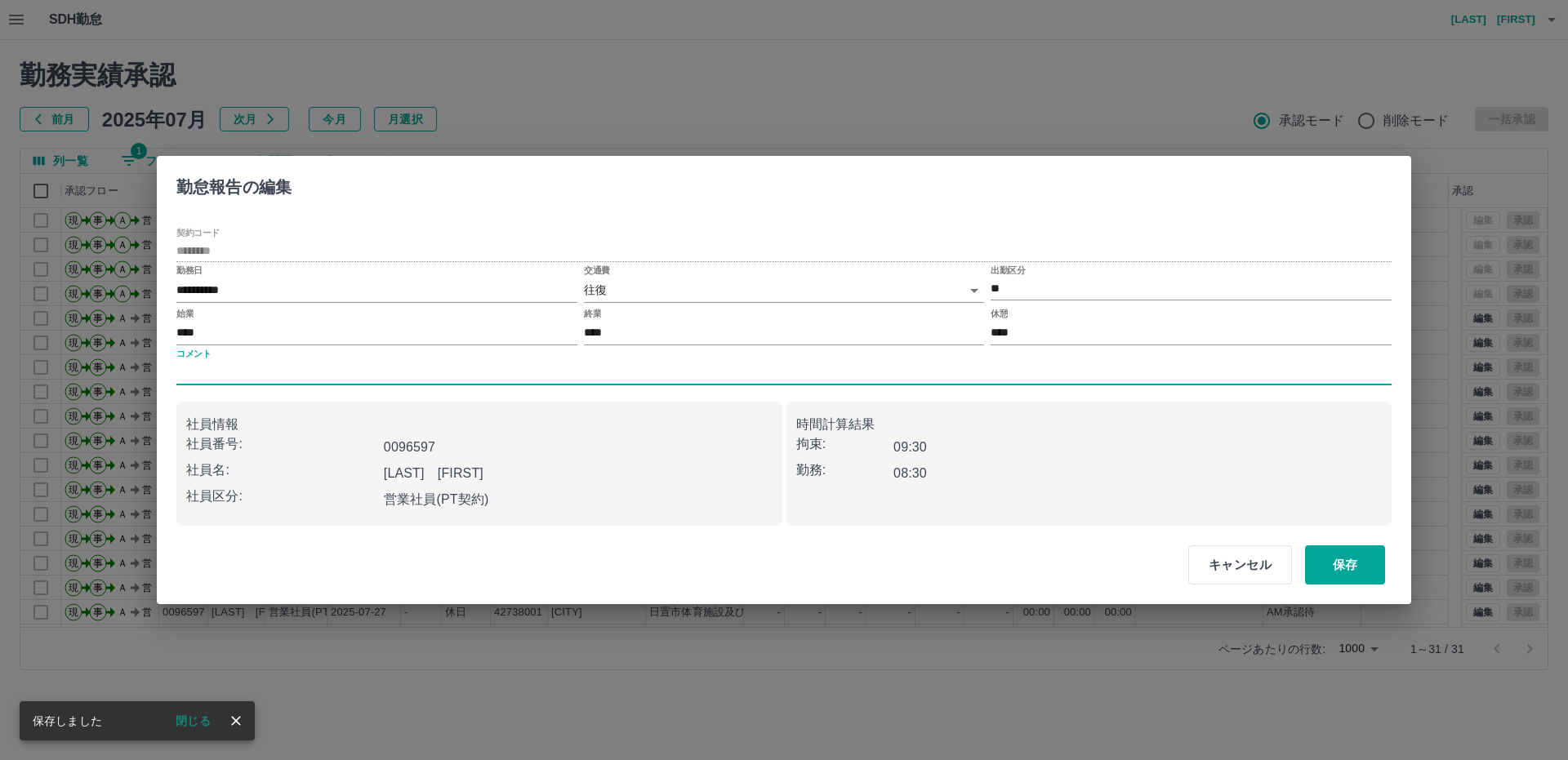 click on "コメント" at bounding box center [784, 373] 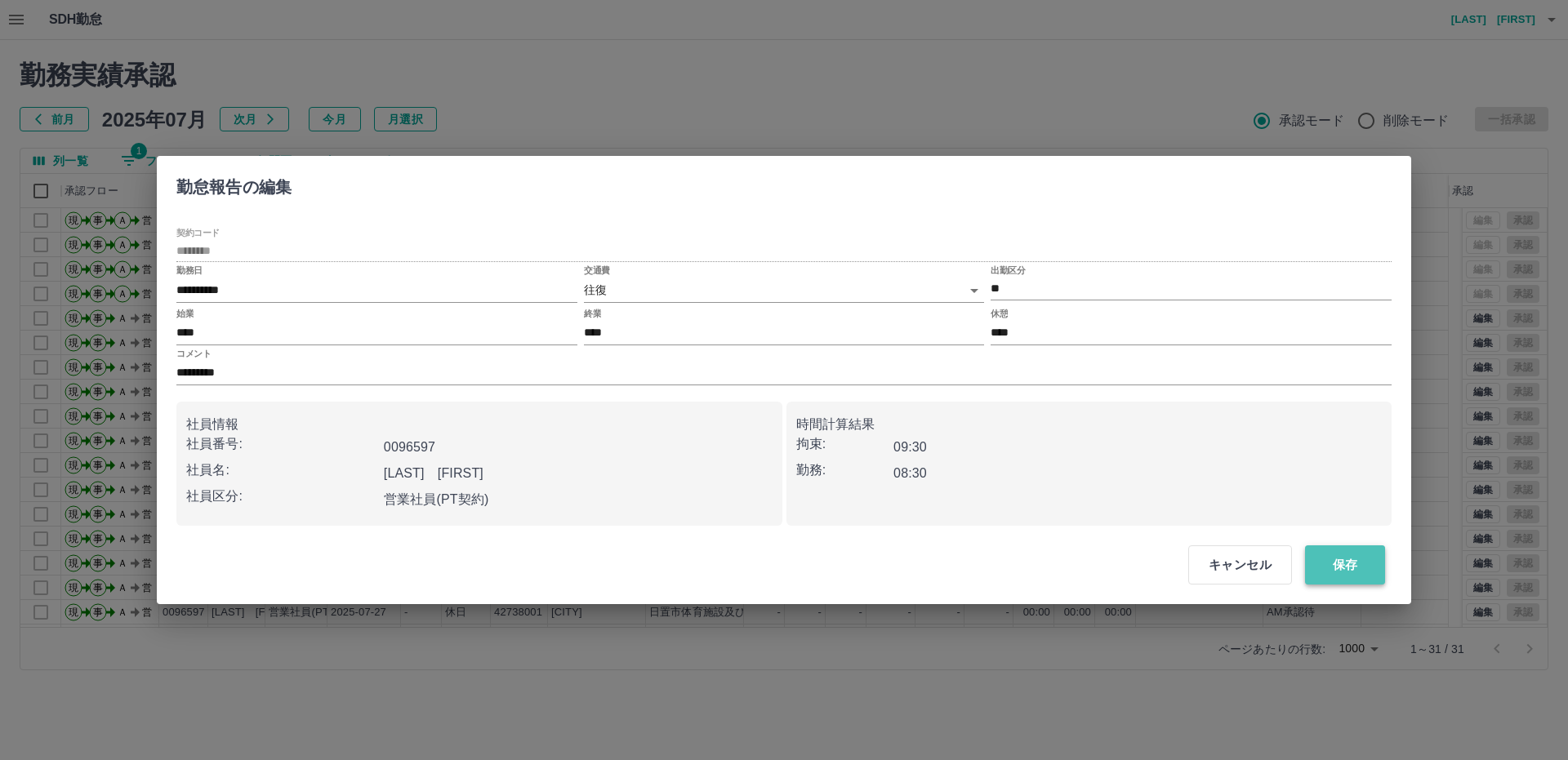 click on "保存" at bounding box center (1345, 565) 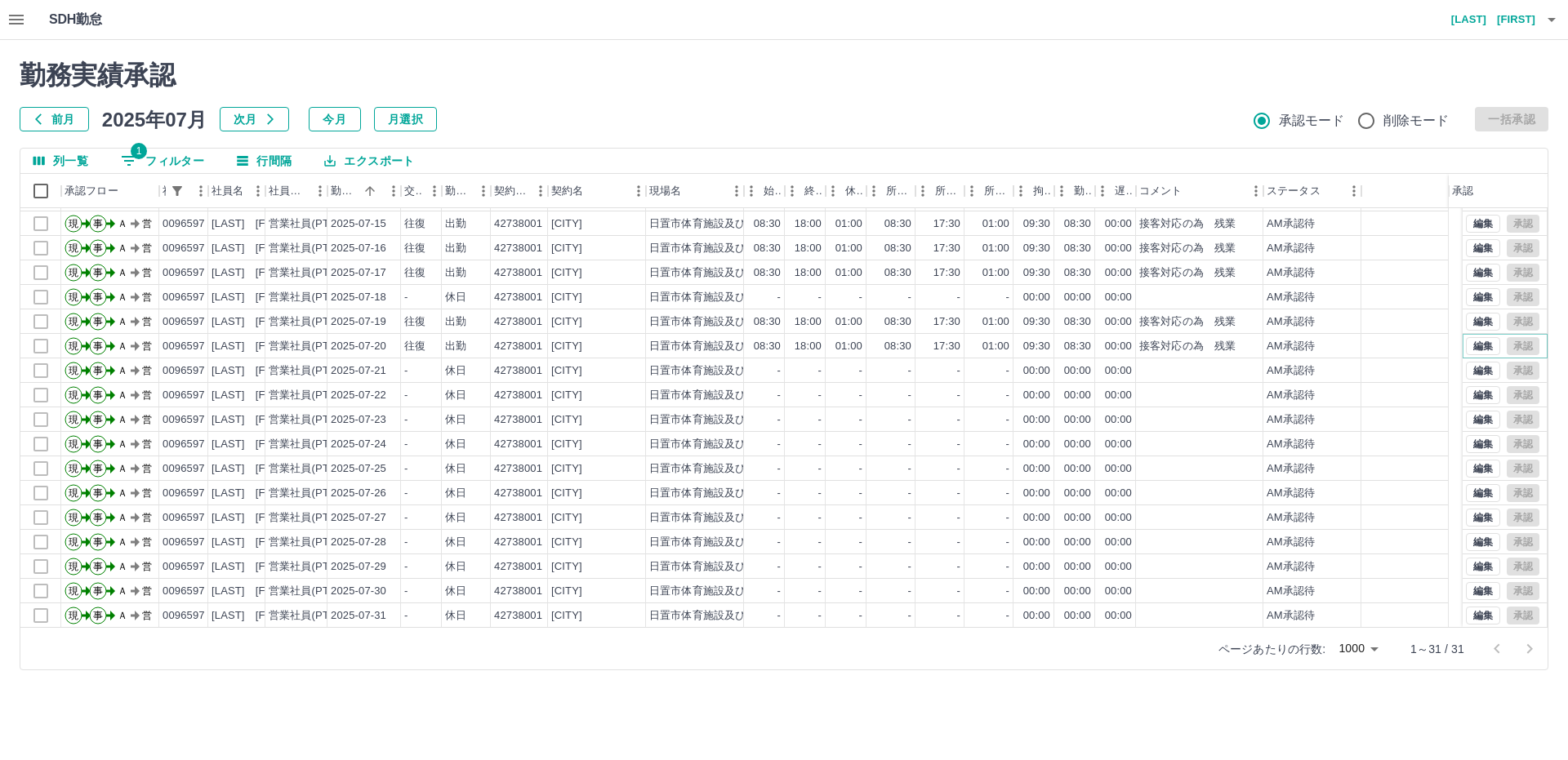scroll, scrollTop: 340, scrollLeft: 0, axis: vertical 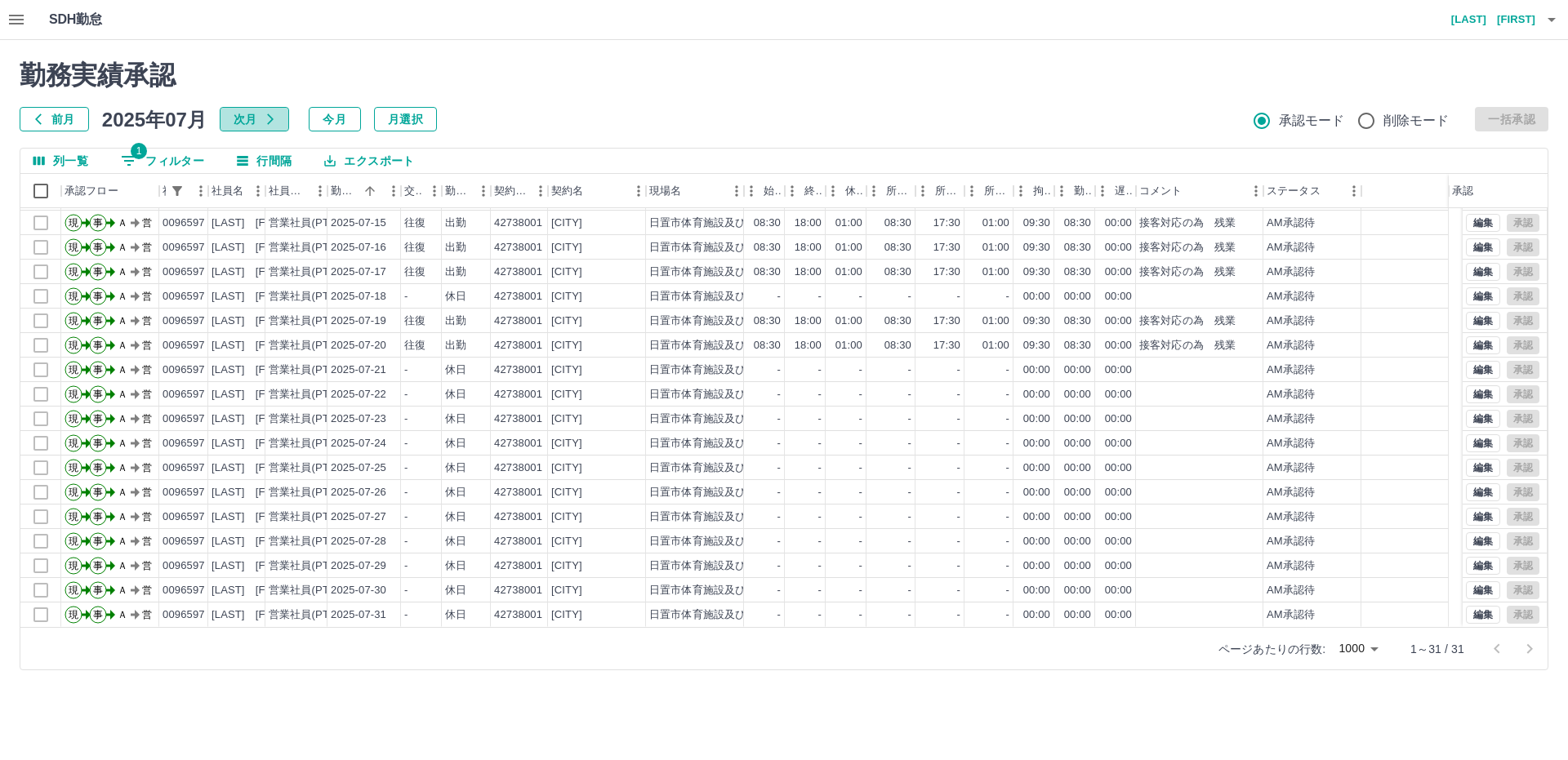 click on "次月" at bounding box center (254, 119) 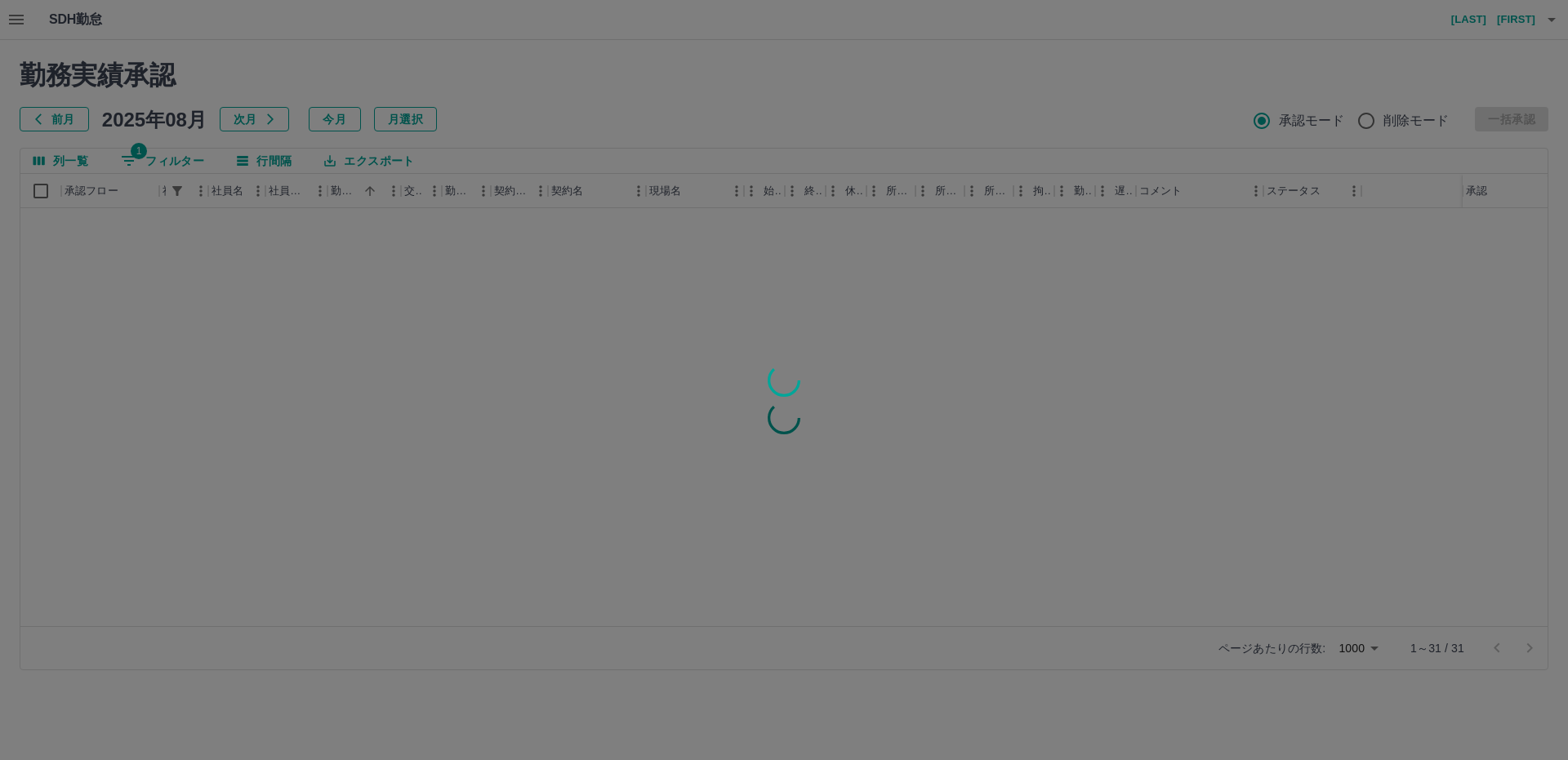 scroll, scrollTop: 0, scrollLeft: 0, axis: both 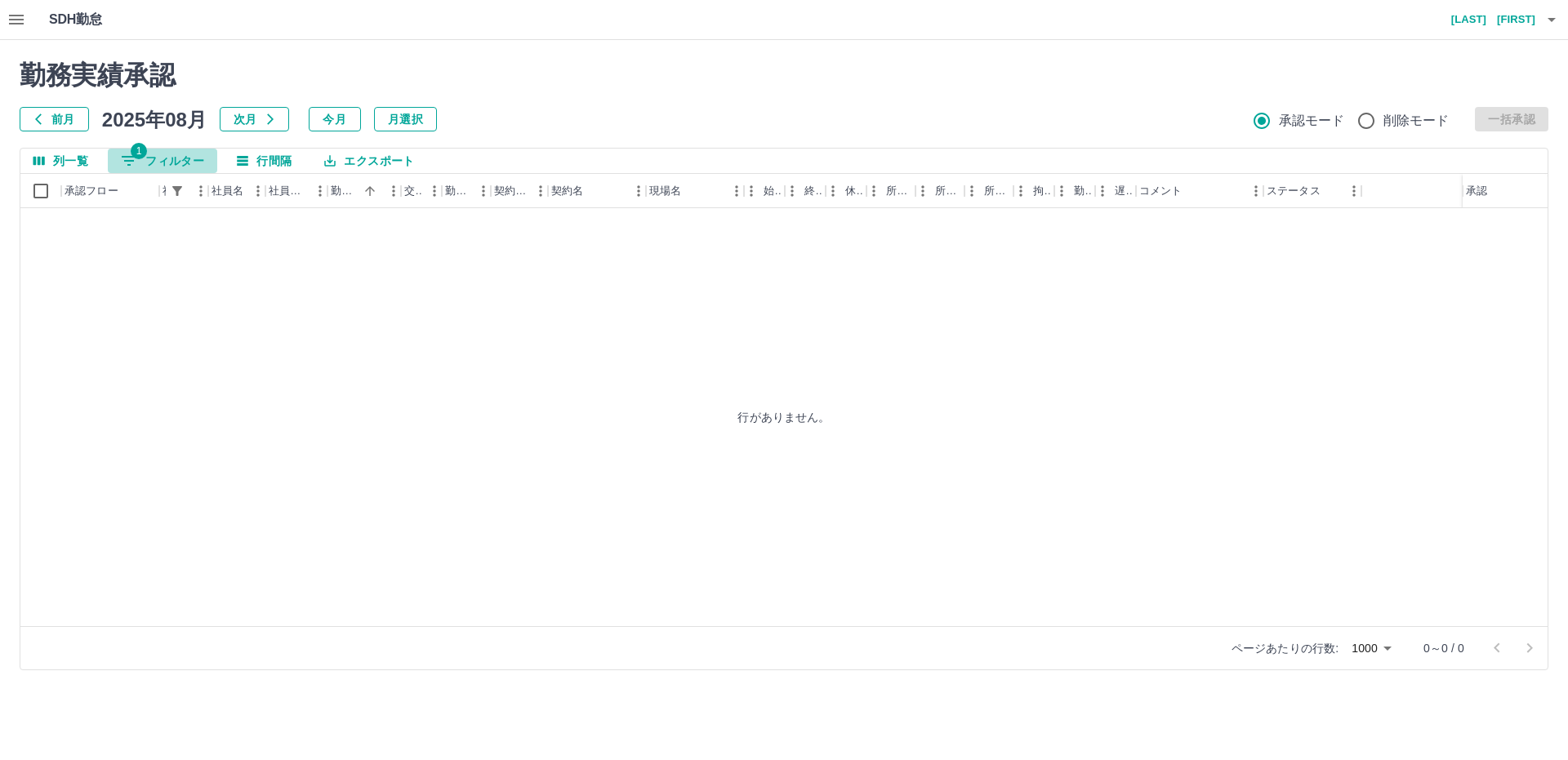click on "1 フィルター" at bounding box center [163, 161] 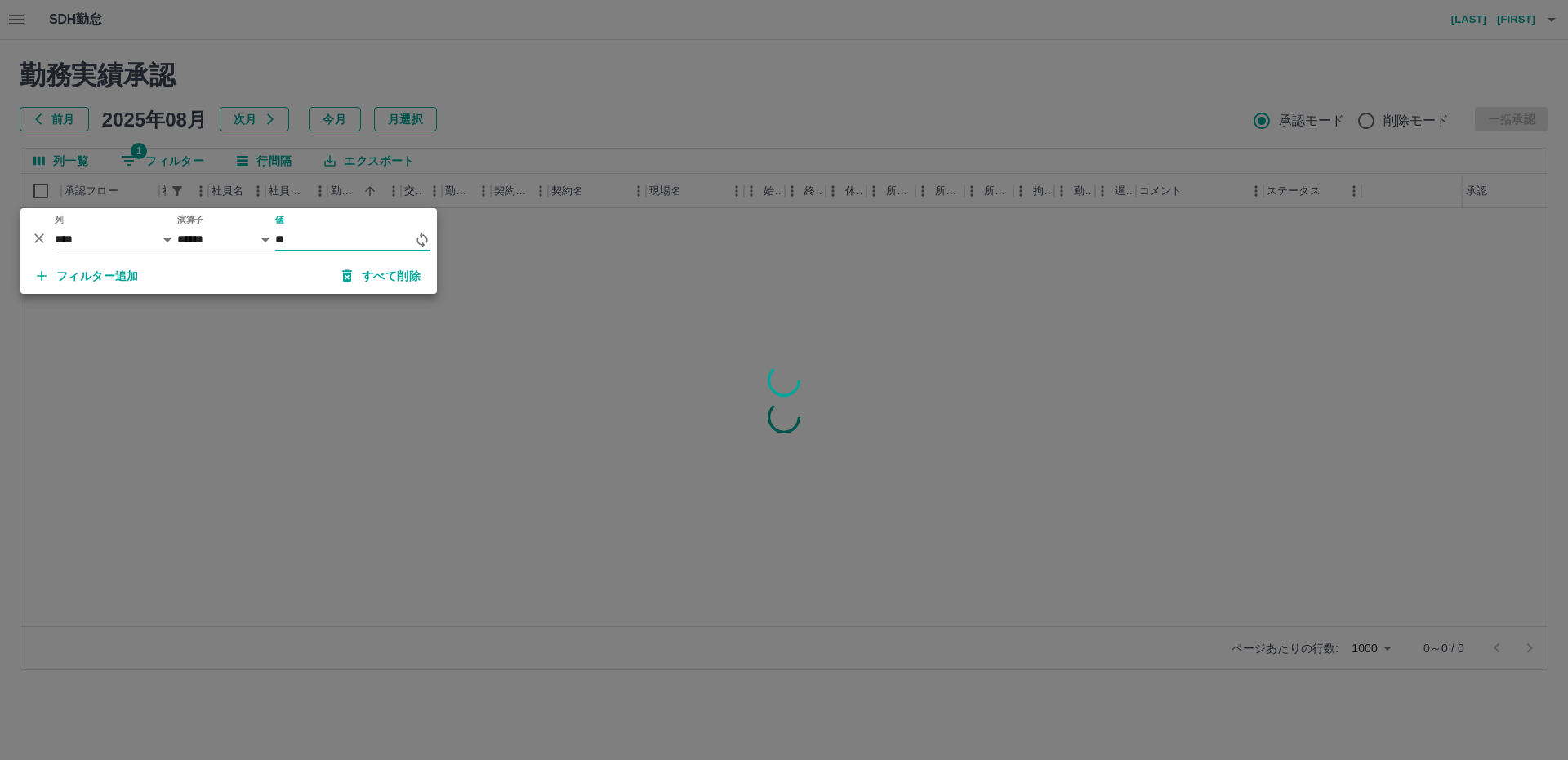 type on "*" 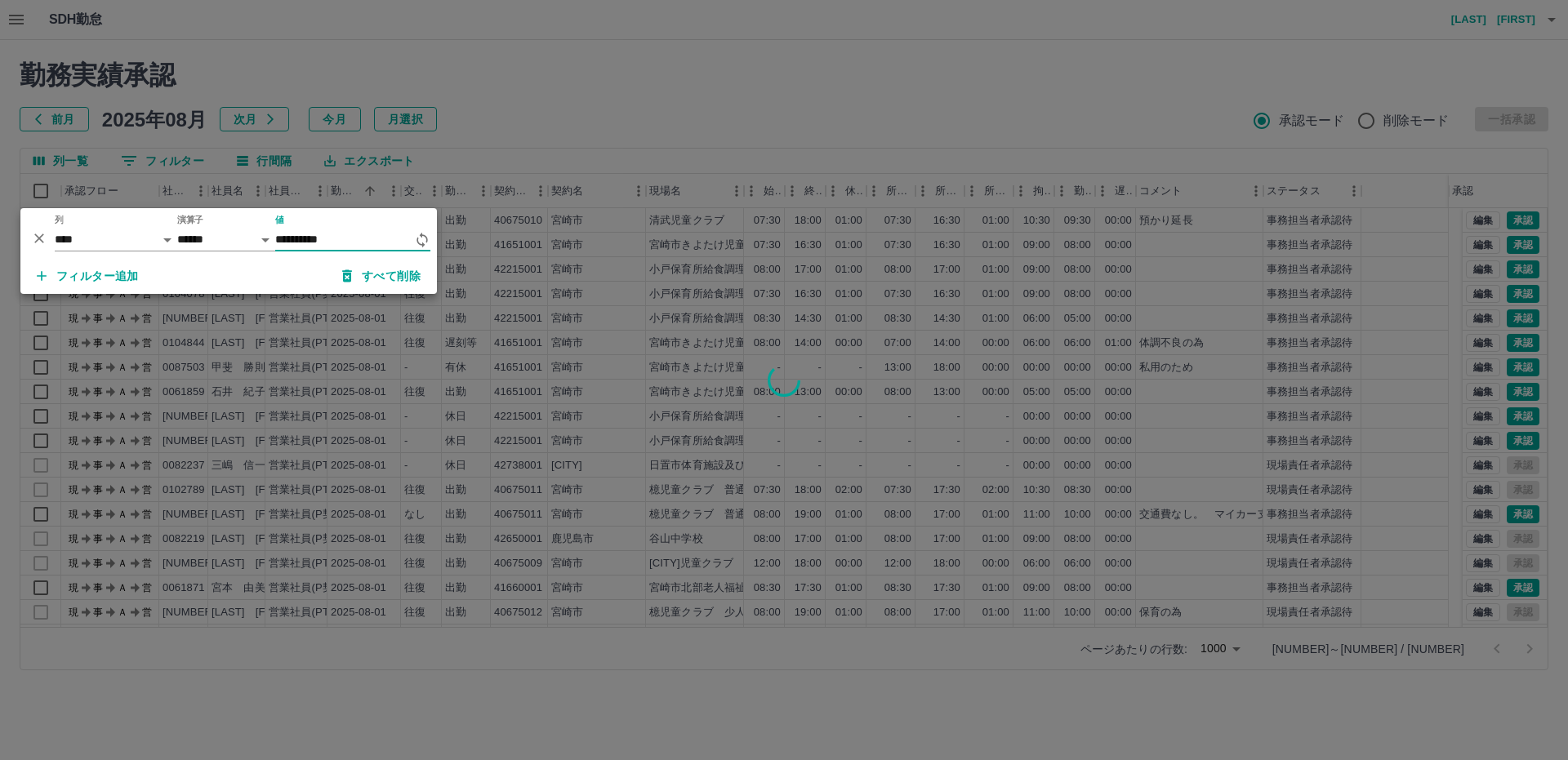 type on "**********" 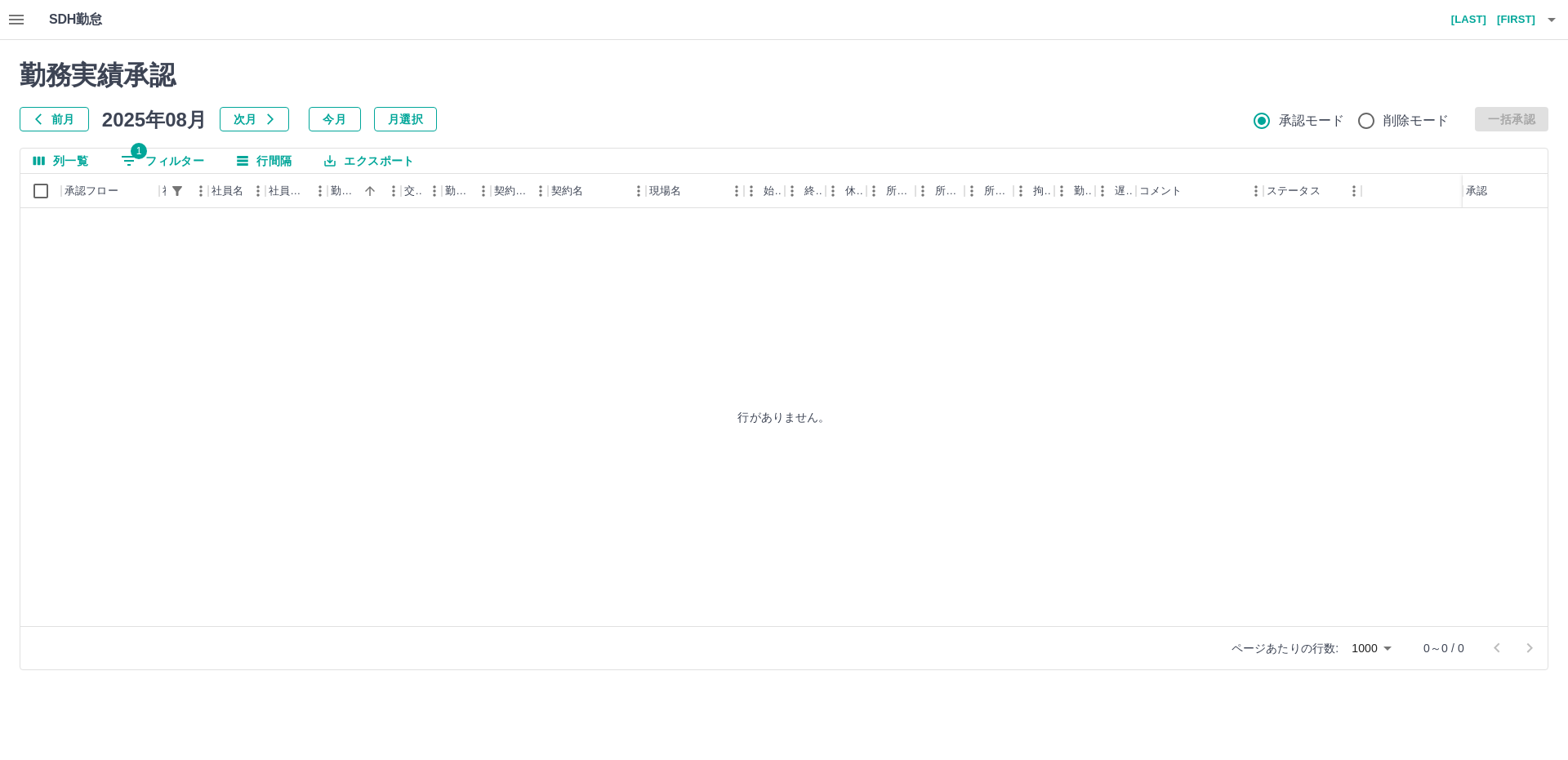click on "SDH勤怠 安武　和美 勤務実績承認 前月 2025年08月 次月 今月 月選択 承認モード 削除モード 一括承認 列一覧 1 フィルター 行間隔 エクスポート 承認フロー 社員番号 社員名 社員区分 勤務日 交通費 勤務区分 契約コード 契約名 現場名 始業 終業 休憩 所定開始 所定終業 所定休憩 拘束 勤務 遅刻等 コメント ステータス 承認 行がありません。 ページあたりの行数: 1000 **** 0～0 / 0 SDH勤怠" at bounding box center (784, 344) 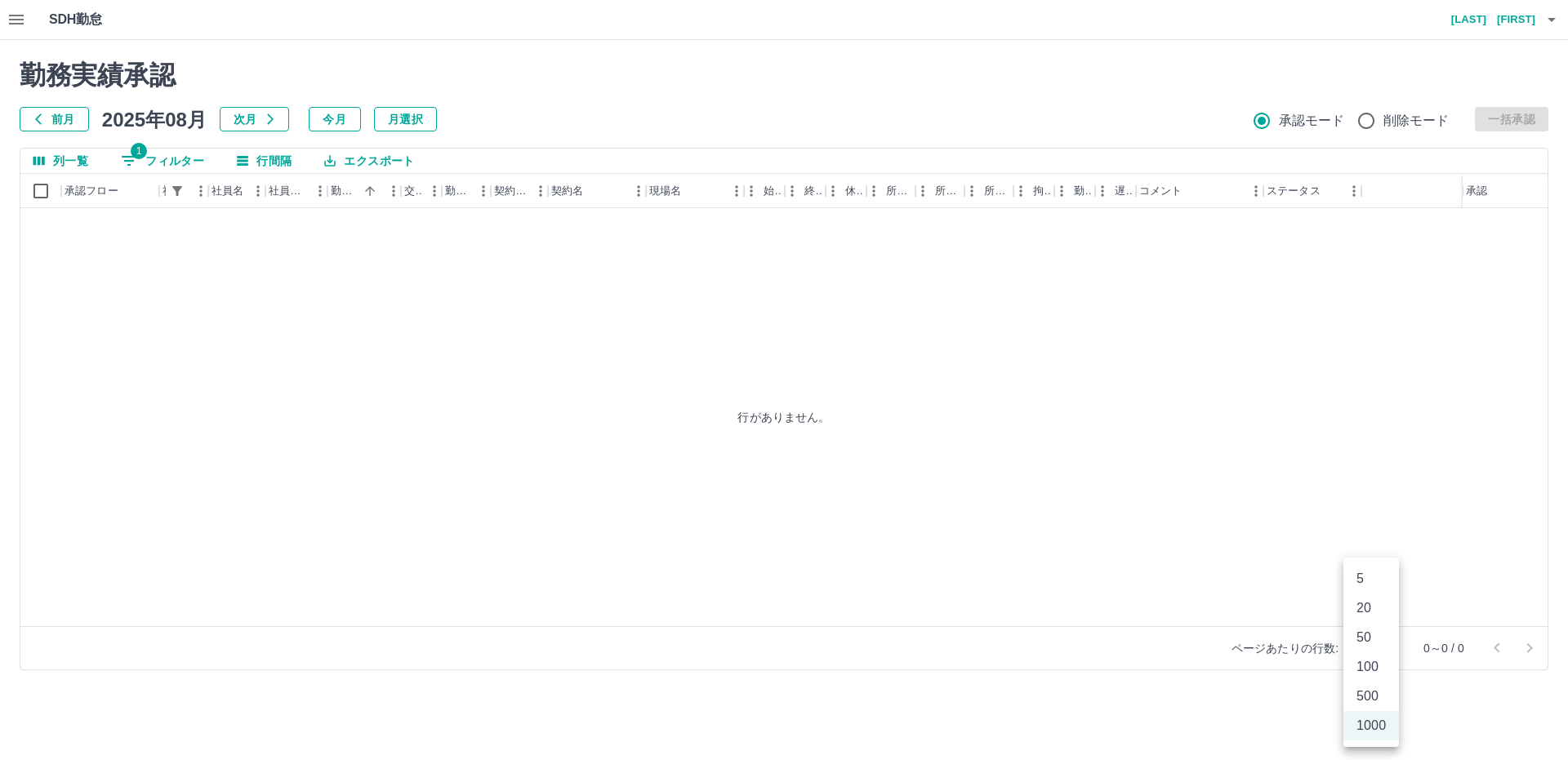 click on "50" at bounding box center (1371, 638) 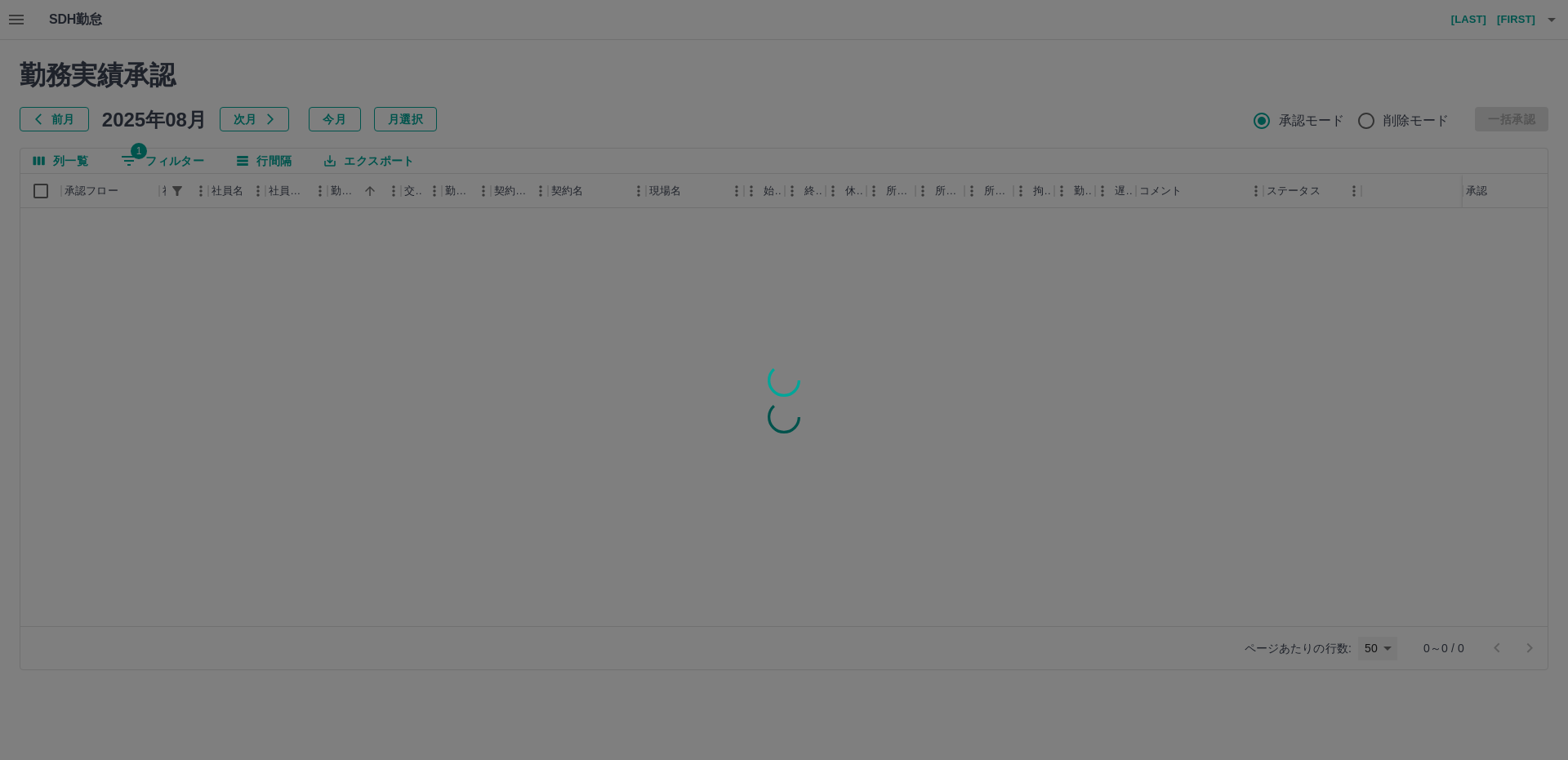 type on "**" 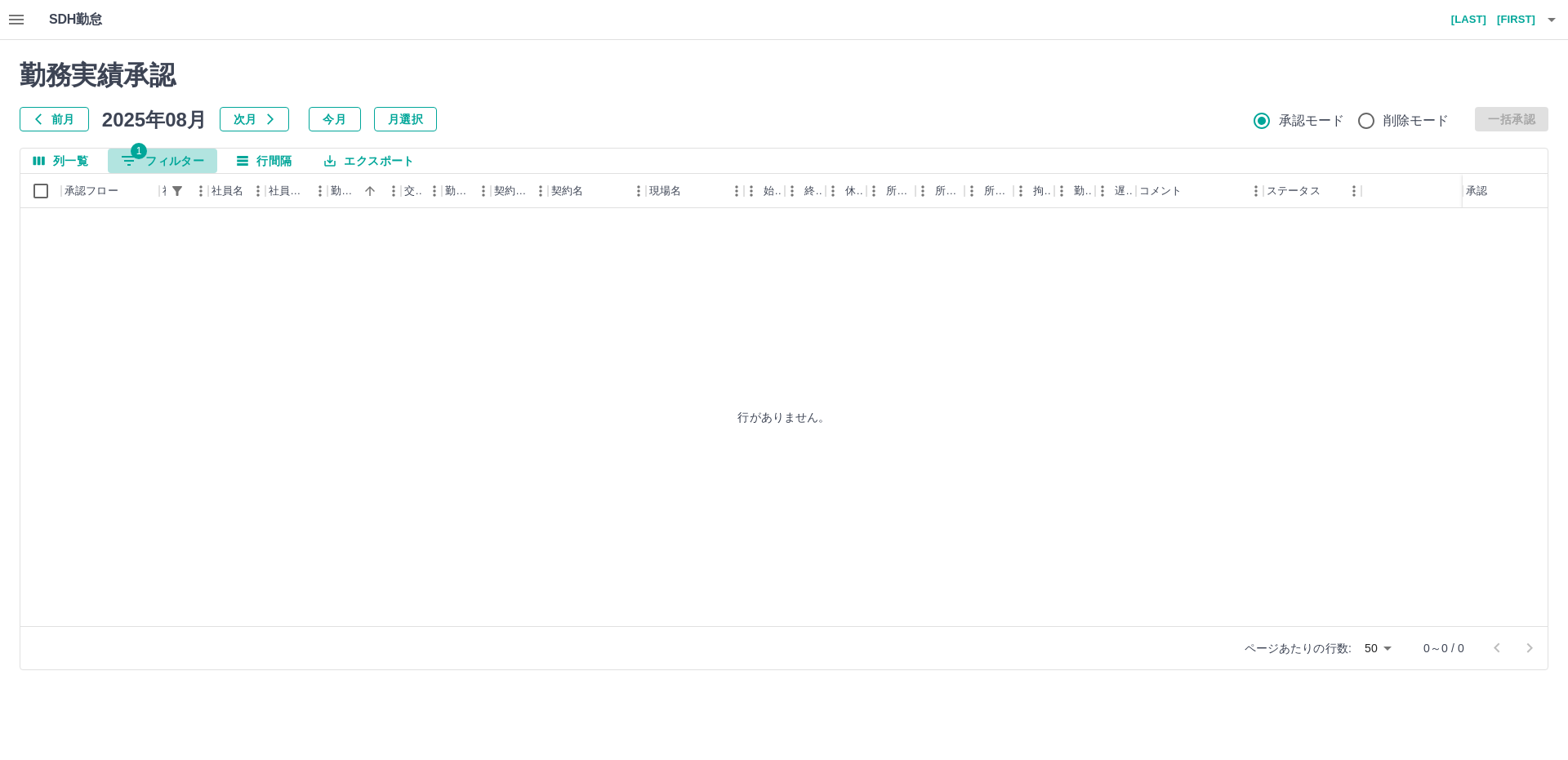 click on "1 フィルター" at bounding box center [163, 161] 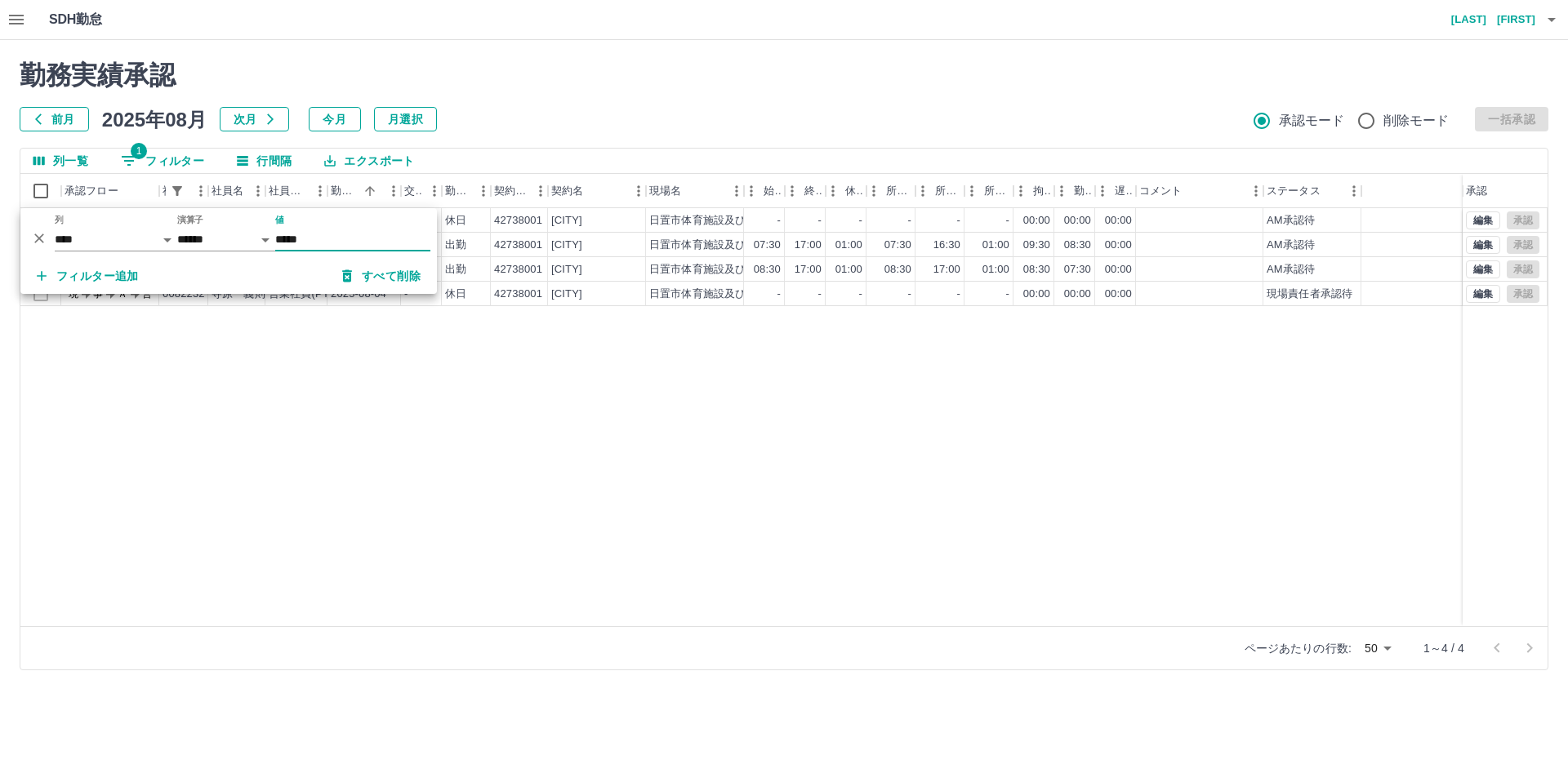 type on "*****" 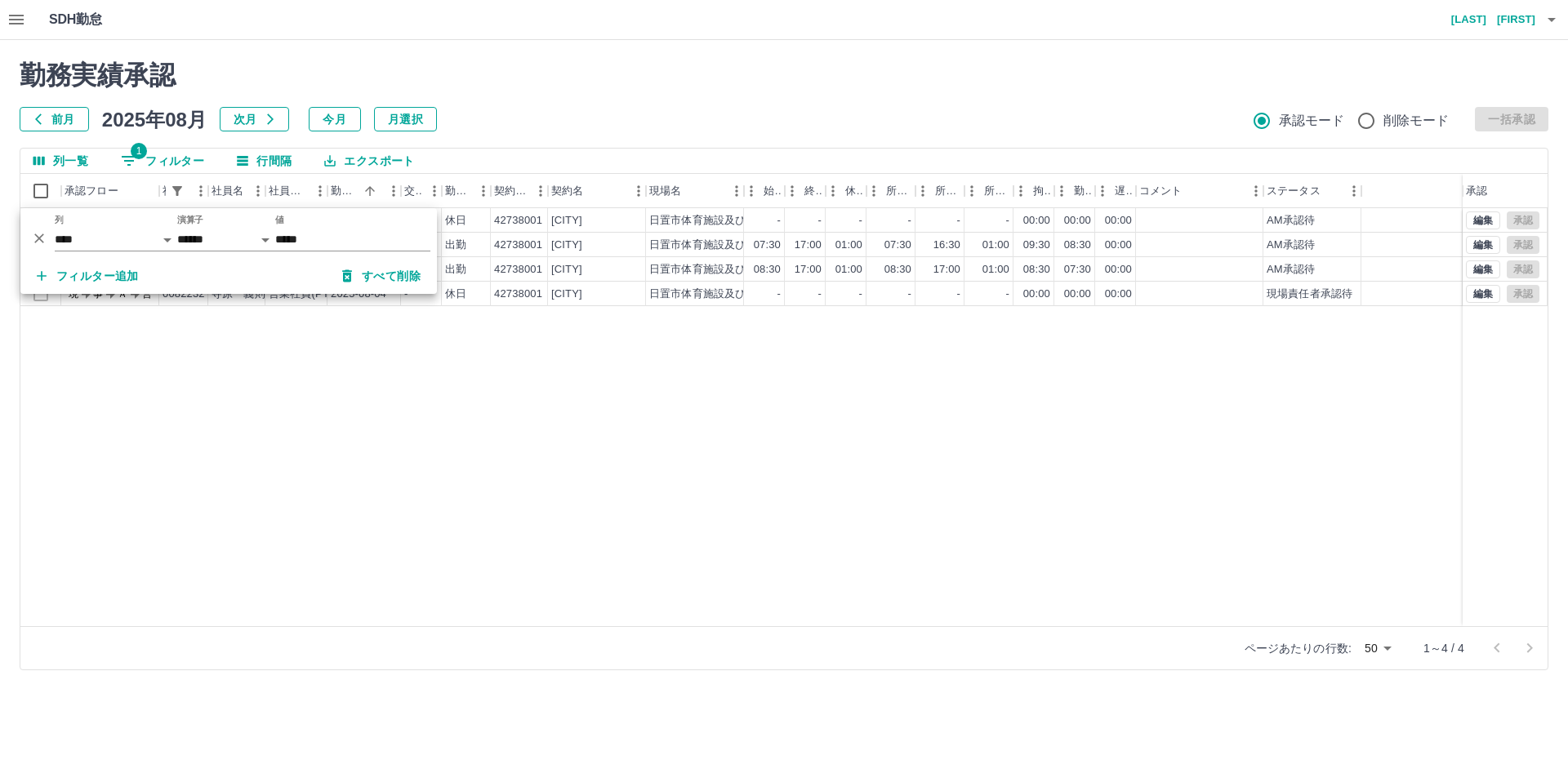 click on "現 事 Ａ 営 0082232 寺原　義則 営業社員(PT契約) 2025-08-01  -  休日 42738001 日置市 日置市体育施設及び日置市都市公園運動施設 - - - - - - 00:00 00:00 00:00 AM承認待 現 事 Ａ 営 0082232 寺原　義則 営業社員(PT契約) 2025-08-02 往復 出勤 42738001 日置市 日置市体育施設及び日置市都市公園運動施設 07:30 17:00 01:00 07:30 16:30 01:00 09:30 08:30 00:00 AM承認待 現 事 Ａ 営 0082232 寺原　義則 営業社員(PT契約) 2025-08-03 往復 出勤 42738001 日置市 日置市体育施設及び日置市都市公園運動施設 08:30 17:00 01:00 08:30 17:00 01:00 08:30 07:30 00:00 AM承認待 現 事 Ａ 営 0082232 寺原　義則 営業社員(PT契約) 2025-08-04  -  休日 42738001 日置市 日置市体育施設及び日置市都市公園運動施設 - - - - - - 00:00 00:00 00:00 現場責任者承認待 編集 承認 編集 承認 編集 承認 編集 承認" at bounding box center [784, 417] 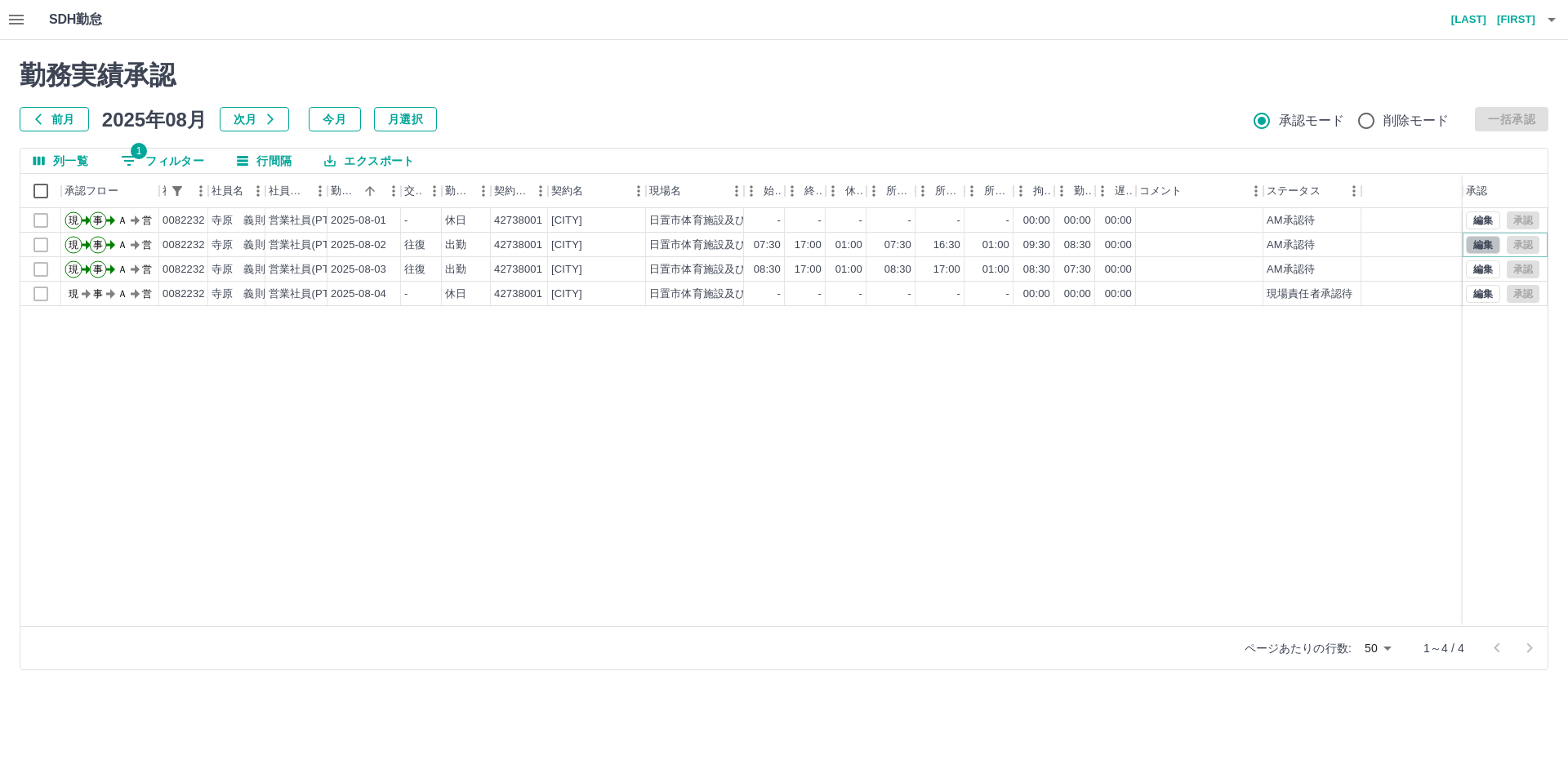 click on "編集" at bounding box center (1483, 245) 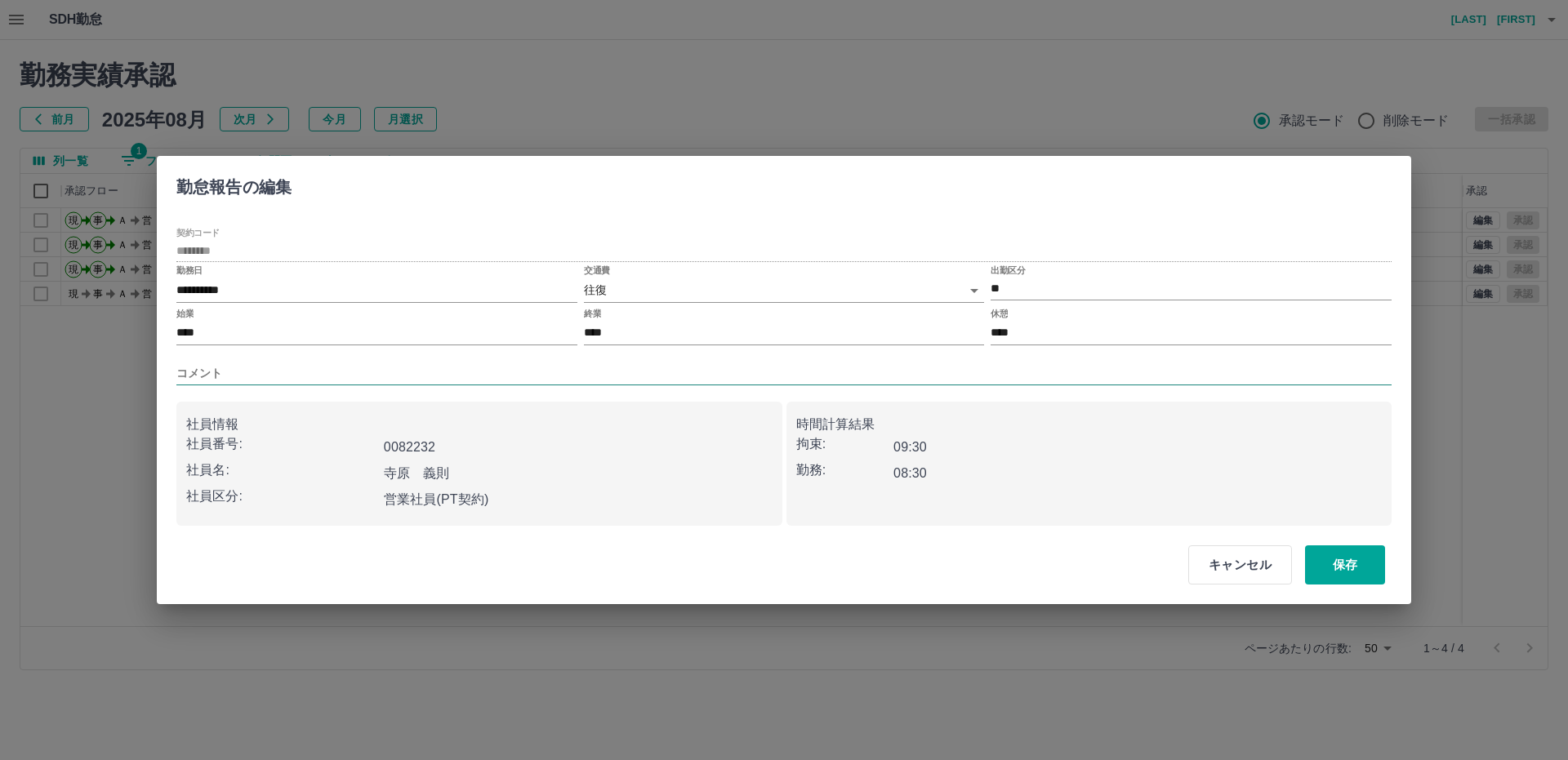 click on "コメント" at bounding box center [784, 373] 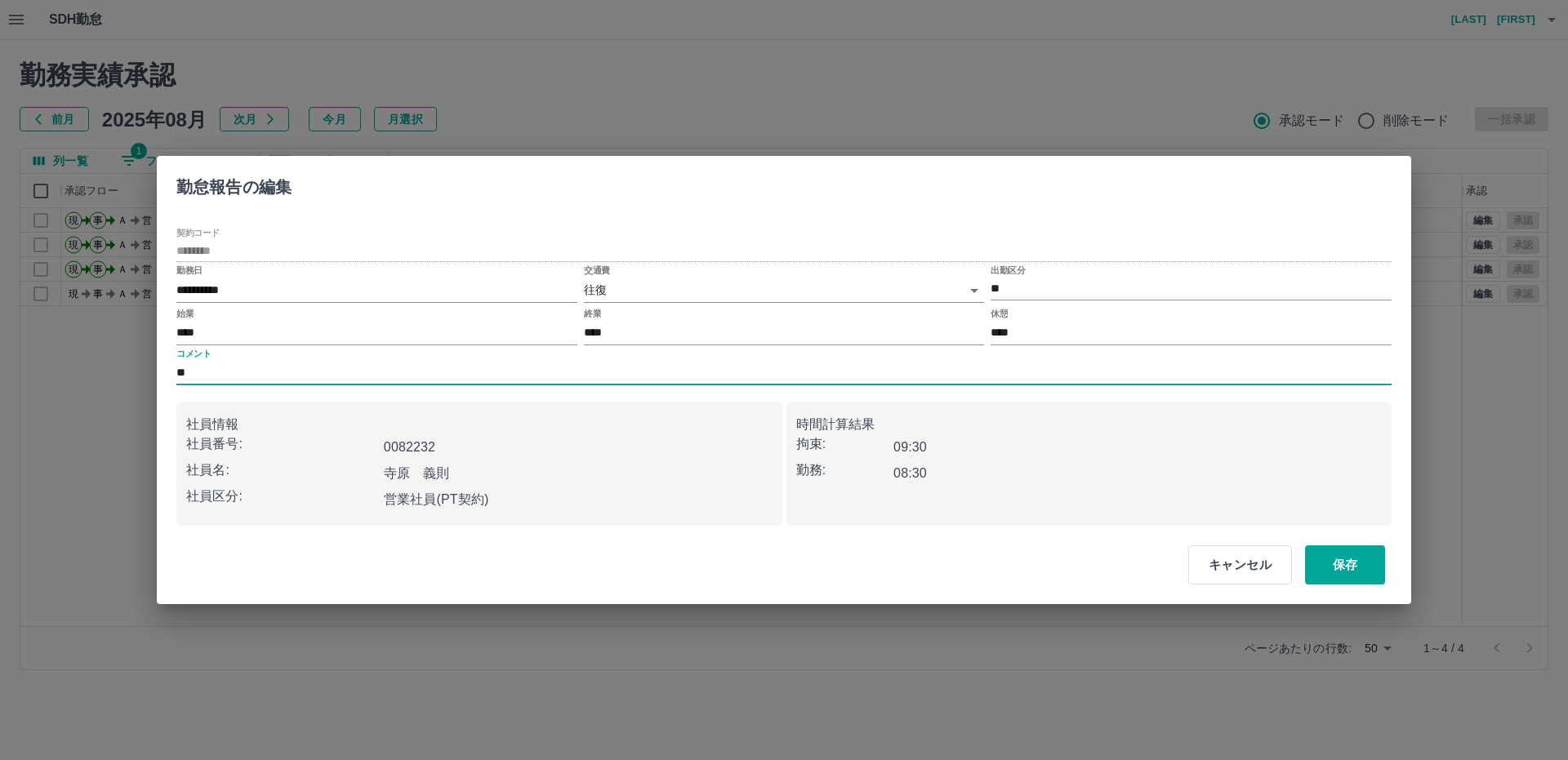 type on "*" 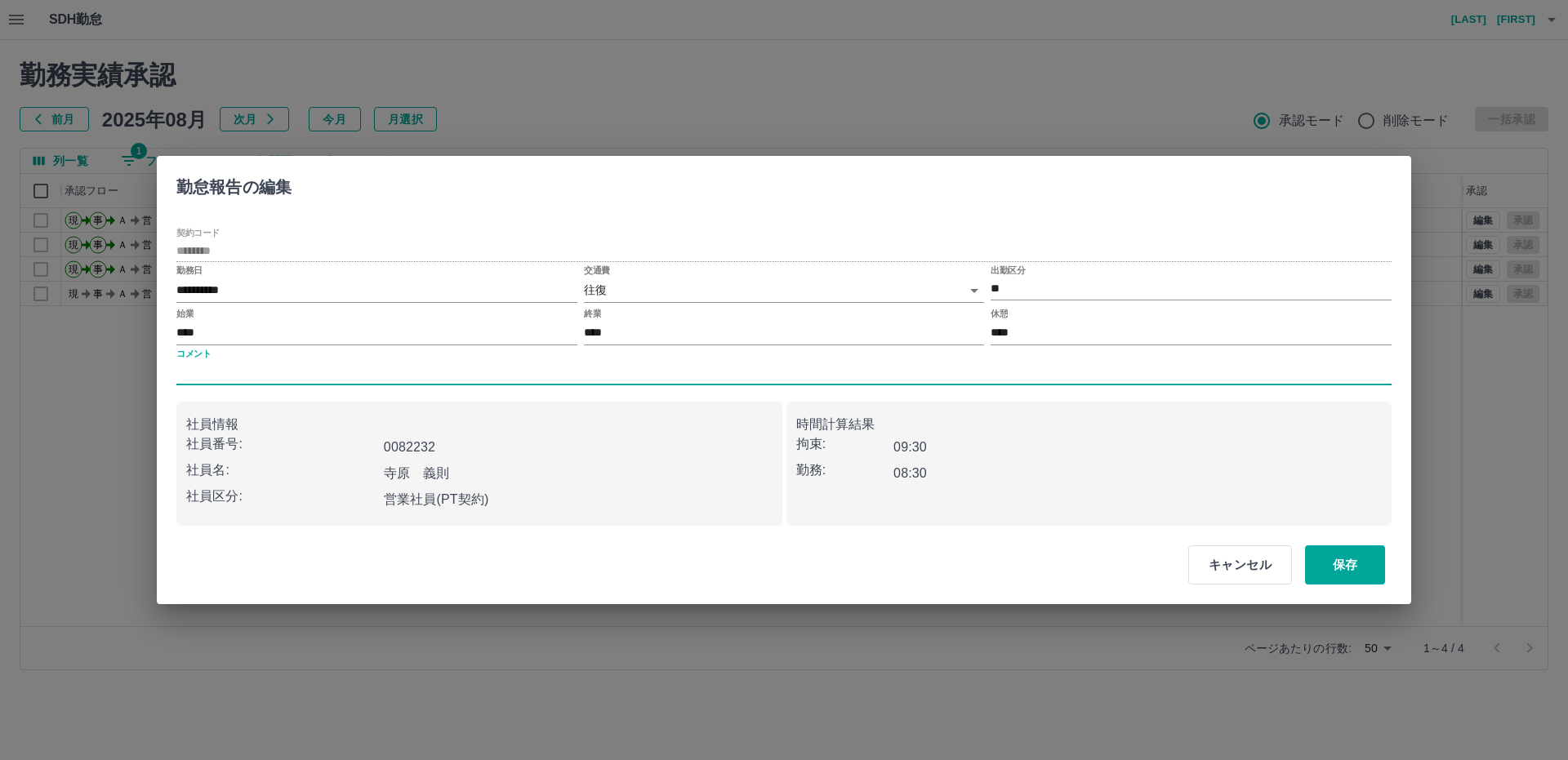click on "コメント" at bounding box center (784, 373) 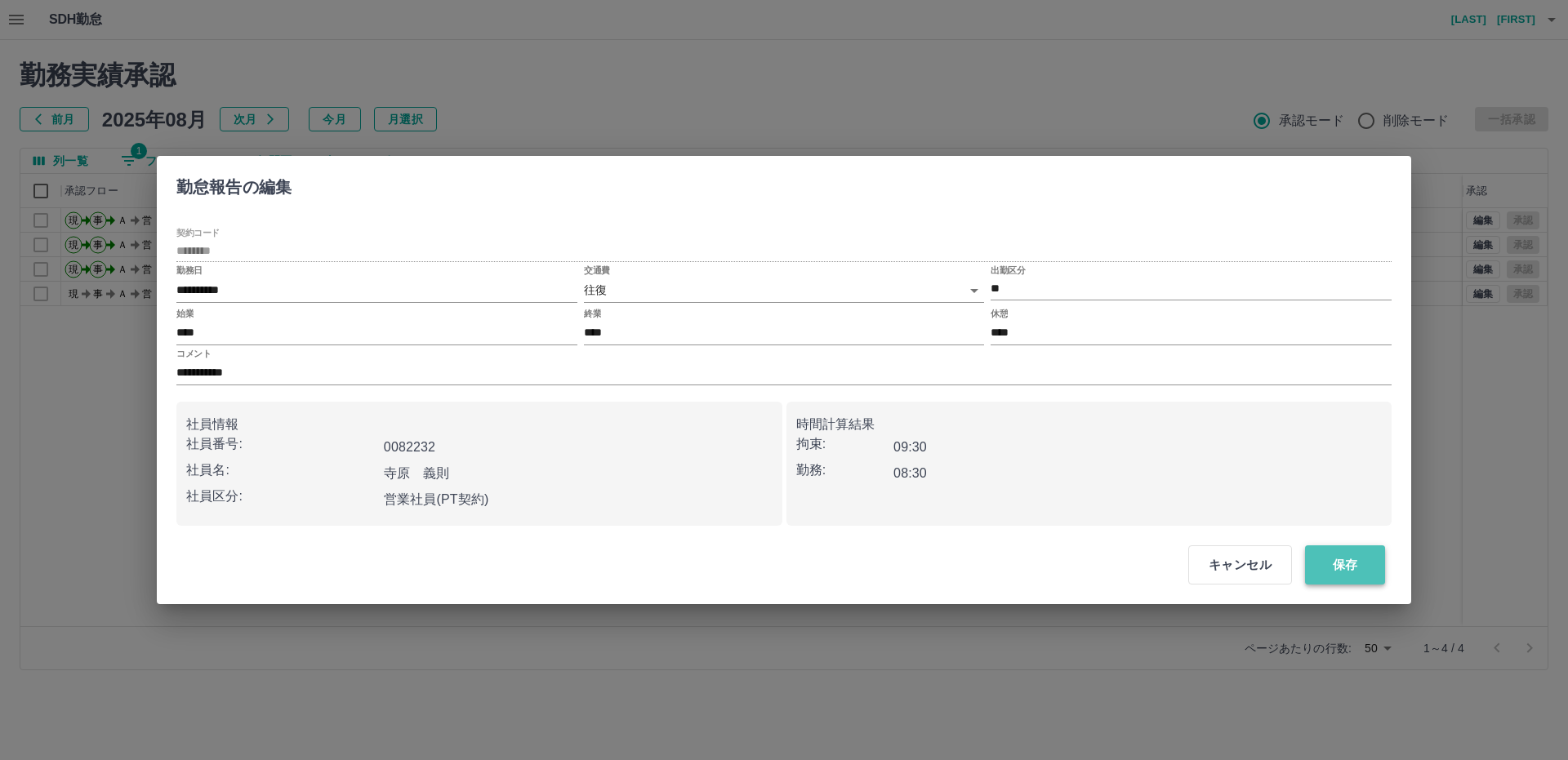 click on "保存" at bounding box center [1345, 565] 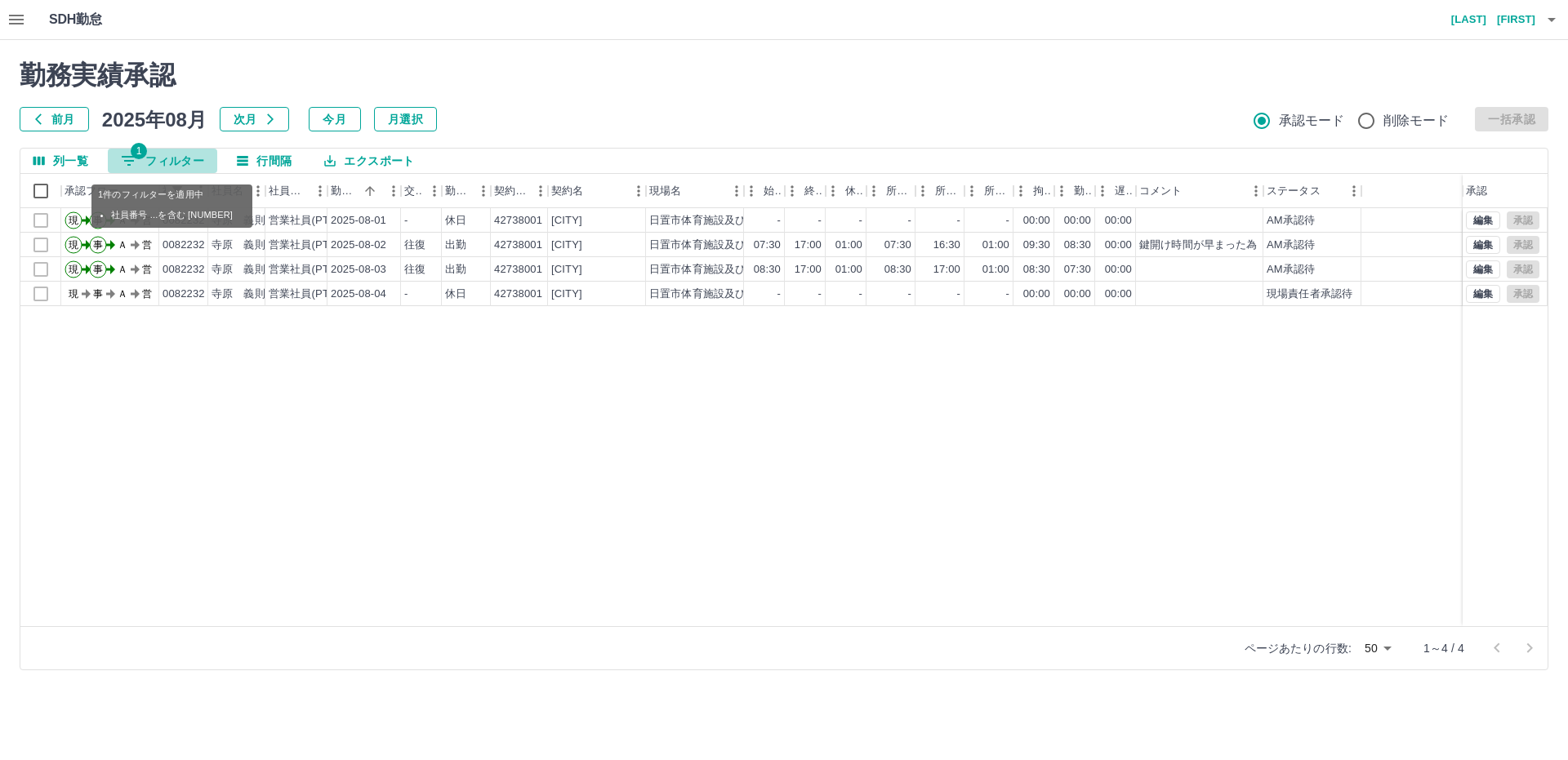 click on "1 フィルター" at bounding box center [163, 161] 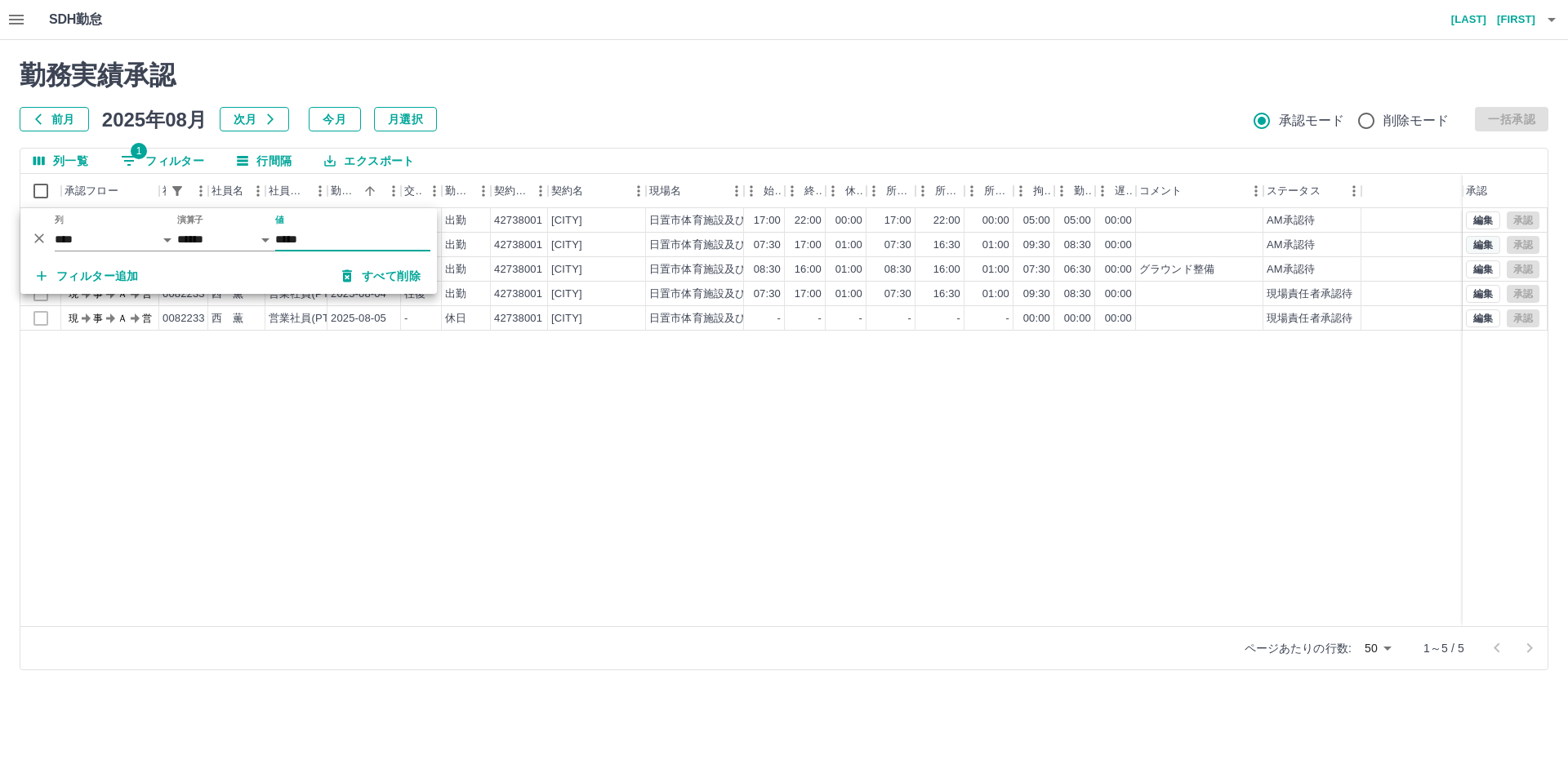 type on "*****" 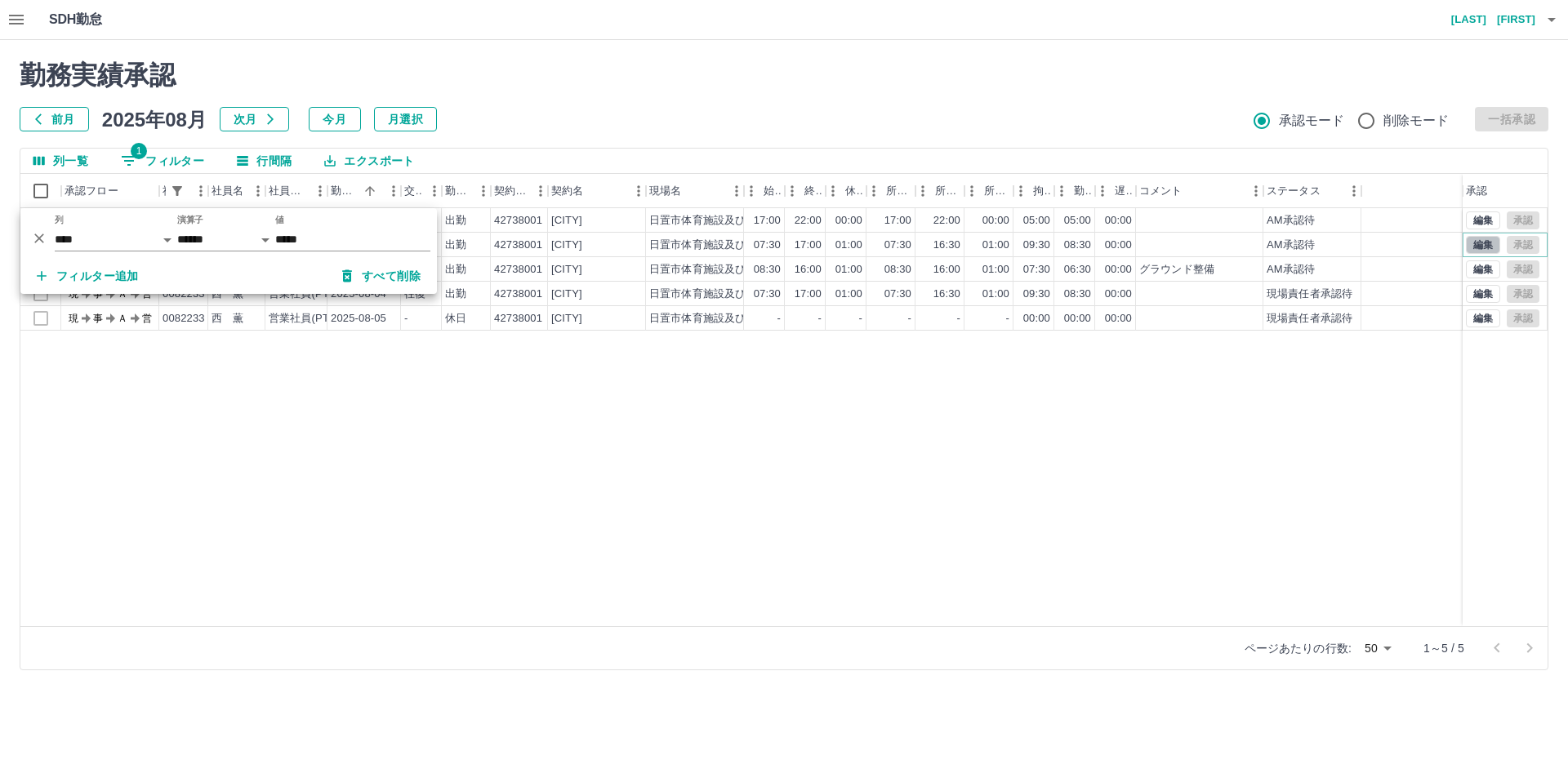 click on "編集" at bounding box center (1483, 245) 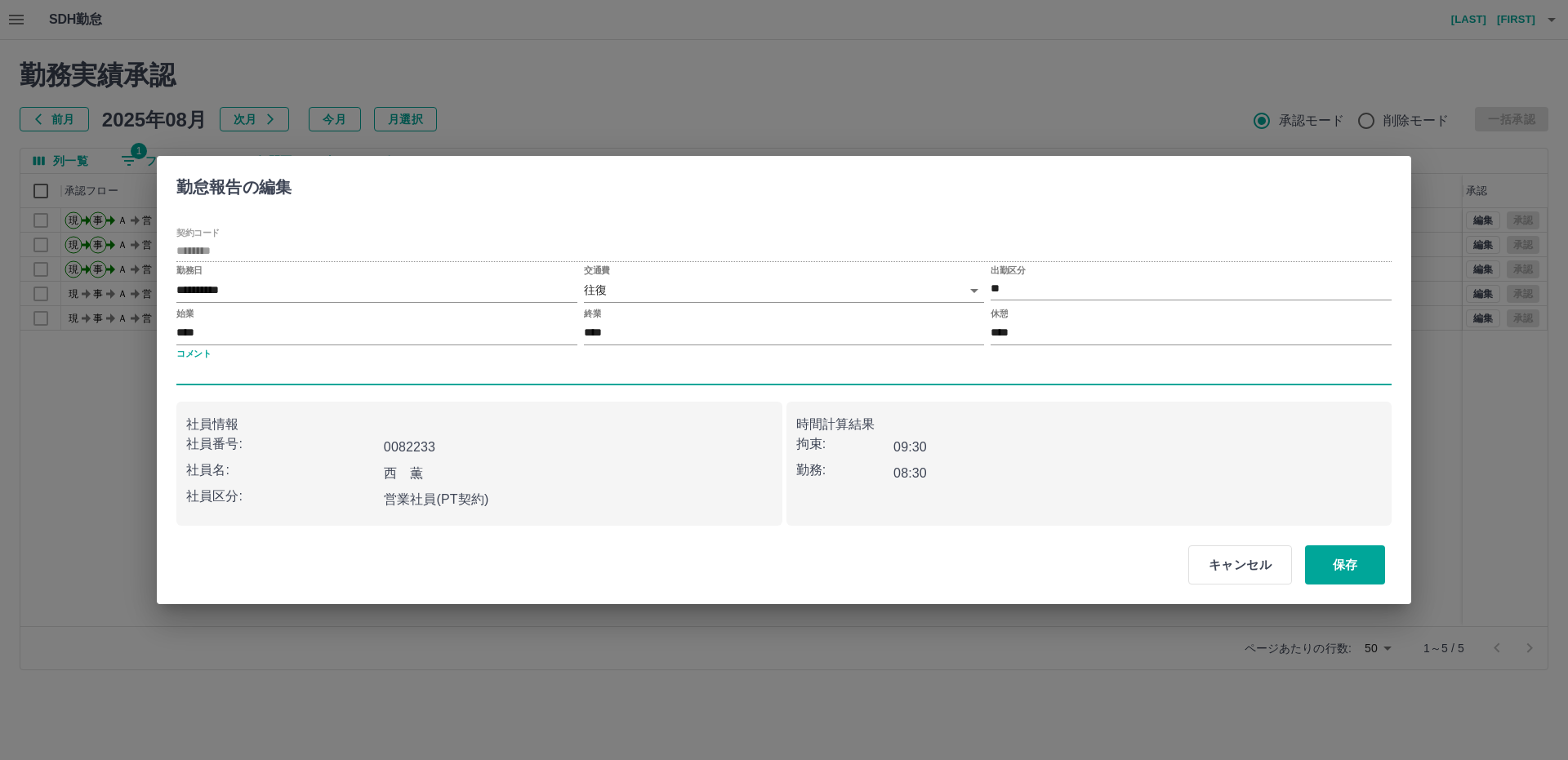 click on "コメント" at bounding box center (784, 373) 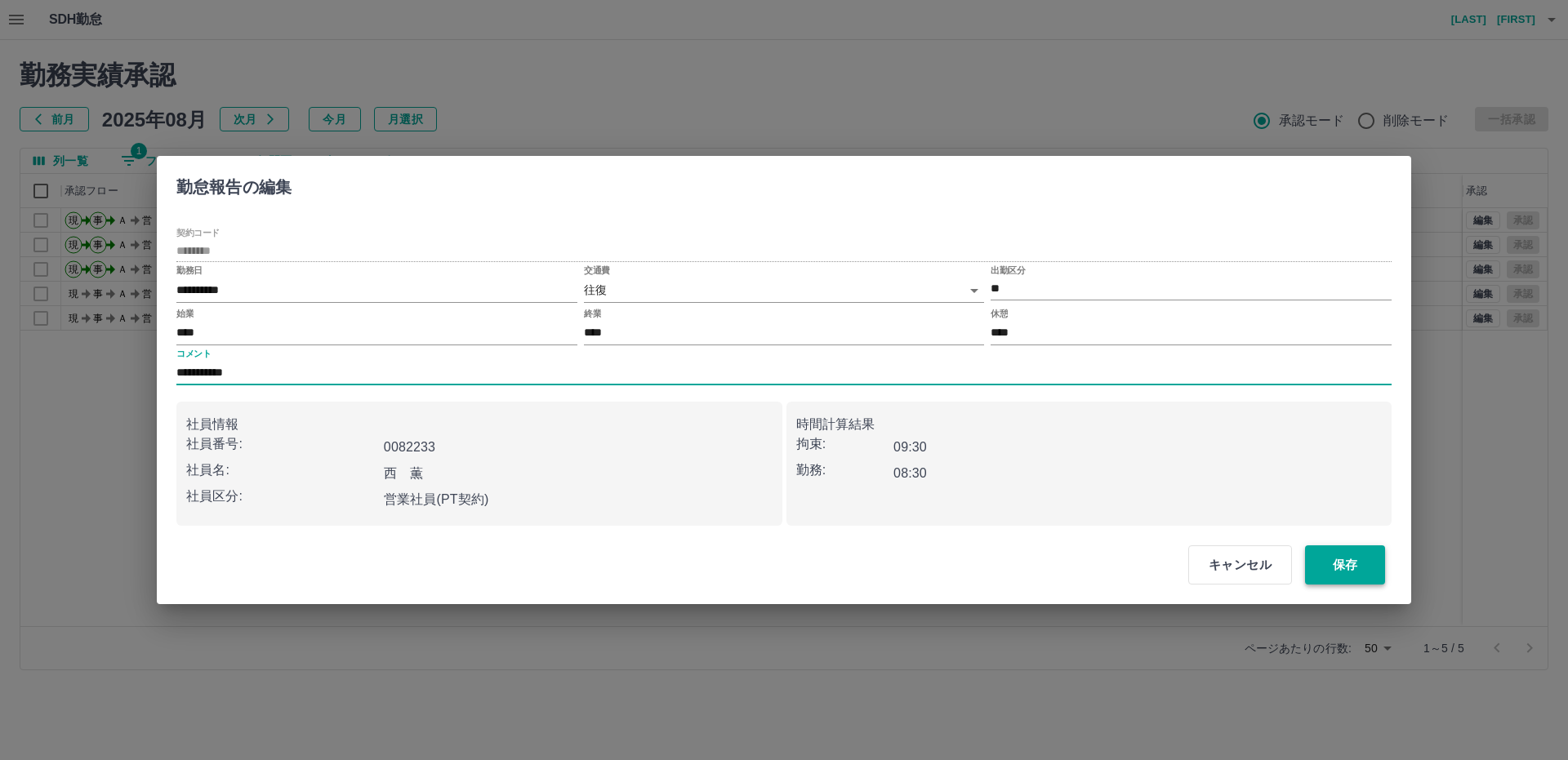 click on "保存" at bounding box center [1345, 565] 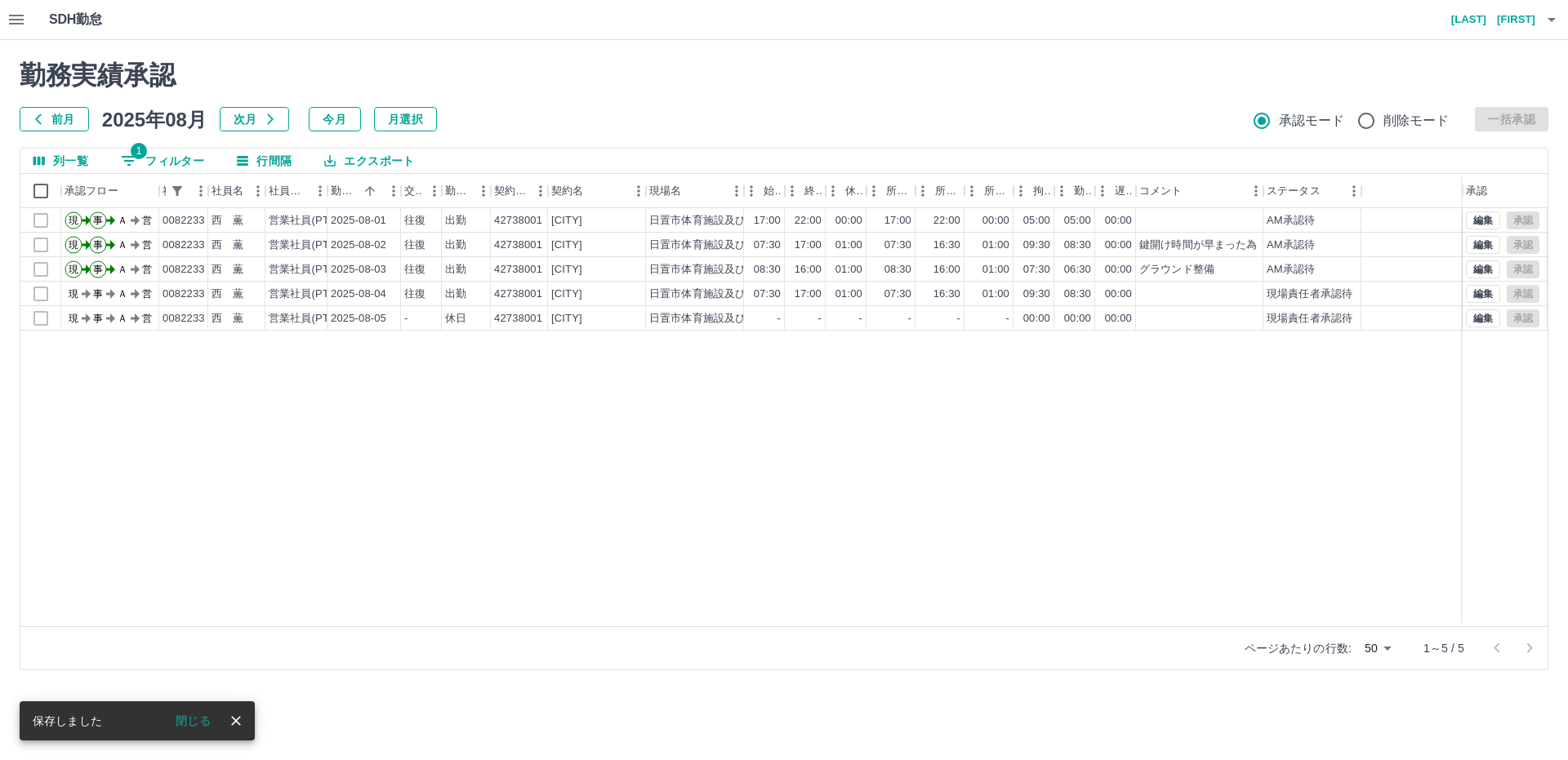 click on "1 フィルター" at bounding box center [163, 161] 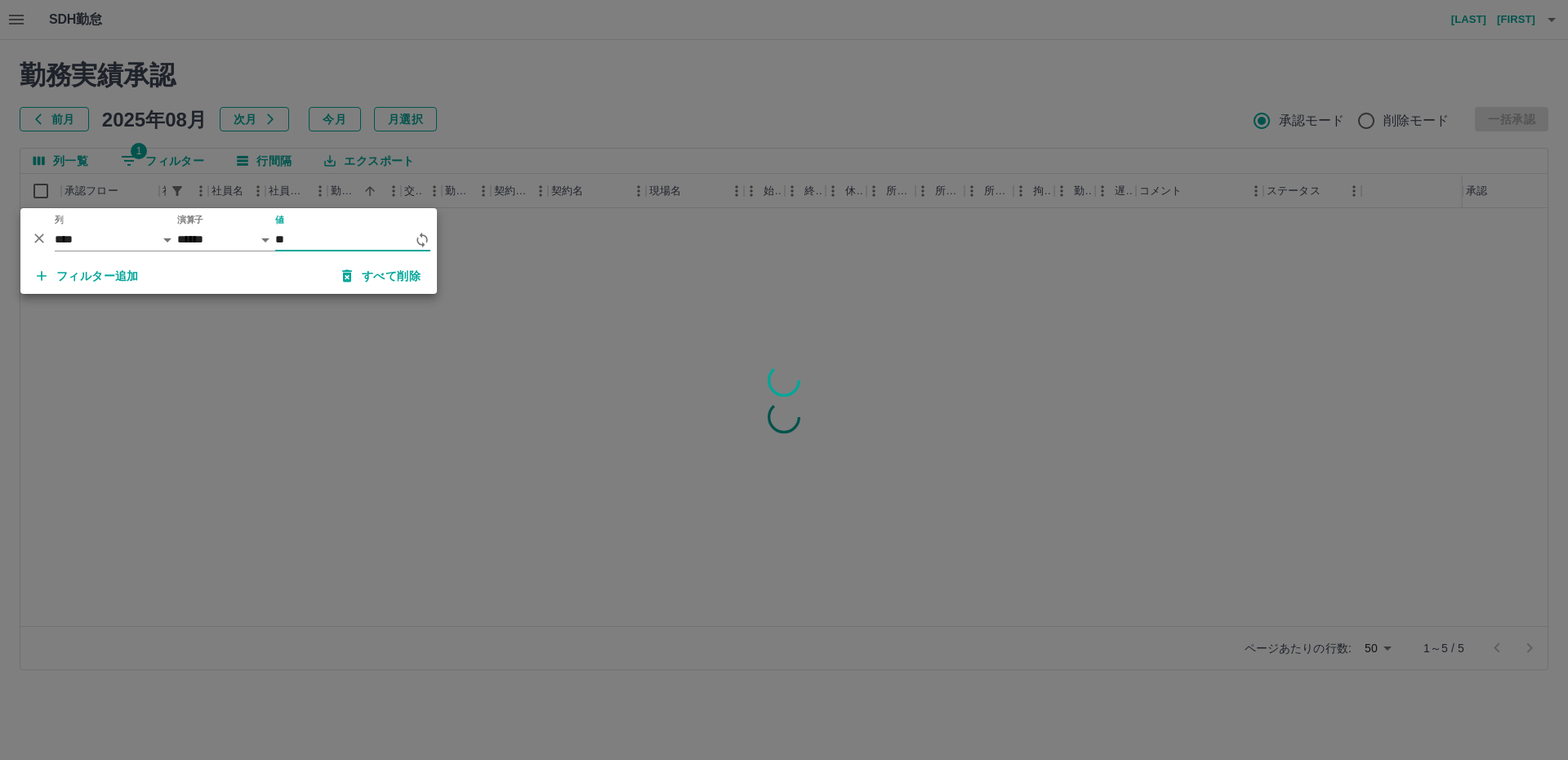 type on "*" 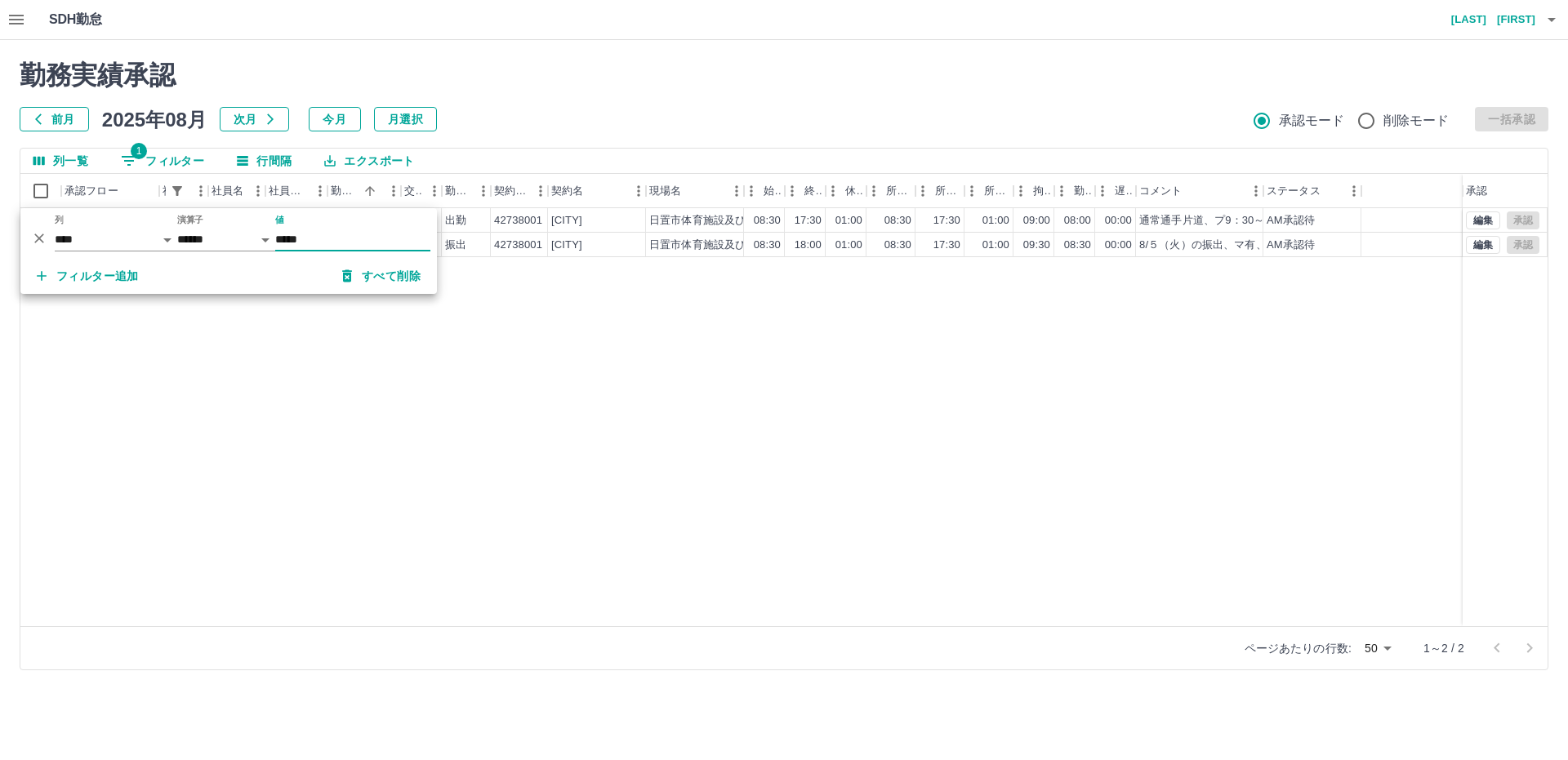 type on "*****" 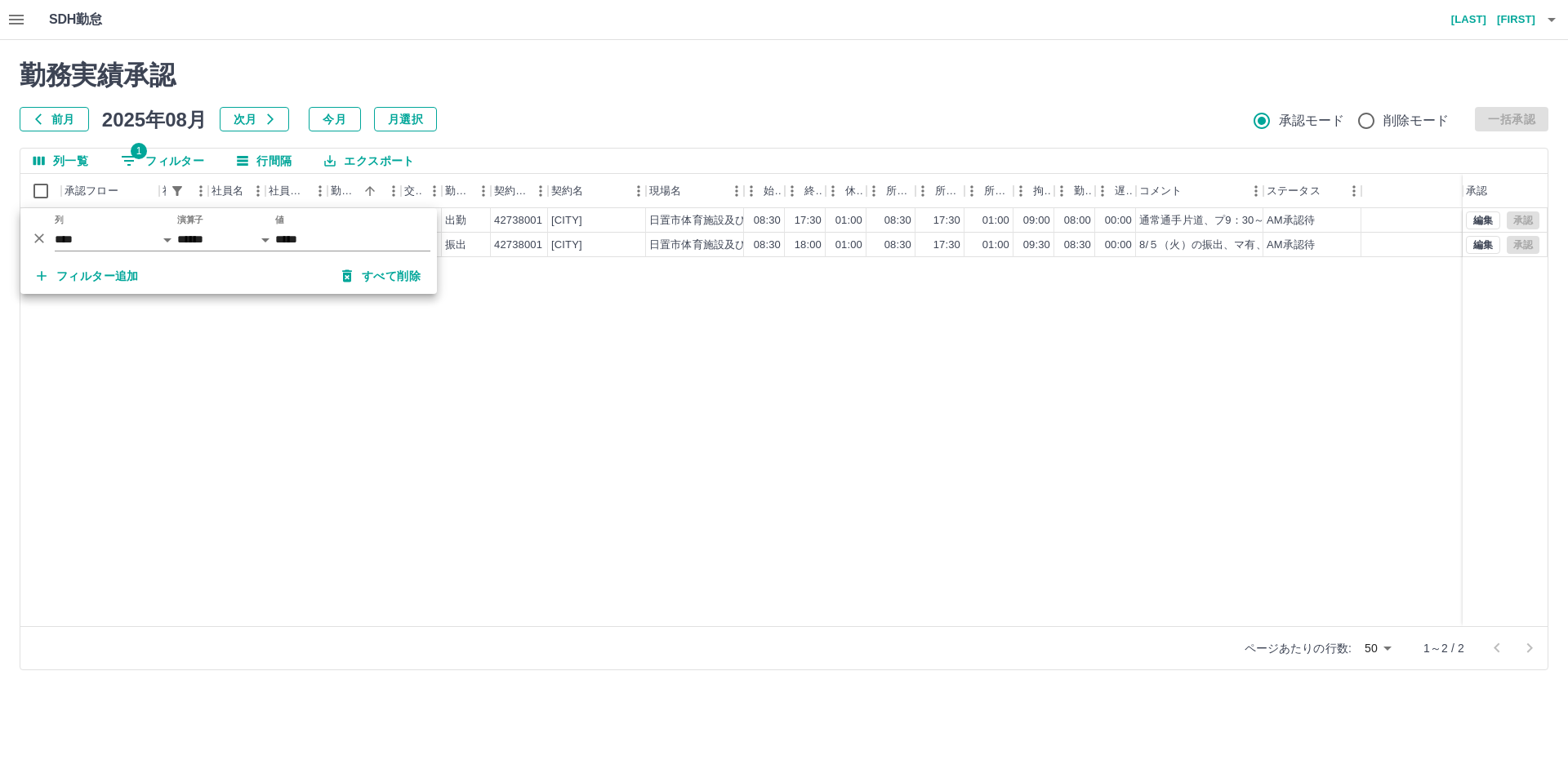 click on "現 事 Ａ 営 0099141 野元　暢 営業社員(P契約) 2025-08-01 片道 出勤 42738001 日置市 日置市体育施設及び日置市都市公園運動施設 08:30 17:30 01:00 08:30 17:30 01:00 09:00 08:00 00:00 通常通手片道、プ9：30～11：00、マ申有 AM承認待 現 事 Ａ 営 0099141 野元　暢 営業社員(P契約) 2025-08-02 なし 振出 42738001 日置市 日置市体育施設及び日置市都市公園運動施設 08:30 18:00 01:00 08:30 17:30 01:00 09:30 08:30 00:00 8/５（火）の振出、マ有、プ14：00～18：00接客対応 AM承認待 編集 承認 編集 承認" at bounding box center [784, 417] 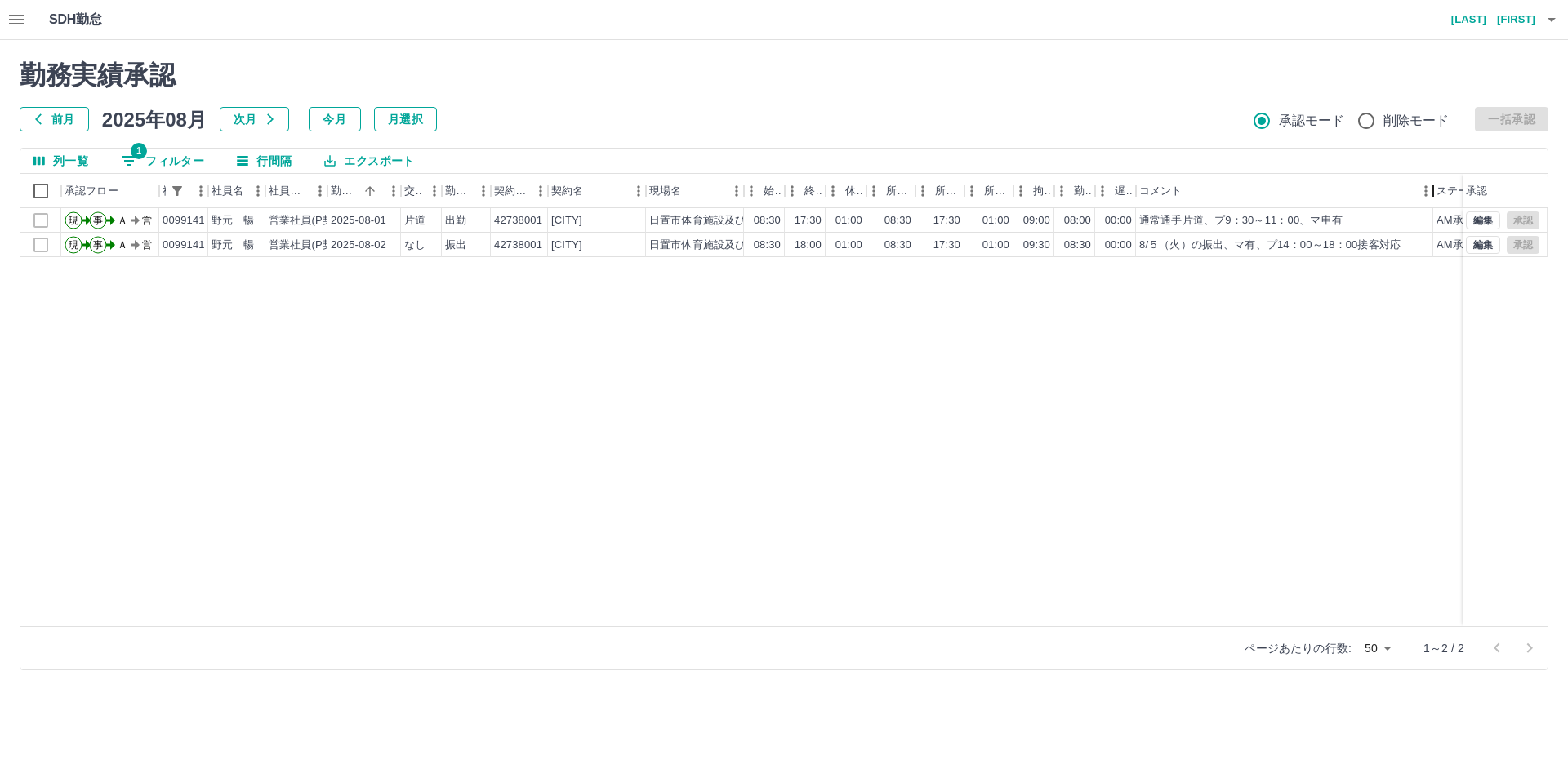 drag, startPoint x: 1267, startPoint y: 204, endPoint x: 1437, endPoint y: 204, distance: 170 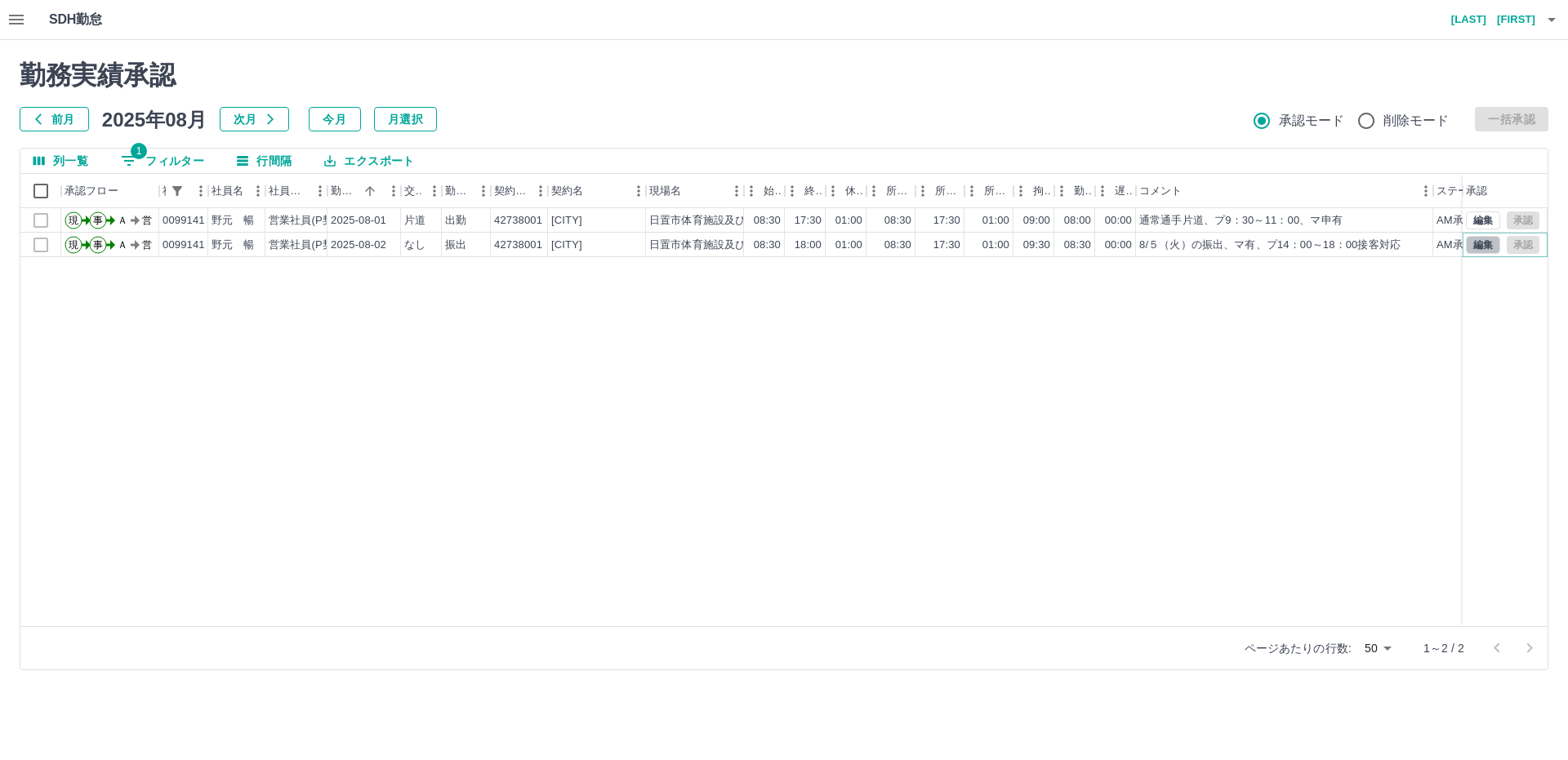 click on "編集" at bounding box center [1483, 245] 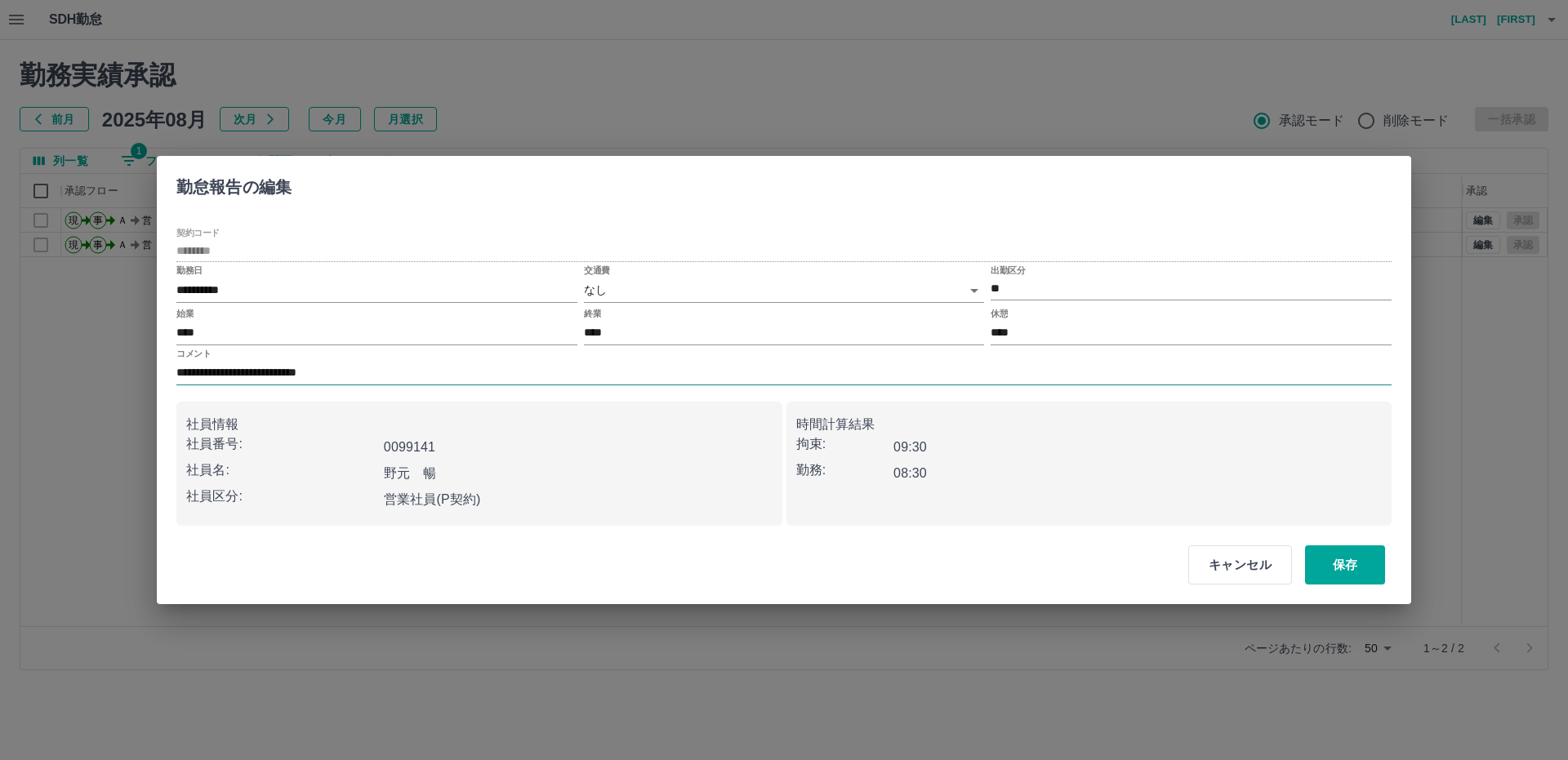 click on "**********" at bounding box center (784, 373) 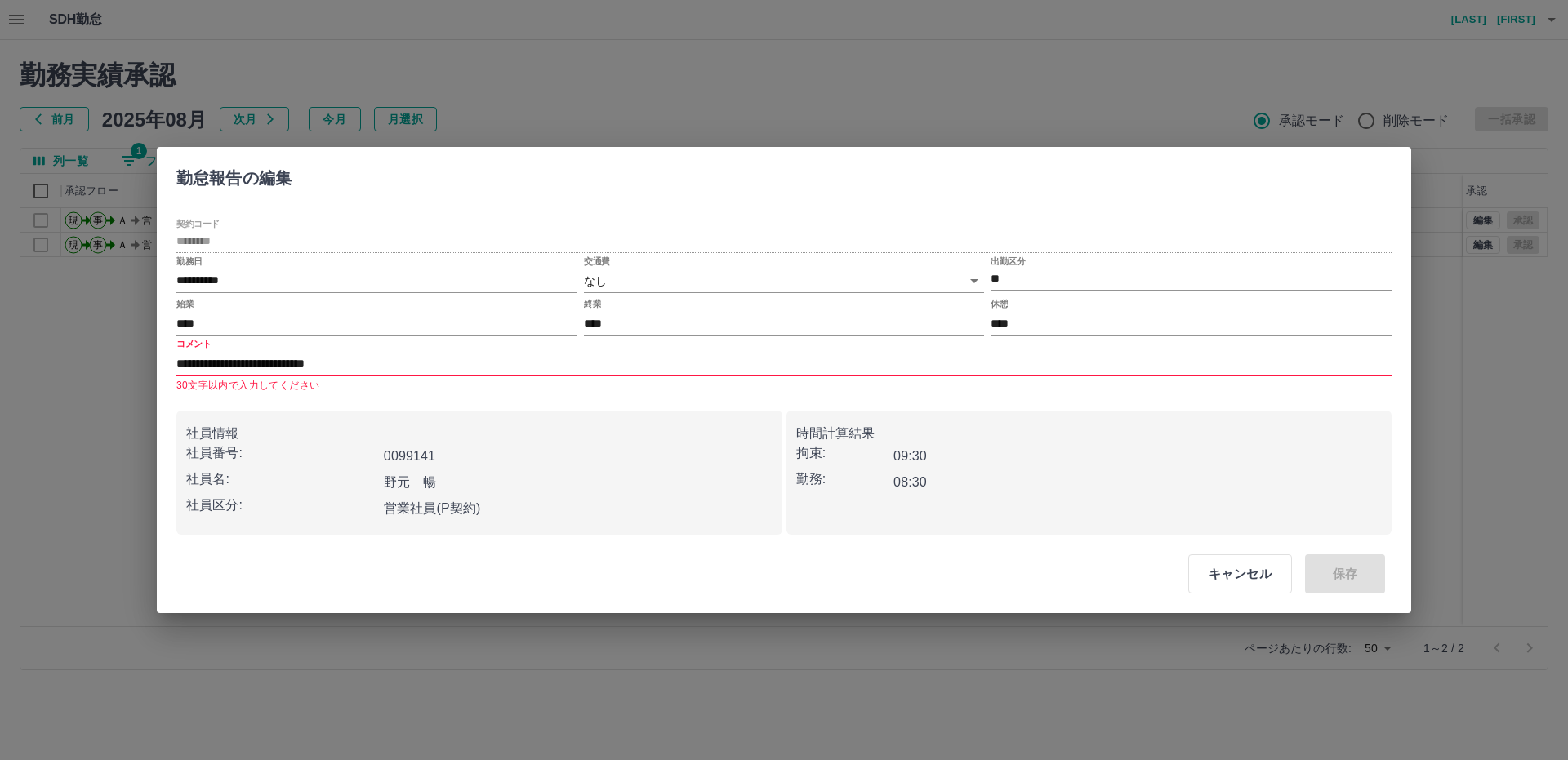 click on "社員情報 社員番号: 0099141 社員名: 野元　暢 社員区分: 営業社員(P契約) 時間計算結果 拘束: 09:30 勤務: 08:30" at bounding box center [784, 466] 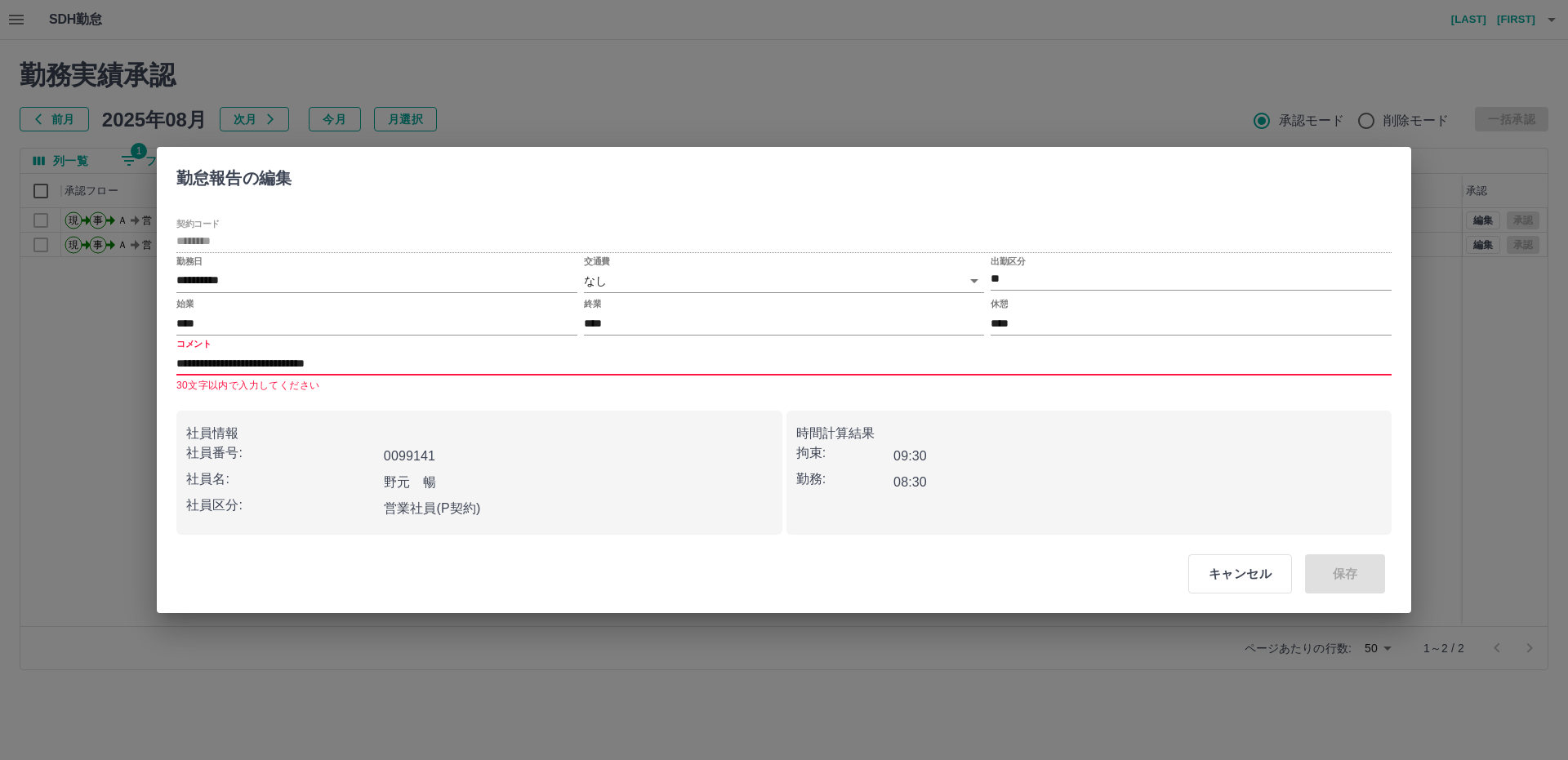 click on "**********" at bounding box center [784, 363] 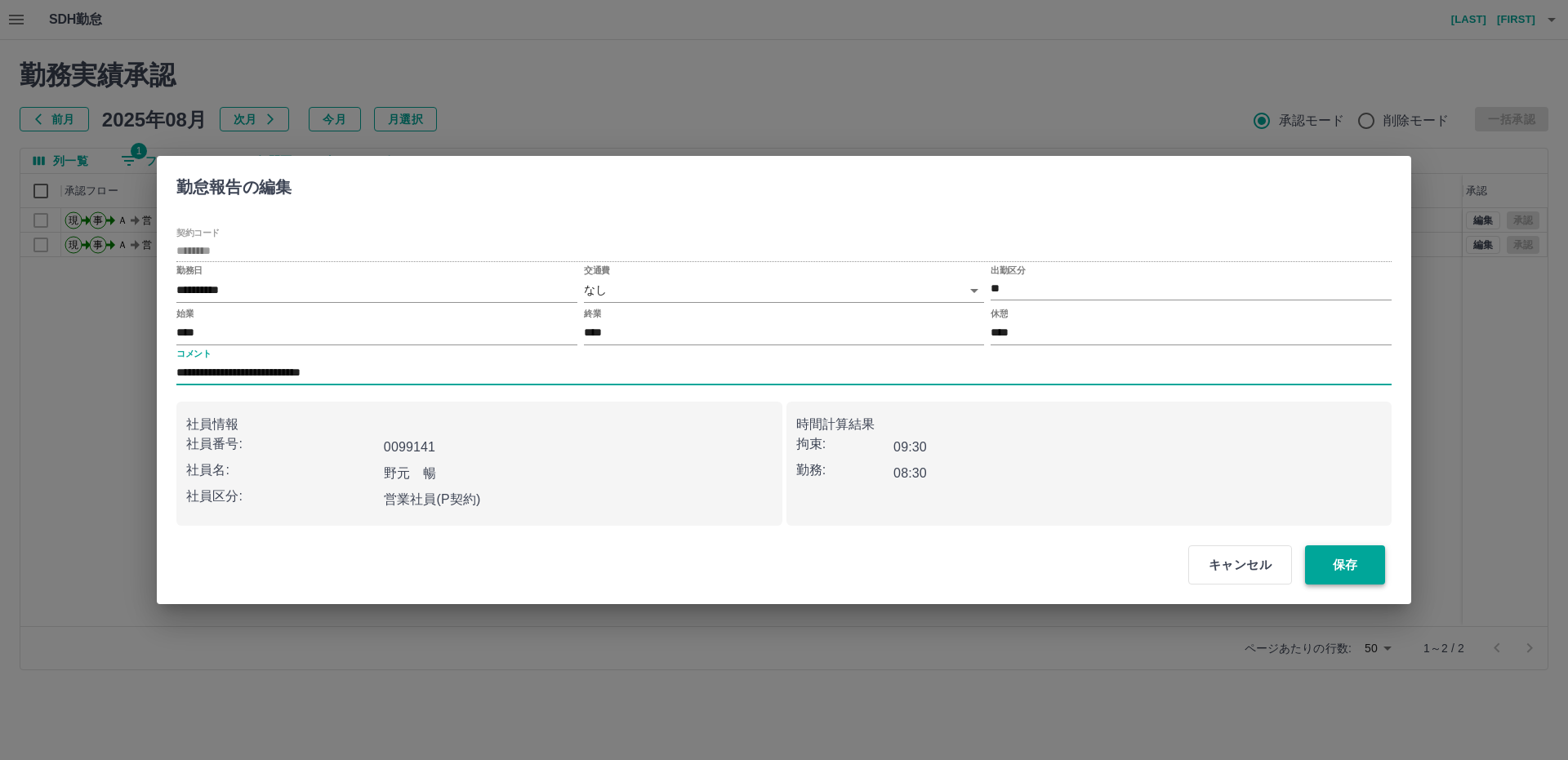 type on "**********" 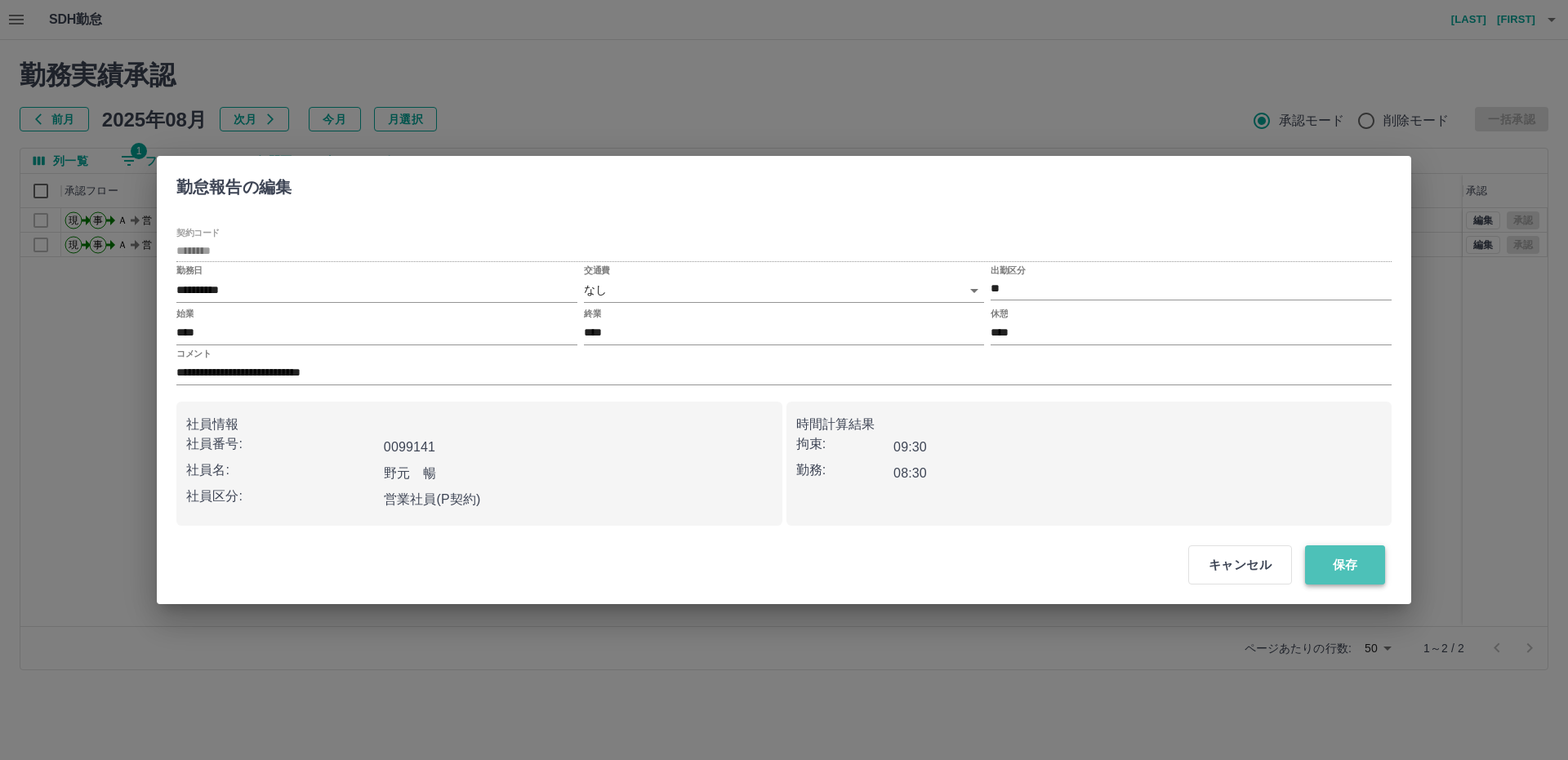 click on "保存" at bounding box center (1345, 565) 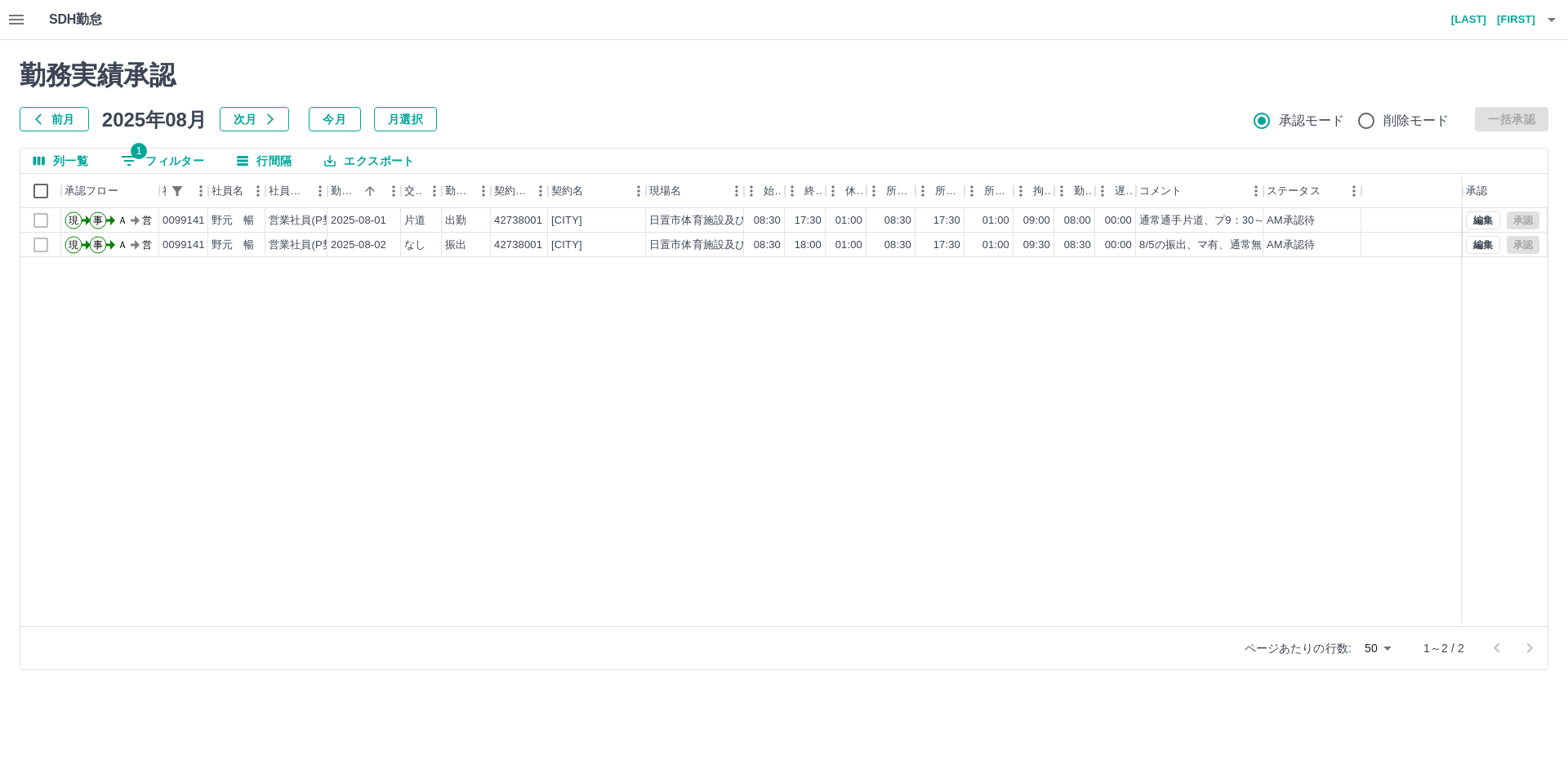 click 